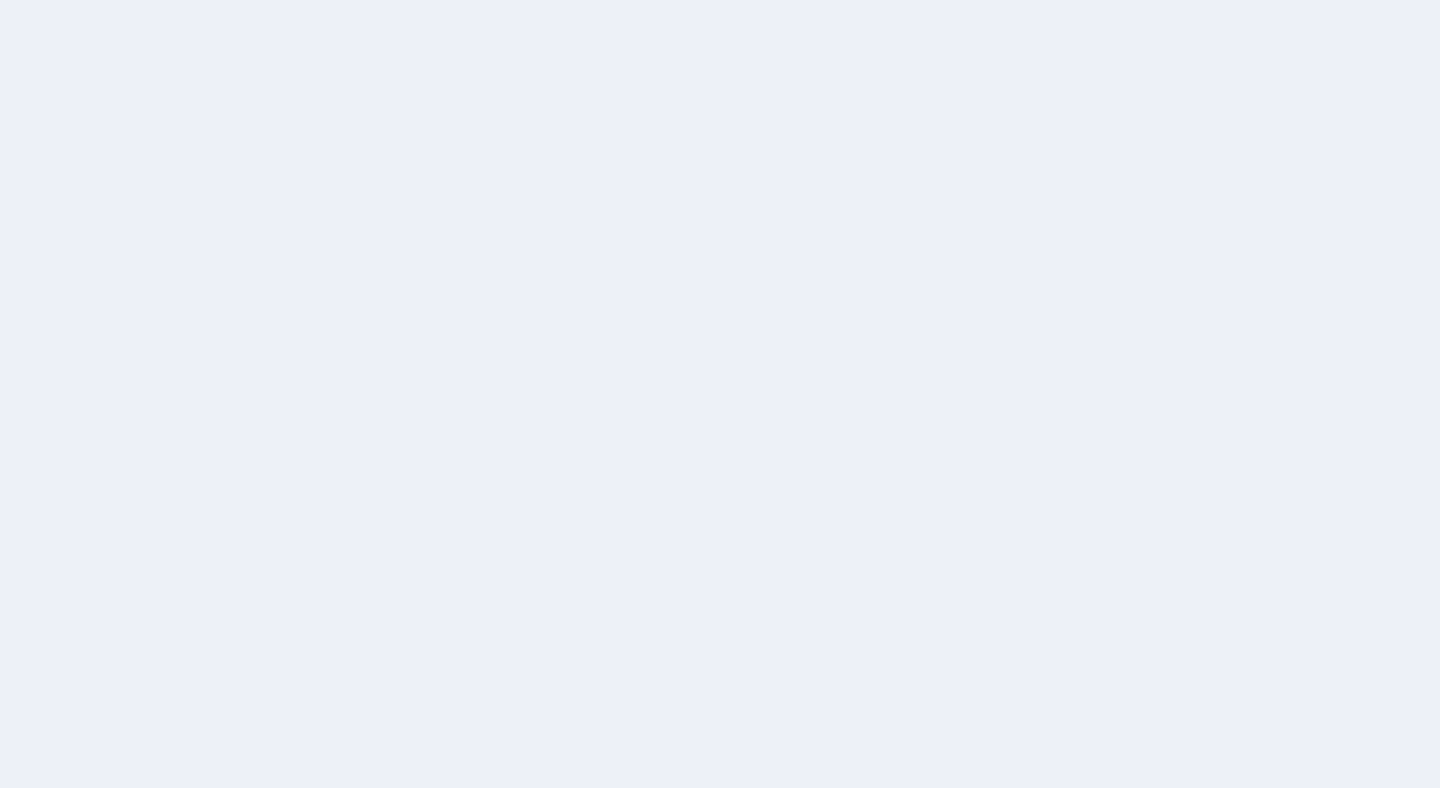 scroll, scrollTop: 0, scrollLeft: 0, axis: both 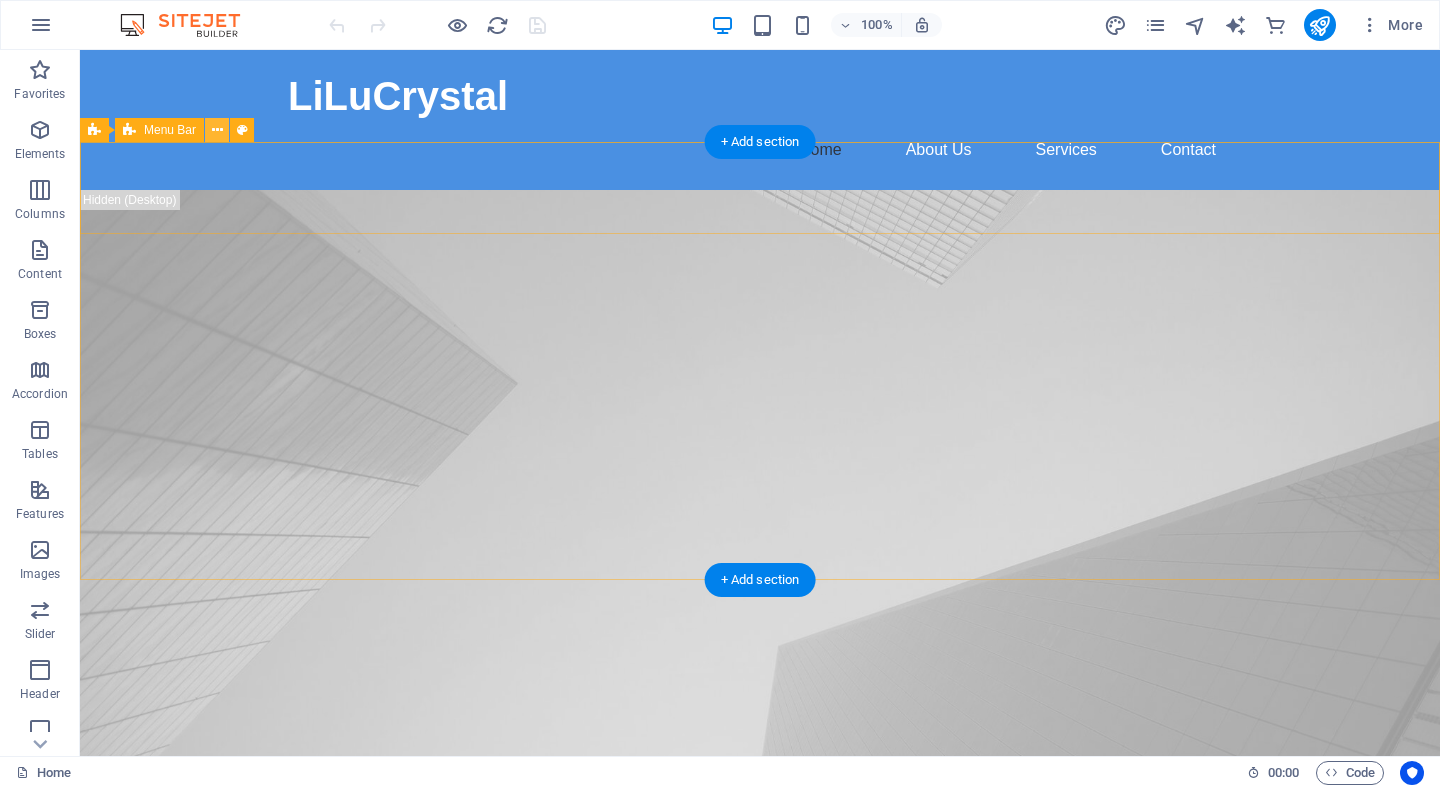 click at bounding box center (217, 130) 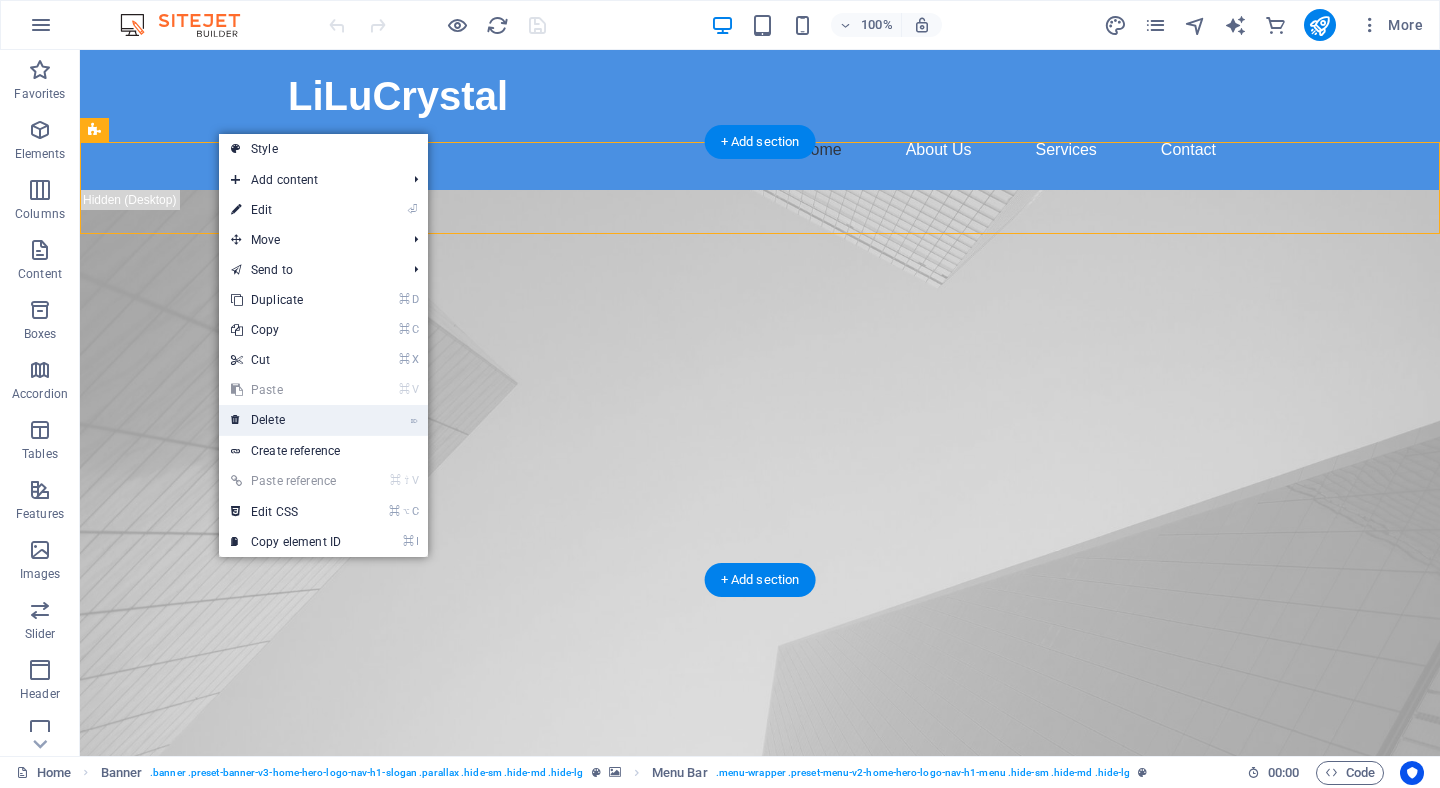 click on "⌦  Delete" at bounding box center [286, 420] 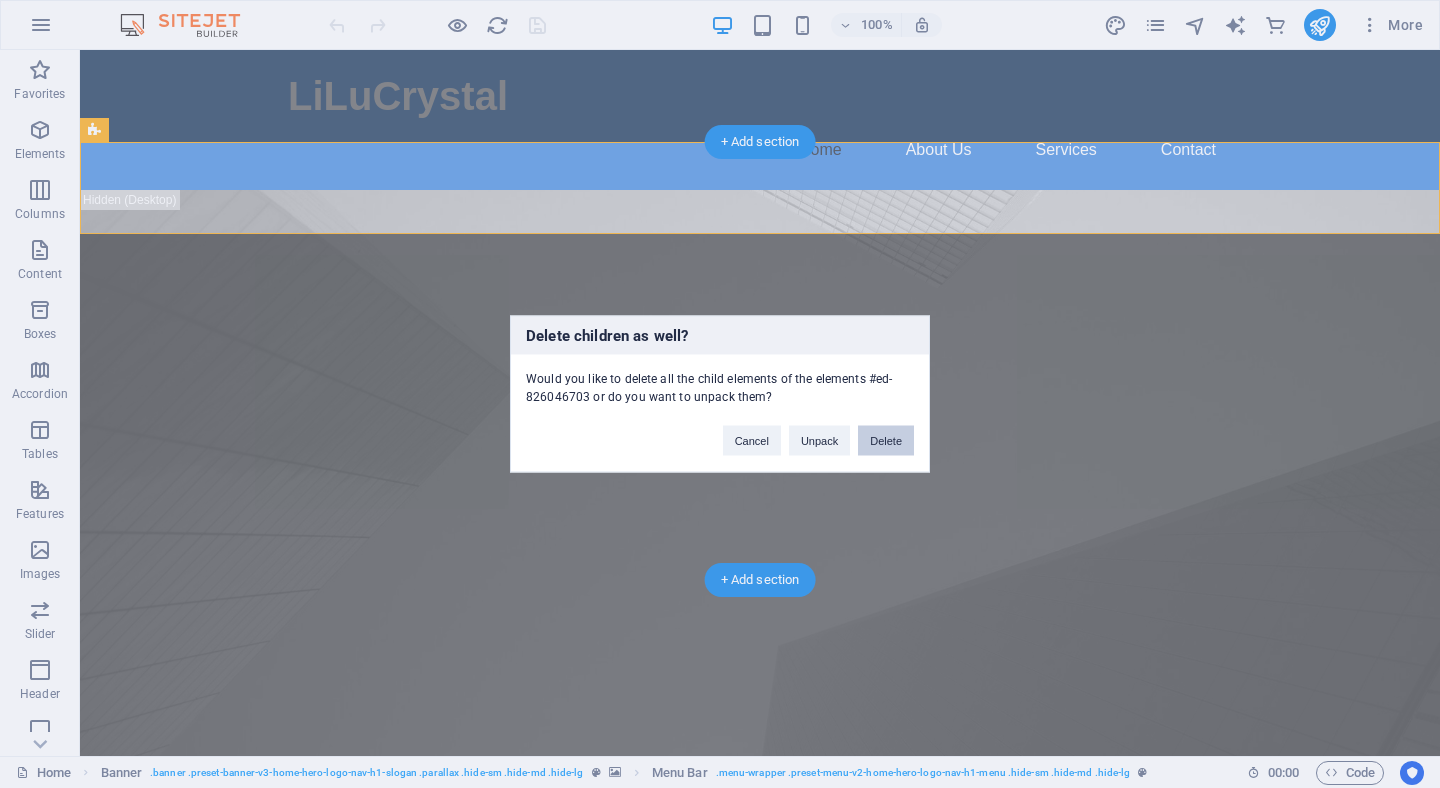 drag, startPoint x: 878, startPoint y: 446, endPoint x: 366, endPoint y: 280, distance: 538.23785 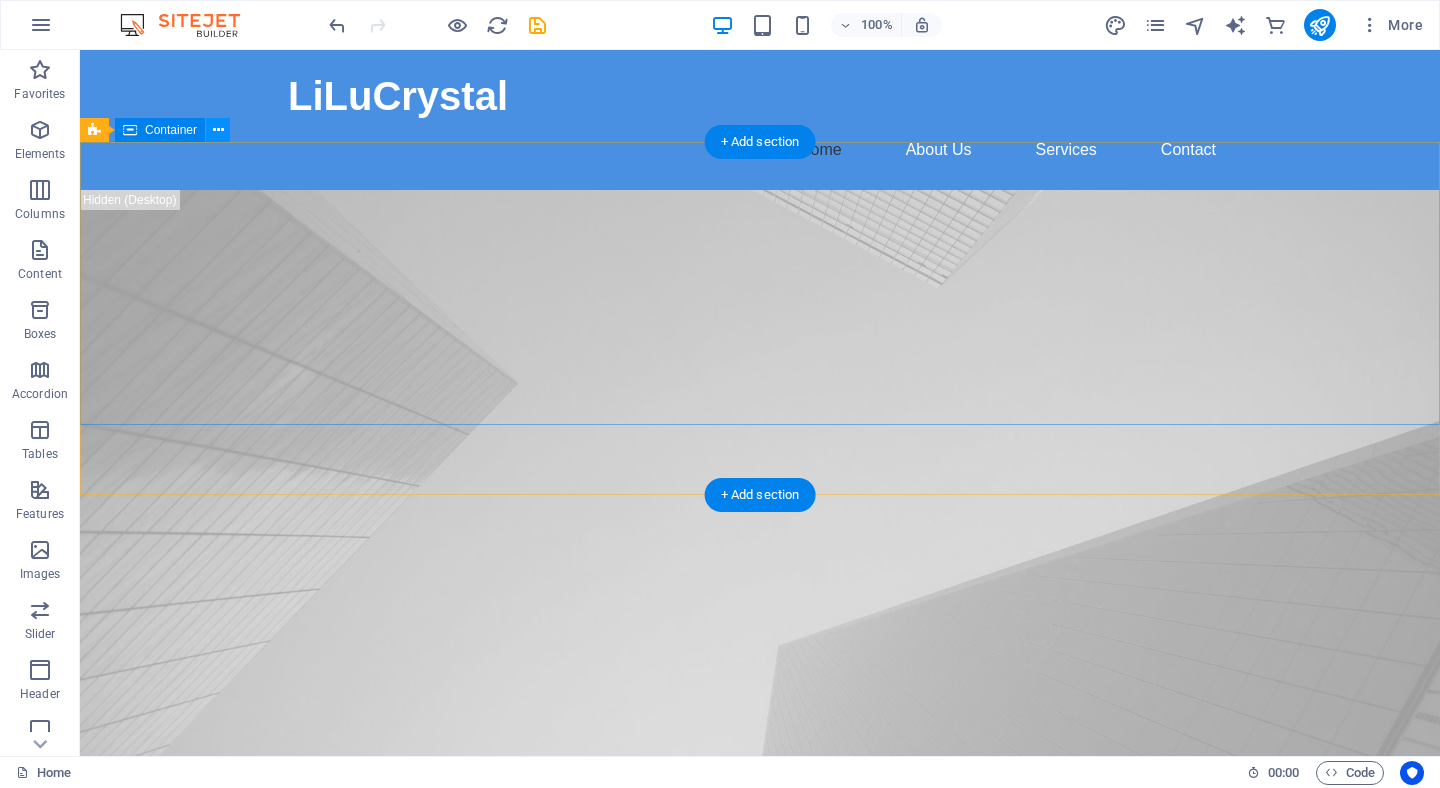 click at bounding box center (218, 130) 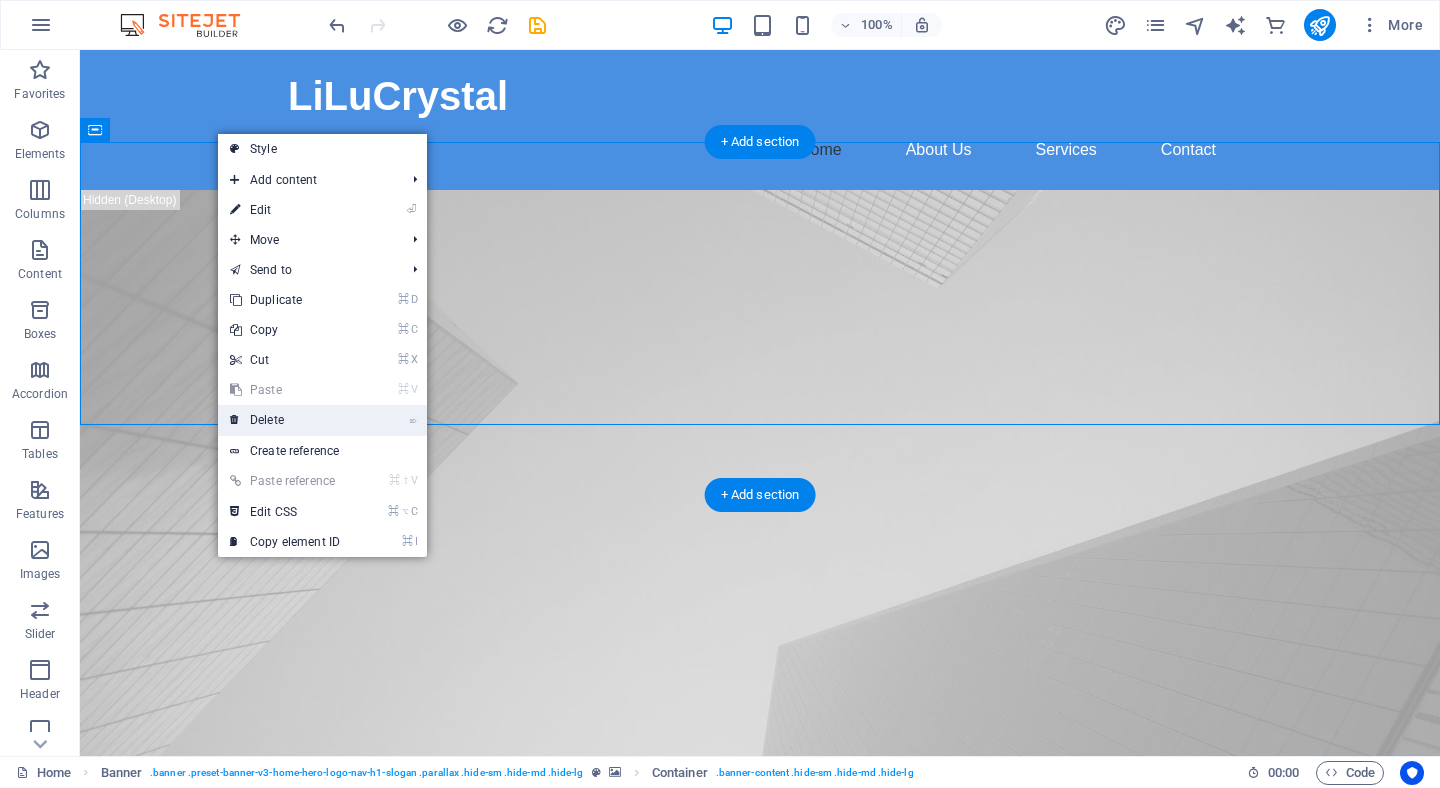 click on "⌦  Delete" at bounding box center (285, 420) 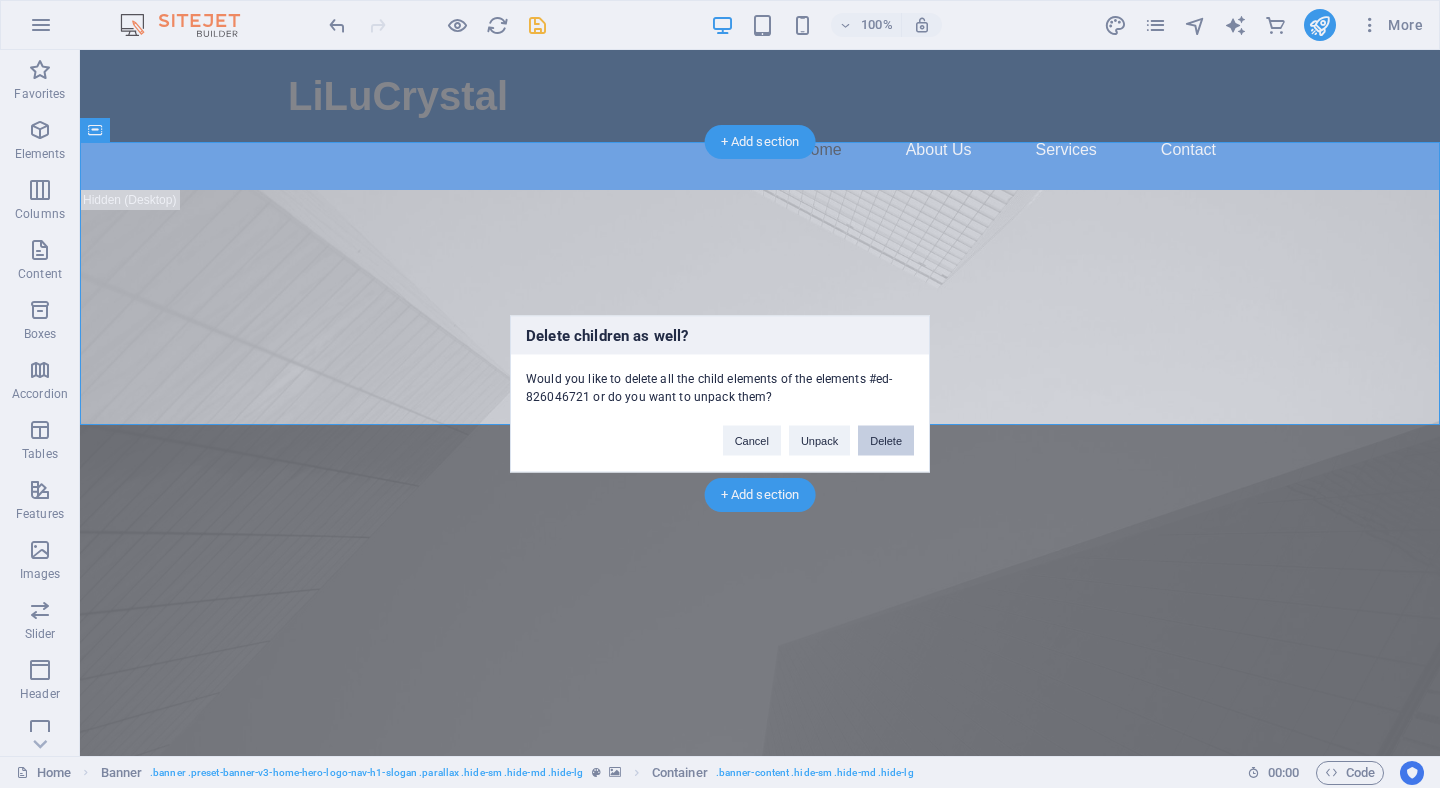 click on "Delete" at bounding box center (886, 441) 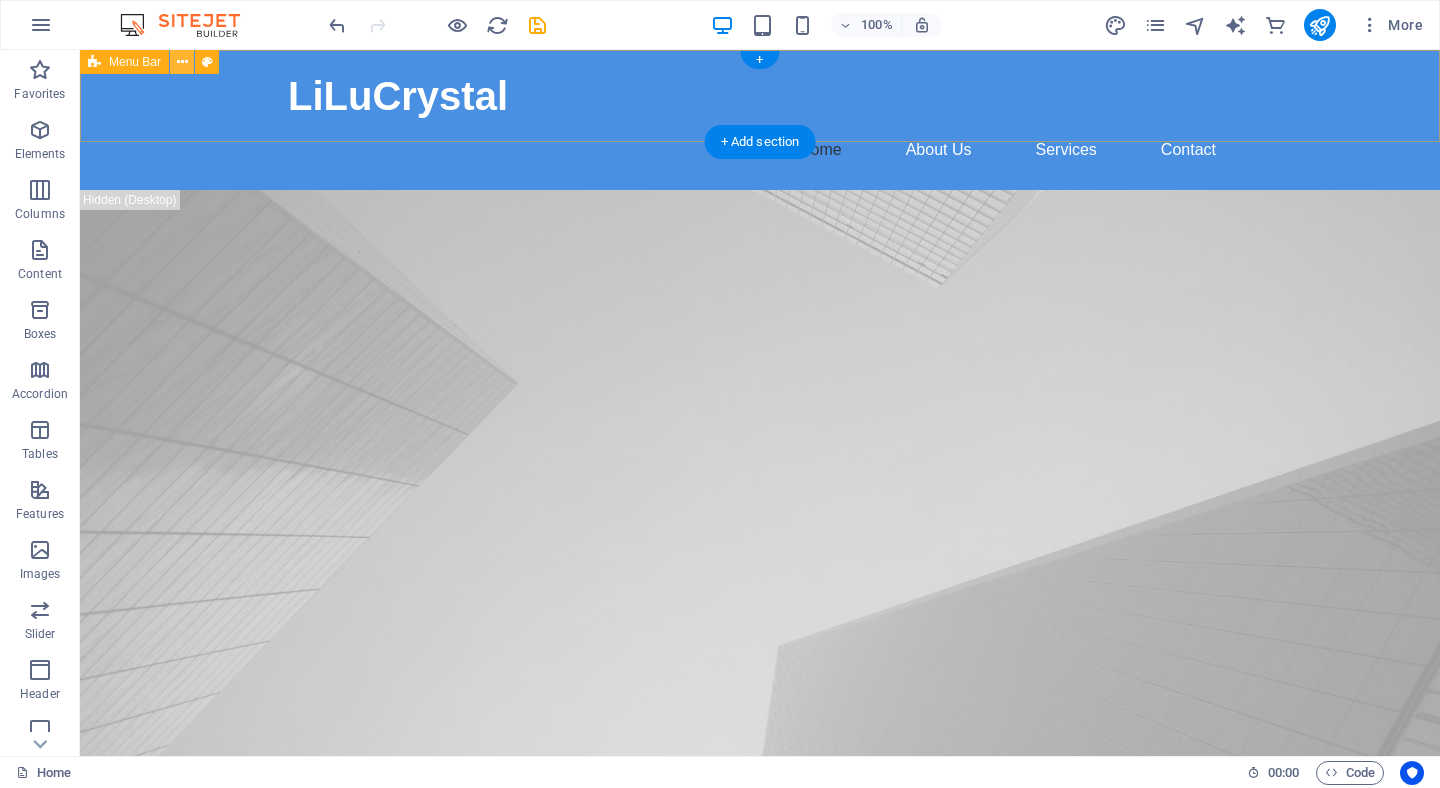 click at bounding box center (182, 62) 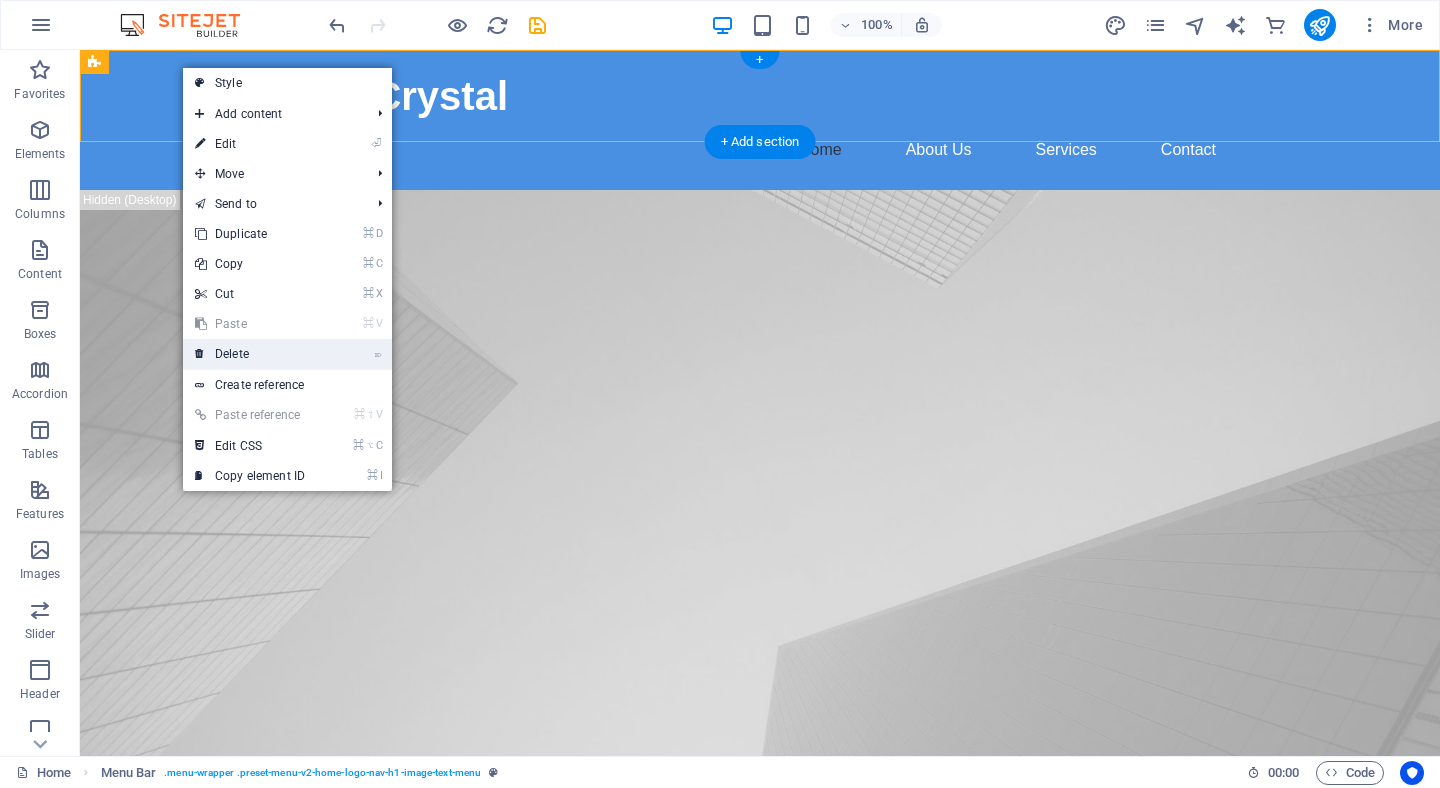 click on "⌦  Delete" at bounding box center (250, 354) 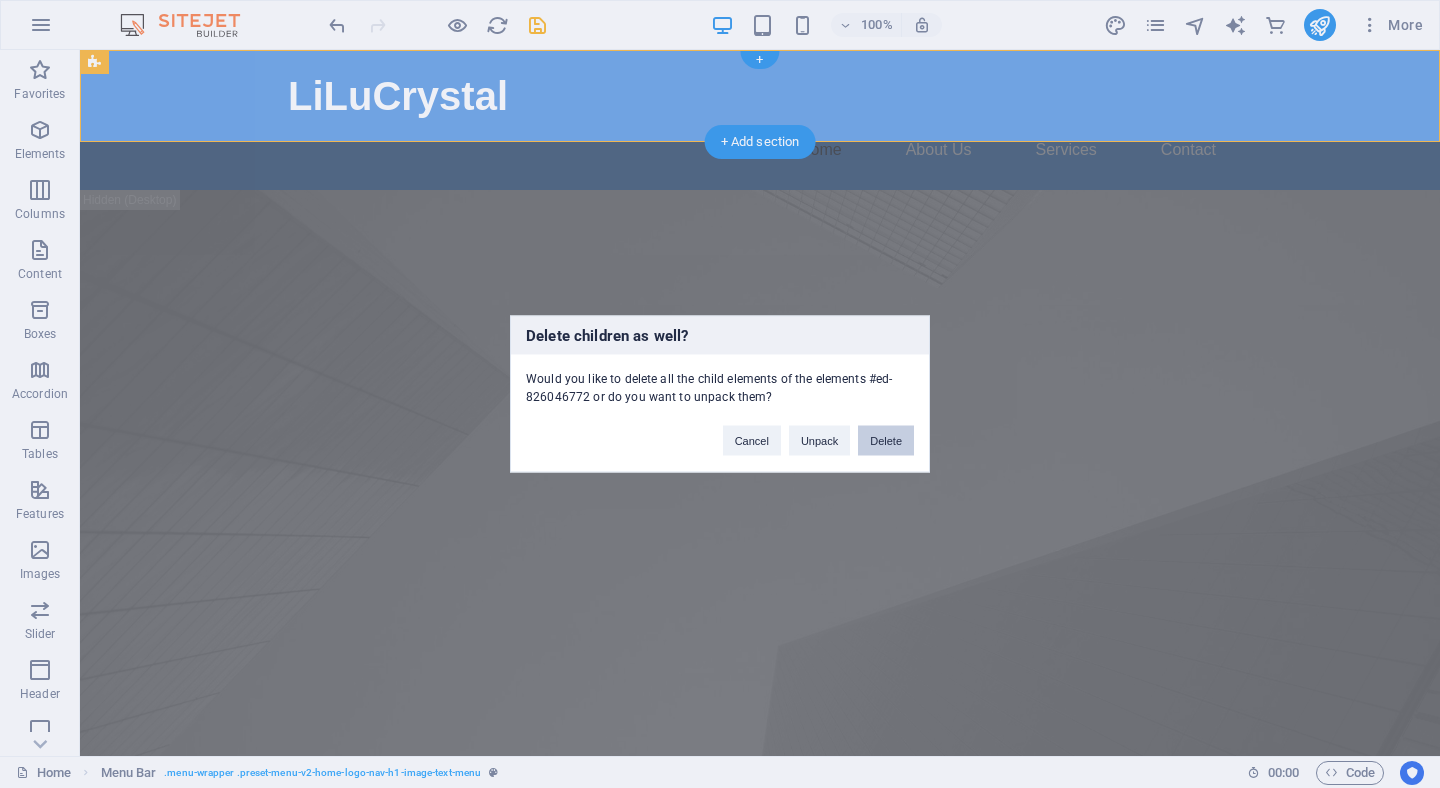 click on "Delete" at bounding box center (886, 441) 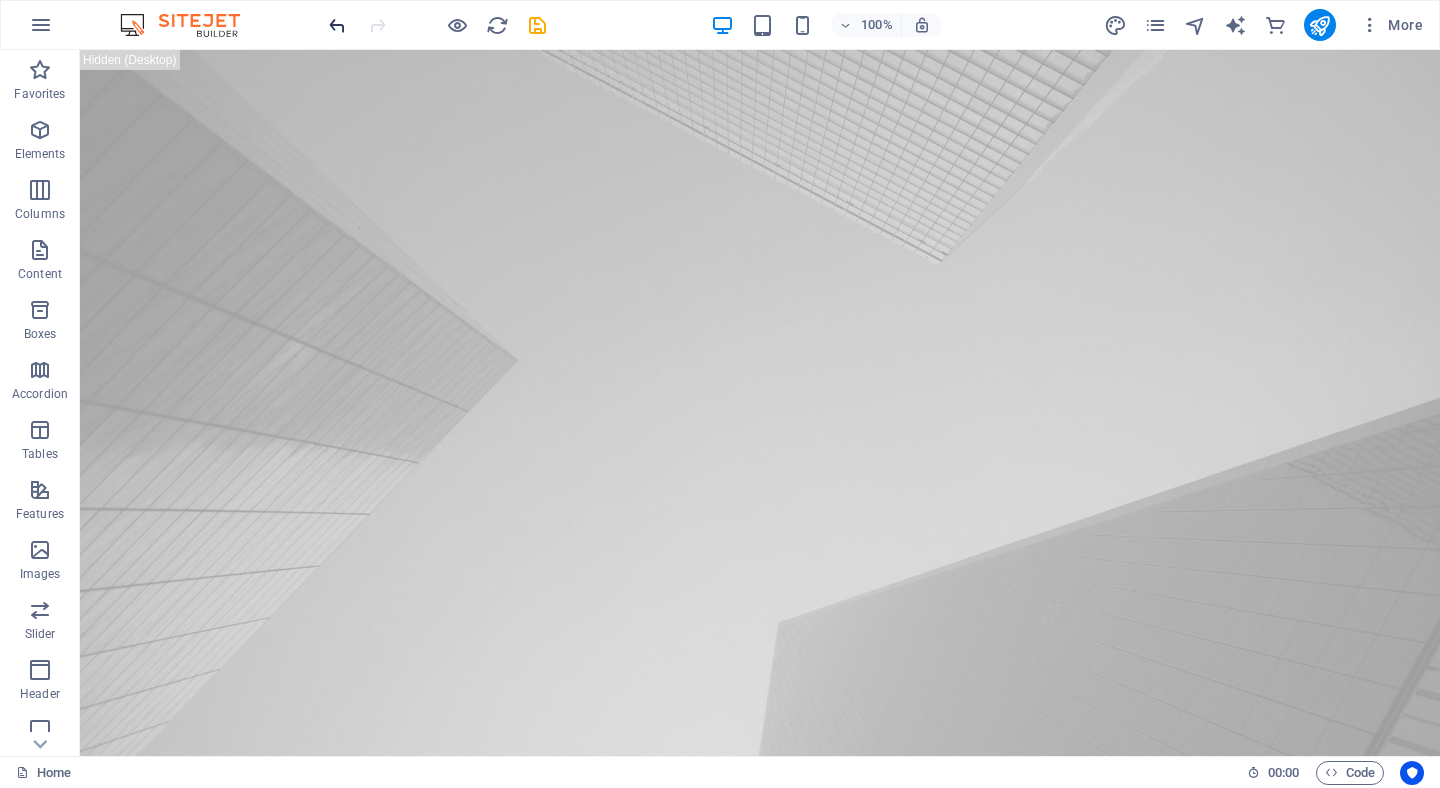 click at bounding box center (337, 25) 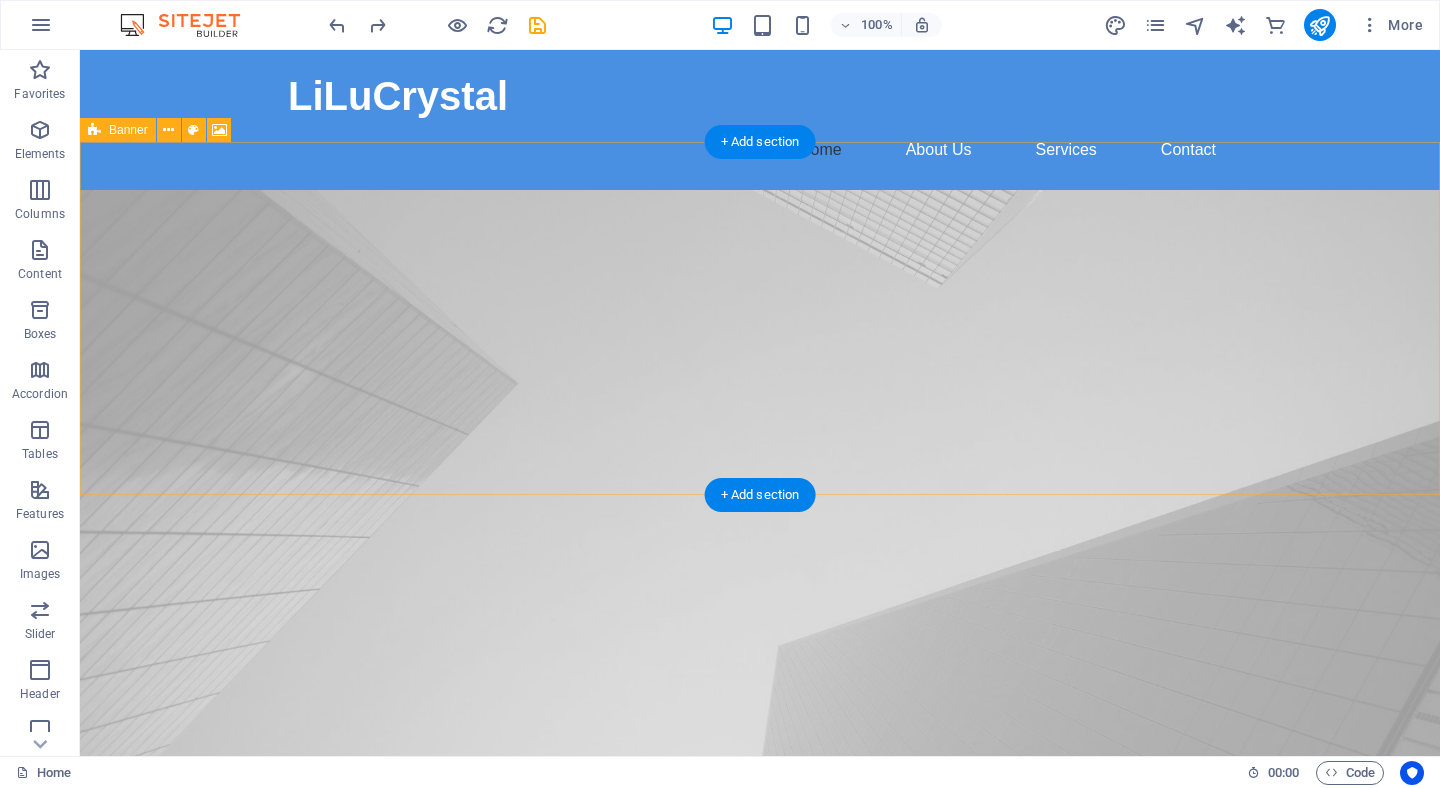 click on "Drop content here or  Add elements  Paste clipboard" at bounding box center (760, 879) 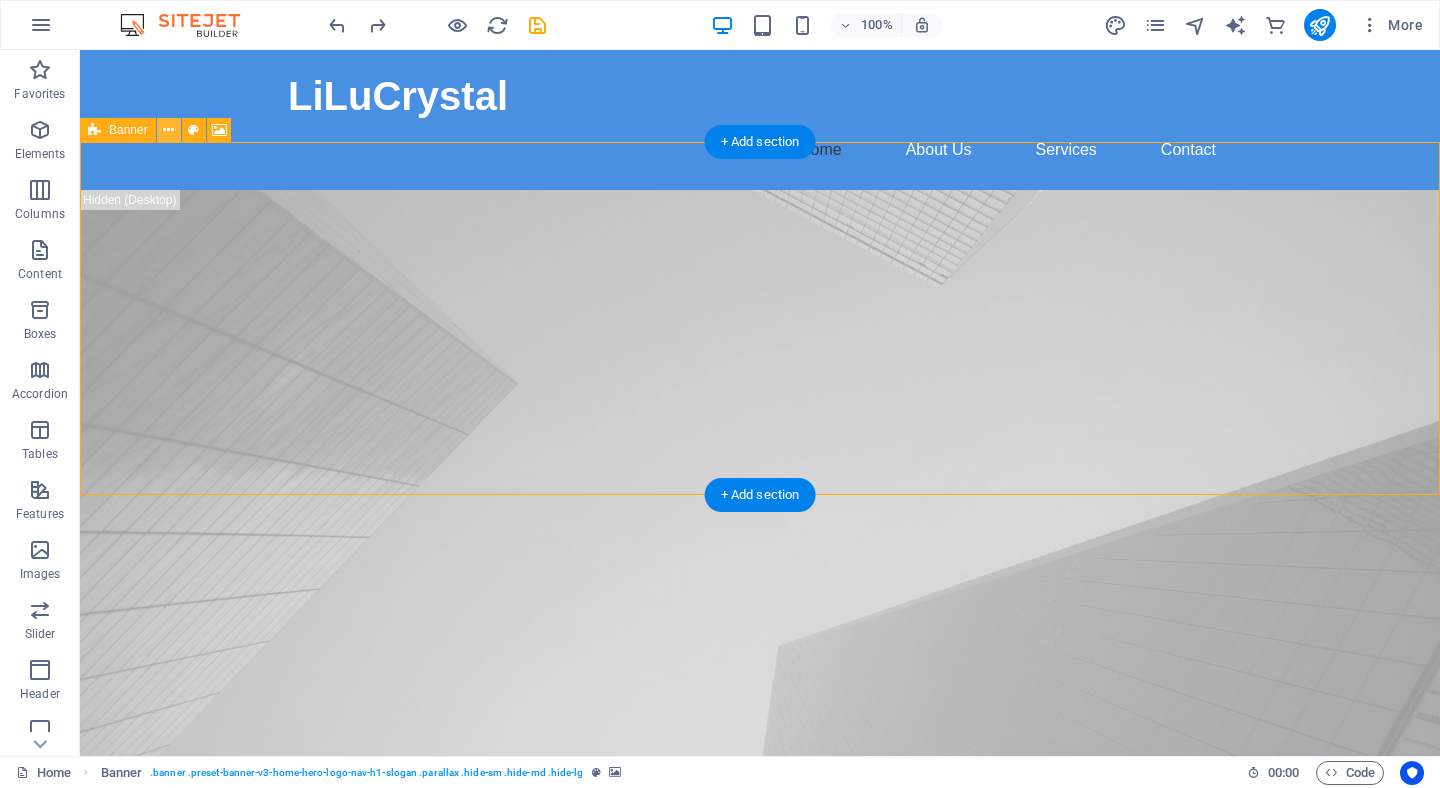 click at bounding box center (168, 130) 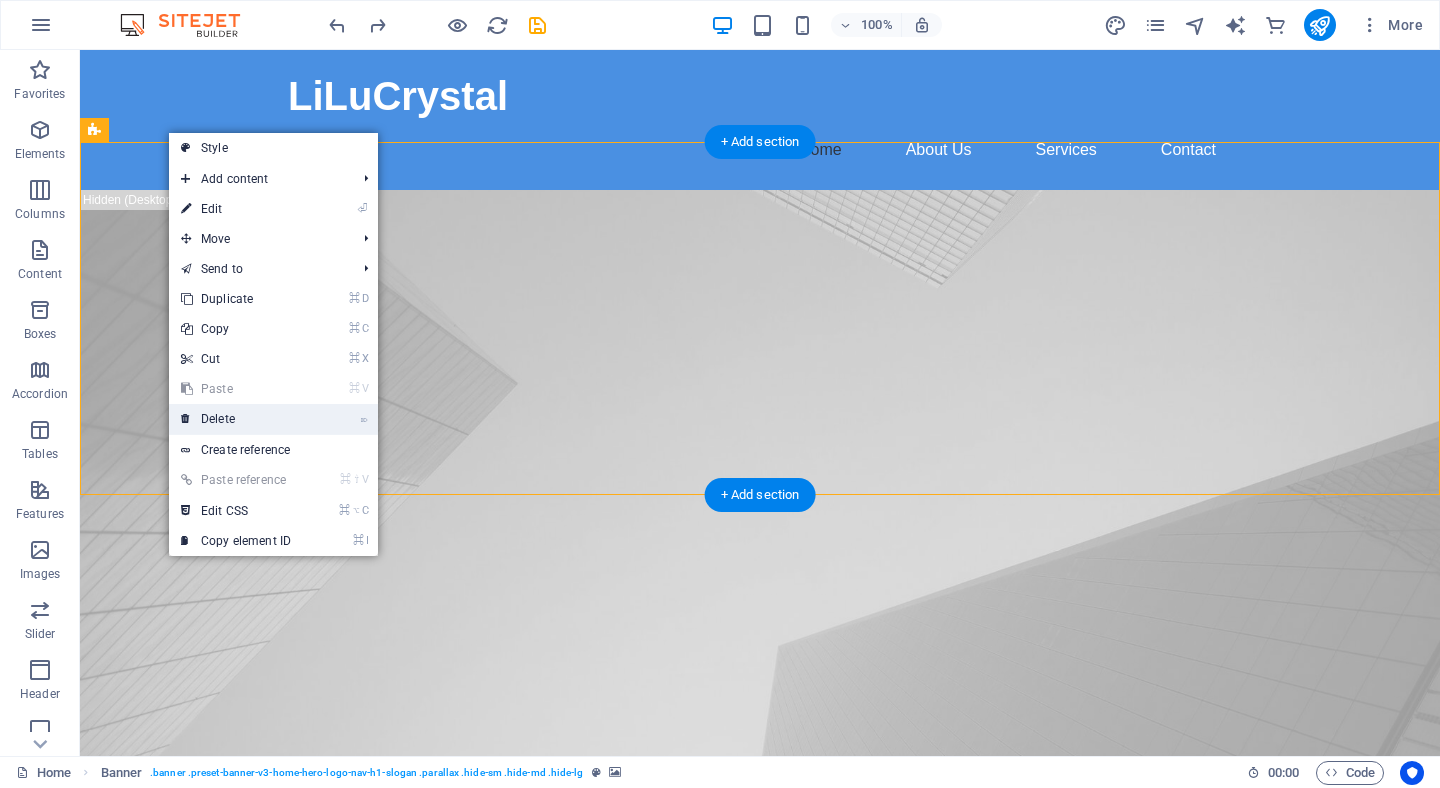 click on "⌦  Delete" at bounding box center (236, 419) 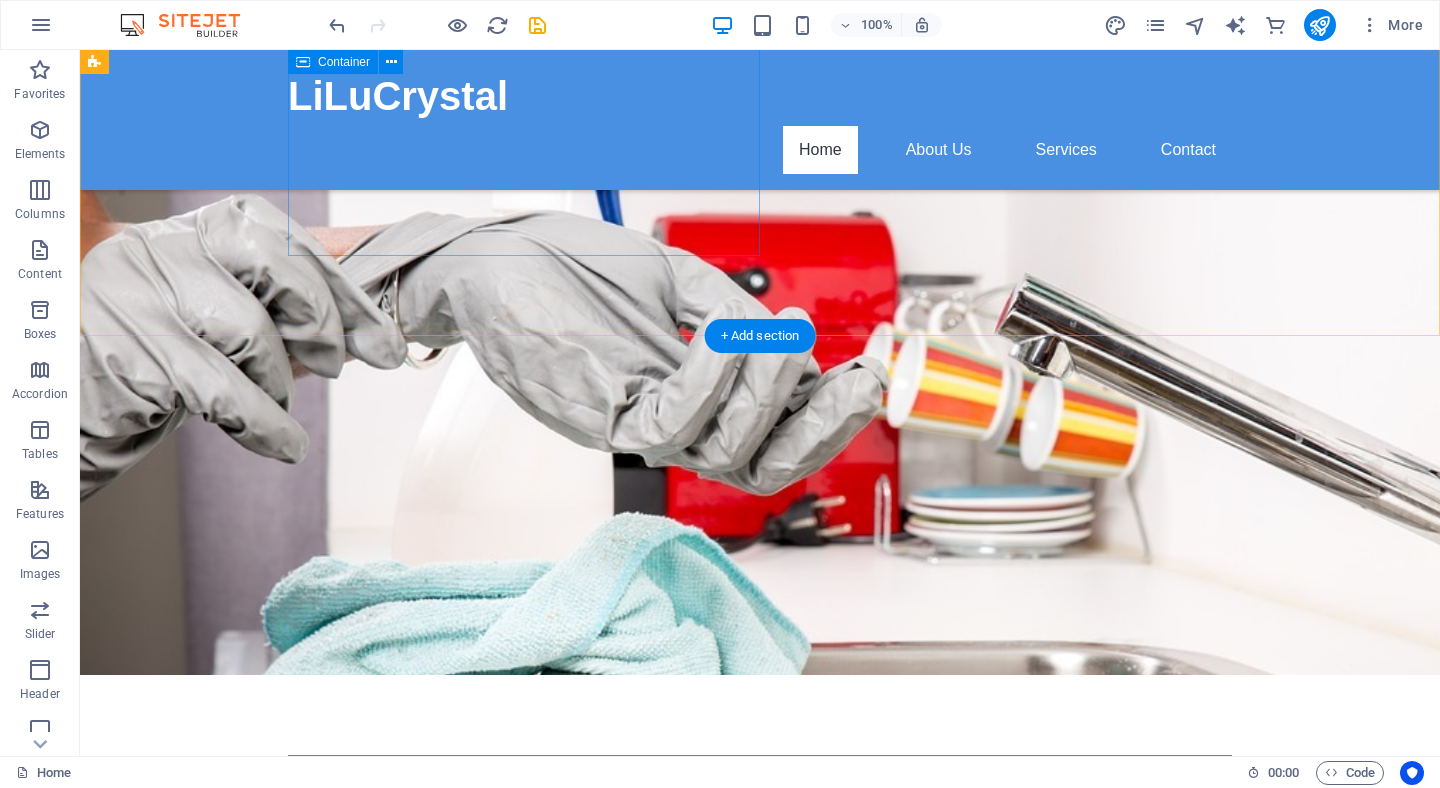 scroll, scrollTop: 339, scrollLeft: 0, axis: vertical 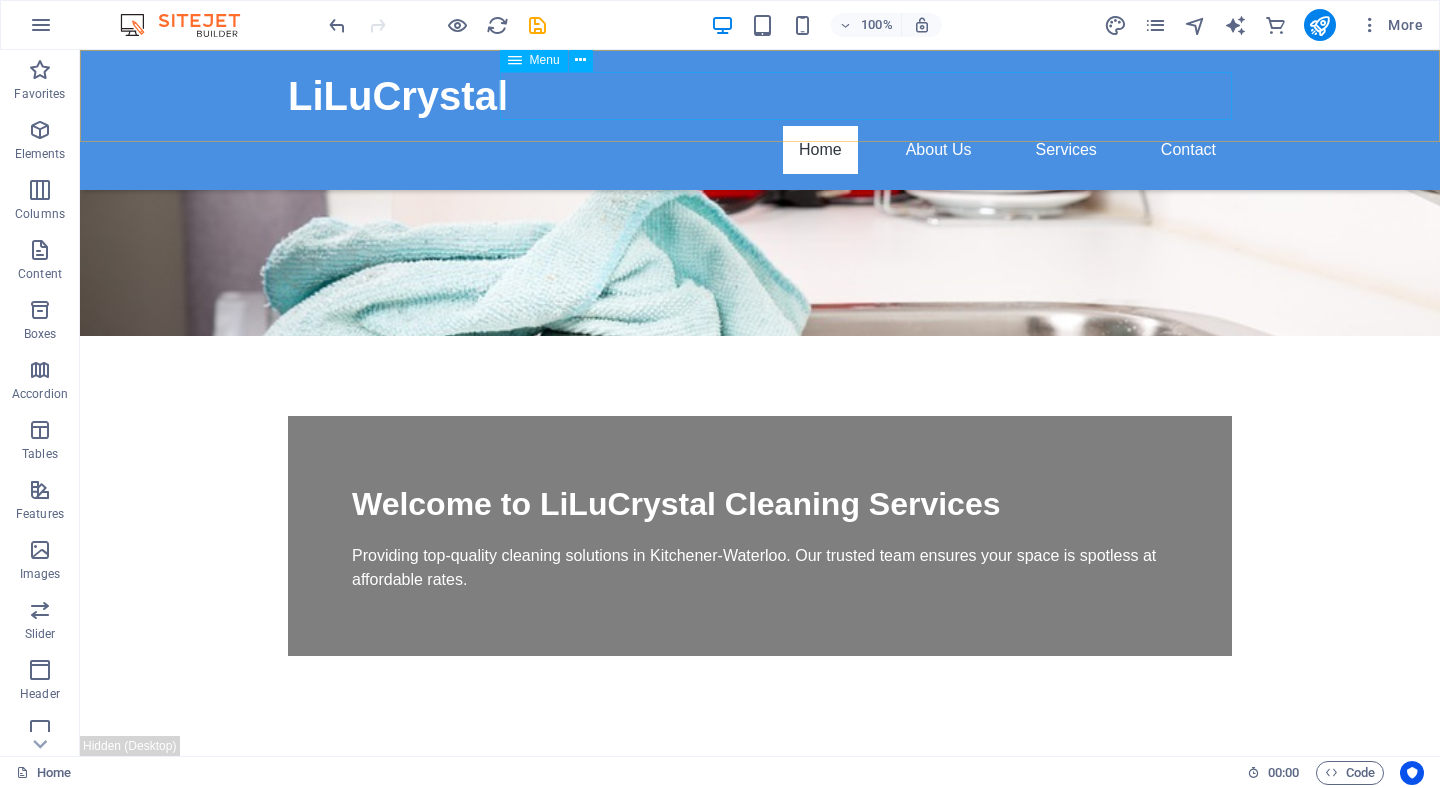 click on "Home About Us Services Contact" at bounding box center (760, 150) 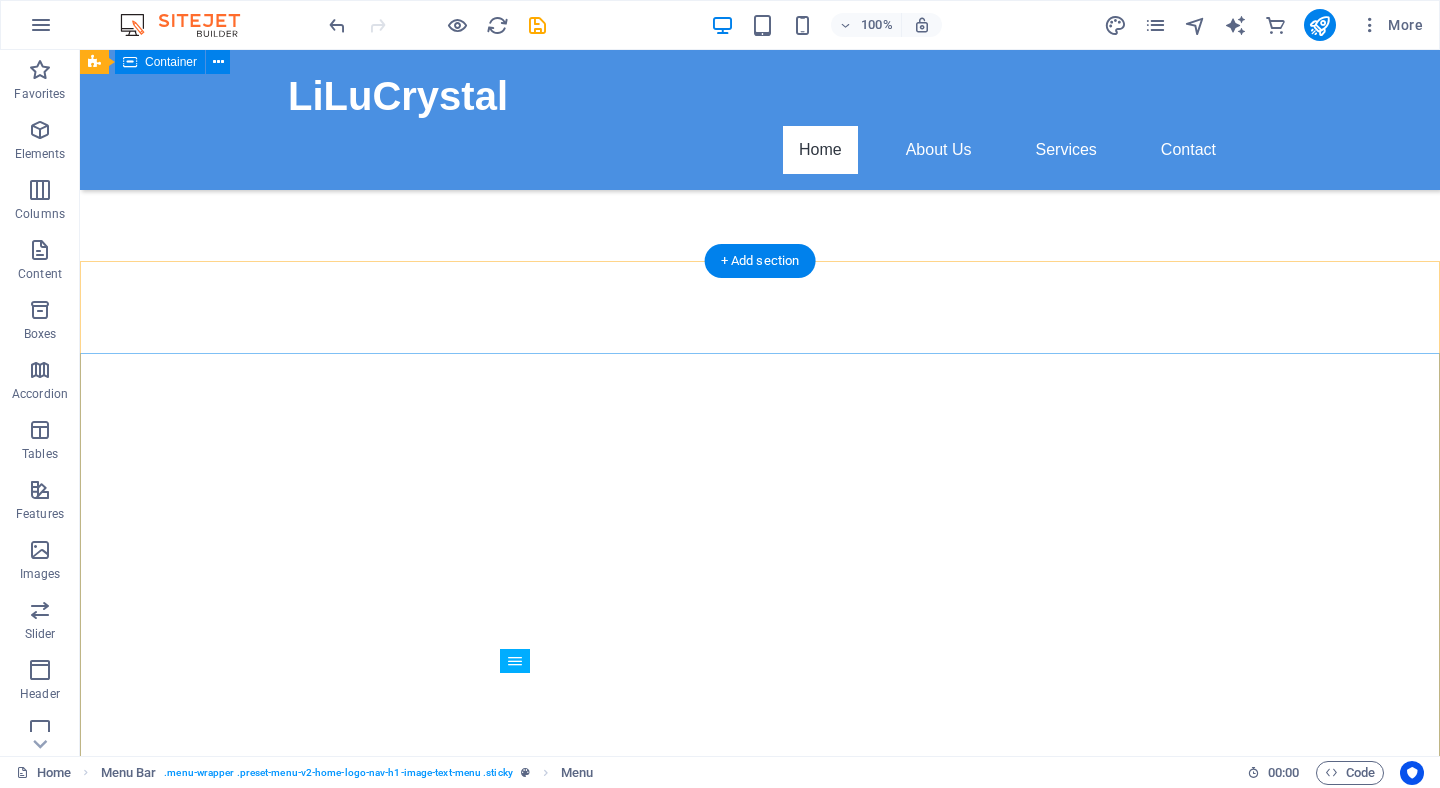 scroll, scrollTop: 414, scrollLeft: 0, axis: vertical 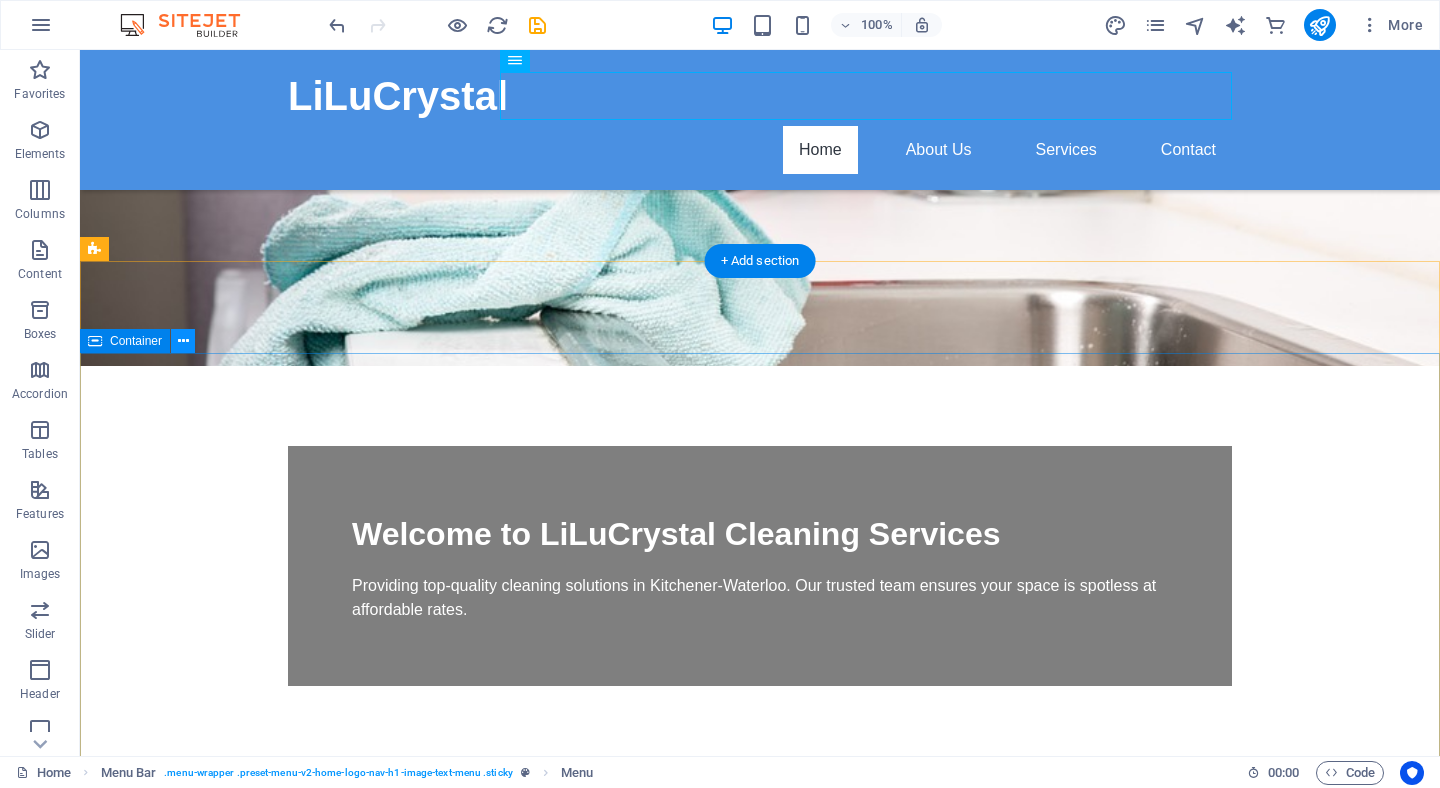 click at bounding box center [183, 341] 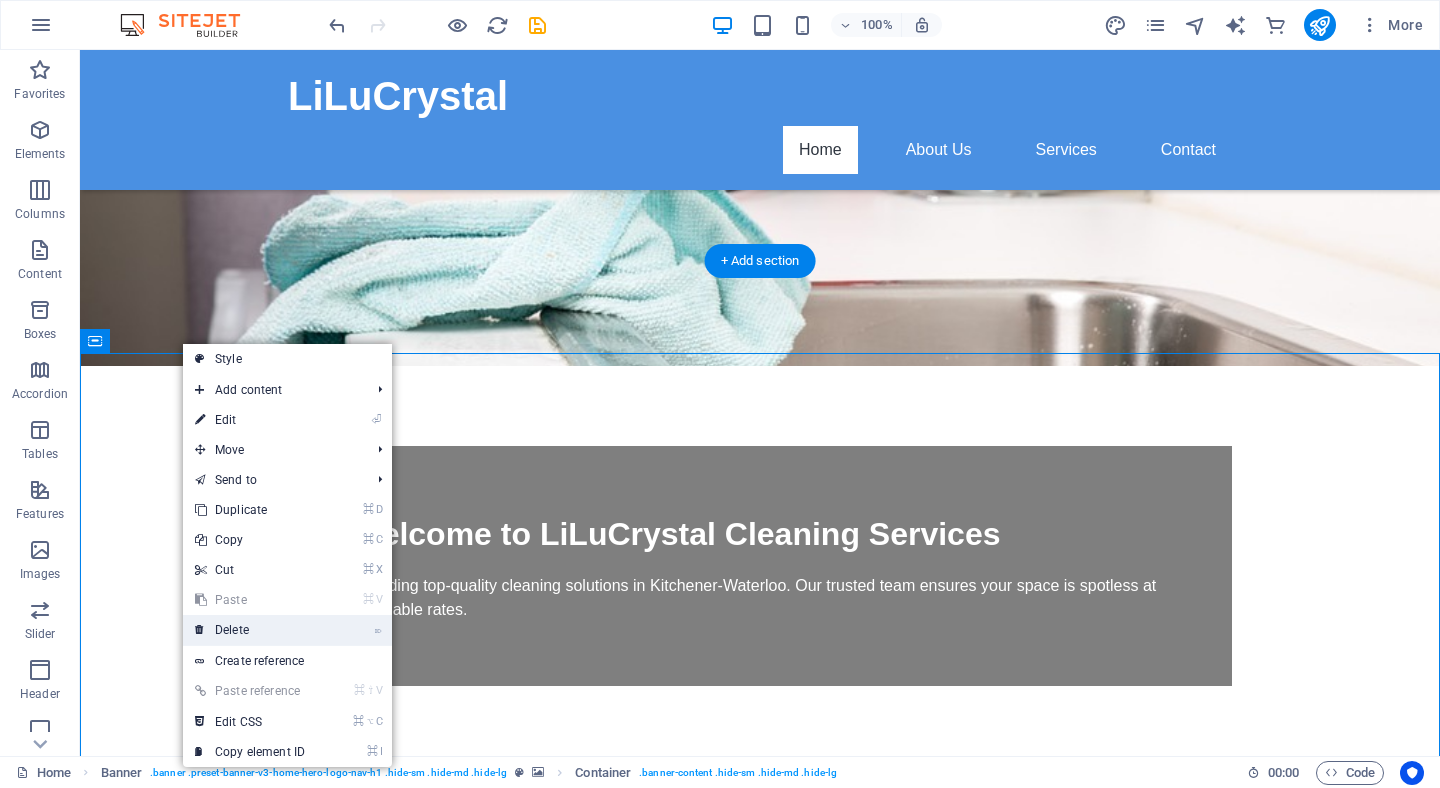 click on "⌦  Delete" at bounding box center (250, 630) 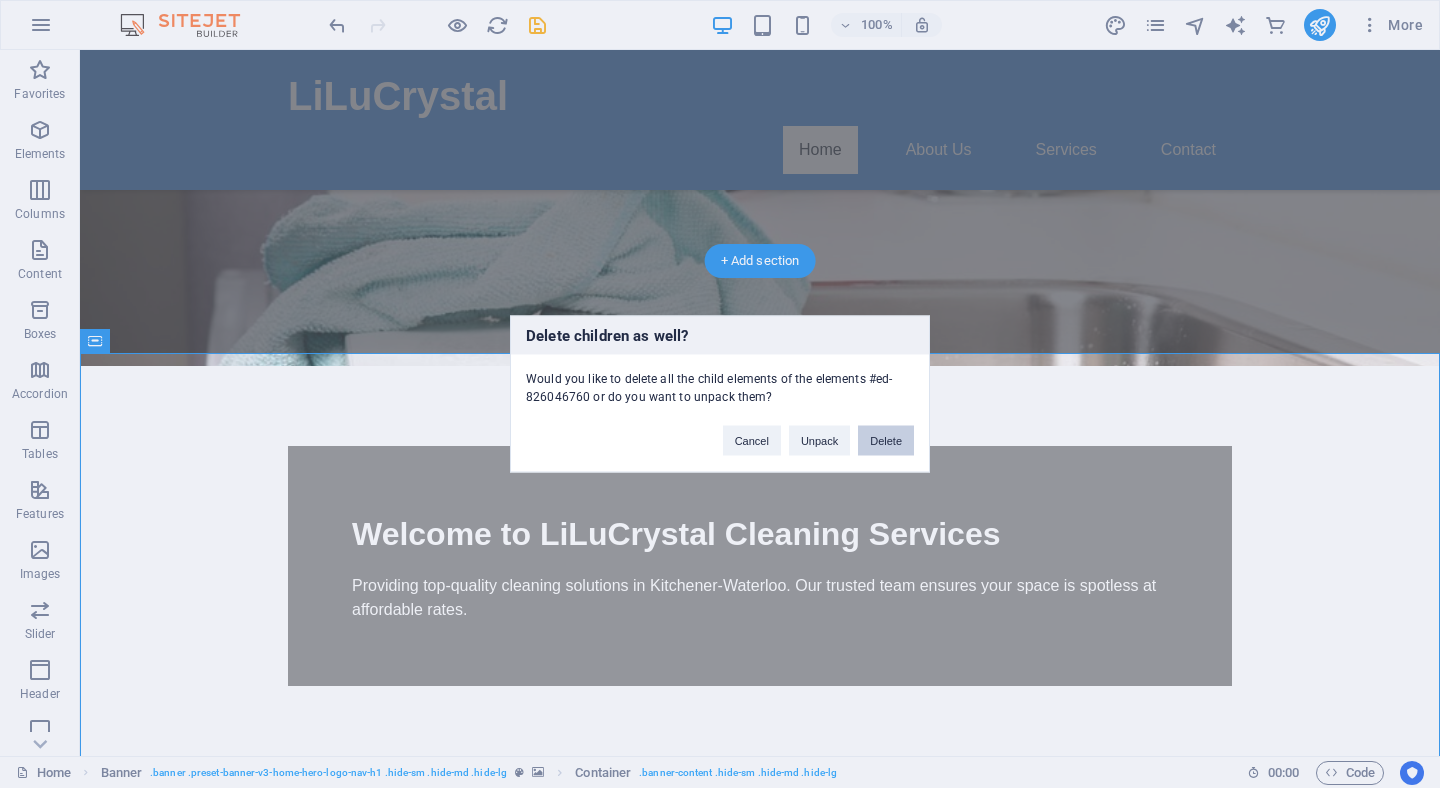 click on "Delete" at bounding box center [886, 441] 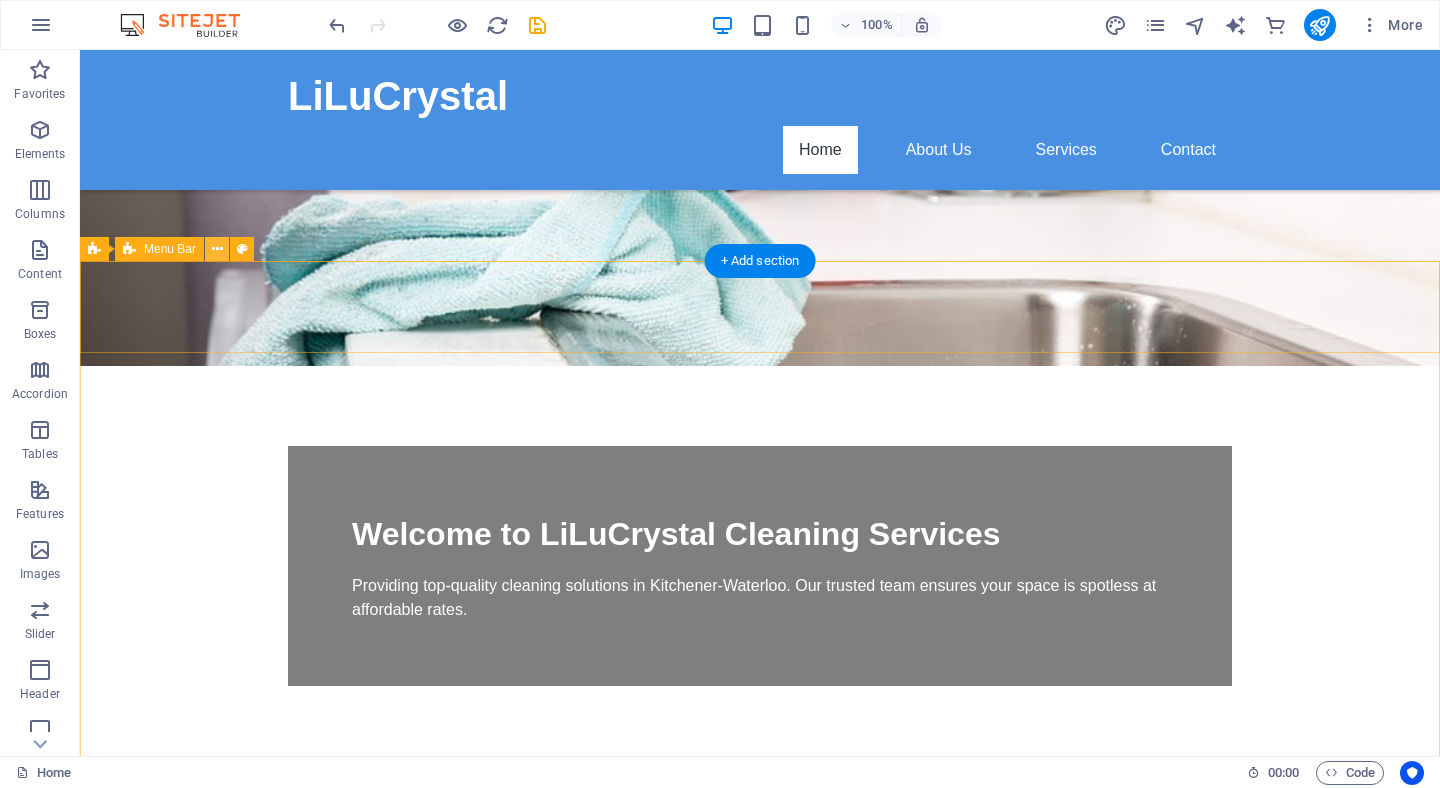 click at bounding box center (217, 249) 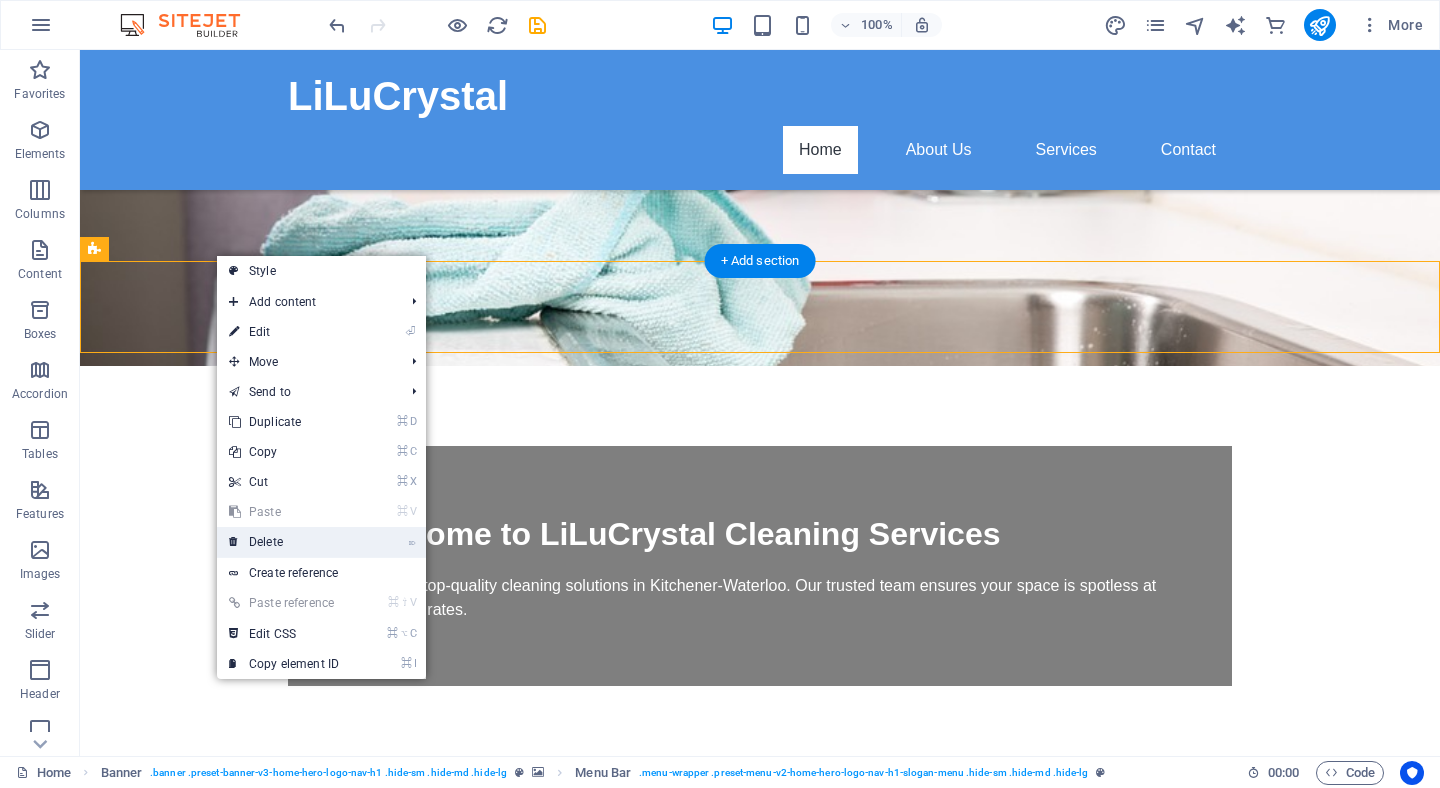 click on "⌦  Delete" at bounding box center (284, 542) 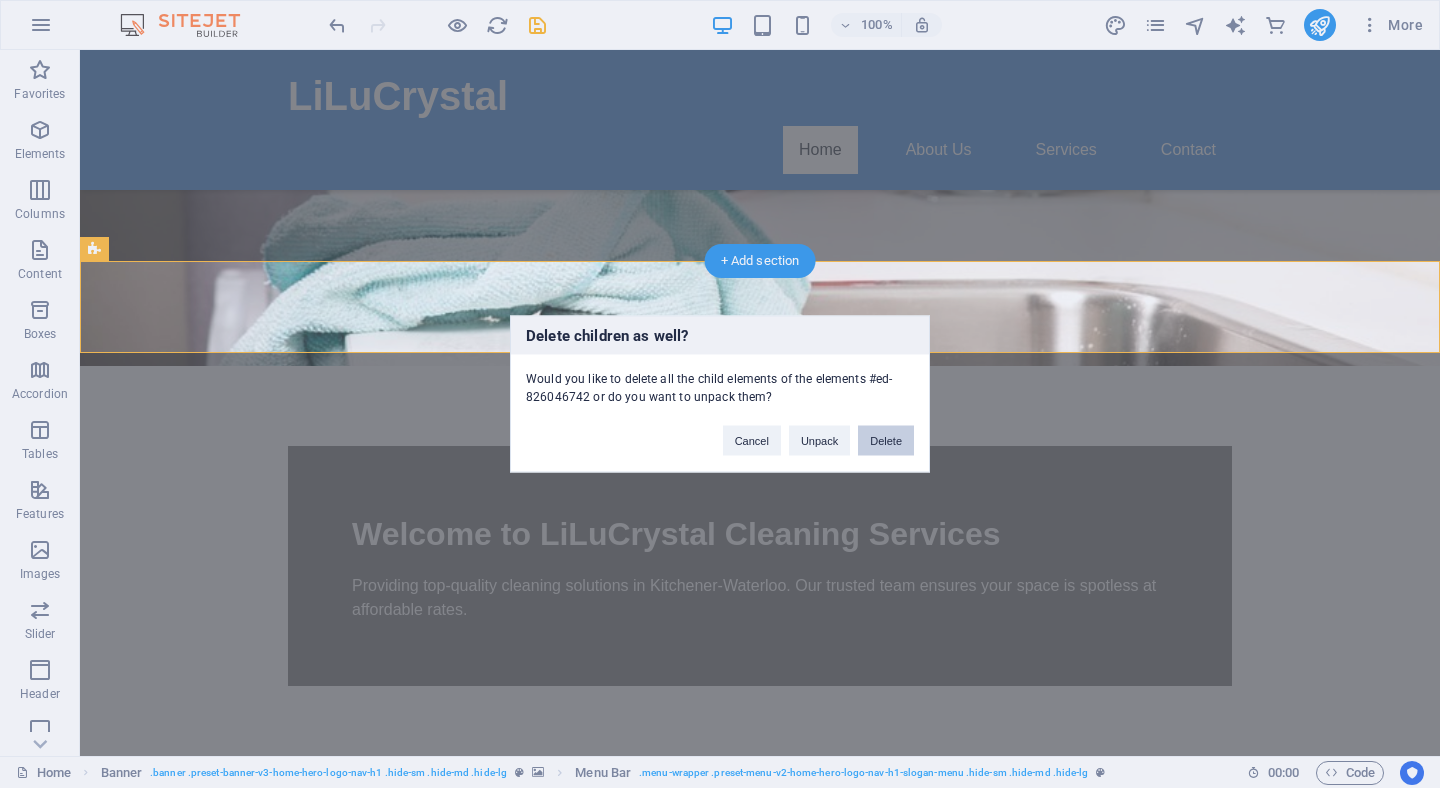 click on "Delete" at bounding box center (886, 441) 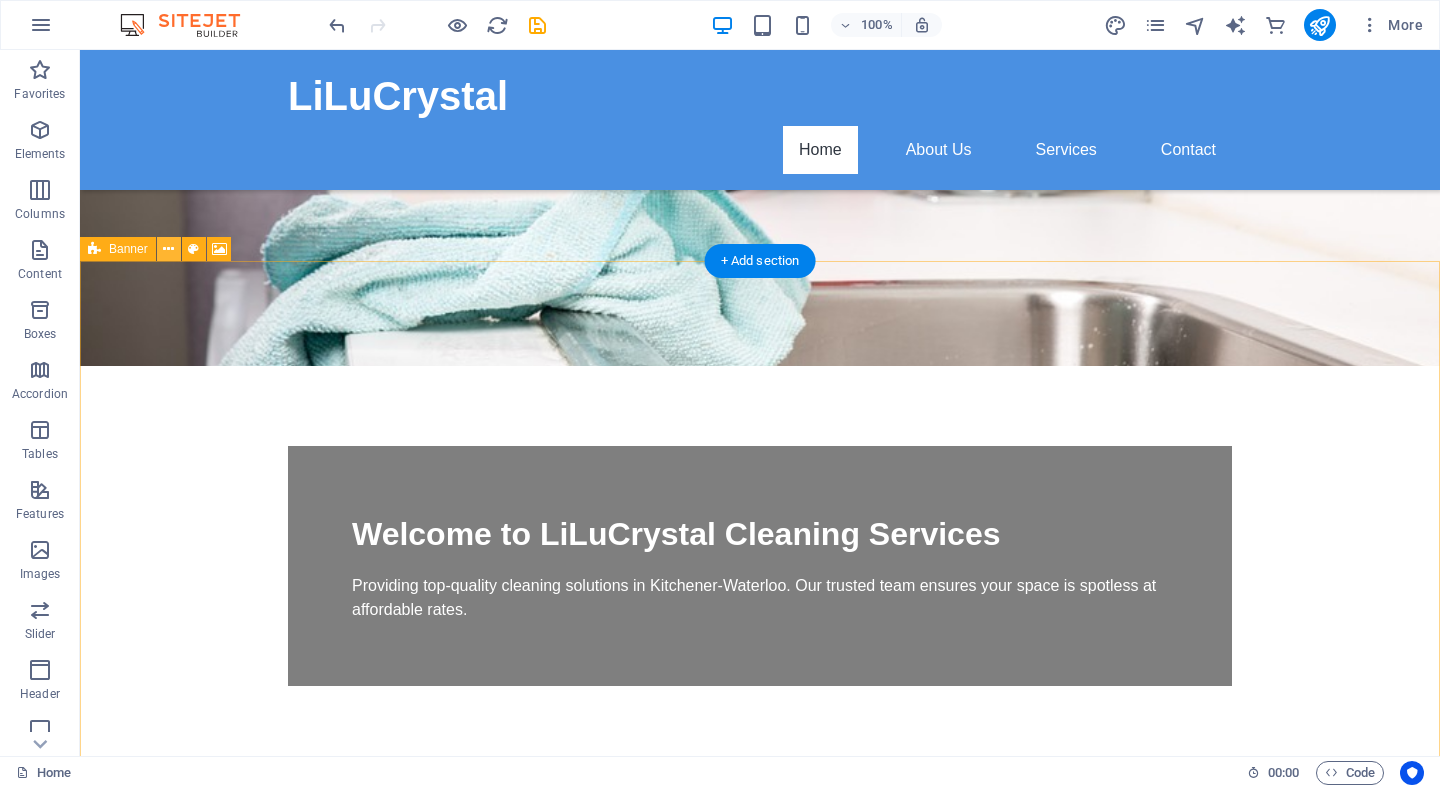 click at bounding box center [169, 249] 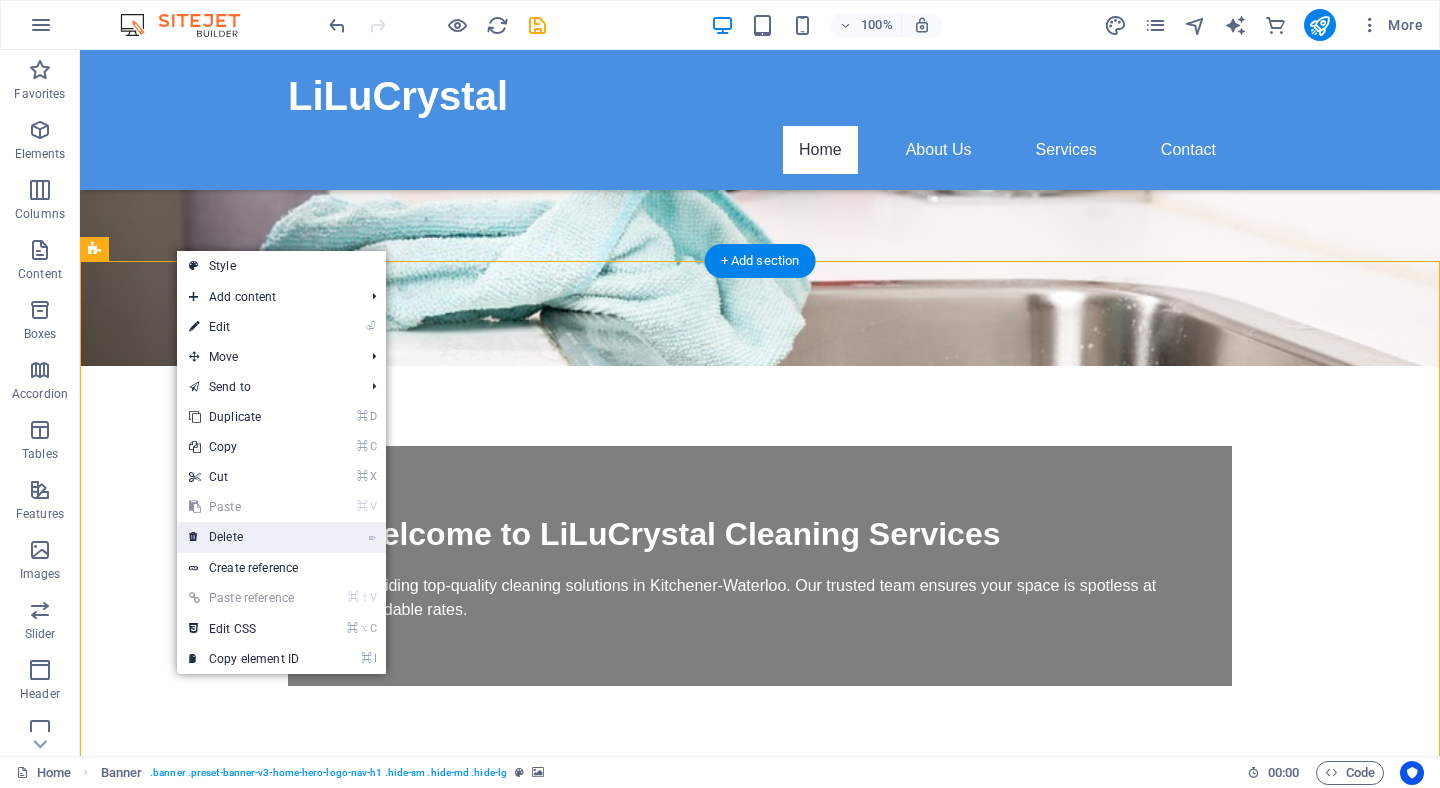 click on "⌦  Delete" at bounding box center [244, 537] 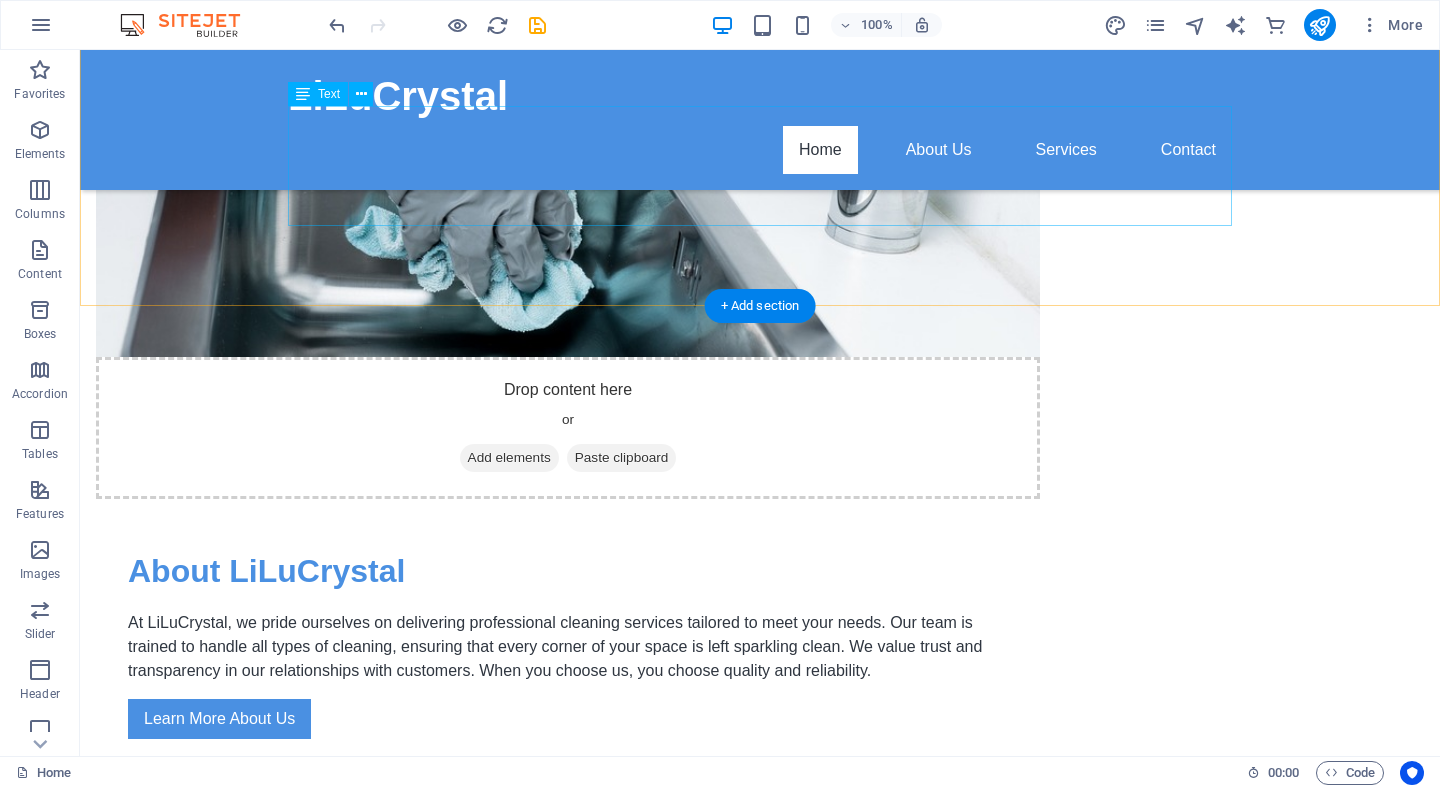 scroll, scrollTop: 1230, scrollLeft: 0, axis: vertical 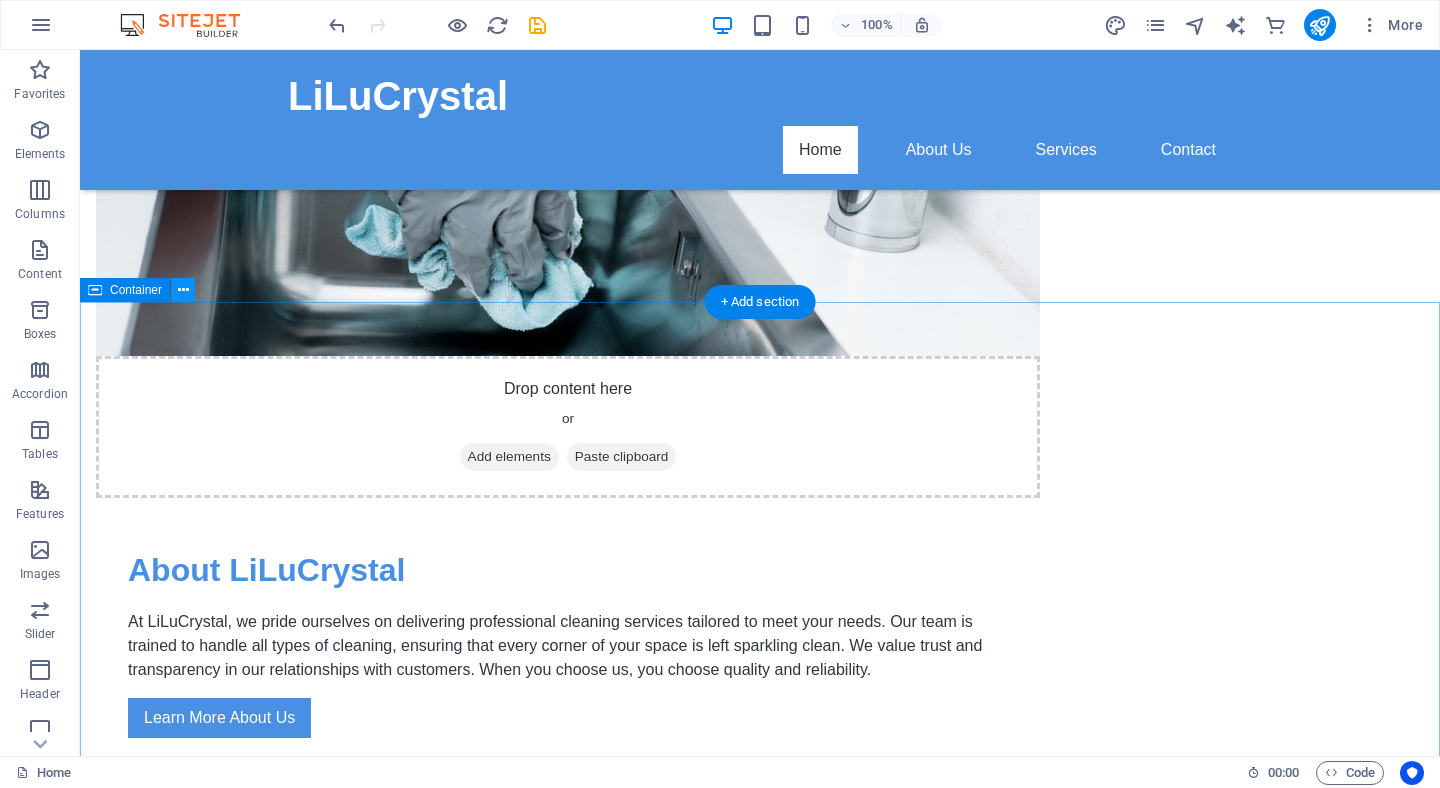 click at bounding box center [183, 290] 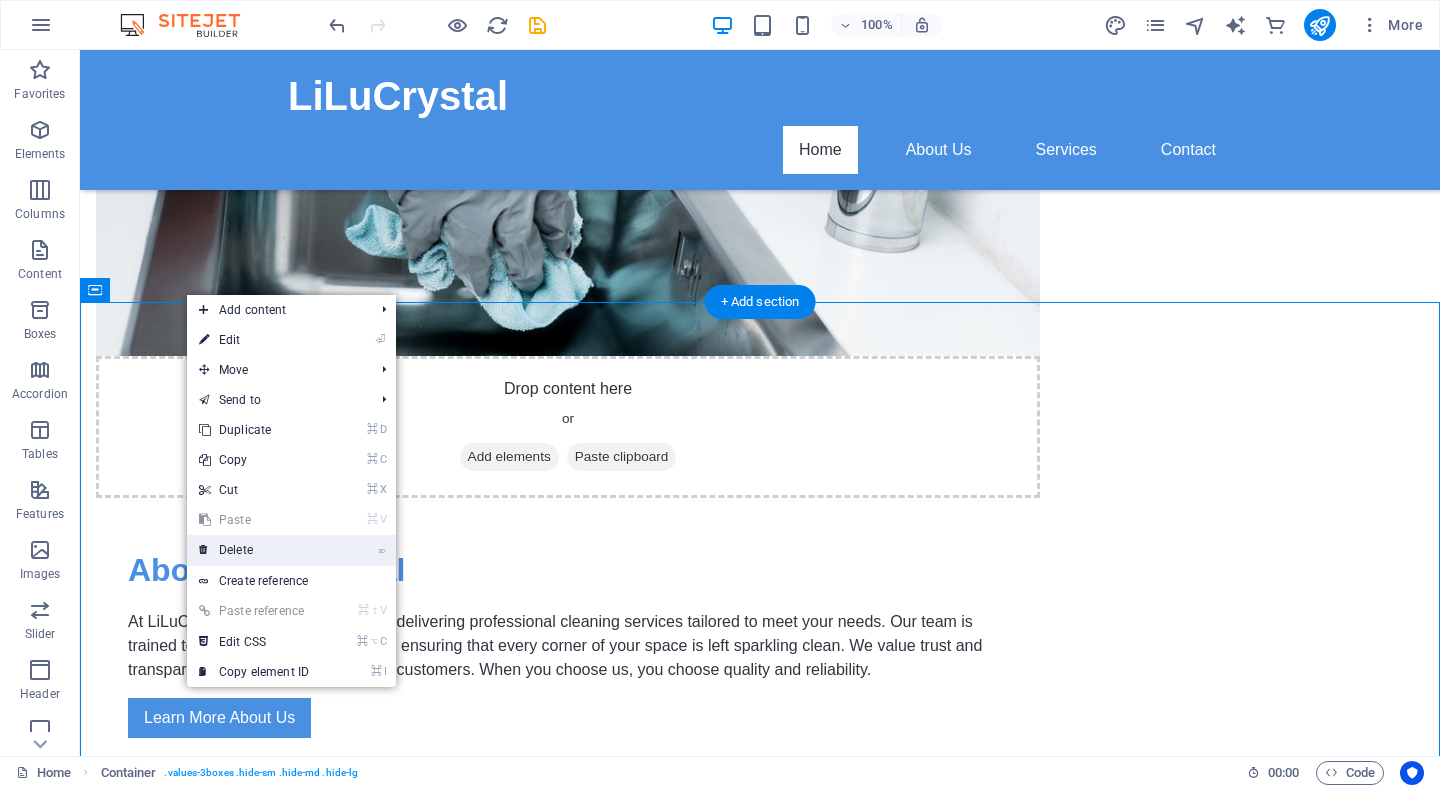 click on "⌦  Delete" at bounding box center [254, 550] 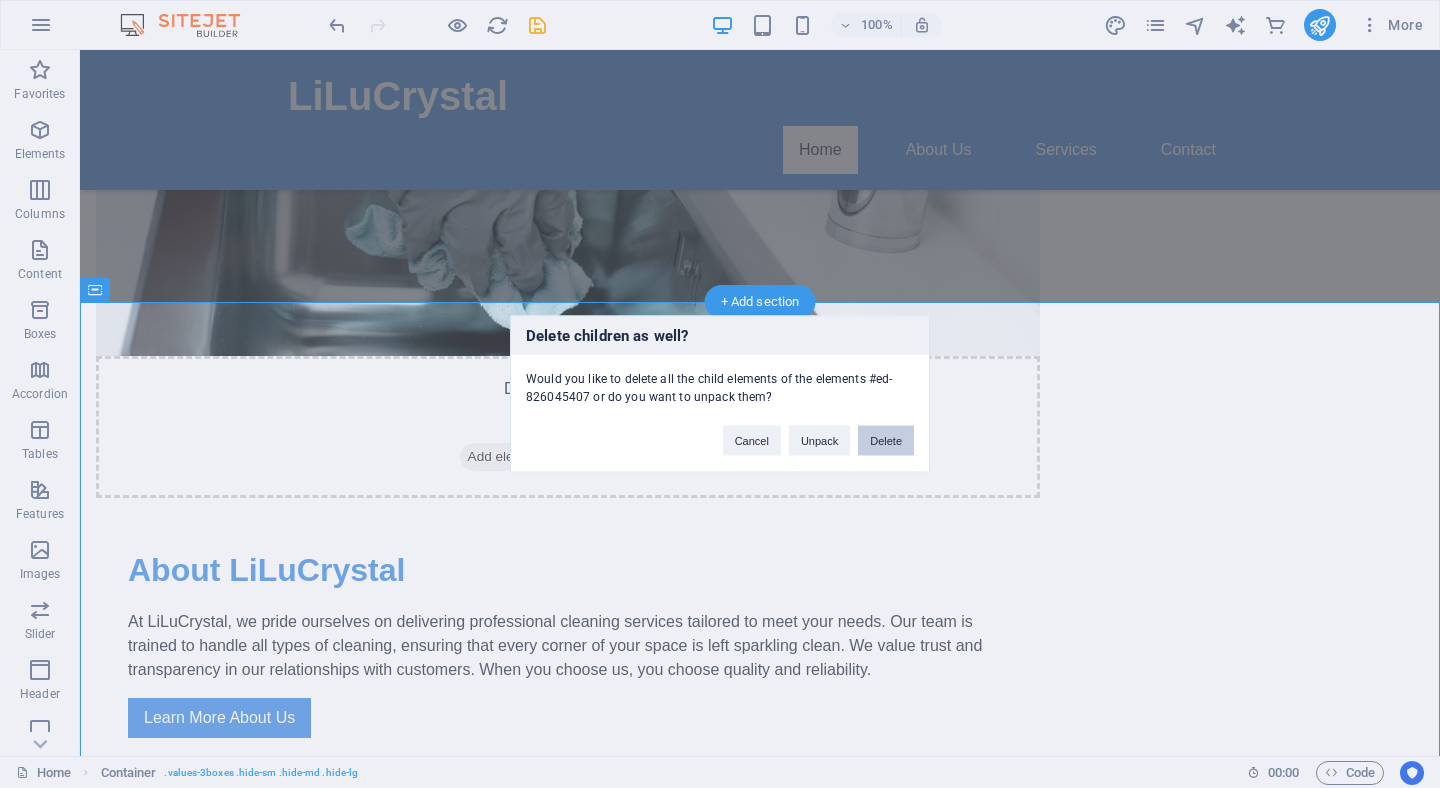 click on "Delete" at bounding box center (886, 441) 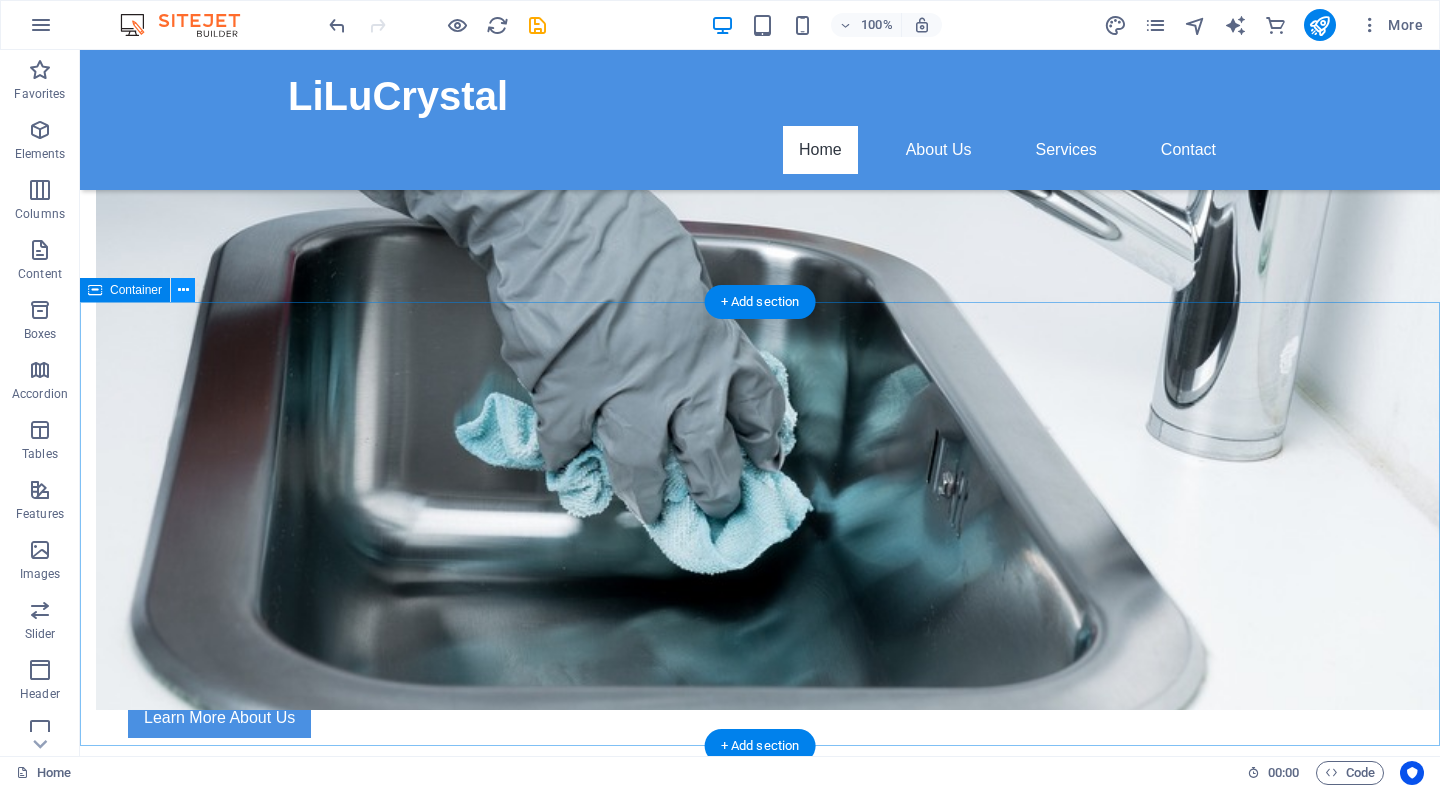 click at bounding box center (183, 290) 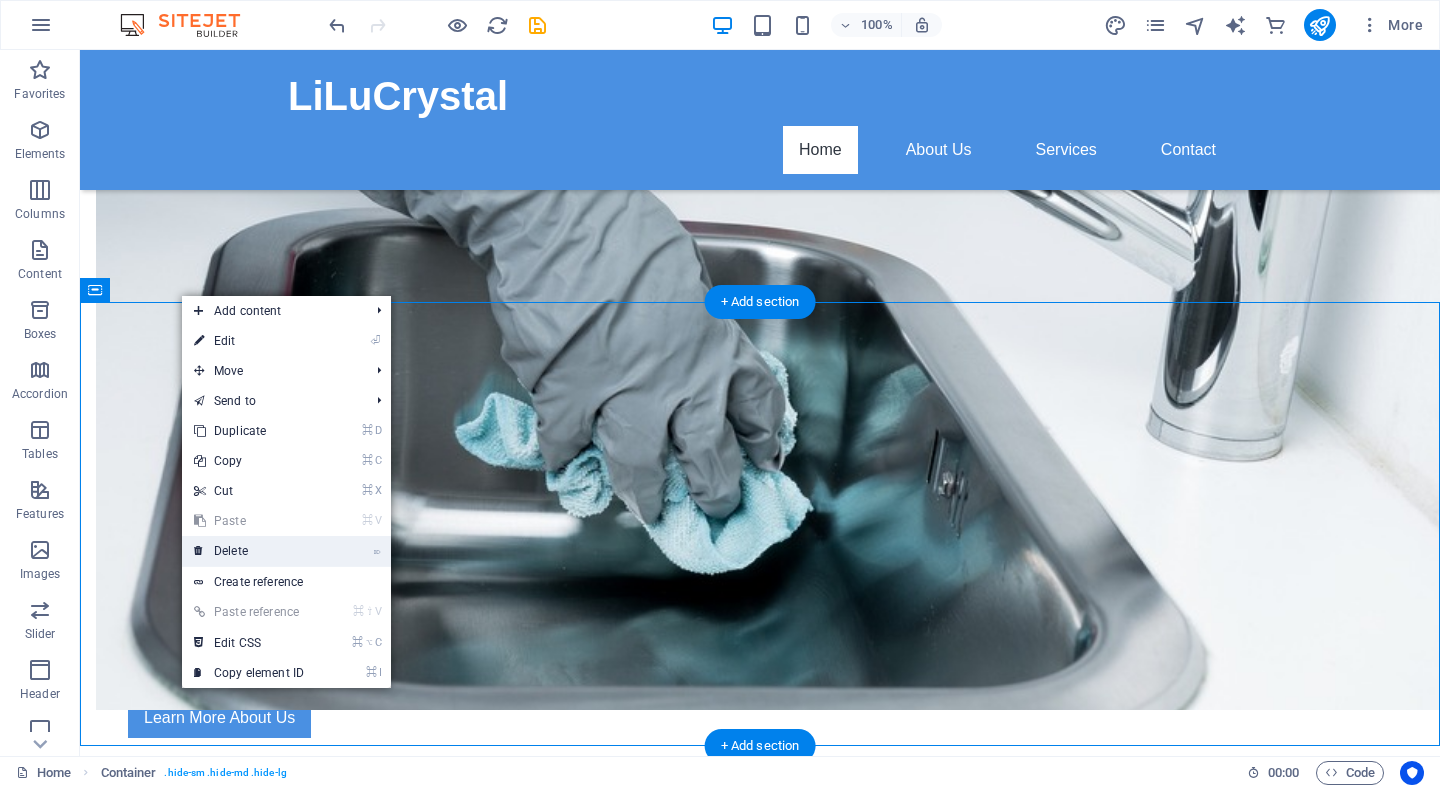 click on "⌦  Delete" at bounding box center (249, 551) 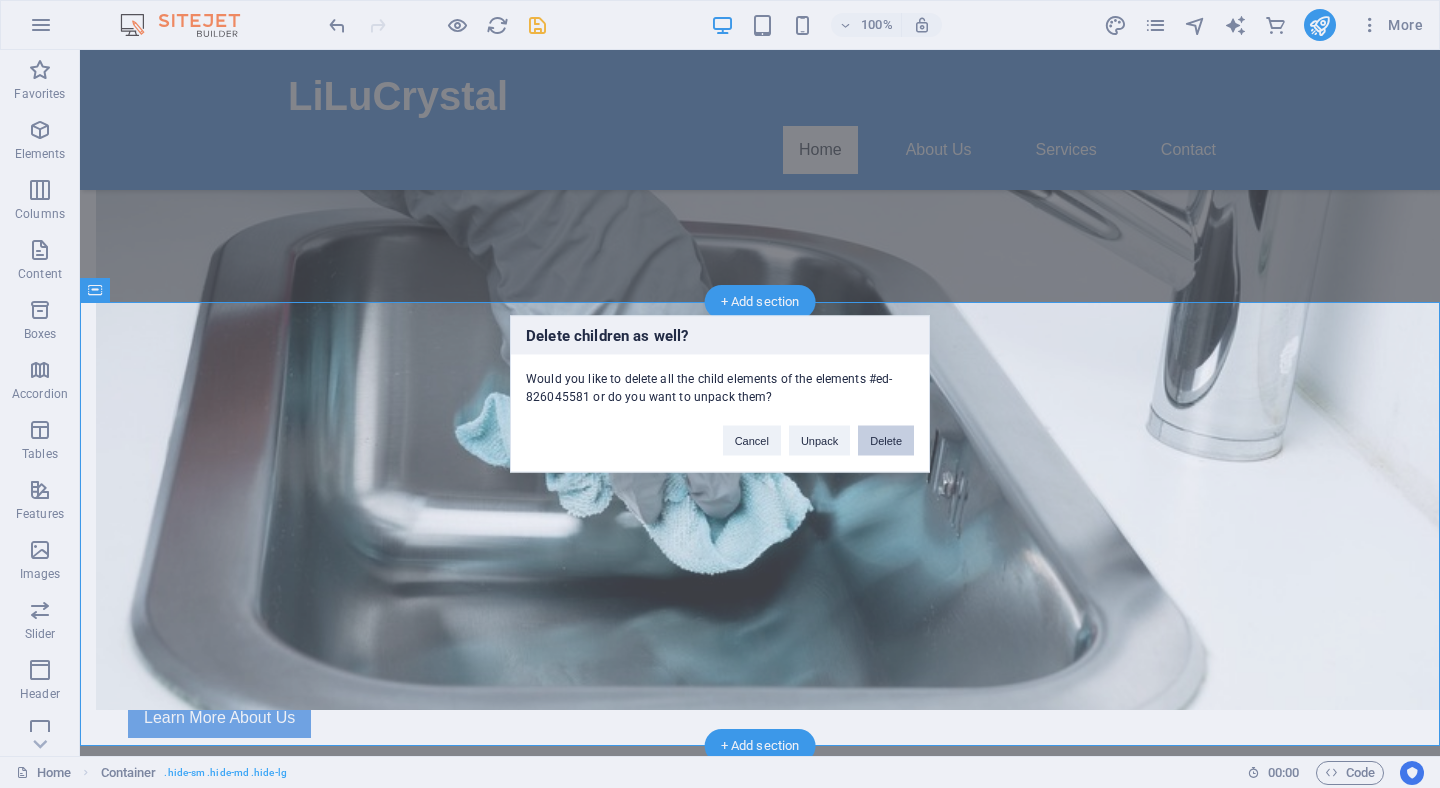 click on "Delete" at bounding box center (886, 441) 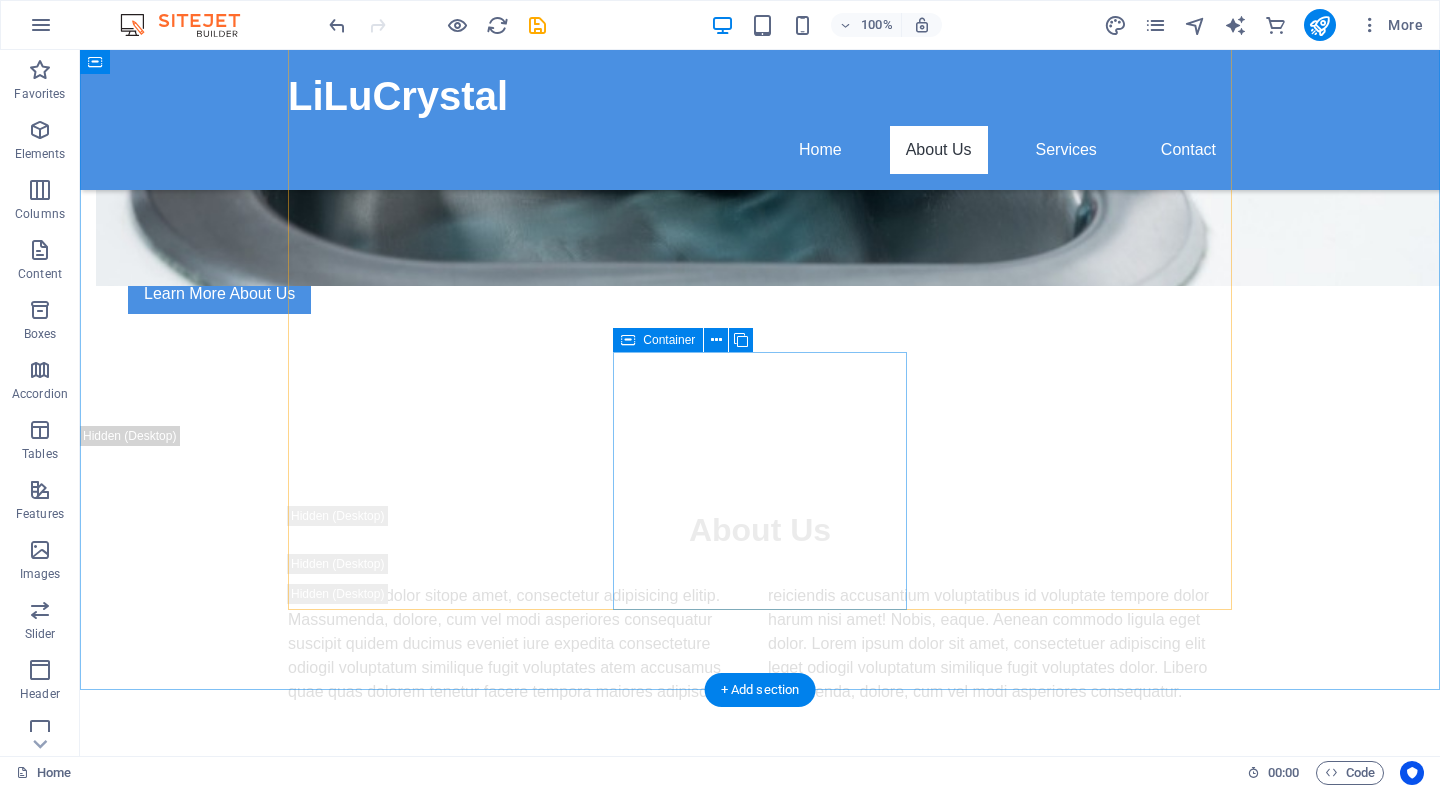 scroll, scrollTop: 1700, scrollLeft: 0, axis: vertical 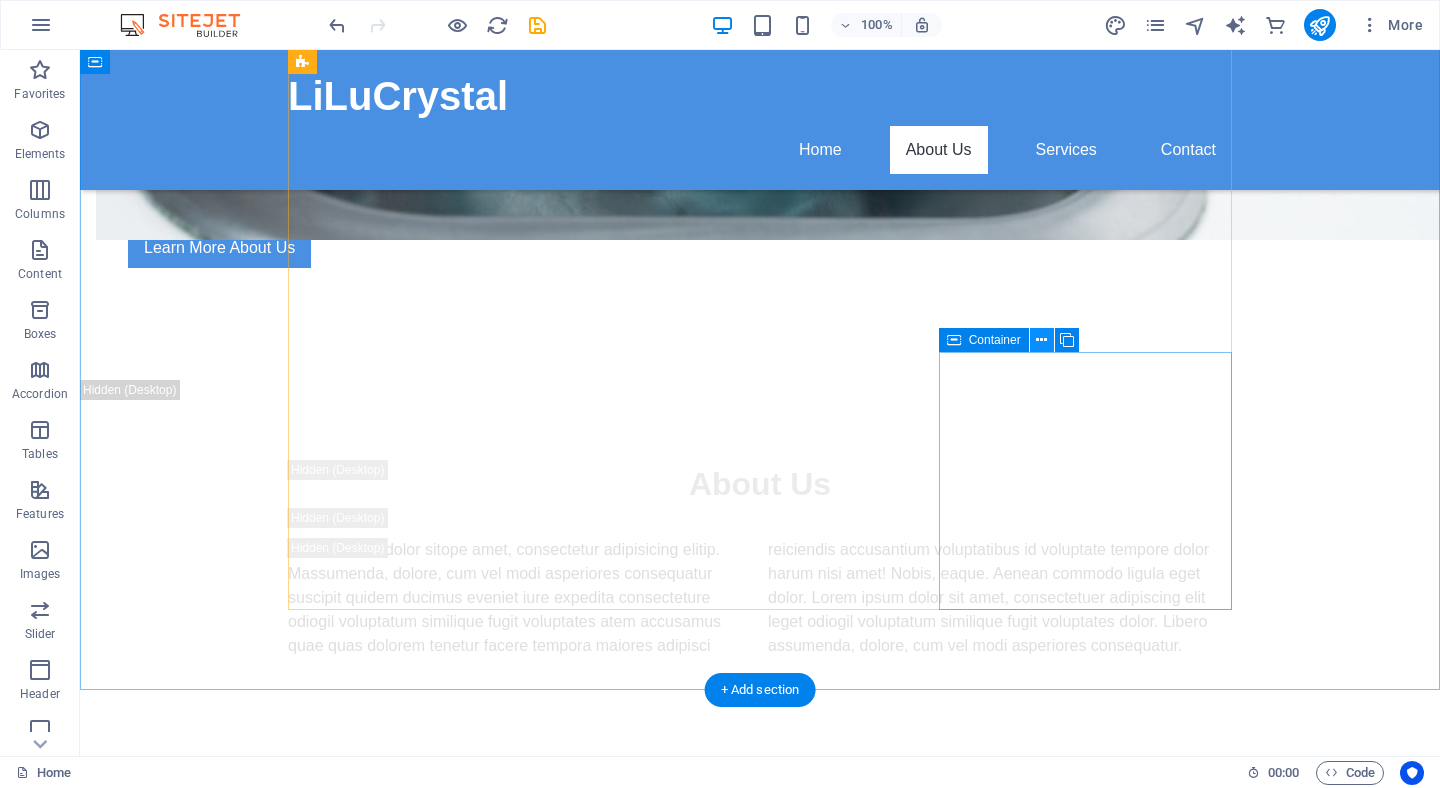 click at bounding box center (1041, 340) 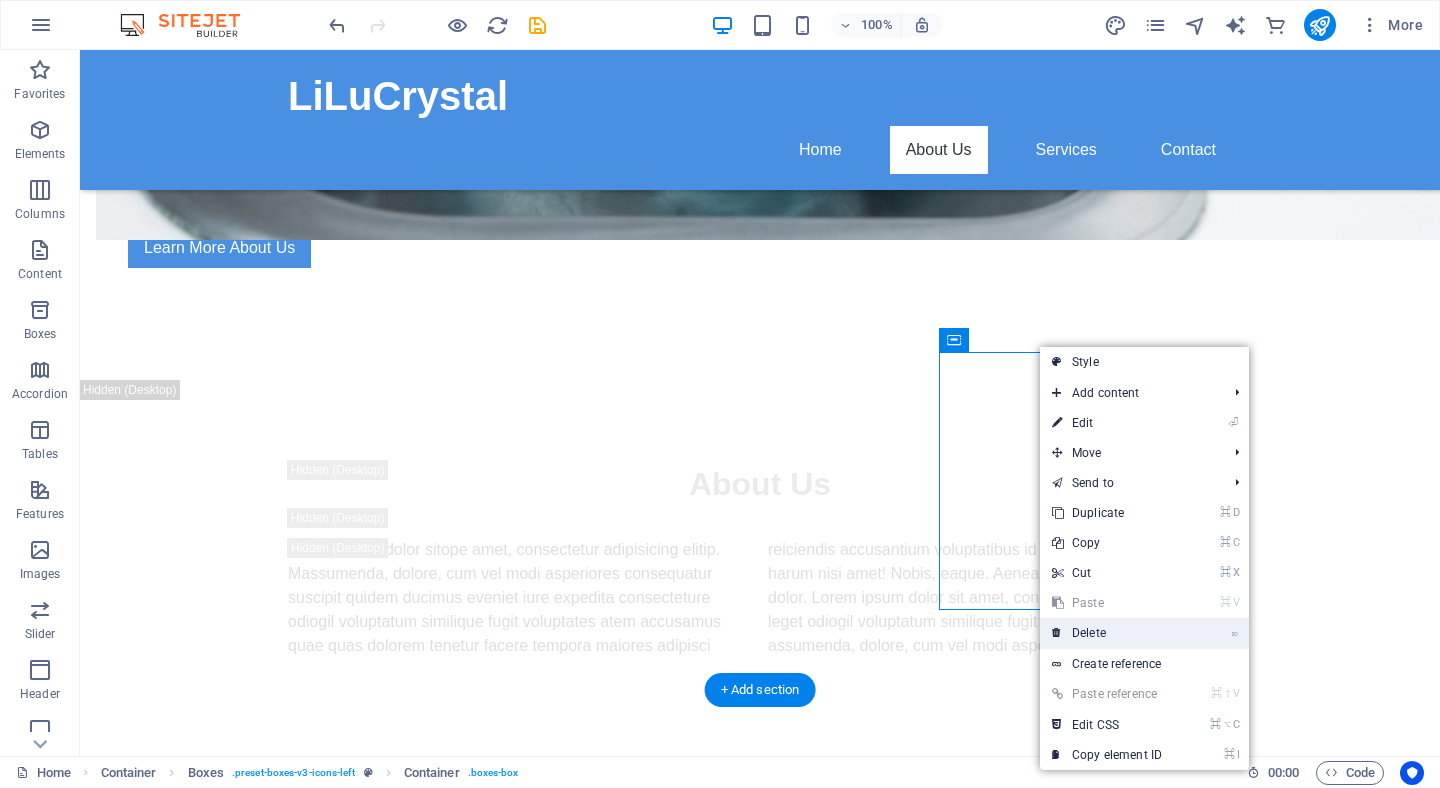 click on "⌦  Delete" at bounding box center (1107, 633) 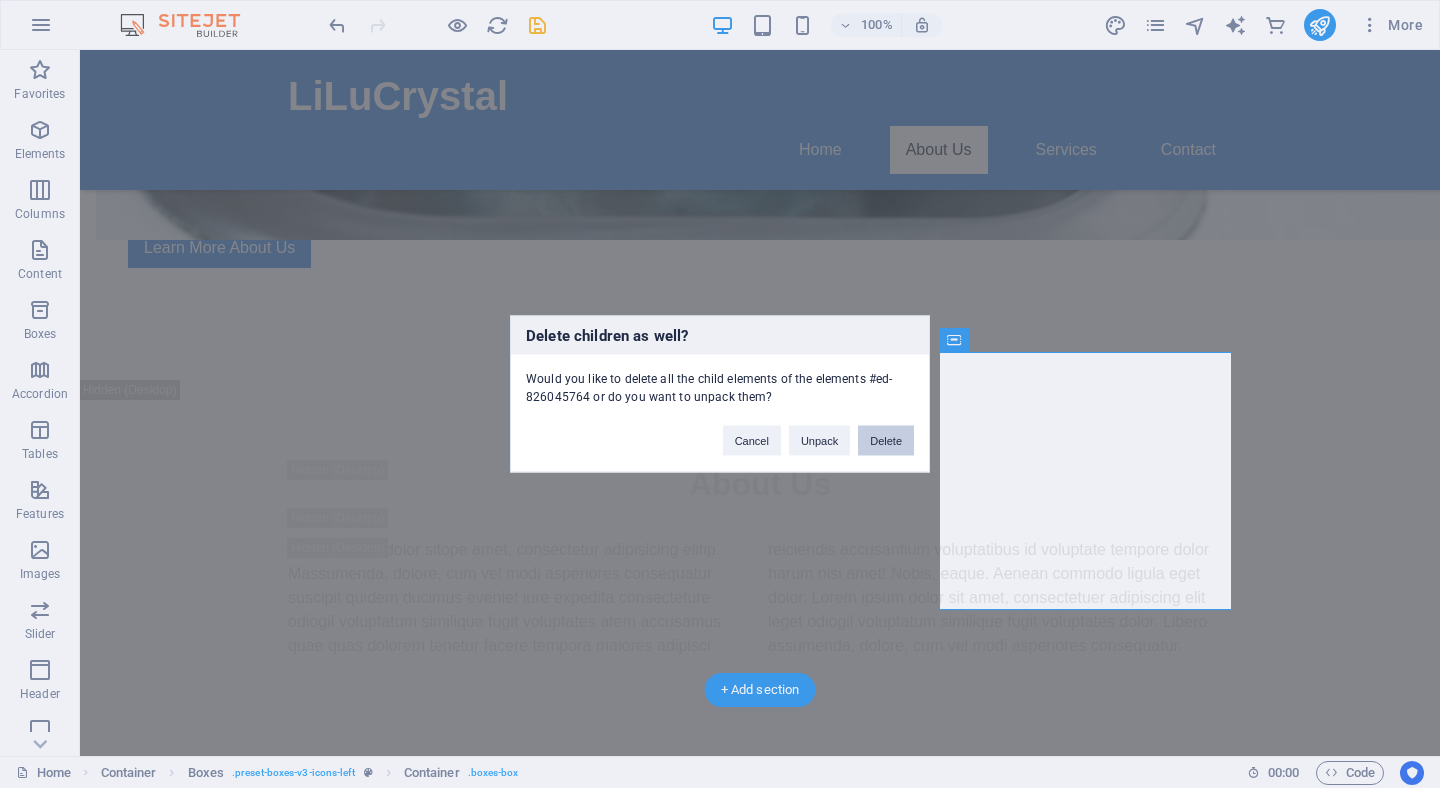click on "Delete" at bounding box center (886, 441) 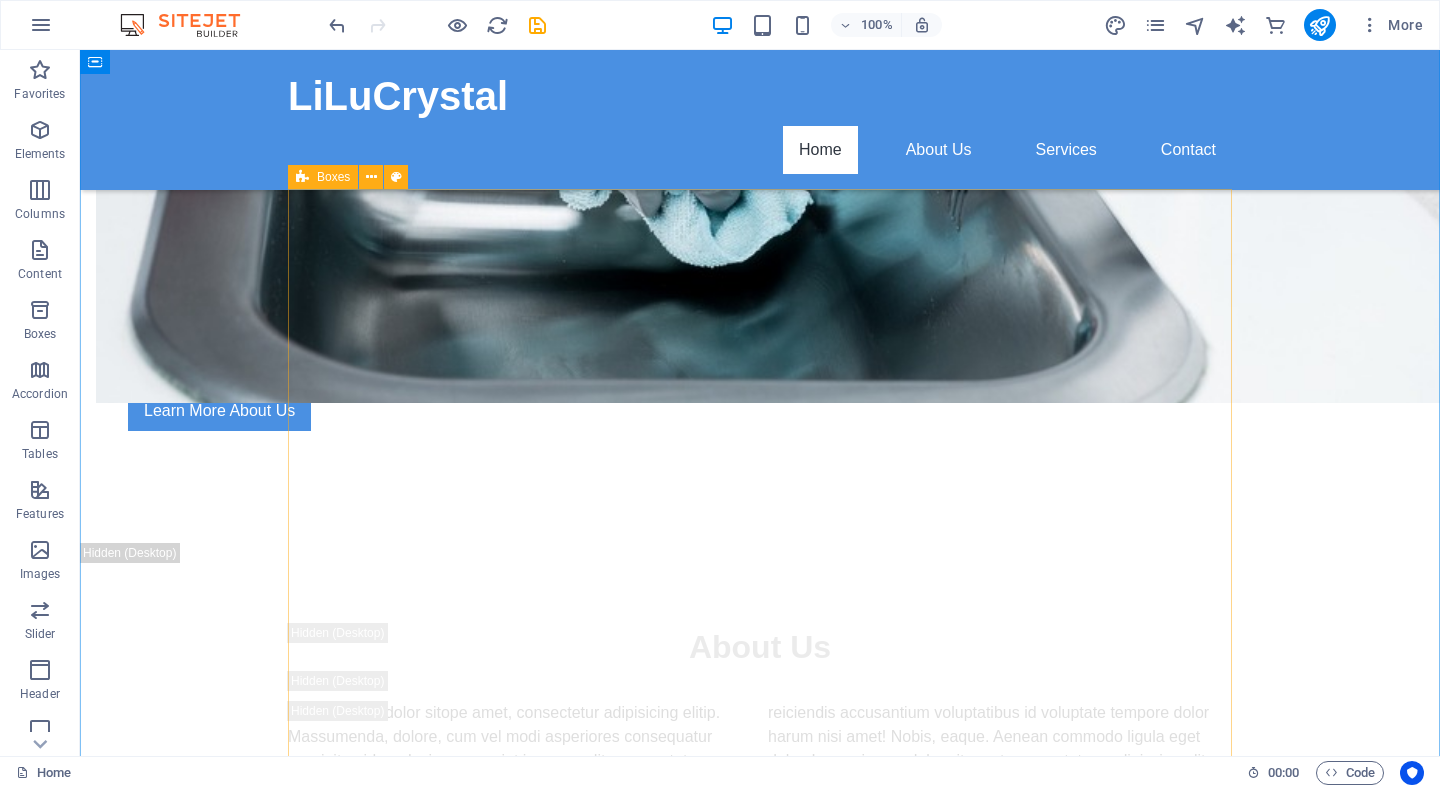 scroll, scrollTop: 1501, scrollLeft: 0, axis: vertical 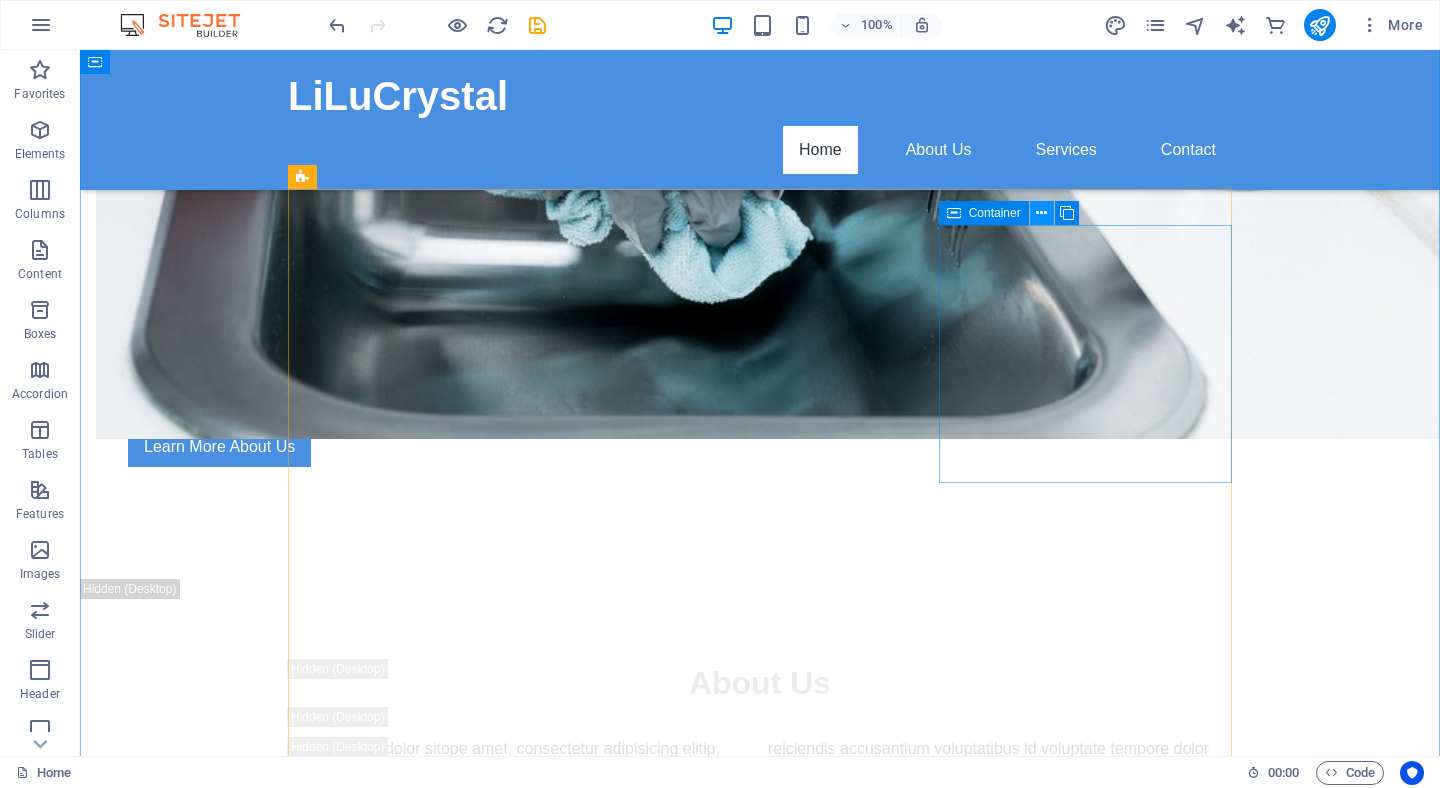 click at bounding box center [1041, 213] 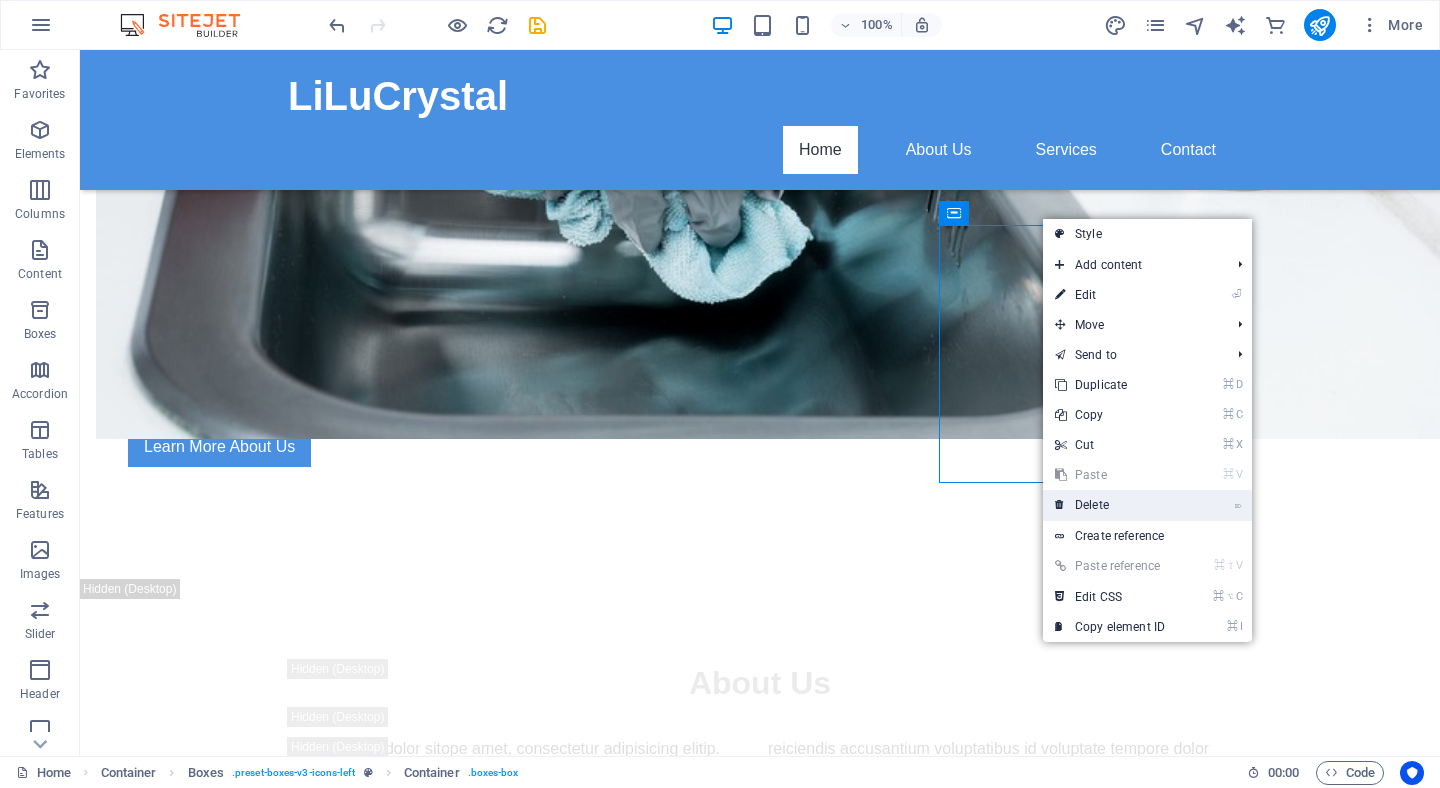 click on "⌦  Delete" at bounding box center (1110, 505) 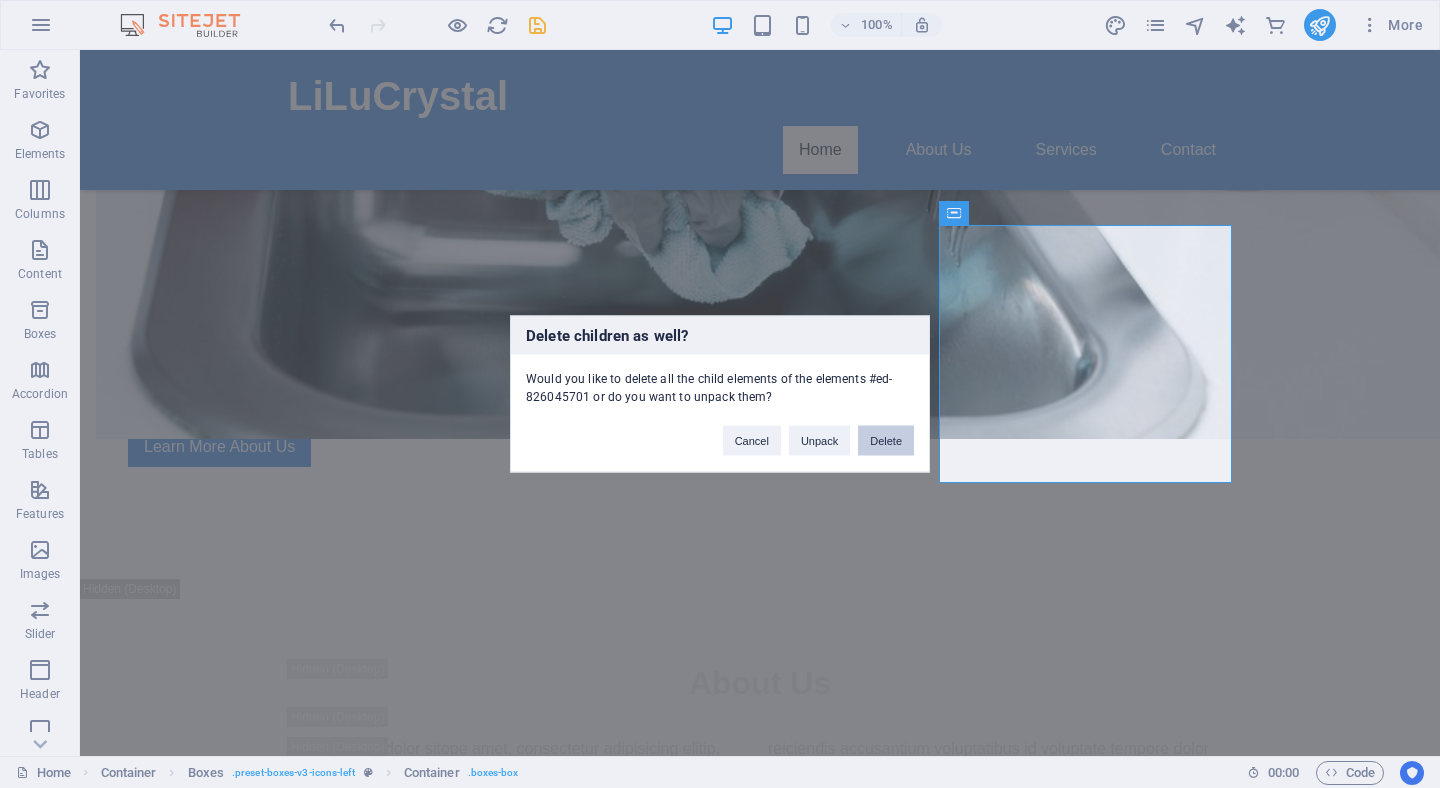 click on "Delete" at bounding box center [886, 441] 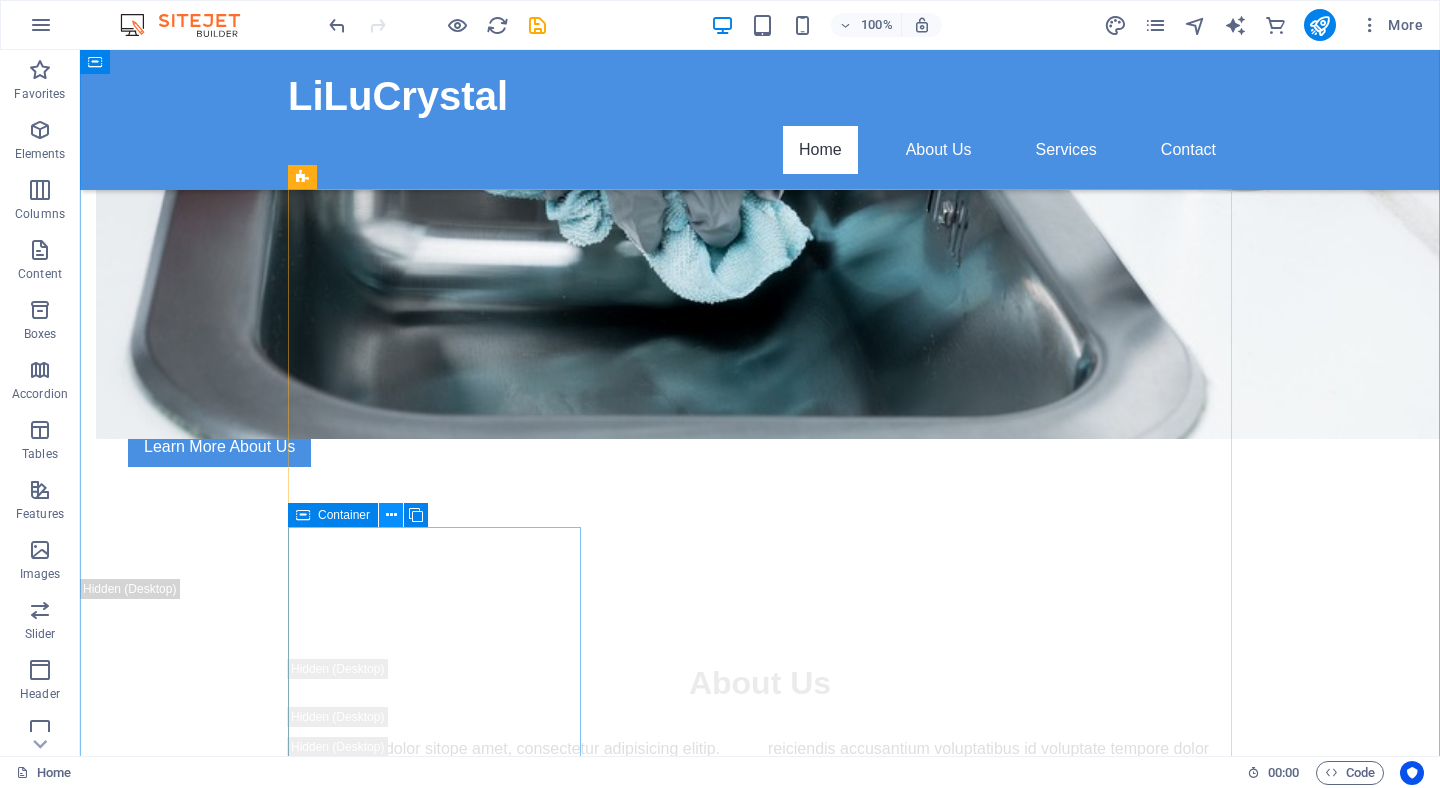click at bounding box center (391, 515) 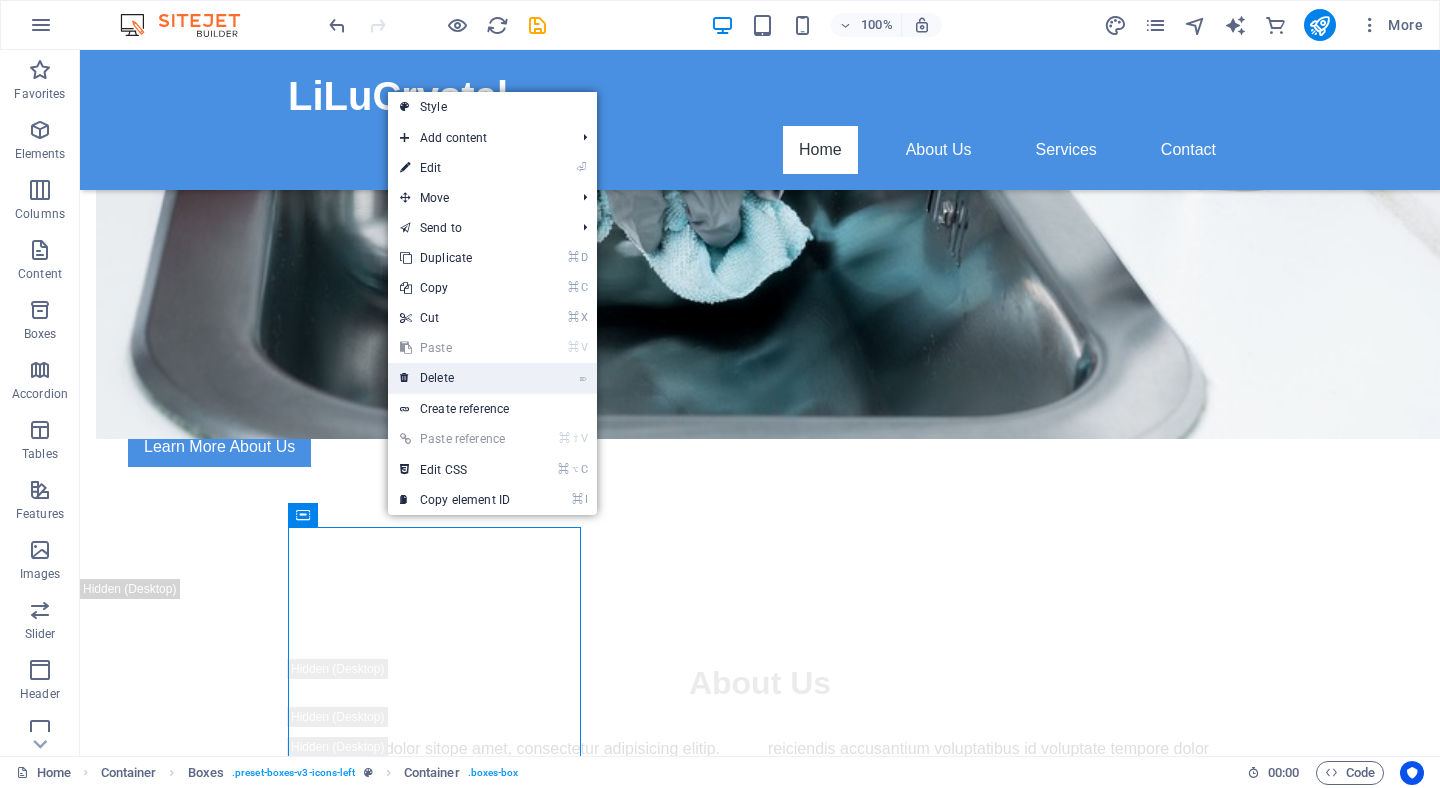 click on "⌦  Delete" at bounding box center (455, 378) 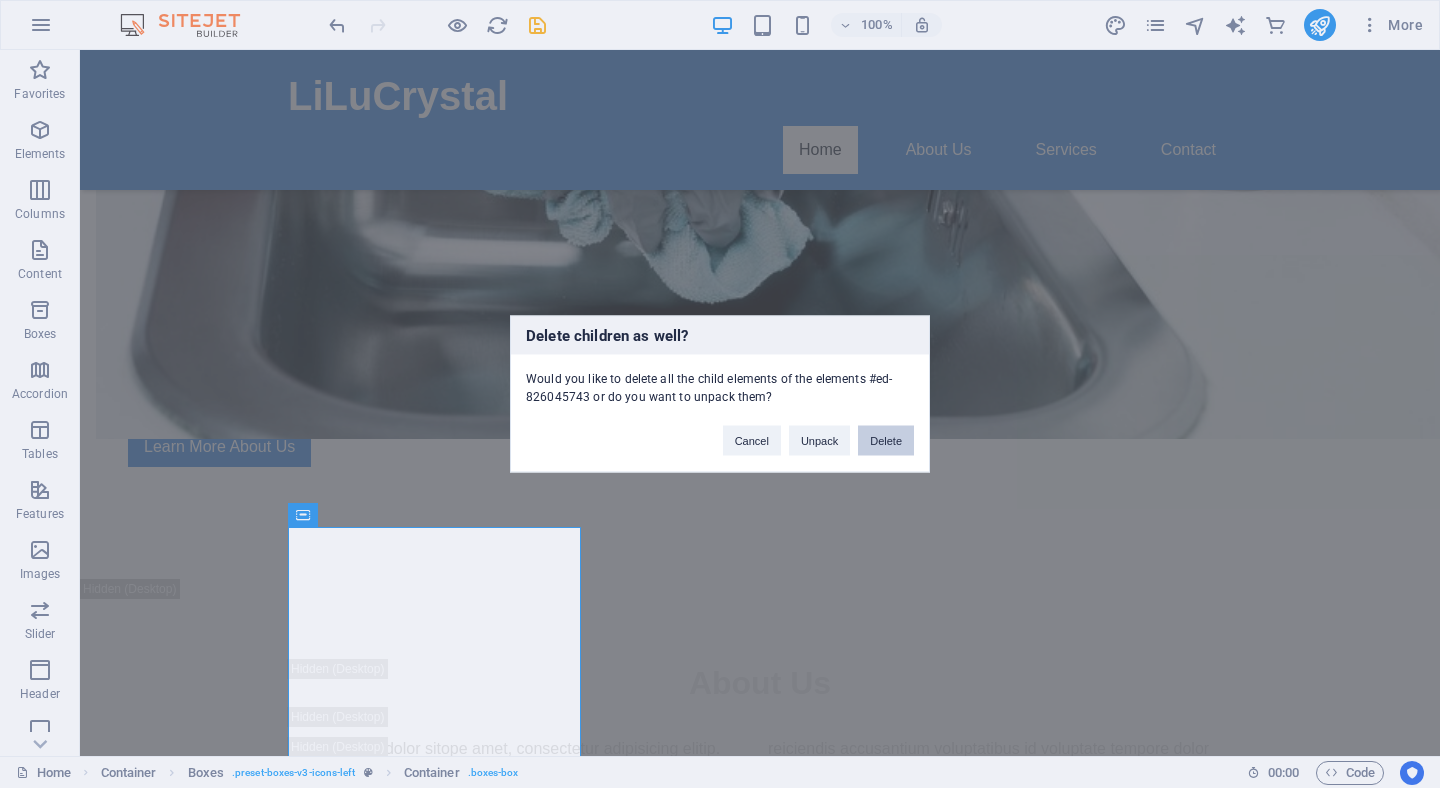 click on "Delete" at bounding box center [886, 441] 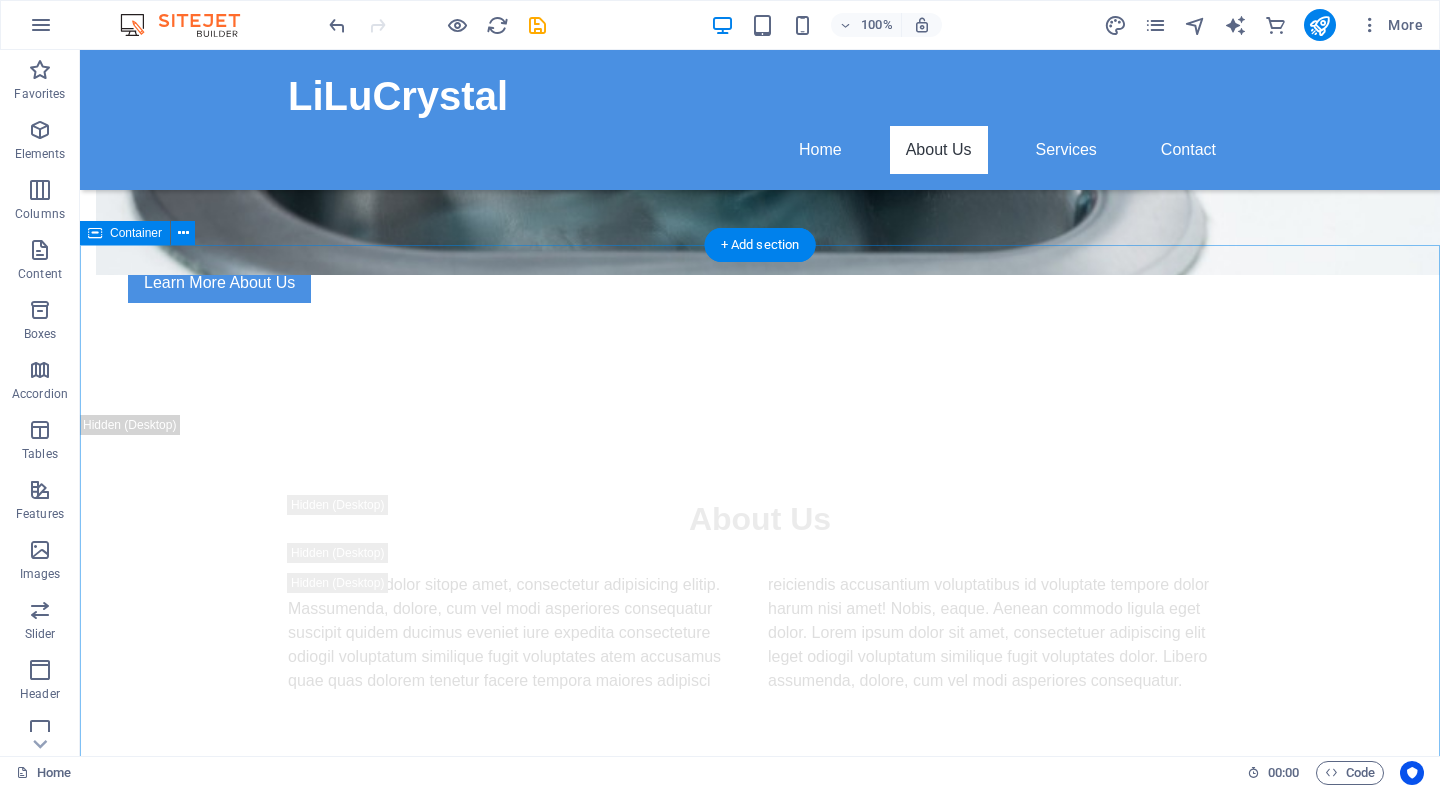 scroll, scrollTop: 1795, scrollLeft: 0, axis: vertical 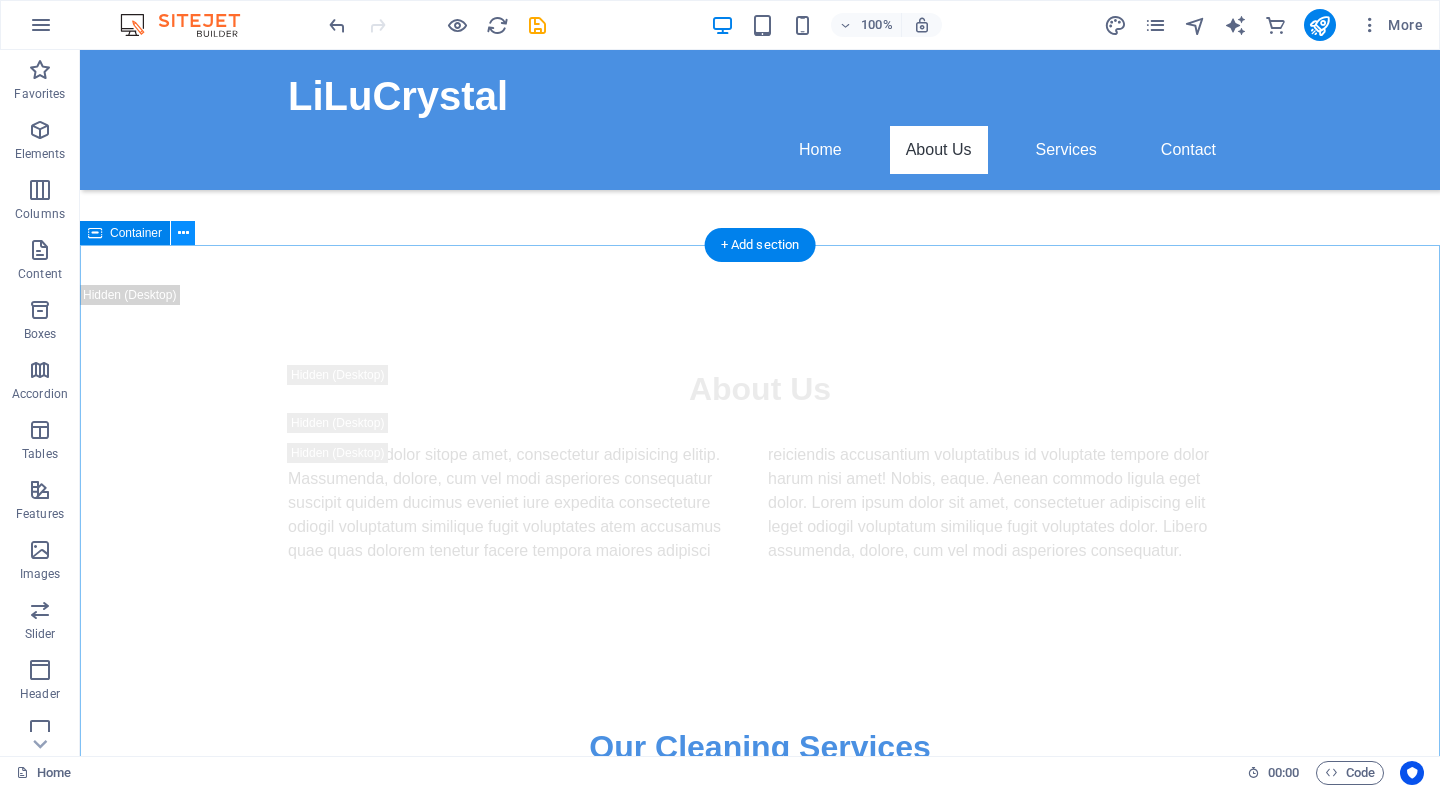 click at bounding box center [183, 233] 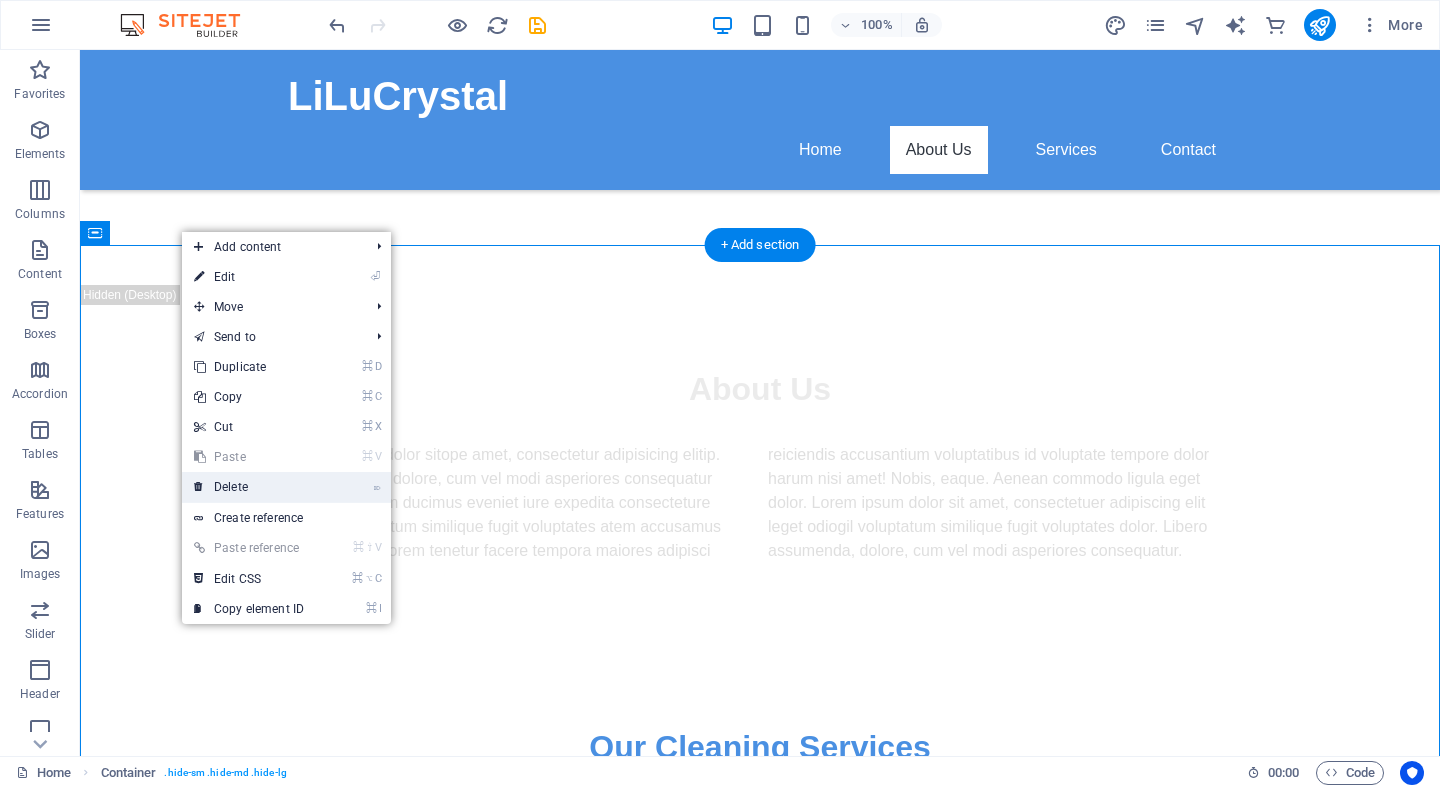 click on "⌦  Delete" at bounding box center [249, 487] 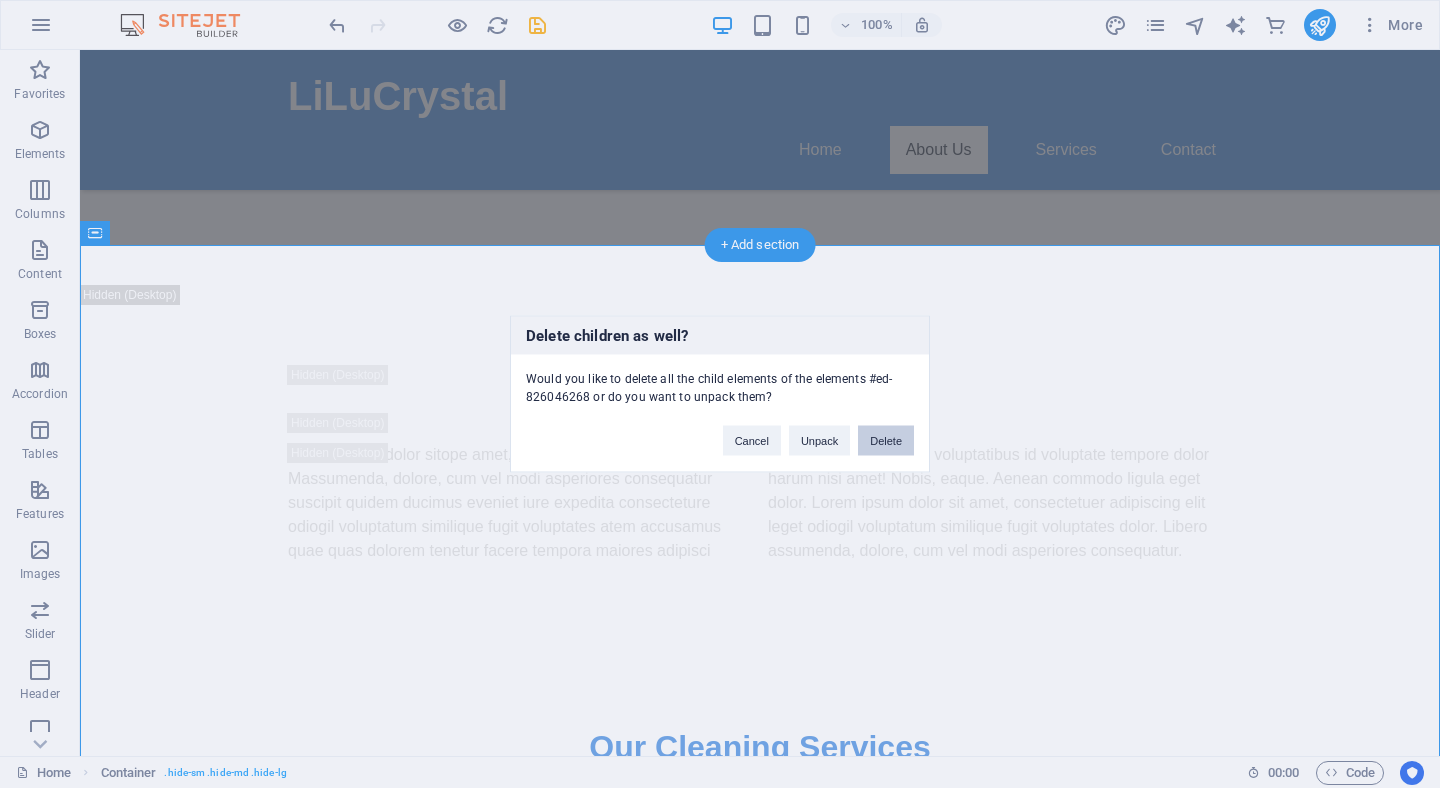 click on "Delete" at bounding box center [886, 441] 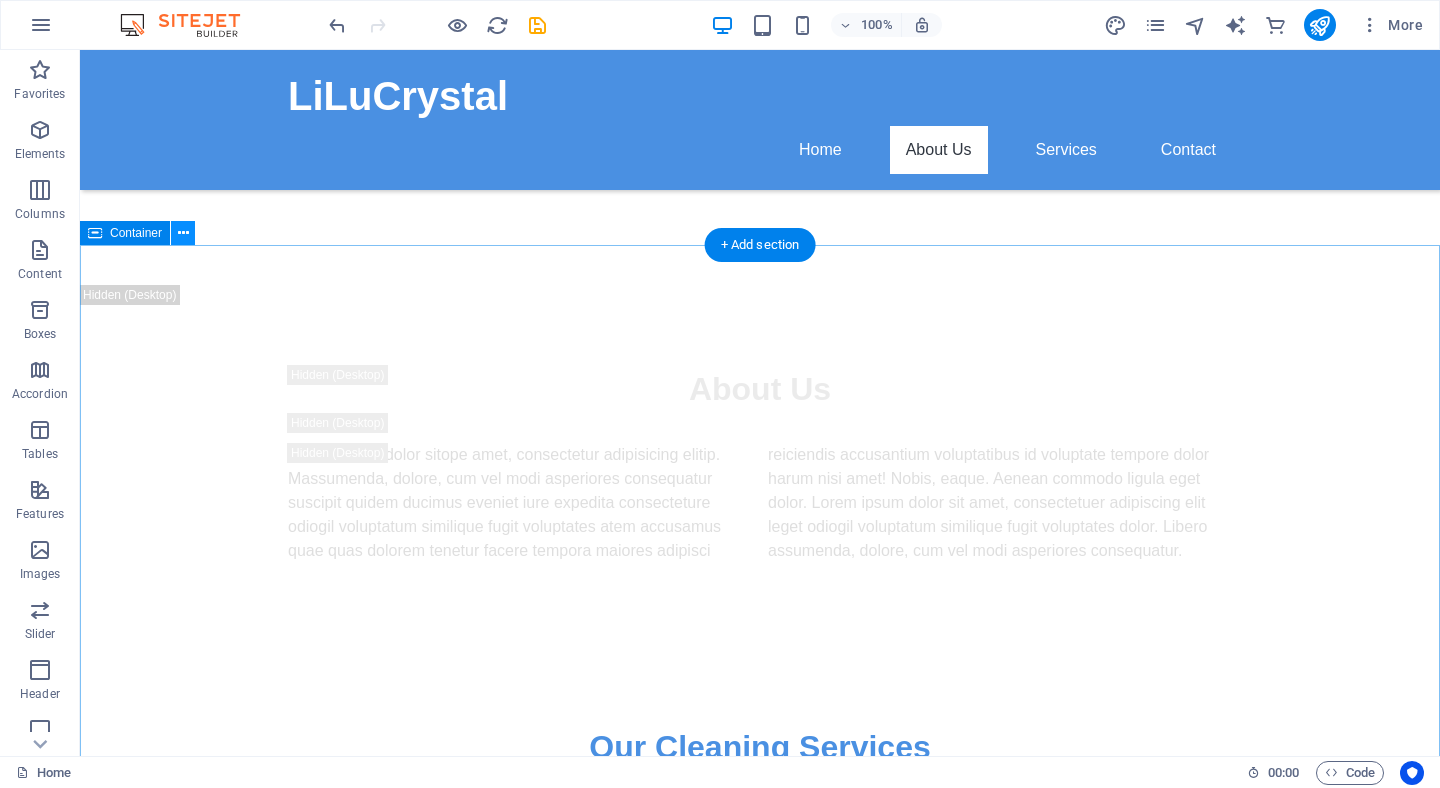 click at bounding box center (183, 233) 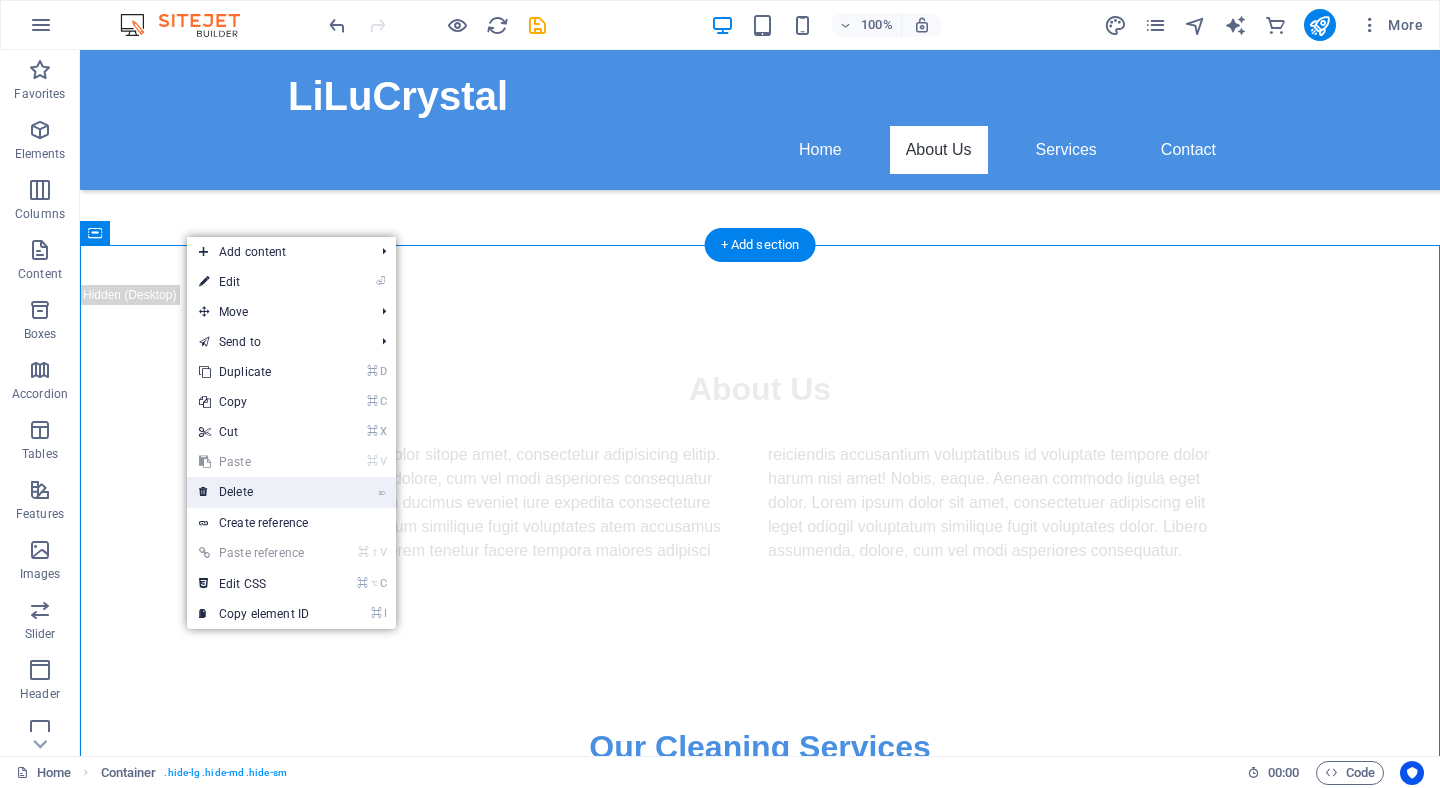 click on "⌦  Delete" at bounding box center [254, 492] 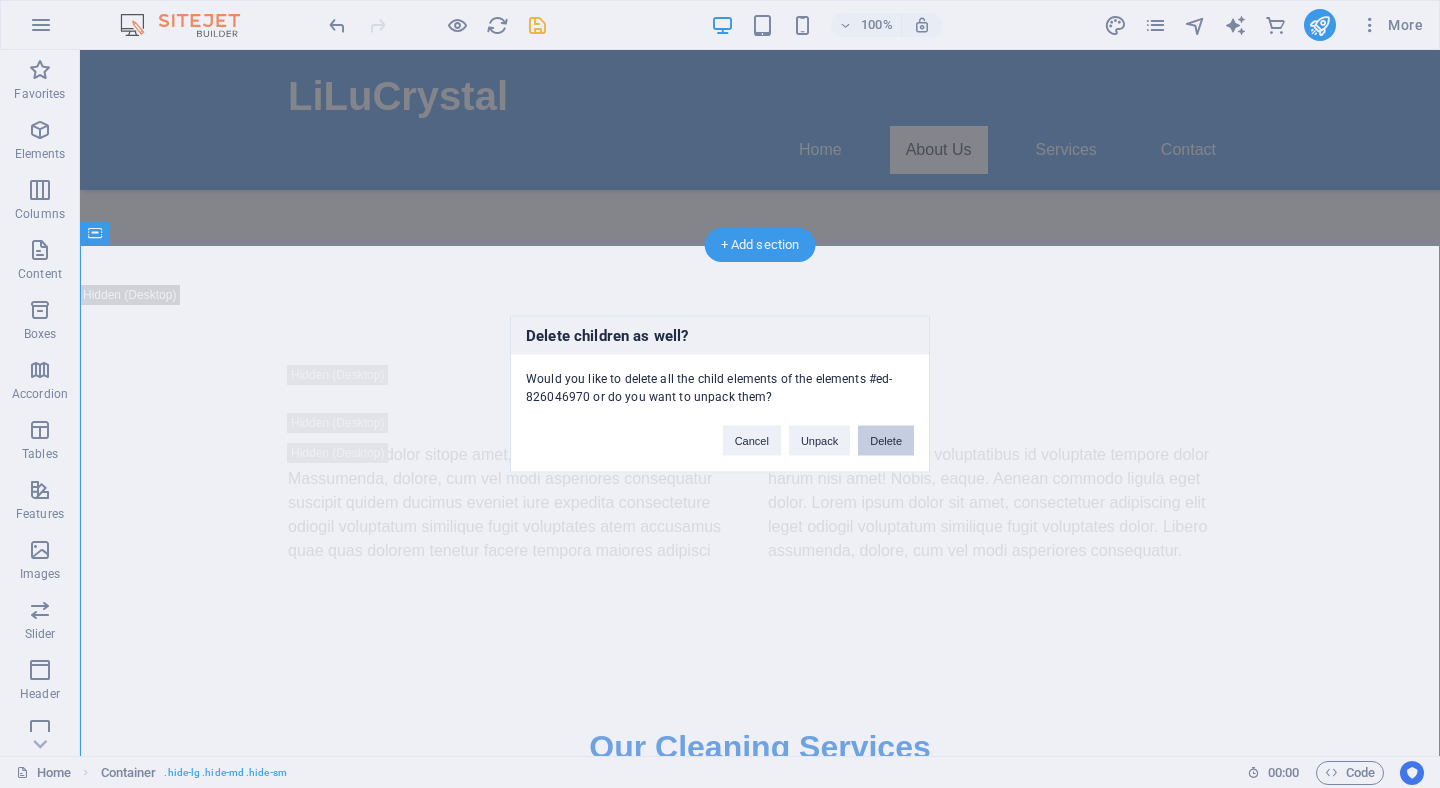 drag, startPoint x: 905, startPoint y: 443, endPoint x: 825, endPoint y: 393, distance: 94.33981 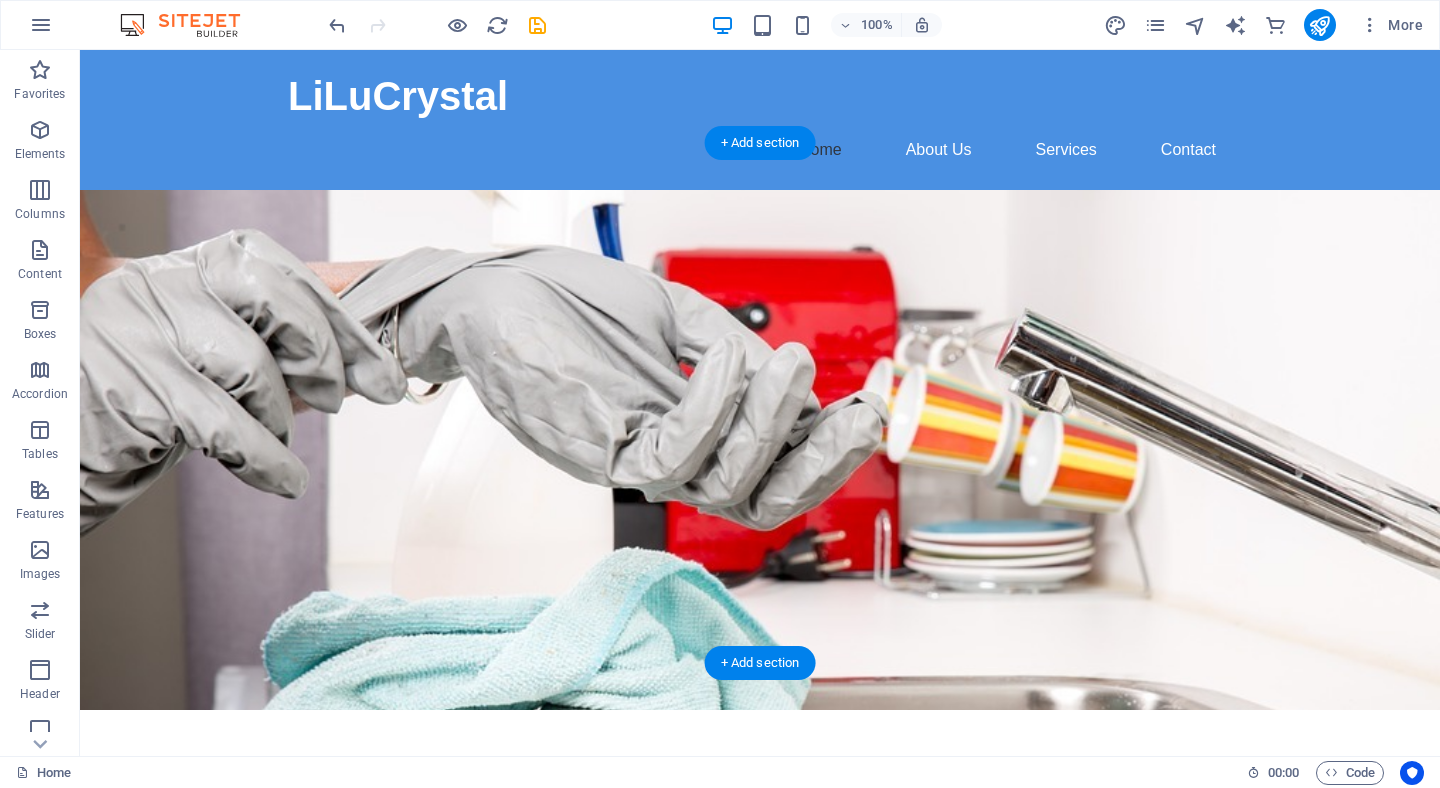 scroll, scrollTop: 0, scrollLeft: 0, axis: both 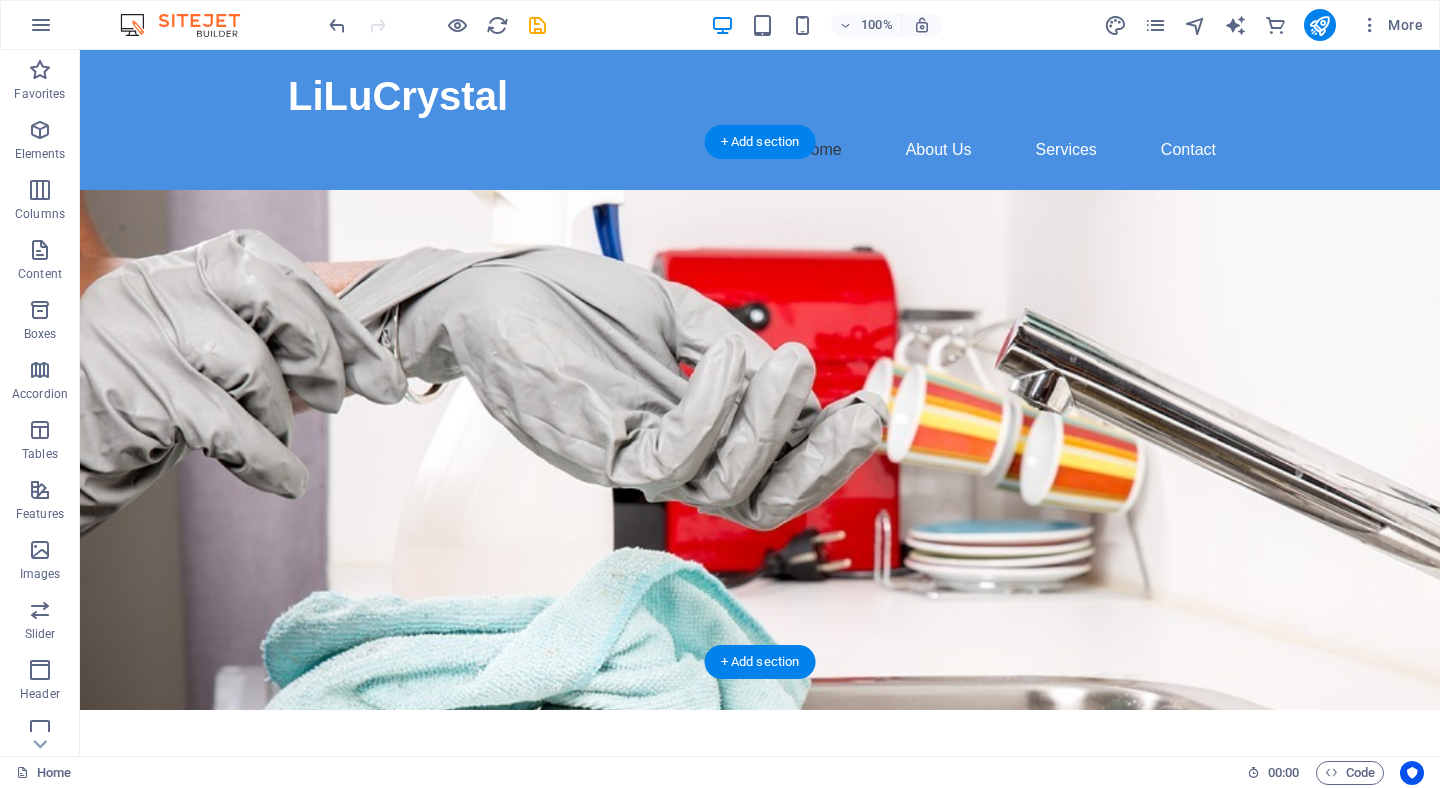 click at bounding box center (760, 450) 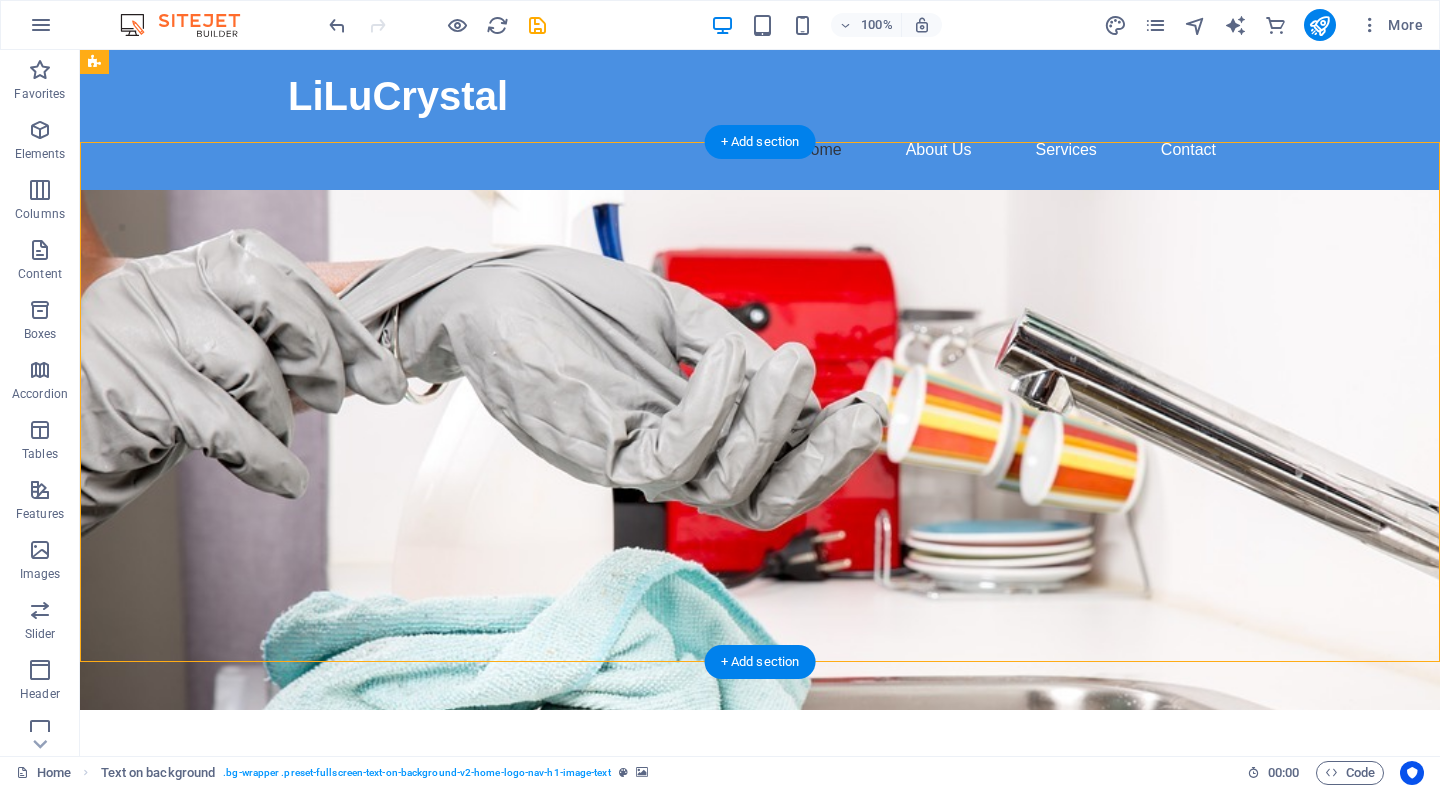 click at bounding box center (760, 450) 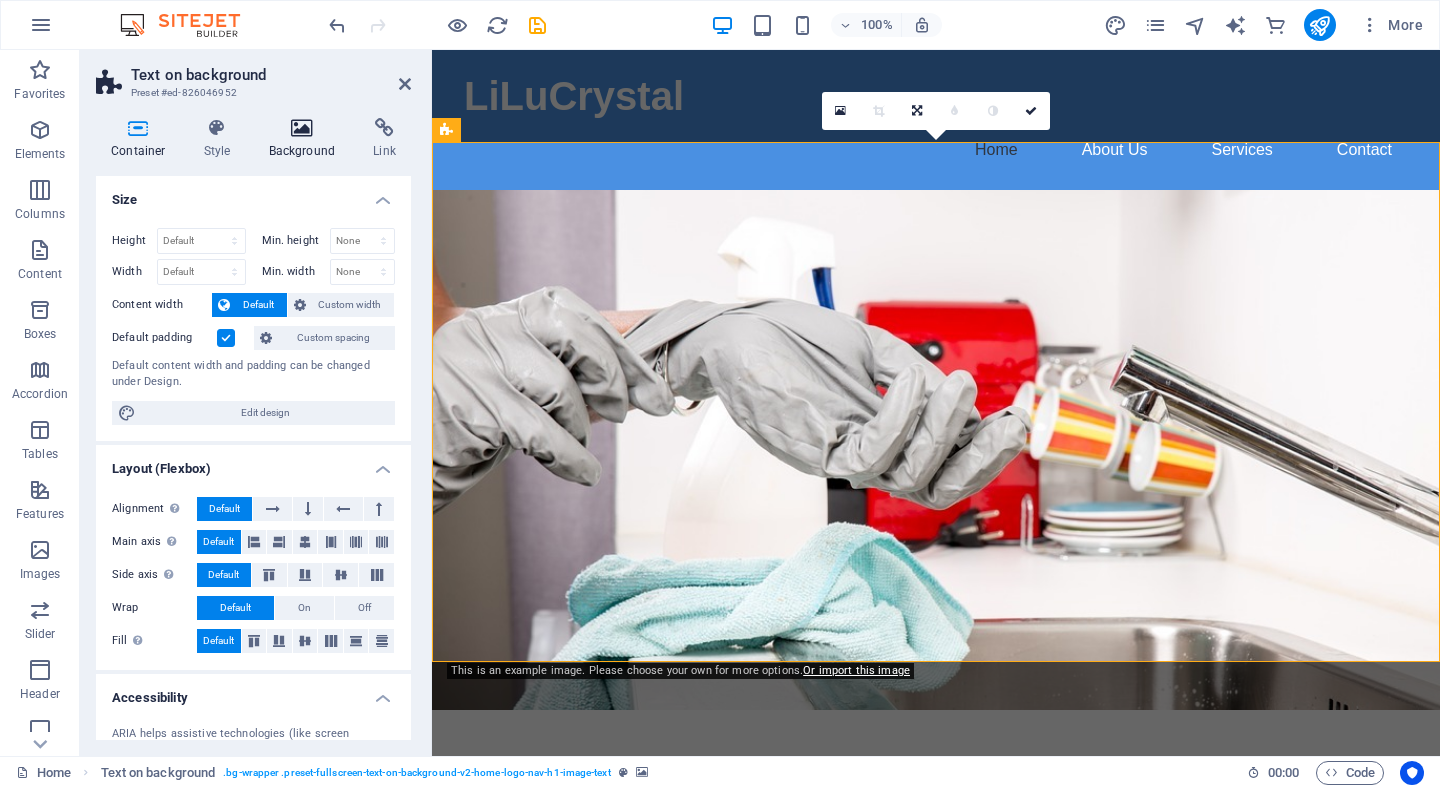 click on "Background" at bounding box center (306, 139) 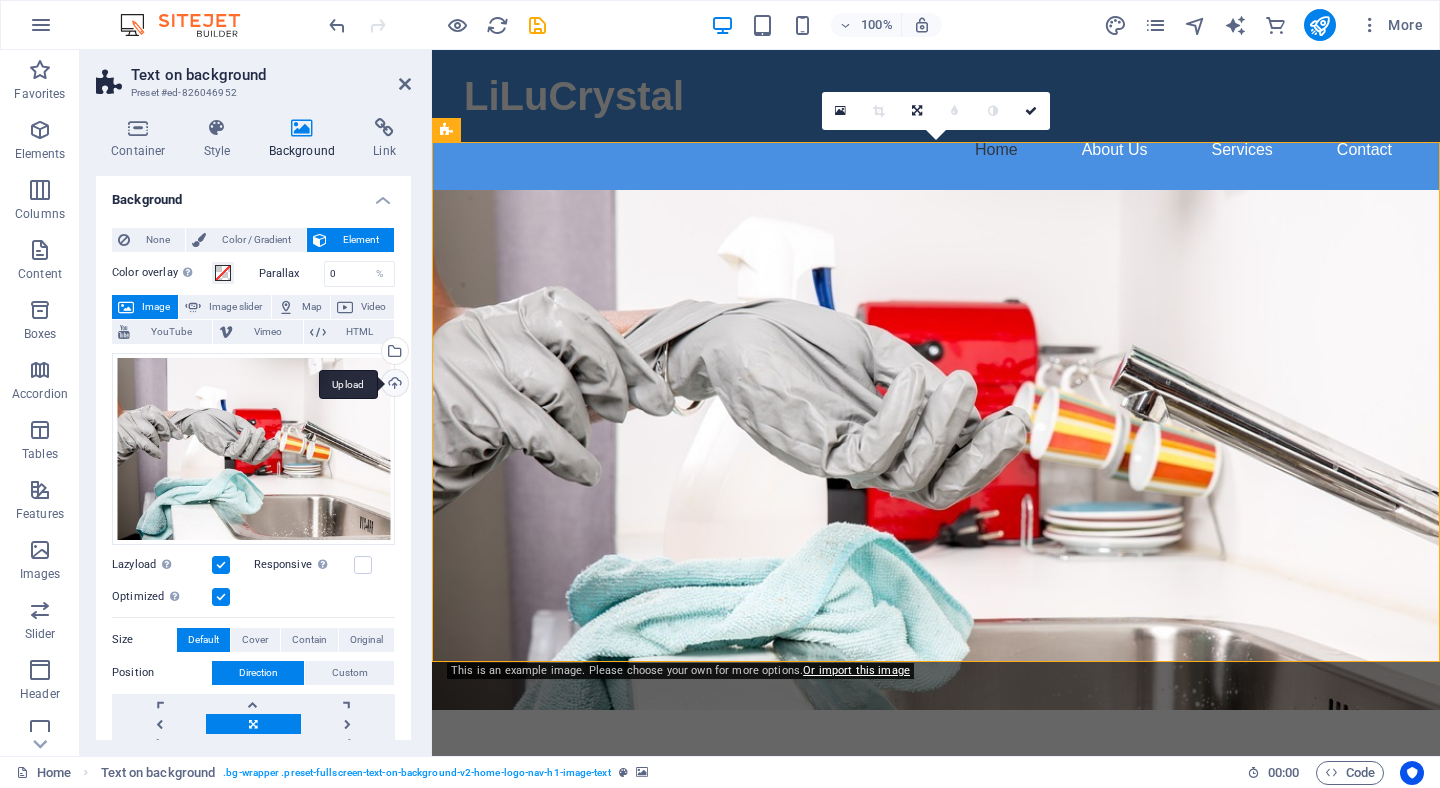 click on "Upload" at bounding box center (393, 385) 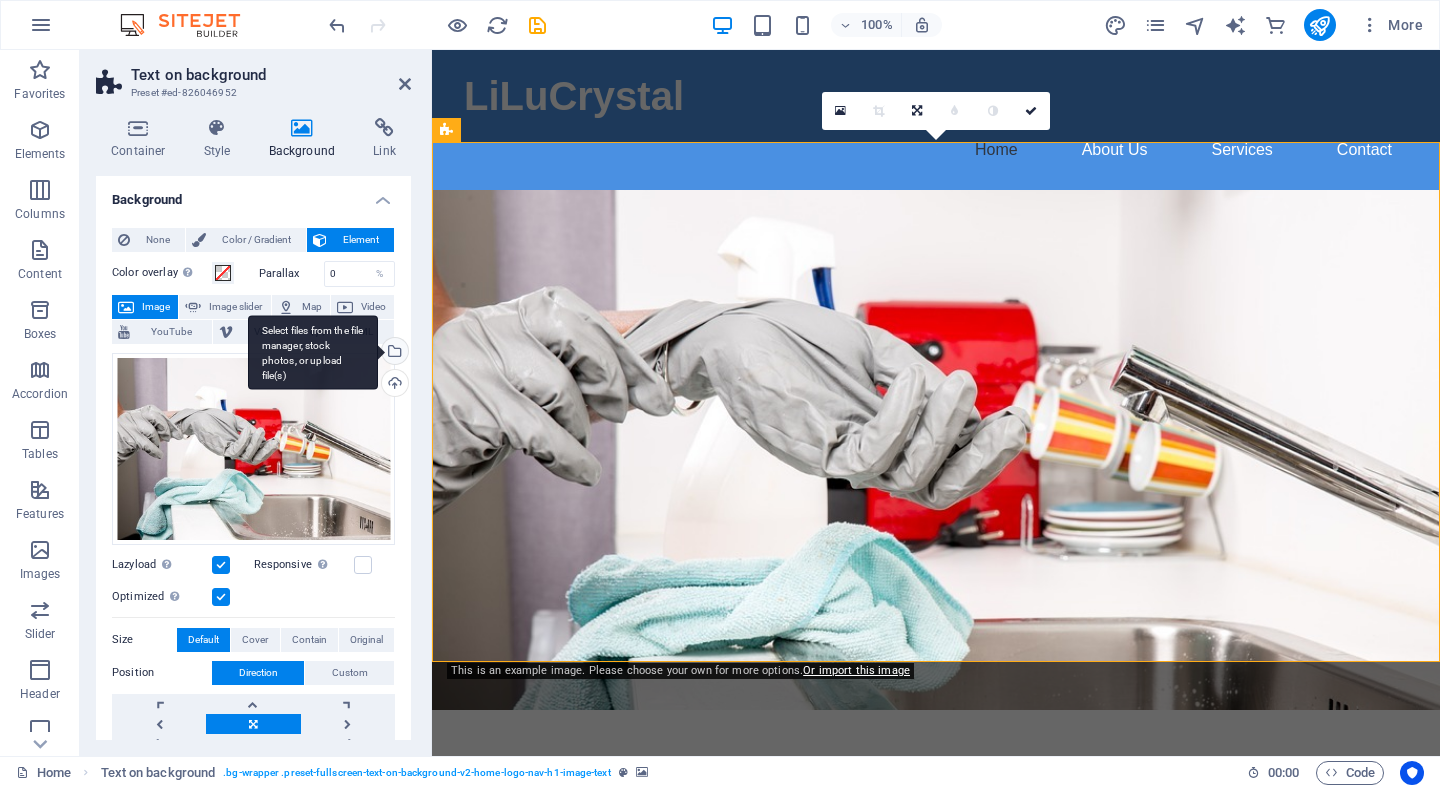 click on "Select files from the file manager, stock photos, or upload file(s)" at bounding box center [393, 353] 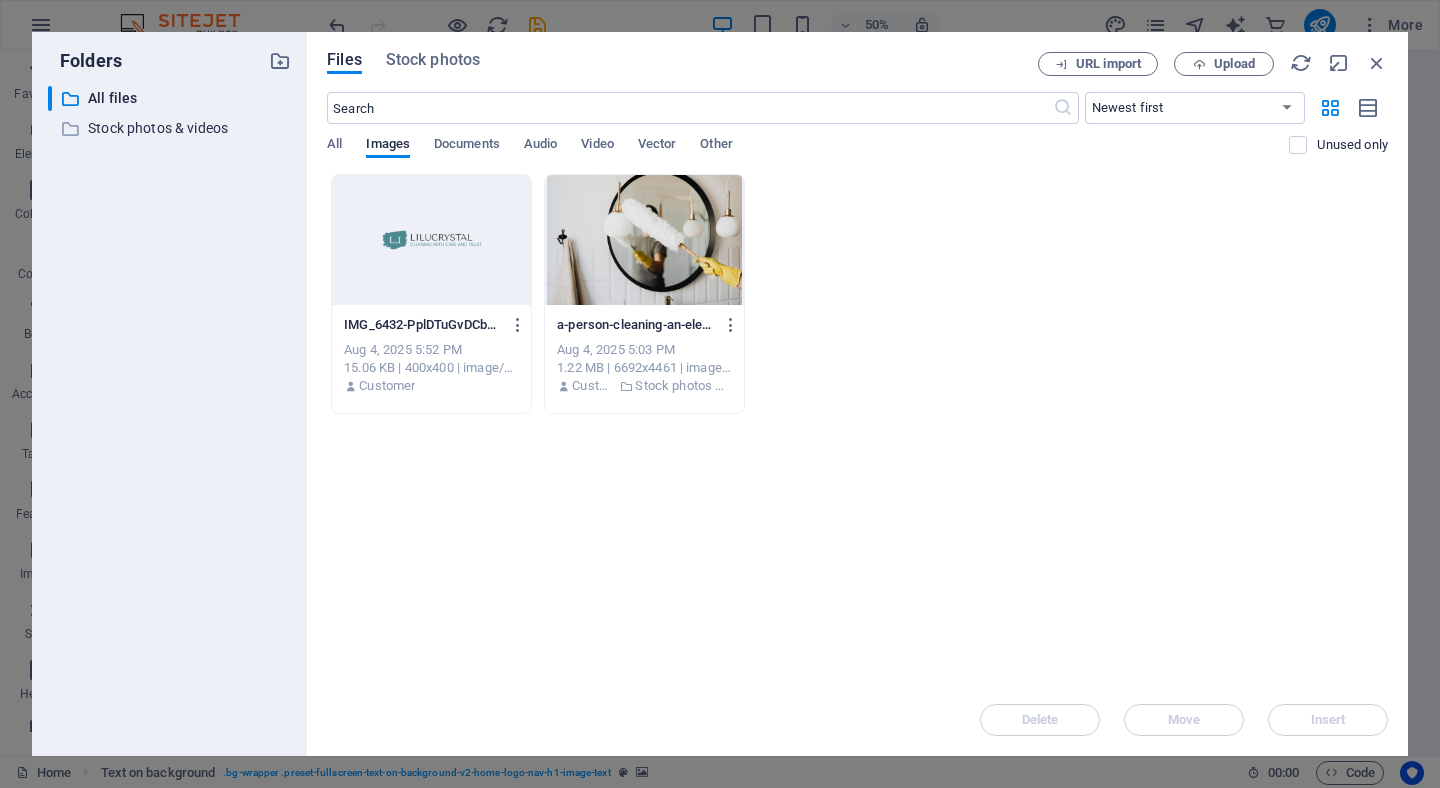 click at bounding box center [644, 240] 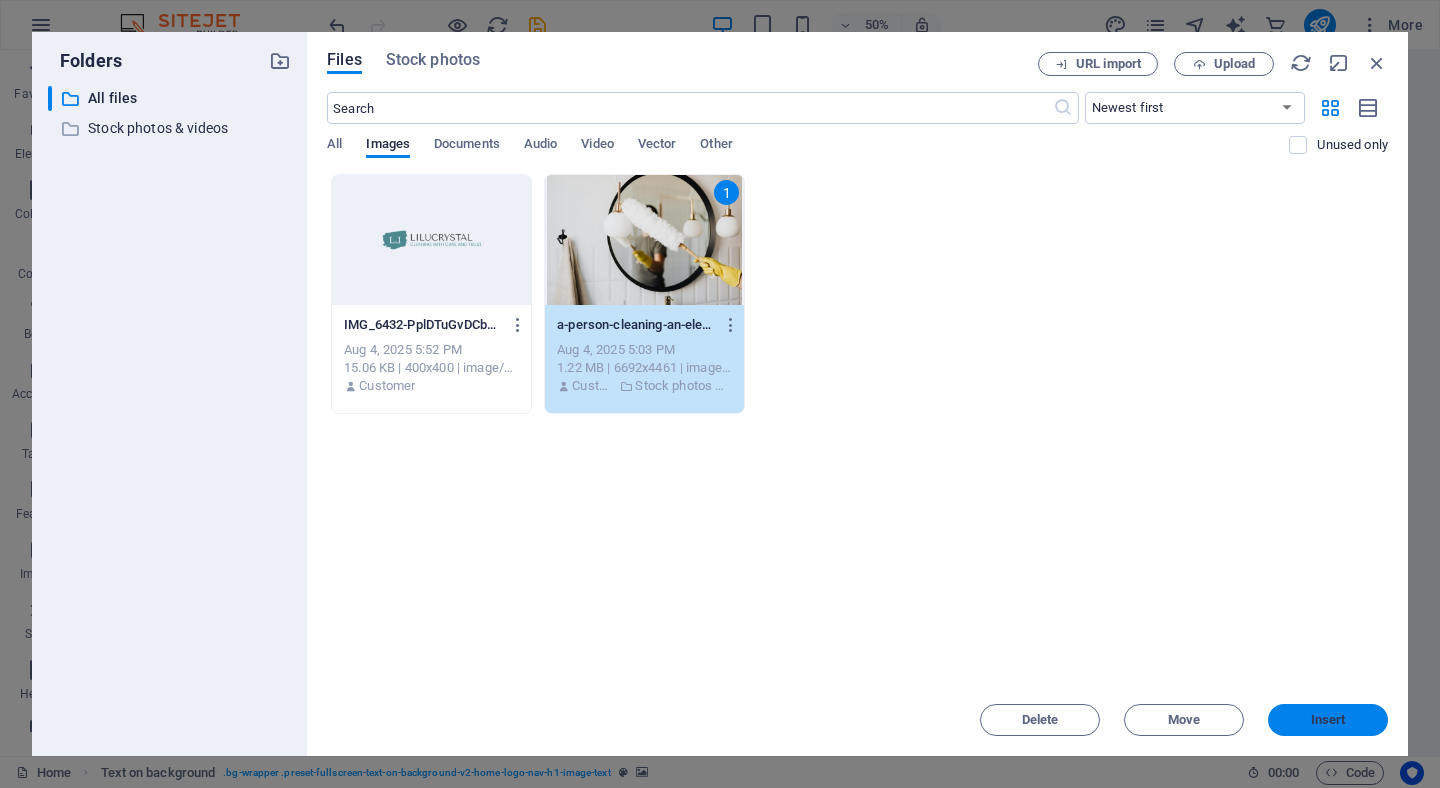 click on "Insert" at bounding box center (1328, 720) 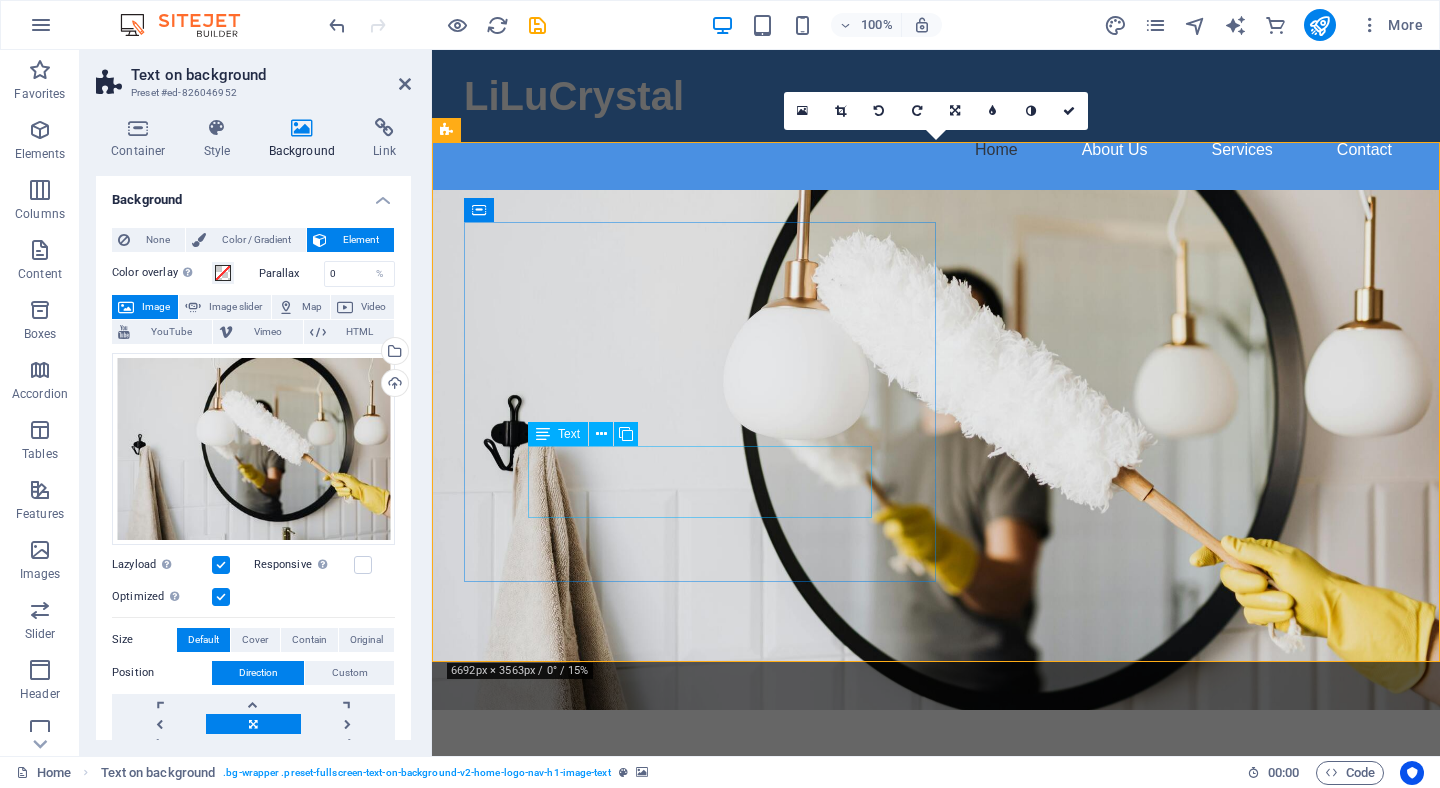 click on "Providing top-quality cleaning solutions in Kitchener-Waterloo. Our trusted team ensures your space is spotless at affordable rates." at bounding box center (936, 942) 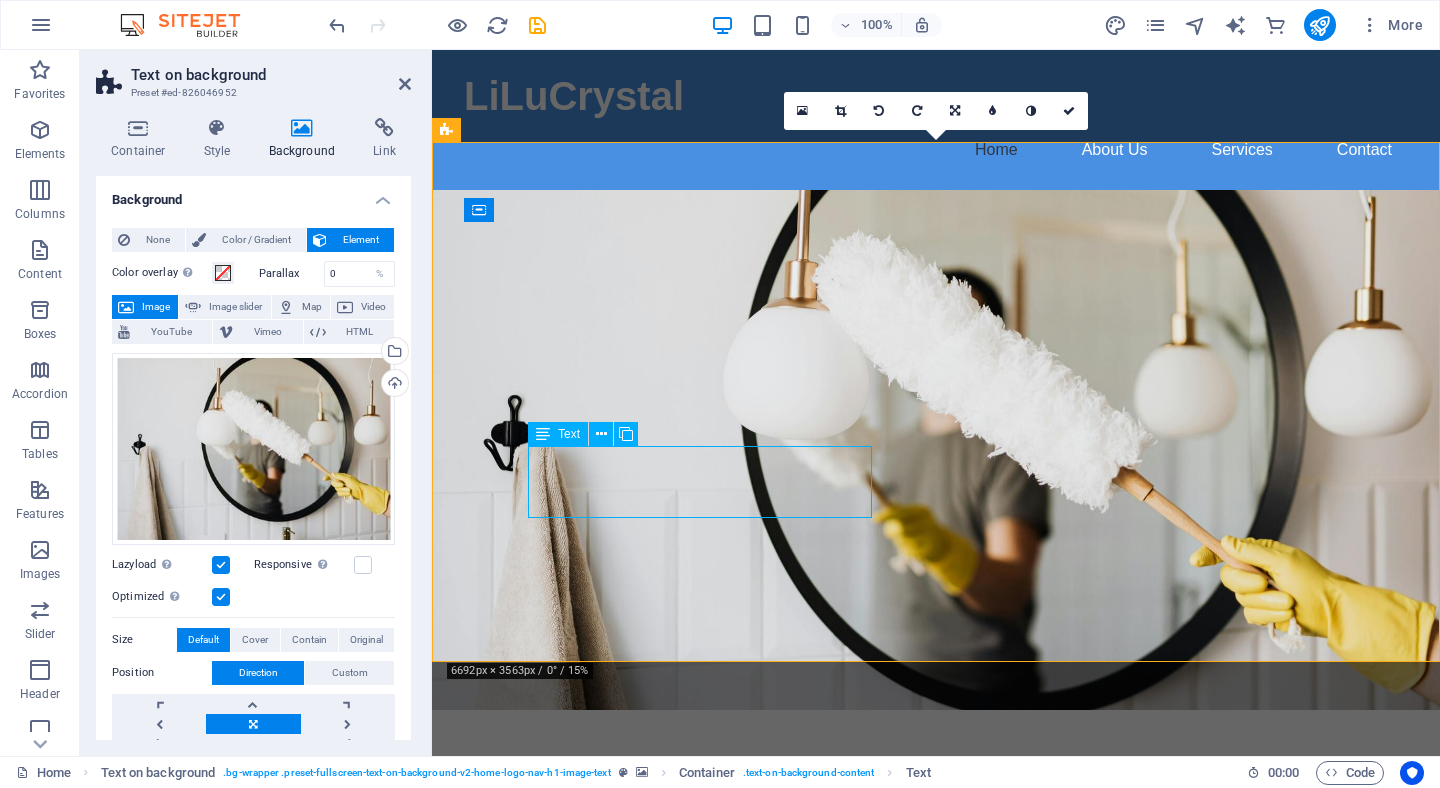 click on "Providing top-quality cleaning solutions in Kitchener-Waterloo. Our trusted team ensures your space is spotless at affordable rates." at bounding box center (936, 942) 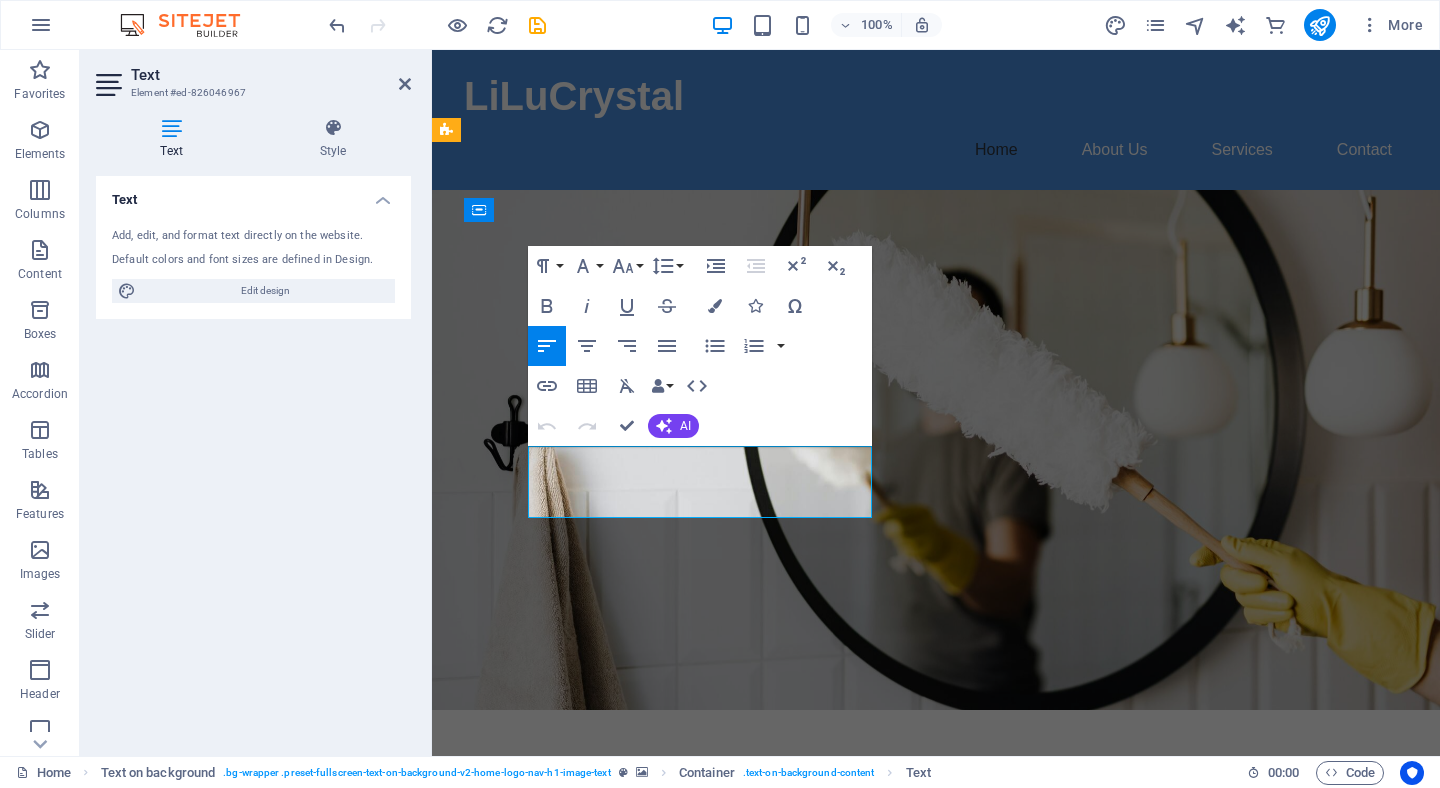 click on "Providing top-quality cleaning solutions in Kitchener-Waterloo. Our trusted team ensures your space is spotless at affordable rates." at bounding box center [936, 942] 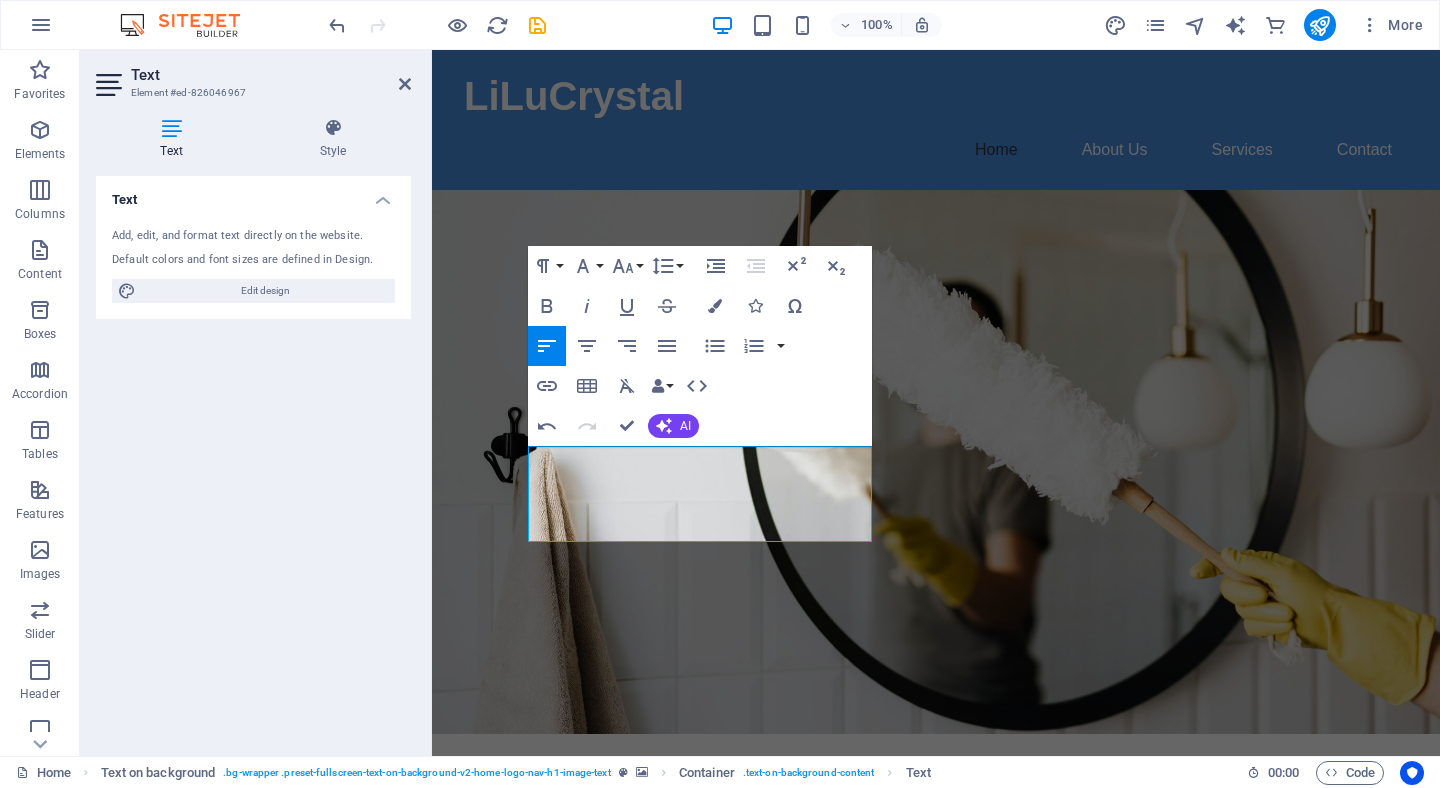 click at bounding box center [936, 462] 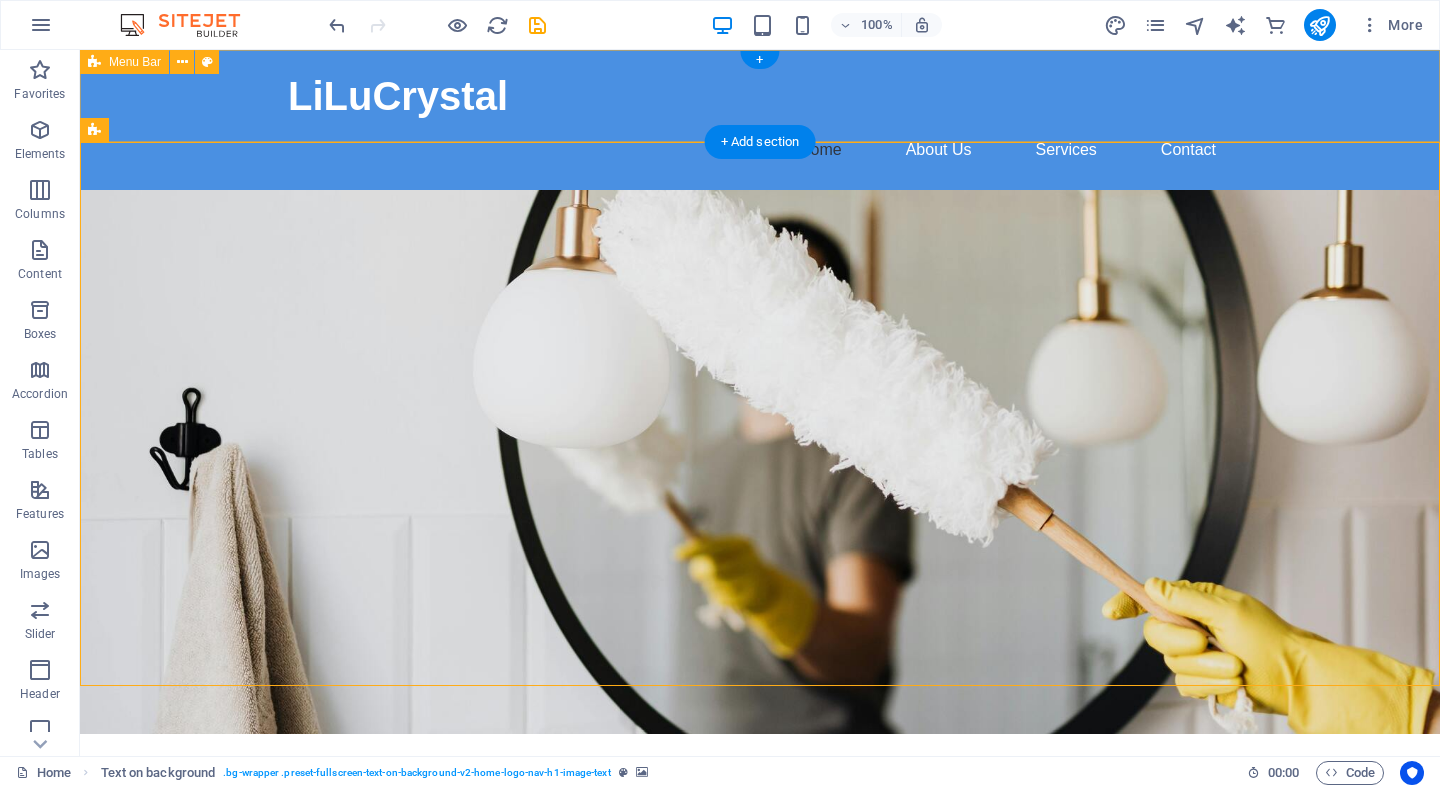click on "LiLuCrystal Home About Us Services Contact" at bounding box center (760, 120) 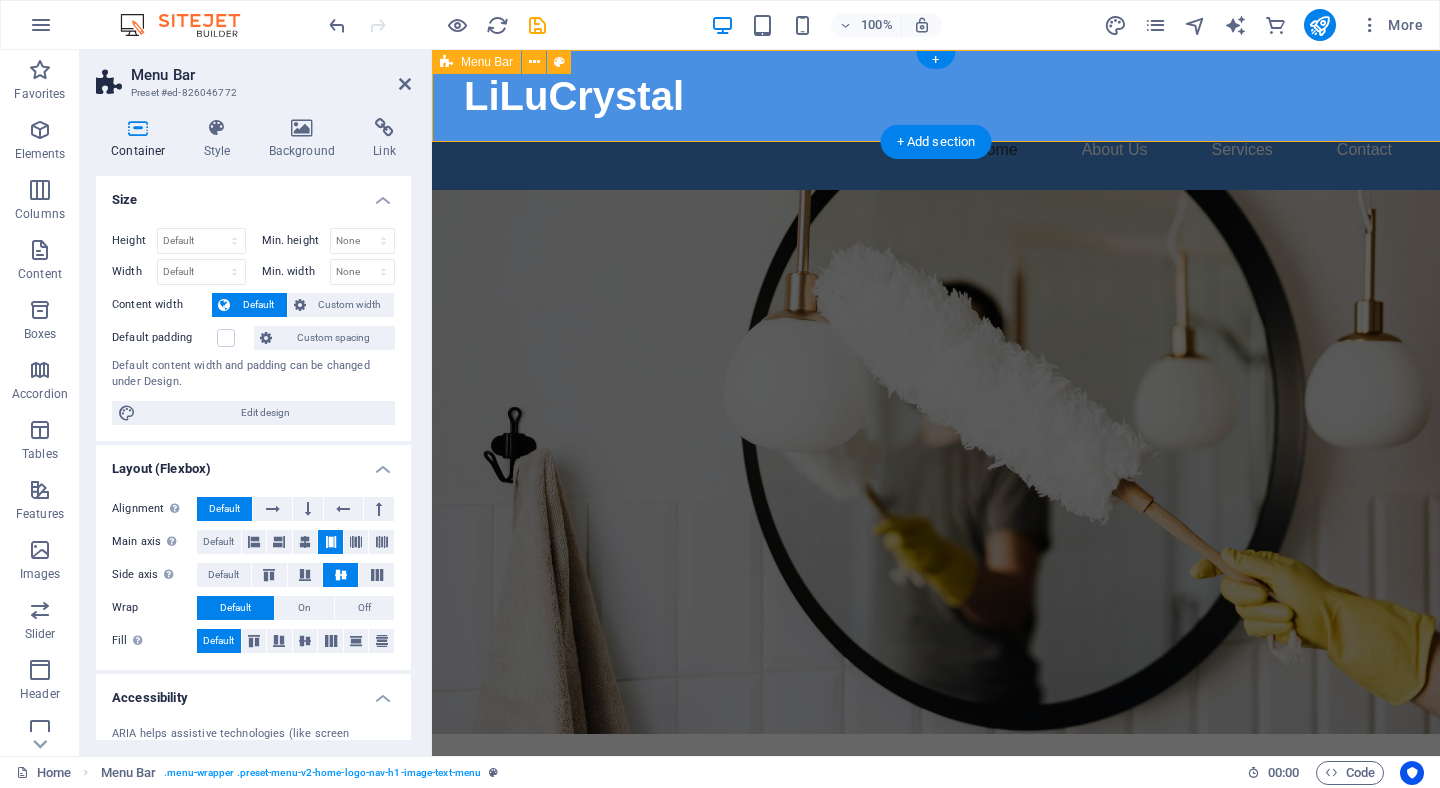 select on "rem" 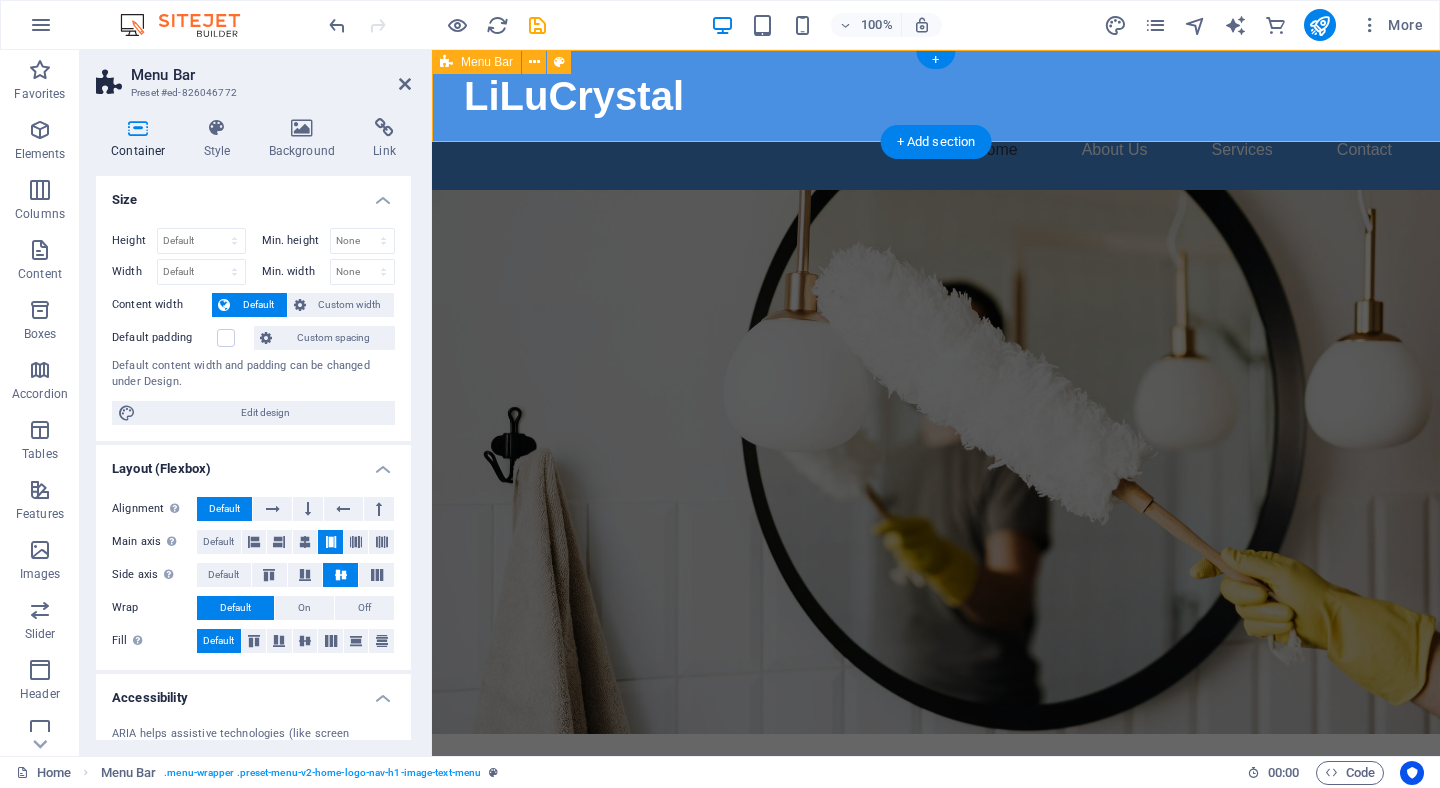 select on "preset-menu-v2-home-logo-nav-h1-image-text-menu" 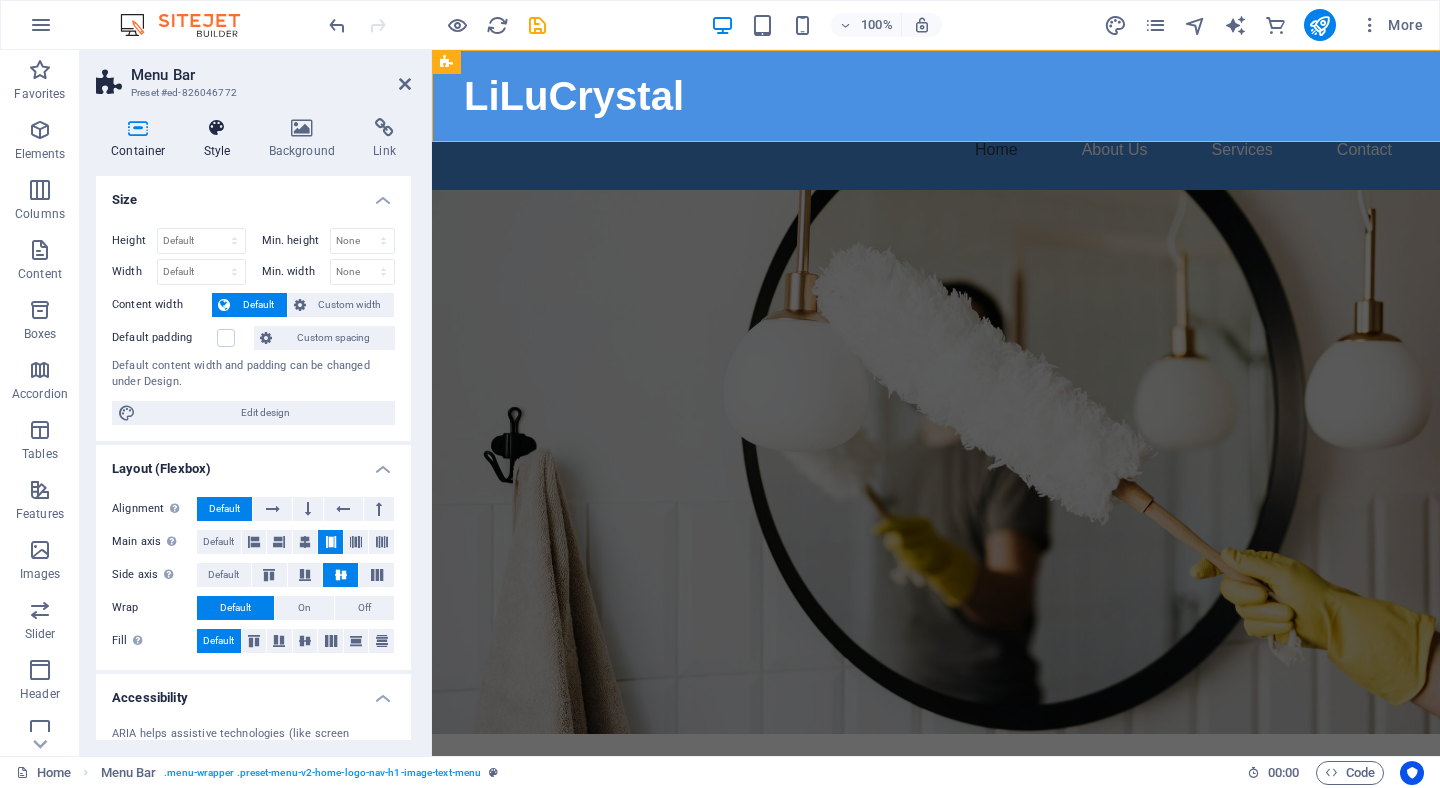 click on "Style" at bounding box center [221, 139] 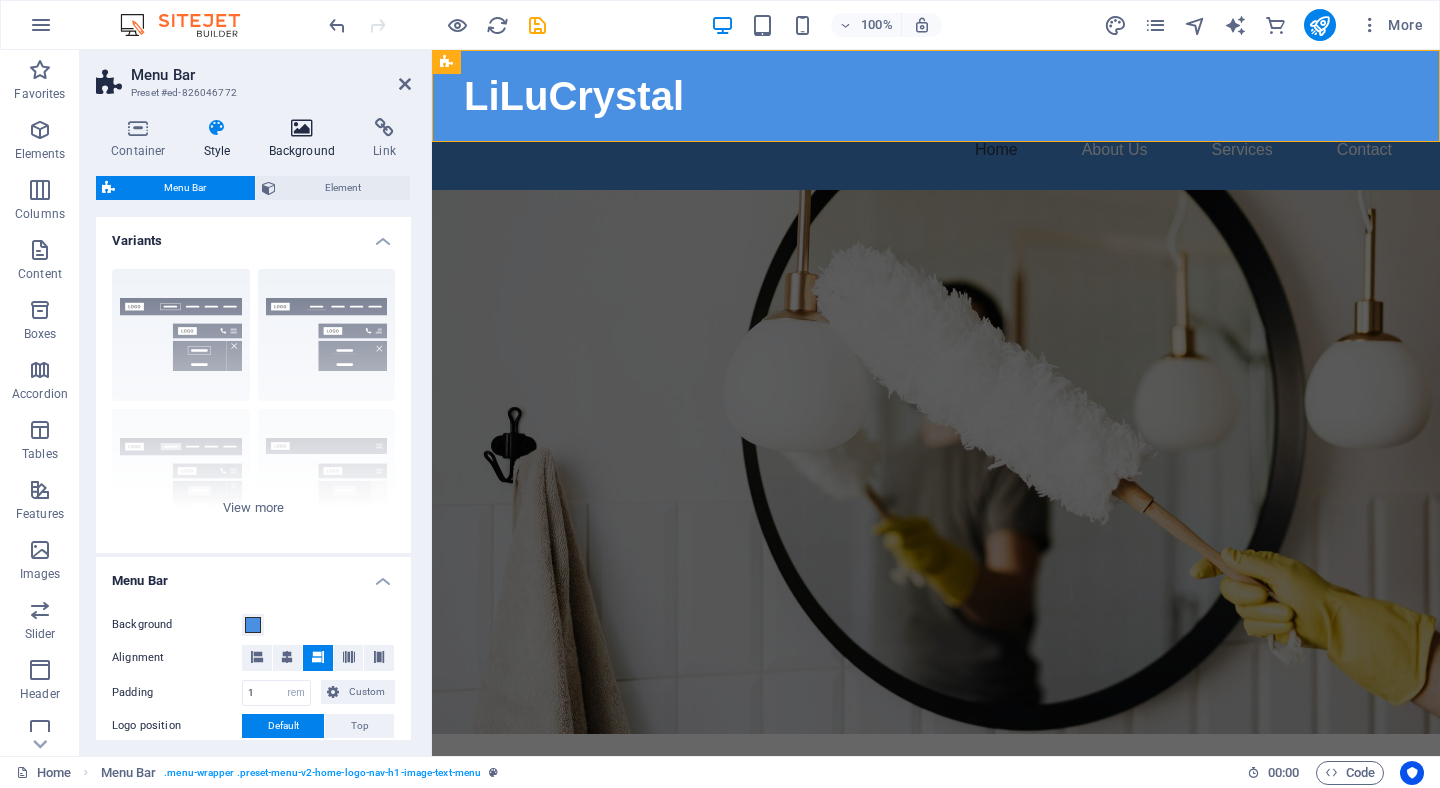 click on "Background" at bounding box center (306, 139) 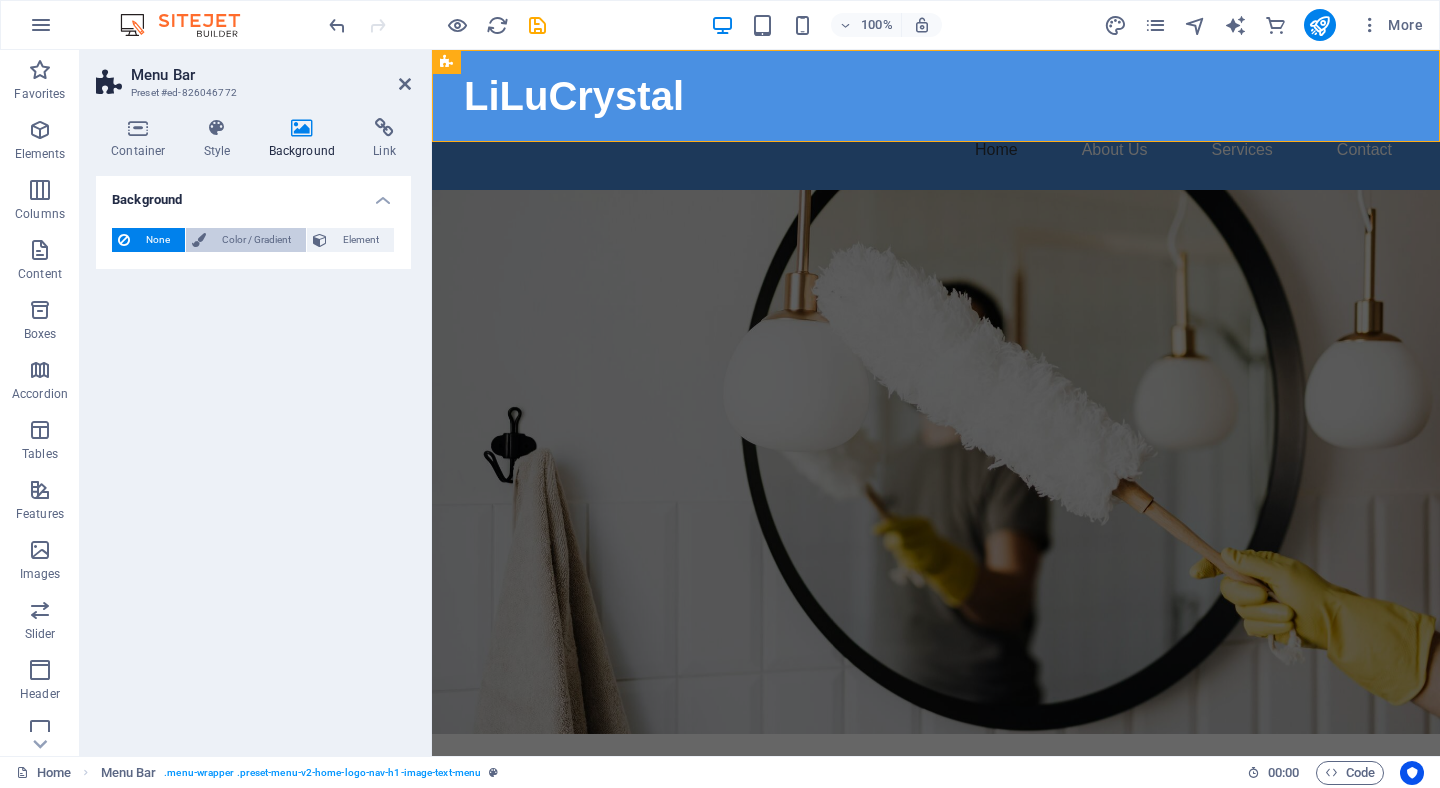 click on "Color / Gradient" at bounding box center (256, 240) 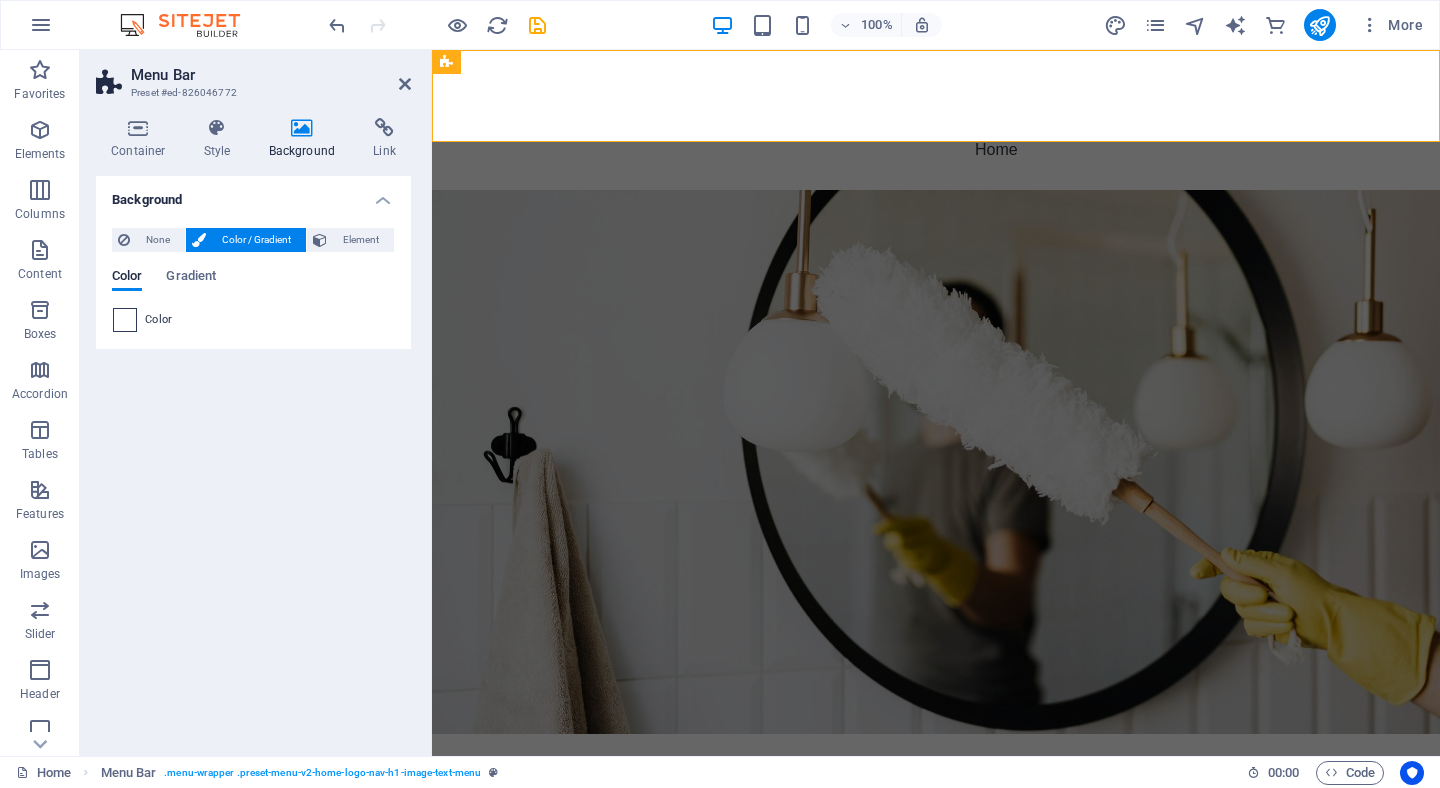click at bounding box center [125, 320] 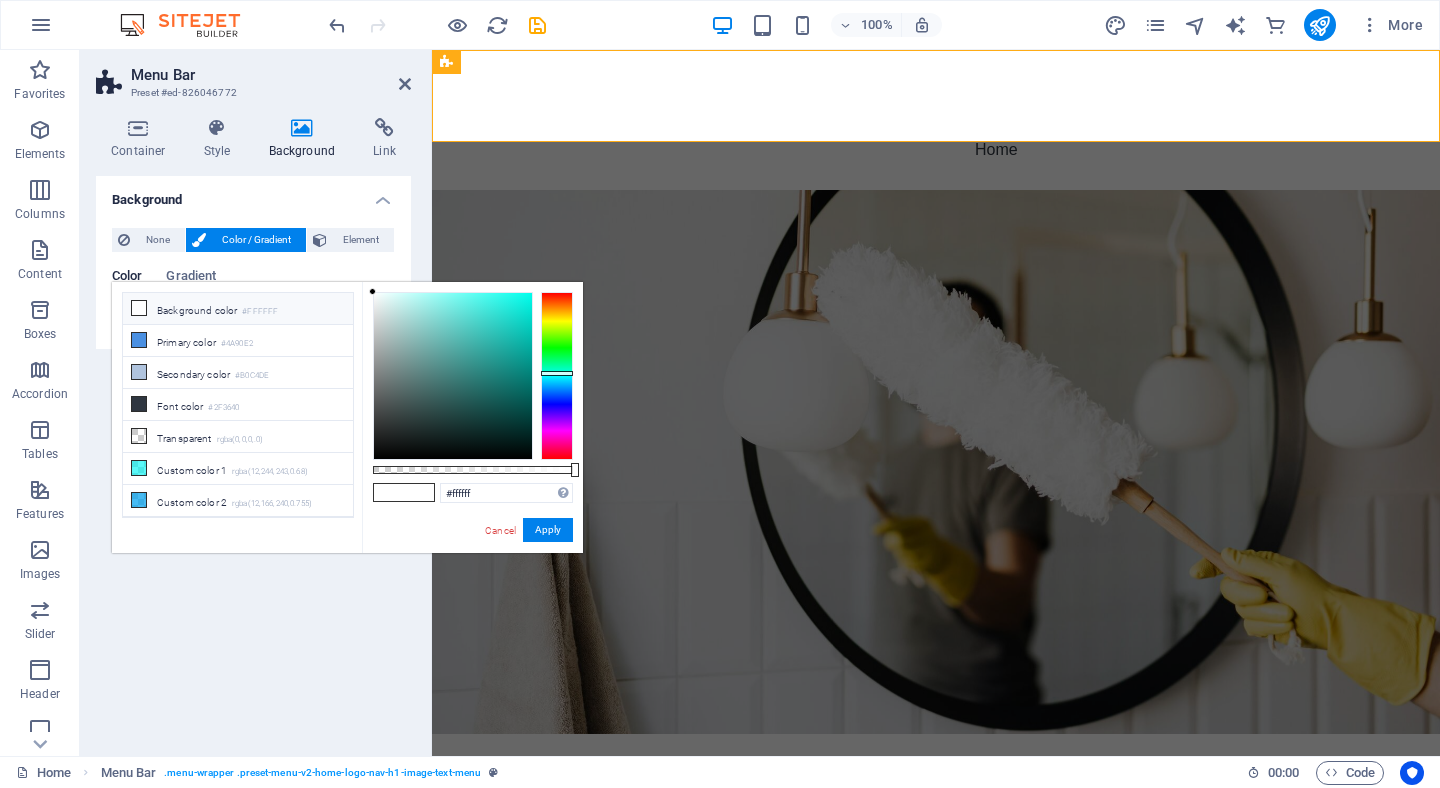 click at bounding box center (557, 376) 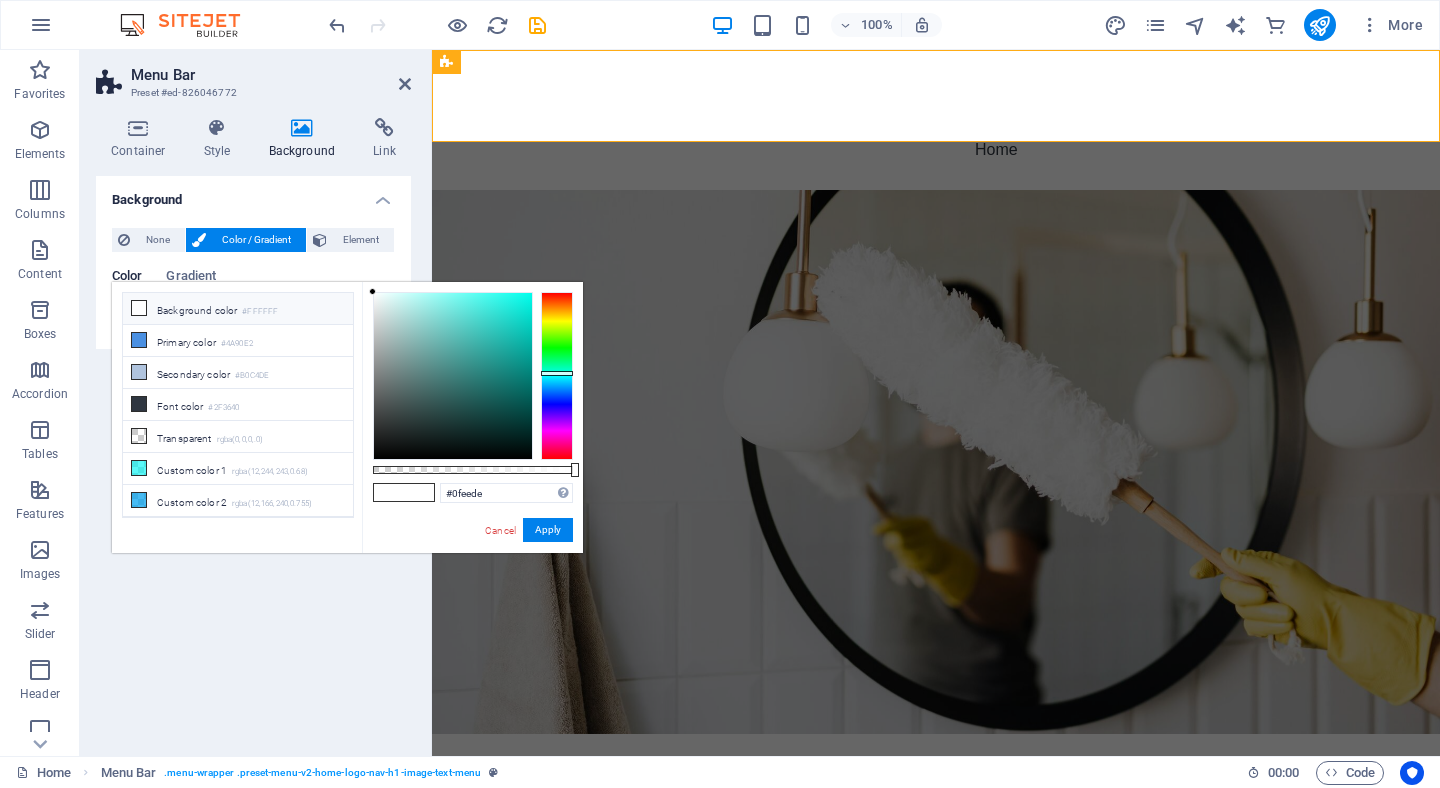click at bounding box center (453, 376) 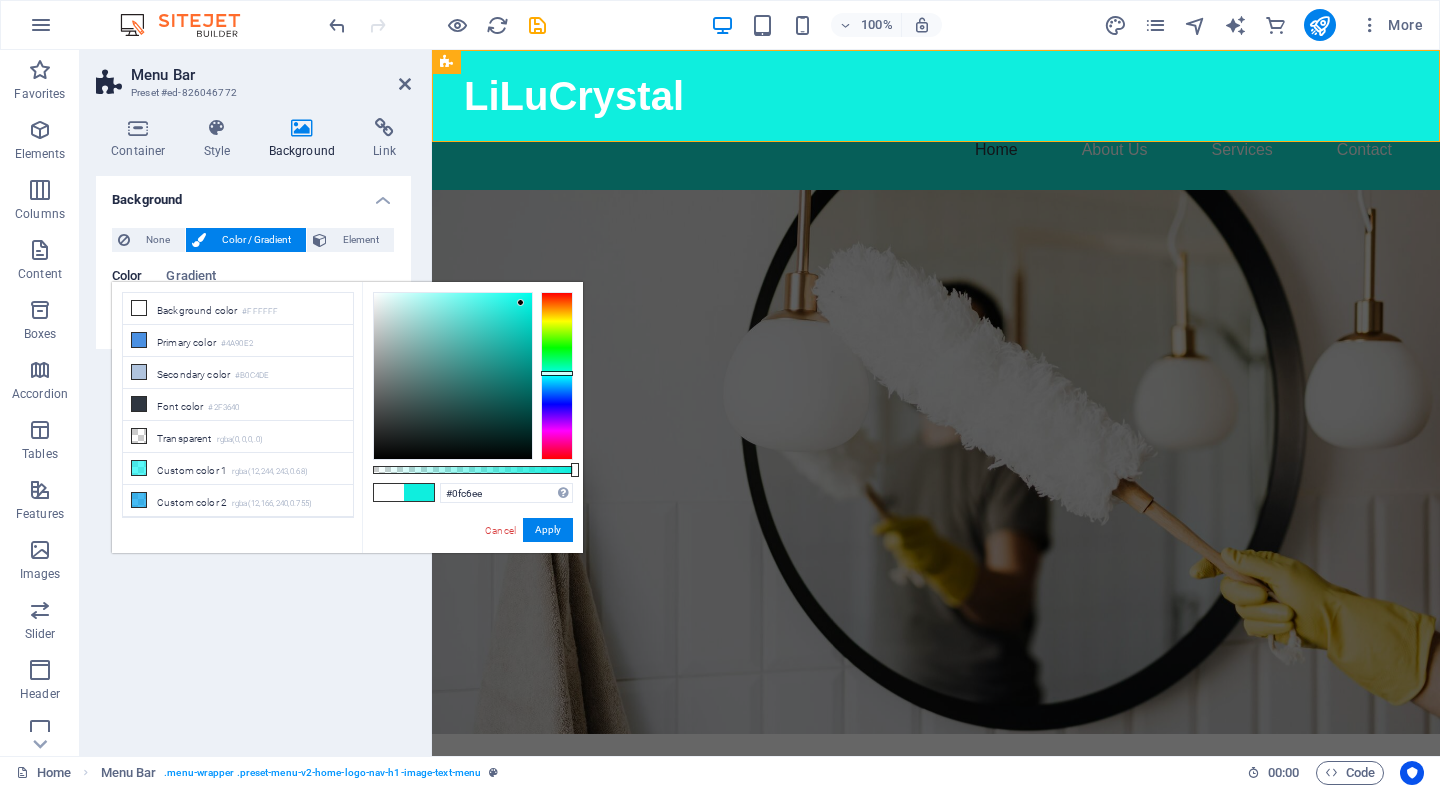 click at bounding box center [557, 376] 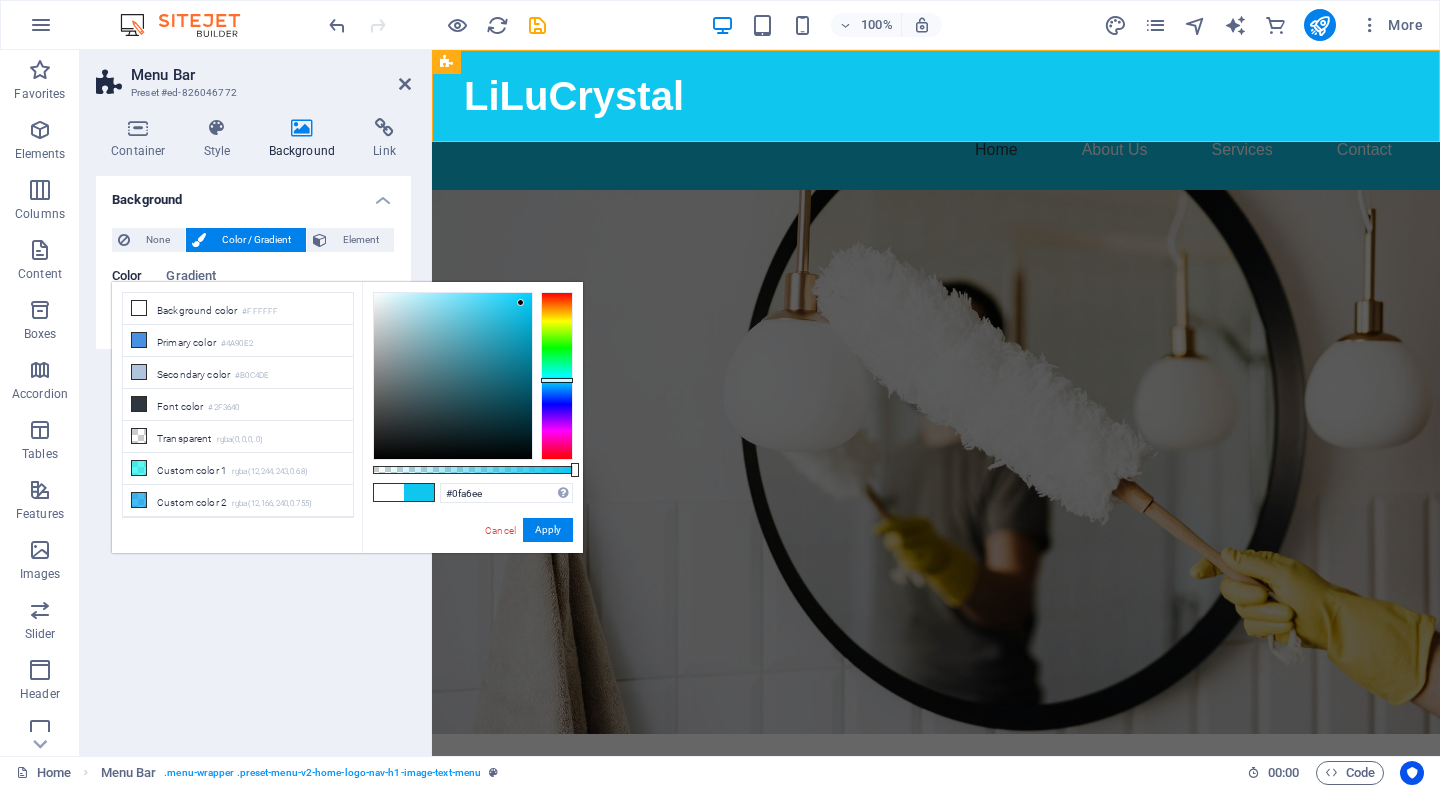 click at bounding box center (557, 376) 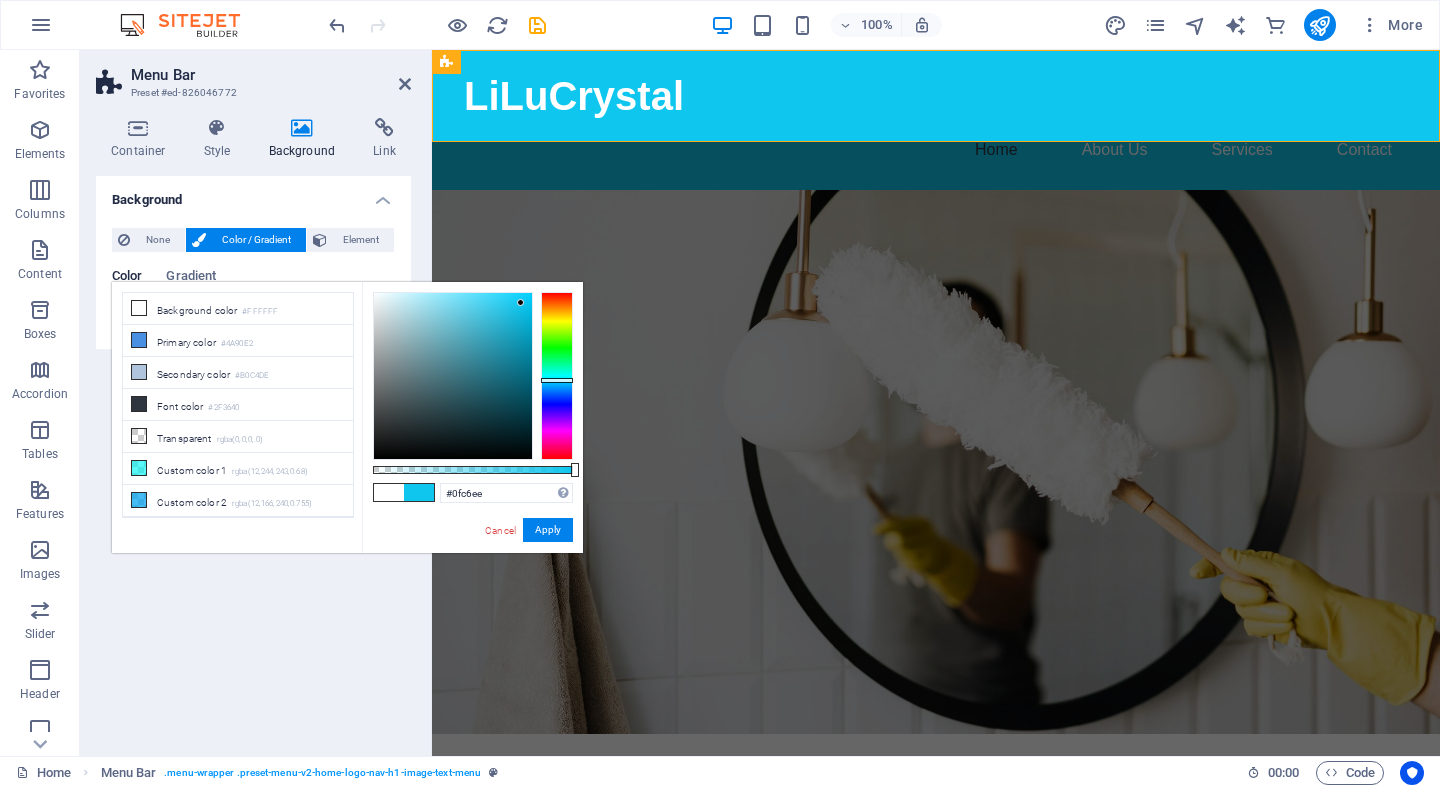 click at bounding box center [557, 376] 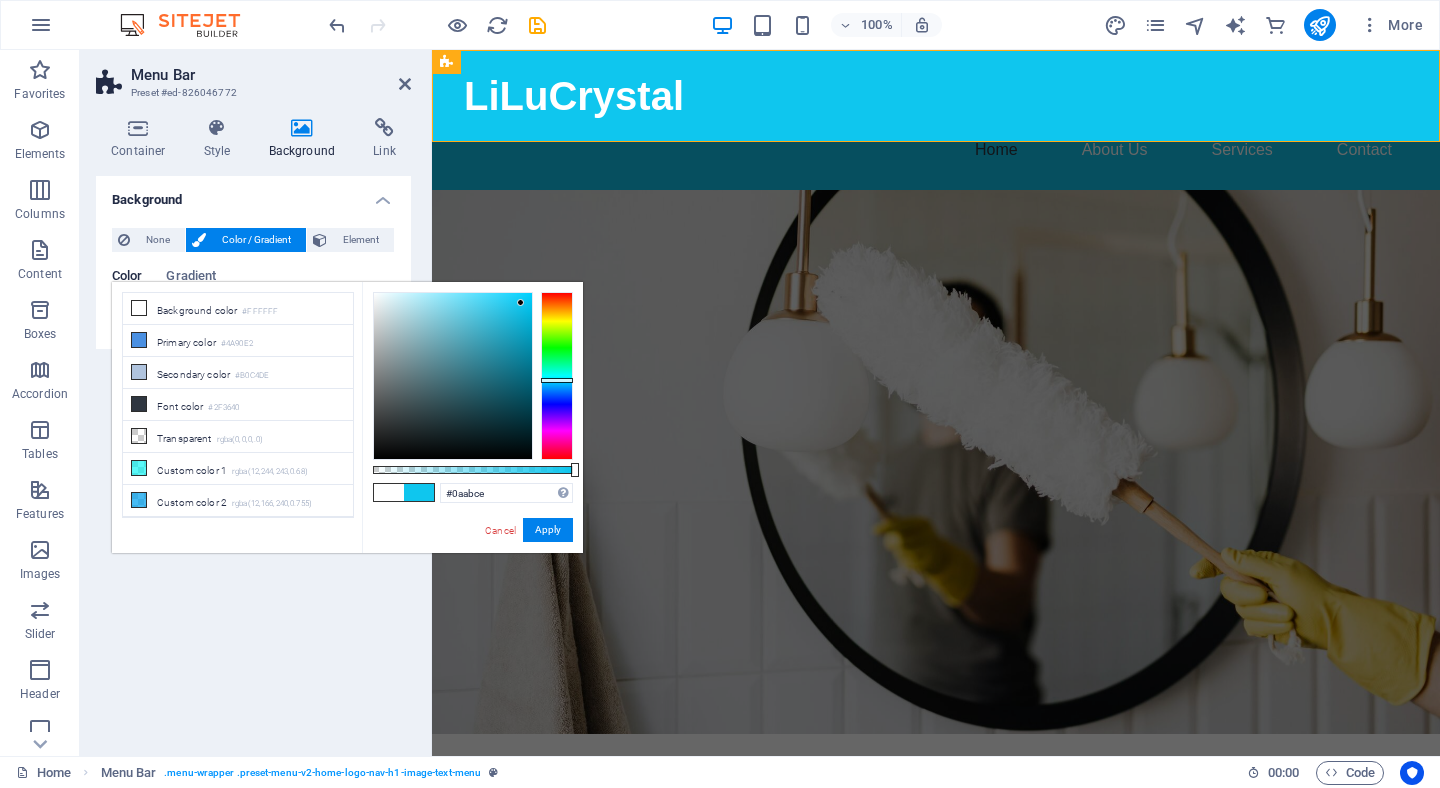 click at bounding box center (453, 376) 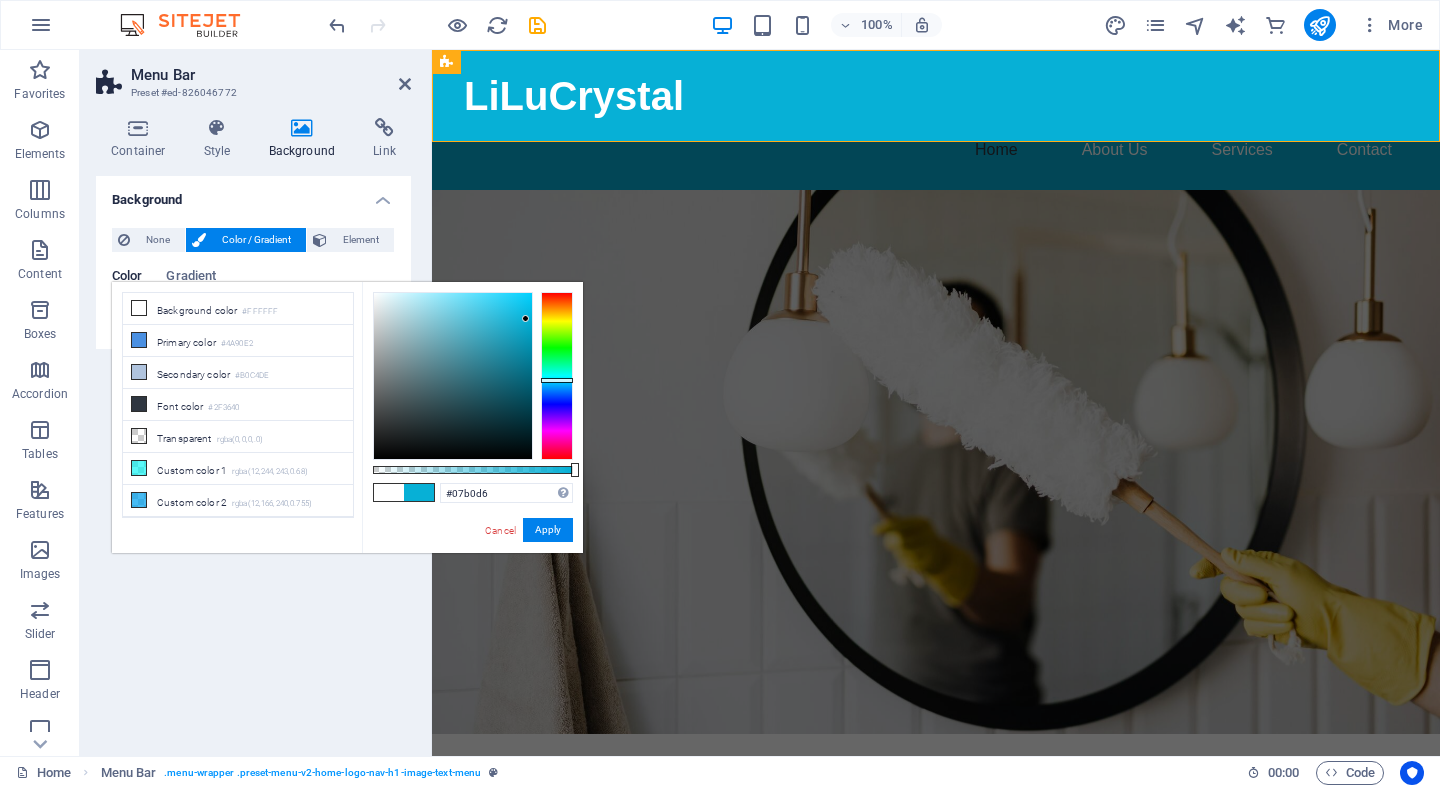 click at bounding box center [453, 376] 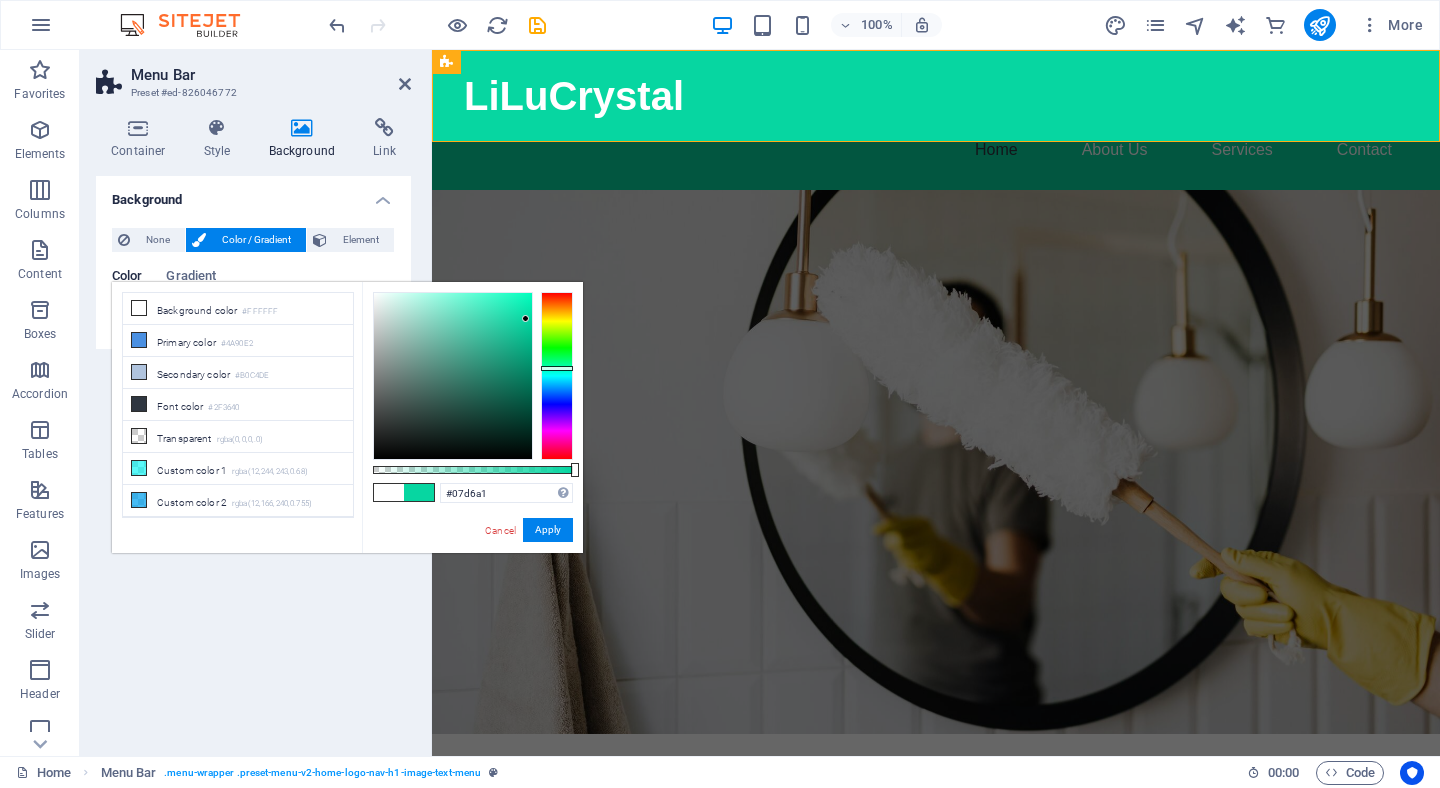 click at bounding box center (557, 376) 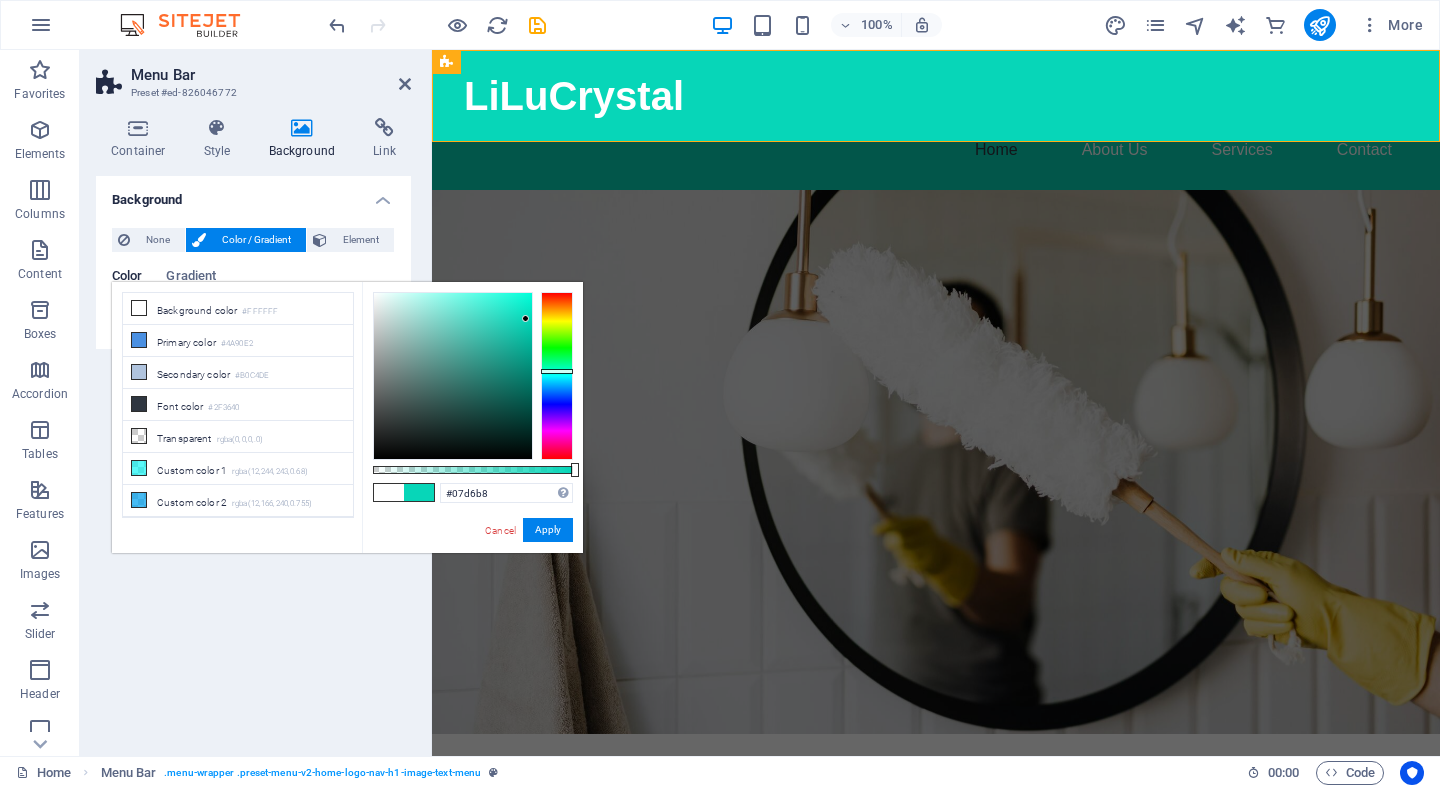 click at bounding box center [557, 376] 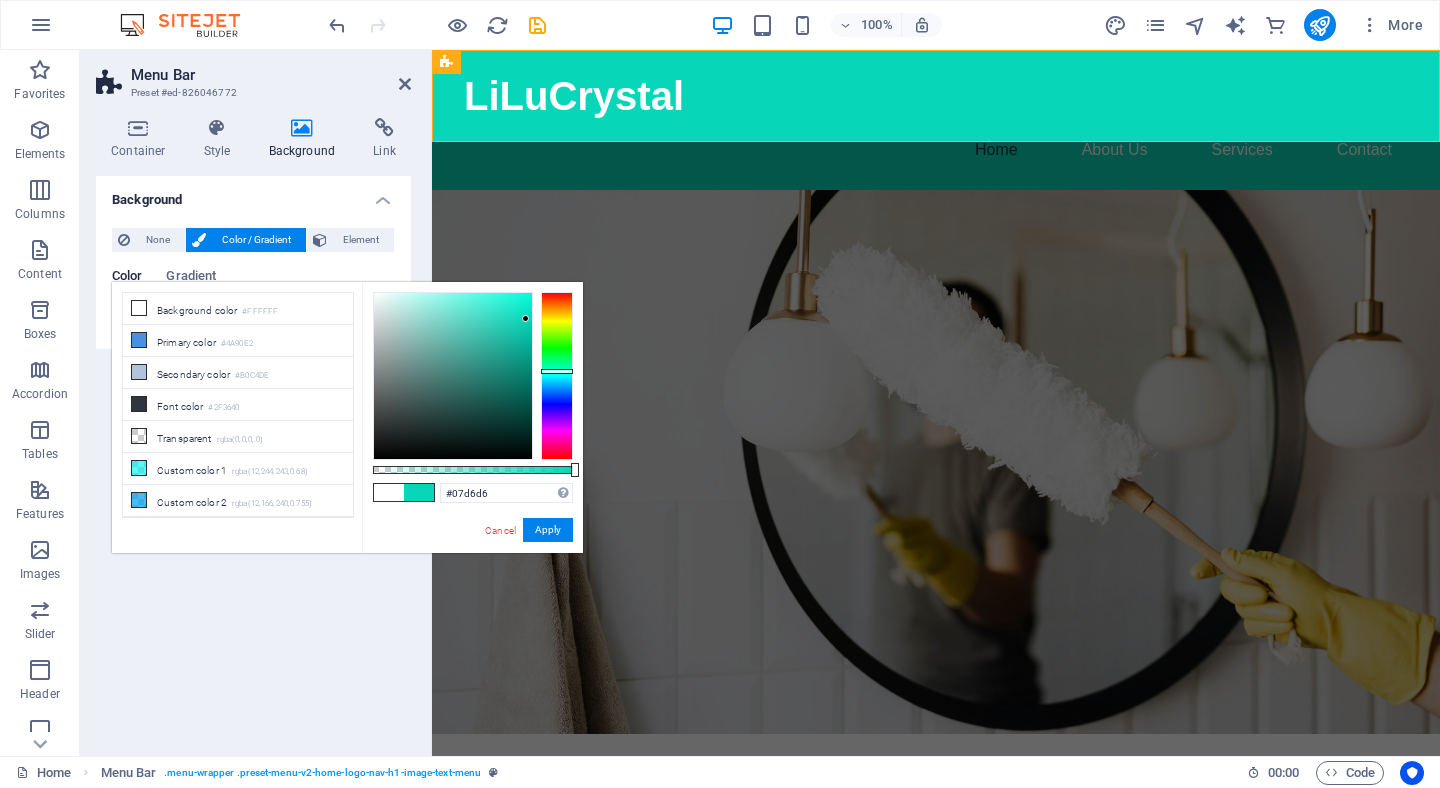 click at bounding box center [557, 376] 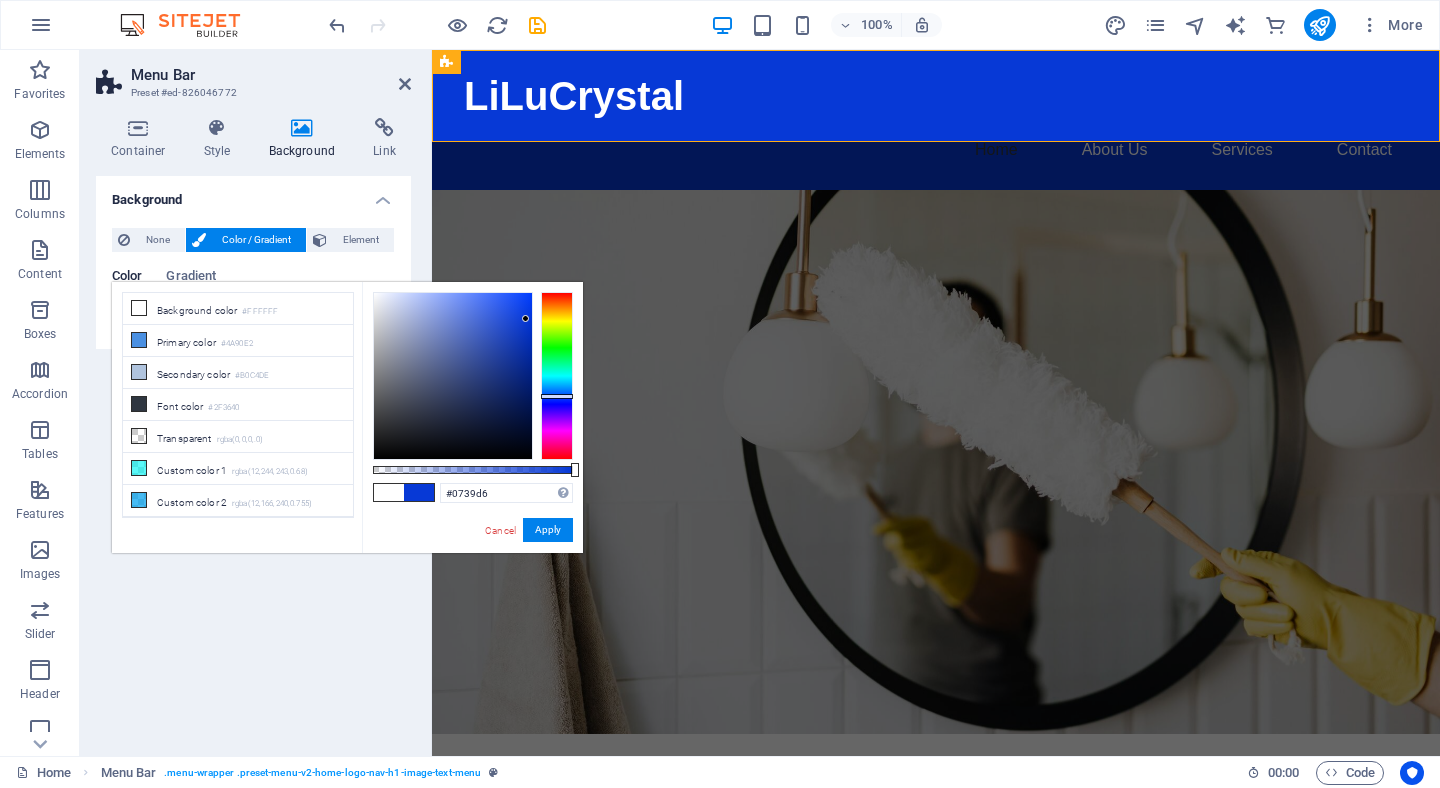 click at bounding box center (557, 376) 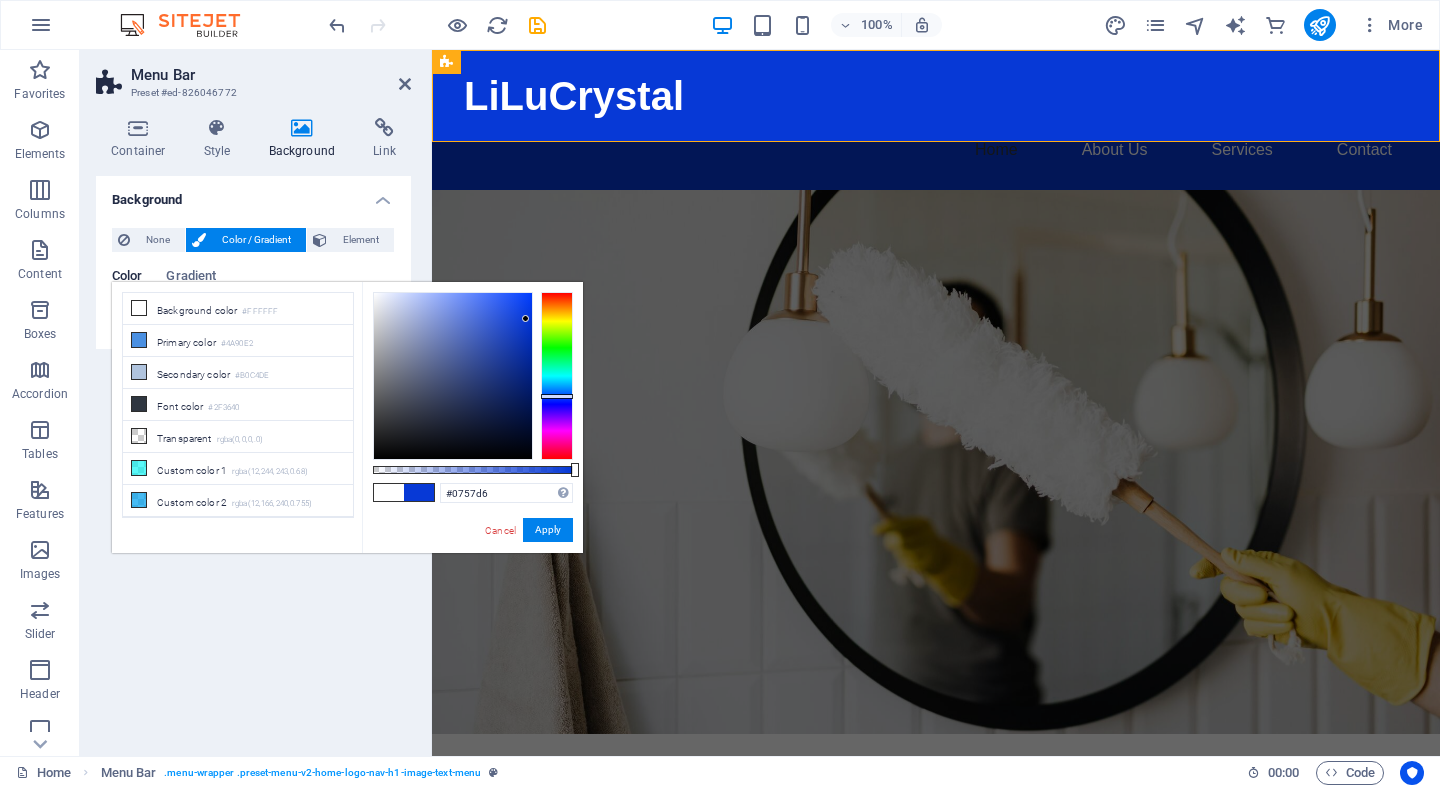 click at bounding box center (557, 376) 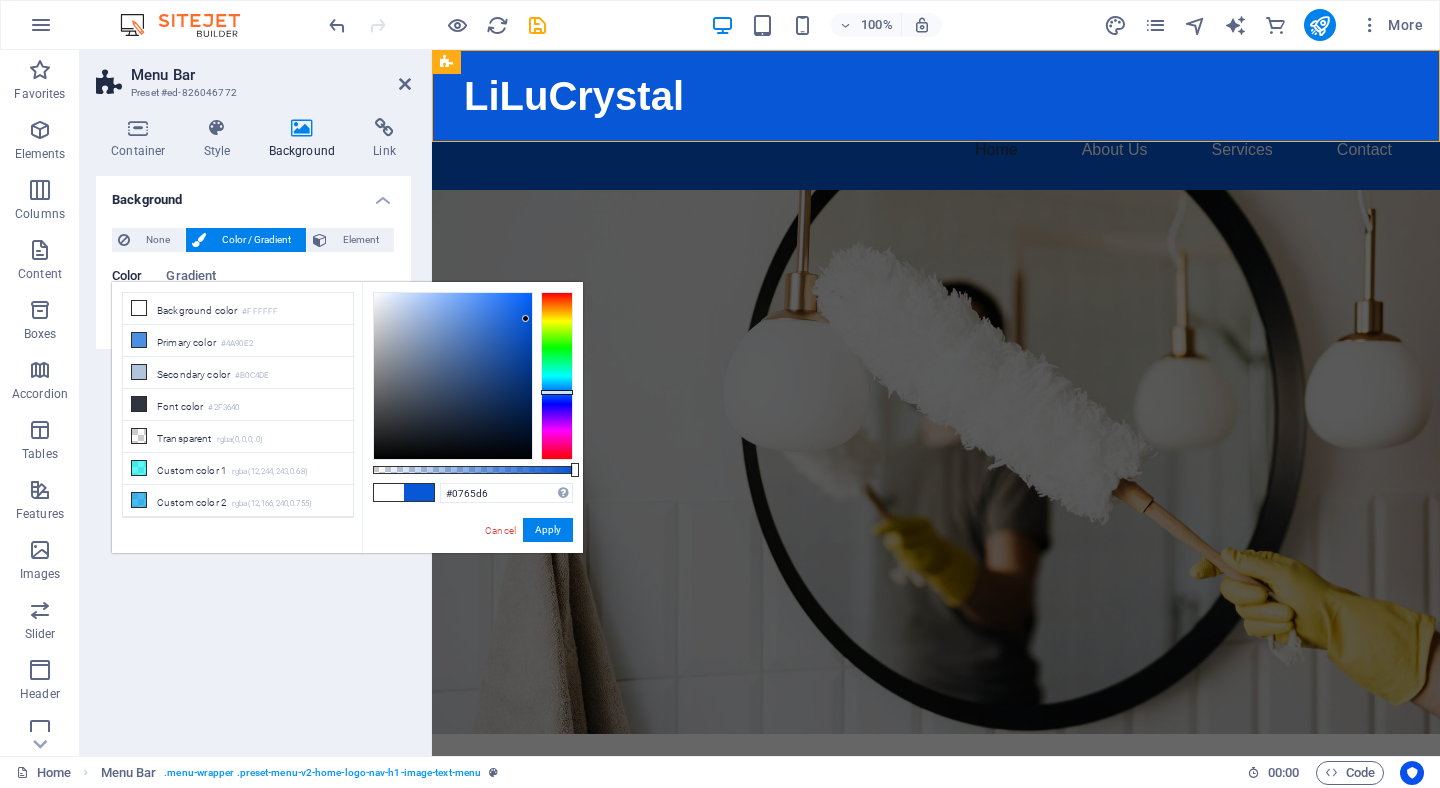click at bounding box center [557, 392] 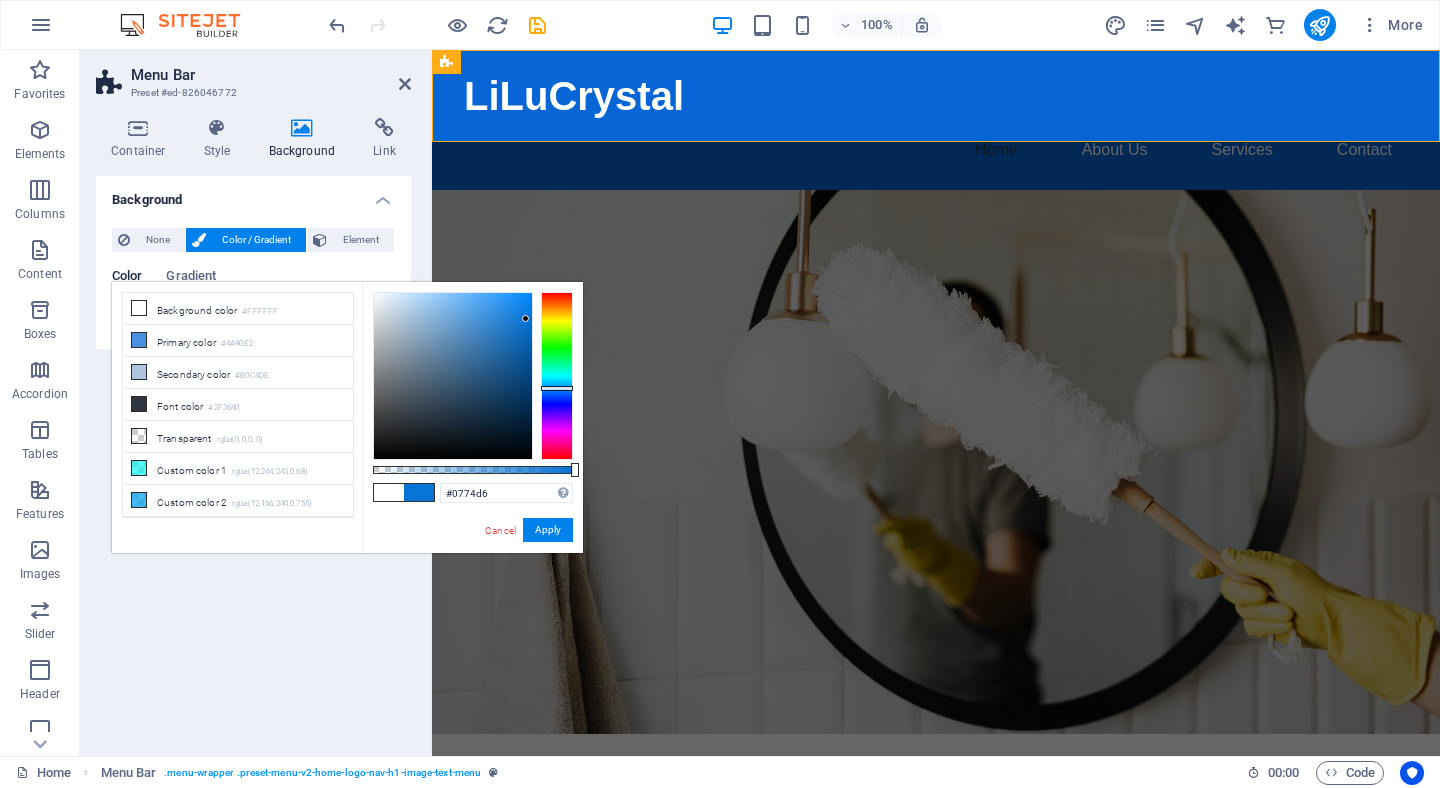 click at bounding box center [557, 388] 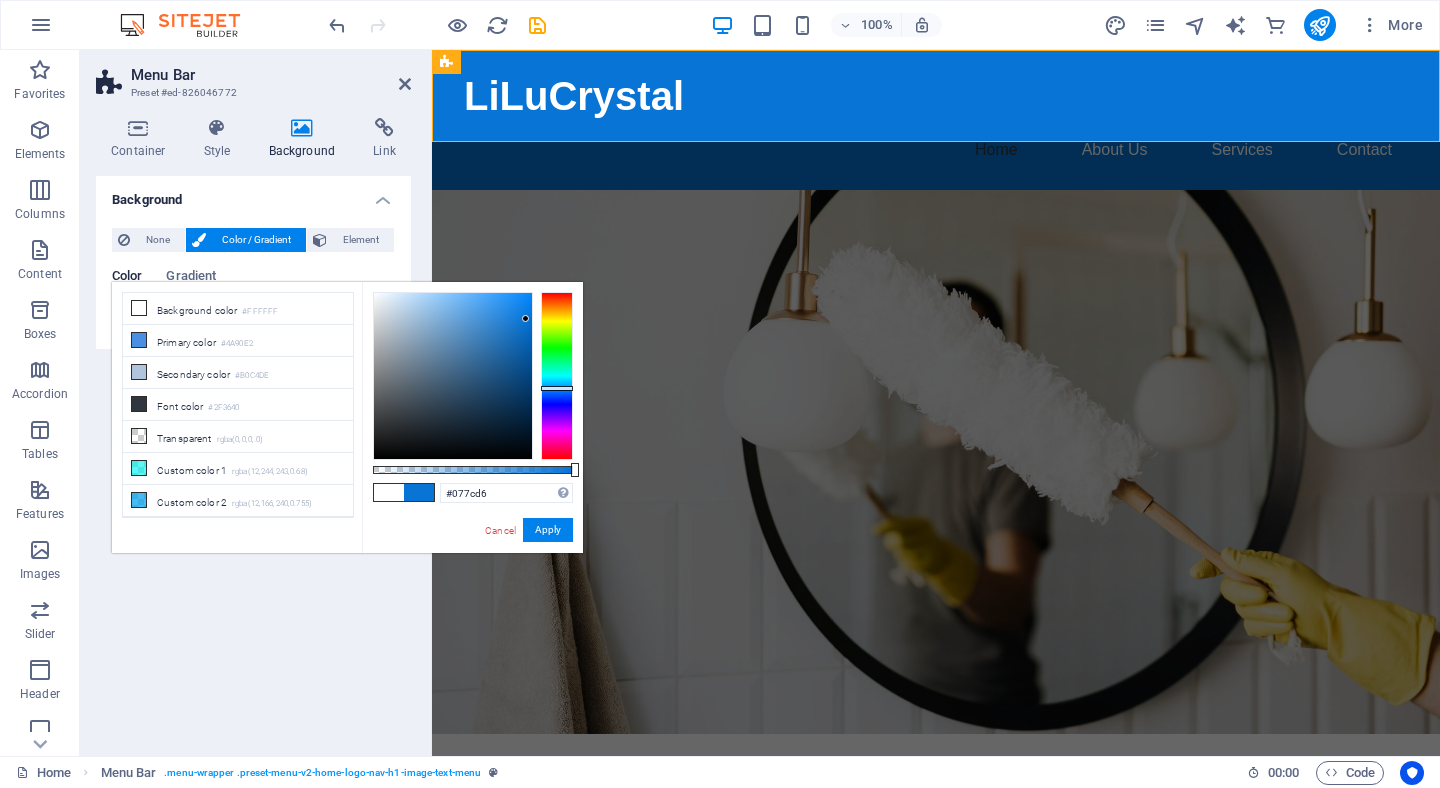 click at bounding box center (557, 388) 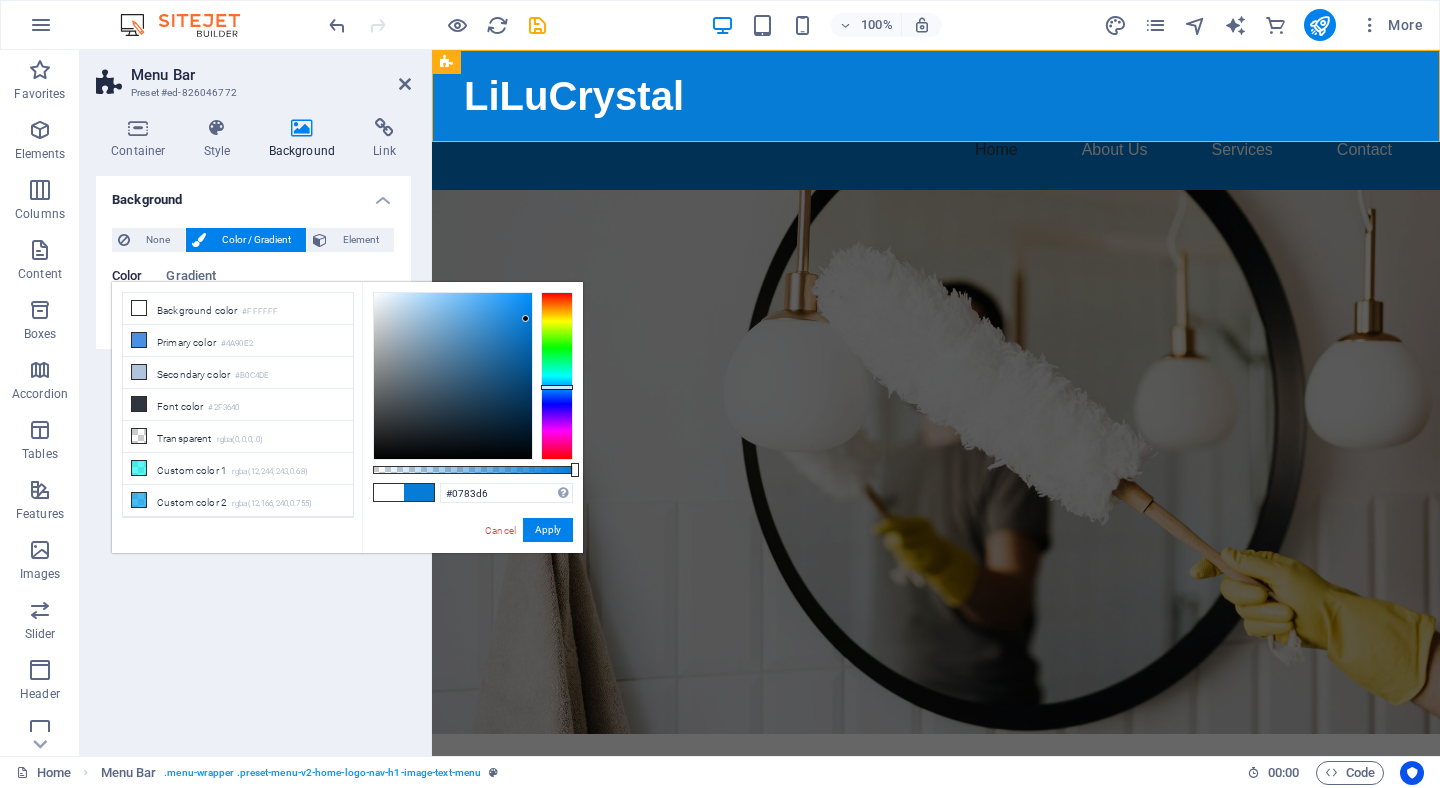 click at bounding box center [557, 387] 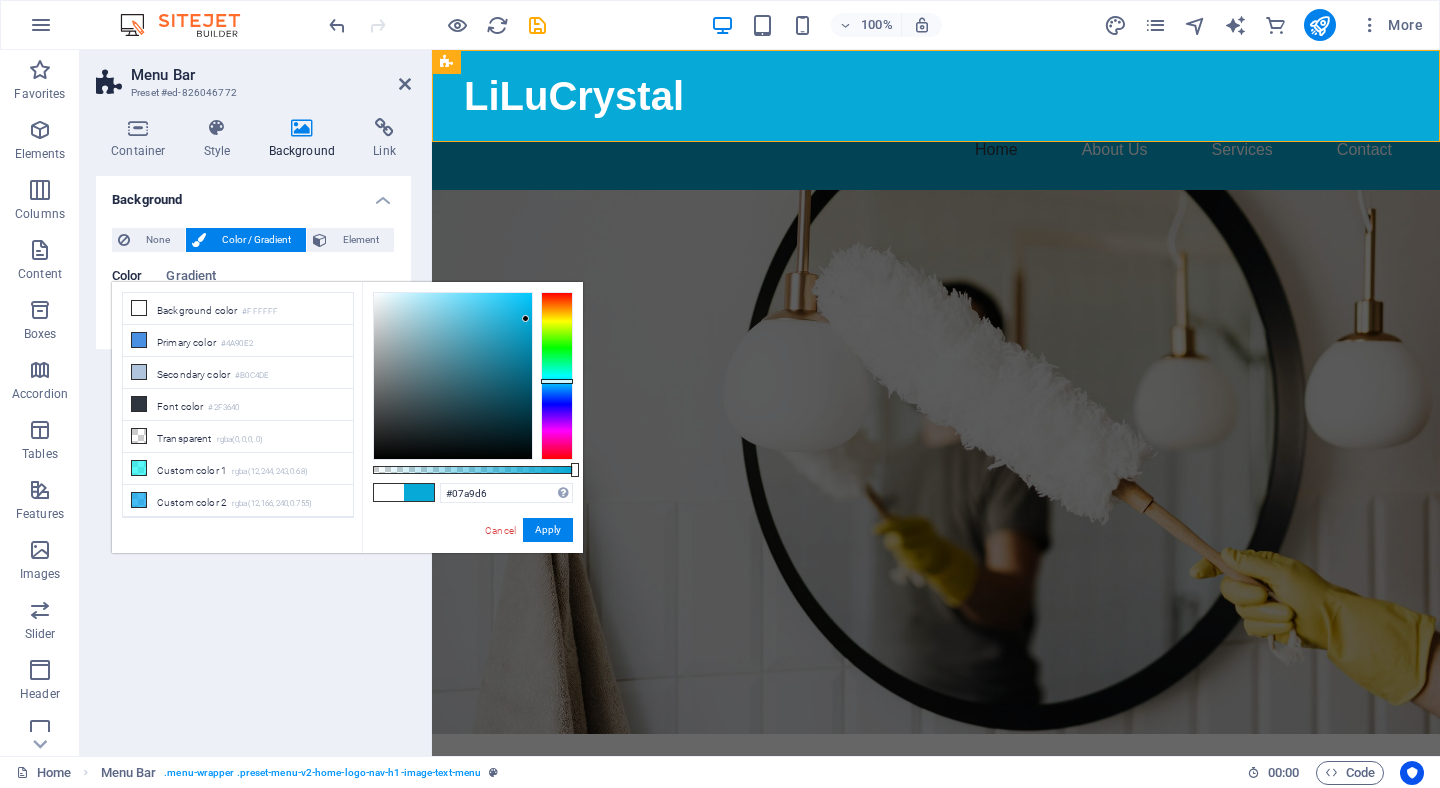 click at bounding box center (557, 376) 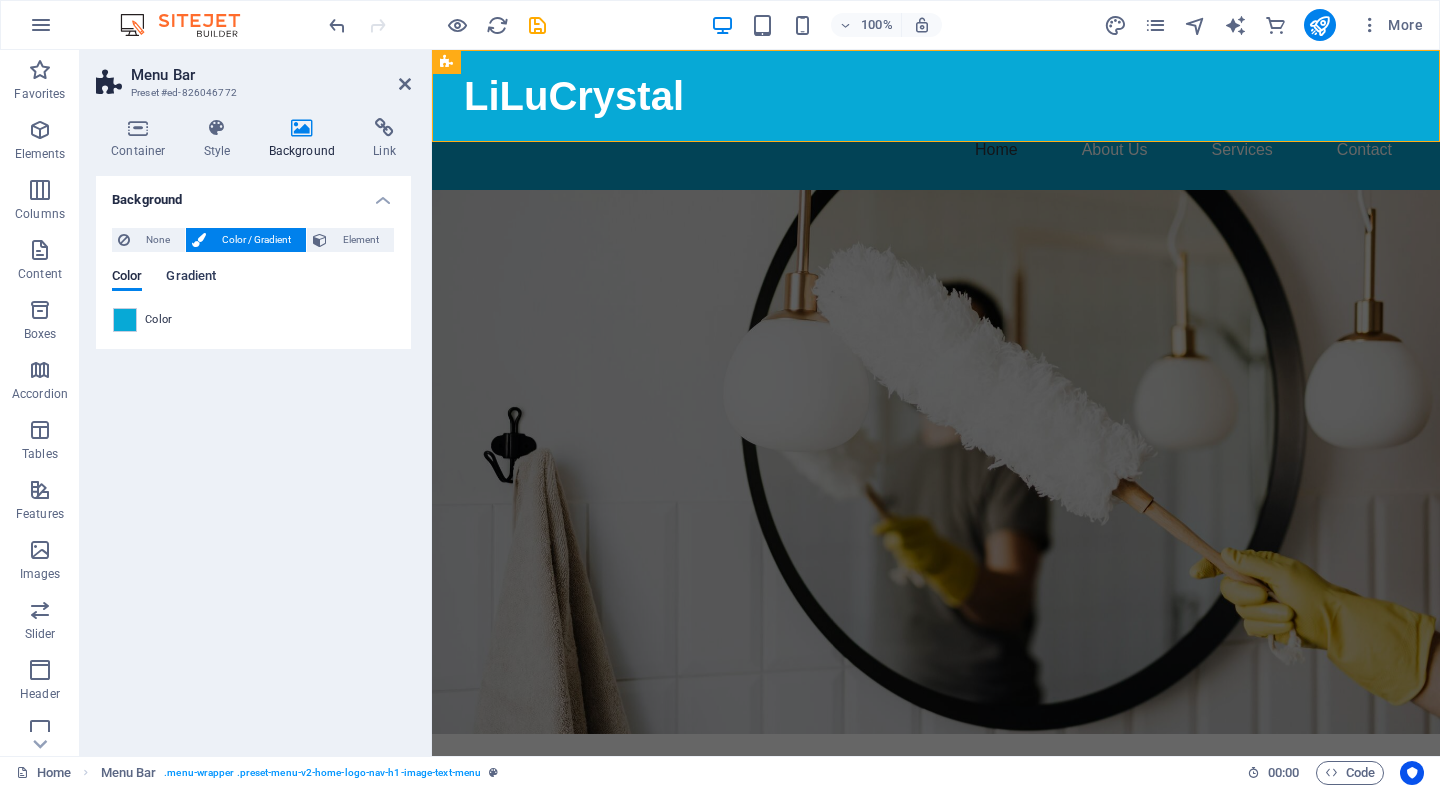 click on "Gradient" at bounding box center [191, 278] 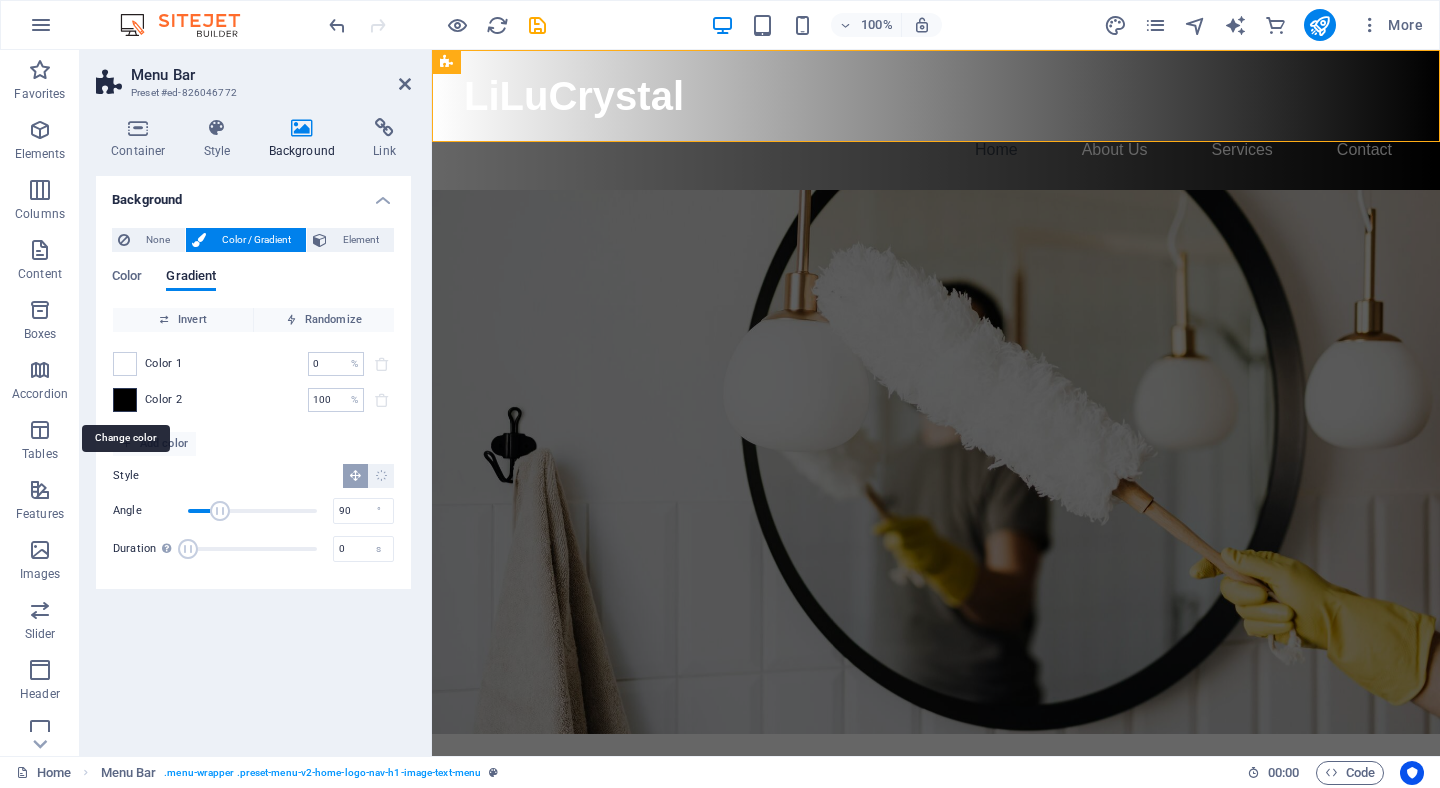 click at bounding box center (125, 400) 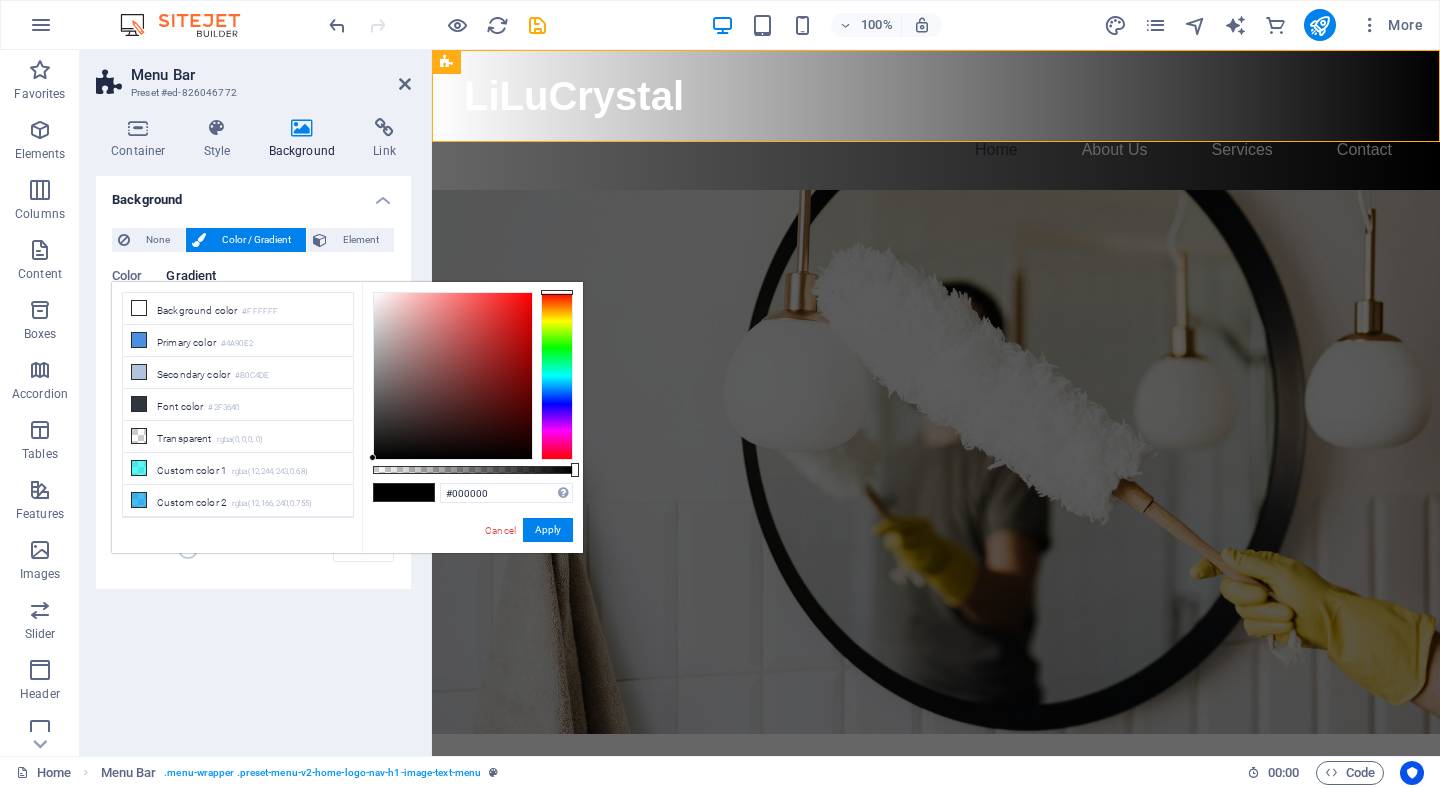 click at bounding box center [557, 376] 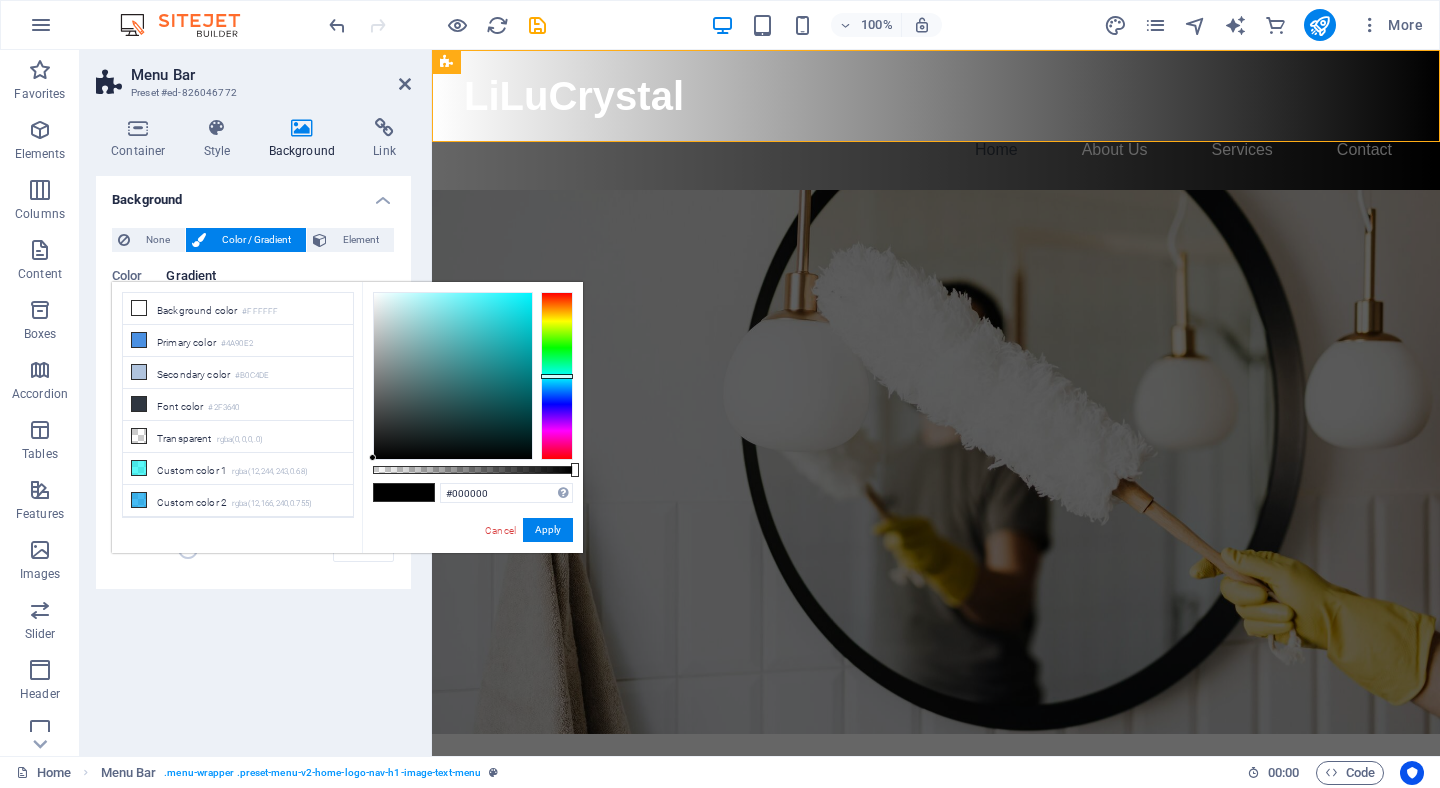 click at bounding box center (557, 376) 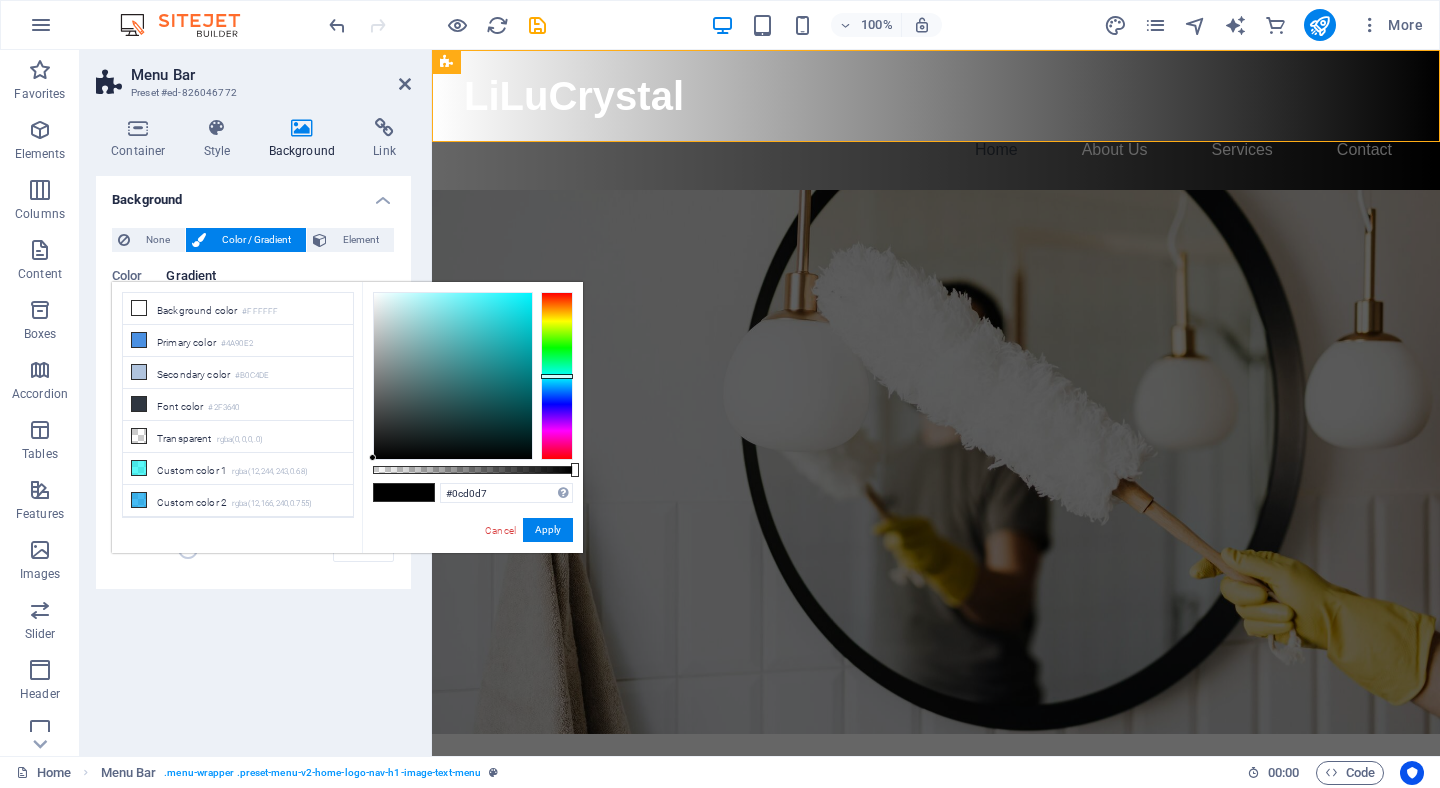 click at bounding box center (453, 376) 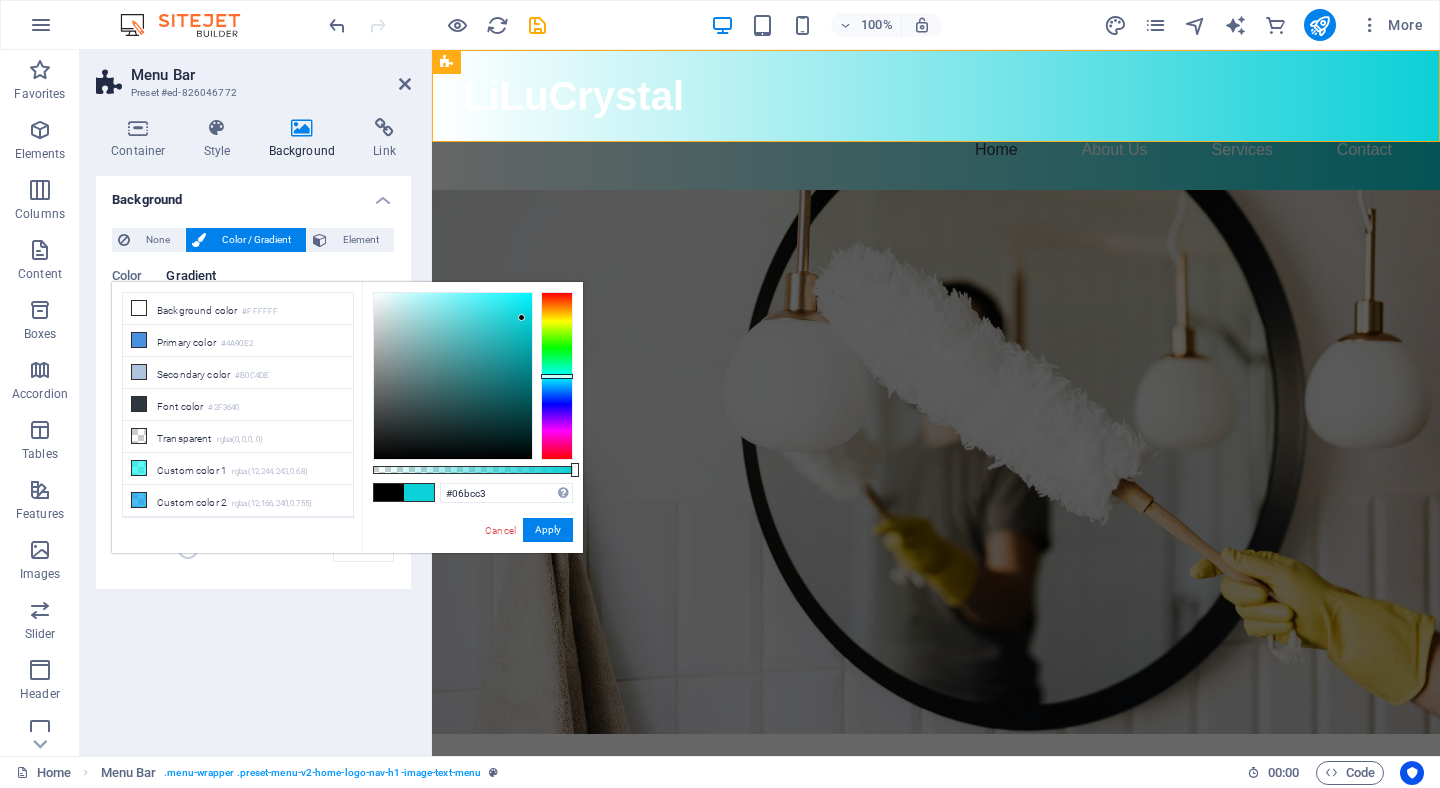 click at bounding box center [453, 376] 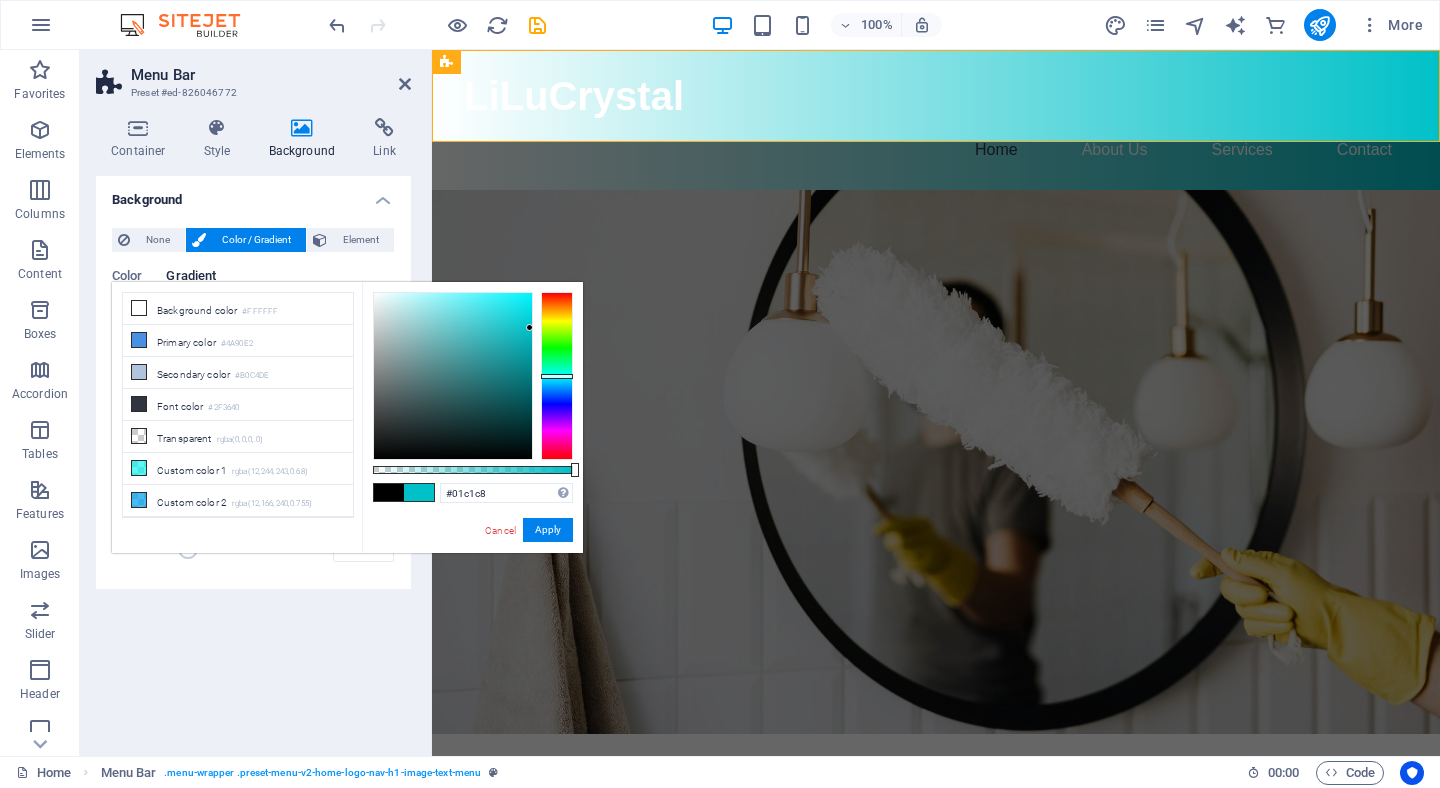 click at bounding box center (453, 376) 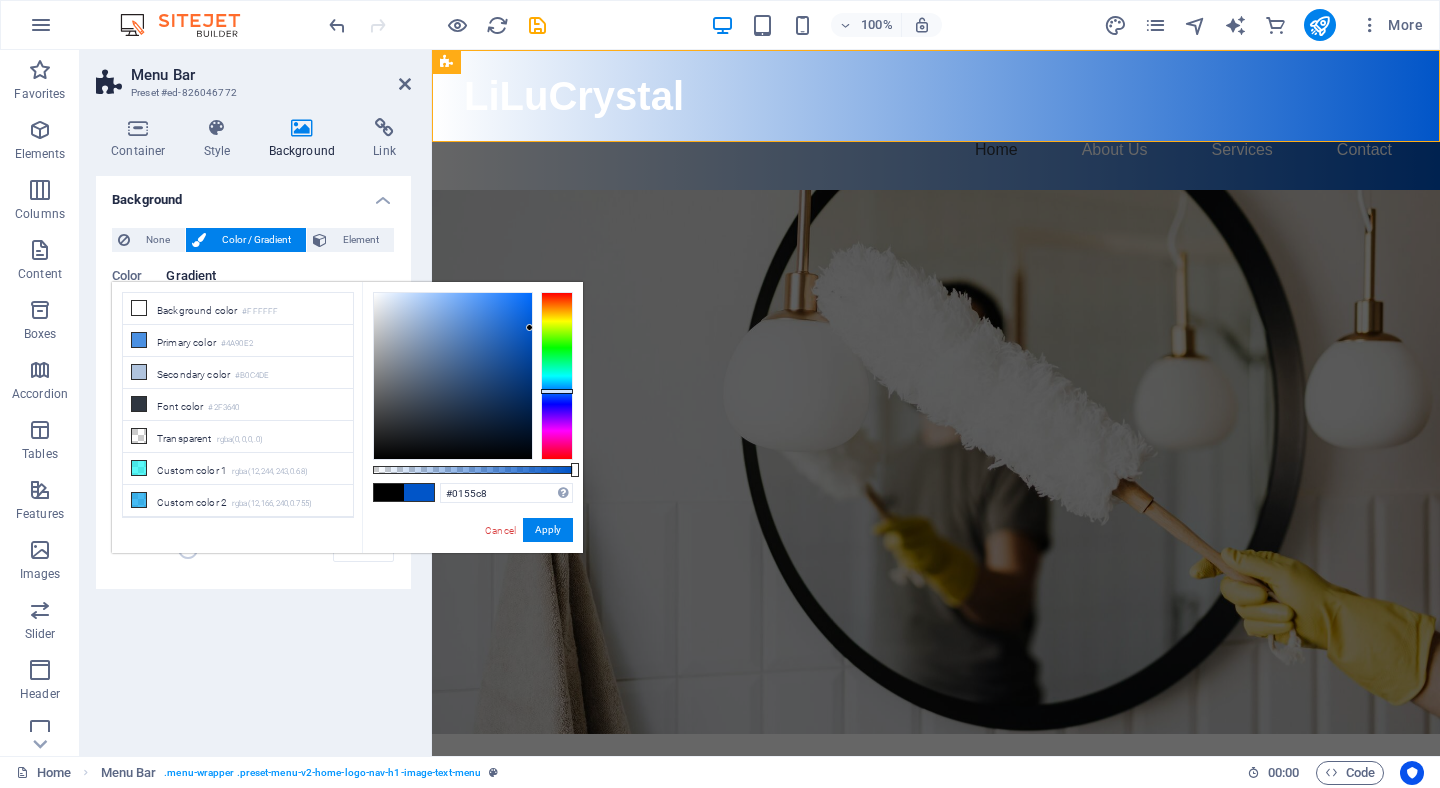 click at bounding box center (557, 376) 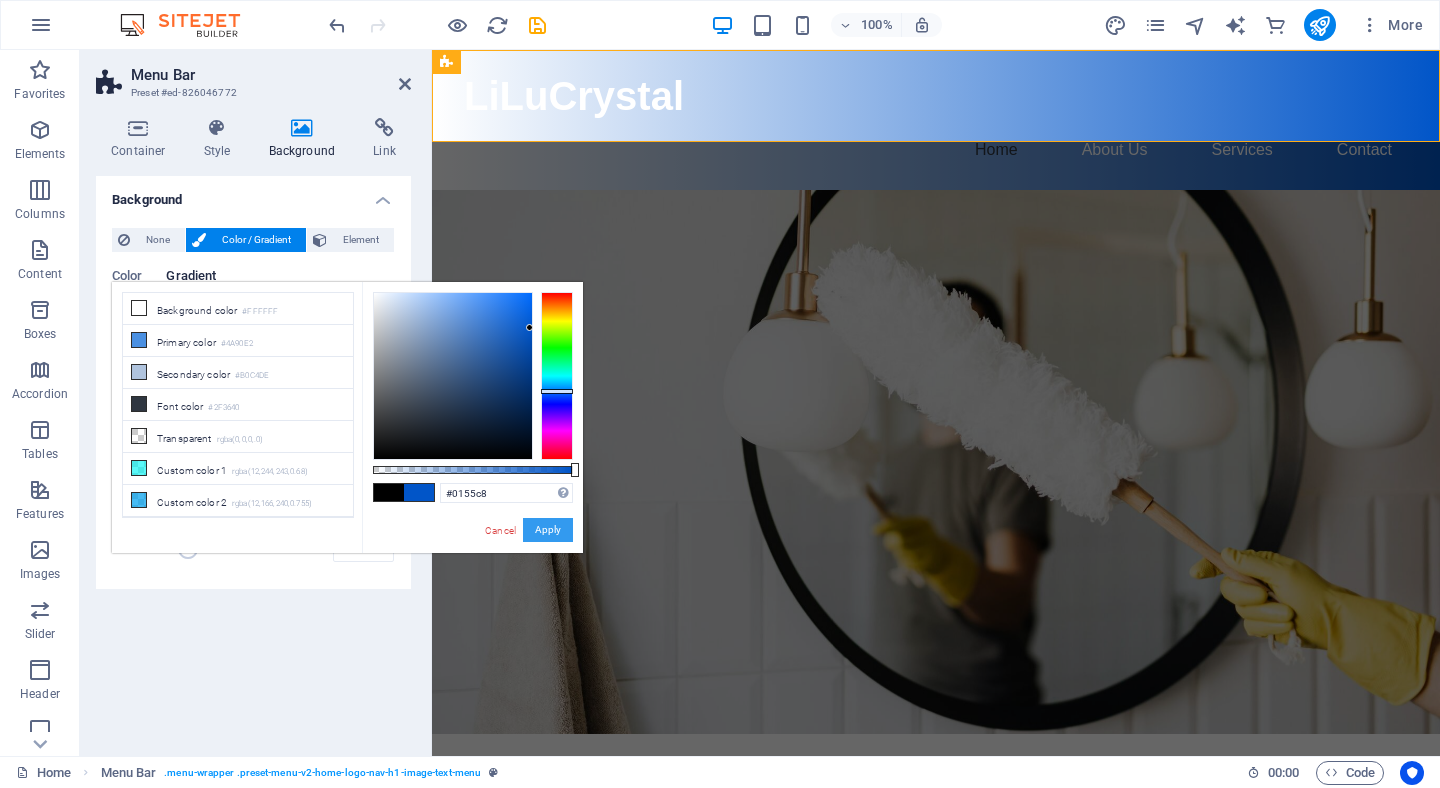click on "Apply" at bounding box center [548, 530] 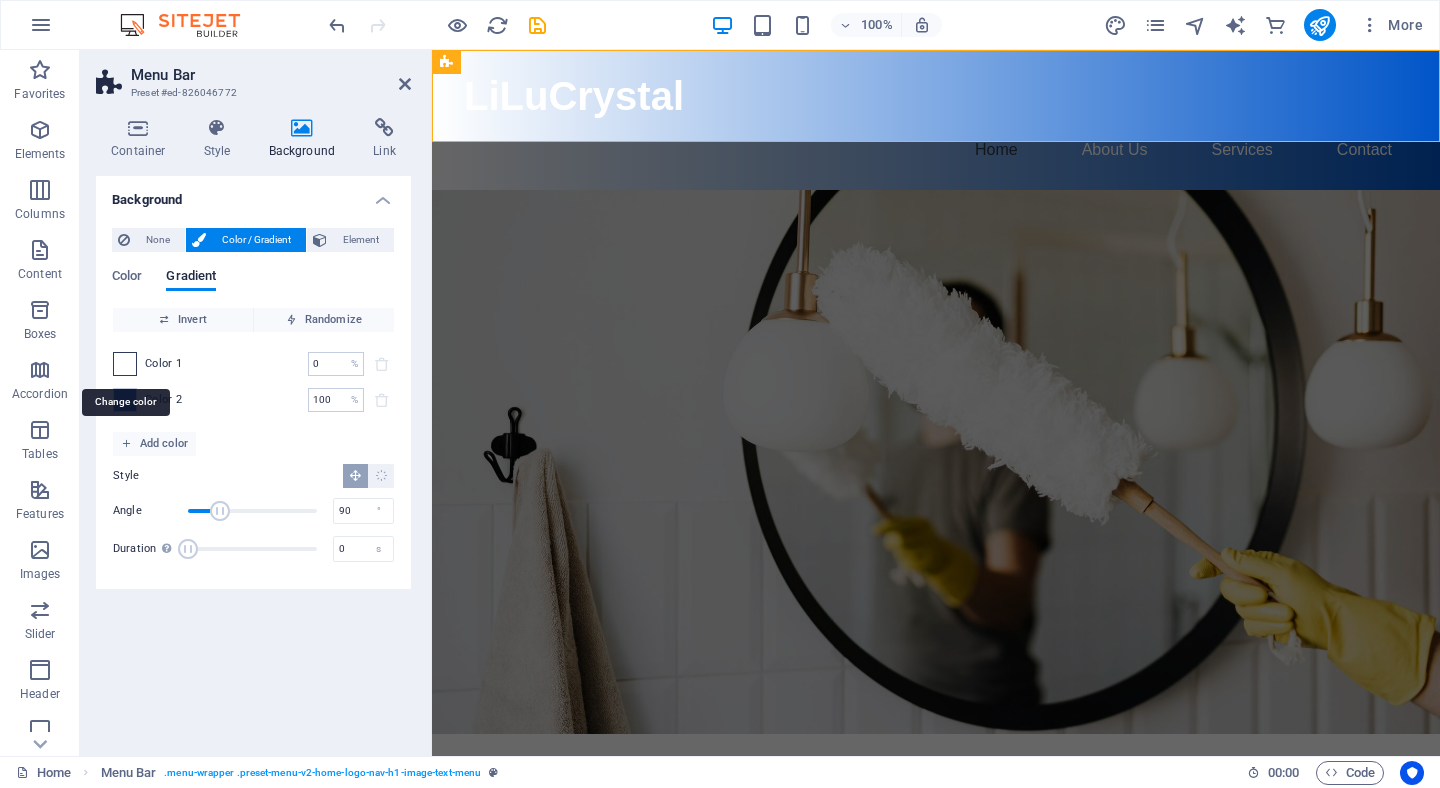 click at bounding box center [125, 364] 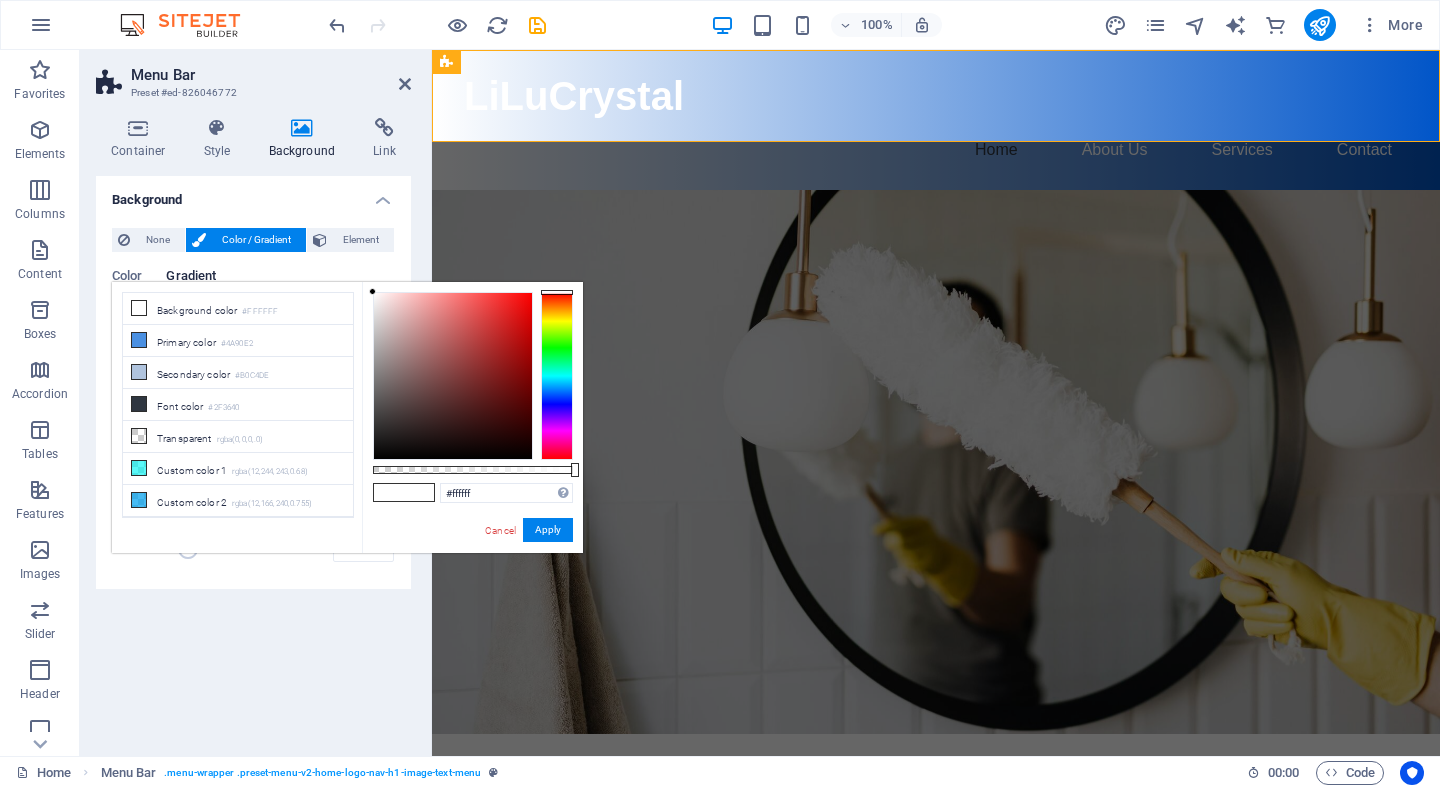 click at bounding box center (557, 376) 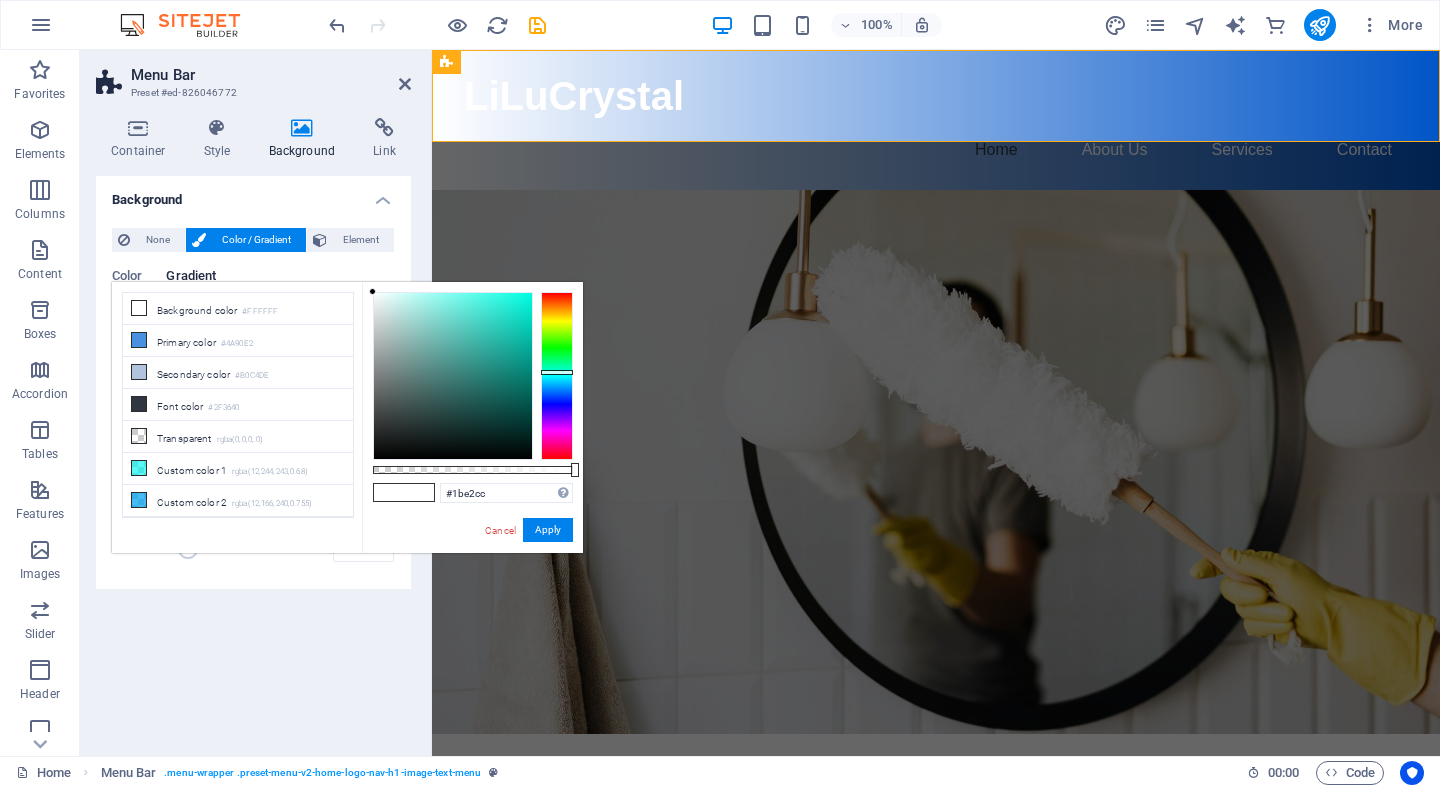 click at bounding box center [453, 376] 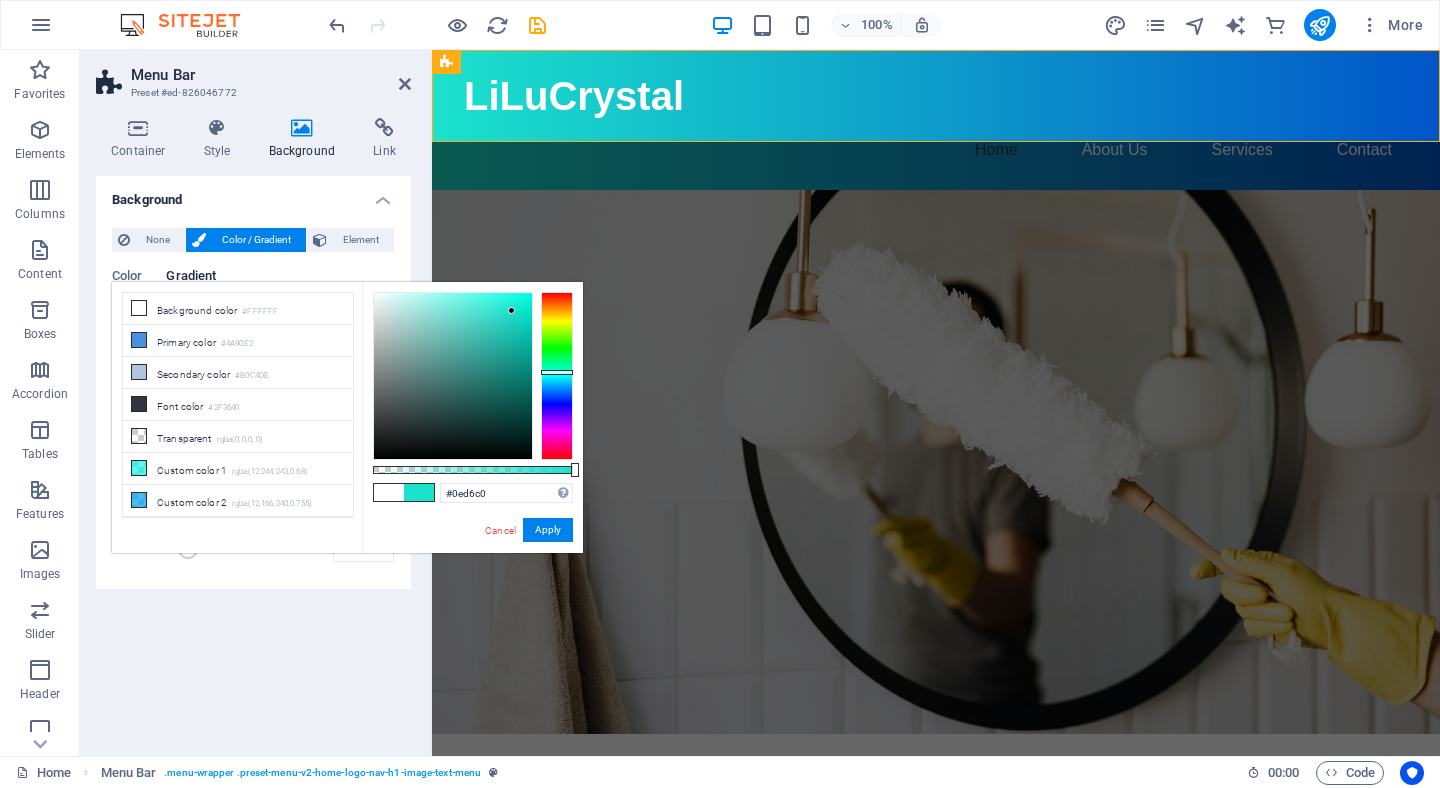 click at bounding box center (453, 376) 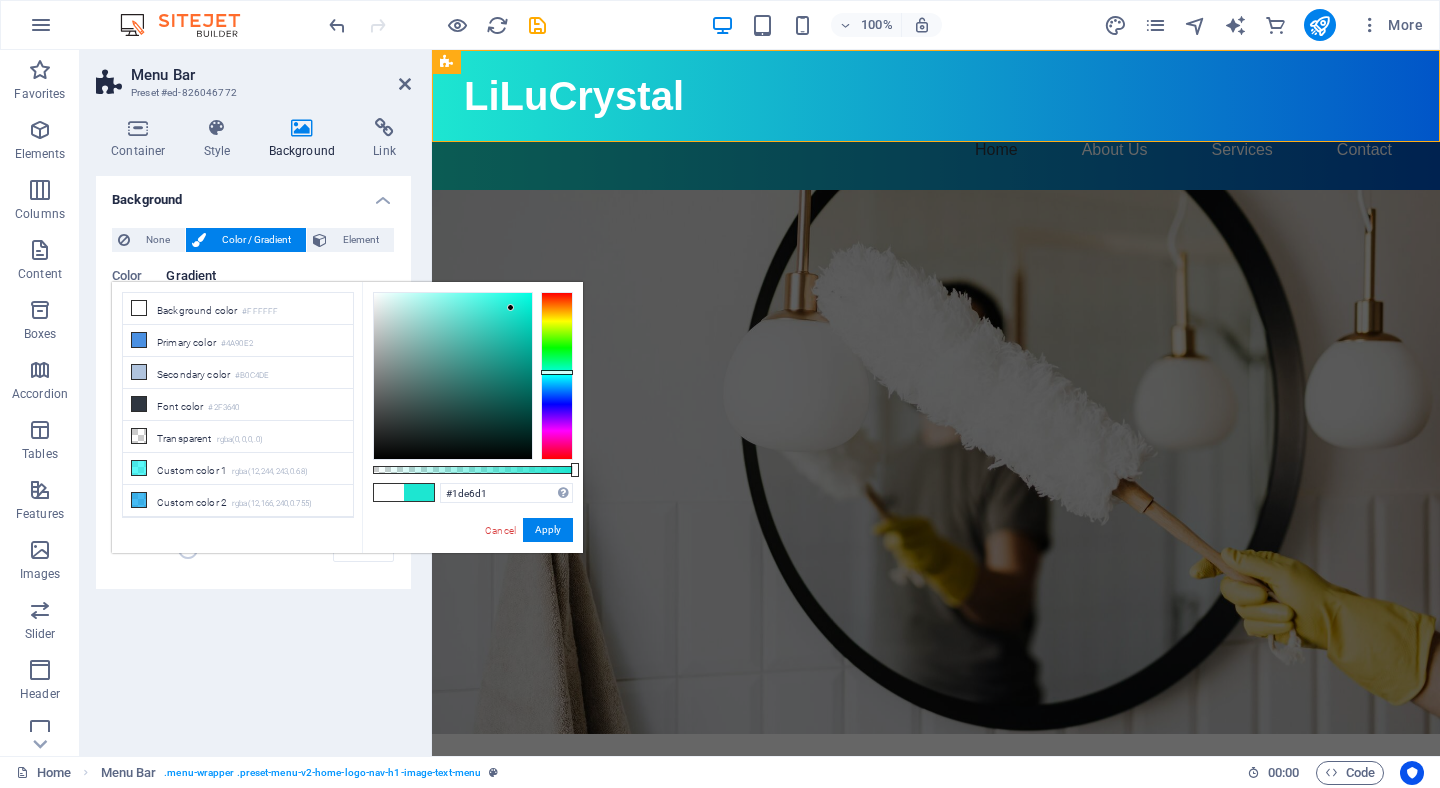 click at bounding box center (453, 376) 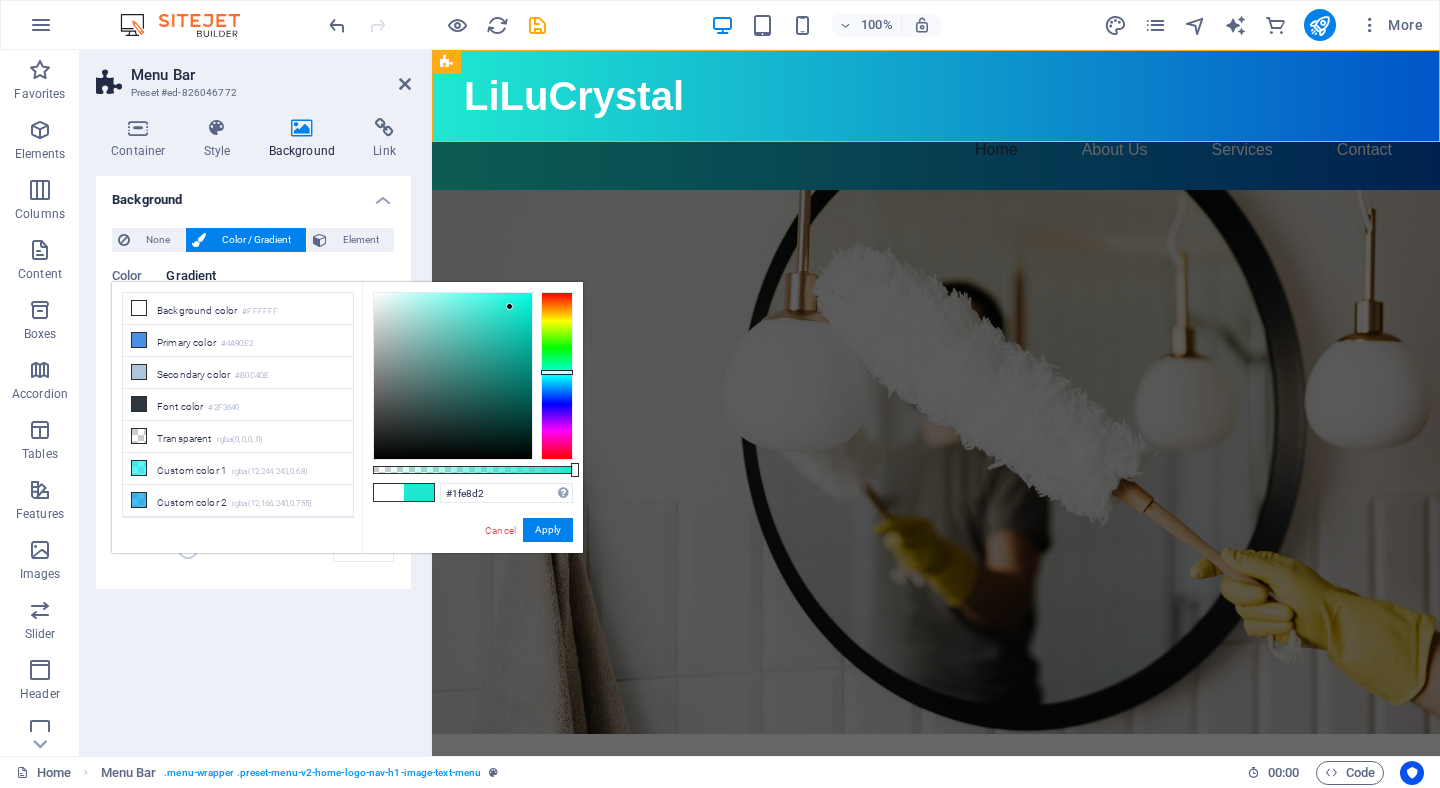 click at bounding box center (509, 306) 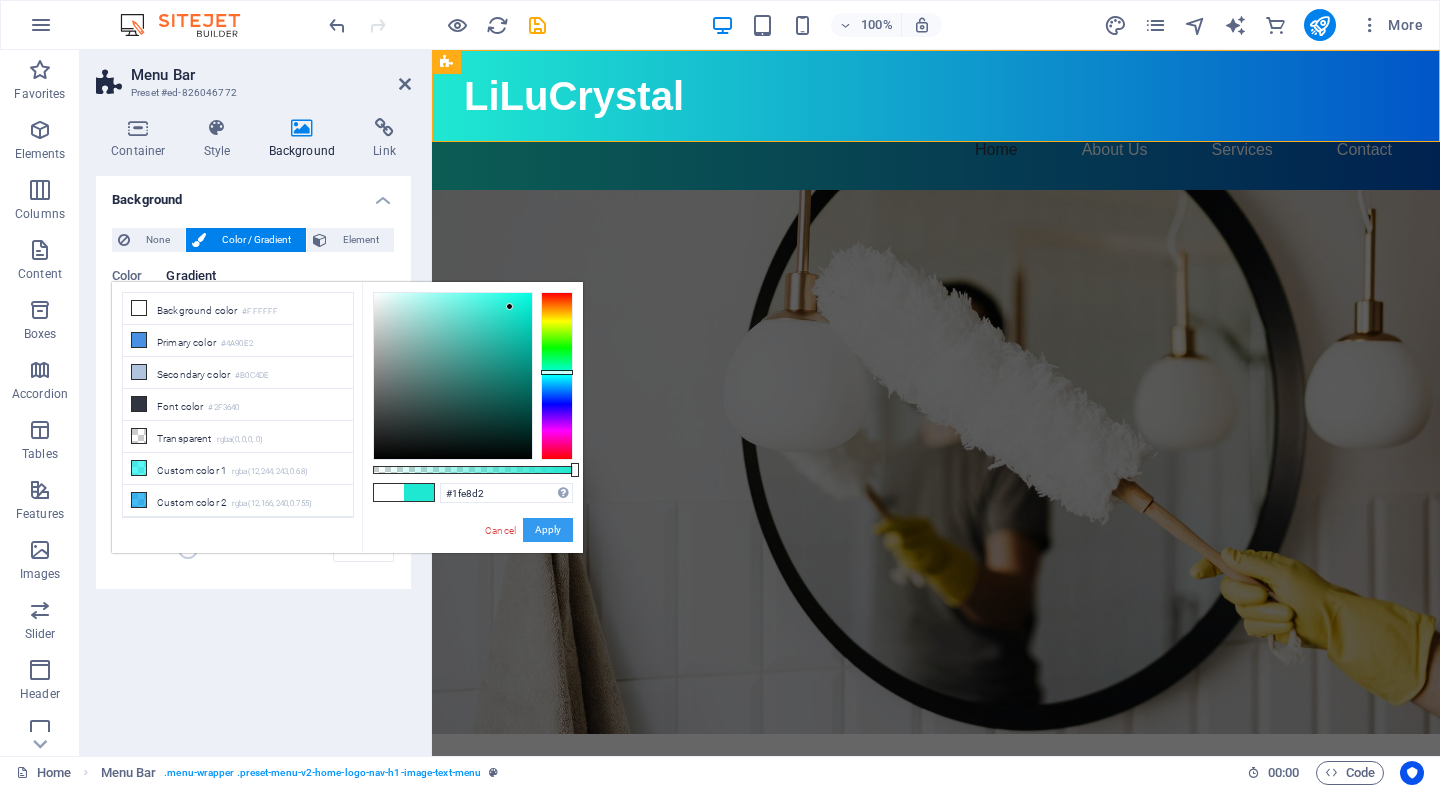 click on "Apply" at bounding box center (548, 530) 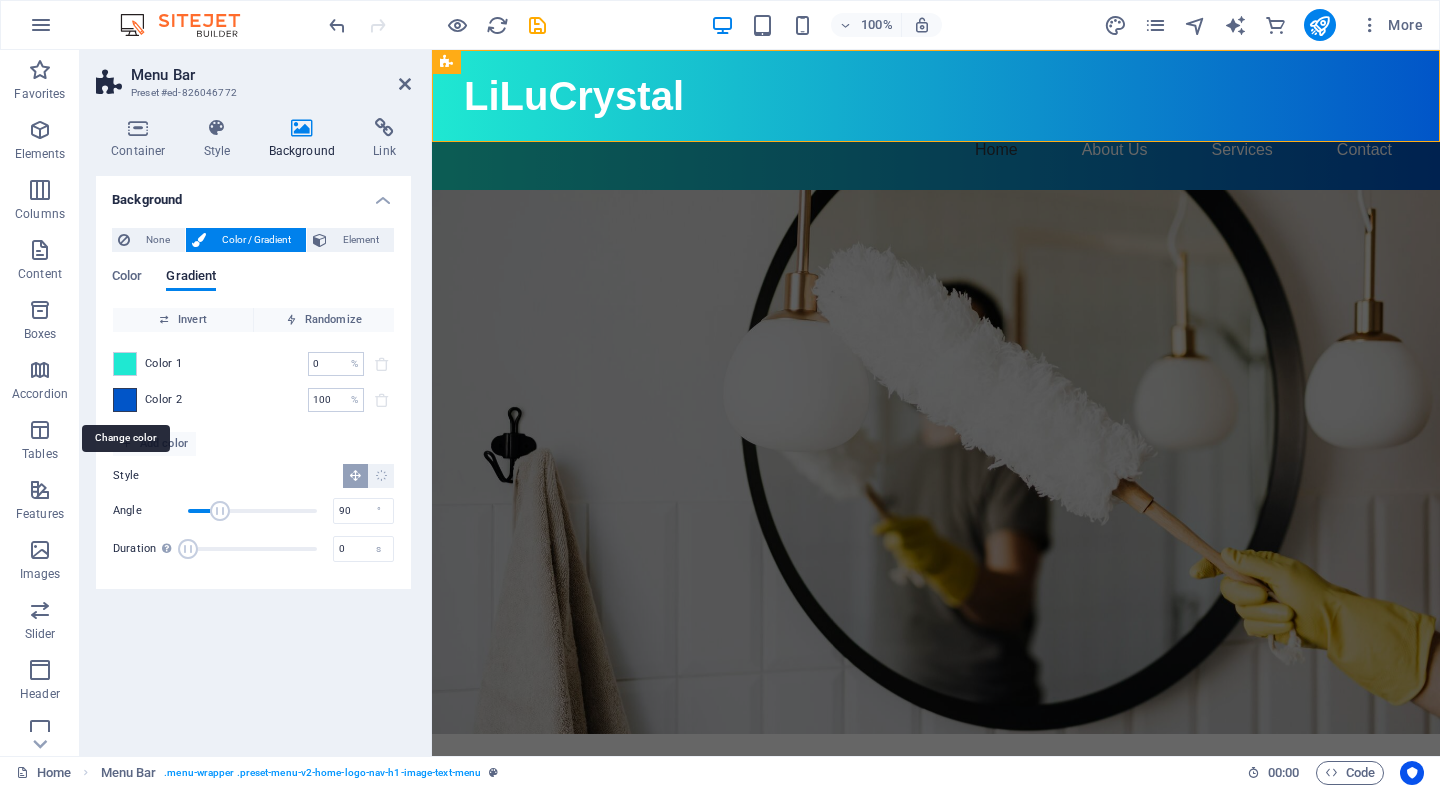 click at bounding box center [125, 400] 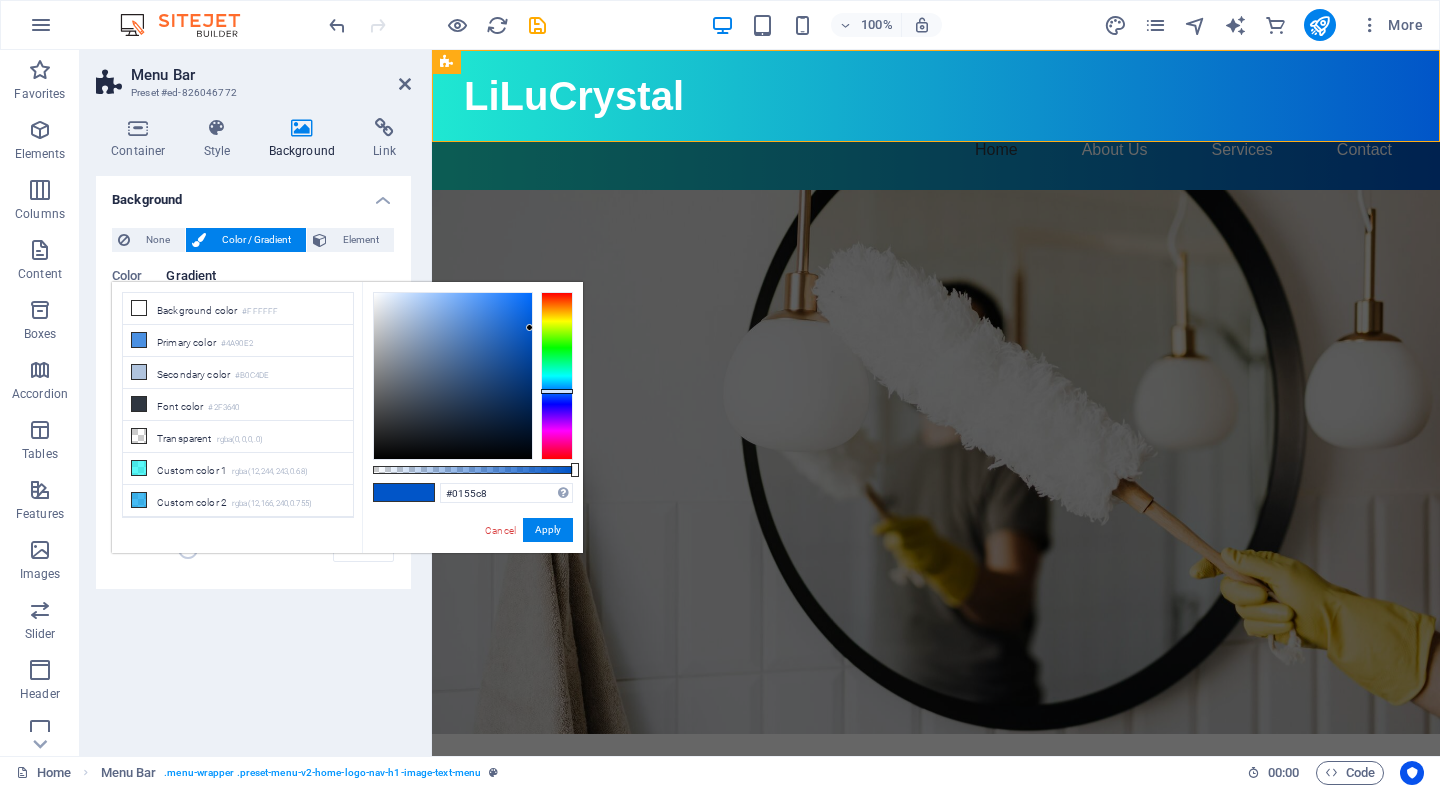 type on "#2174e5" 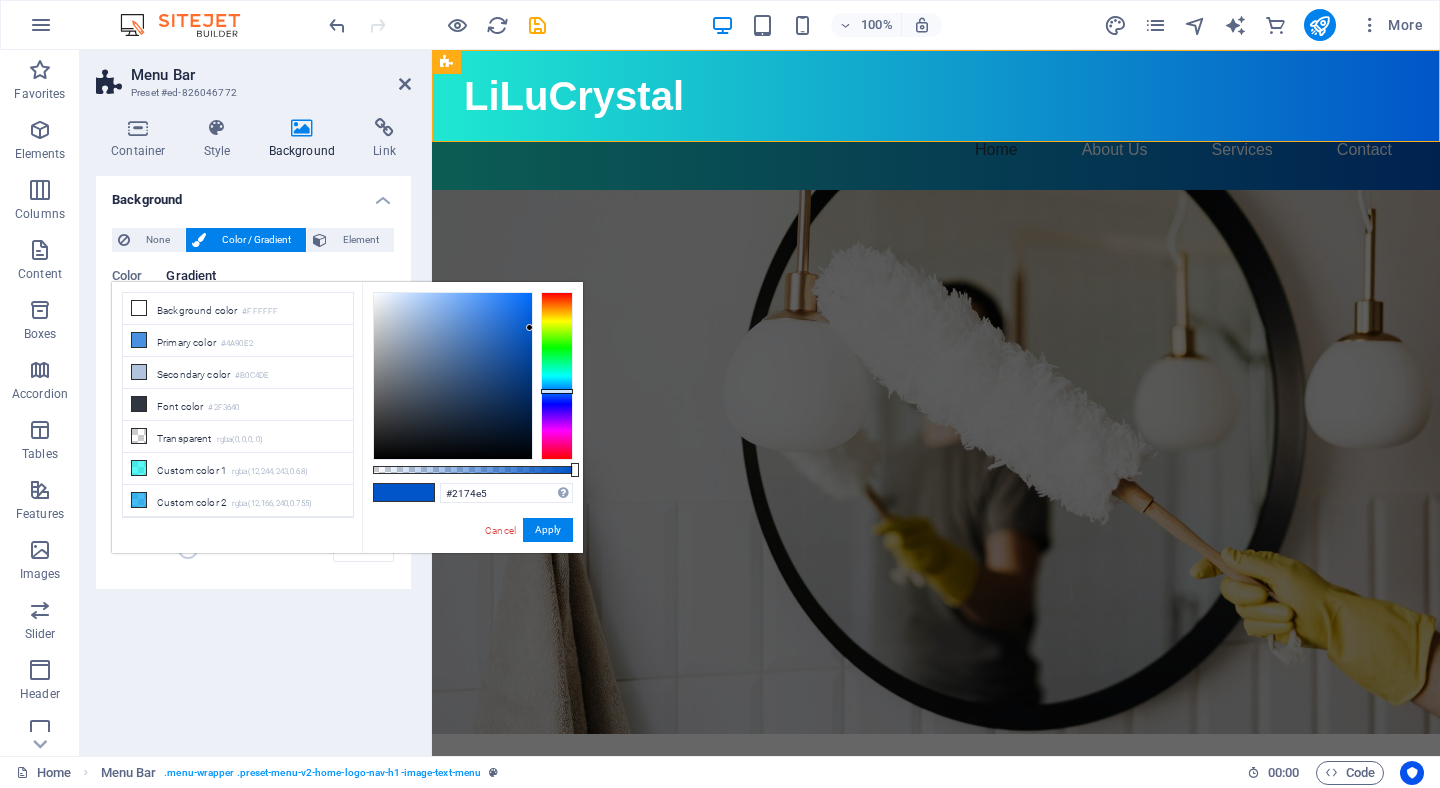 click at bounding box center [453, 376] 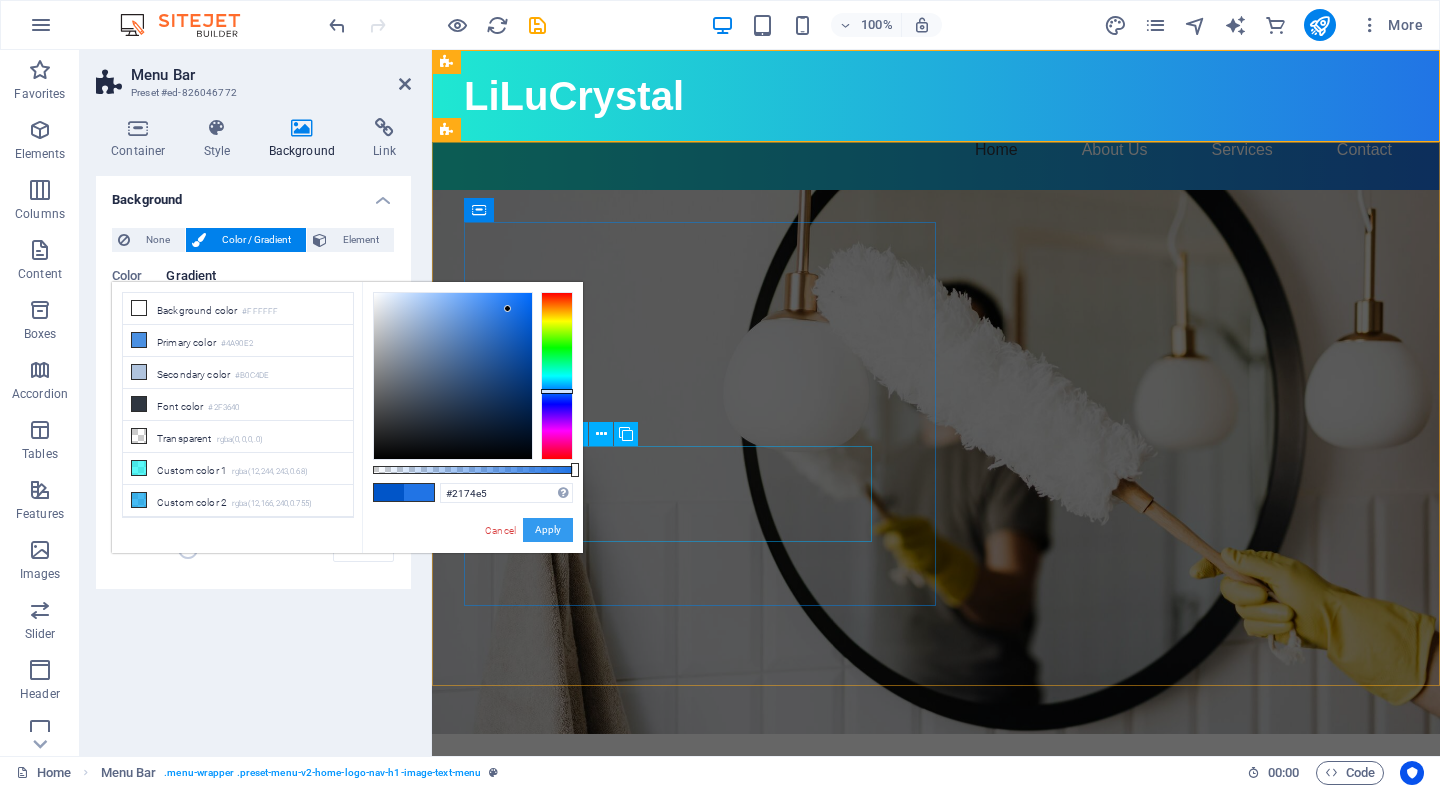 click on "Apply" at bounding box center [548, 530] 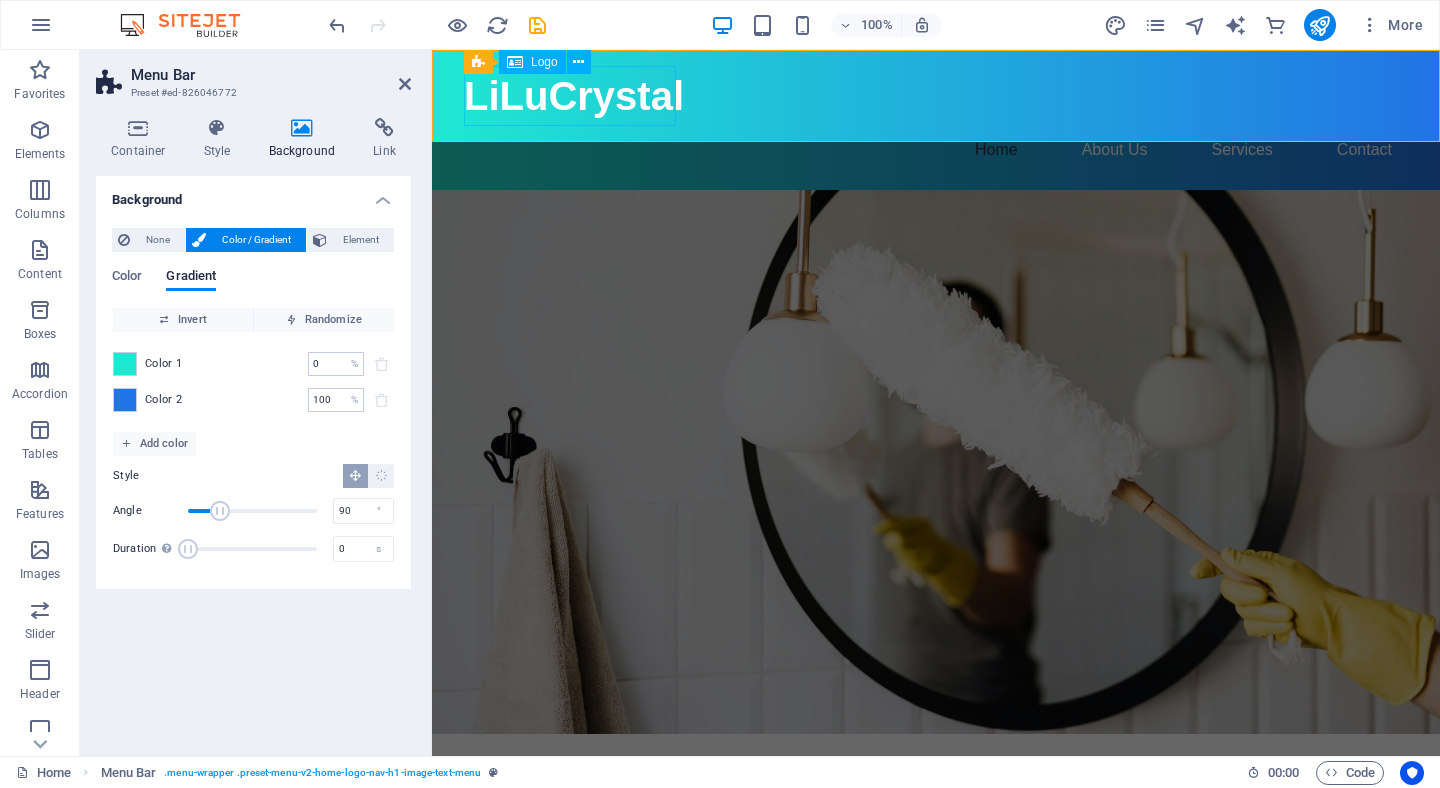click on "LiLuCrystal" at bounding box center [936, 96] 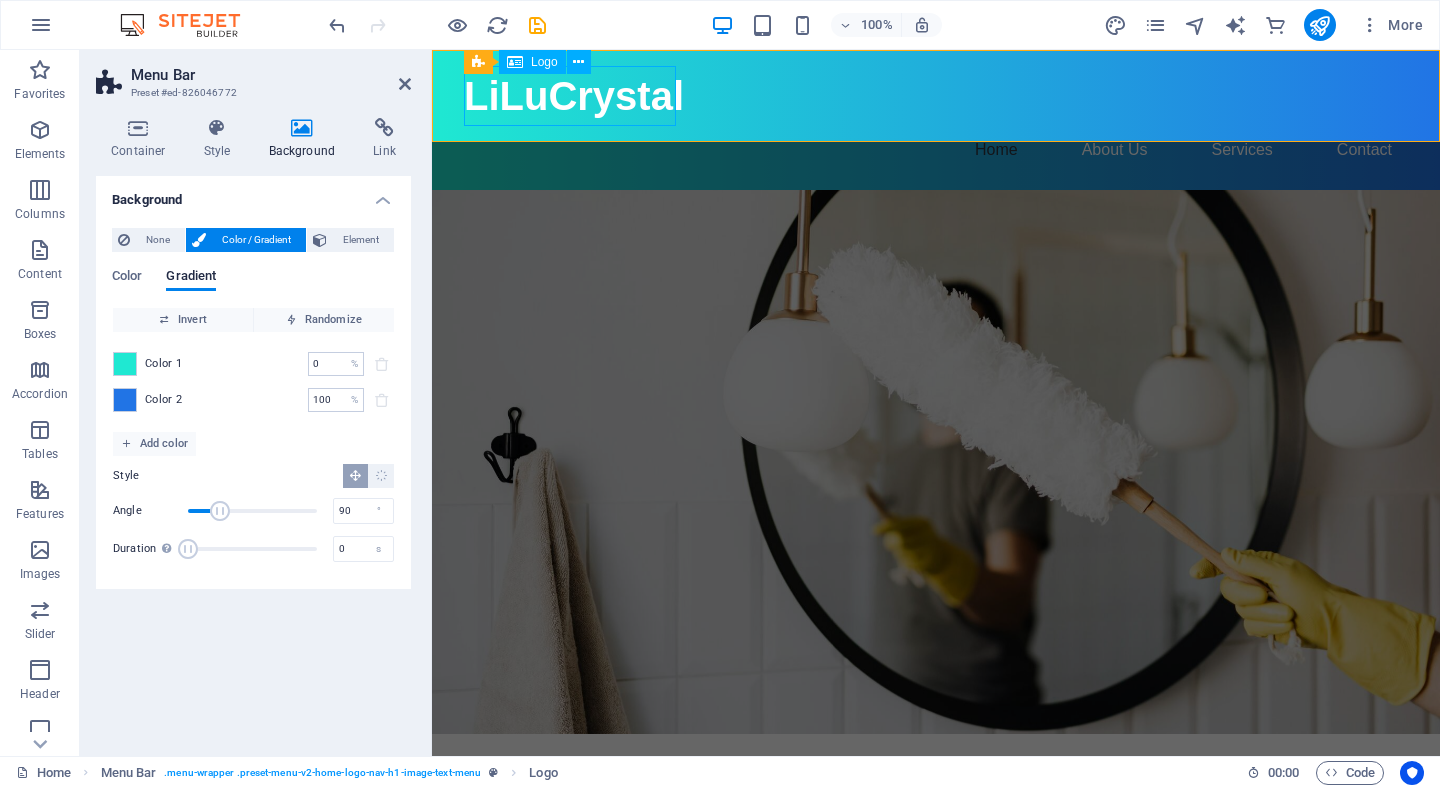 click on "Logo" at bounding box center [544, 62] 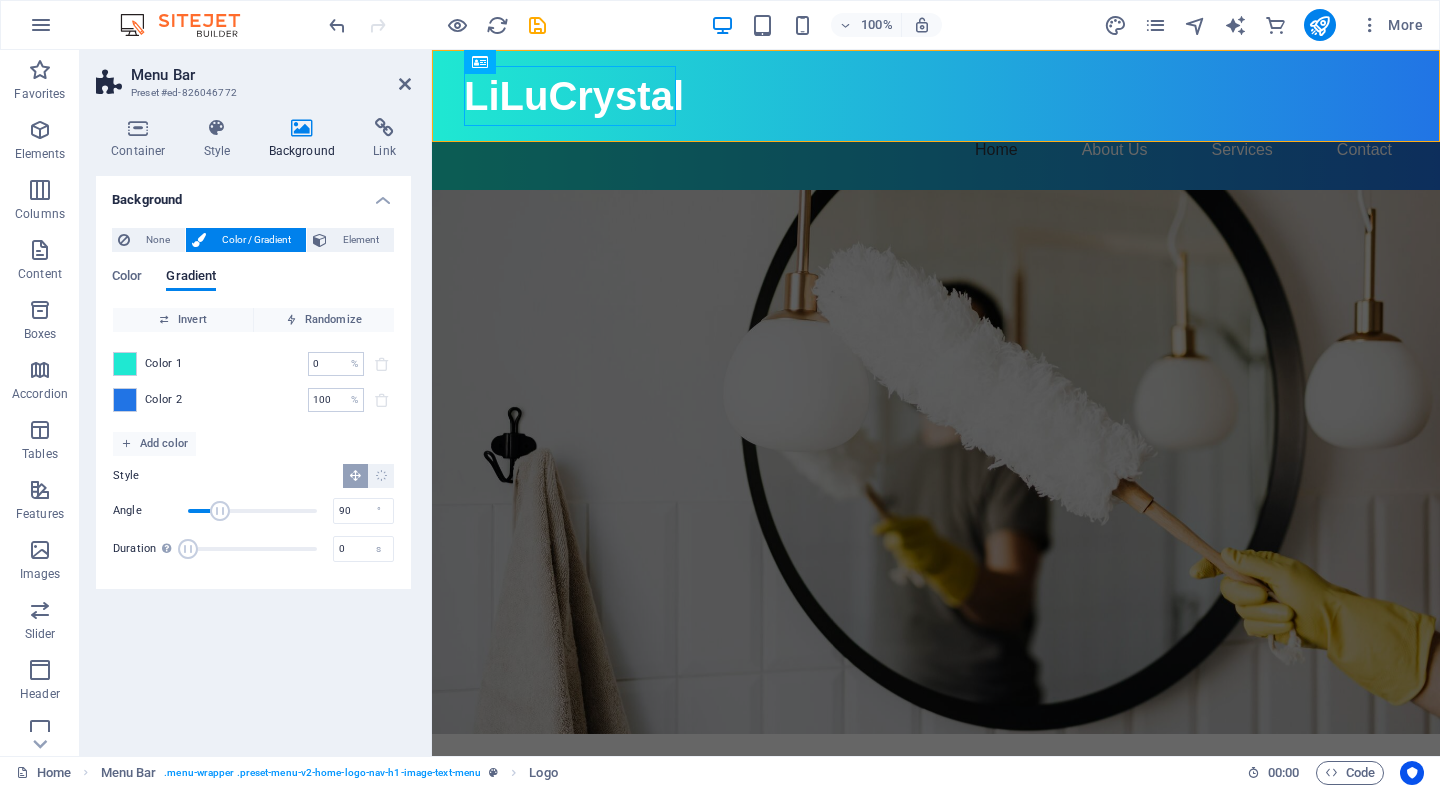 click on "Container Style Background Link Size Height Default px rem % vh vw Min. height None px rem % vh vw Width Default px rem % em vh vw Min. width None px rem % vh vw Content width Default Custom width Width Default px rem % em vh vw Min. width None px rem % vh vw Default padding Custom spacing Default content width and padding can be changed under Design. Edit design Layout (Flexbox) Alignment Determines the flex direction. Default Main axis Determine how elements should behave along the main axis inside this container (justify content). Default Side axis Control the vertical direction of the element inside of the container (align items). Default Wrap Default On Off Fill Controls the distances and direction of elements on the y-axis across several lines (align content). Default Accessibility ARIA helps assistive technologies (like screen readers) to understand the role, state, and behavior of web elements Role The ARIA role defines the purpose of an element.  None Alert Article Banner Comment Fan" at bounding box center [253, 429] 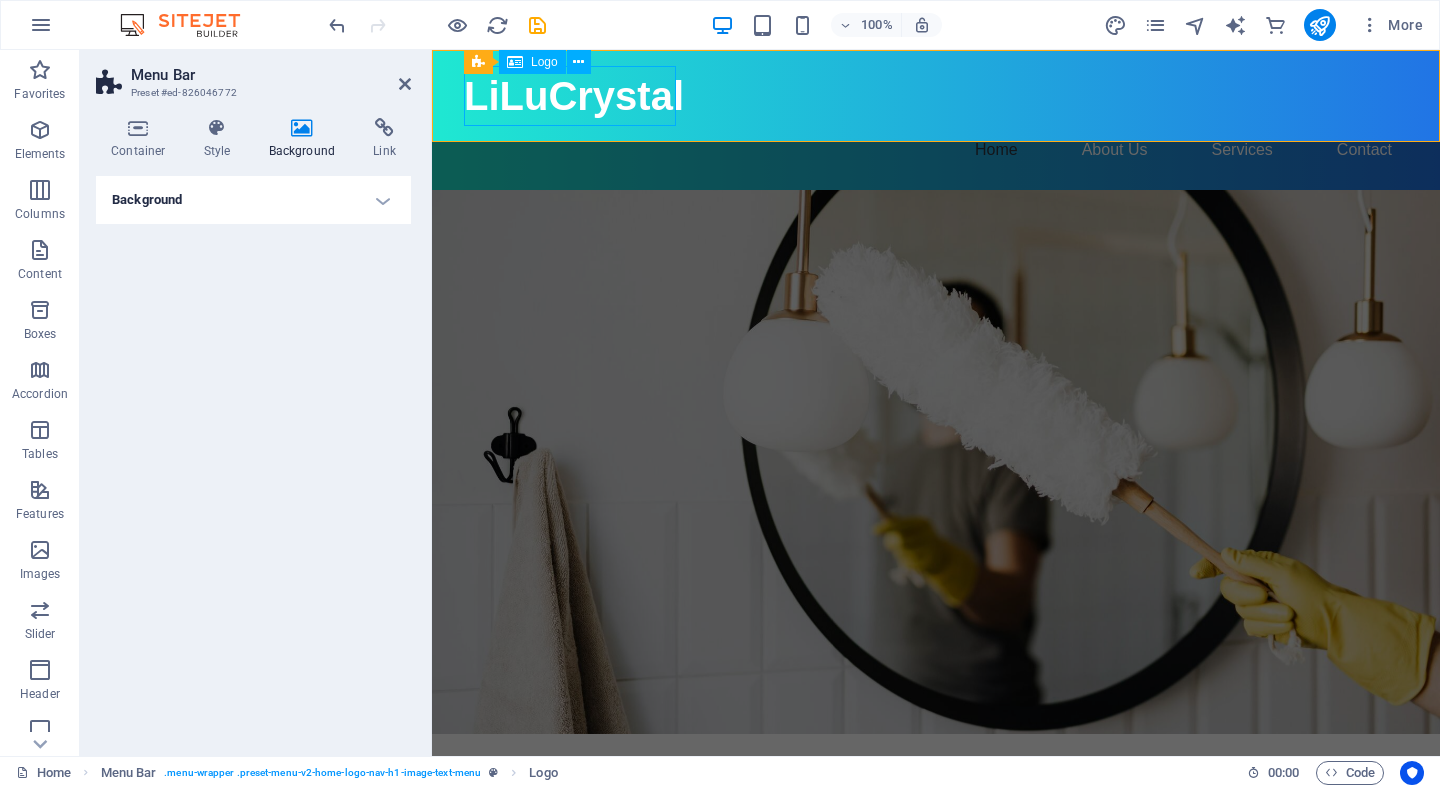click on "LiLuCrystal" at bounding box center (936, 96) 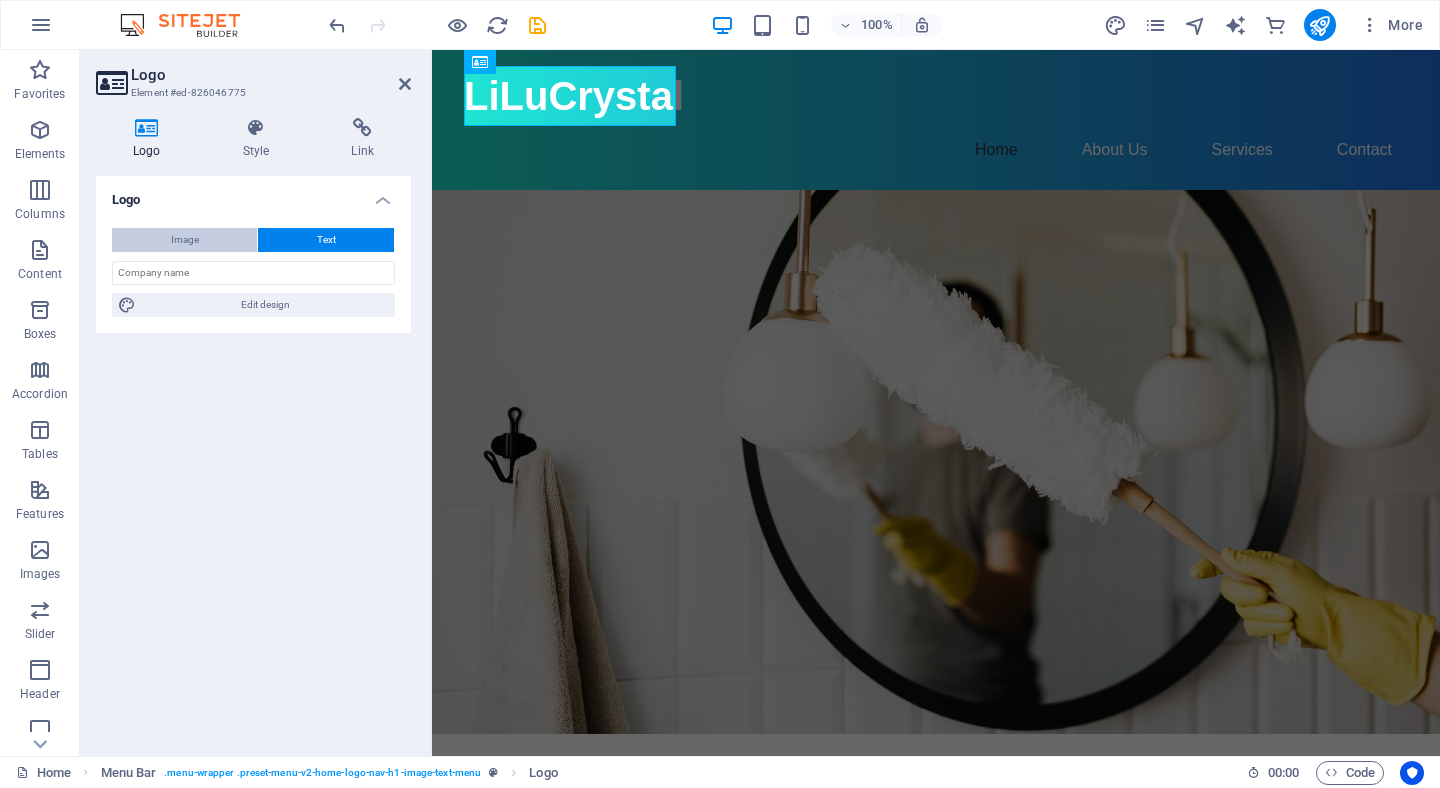 click on "Image" at bounding box center [184, 240] 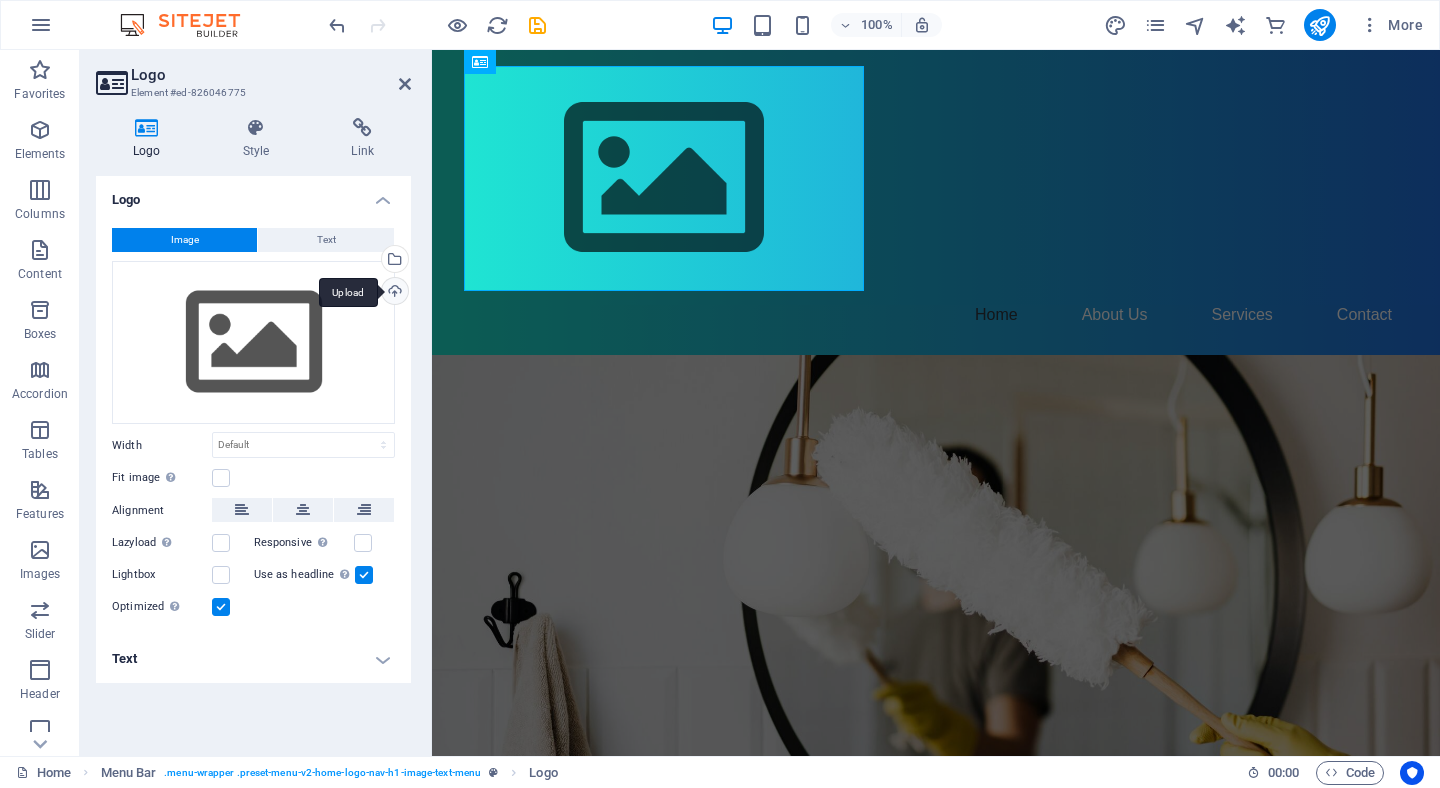 click on "Upload" at bounding box center [393, 293] 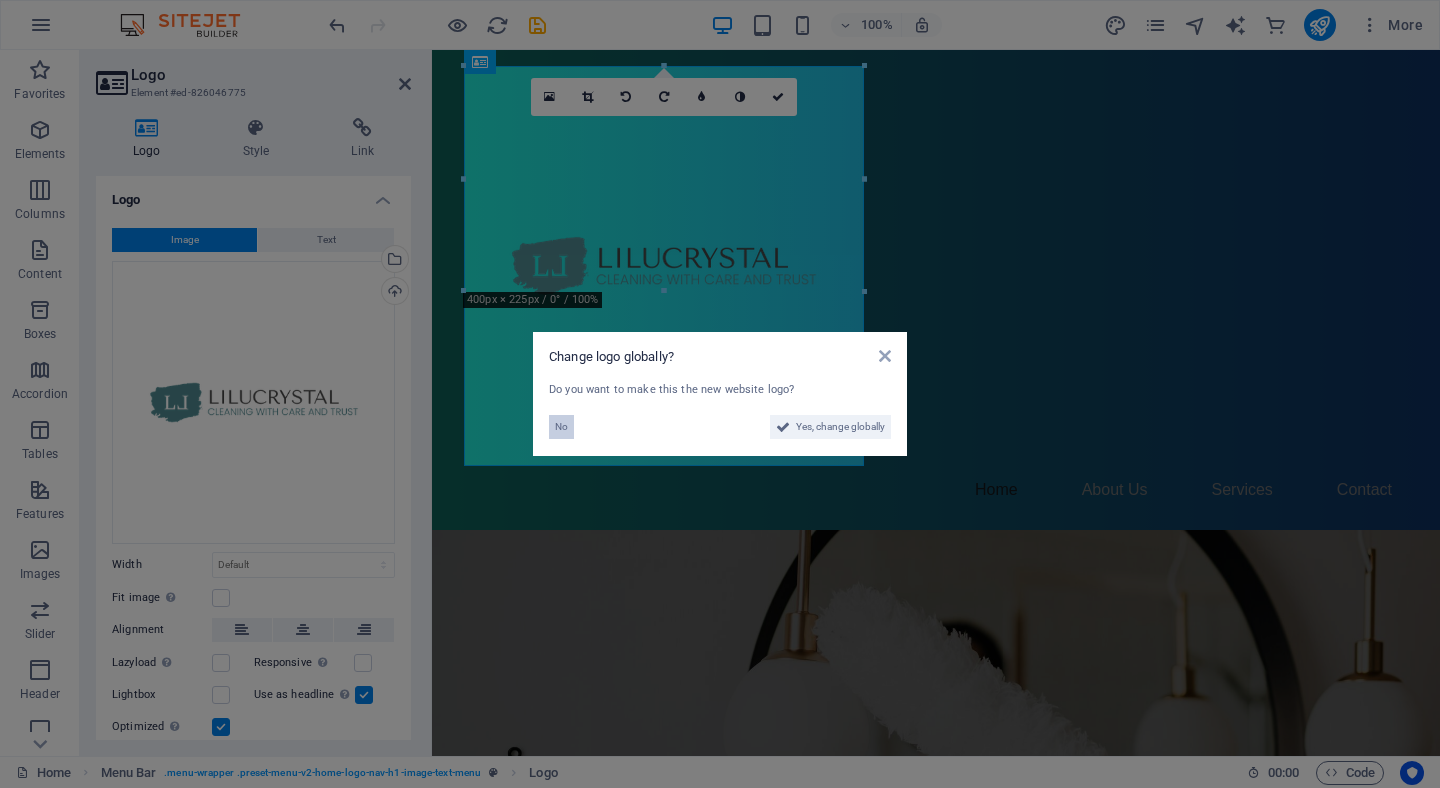 drag, startPoint x: 562, startPoint y: 424, endPoint x: 130, endPoint y: 374, distance: 434.88388 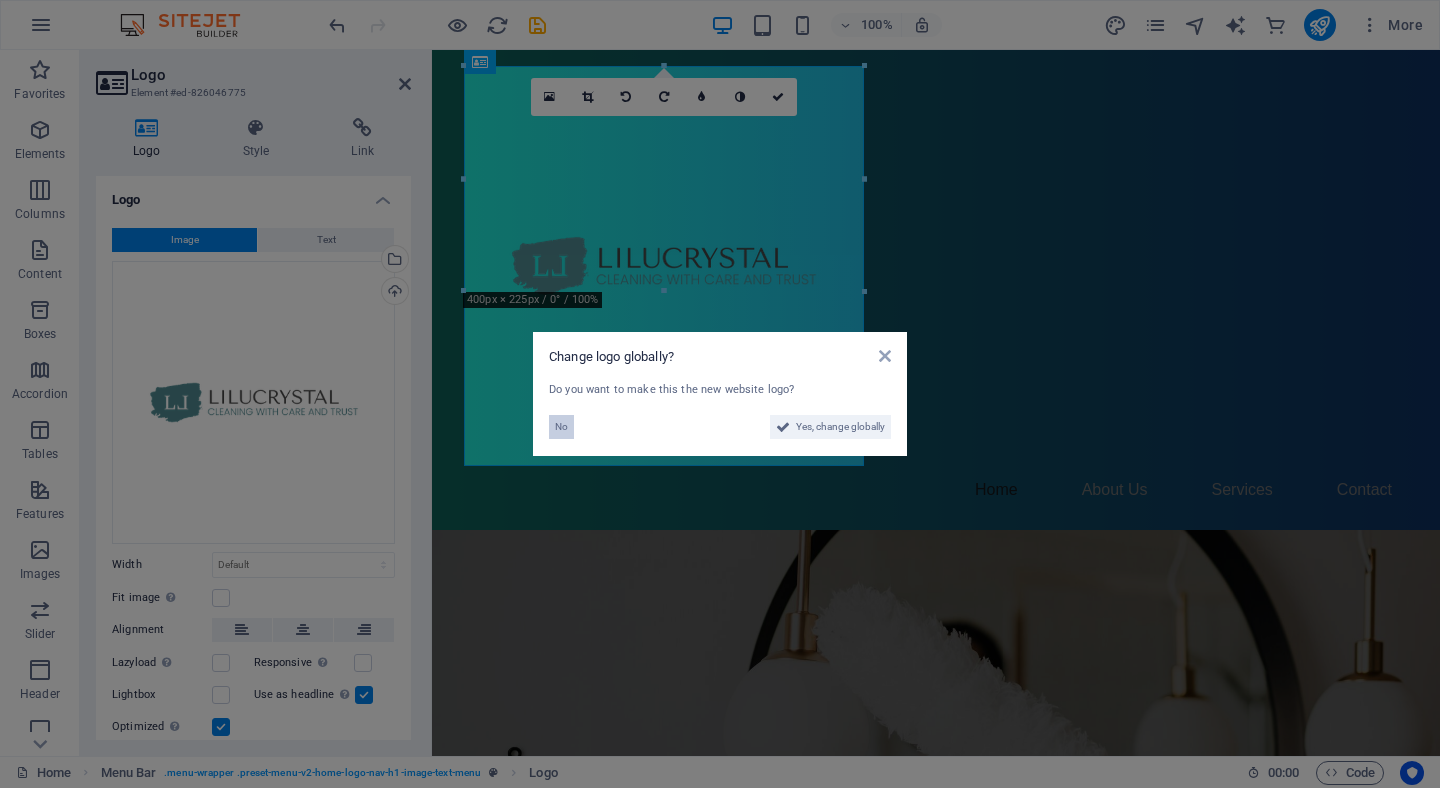 click on "No" at bounding box center [561, 427] 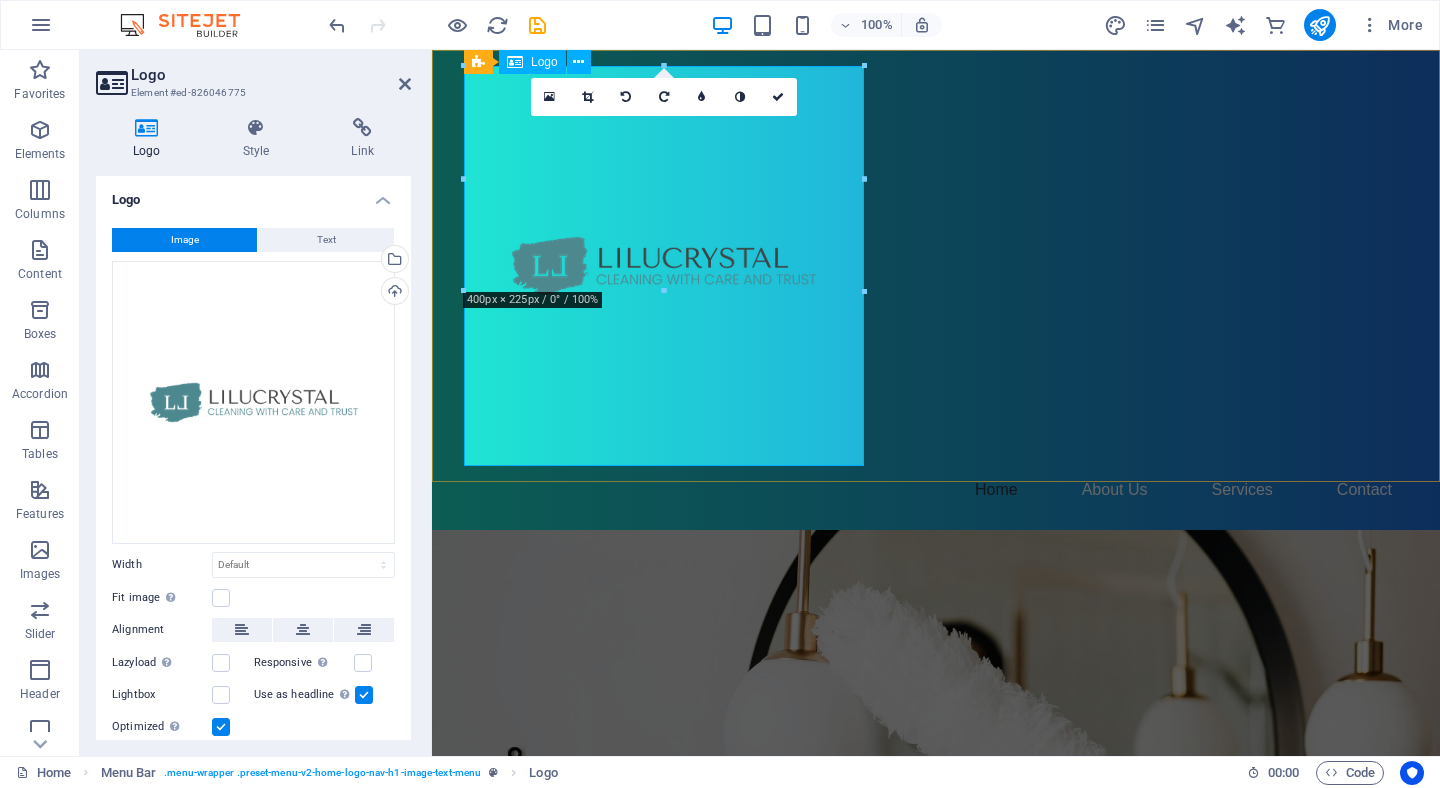 click at bounding box center (587, 97) 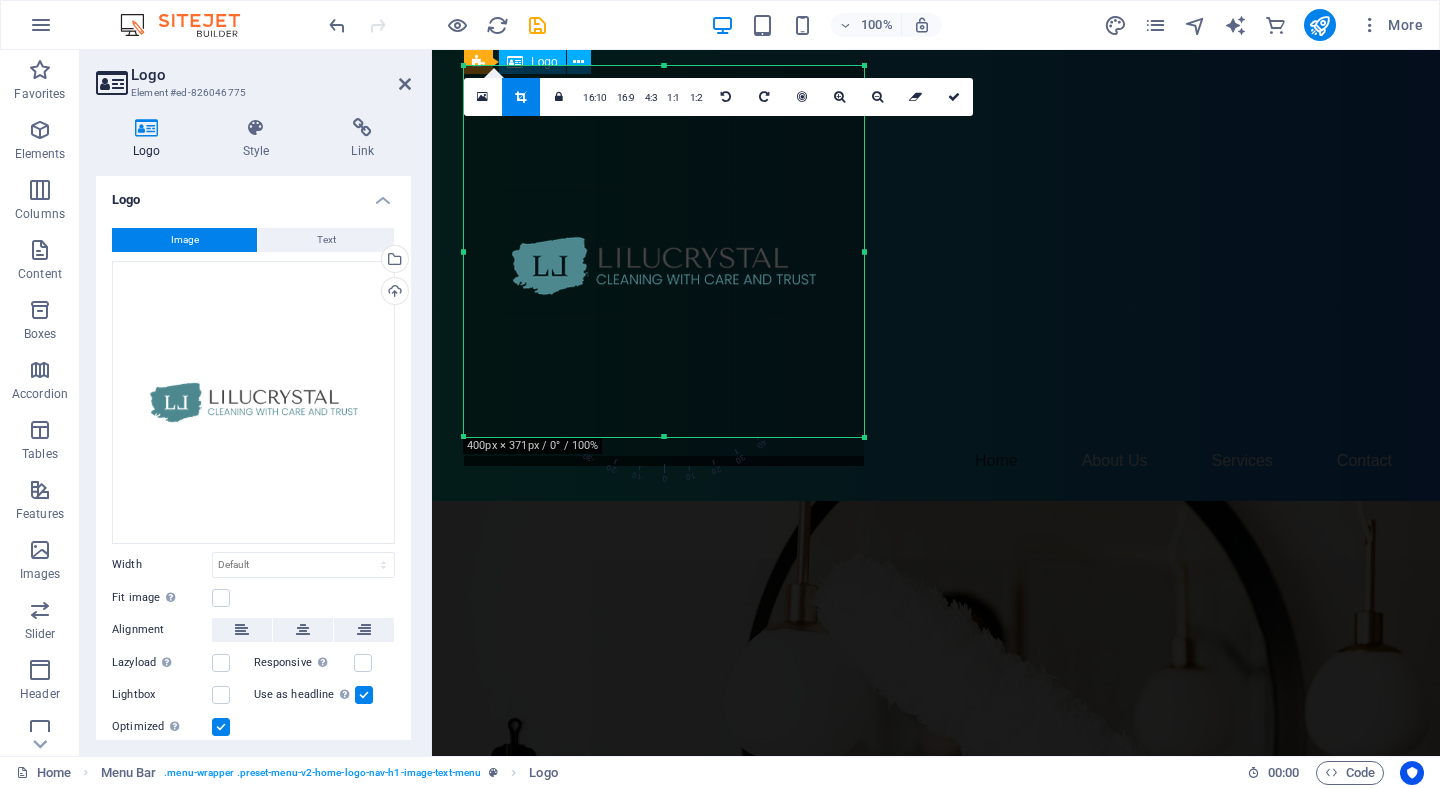 drag, startPoint x: 661, startPoint y: 464, endPoint x: 661, endPoint y: 430, distance: 34 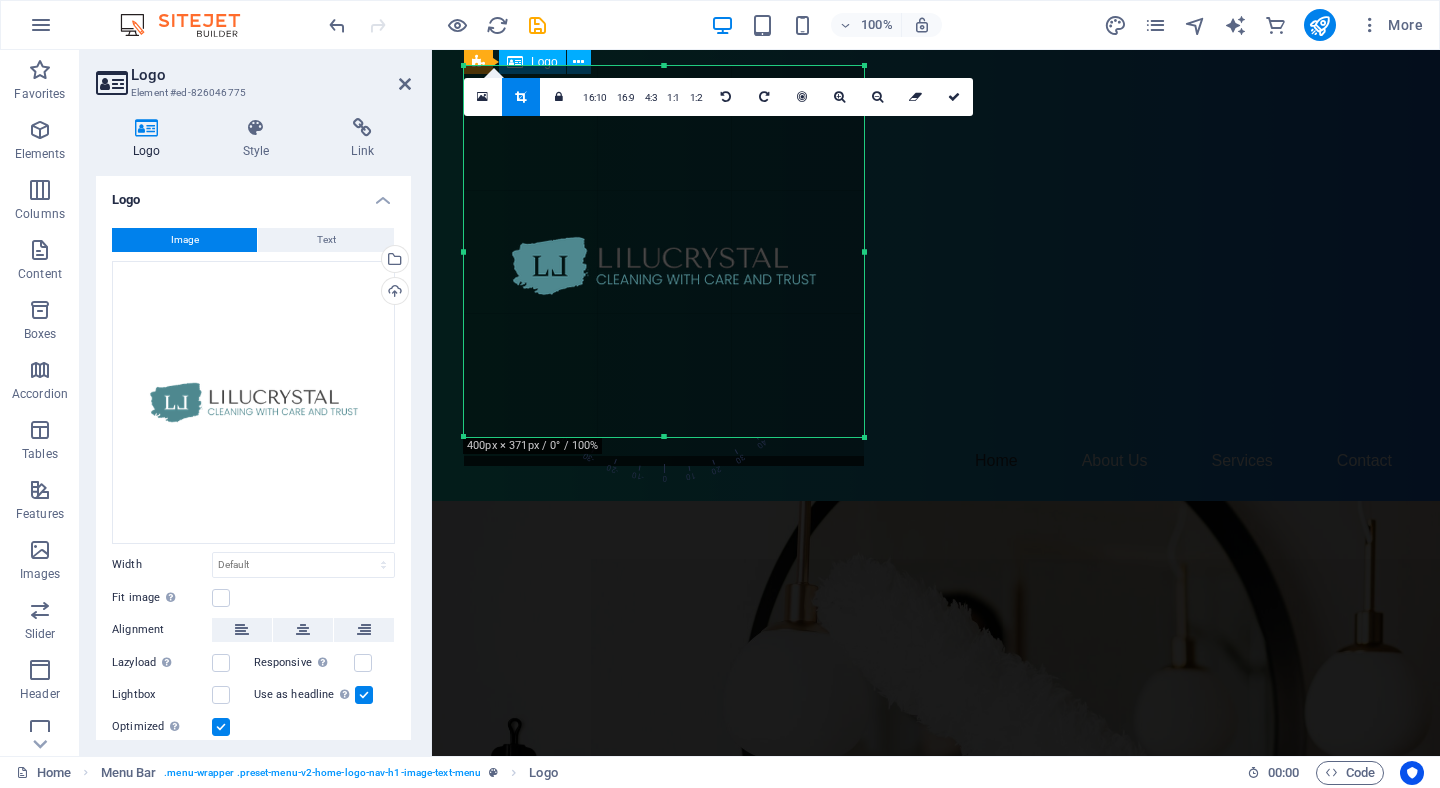 click at bounding box center (664, 437) 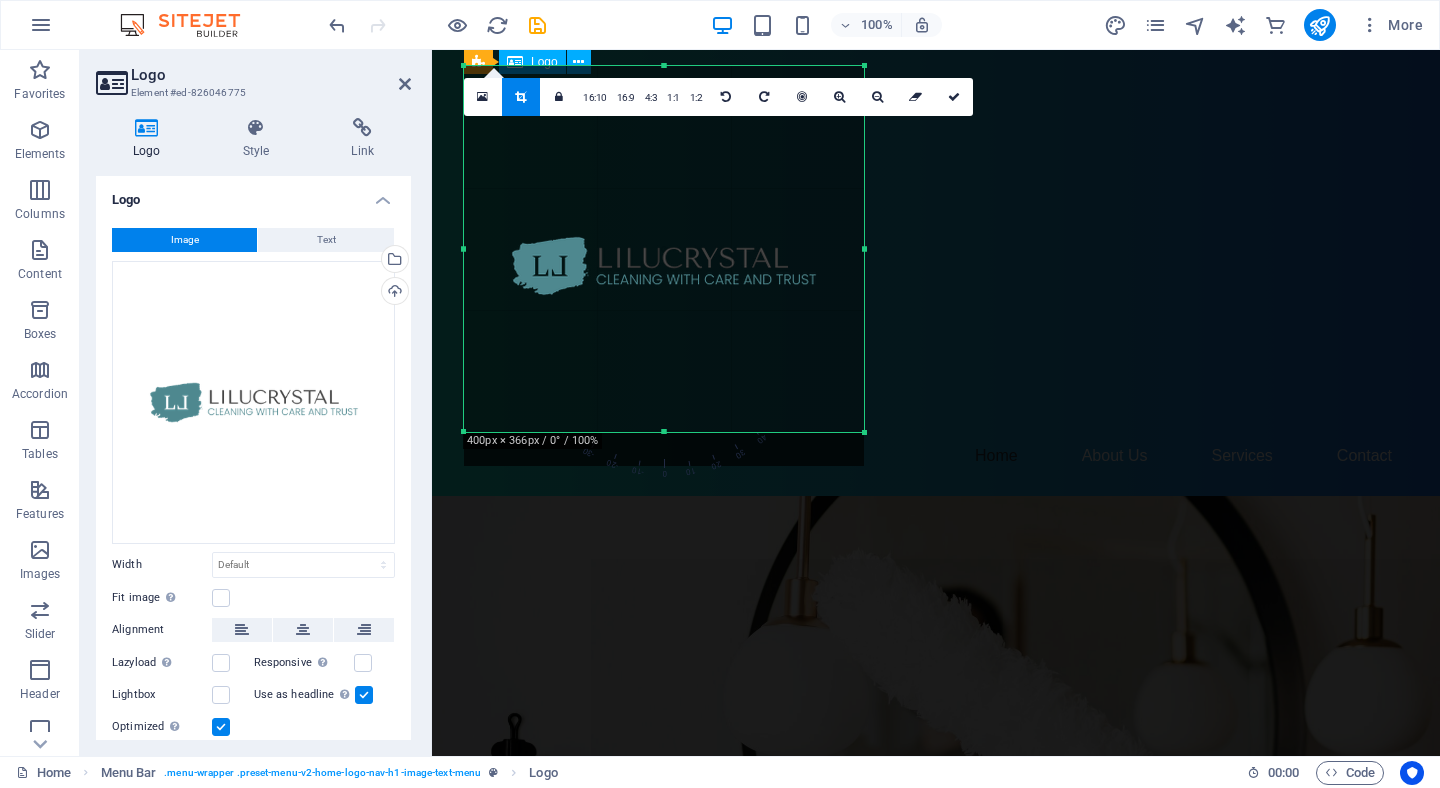 click at bounding box center [664, 266] 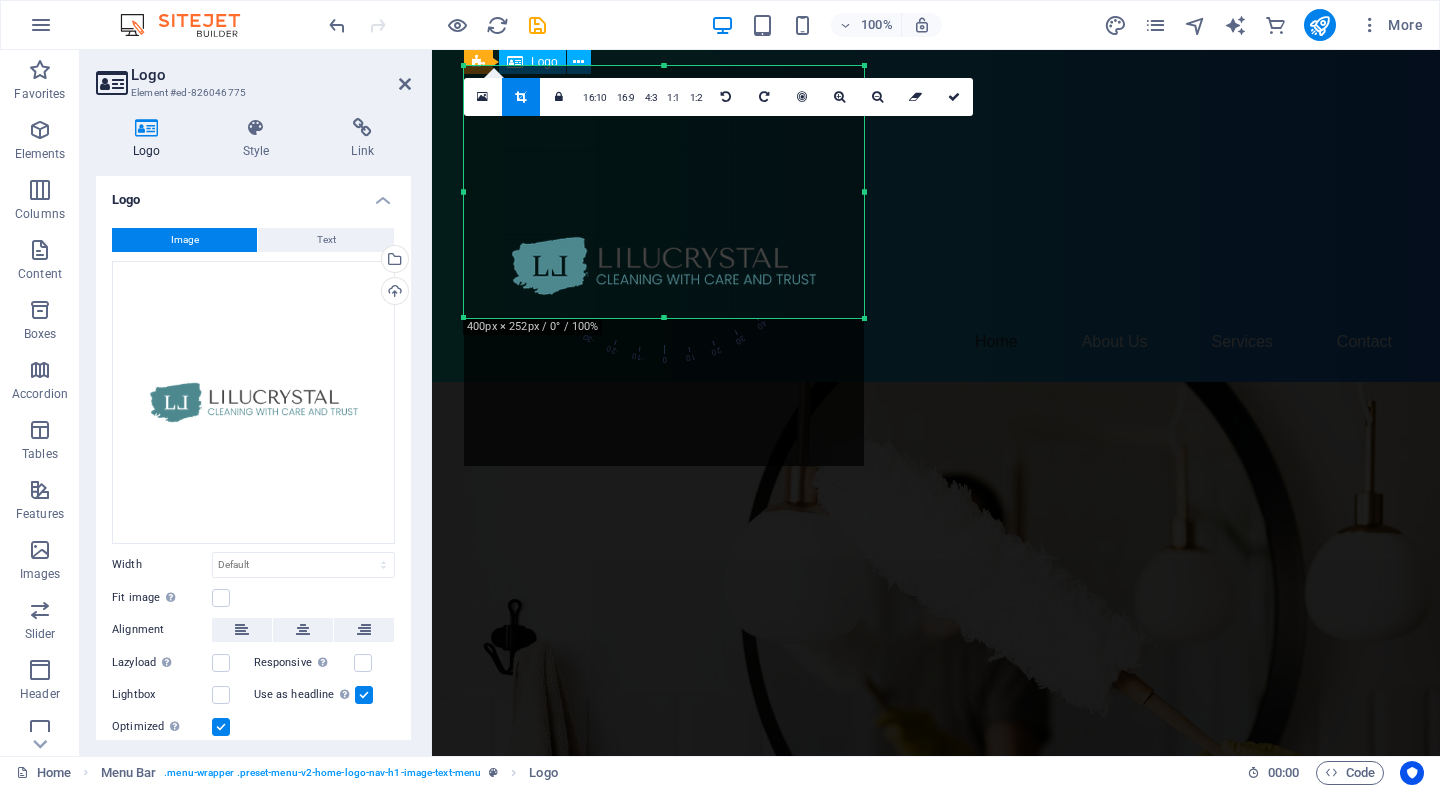 drag, startPoint x: 664, startPoint y: 432, endPoint x: 663, endPoint y: 318, distance: 114.00439 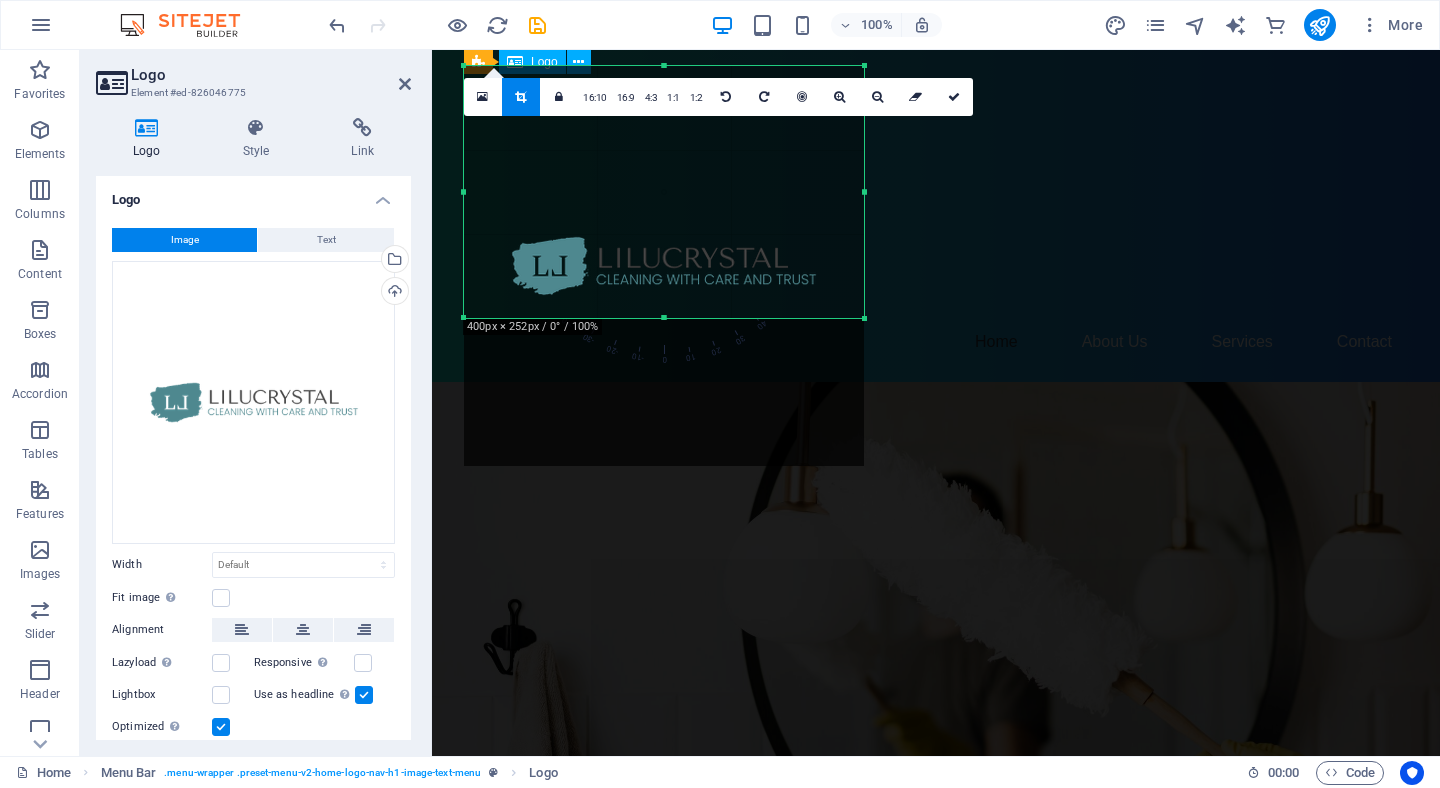 click at bounding box center [664, 318] 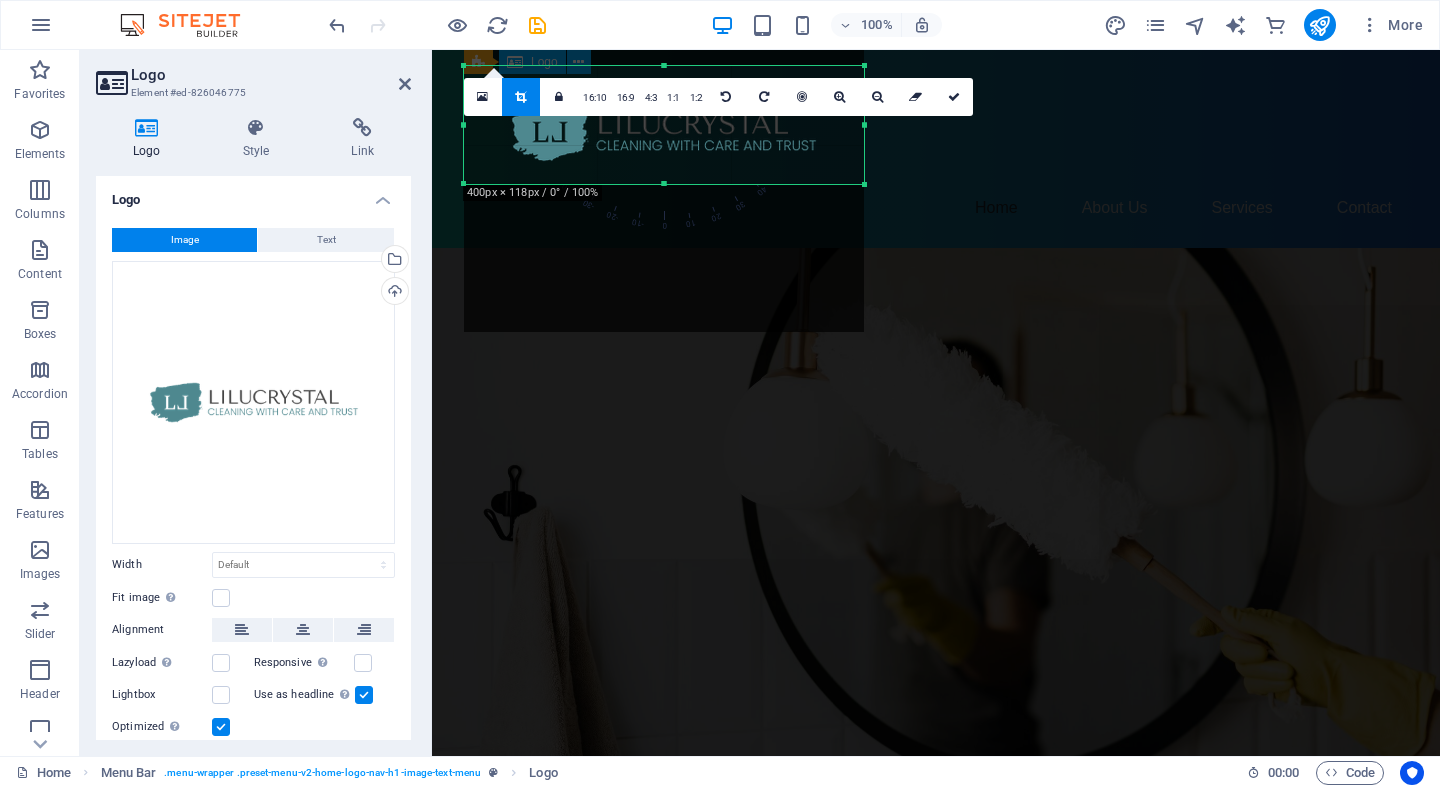 drag, startPoint x: 665, startPoint y: 65, endPoint x: 666, endPoint y: 199, distance: 134.00374 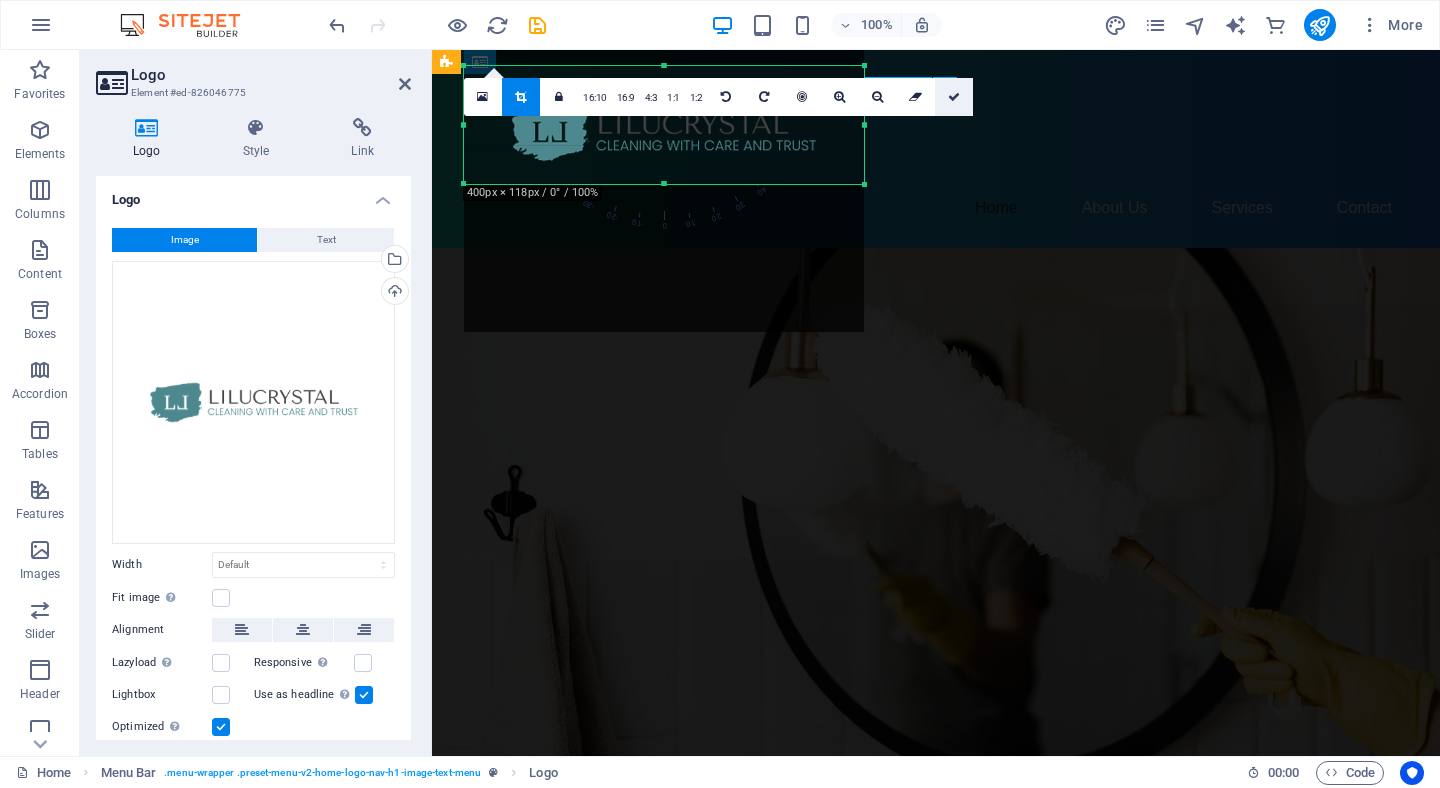 click at bounding box center (954, 97) 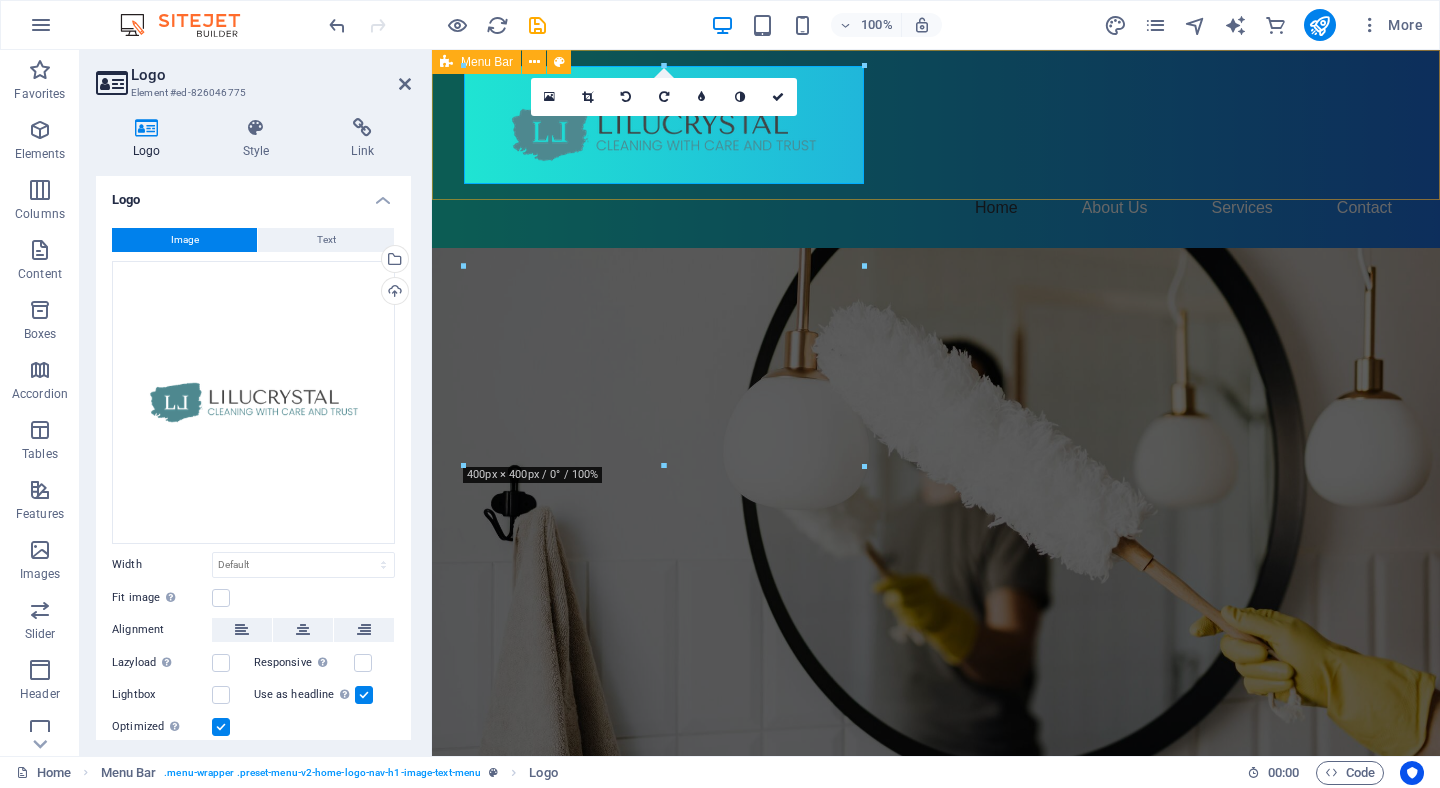 click on "Home About Us Services Contact" at bounding box center (936, 149) 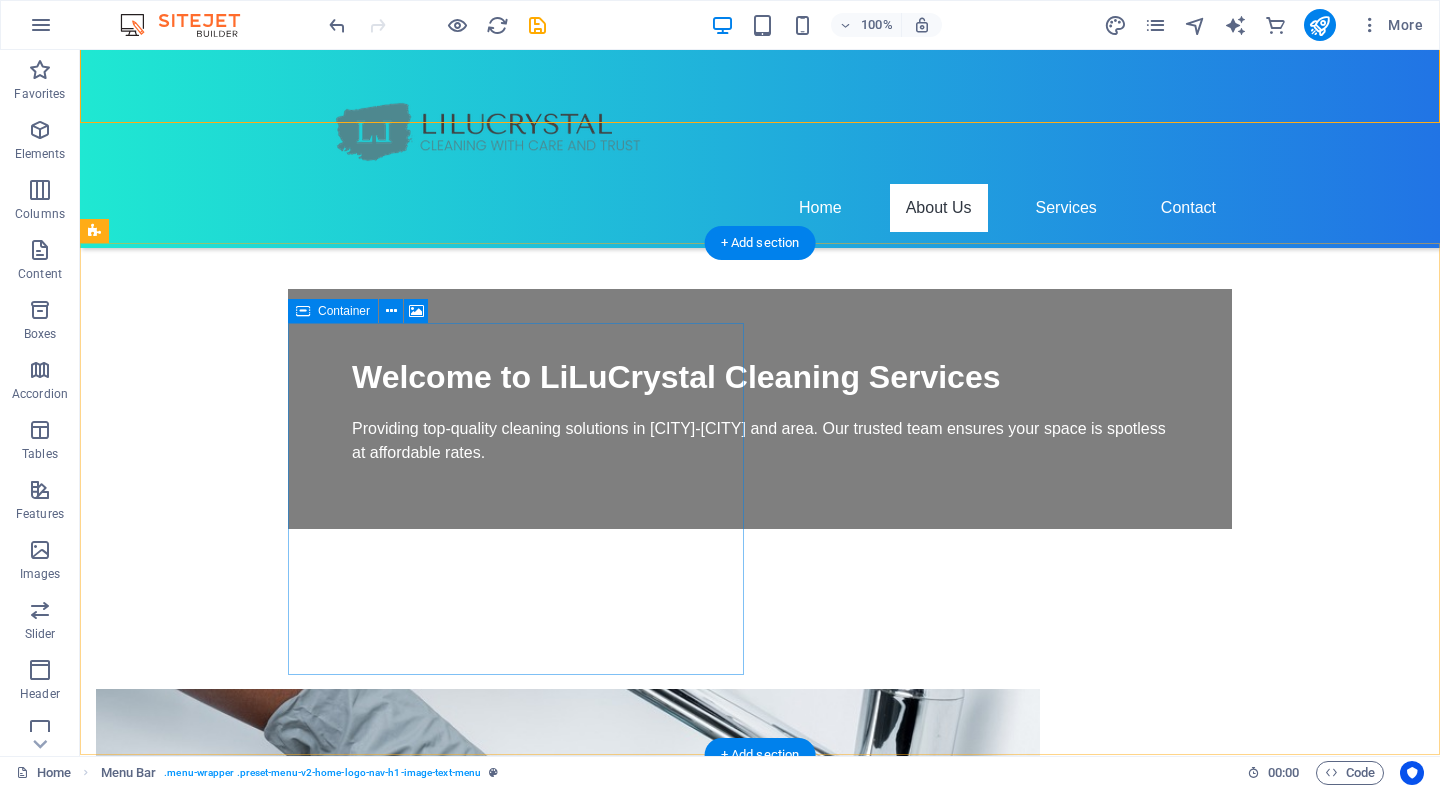 scroll, scrollTop: 544, scrollLeft: 0, axis: vertical 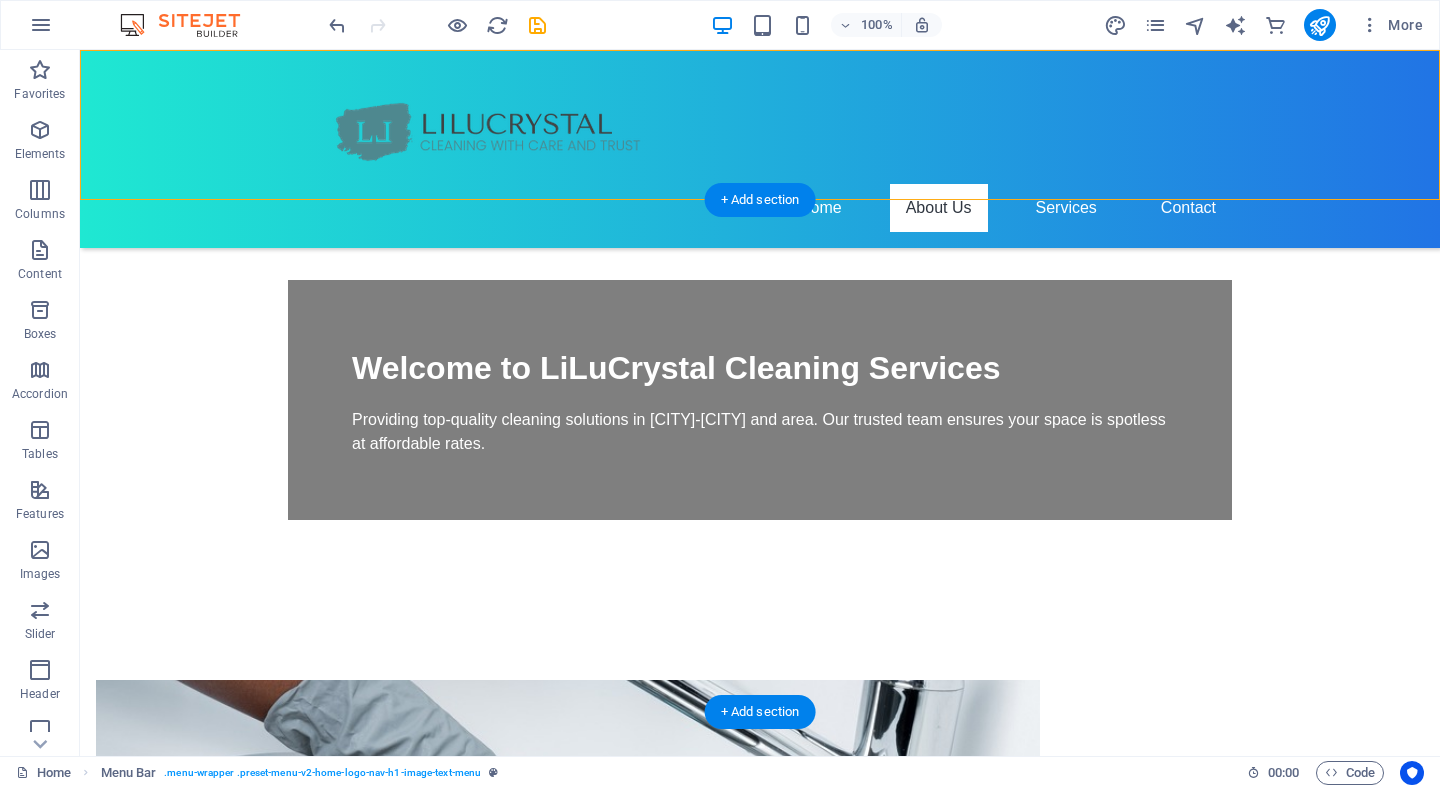 click at bounding box center (568, 856) 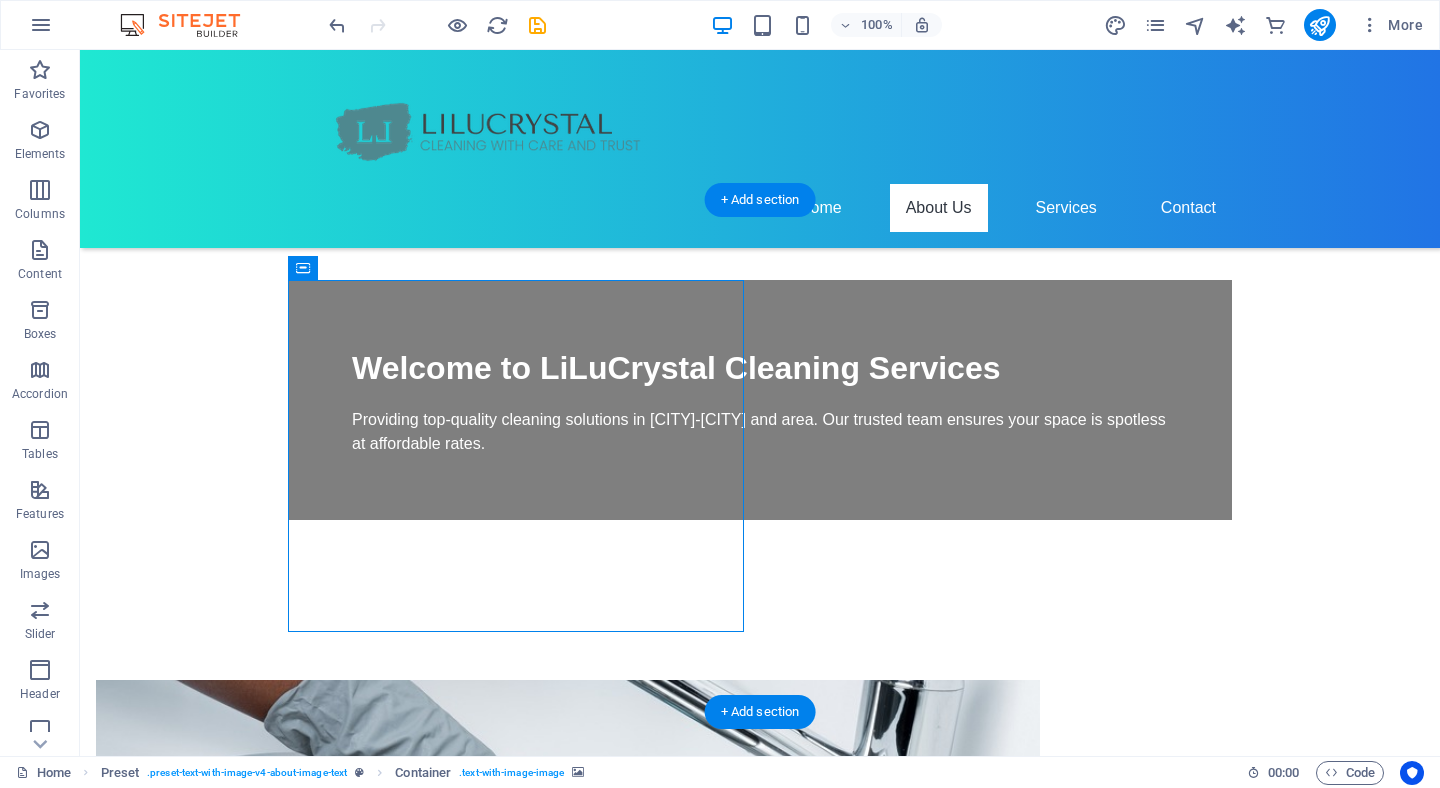 click at bounding box center [568, 856] 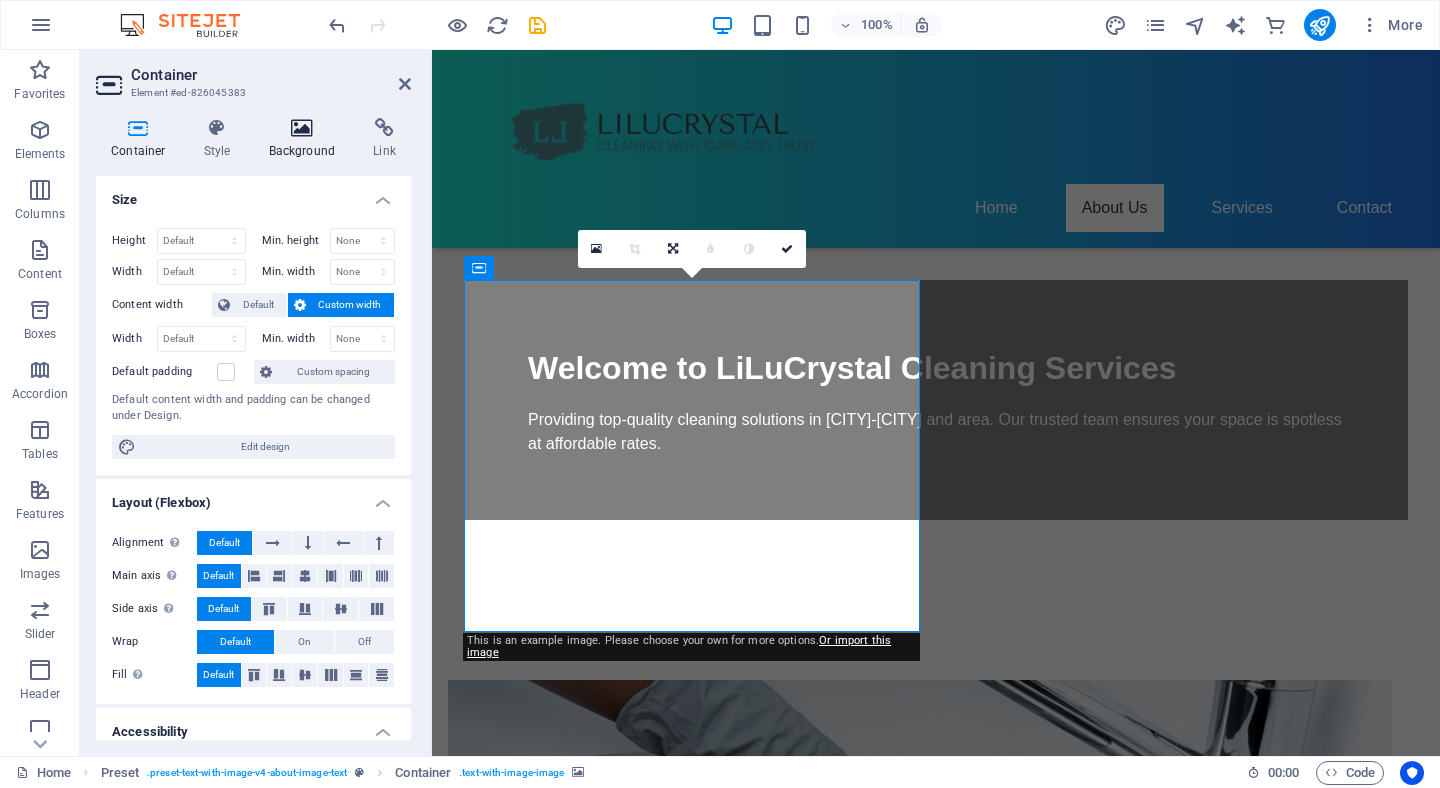 click at bounding box center [302, 128] 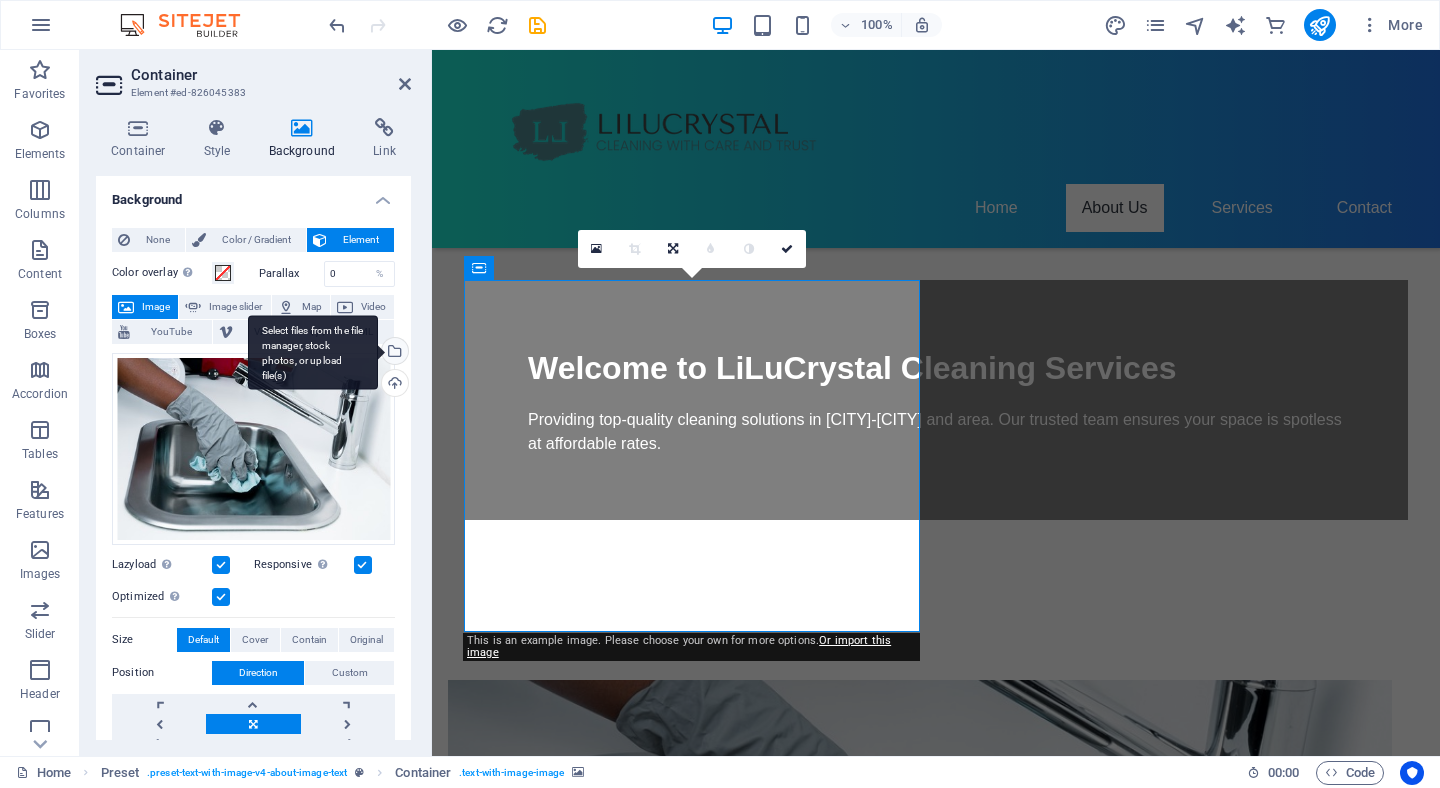 click on "Select files from the file manager, stock photos, or upload file(s)" at bounding box center [393, 353] 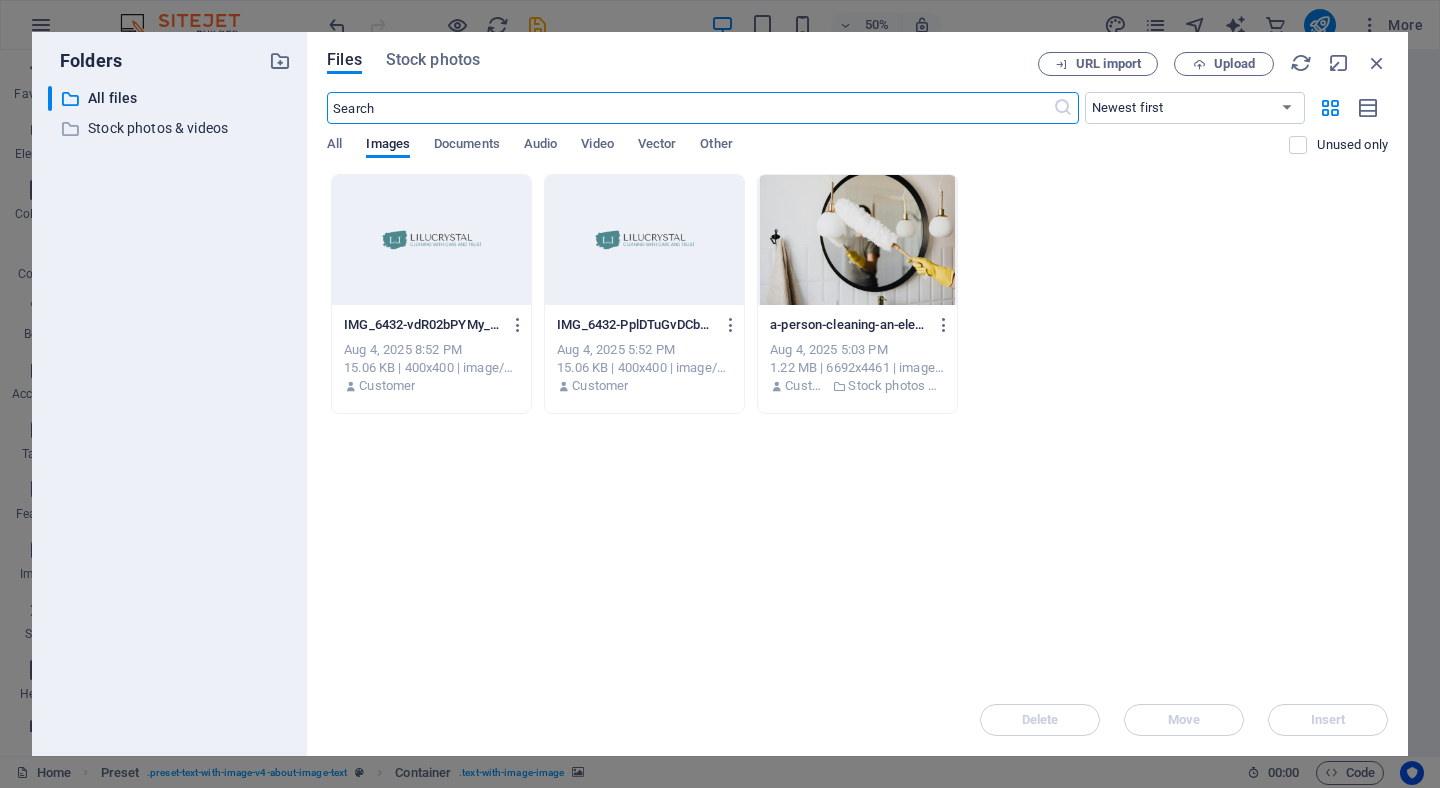click at bounding box center (689, 108) 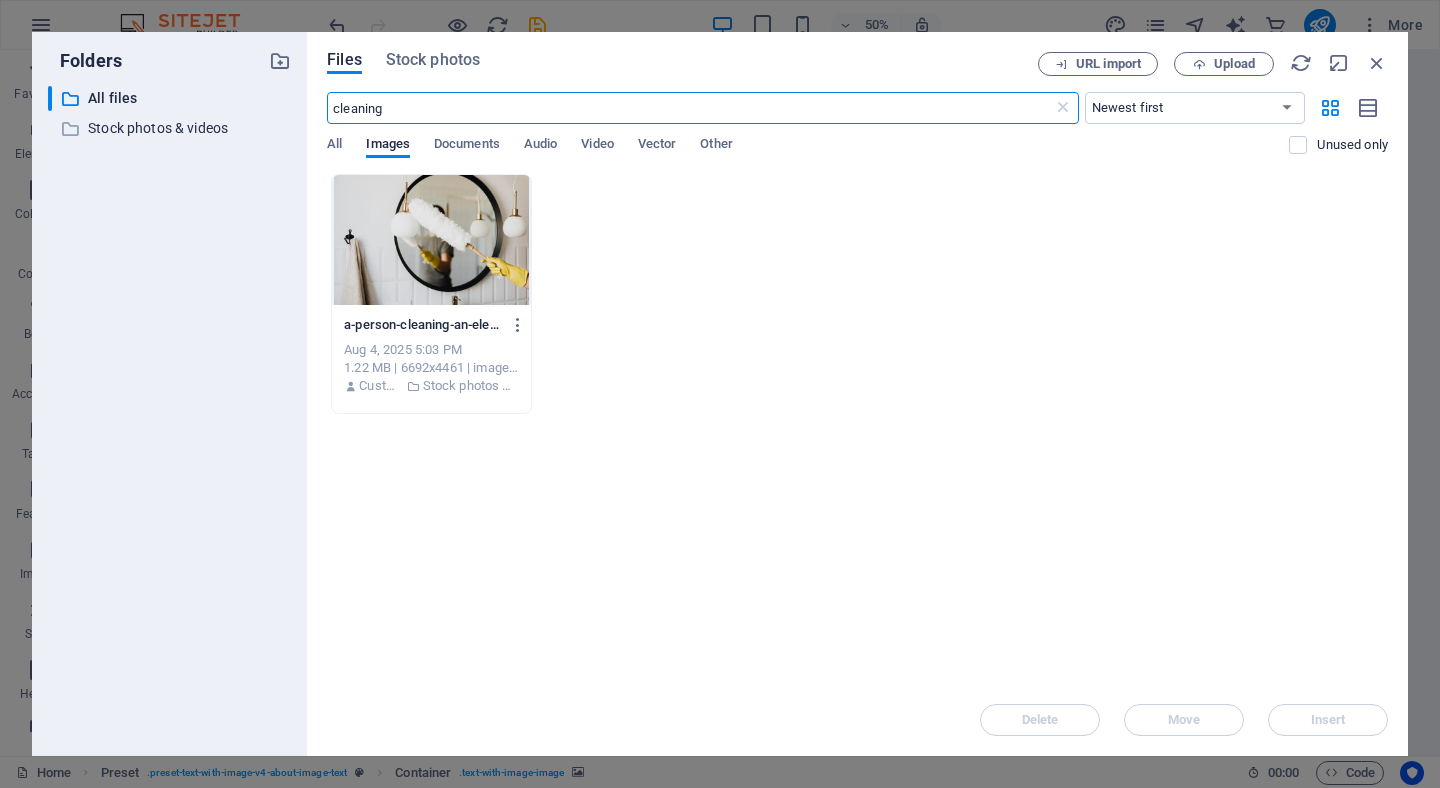 type on "cleaning" 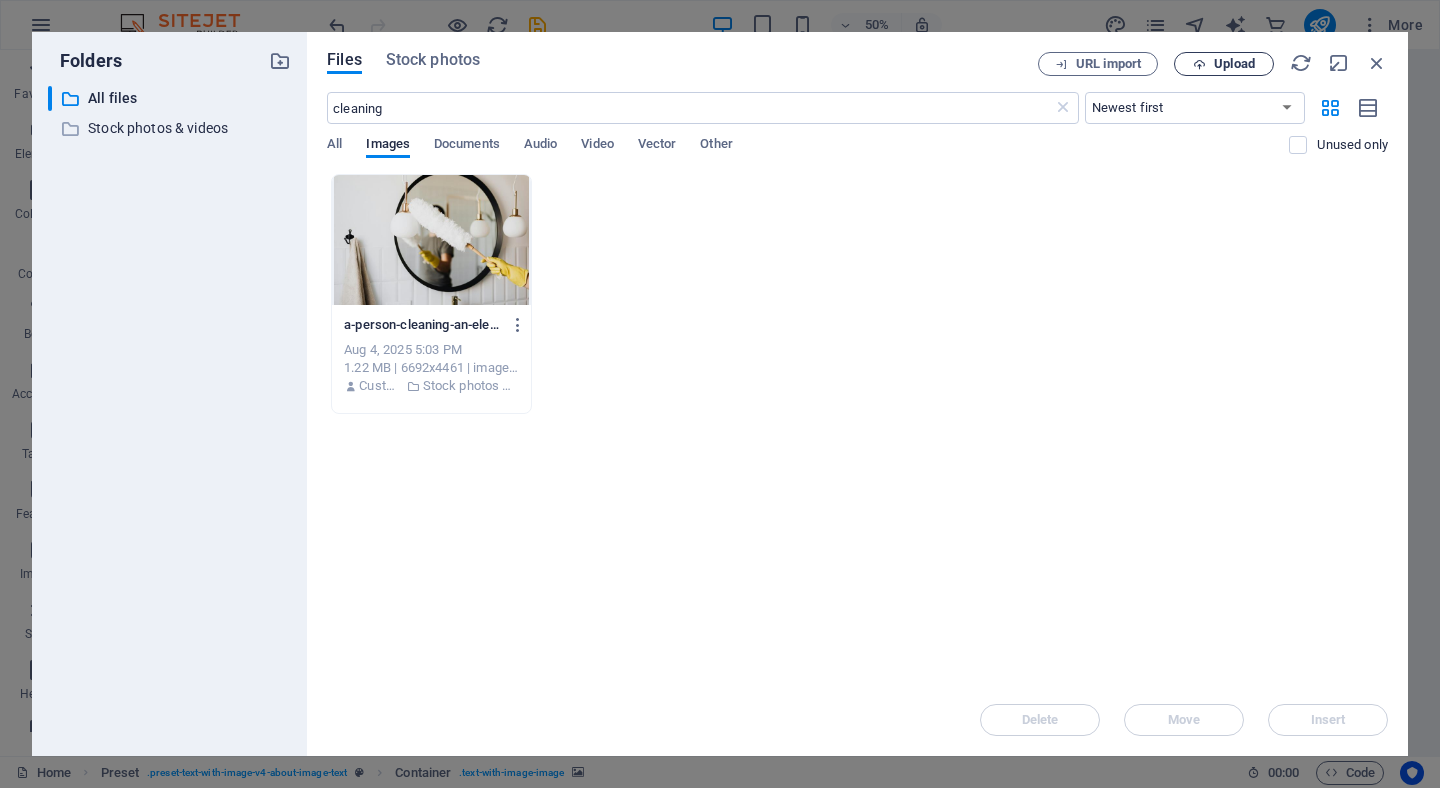 click at bounding box center (1199, 64) 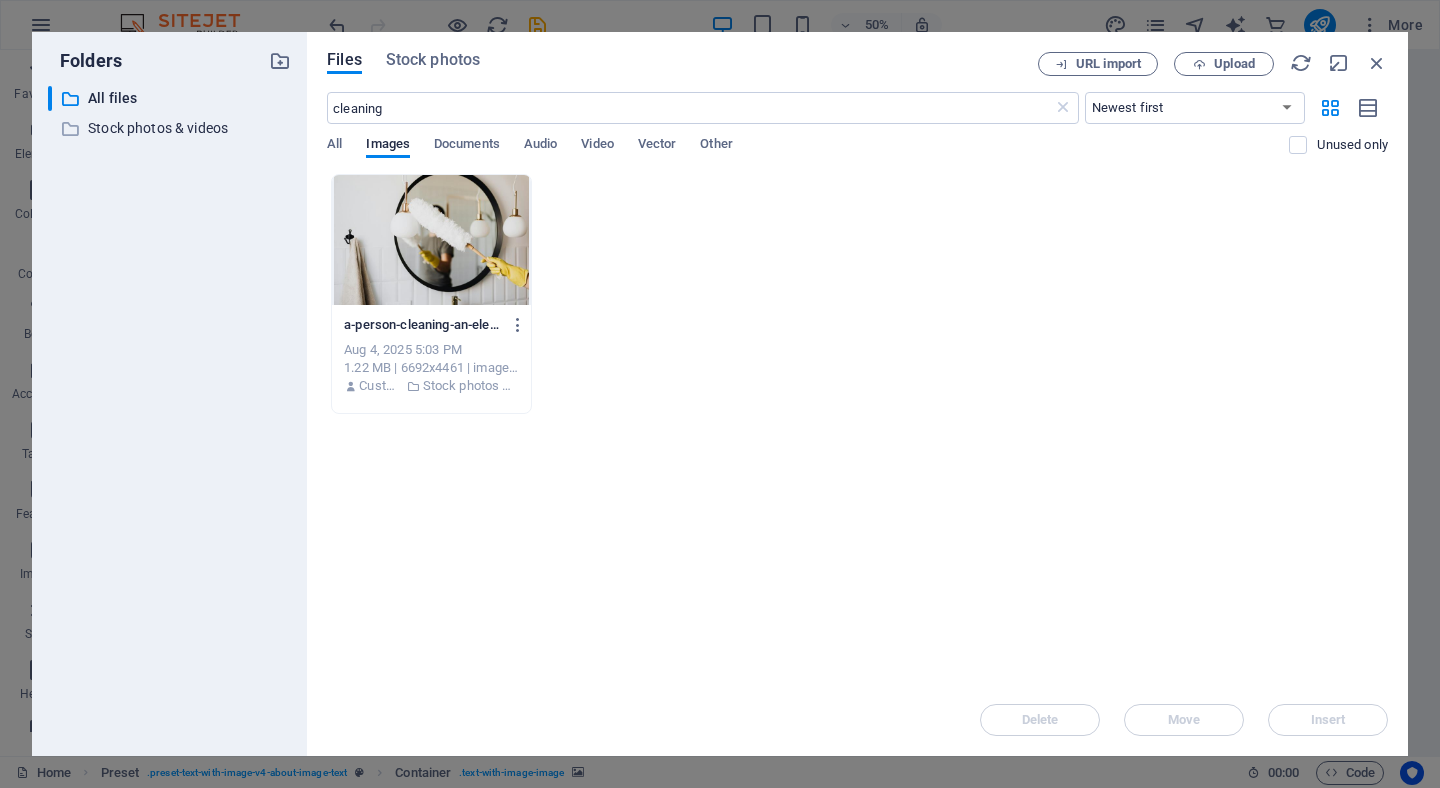 drag, startPoint x: 1153, startPoint y: 117, endPoint x: 471, endPoint y: 543, distance: 804.11444 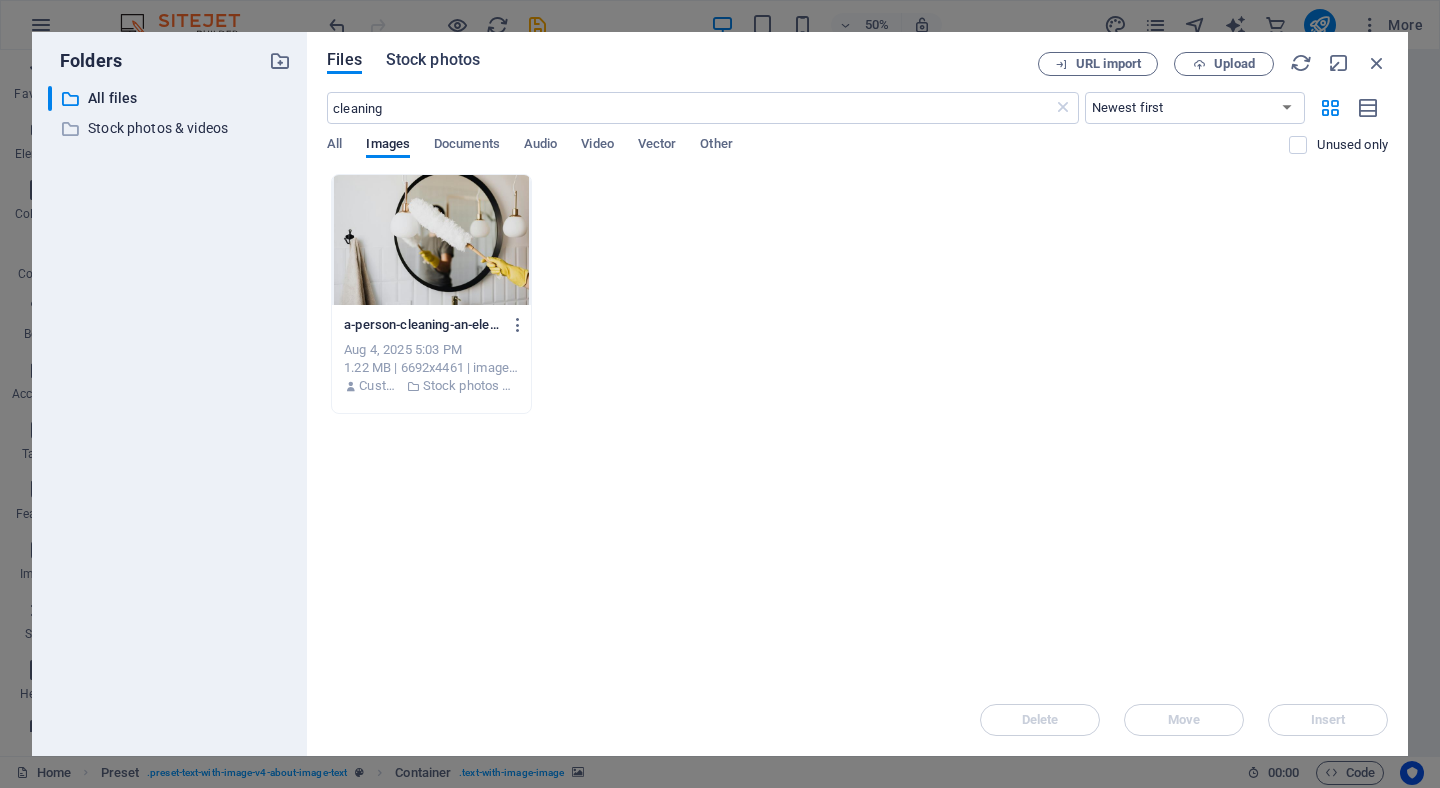 click on "Stock photos" at bounding box center [433, 60] 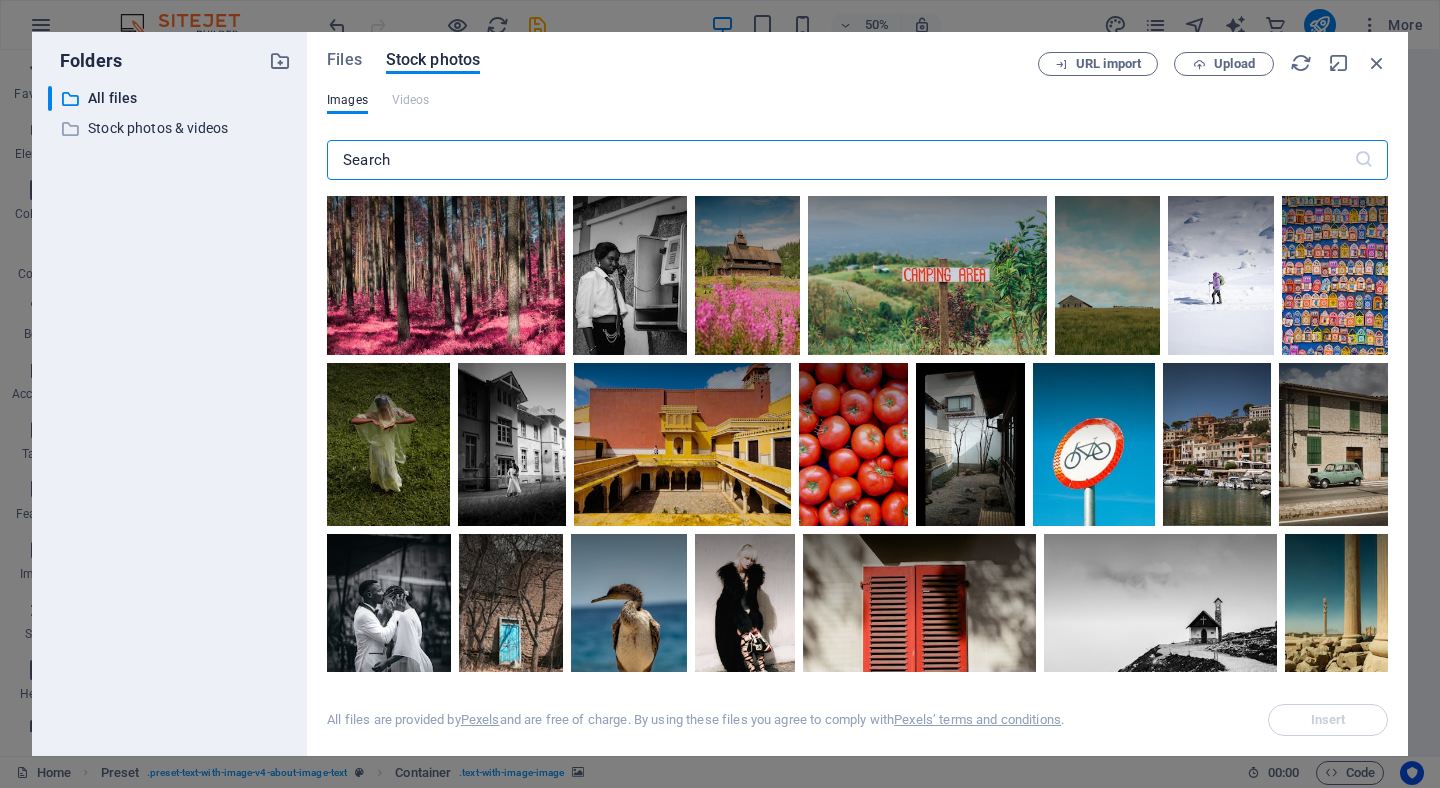 click at bounding box center [840, 160] 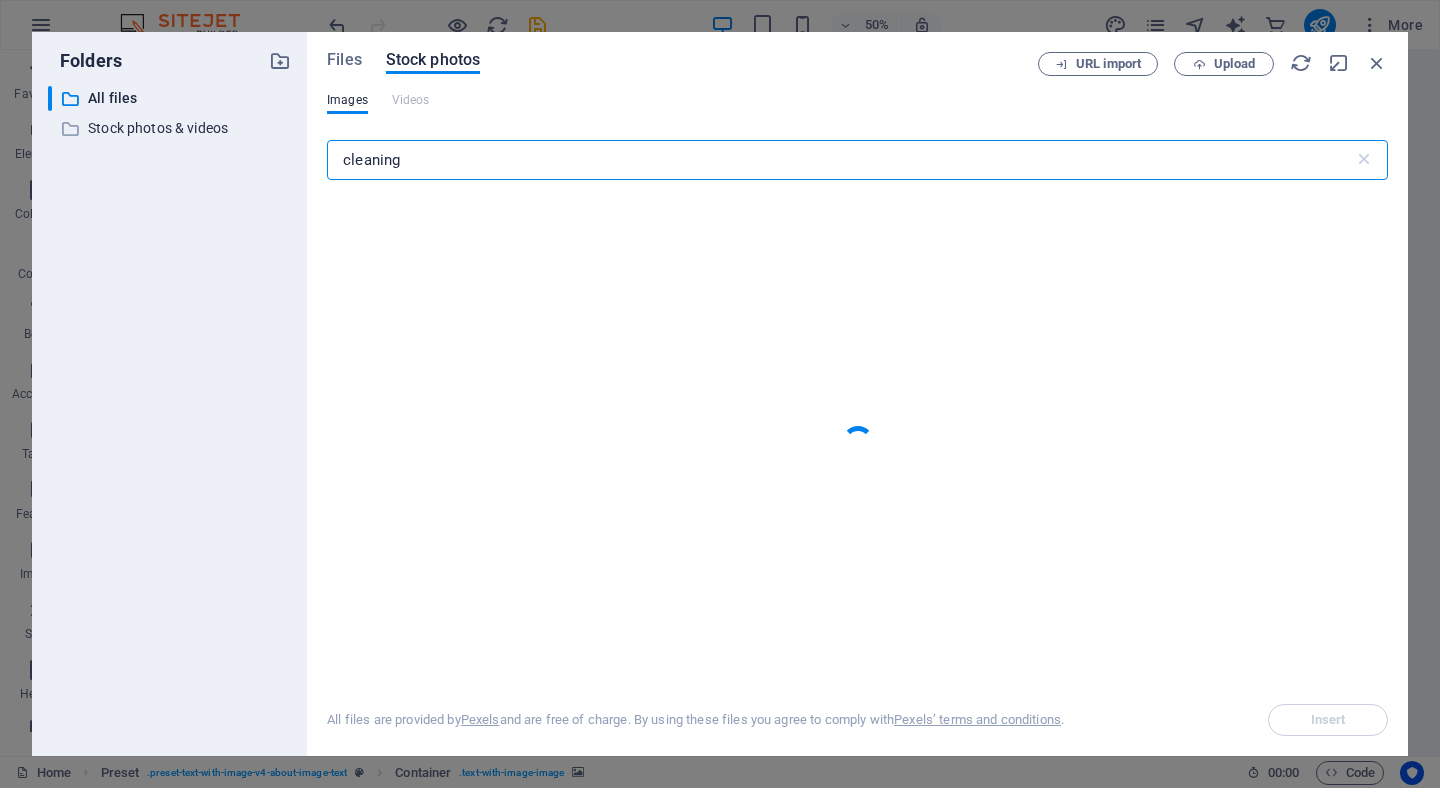 type on "cleaning" 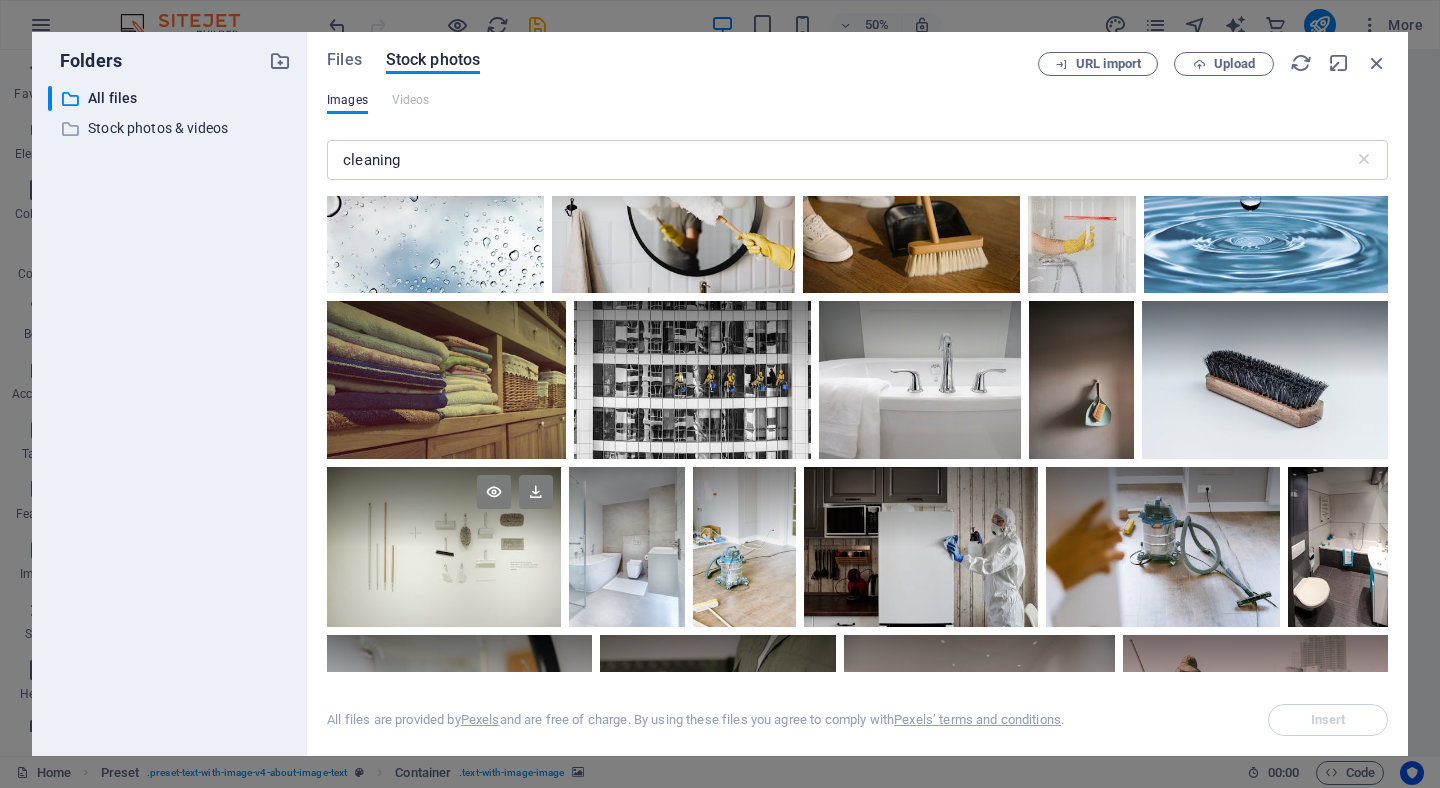scroll, scrollTop: 401, scrollLeft: 0, axis: vertical 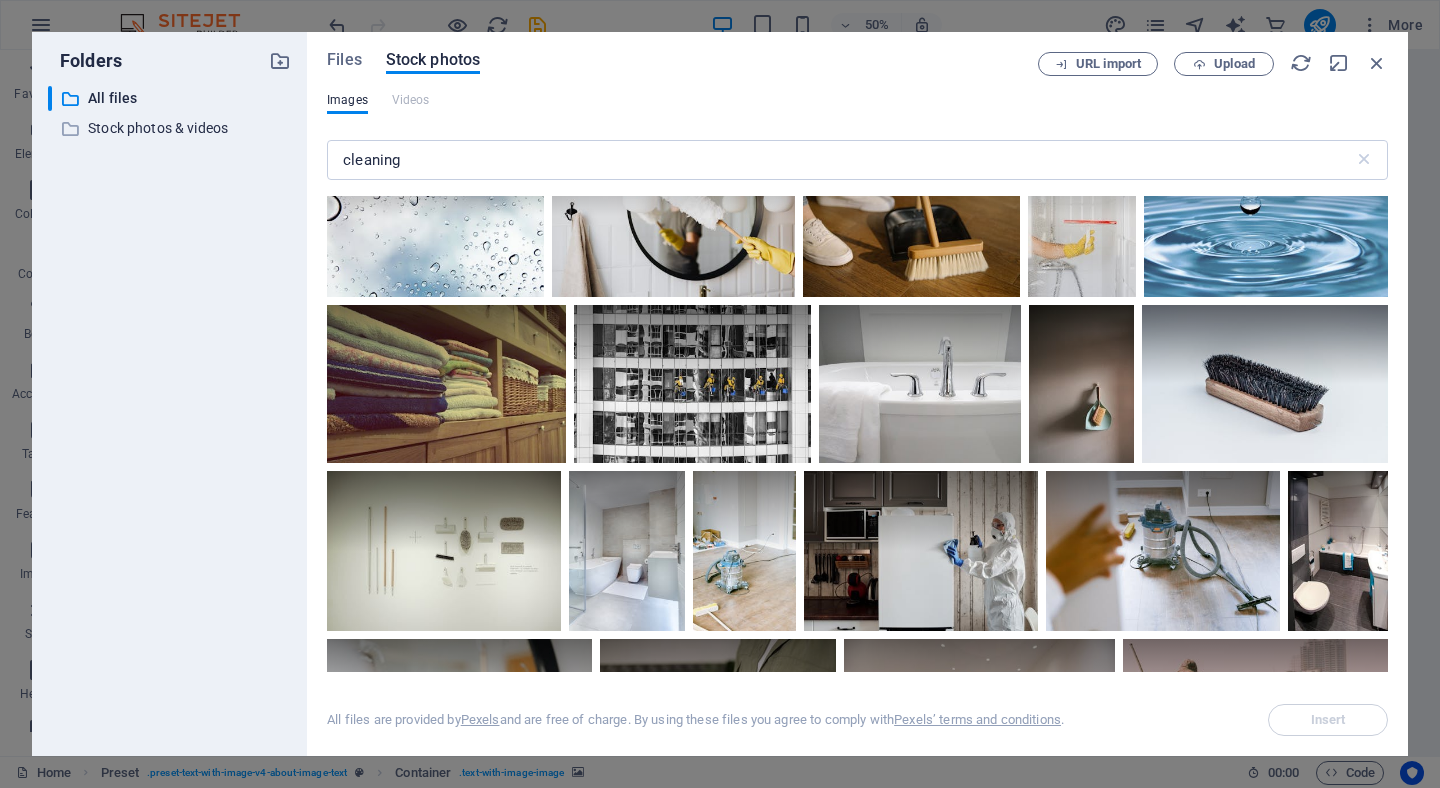click at bounding box center (1268, 51) 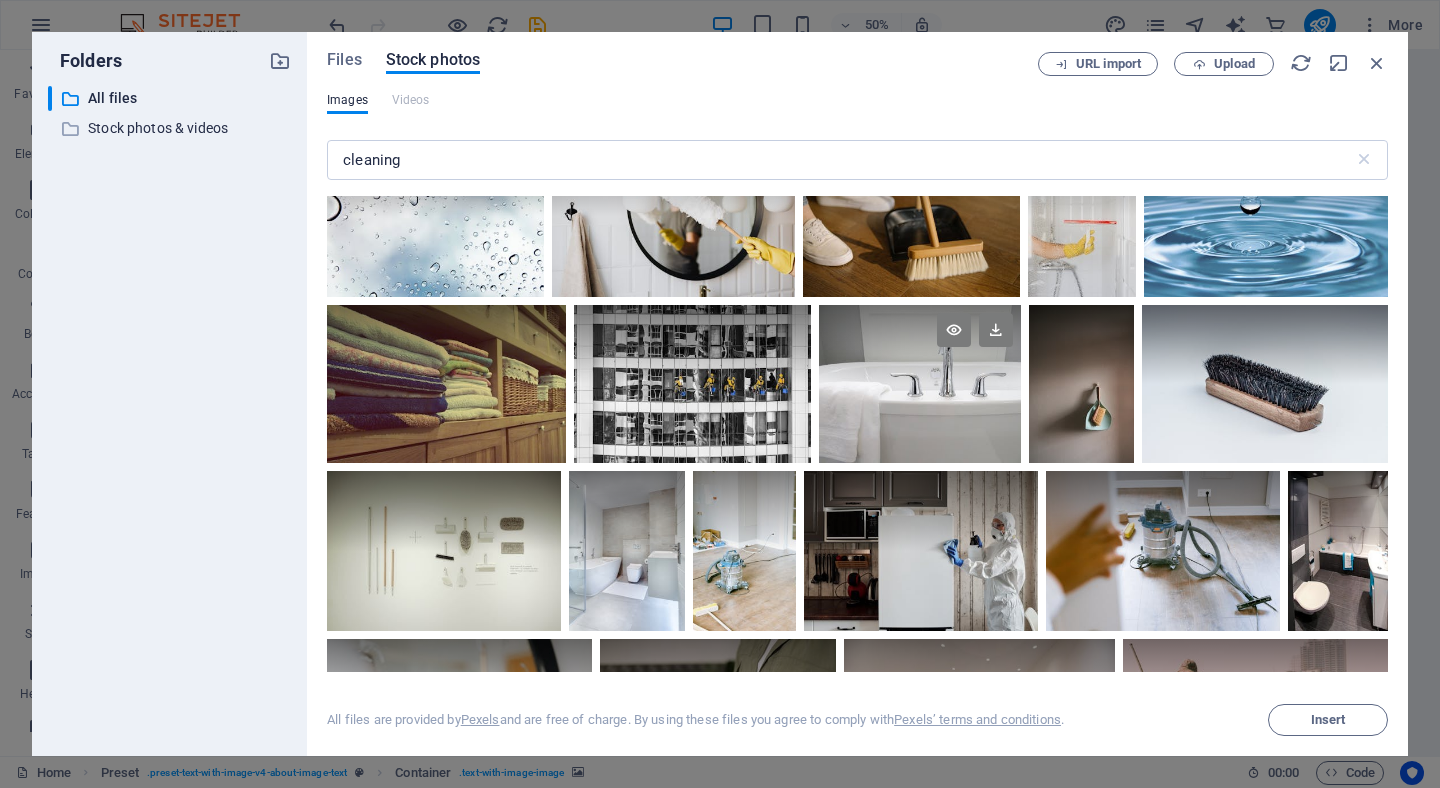 click at bounding box center [920, 384] 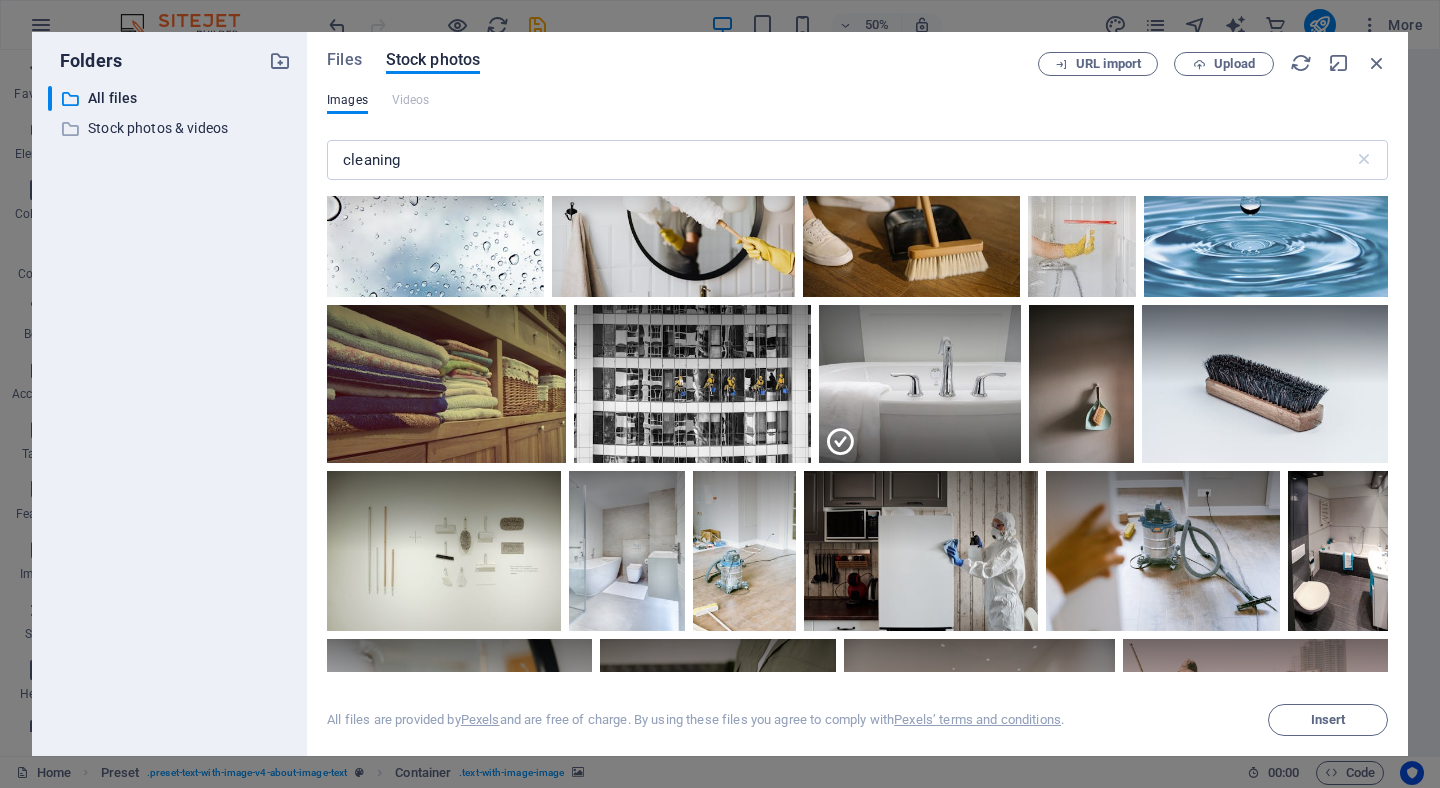 click at bounding box center [1268, 51] 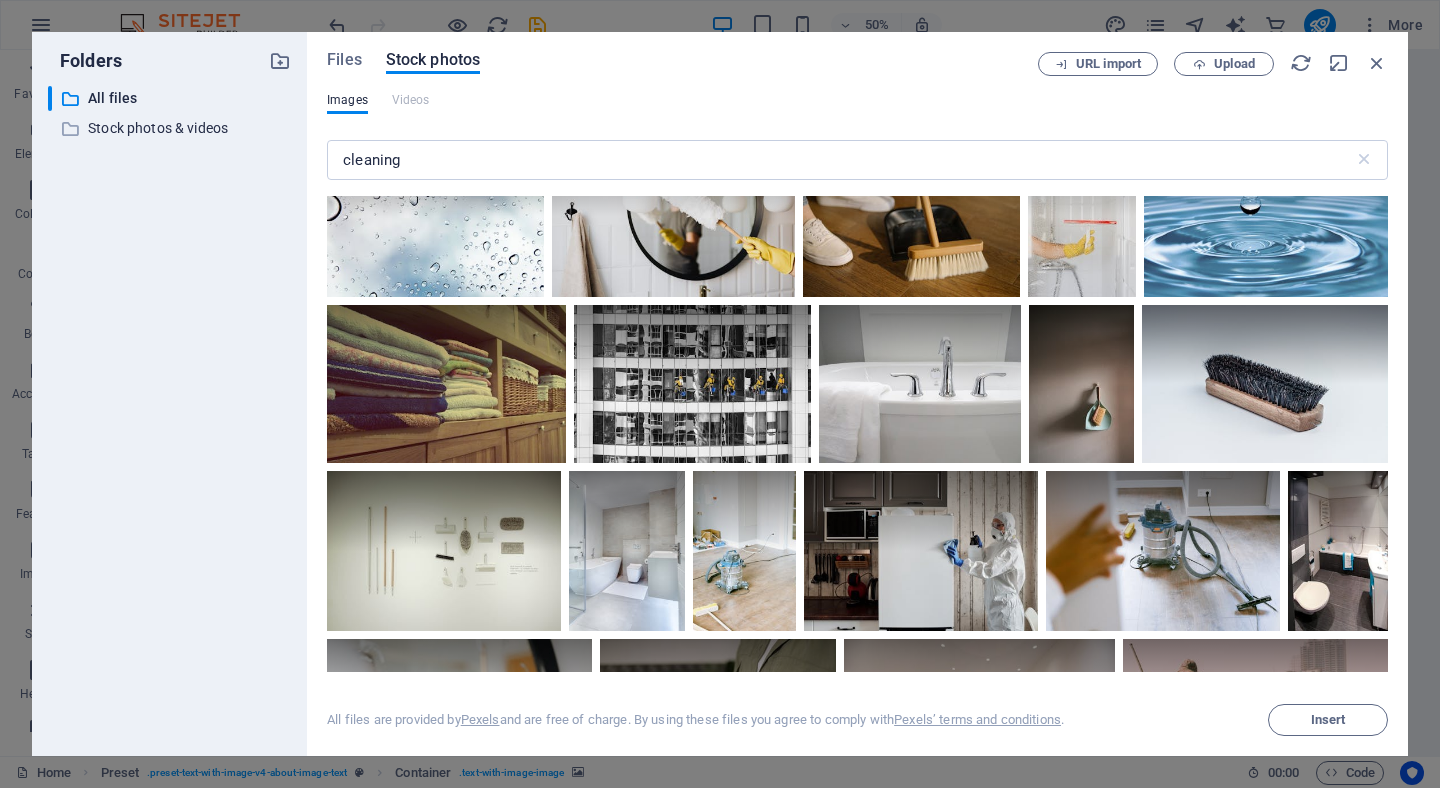 click at bounding box center (1363, 1) 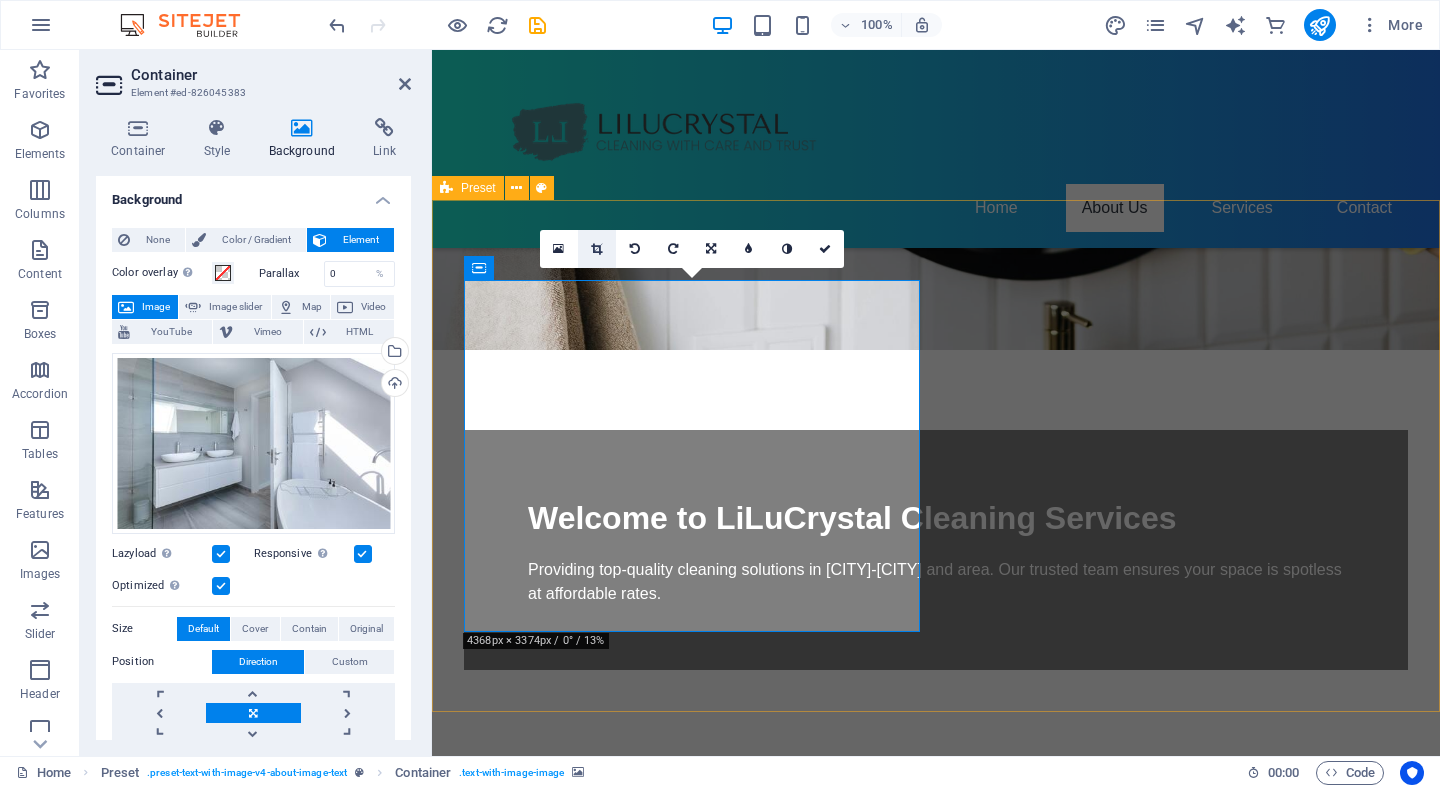 click at bounding box center (596, 249) 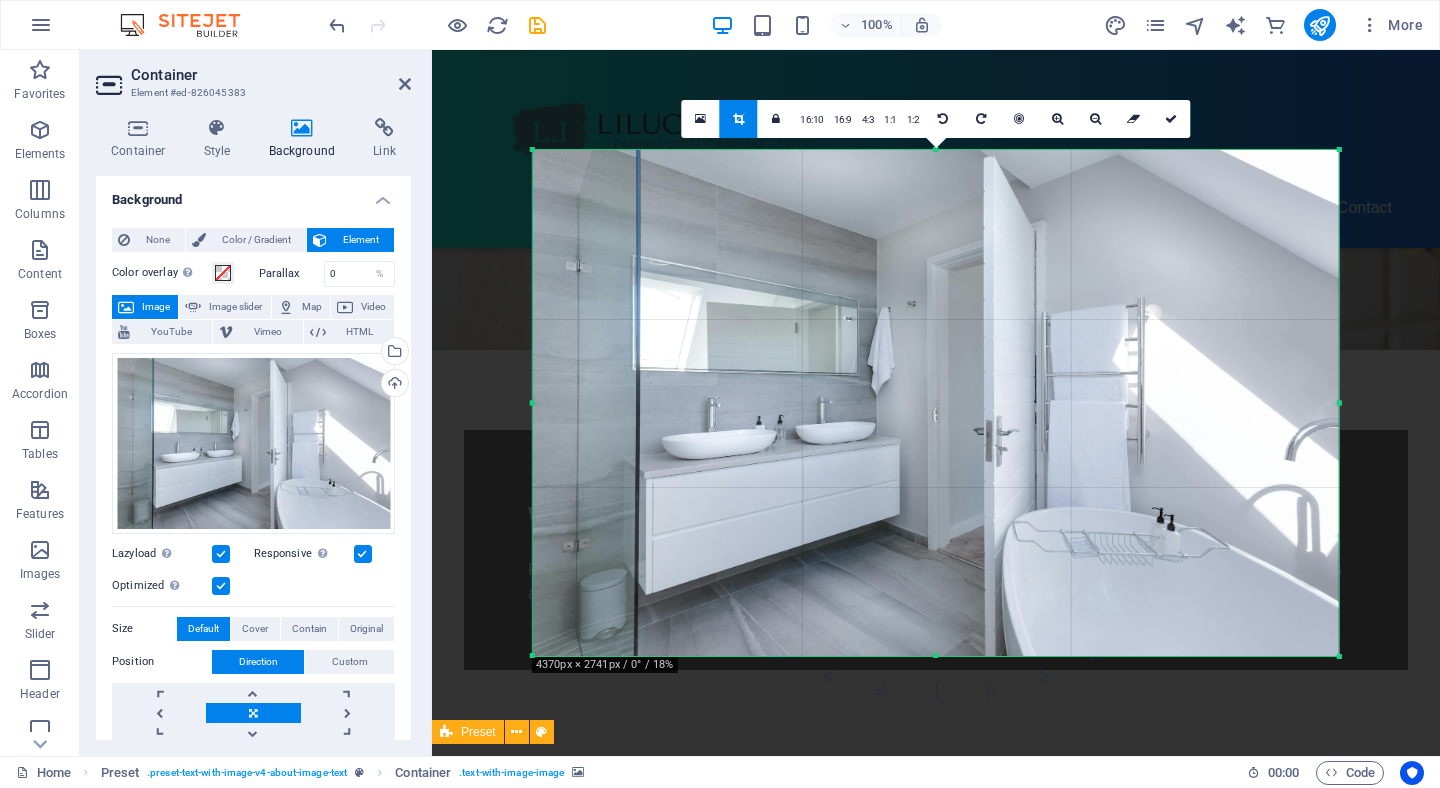 click at bounding box center [936, 437] 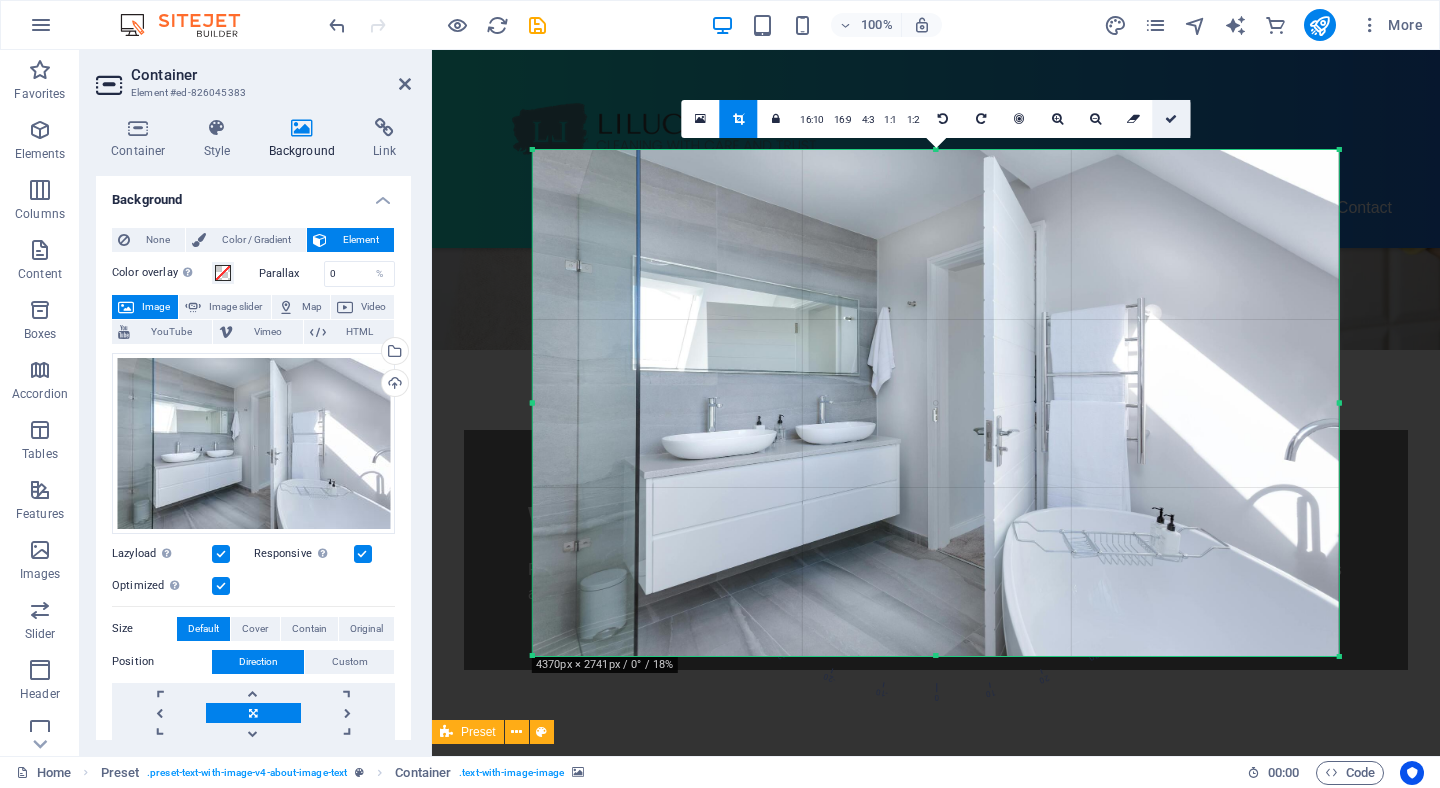 click at bounding box center (1171, 119) 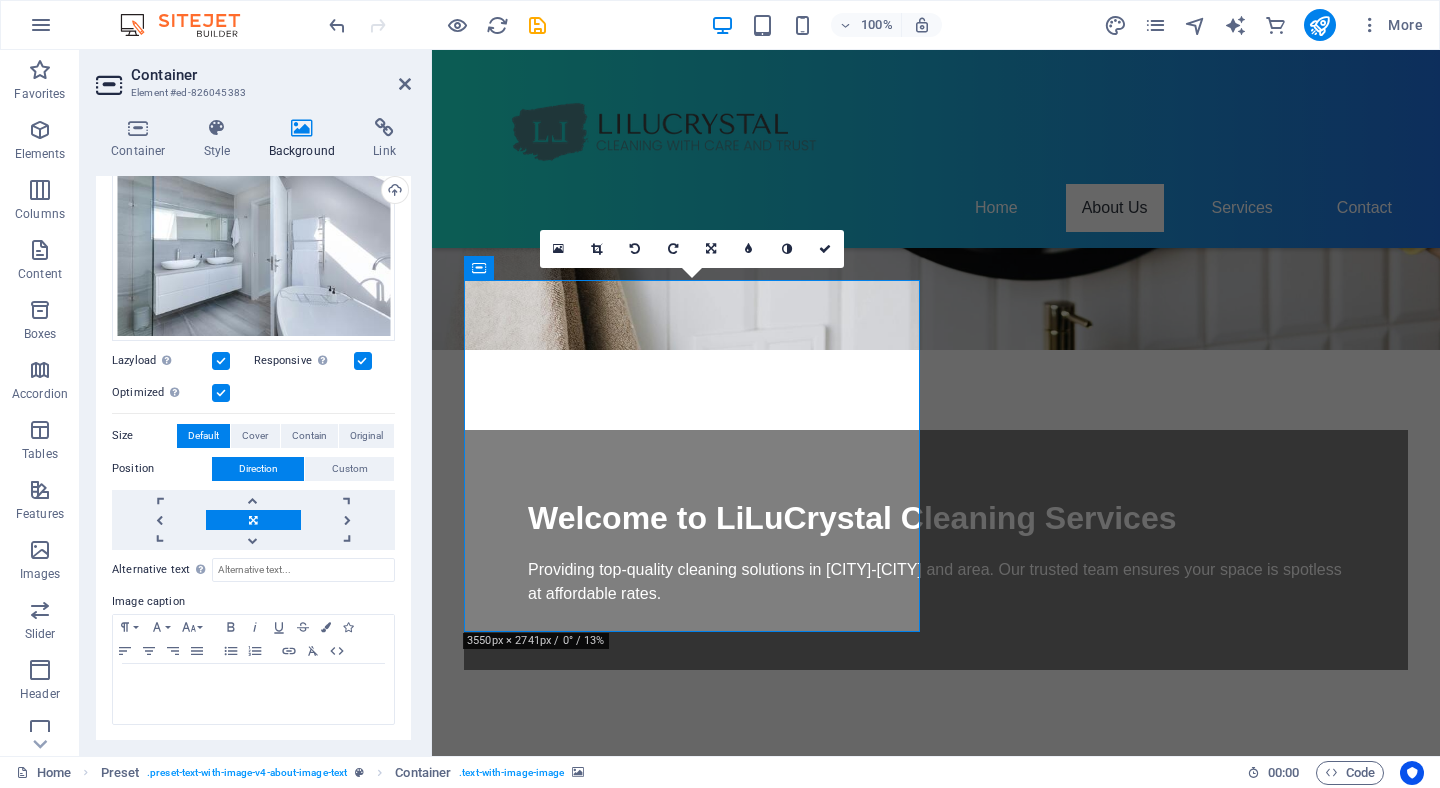 scroll, scrollTop: 192, scrollLeft: 0, axis: vertical 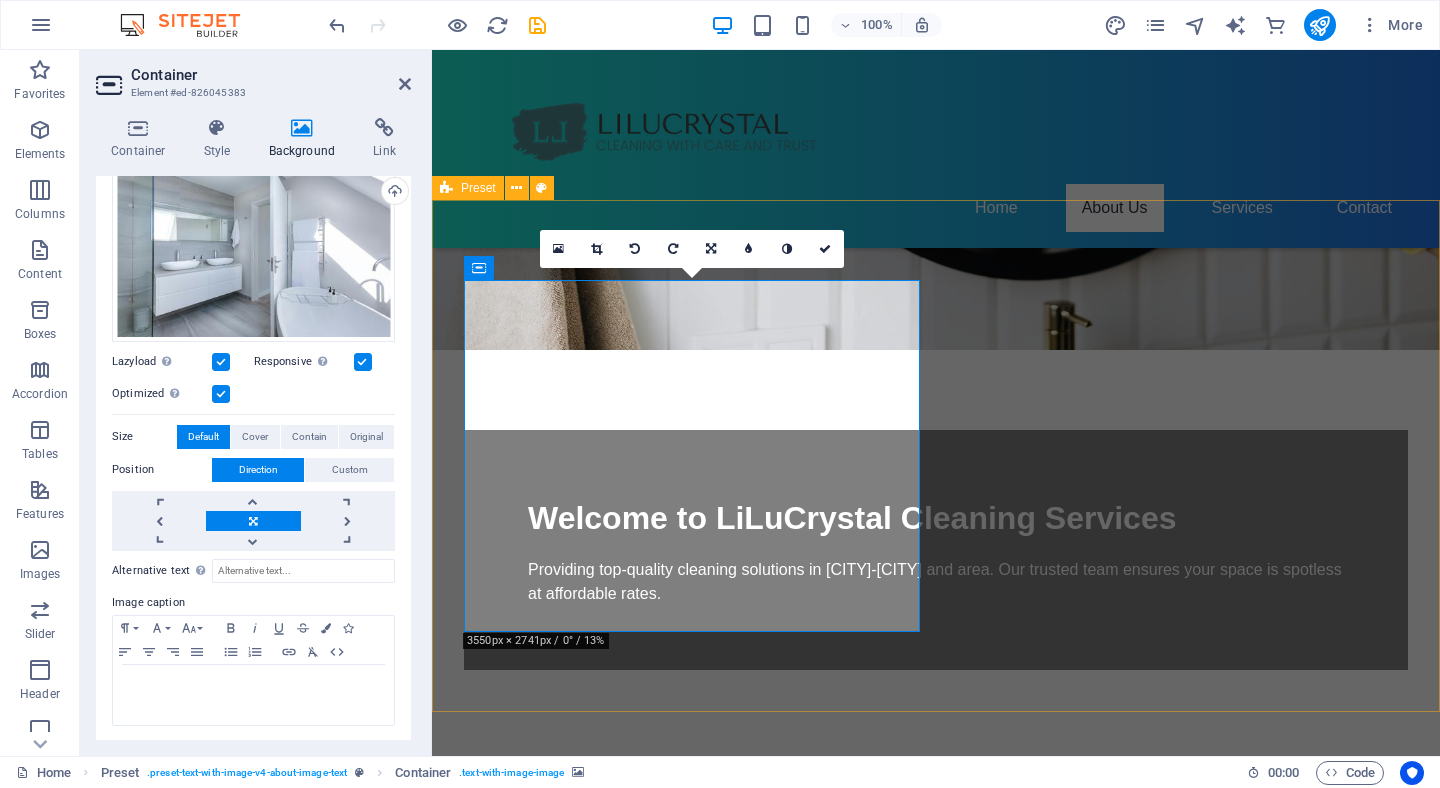click on "Drop content here or  Add elements  Paste clipboard About LiLuCrystal At LiLuCrystal, we pride ourselves on delivering professional cleaning services tailored to meet your needs. Our team is trained to handle all types of cleaning, ensuring that every corner of your space is left sparkling clean. We value trust and transparency in our relationships with customers. When you choose us, you choose quality and reliability. Learn More About Us" at bounding box center [936, 1213] 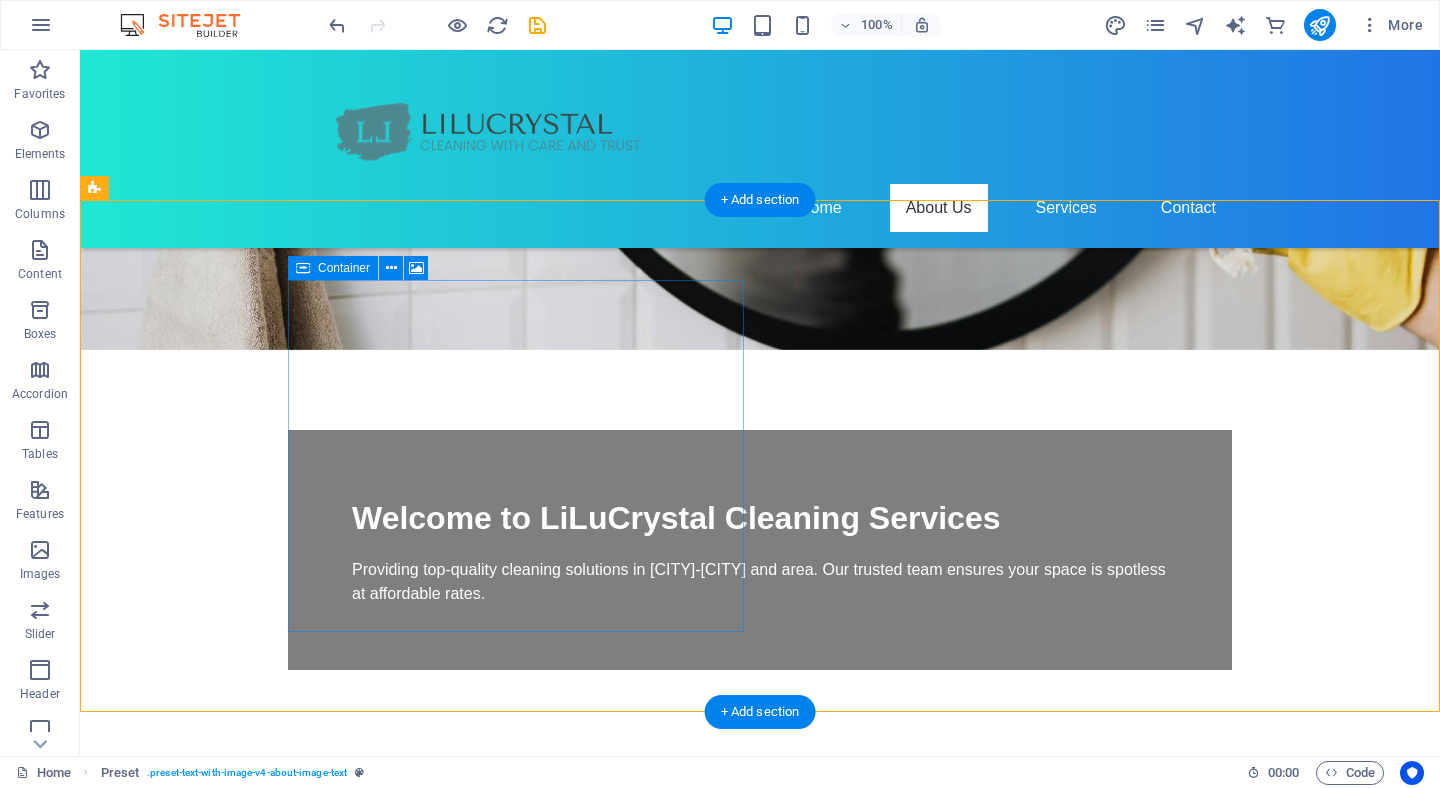 click on "Drop content here or  Add elements  Paste clipboard" at bounding box center (568, 1253) 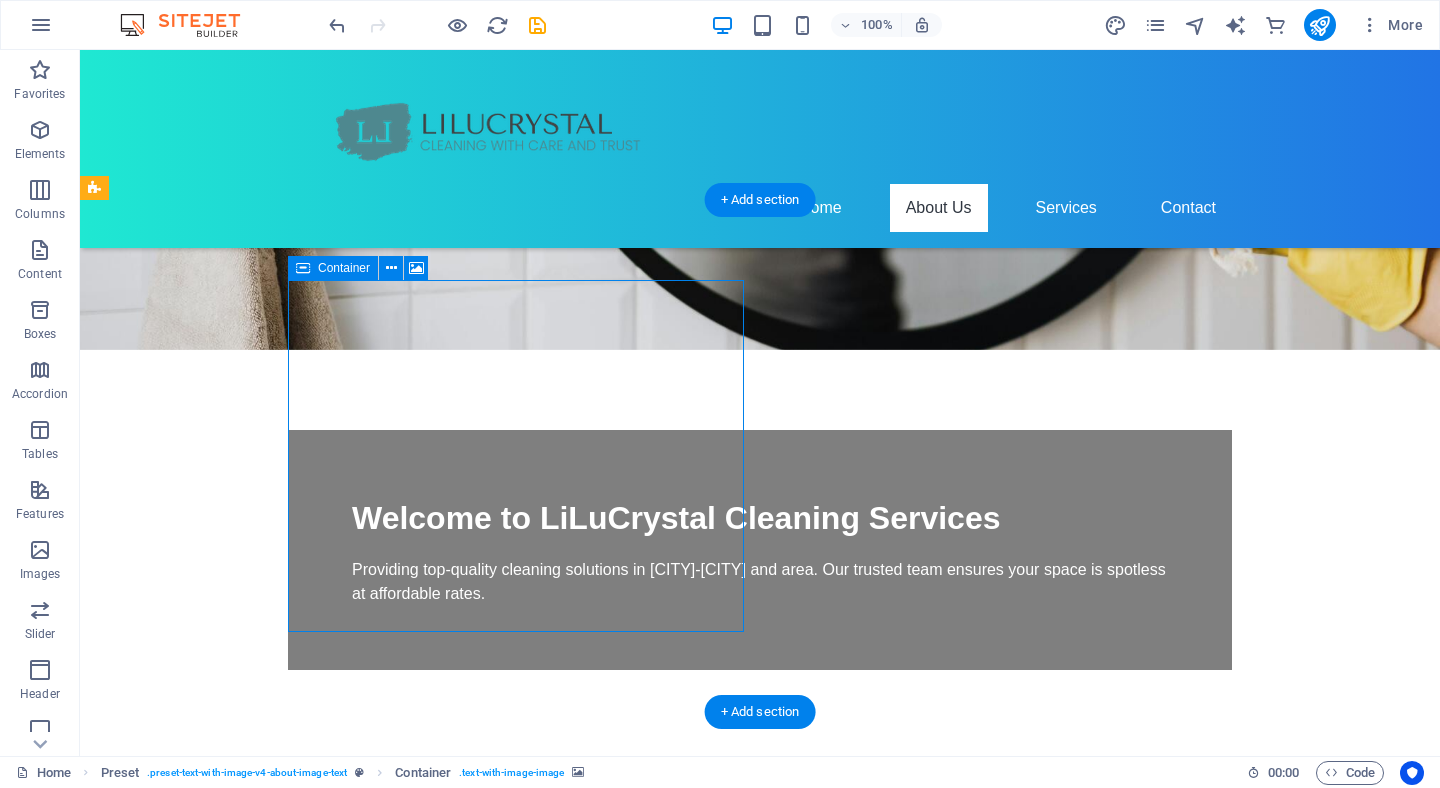 click on "Add elements" at bounding box center [509, 1283] 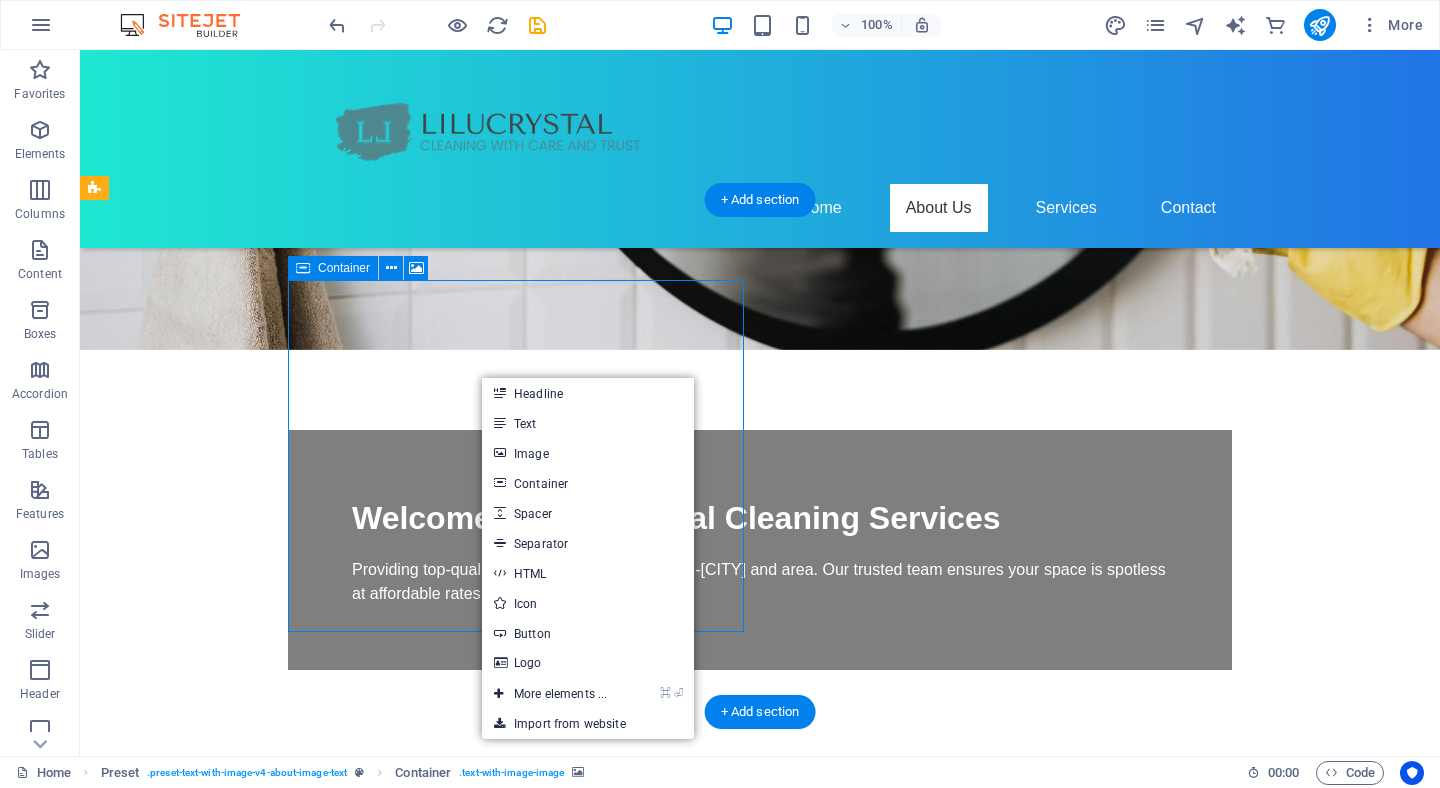 click on "Drop content here or  Add elements  Paste clipboard" at bounding box center (568, 1253) 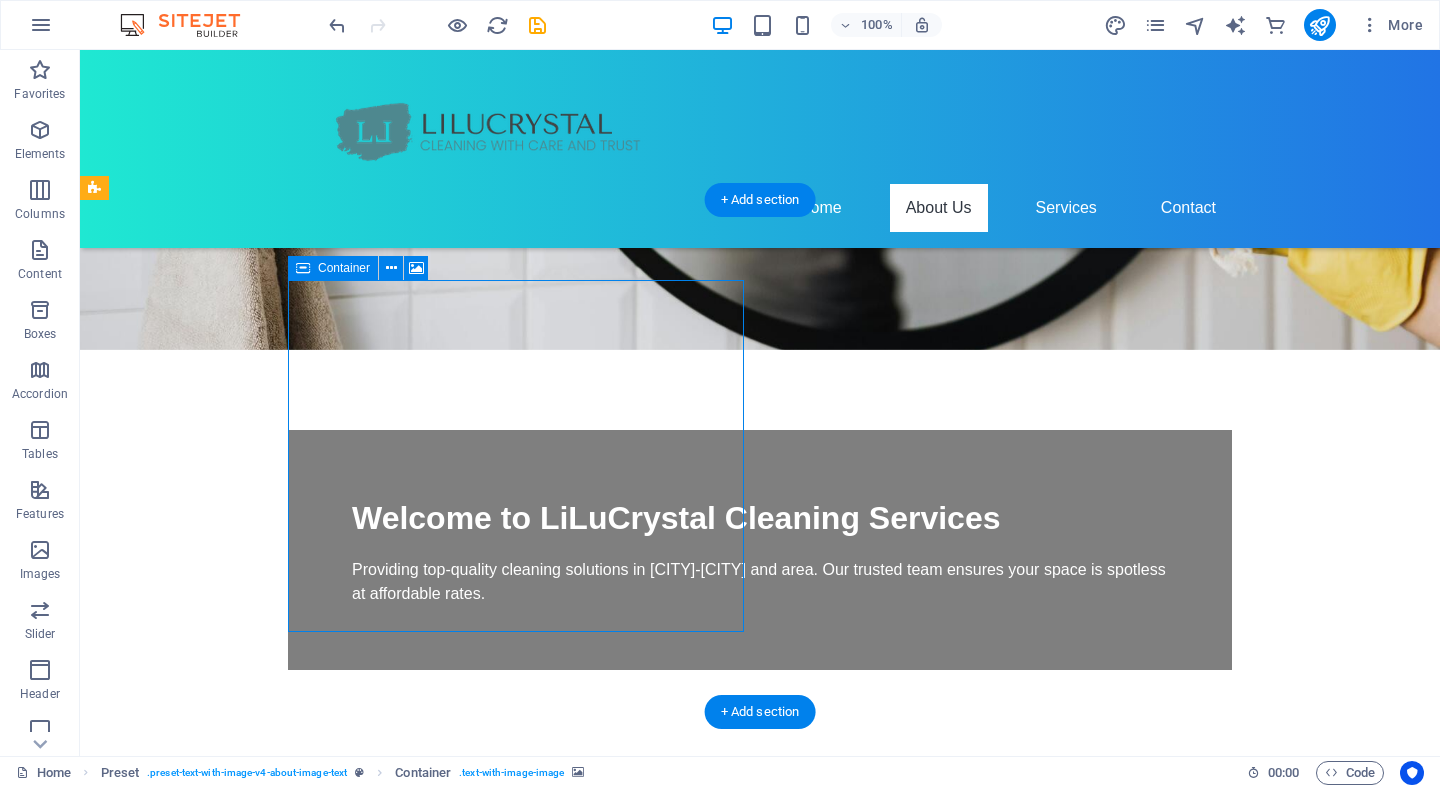 click on "Drop content here or  Add elements  Paste clipboard" at bounding box center (568, 1253) 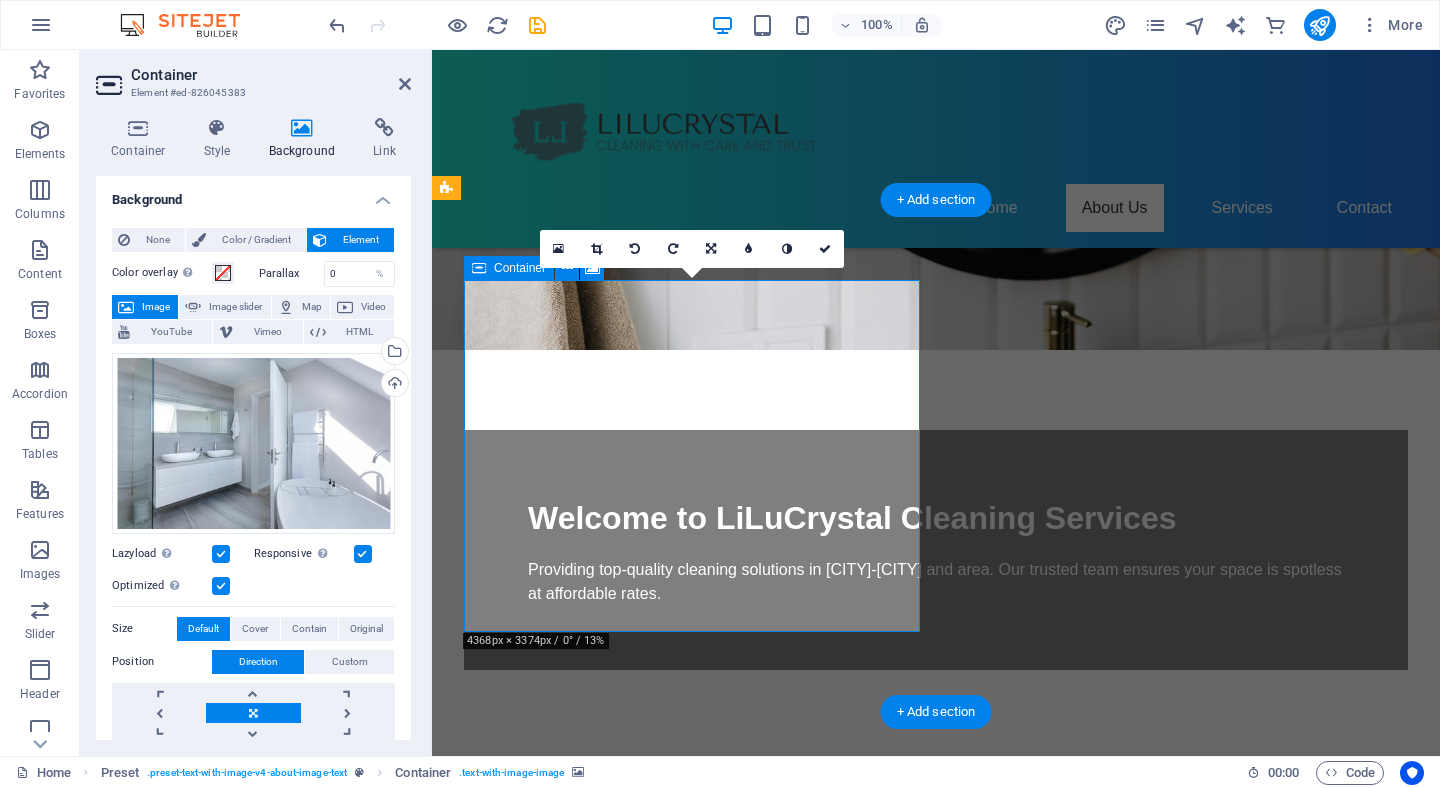 click on "Drop content here or  Add elements  Paste clipboard" at bounding box center (920, 1253) 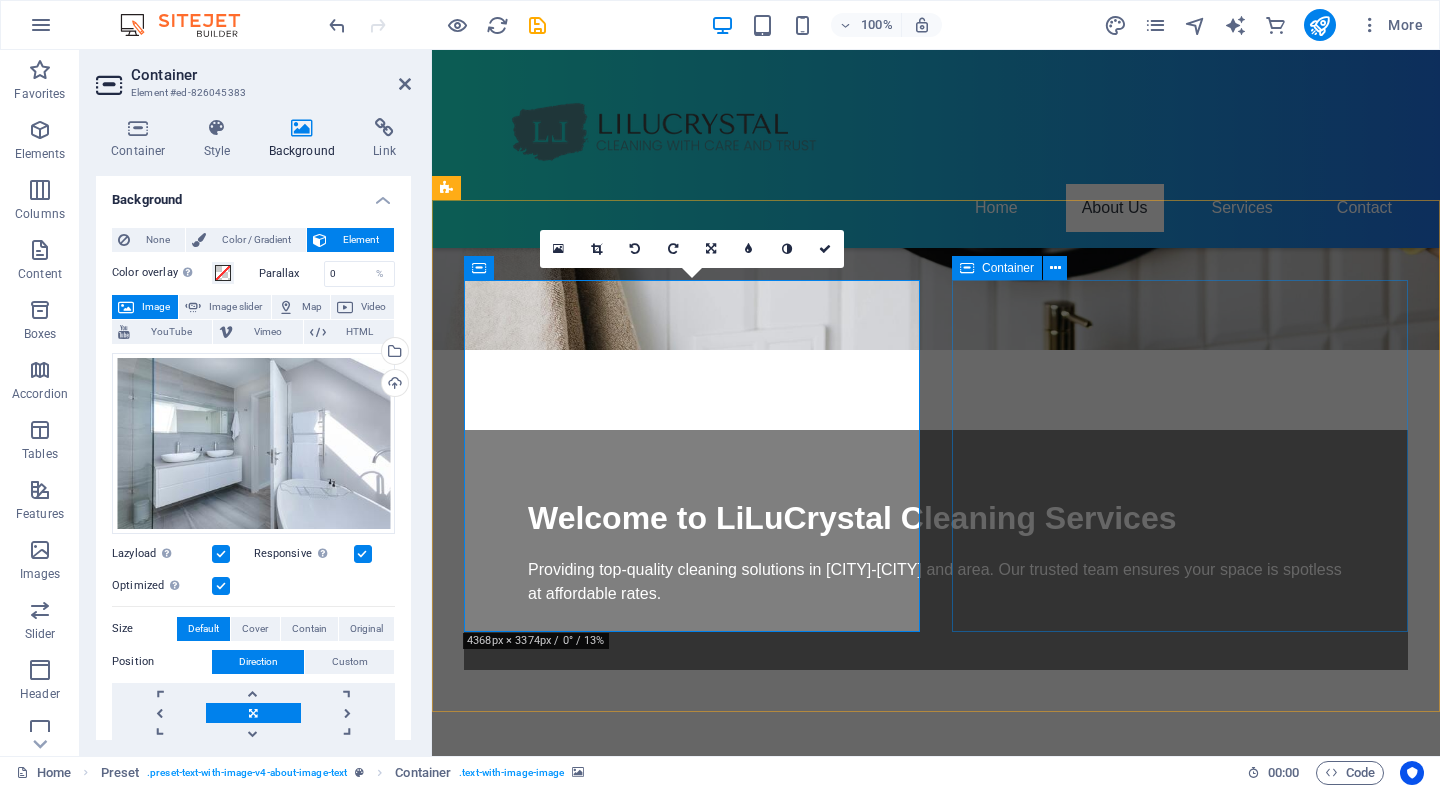 click on "About LiLuCrystal At LiLuCrystal, we pride ourselves on delivering professional cleaning services tailored to meet your needs. Our team is trained to handle all types of cleaning, ensuring that every corner of your space is left sparkling clean. We value trust and transparency in our relationships with customers. When you choose us, you choose quality and reliability. Learn More About Us" at bounding box center (920, 1468) 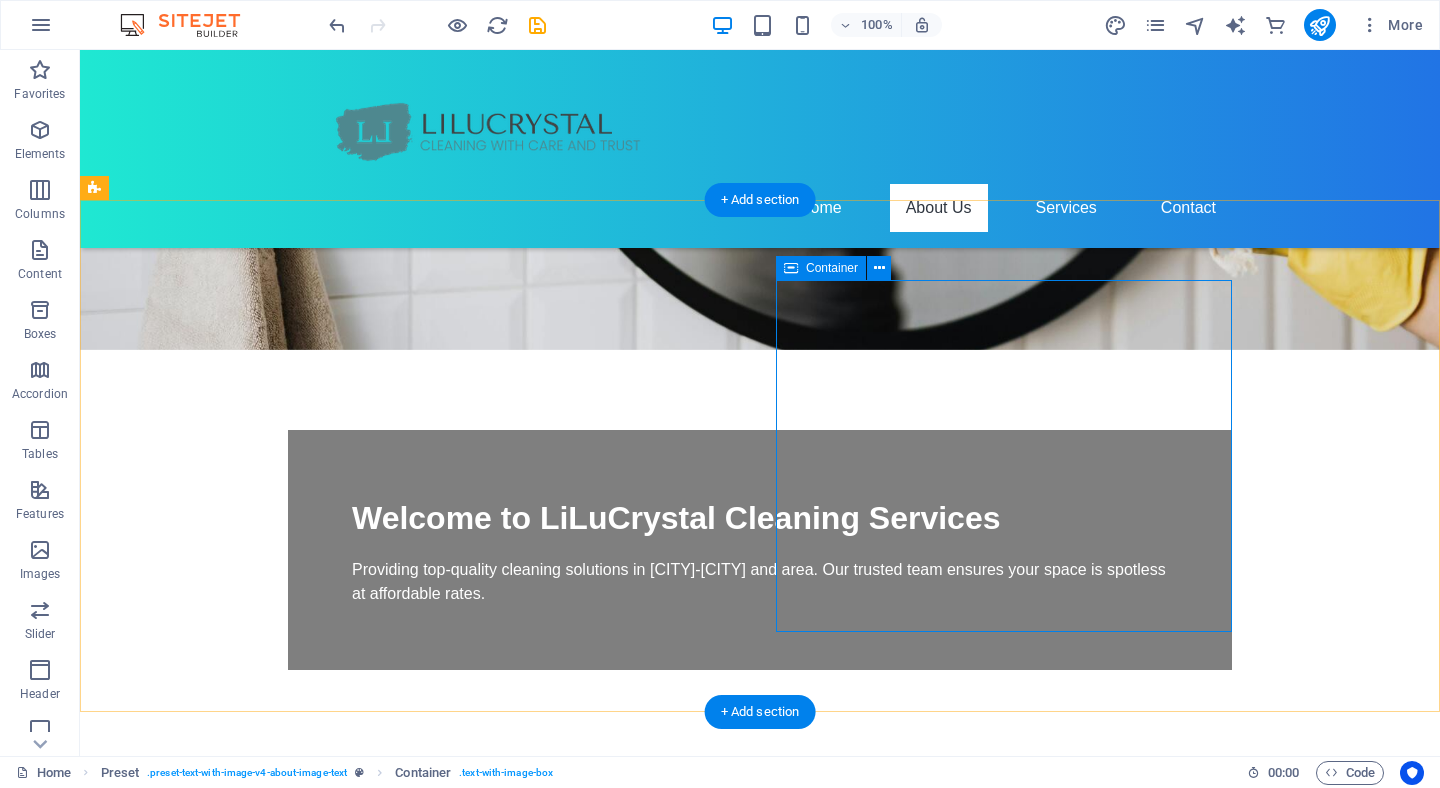 click on "Container" at bounding box center [832, 268] 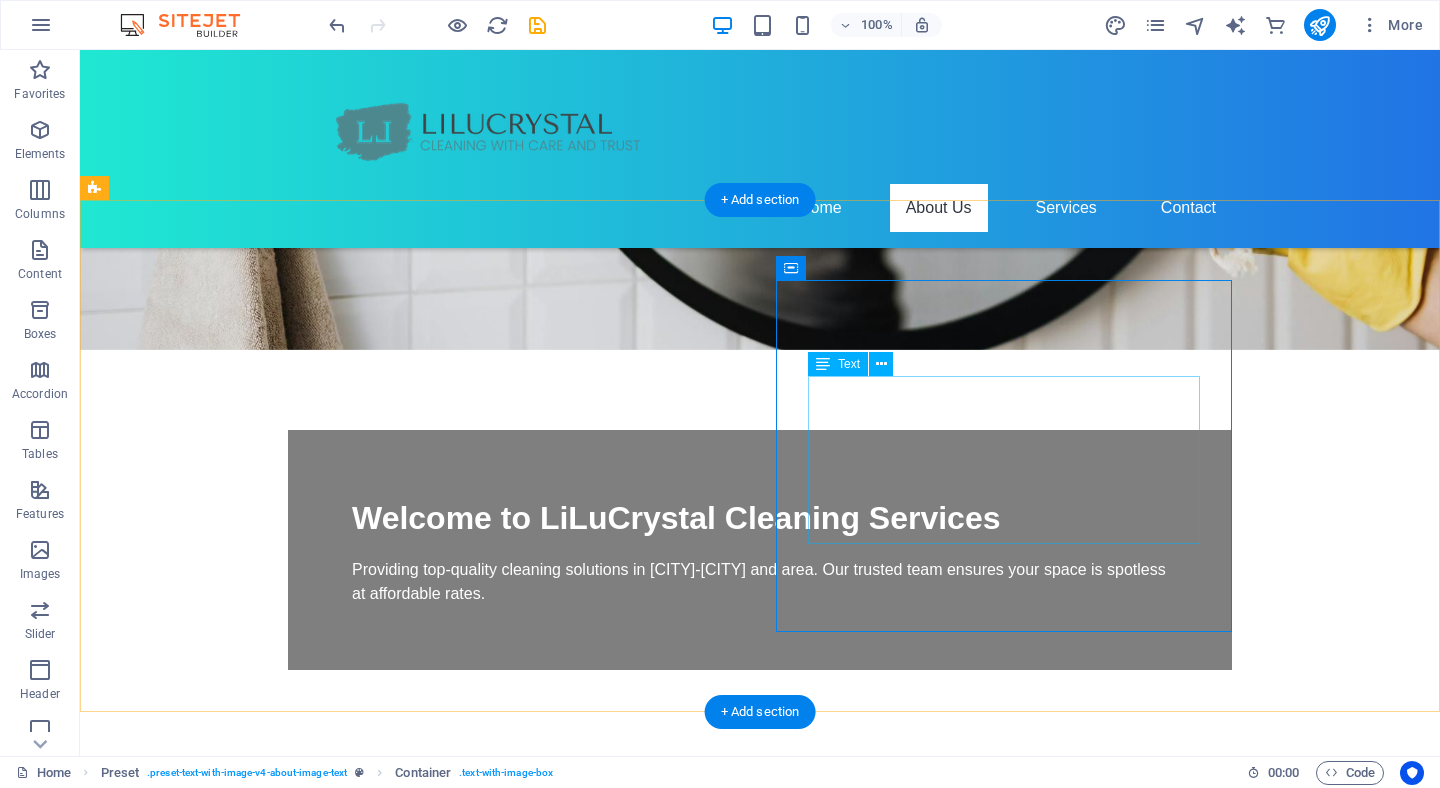 click on "At LiLuCrystal, we pride ourselves on delivering professional cleaning services tailored to meet your needs. Our team is trained to handle all types of cleaning, ensuring that every corner of your space is left sparkling clean. We value trust and transparency in our relationships with customers. When you choose us, you choose quality and reliability." at bounding box center [568, 1472] 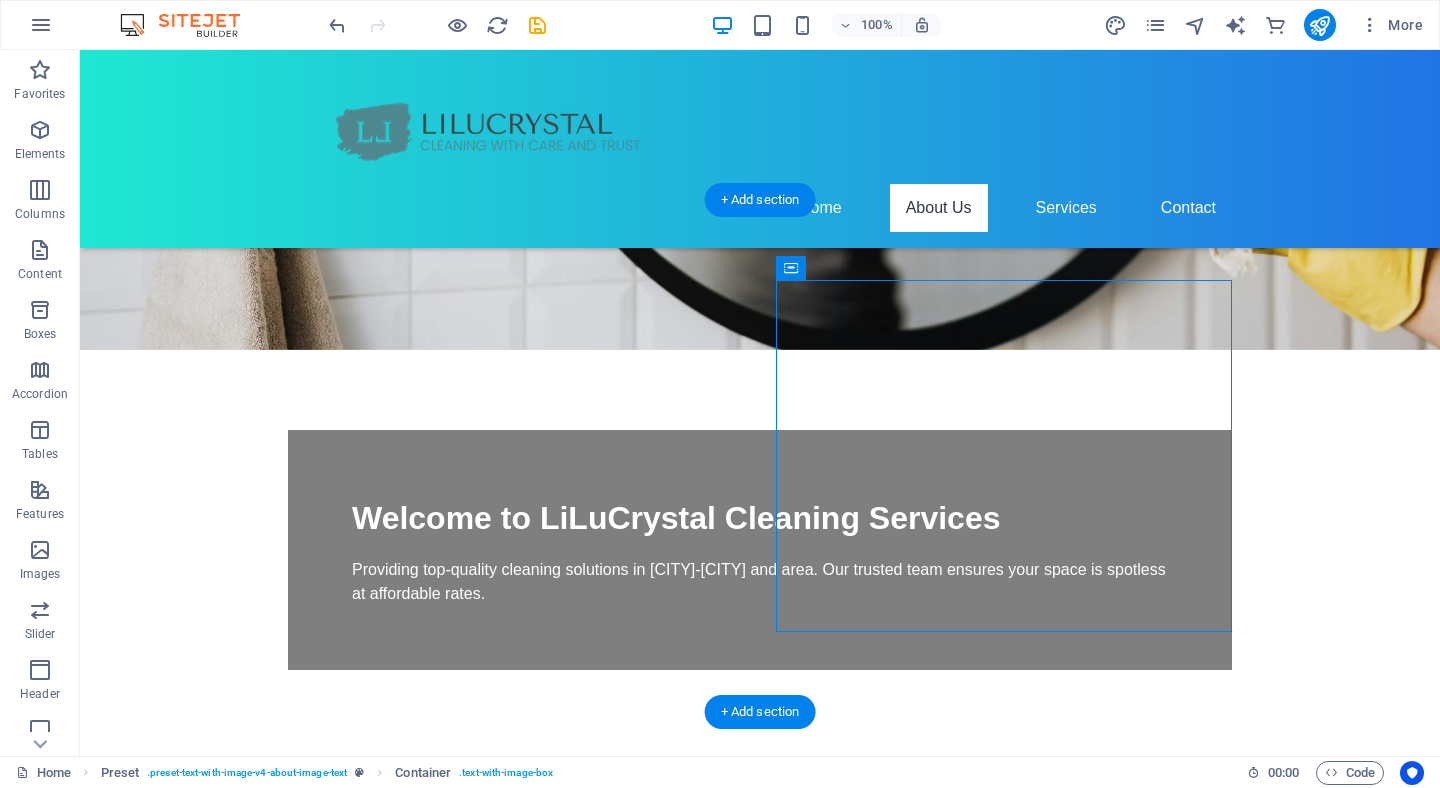 drag, startPoint x: 916, startPoint y: 321, endPoint x: 688, endPoint y: 377, distance: 234.77649 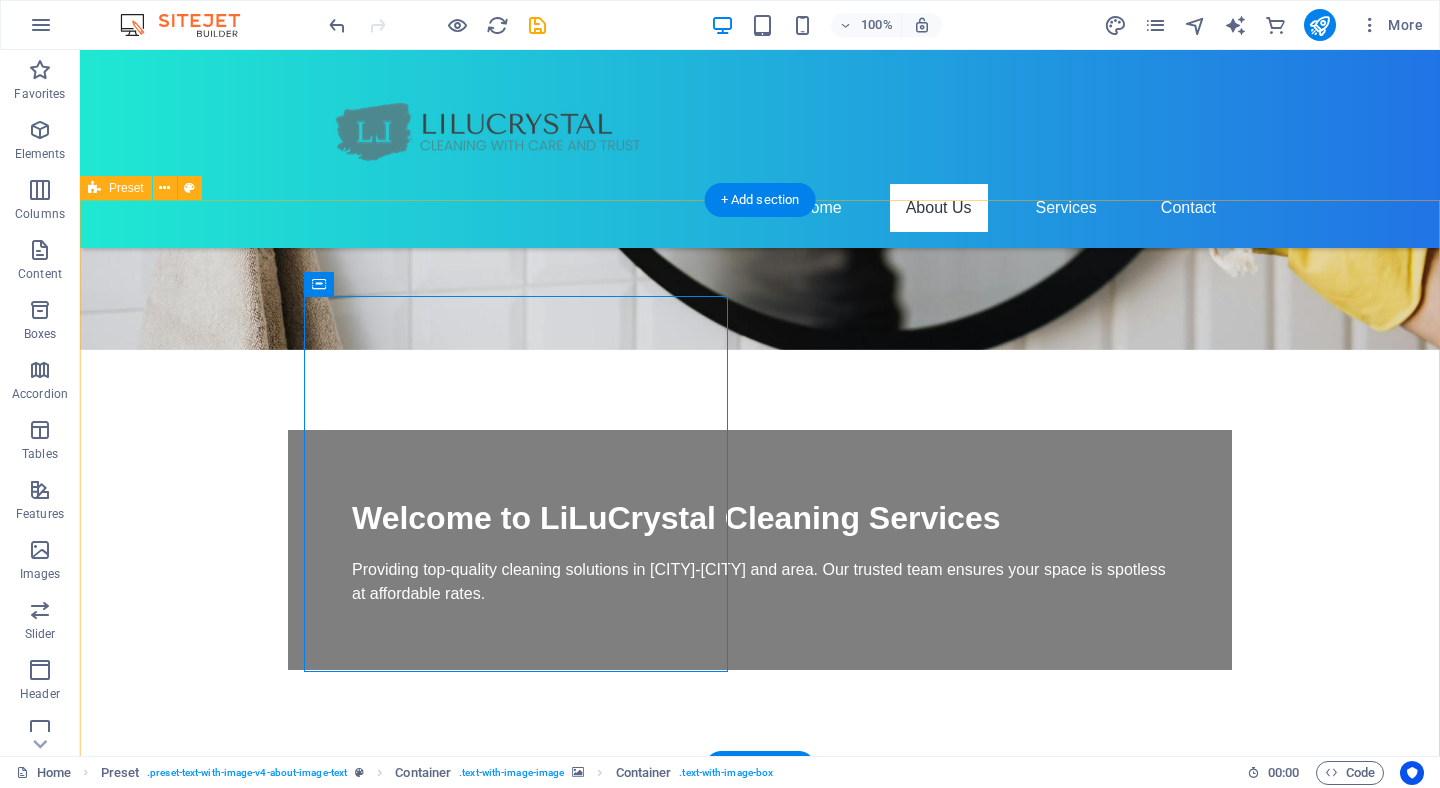 click at bounding box center [568, 1034] 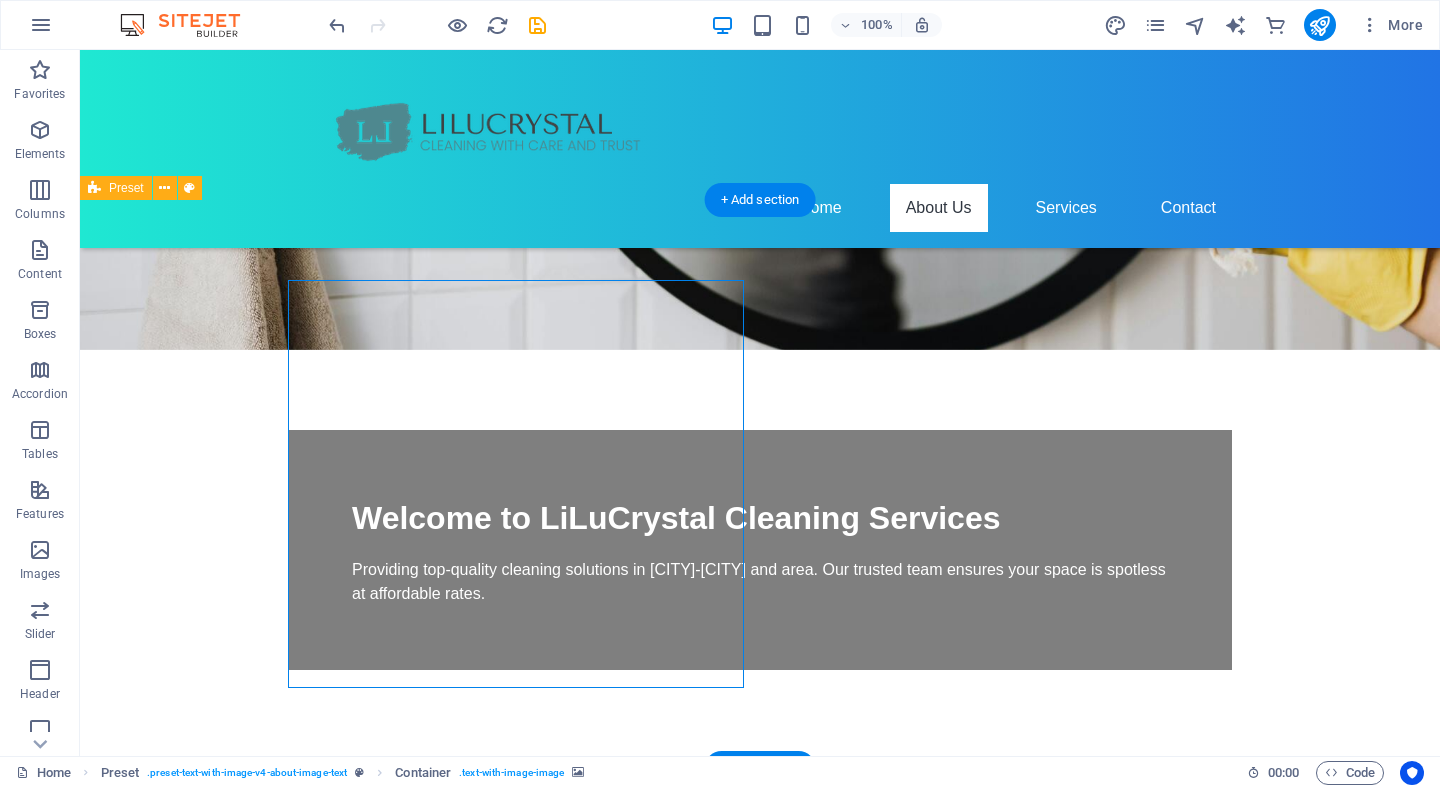 click on "About LiLuCrystal At LiLuCrystal, we pride ourselves on delivering professional cleaning services tailored to meet your needs. Our team is trained to handle all types of cleaning, ensuring that every corner of your space is left sparkling clean. We value trust and transparency in our relationships with customers. When you choose us, you choose quality and reliability. Learn More About Us" at bounding box center [568, 1382] 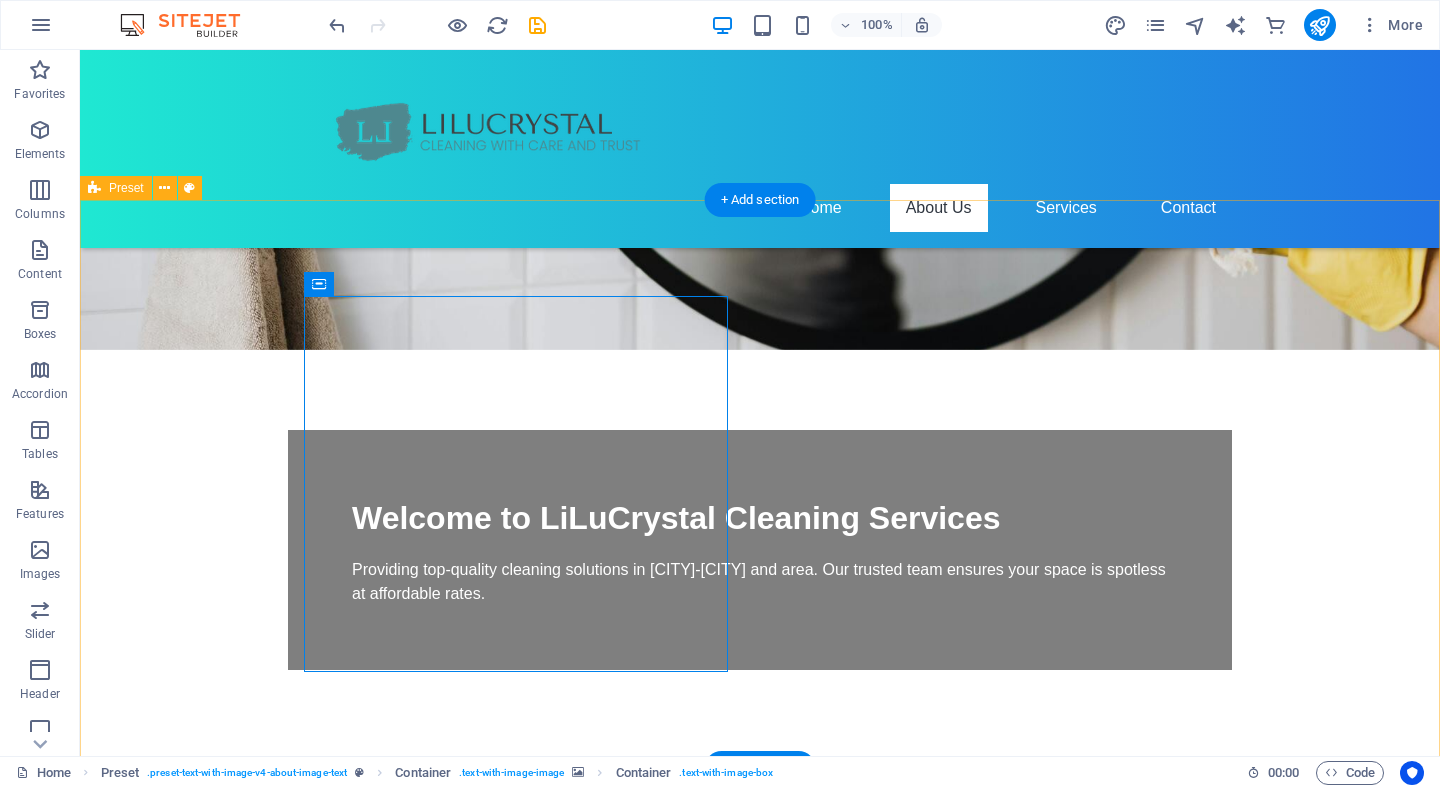 click at bounding box center [568, 1034] 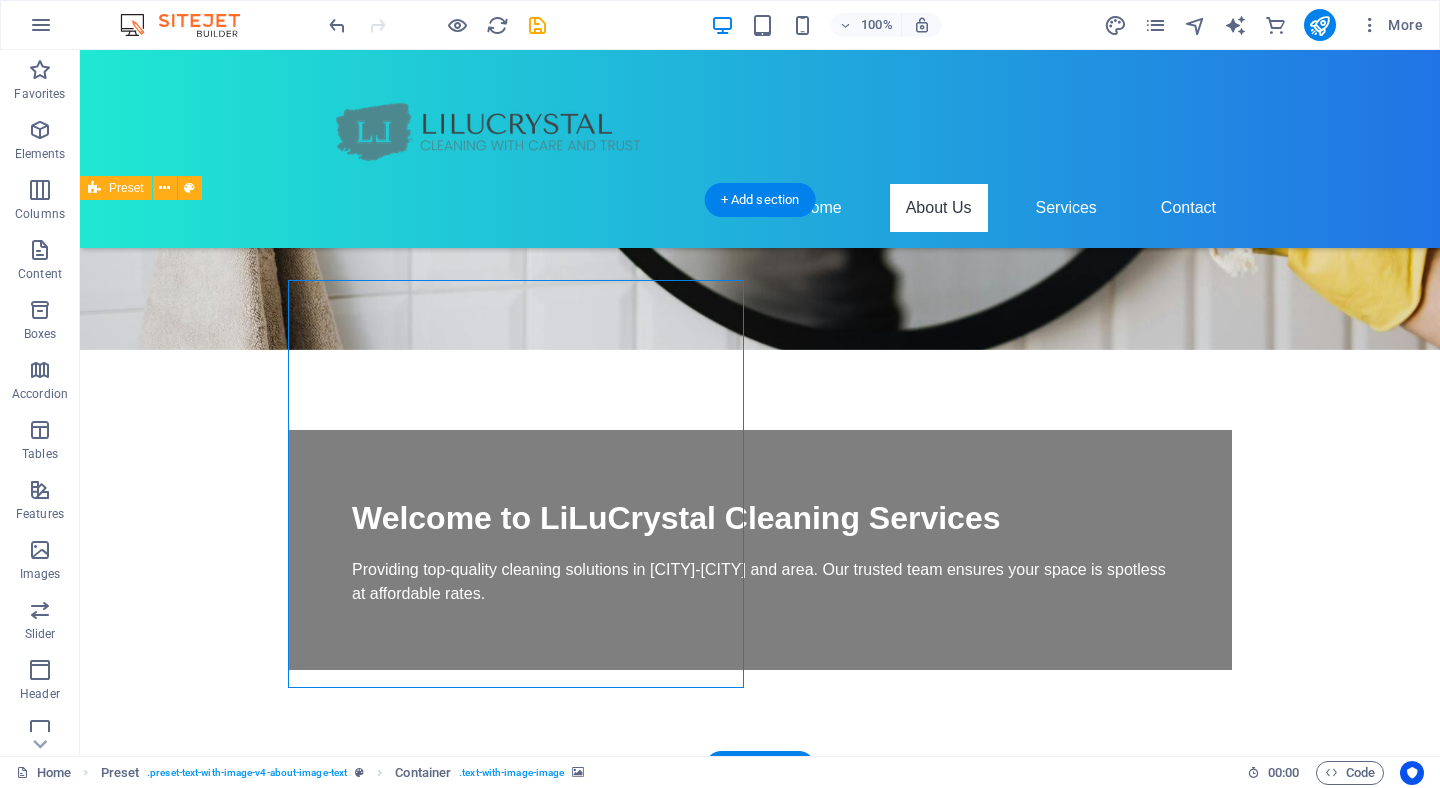 click at bounding box center (568, 1034) 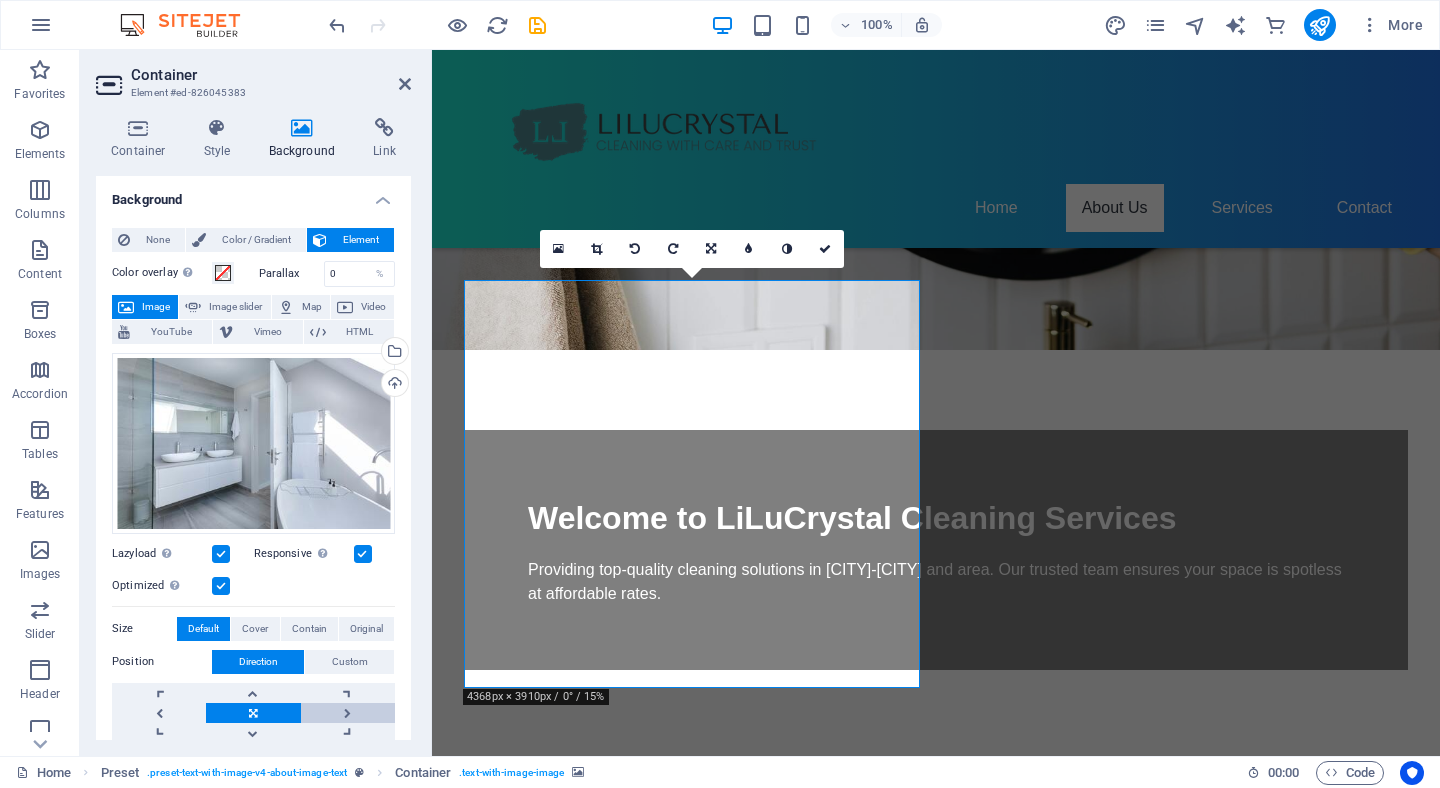 click at bounding box center (348, 713) 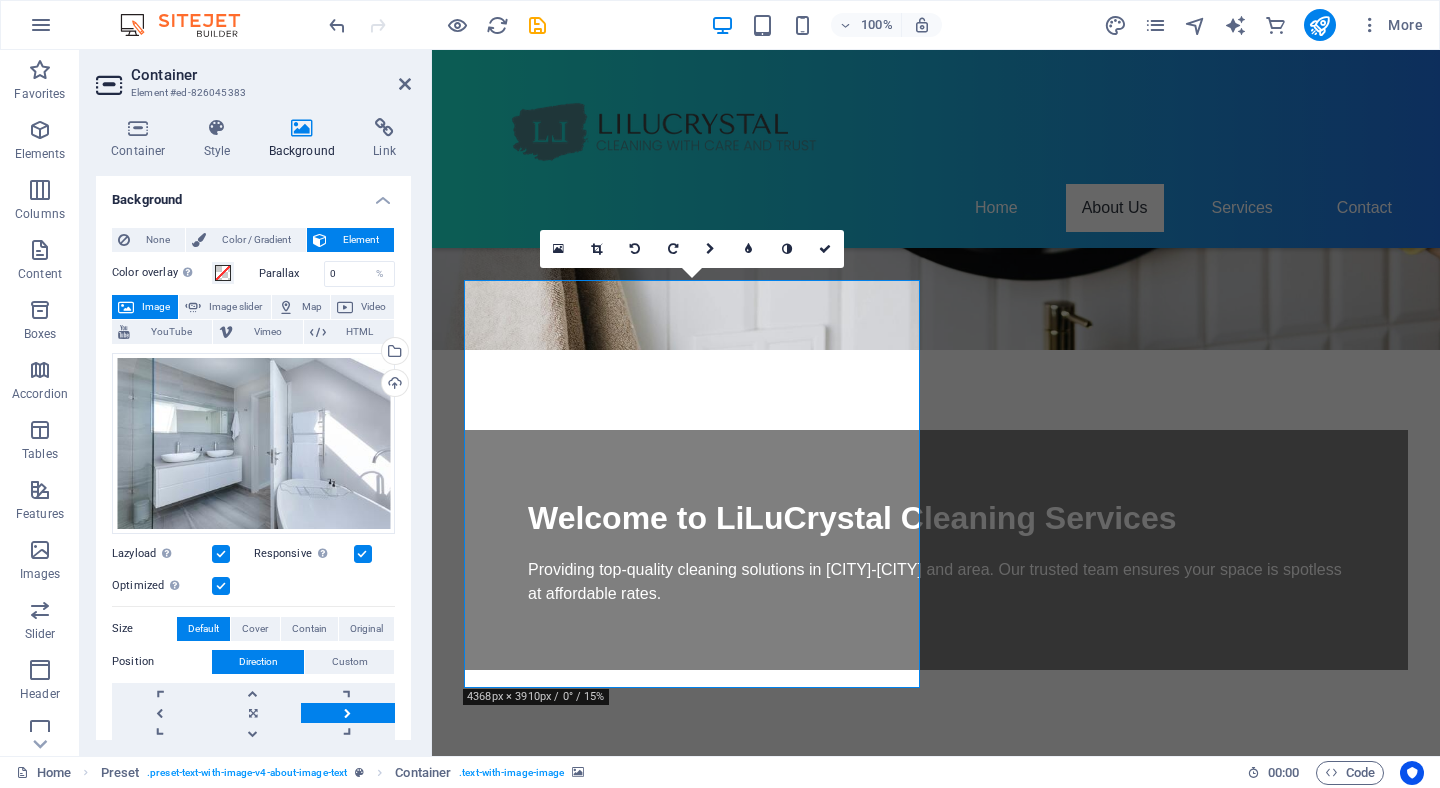 click at bounding box center [348, 713] 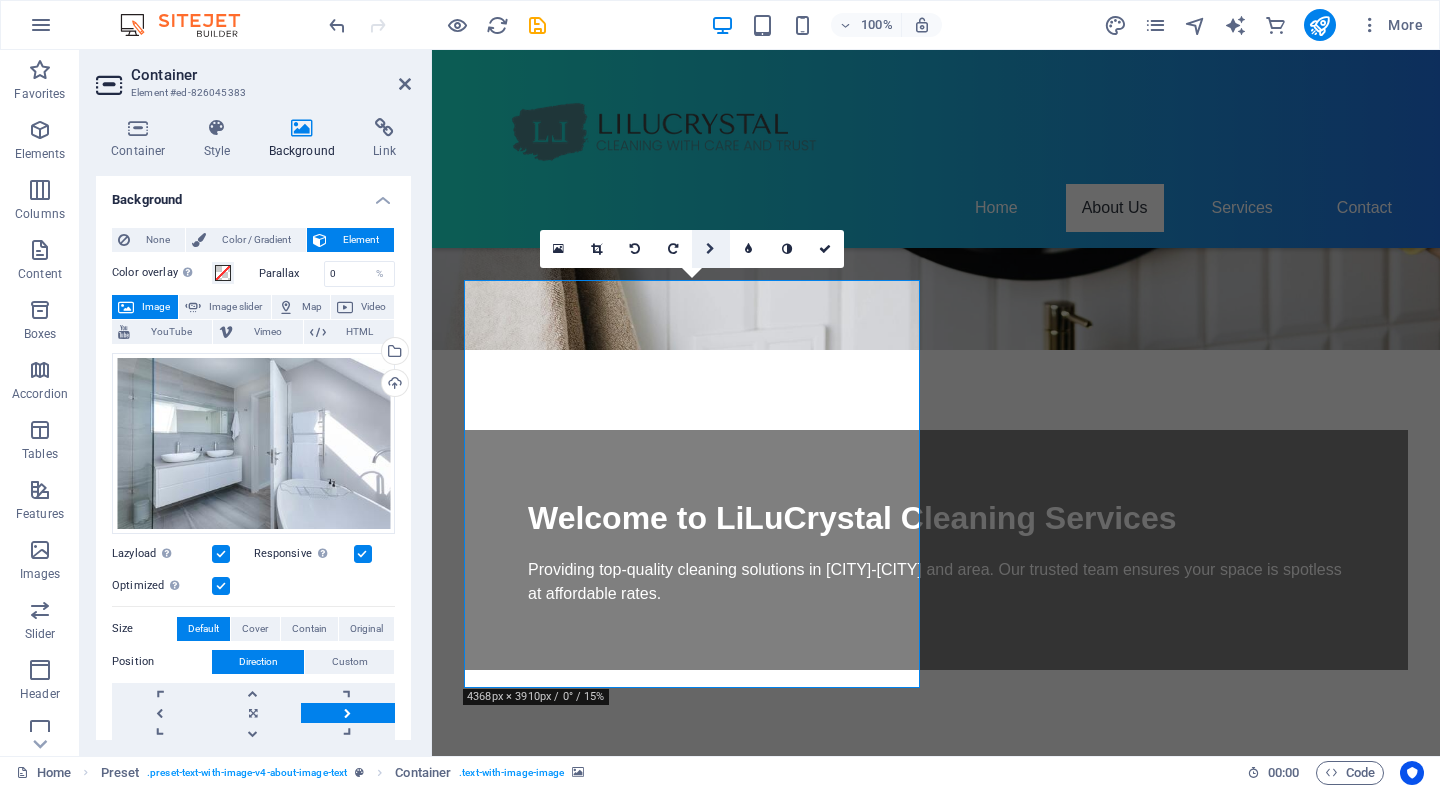 click at bounding box center [710, 249] 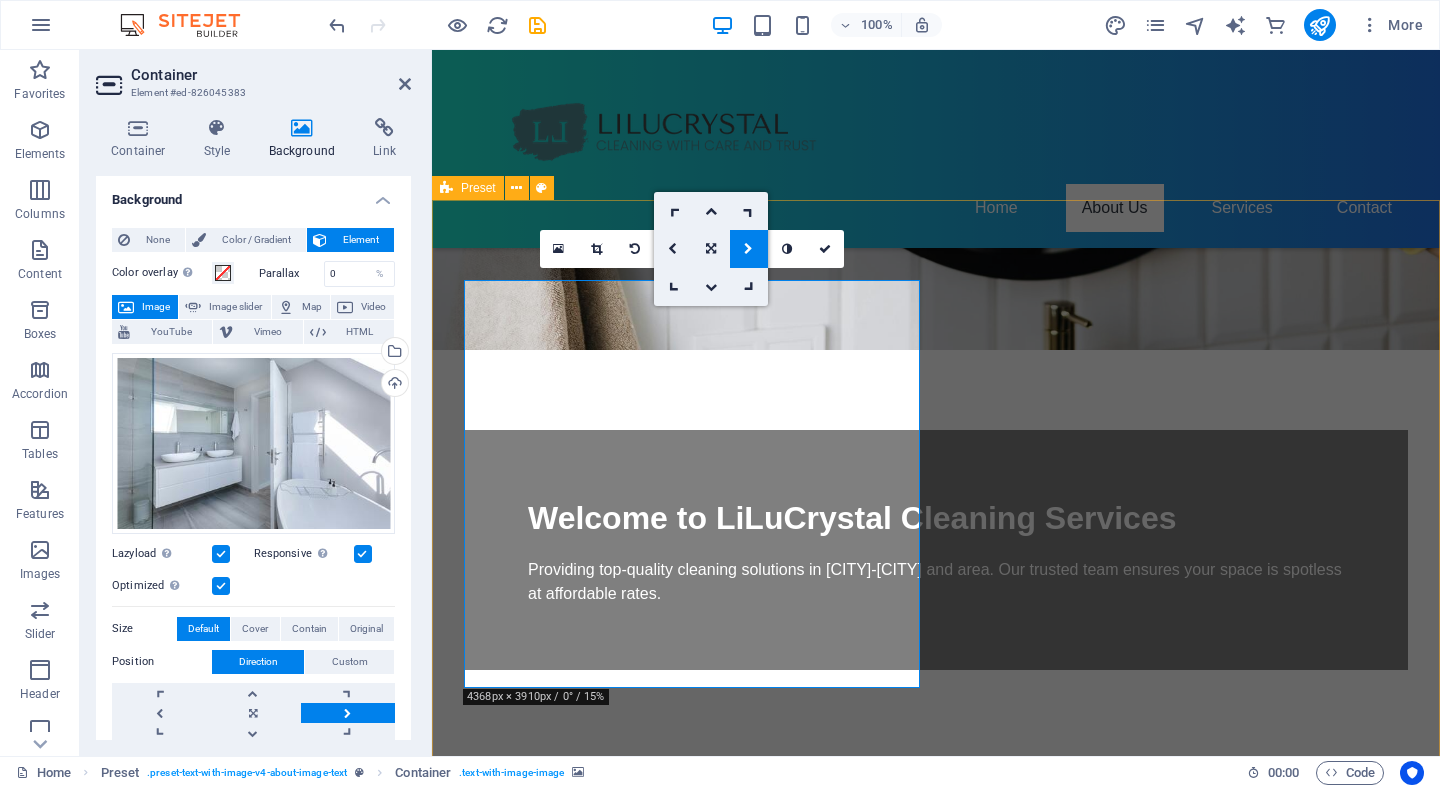 click on "About LiLuCrystal At LiLuCrystal, we pride ourselves on delivering professional cleaning services tailored to meet your needs. Our team is trained to handle all types of cleaning, ensuring that every corner of your space is left sparkling clean. We value trust and transparency in our relationships with customers. When you choose us, you choose quality and reliability. Learn More About Us" at bounding box center (936, 1178) 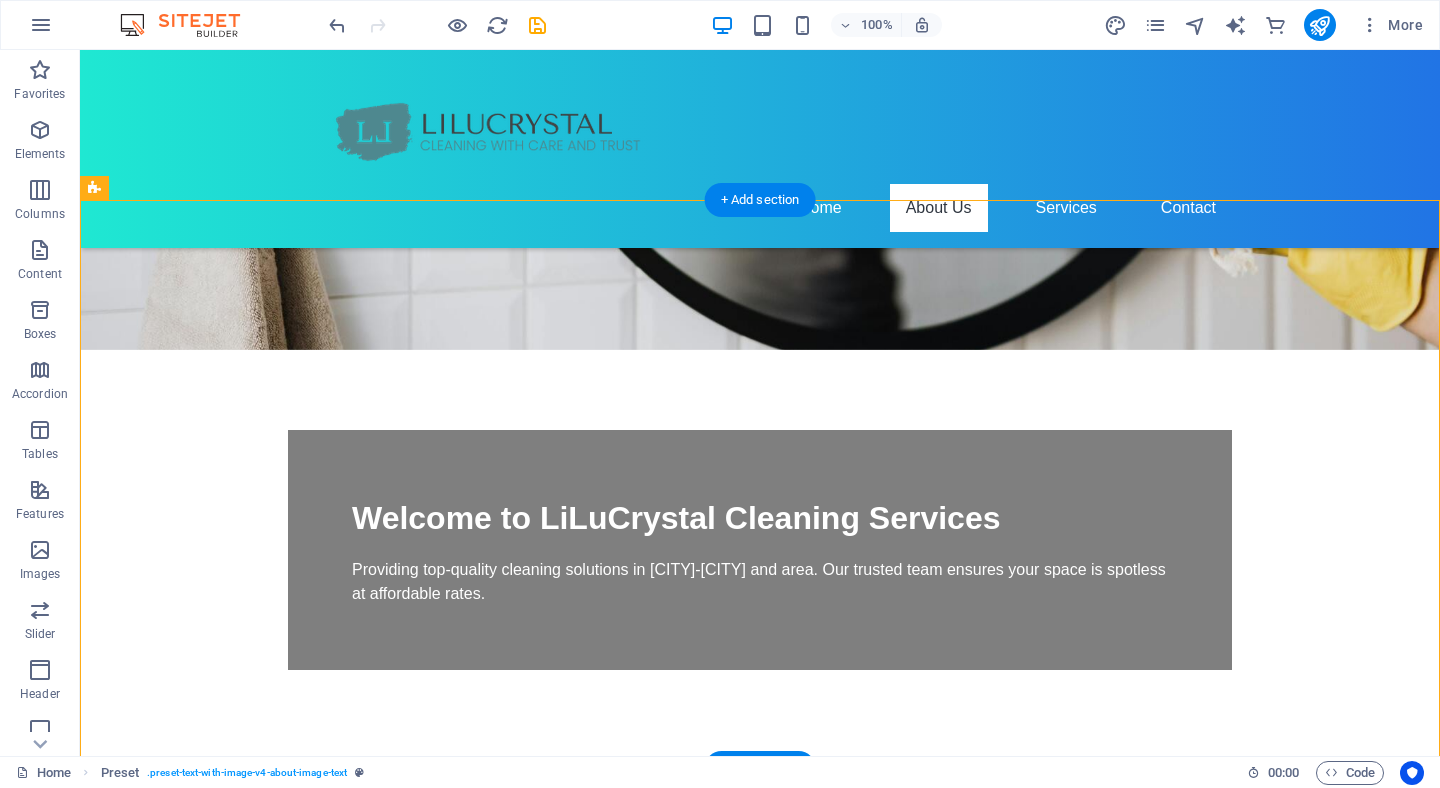 click at bounding box center [568, 1034] 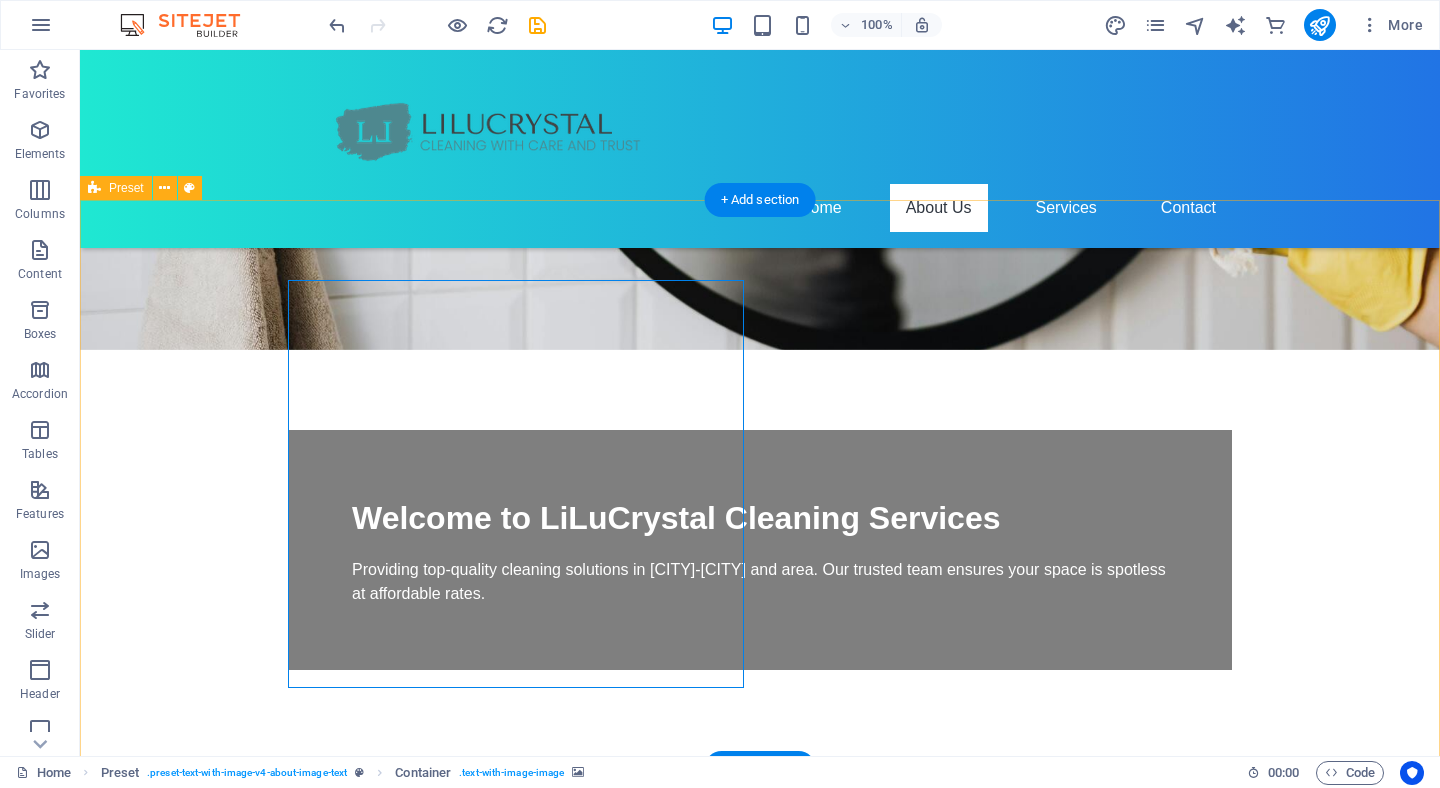 click at bounding box center (568, 1034) 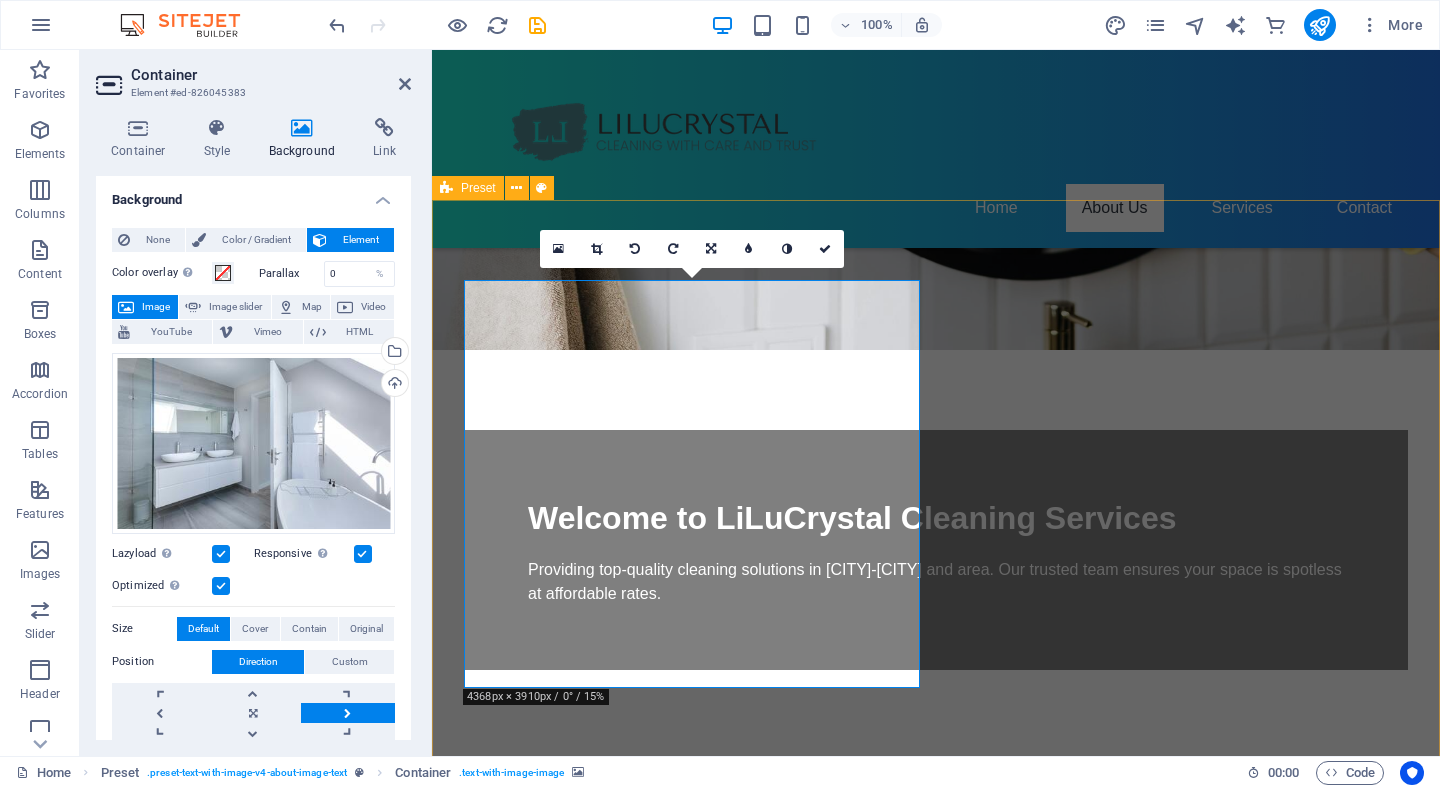 drag, startPoint x: 919, startPoint y: 517, endPoint x: 1042, endPoint y: 496, distance: 124.77981 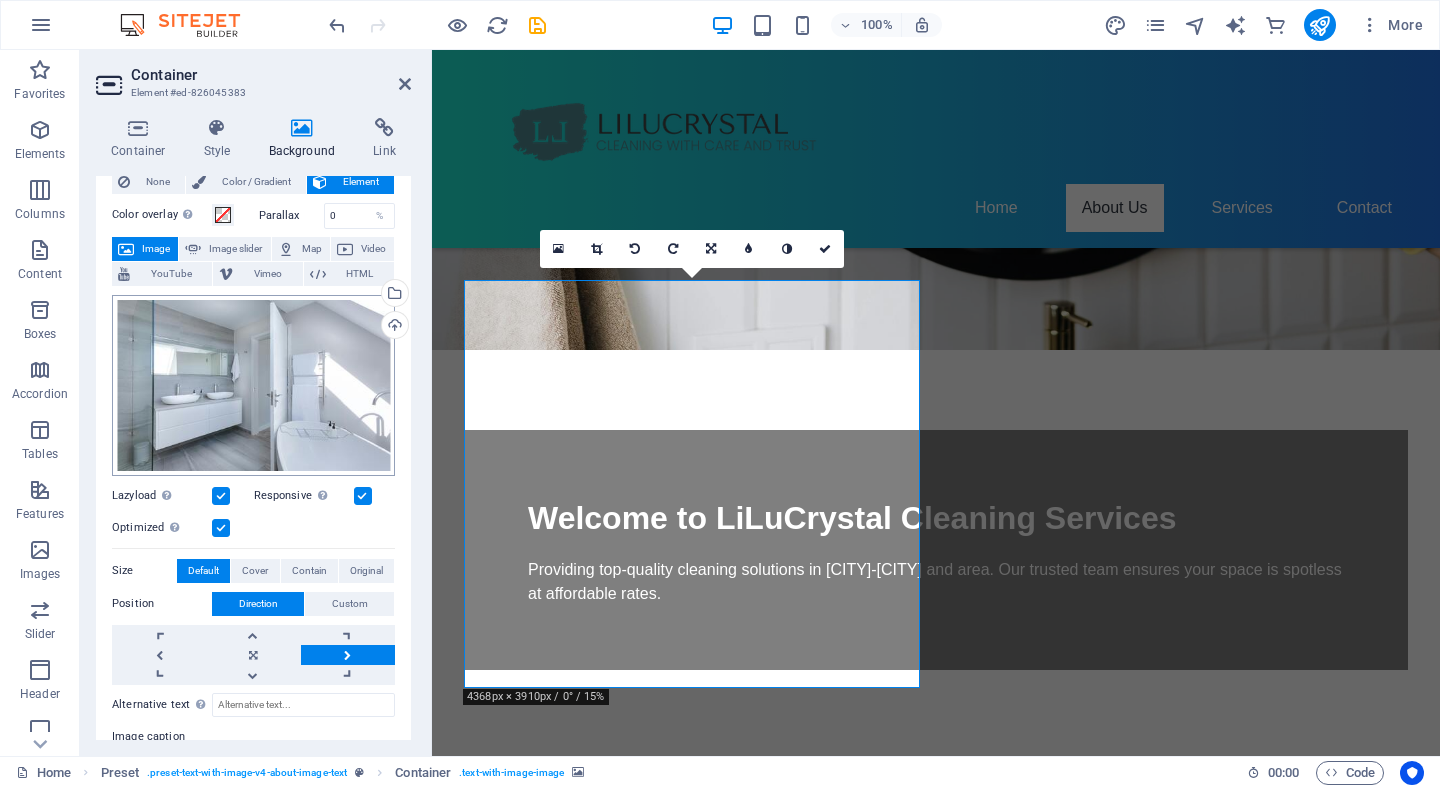 scroll, scrollTop: 63, scrollLeft: 0, axis: vertical 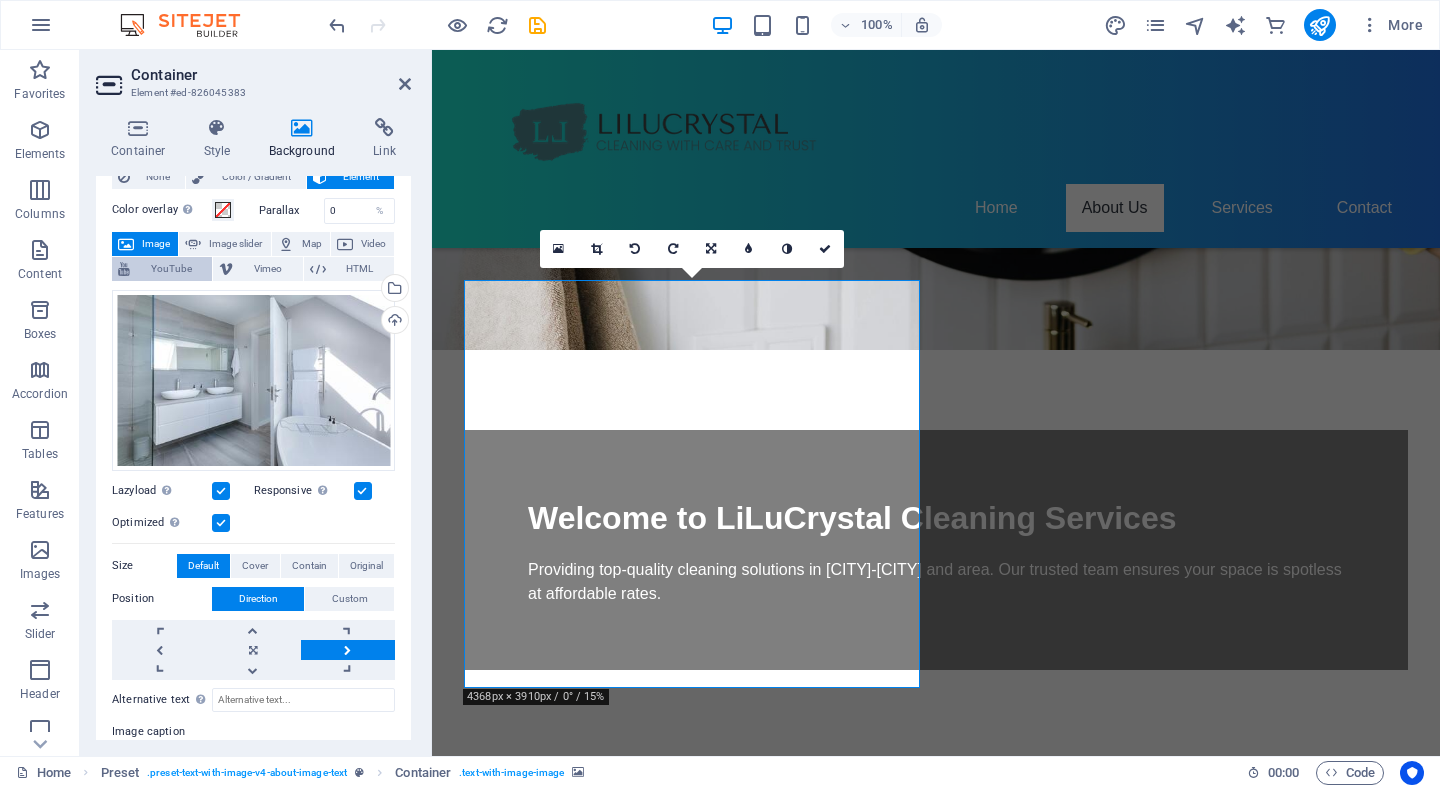 click on "YouTube" at bounding box center [171, 269] 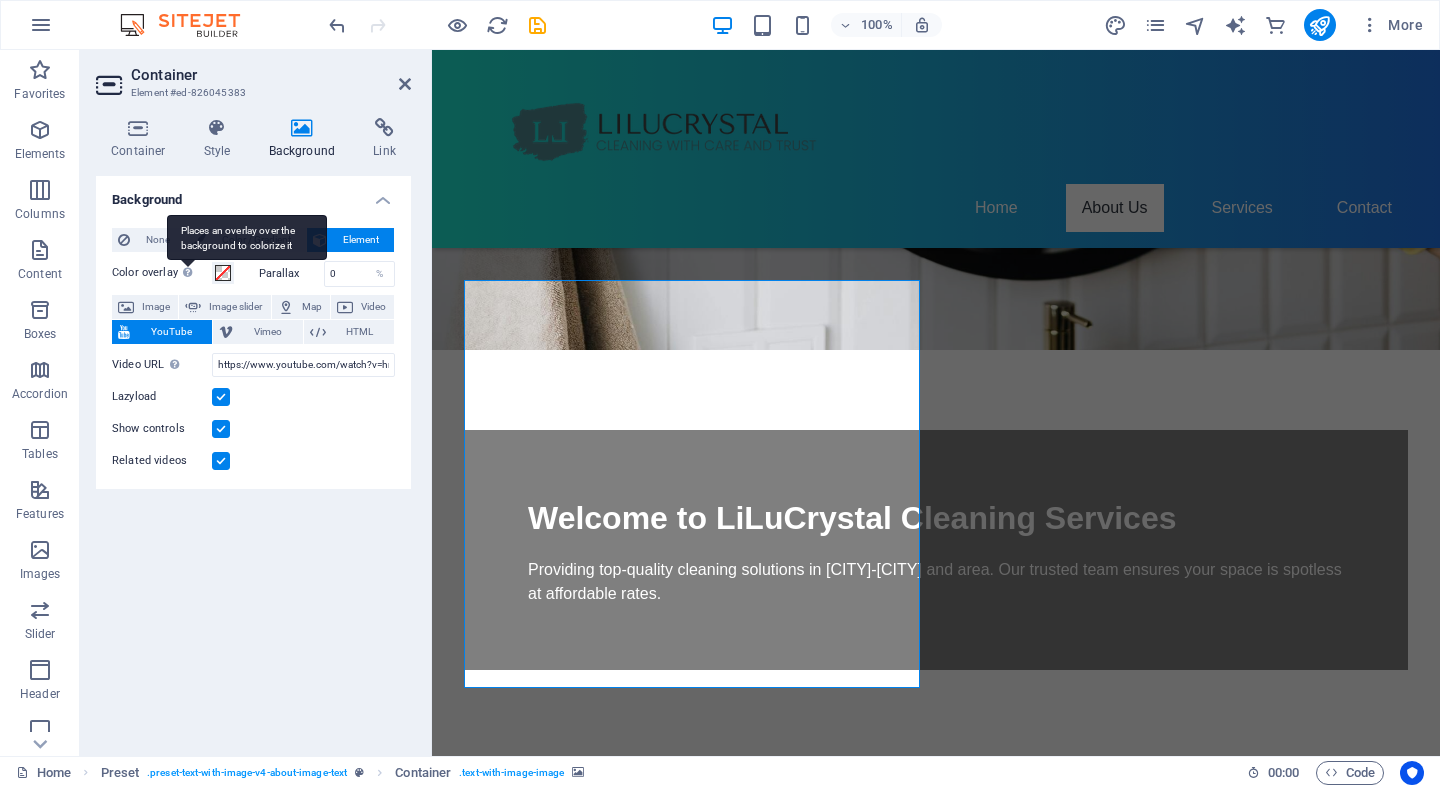 scroll, scrollTop: 0, scrollLeft: 0, axis: both 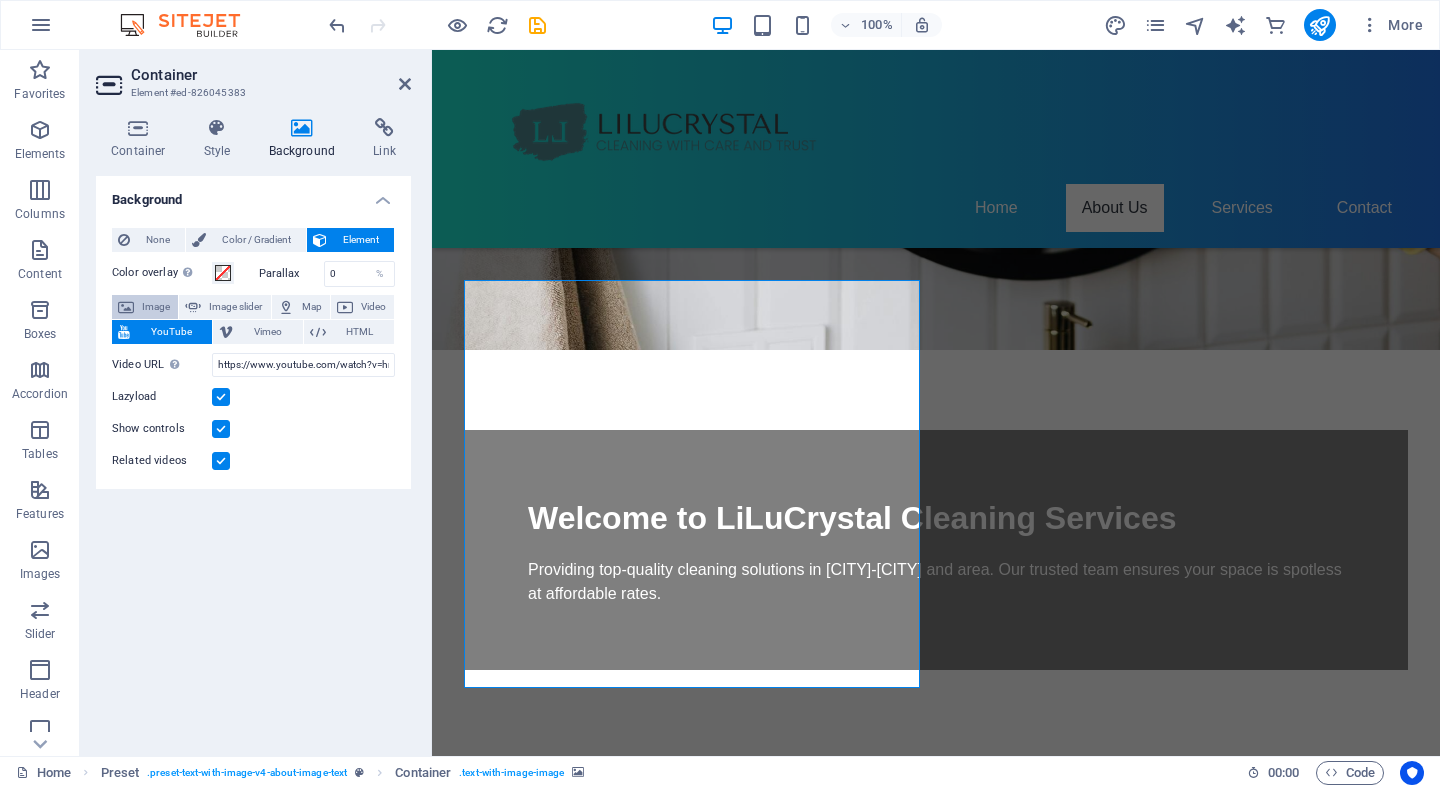 click on "Image" at bounding box center [156, 307] 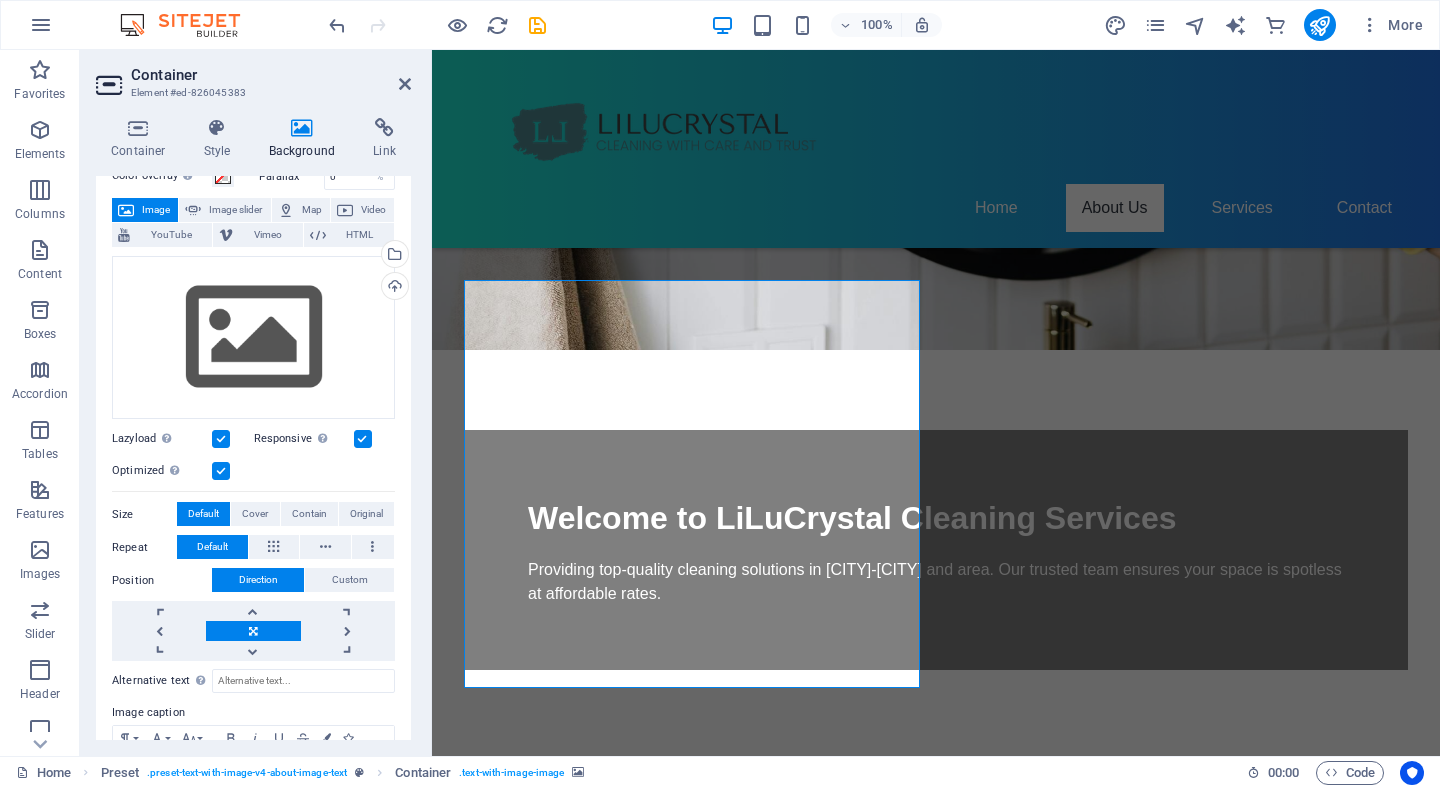 scroll, scrollTop: 78, scrollLeft: 0, axis: vertical 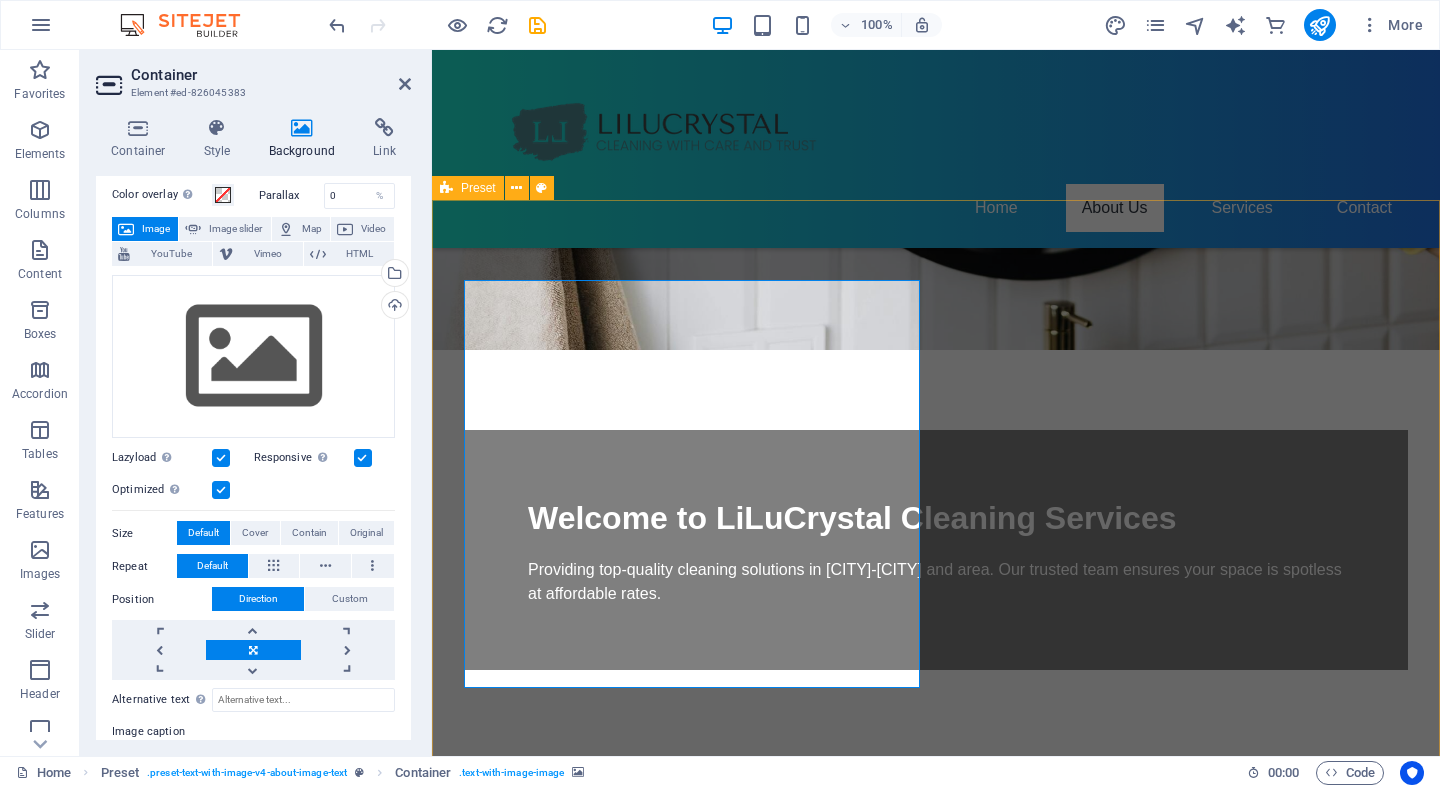 click at bounding box center (920, 1034) 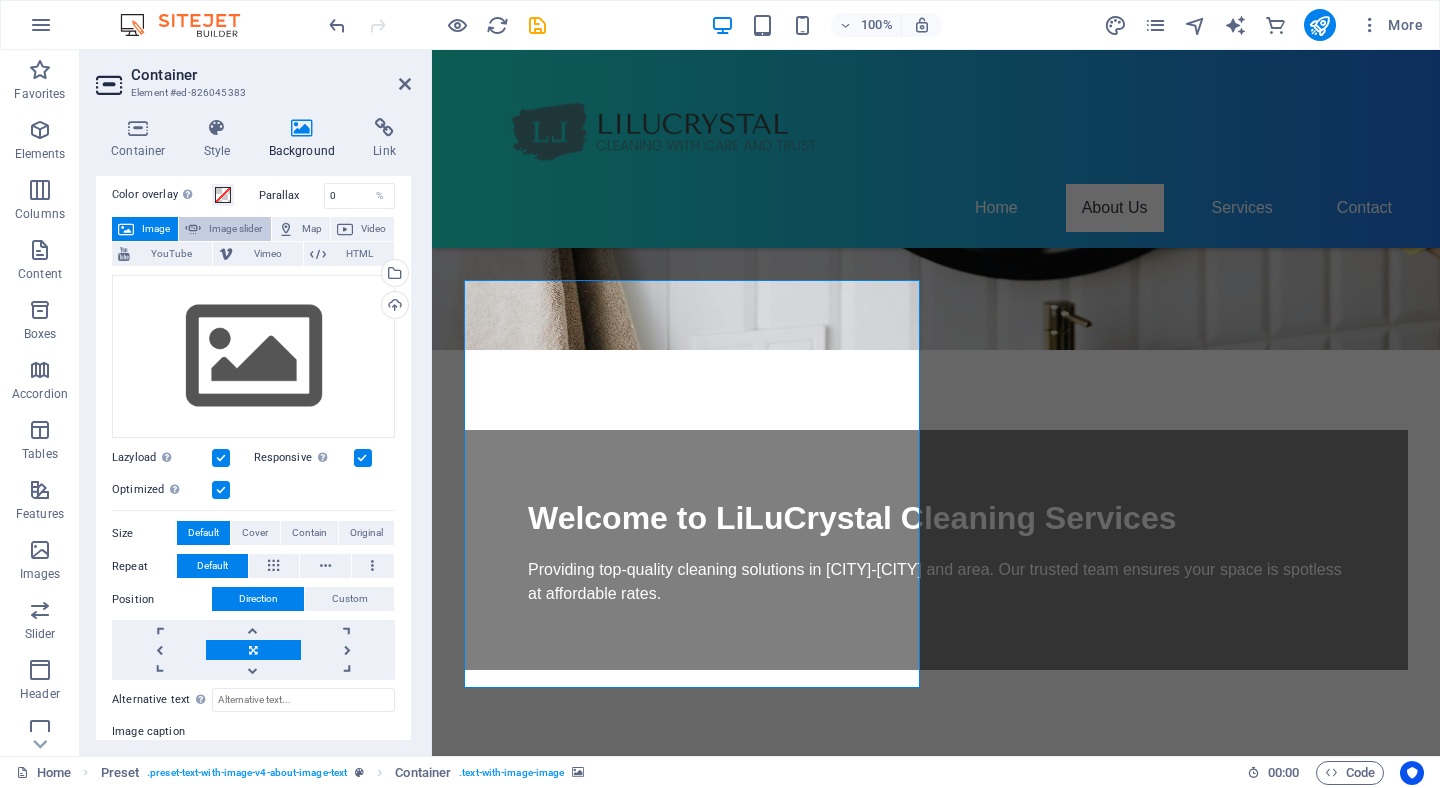 click on "Image slider" at bounding box center [235, 229] 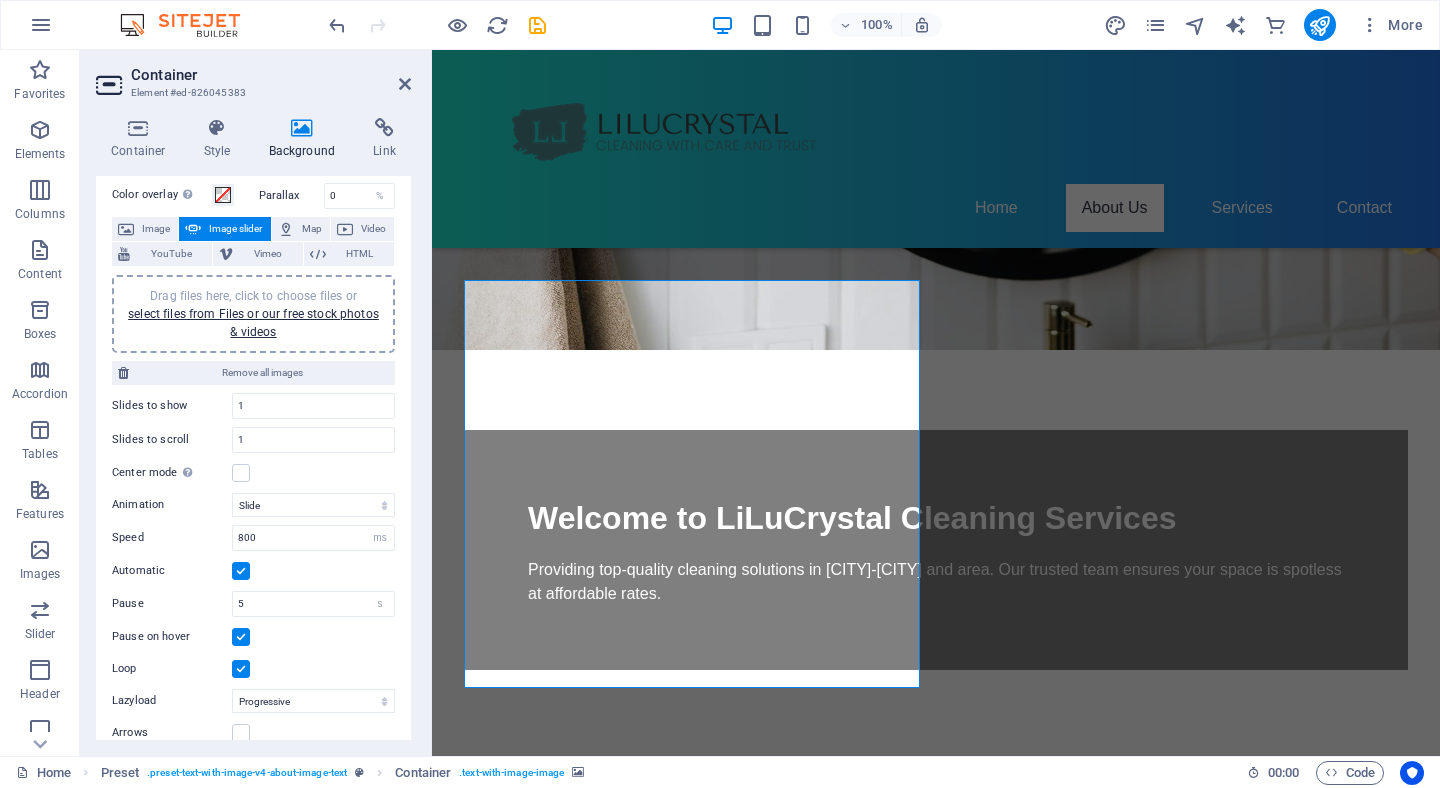 scroll, scrollTop: 0, scrollLeft: 0, axis: both 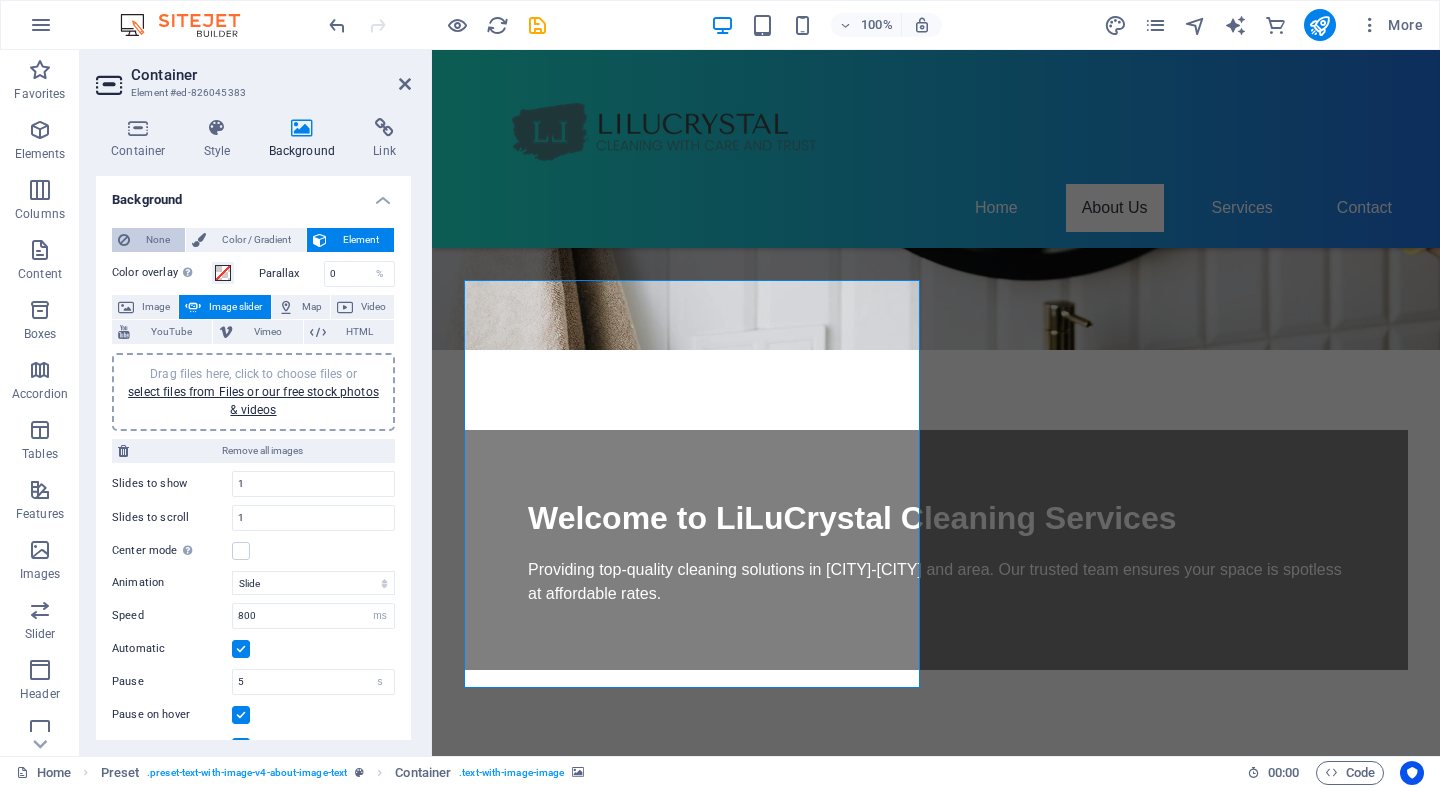 click on "None" at bounding box center [157, 240] 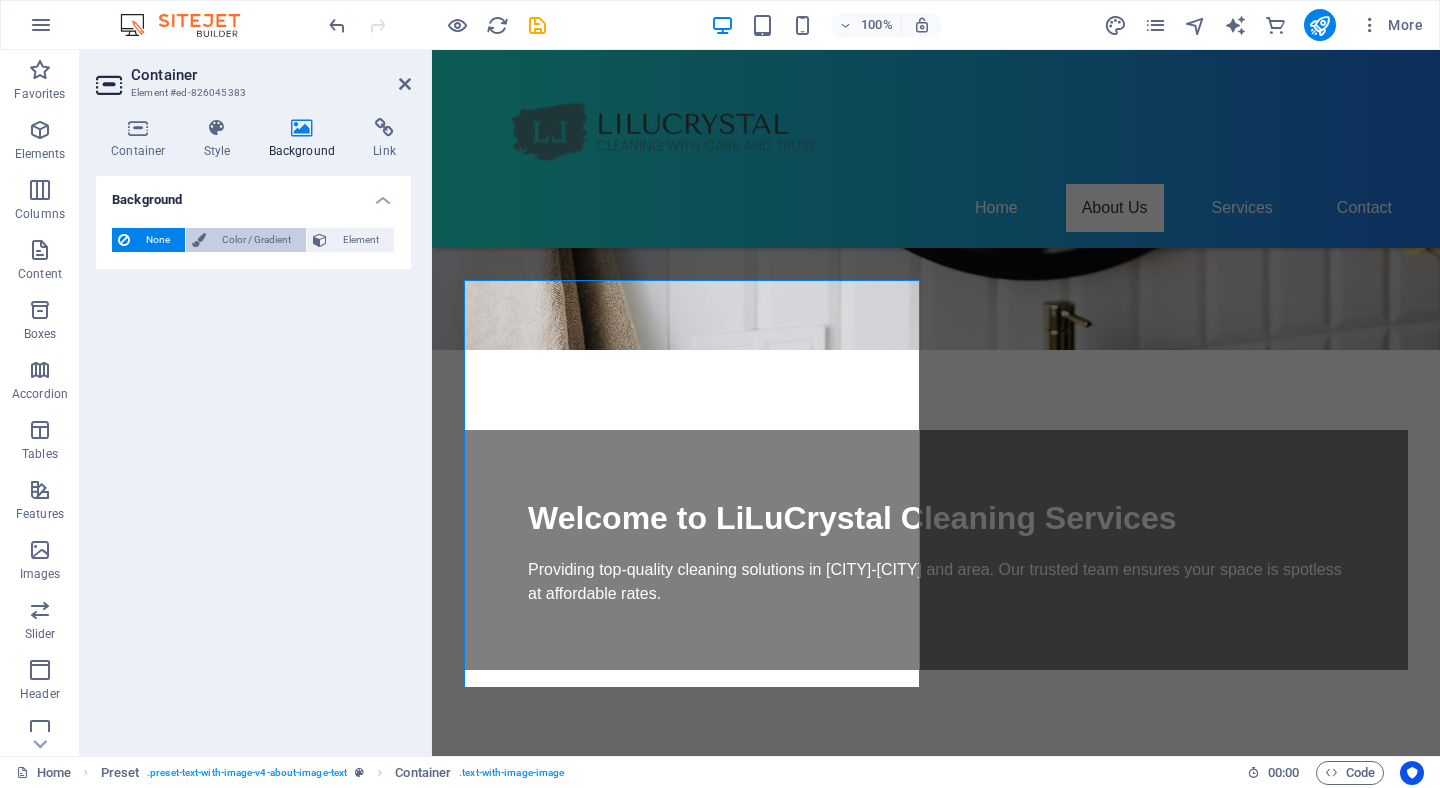 click on "Color / Gradient" at bounding box center [256, 240] 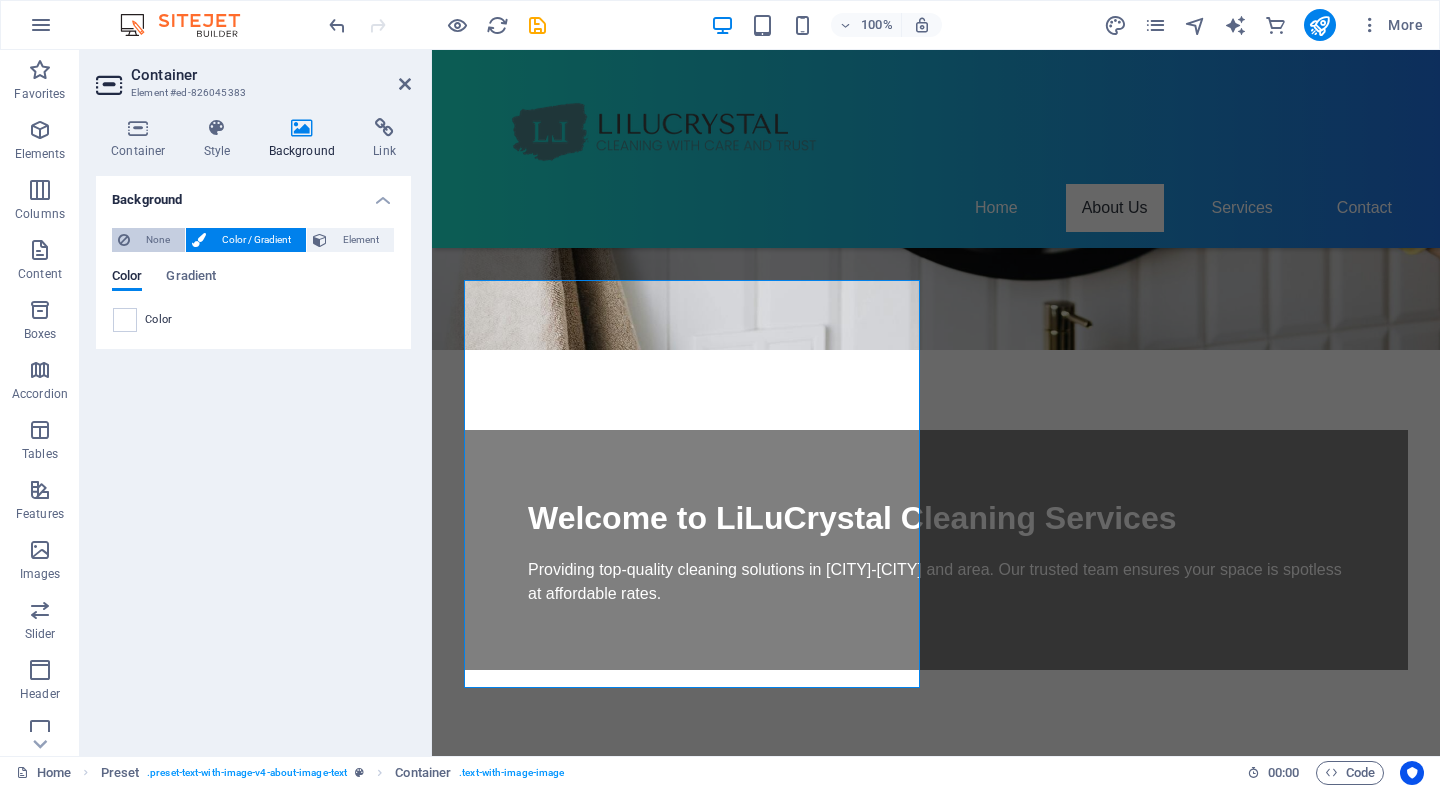 click on "None" at bounding box center (157, 240) 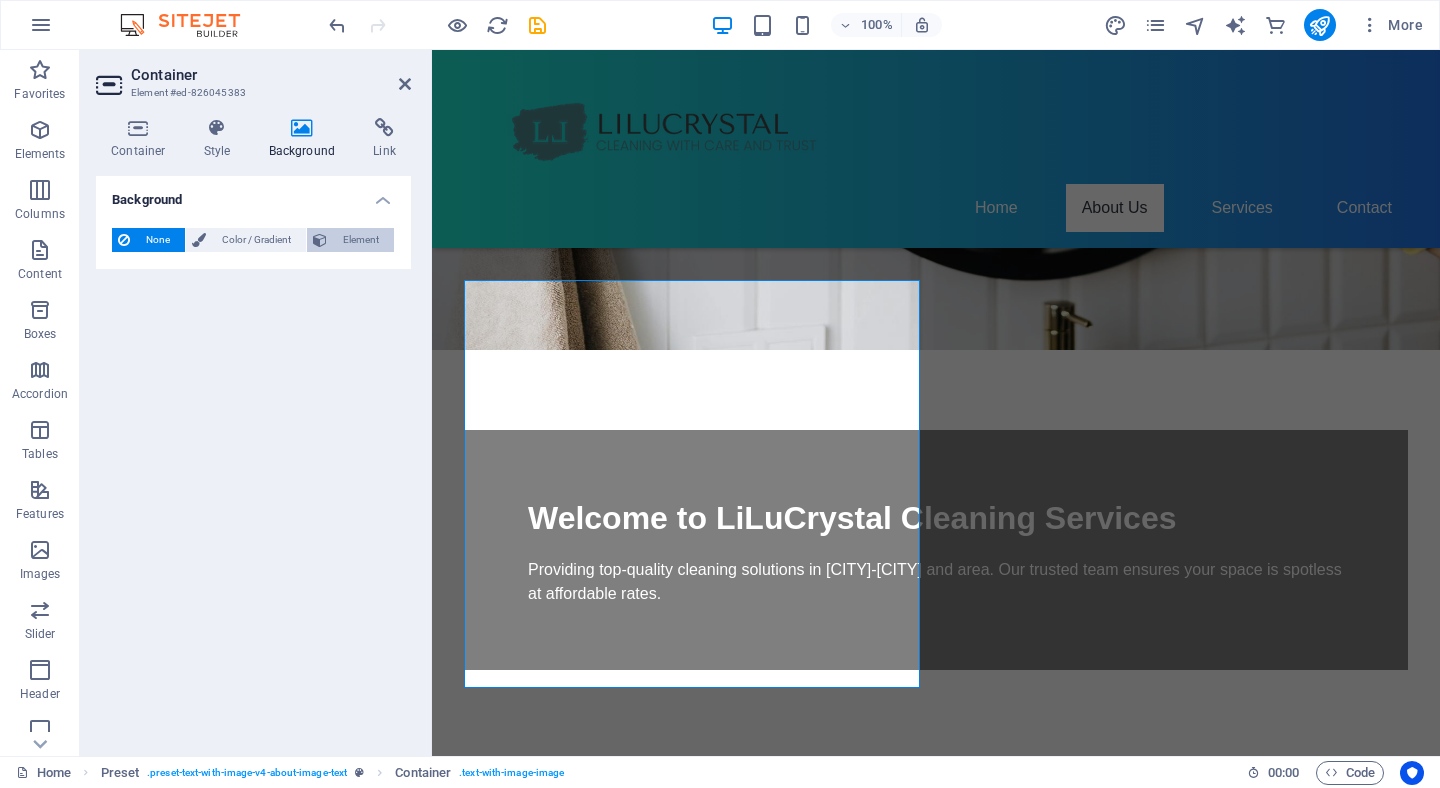 click on "Element" at bounding box center [360, 240] 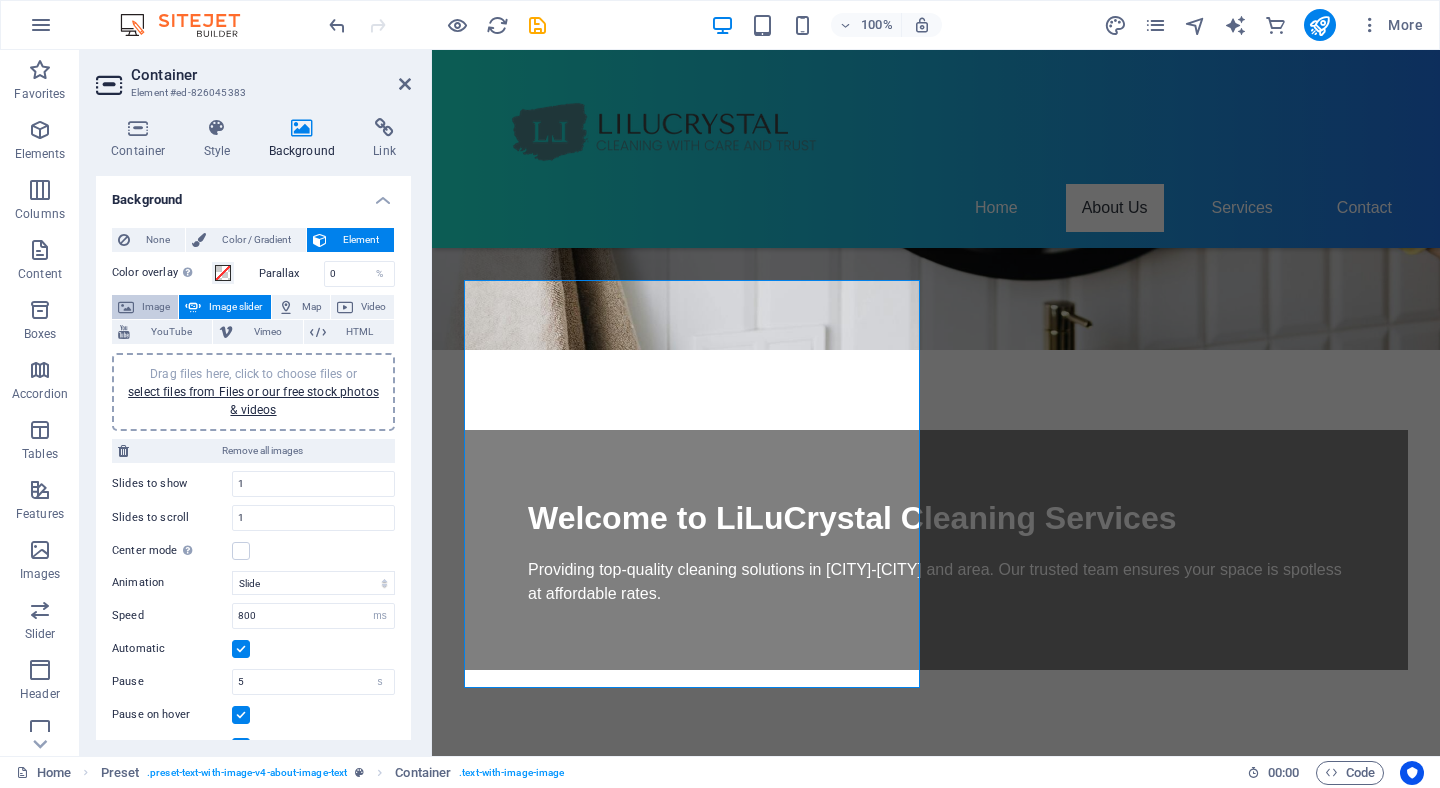 click on "Image" at bounding box center [156, 307] 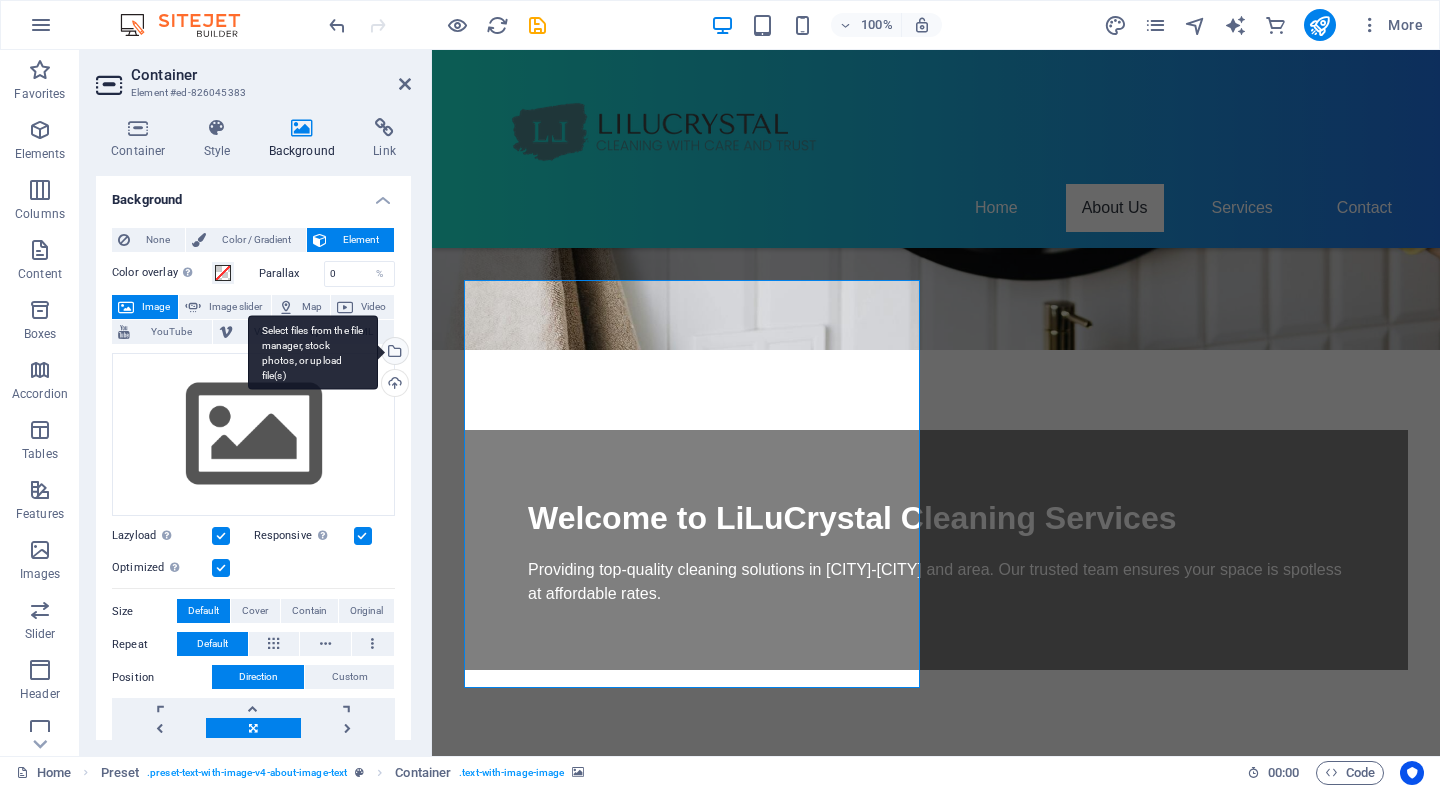 click on "Select files from the file manager, stock photos, or upload file(s)" at bounding box center [393, 353] 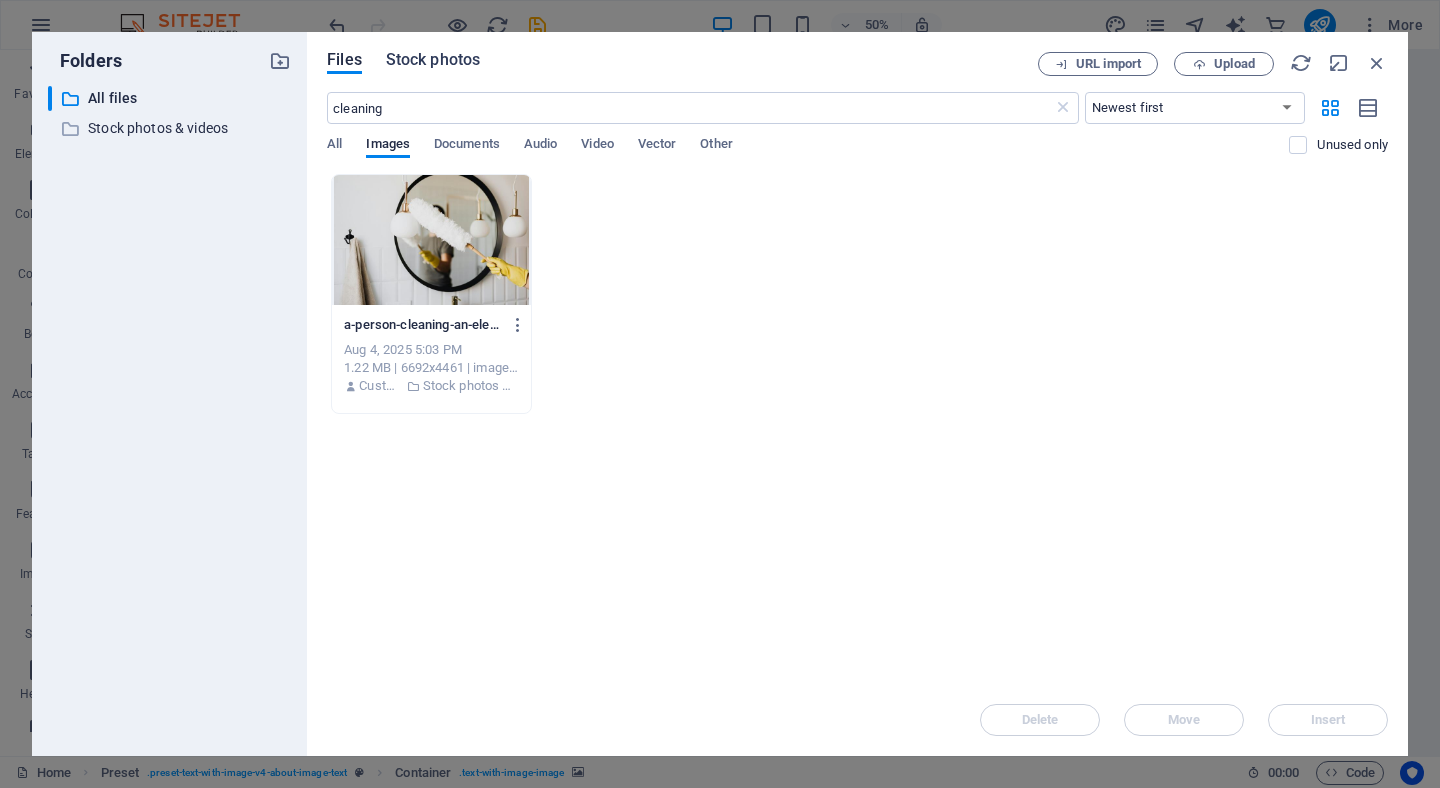 click on "Stock photos" at bounding box center [433, 60] 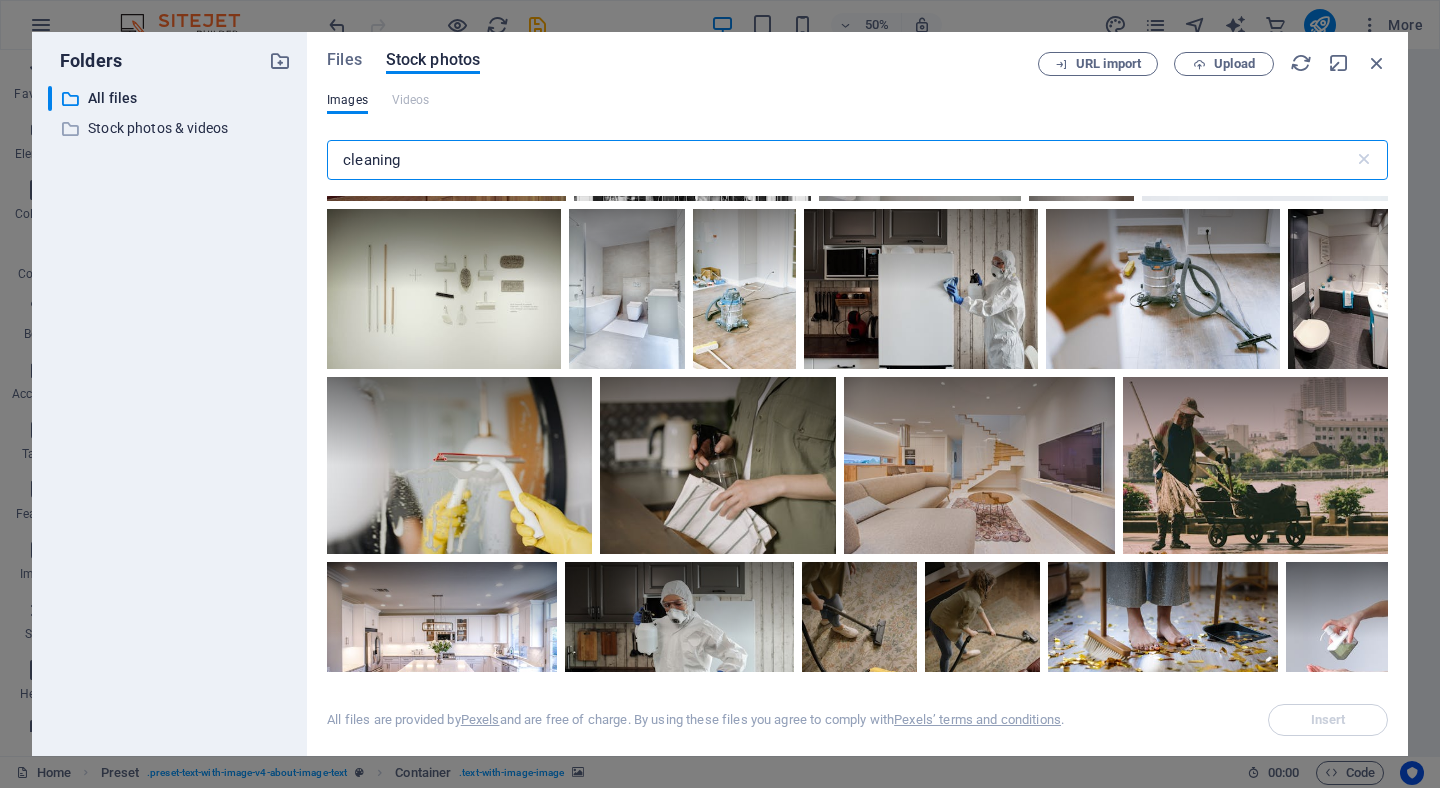 scroll, scrollTop: 670, scrollLeft: 0, axis: vertical 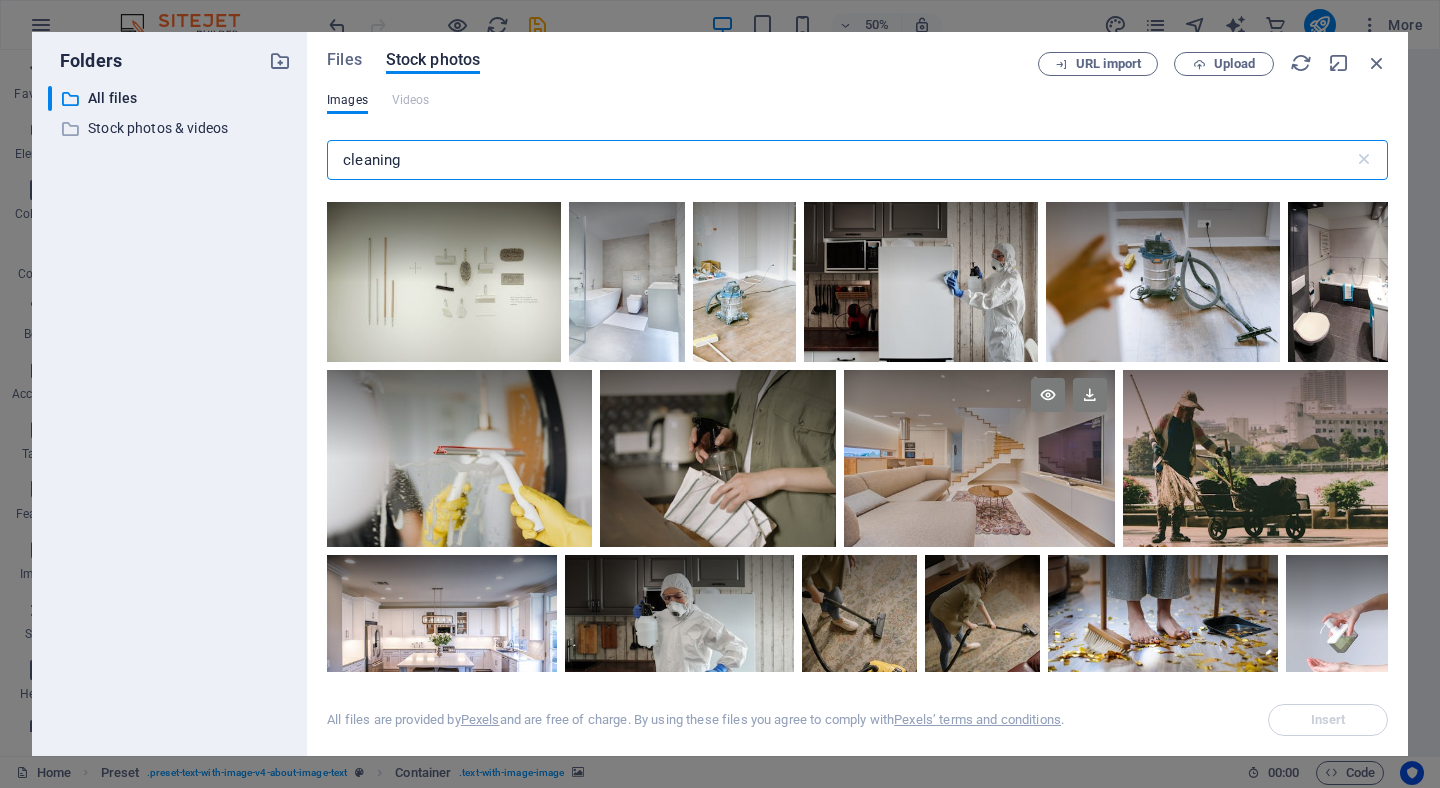 click at bounding box center (979, 458) 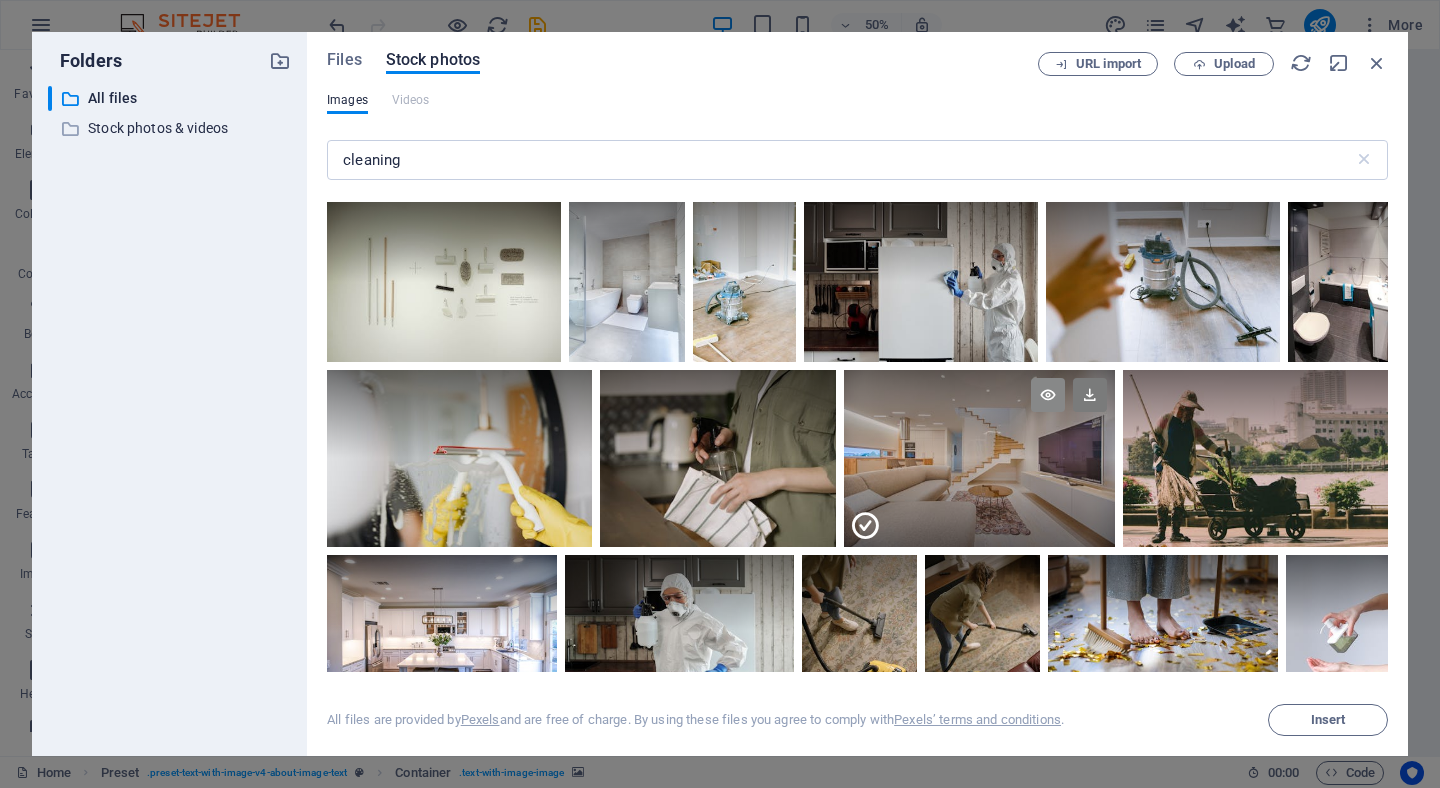 click at bounding box center [1048, 395] 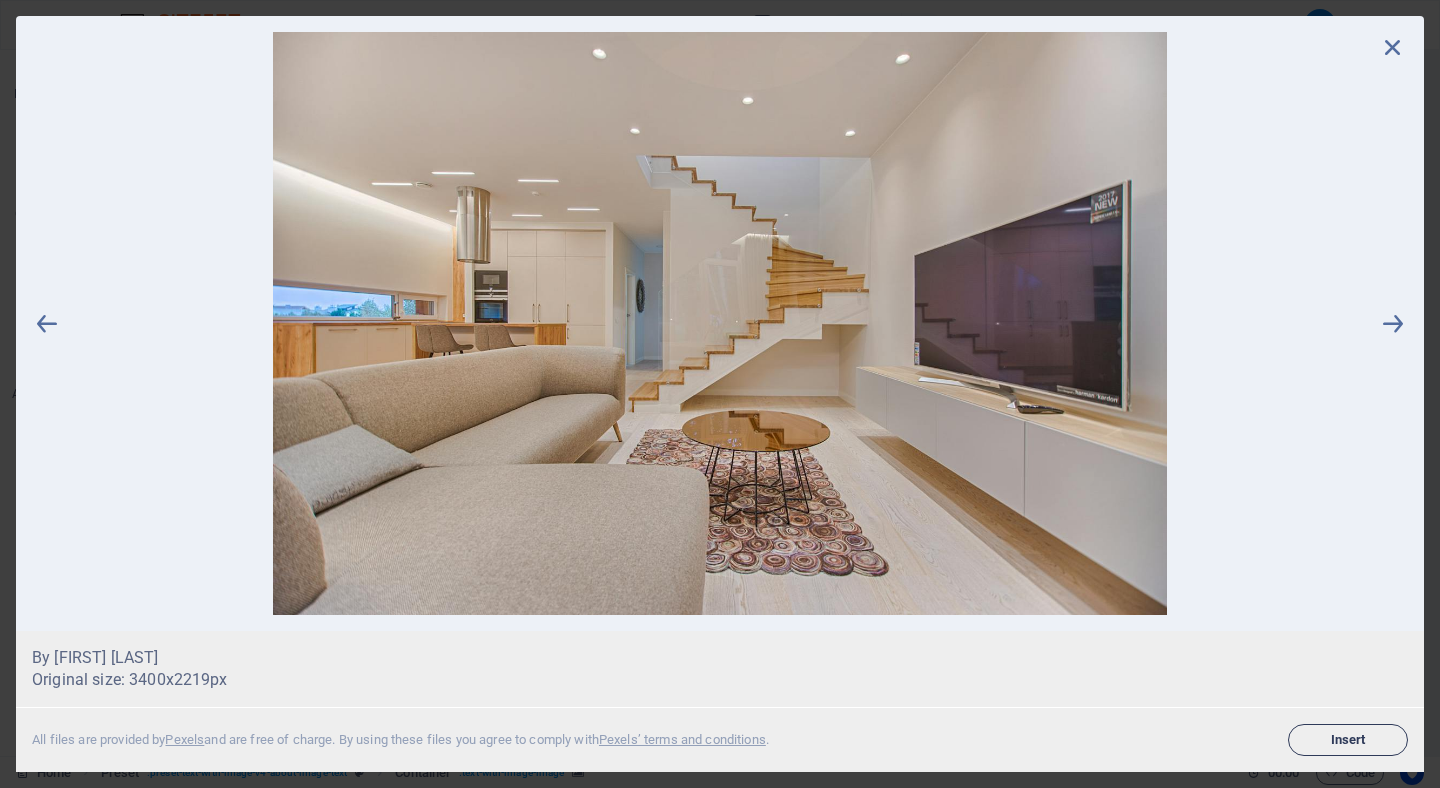 click on "Insert" at bounding box center (1348, 740) 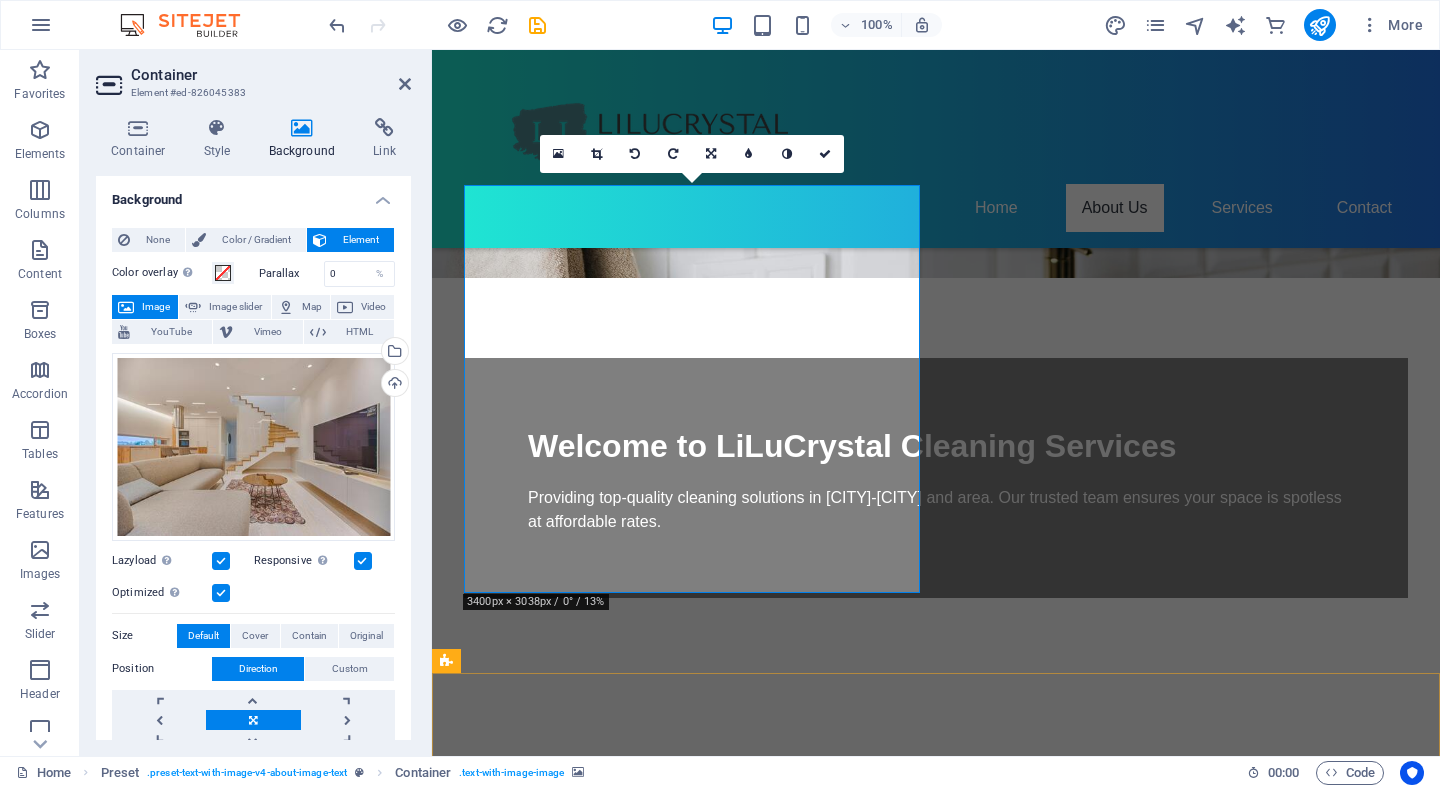 scroll, scrollTop: 610, scrollLeft: 0, axis: vertical 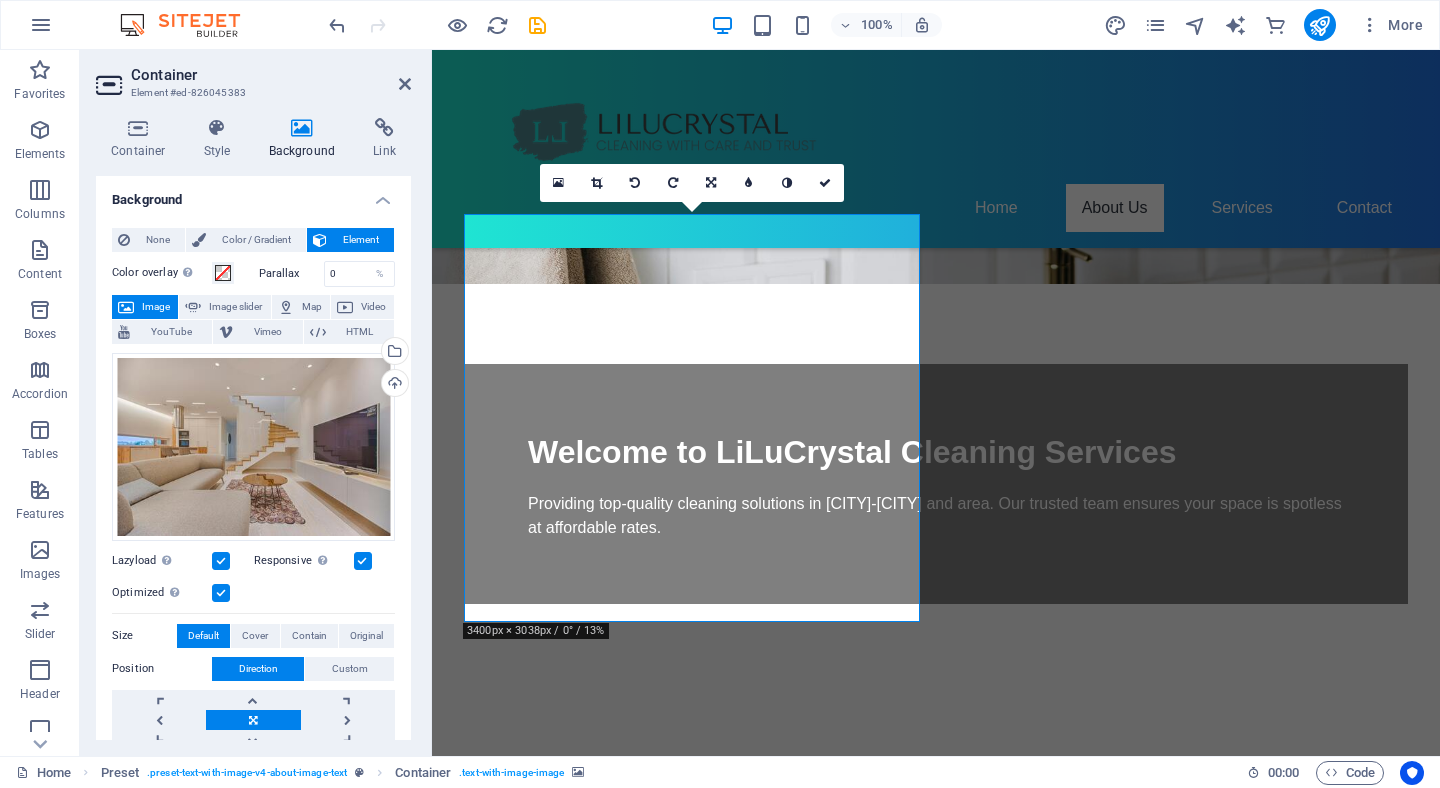click at bounding box center [920, 968] 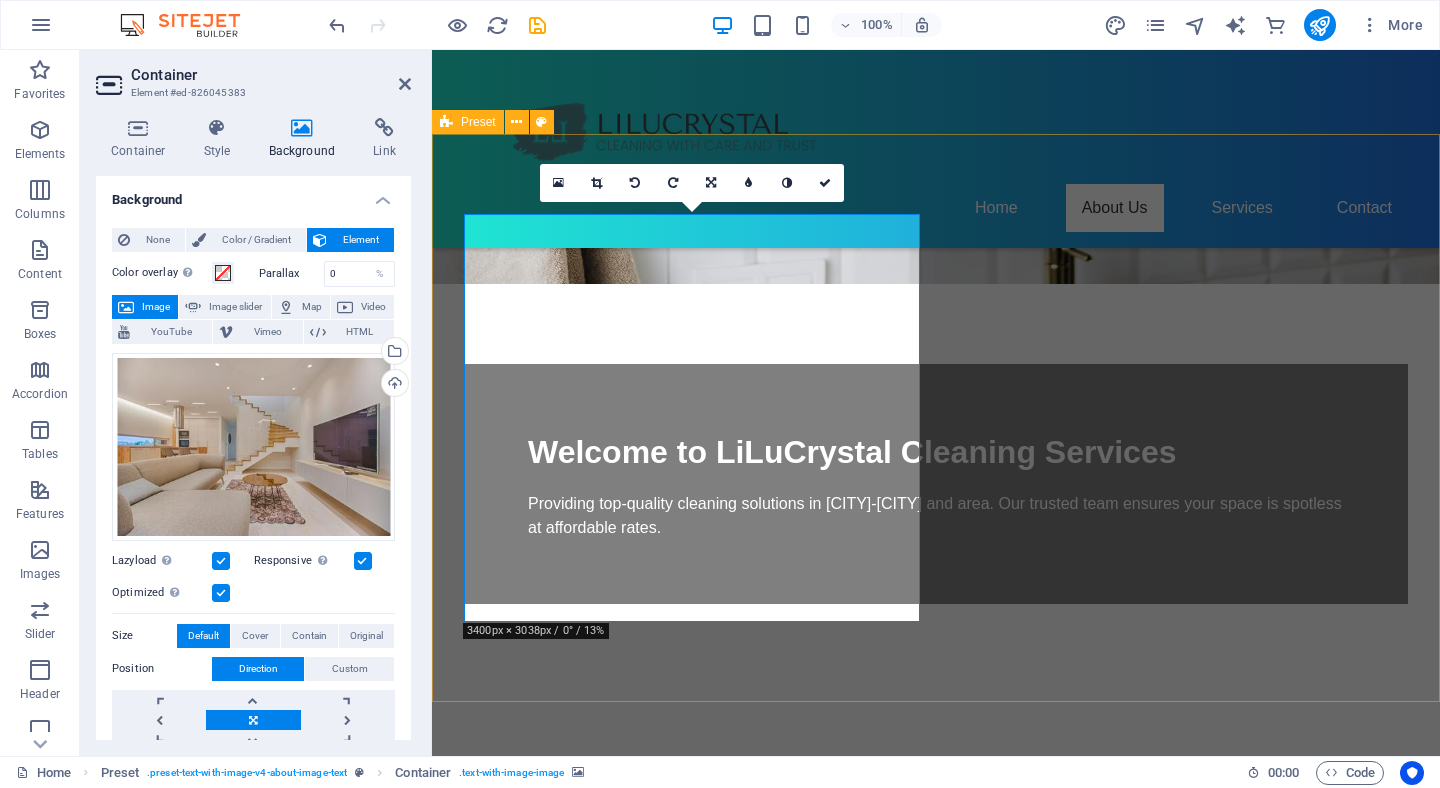 drag, startPoint x: 917, startPoint y: 606, endPoint x: 941, endPoint y: 605, distance: 24.020824 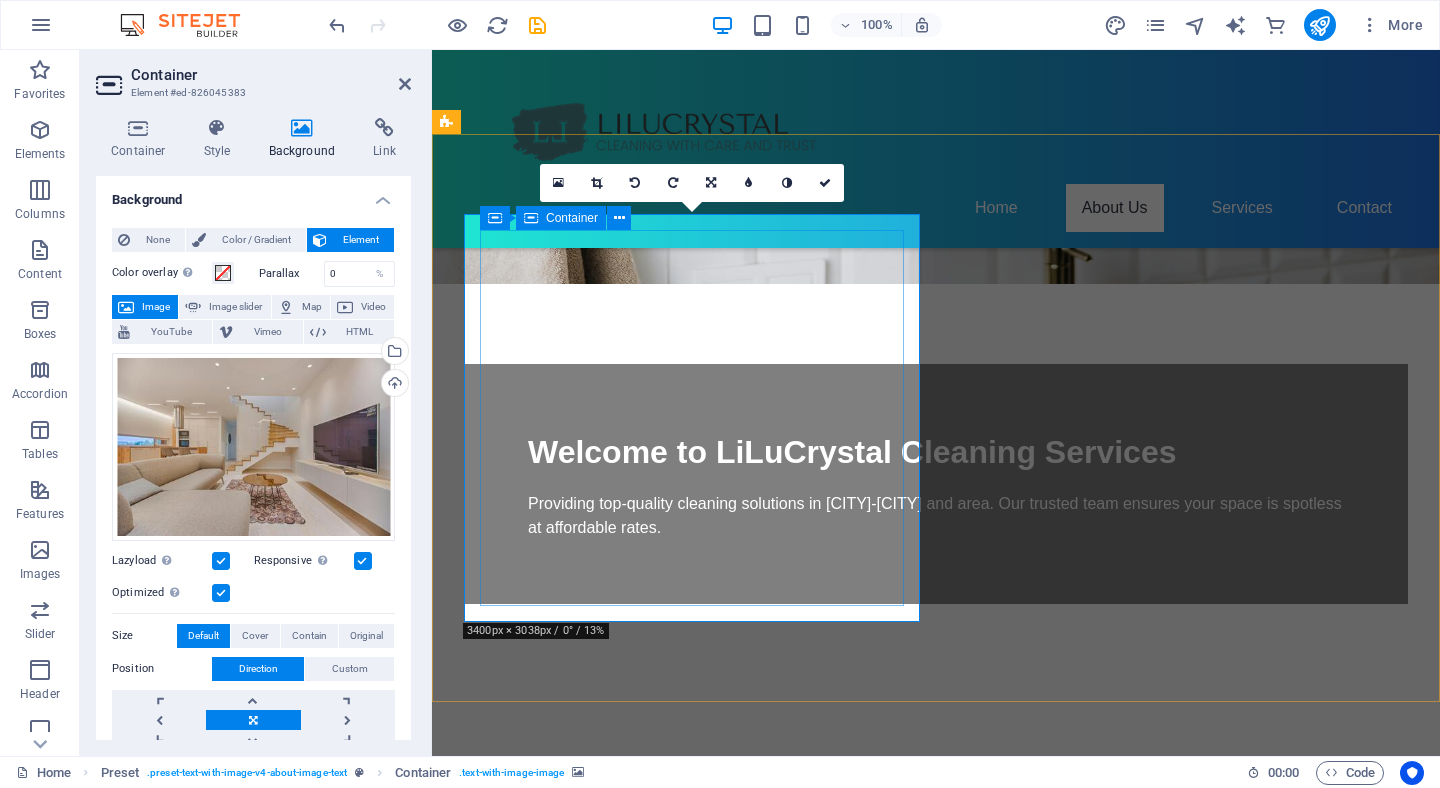 click on "About LiLuCrystal At LiLuCrystal, we pride ourselves on delivering professional cleaning services tailored to meet your needs. Our team is trained to handle all types of cleaning, ensuring that every corner of your space is left sparkling clean. We value trust and transparency in our relationships with customers. When you choose us, you choose quality and reliability. Learn More About Us" at bounding box center (920, 1316) 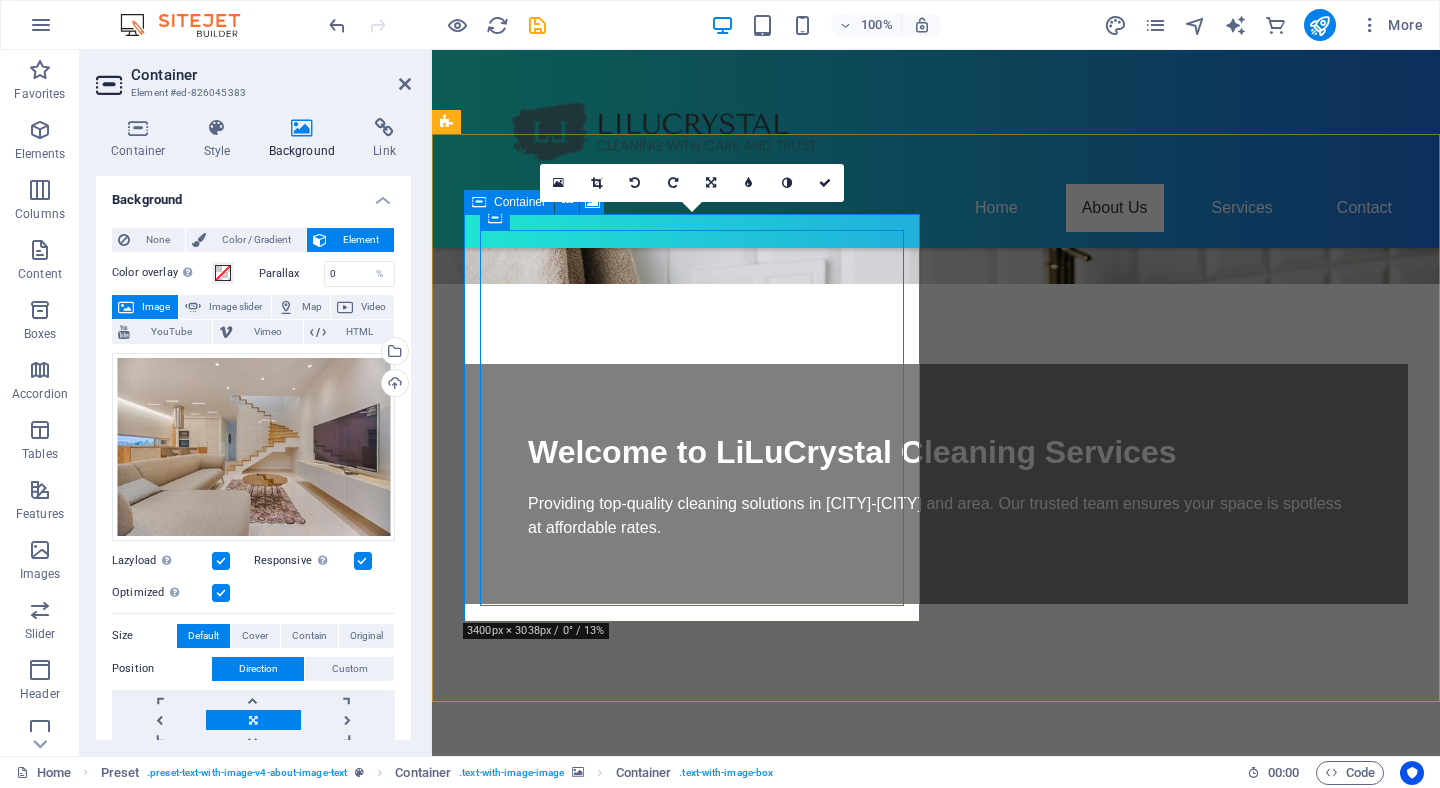 click on "Container" at bounding box center [509, 202] 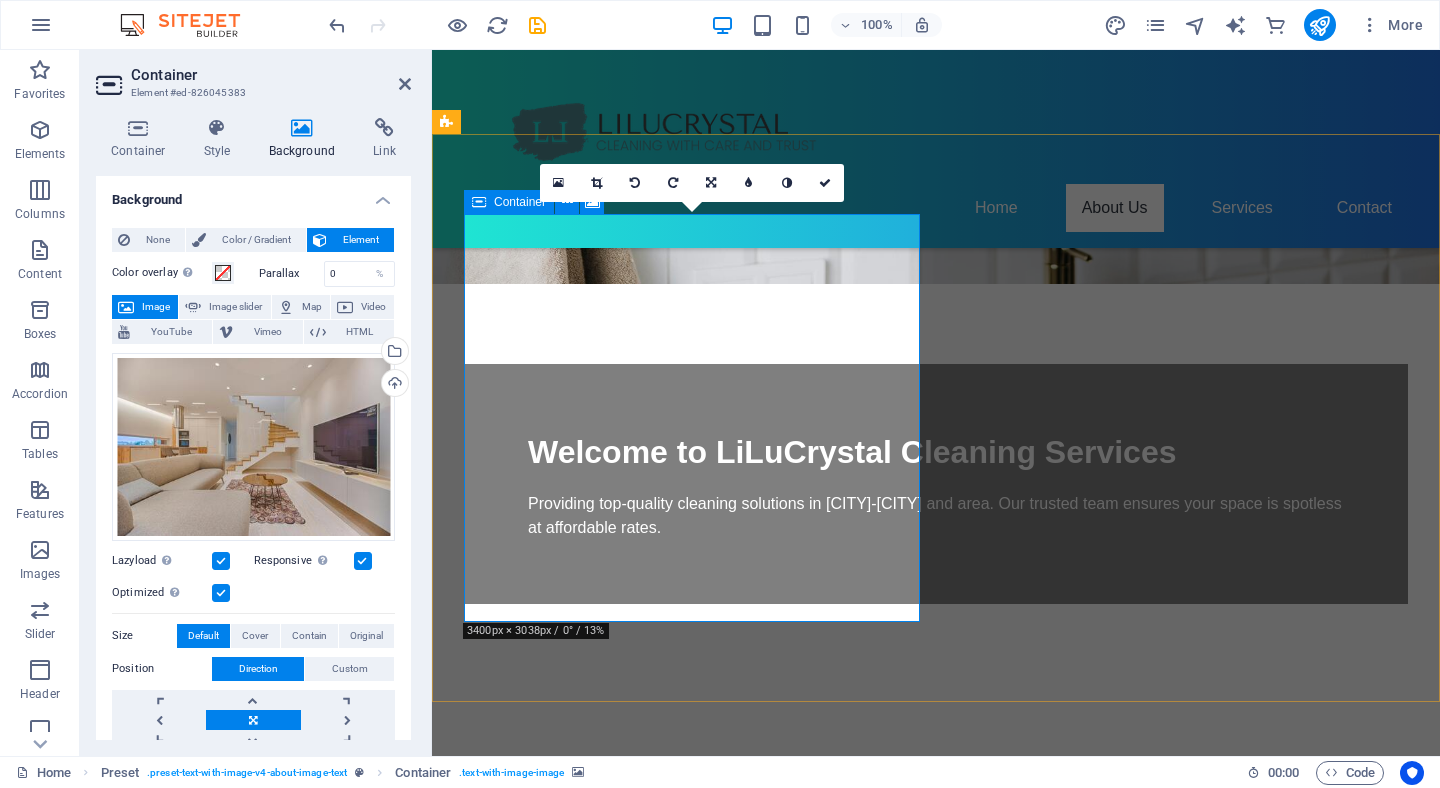click on "Container" at bounding box center (509, 202) 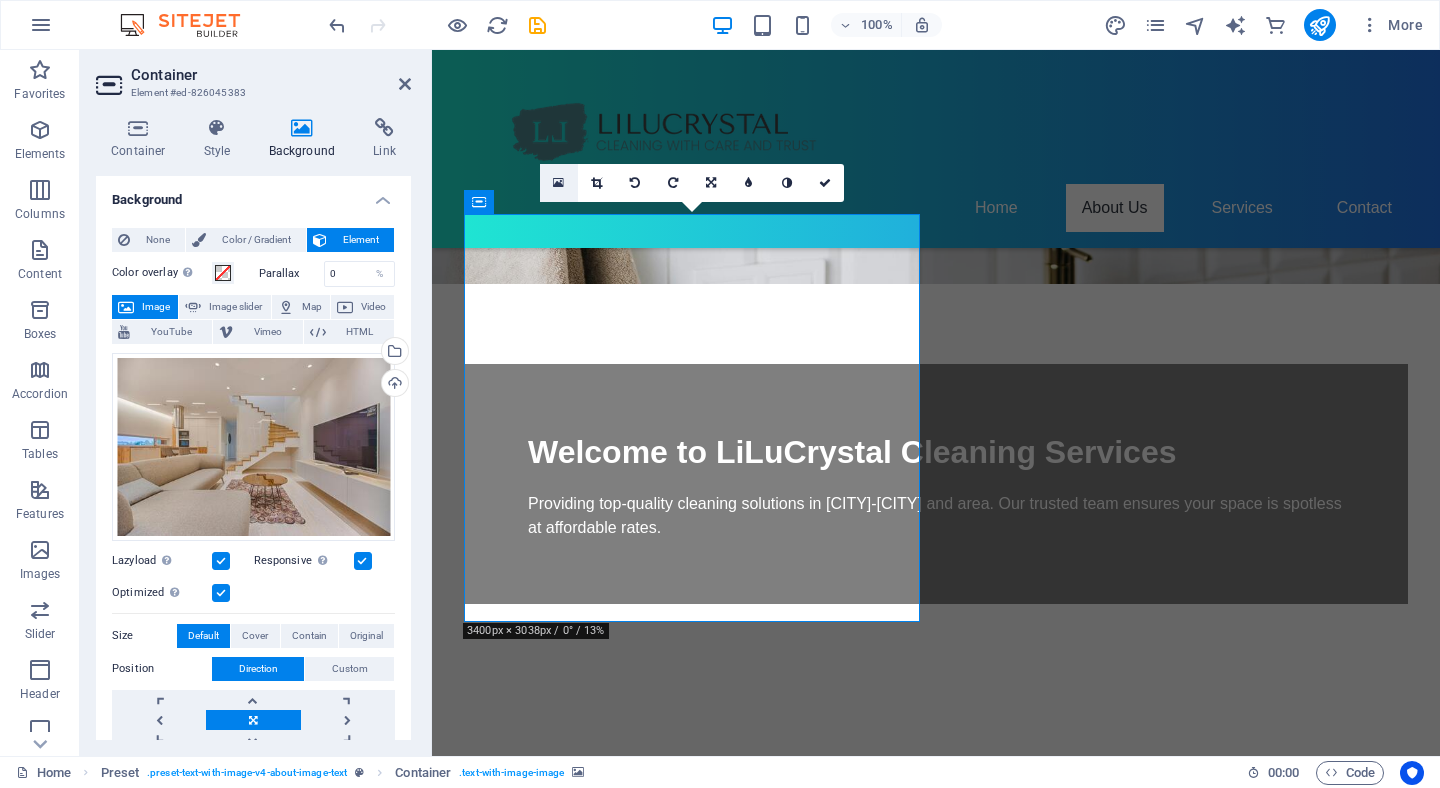click at bounding box center (558, 183) 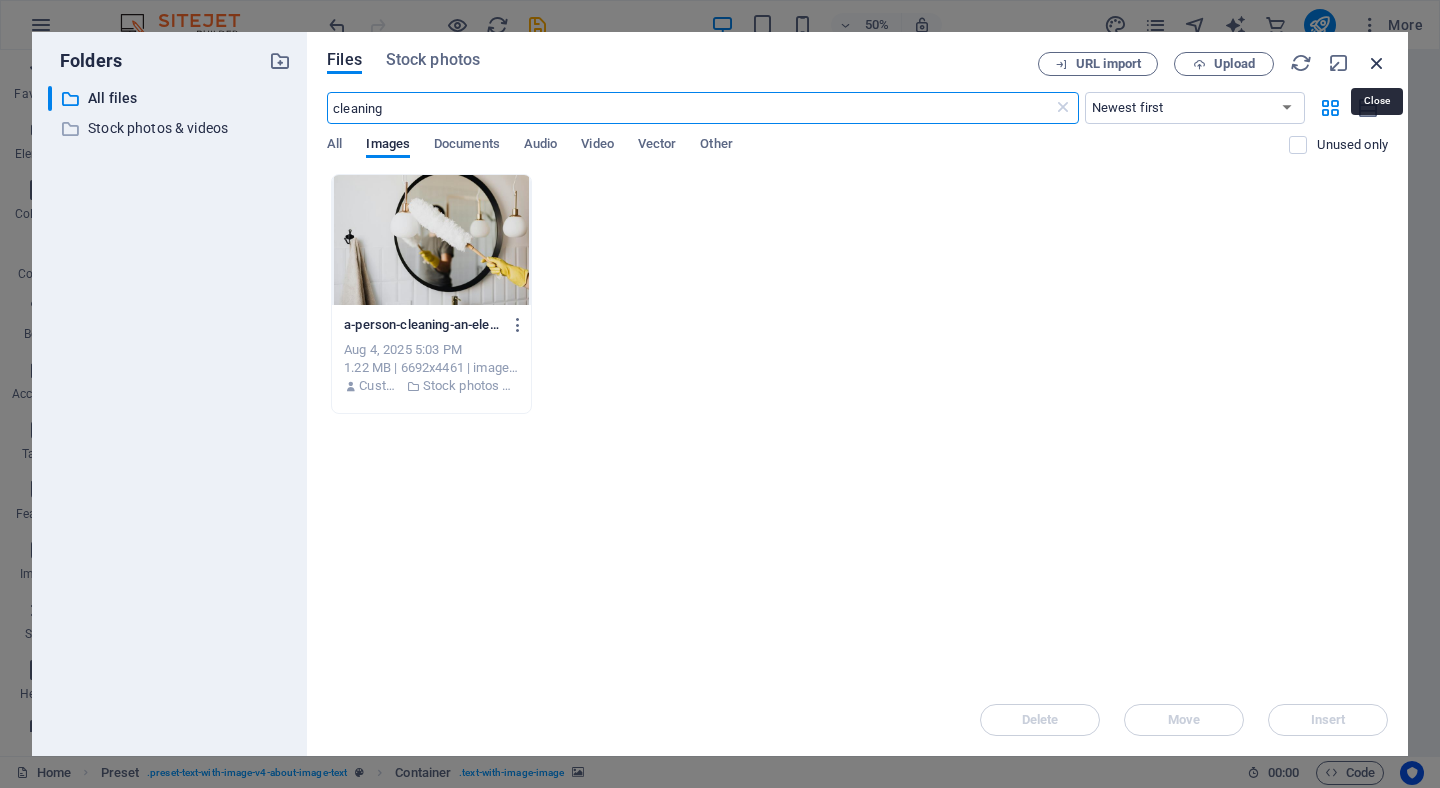 click at bounding box center (1377, 63) 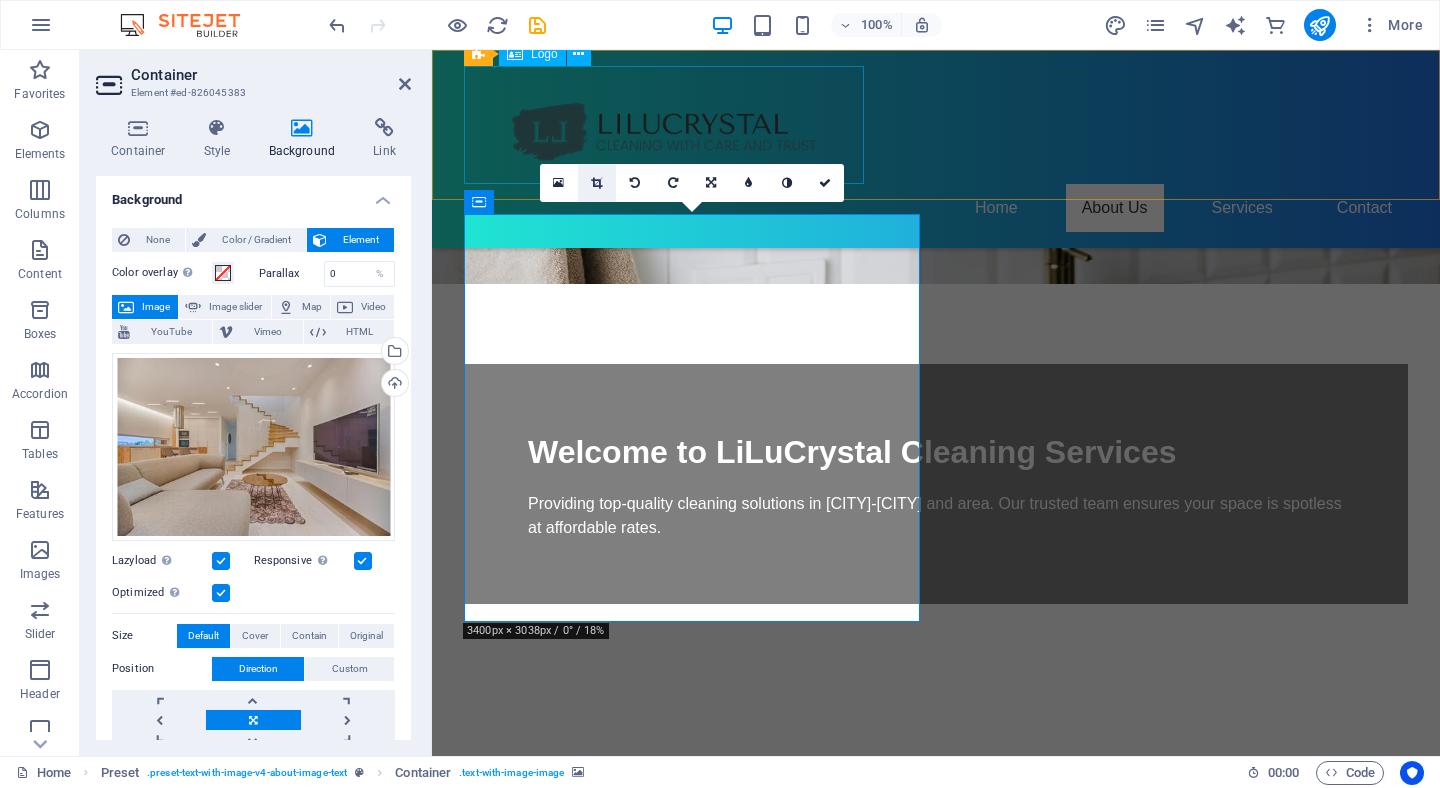 click at bounding box center (596, 183) 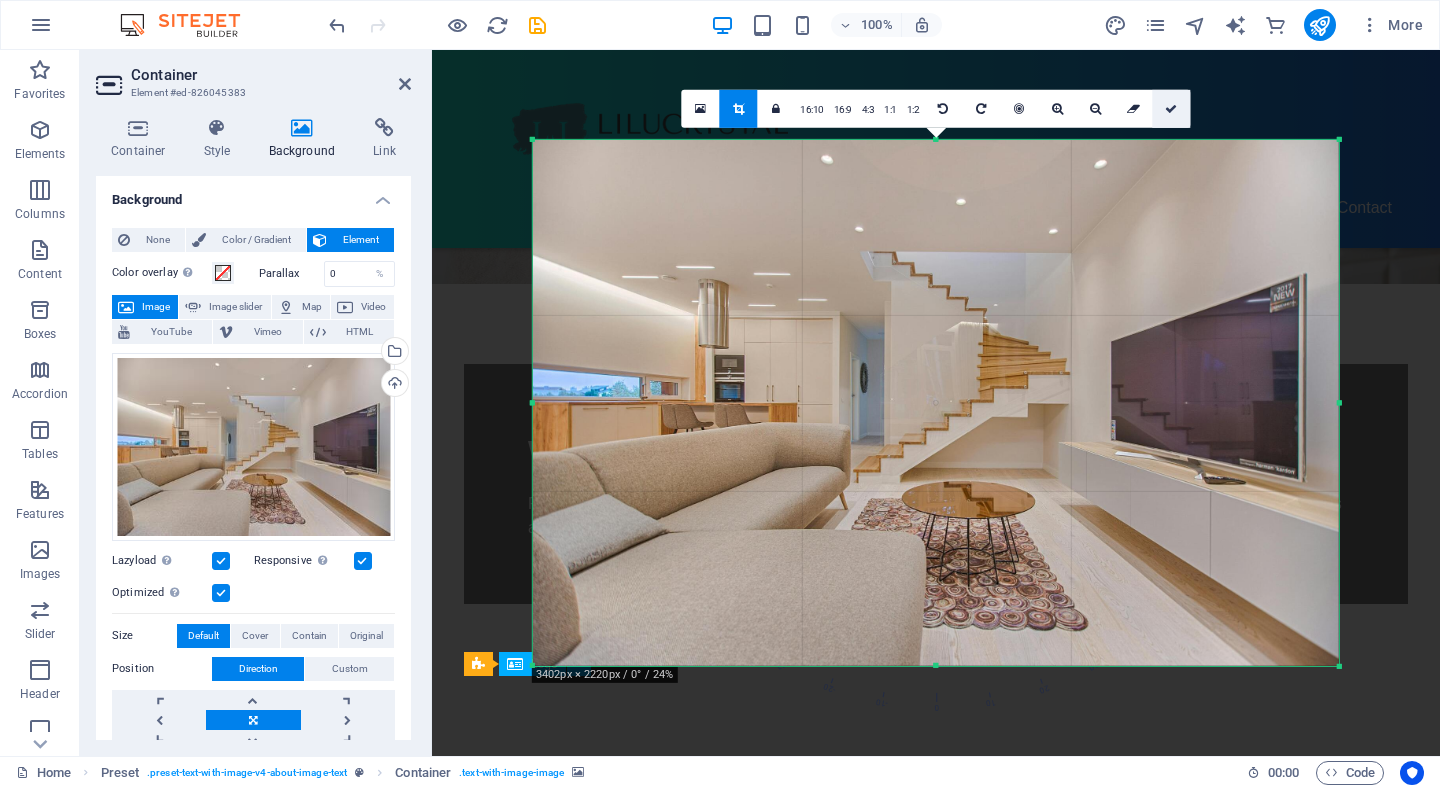 click at bounding box center [1171, 109] 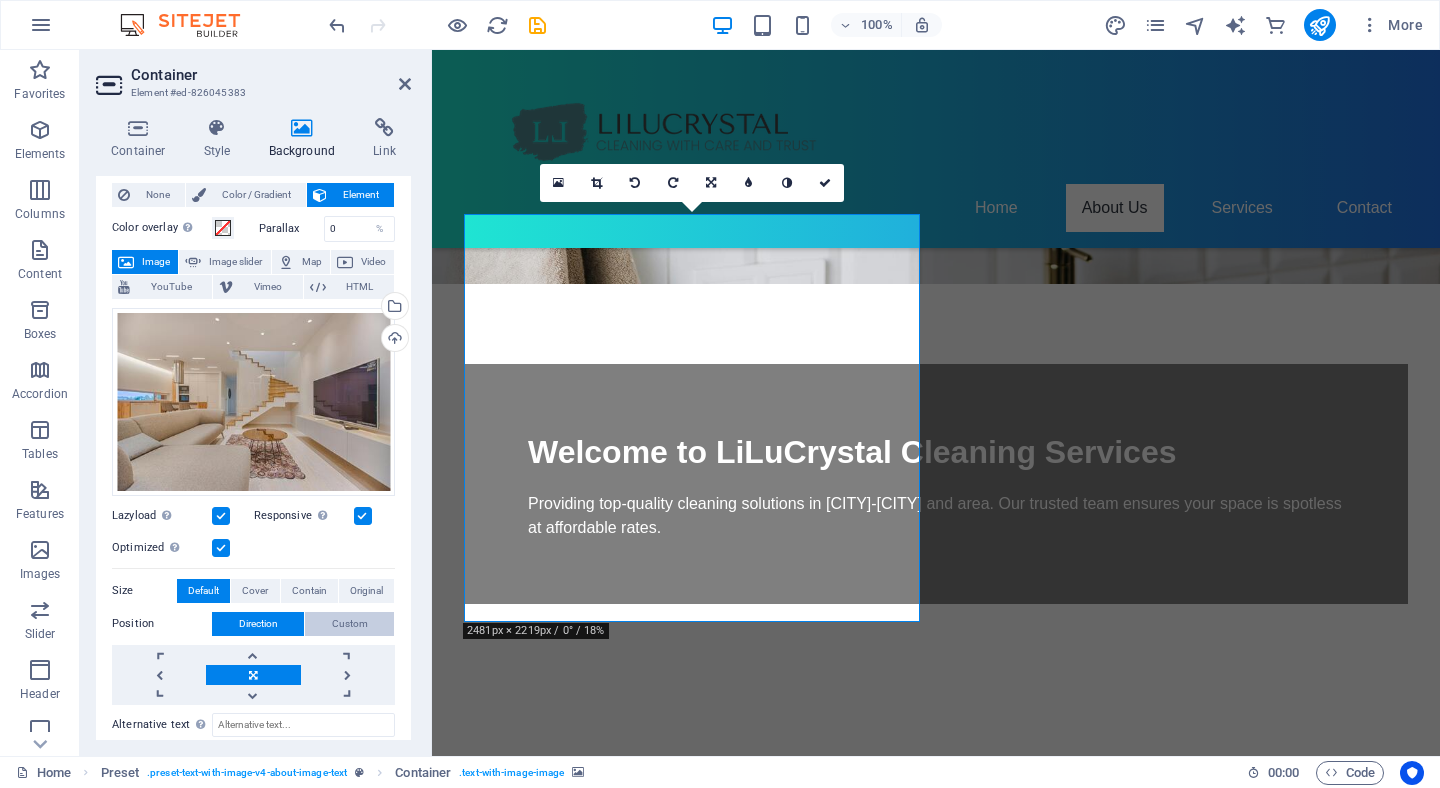 scroll, scrollTop: 43, scrollLeft: 0, axis: vertical 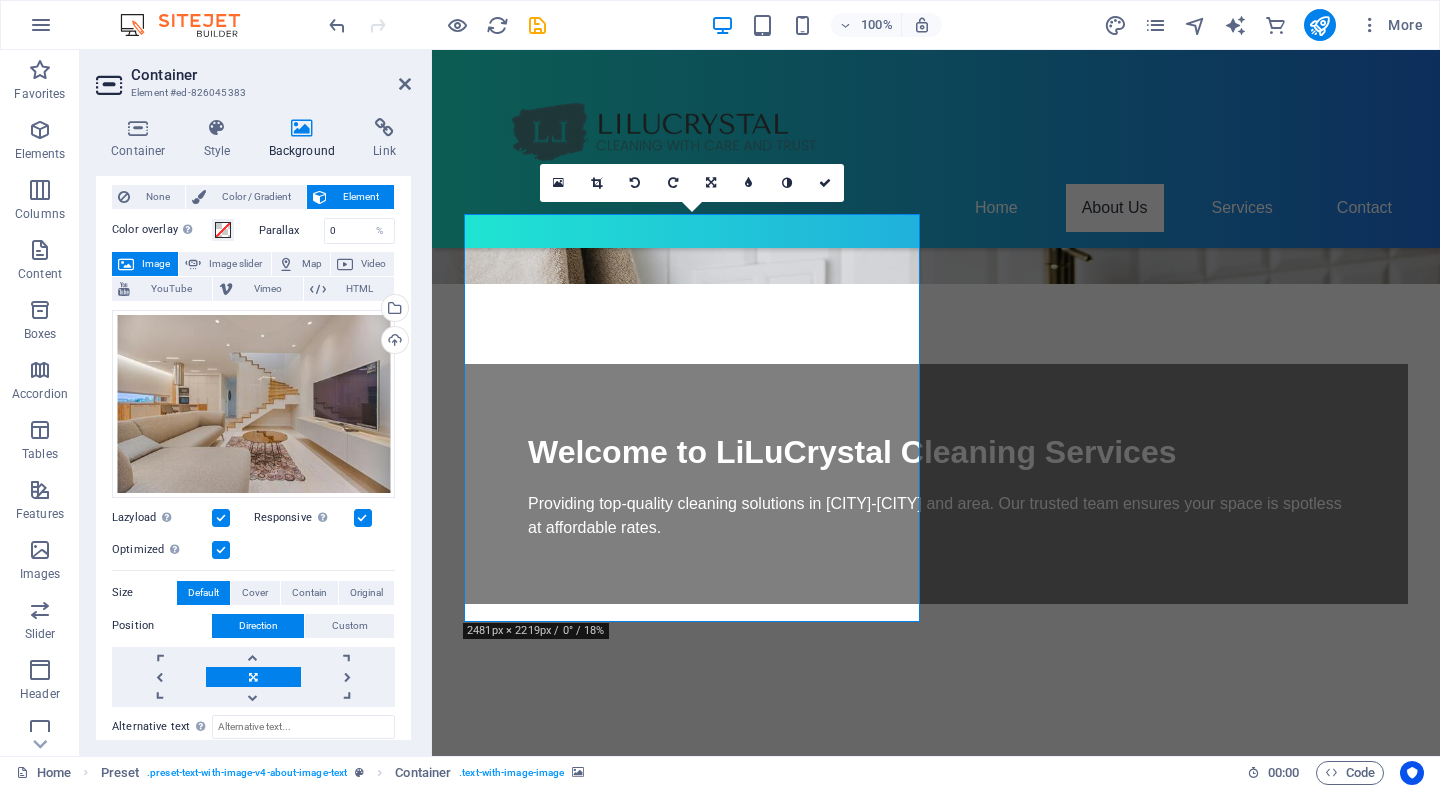 click at bounding box center (221, 550) 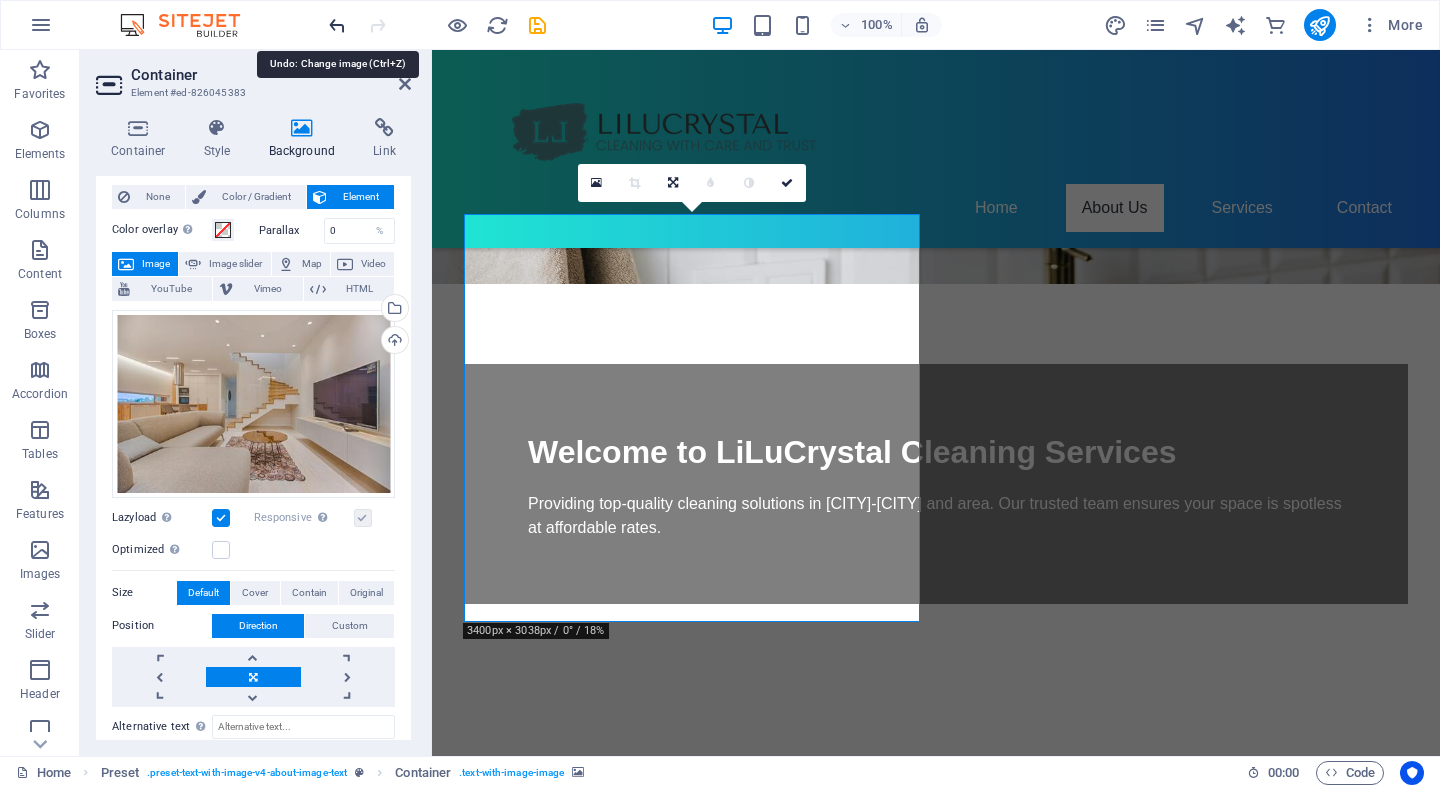 click at bounding box center (337, 25) 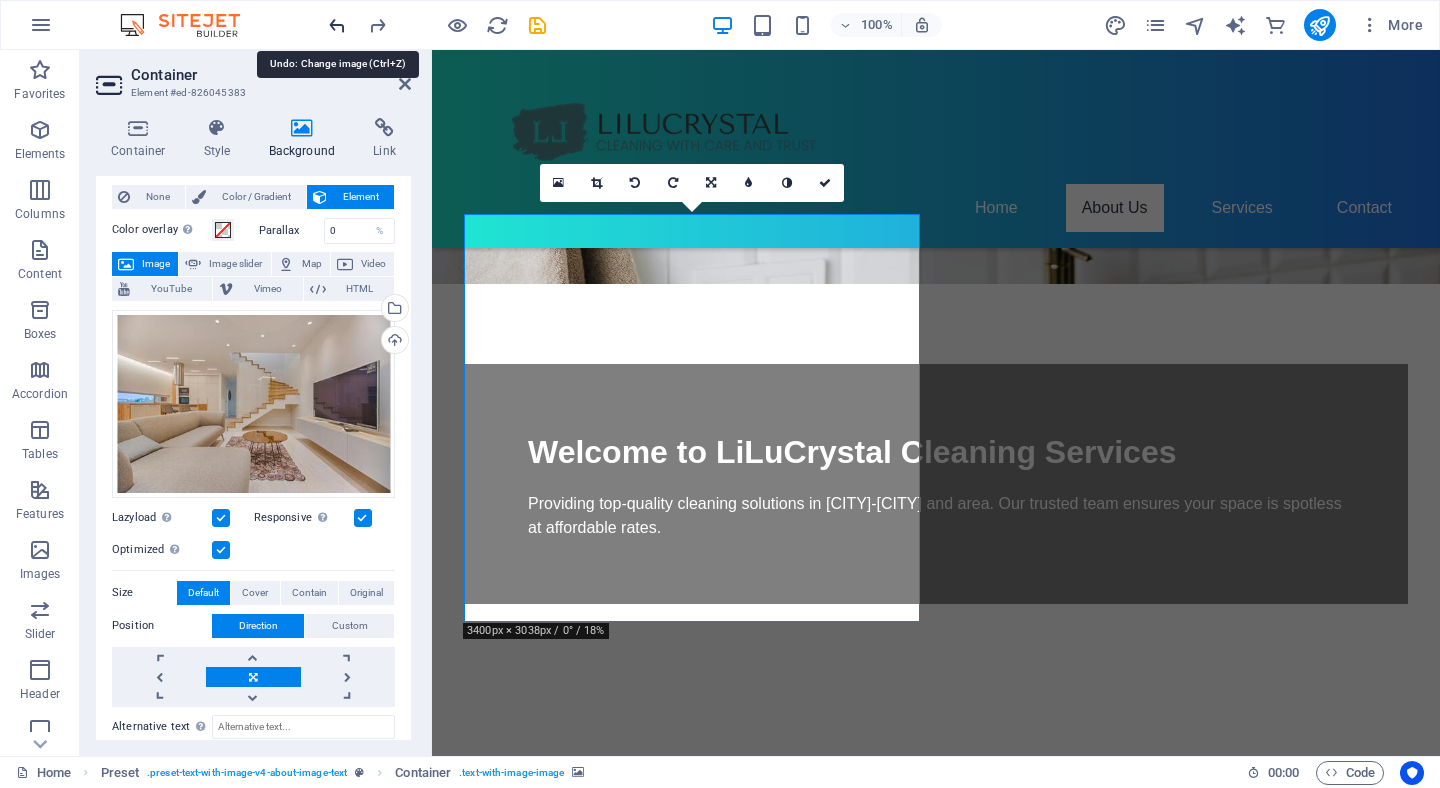 click at bounding box center [337, 25] 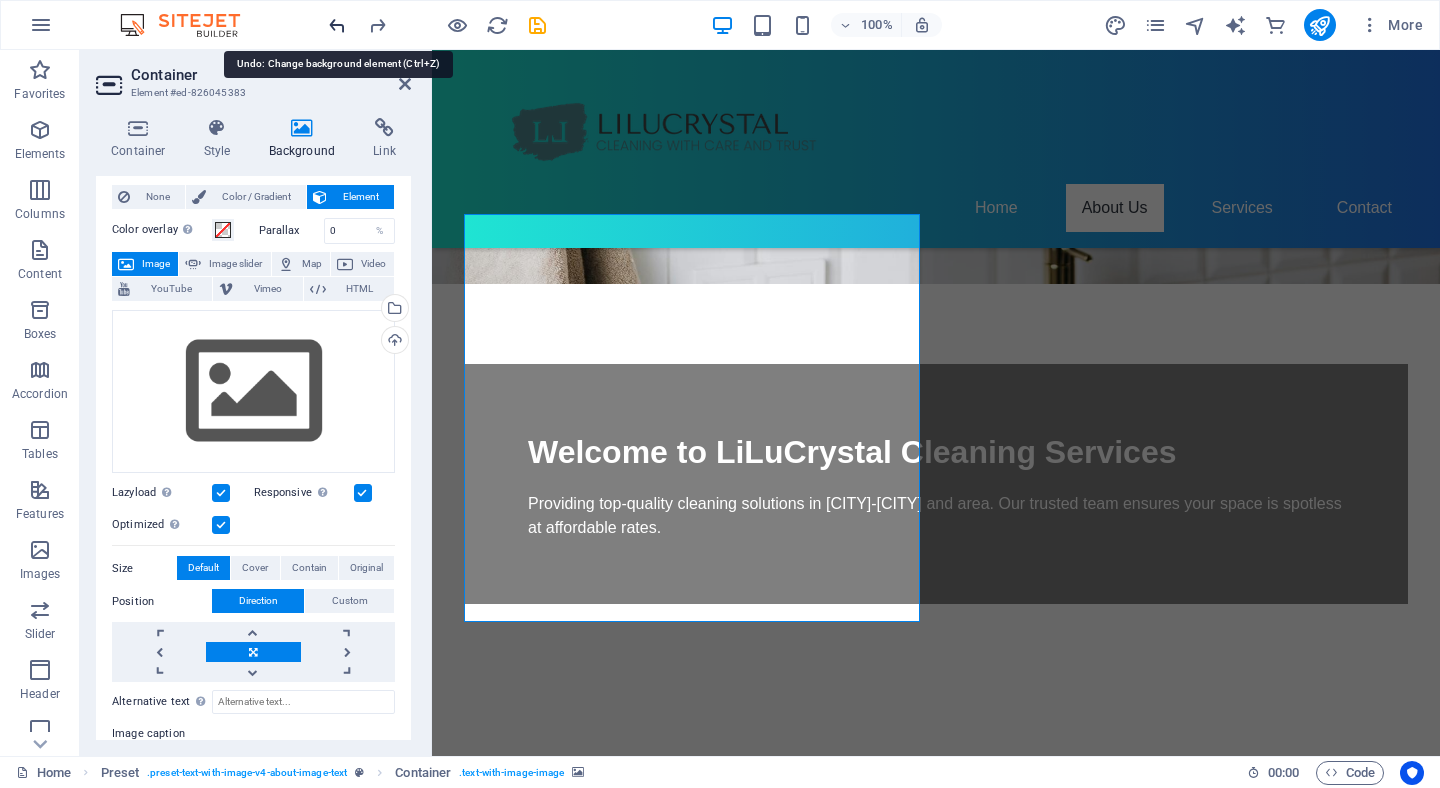click at bounding box center [337, 25] 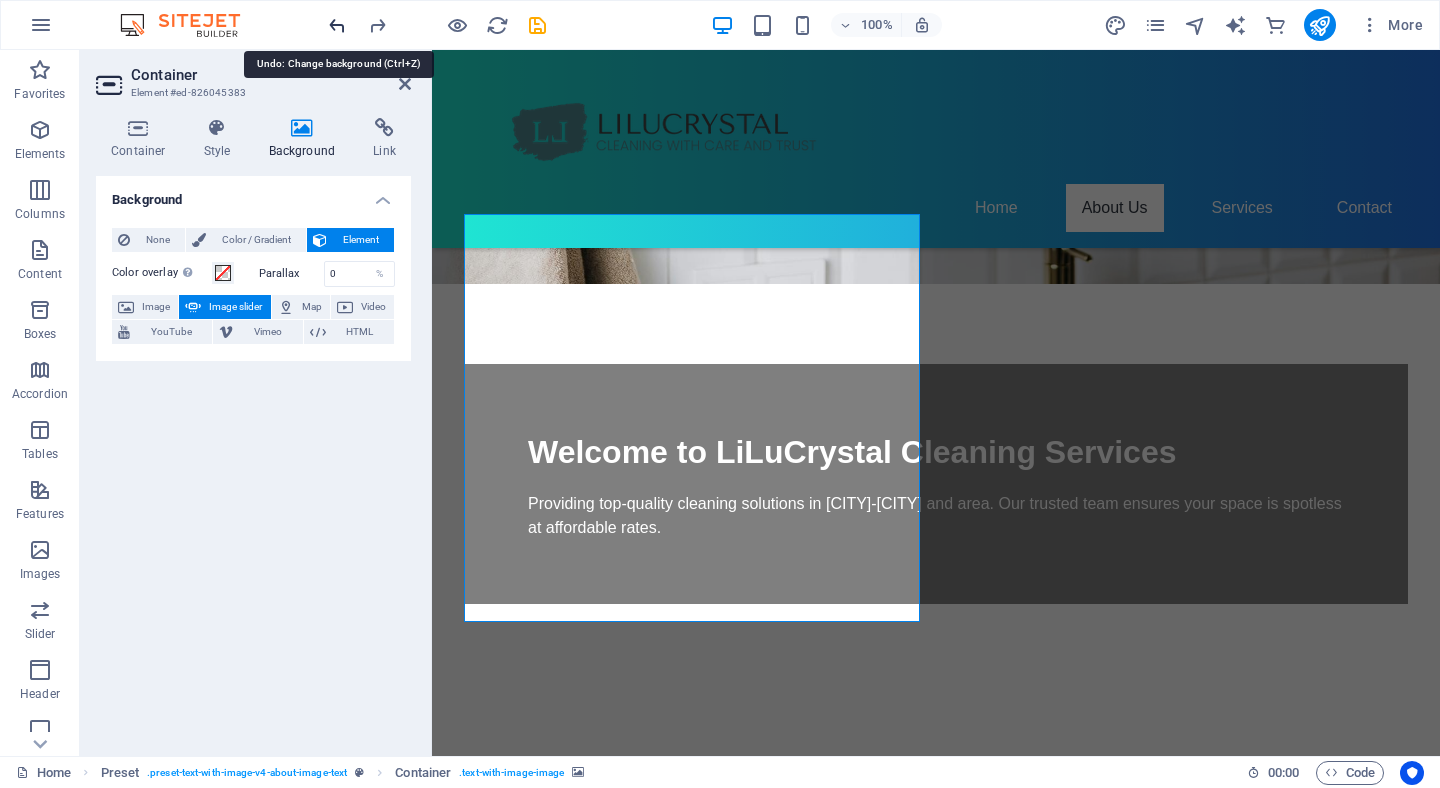 scroll, scrollTop: 0, scrollLeft: 0, axis: both 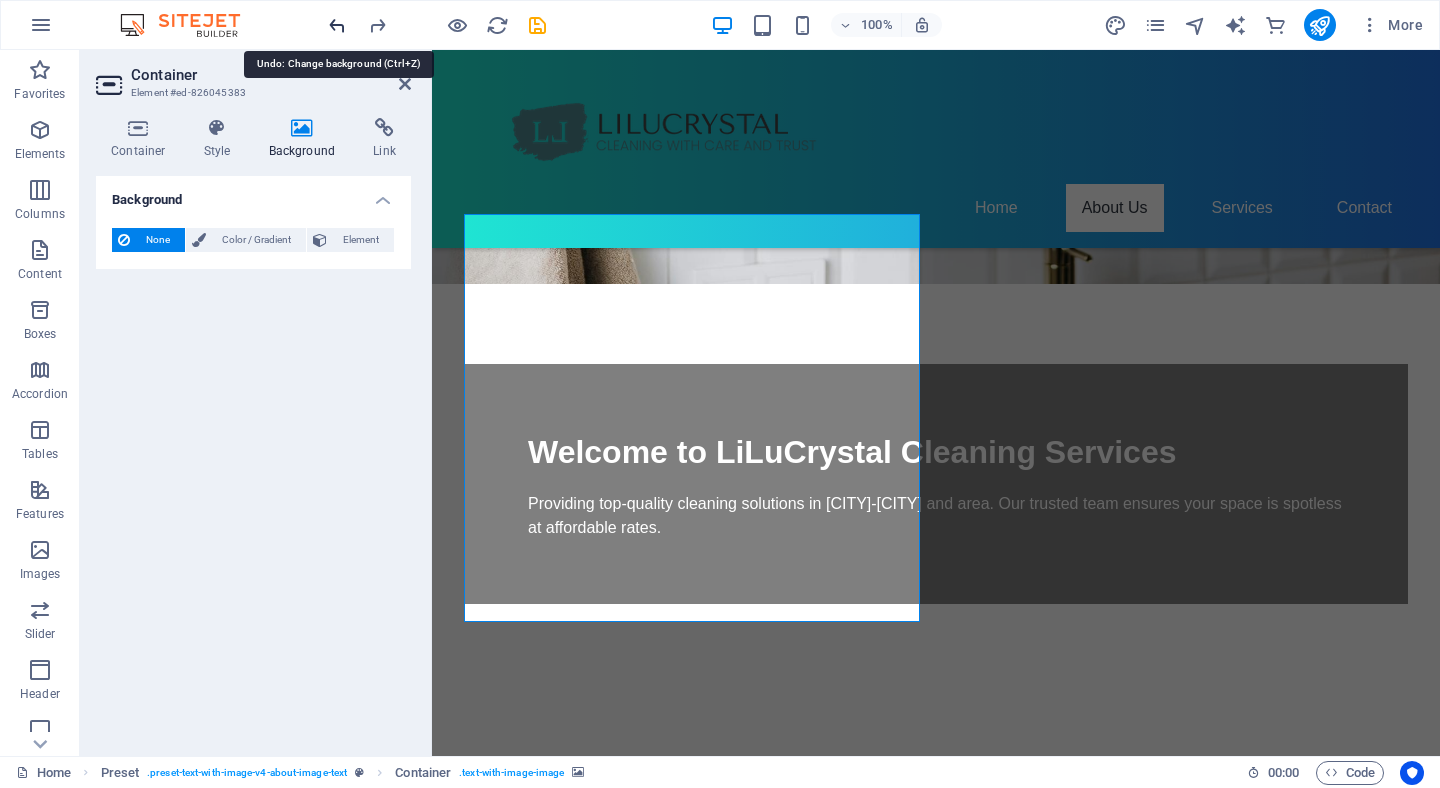 click at bounding box center [337, 25] 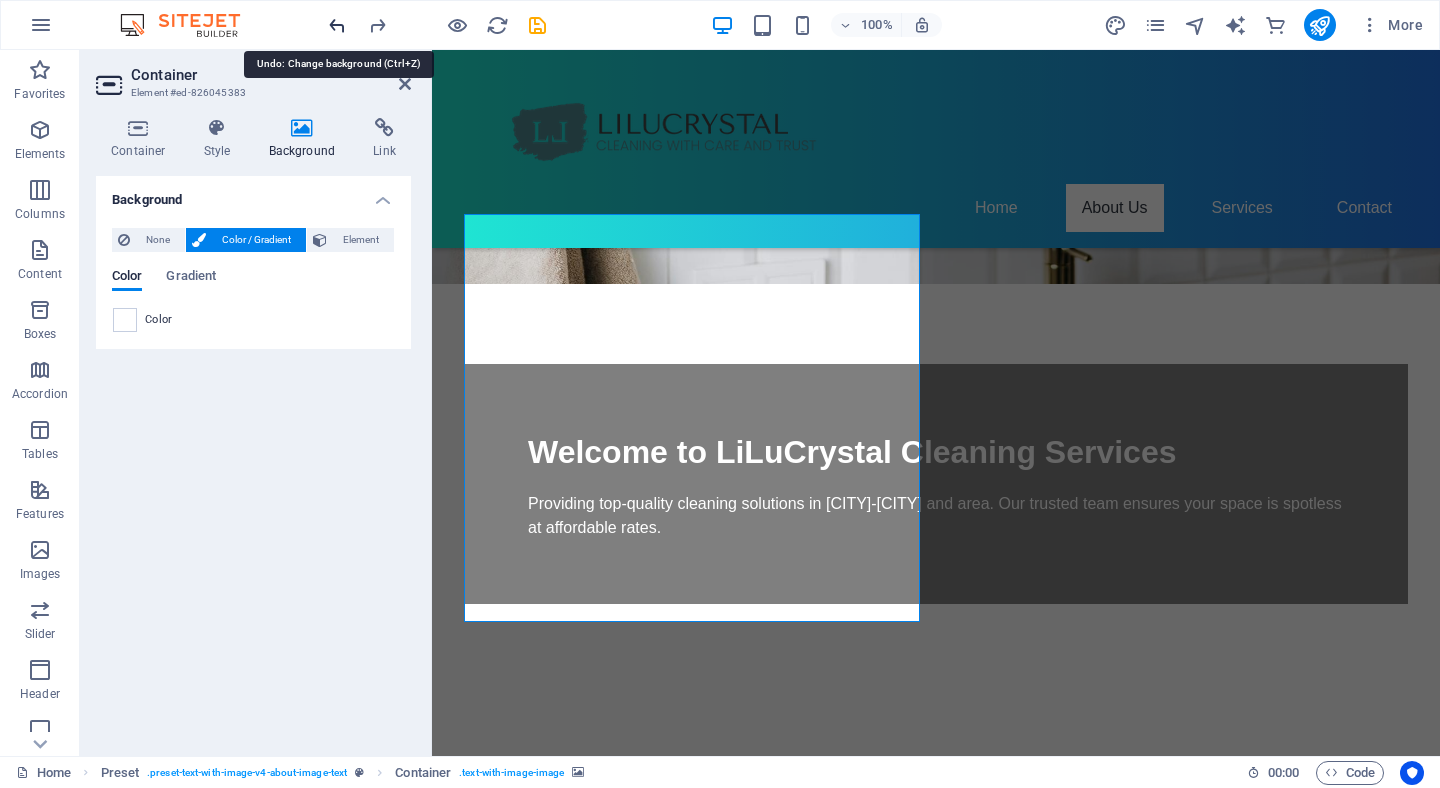 click at bounding box center [337, 25] 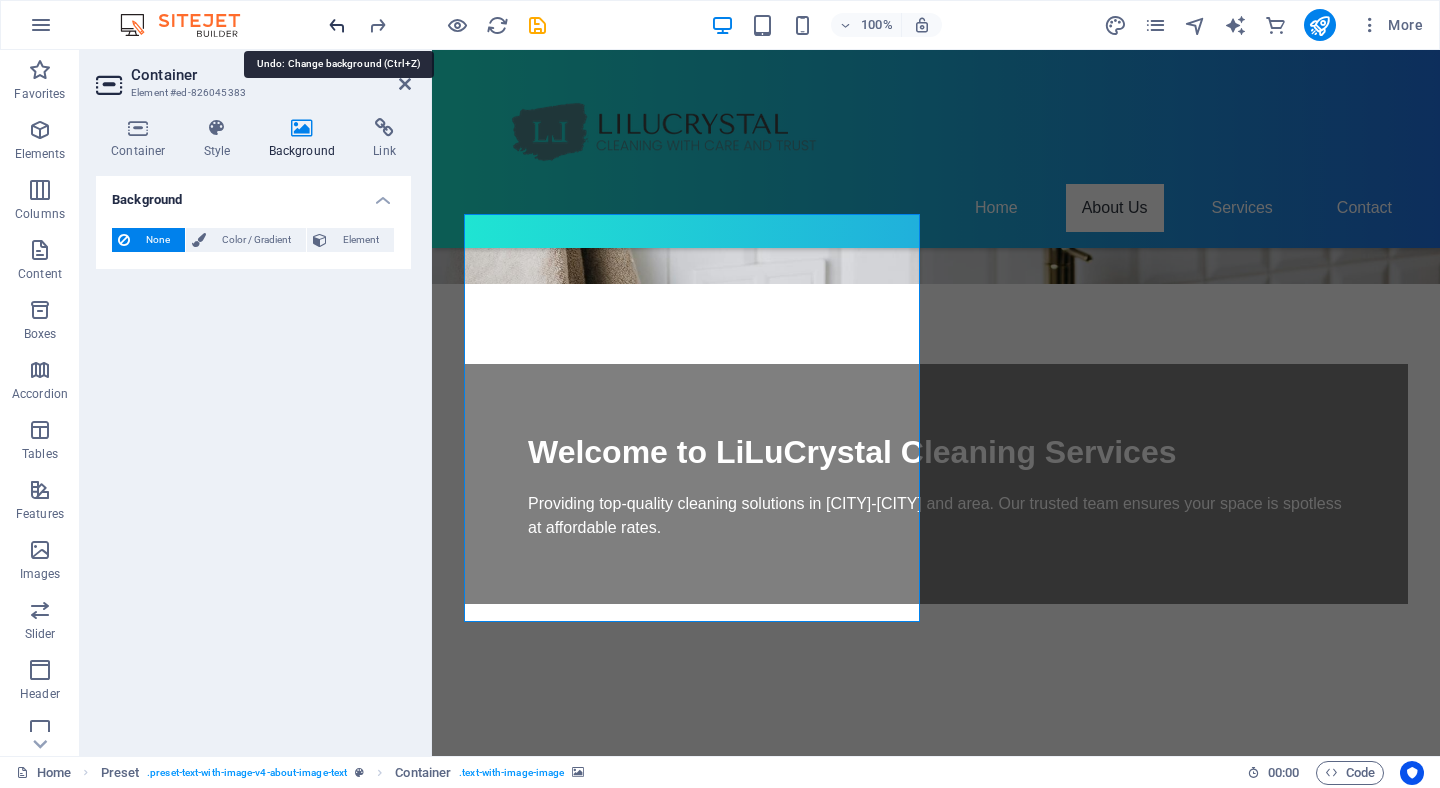click at bounding box center [337, 25] 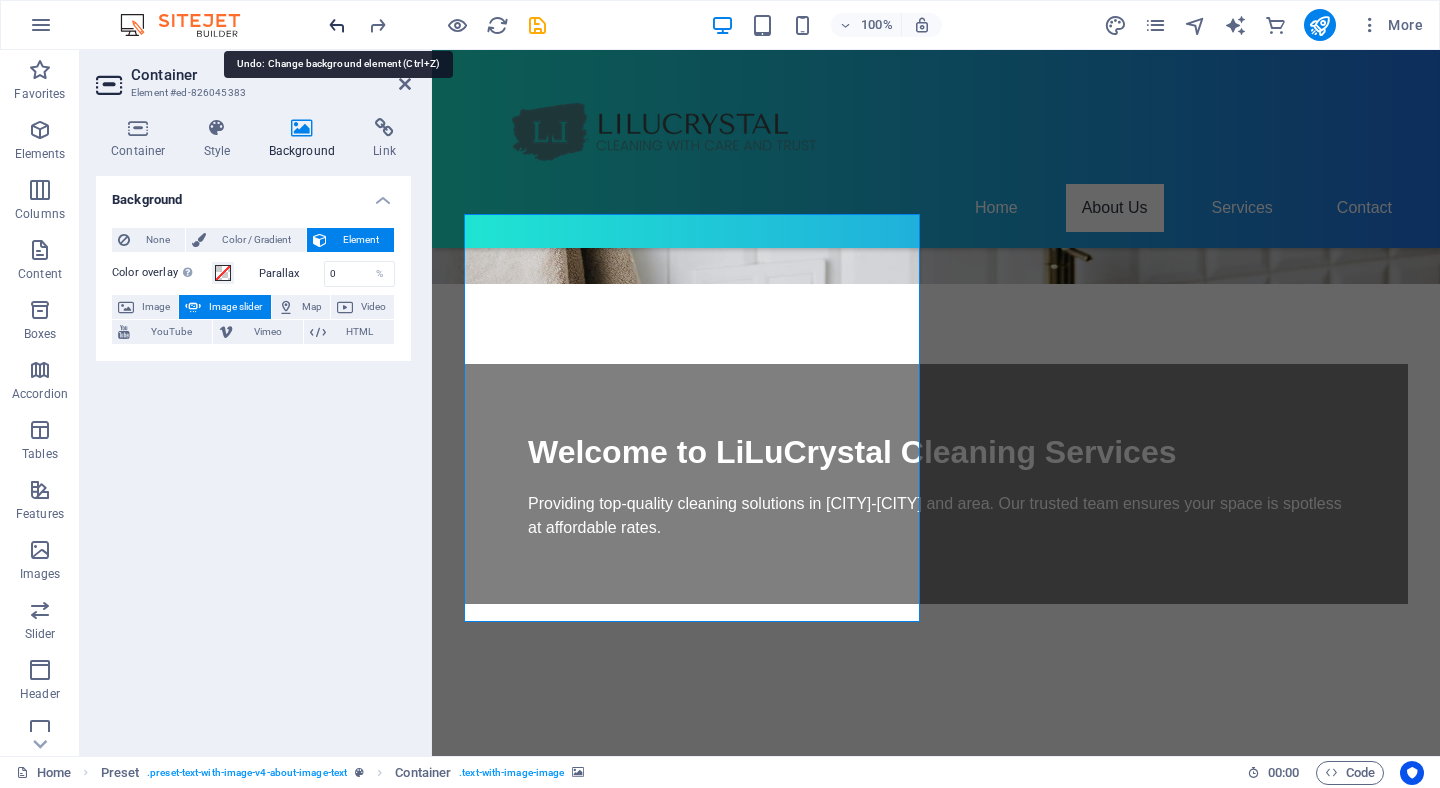 click at bounding box center [337, 25] 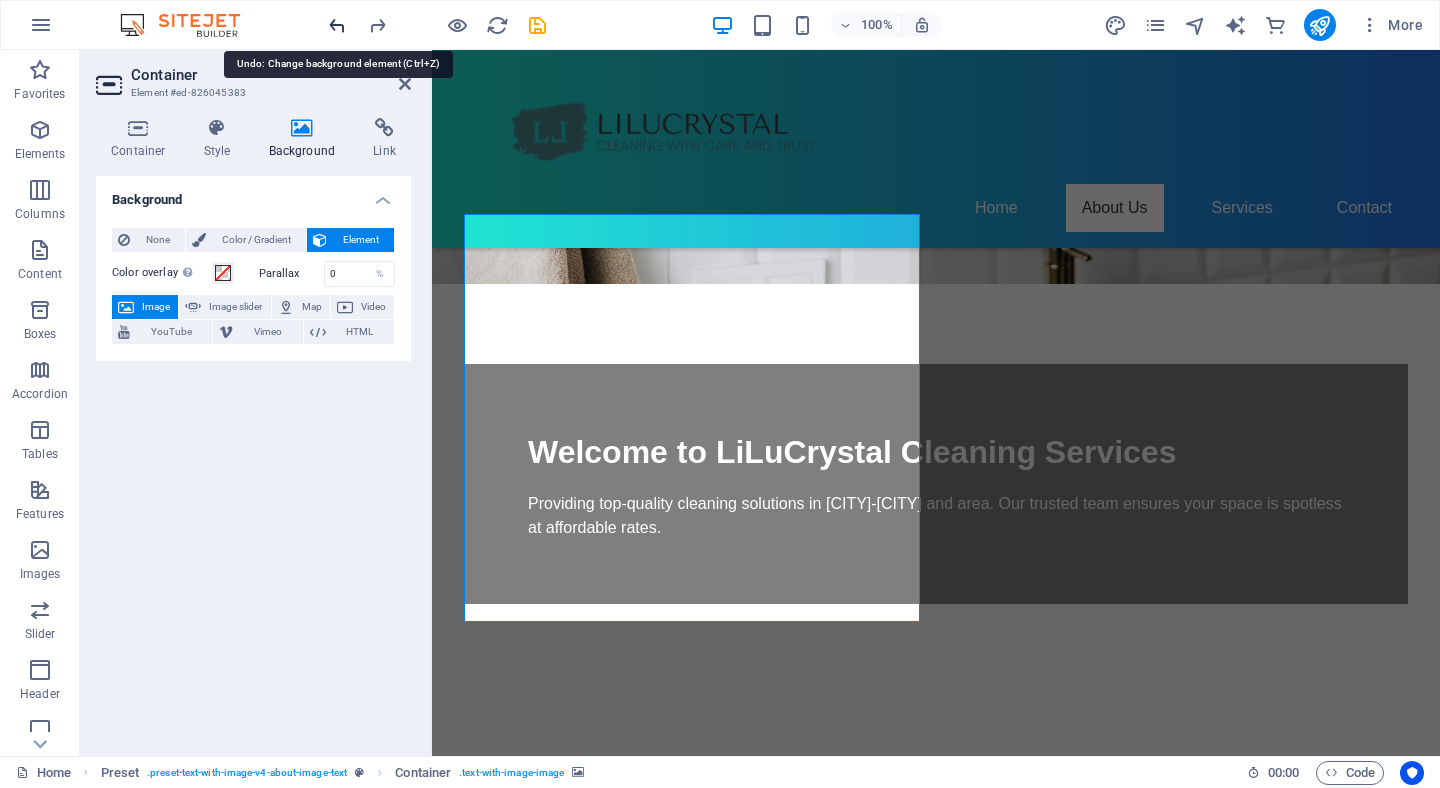 click at bounding box center [337, 25] 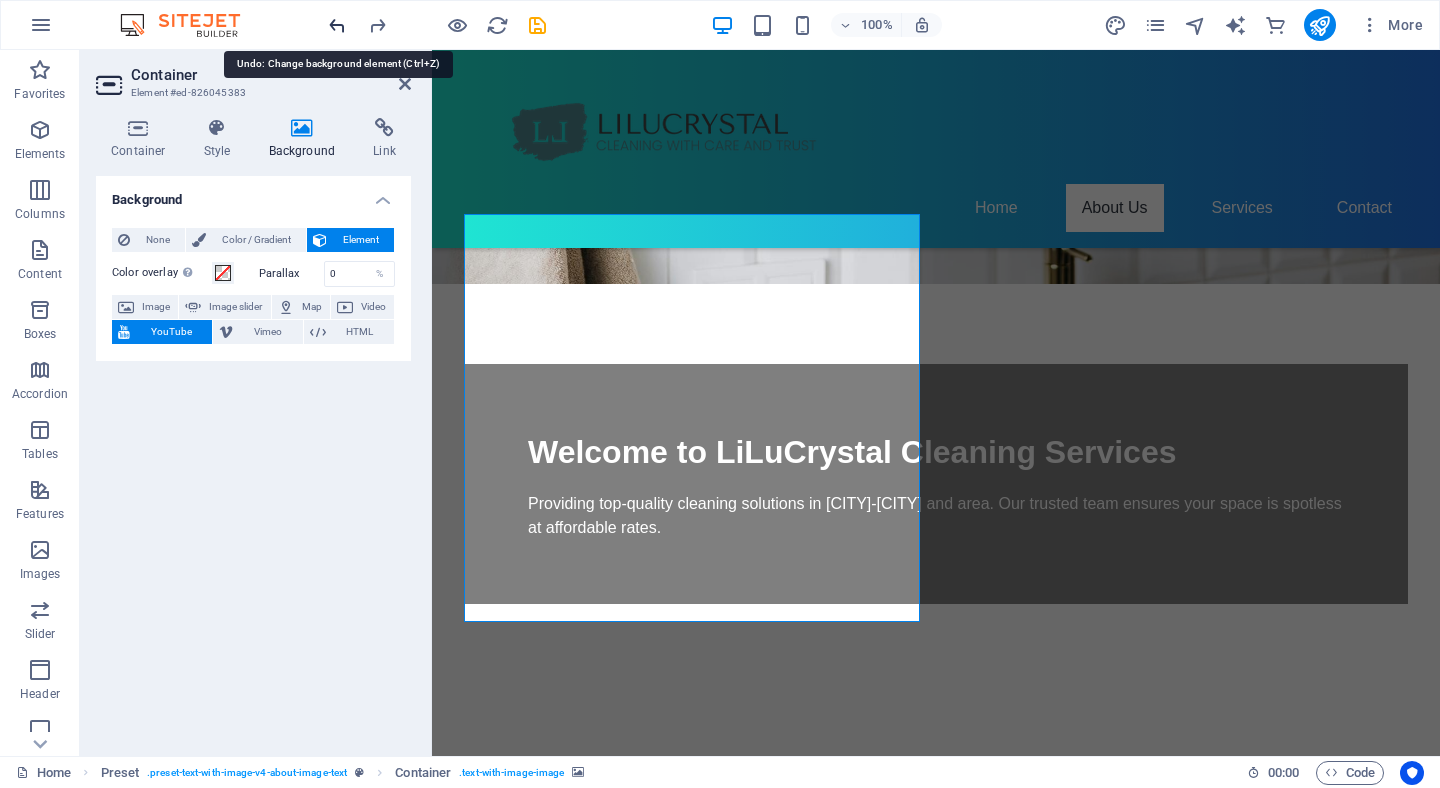 click at bounding box center (337, 25) 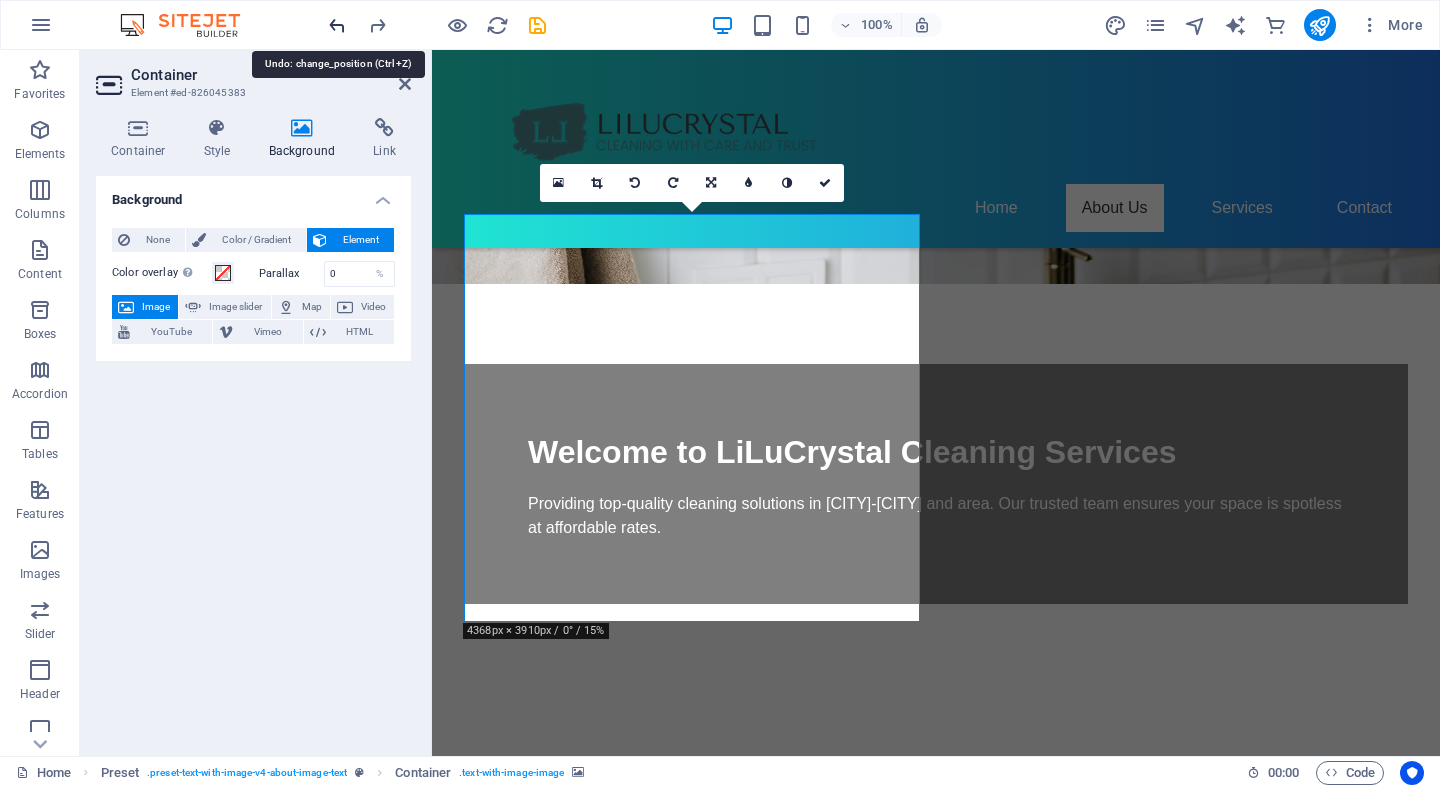 click at bounding box center [337, 25] 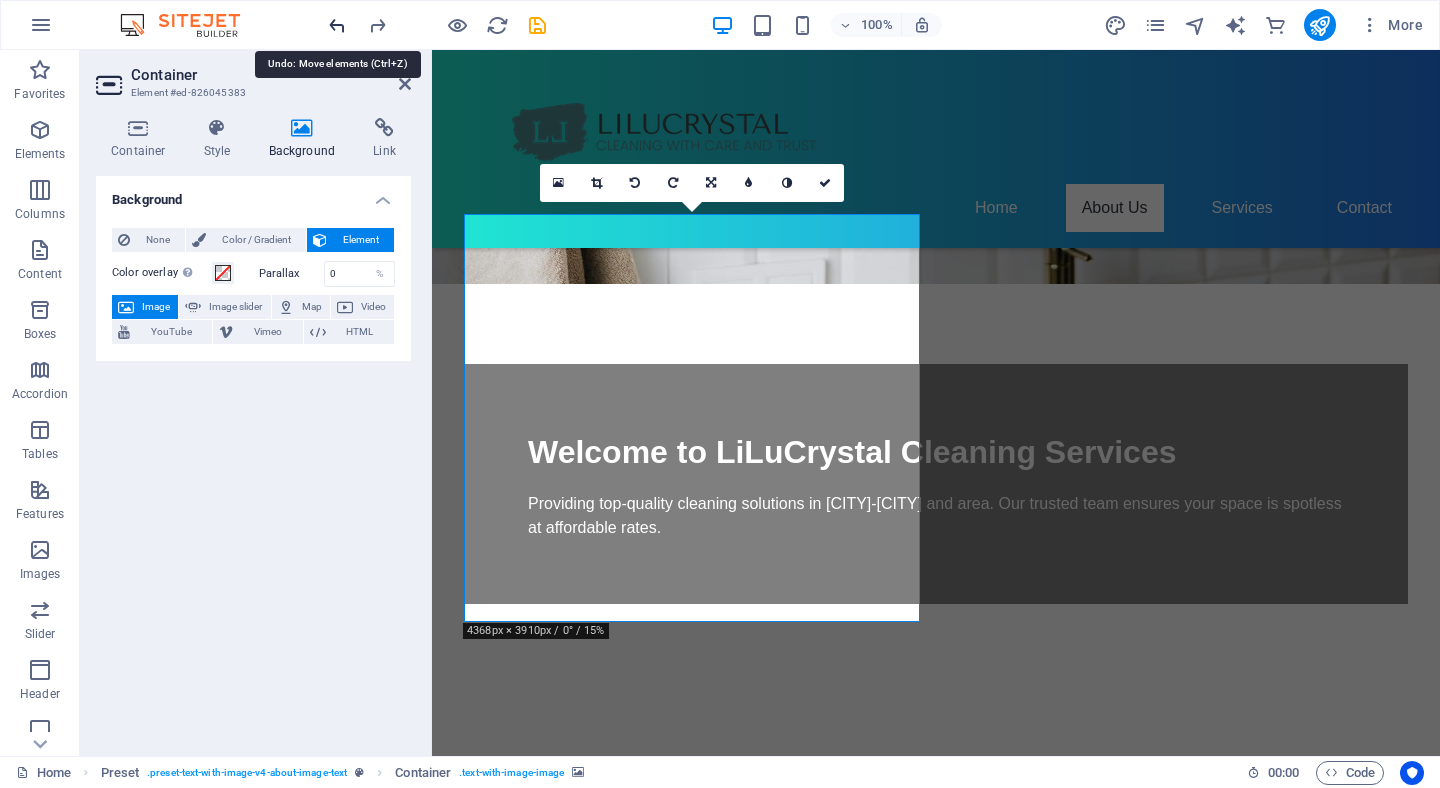 click at bounding box center [337, 25] 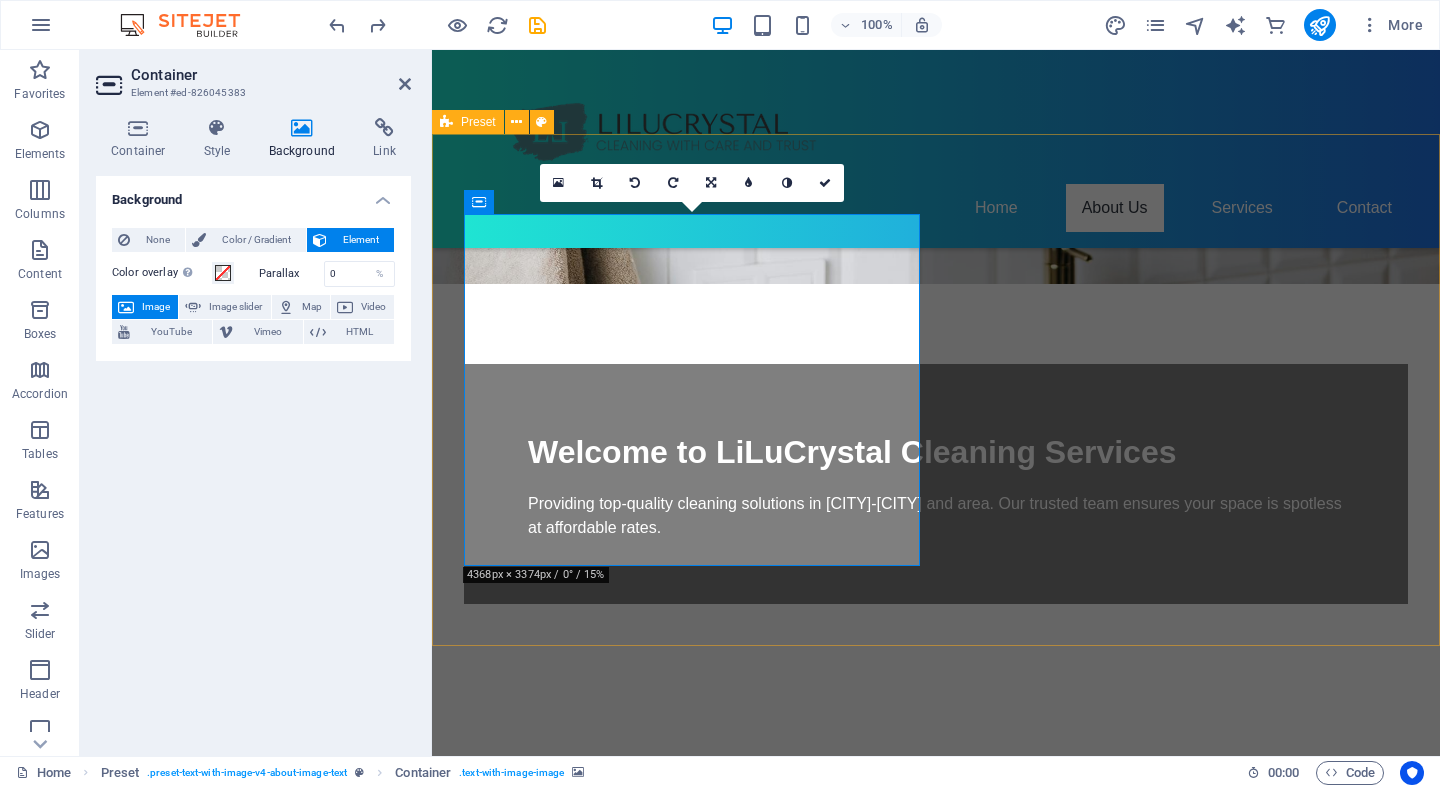 click on "Drop content here or  Add elements  Paste clipboard About LiLuCrystal At LiLuCrystal, we pride ourselves on delivering professional cleaning services tailored to meet your needs. Our team is trained to handle all types of cleaning, ensuring that every corner of your space is left sparkling clean. We value trust and transparency in our relationships with customers. When you choose us, you choose quality and reliability. Learn More About Us" at bounding box center (936, 1147) 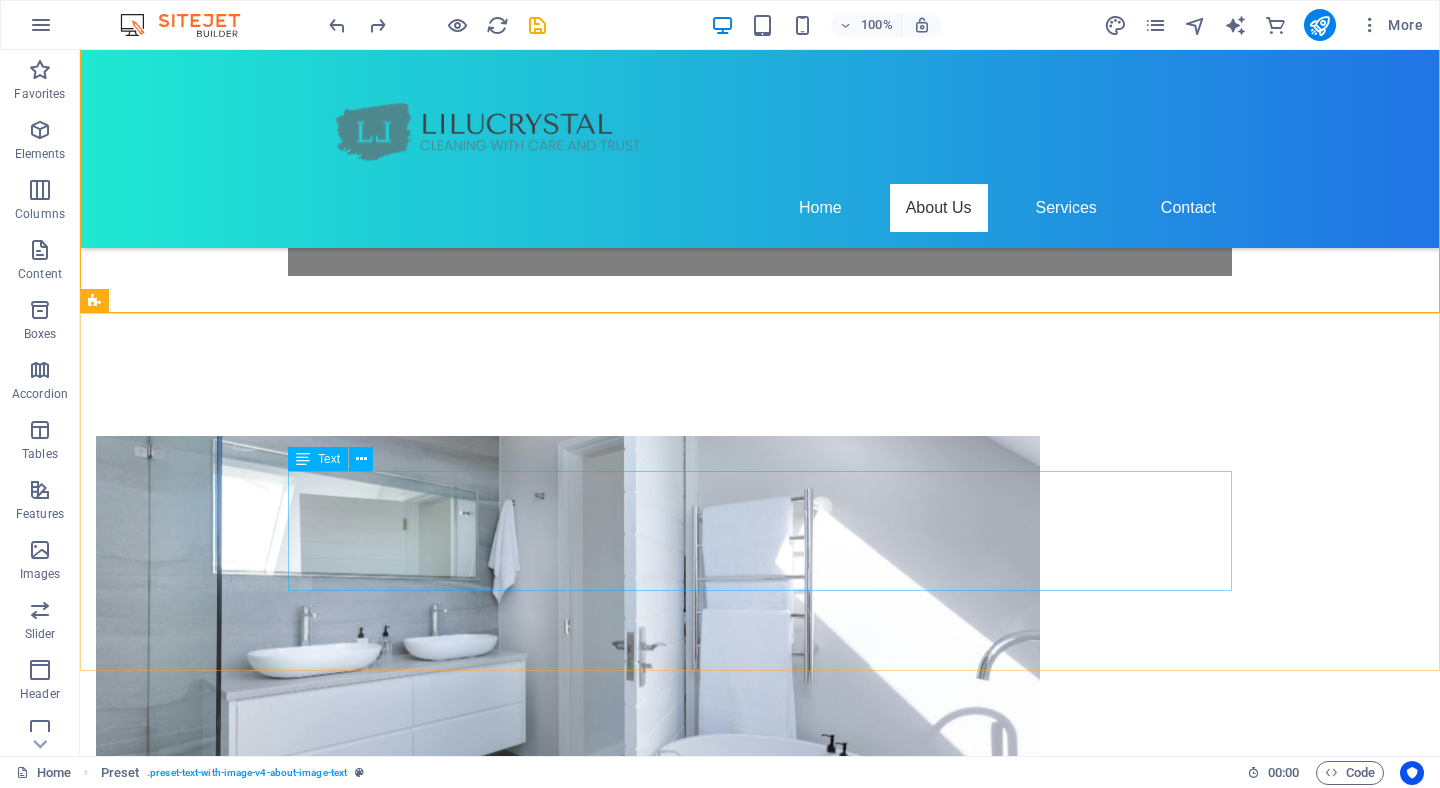 scroll, scrollTop: 945, scrollLeft: 0, axis: vertical 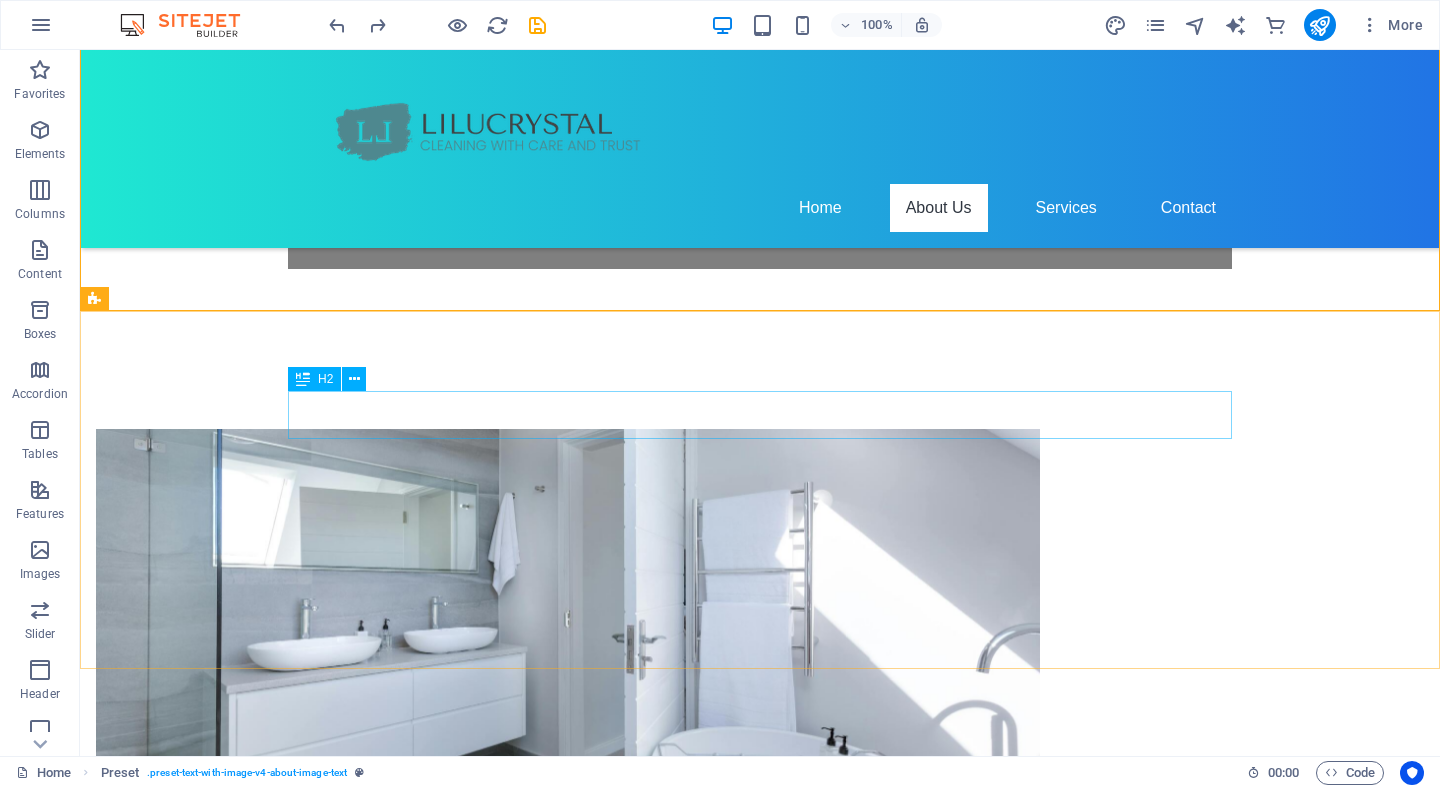 click on "About Us" at bounding box center [760, 1379] 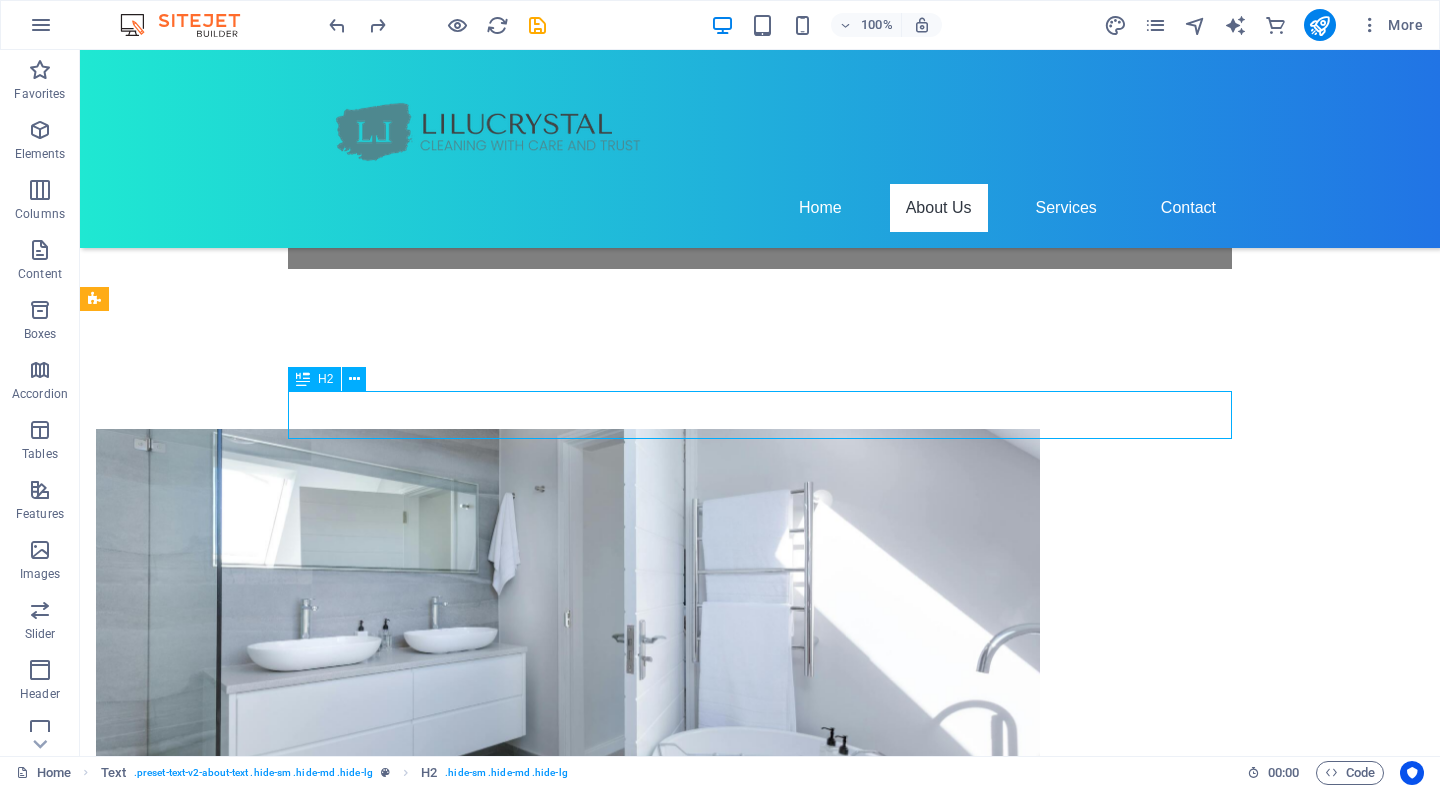 click on "About Us" at bounding box center [760, 1379] 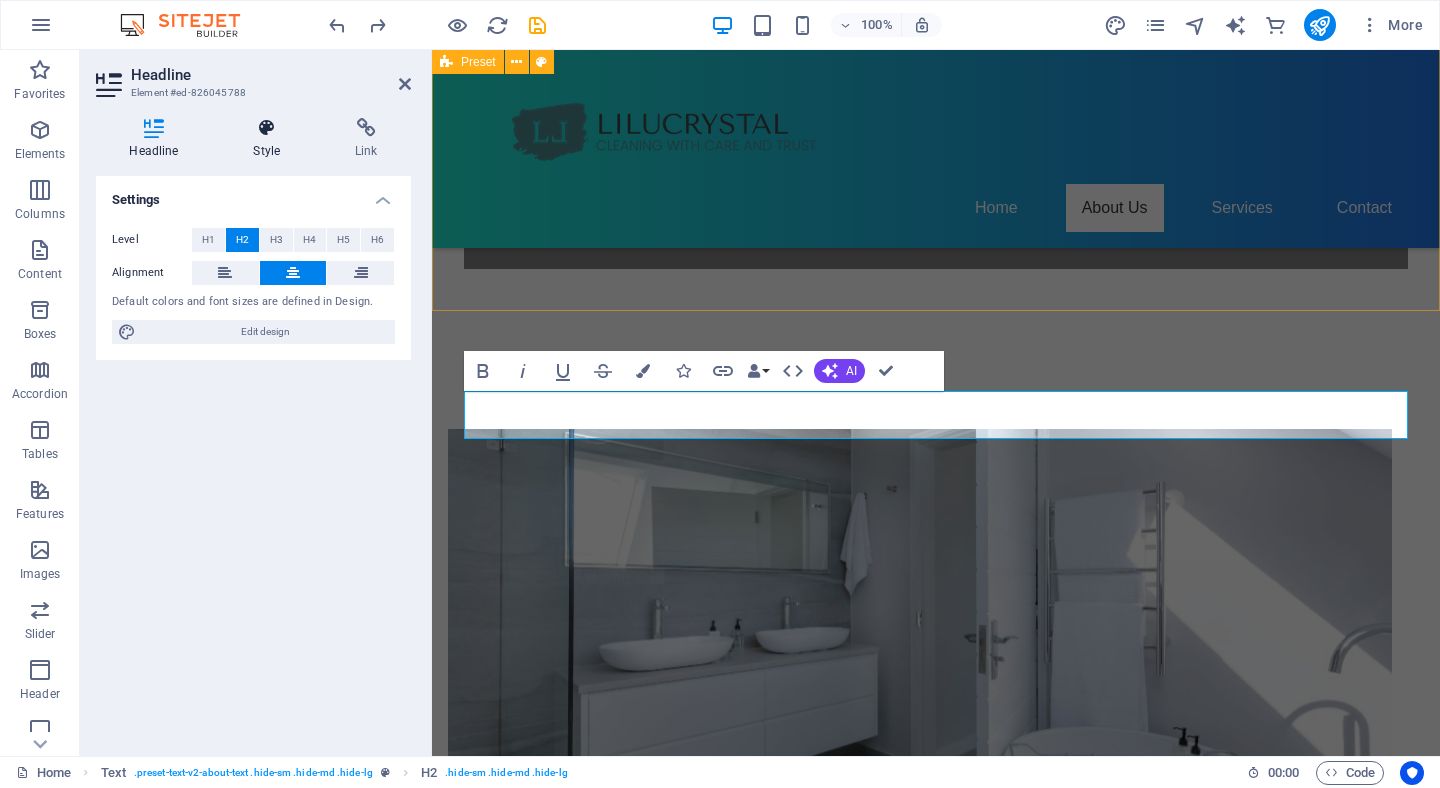 click at bounding box center (267, 128) 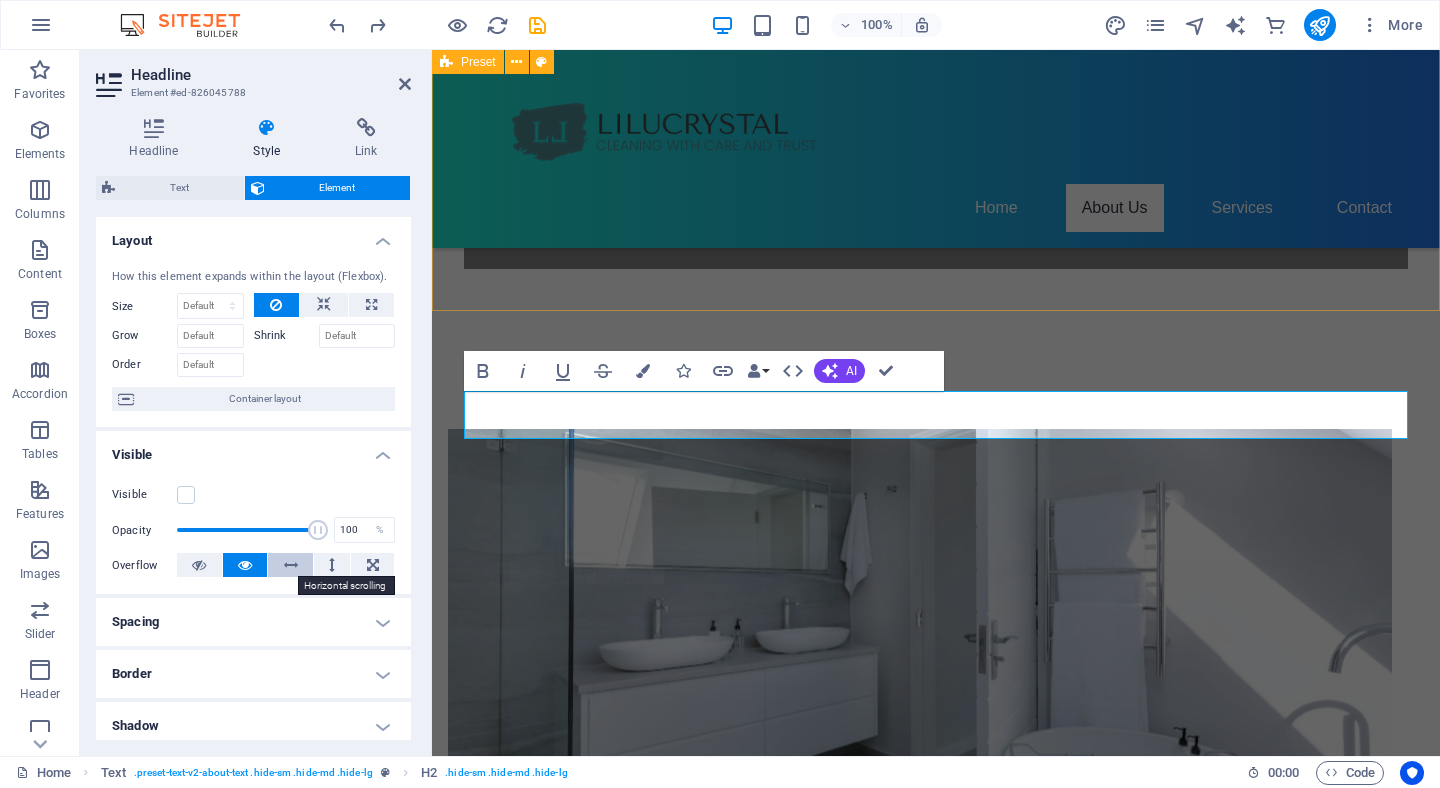 click at bounding box center [291, 565] 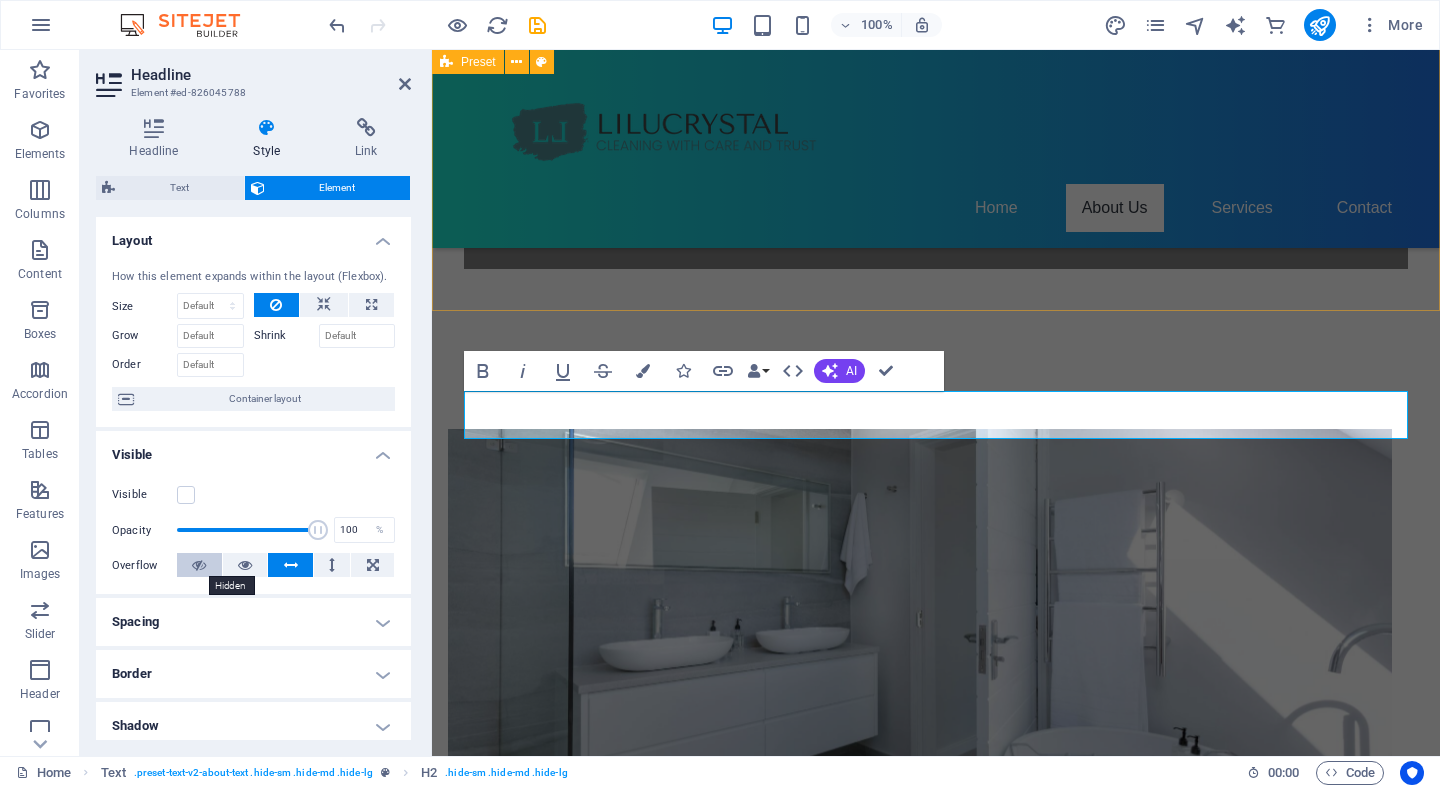 click at bounding box center (199, 565) 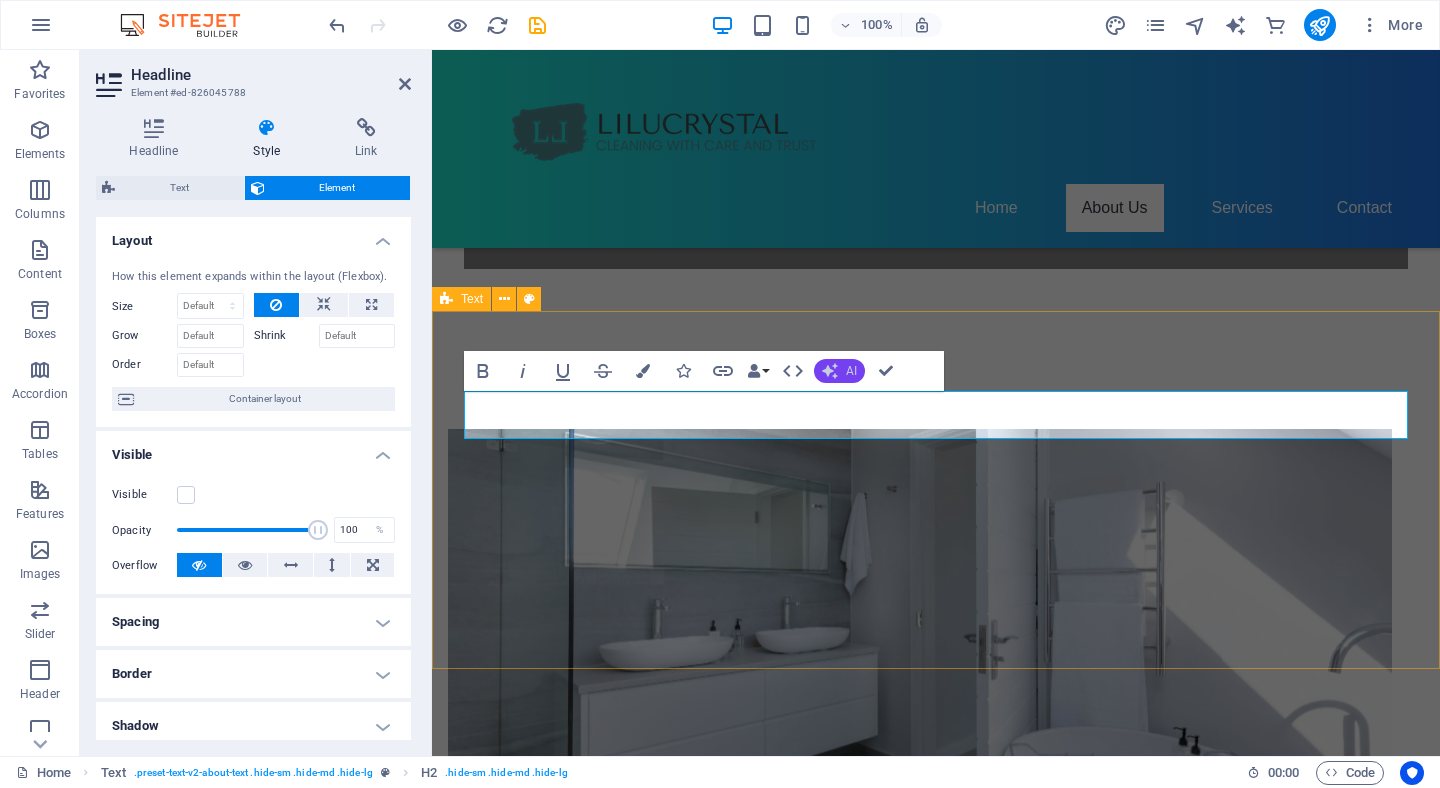 click on "AI" at bounding box center (851, 371) 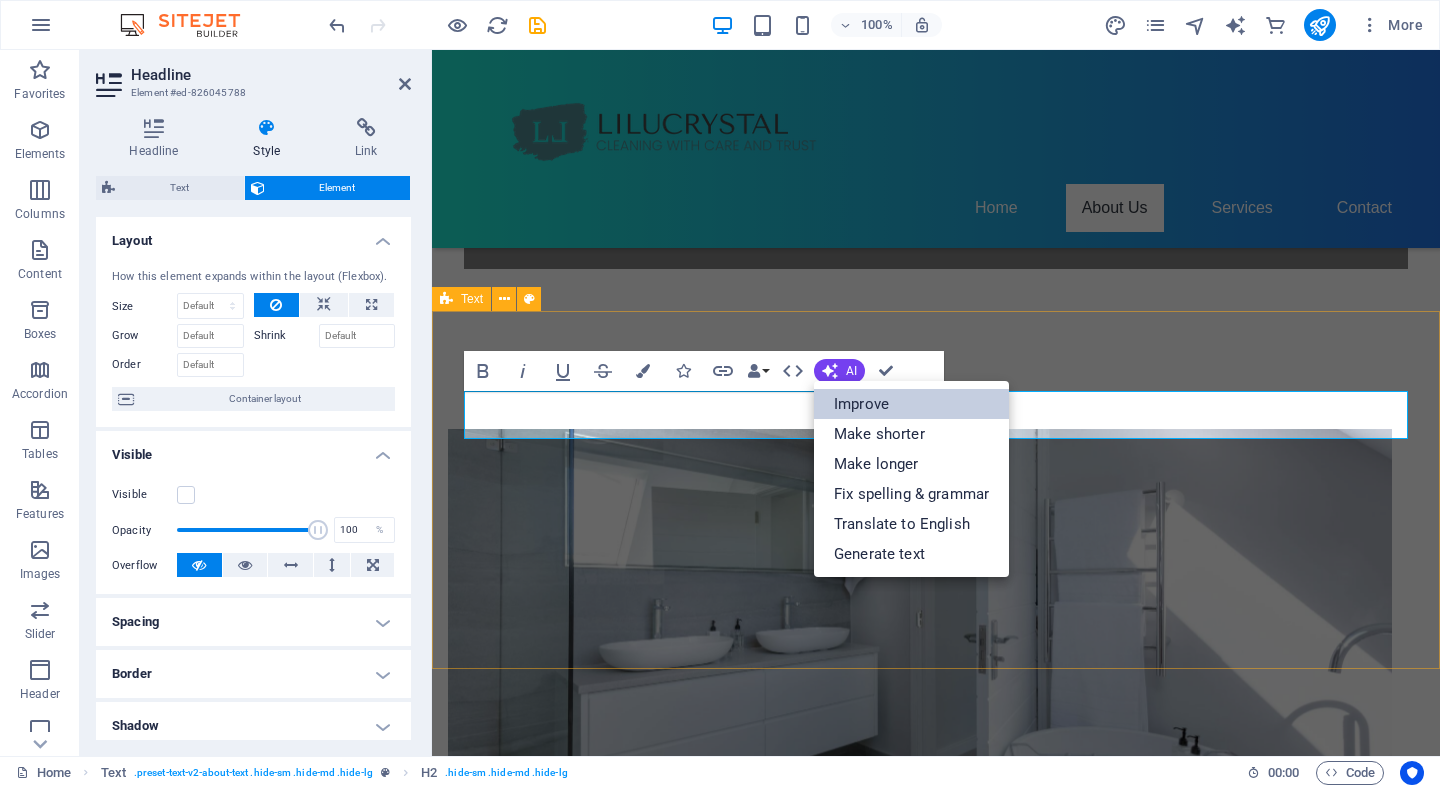 click on "Improve" at bounding box center (911, 404) 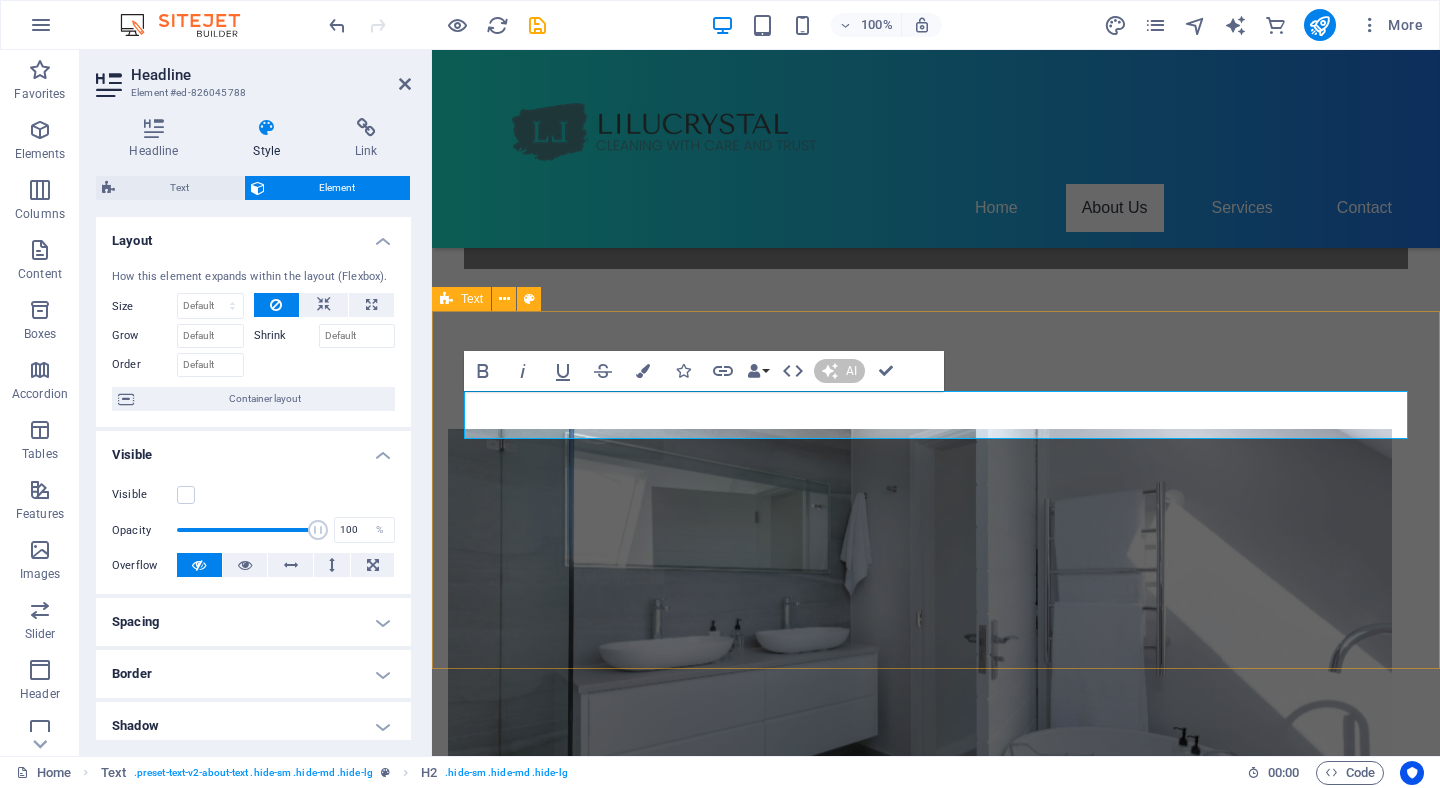type 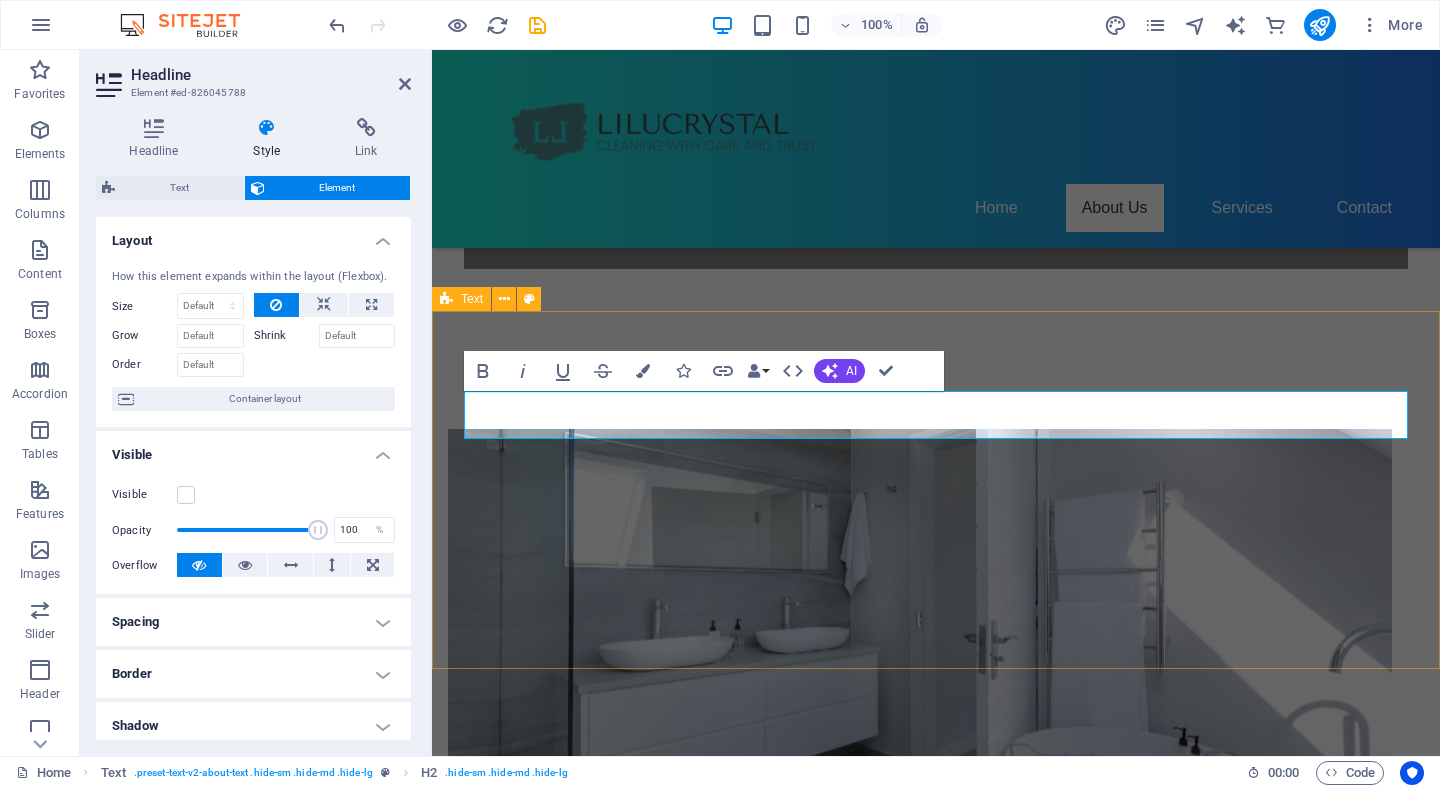 click on "About Us Lorem ipsum dolor sitope amet, consectetur adipisicing elitip. Massumenda, dolore, cum vel modi asperiores consequatur suscipit quidem ducimus eveniet iure expedita consecteture odiogil voluptatum similique fugit voluptates atem accusamus quae quas dolorem tenetur facere tempora maiores adipisci reiciendis accusantium voluptatibus id voluptate tempore dolor harum nisi amet! Nobis, eaque. Aenean commodo ligula eget dolor. Lorem ipsum dolor sit amet, consectetuer adipiscing elit leget odiogil voluptatum similique fugit voluptates dolor. Libero assumenda, dolore, cum vel modi asperiores consequatur." at bounding box center [936, 1454] 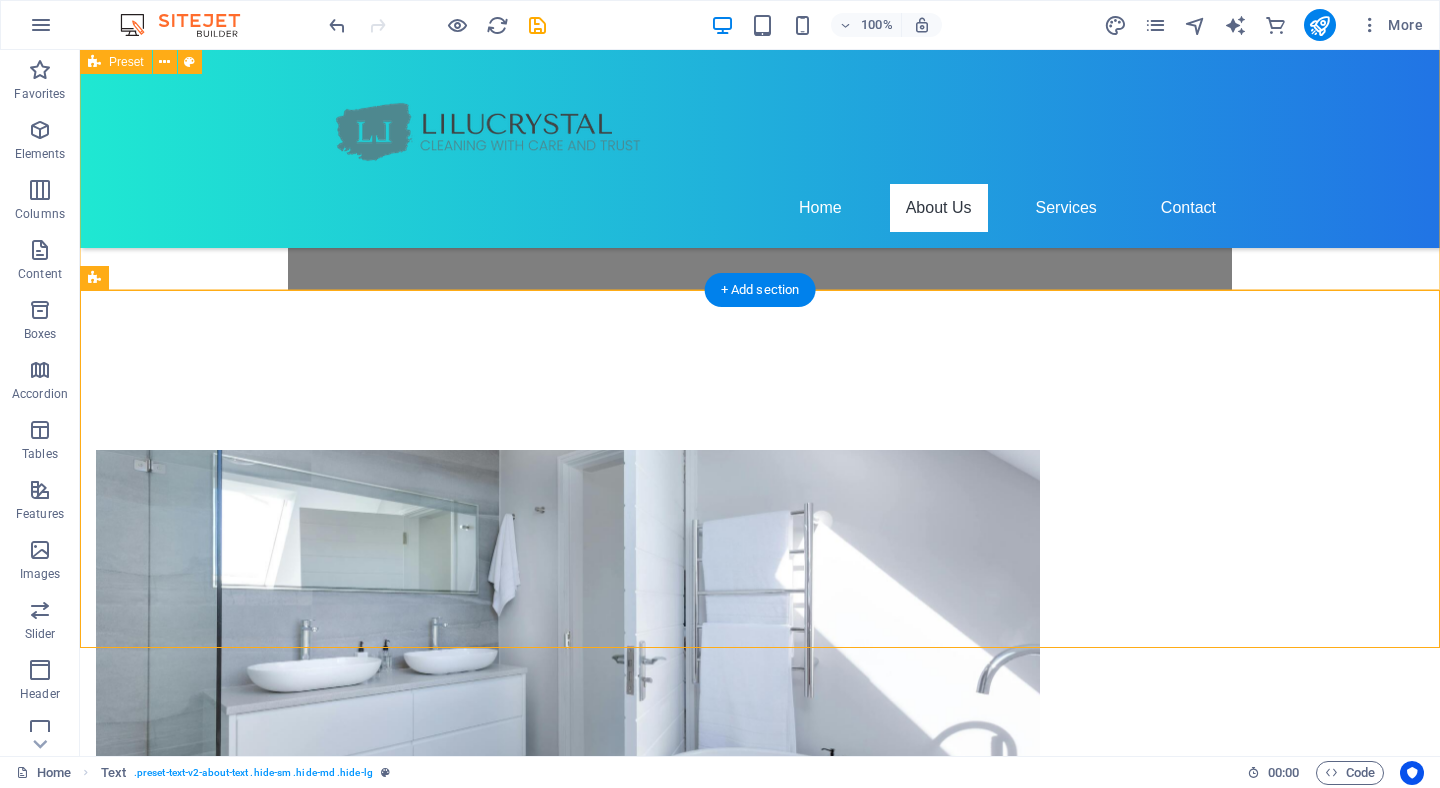 scroll, scrollTop: 974, scrollLeft: 0, axis: vertical 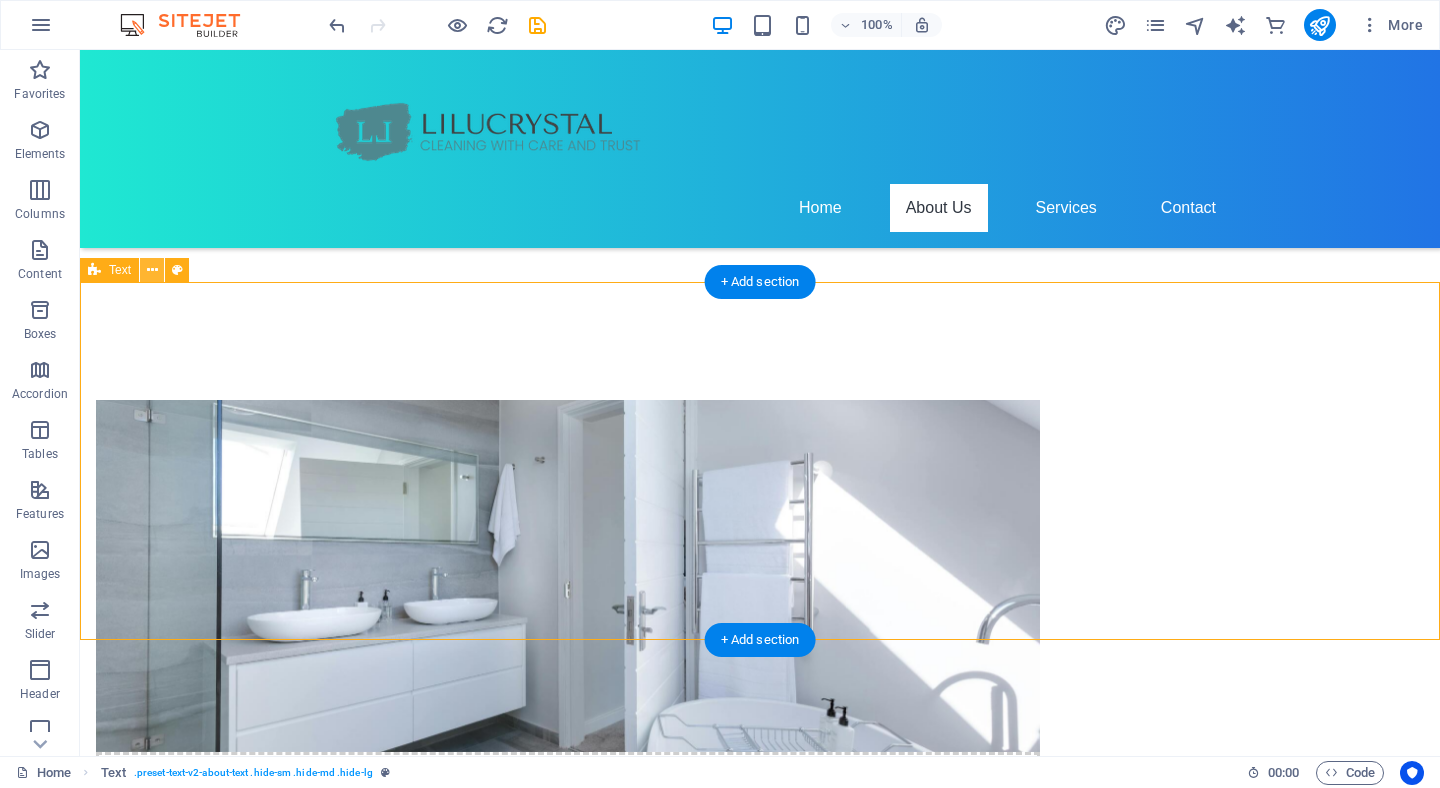 click at bounding box center [152, 270] 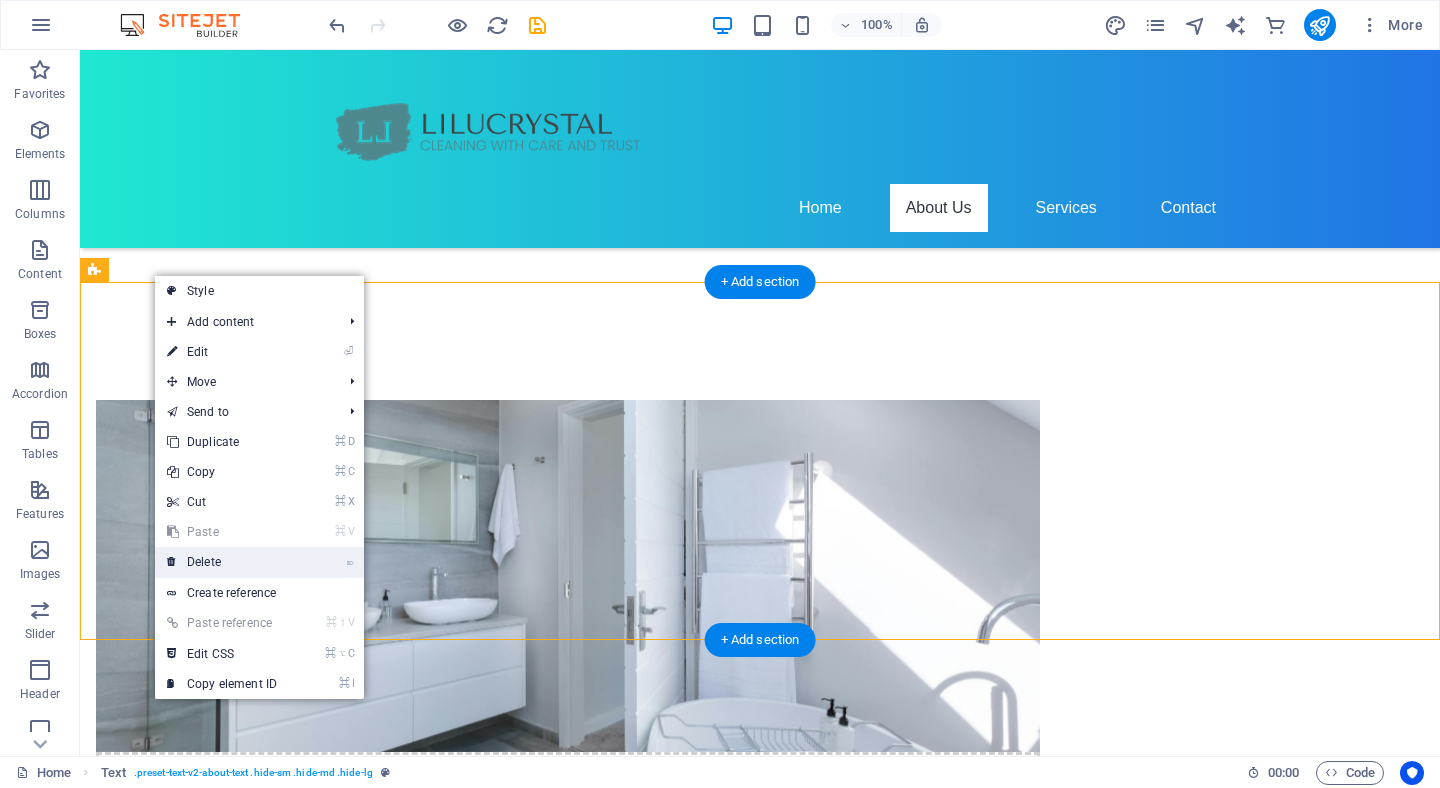 click on "⌦  Delete" at bounding box center [222, 562] 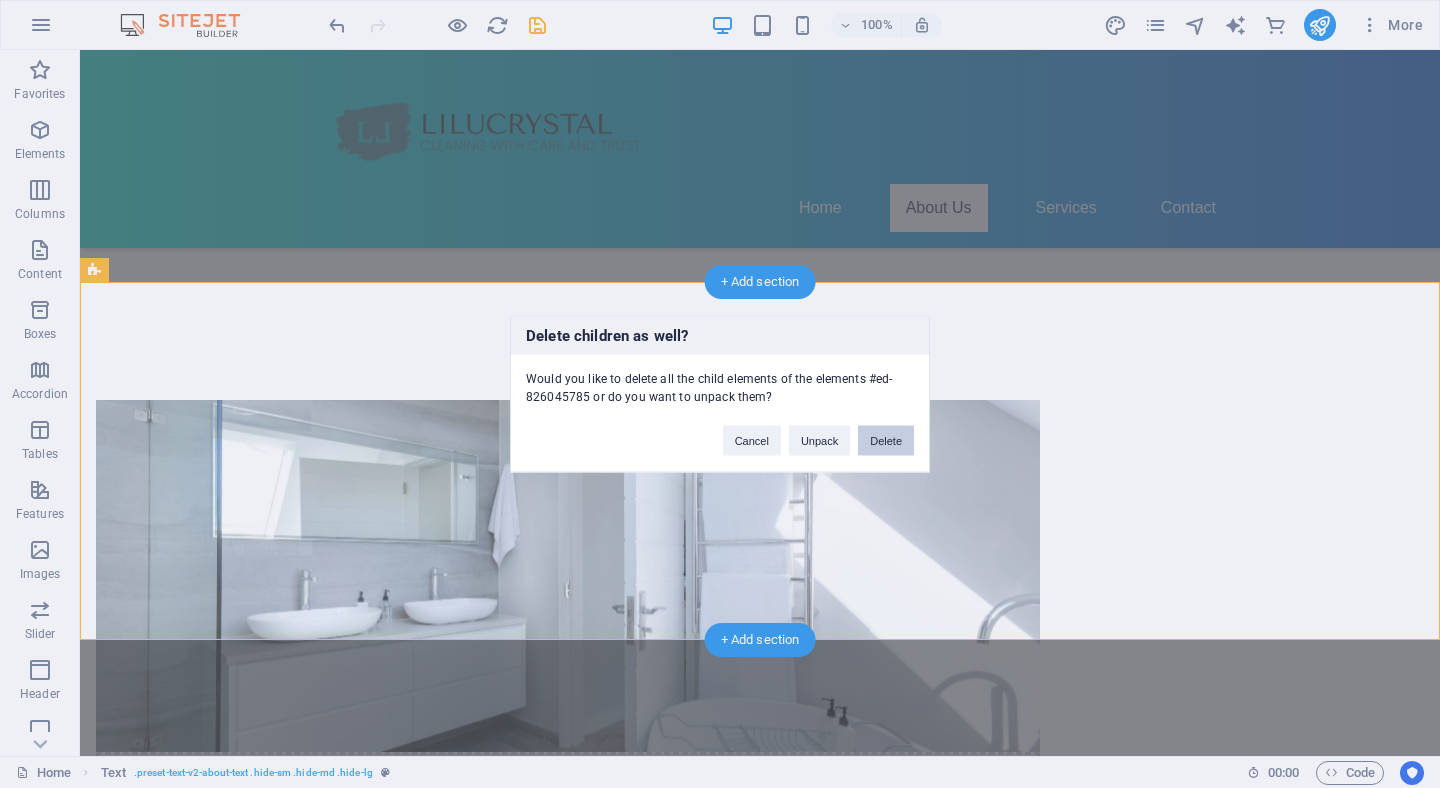 click on "Delete" at bounding box center (886, 441) 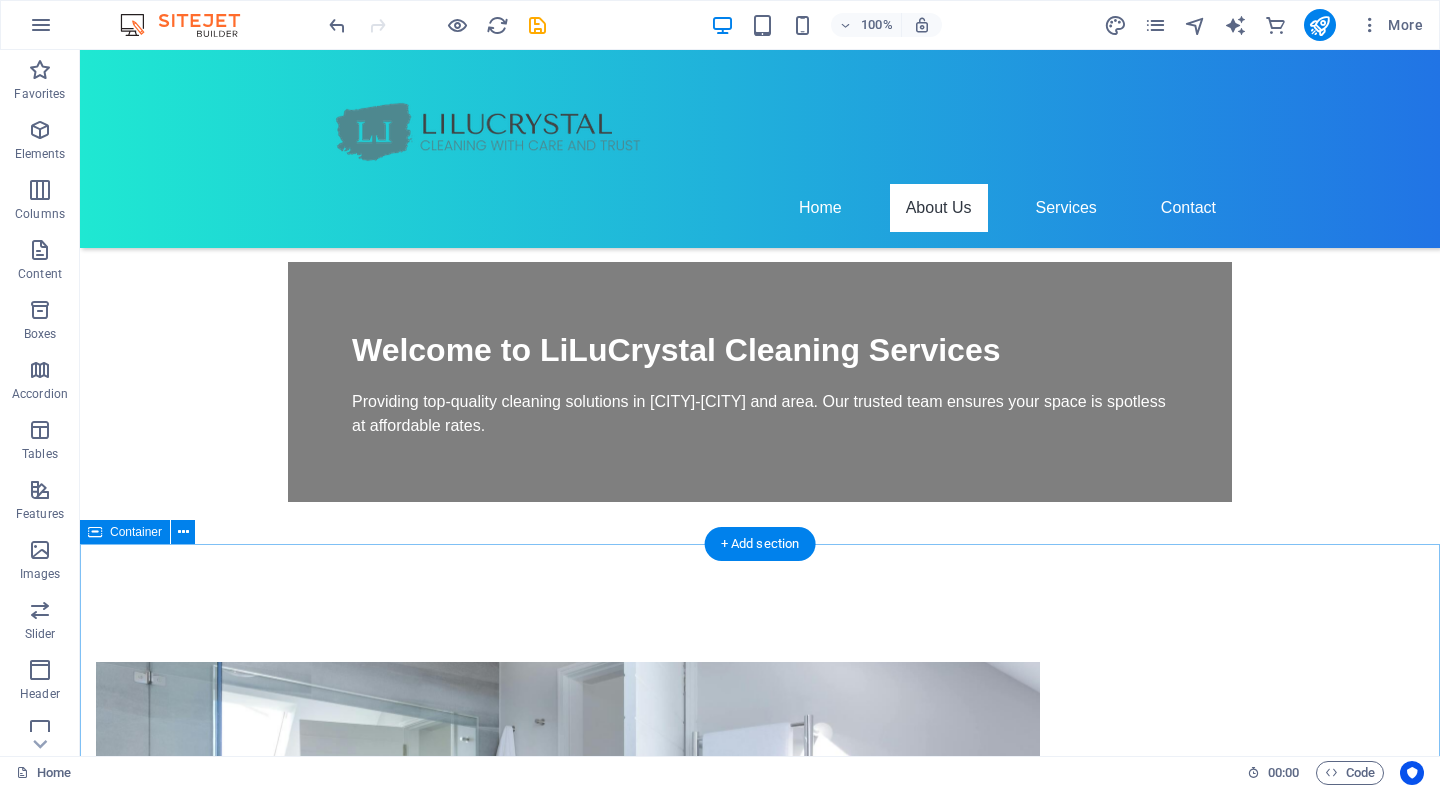 scroll, scrollTop: 710, scrollLeft: 0, axis: vertical 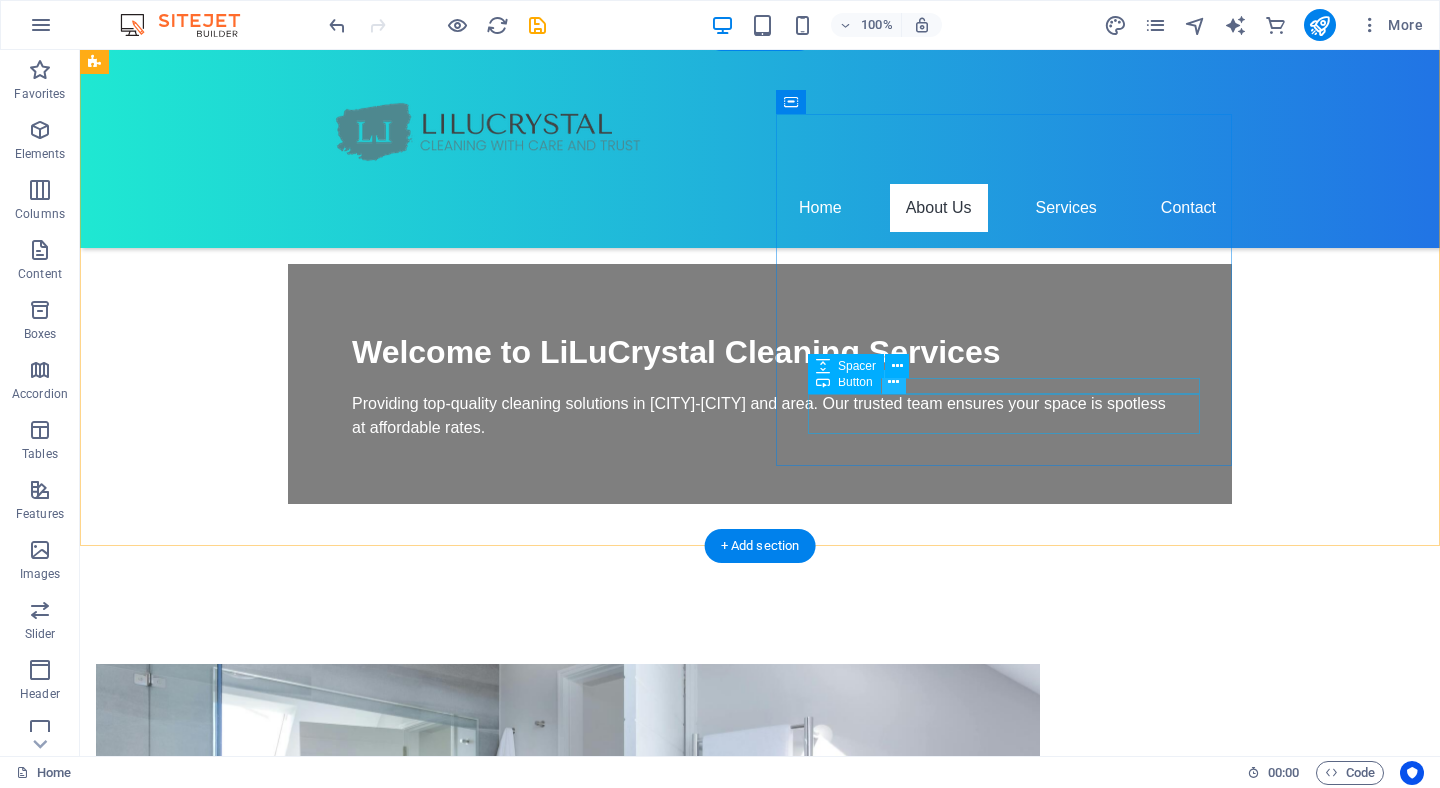 click at bounding box center [893, 382] 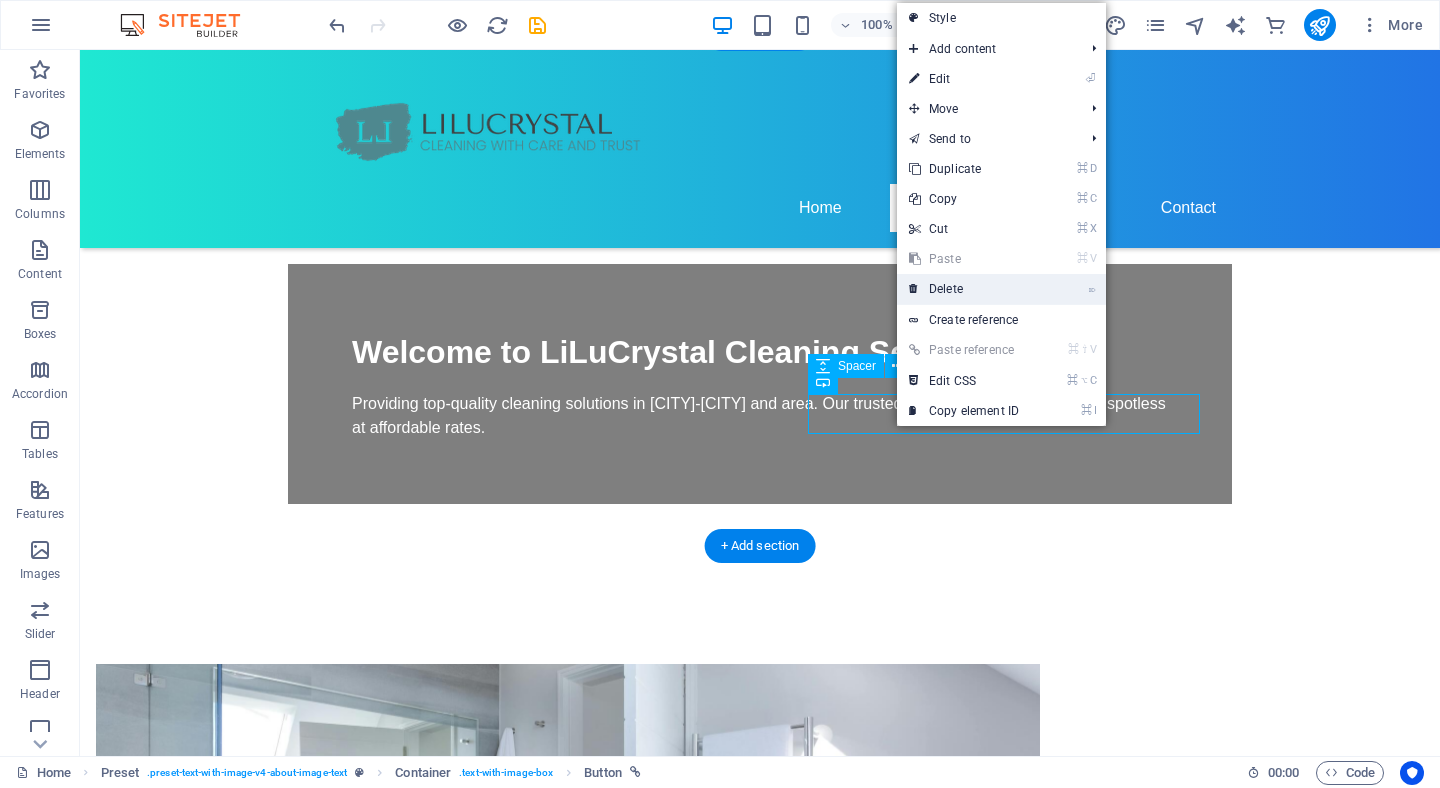 click on "⌦  Delete" at bounding box center (964, 289) 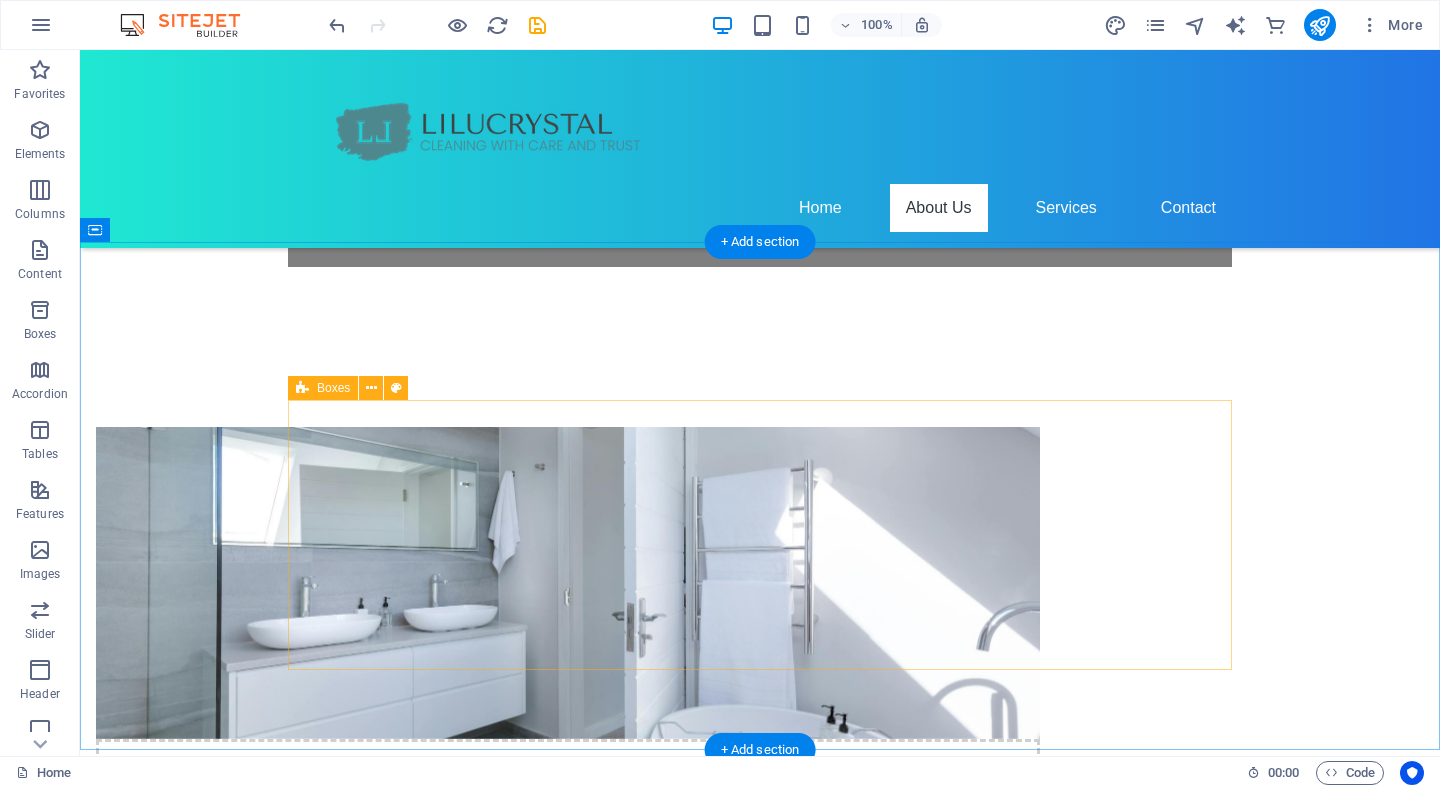 scroll, scrollTop: 928, scrollLeft: 0, axis: vertical 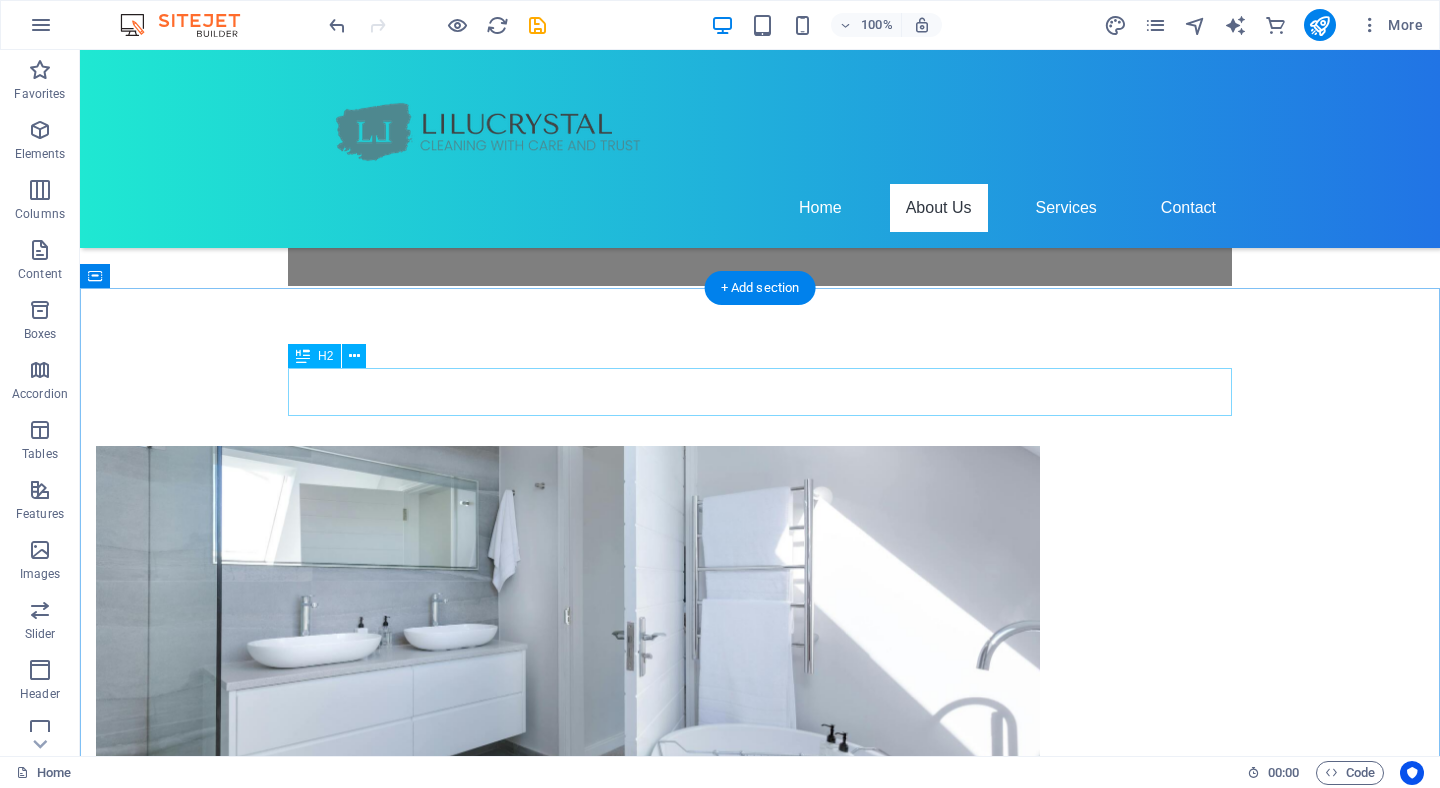 click on "Our Cleaning Services" at bounding box center [760, 1316] 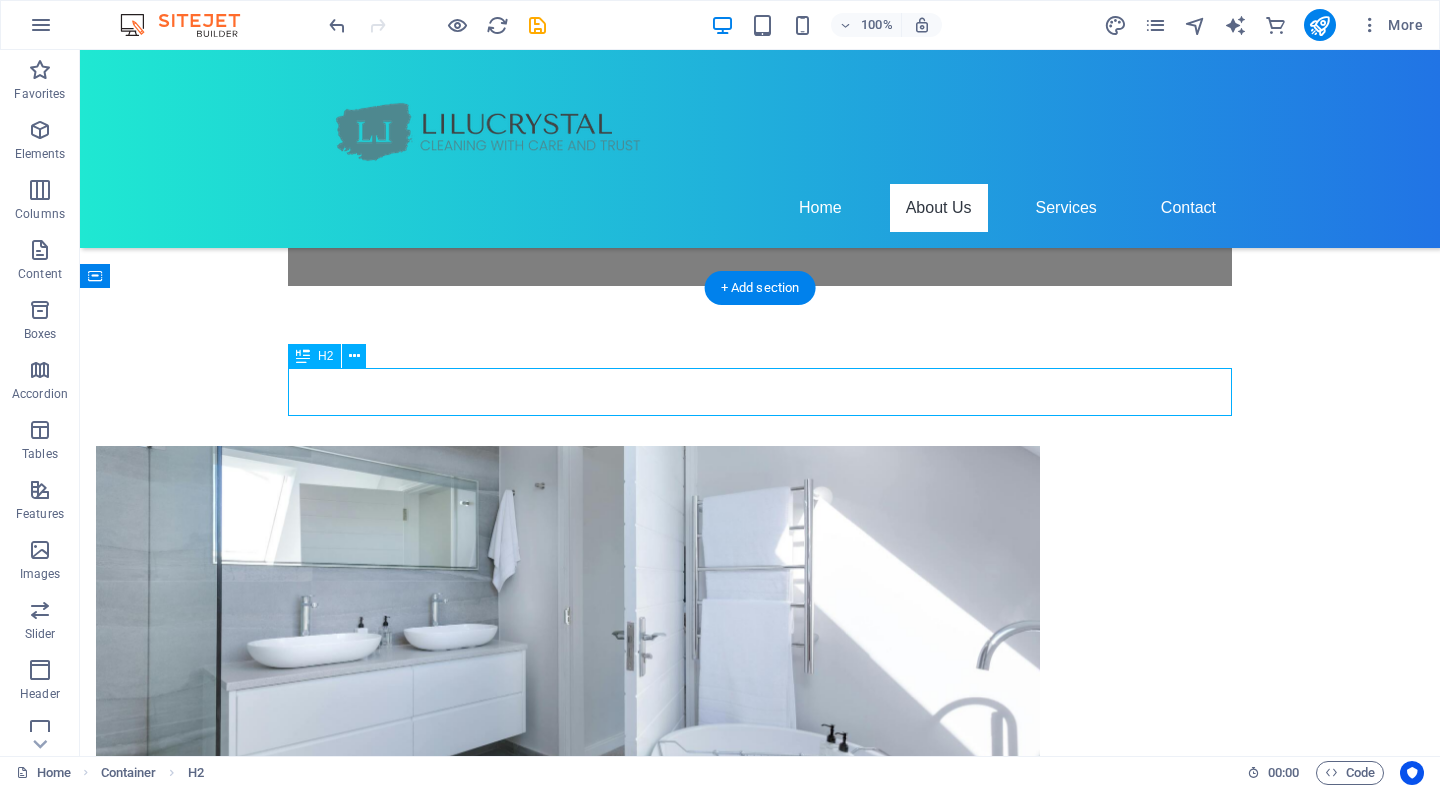 click on "Our Cleaning Services" at bounding box center (760, 1316) 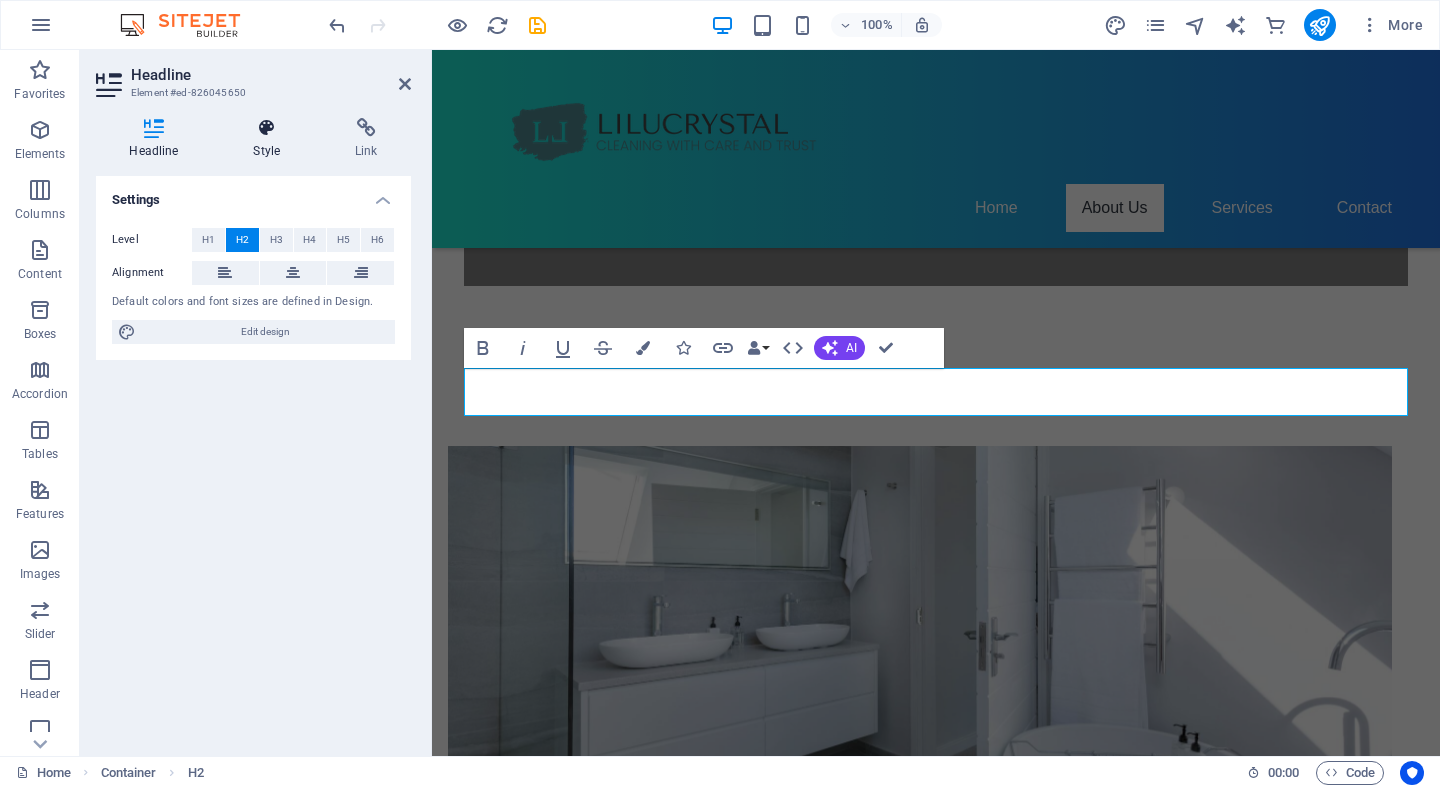 click on "Style" at bounding box center [271, 139] 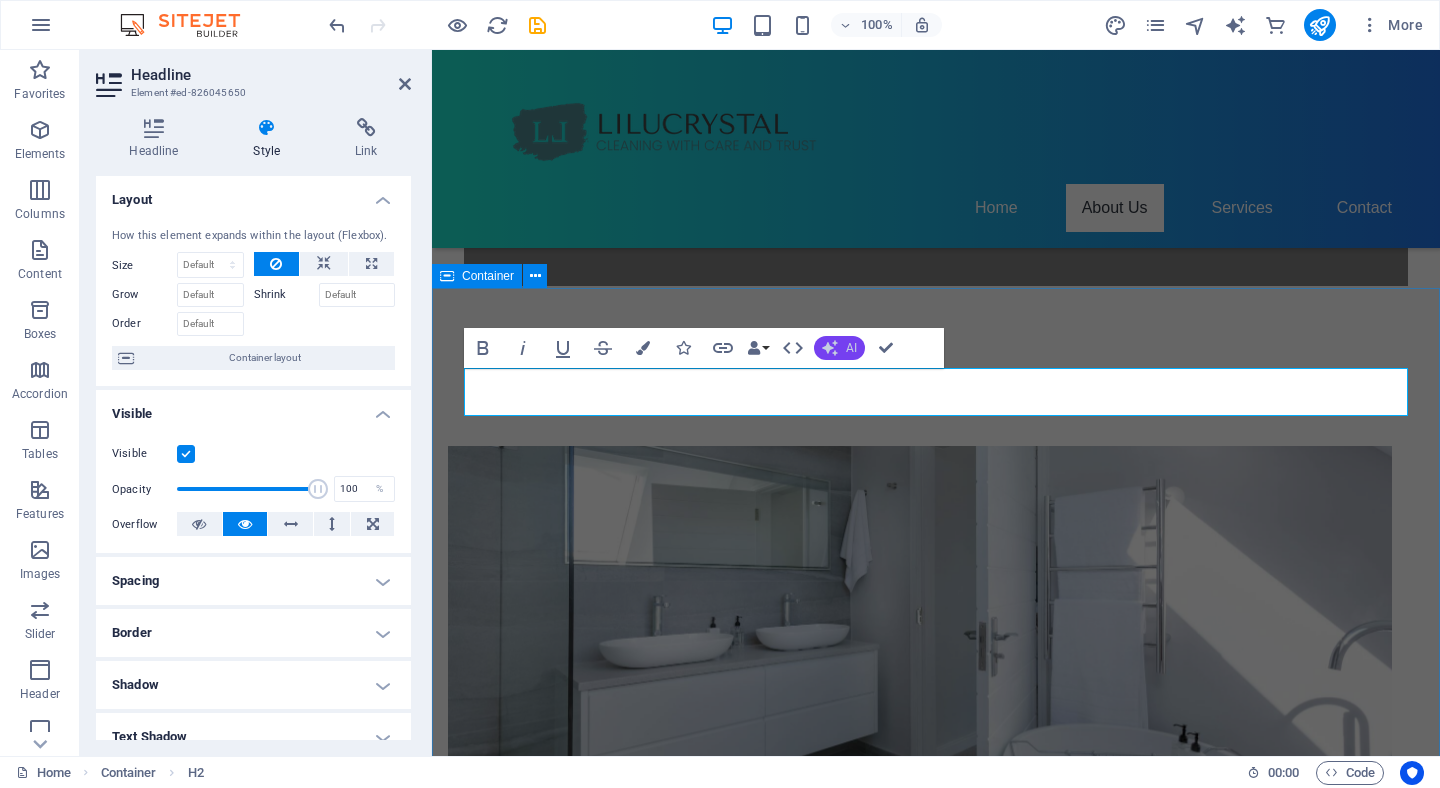 click on "AI" at bounding box center [851, 348] 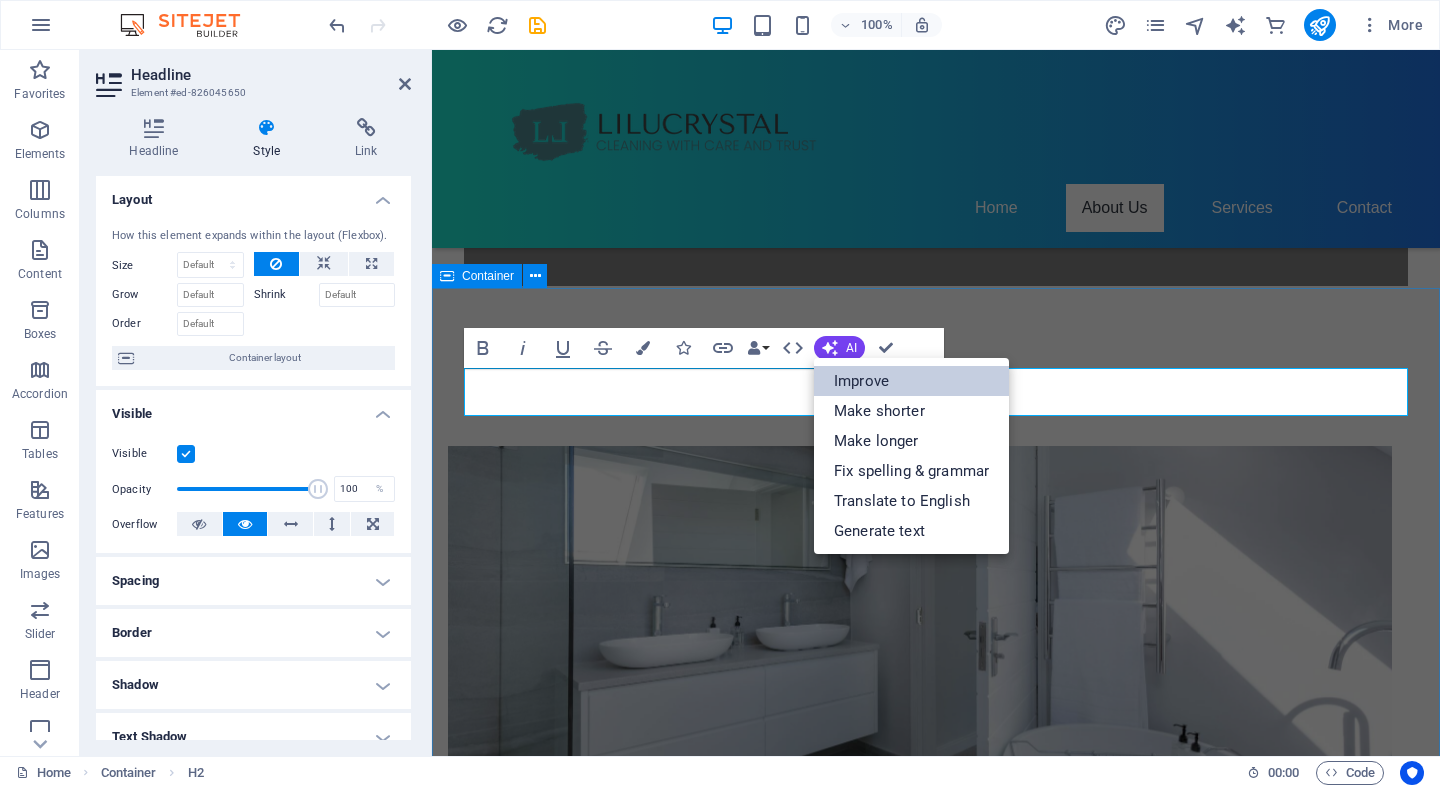 click on "Improve" at bounding box center (911, 381) 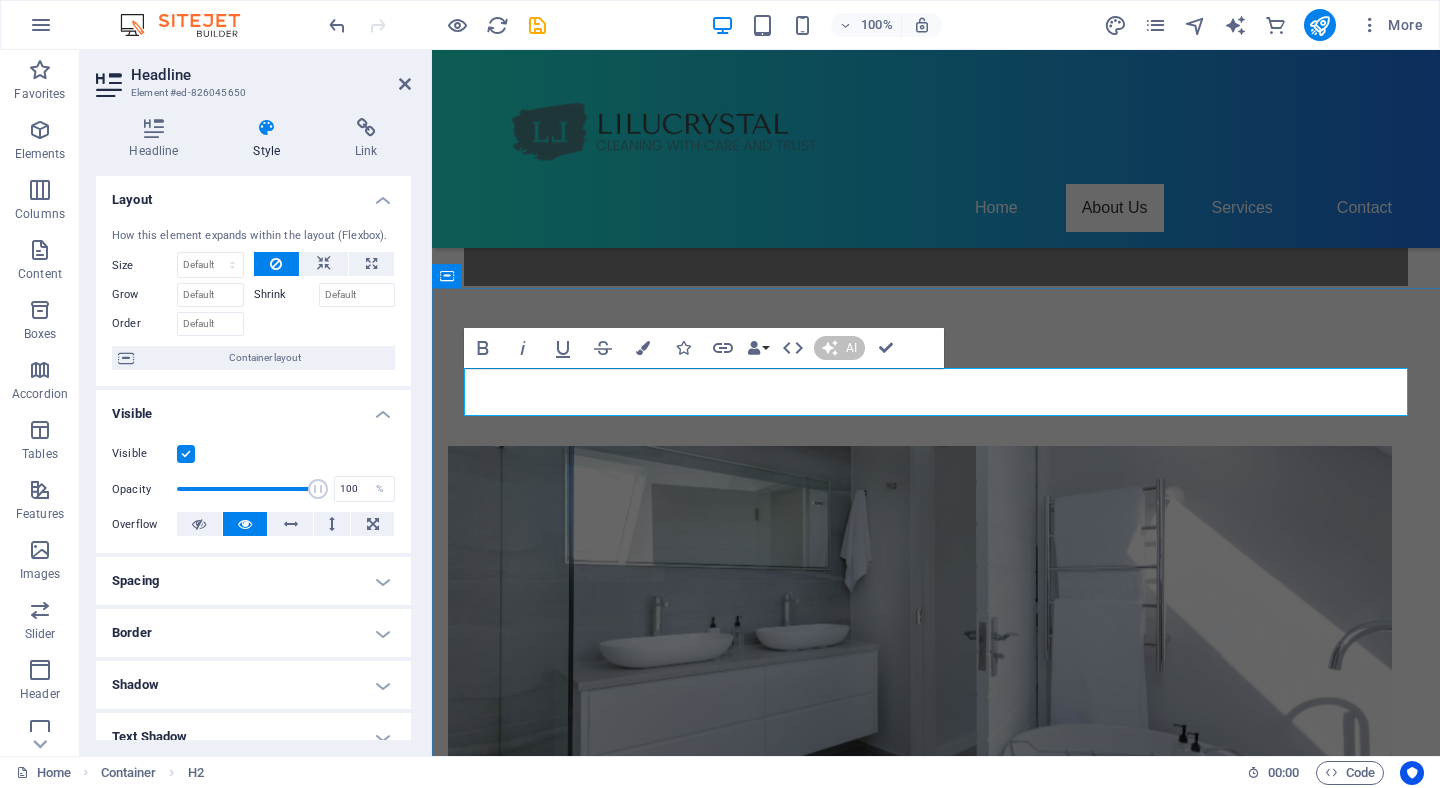 type 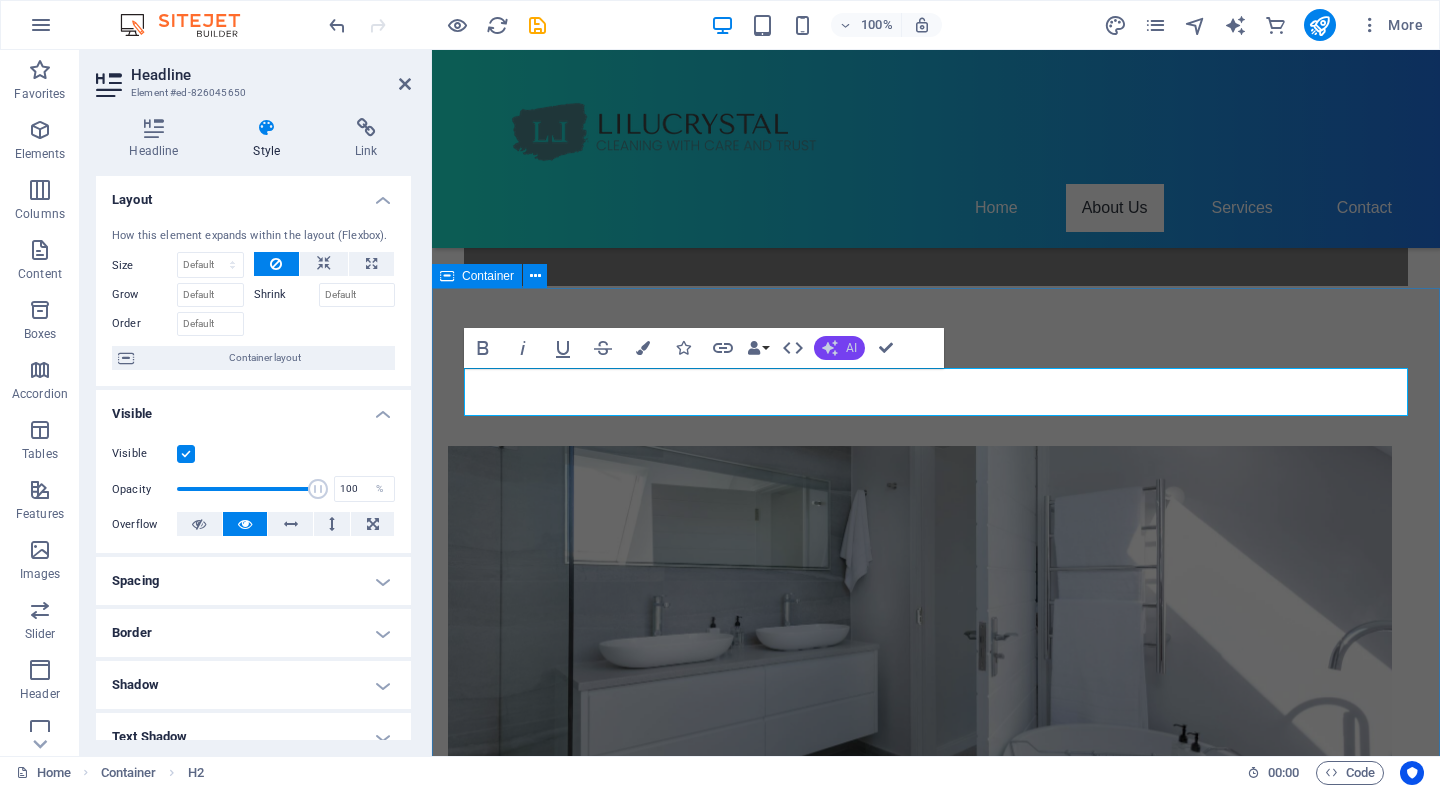 click on "AI" at bounding box center [851, 348] 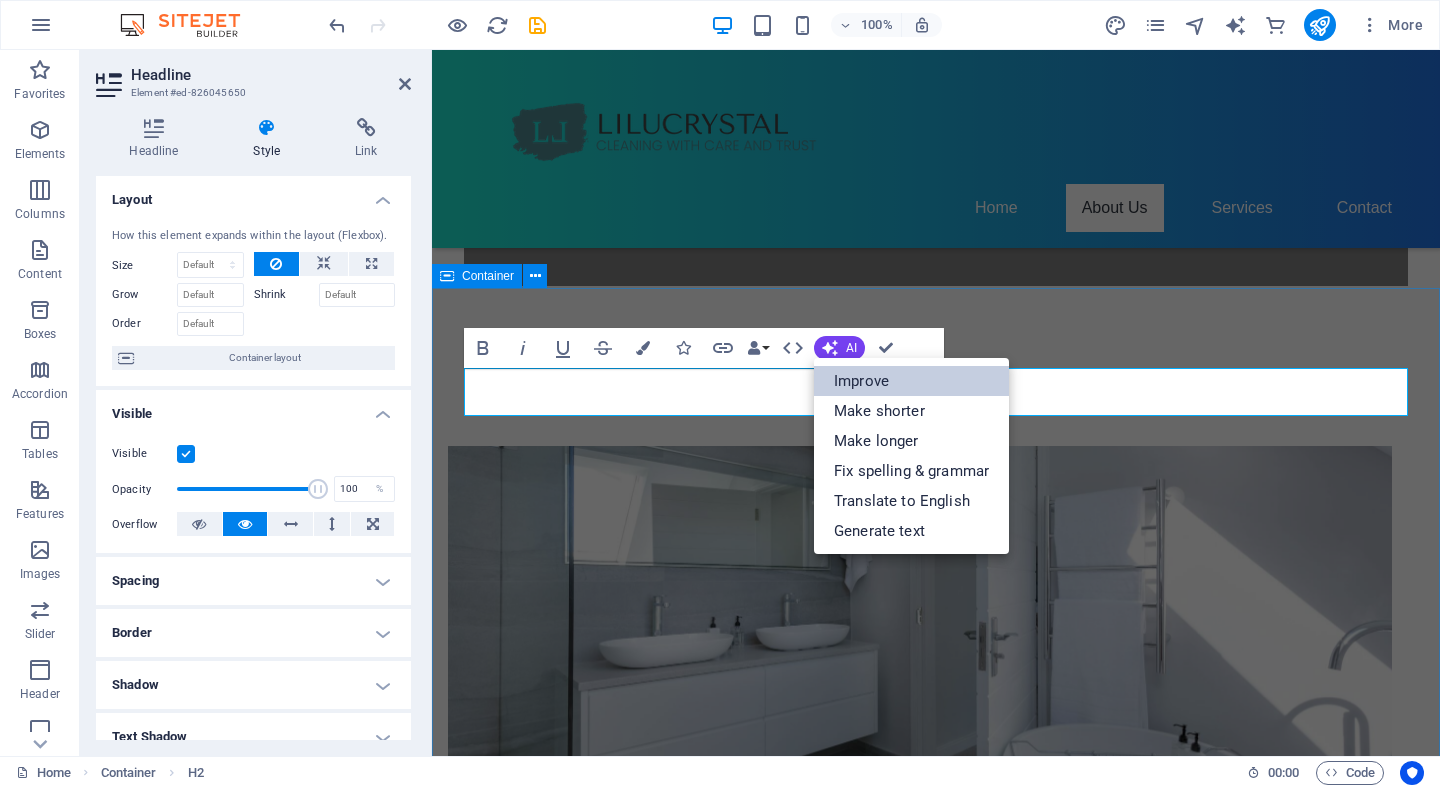 click on "Improve" at bounding box center [911, 381] 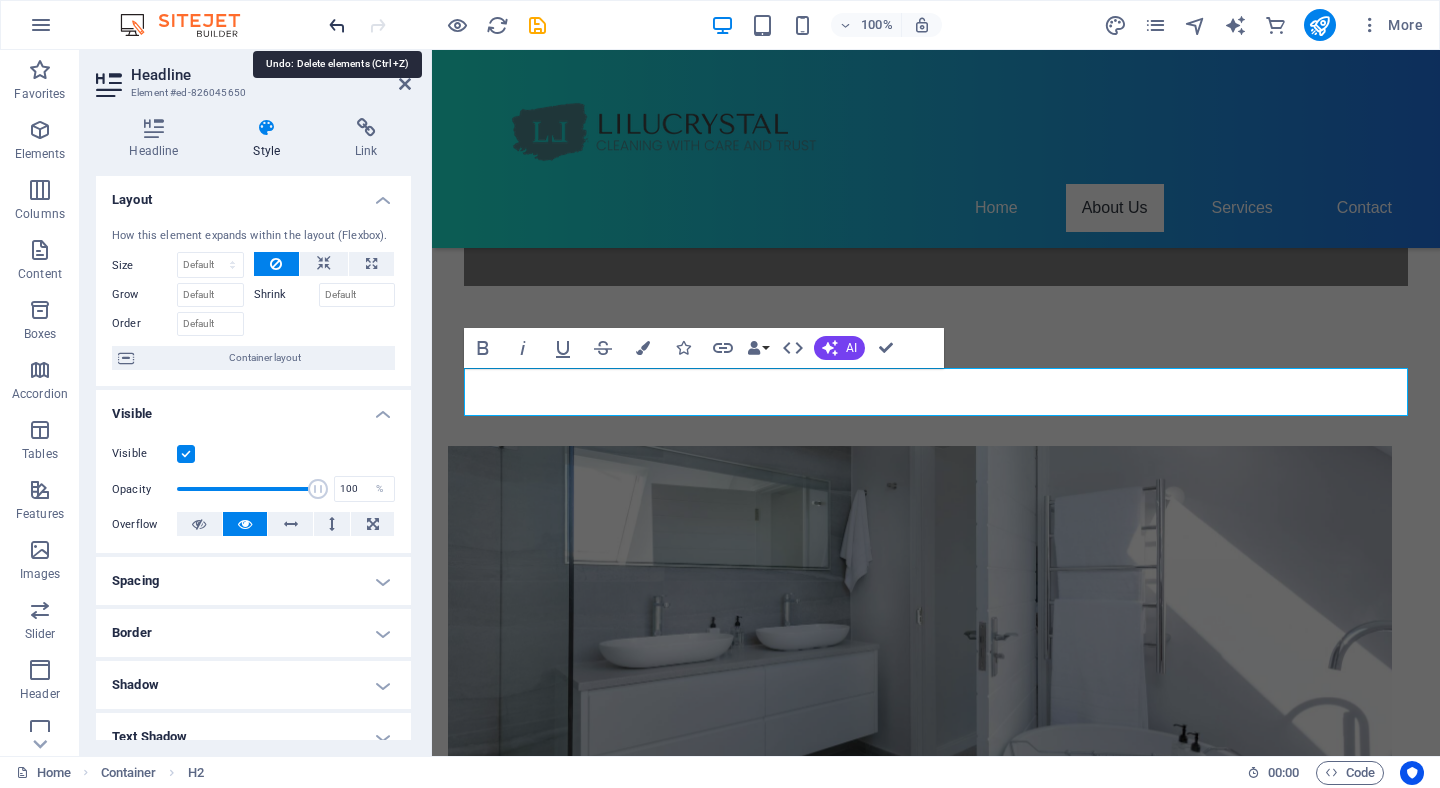 click at bounding box center (337, 25) 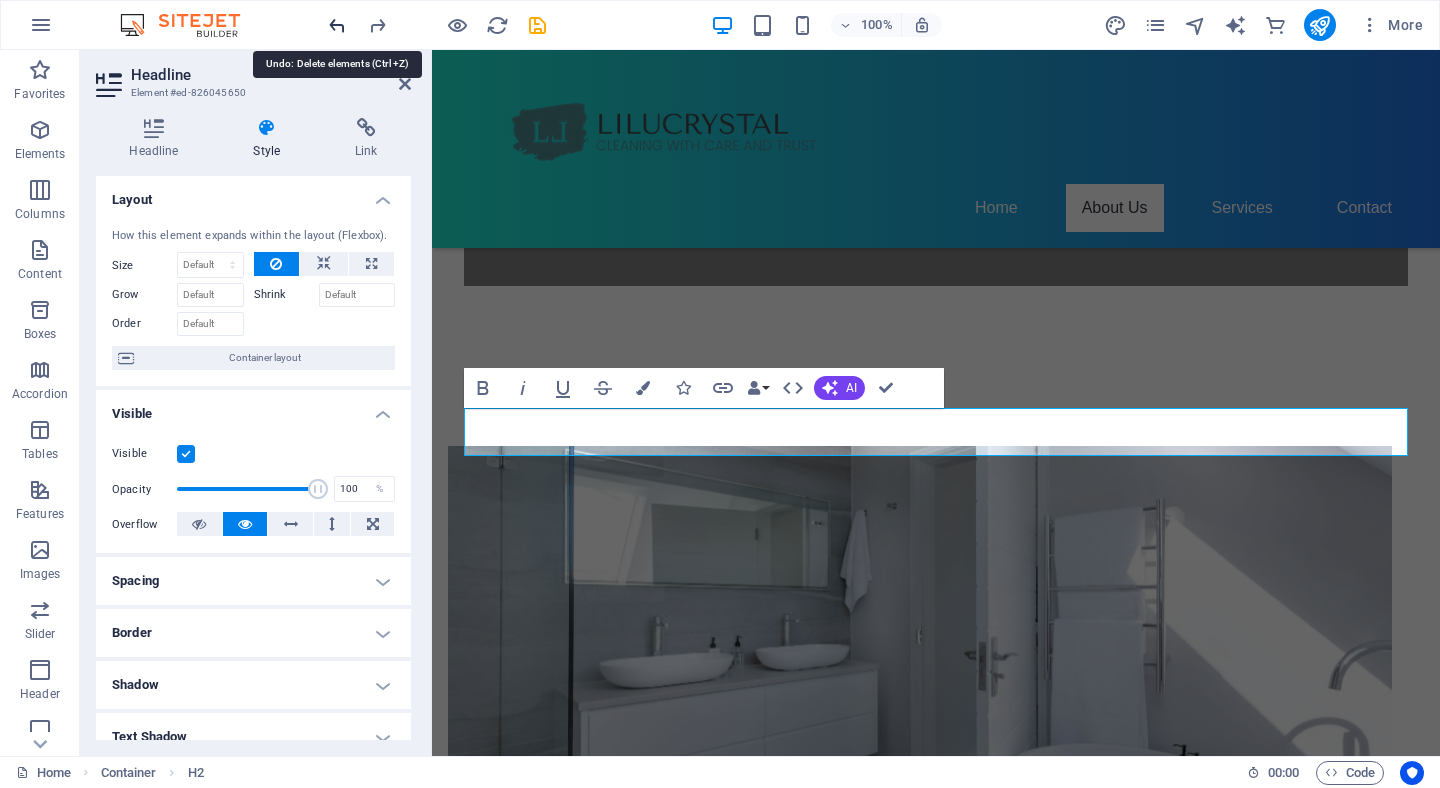 click at bounding box center [337, 25] 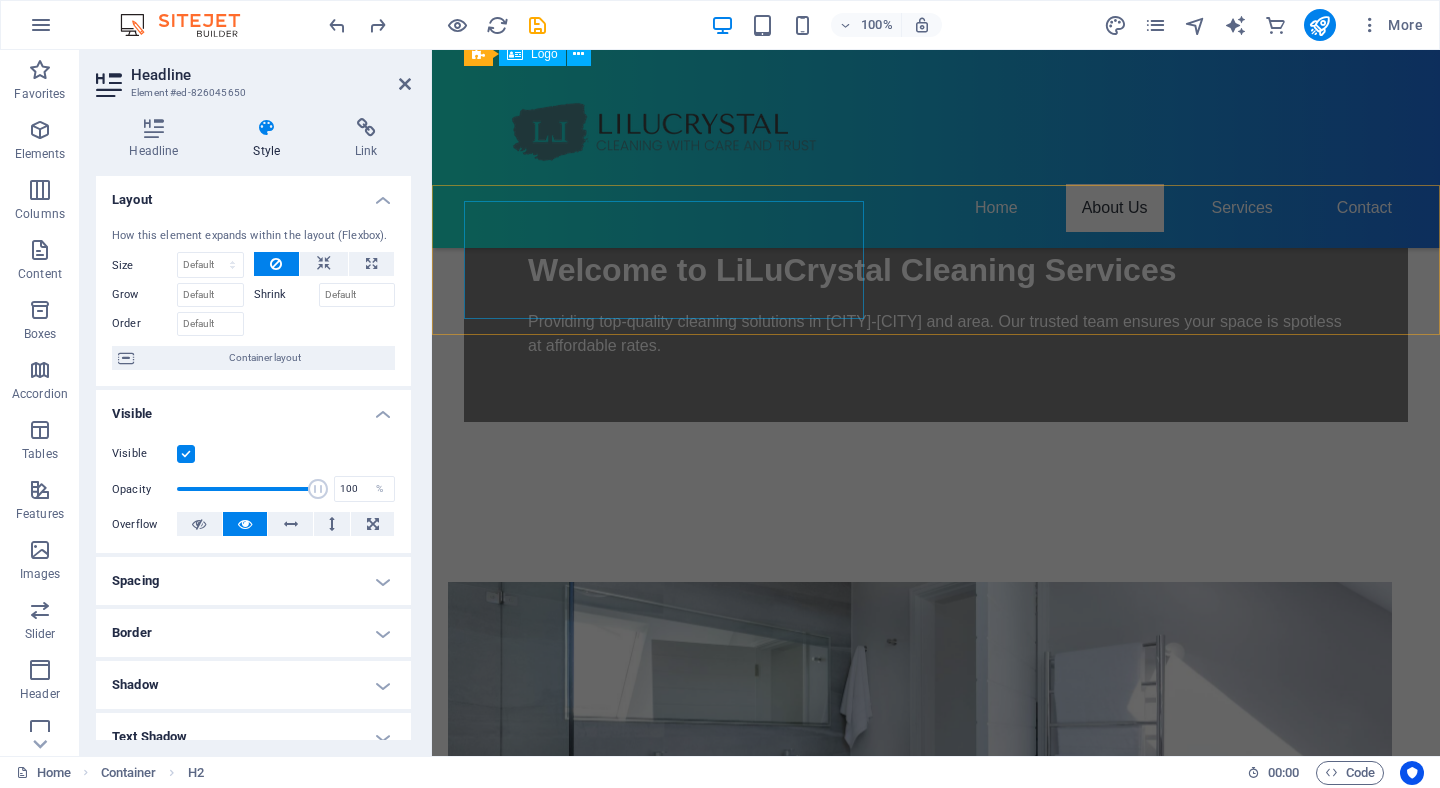 scroll, scrollTop: 793, scrollLeft: 0, axis: vertical 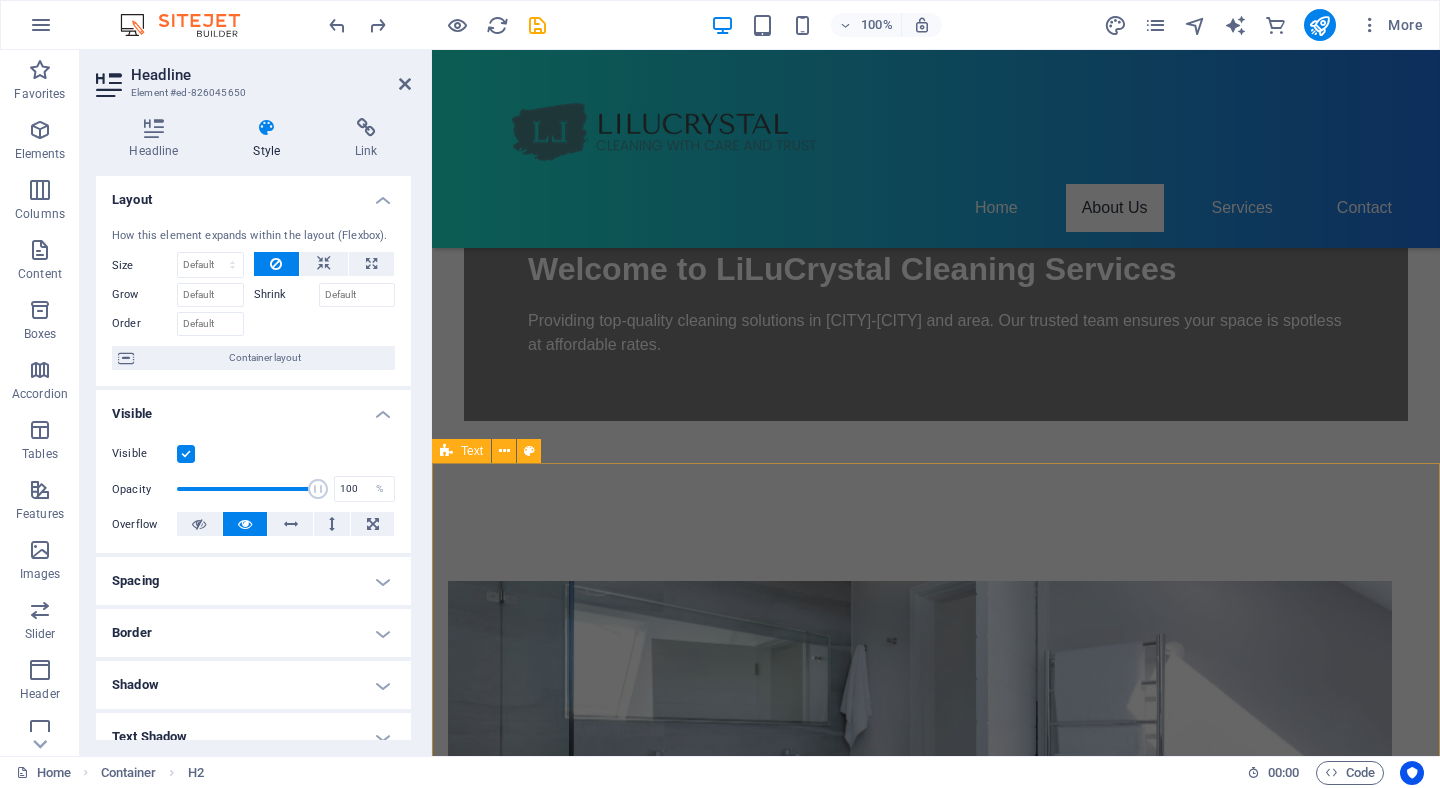 click on "About Us Lorem ipsum dolor sitope amet, consectetur adipisicing elitip. Massumenda, dolore, cum vel modi asperiores consequatur suscipit quidem ducimus eveniet iure expedita consecteture odiogil voluptatum similique fugit voluptates atem accusamus quae quas dolorem tenetur facere tempora maiores adipisci reiciendis accusantium voluptatibus id voluptate tempore dolor harum nisi amet! Nobis, eaque. Aenean commodo ligula eget dolor. Lorem ipsum dolor sit amet, consectetuer adipiscing elit leget odiogil voluptatum similique fugit voluptates dolor. Libero assumenda, dolore, cum vel modi asperiores consequatur." at bounding box center [936, 1606] 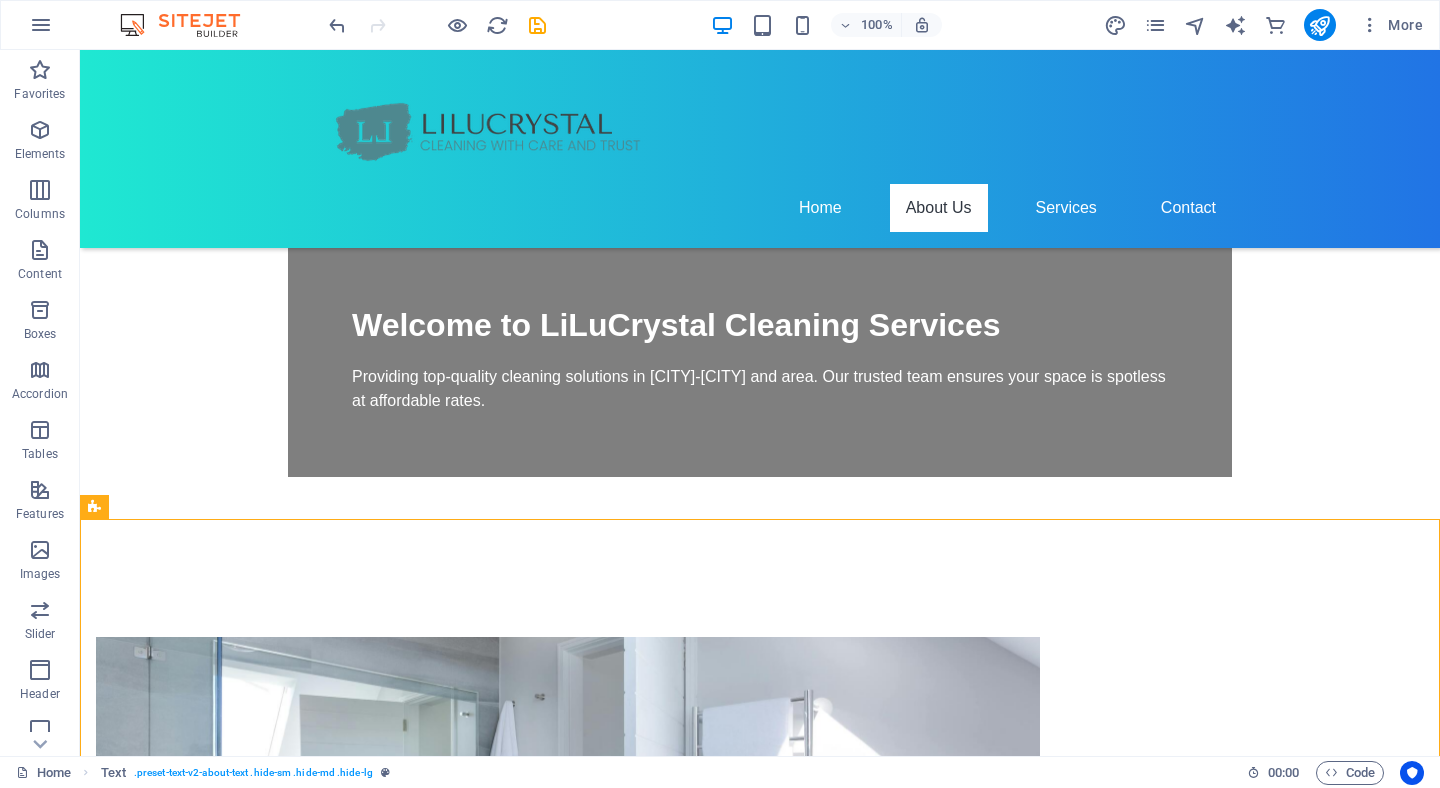 scroll, scrollTop: 753, scrollLeft: 0, axis: vertical 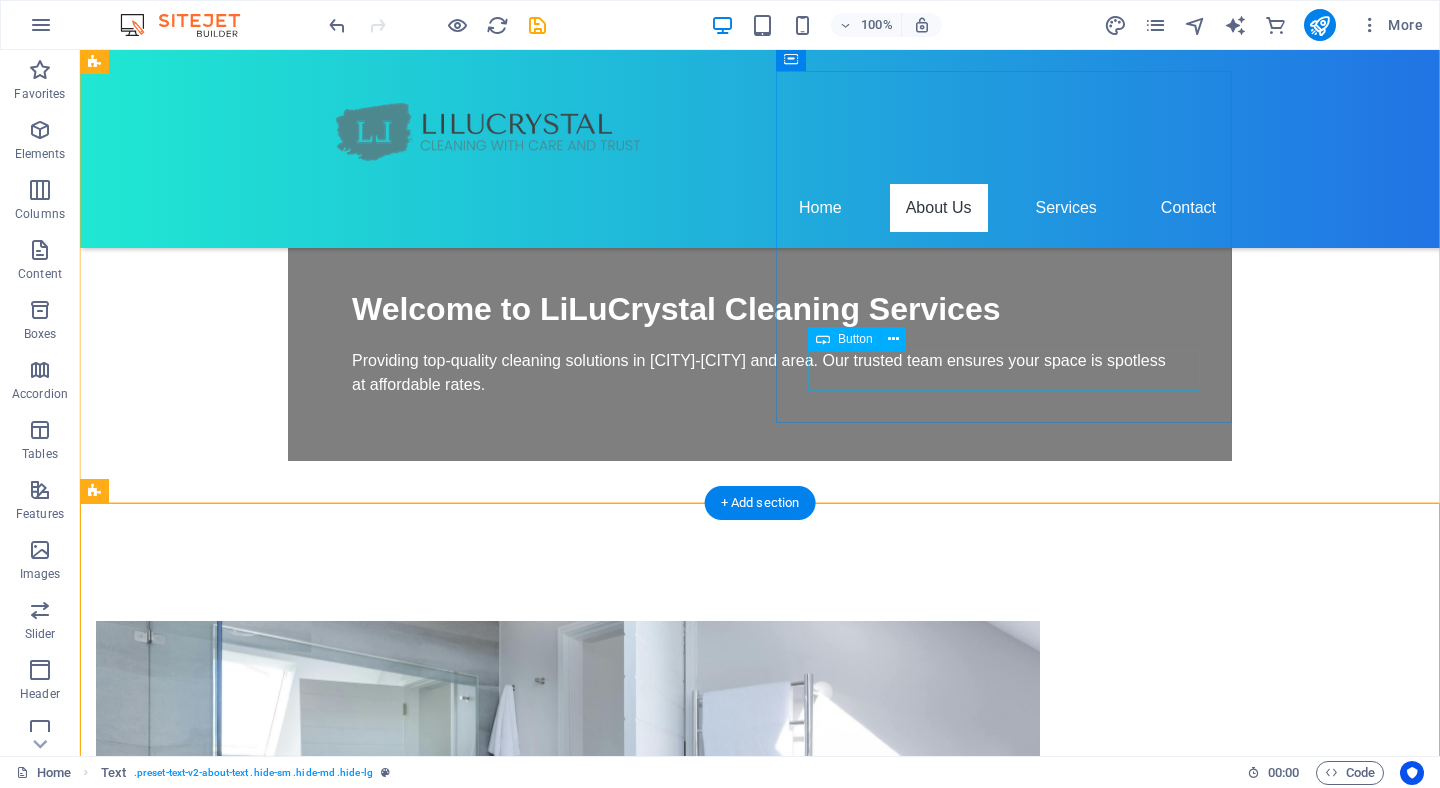 click on "Learn More About Us" at bounding box center [568, 1335] 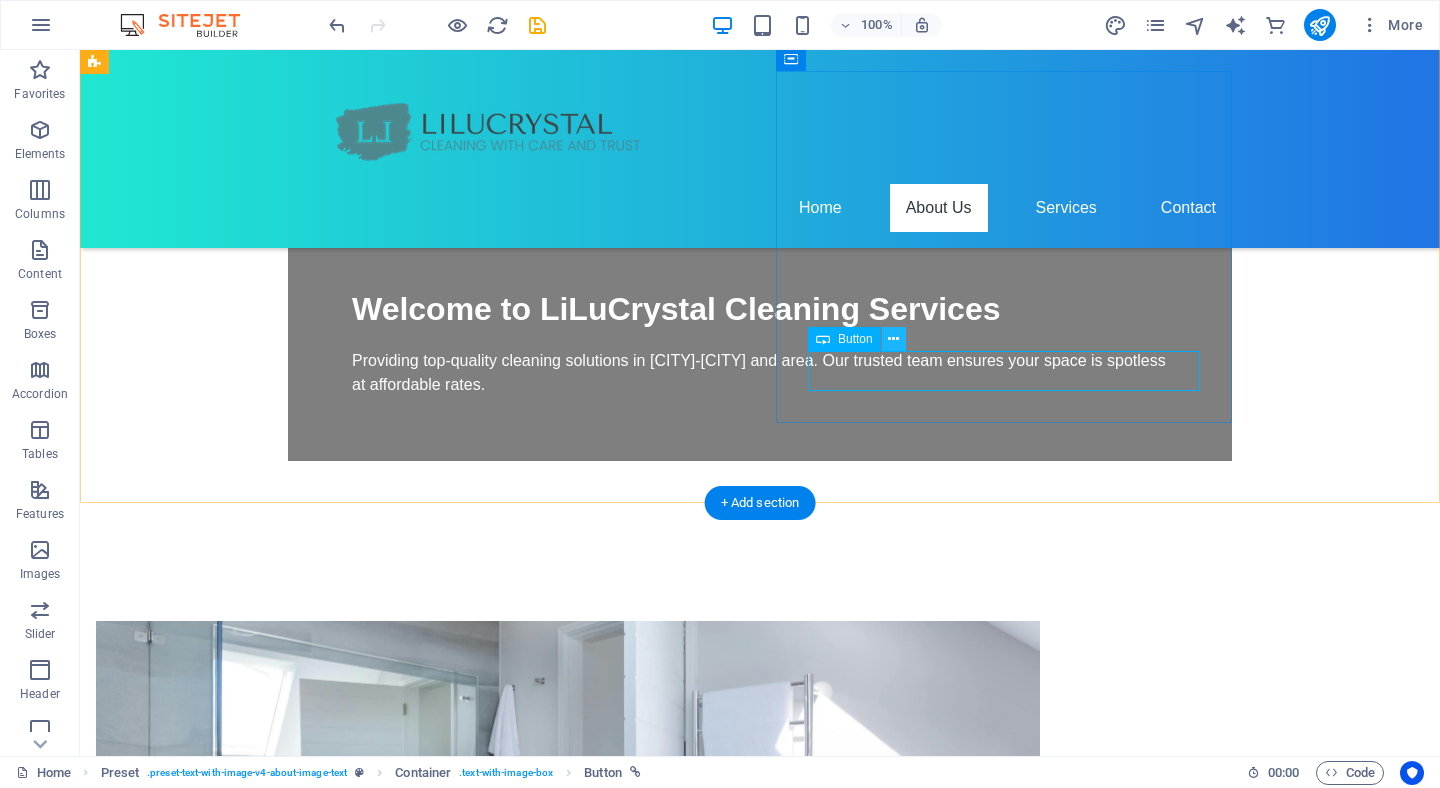 click at bounding box center [893, 339] 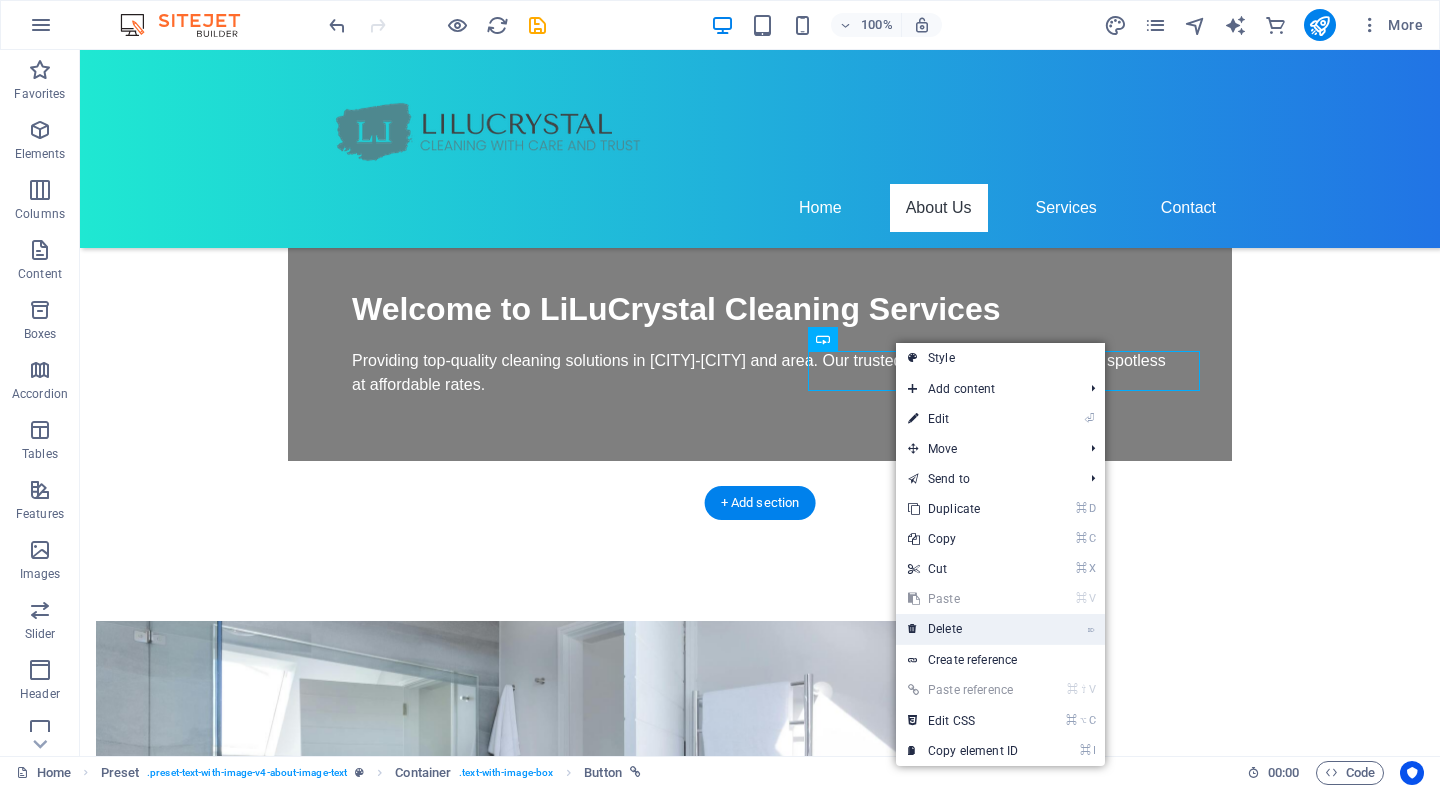 click on "⌦  Delete" at bounding box center [963, 629] 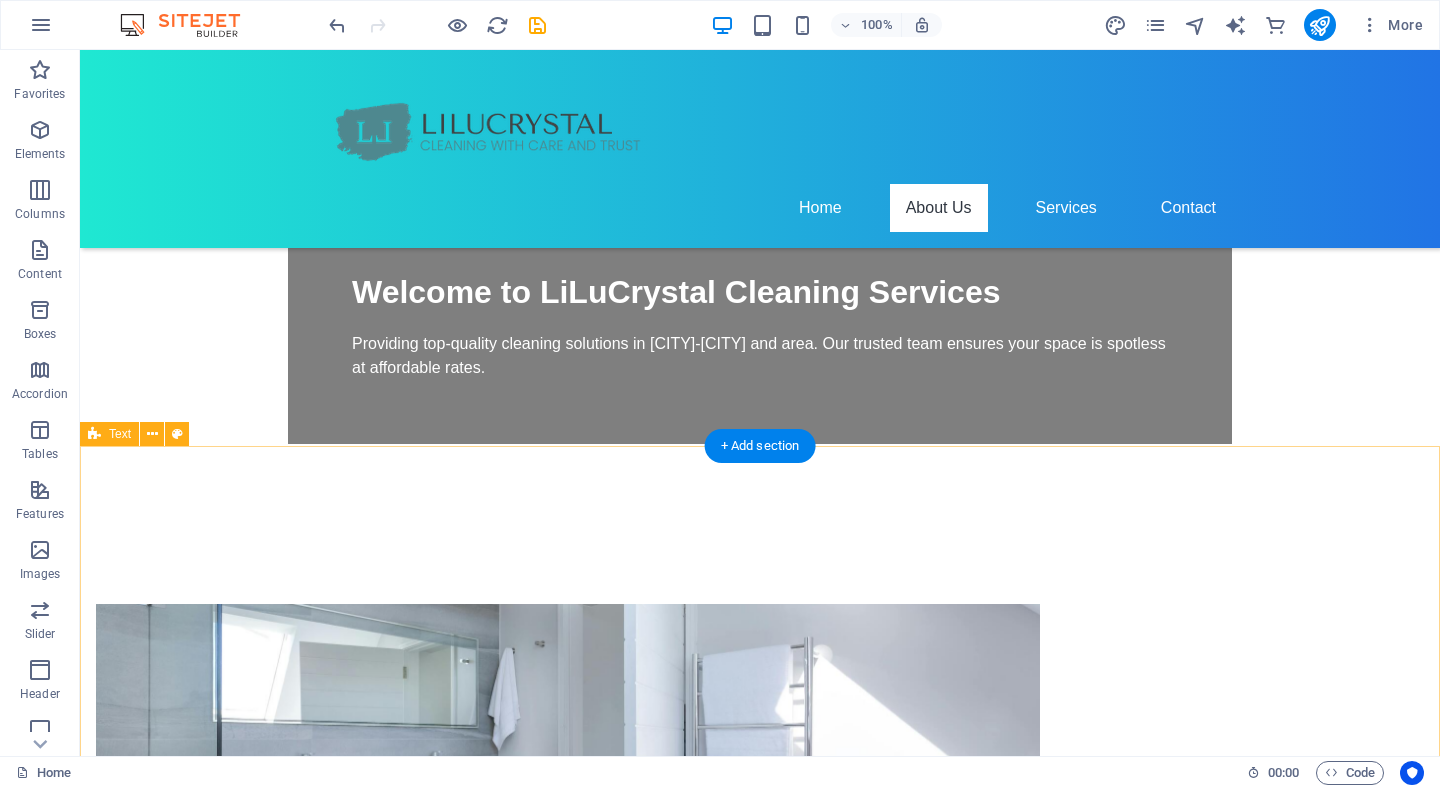 scroll, scrollTop: 754, scrollLeft: 0, axis: vertical 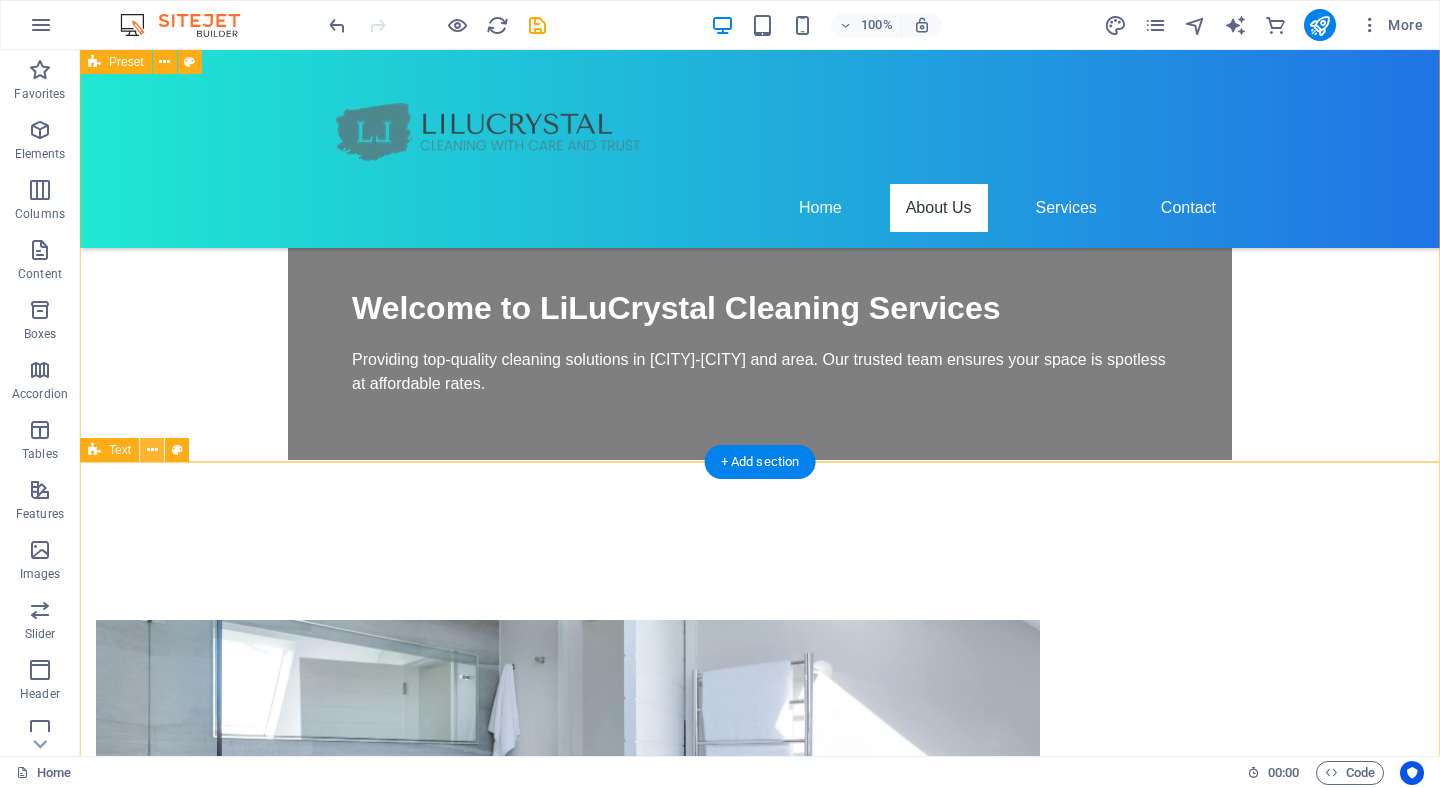 click at bounding box center [152, 450] 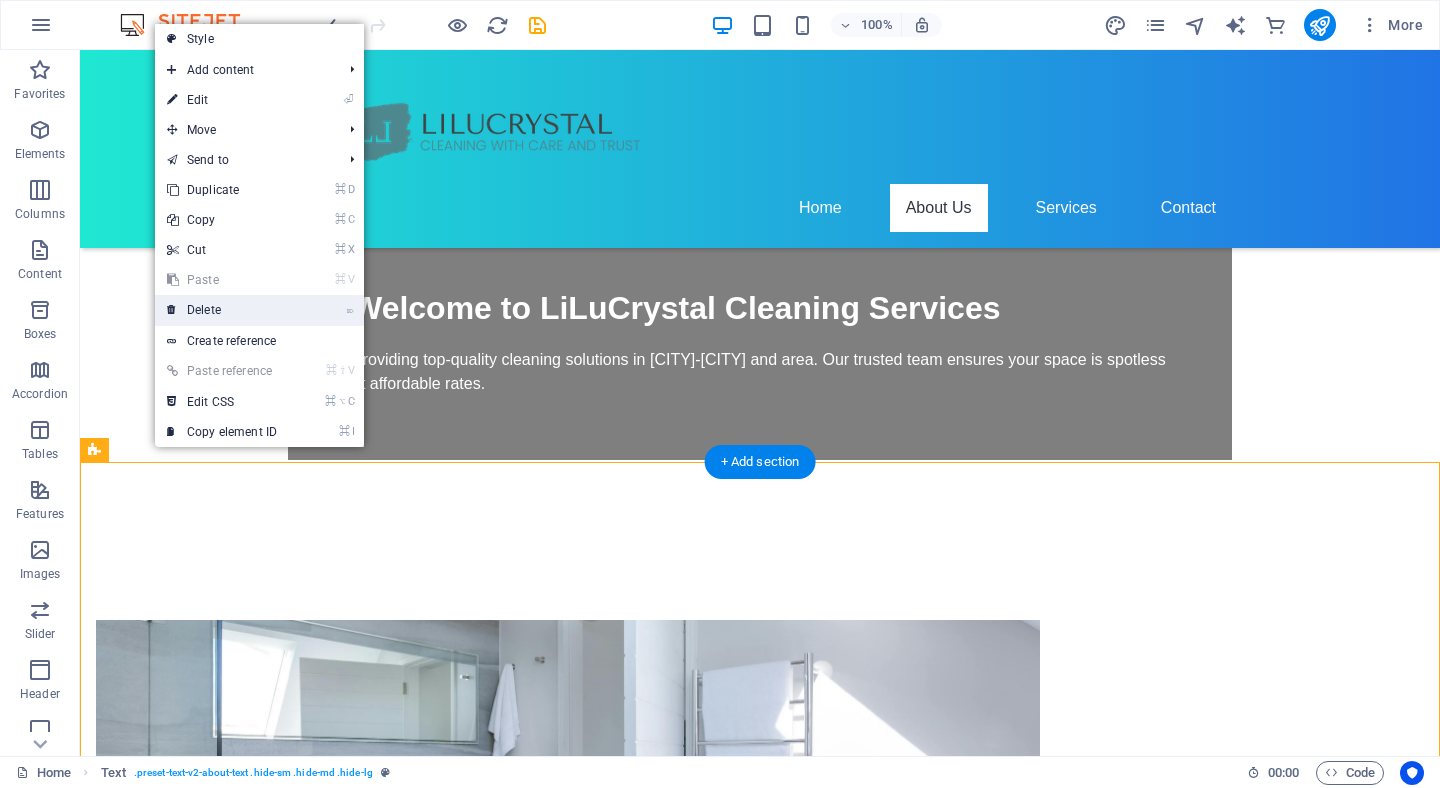click on "⌦  Delete" at bounding box center [222, 310] 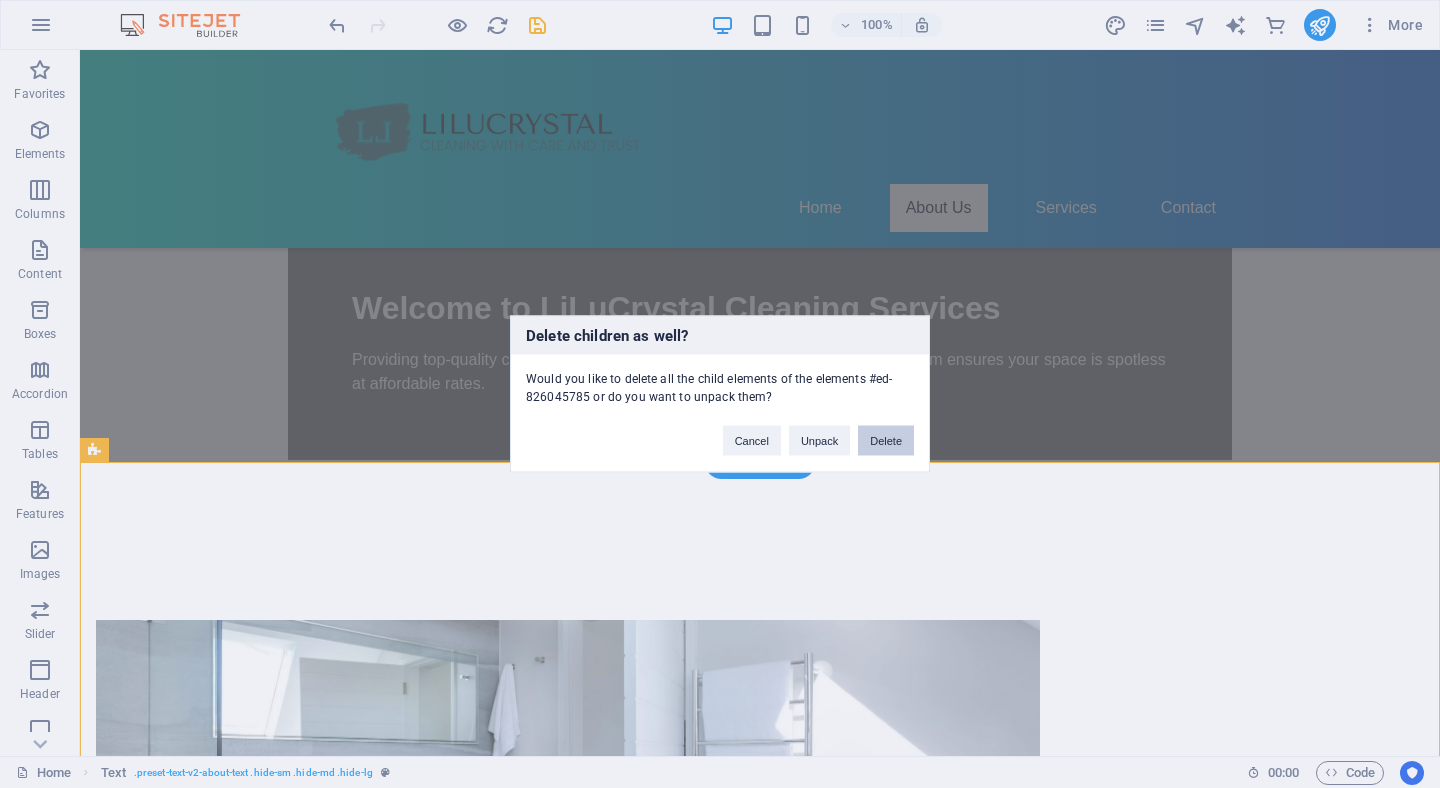 drag, startPoint x: 878, startPoint y: 440, endPoint x: 798, endPoint y: 390, distance: 94.33981 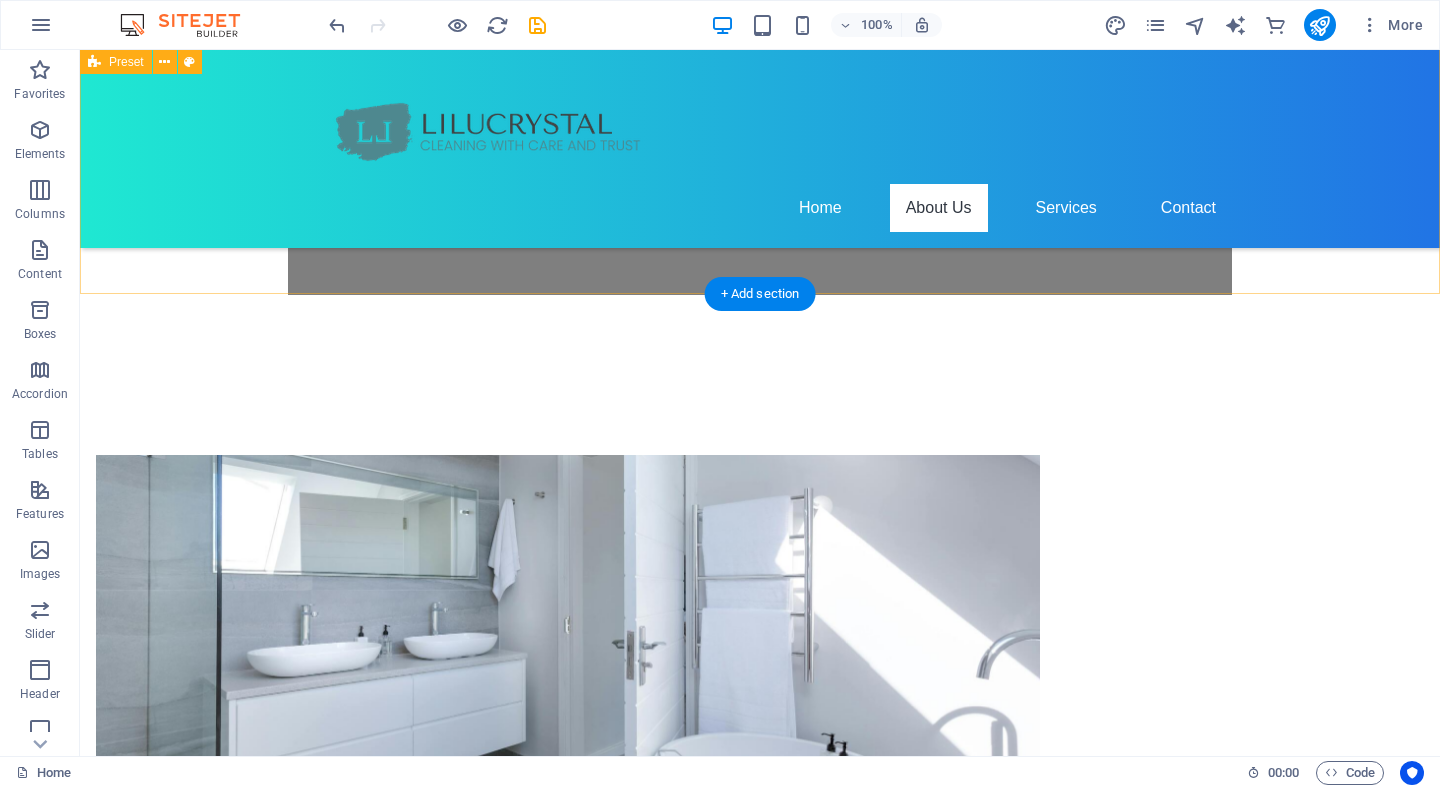 scroll, scrollTop: 935, scrollLeft: 0, axis: vertical 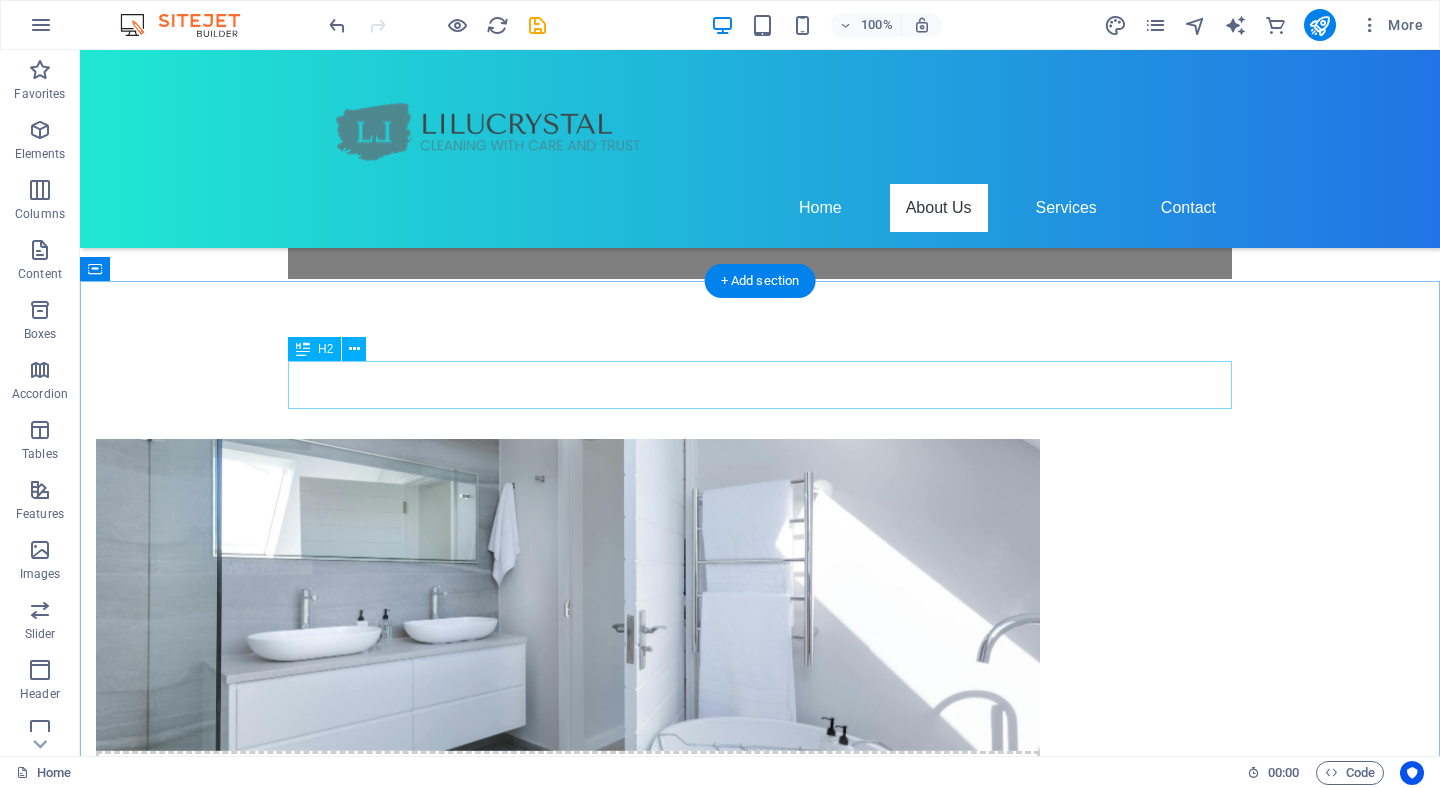 click on "Our All-Encompassing Cleaning Solutions" at bounding box center [760, 1309] 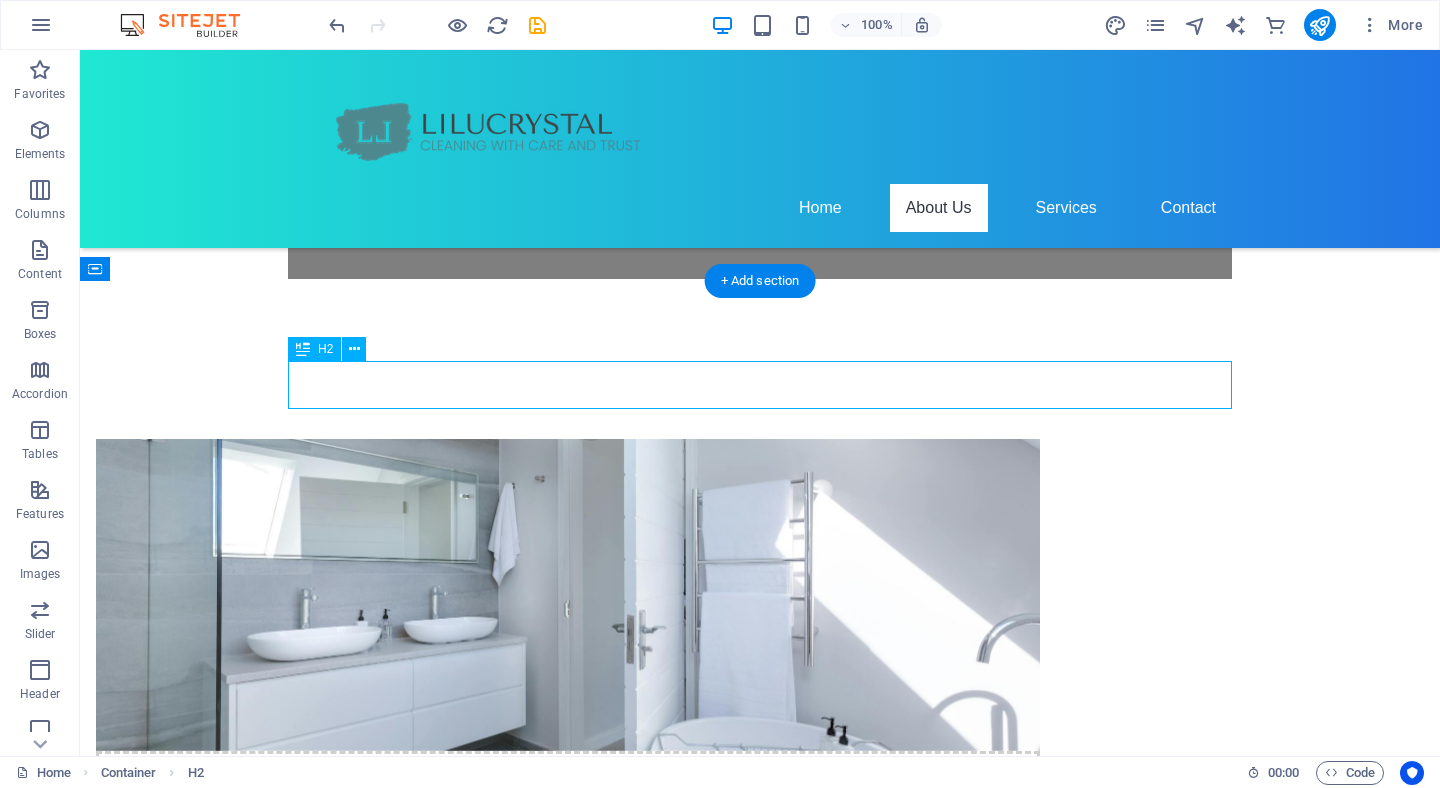 click on "Our All-Encompassing Cleaning Solutions" at bounding box center (760, 1309) 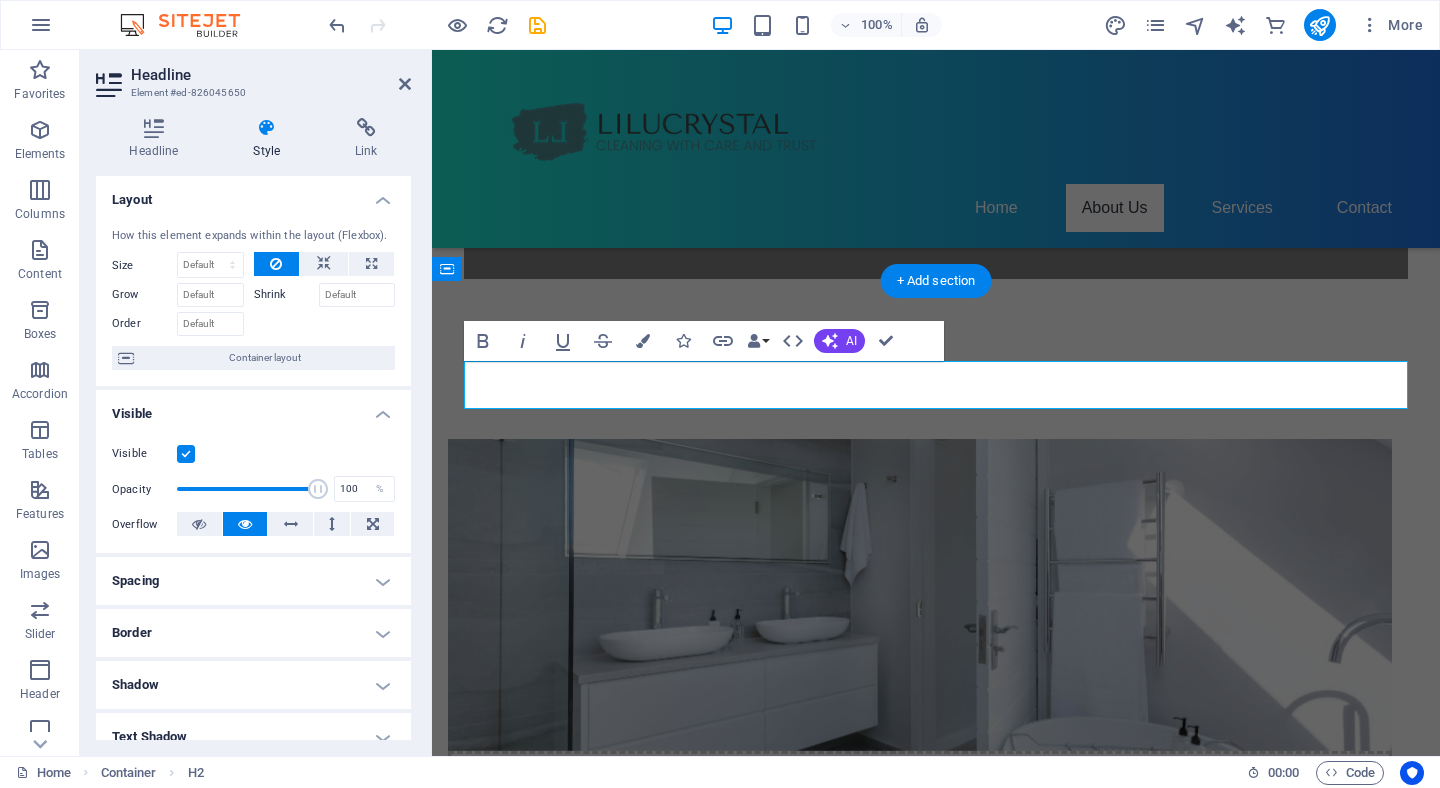 type 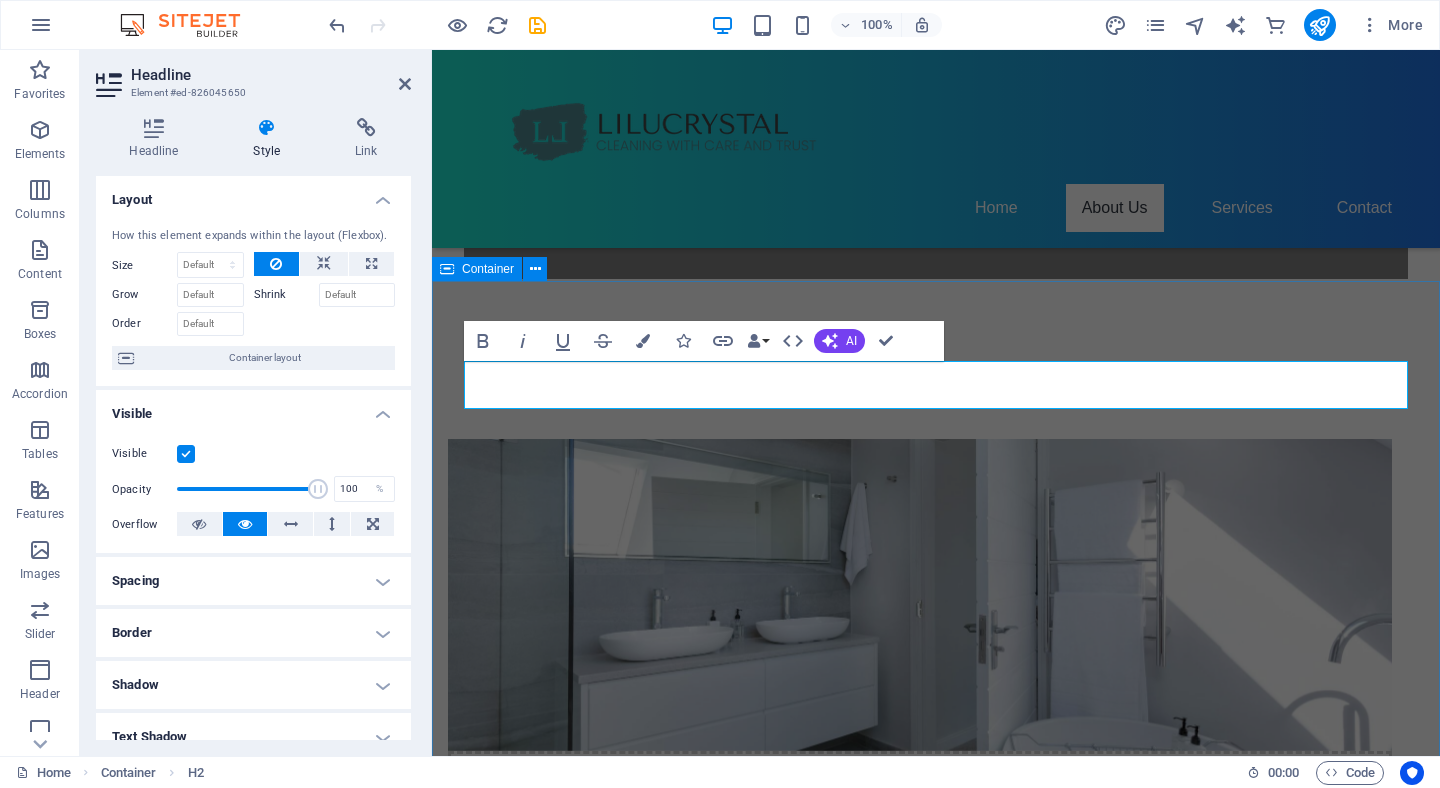 click on "​OUR SERVICE Regular Cleaning Starting from just $30 per hour, our regular cleaning service keeps your home tidy and welcoming. Deep Cleaning Our deep cleaning service goes beyond the surface to ensure your home is thoroughly cleaned and sanitized. Move In/Out Cleaning Moving? Let us handle the cleaning so you can focus on settling in or moving out." at bounding box center [936, 1736] 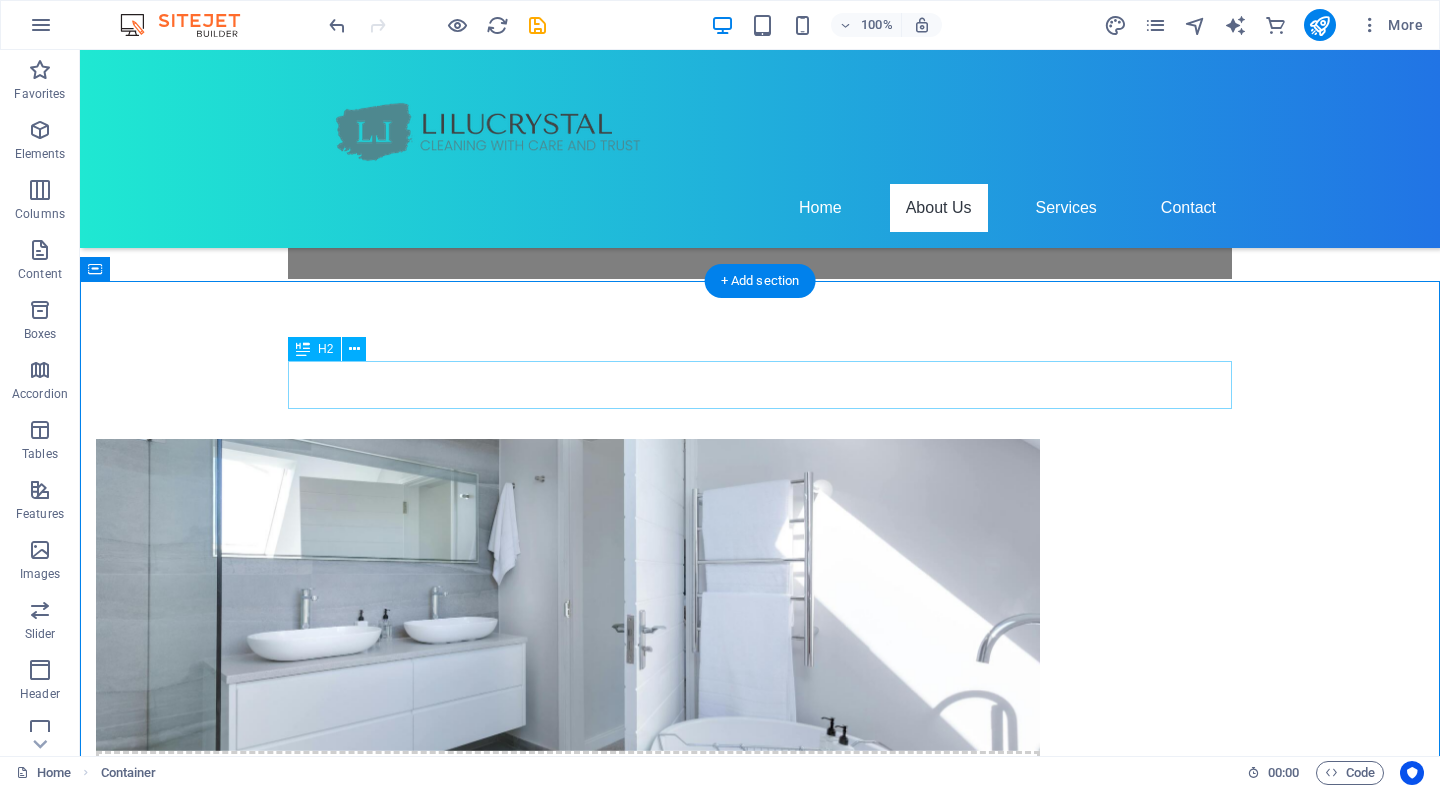 click on "OUR SERVICE" at bounding box center [760, 1309] 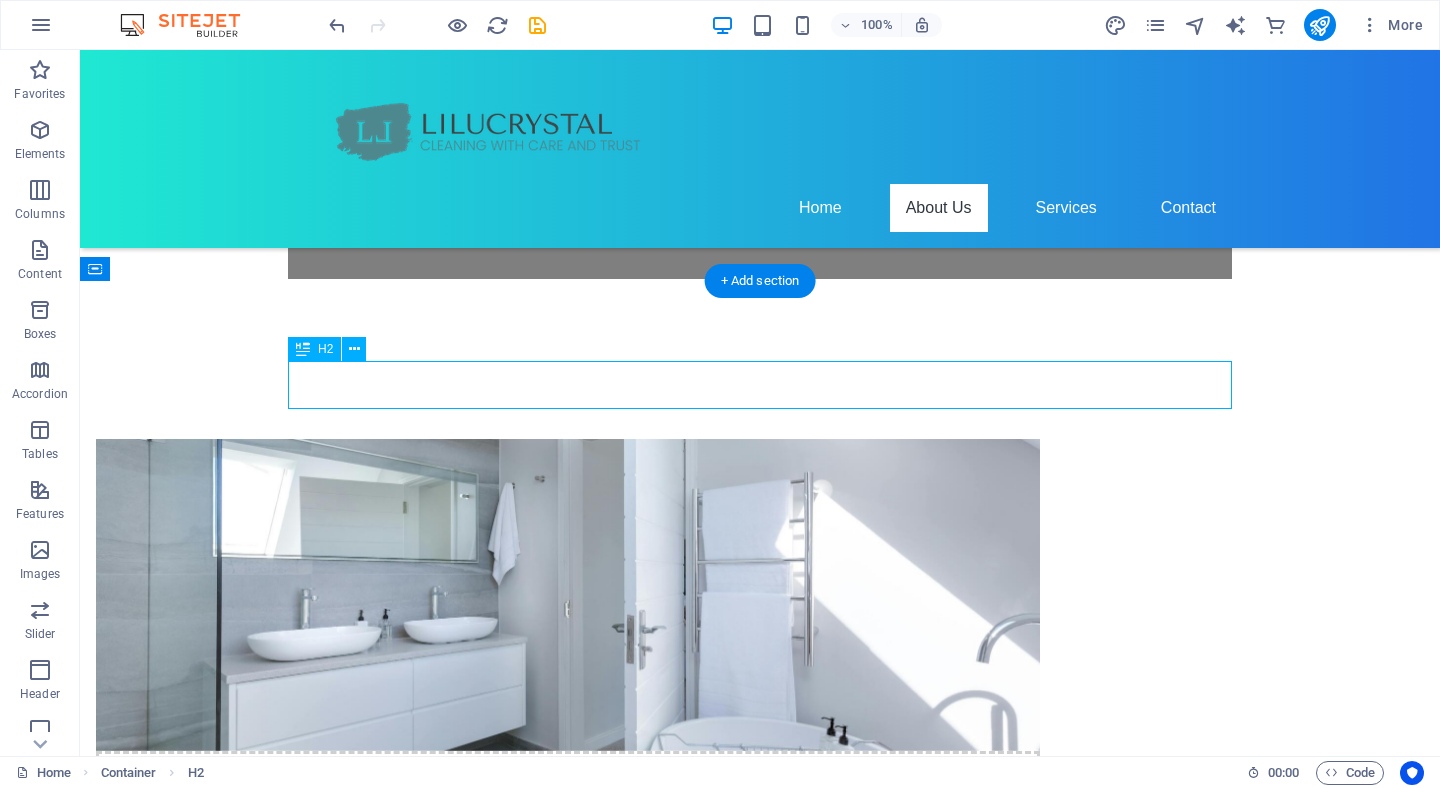 click on "OUR SERVICE" at bounding box center [760, 1309] 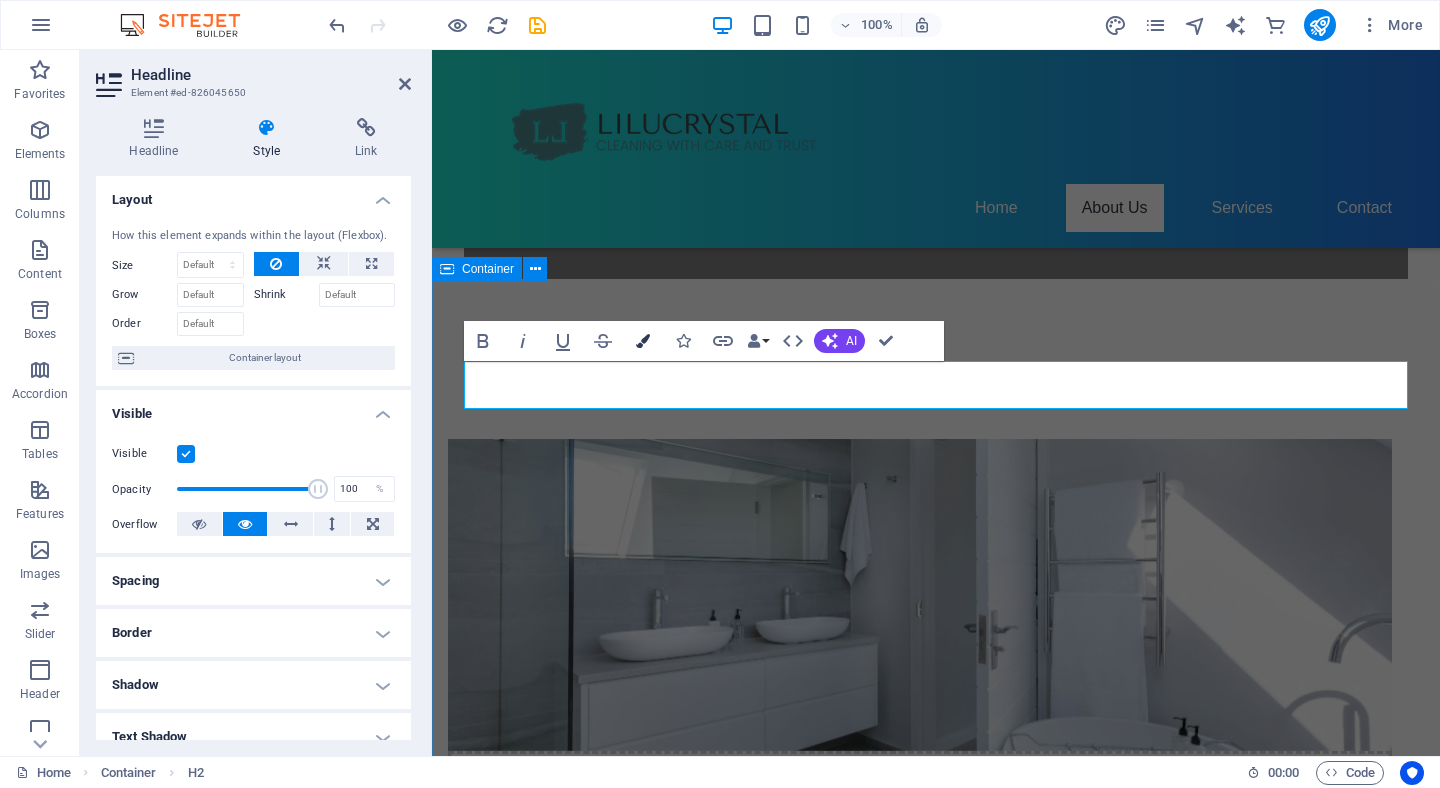 click at bounding box center [643, 341] 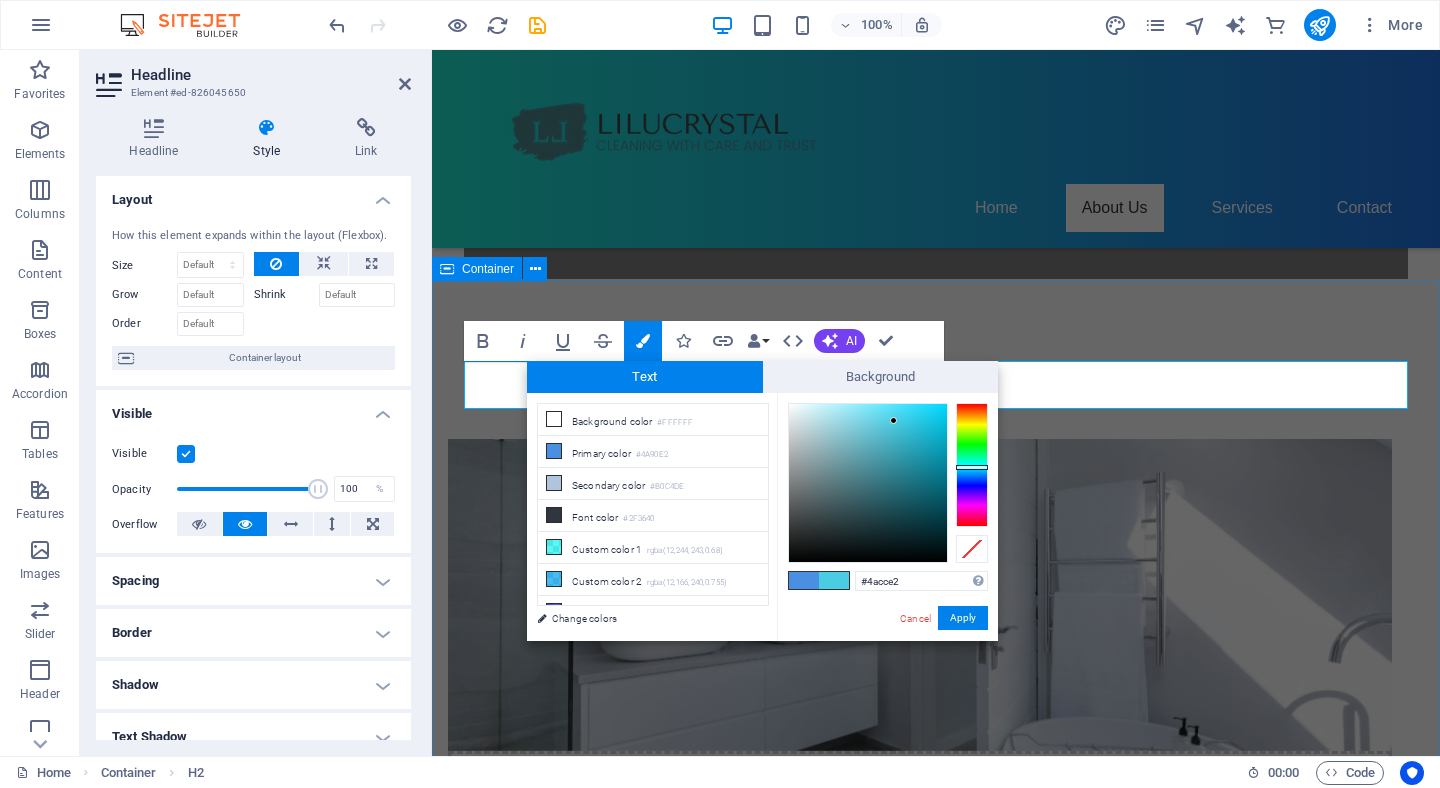 click at bounding box center (972, 465) 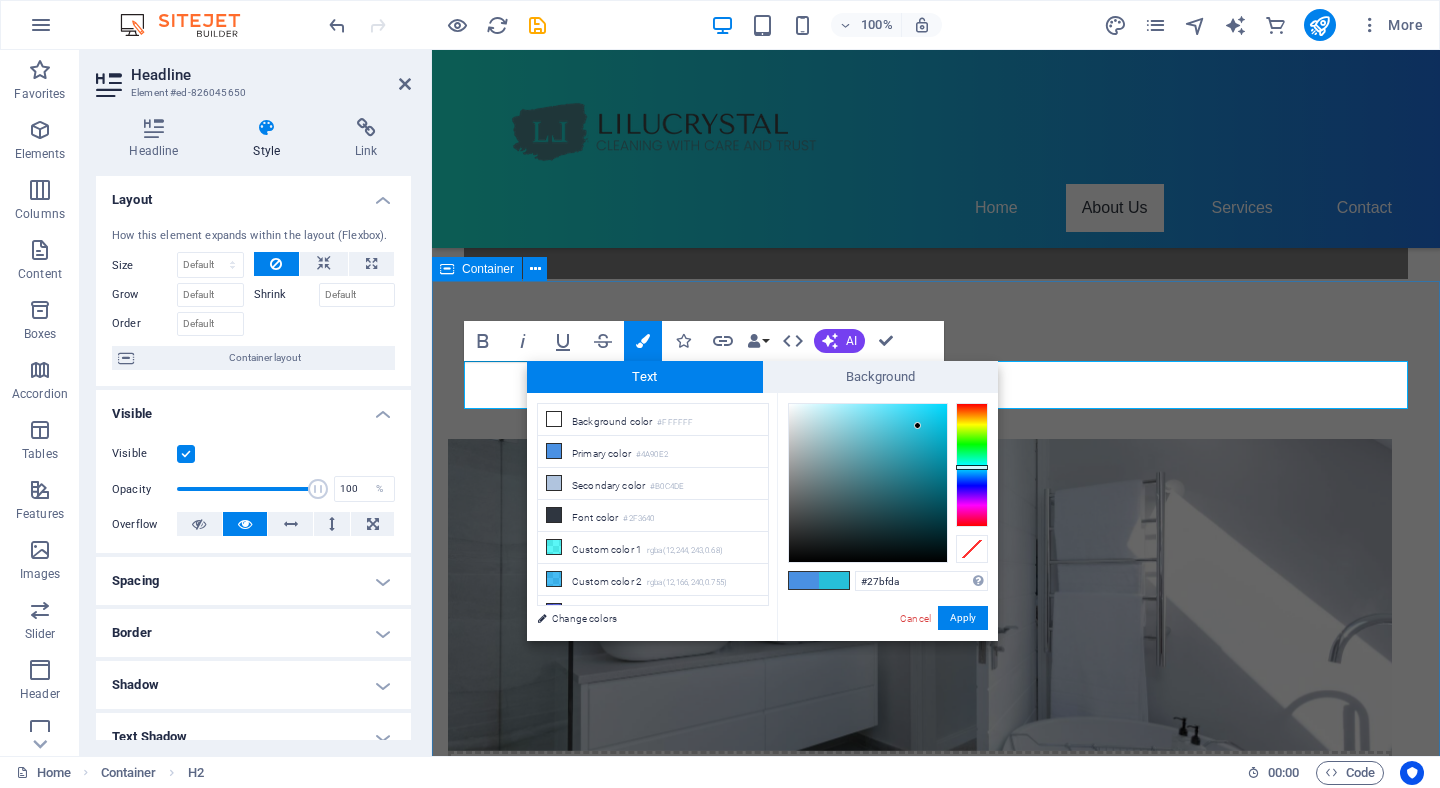 click at bounding box center (868, 483) 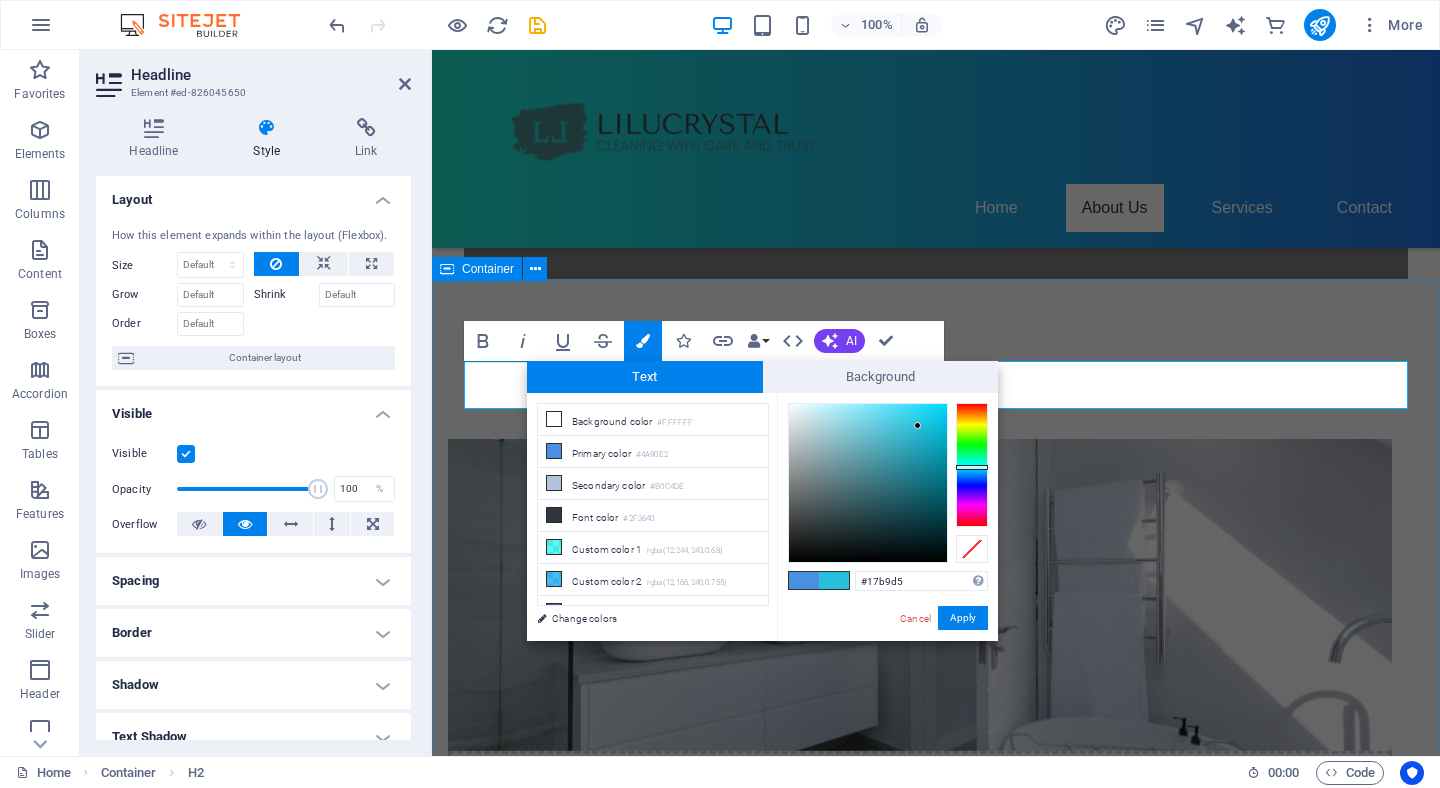 click at bounding box center [868, 483] 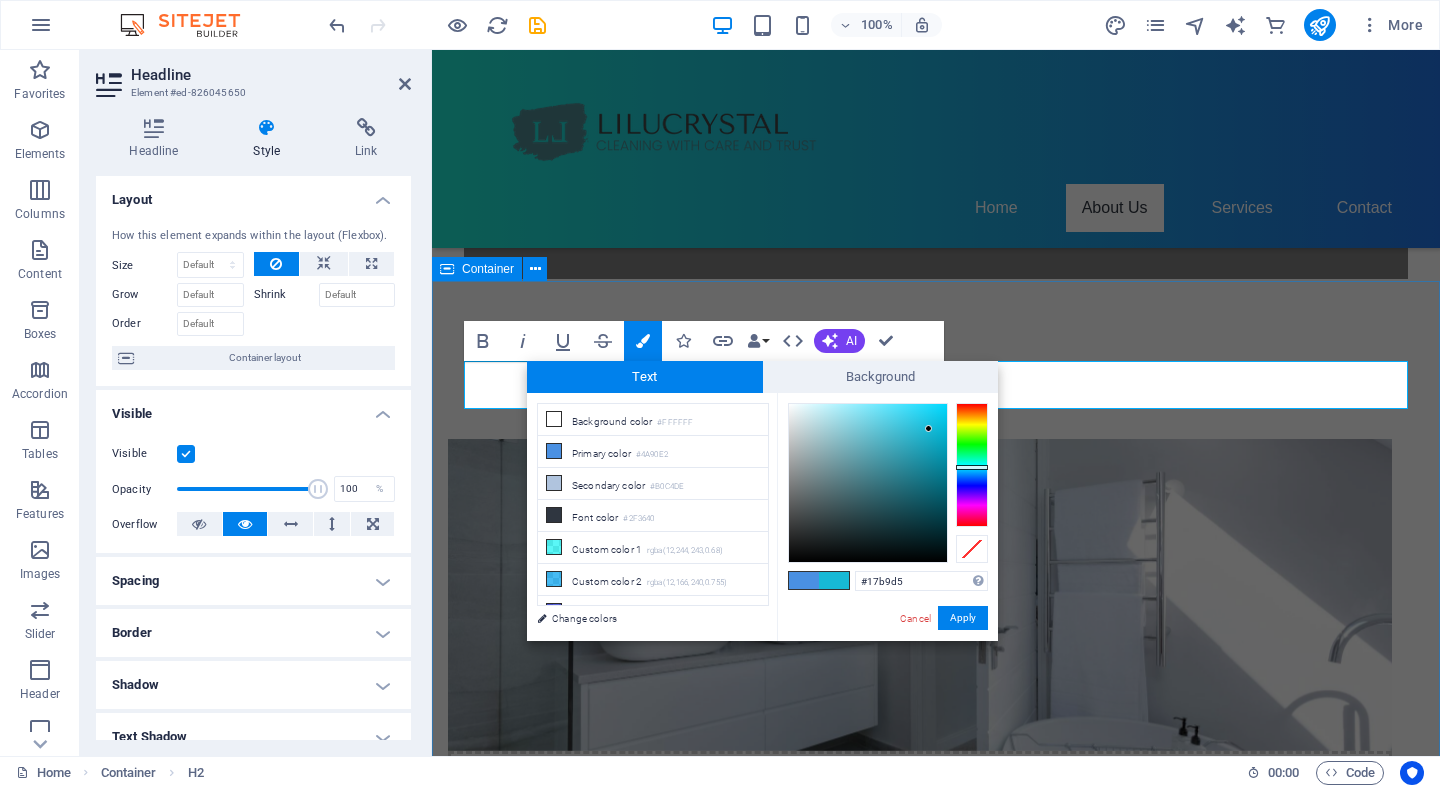 type on "#0ebddb" 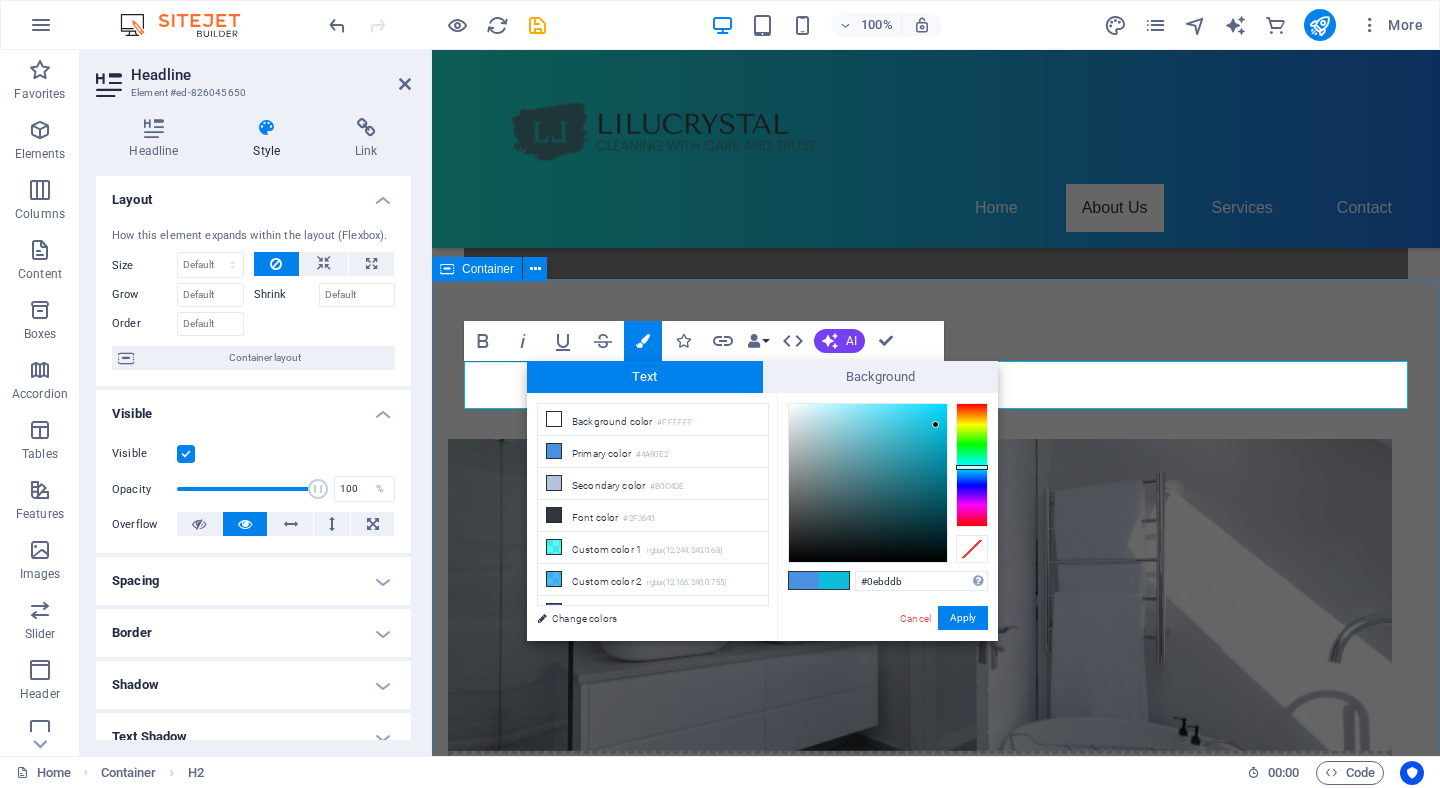click at bounding box center [868, 483] 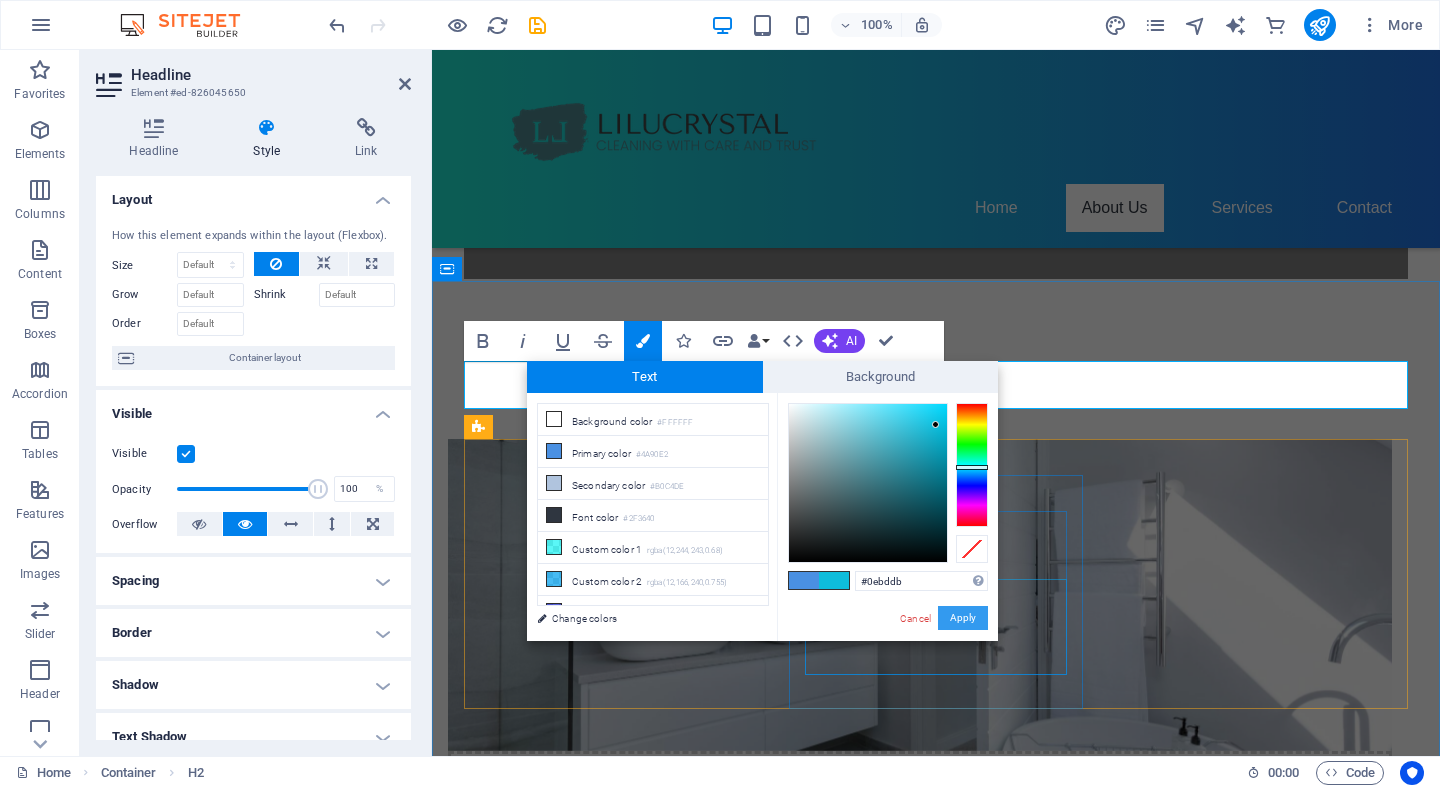 click on "Apply" at bounding box center [963, 618] 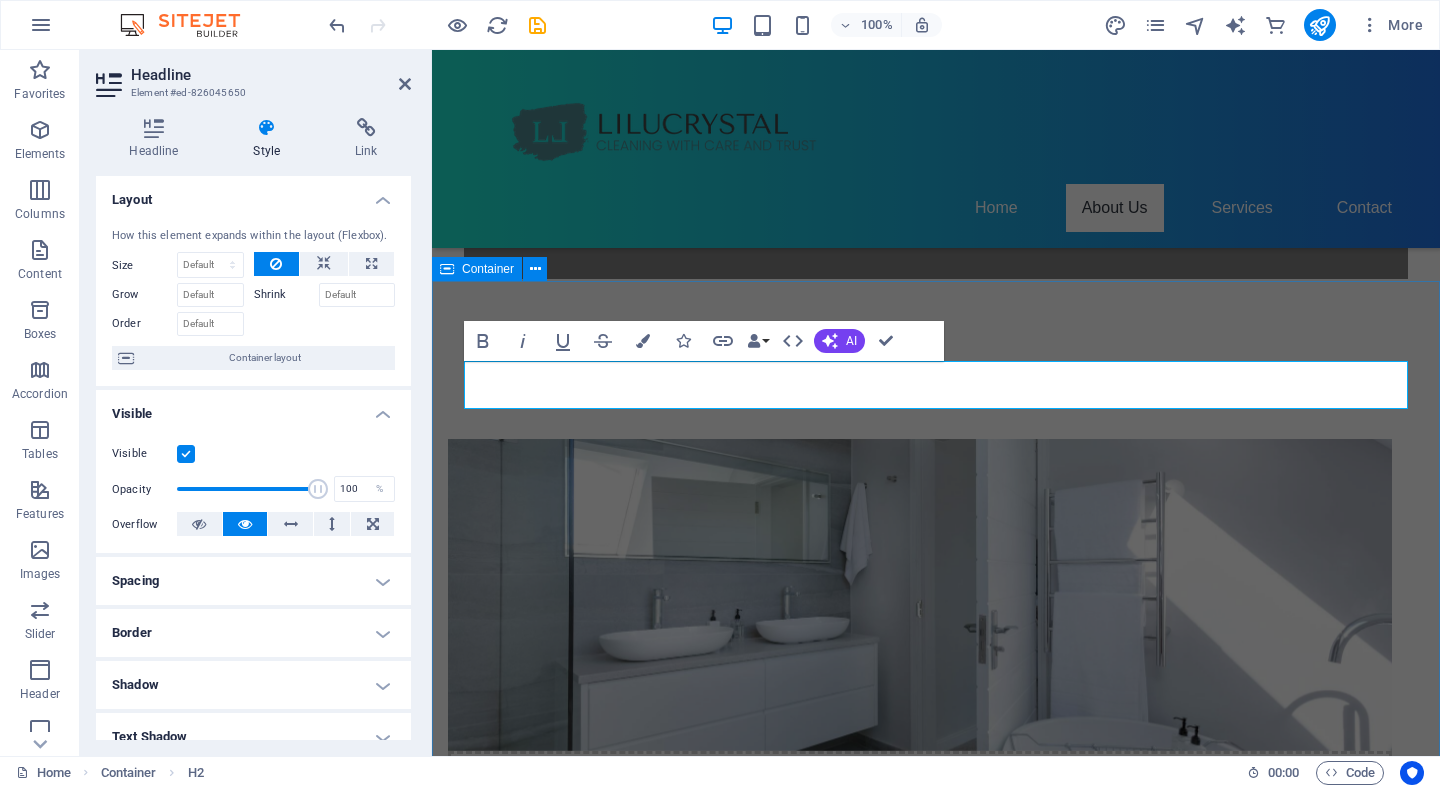 click on "OUR SERVICE Regular Cleaning Starting from just $30 per hour, our regular cleaning service keeps your home tidy and welcoming. Deep Cleaning Our deep cleaning service goes beyond the surface to ensure your home is thoroughly cleaned and sanitized. Move In/Out Cleaning Moving? Let us handle the cleaning so you can focus on settling in or moving out." at bounding box center (936, 1736) 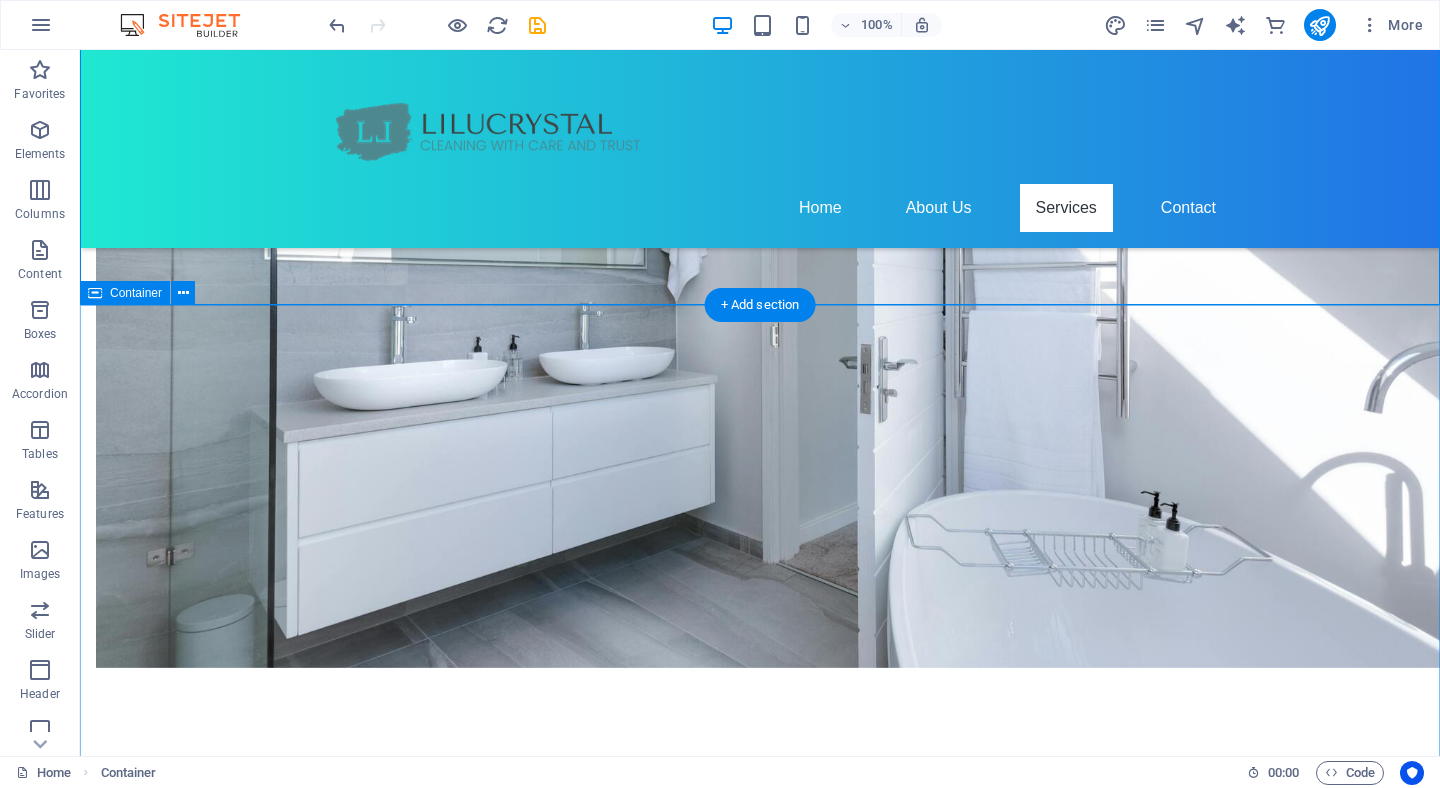 scroll, scrollTop: 3188, scrollLeft: 0, axis: vertical 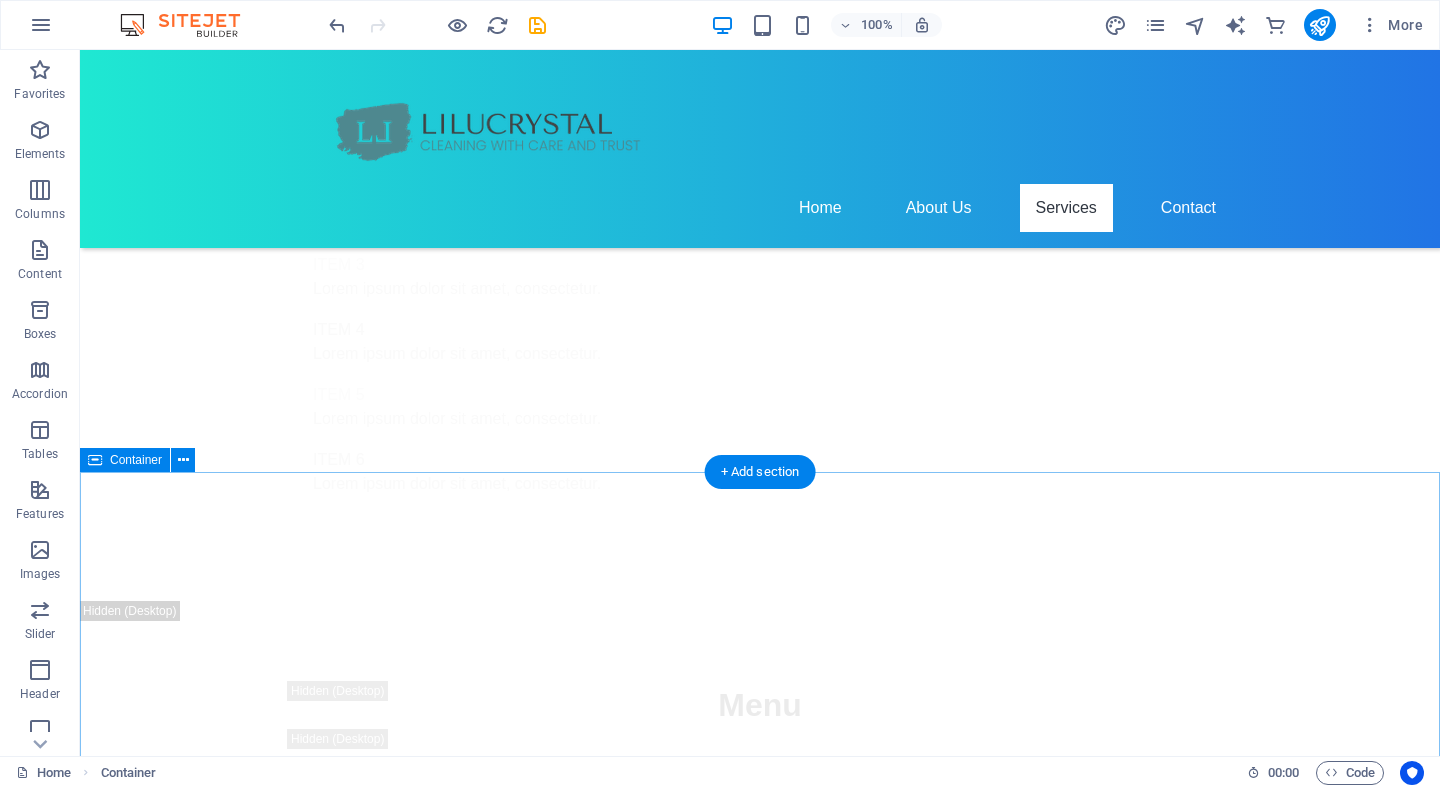 click on "Home About Us Services Contact" at bounding box center (760, 208) 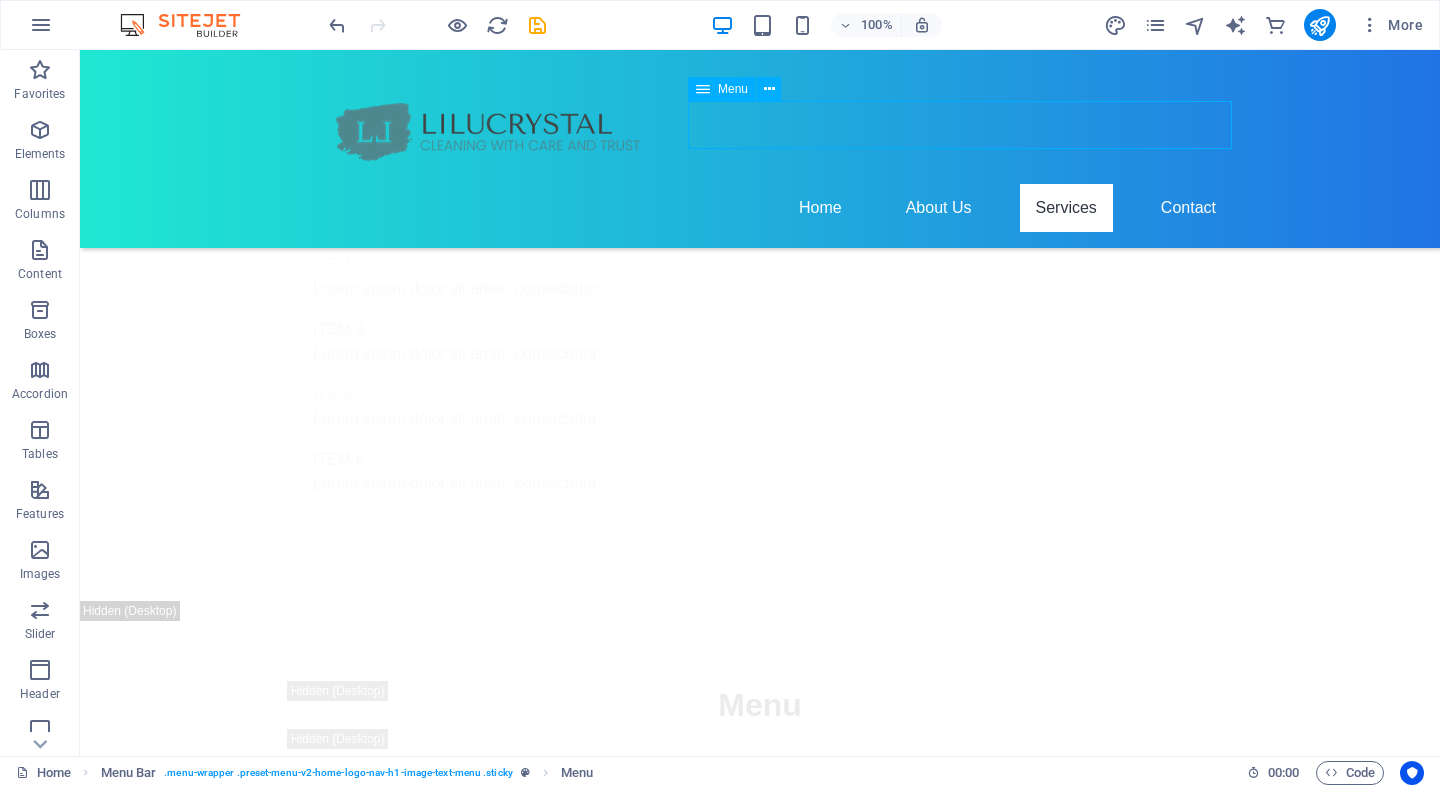 click on "Home About Us Services Contact" at bounding box center (760, 208) 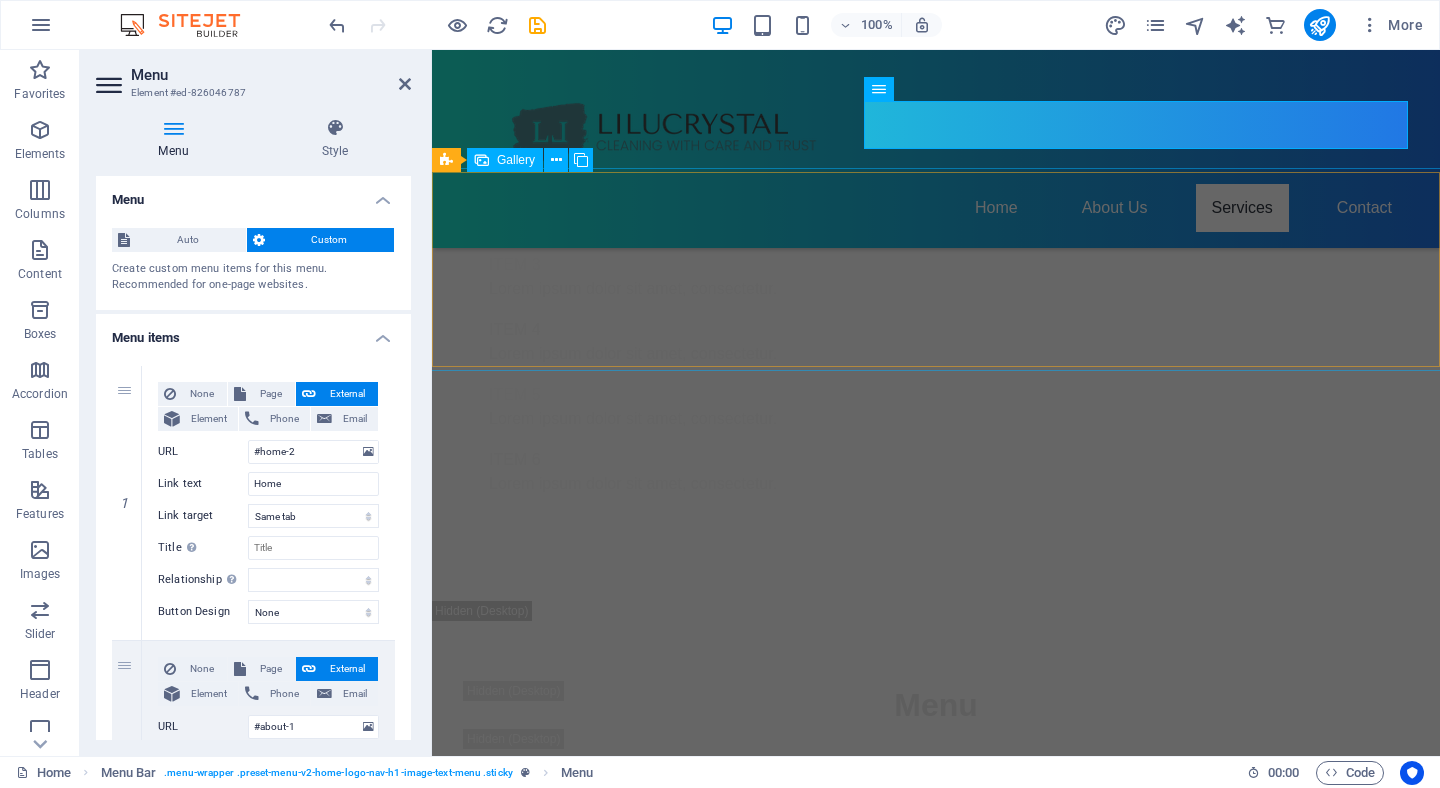 click at bounding box center (936, 8033) 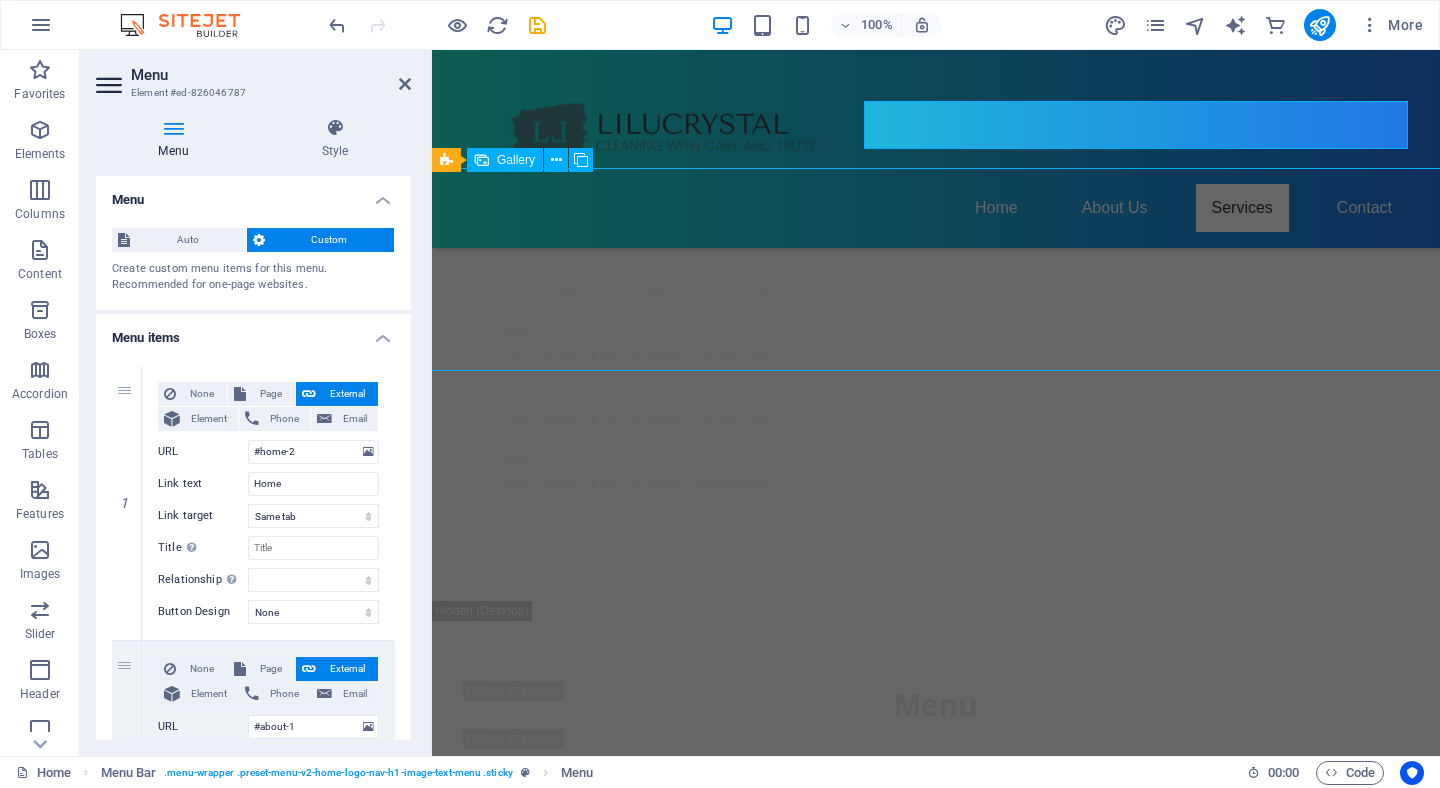 scroll, scrollTop: 9919, scrollLeft: 0, axis: vertical 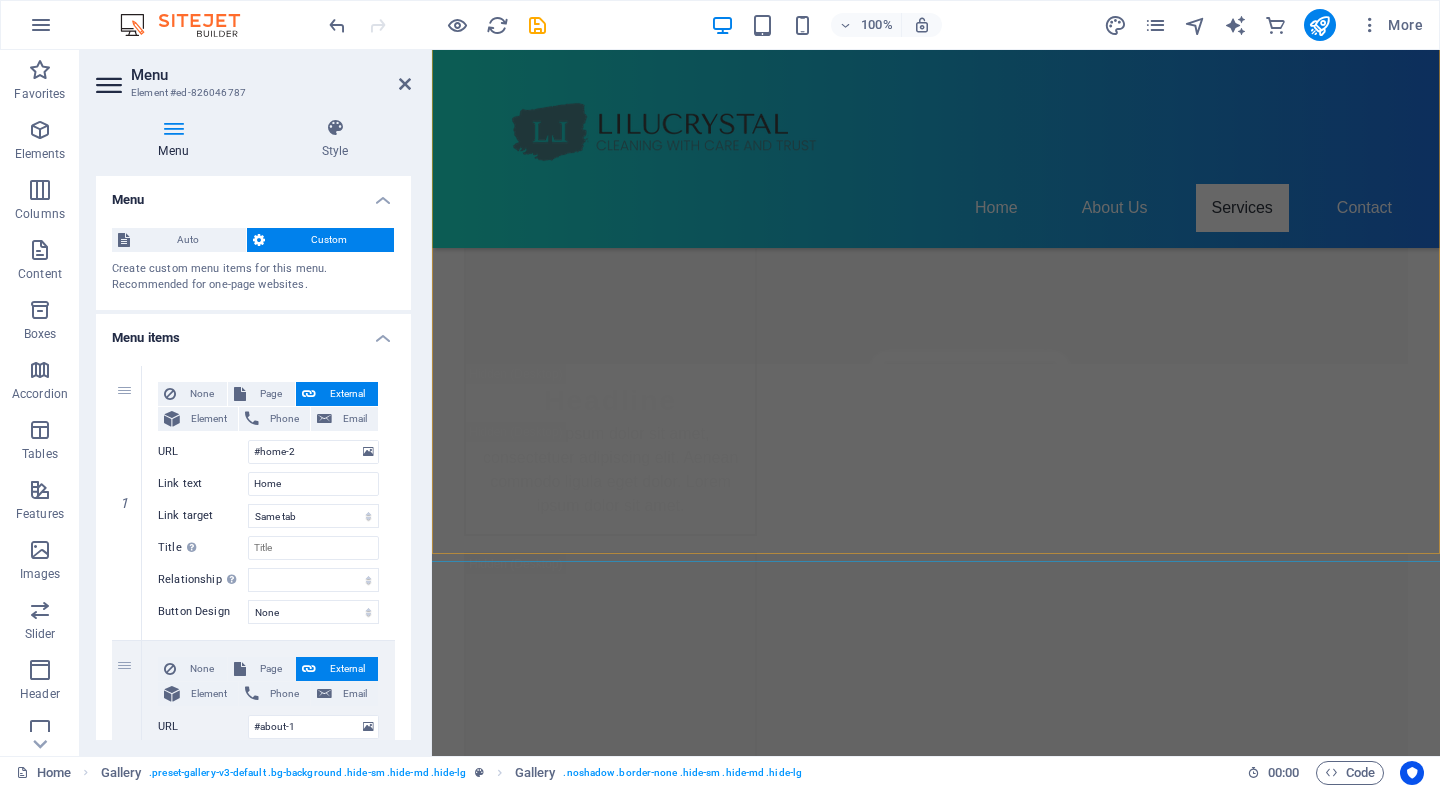 click at bounding box center [1139, 5833] 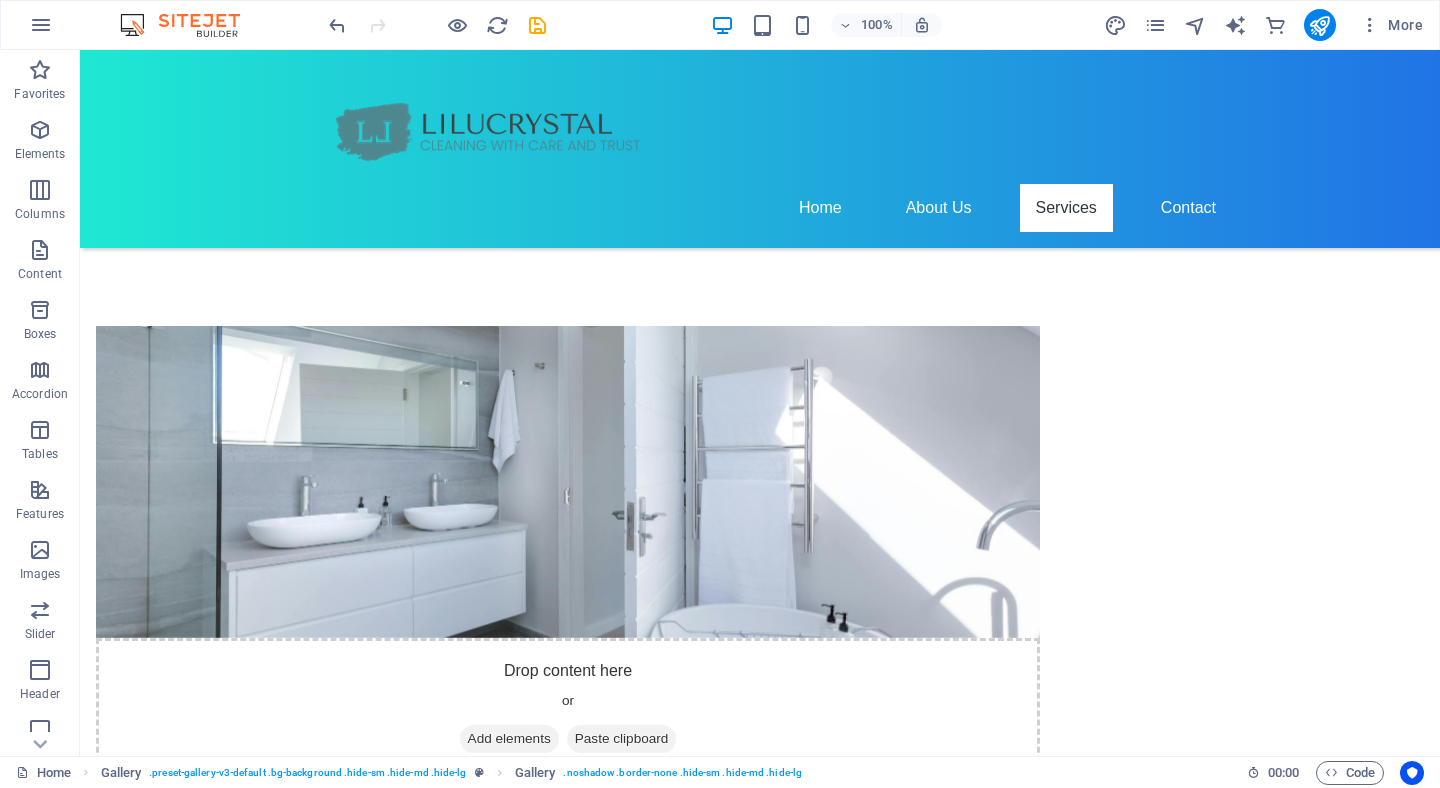 scroll, scrollTop: 1317, scrollLeft: 0, axis: vertical 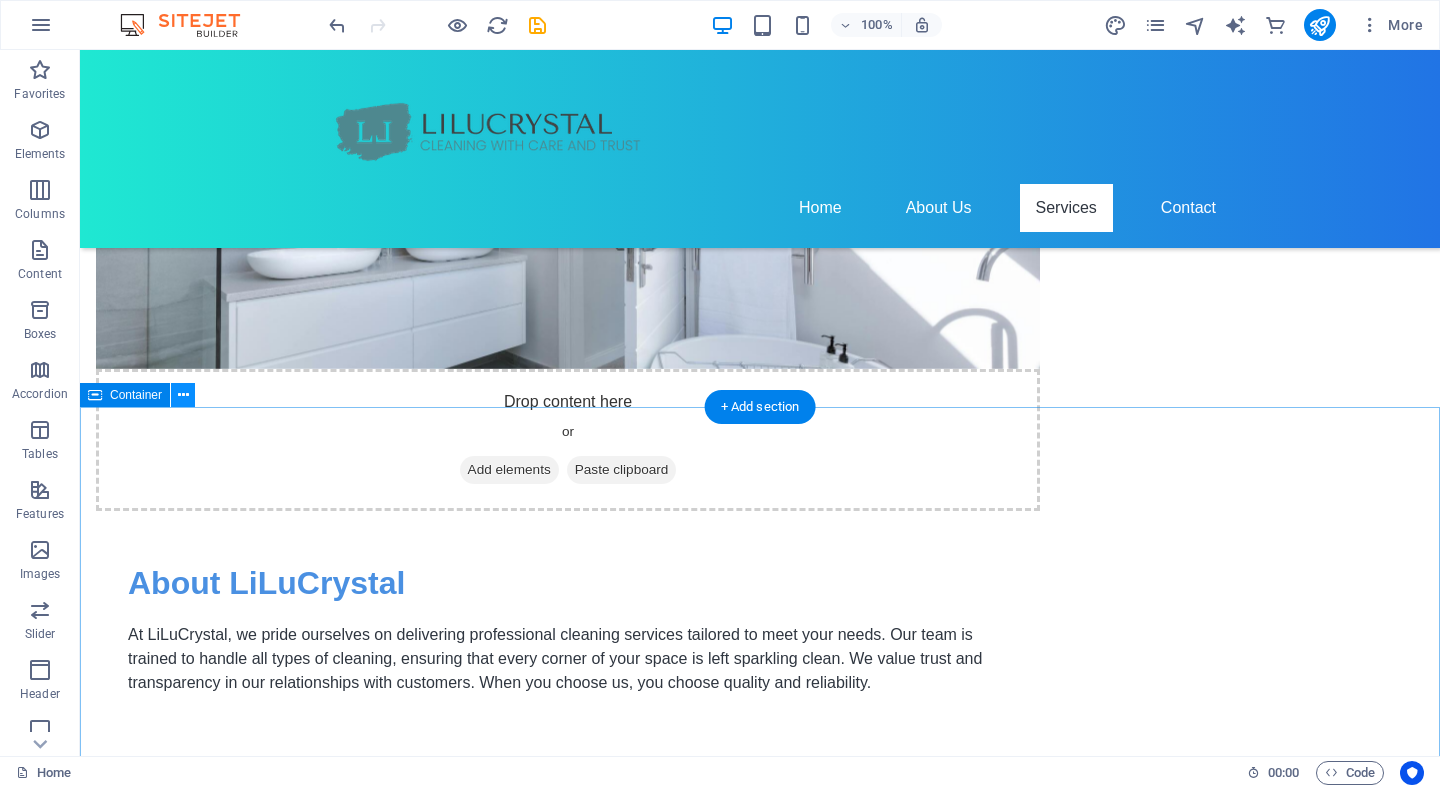 click at bounding box center [183, 395] 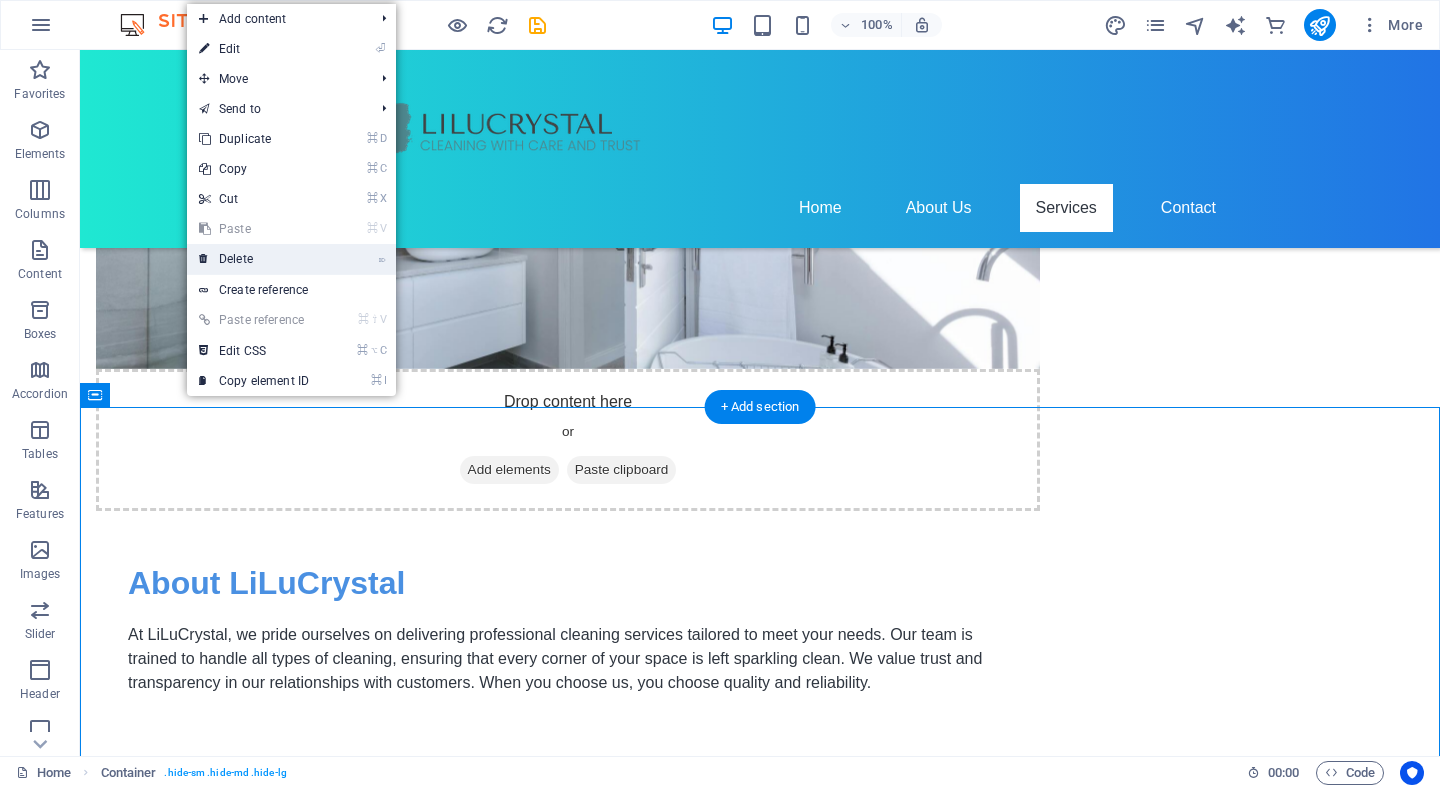 click on "⌦  Delete" at bounding box center (254, 259) 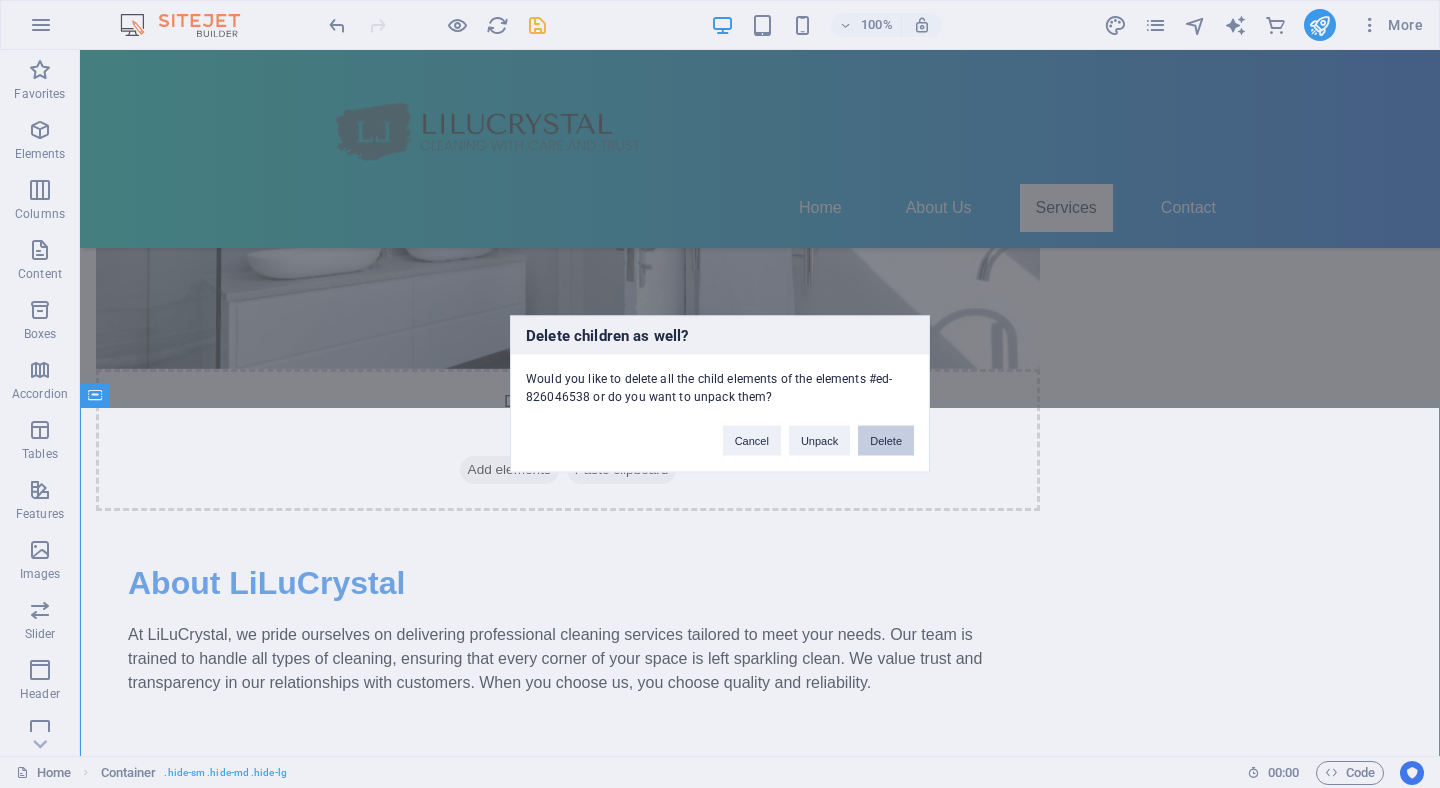 click on "Delete" at bounding box center [886, 441] 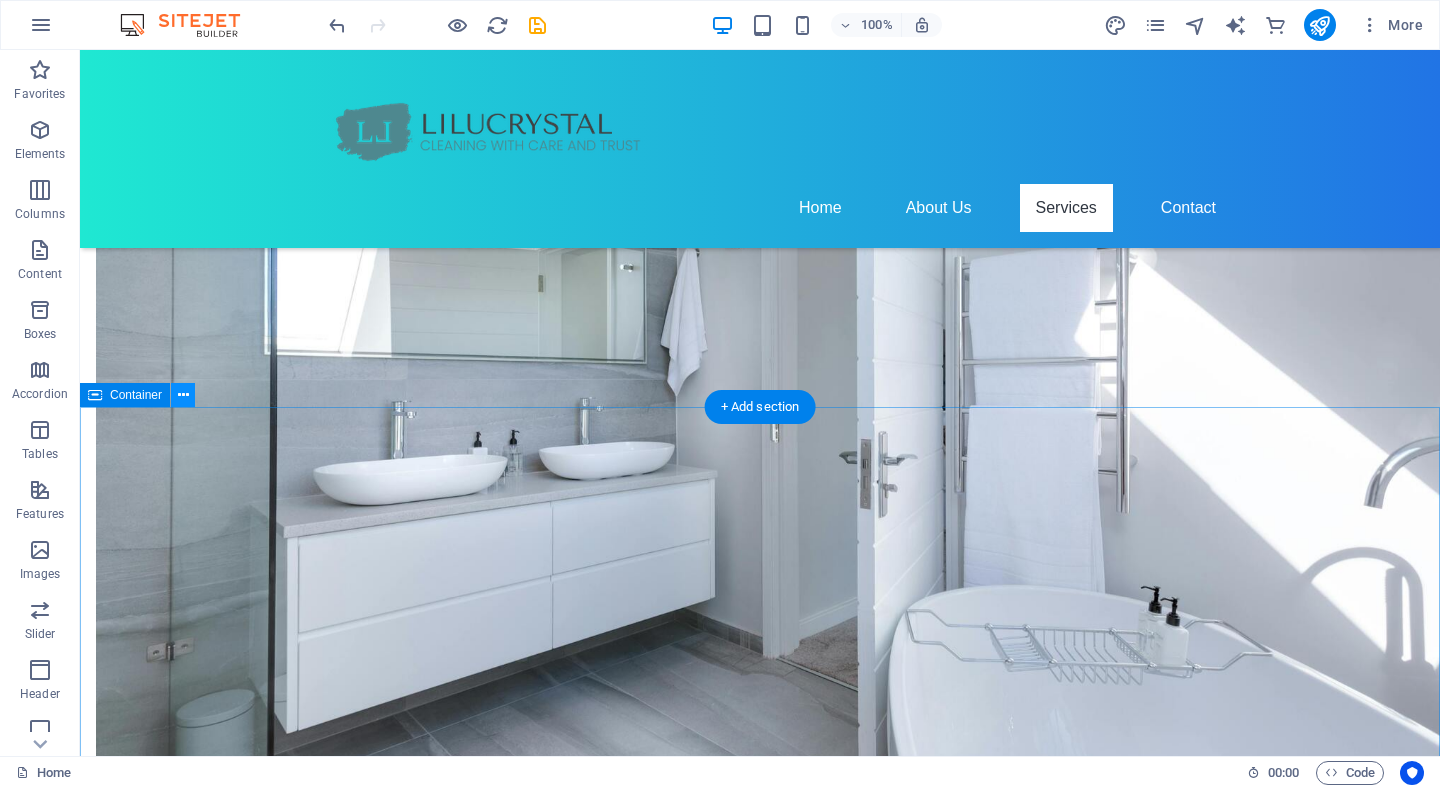 click at bounding box center (183, 395) 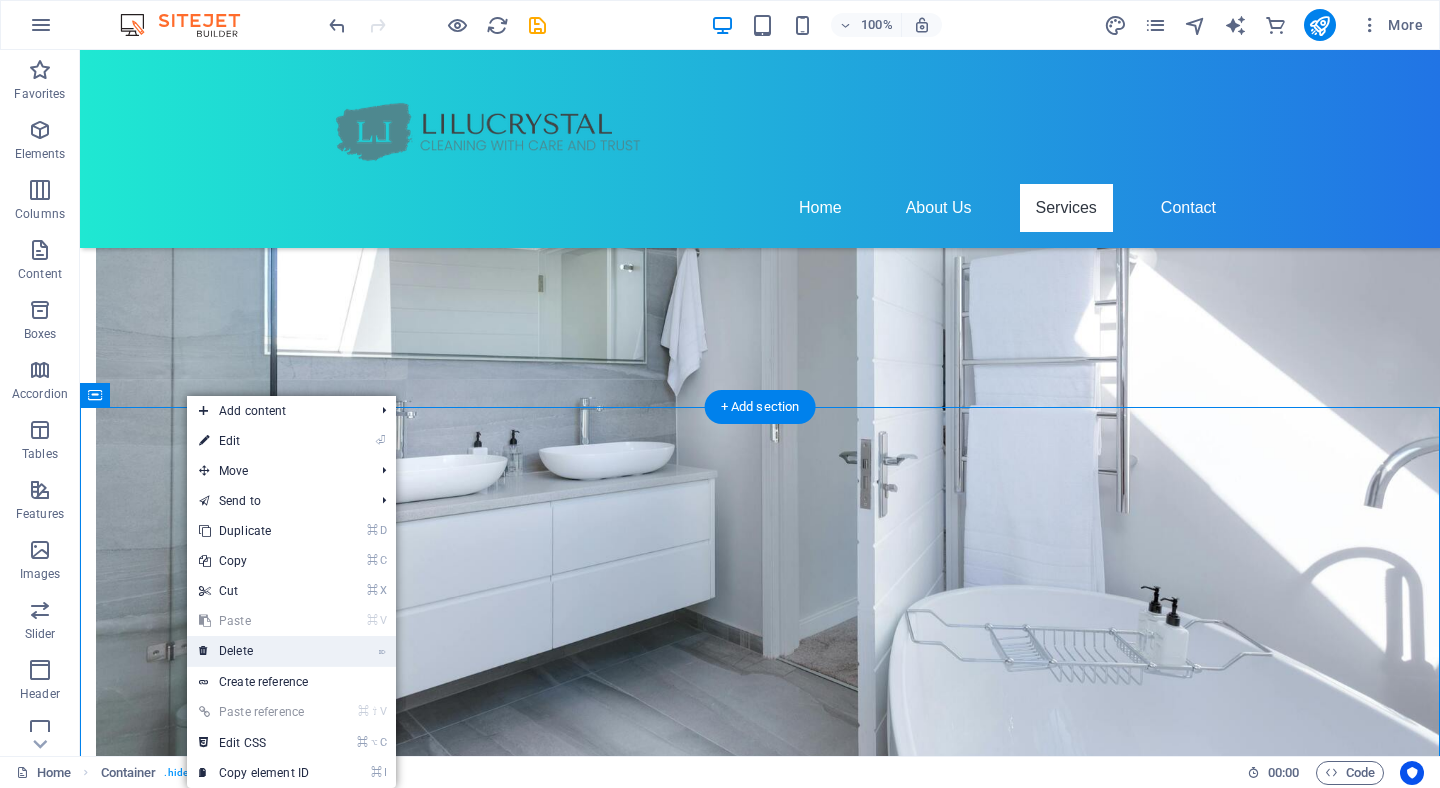 click on "⌦  Delete" at bounding box center (254, 651) 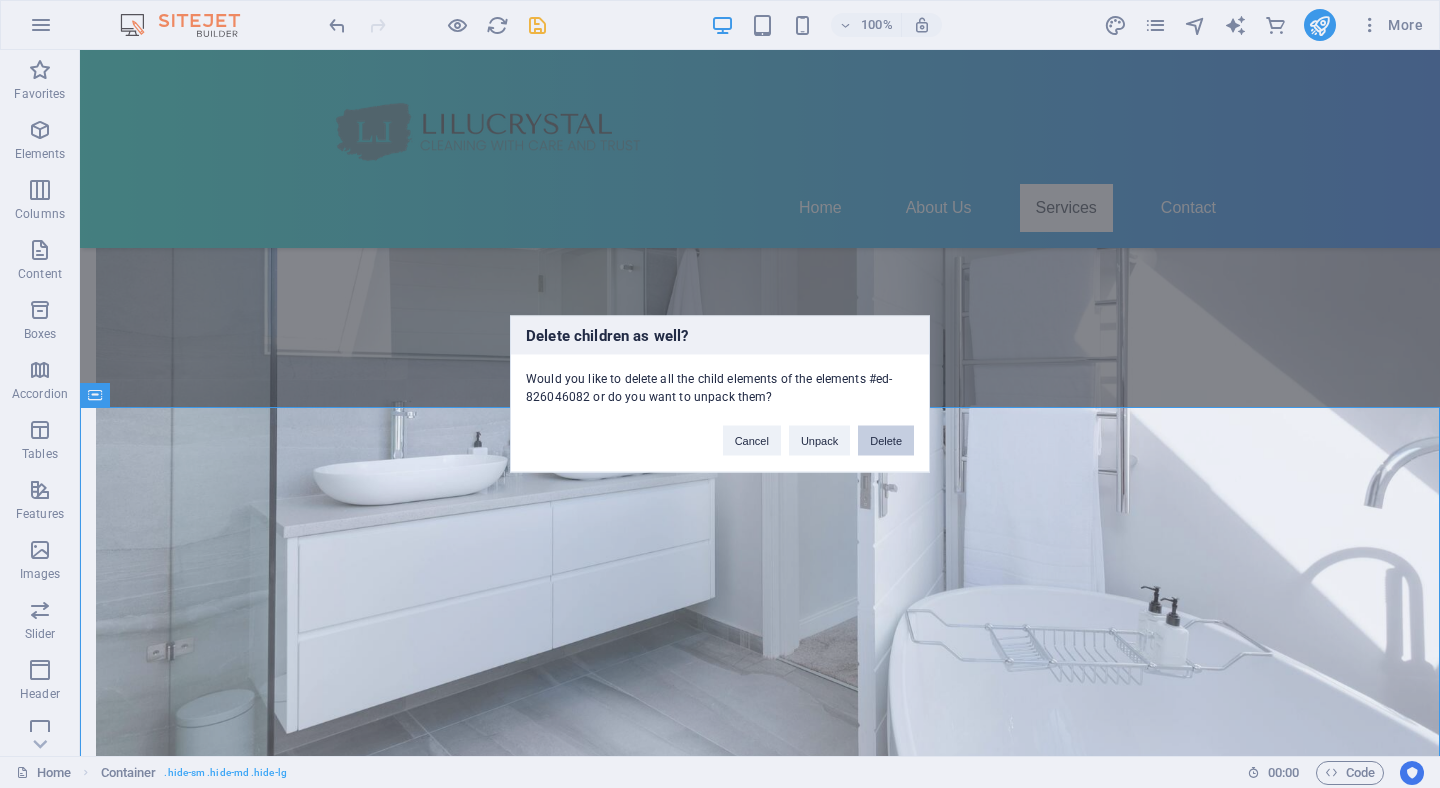 click on "Delete" at bounding box center [886, 441] 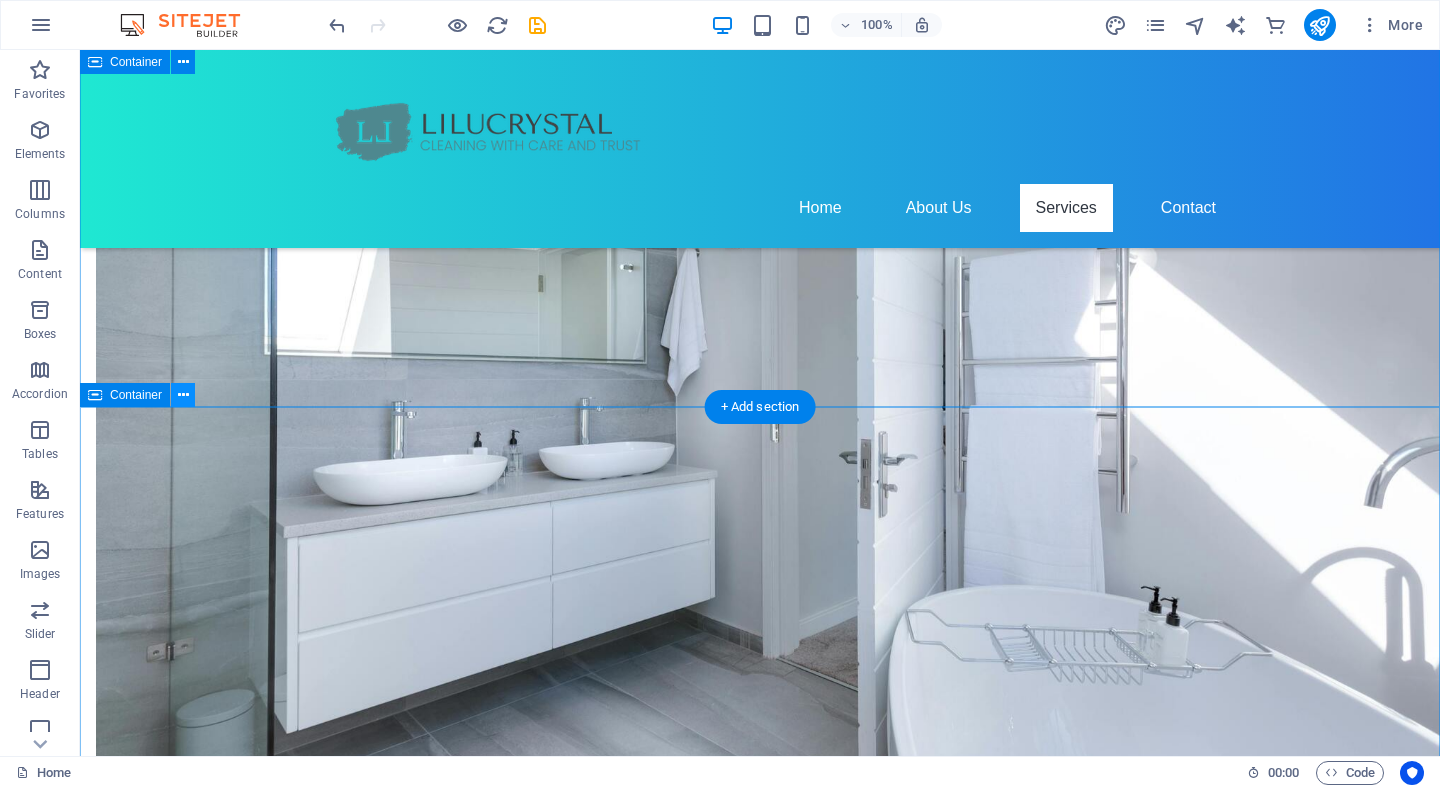click at bounding box center [183, 395] 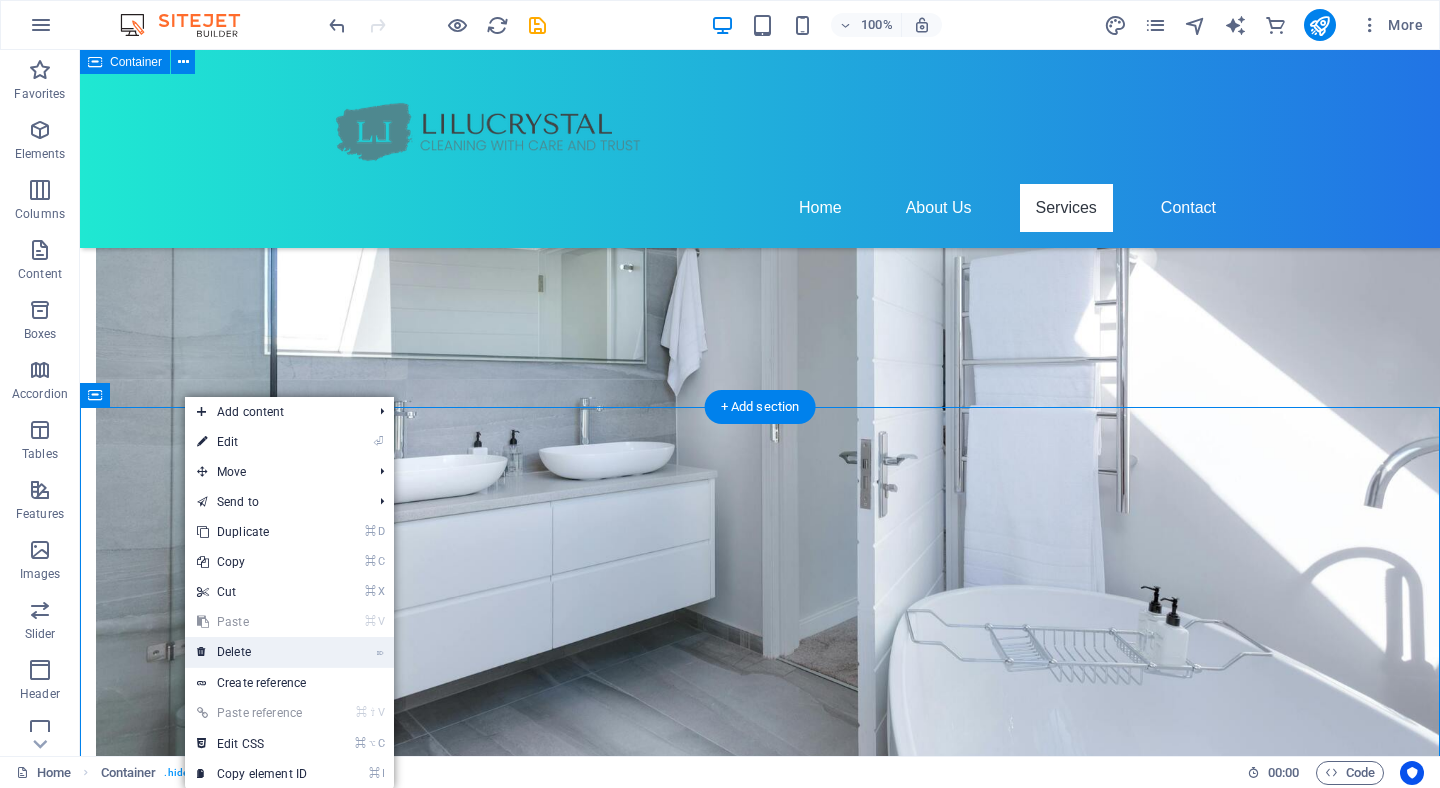 click on "⌦  Delete" at bounding box center (252, 652) 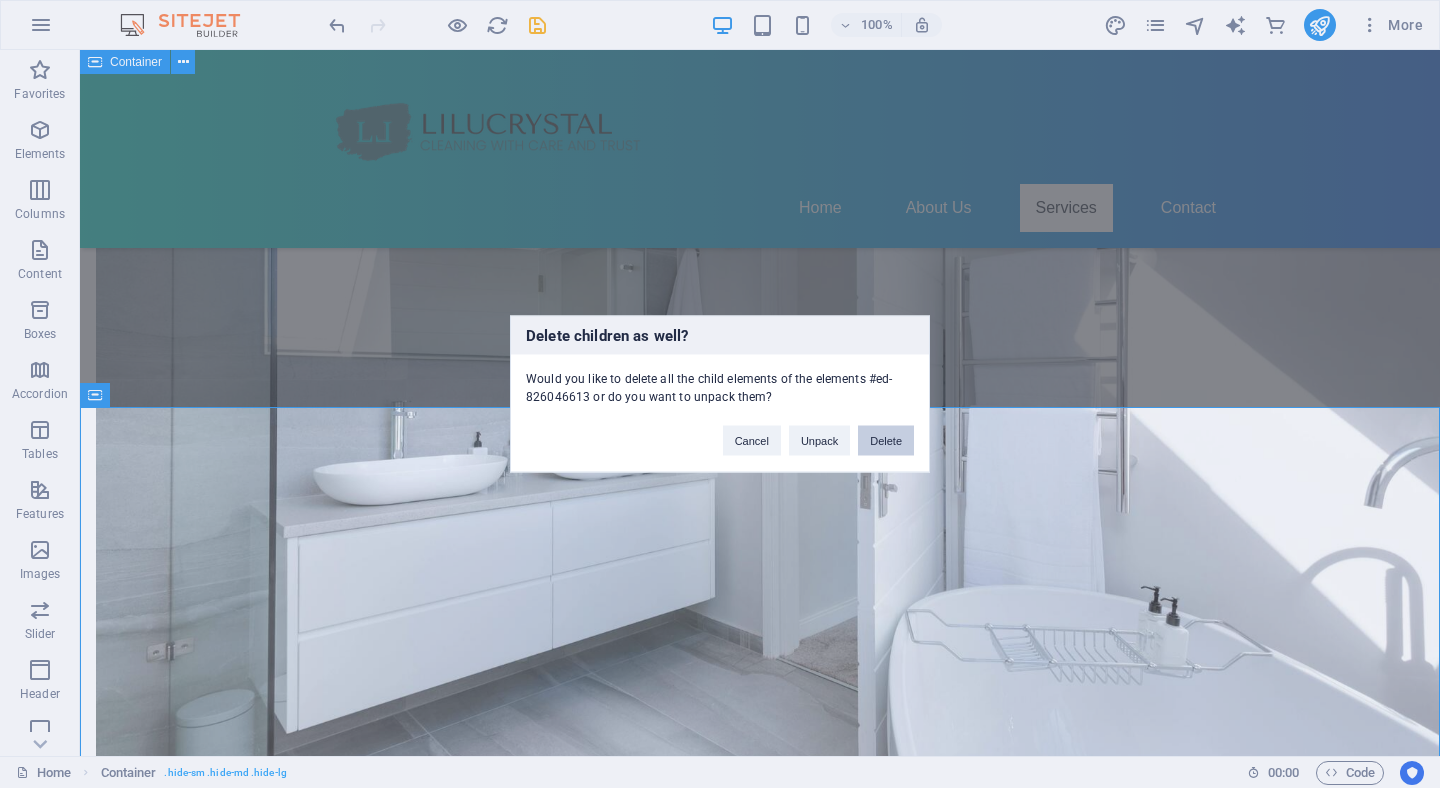 click on "Delete" at bounding box center (886, 441) 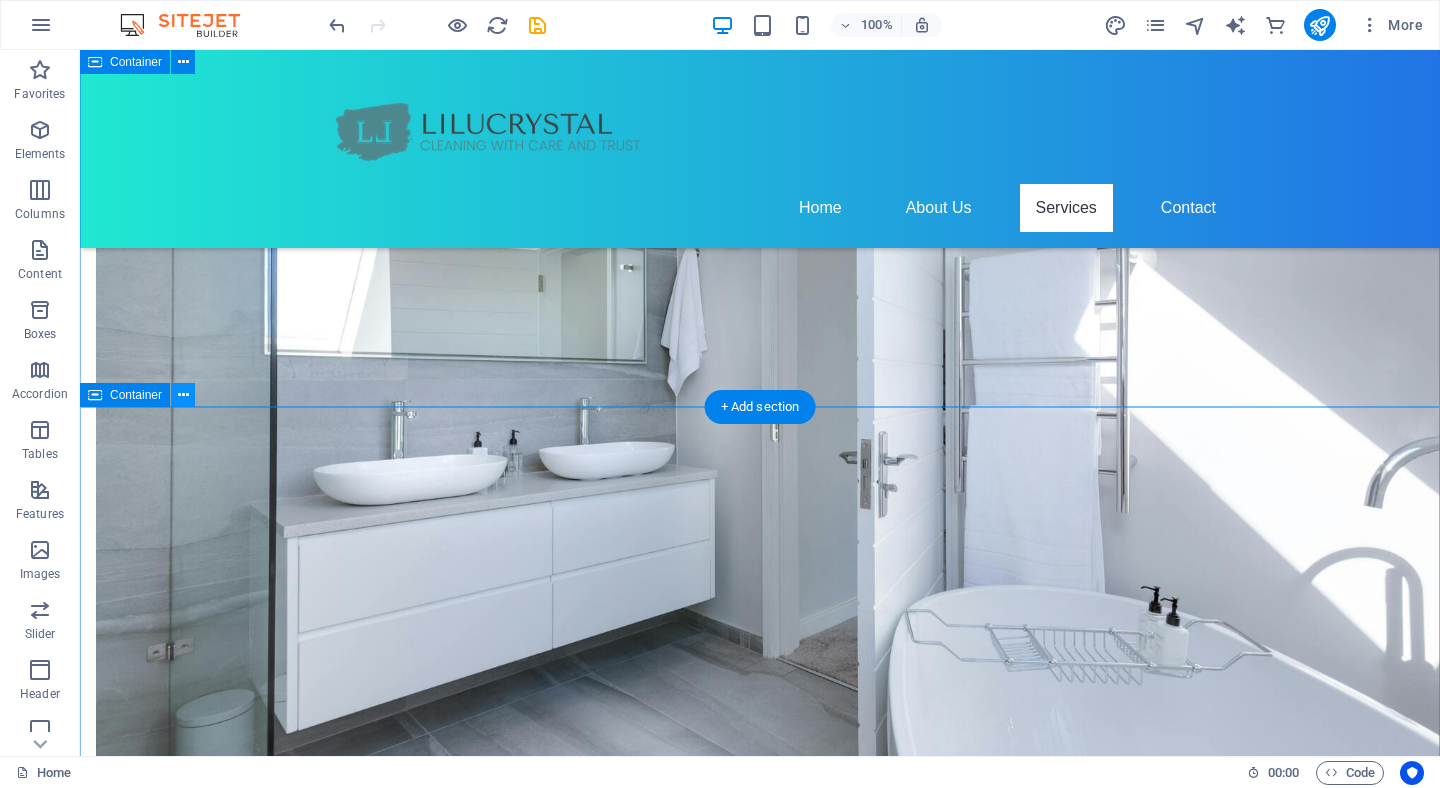 click at bounding box center [183, 395] 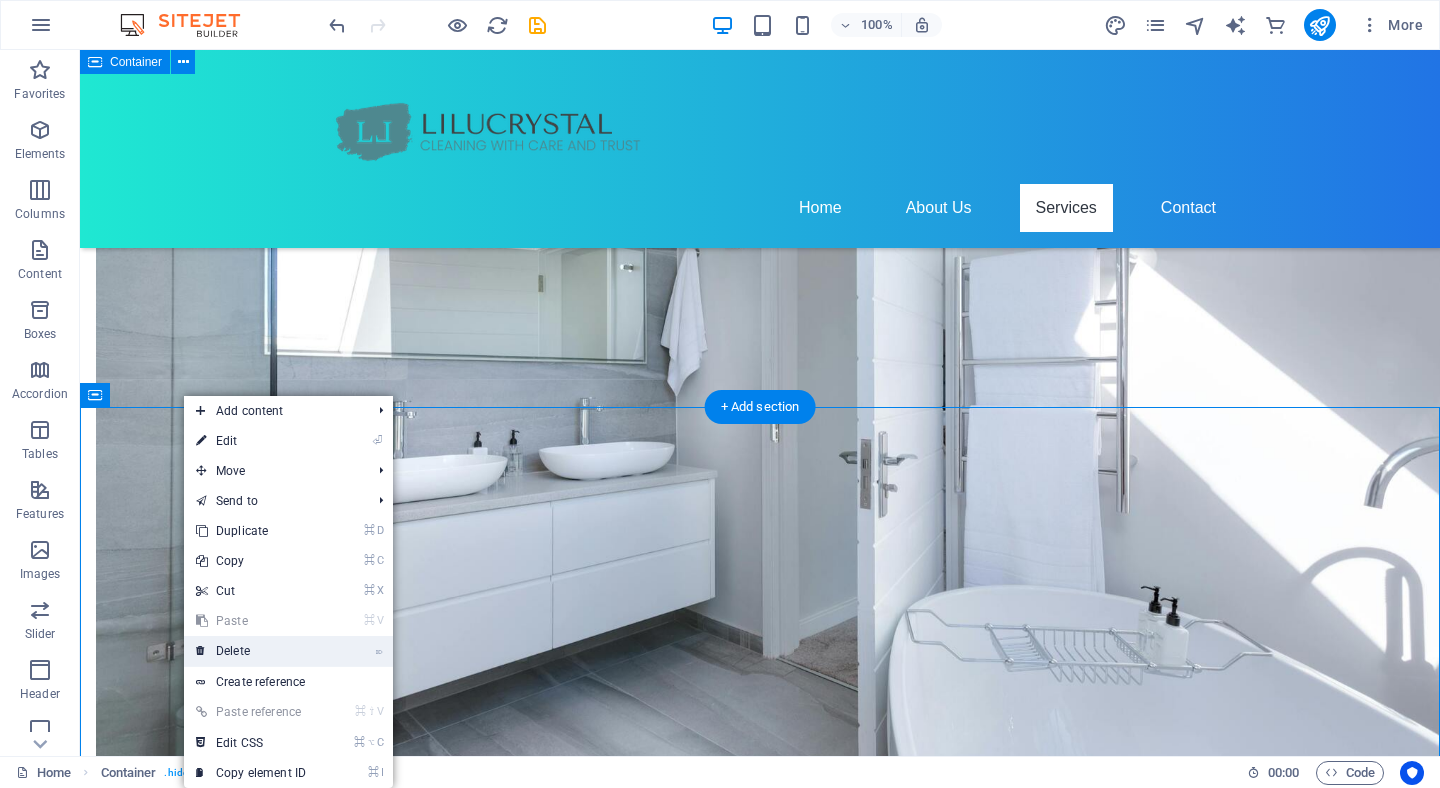 click on "⌦  Delete" at bounding box center (251, 651) 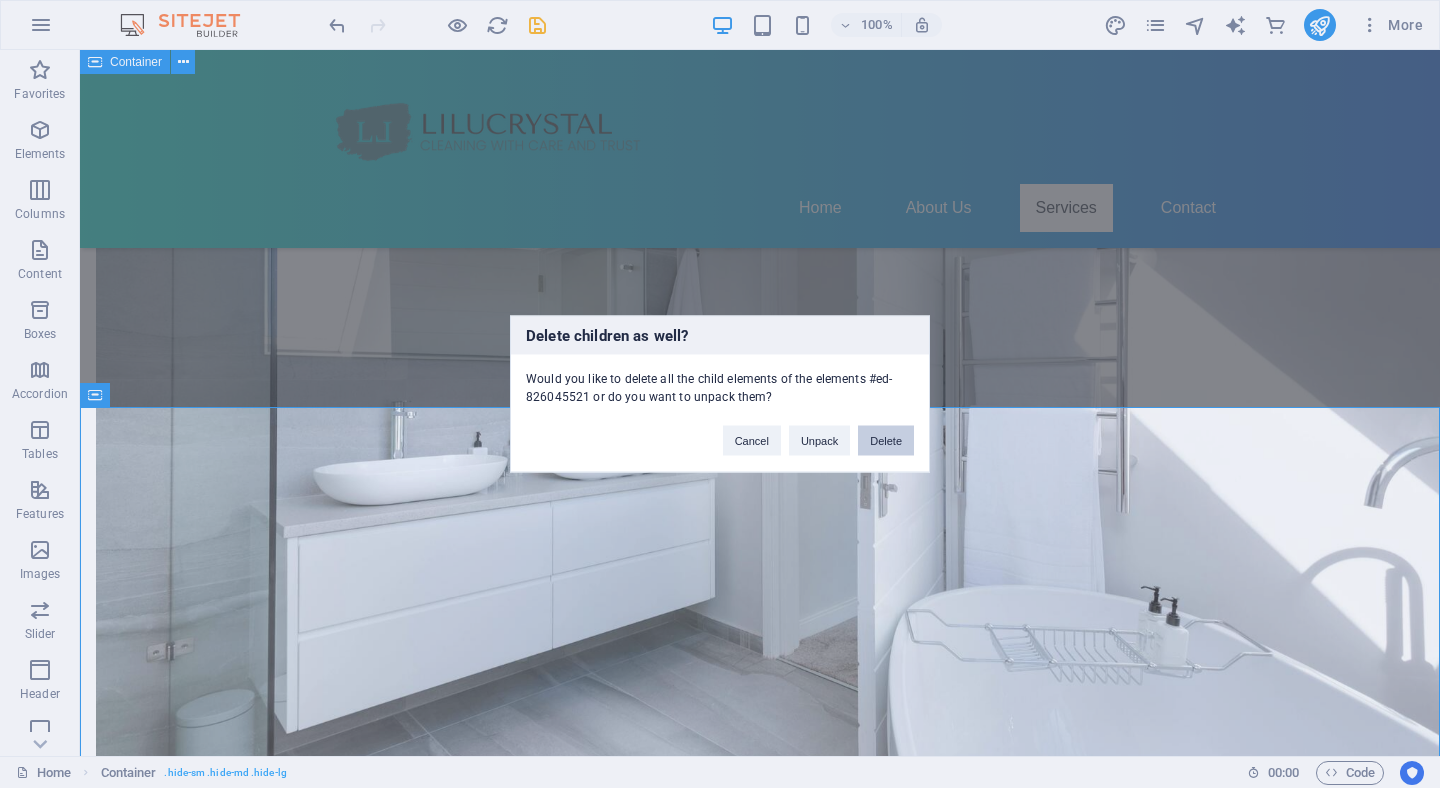 click on "Delete" at bounding box center [886, 441] 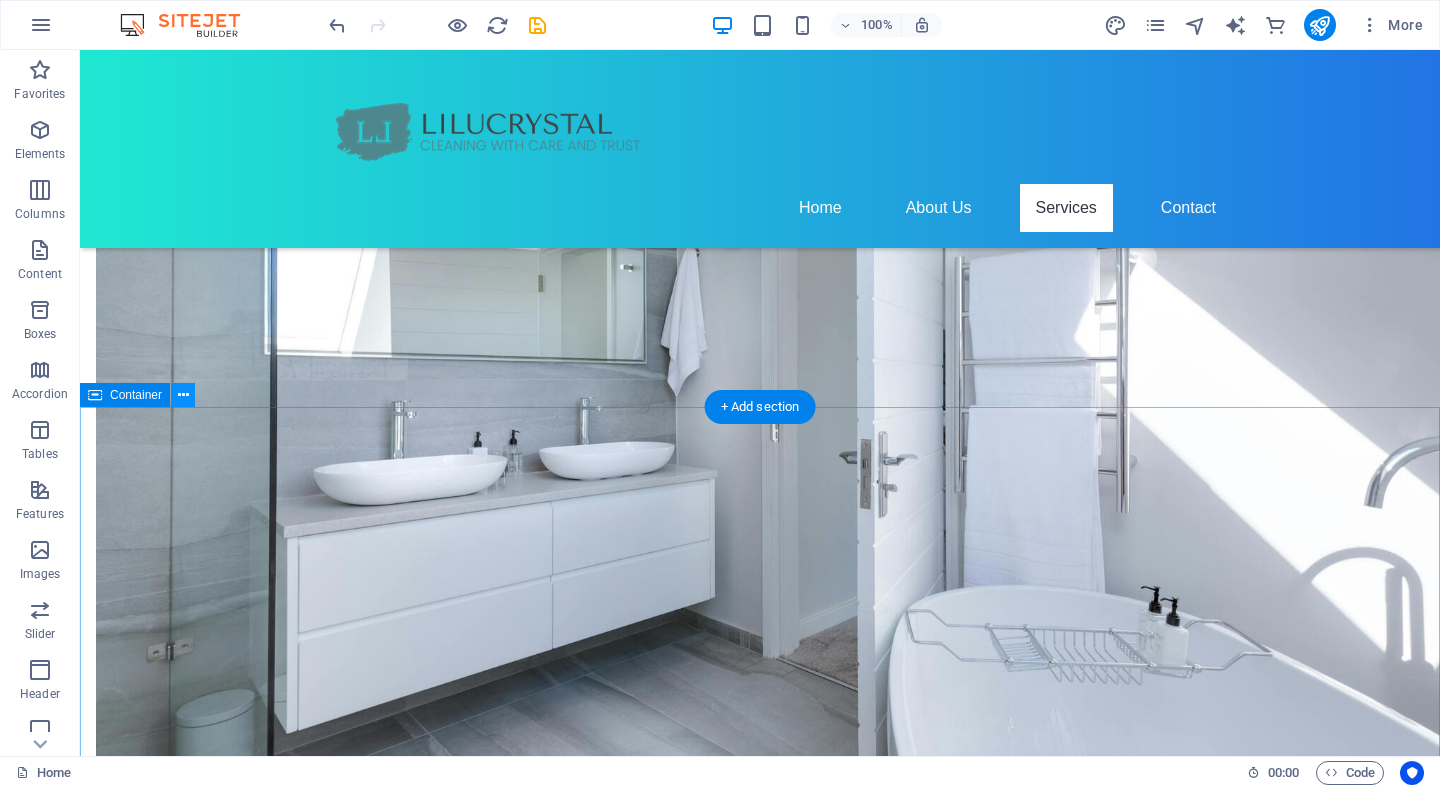 click at bounding box center (183, 395) 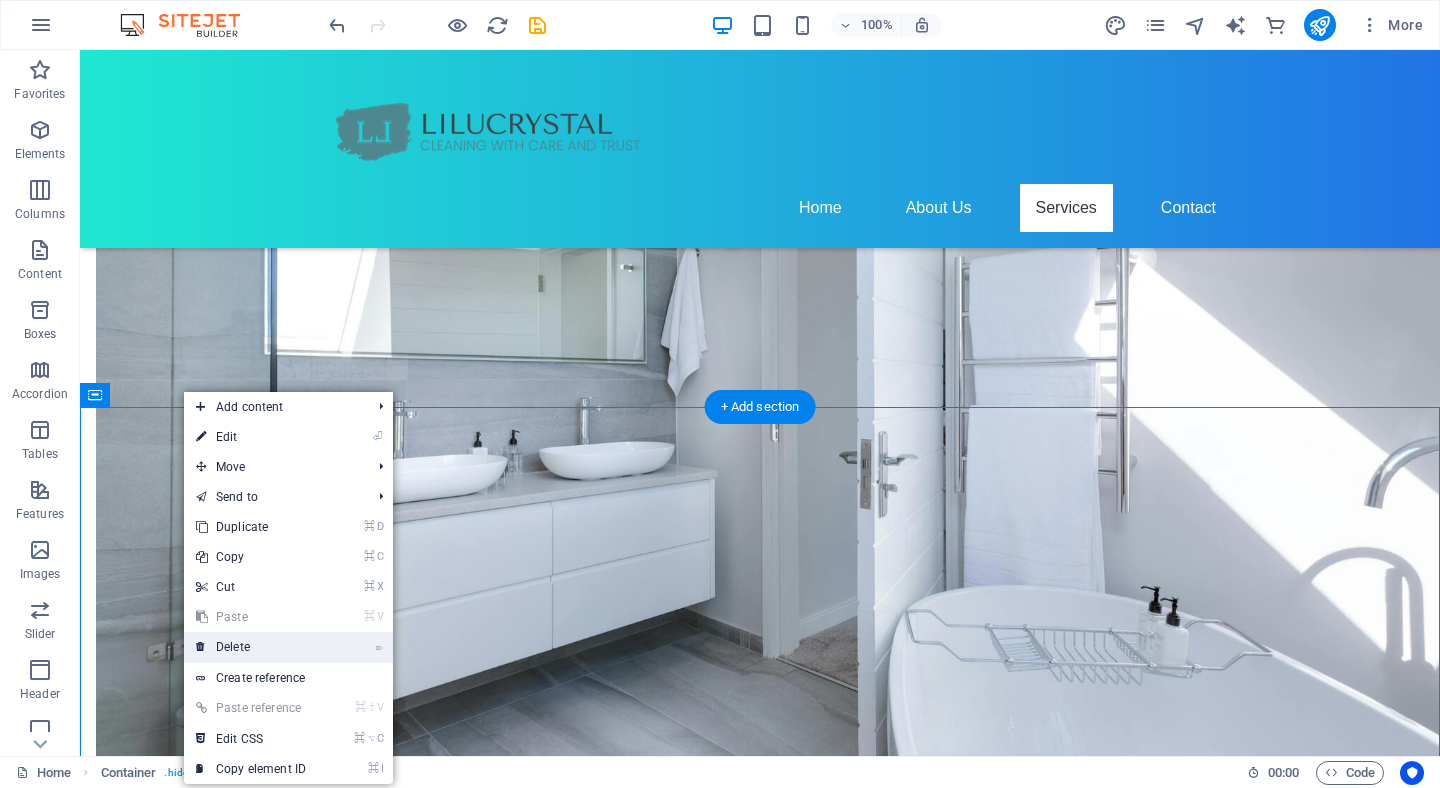 click on "⌦  Delete" at bounding box center (251, 647) 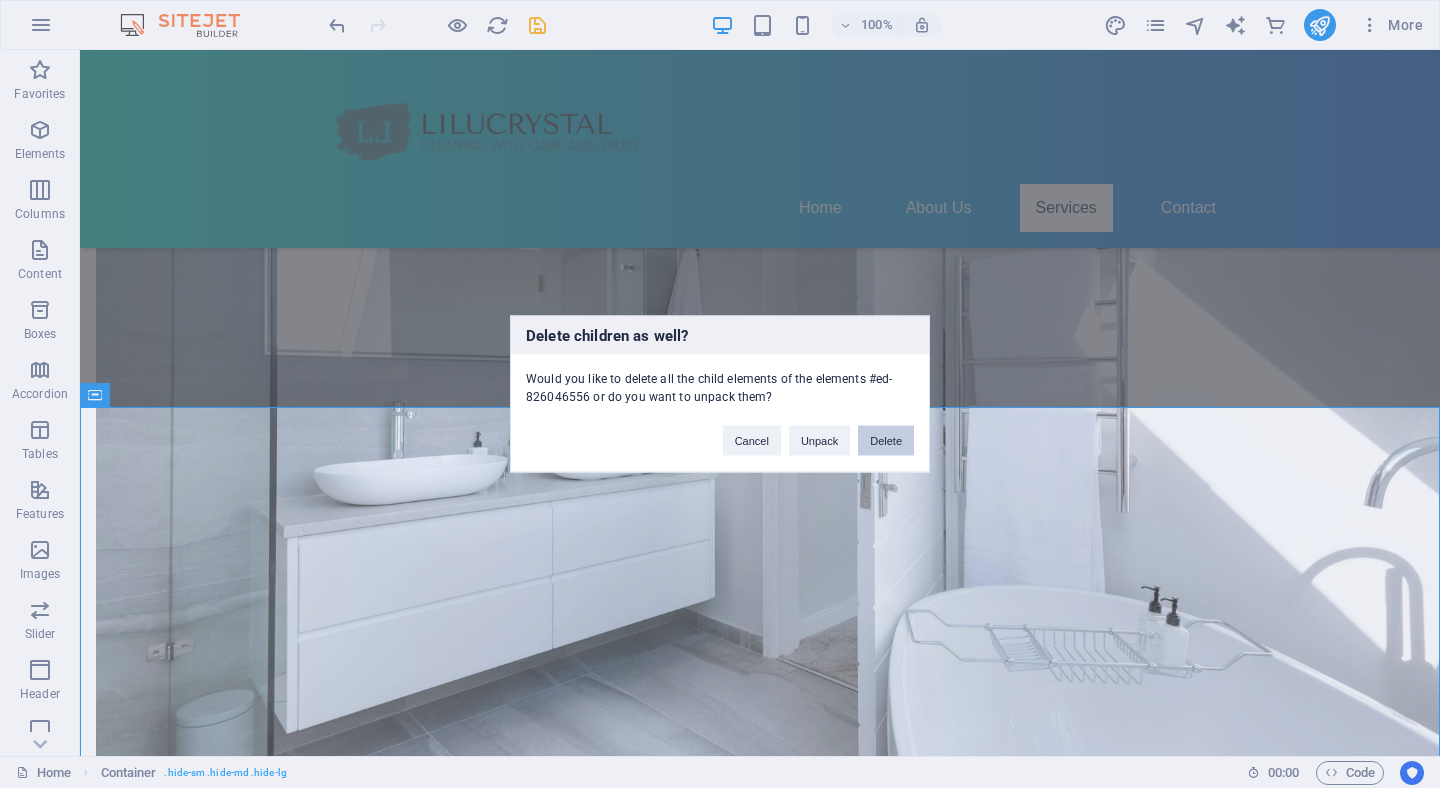 click on "Delete" at bounding box center [886, 441] 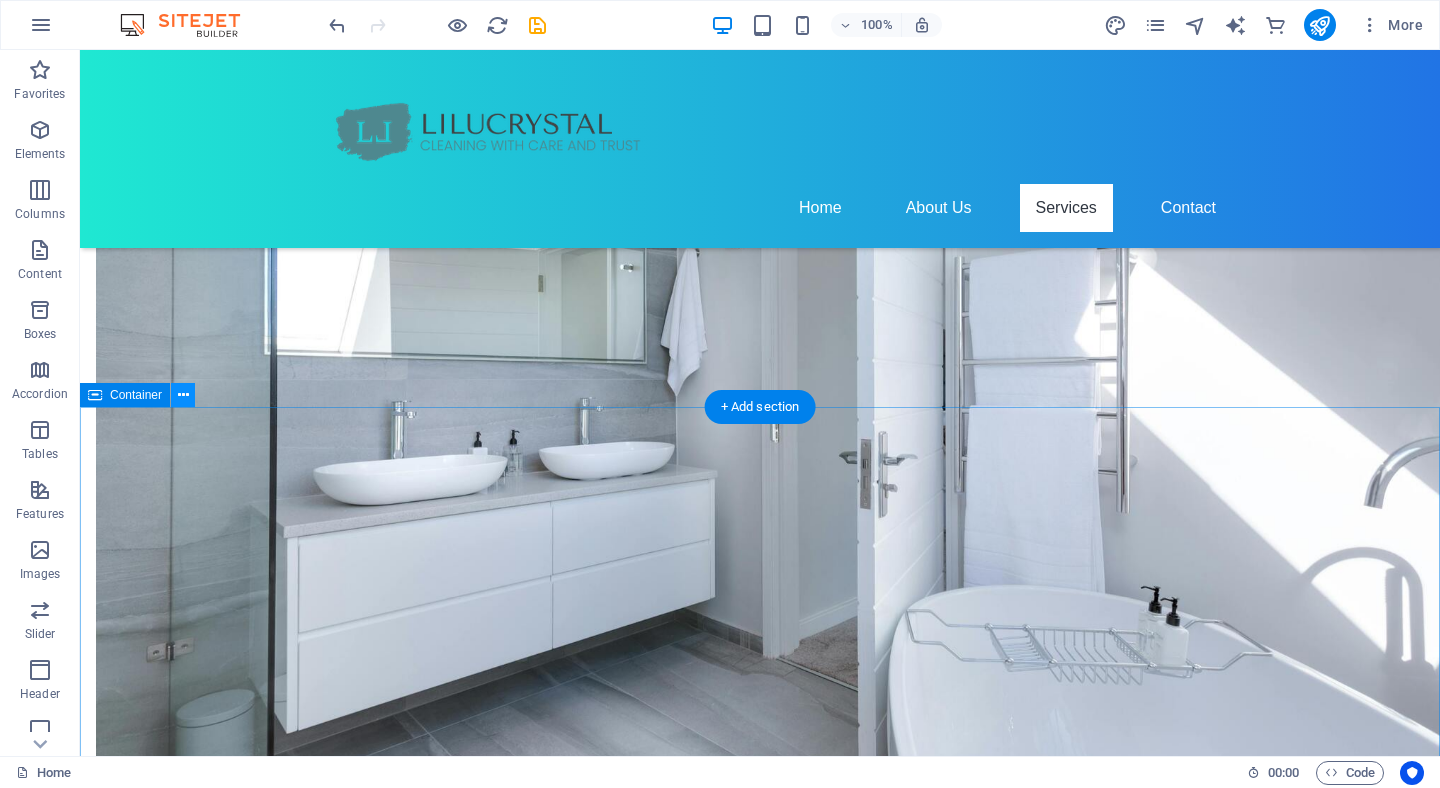 click at bounding box center [183, 395] 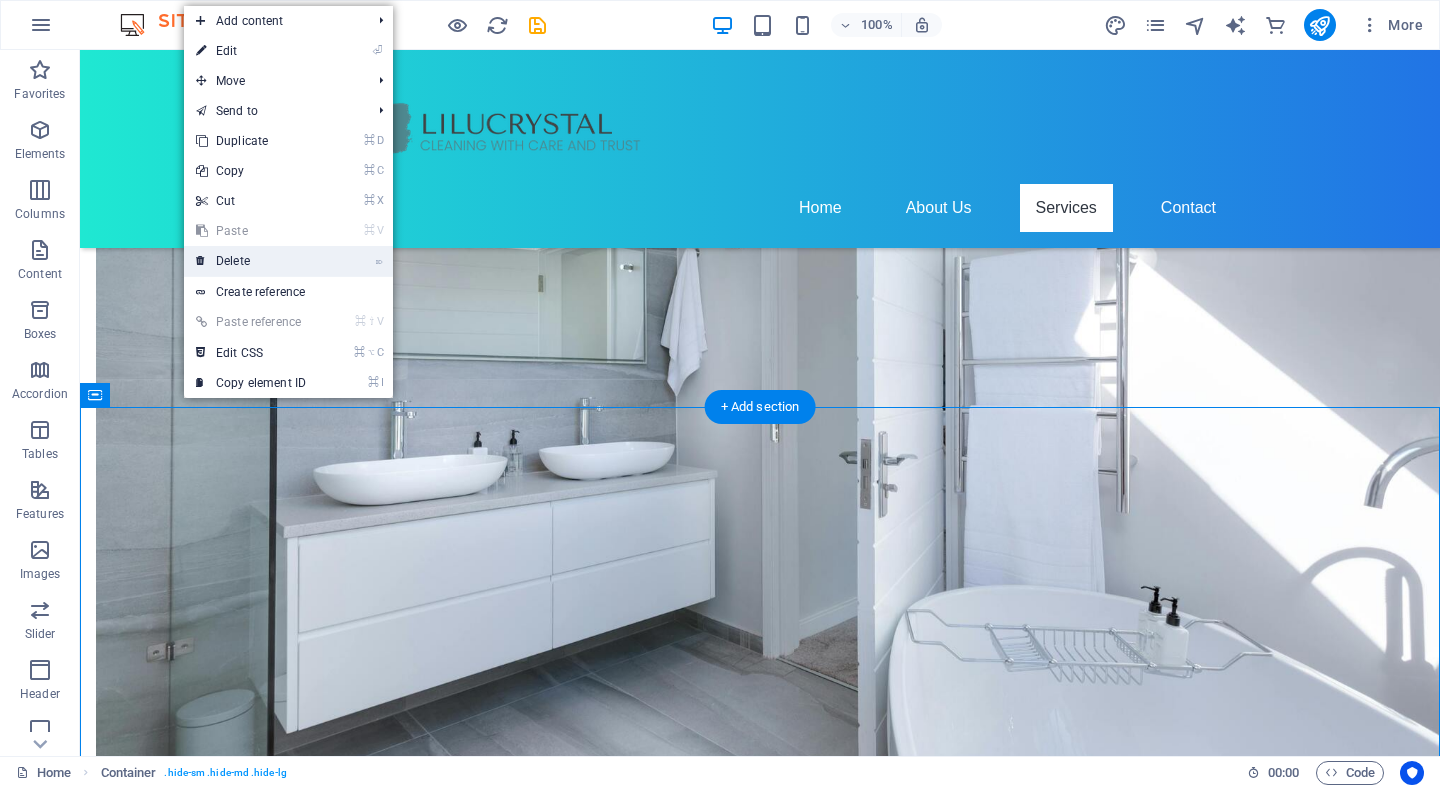 click on "⌦  Delete" at bounding box center [251, 261] 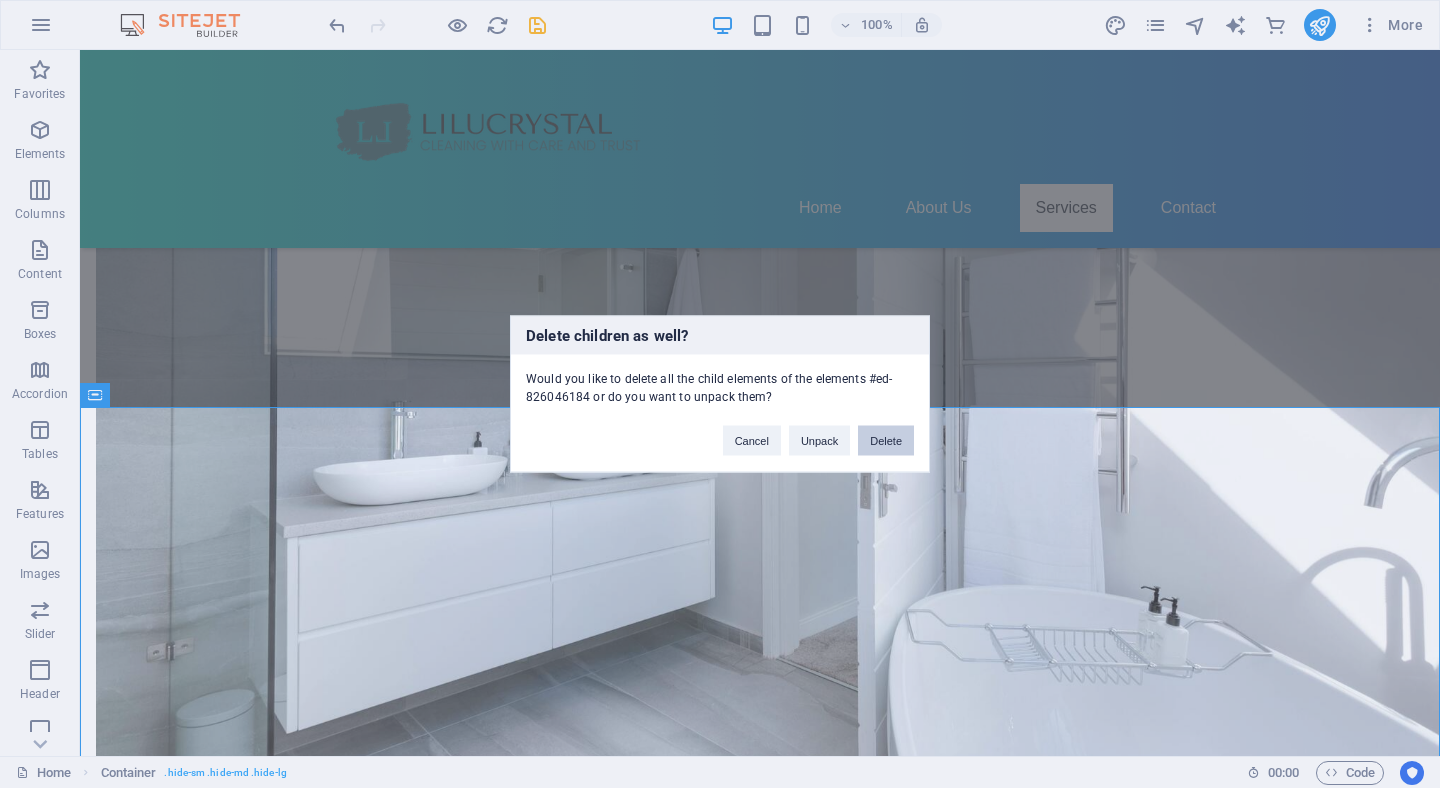 click on "Delete" at bounding box center [886, 441] 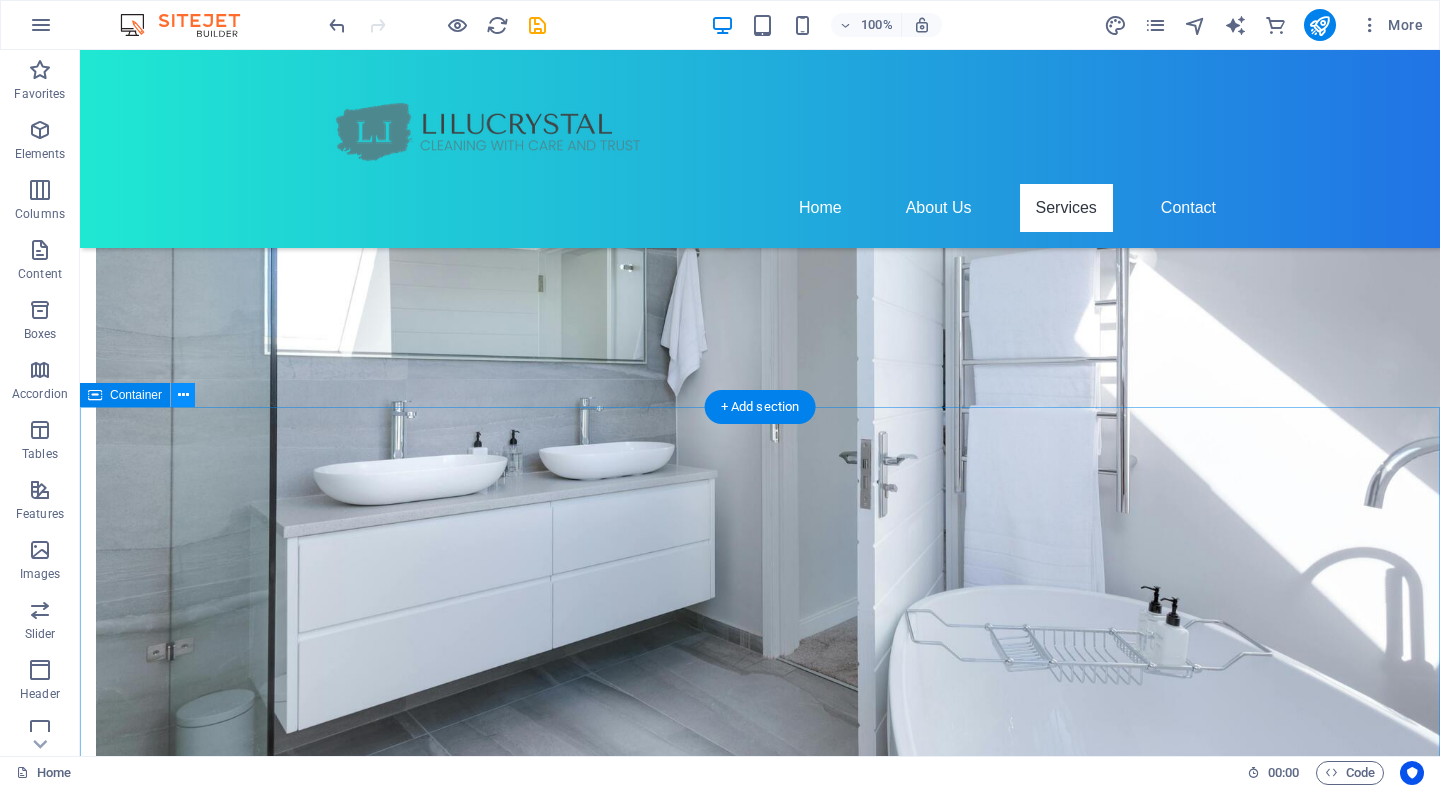 click at bounding box center [183, 395] 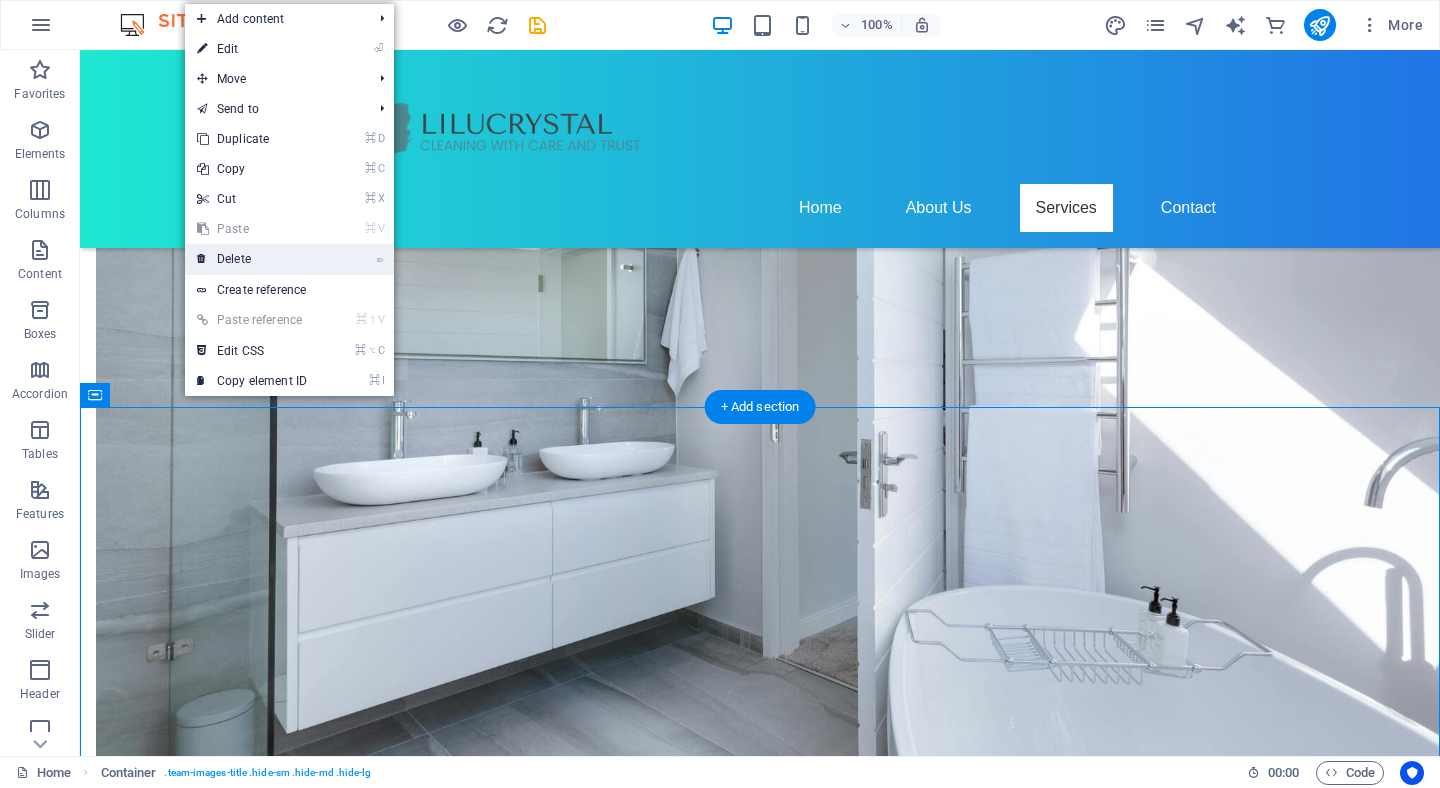 click on "⌦  Delete" at bounding box center (252, 259) 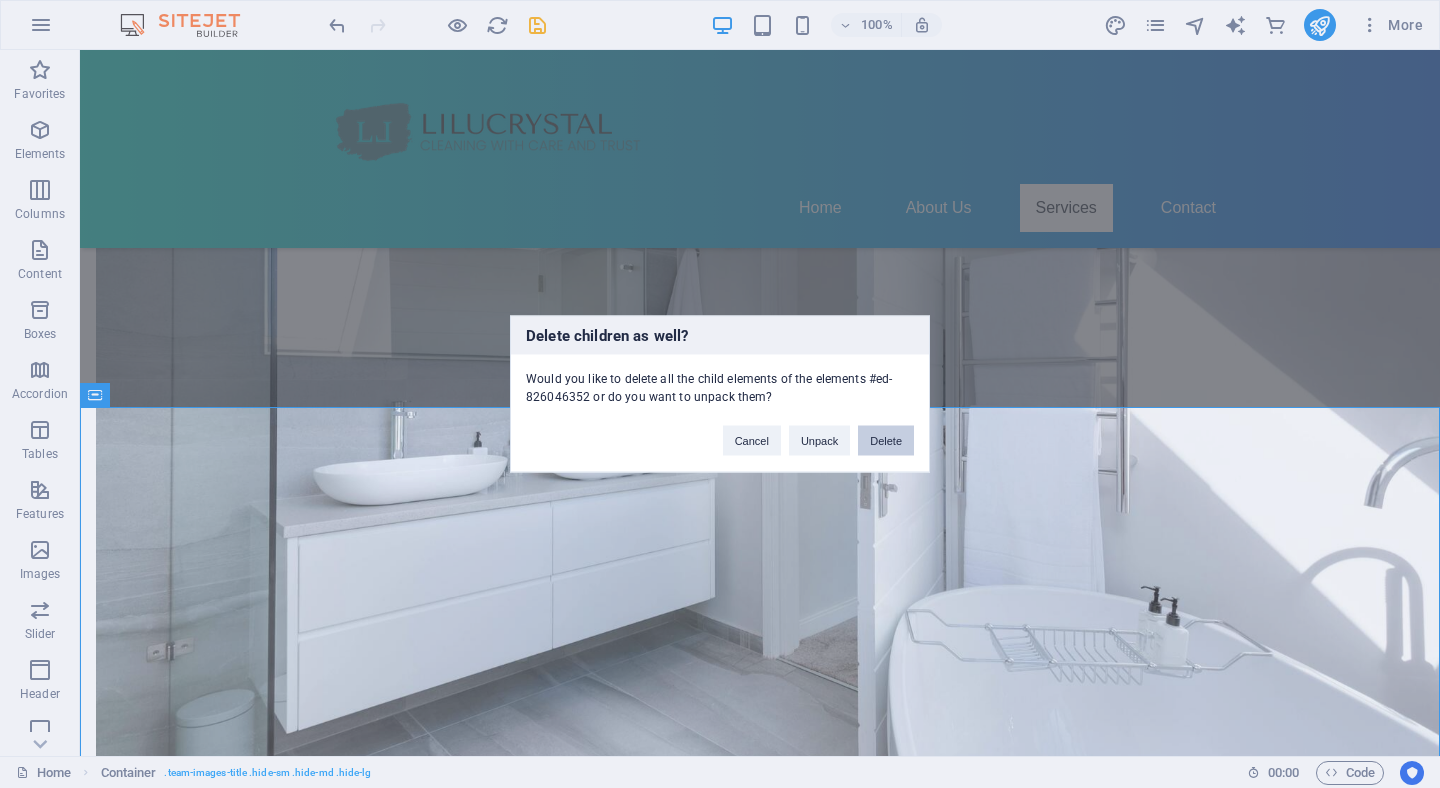 click on "Delete" at bounding box center (886, 441) 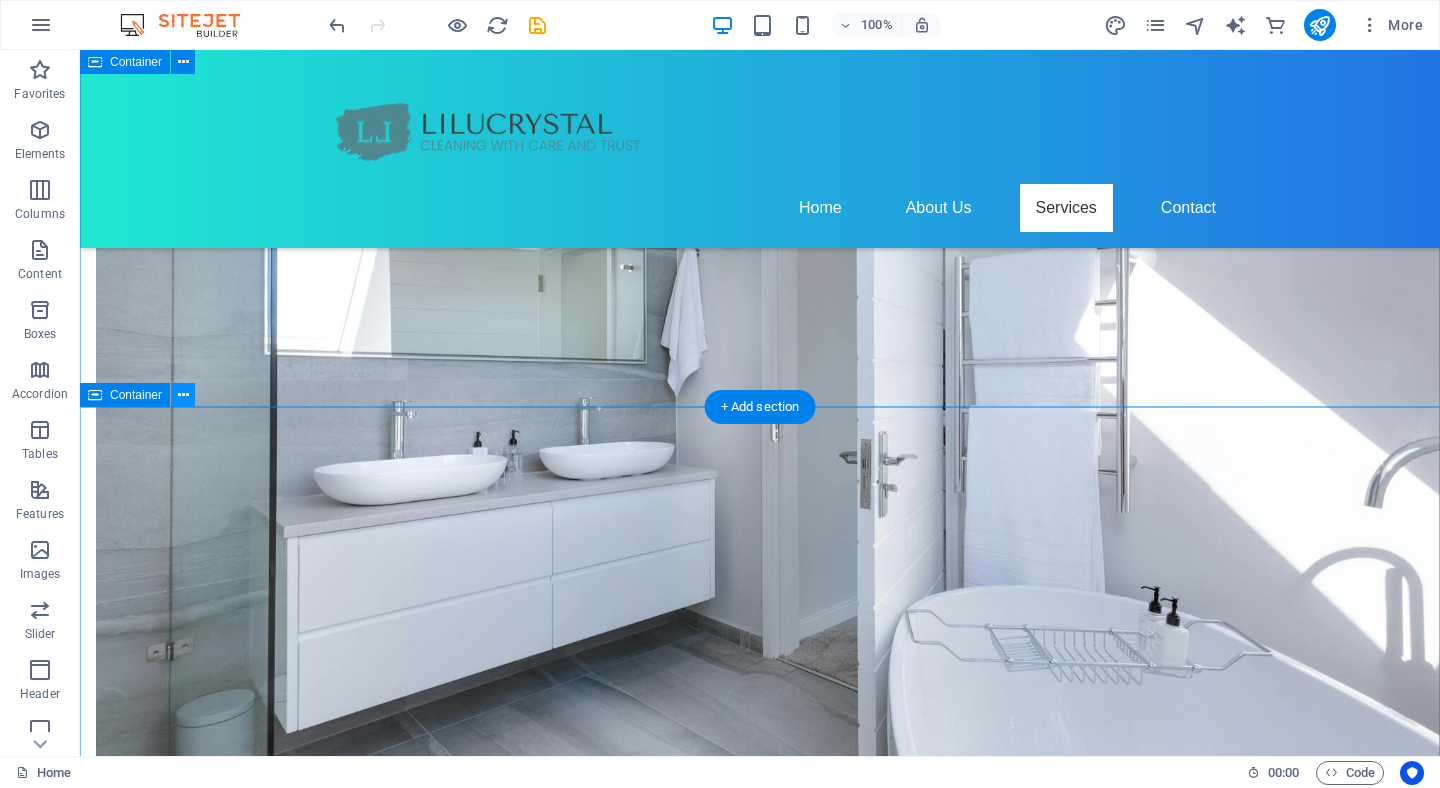 click at bounding box center (183, 395) 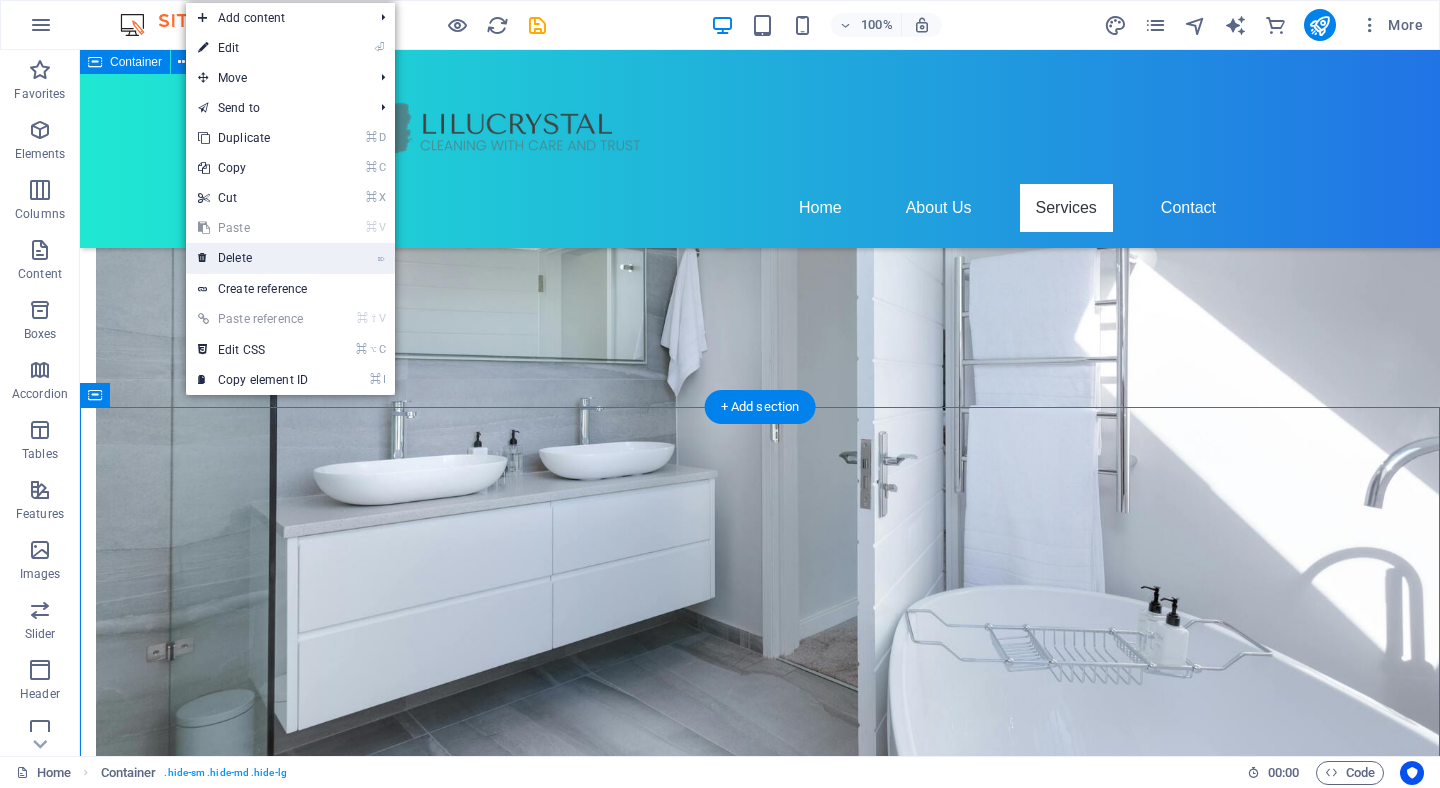 click on "⌦  Delete" at bounding box center (253, 258) 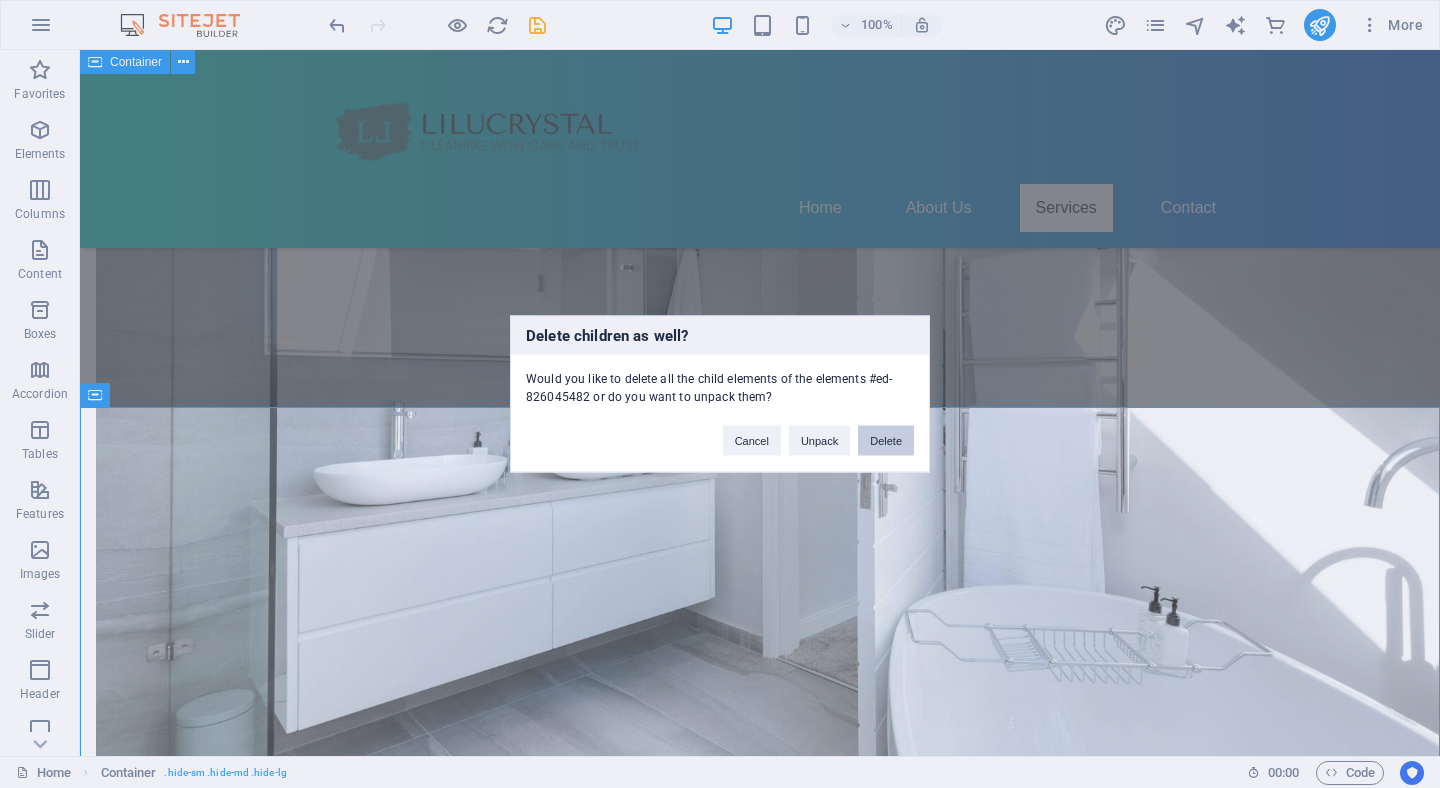 click on "Delete" at bounding box center (886, 441) 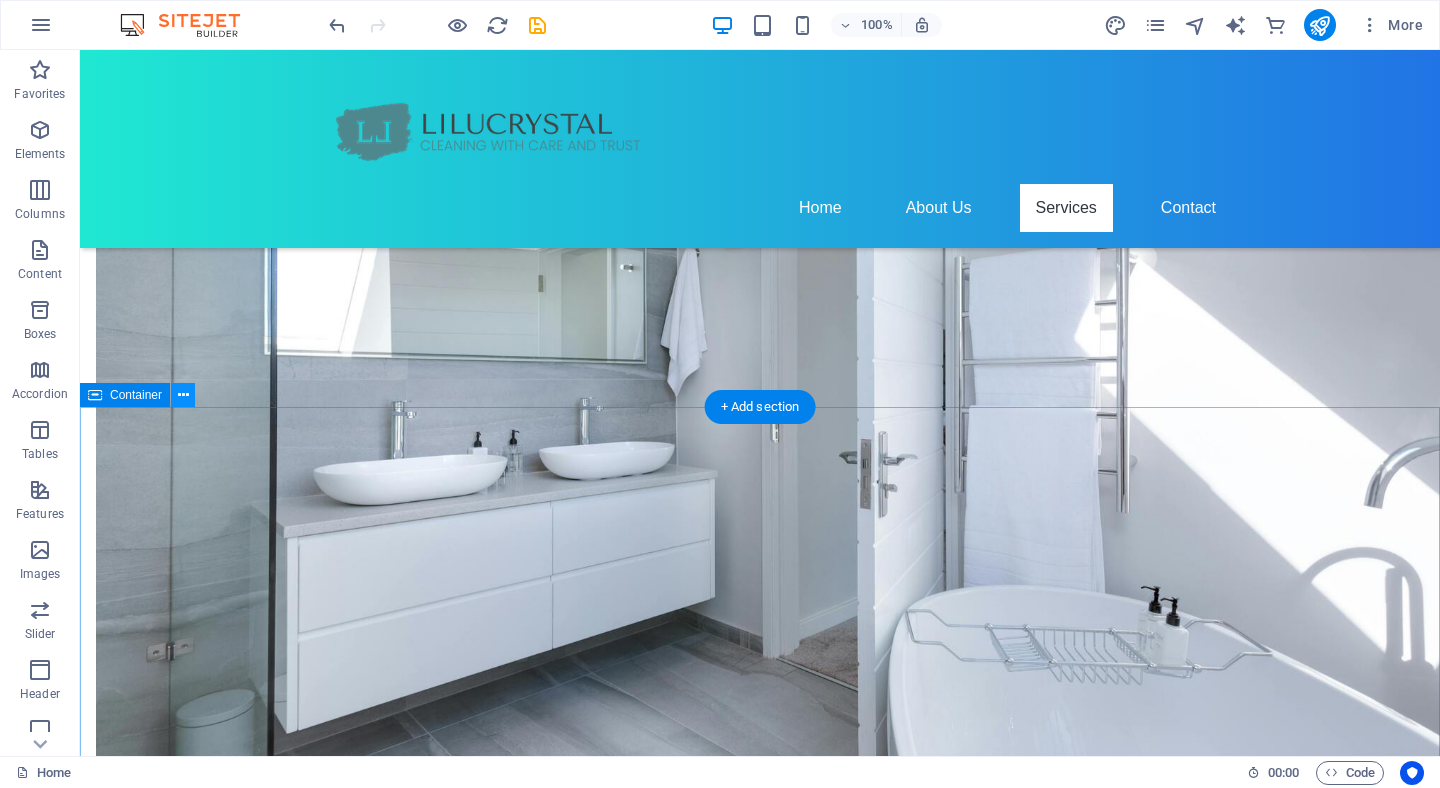 click at bounding box center [183, 395] 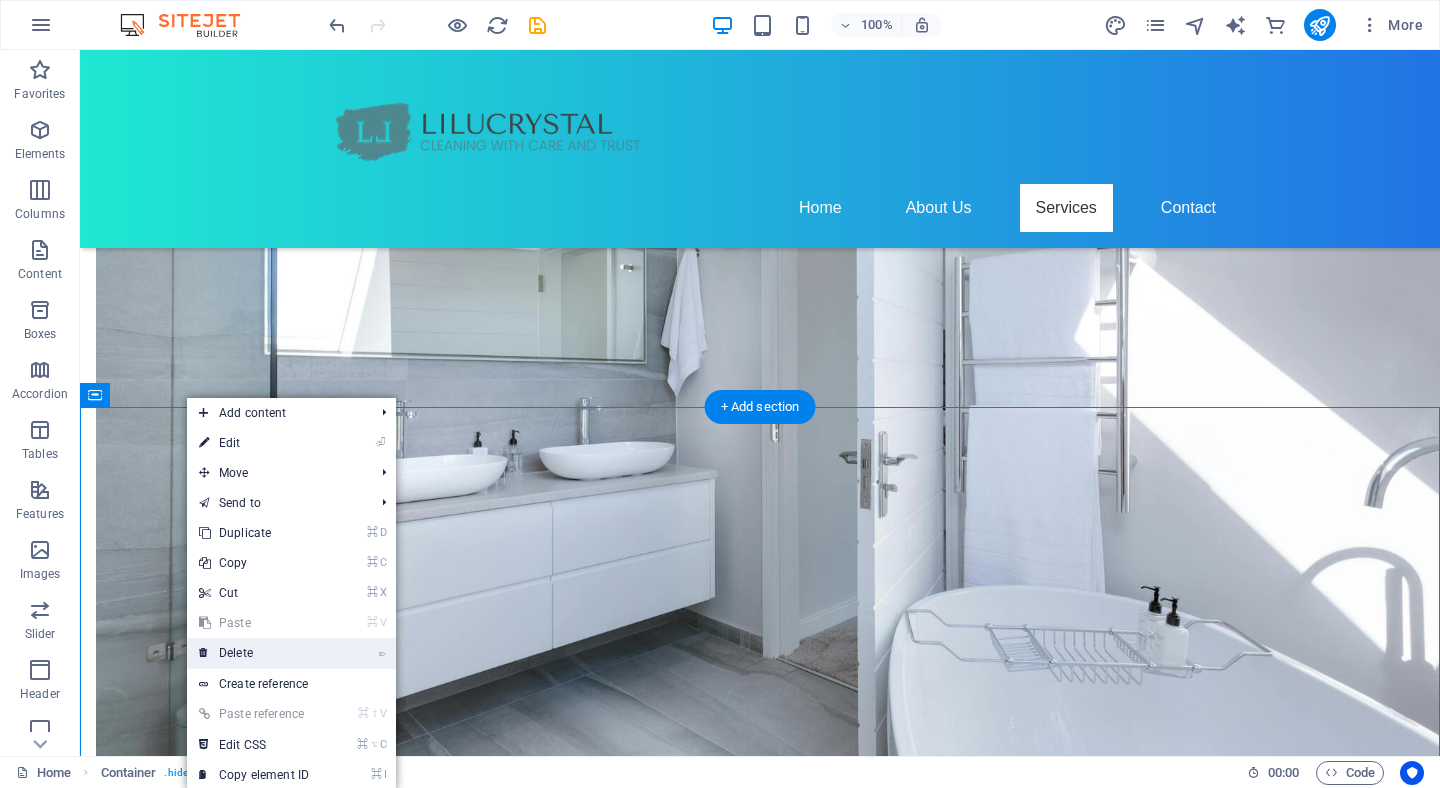 click on "⌦  Delete" at bounding box center (254, 653) 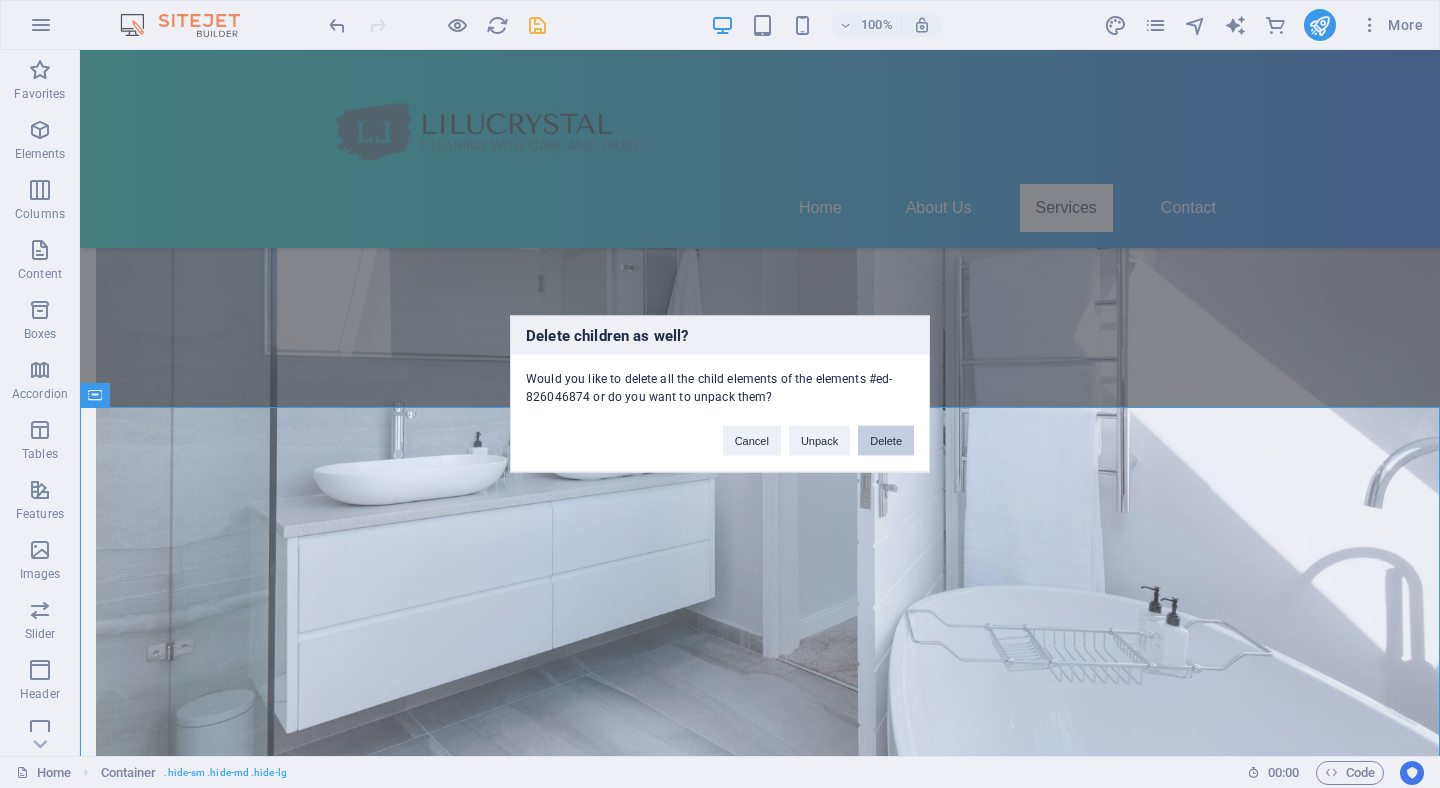click on "Delete" at bounding box center (886, 441) 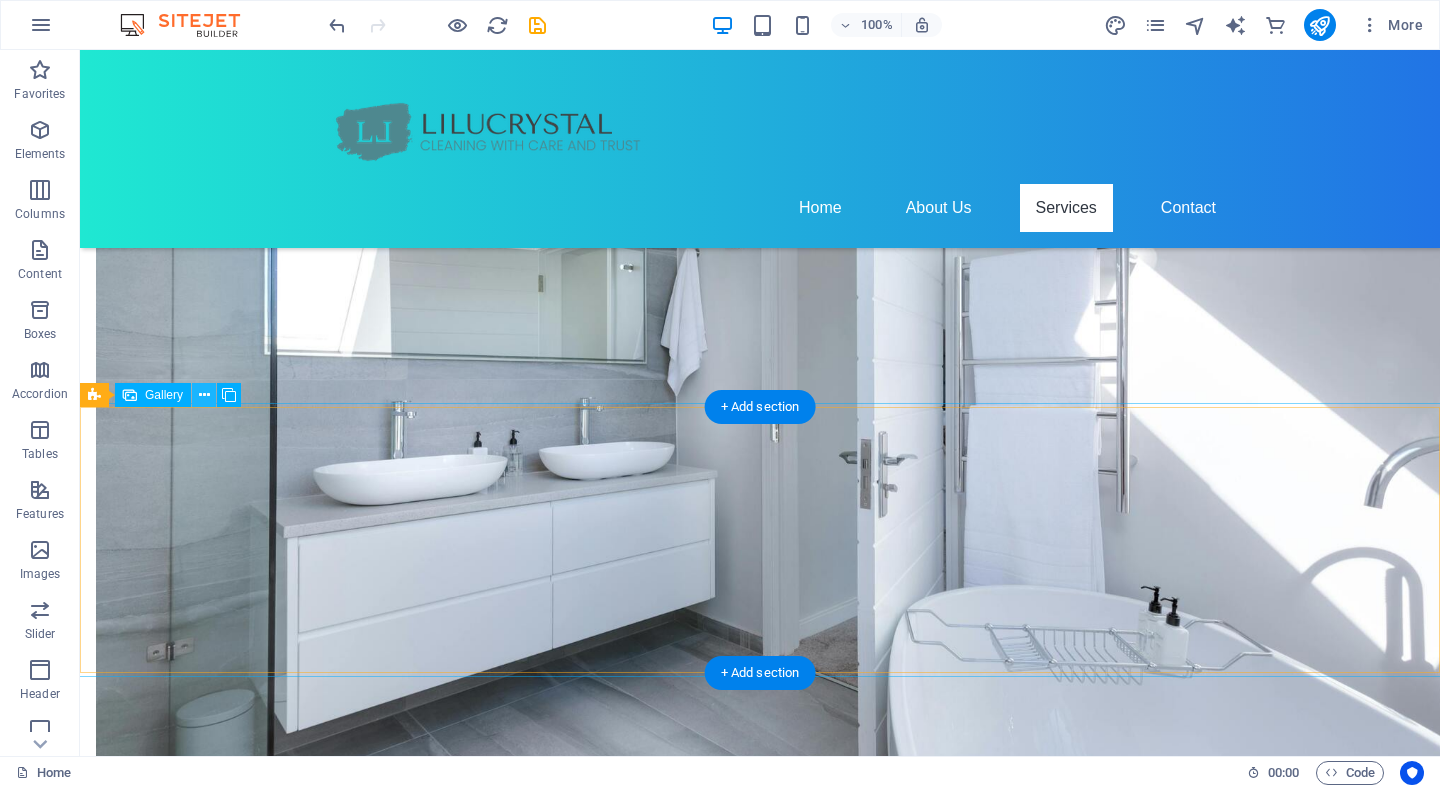click at bounding box center (204, 395) 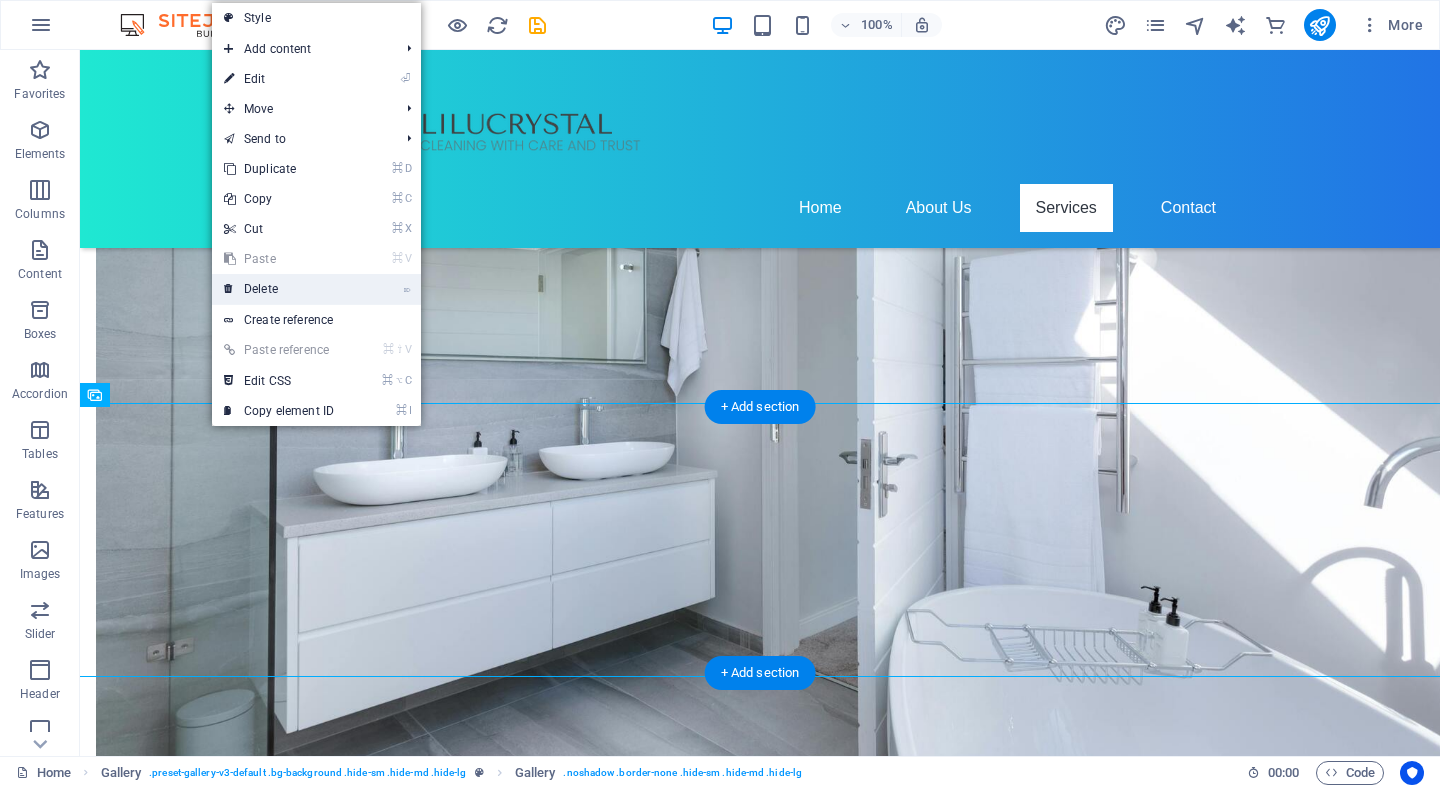 click on "⌦  Delete" at bounding box center [279, 289] 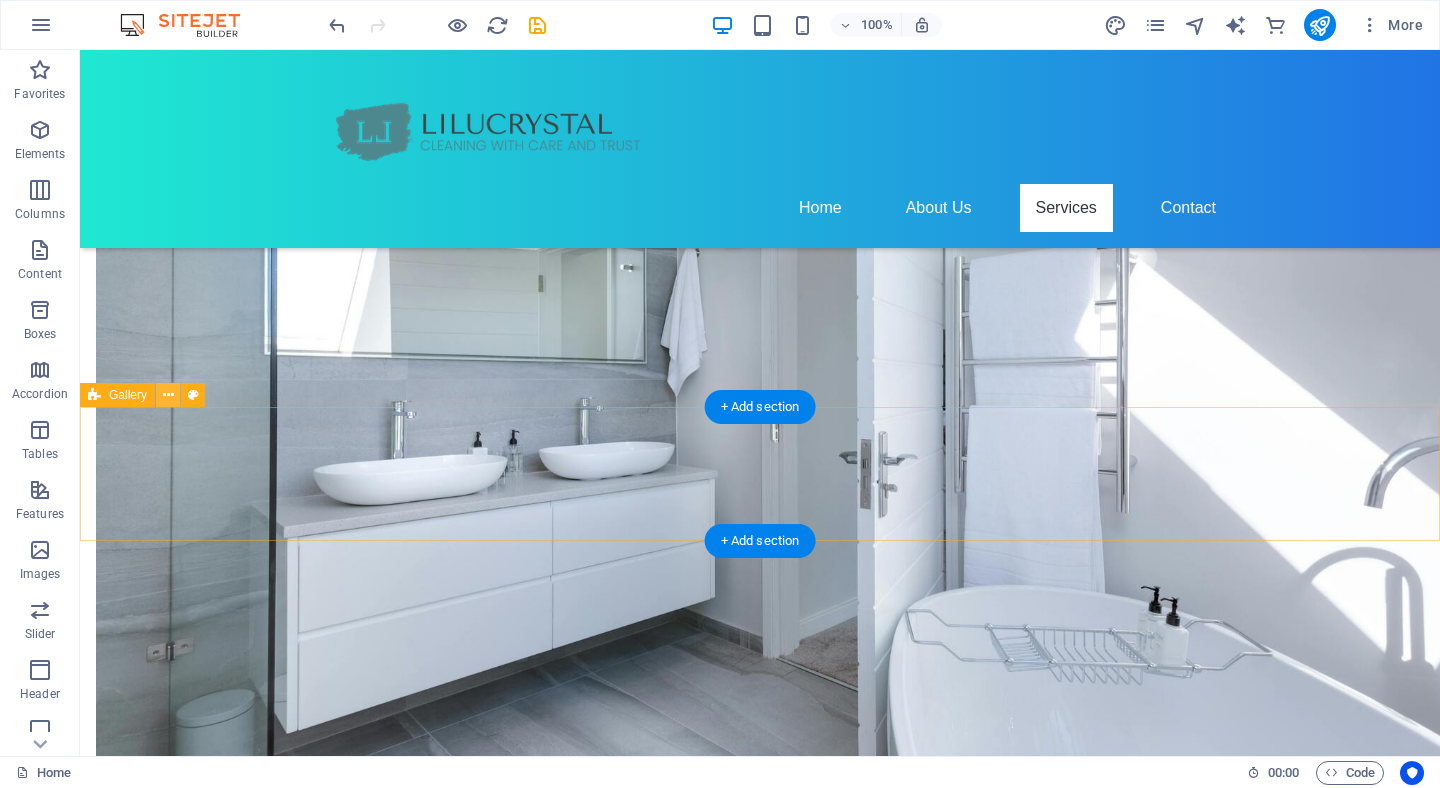 click at bounding box center (168, 395) 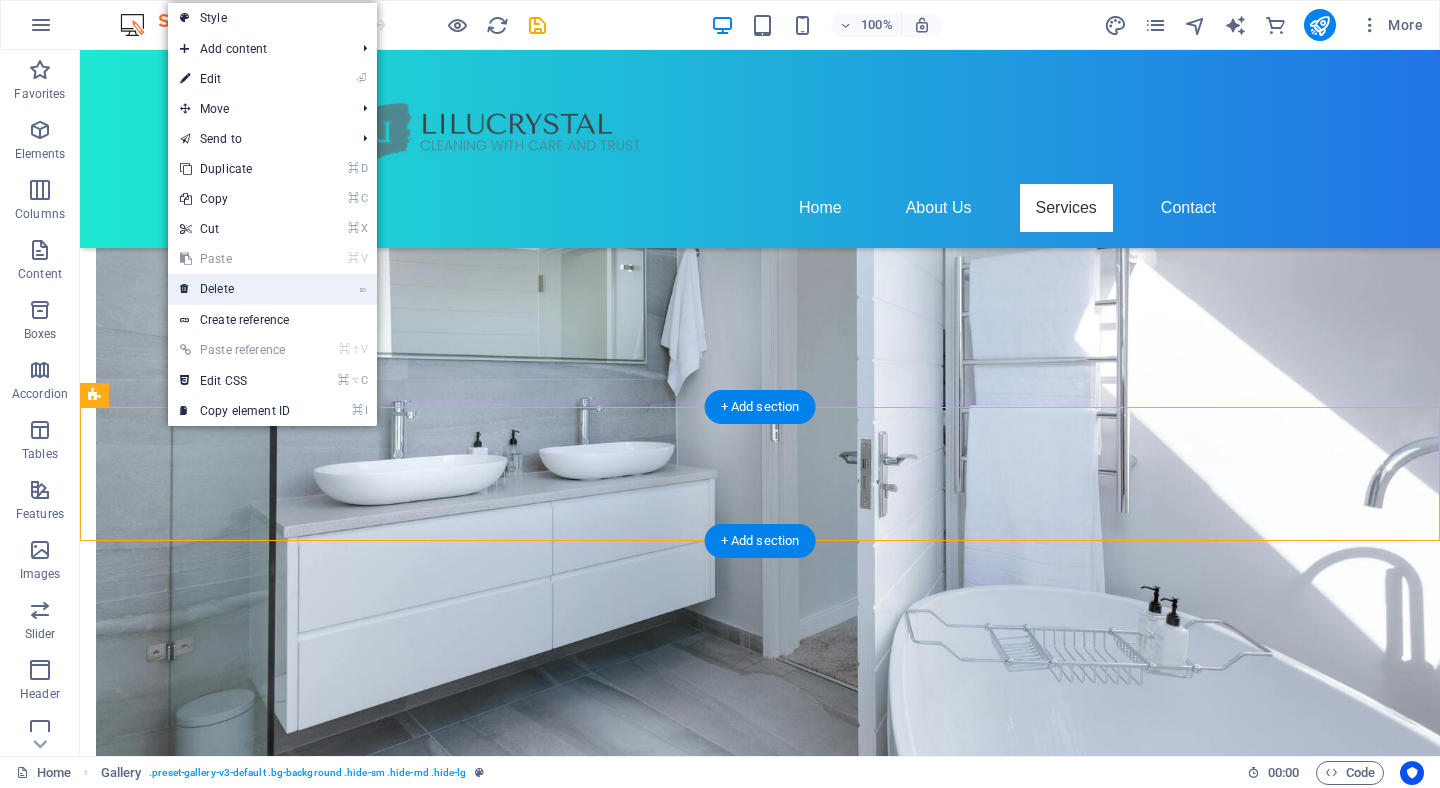 click on "⌦  Delete" at bounding box center [235, 289] 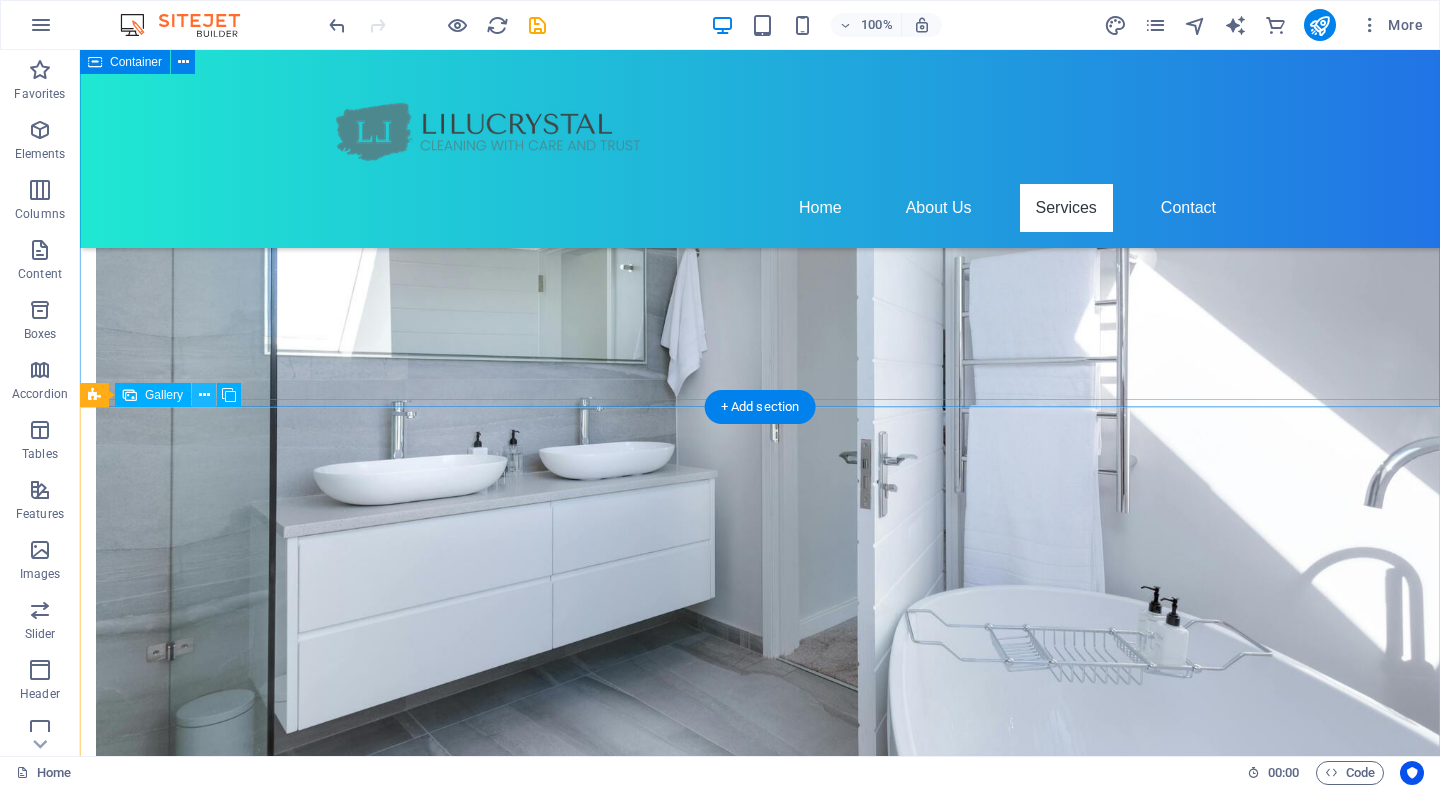 click at bounding box center [204, 395] 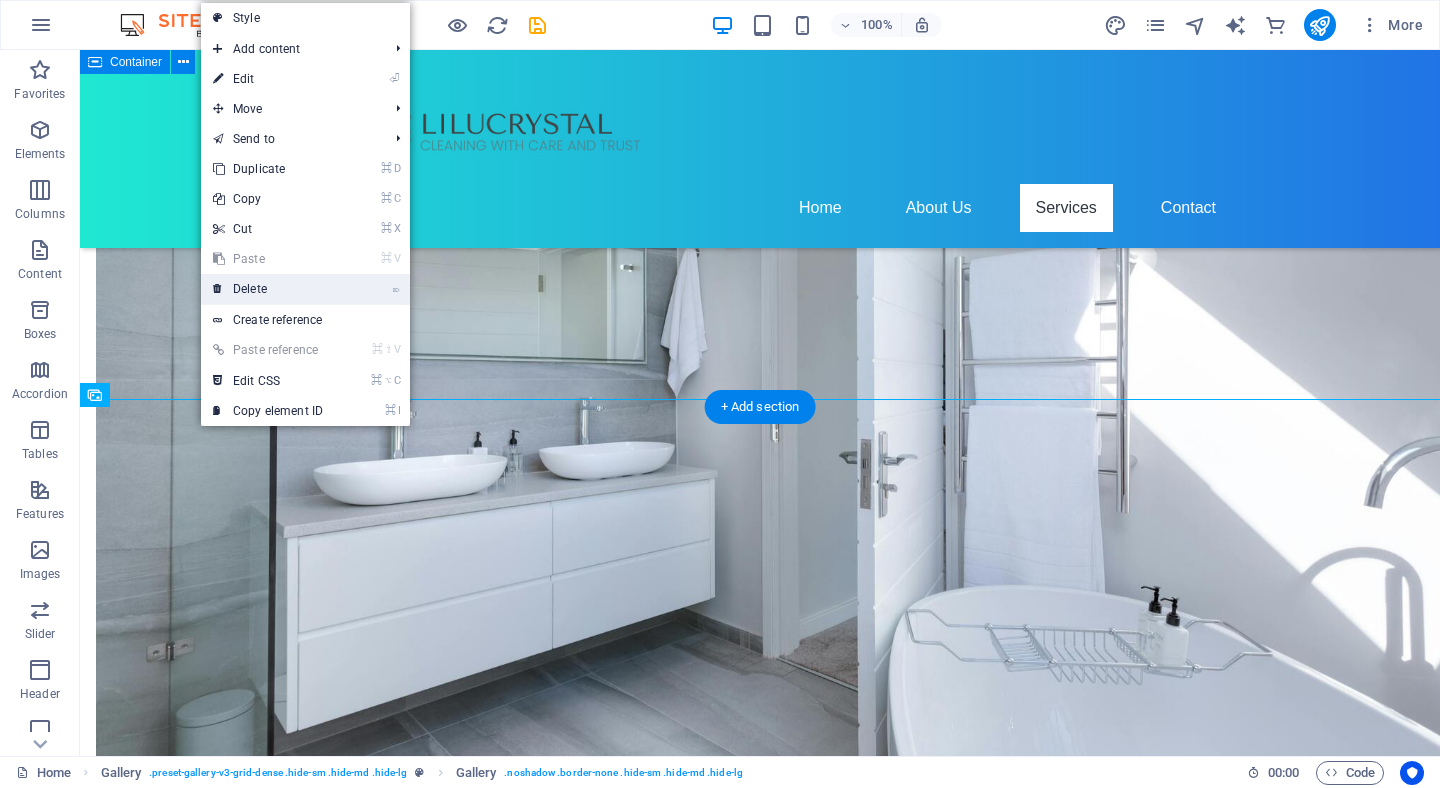 click on "⌦  Delete" at bounding box center [268, 289] 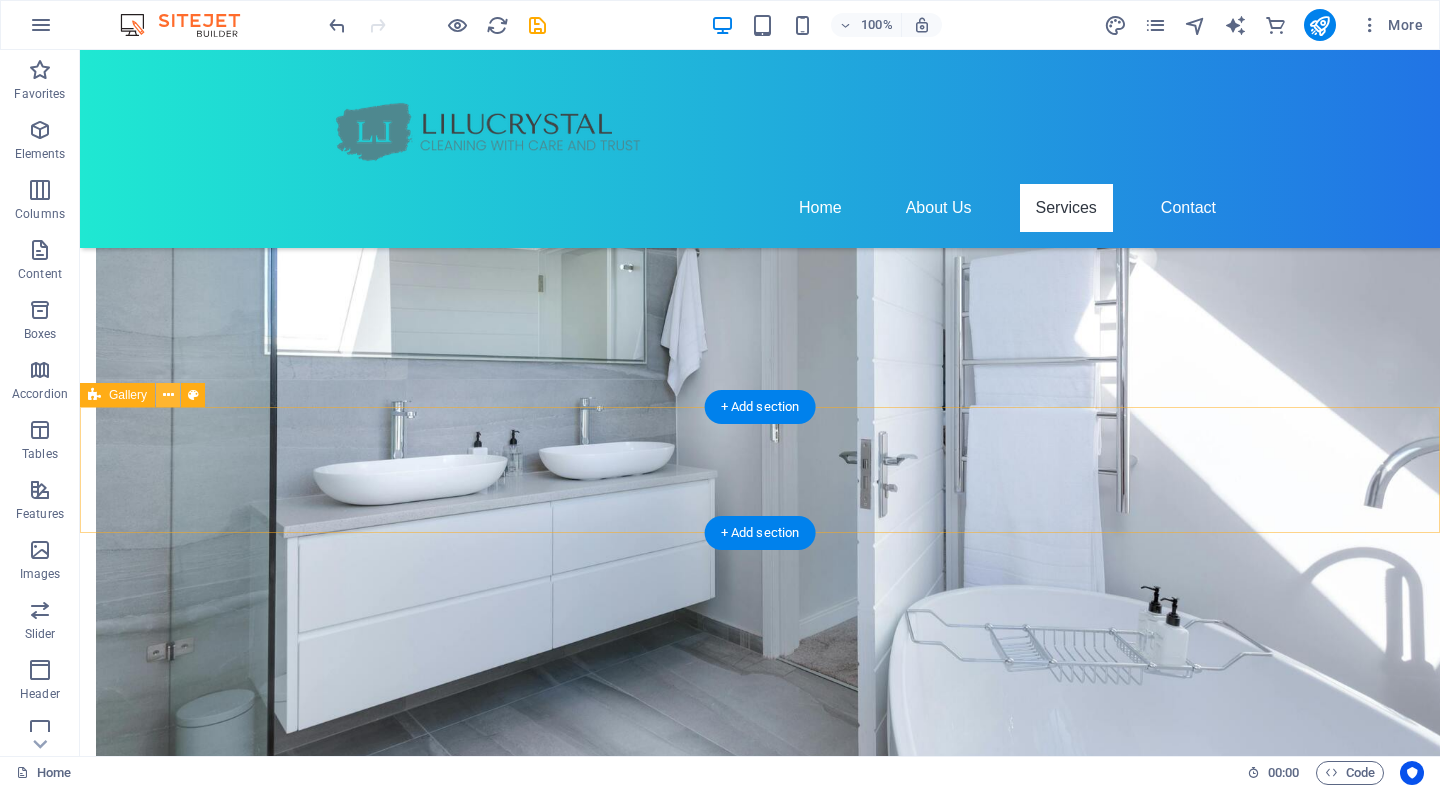 click at bounding box center [168, 395] 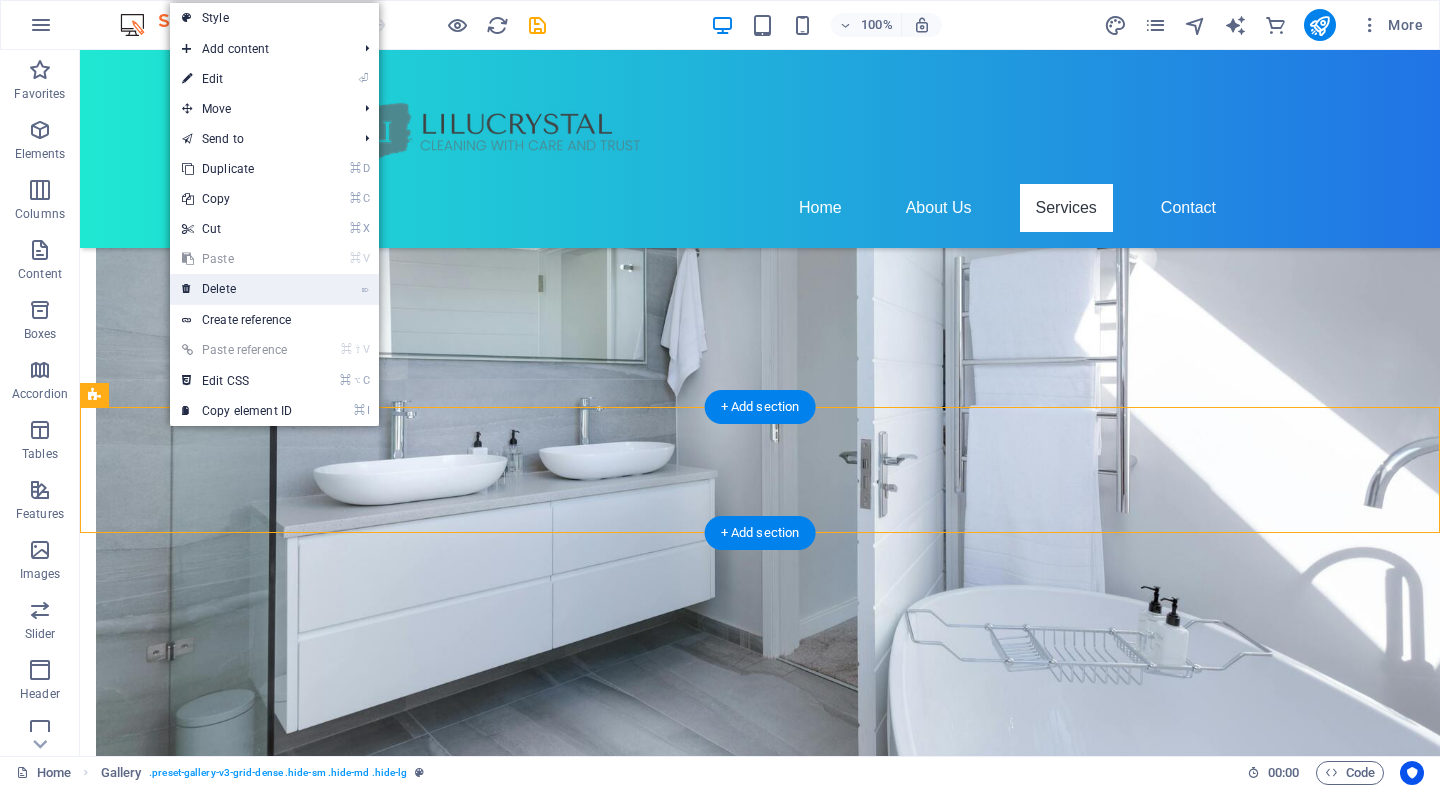 click on "⌦  Delete" at bounding box center (237, 289) 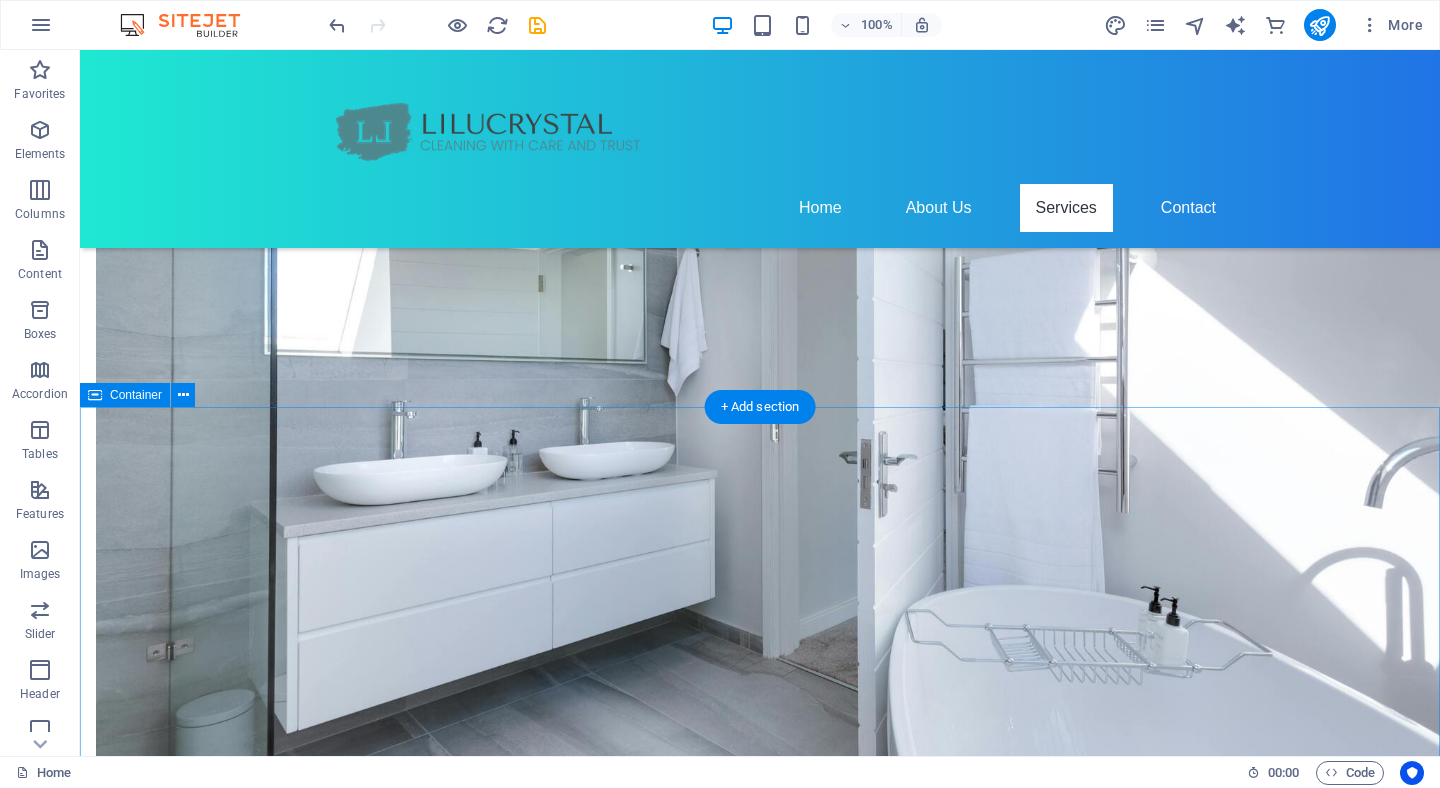 click on "FAQs Headline Lorem ipsum dolor sit amet, consectetur adipisicing elit. Maiores ipsum repellat minus nihil. Labore, delectus, nam dignissimos ea repudiandae minima voluptatum magni pariatur possimus quia accusamus harum facilis corporis animi nisi. Enim, pariatur, impedit quia repellat harum ipsam laboriosam voluptas dicta illum nisi obcaecati reprehenderit quis placeat recusandae tenetur aperiam. Headline Lorem ipsum dolor sit amet, consectetur adipisicing elit. Maiores ipsum repellat minus nihil. Labore, delectus, nam dignissimos ea repudiandae minima voluptatum magni pariatur possimus quia accusamus harum facilis corporis animi nisi. Enim, pariatur, impedit quia repellat harum ipsam laboriosam voluptas dicta illum nisi obcaecati reprehenderit quis placeat recusandae tenetur aperiam. Headline Headline Headline Headline" at bounding box center (760, 2685) 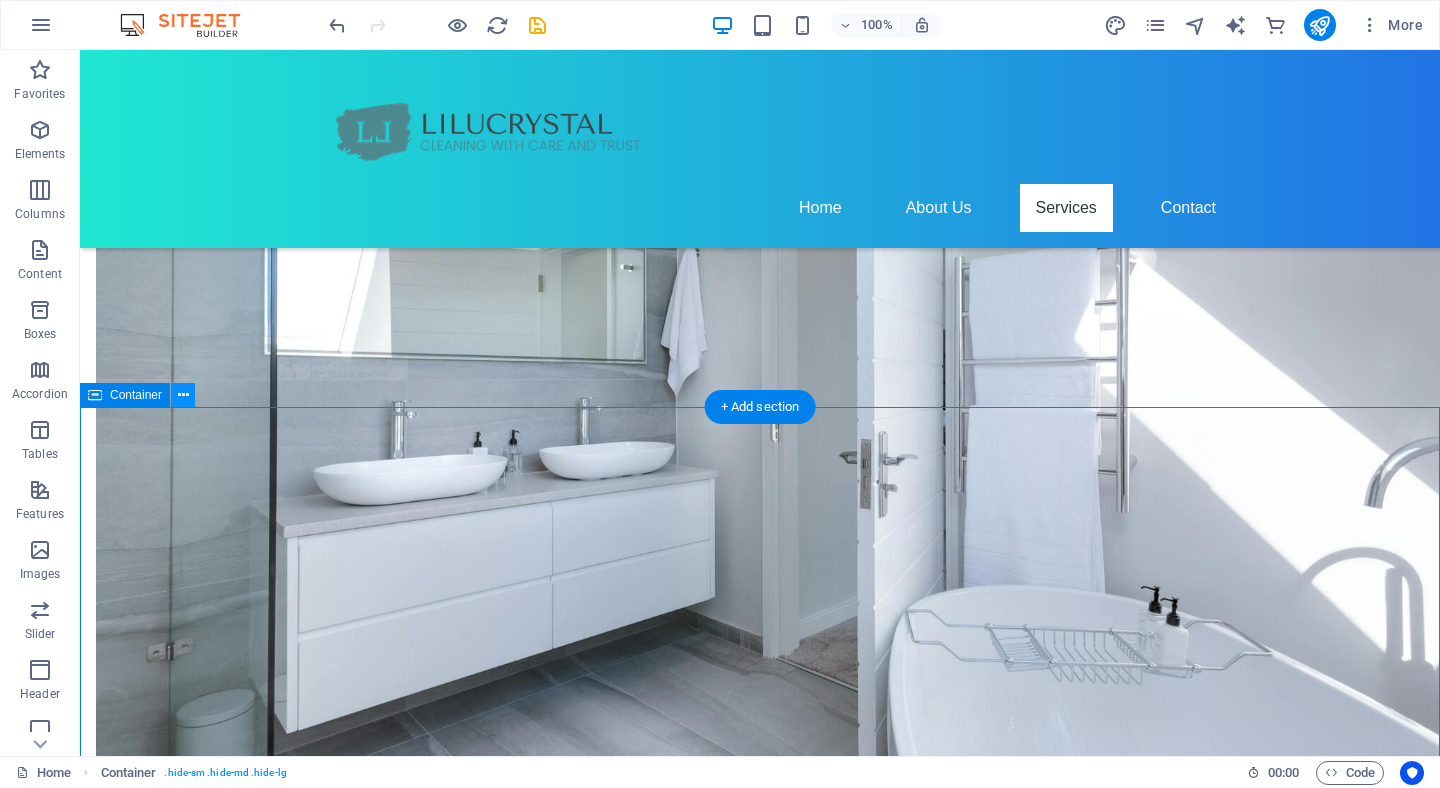 click at bounding box center [183, 395] 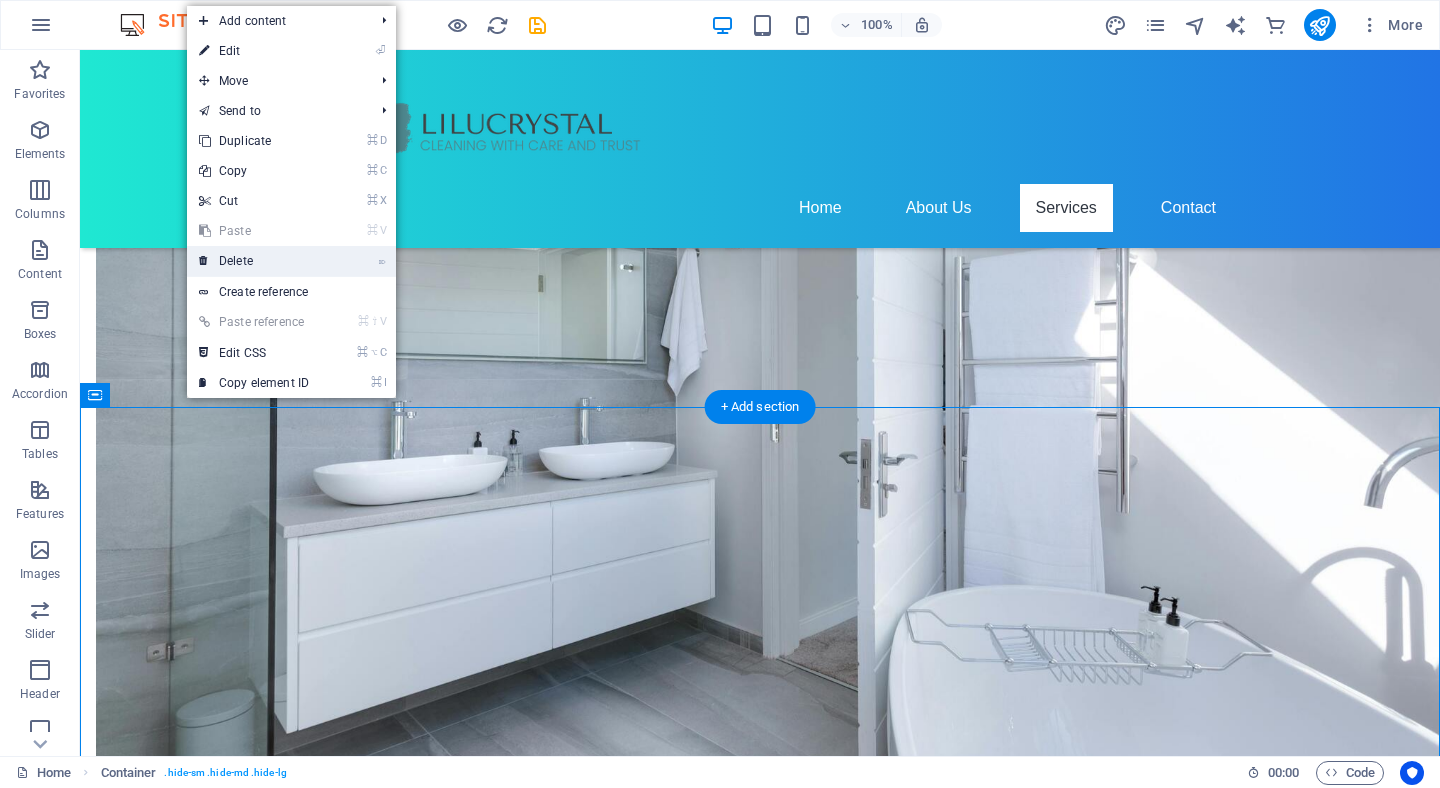 click on "⌦  Delete" at bounding box center (254, 261) 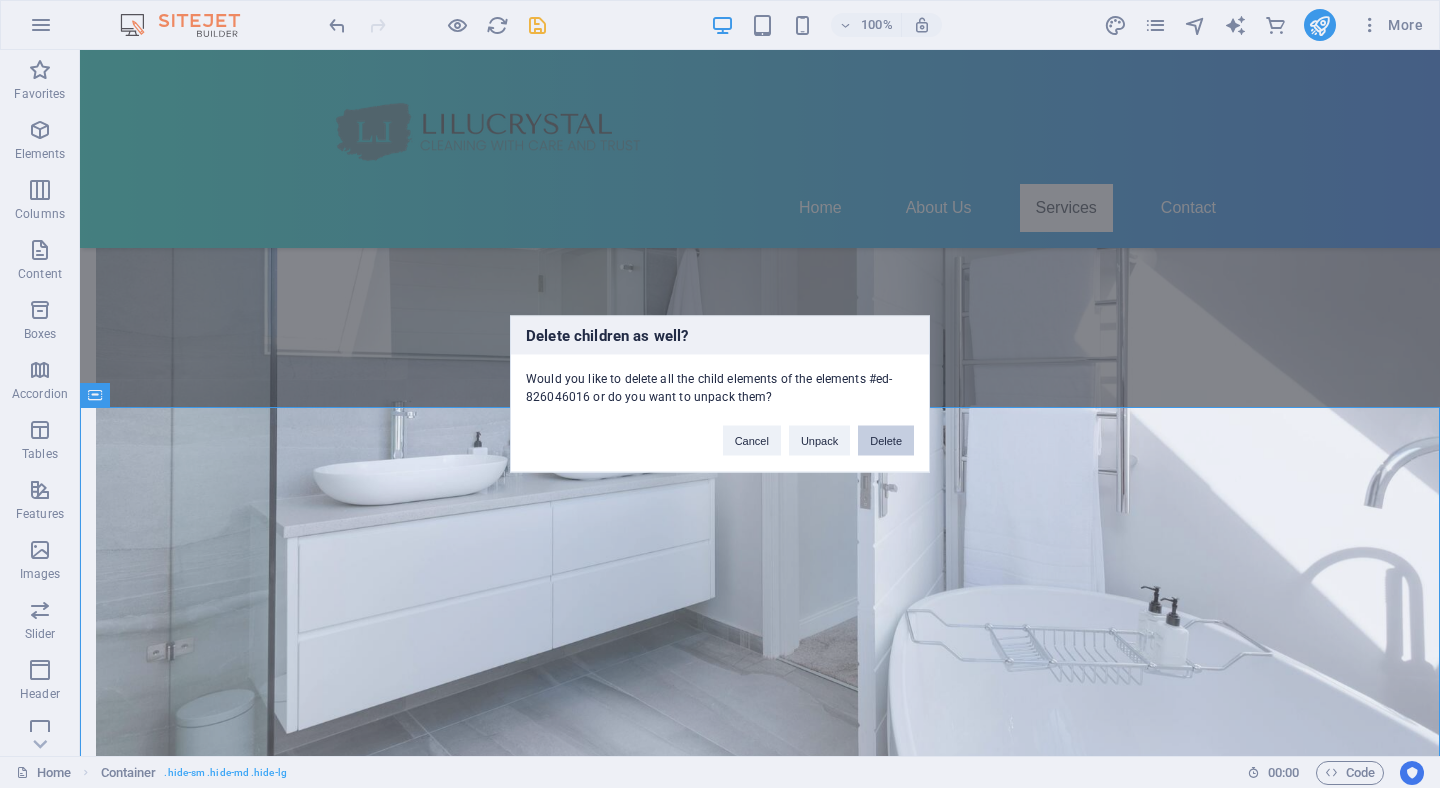 drag, startPoint x: 893, startPoint y: 430, endPoint x: 813, endPoint y: 381, distance: 93.813644 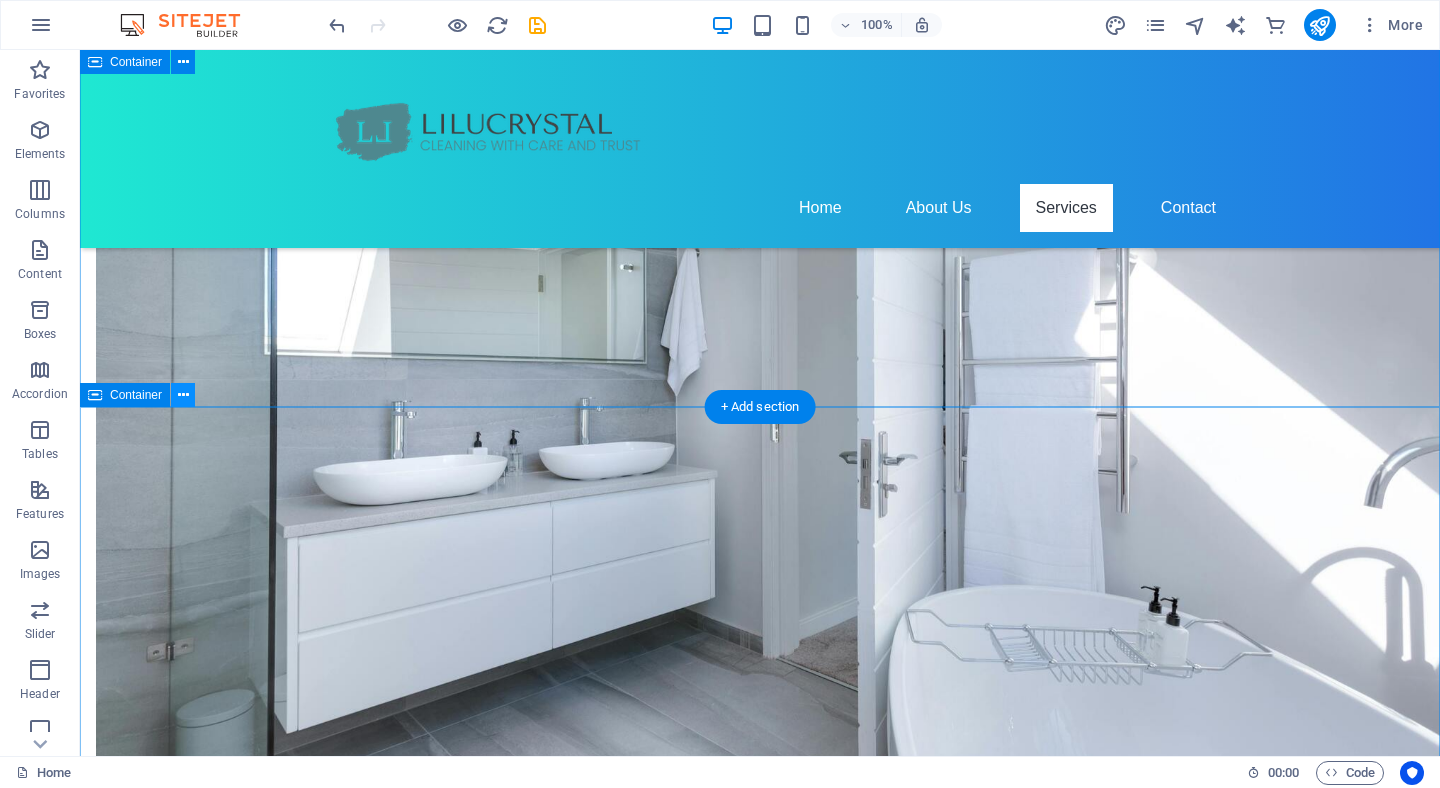 click at bounding box center (183, 395) 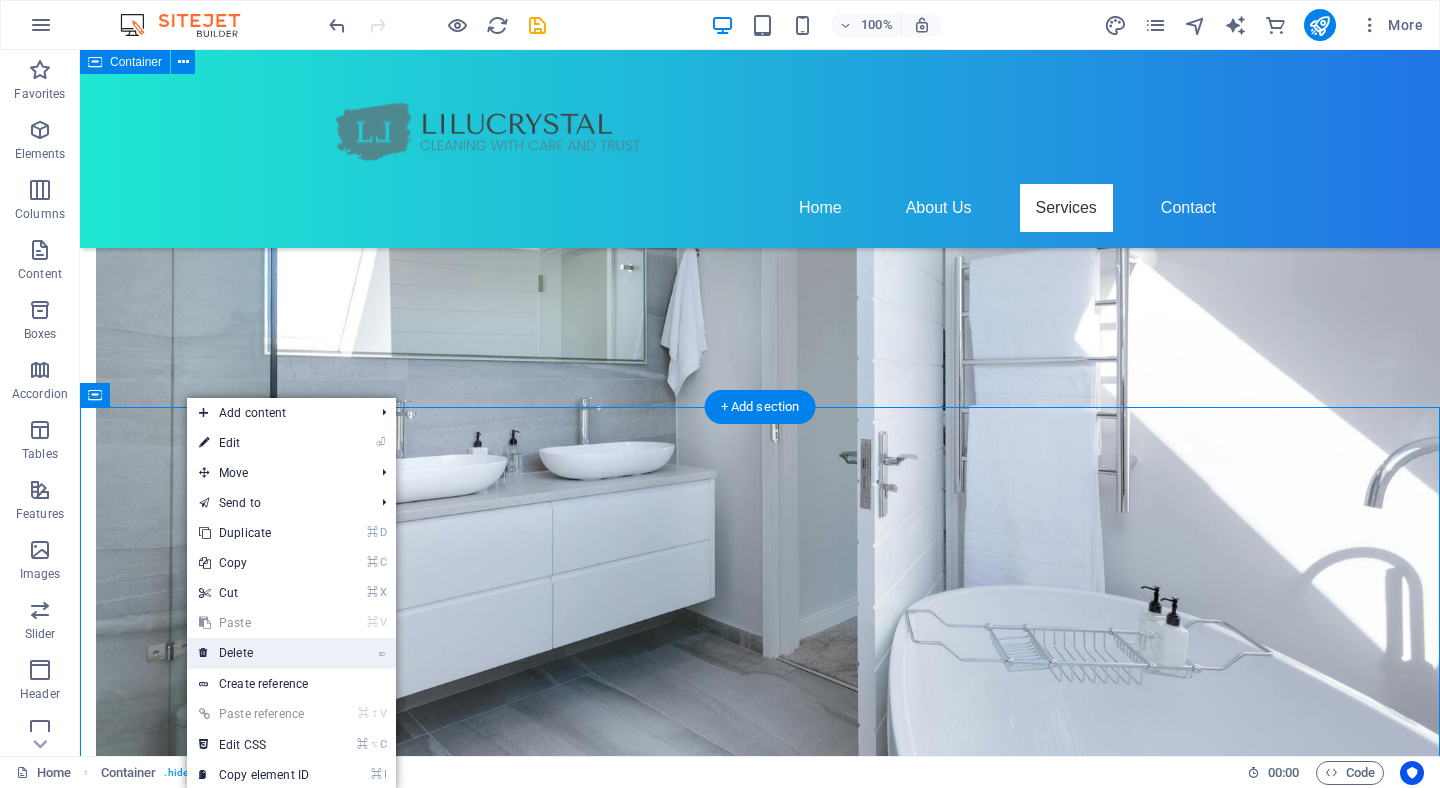 click on "⌦  Delete" at bounding box center [254, 653] 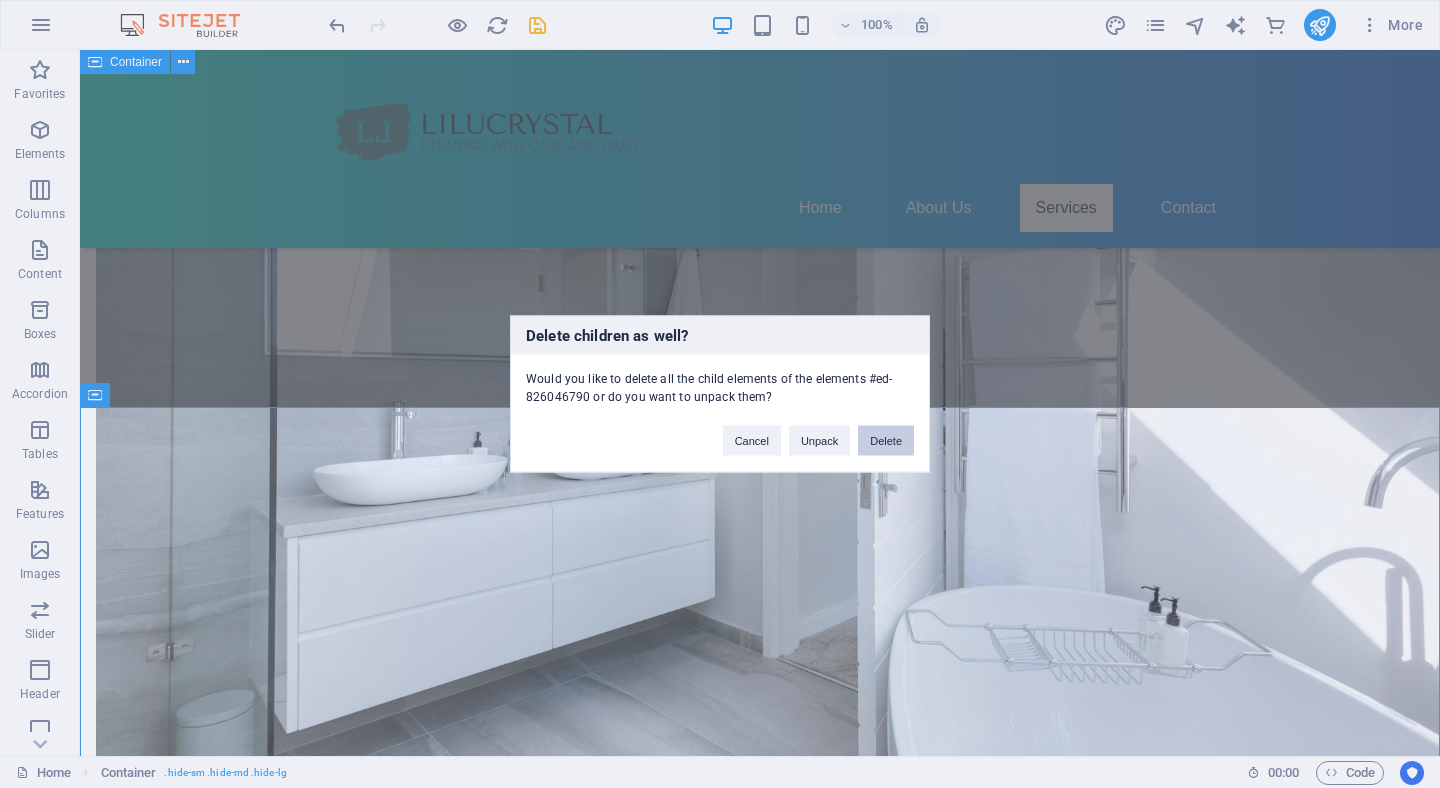 drag, startPoint x: 893, startPoint y: 444, endPoint x: 813, endPoint y: 394, distance: 94.33981 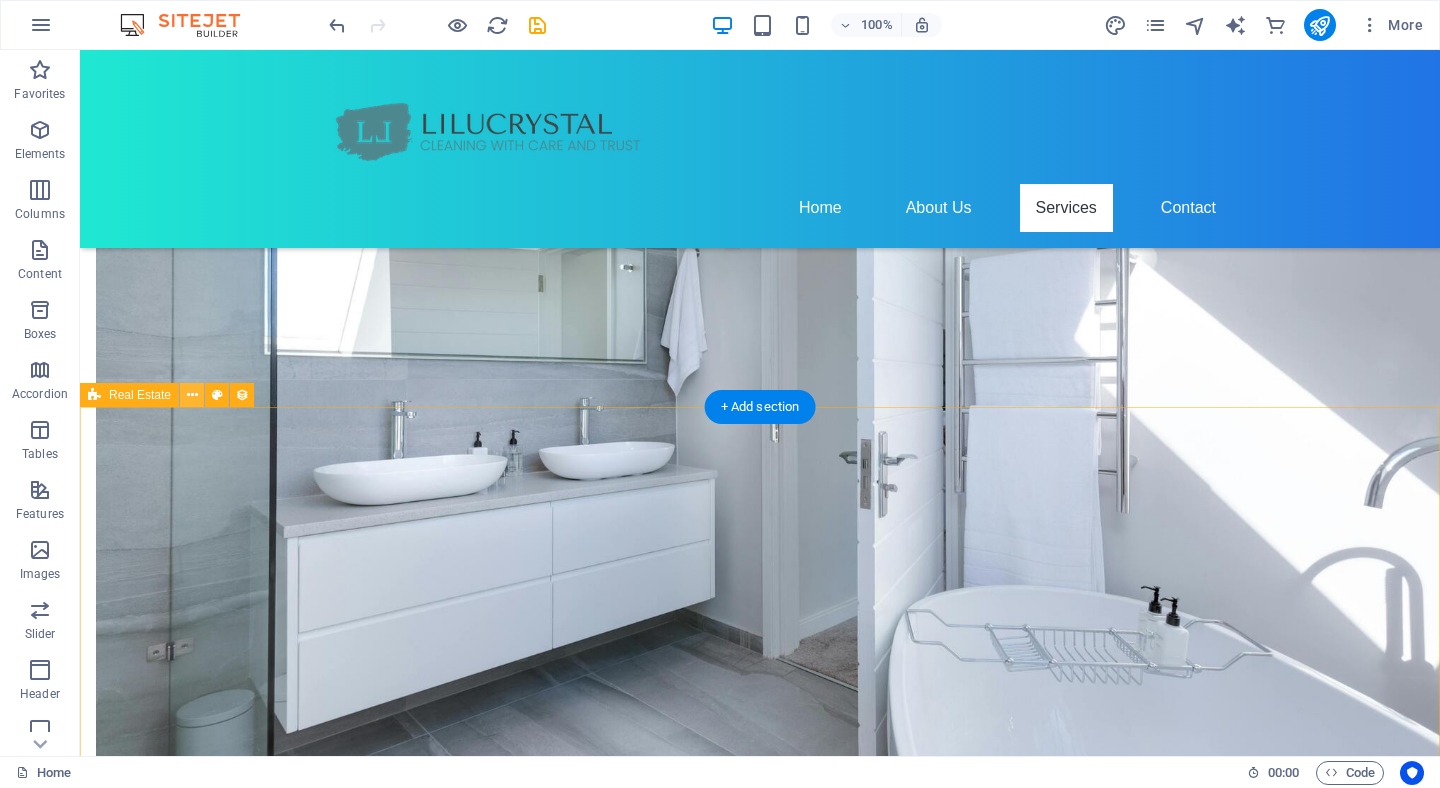 click at bounding box center (192, 395) 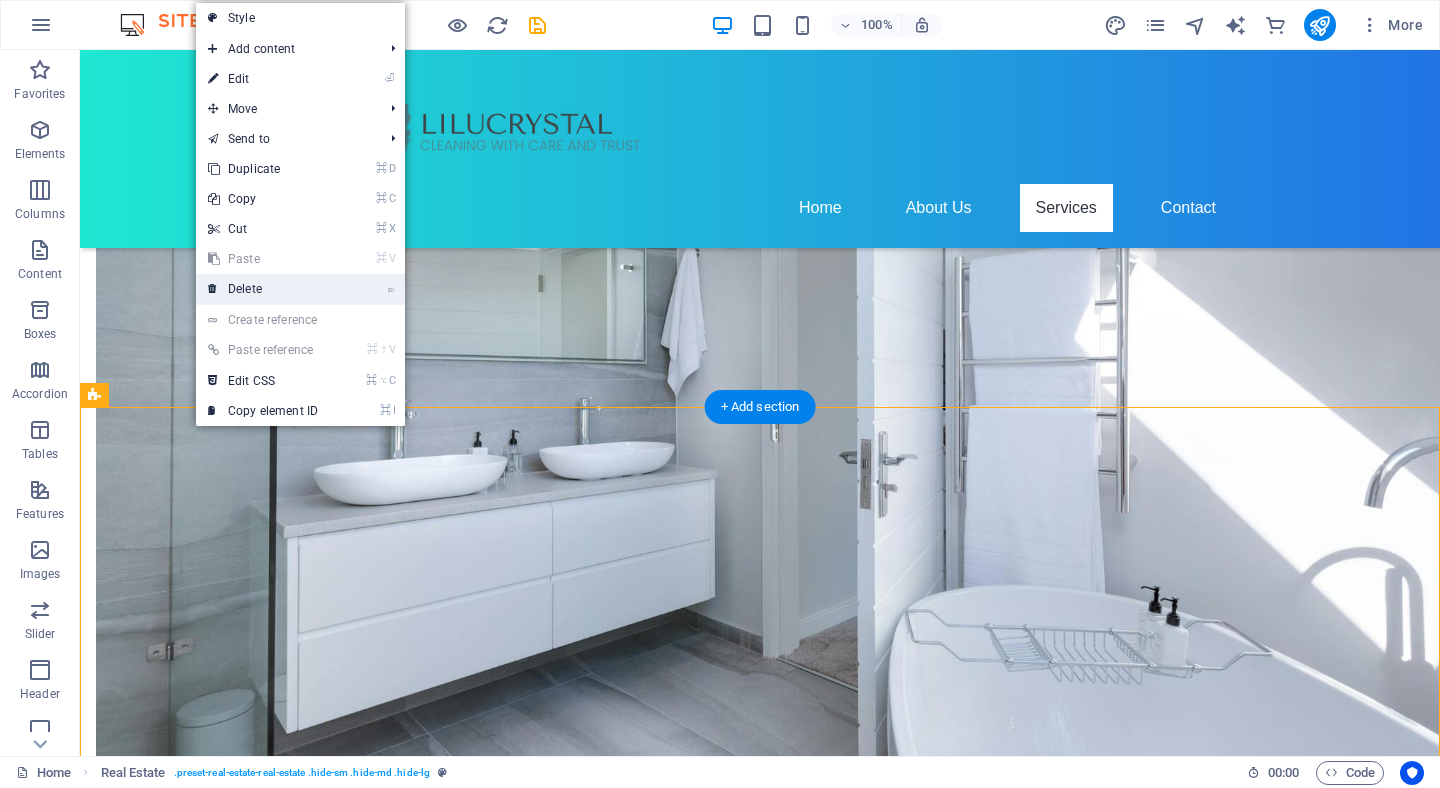 click on "⌦  Delete" at bounding box center [263, 289] 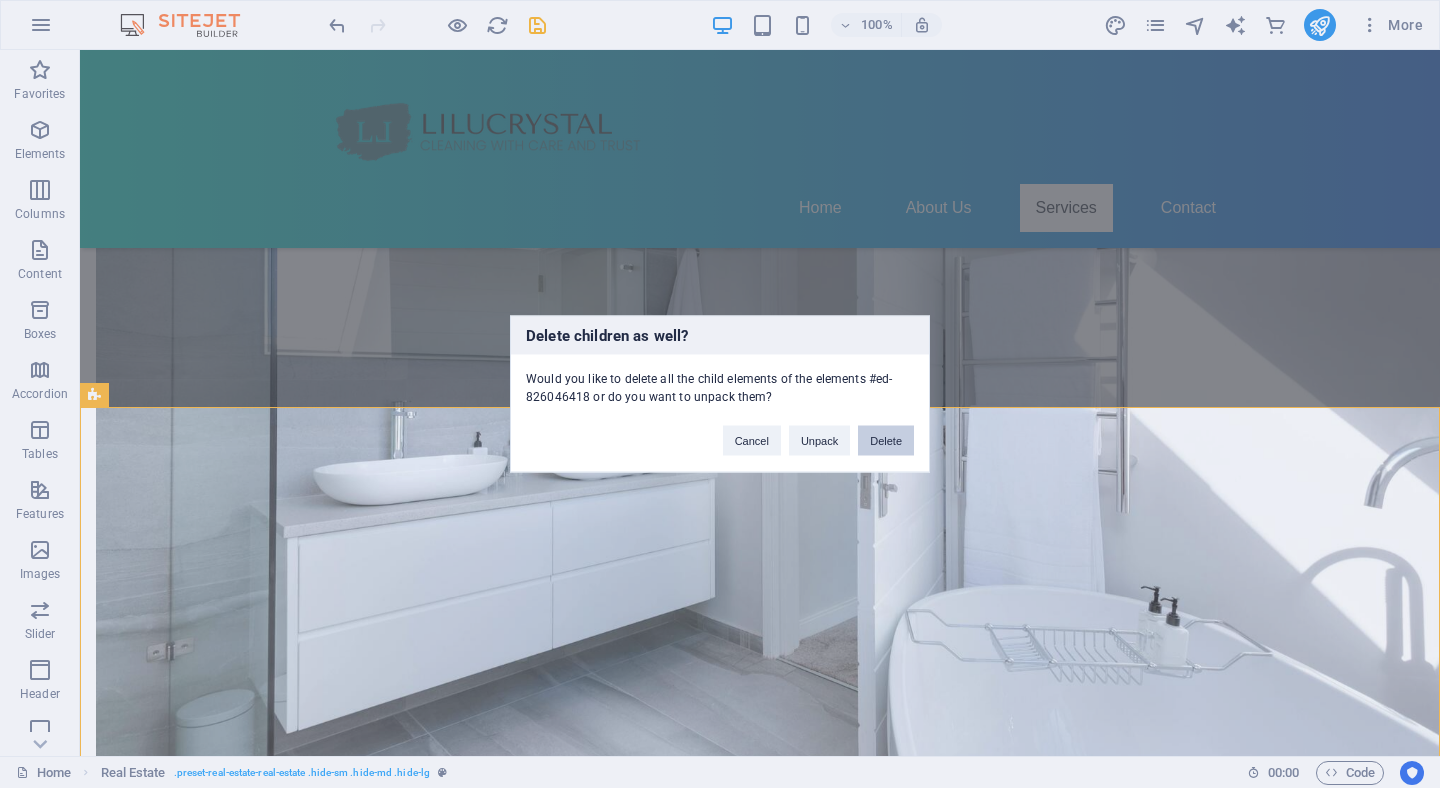 click on "Delete" at bounding box center [886, 441] 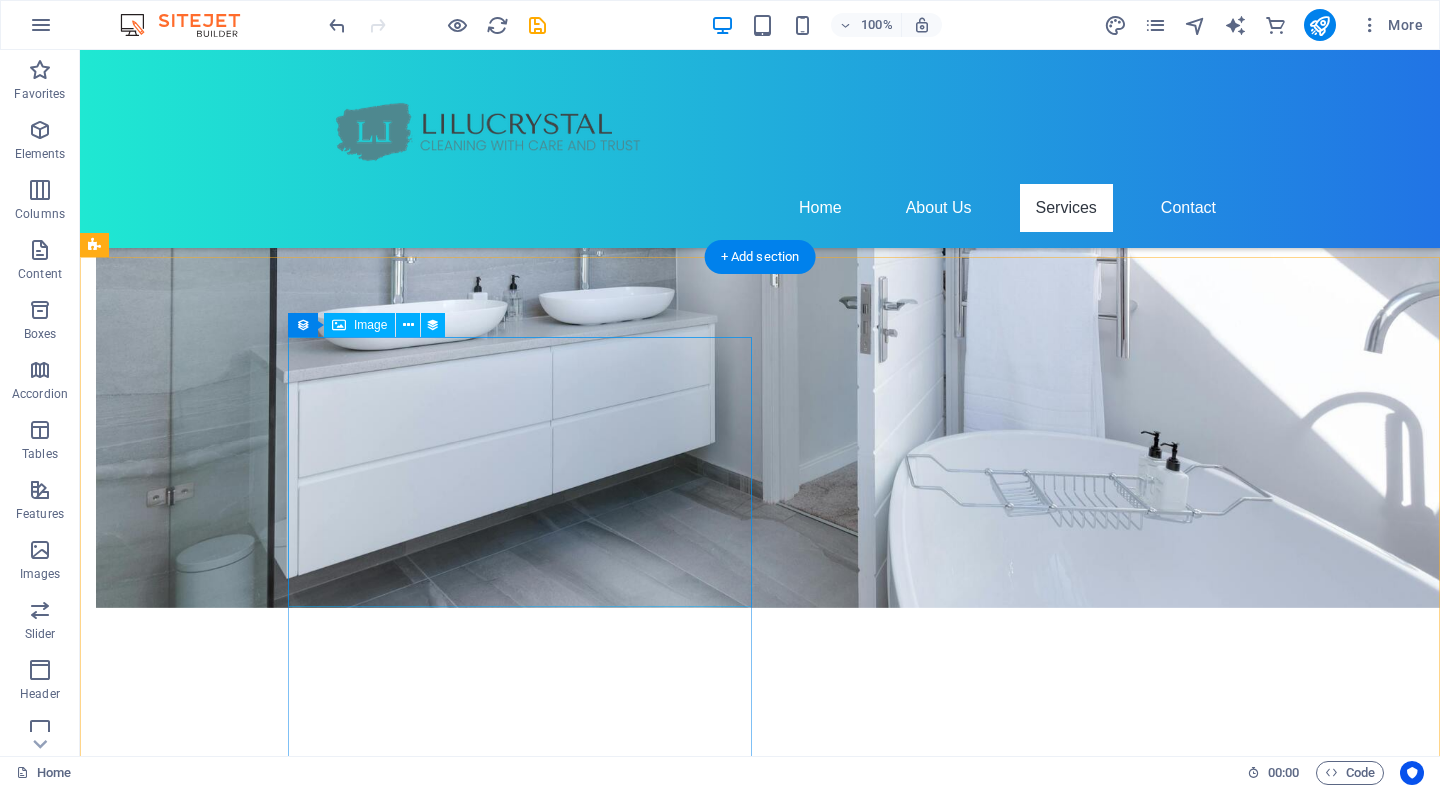 scroll, scrollTop: 1462, scrollLeft: 0, axis: vertical 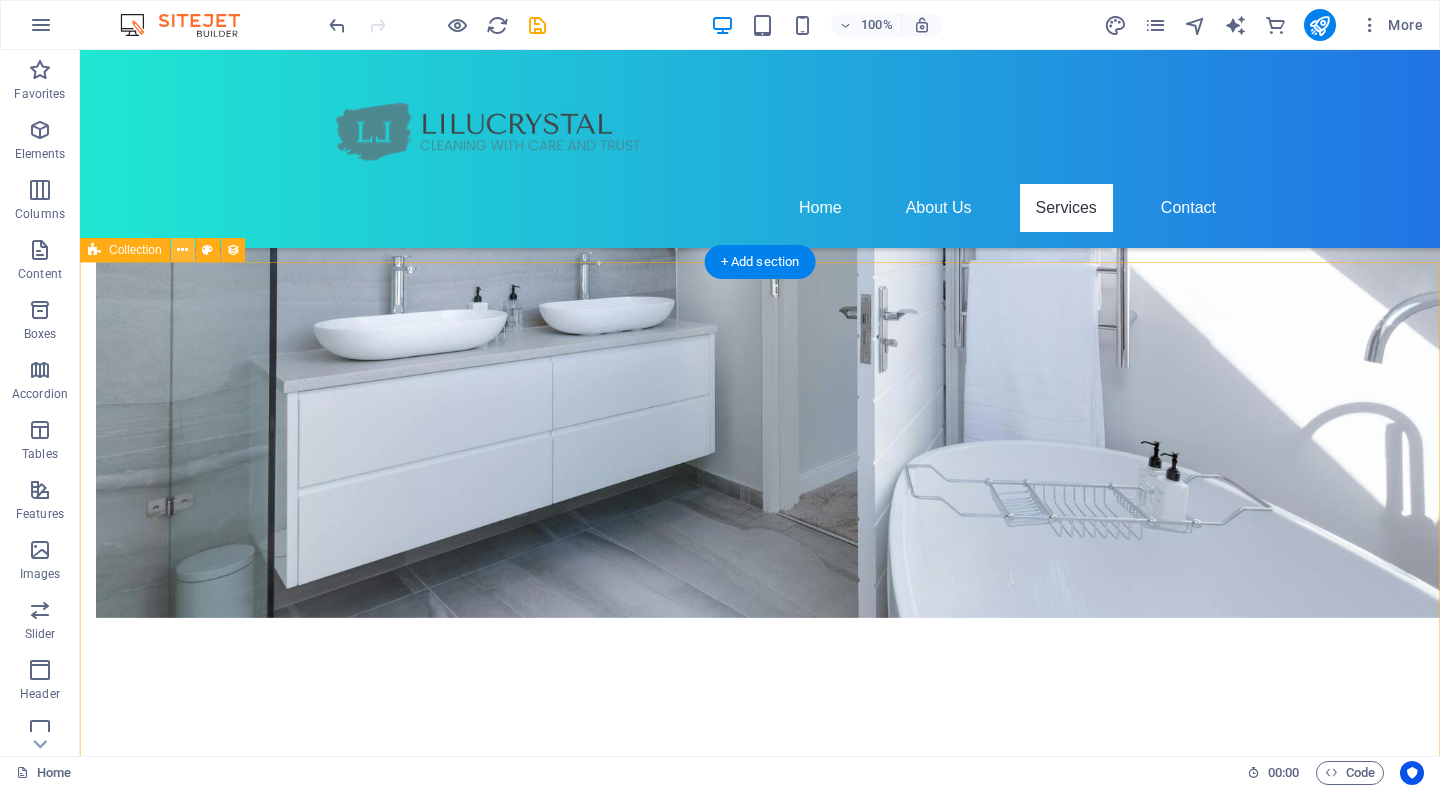 click at bounding box center [182, 250] 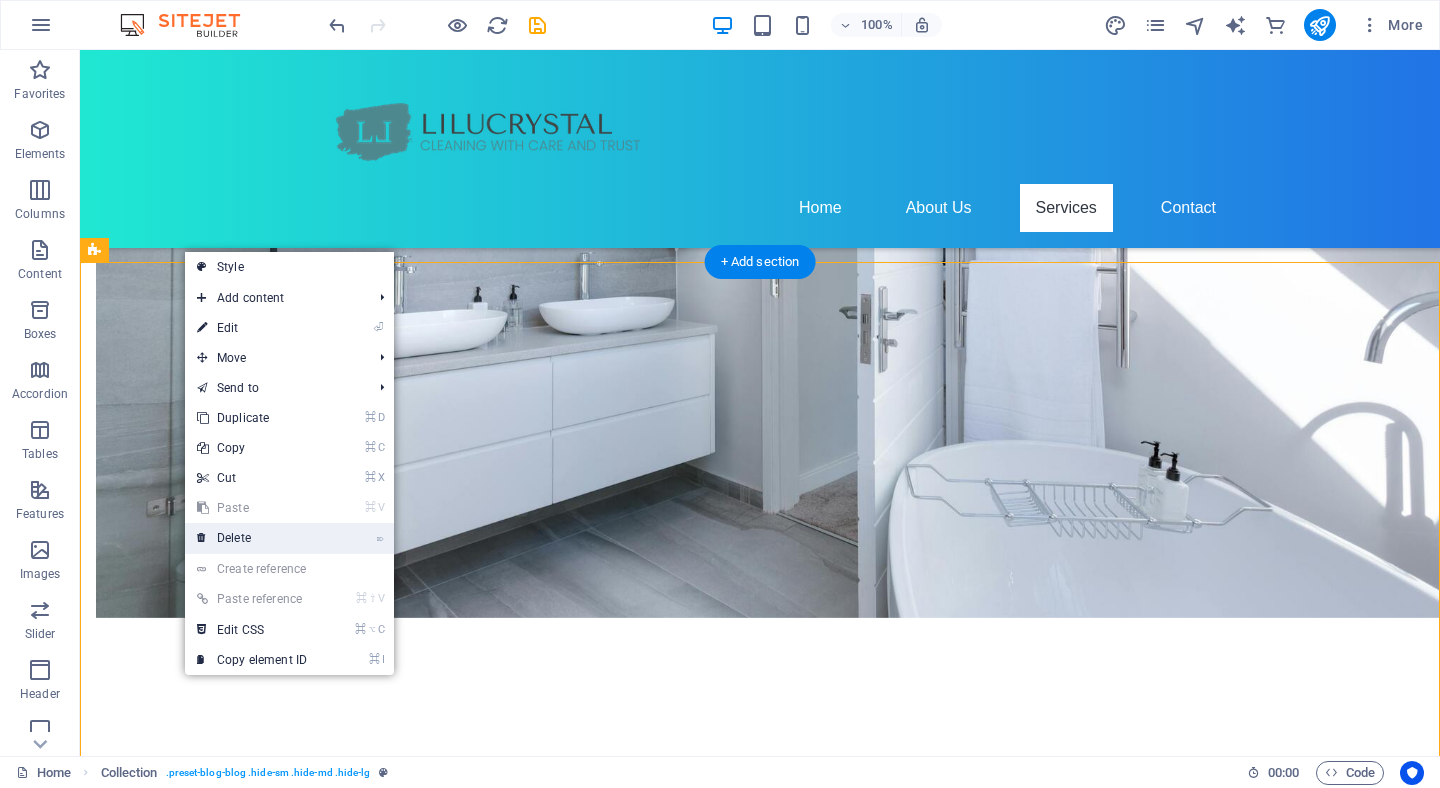 click on "⌦  Delete" at bounding box center [252, 538] 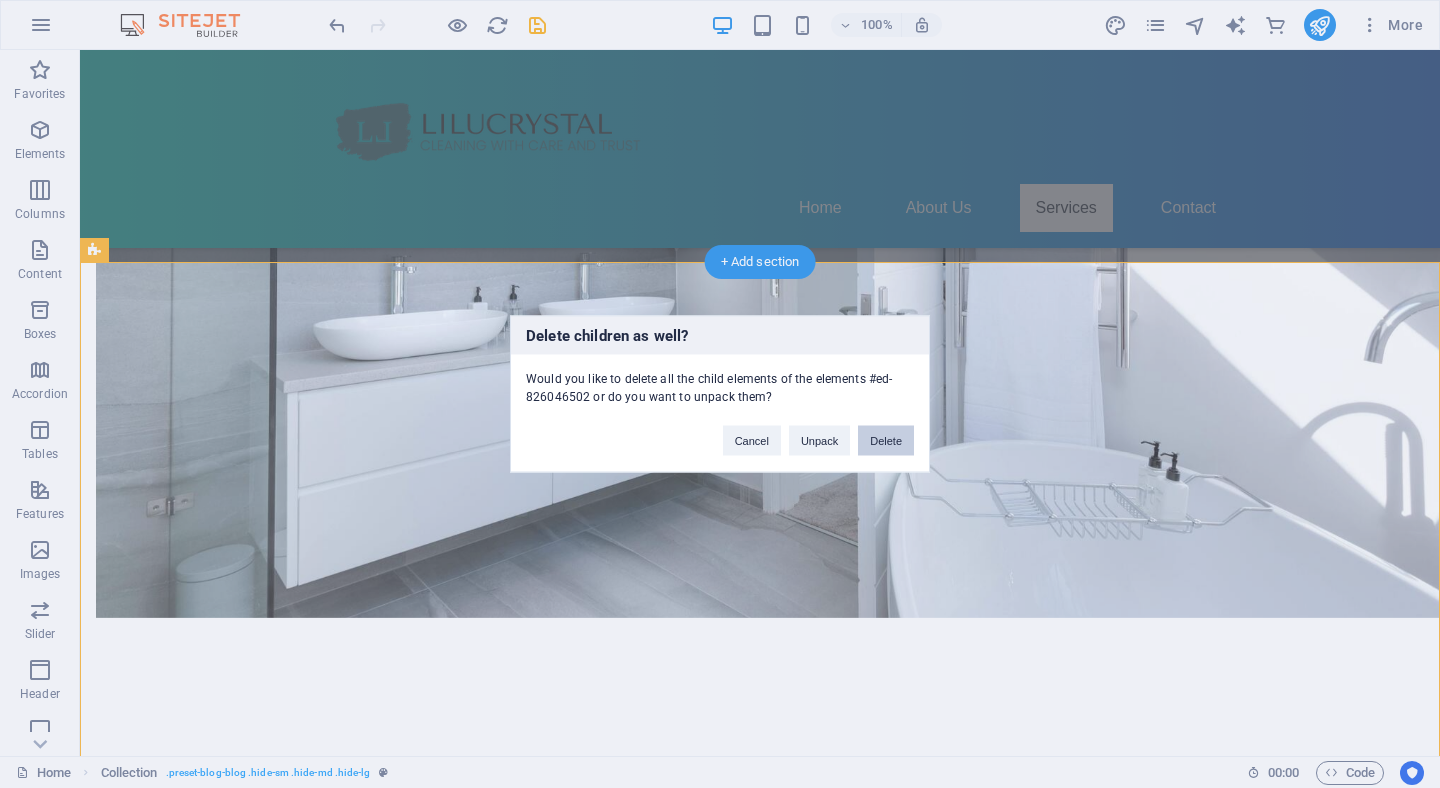 click on "Delete" at bounding box center [886, 441] 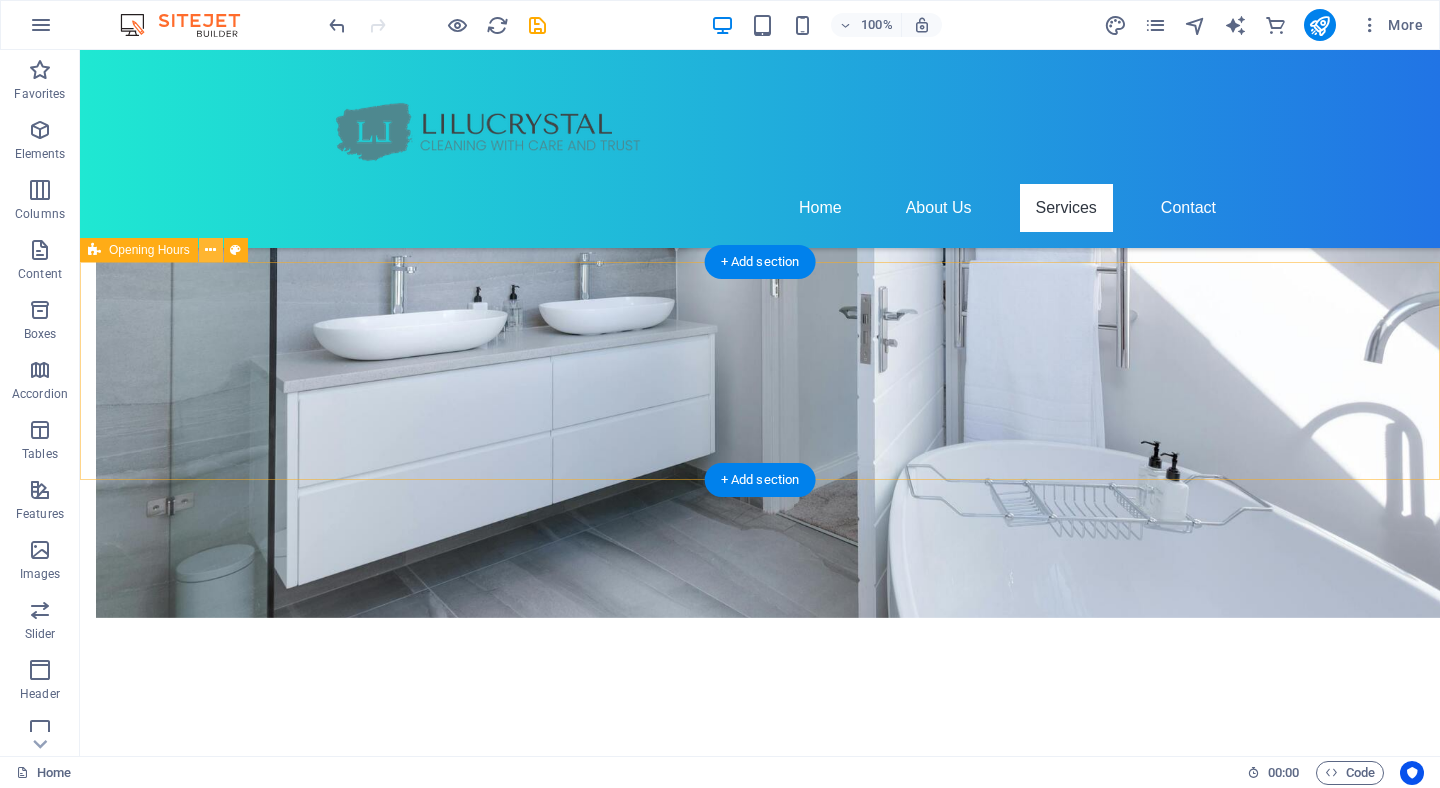 click at bounding box center [210, 250] 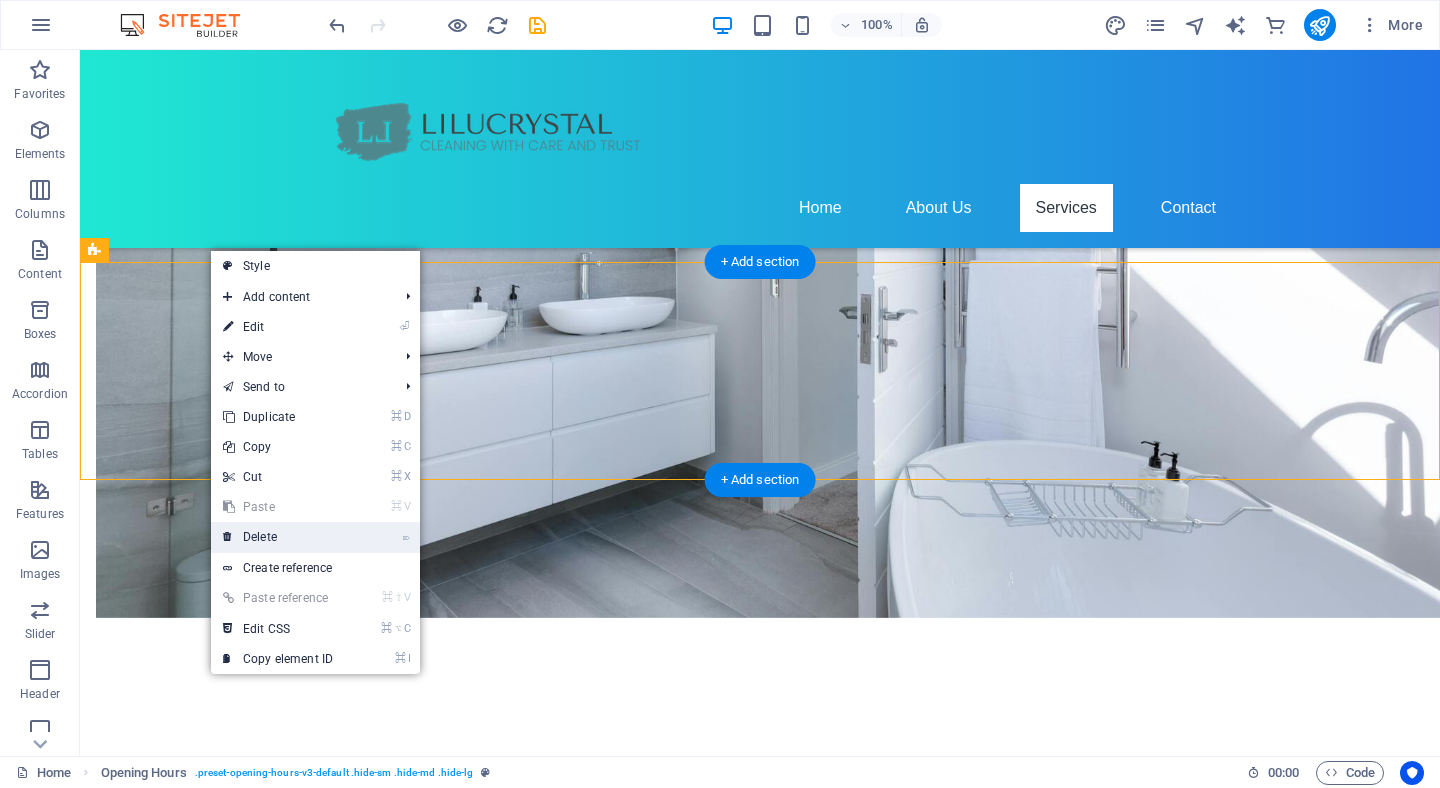 click on "⌦  Delete" at bounding box center (278, 537) 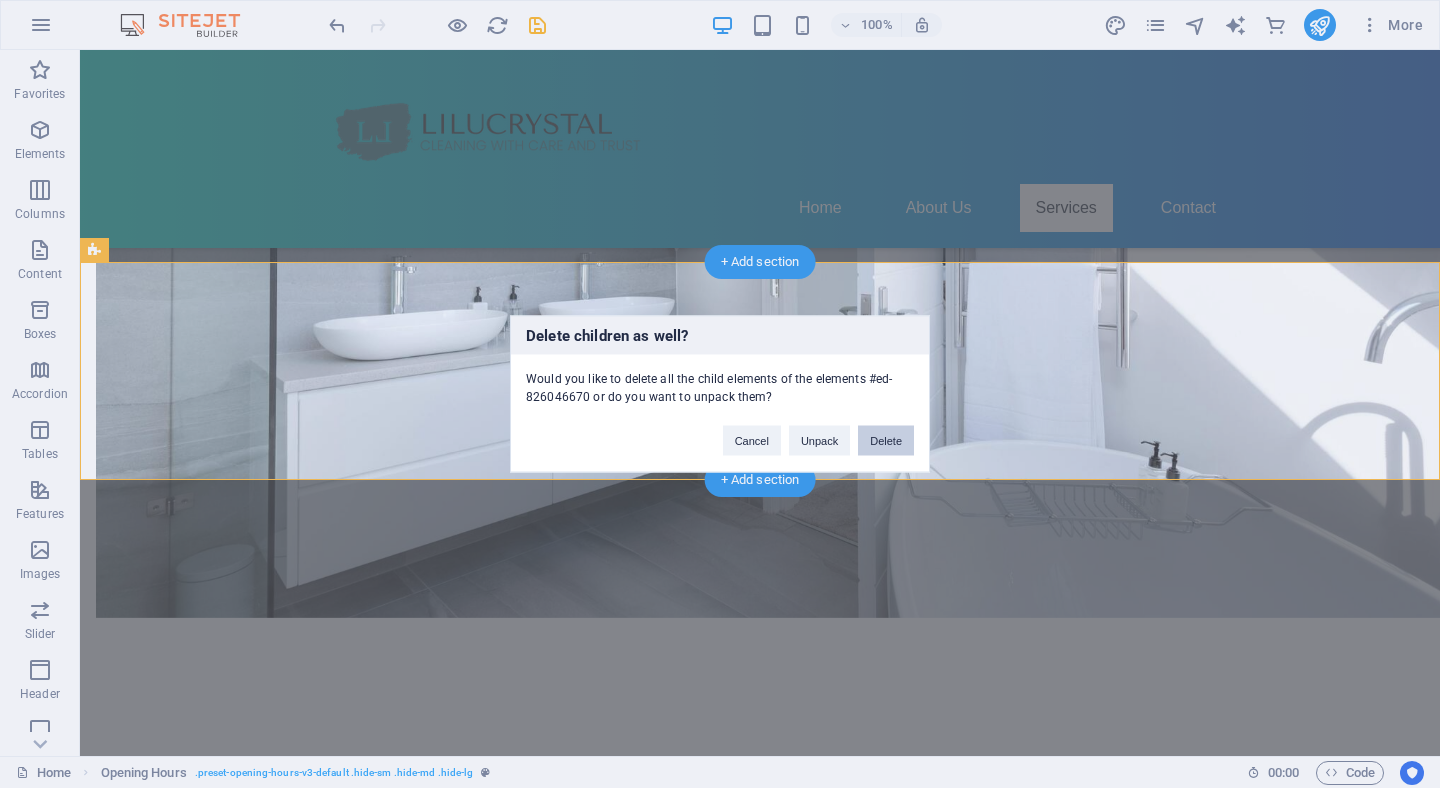 click on "Delete" at bounding box center [886, 441] 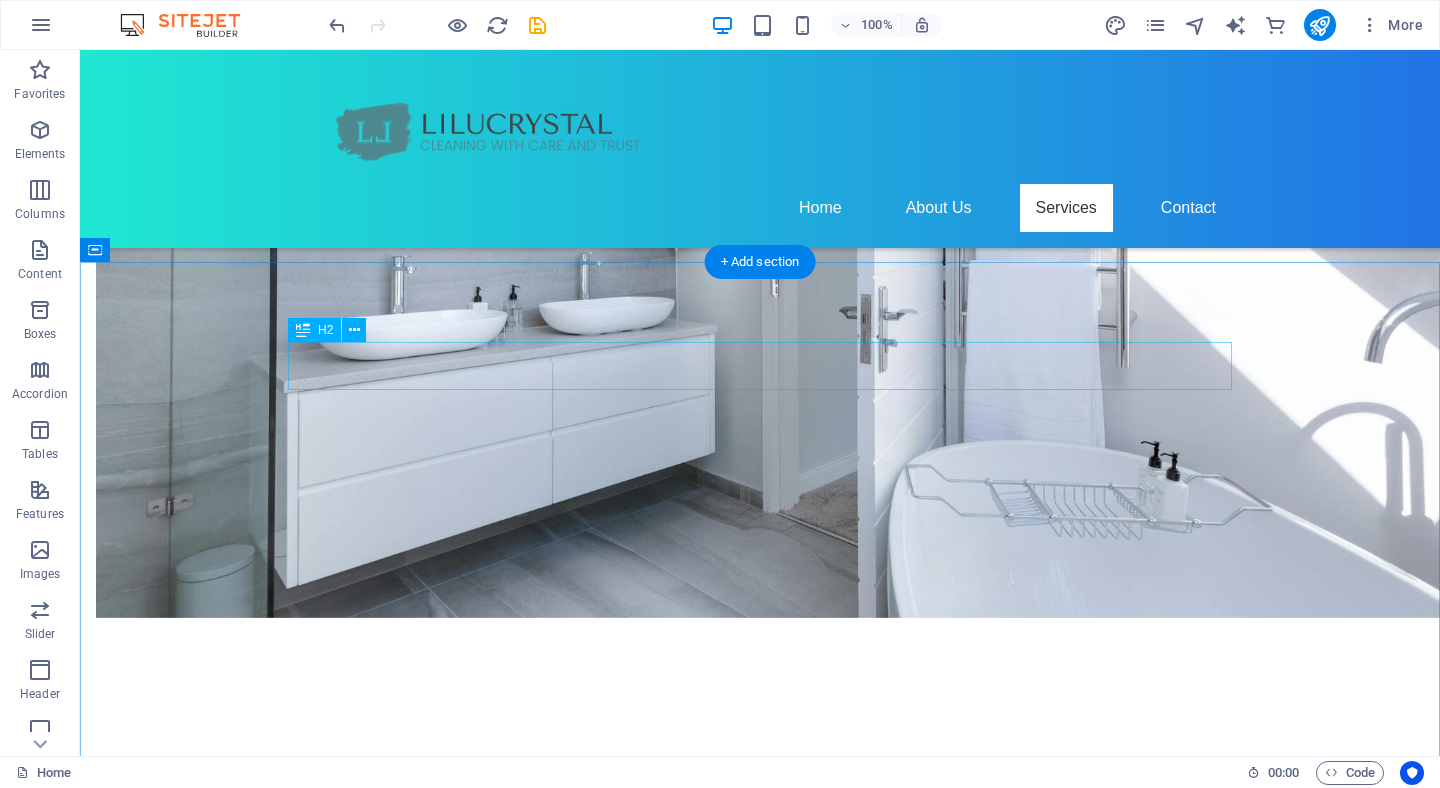 click on "Contact Us" at bounding box center [760, 1844] 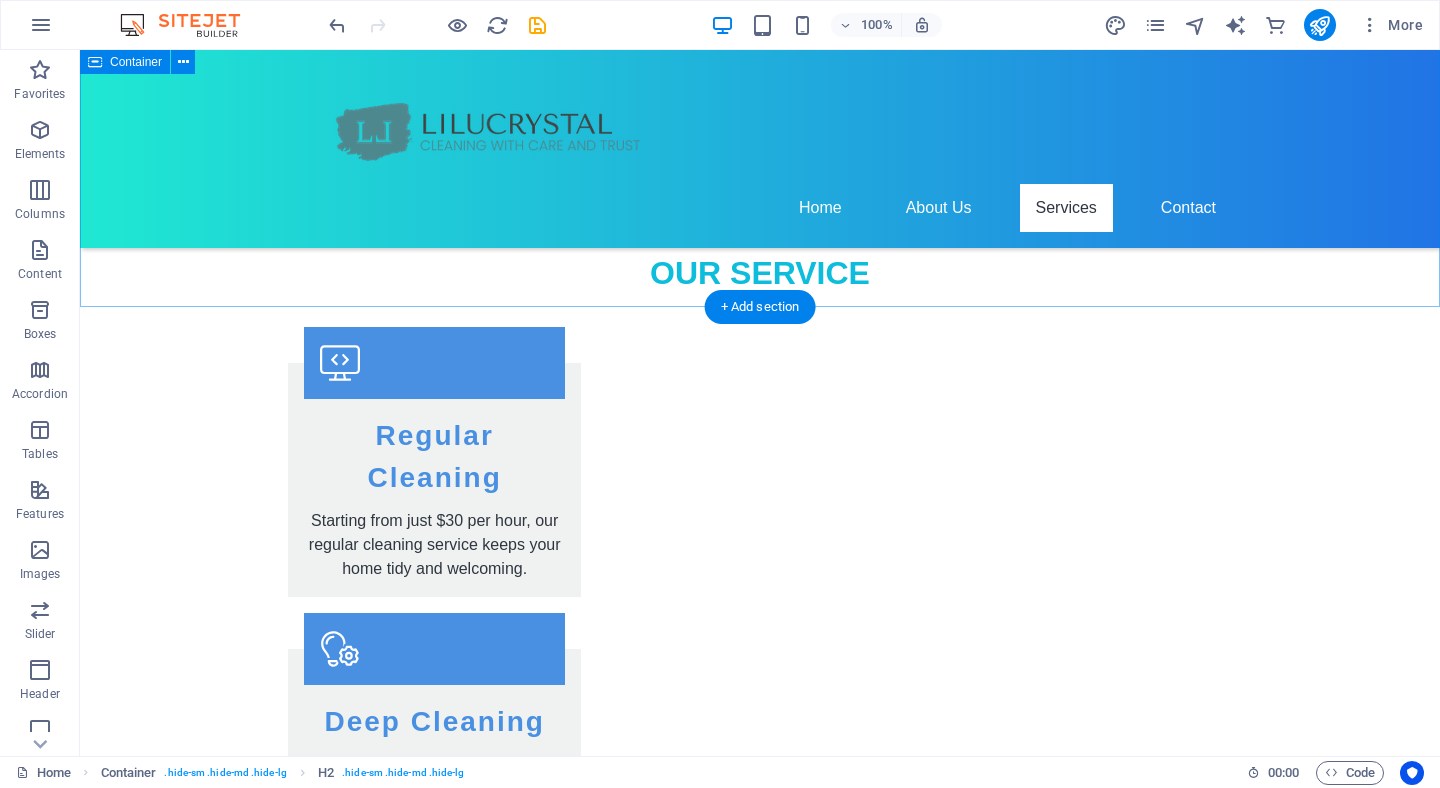 scroll, scrollTop: 1977, scrollLeft: 0, axis: vertical 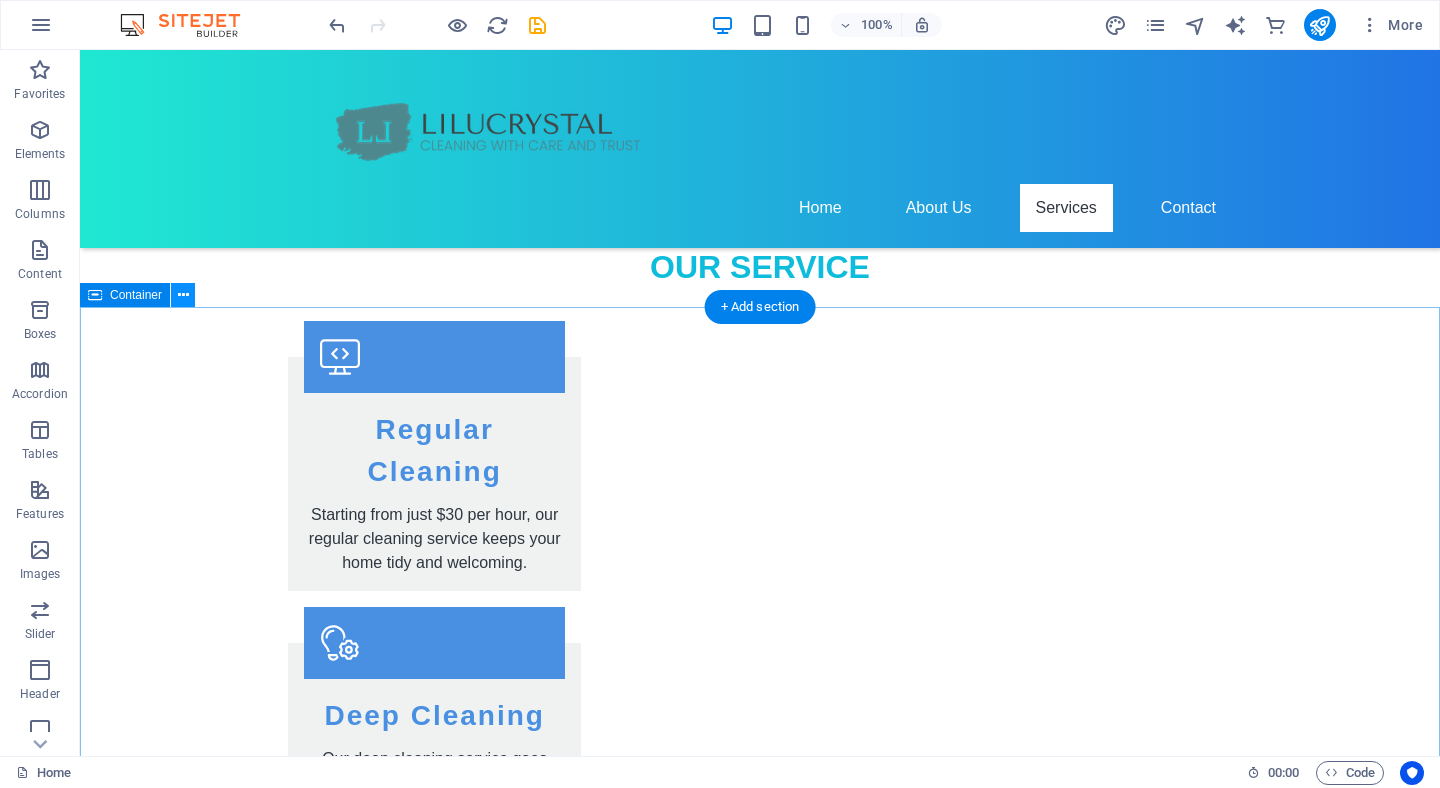 click at bounding box center (183, 295) 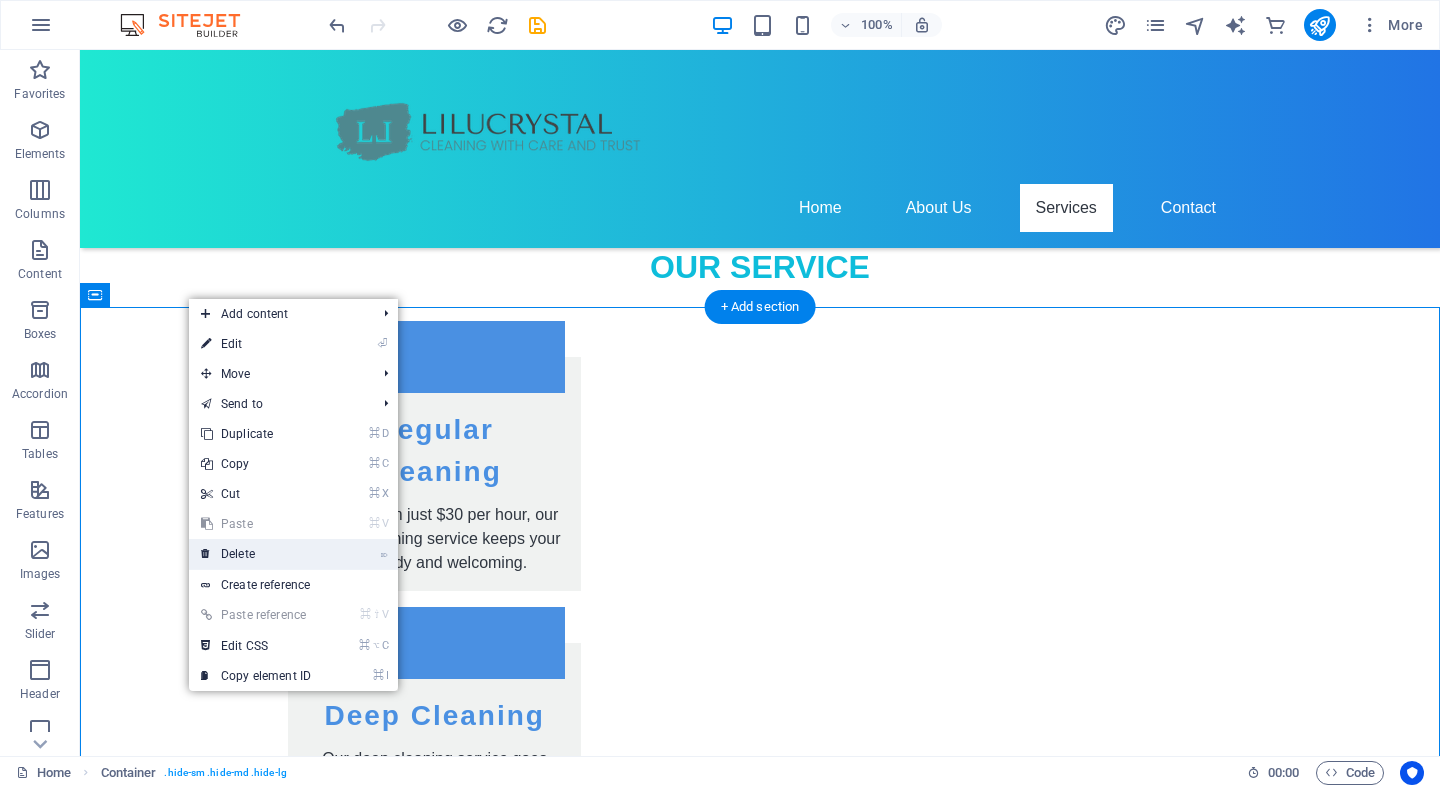 click on "⌦  Delete" at bounding box center (256, 554) 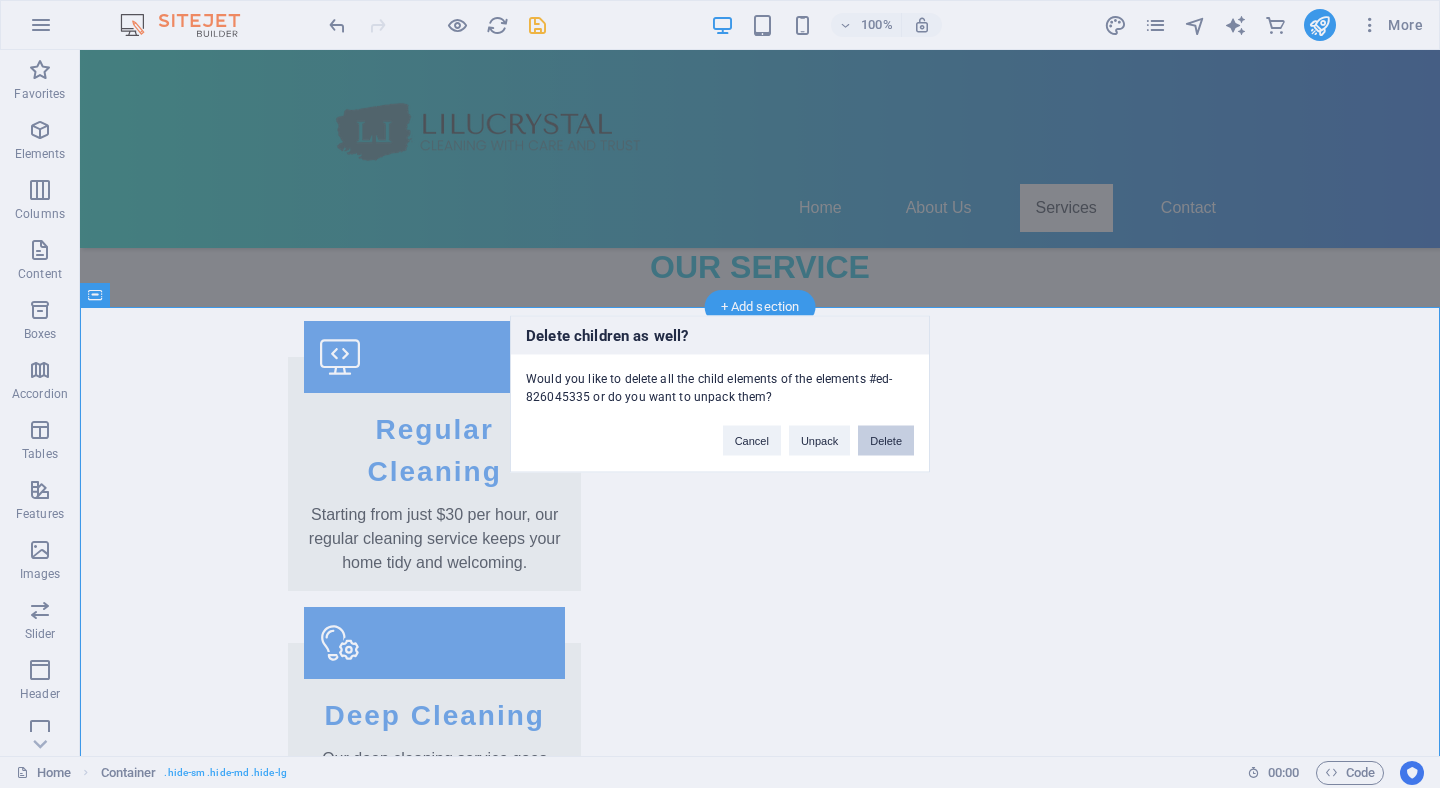 drag, startPoint x: 888, startPoint y: 444, endPoint x: 808, endPoint y: 395, distance: 93.813644 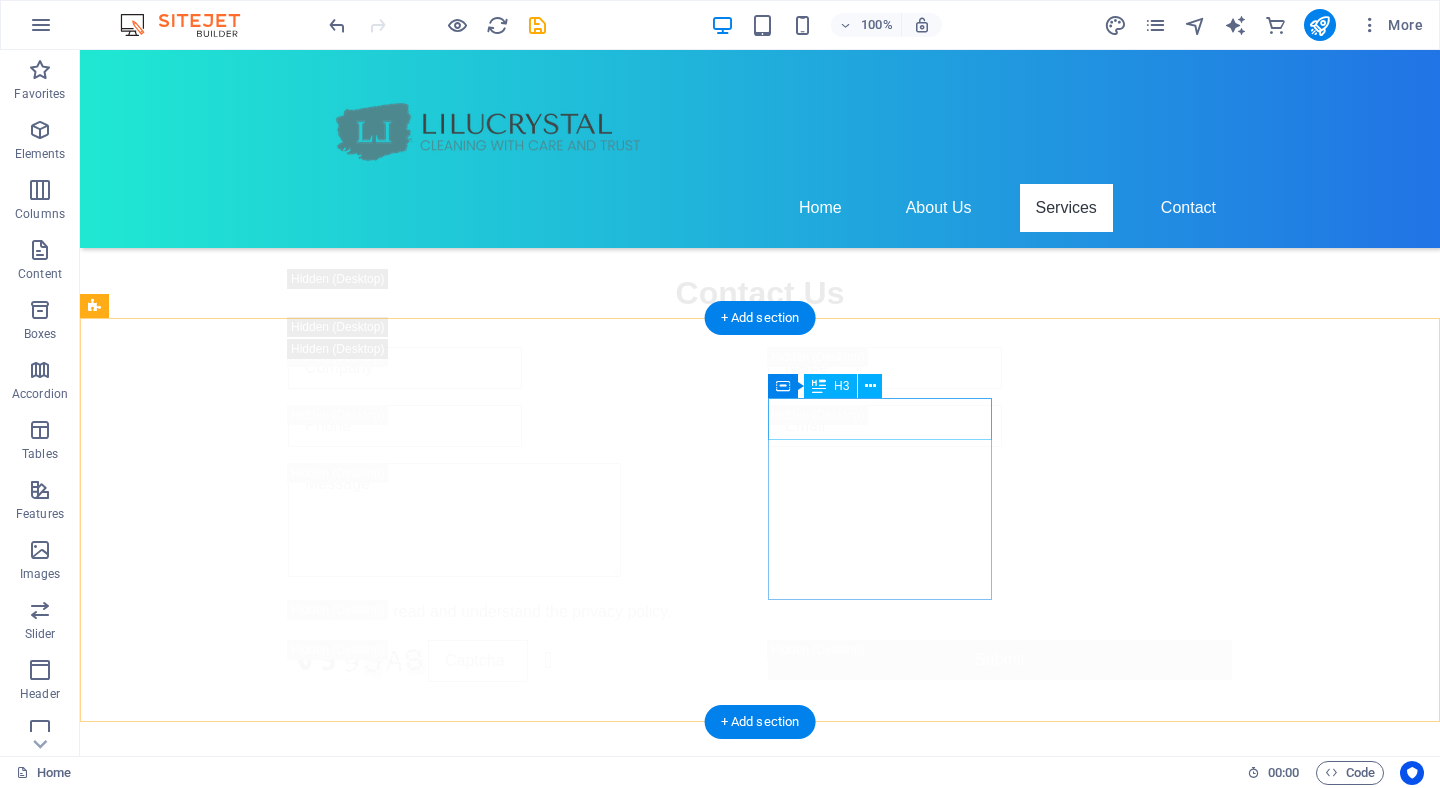 scroll, scrollTop: 3055, scrollLeft: 0, axis: vertical 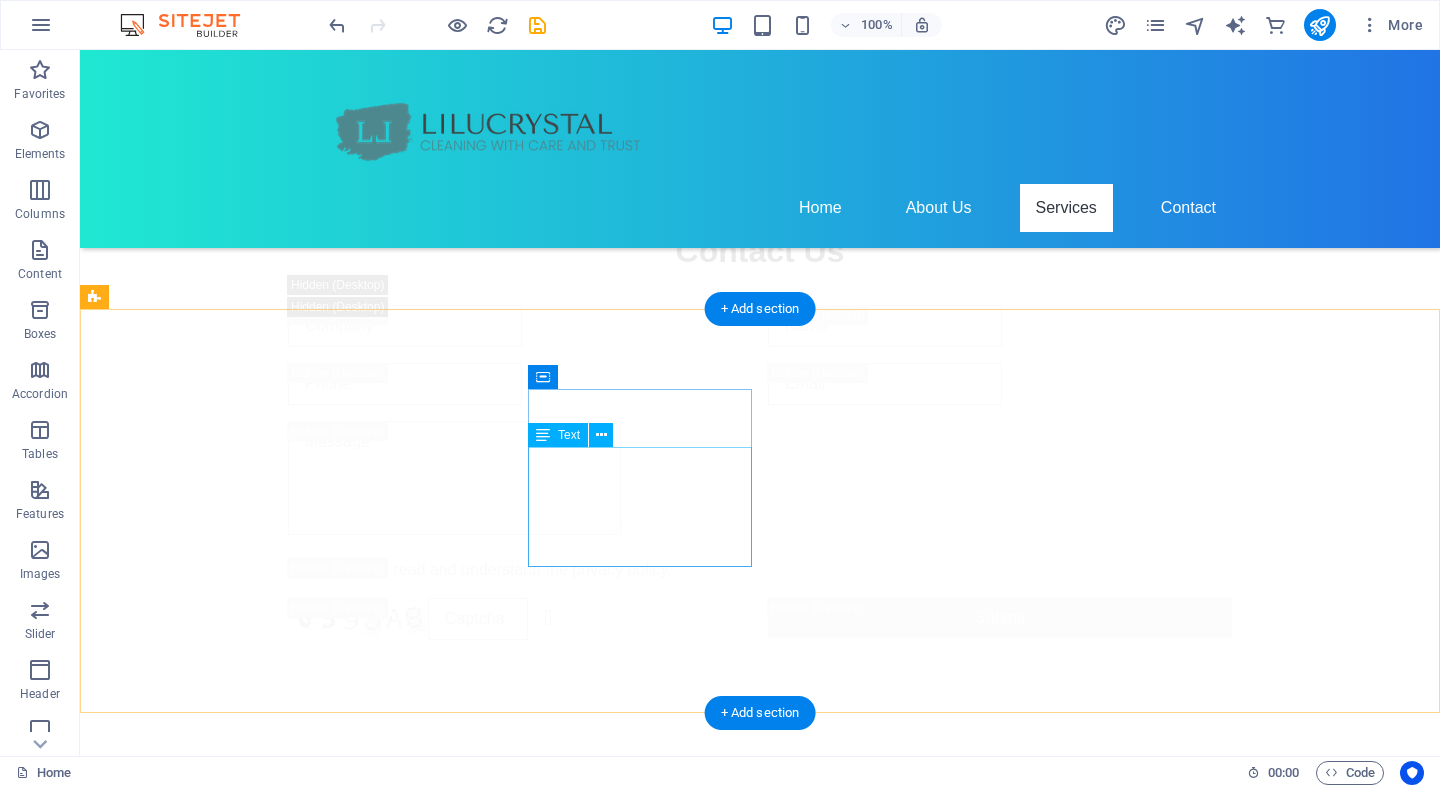 click on "[PHONE]" at bounding box center [180, 2856] 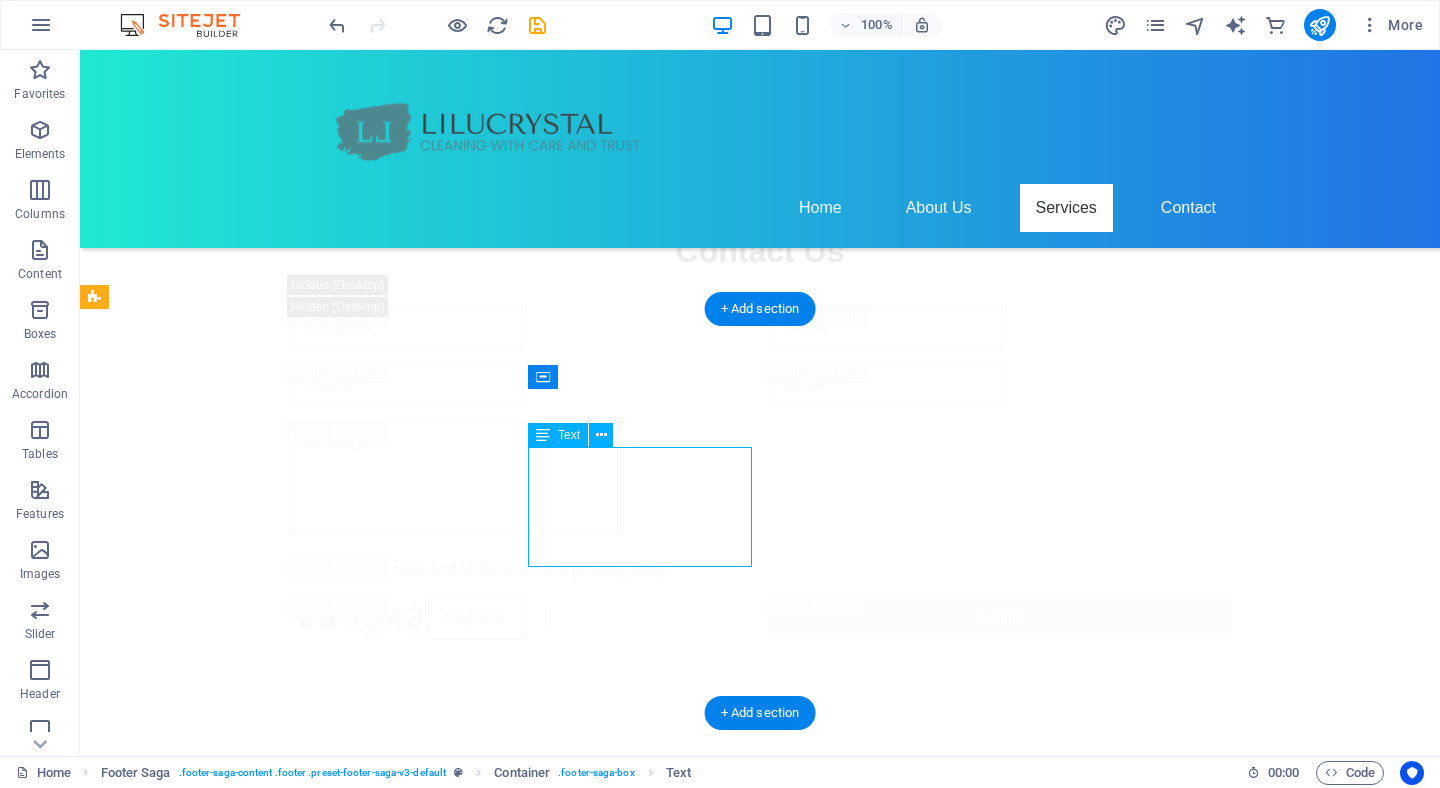 click on "[PHONE]" at bounding box center [180, 2856] 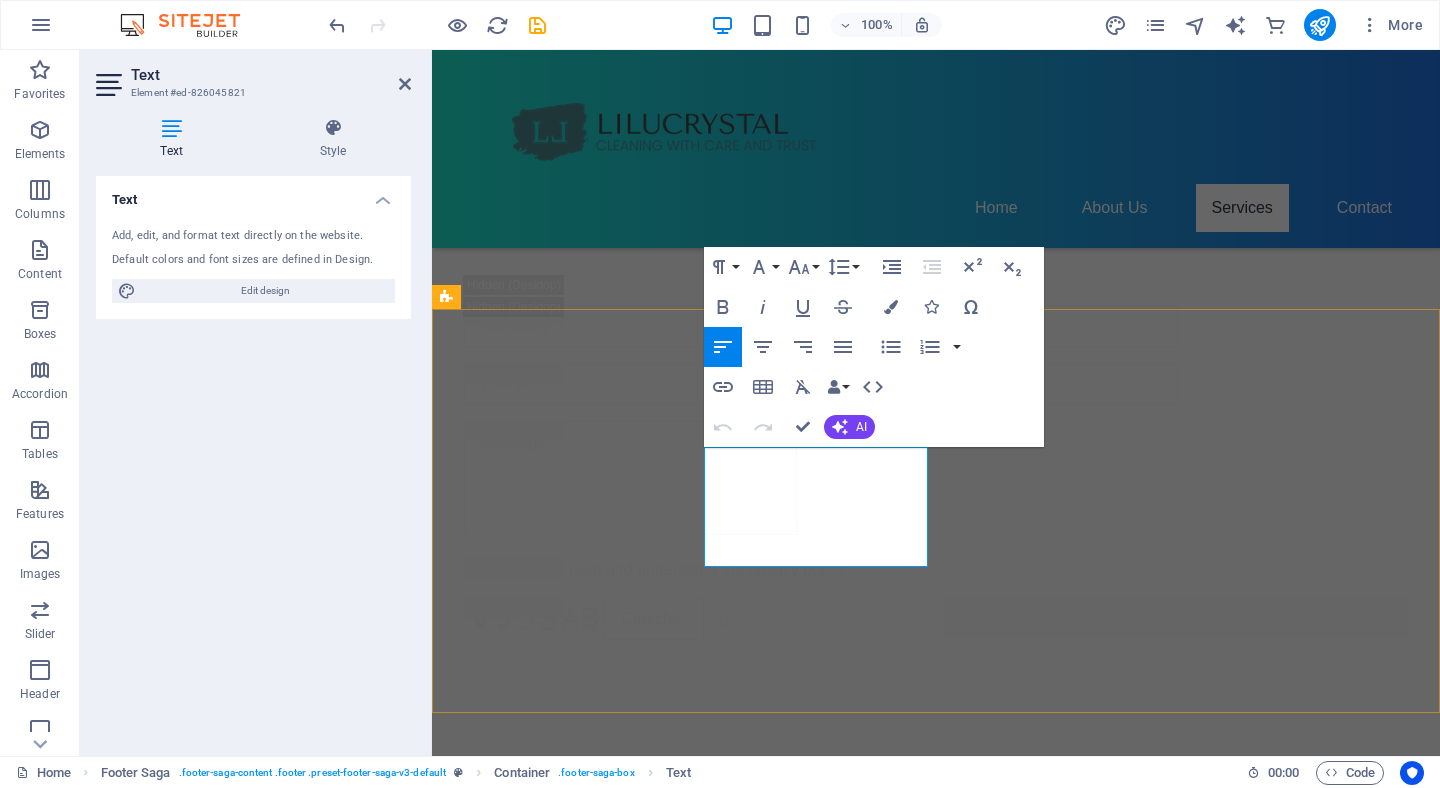 click on "Phone:  [PHONE]" at bounding box center [560, 2857] 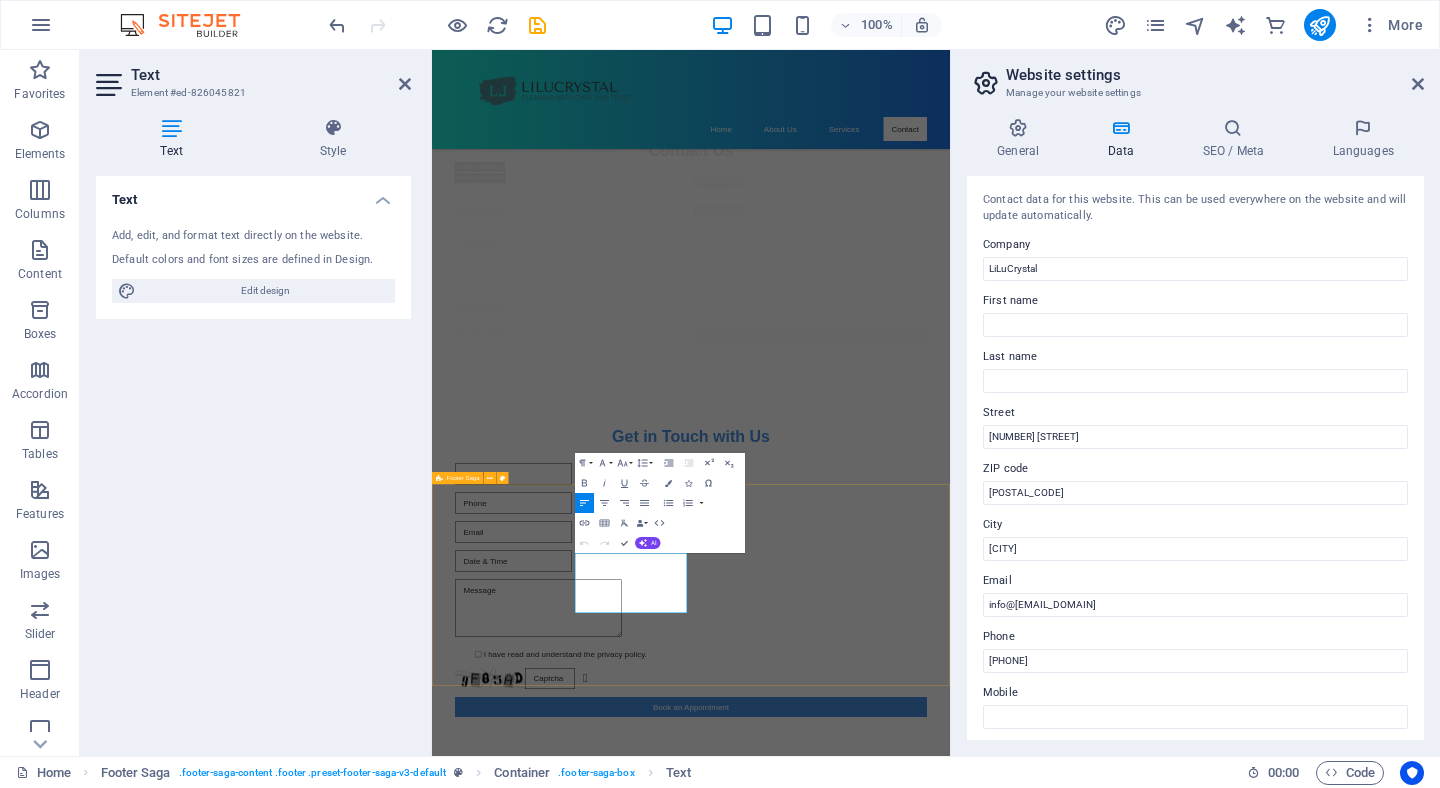 click on "LiLuCrystal LiLuCrystal: Your trusted cleaning provider in [CITY]-[CITY]. We offer personalized services to fit your cleaning needs, prioritizing customer satisfaction and trust. Contact [NUMBER] [STREET] [POSTAL_CODE]   [CITY] Phone:  [PHONE] Mobile:  Email:  info@[EMAIL_DOMAIN] Navigation Home About Us Services Contact Legal Notice Privacy Policy Social media Facebook X Instagram" at bounding box center (950, 2924) 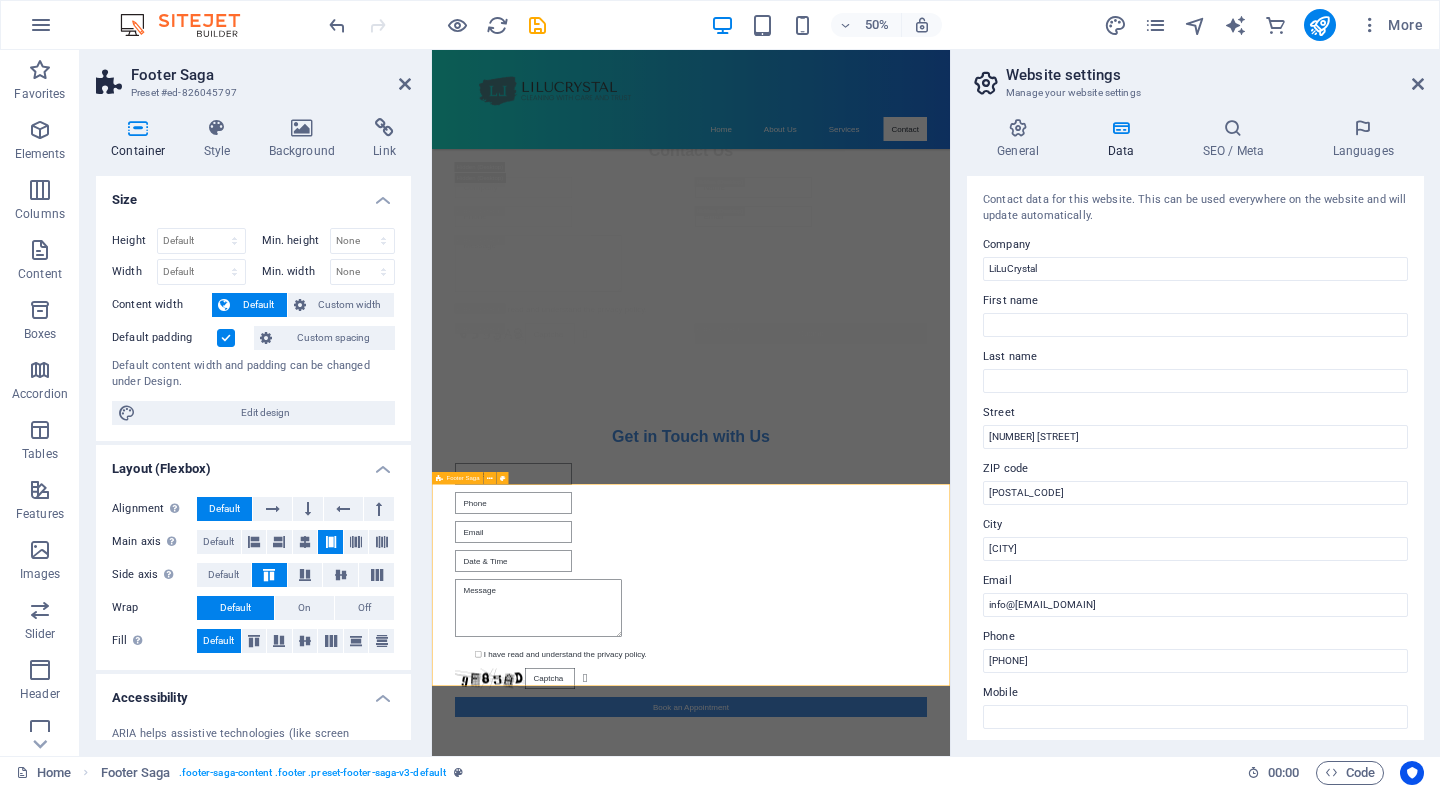scroll, scrollTop: 2446, scrollLeft: 0, axis: vertical 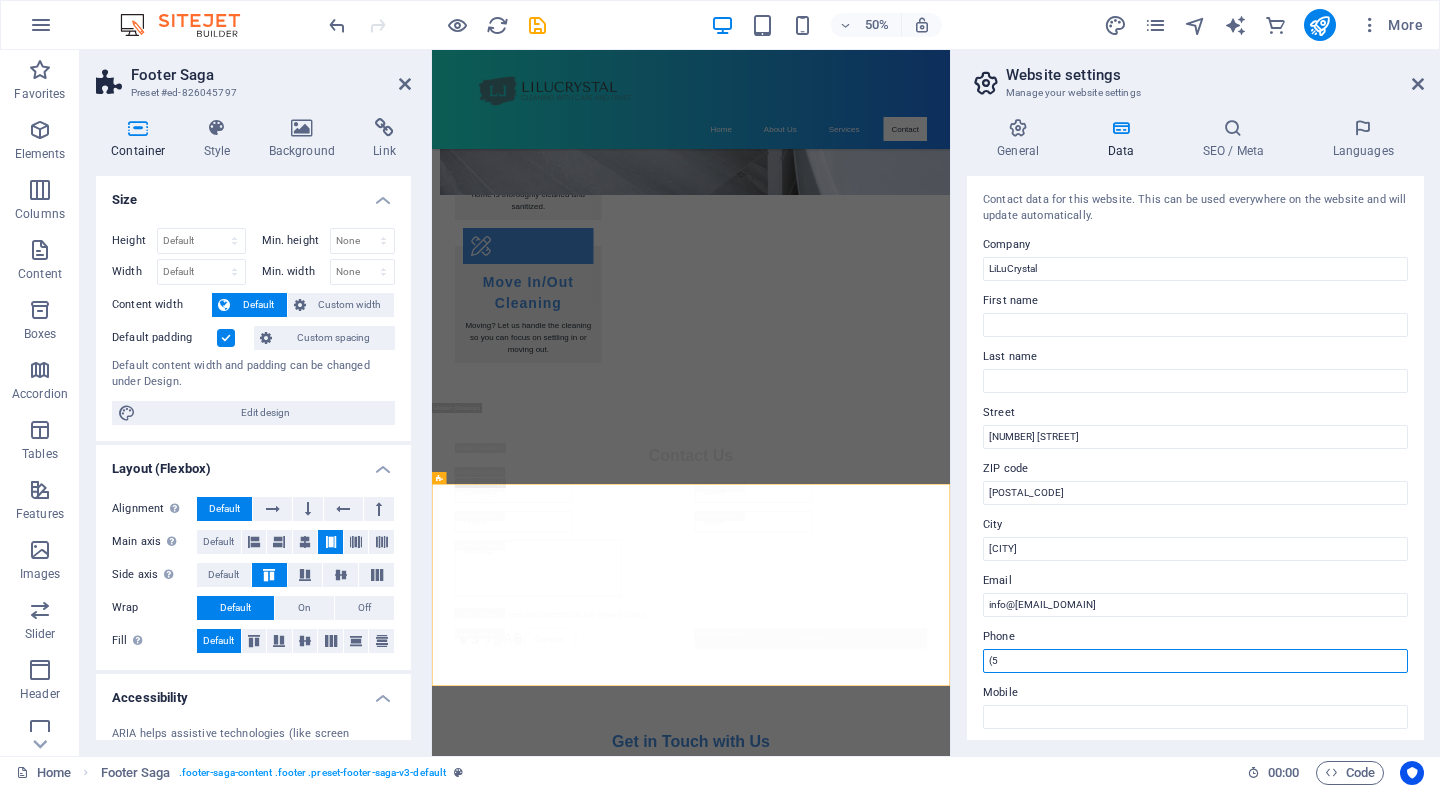 type on "(" 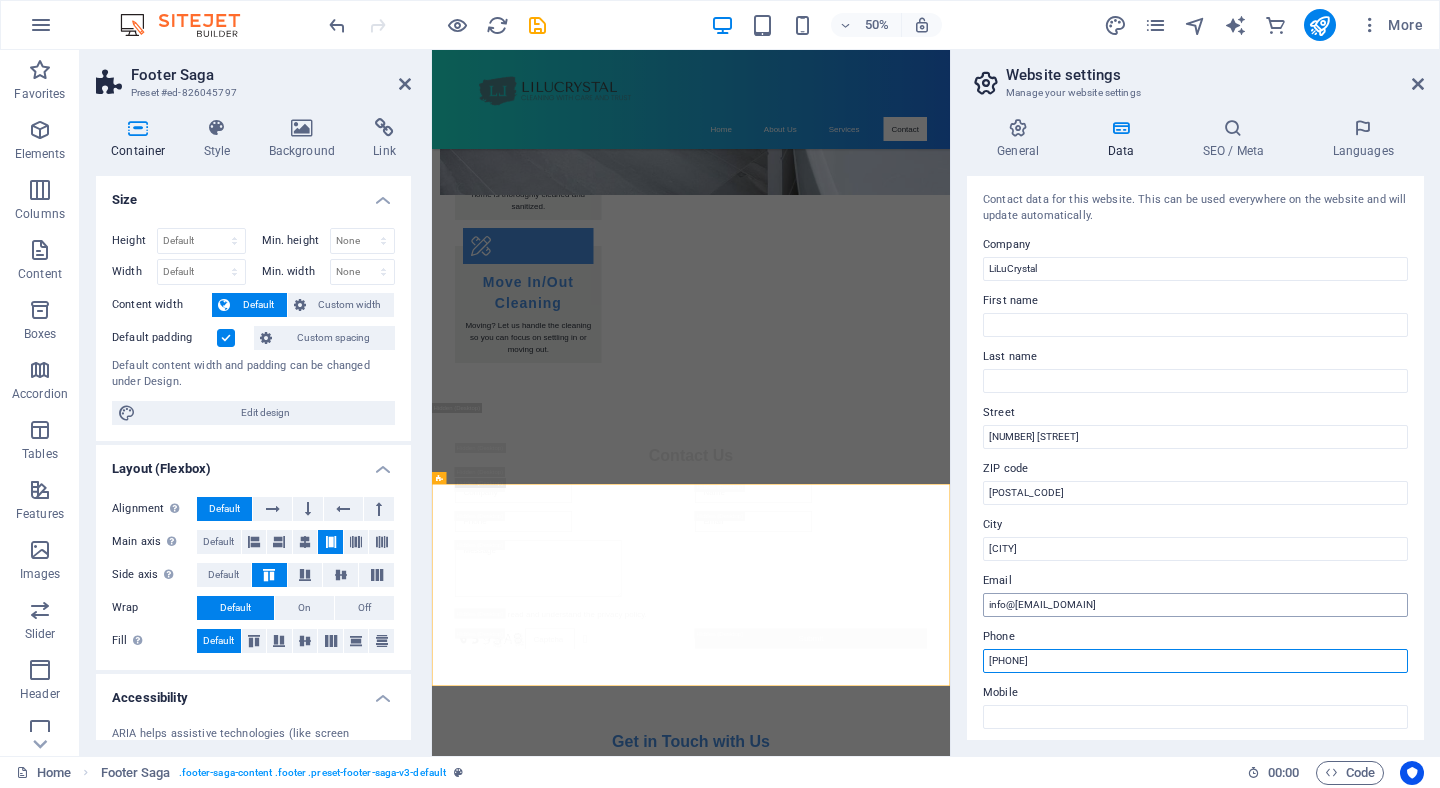 type on "[PHONE]" 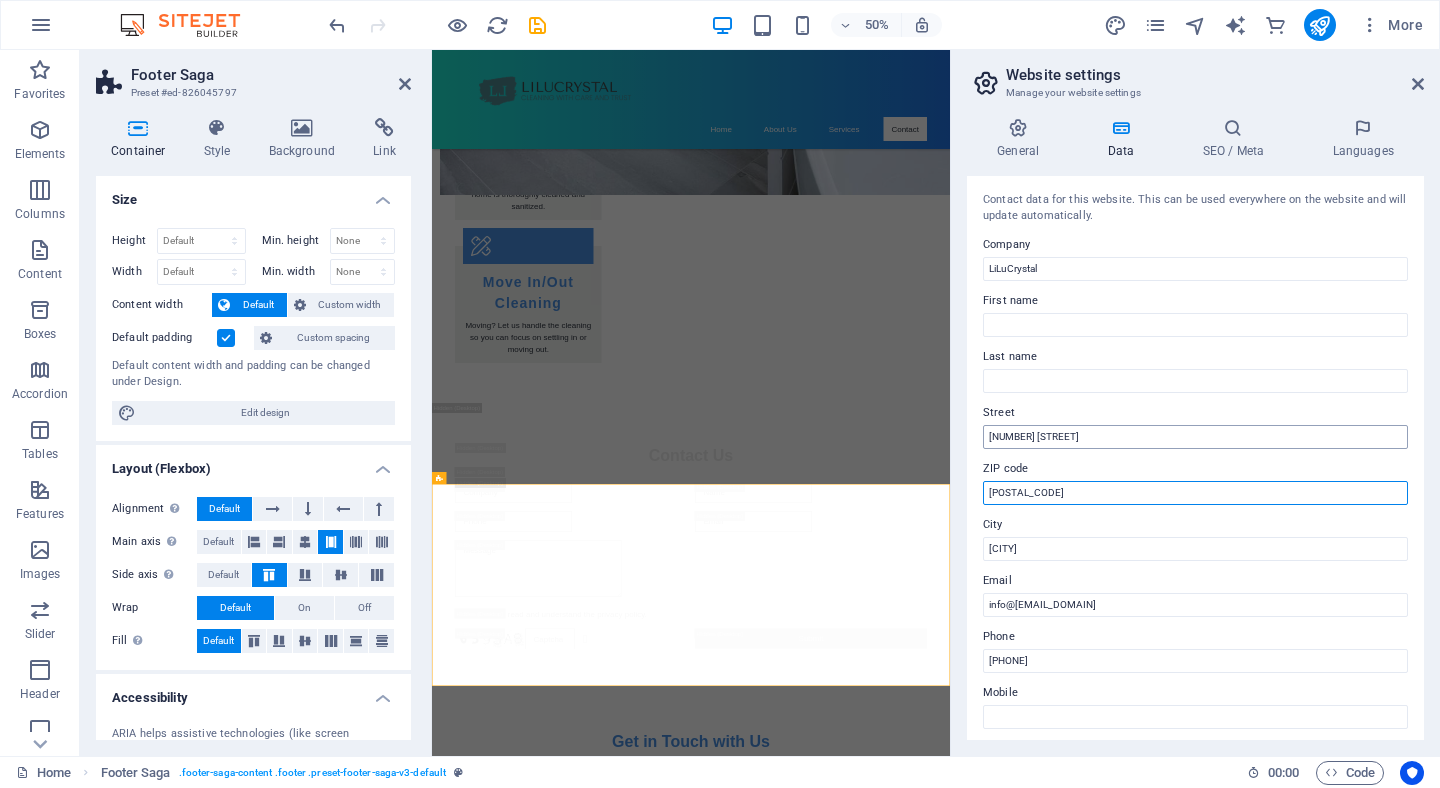 type on "[POSTAL_CODE]" 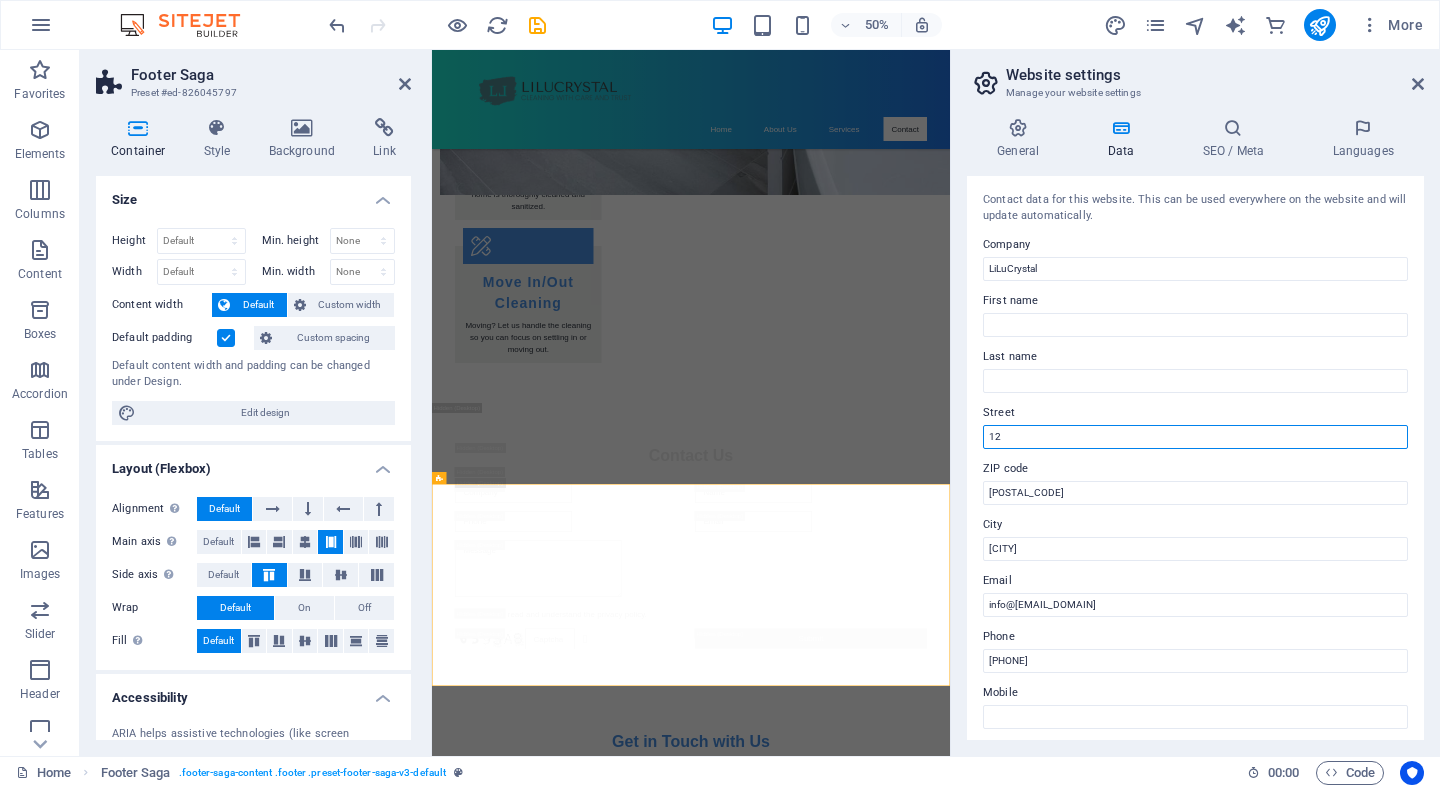type on "1" 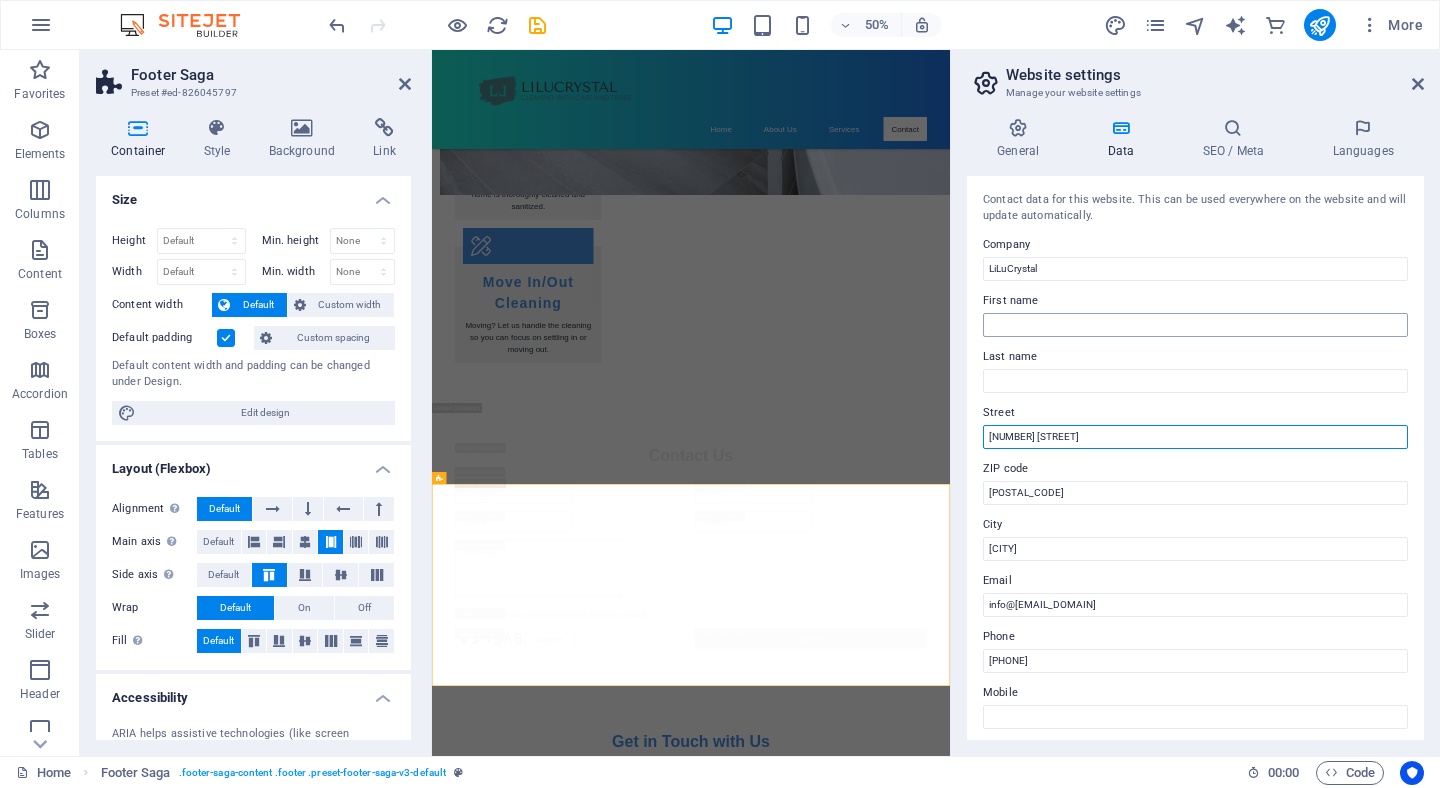 type on "[NUMBER] [STREET]" 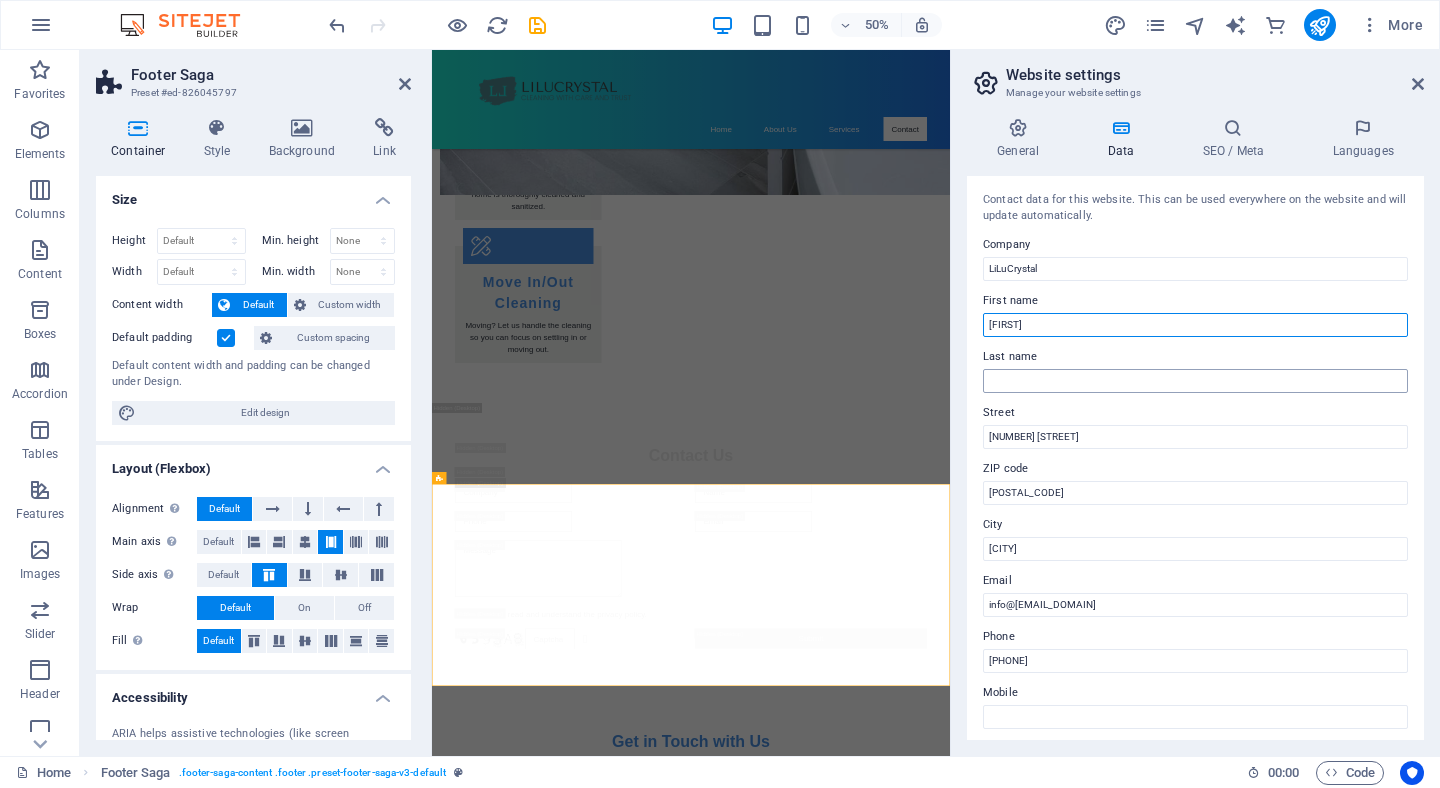 type on "[FIRST]" 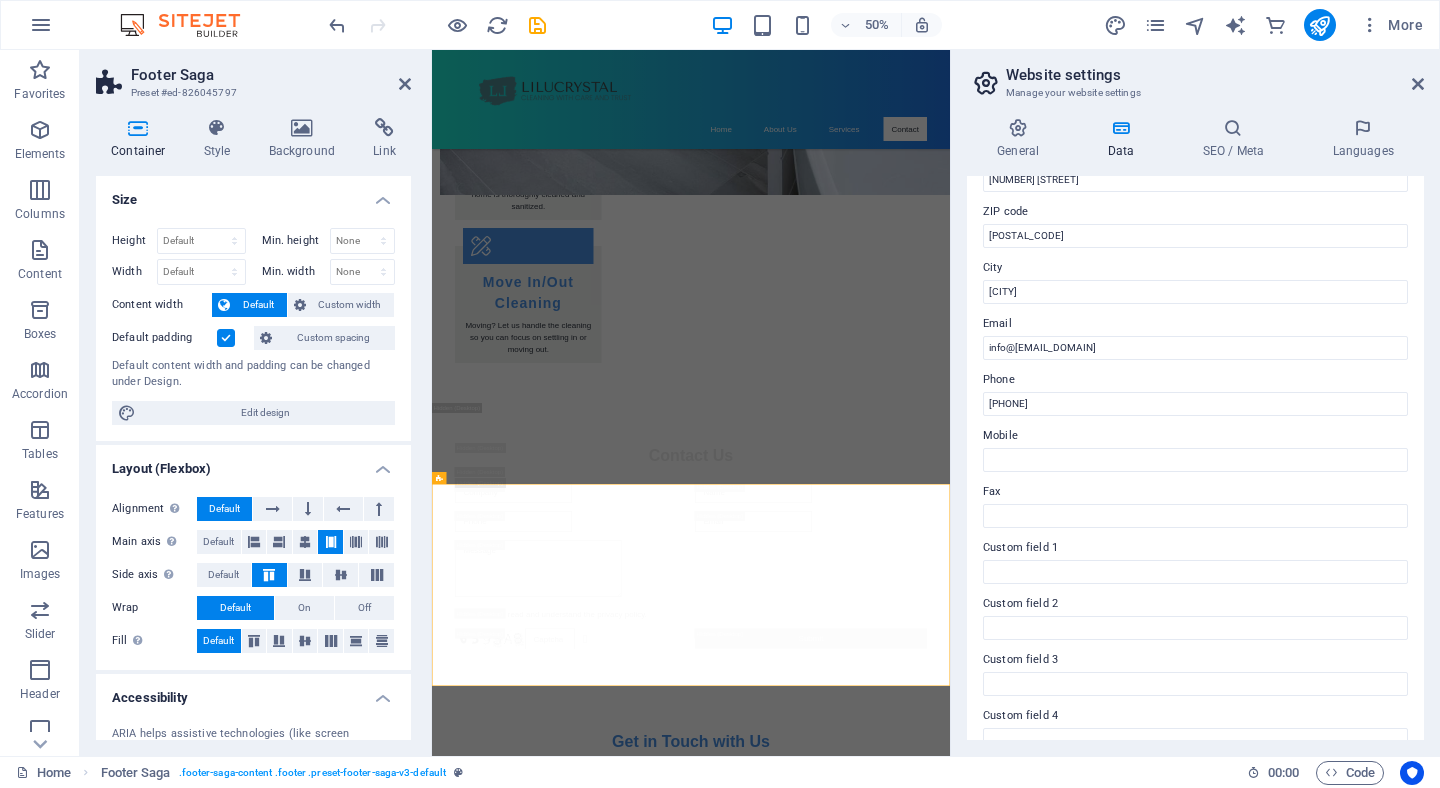 scroll, scrollTop: 258, scrollLeft: 0, axis: vertical 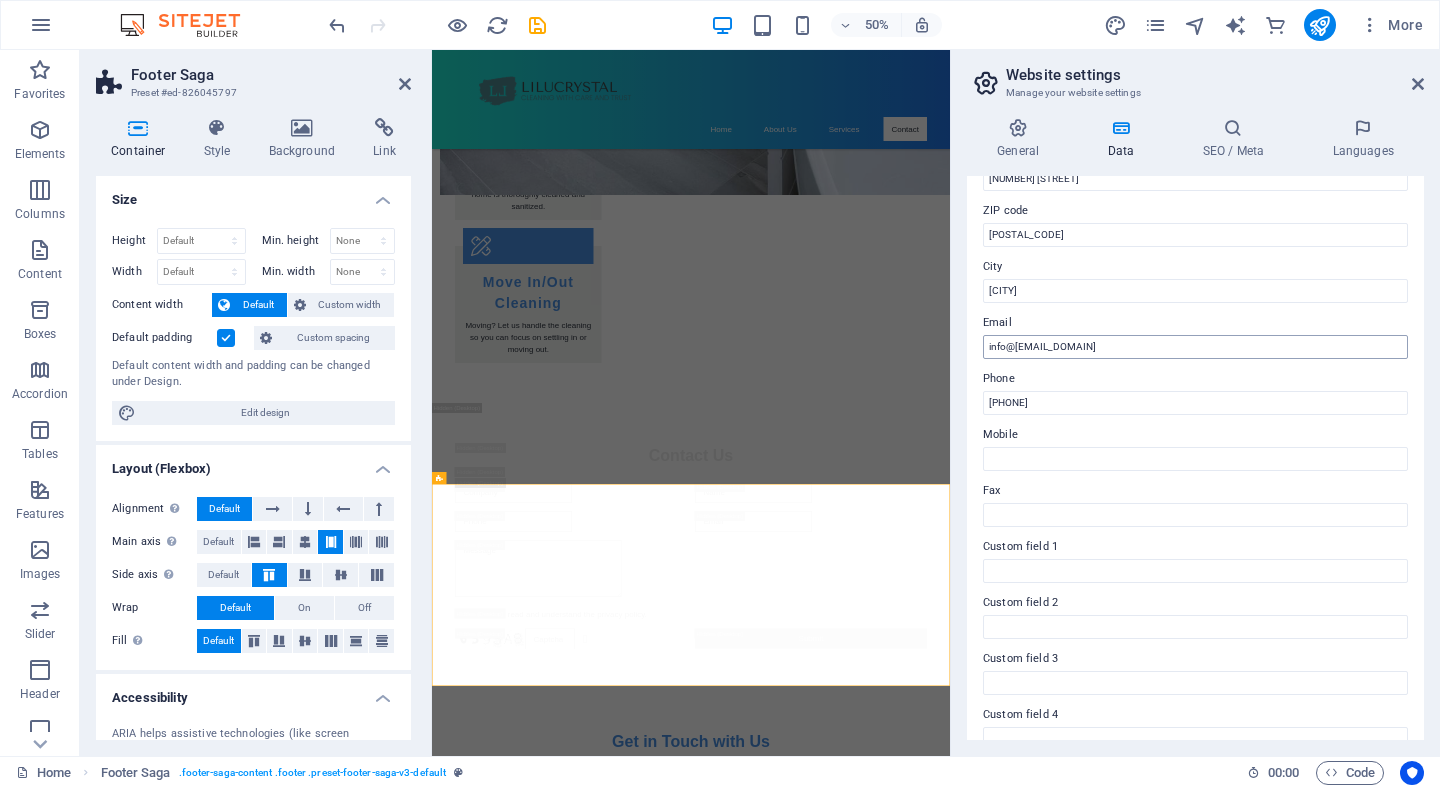 type on "[LAST]" 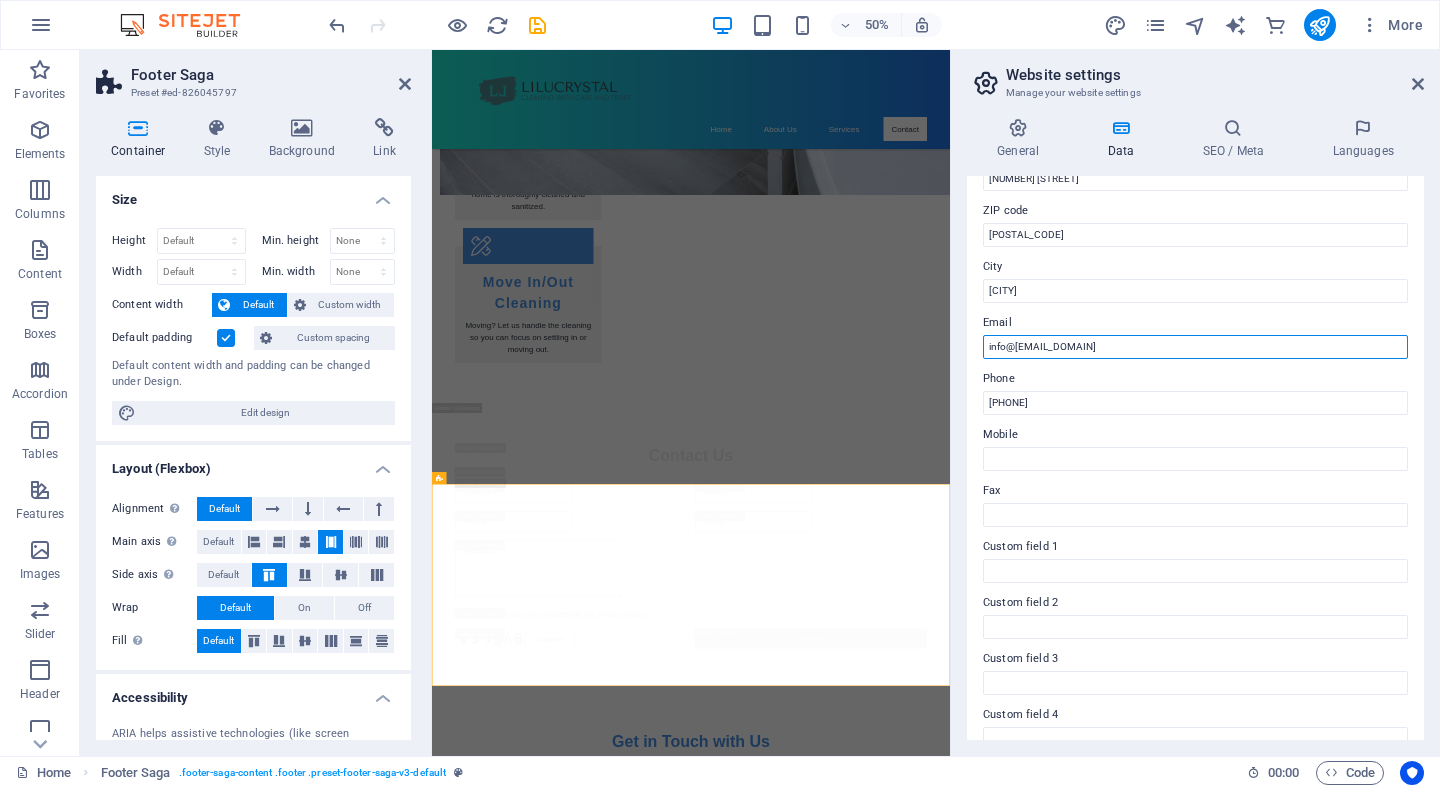 click on "info@[EMAIL_DOMAIN]" at bounding box center [1195, 347] 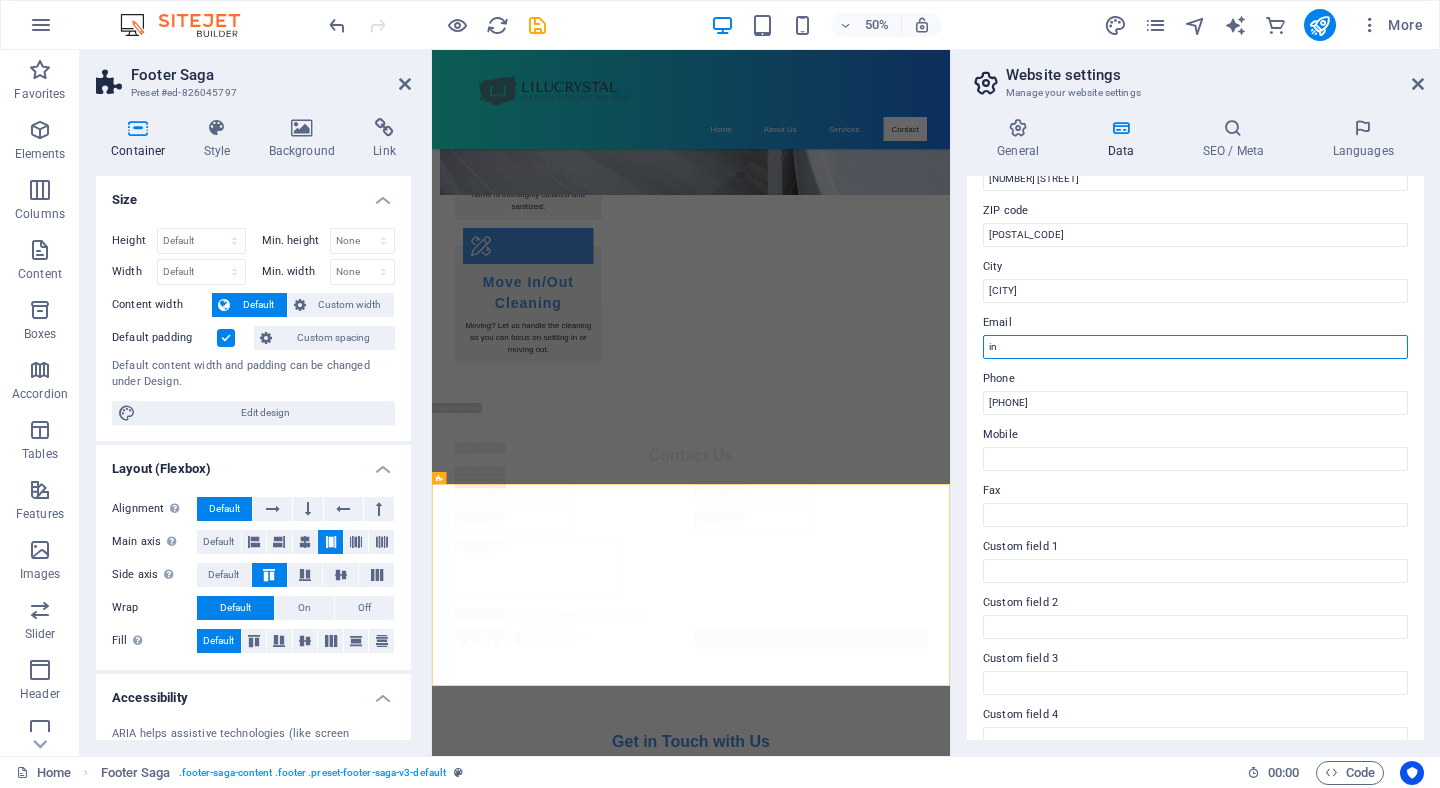 type on "i" 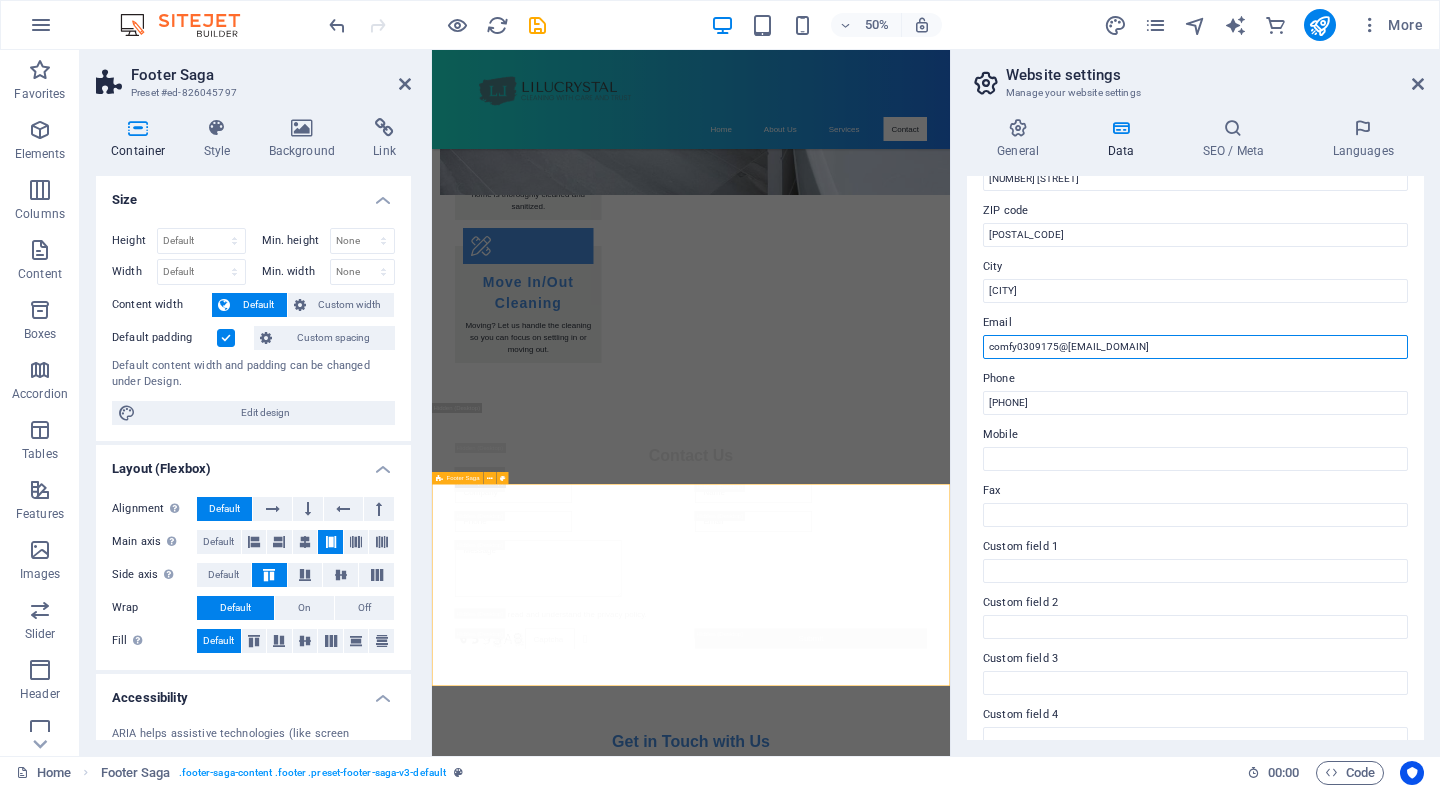 type on "comfy0309175@[EMAIL_DOMAIN]" 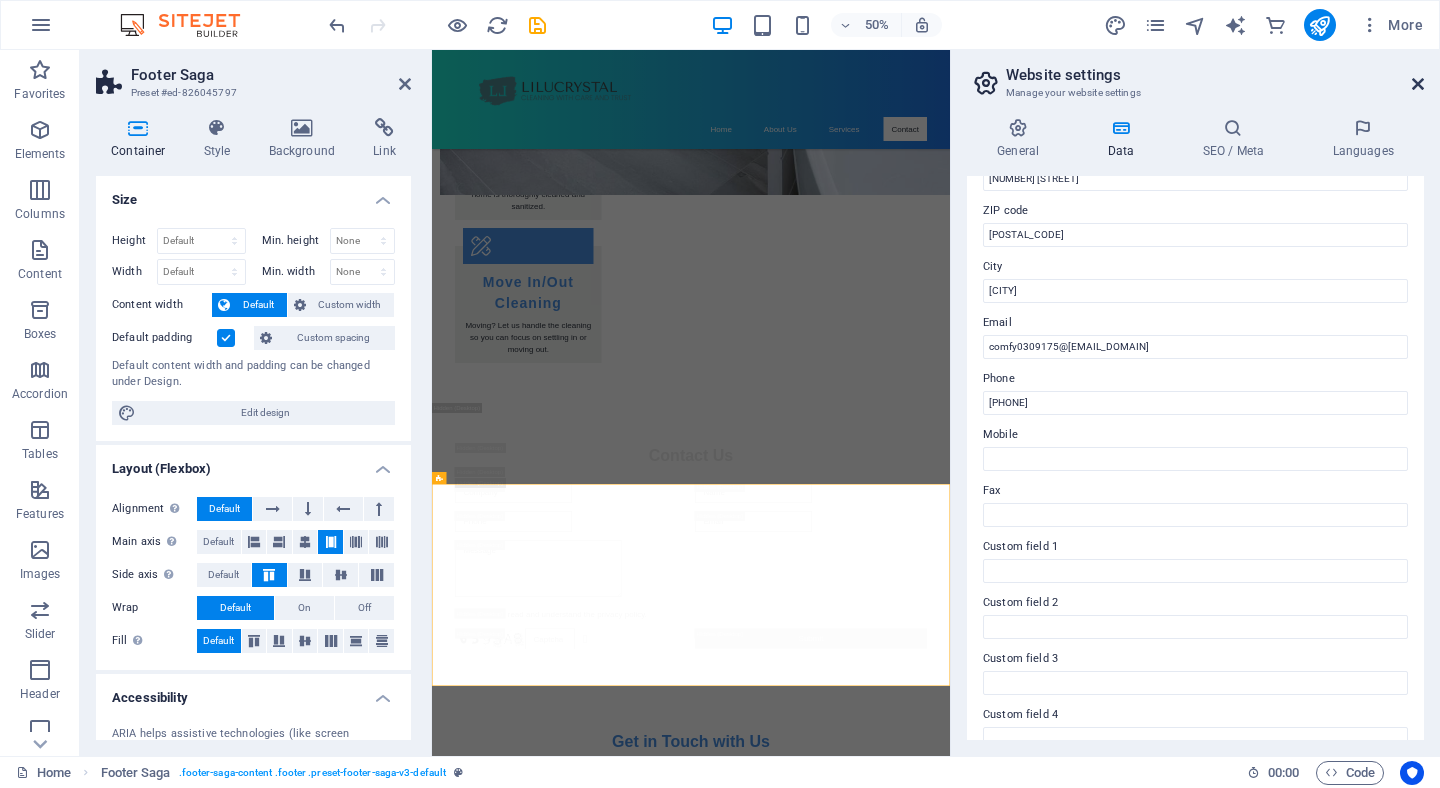 drag, startPoint x: 1421, startPoint y: 81, endPoint x: 989, endPoint y: 32, distance: 434.77005 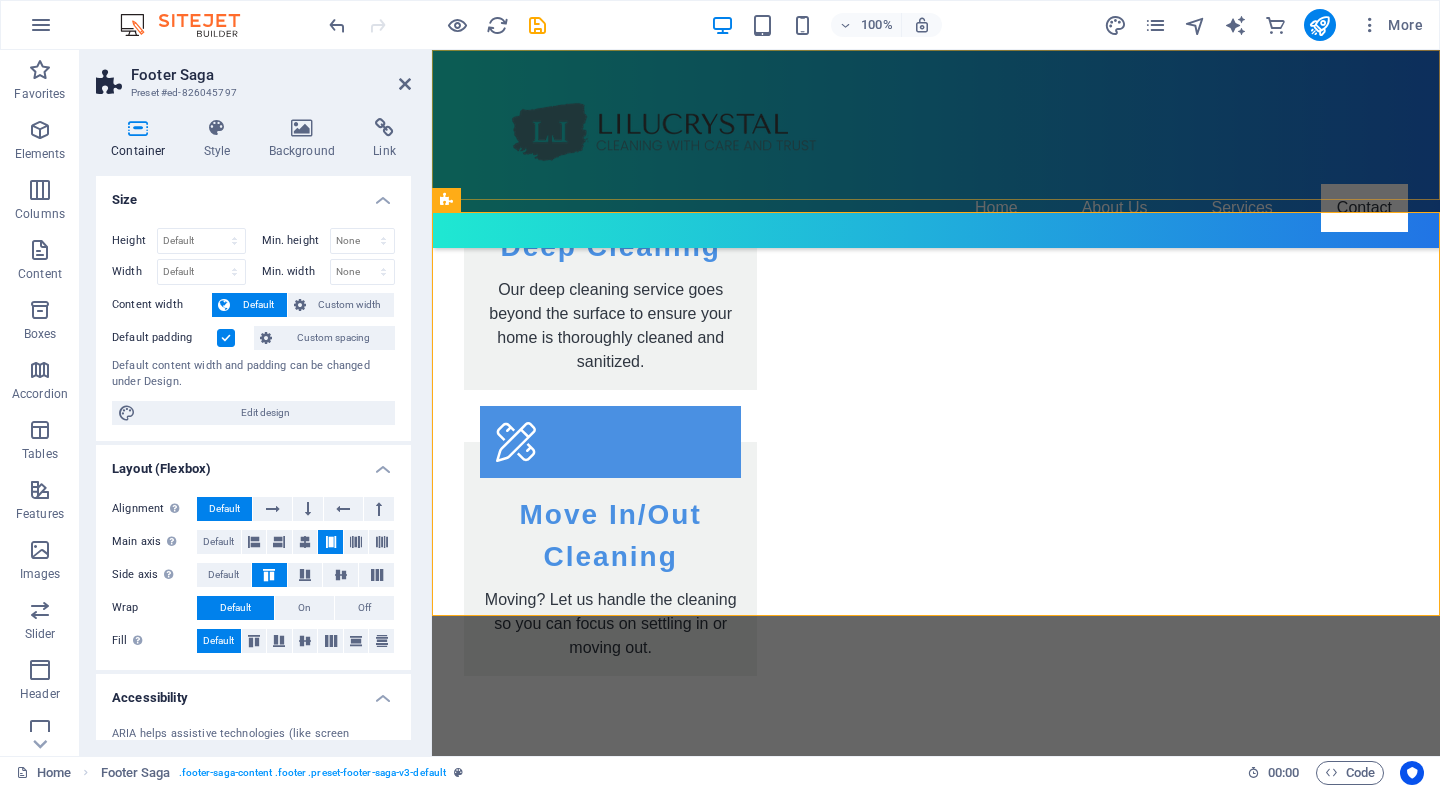 scroll, scrollTop: 3152, scrollLeft: 0, axis: vertical 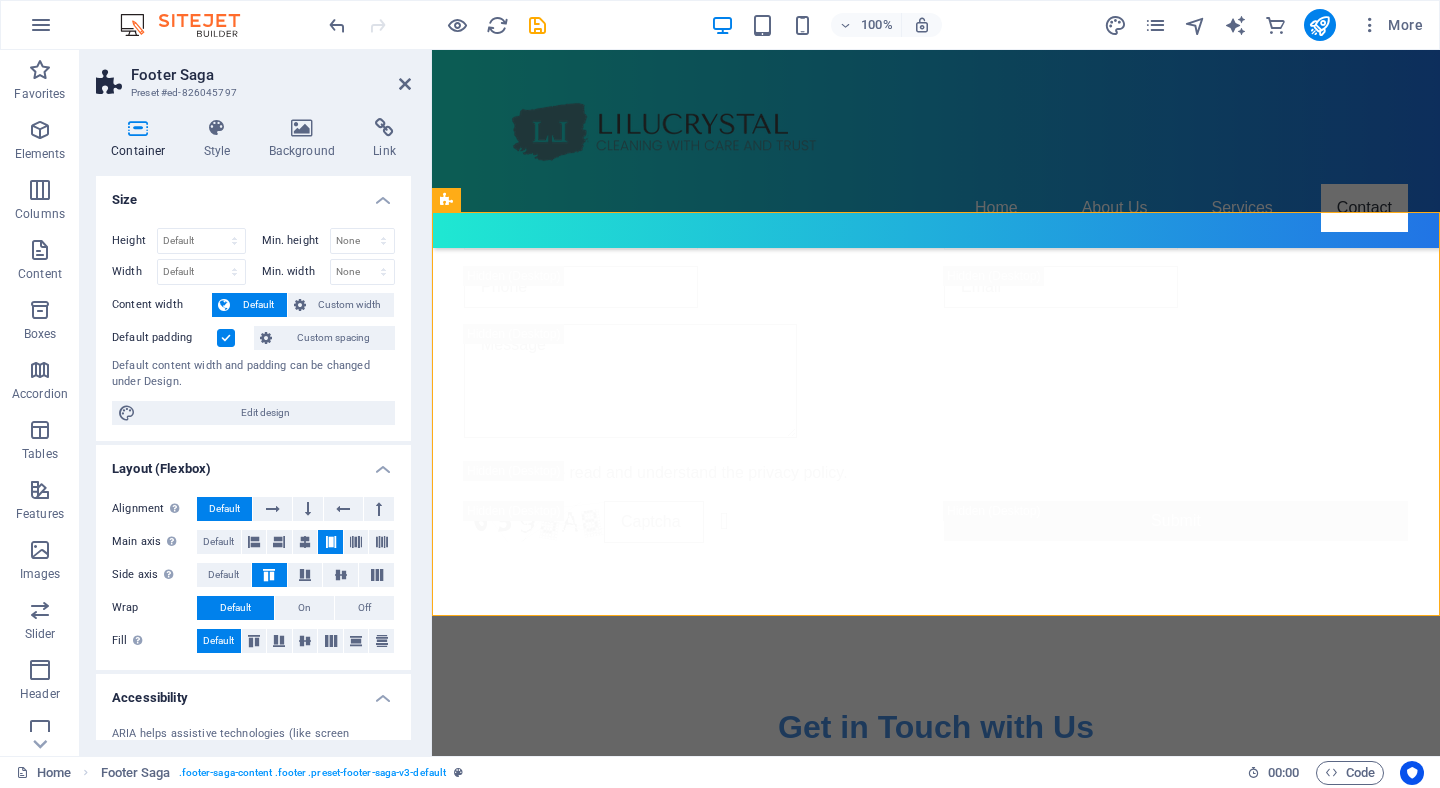 click on "Instagram" at bounding box center (560, 3228) 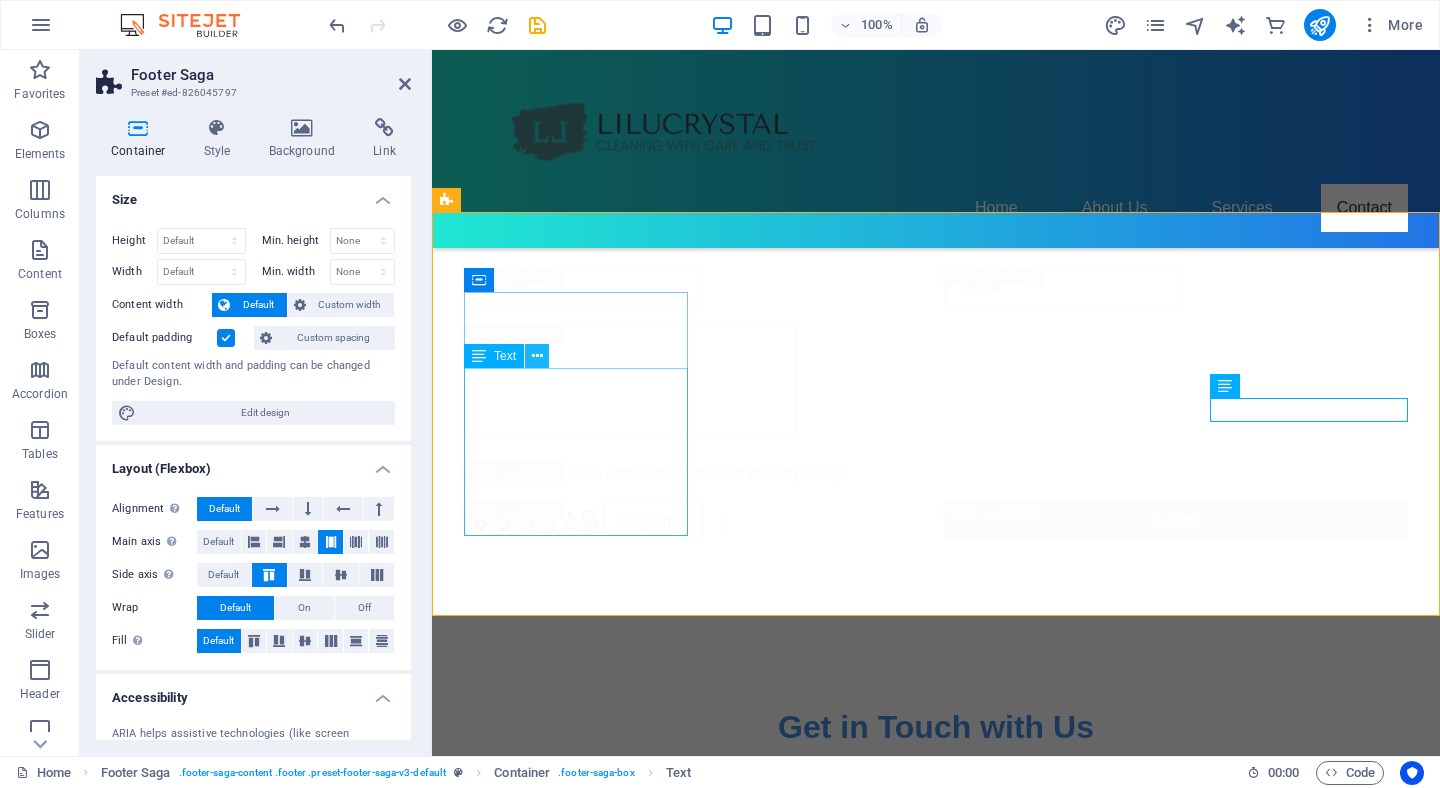 click at bounding box center (537, 356) 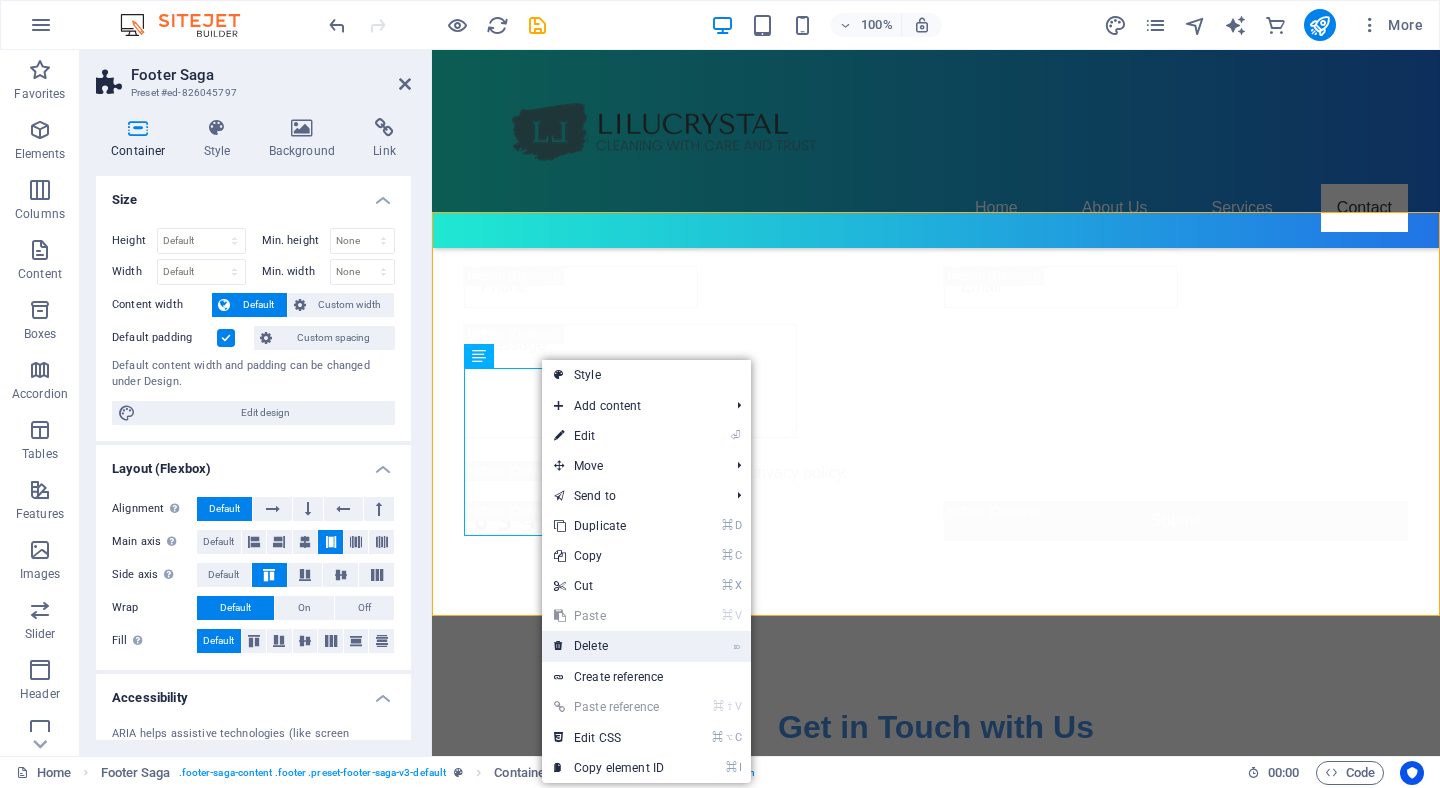 click on "⌦  Delete" at bounding box center (609, 646) 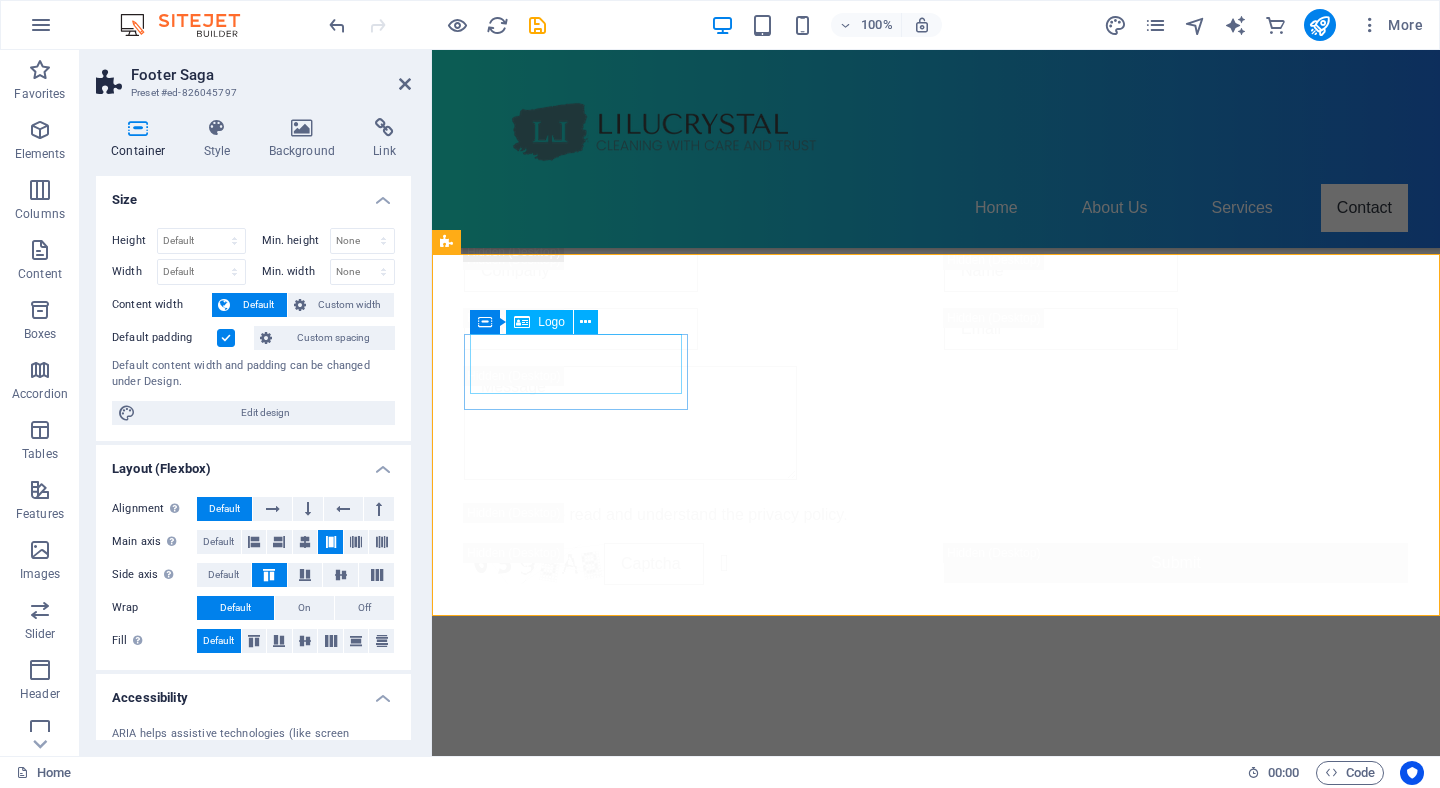 click on "Logo" at bounding box center (551, 322) 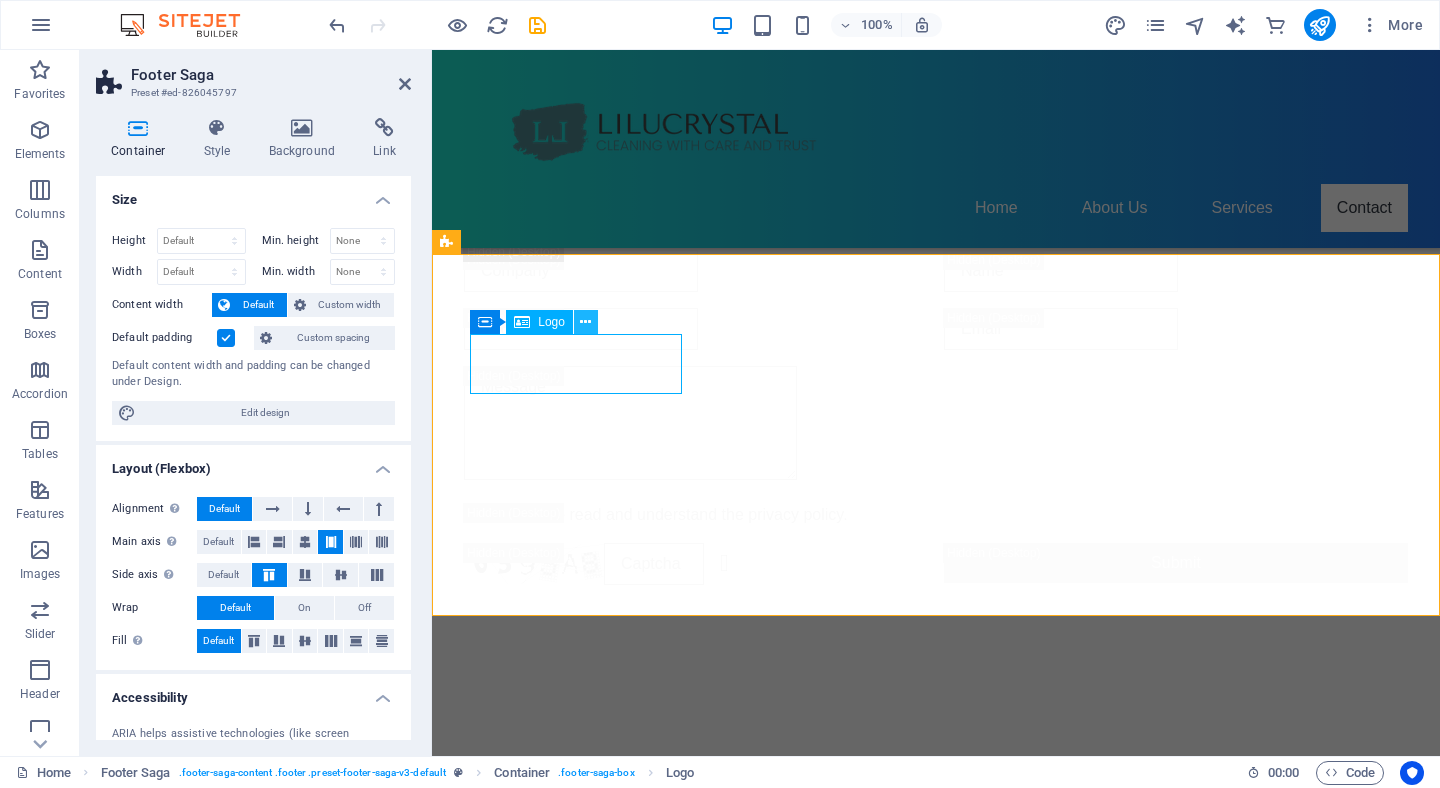 click at bounding box center [585, 322] 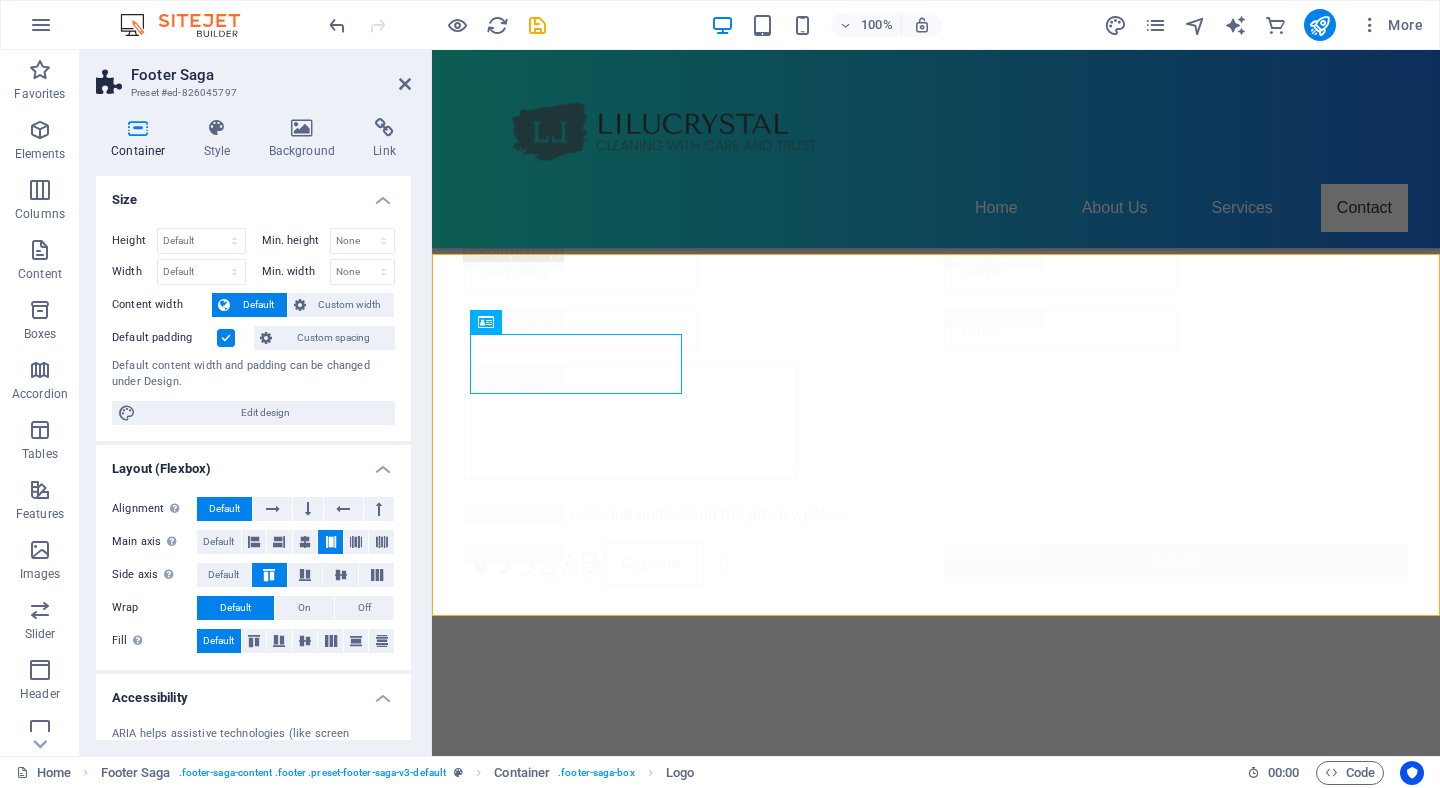 click on "LiLuCrystal" at bounding box center [560, 2486] 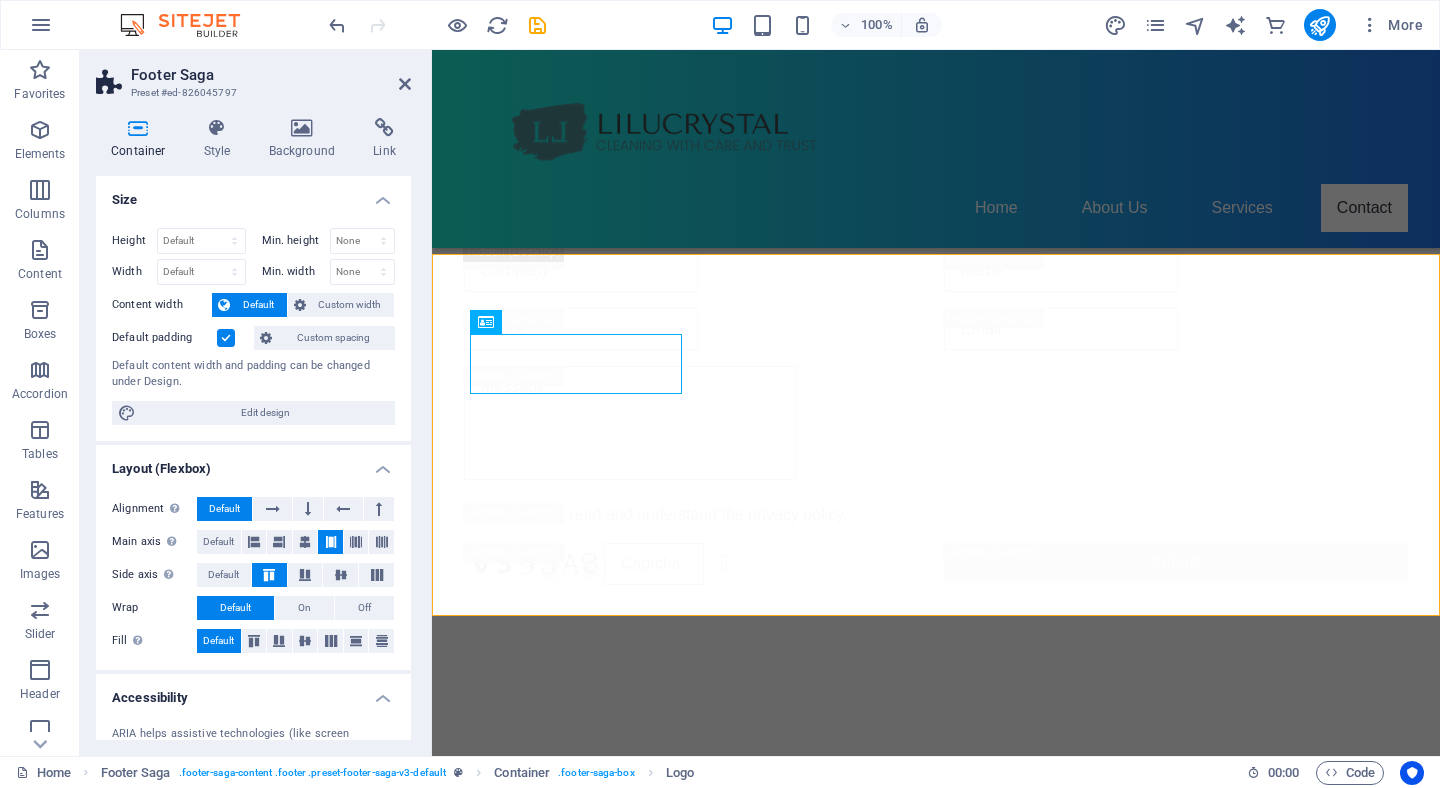 click on "LiLuCrystal" at bounding box center [560, 2486] 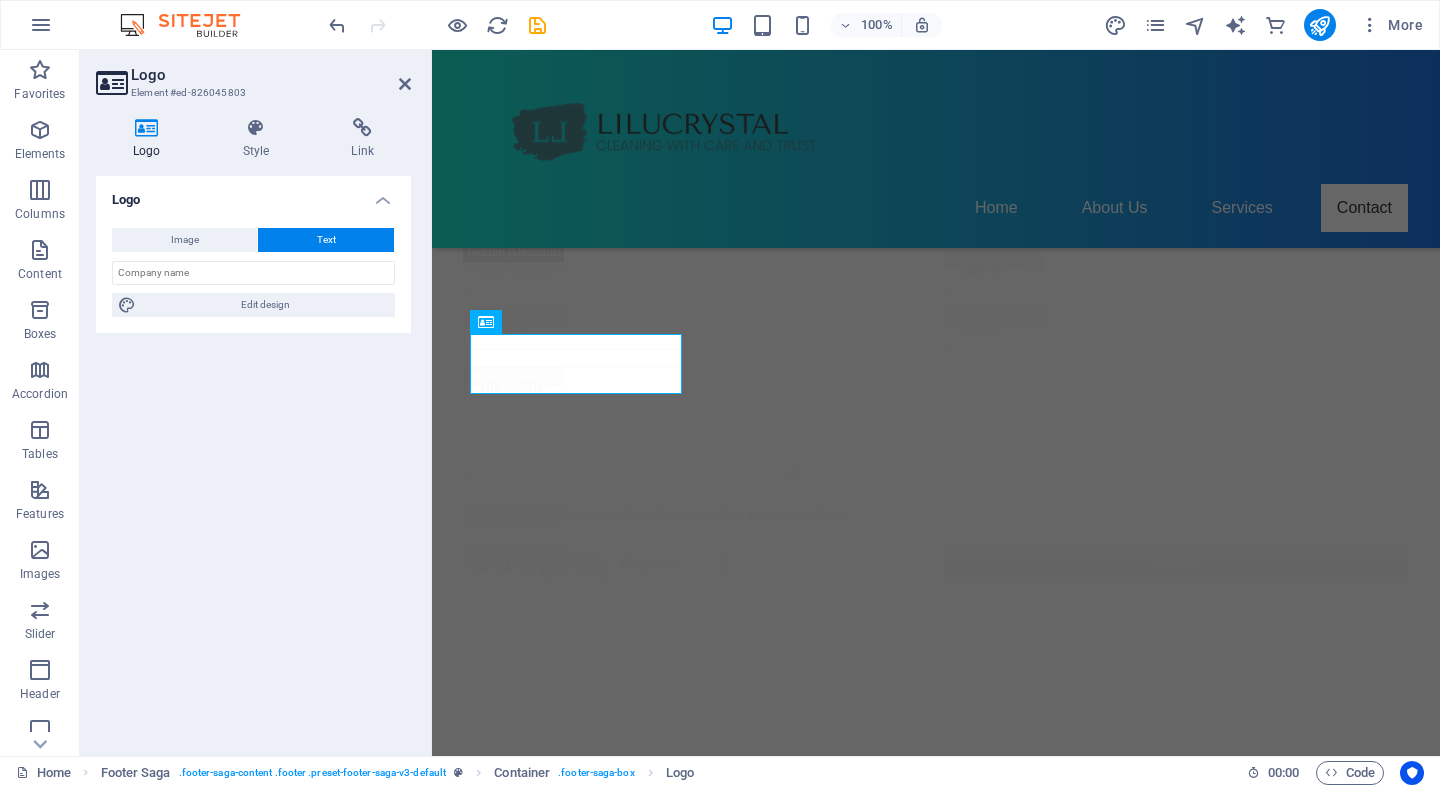 click on "Logo" at bounding box center [151, 139] 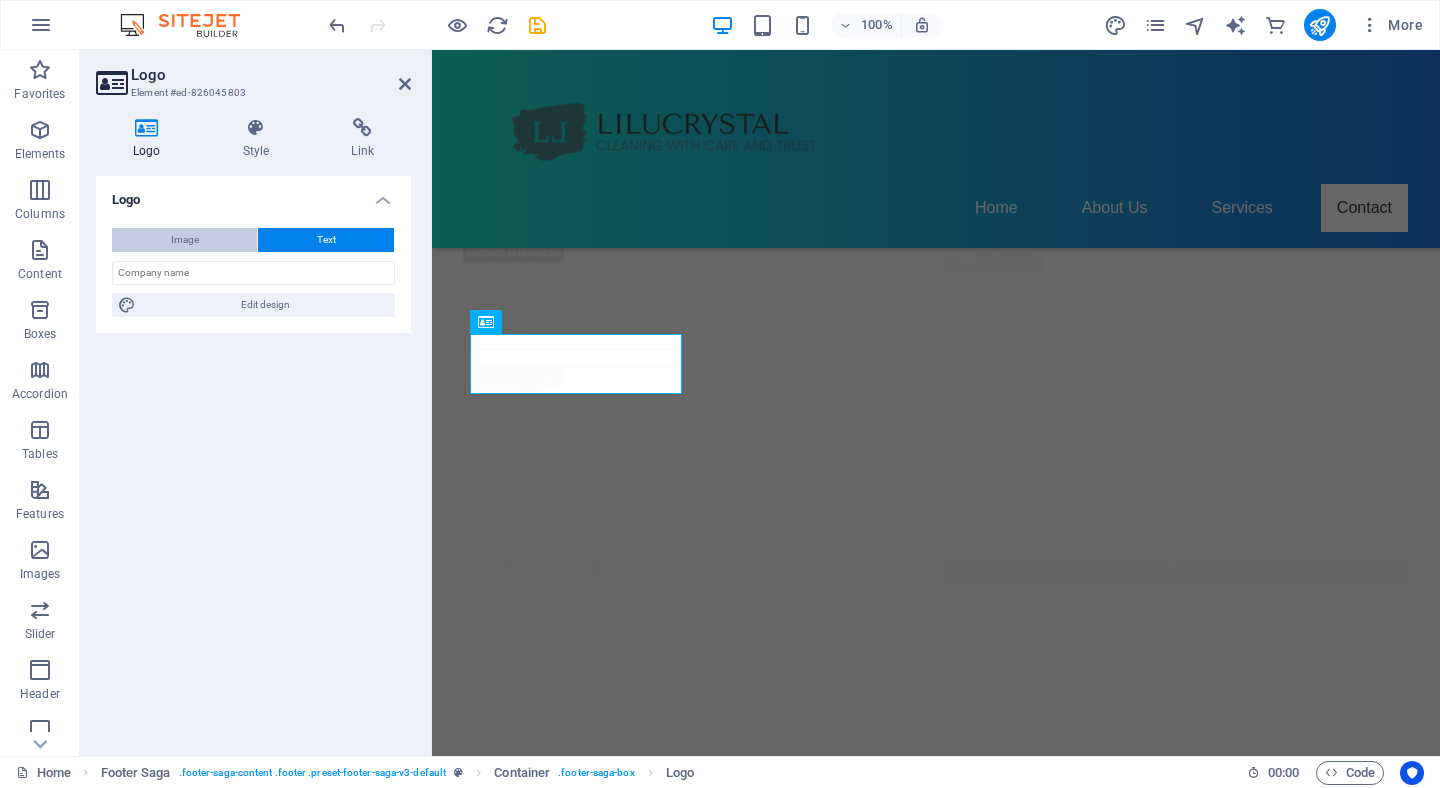 click on "Image" at bounding box center (184, 240) 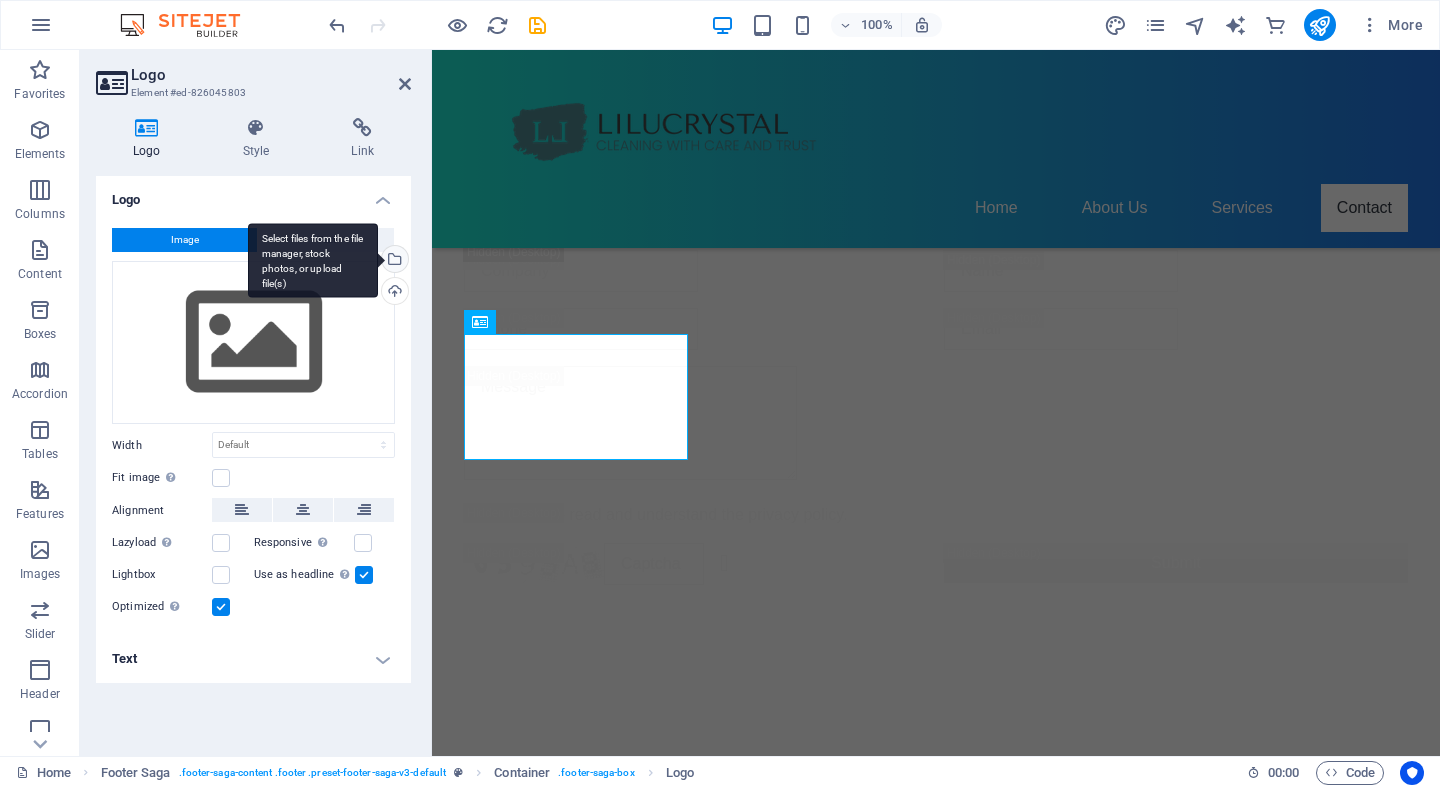 click on "Select files from the file manager, stock photos, or upload file(s)" at bounding box center (393, 261) 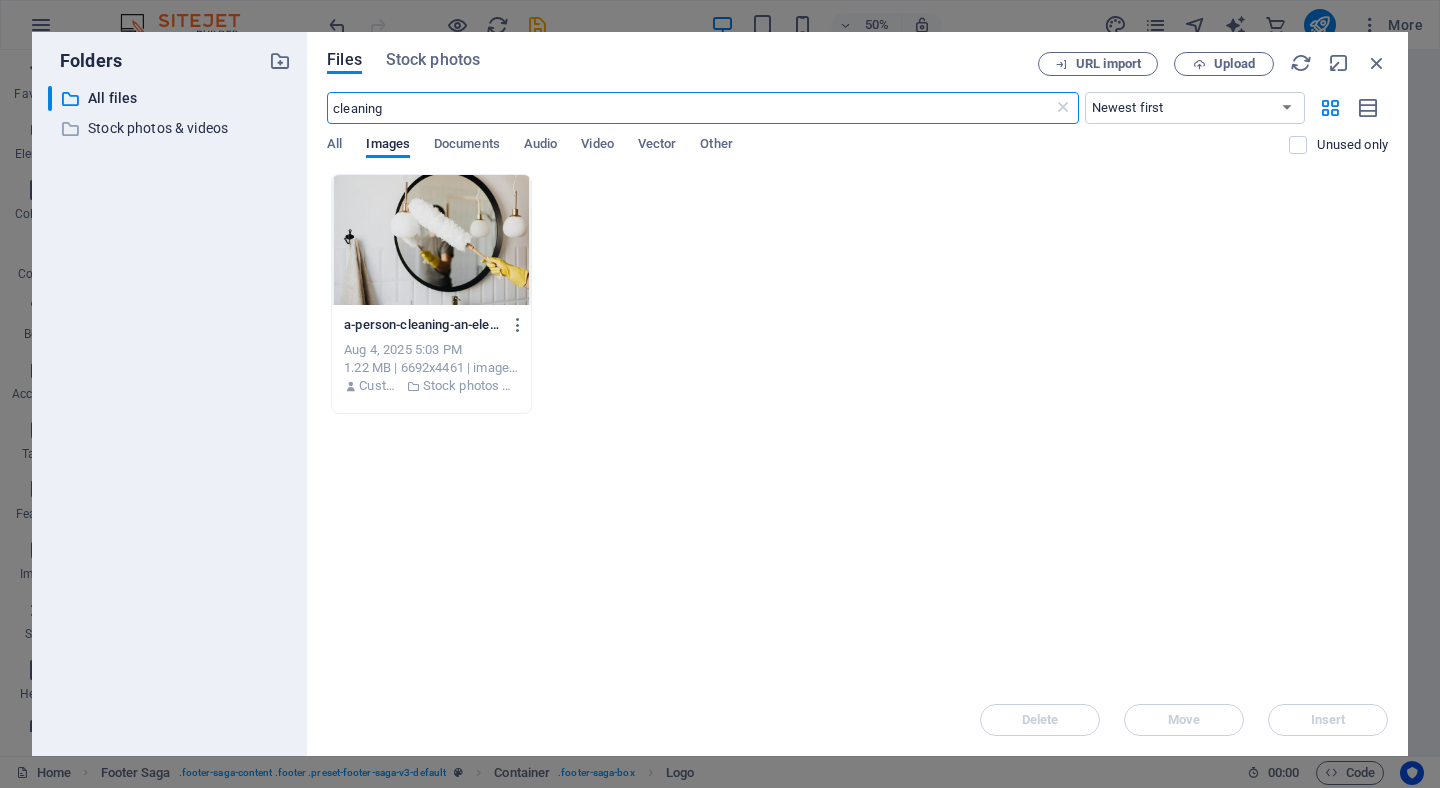 scroll, scrollTop: 2404, scrollLeft: 0, axis: vertical 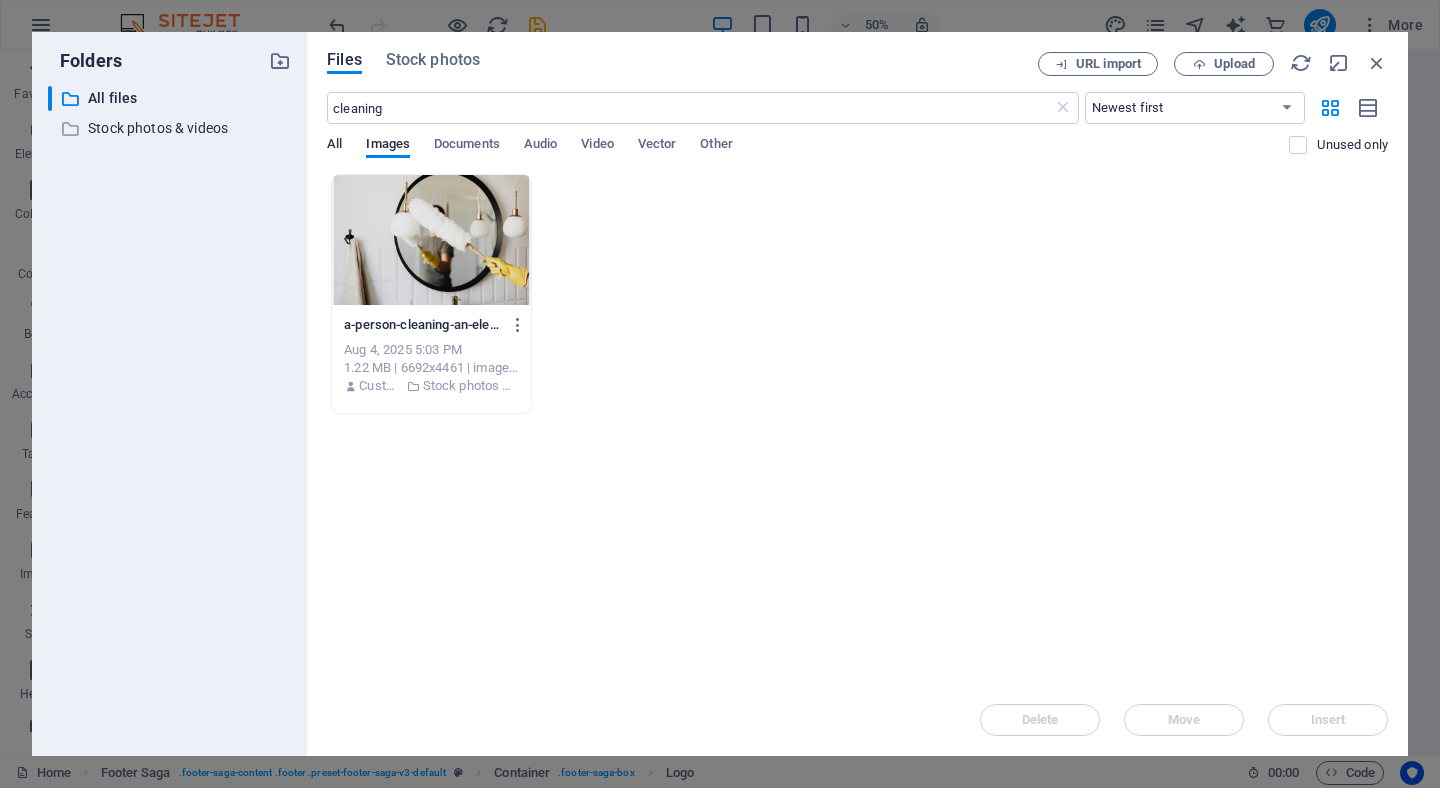 click on "All" at bounding box center (334, 146) 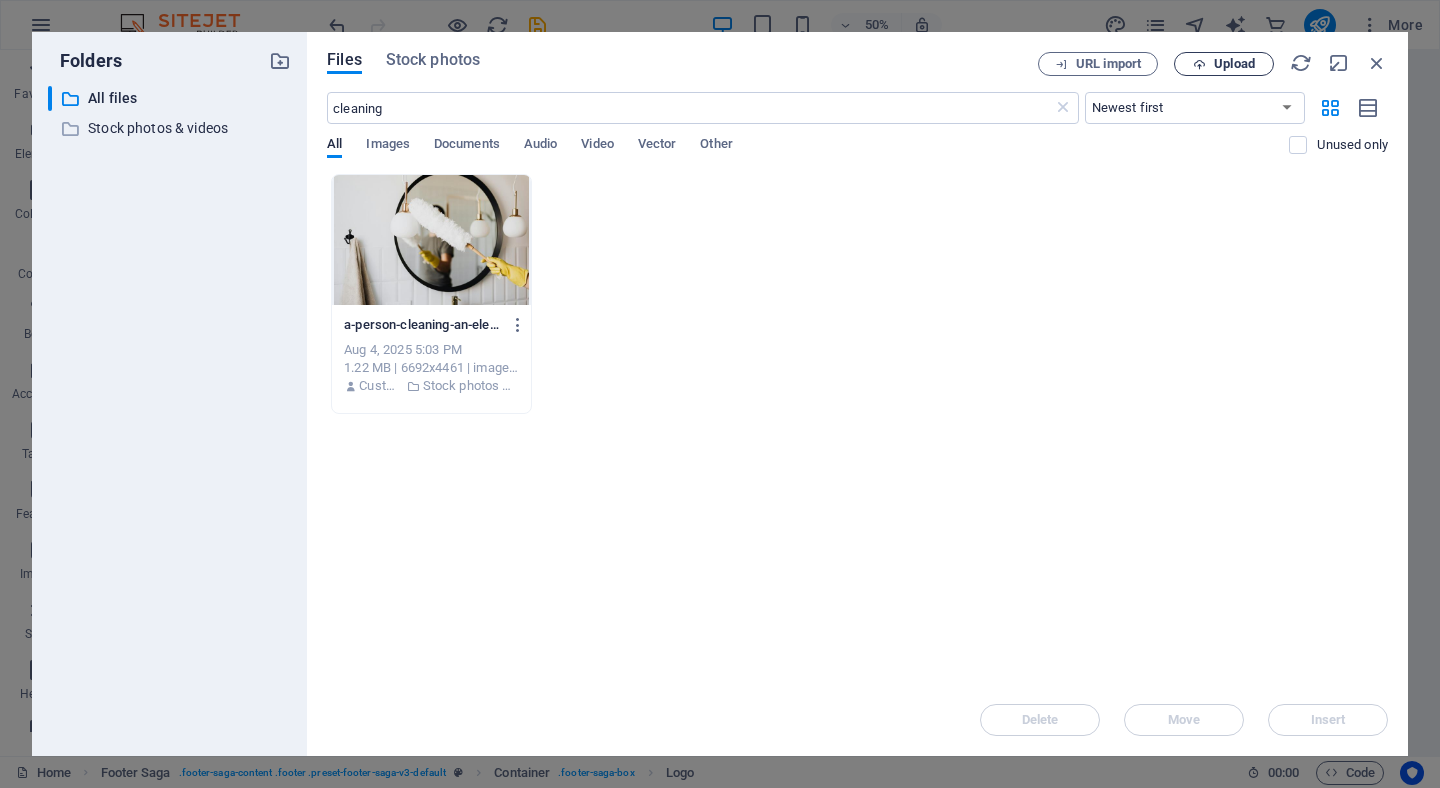 click on "Upload" at bounding box center (1234, 64) 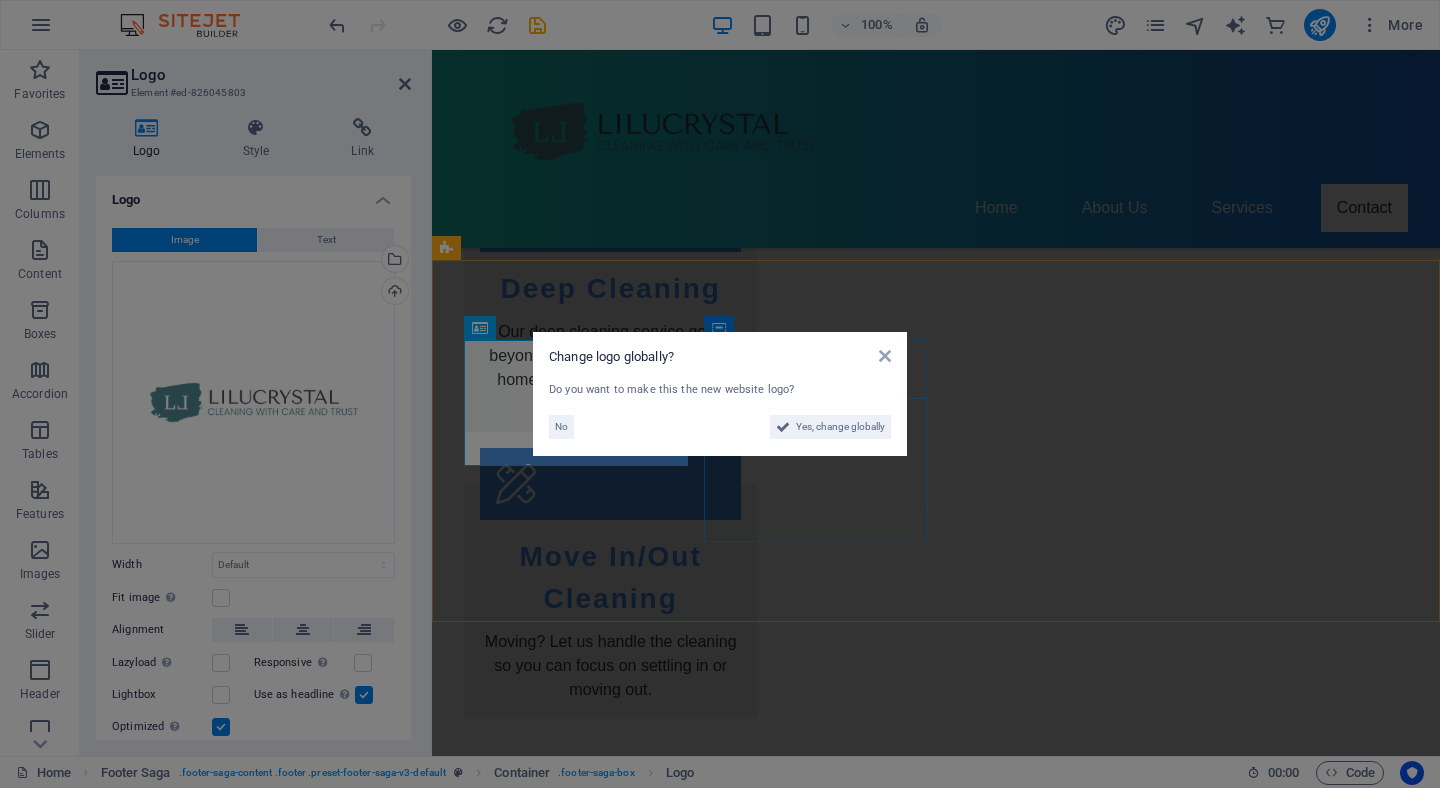 scroll, scrollTop: 3104, scrollLeft: 0, axis: vertical 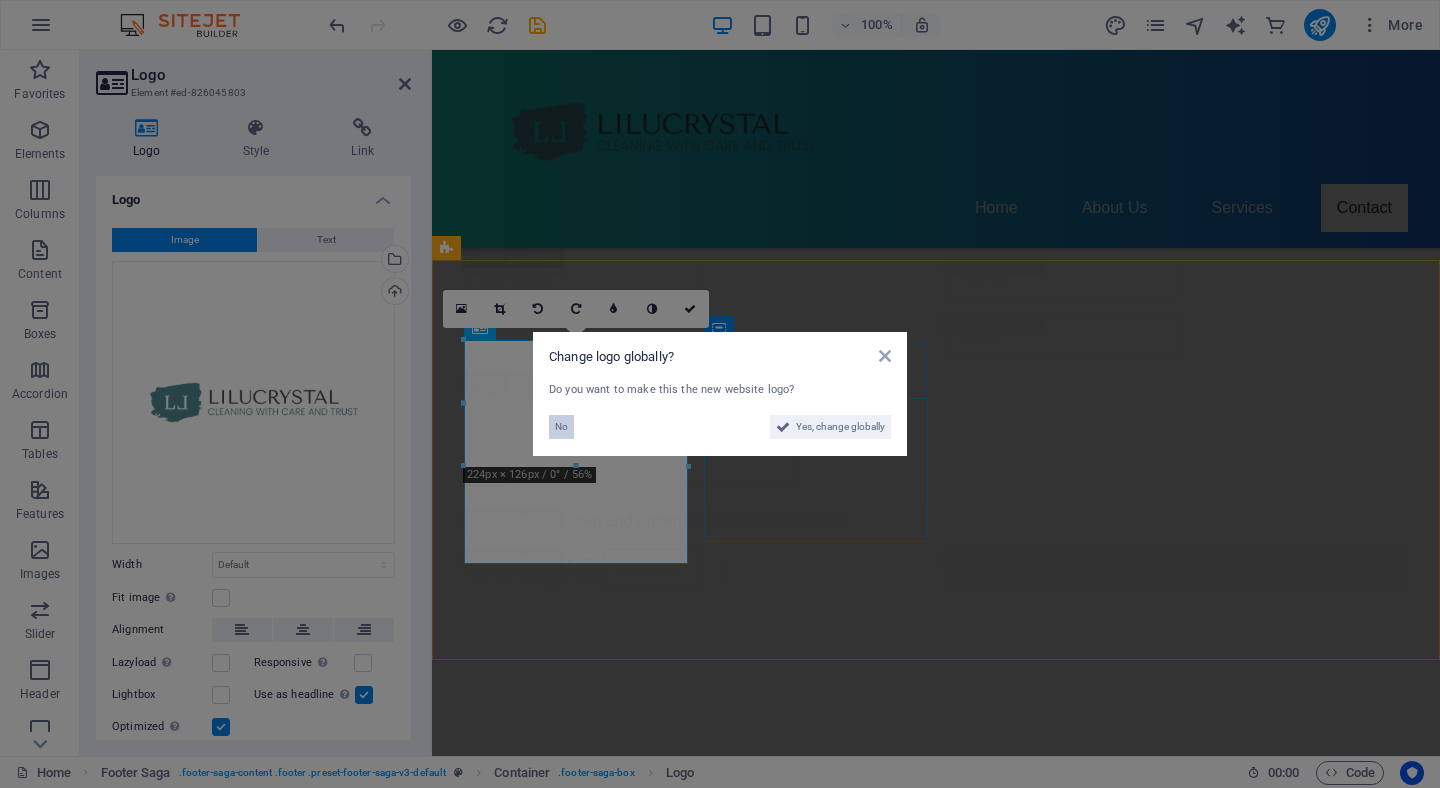 click on "No" at bounding box center (561, 427) 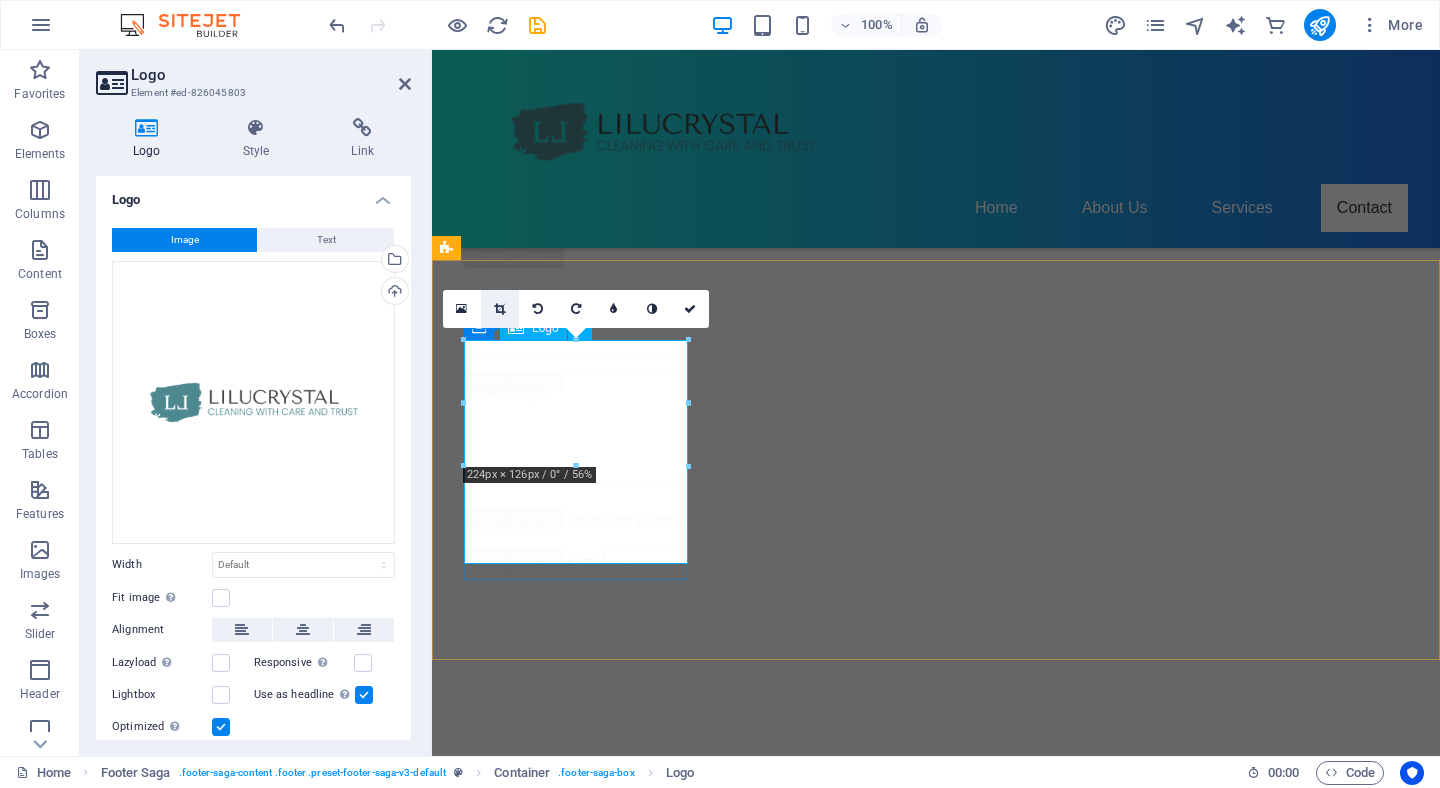 click at bounding box center (499, 309) 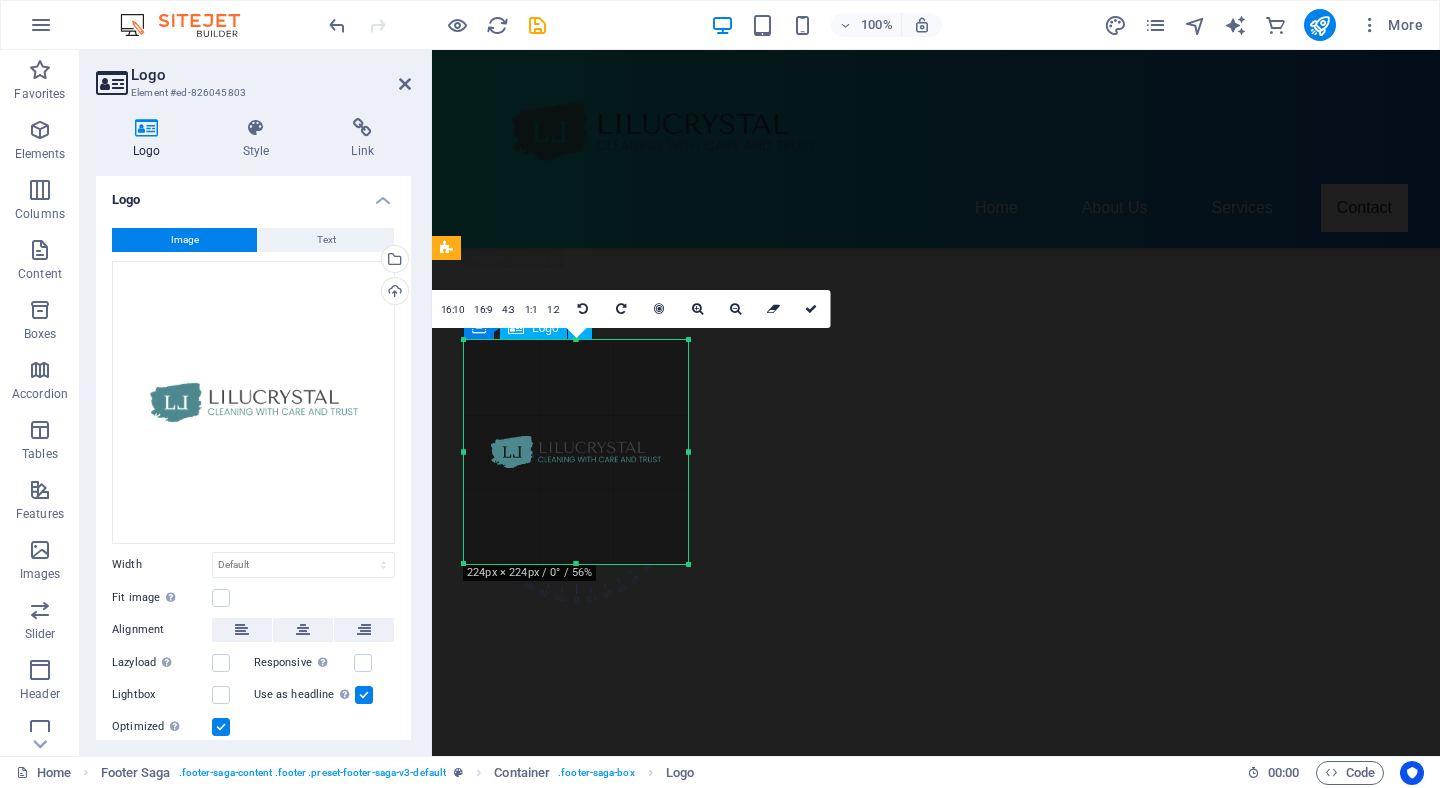 click at bounding box center [576, 452] 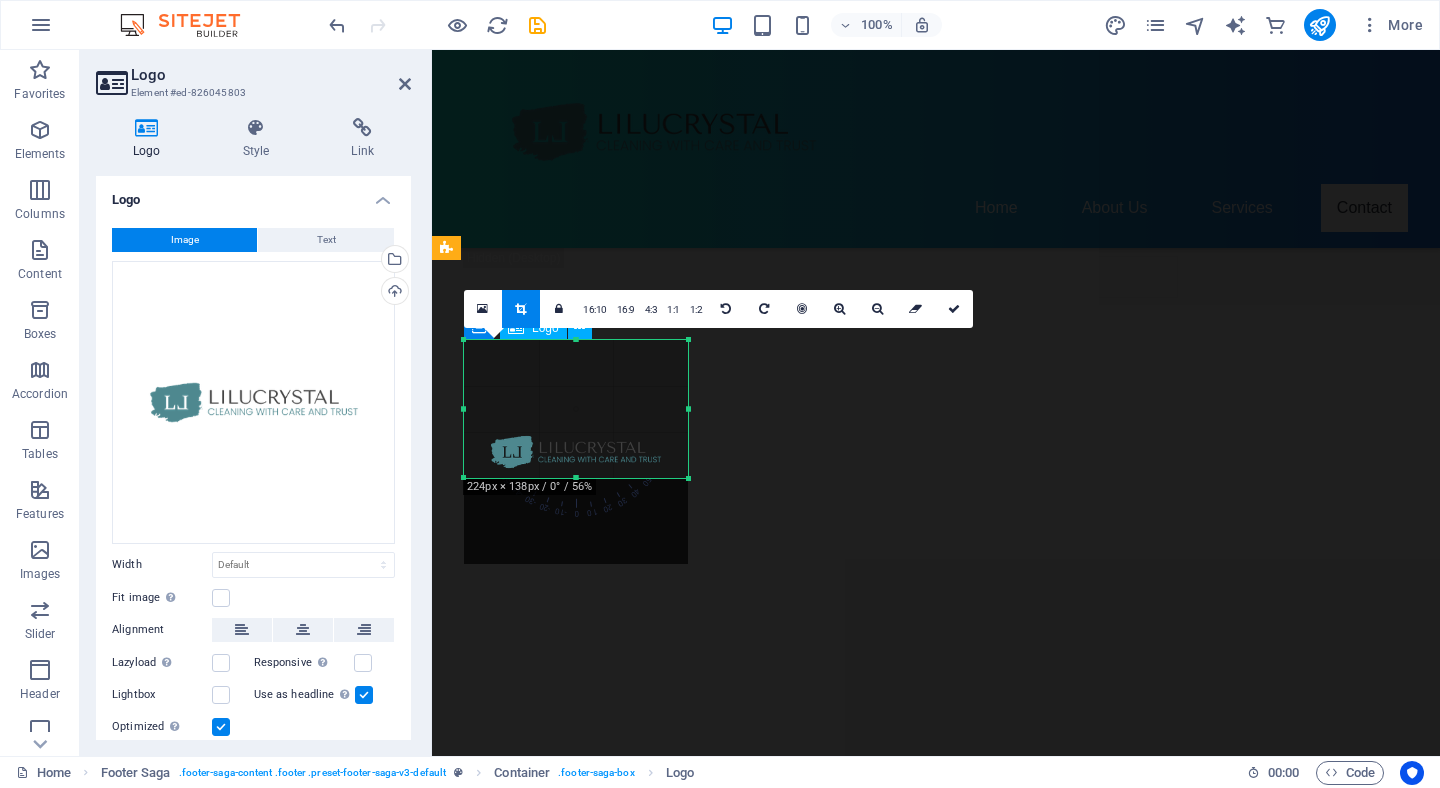 drag, startPoint x: 575, startPoint y: 563, endPoint x: 564, endPoint y: 477, distance: 86.70064 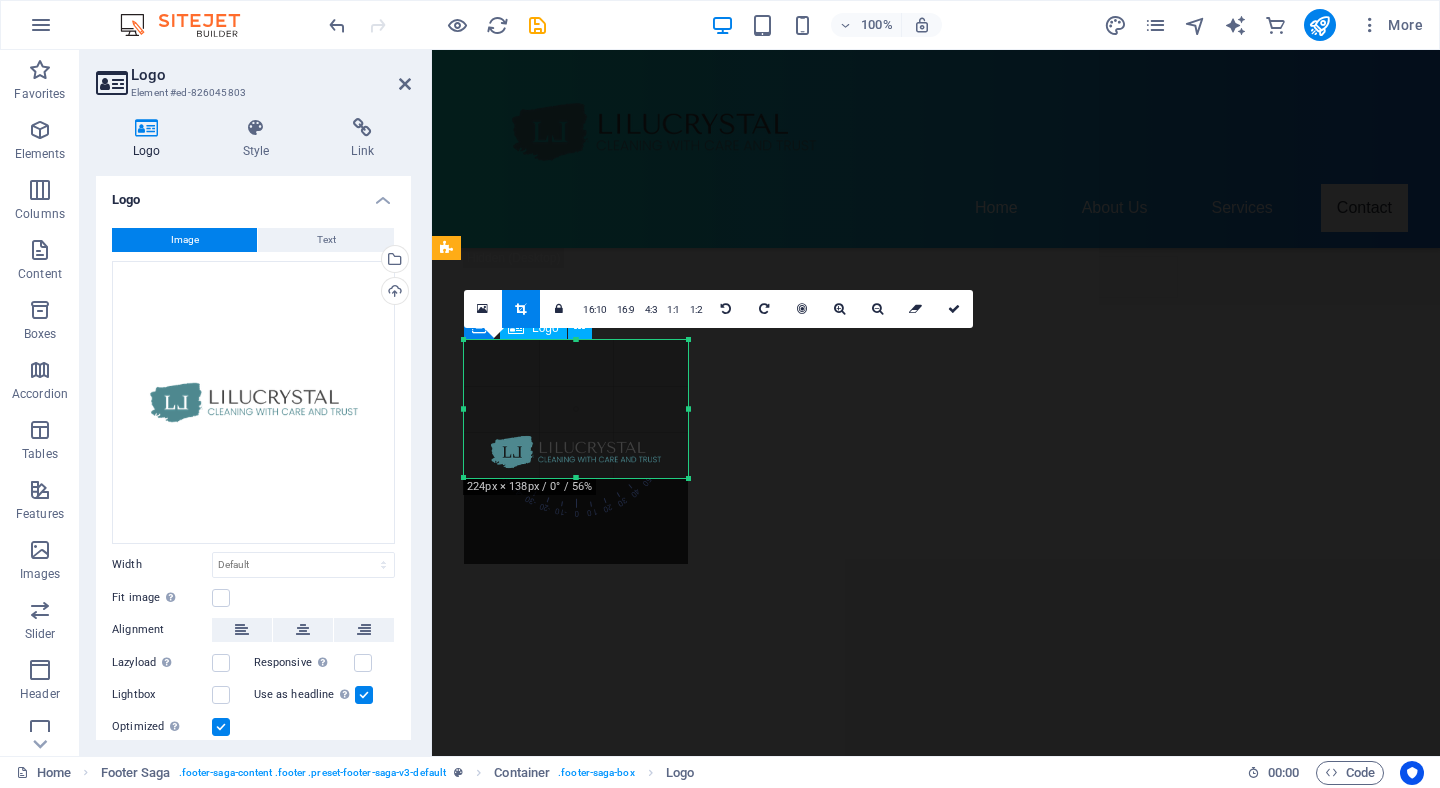 click at bounding box center (576, 478) 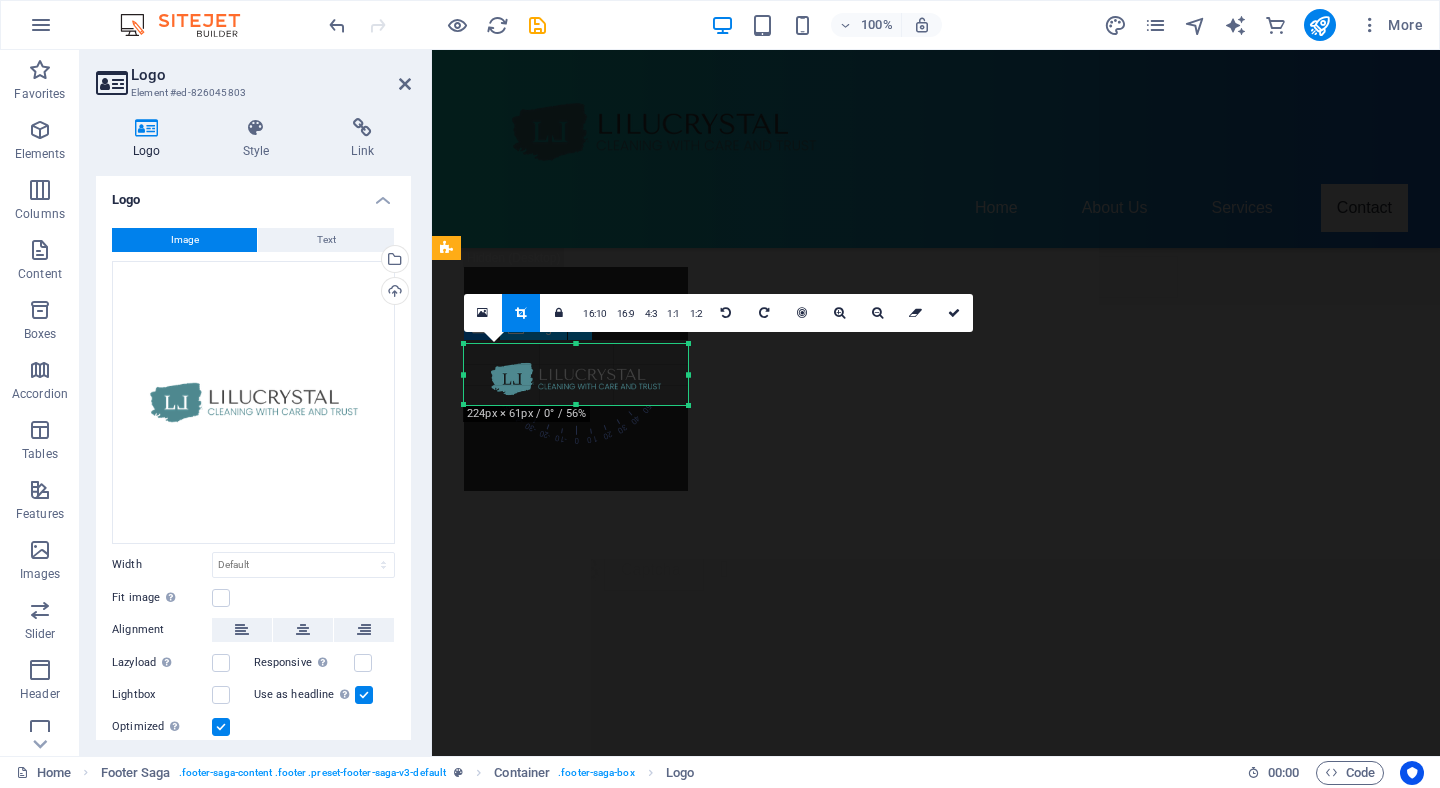 drag, startPoint x: 577, startPoint y: 342, endPoint x: 579, endPoint y: 419, distance: 77.02597 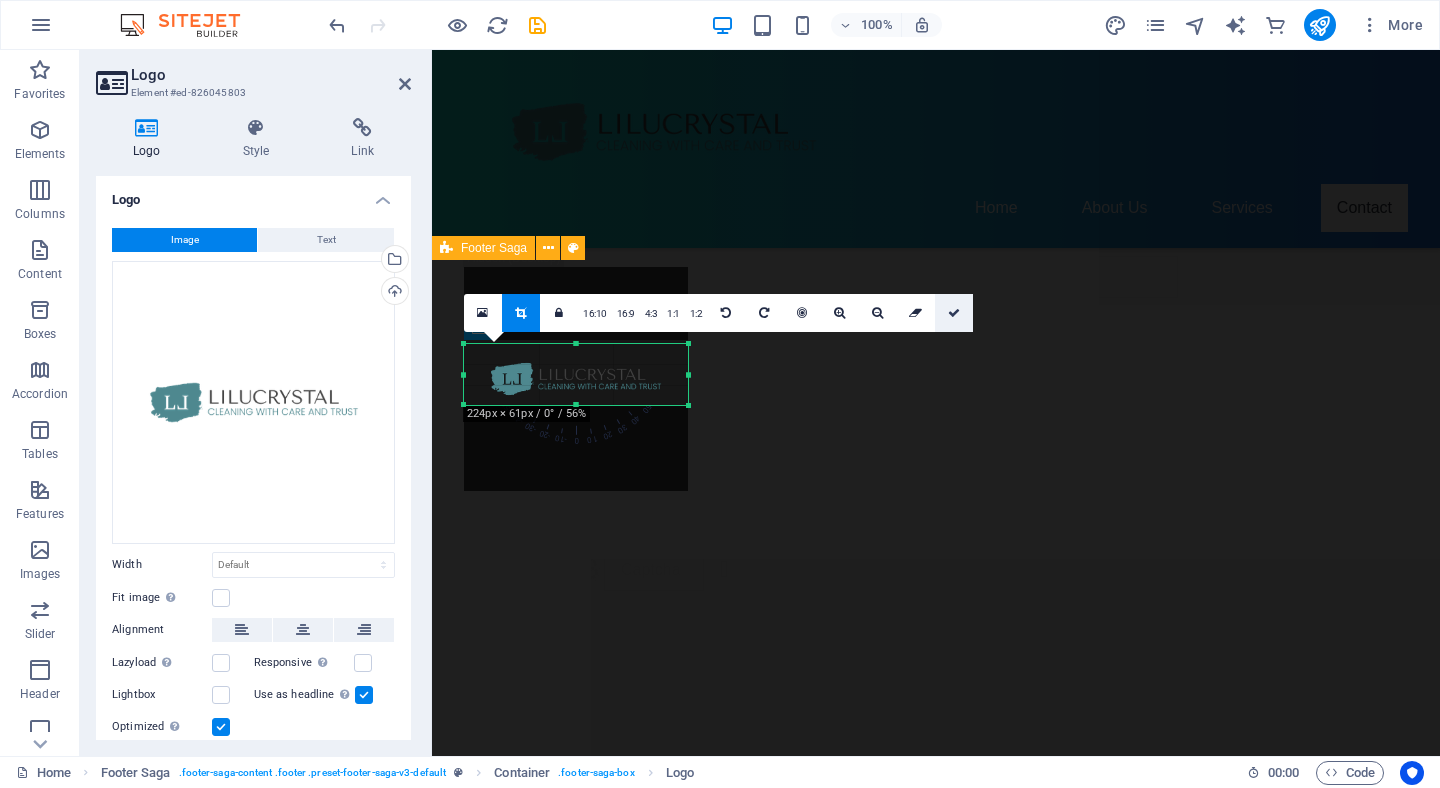 click at bounding box center [954, 313] 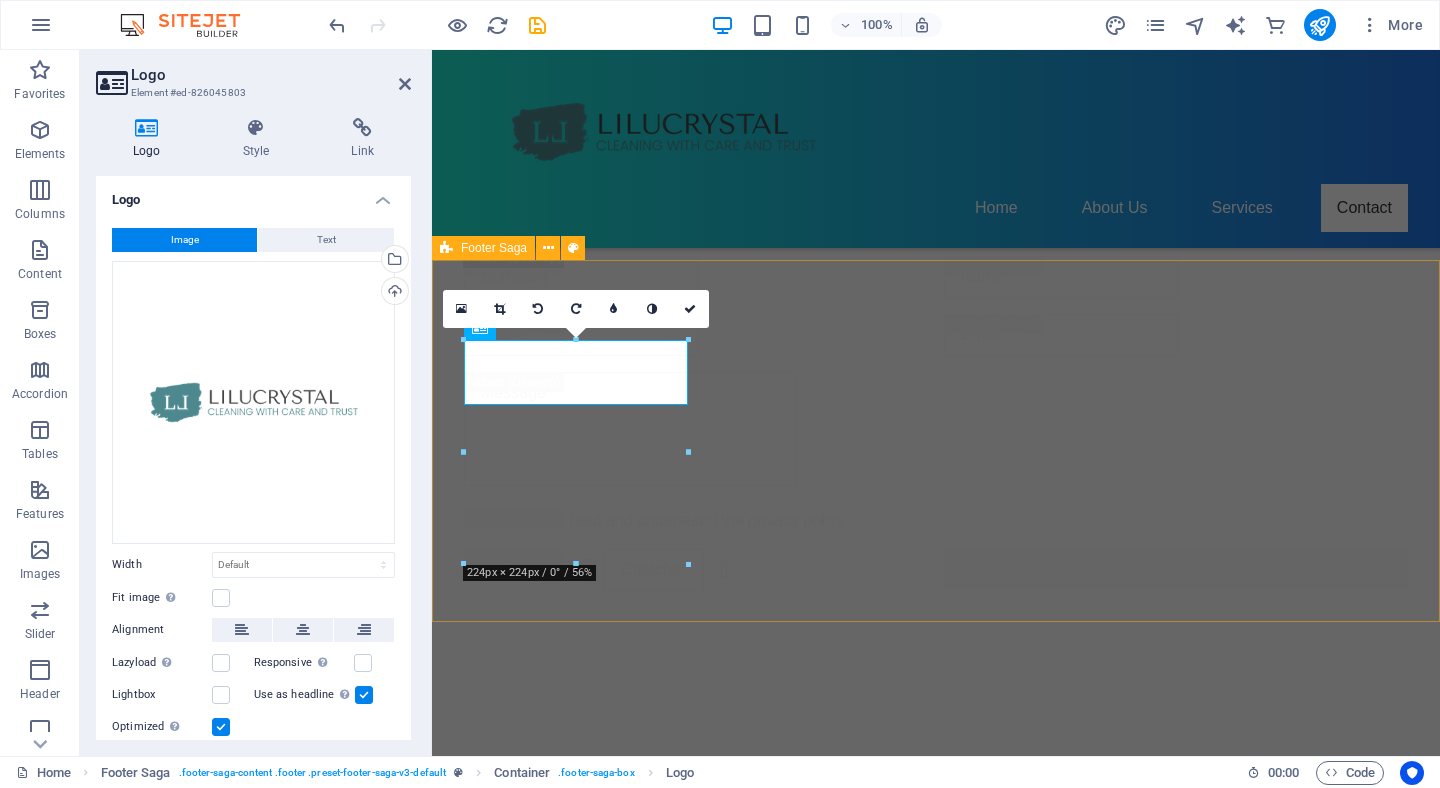 click on "Contact [NUMBER] [STREET] [POSTAL_CODE]   [CITY] Phone:  [PHONE] Mobile:  Email:  comfy0309175@[EMAIL_DOMAIN] Navigation Home About Us Services Contact Legal Notice Privacy Policy Social media Facebook X Instagram" at bounding box center [936, 2827] 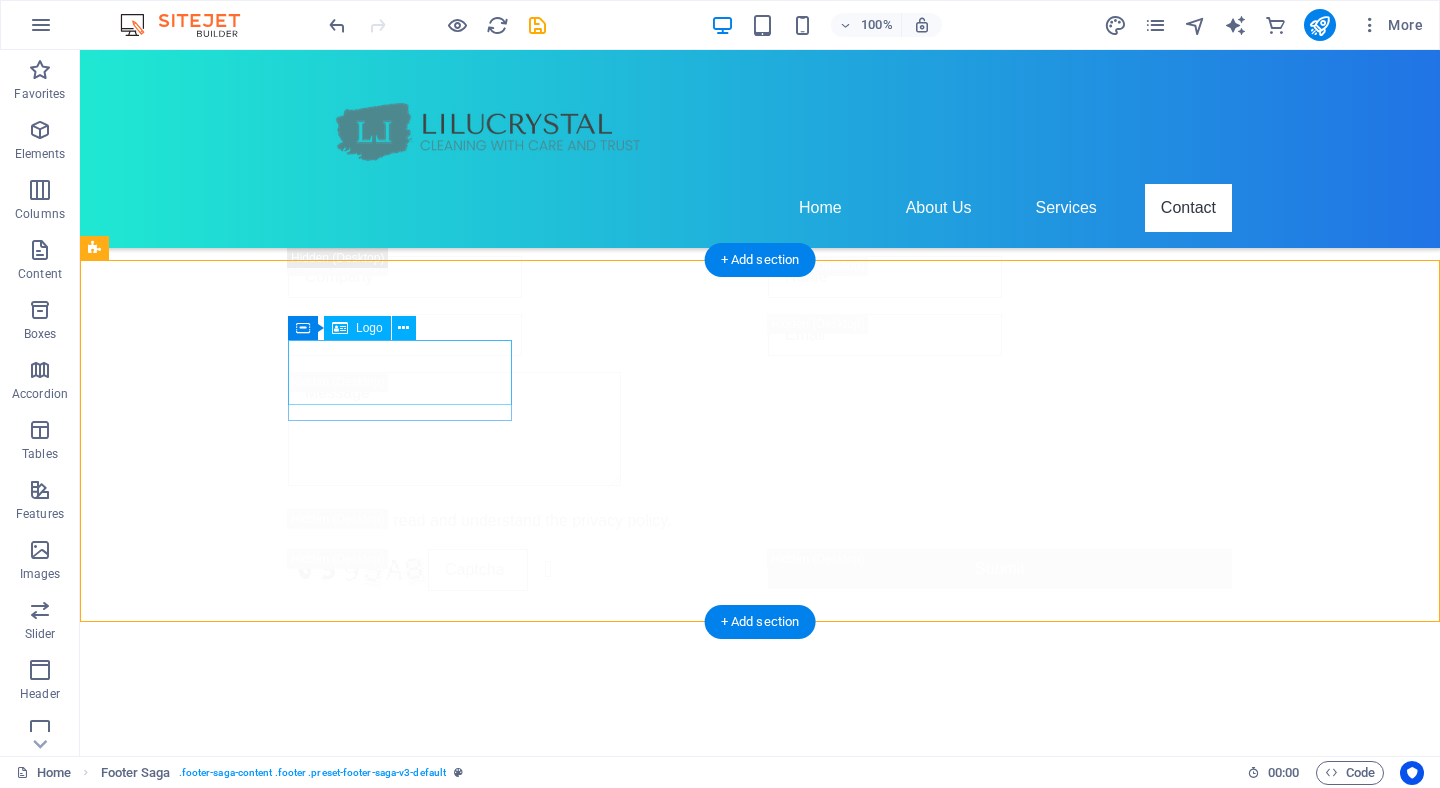 click at bounding box center [208, 2516] 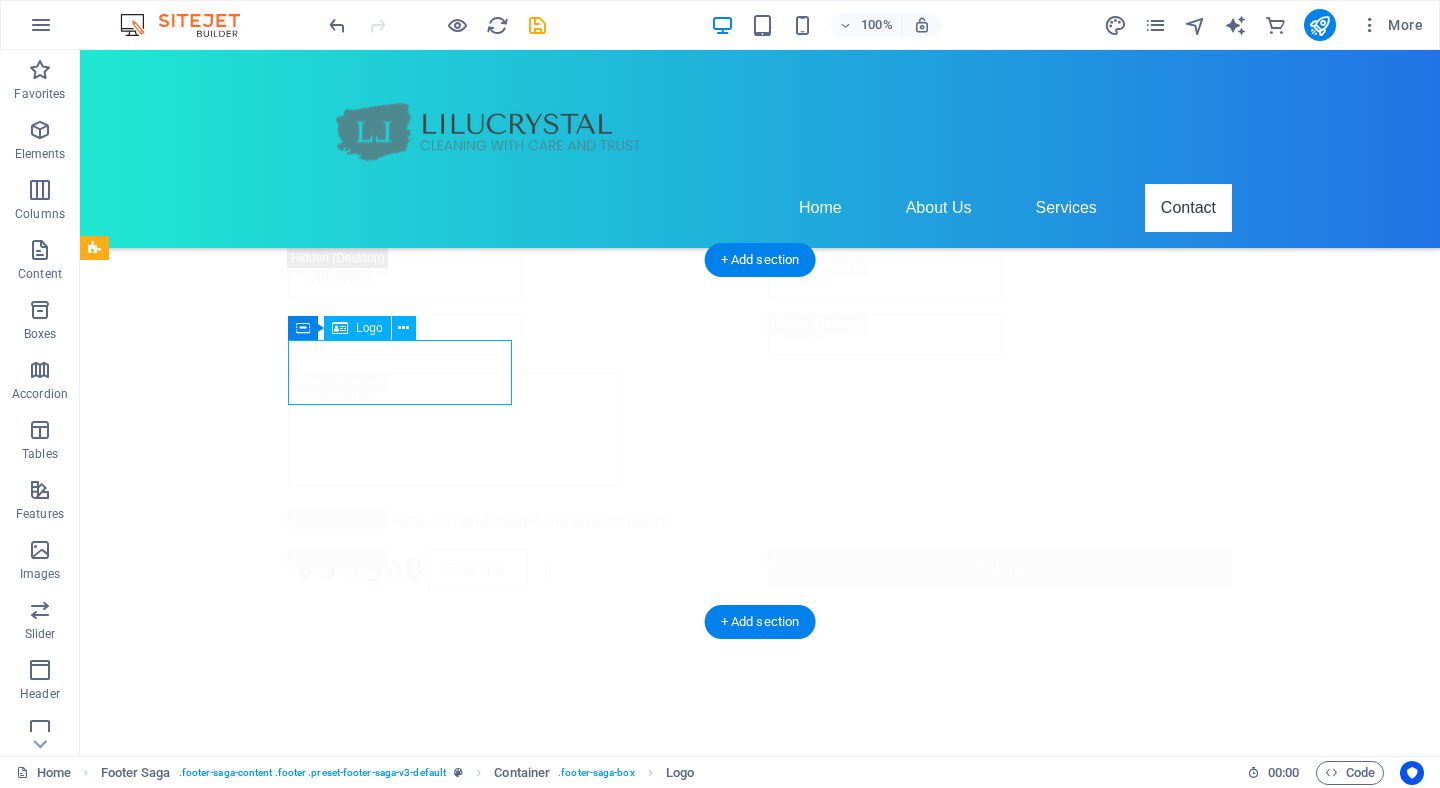 click at bounding box center (208, 2516) 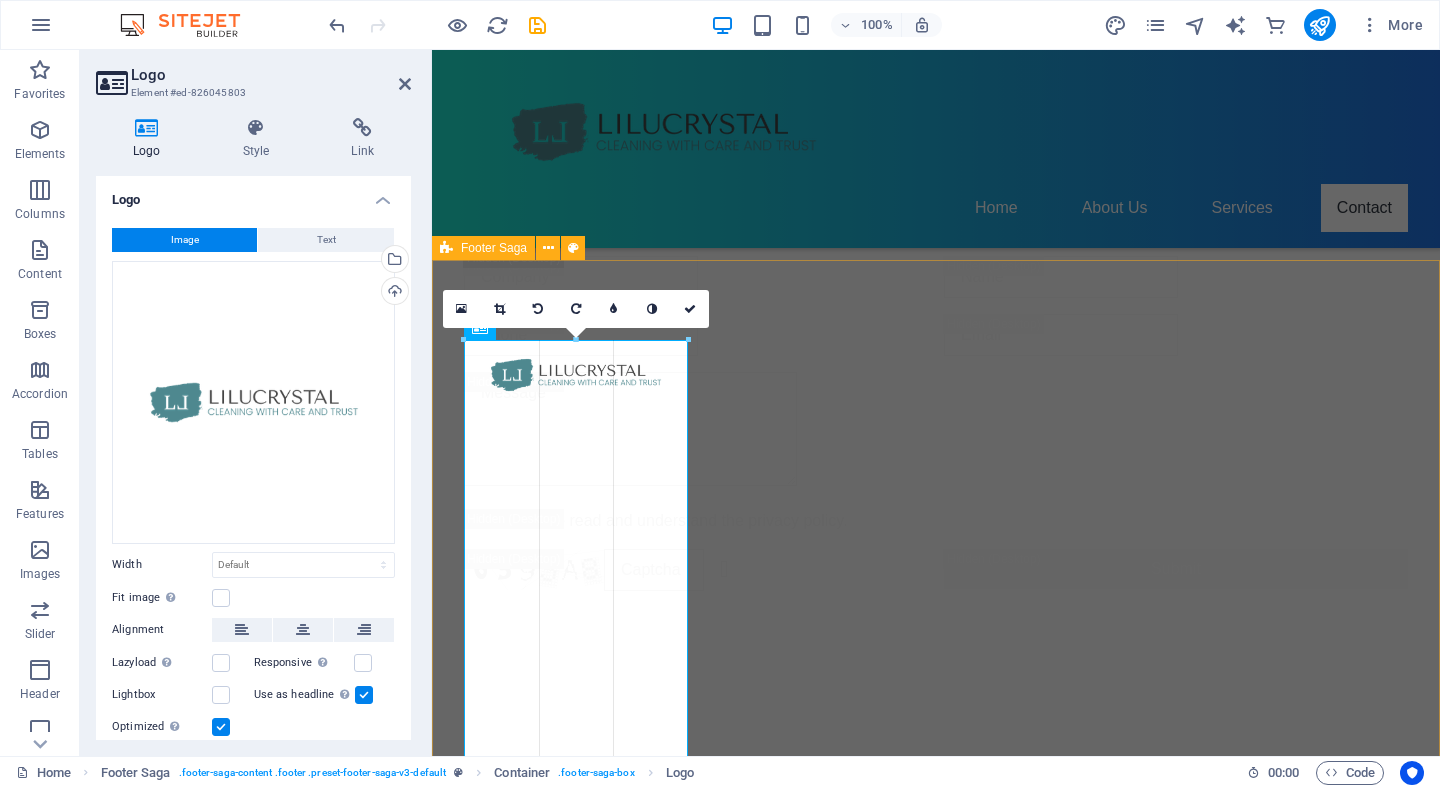 drag, startPoint x: 465, startPoint y: 405, endPoint x: 465, endPoint y: 388, distance: 17 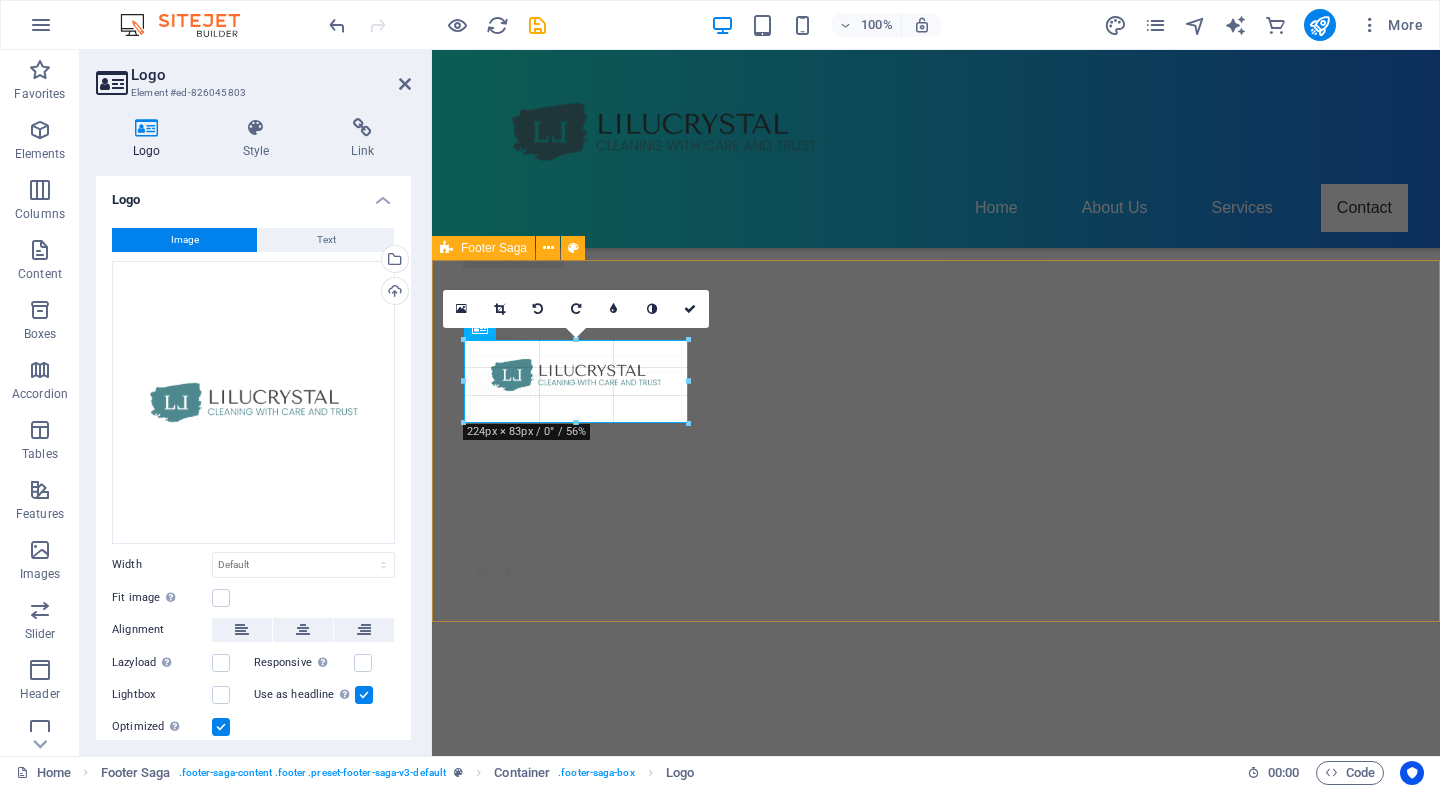 drag, startPoint x: 466, startPoint y: 404, endPoint x: 459, endPoint y: 417, distance: 14.764823 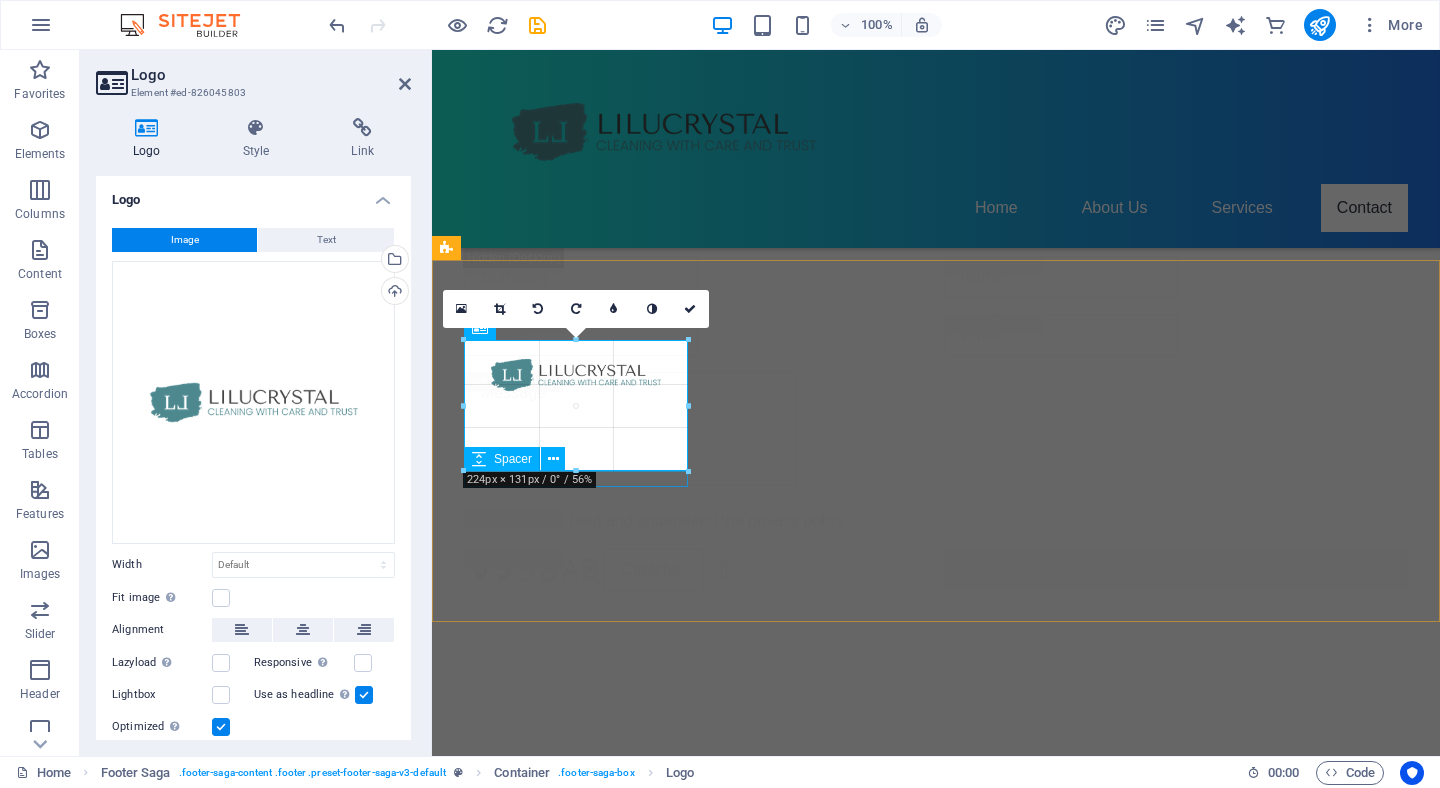 drag, startPoint x: 466, startPoint y: 406, endPoint x: 453, endPoint y: 425, distance: 23.021729 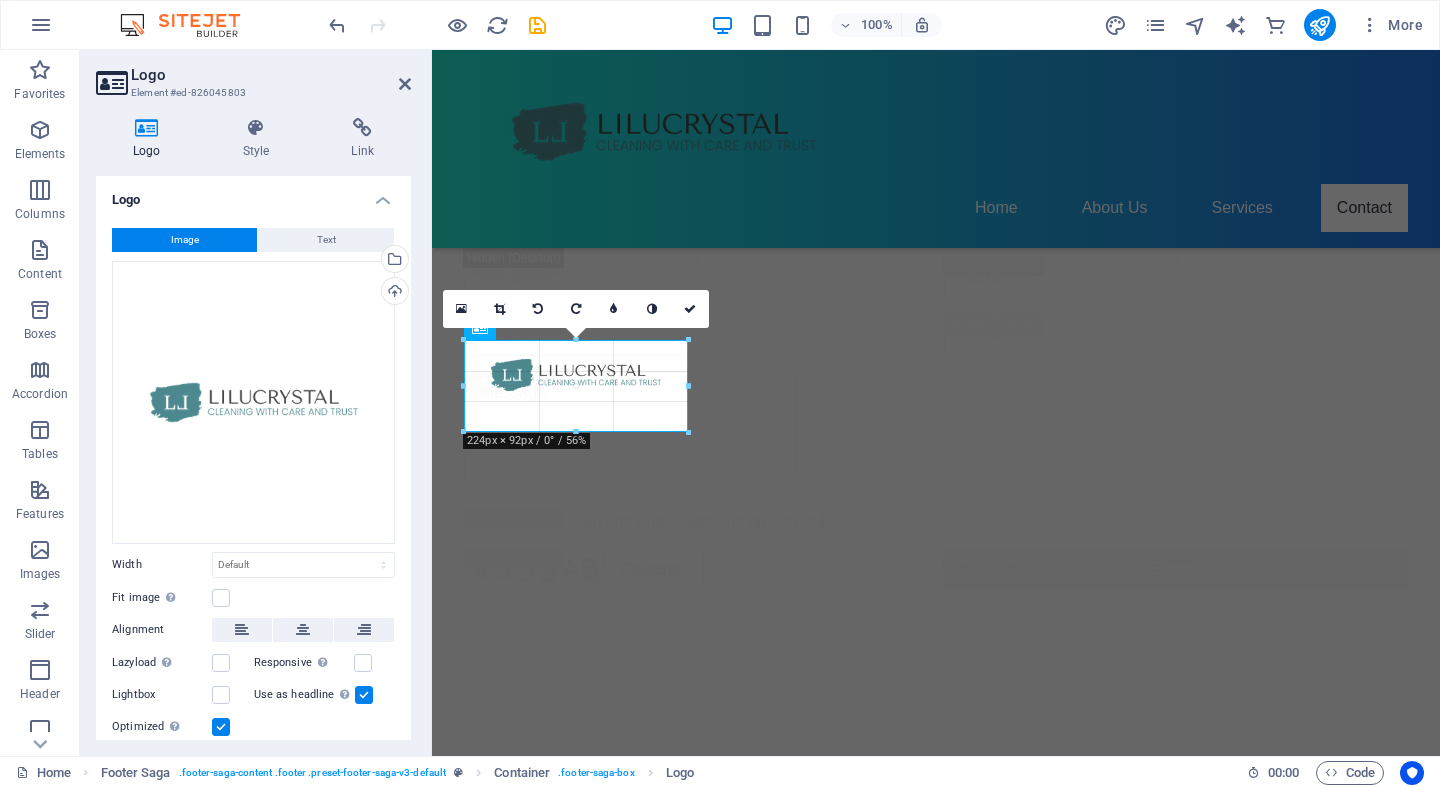 drag, startPoint x: 464, startPoint y: 403, endPoint x: 30, endPoint y: 385, distance: 434.3731 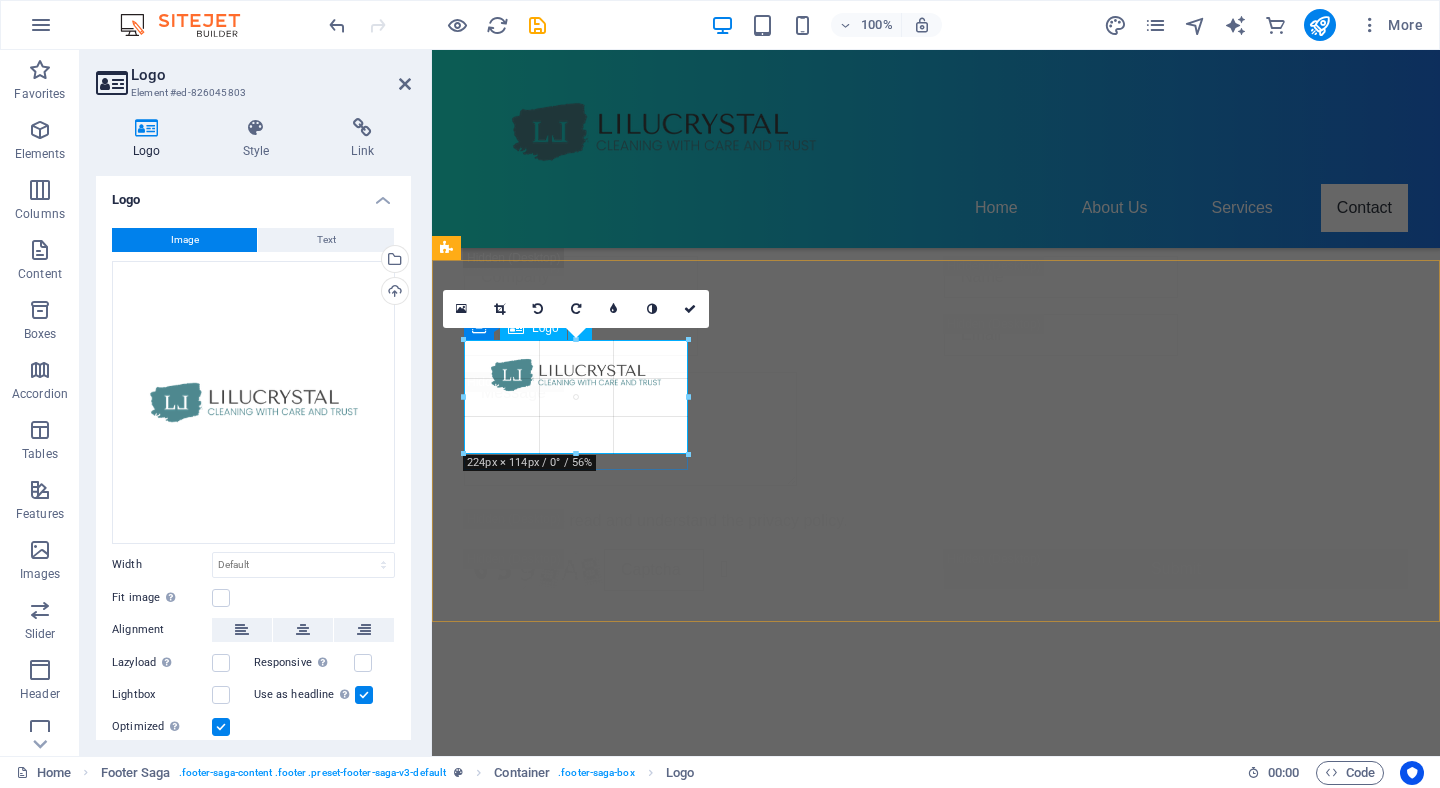 drag, startPoint x: 465, startPoint y: 376, endPoint x: 445, endPoint y: 375, distance: 20.024984 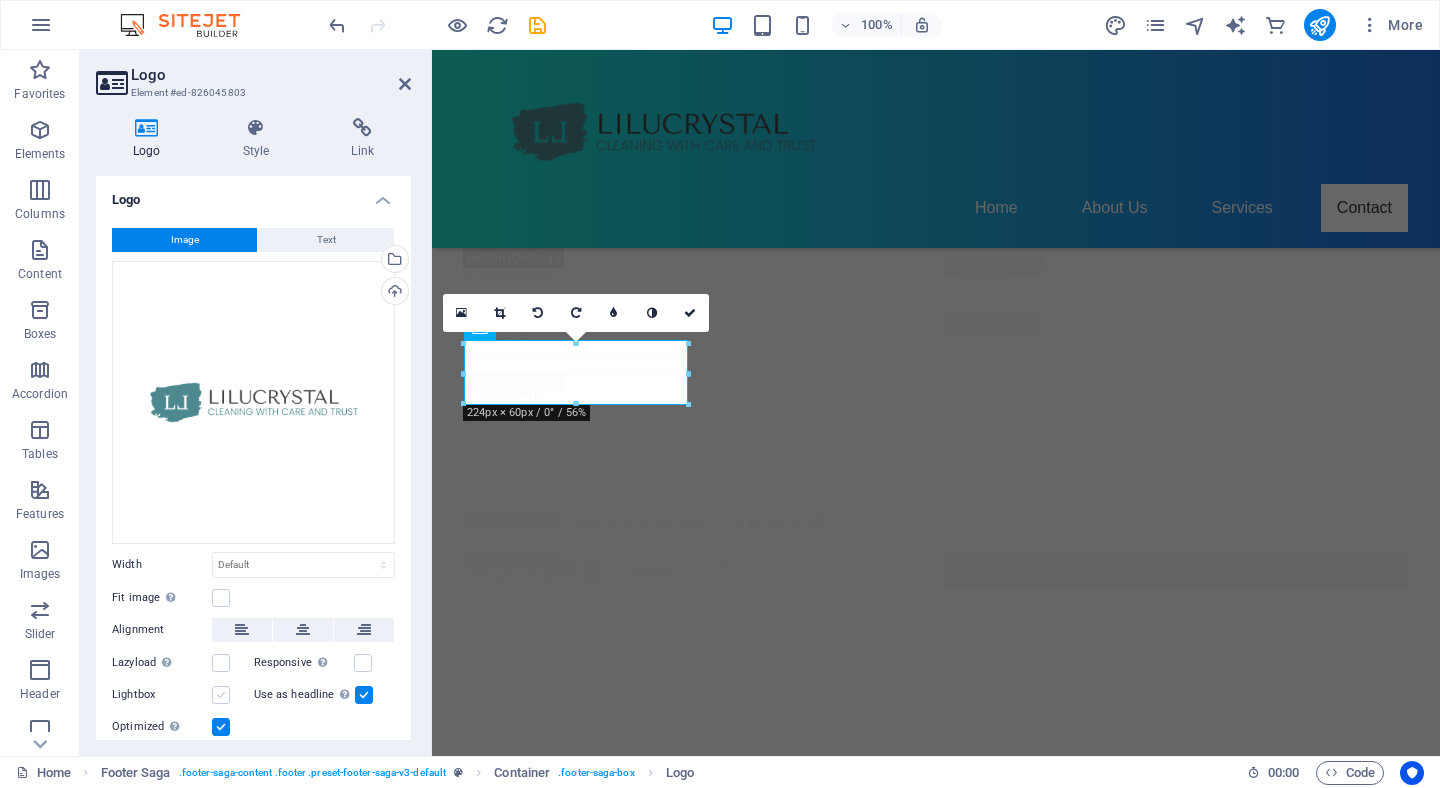 click at bounding box center (221, 695) 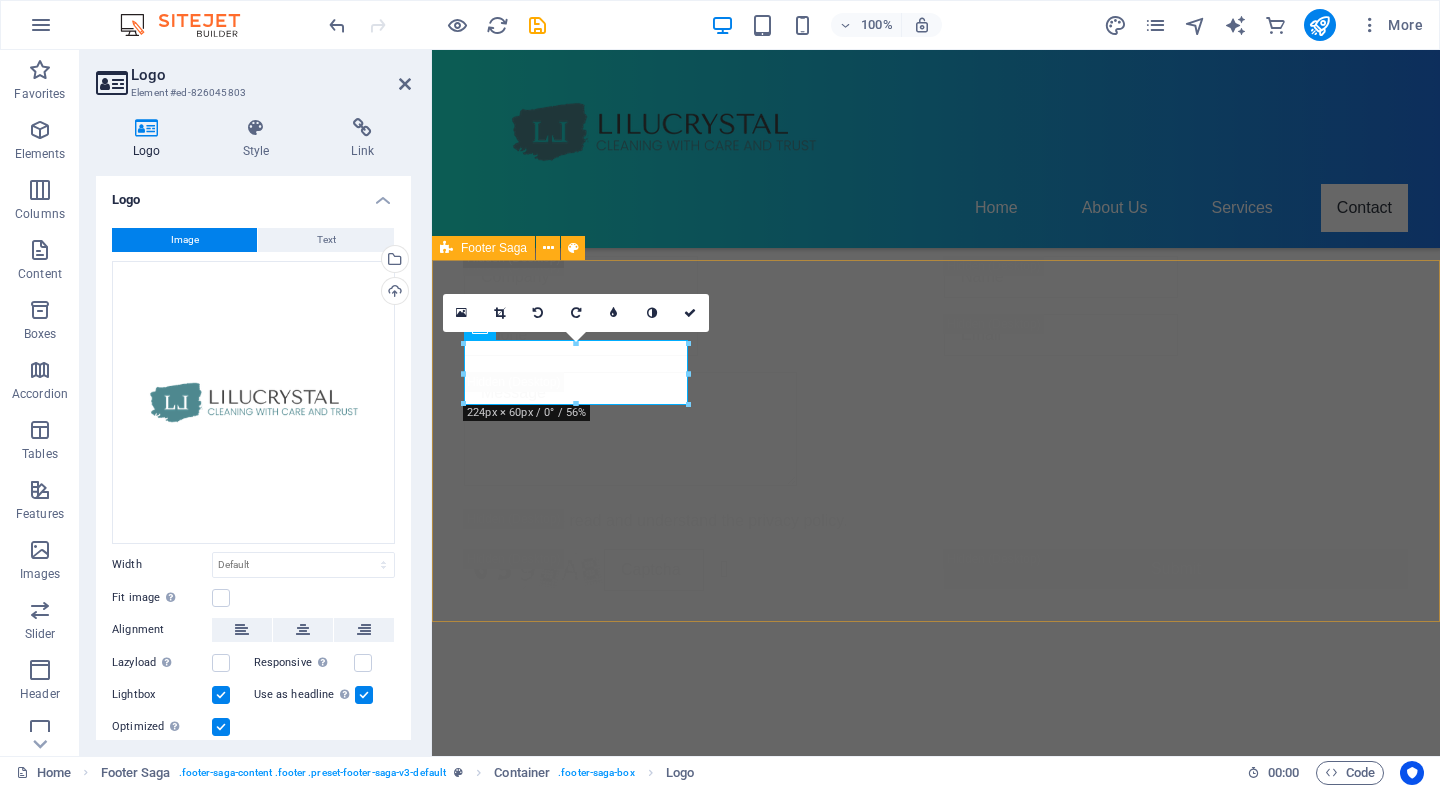 click on "Contact [NUMBER] [STREET] [POSTAL_CODE]   [CITY] Phone:  [PHONE] Mobile:  Email:  comfy0309175@[EMAIL_DOMAIN] Navigation Home About Us Services Contact Legal Notice Privacy Policy Social media Facebook X Instagram" at bounding box center [936, 2827] 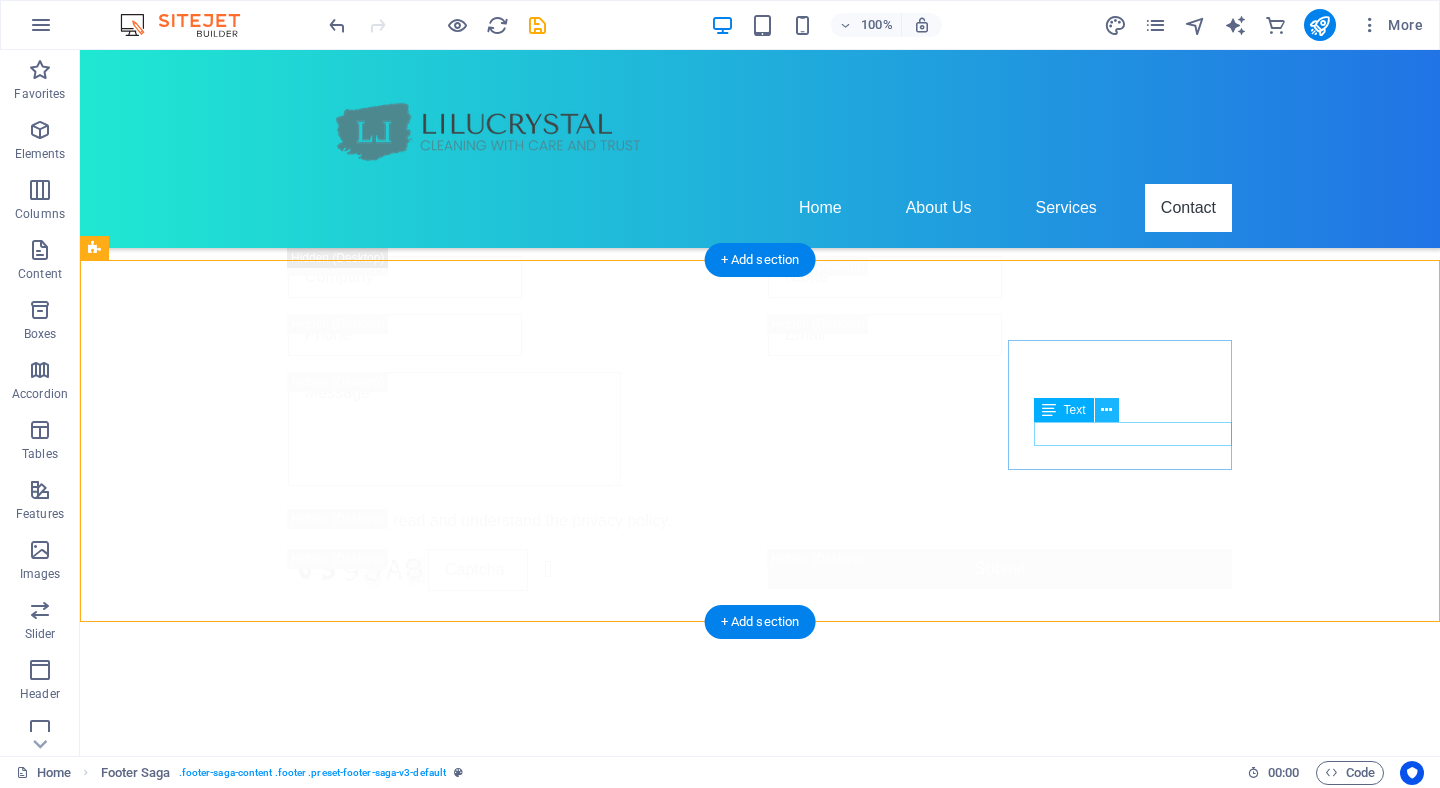 click at bounding box center [1107, 410] 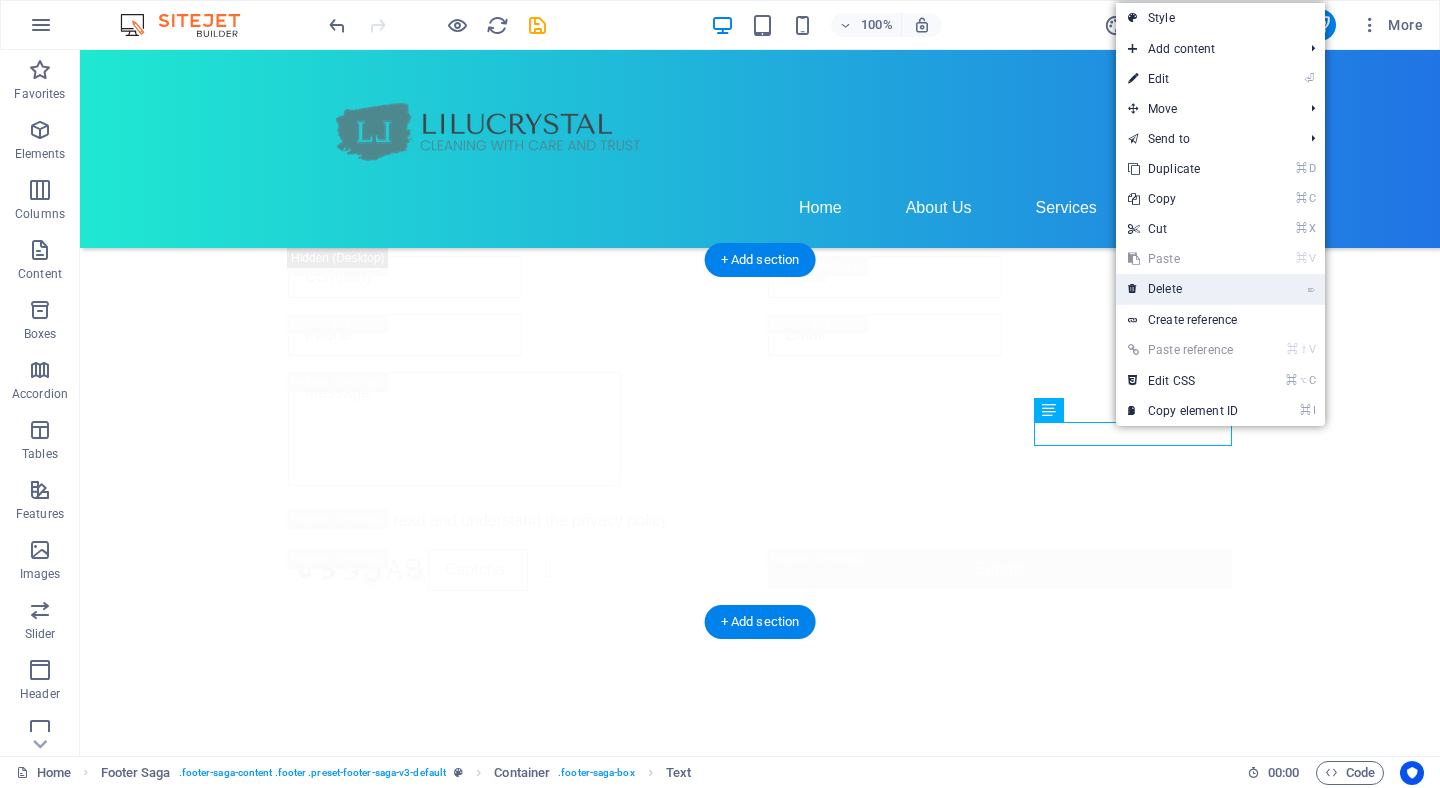 click on "⌦  Delete" at bounding box center [1183, 289] 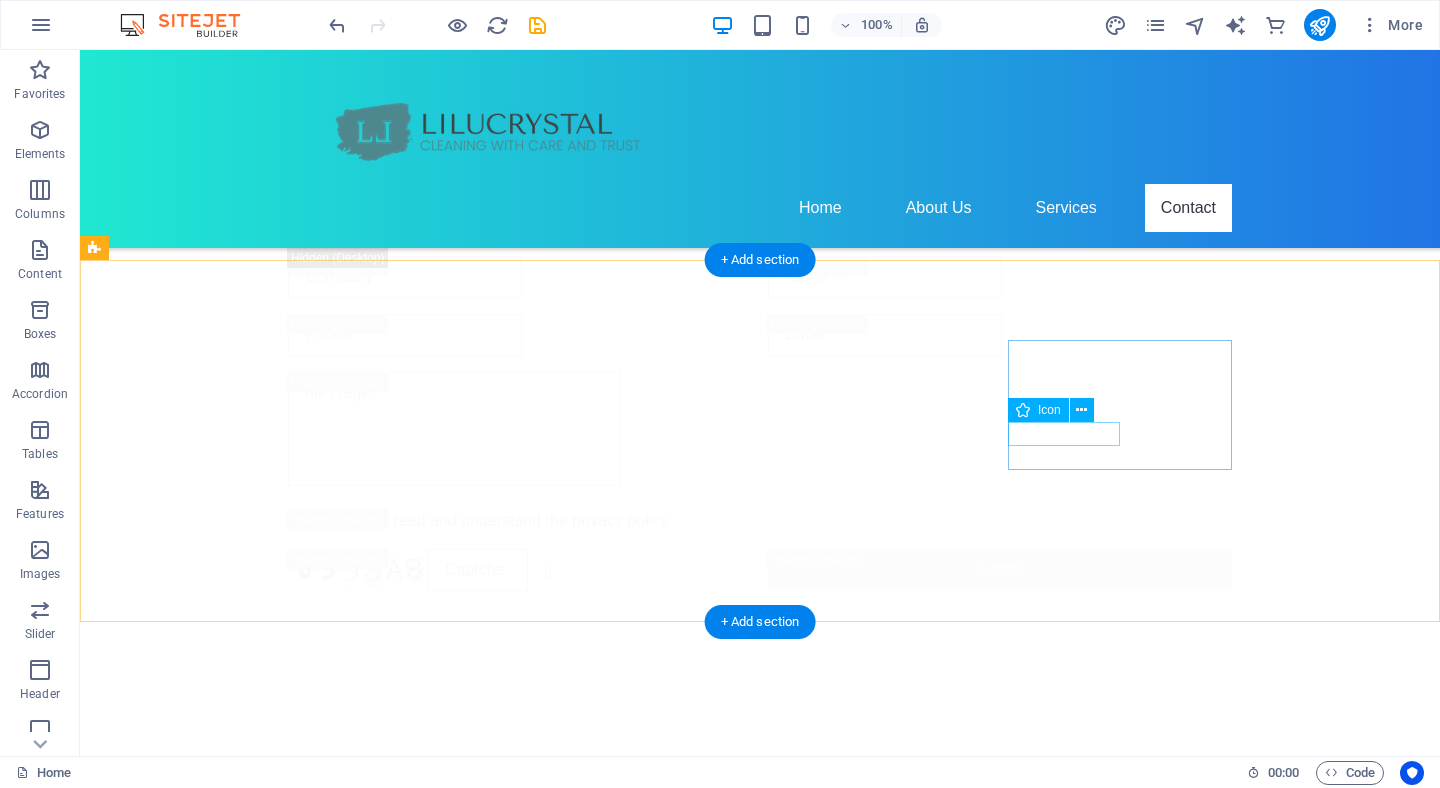 click at bounding box center (208, 3108) 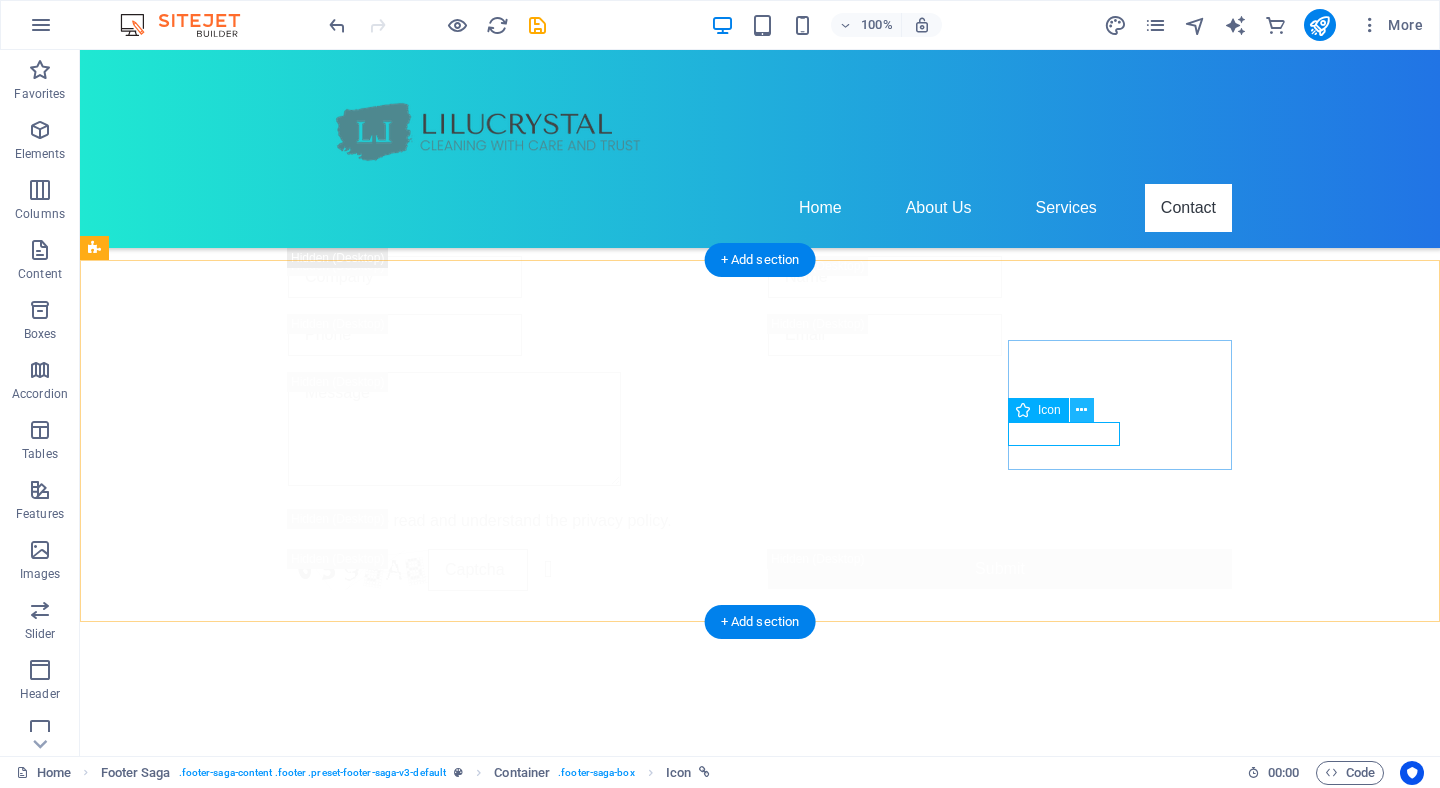 click at bounding box center [1081, 410] 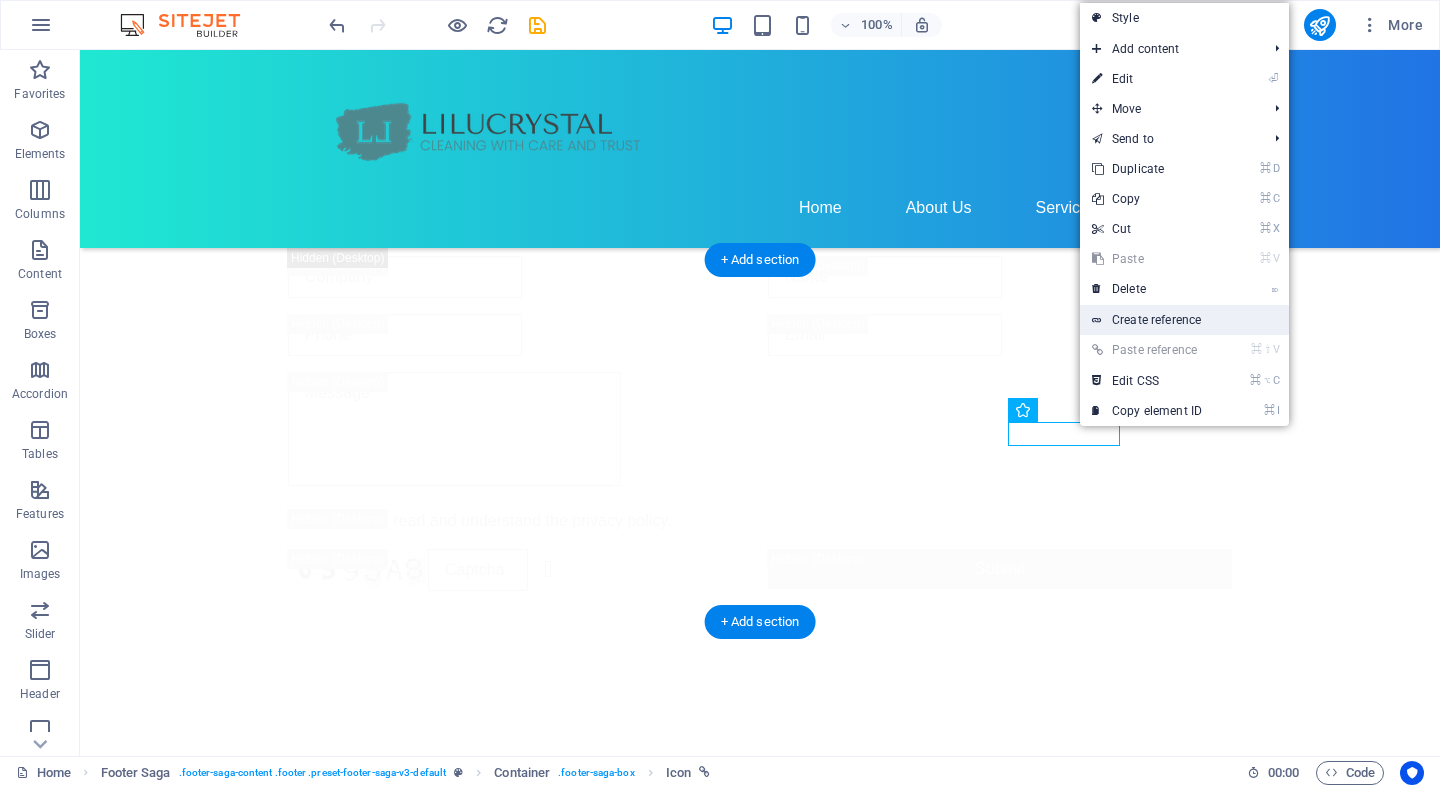 click on "Create reference" at bounding box center (1184, 320) 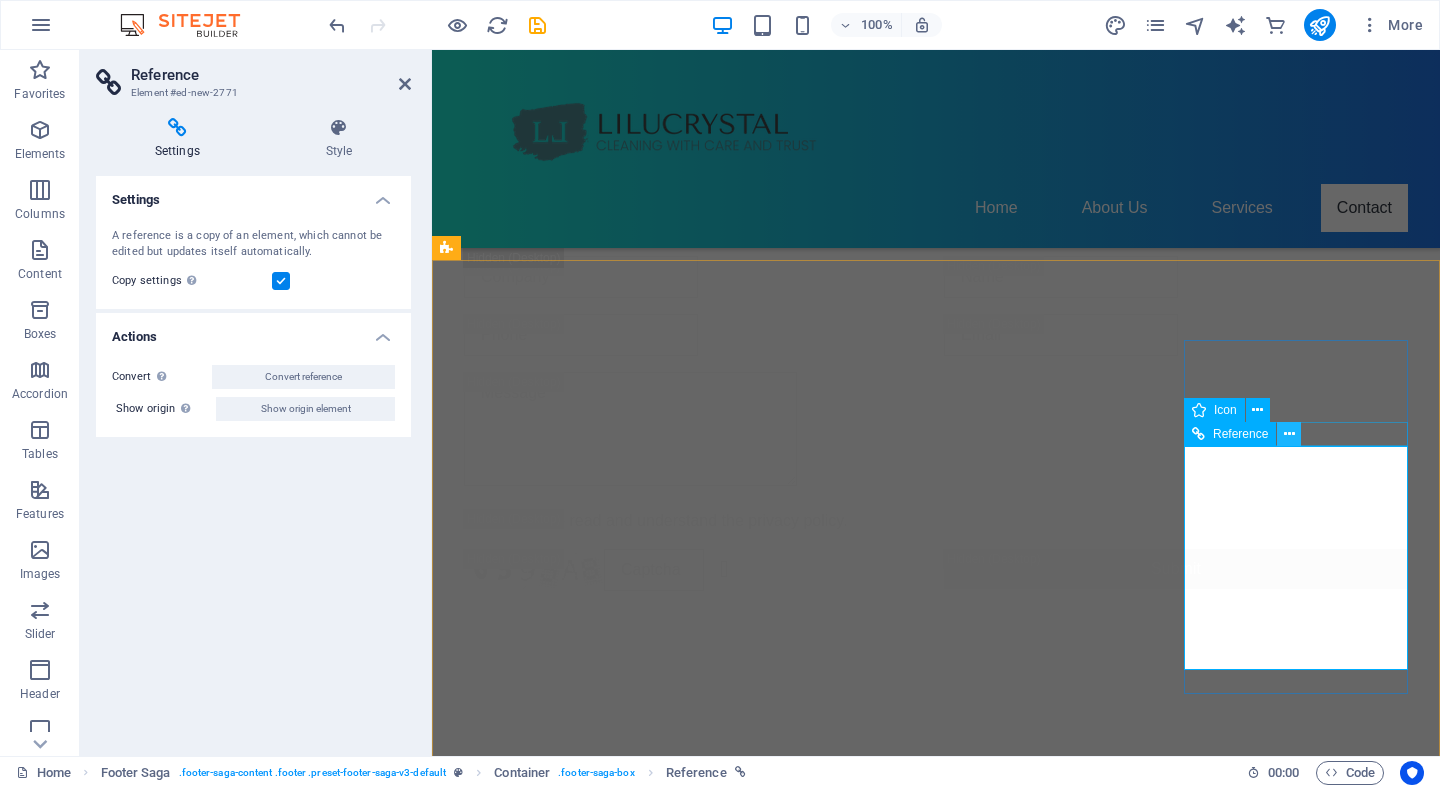 click at bounding box center [1289, 434] 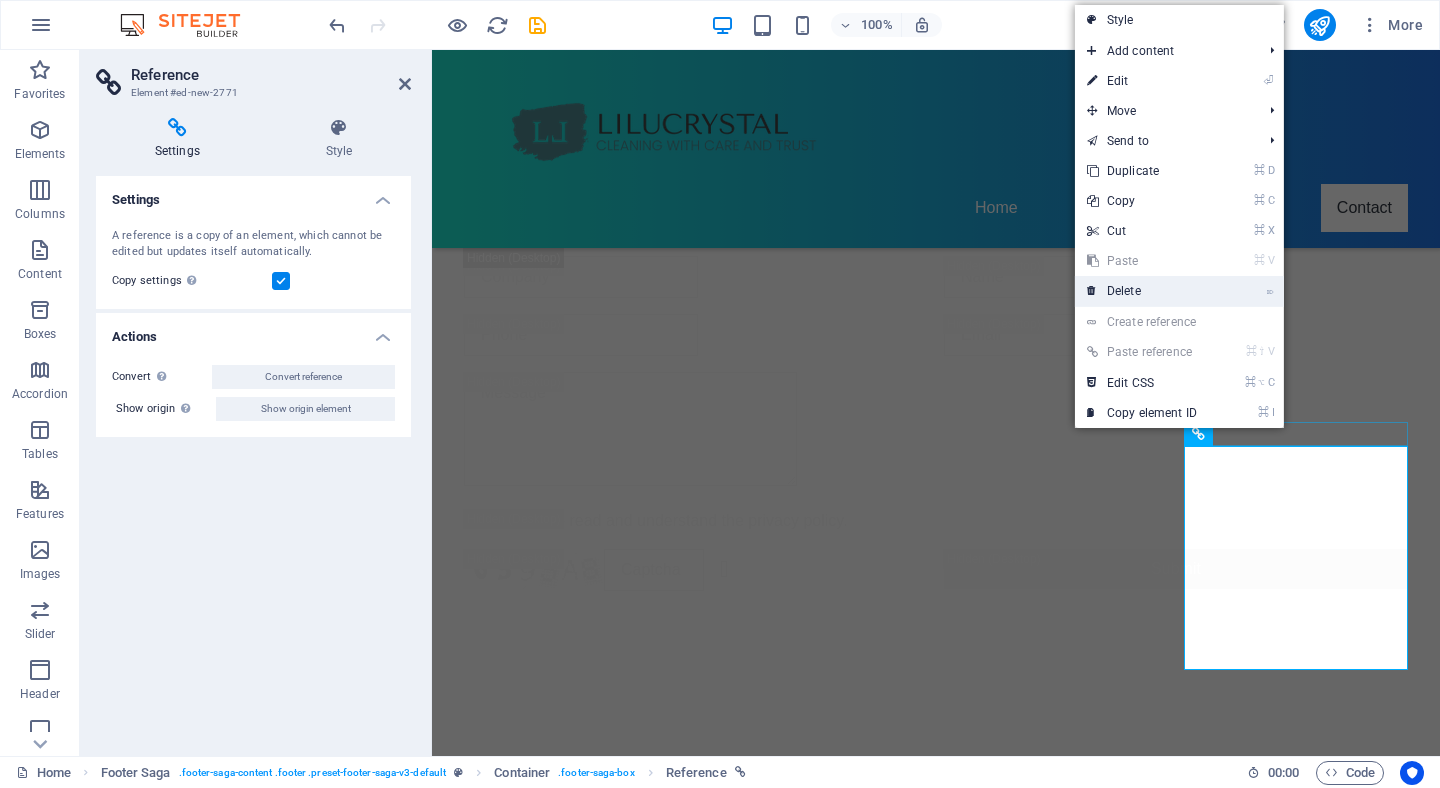 click on "⌦  Delete" at bounding box center (1142, 291) 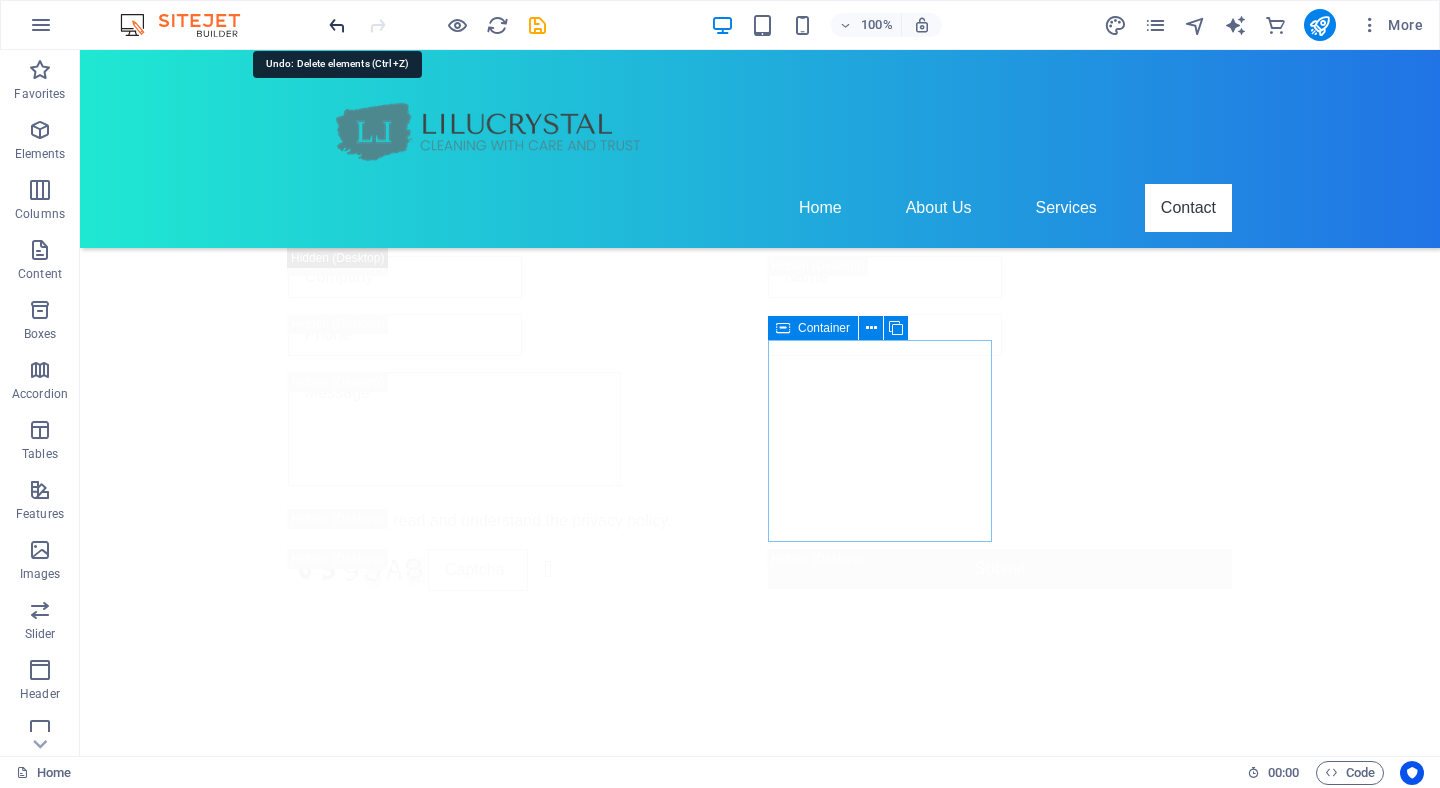 click at bounding box center [337, 25] 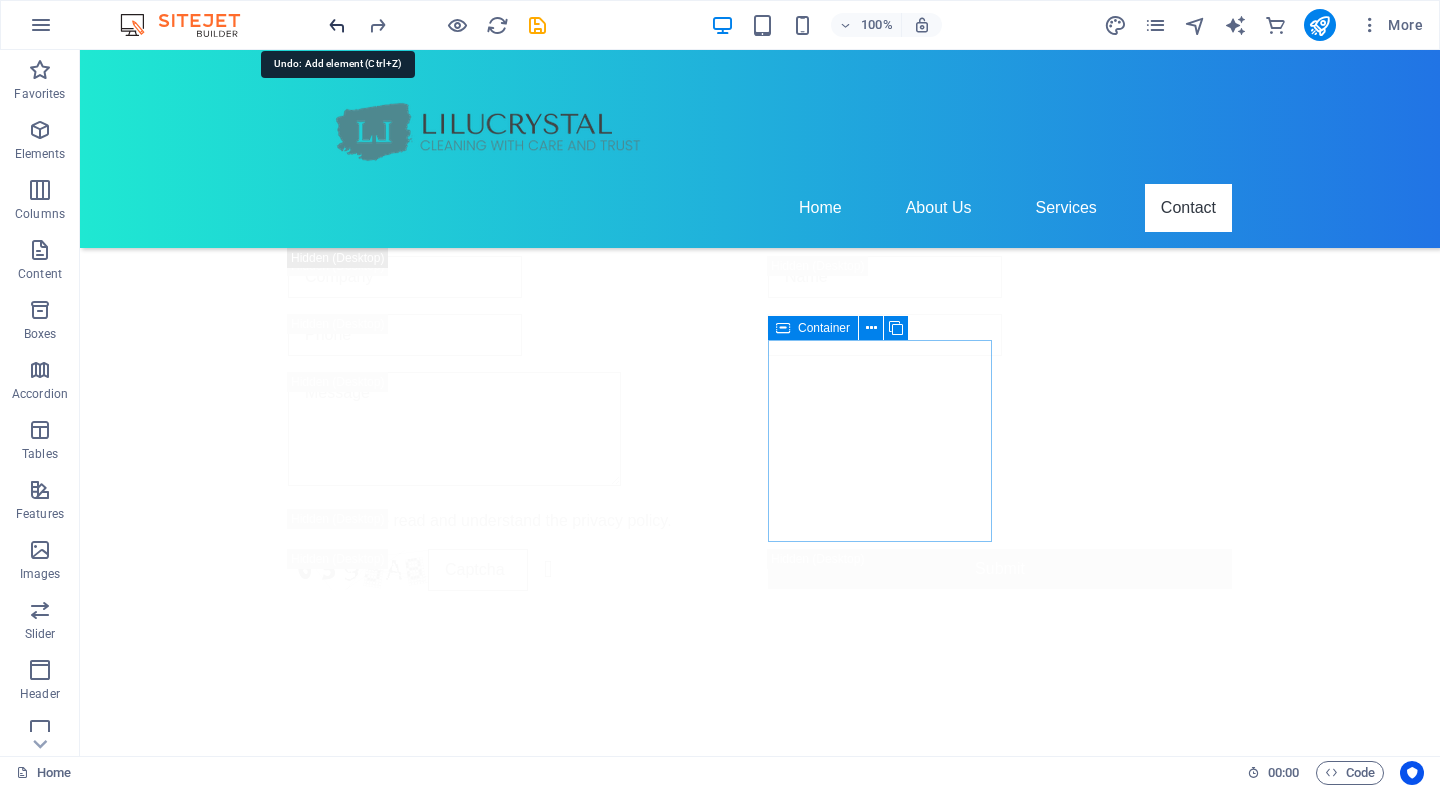 click at bounding box center (337, 25) 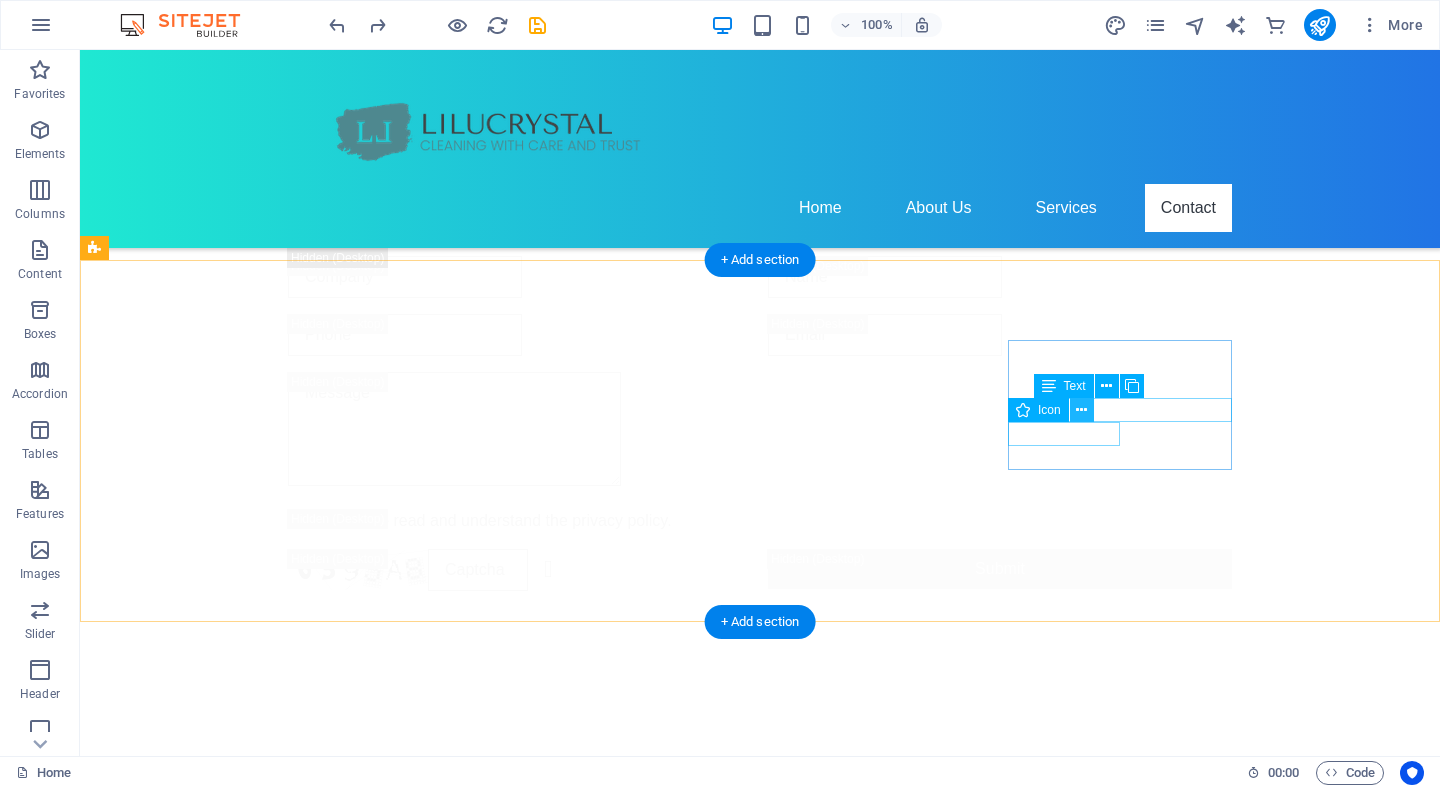 click at bounding box center [1081, 410] 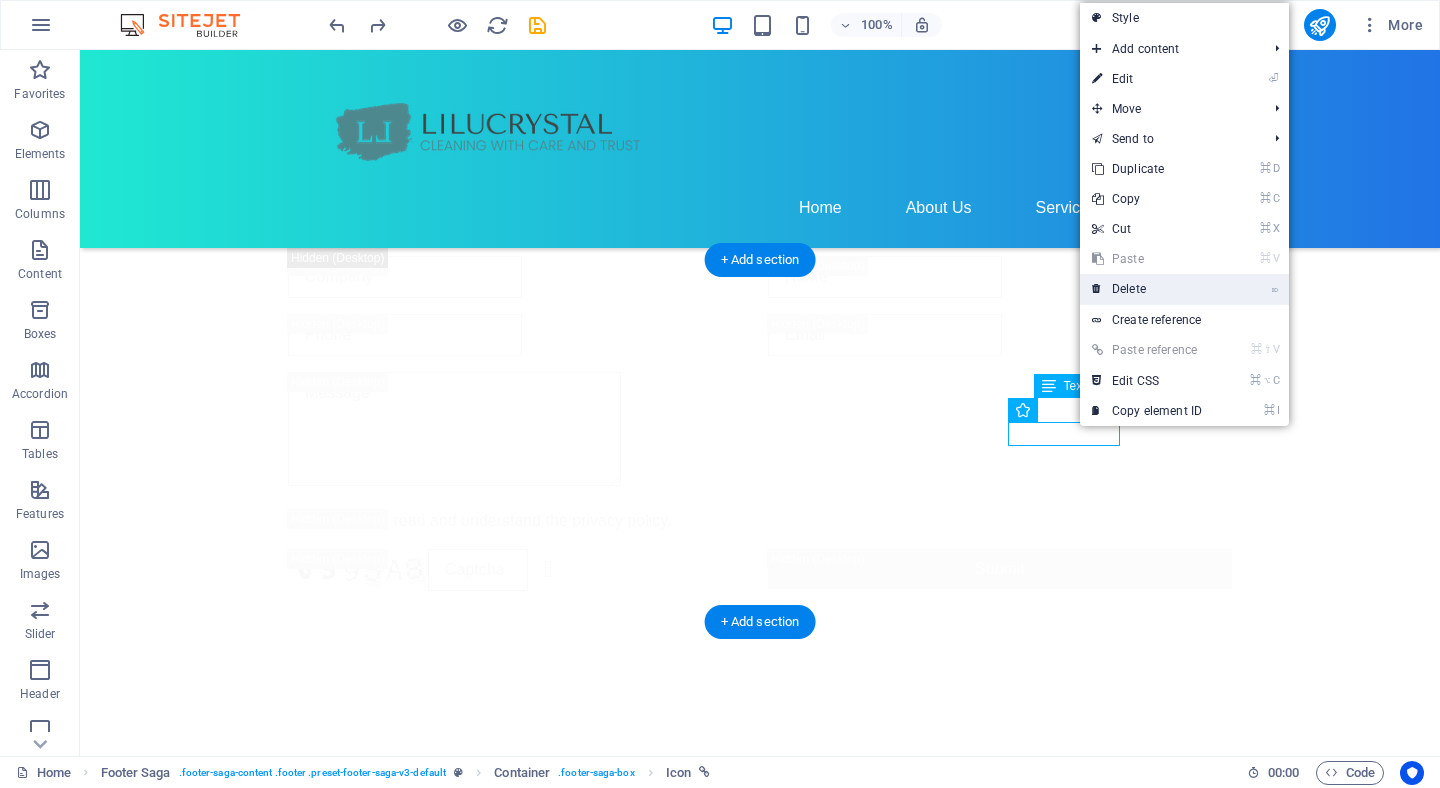 click on "⌦  Delete" at bounding box center (1147, 289) 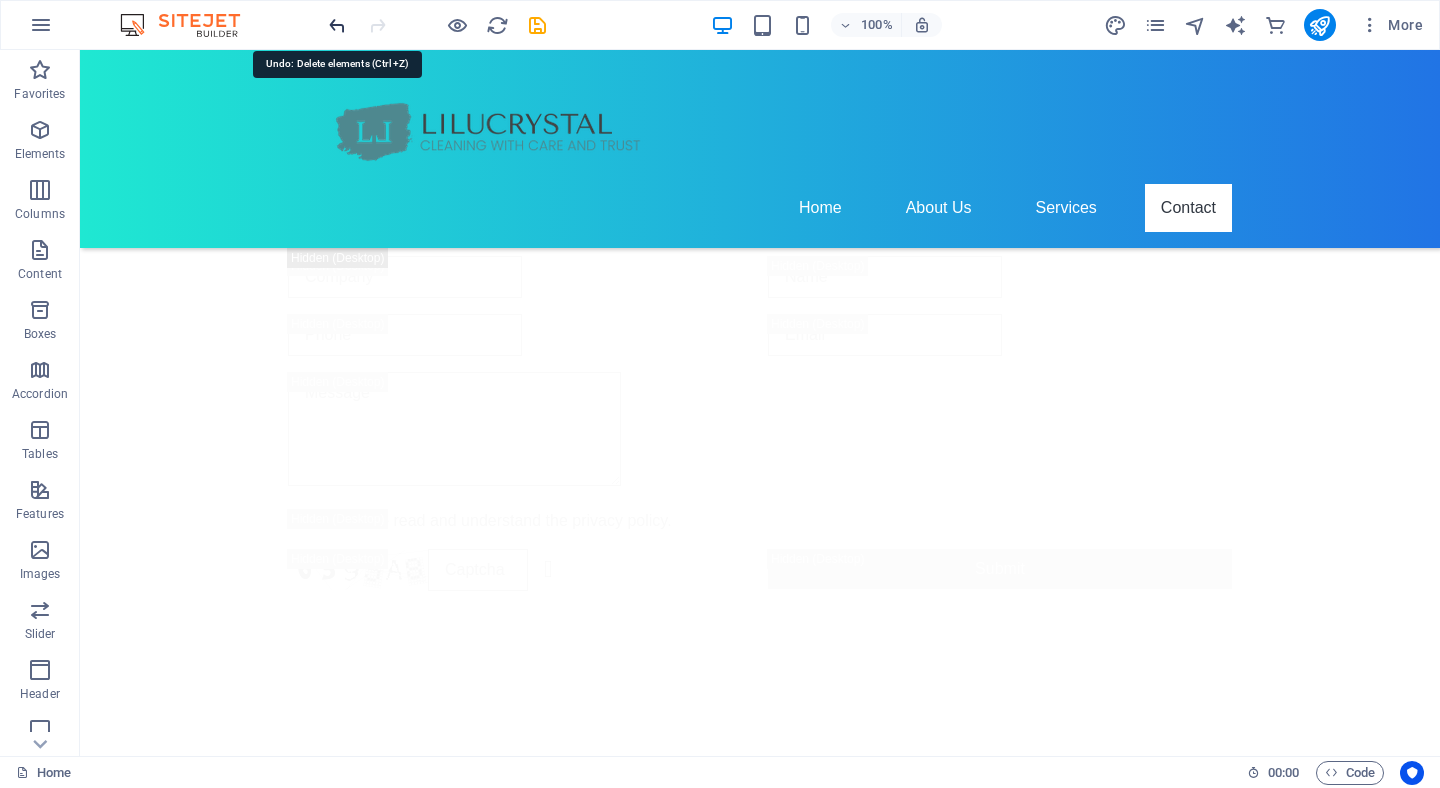 click at bounding box center (337, 25) 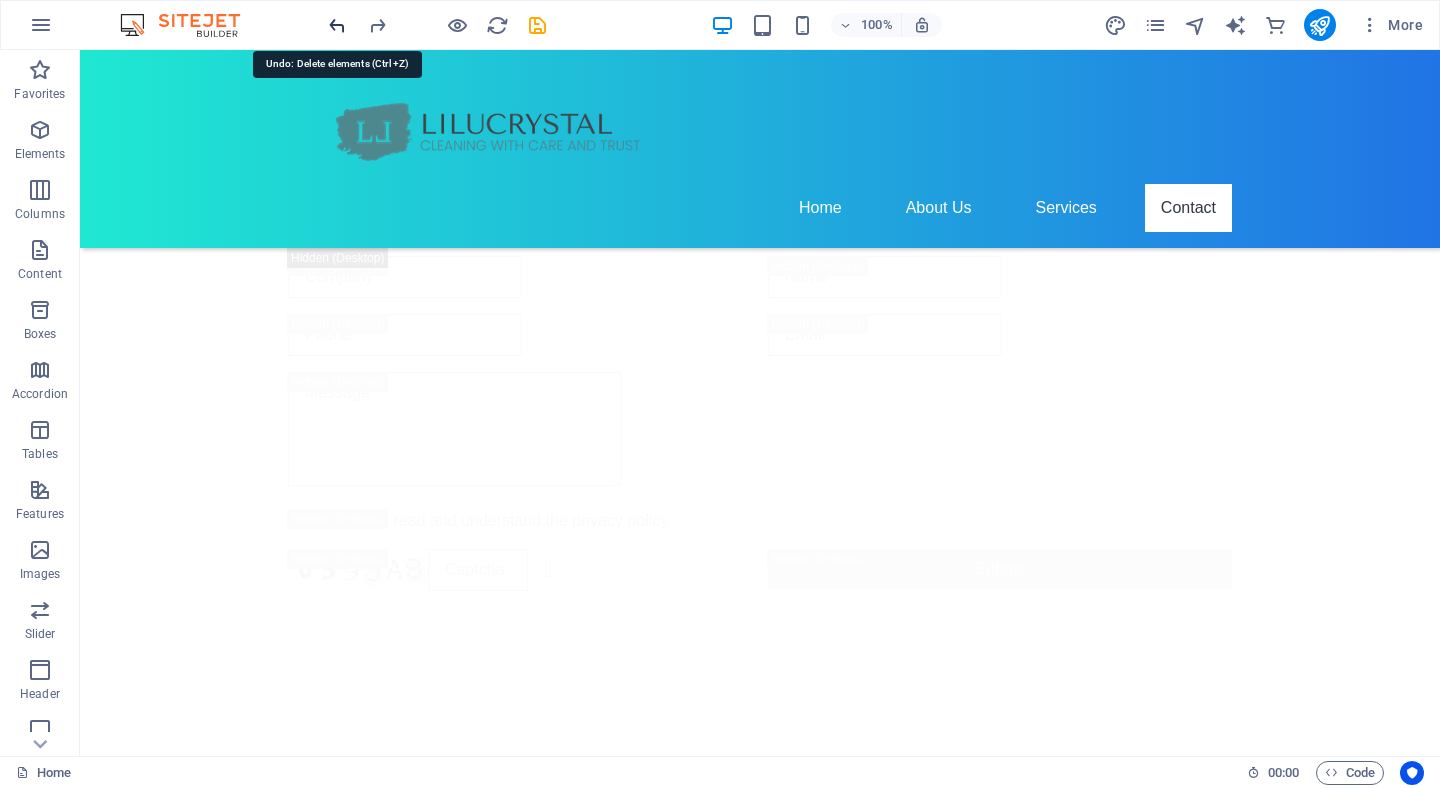 click at bounding box center (337, 25) 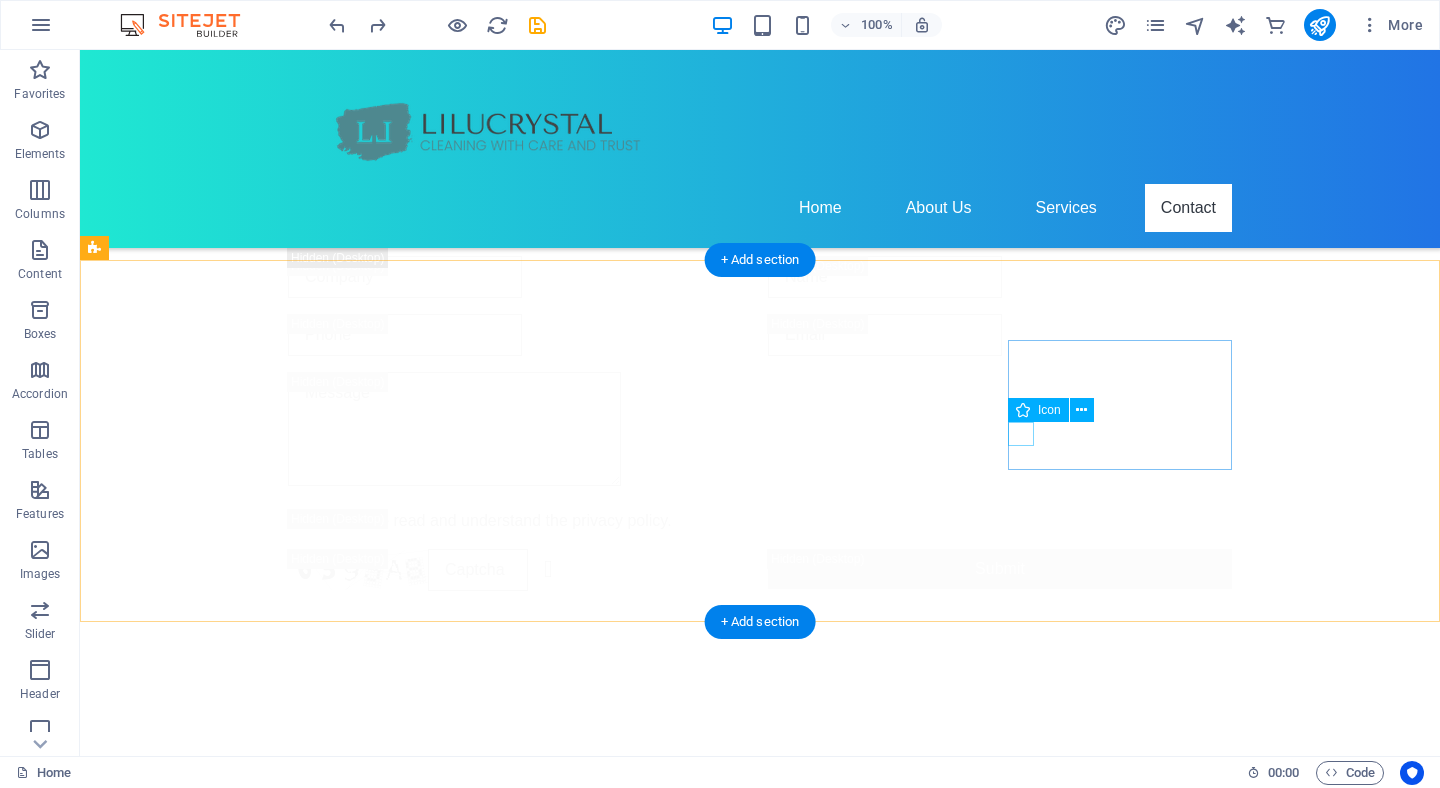 click at bounding box center (208, 3108) 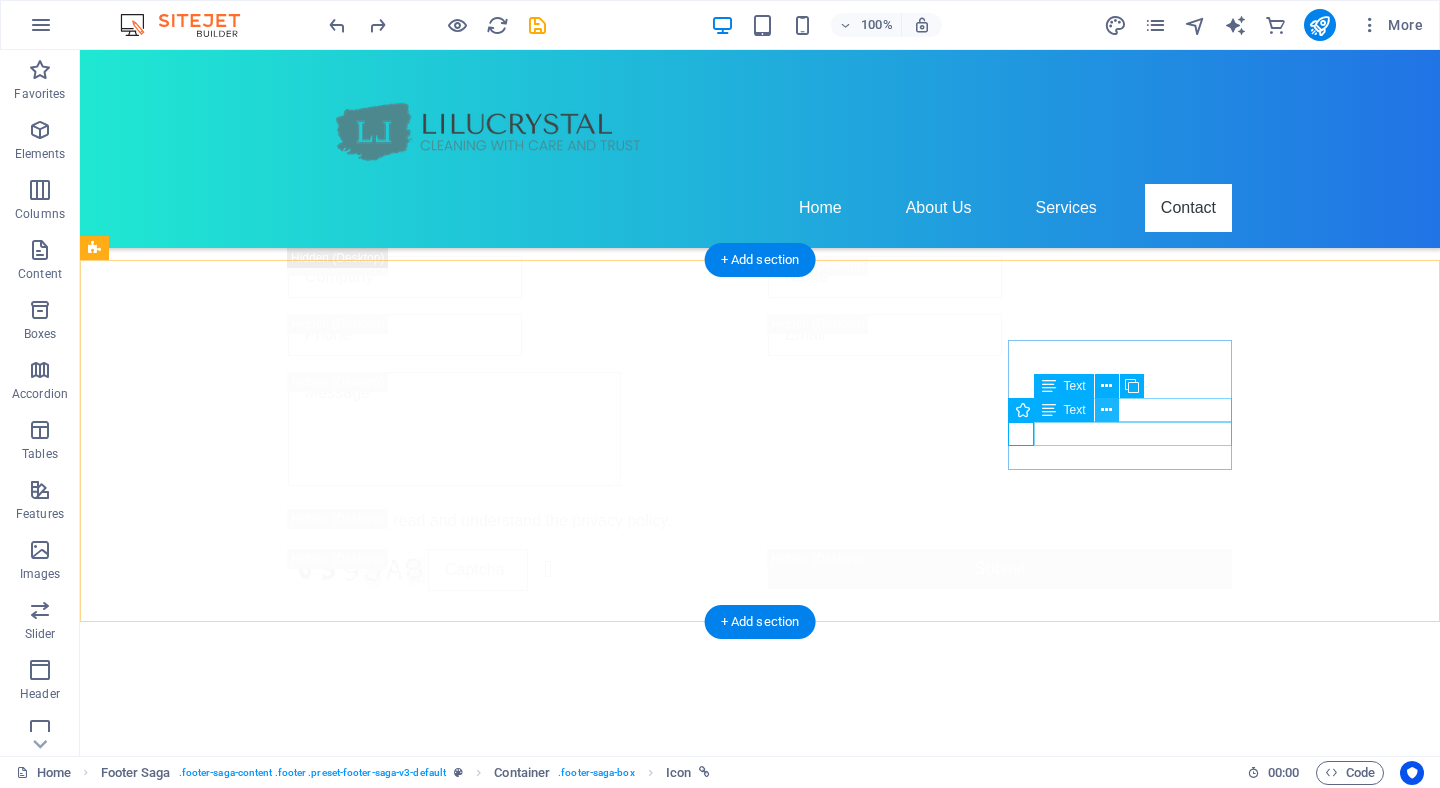 click at bounding box center [1106, 410] 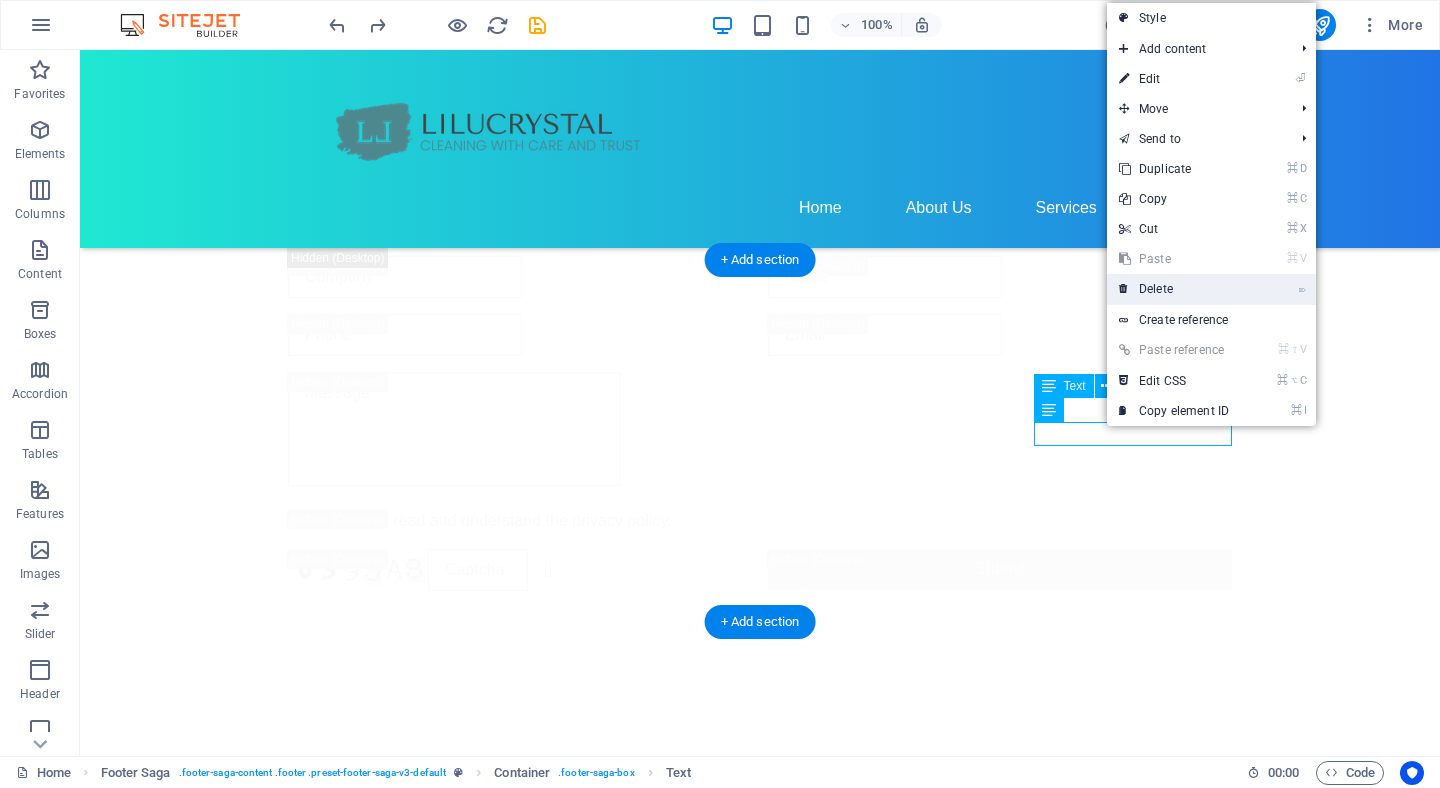 click on "⌦  Delete" at bounding box center (1174, 289) 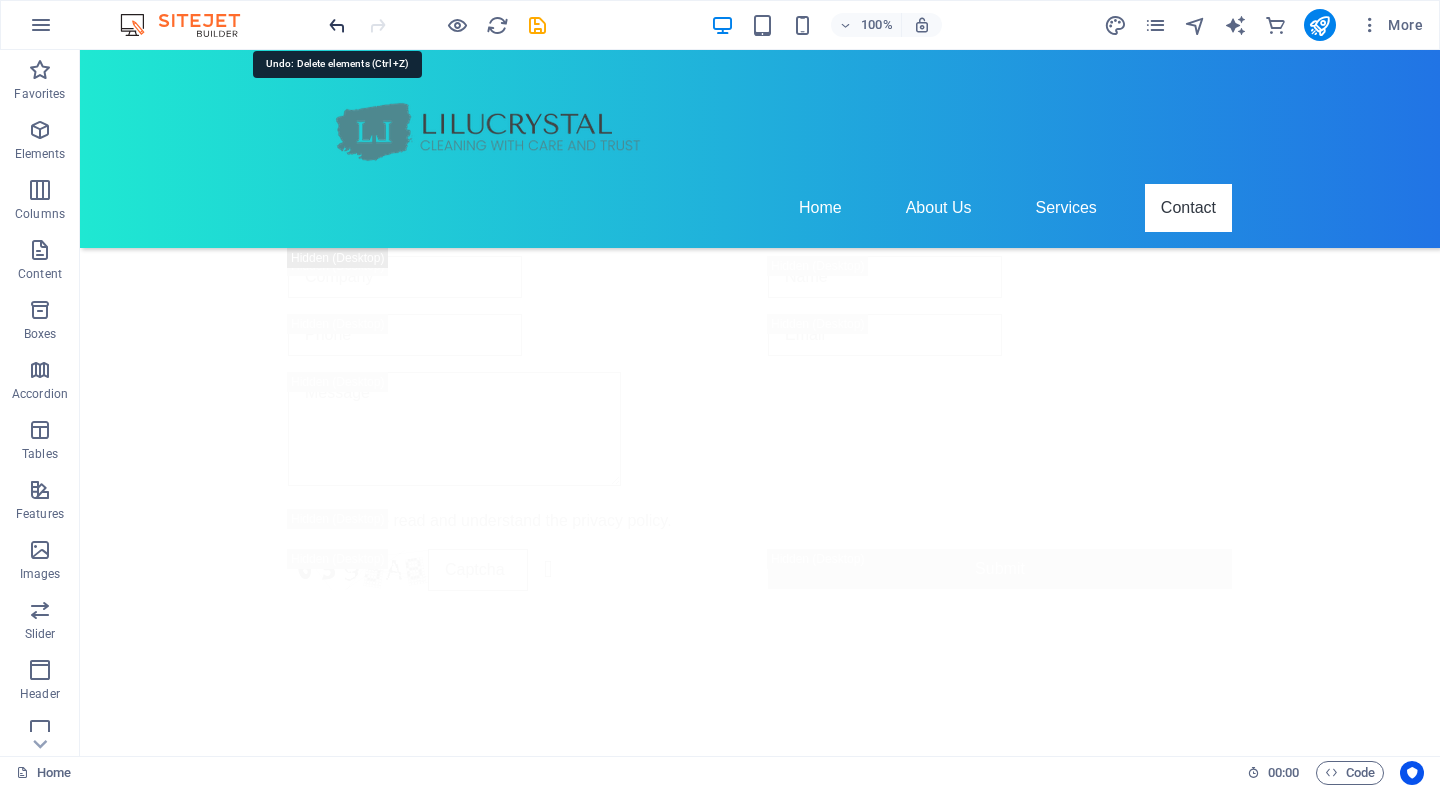 click at bounding box center (337, 25) 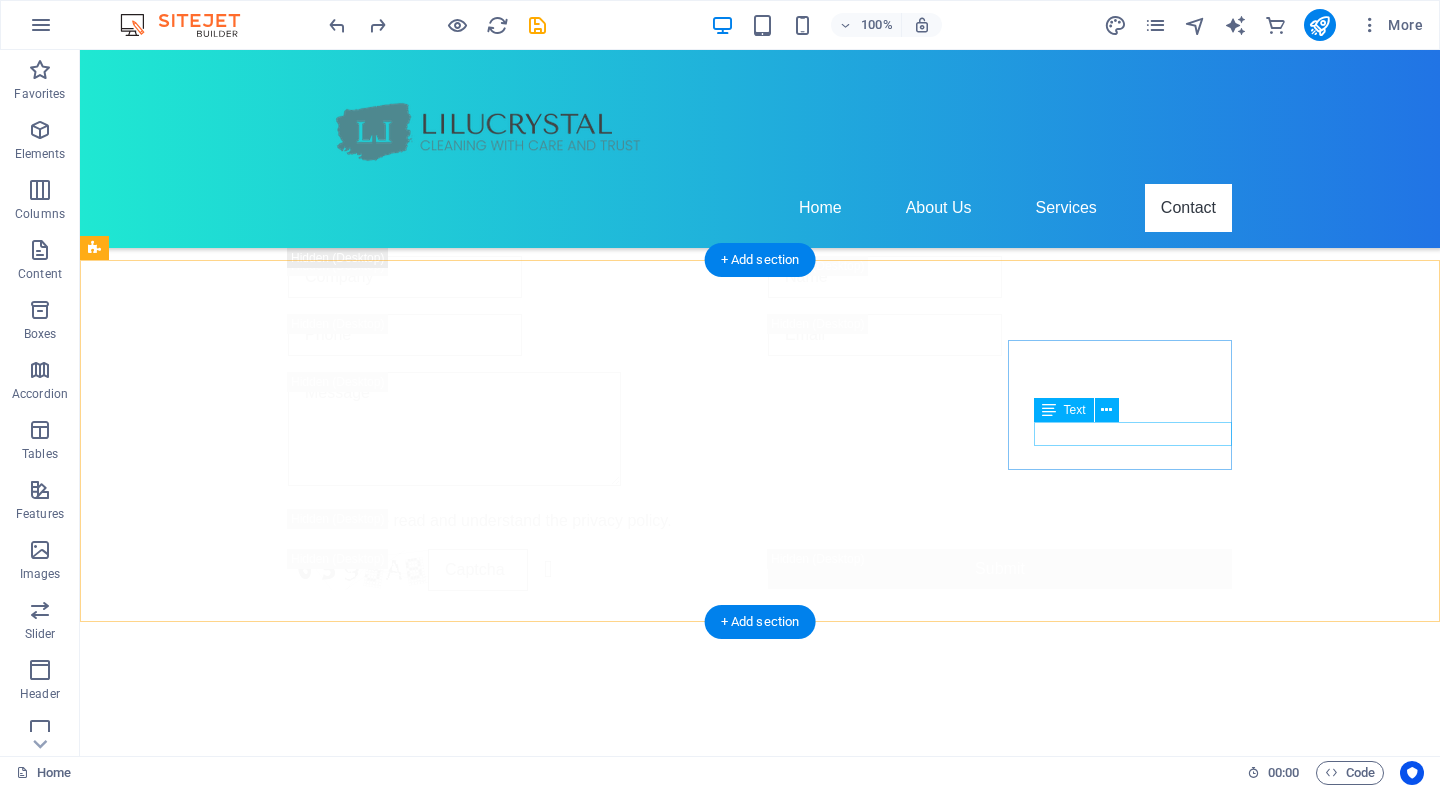 click on "X" at bounding box center [208, 3132] 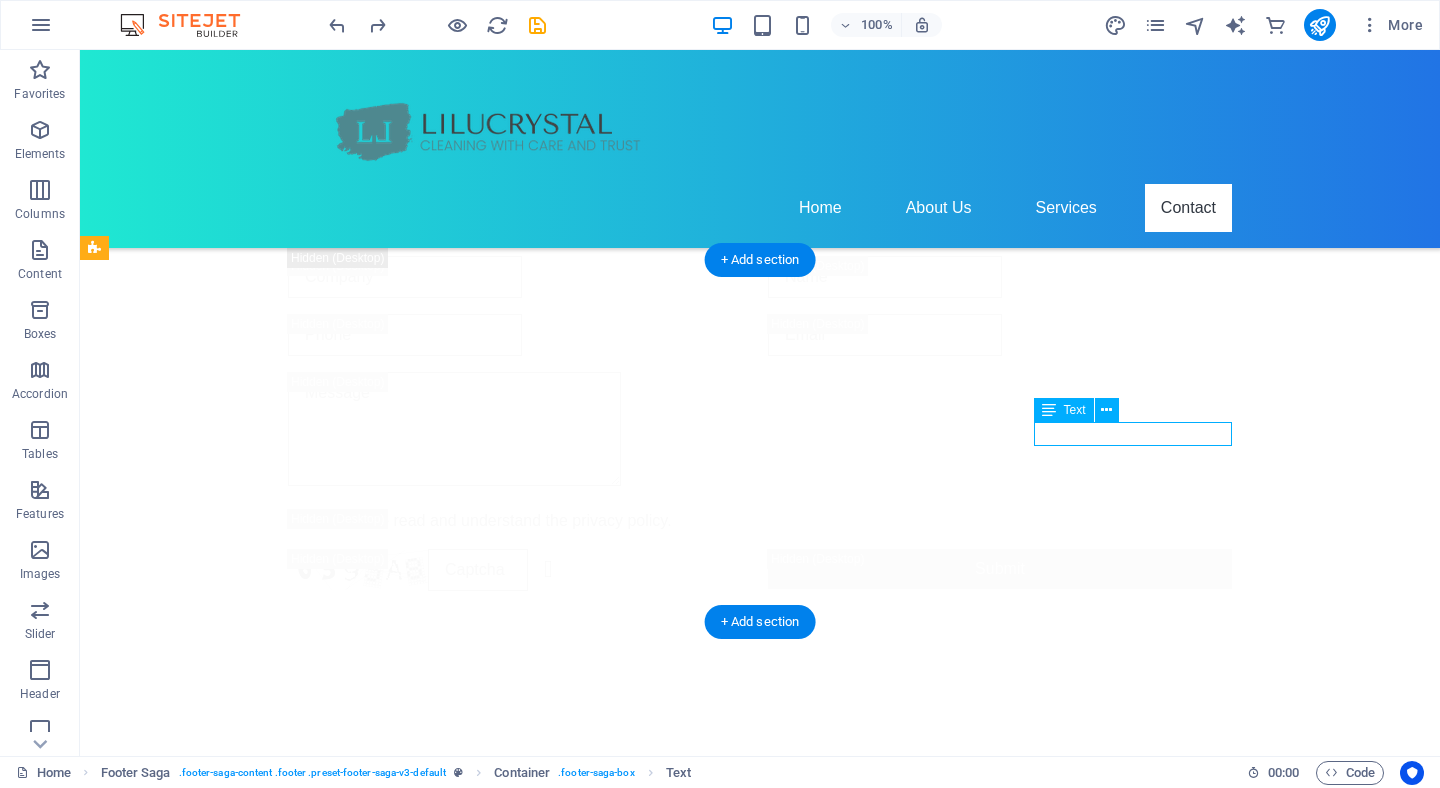 click on "X" at bounding box center [208, 3132] 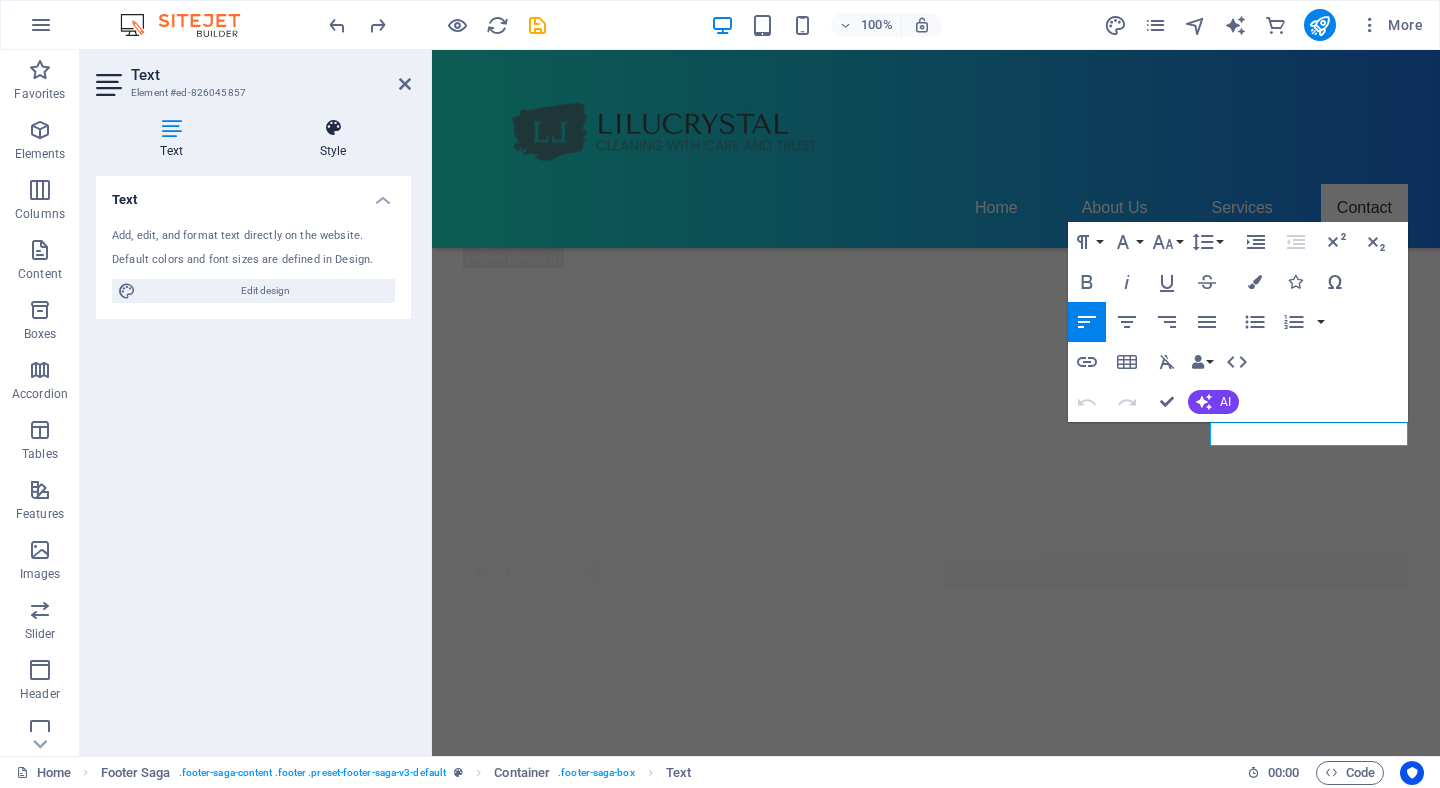 click on "Style" at bounding box center (333, 139) 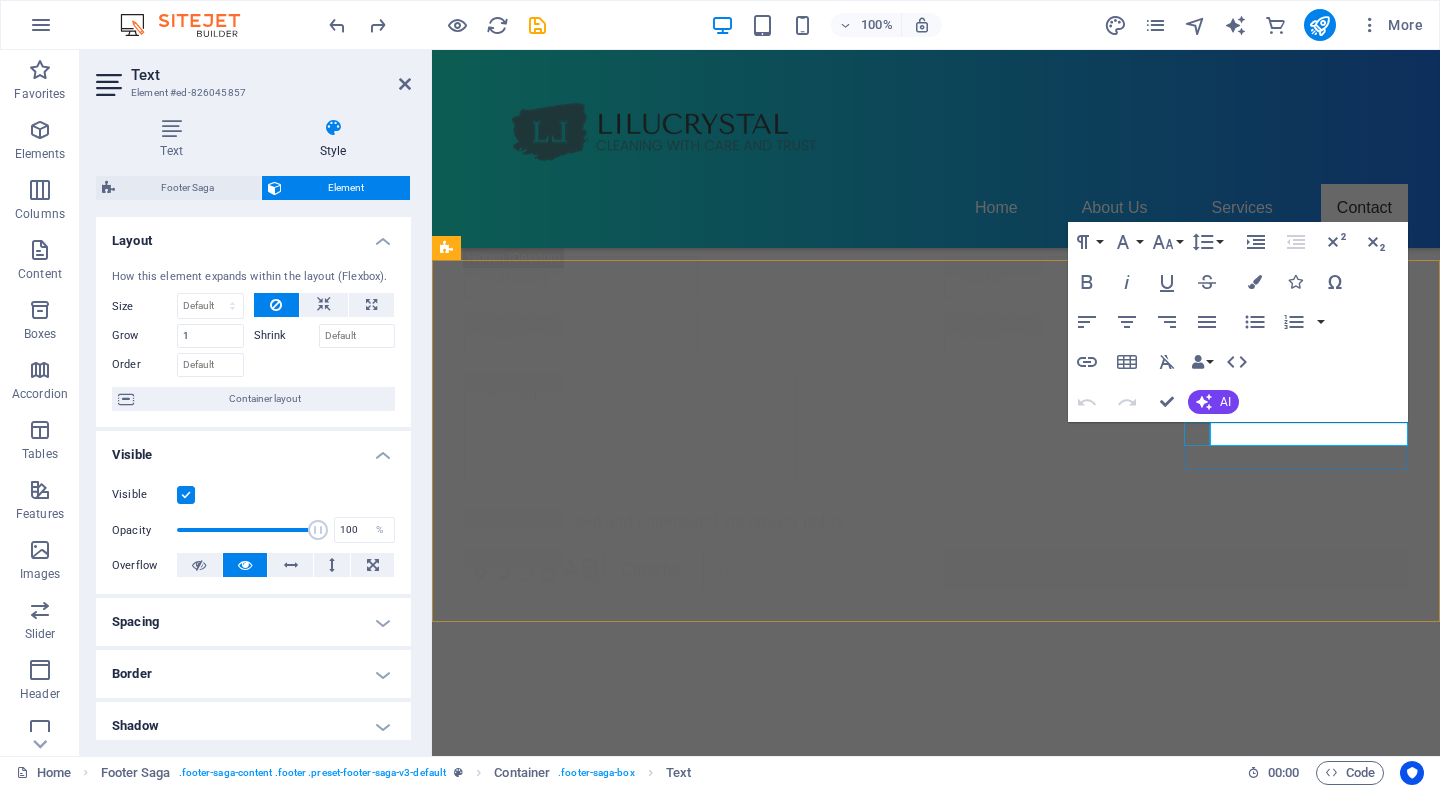 click at bounding box center (560, 3108) 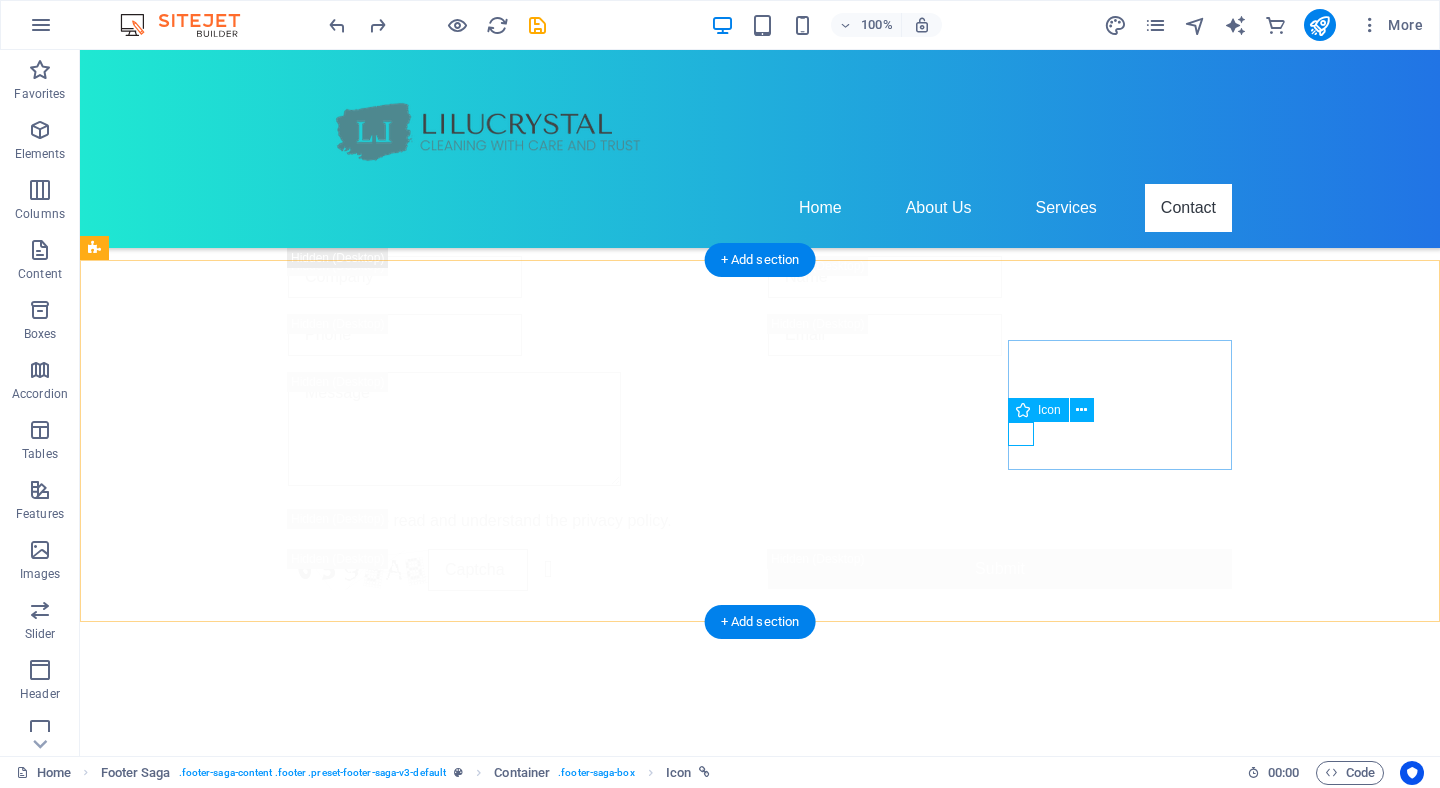 click at bounding box center [208, 3108] 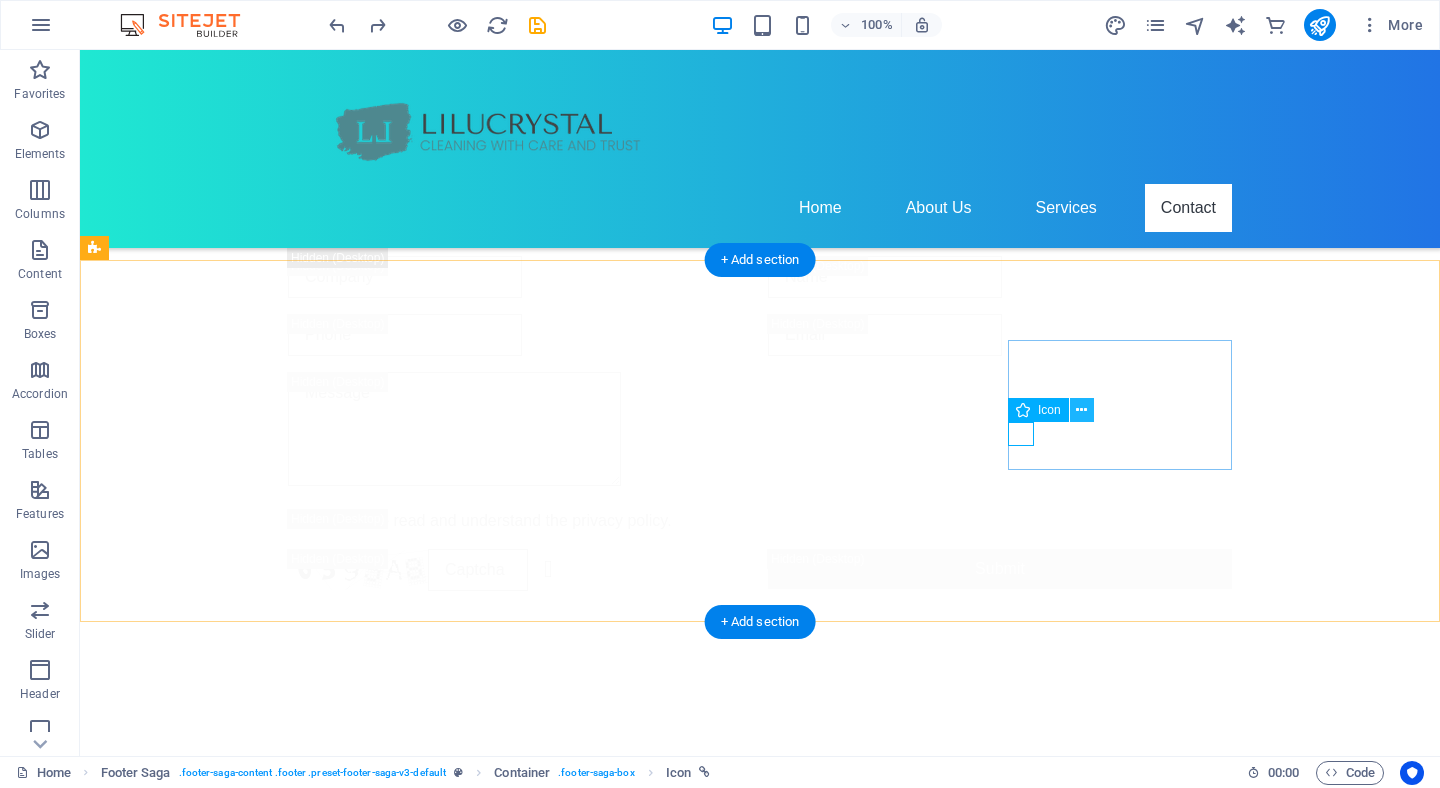 click at bounding box center [1081, 410] 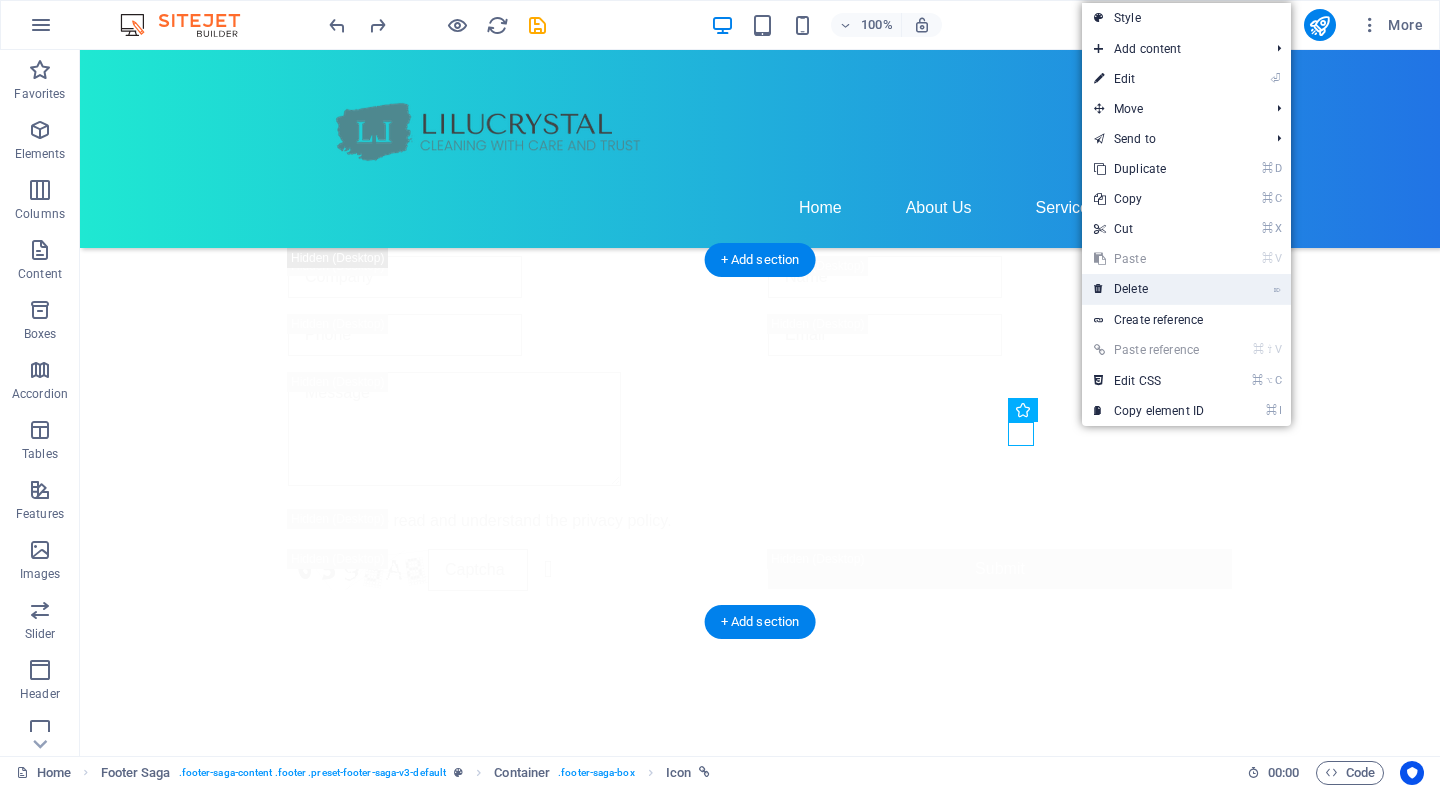 click on "⌦  Delete" at bounding box center (1149, 289) 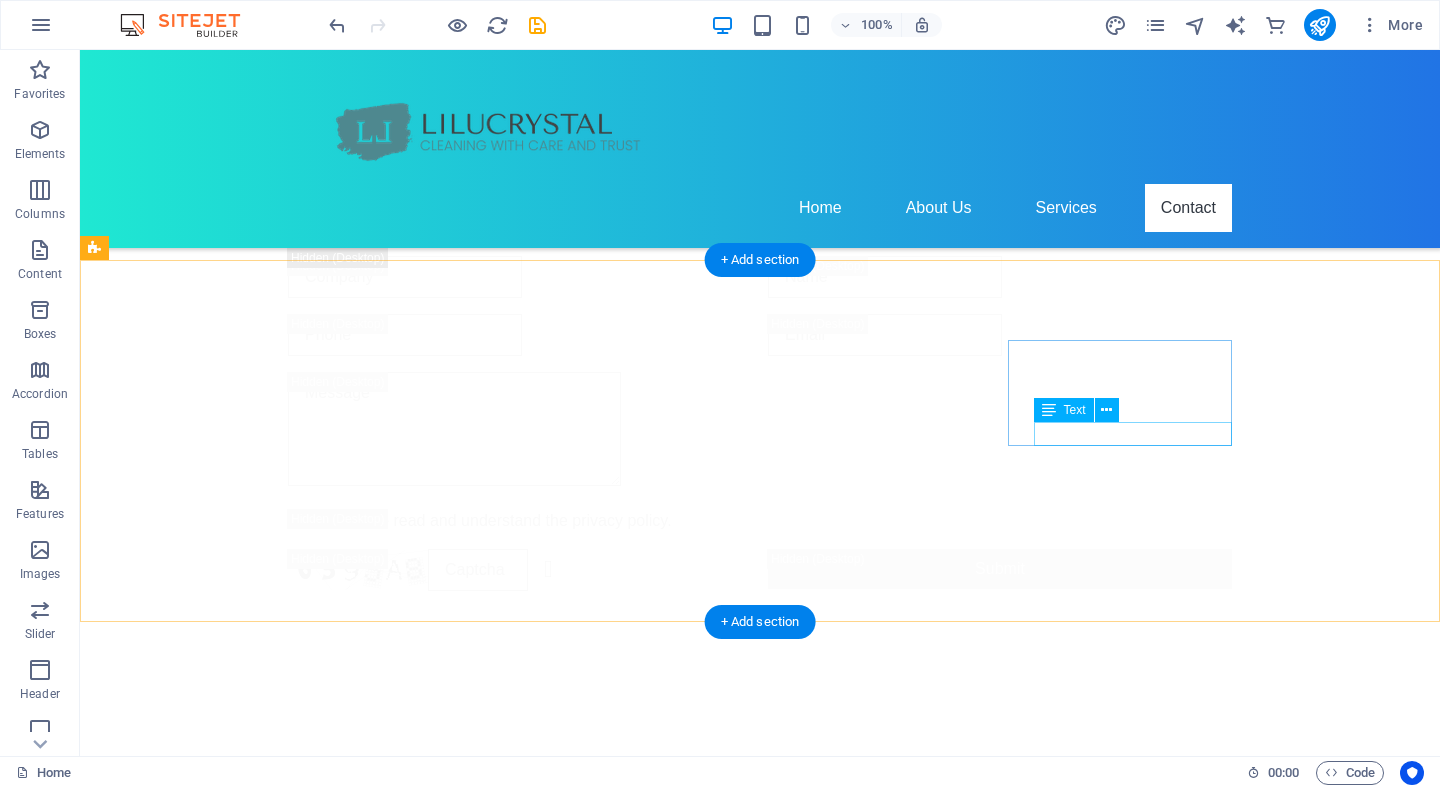 click on "Instagram" at bounding box center [208, 3132] 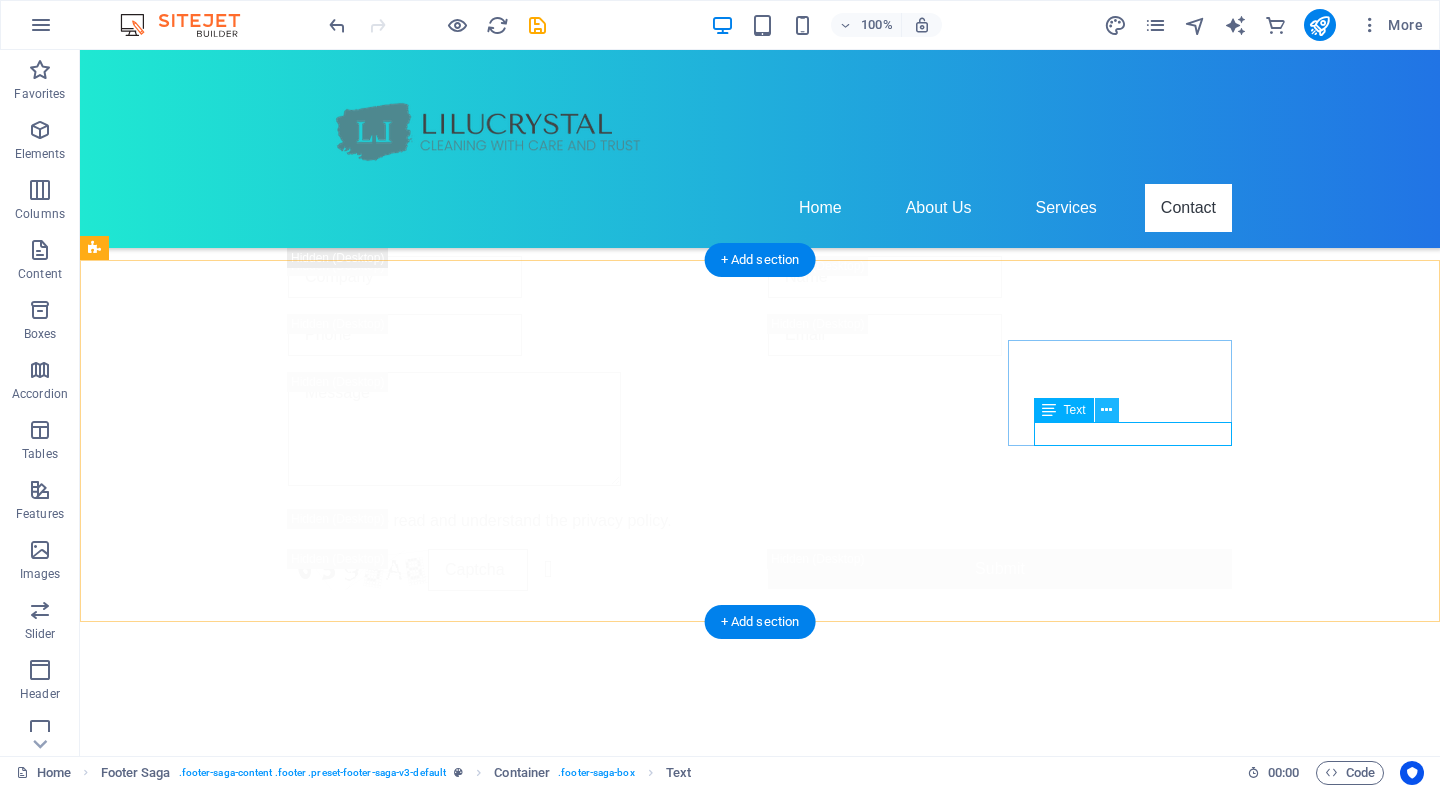 click at bounding box center [1106, 410] 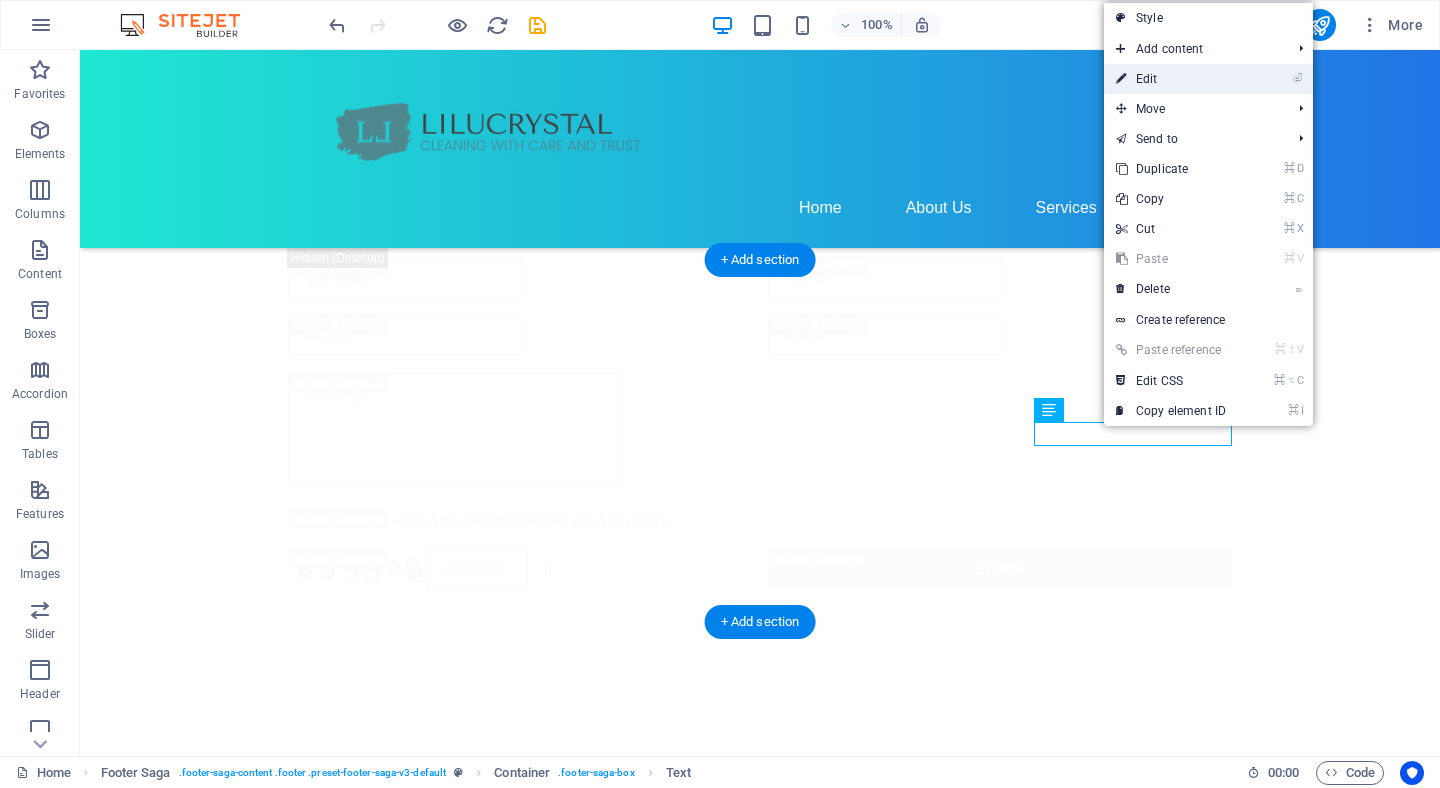 click on "⏎  Edit" at bounding box center [1171, 79] 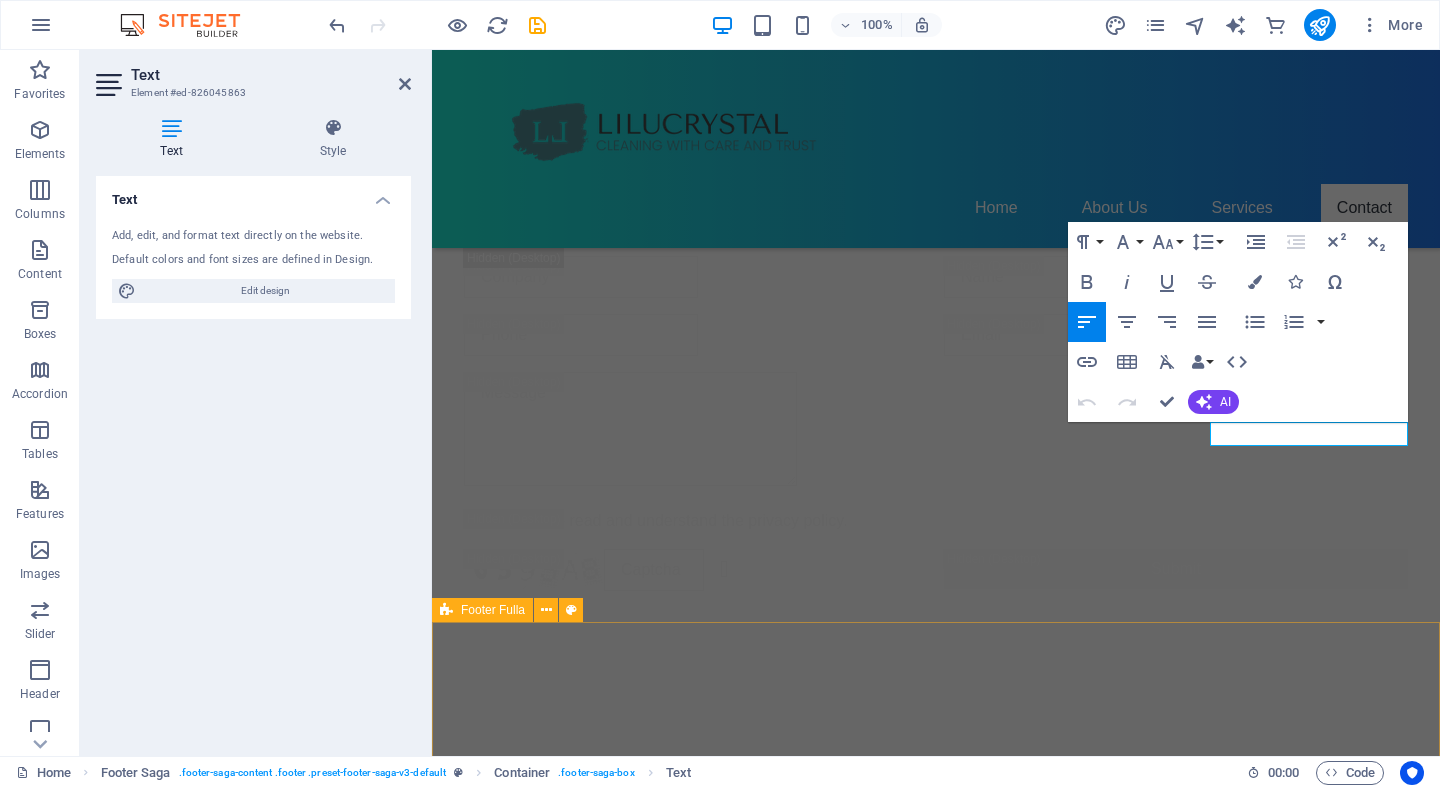 click on "Home About Service Contact LiLuCrystal Legal Notice  |  Privacy Policy" at bounding box center [936, 3326] 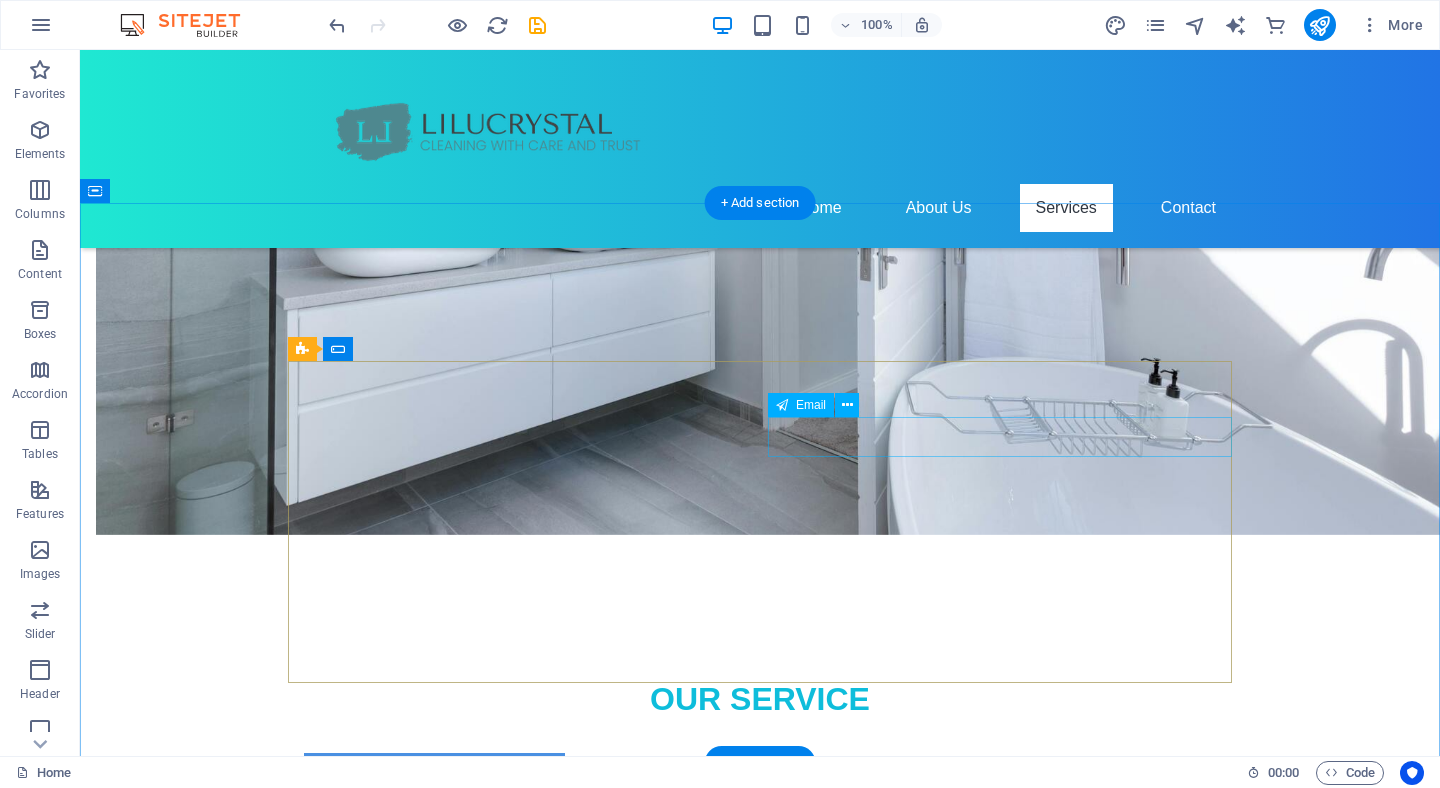 scroll, scrollTop: 1549, scrollLeft: 0, axis: vertical 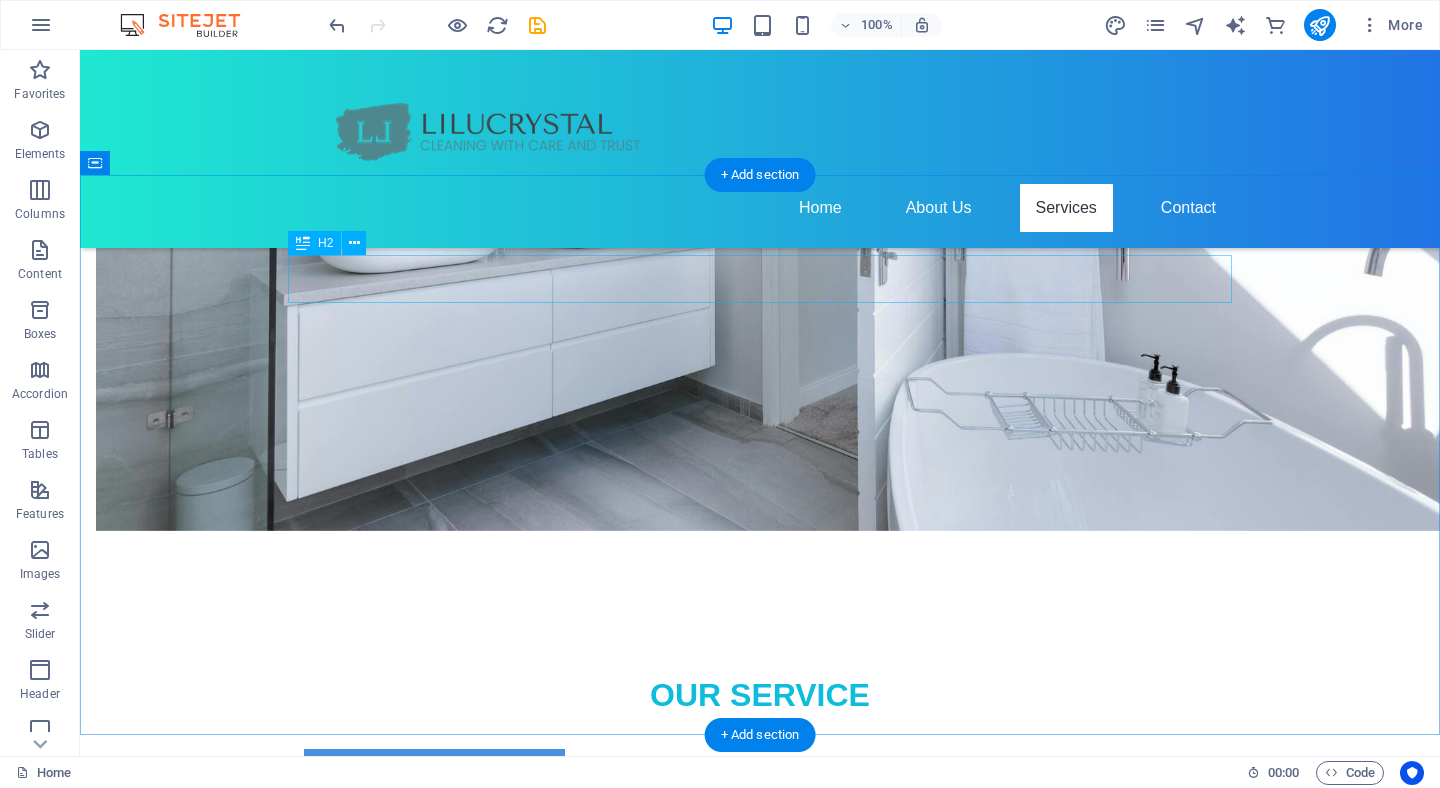 click on "Contact Us" at bounding box center [760, 1757] 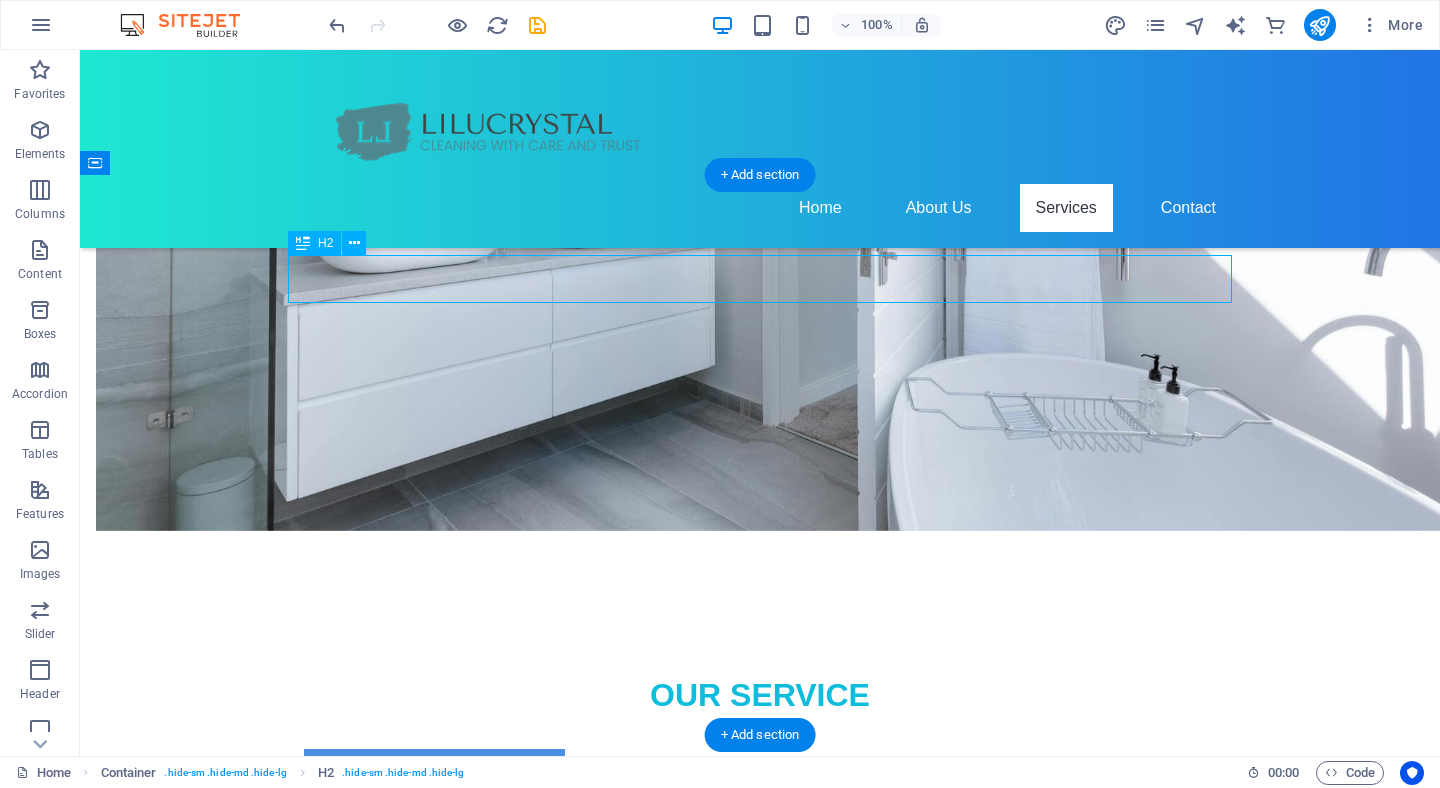 click on "Contact Us" at bounding box center [760, 1757] 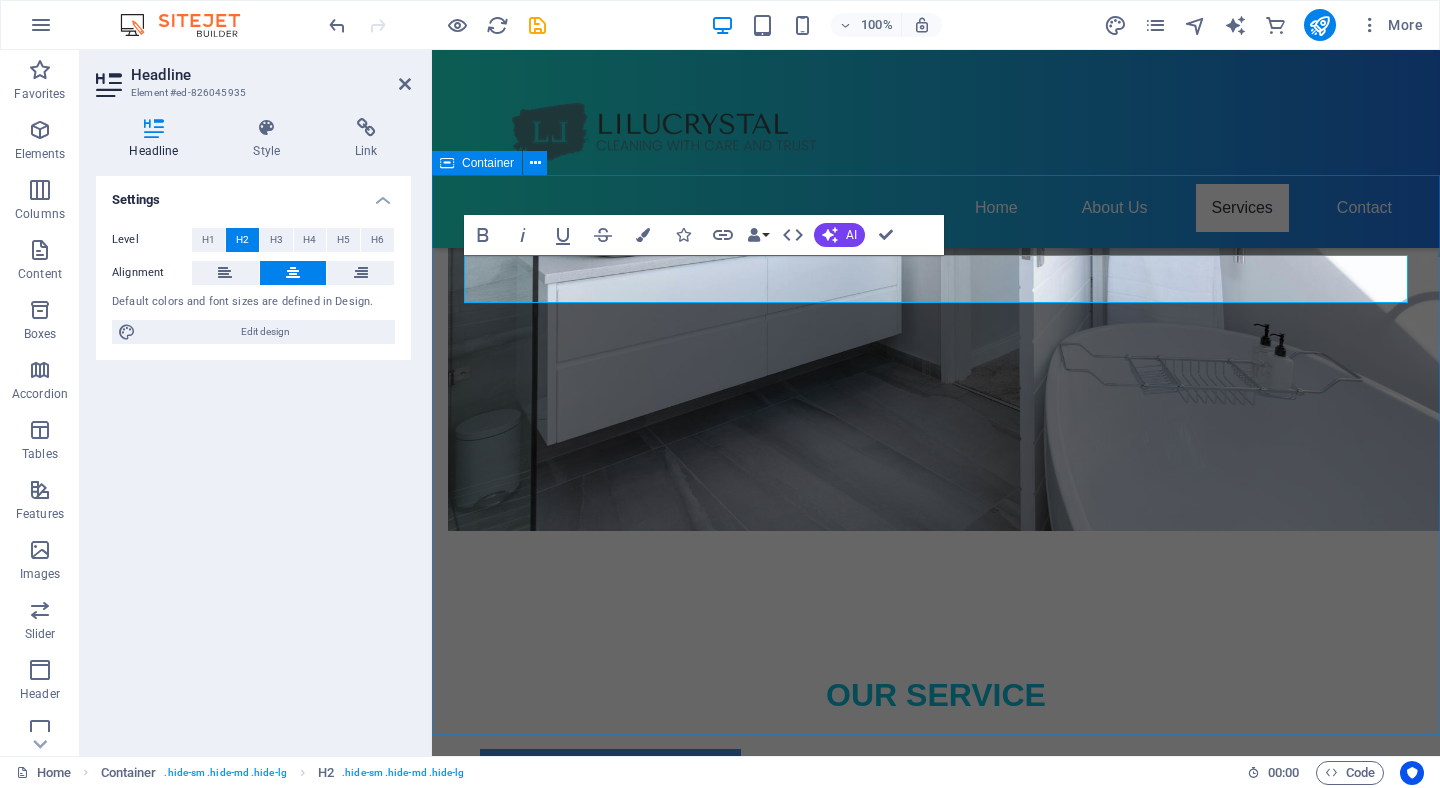 click on "Contact Us   I have read and understand the privacy policy. Unreadable? Load new Submit" at bounding box center [936, 1939] 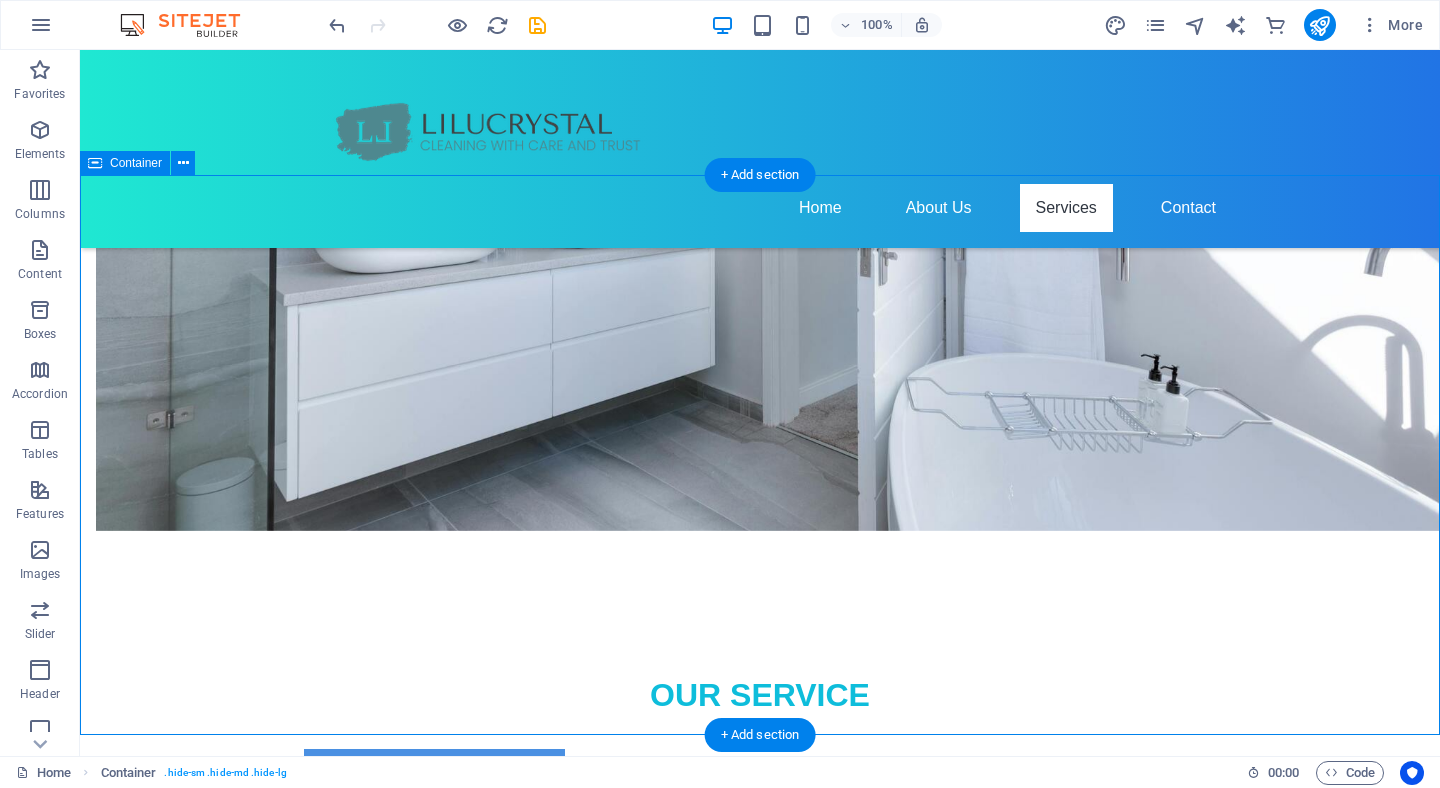 click on "Contact Us   I have read and understand the privacy policy. Unreadable? Load new Submit" at bounding box center (760, 1939) 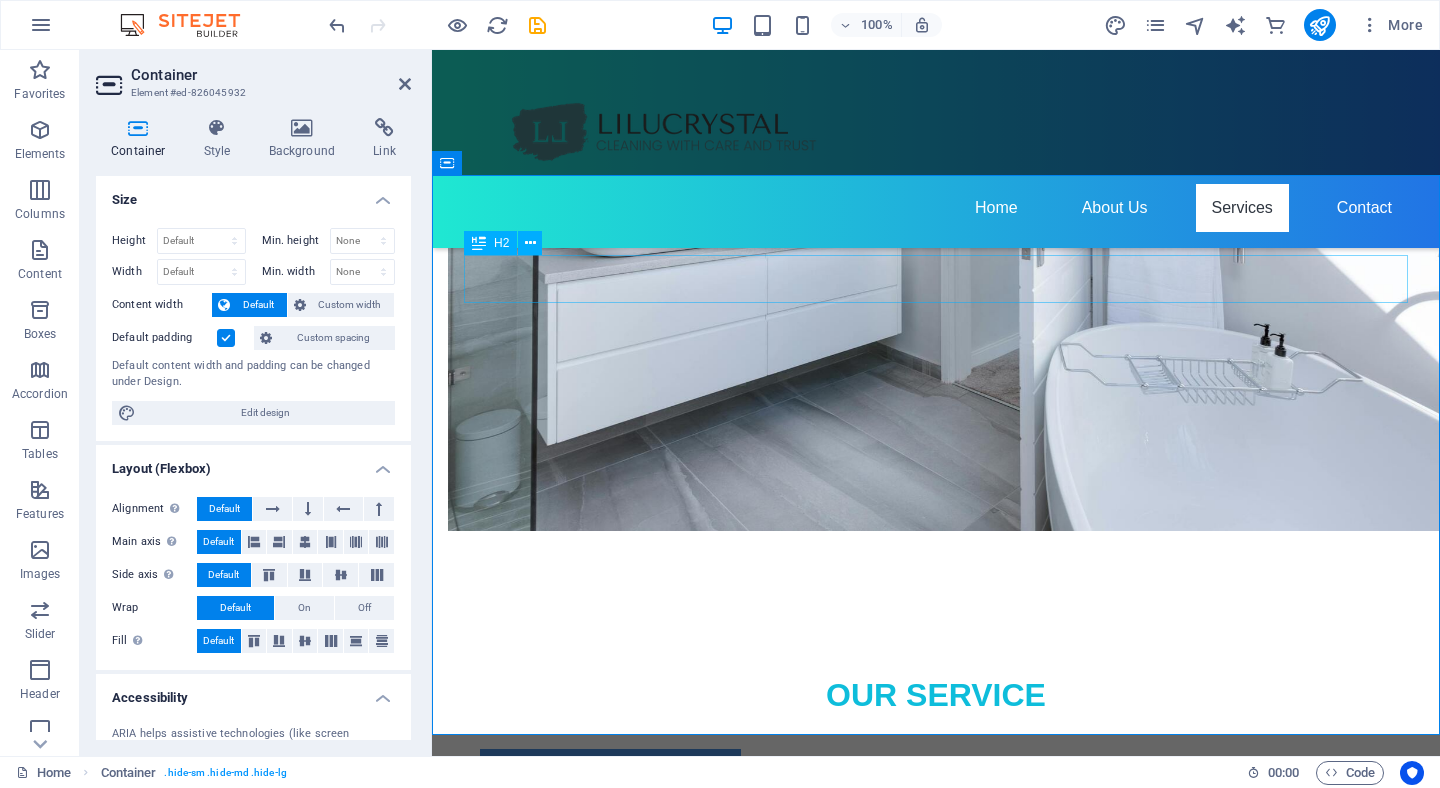 click on "Contact Us" at bounding box center (936, 1757) 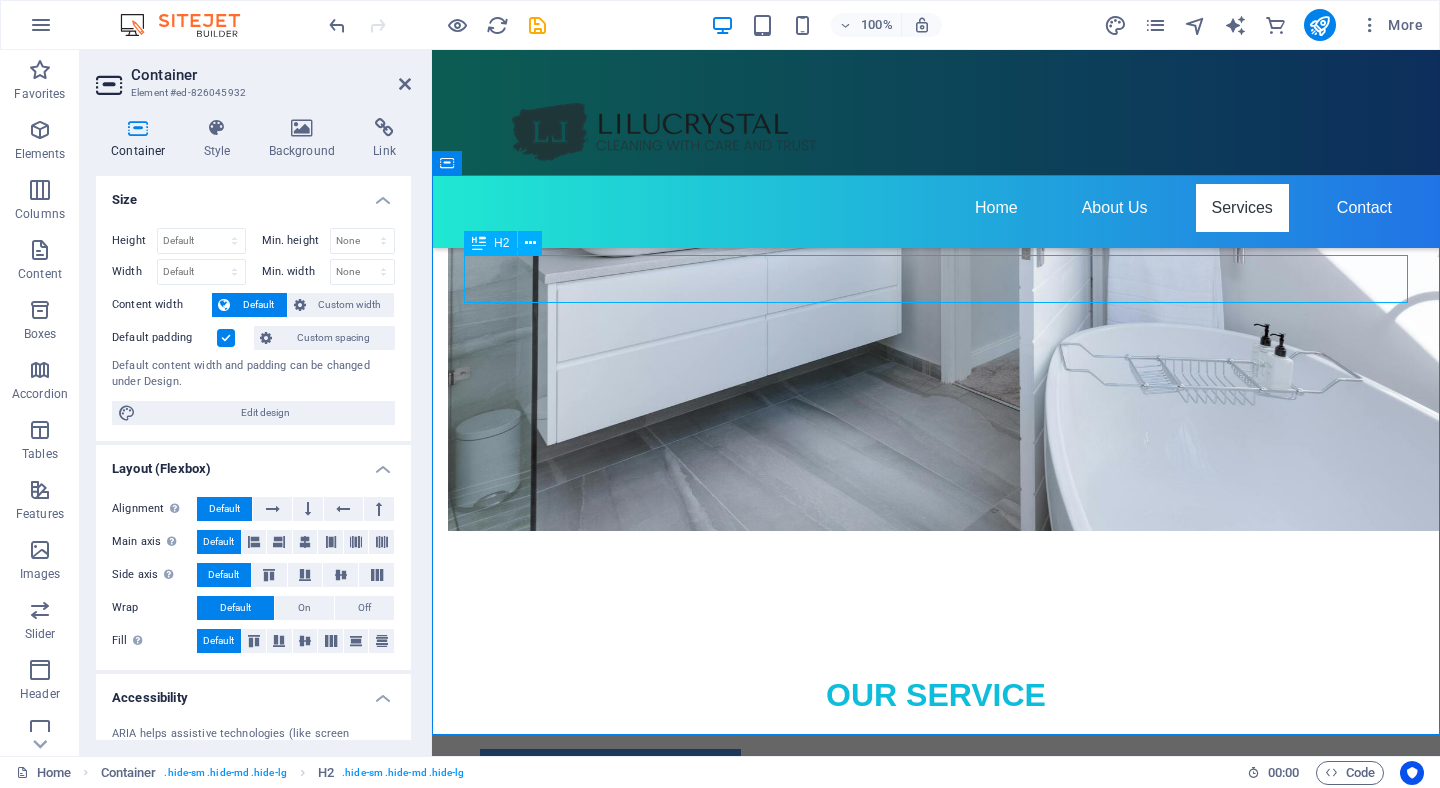 click on "Contact Us" at bounding box center [936, 1757] 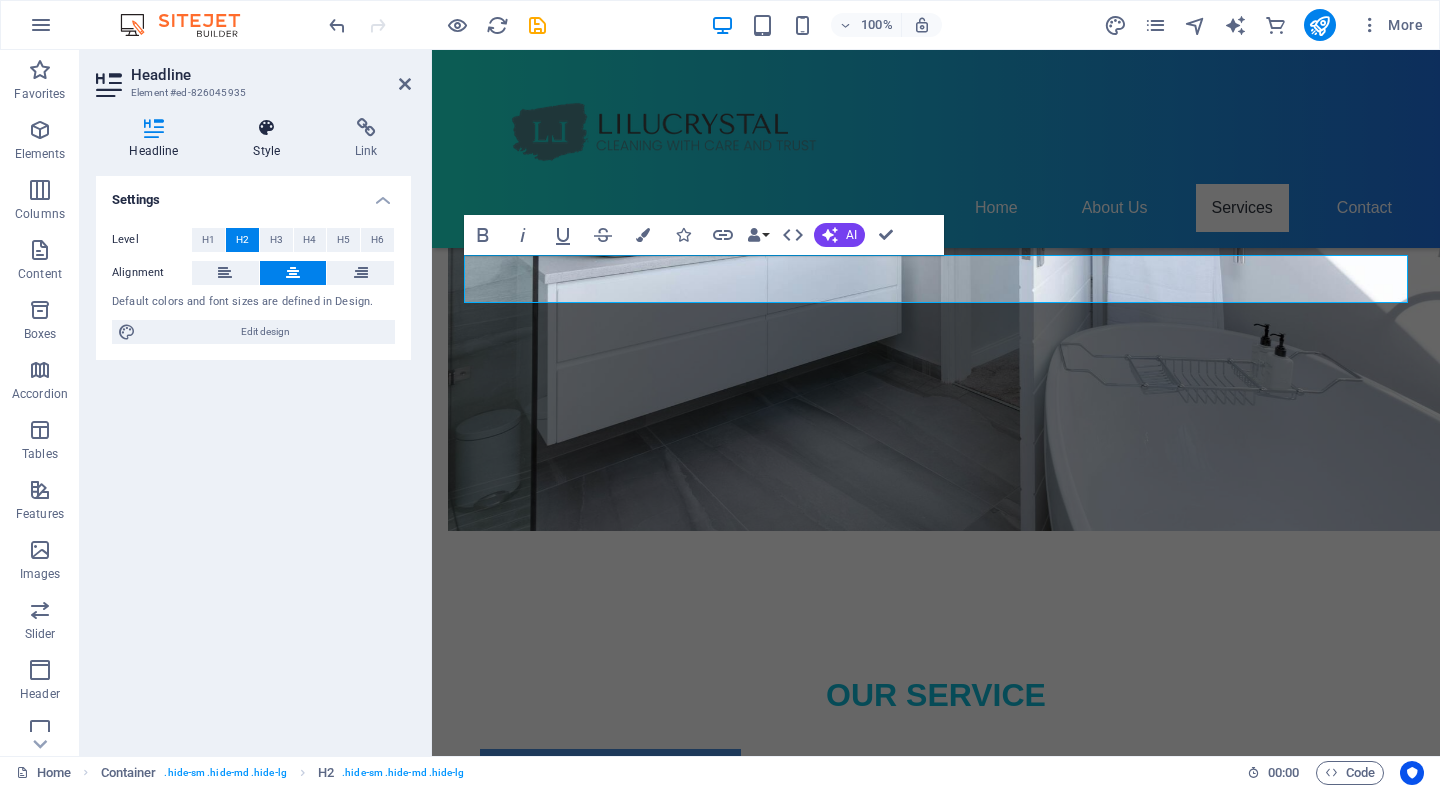 click on "Style" at bounding box center [271, 139] 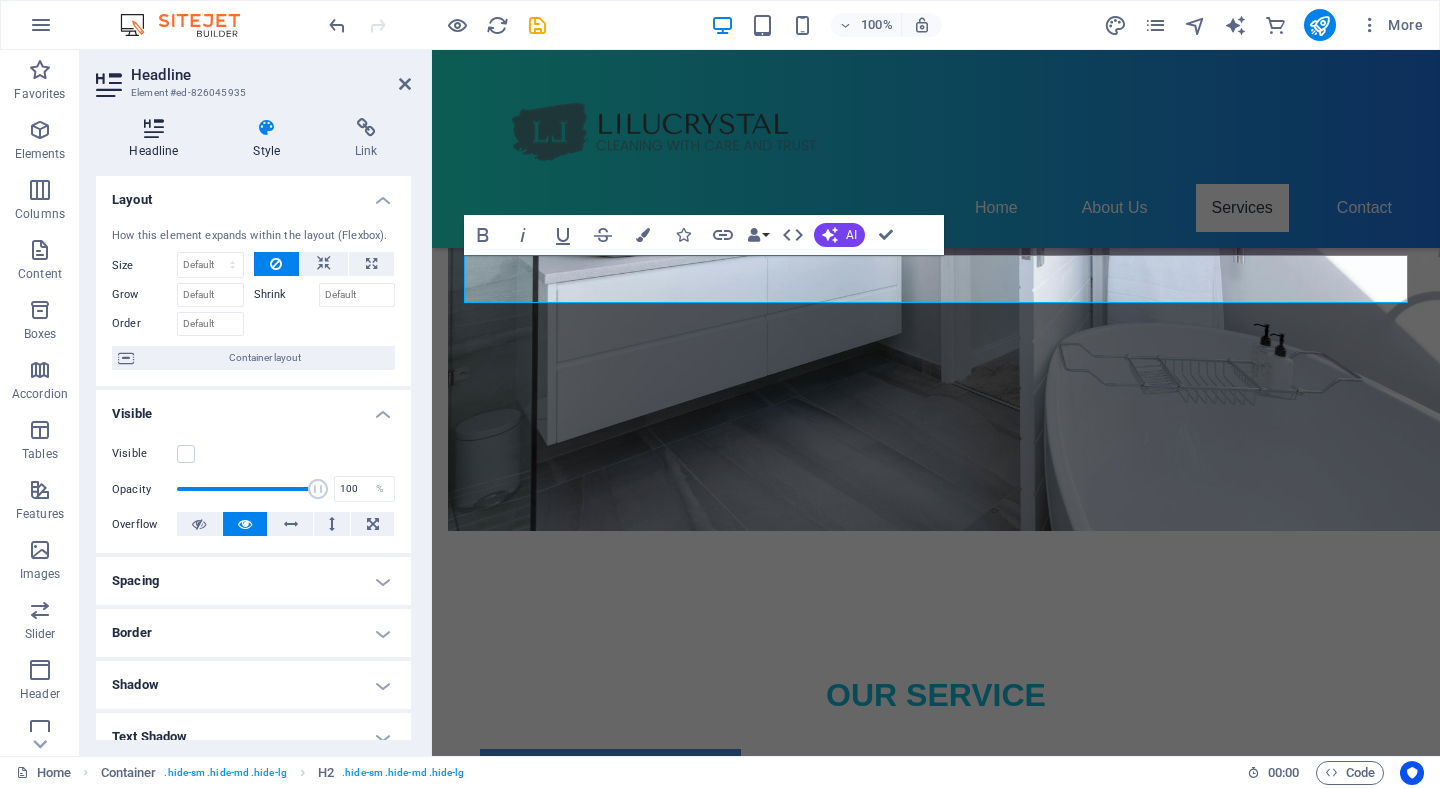 click on "Headline" at bounding box center (158, 139) 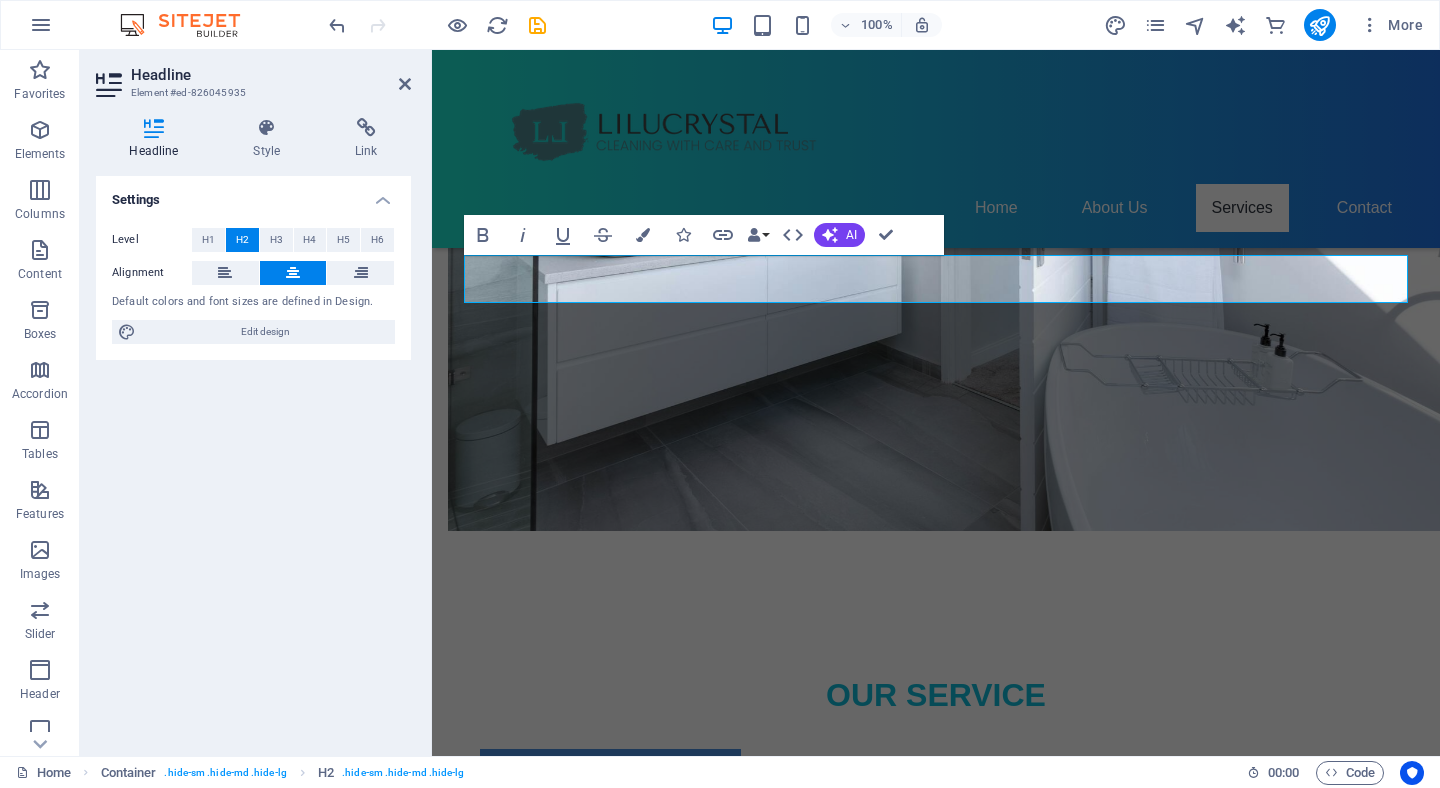 click on "Edit design" at bounding box center [265, 332] 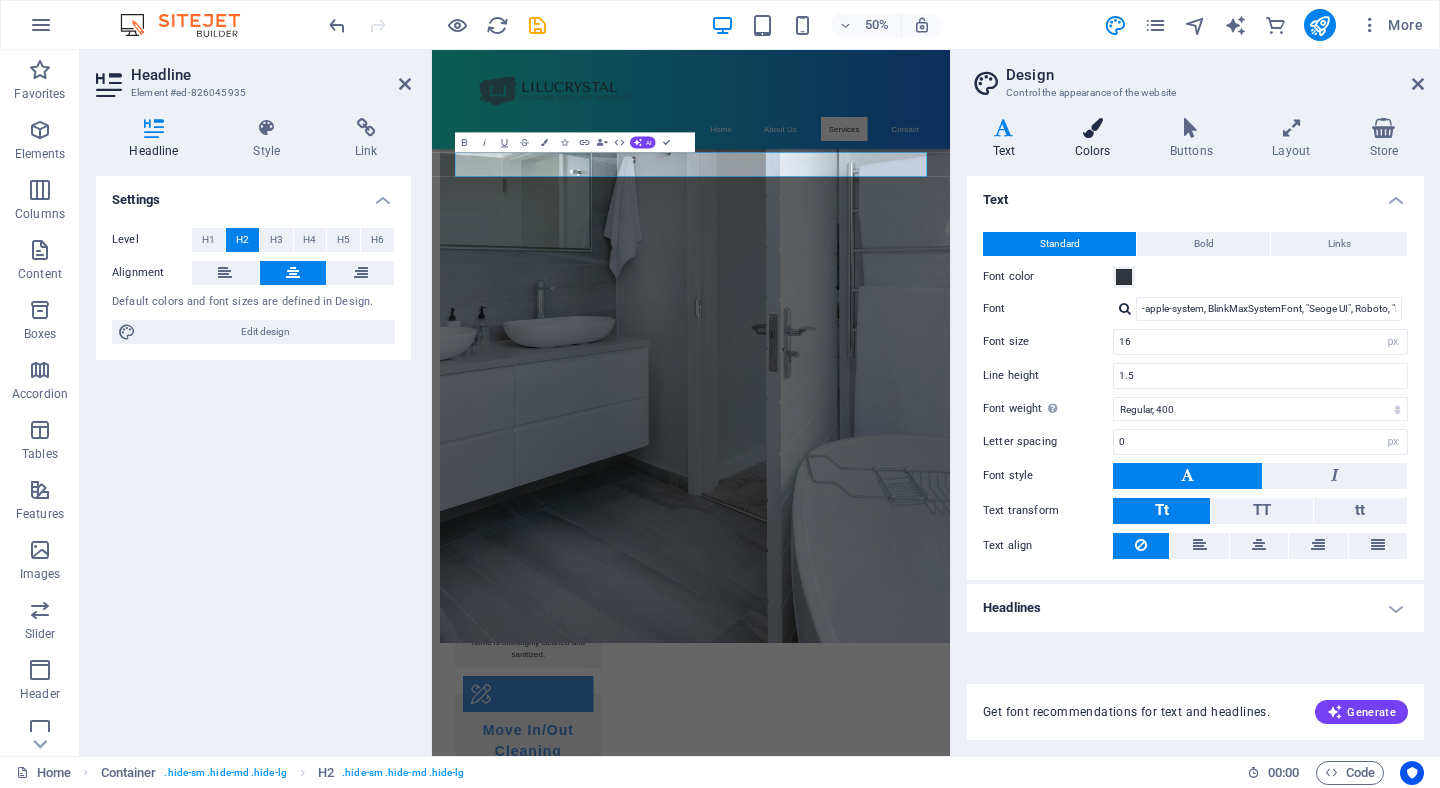 click on "Colors" at bounding box center (1096, 139) 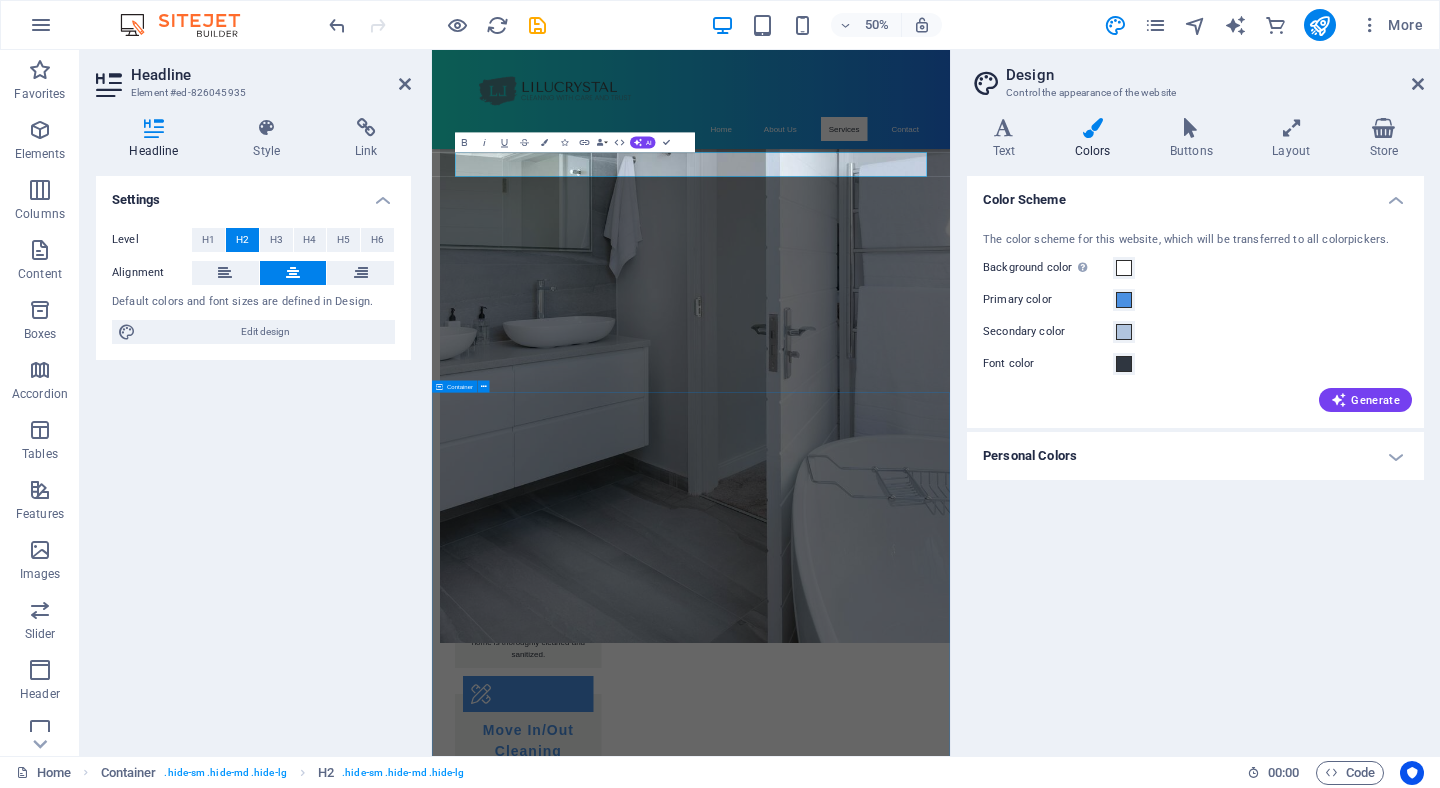 click on "Get in Touch with Us   I have read and understand the privacy policy. Unreadable? Load new Book an Appointment" at bounding box center [950, 2598] 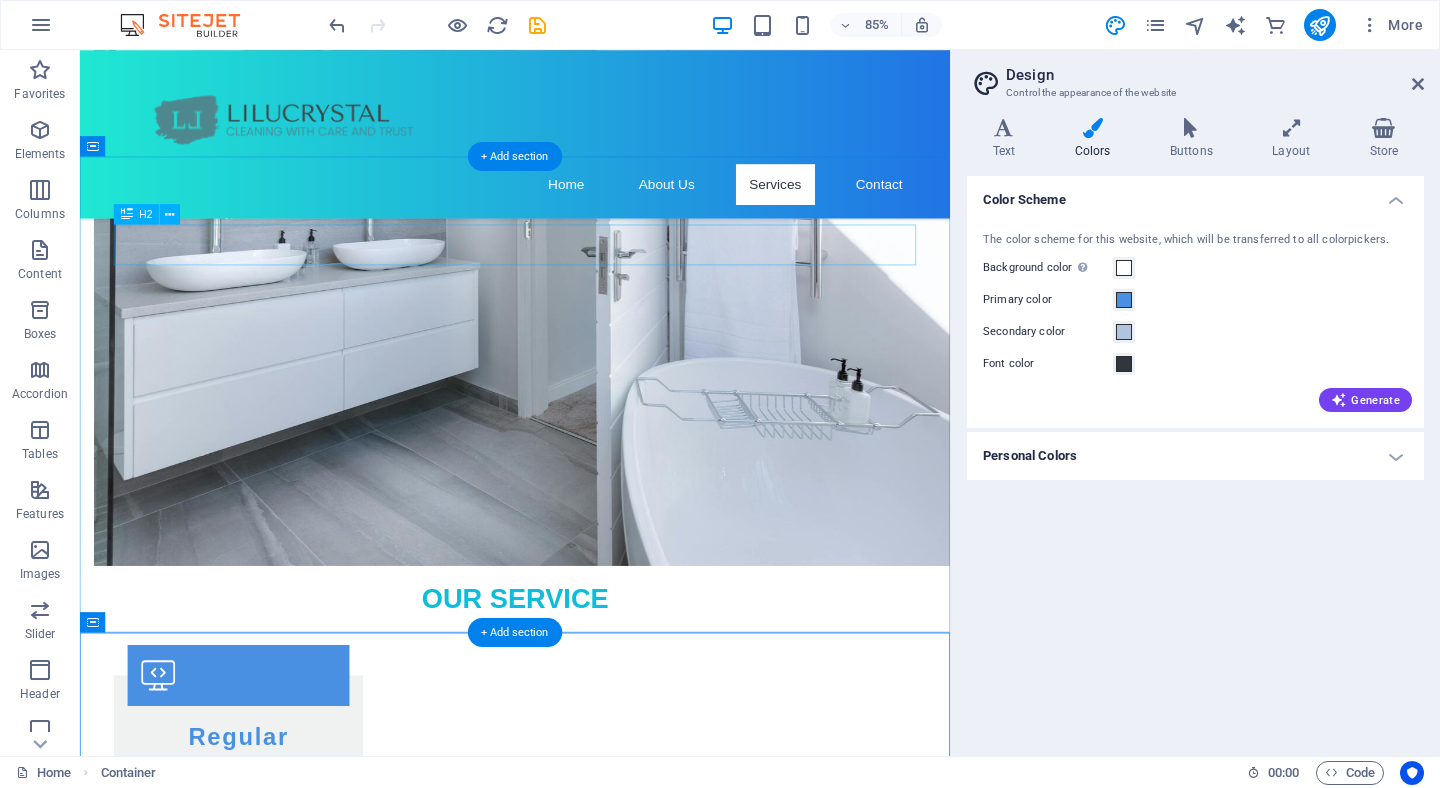 click on "Contact Us" at bounding box center [592, 1757] 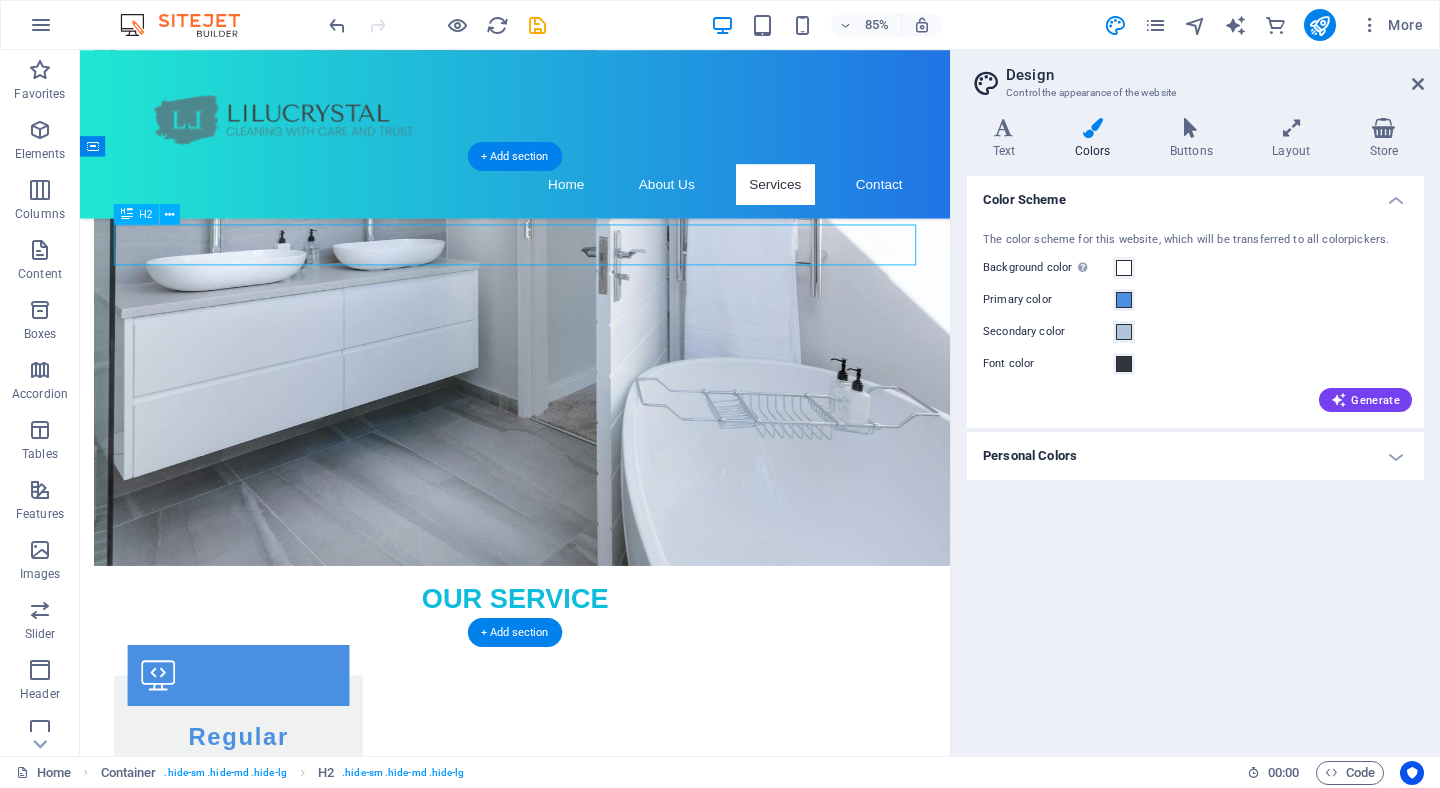 click on "Contact Us" at bounding box center (592, 1757) 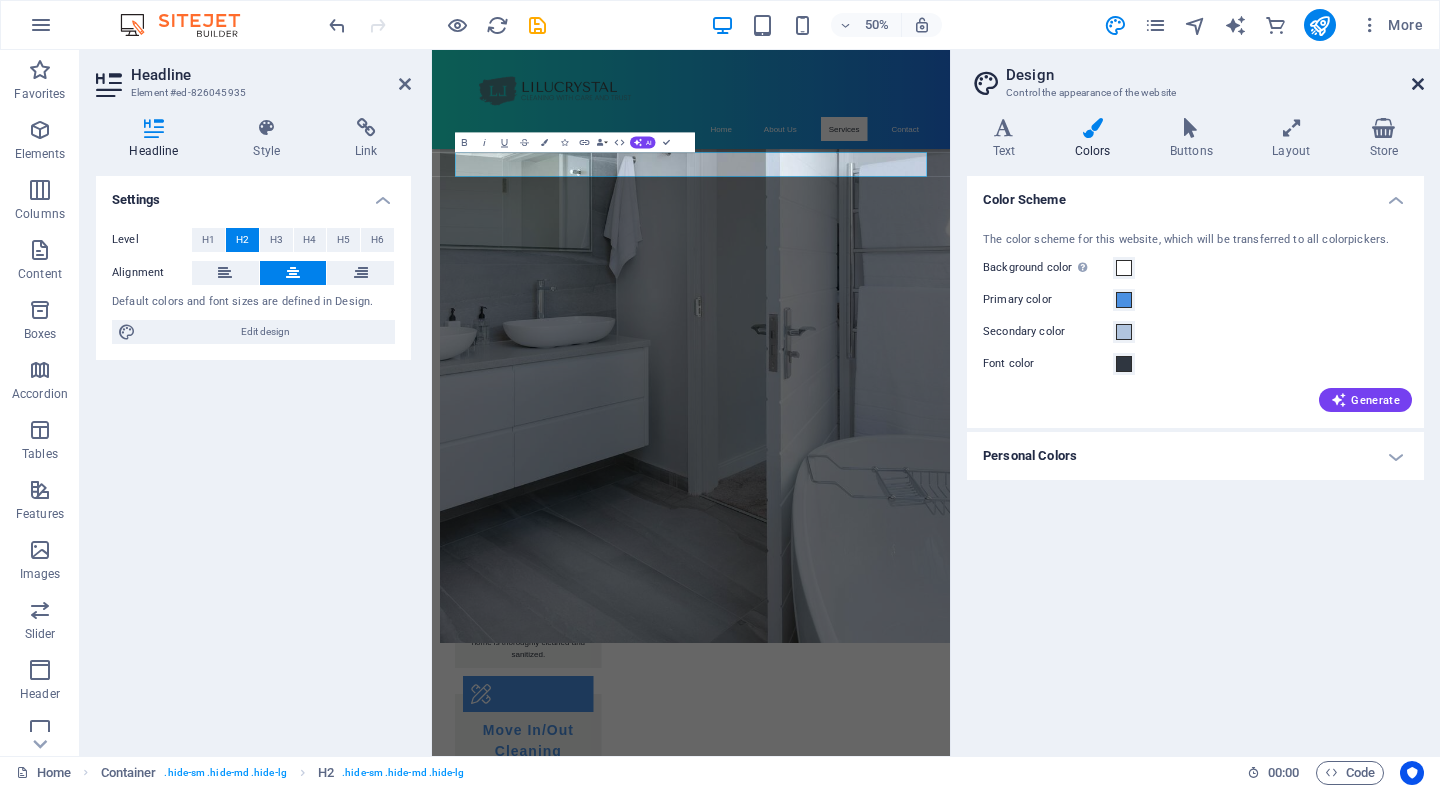 click at bounding box center [1418, 84] 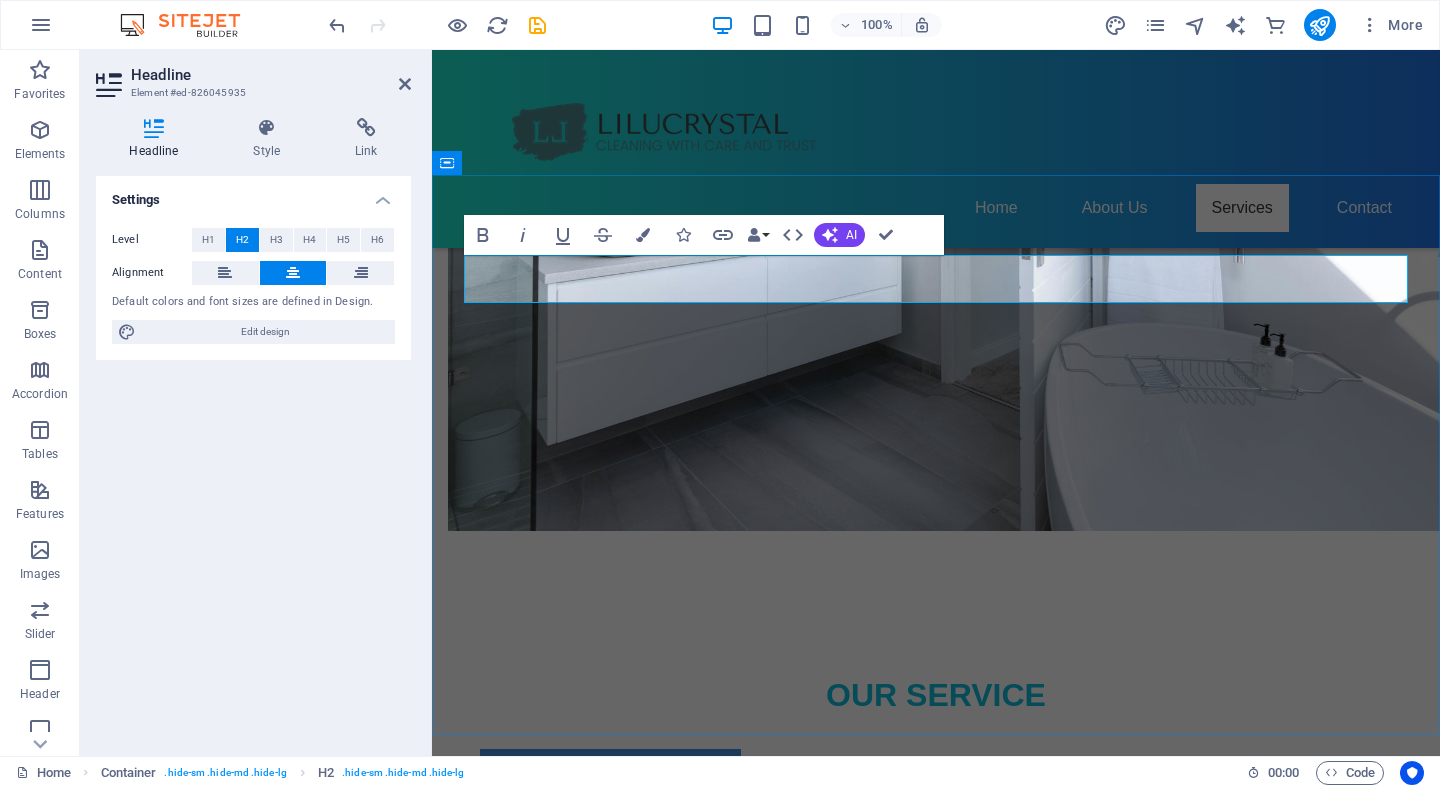 click on "Contact Us" at bounding box center [936, 1757] 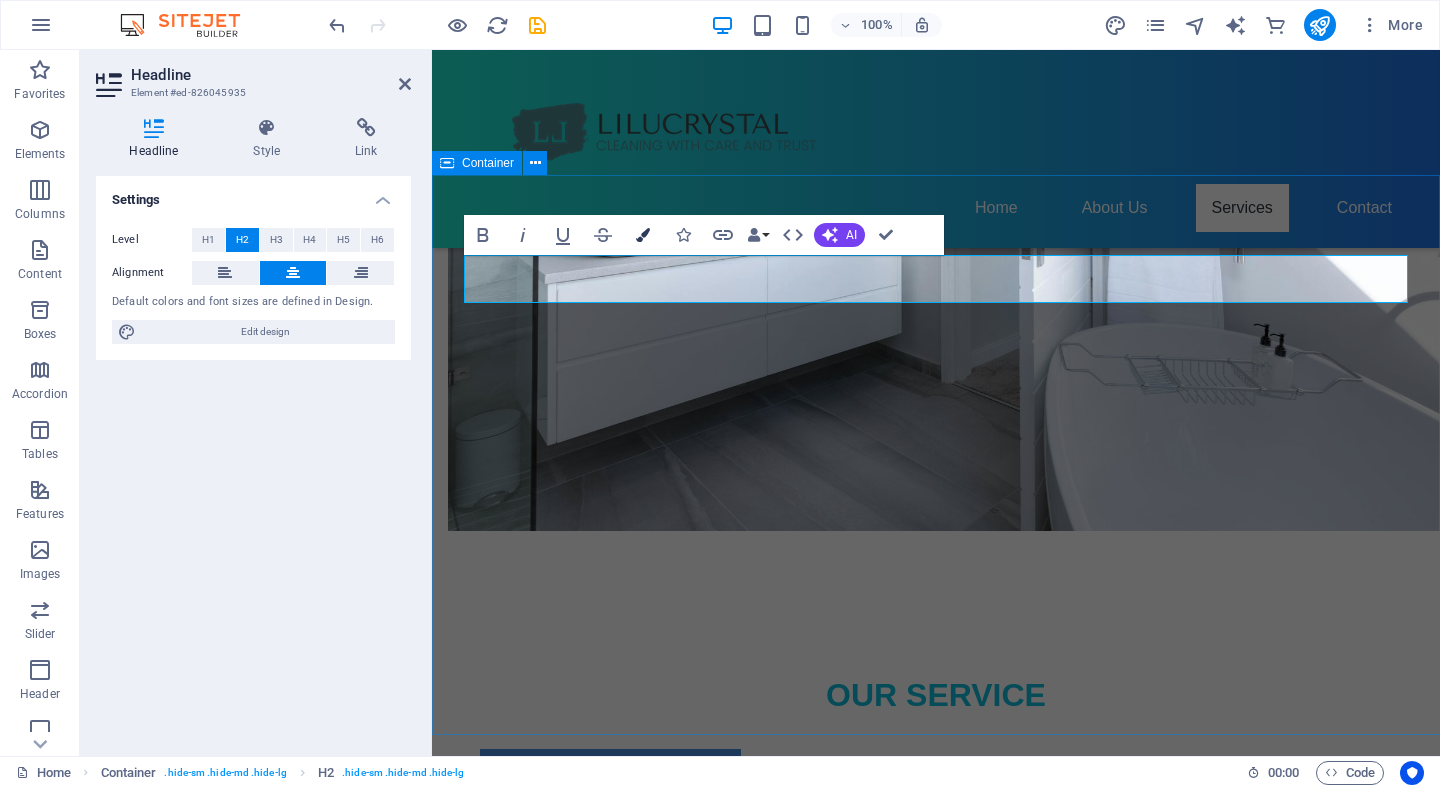 click on "Colors" at bounding box center (643, 235) 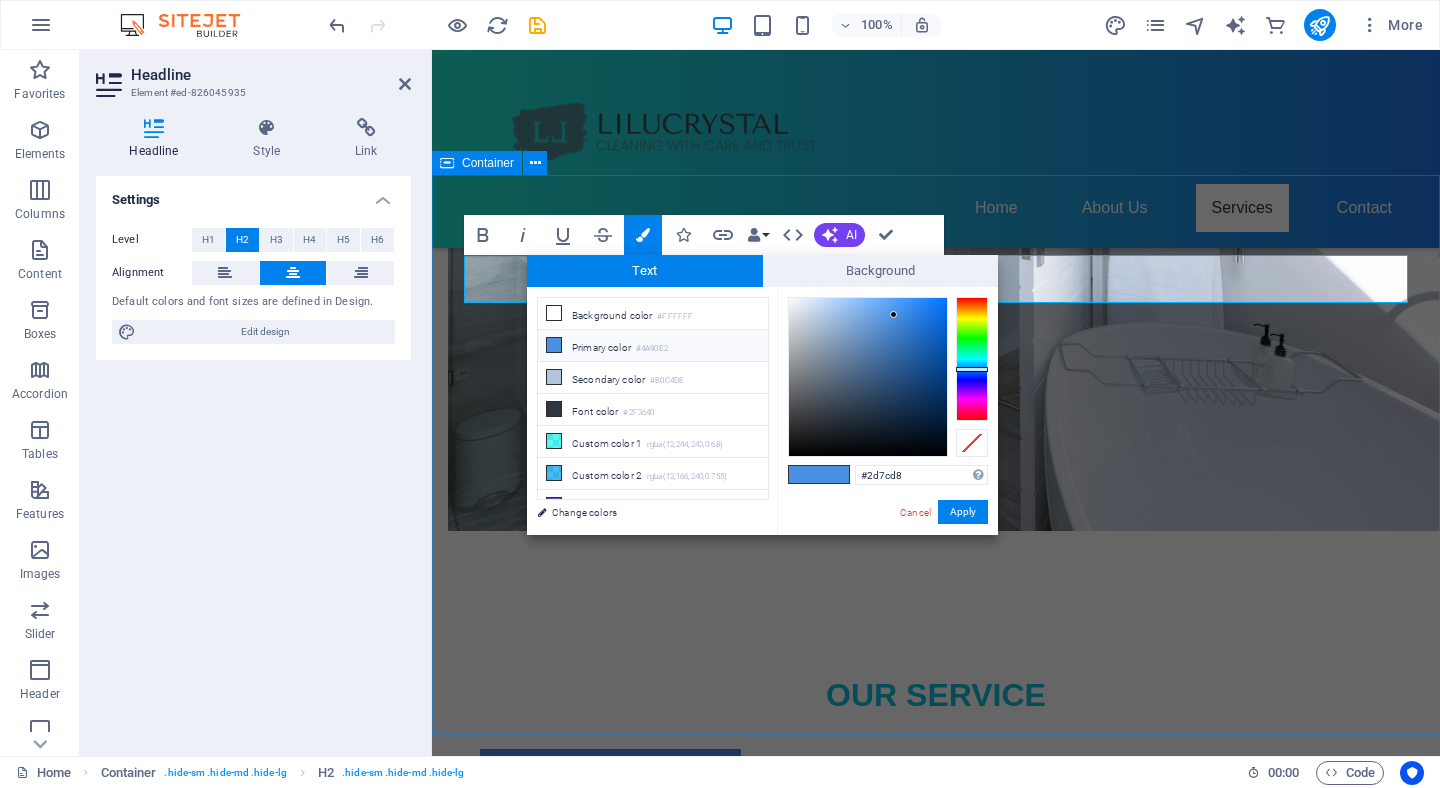 click at bounding box center [868, 377] 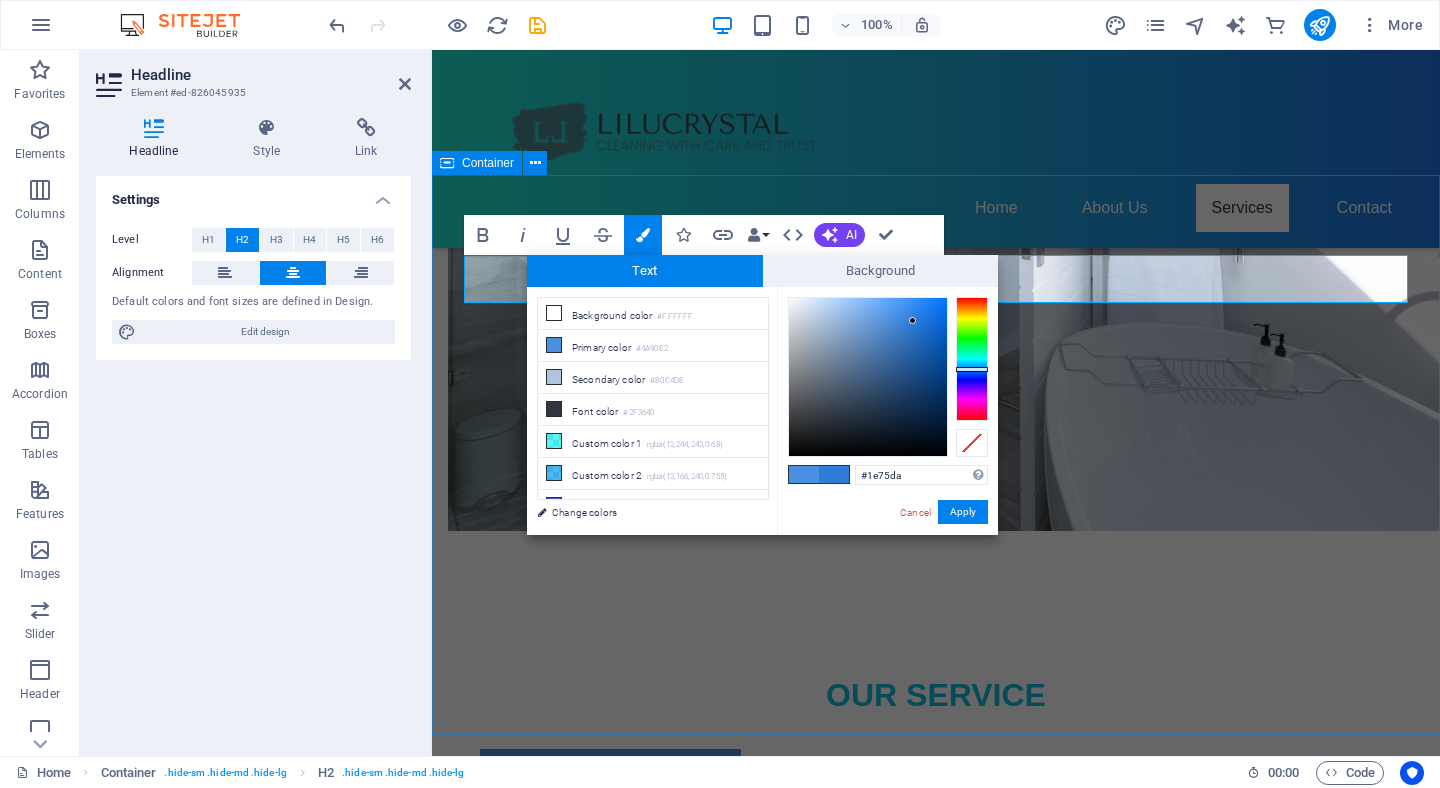 click at bounding box center (868, 377) 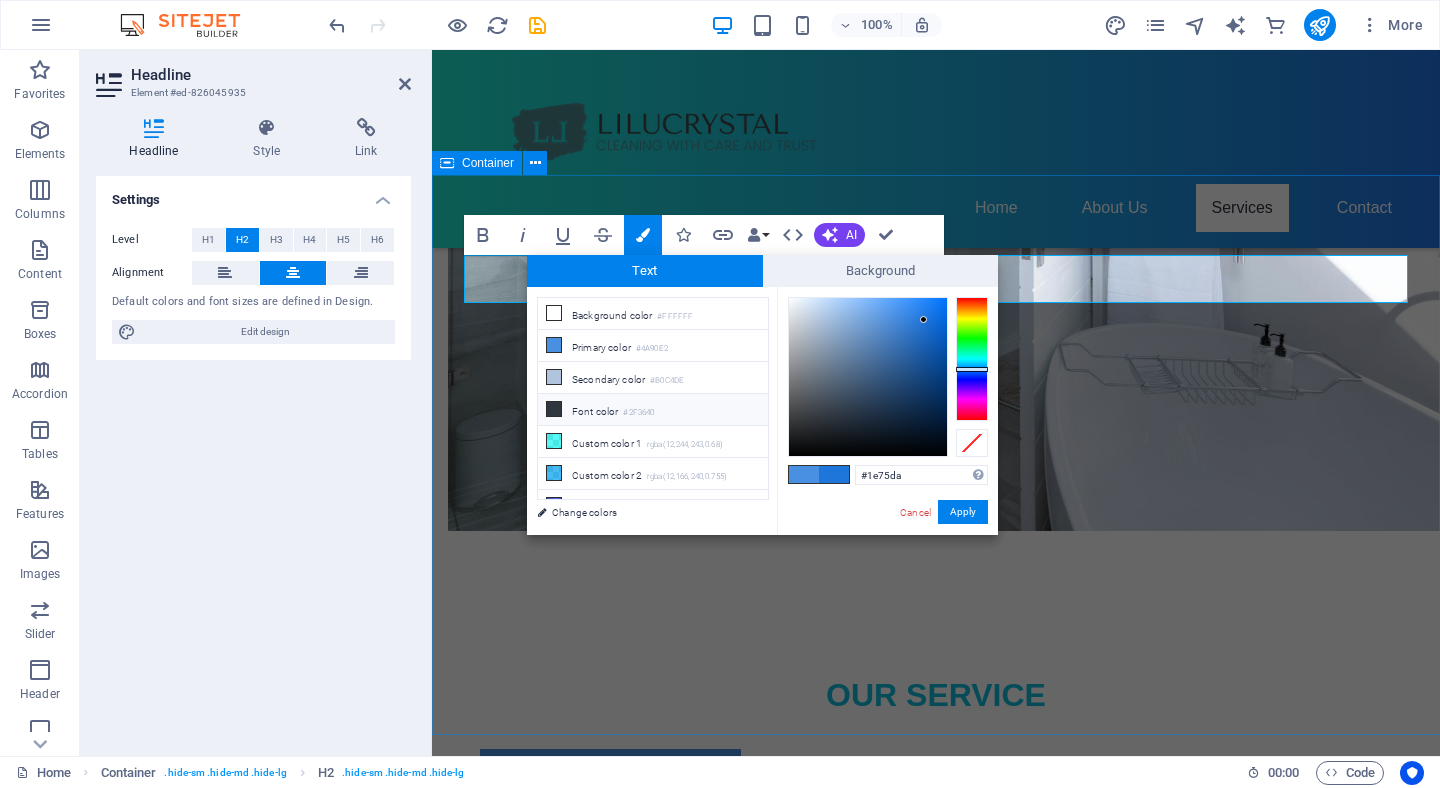 click on "#2F3640" at bounding box center [638, 413] 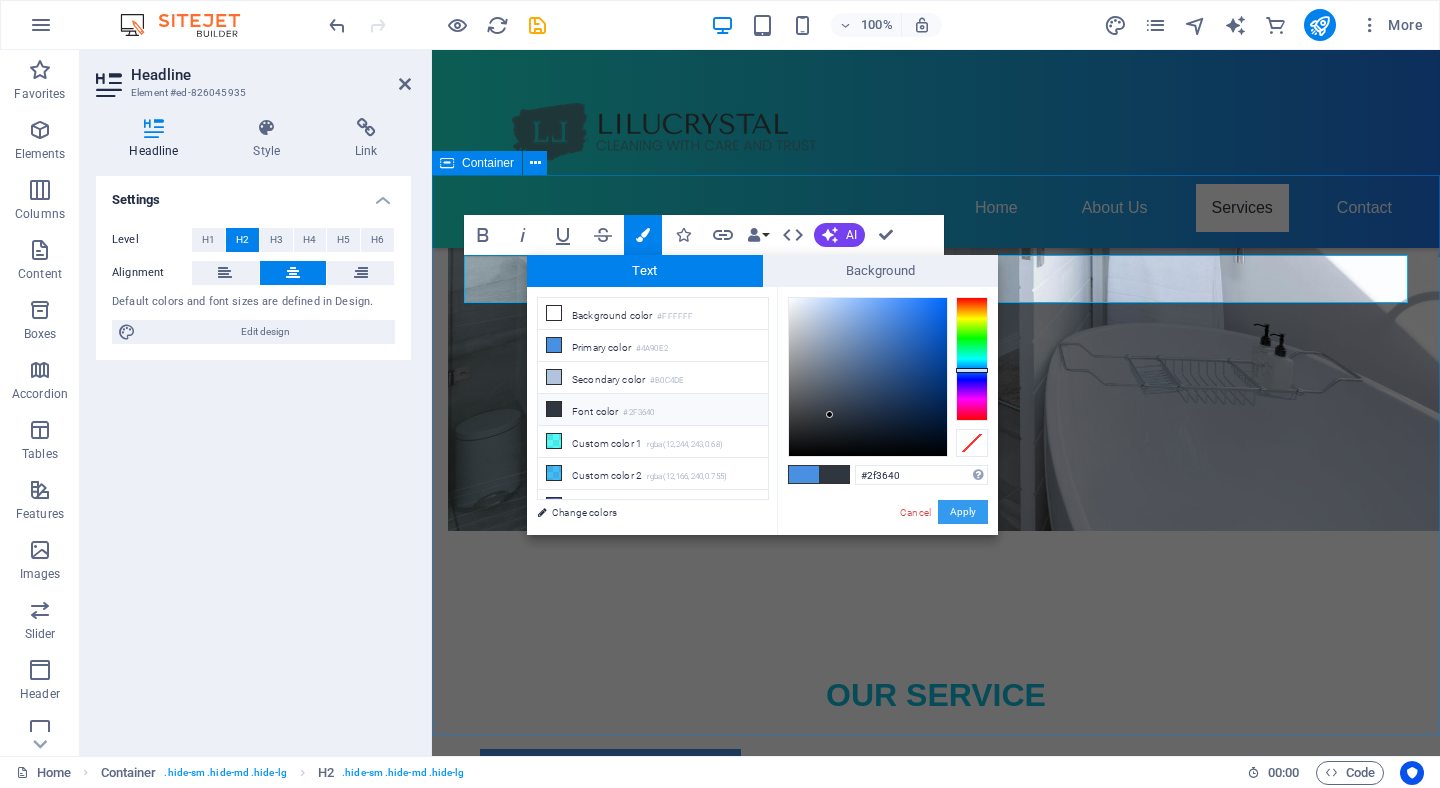 drag, startPoint x: 968, startPoint y: 517, endPoint x: 536, endPoint y: 468, distance: 434.77005 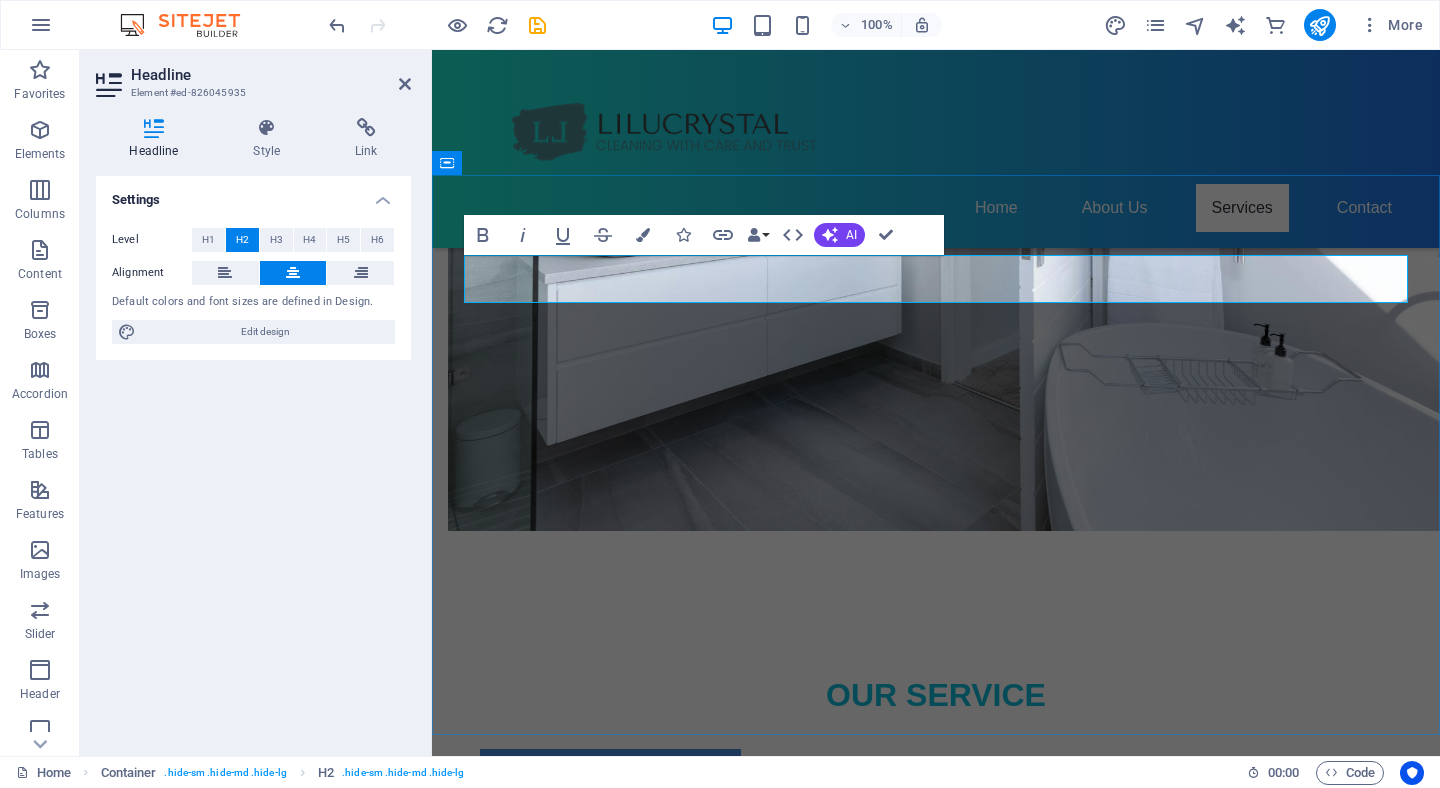 click on "​Contact Us​ ​" at bounding box center [936, 1757] 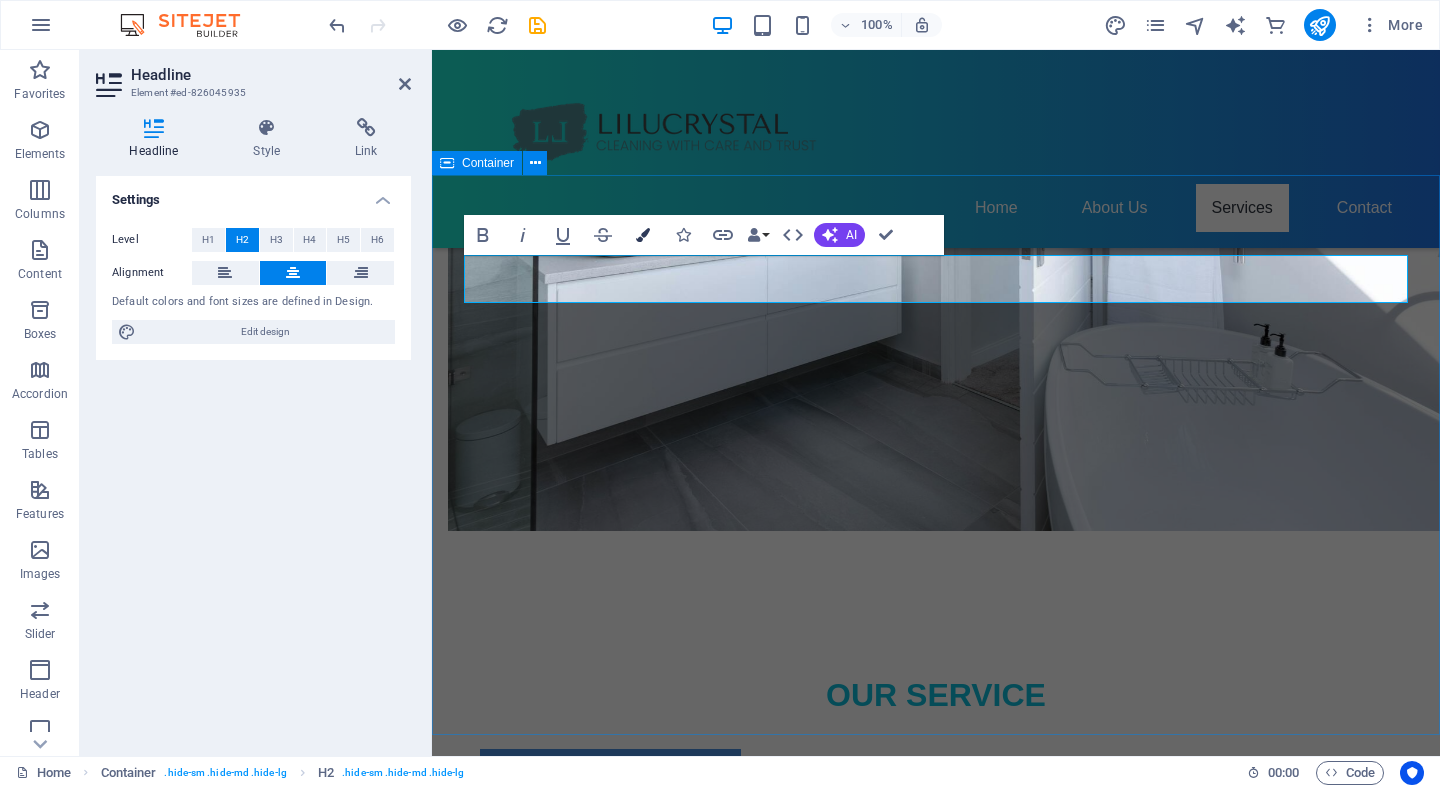 click at bounding box center (643, 235) 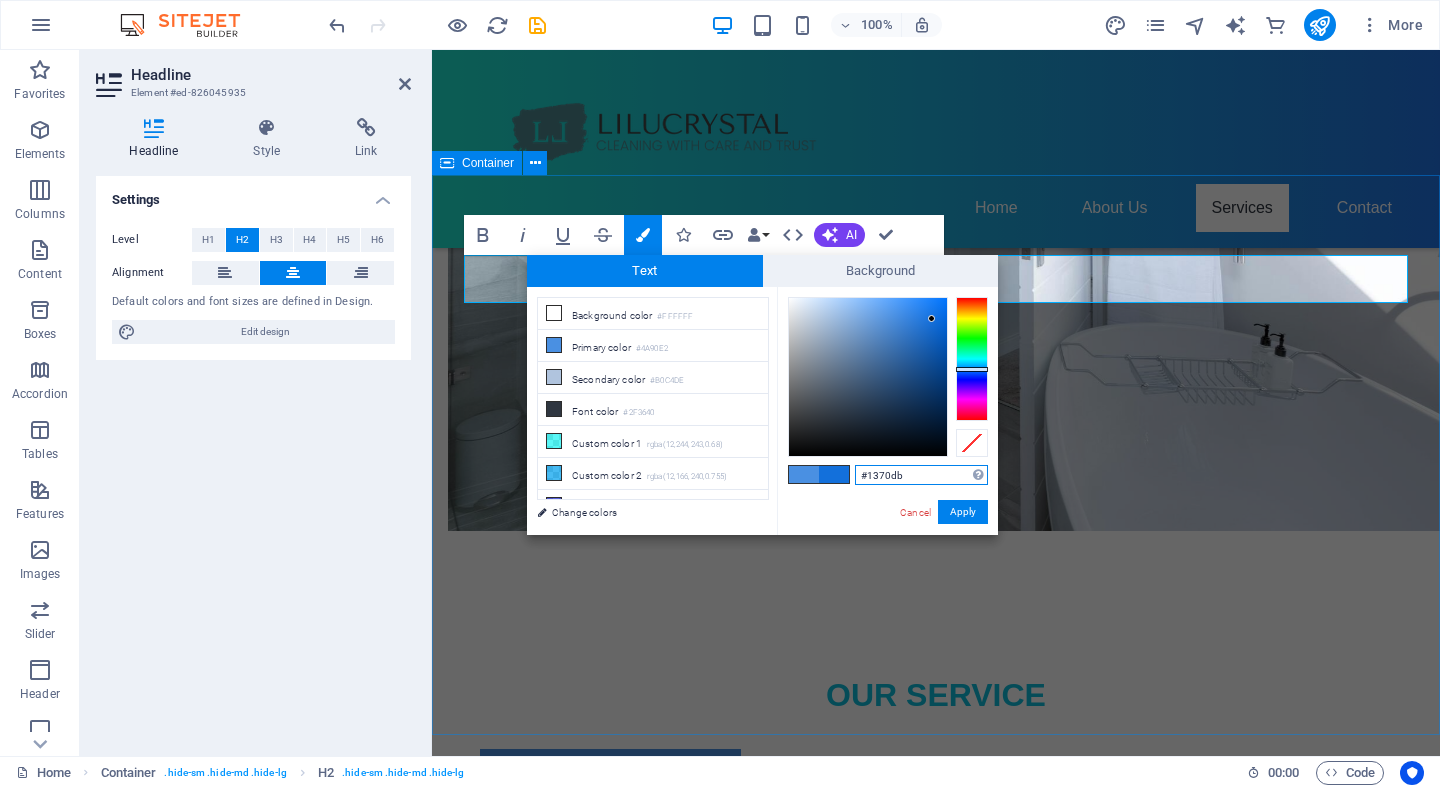 click at bounding box center (868, 377) 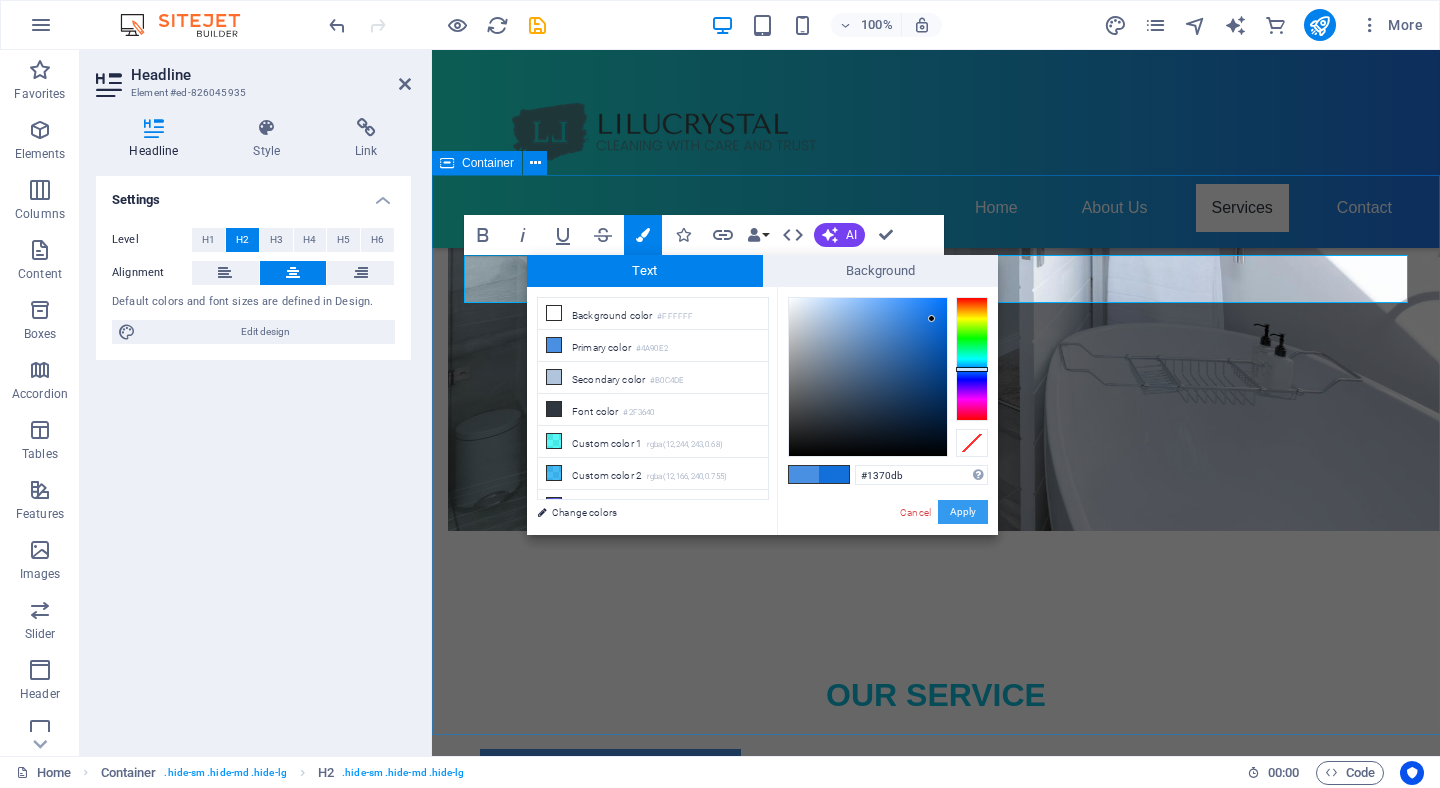 click on "Apply" at bounding box center (963, 512) 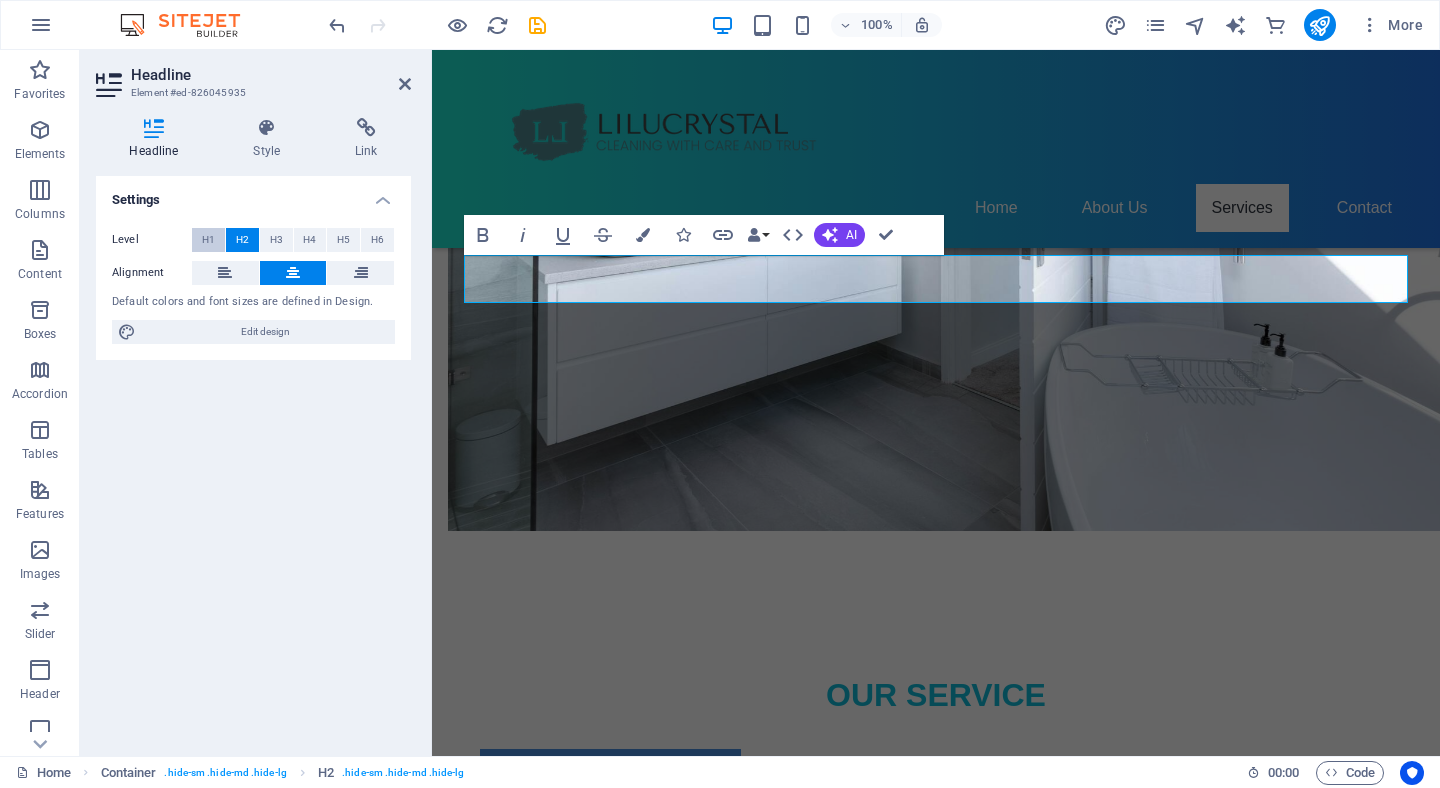click on "H1" at bounding box center [208, 240] 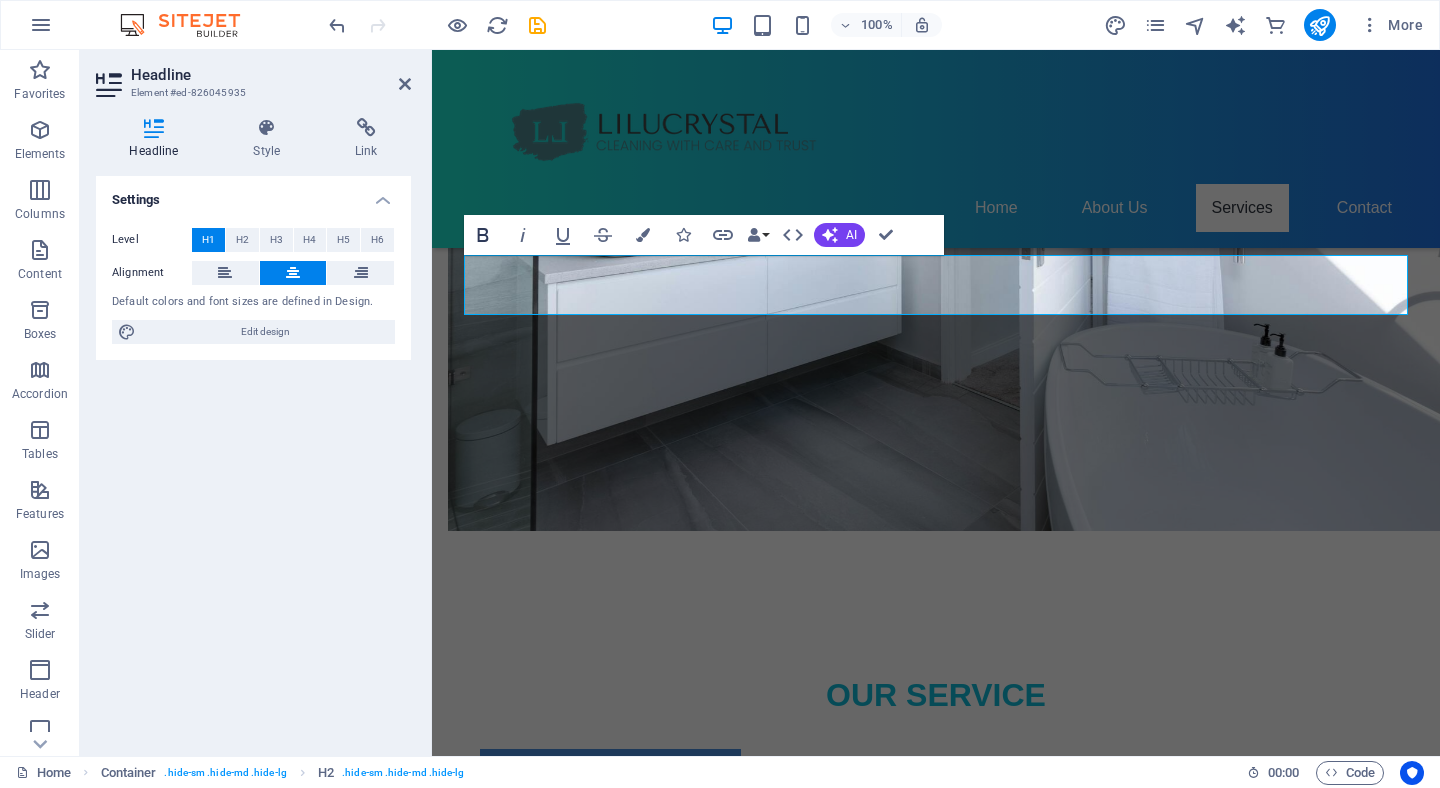 click 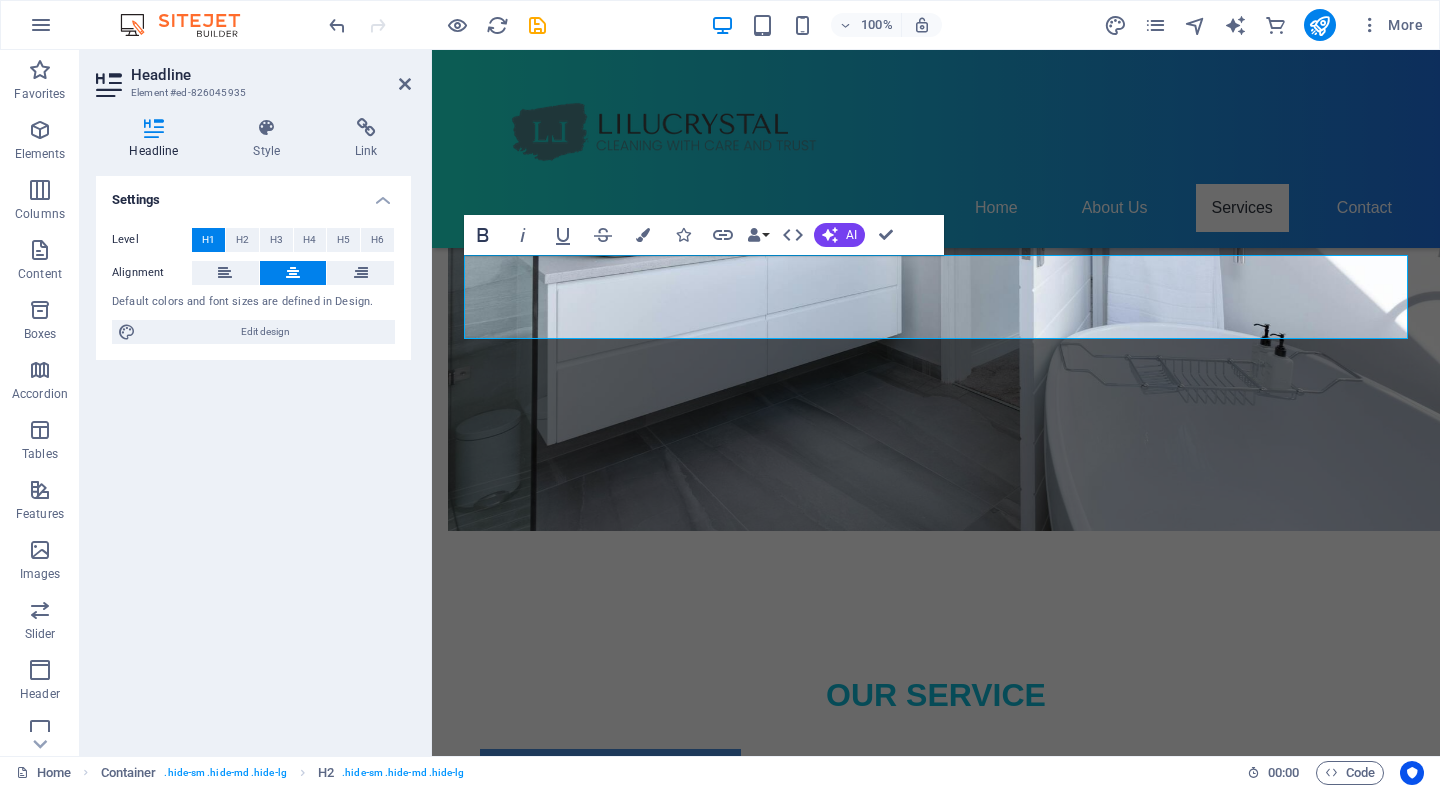 click 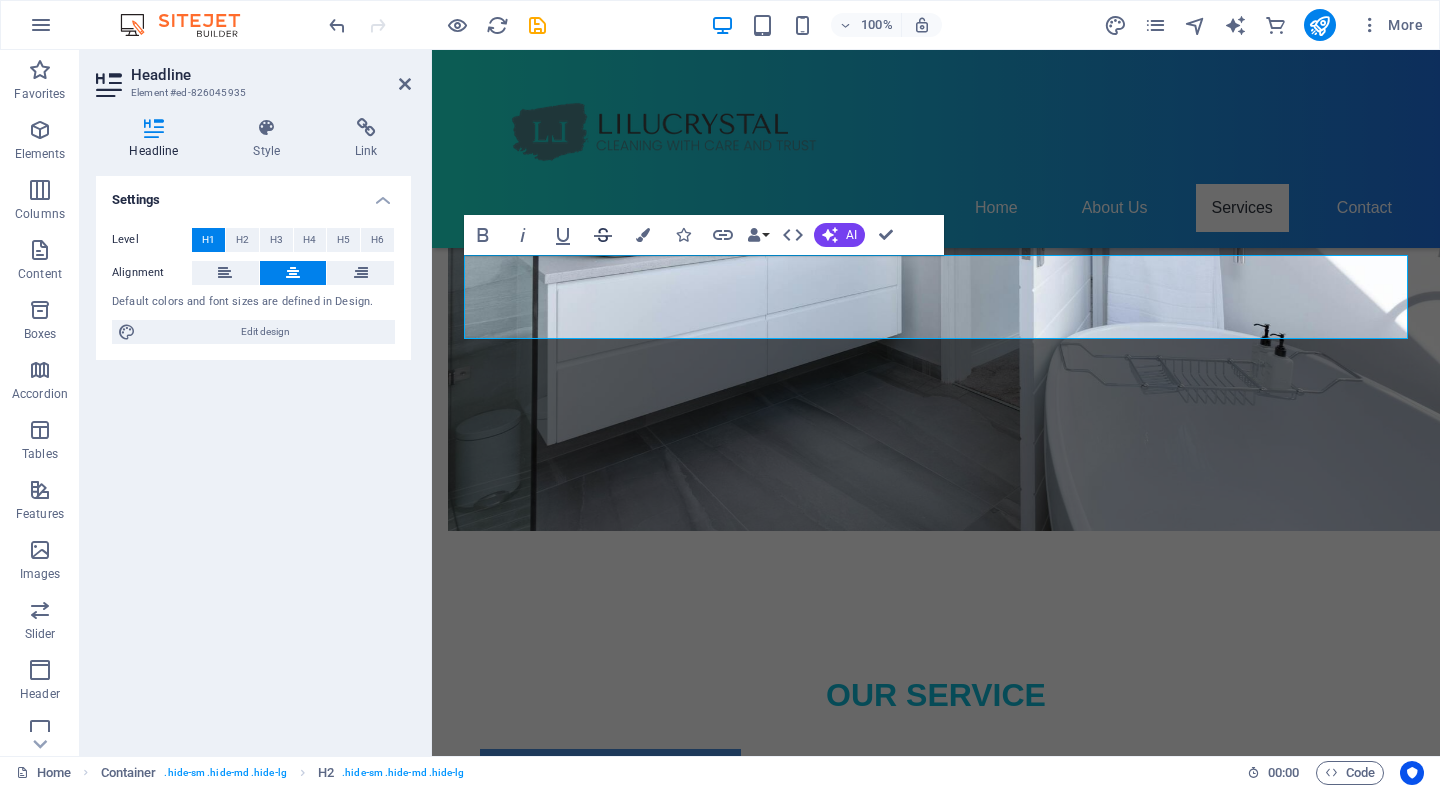 click 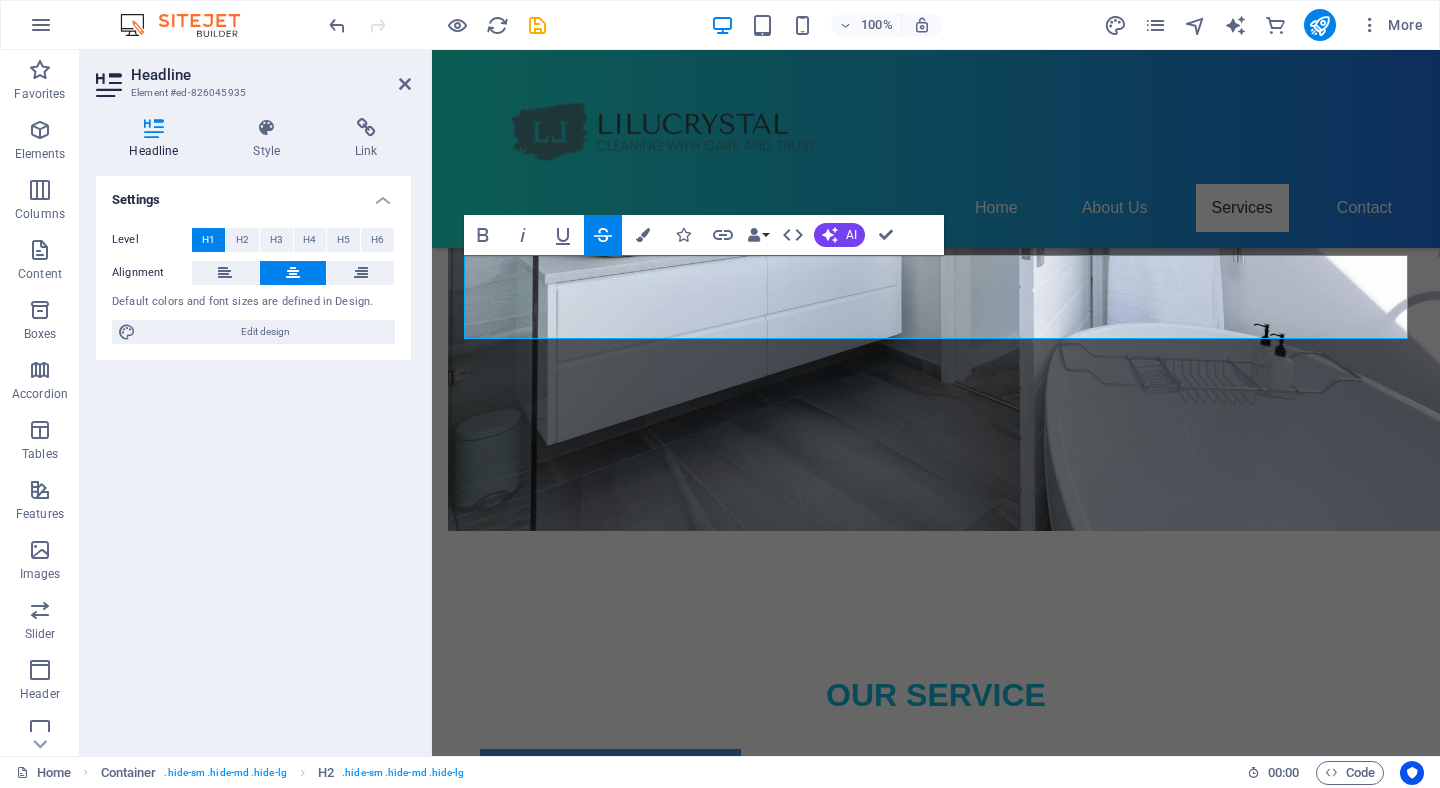 click 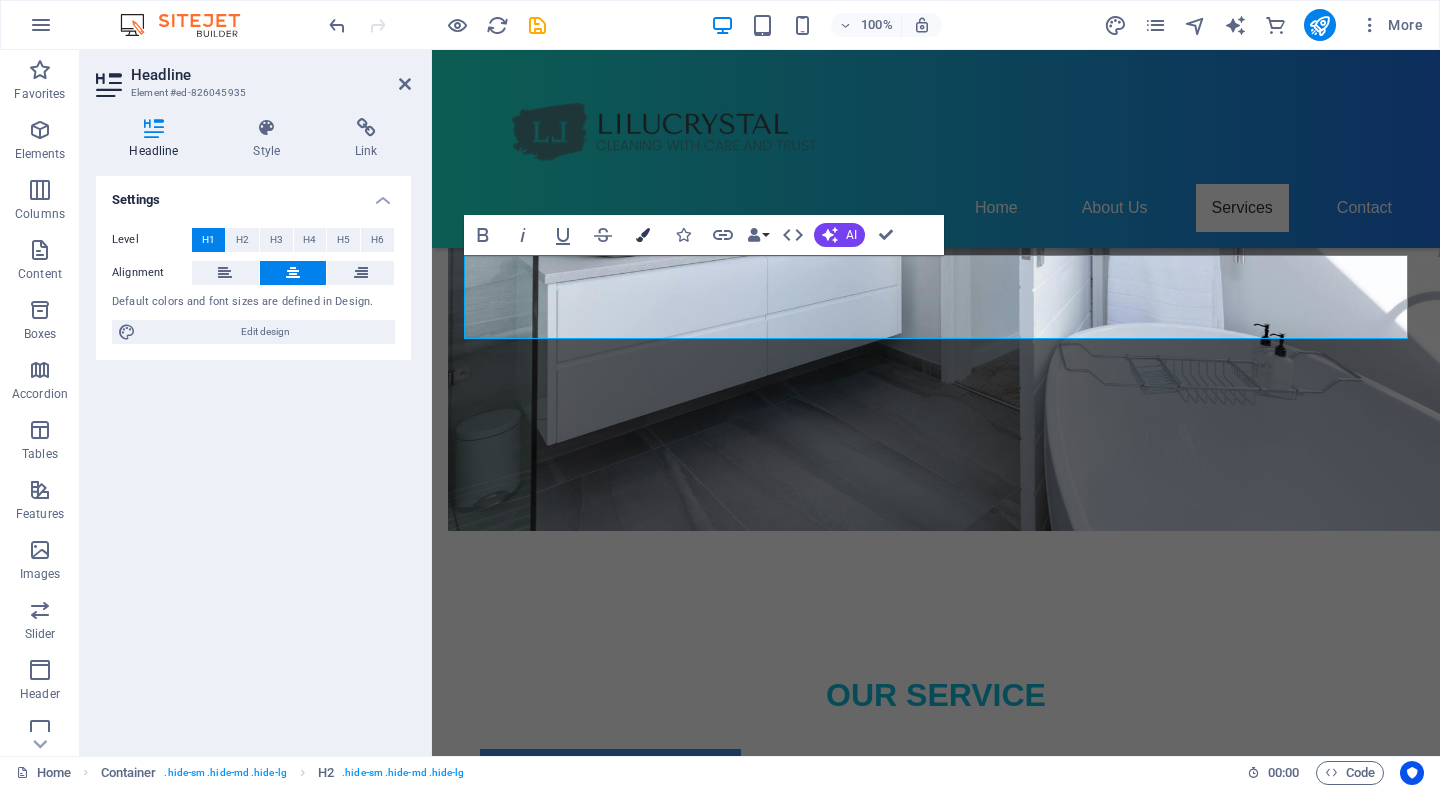 click on "Colors" at bounding box center (643, 235) 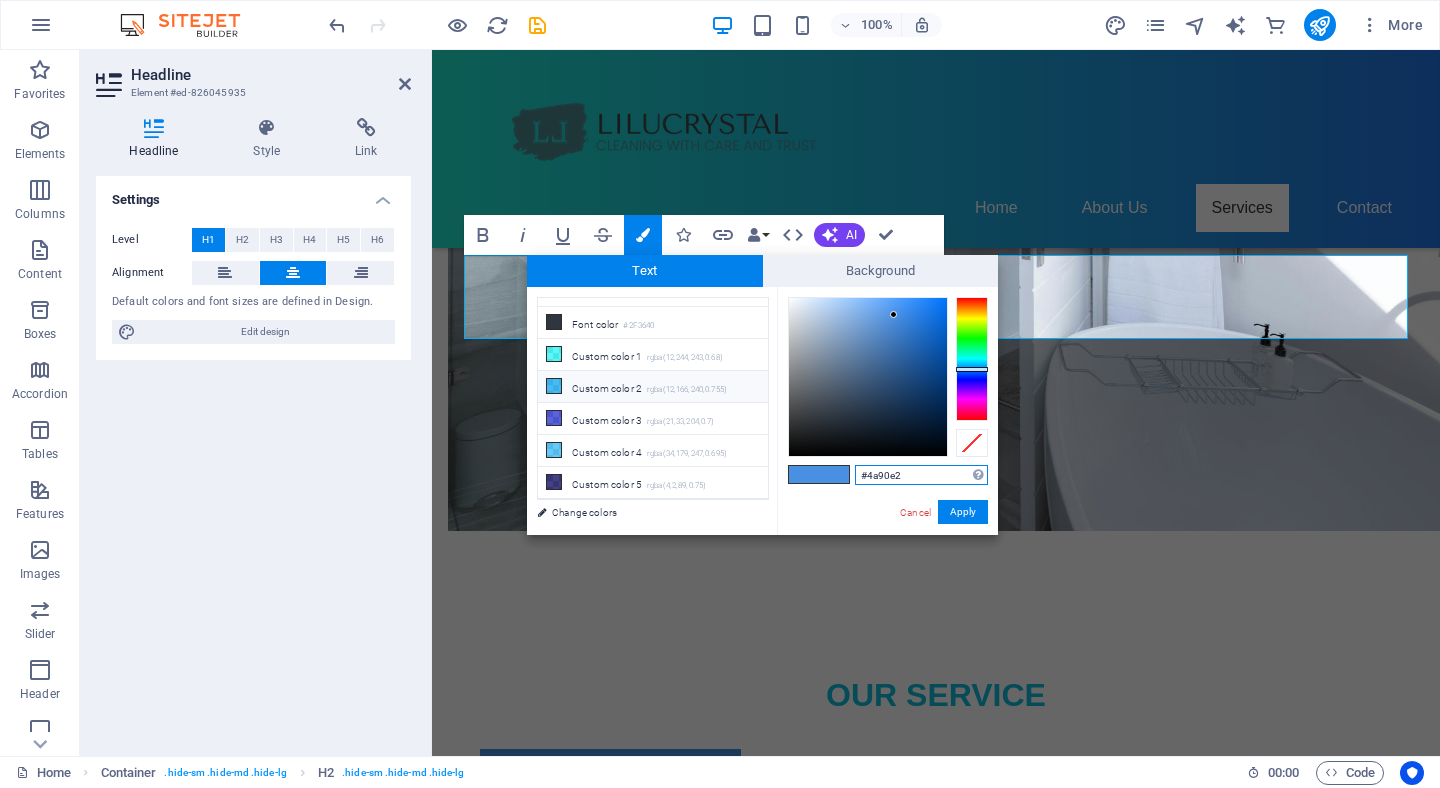 scroll, scrollTop: 87, scrollLeft: 0, axis: vertical 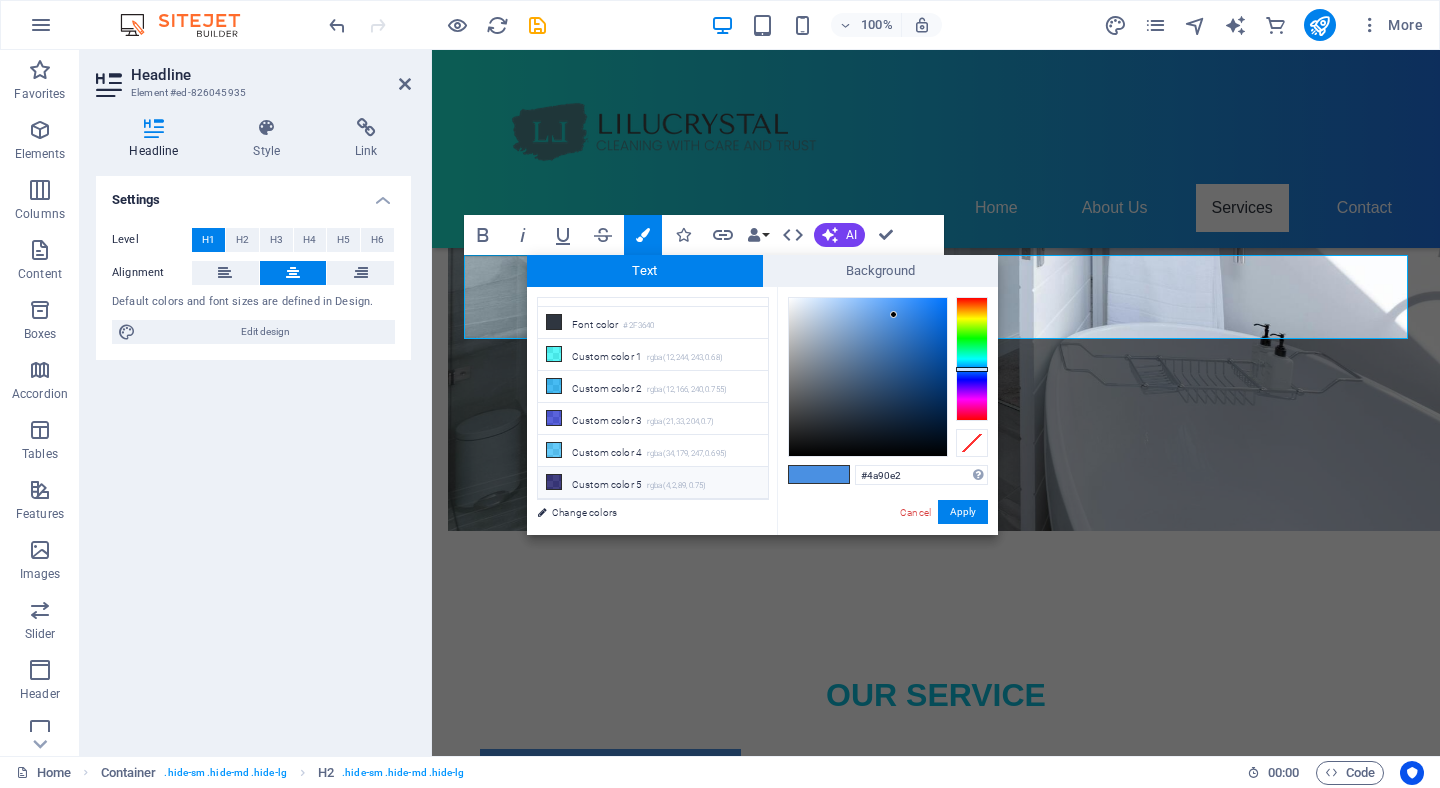 click on "Custom color 5
rgba(4,2,89,0.75)" at bounding box center [653, 483] 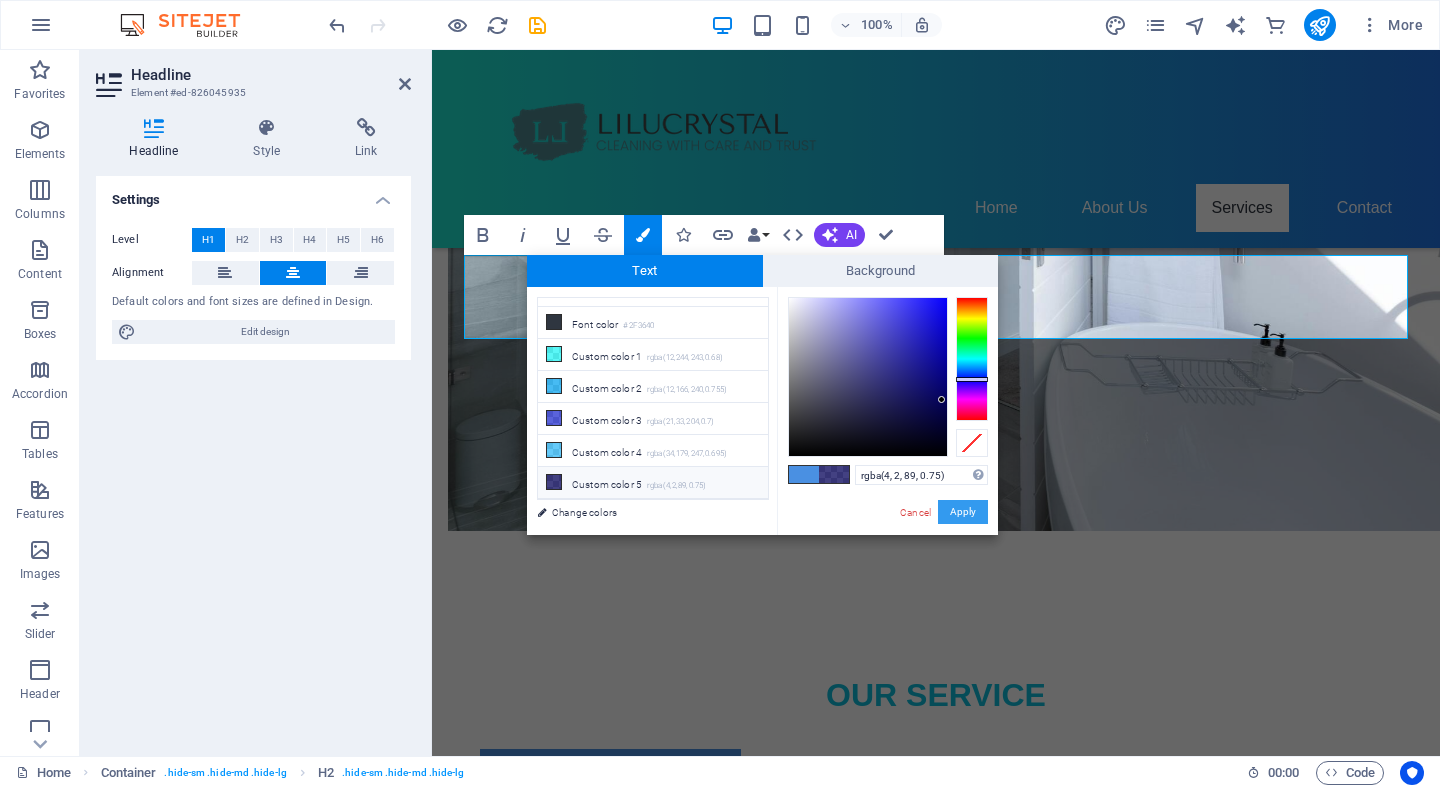drag, startPoint x: 961, startPoint y: 512, endPoint x: 529, endPoint y: 462, distance: 434.88388 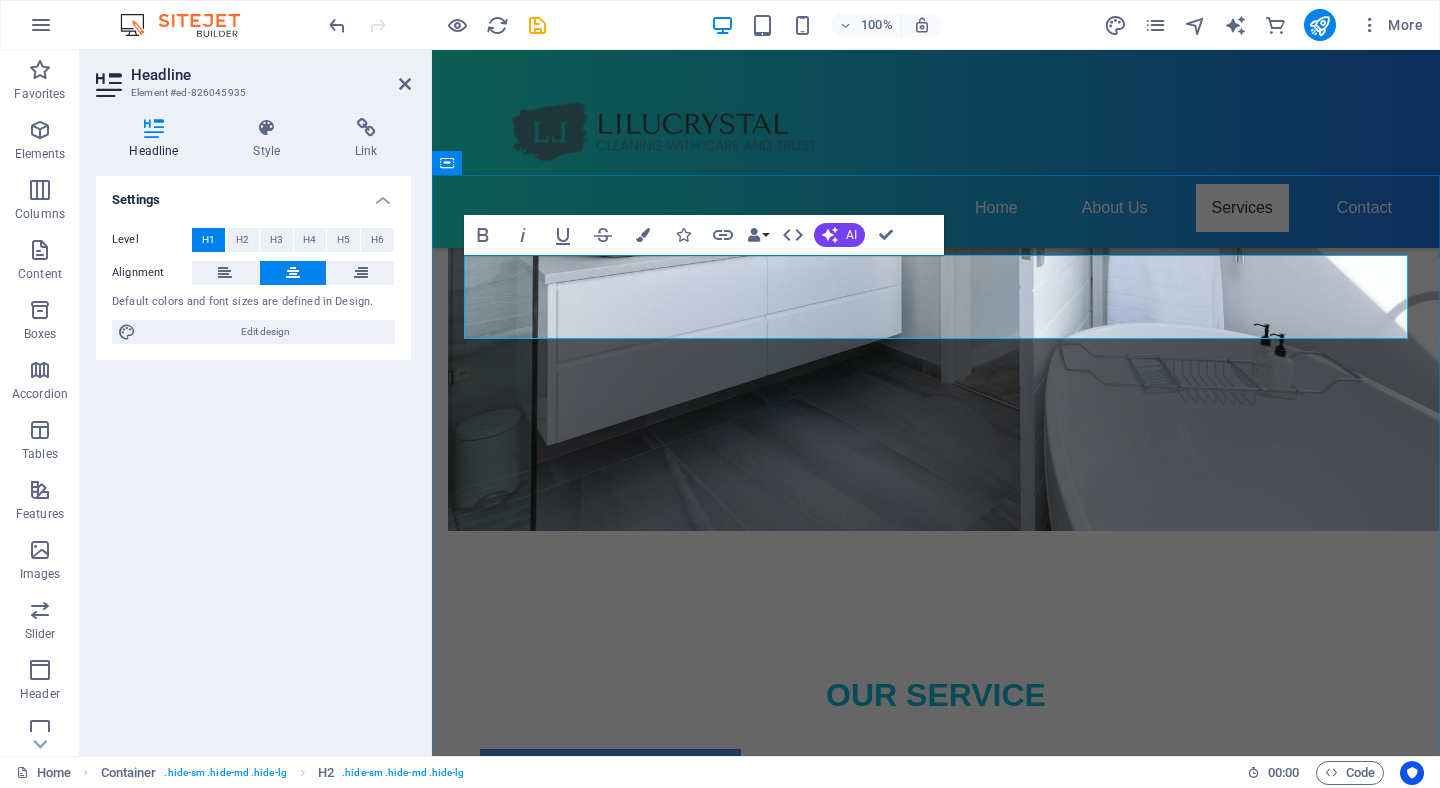 drag, startPoint x: 831, startPoint y: 311, endPoint x: 1053, endPoint y: 305, distance: 222.08107 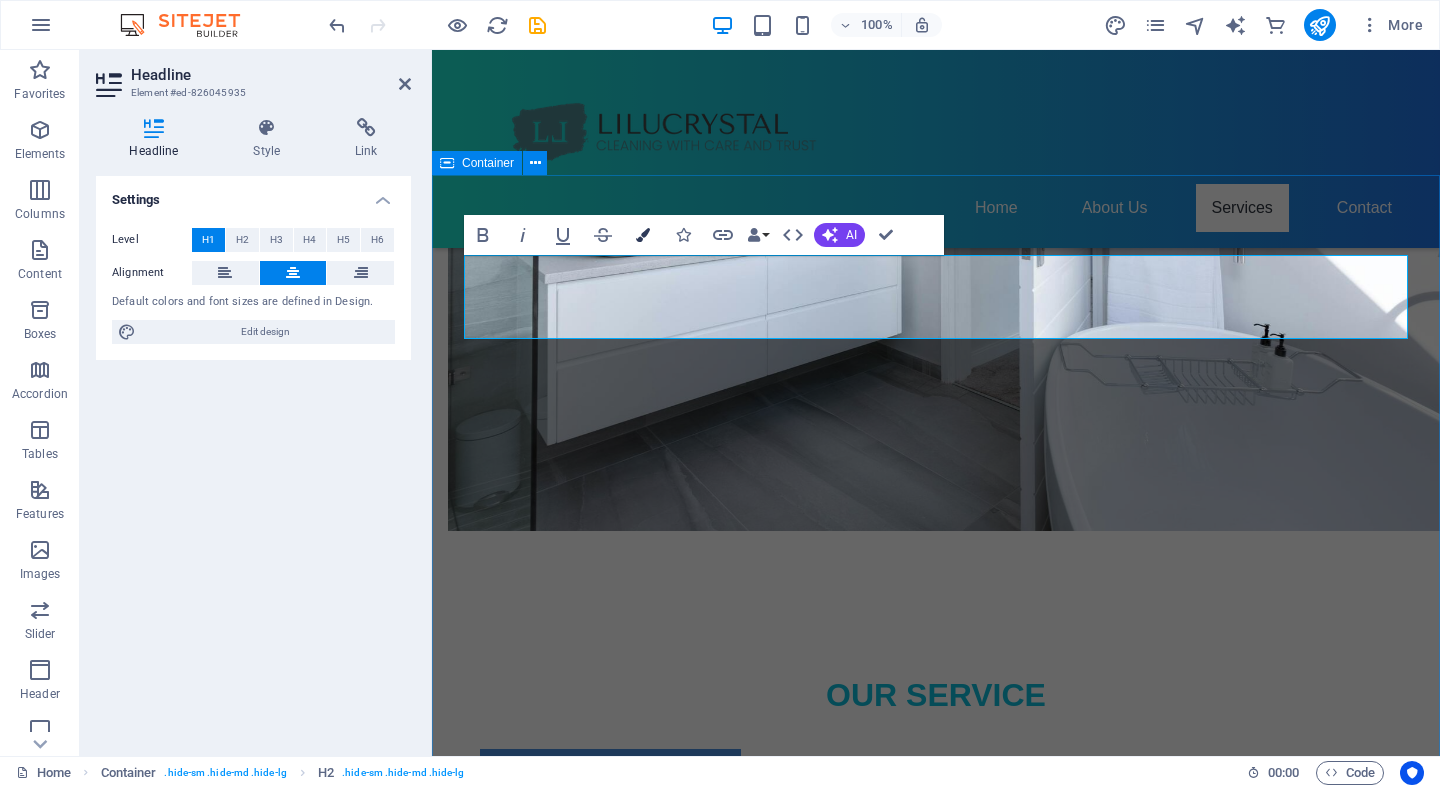 click at bounding box center [643, 235] 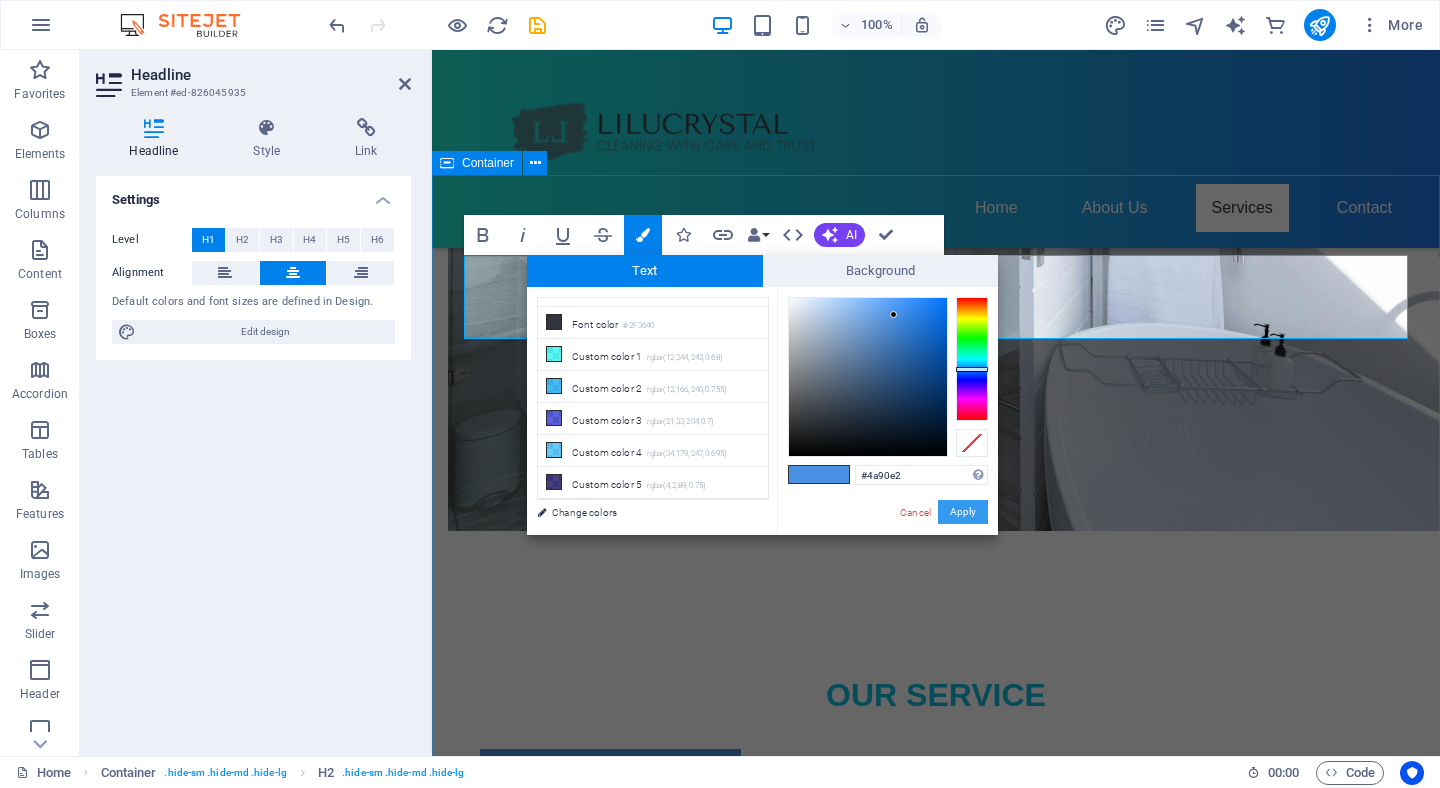 click on "Apply" at bounding box center [963, 512] 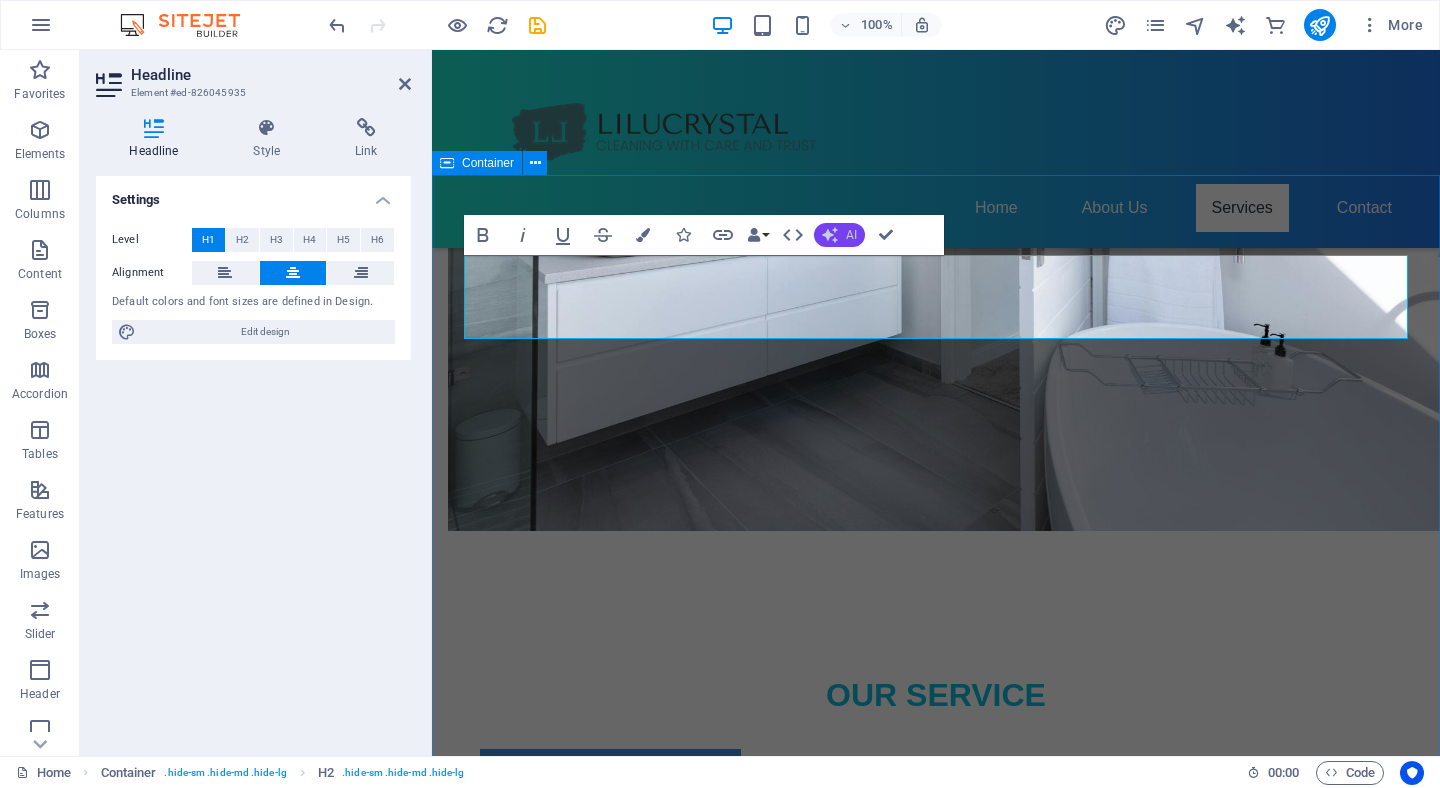 click on "AI" at bounding box center (851, 235) 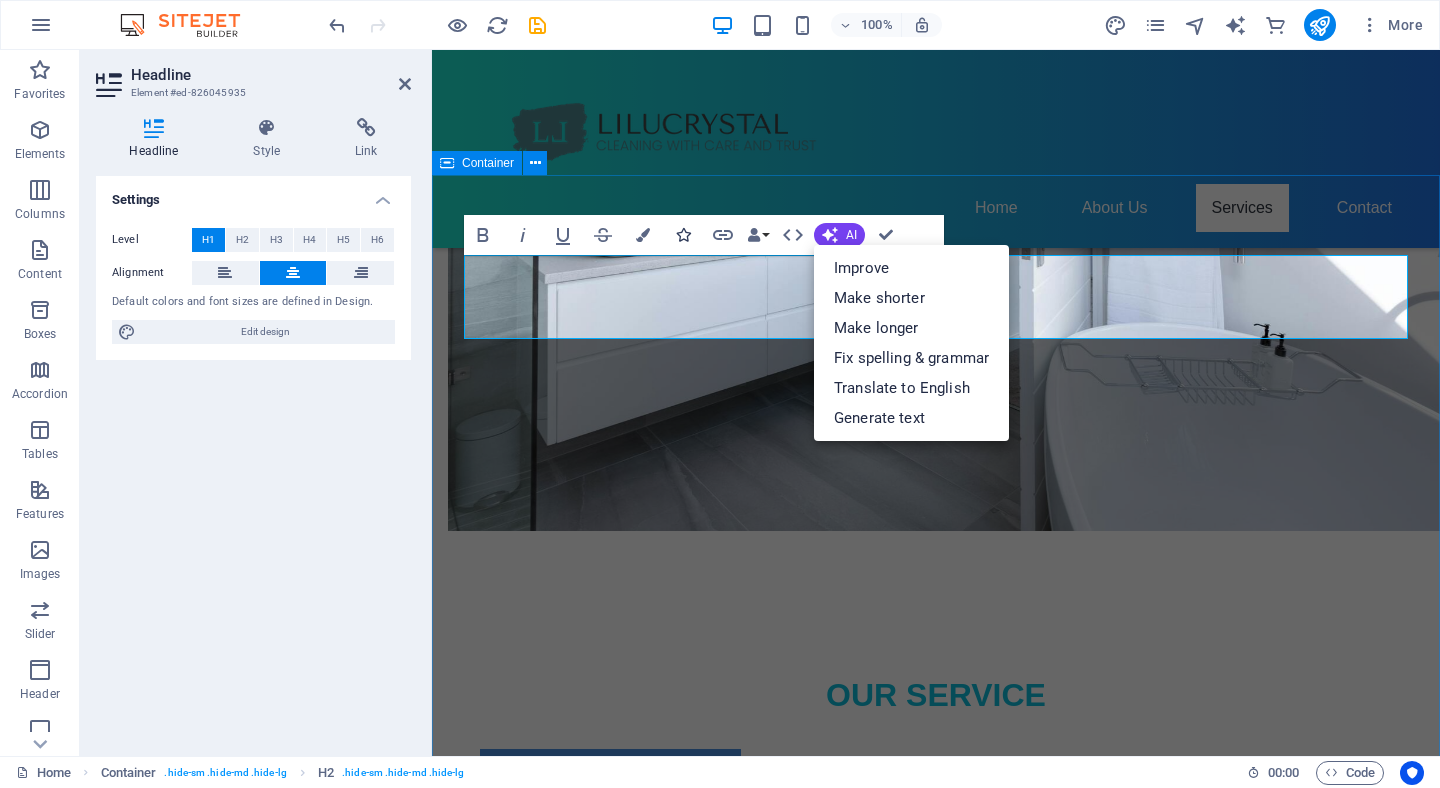 click on "Icons" at bounding box center [683, 235] 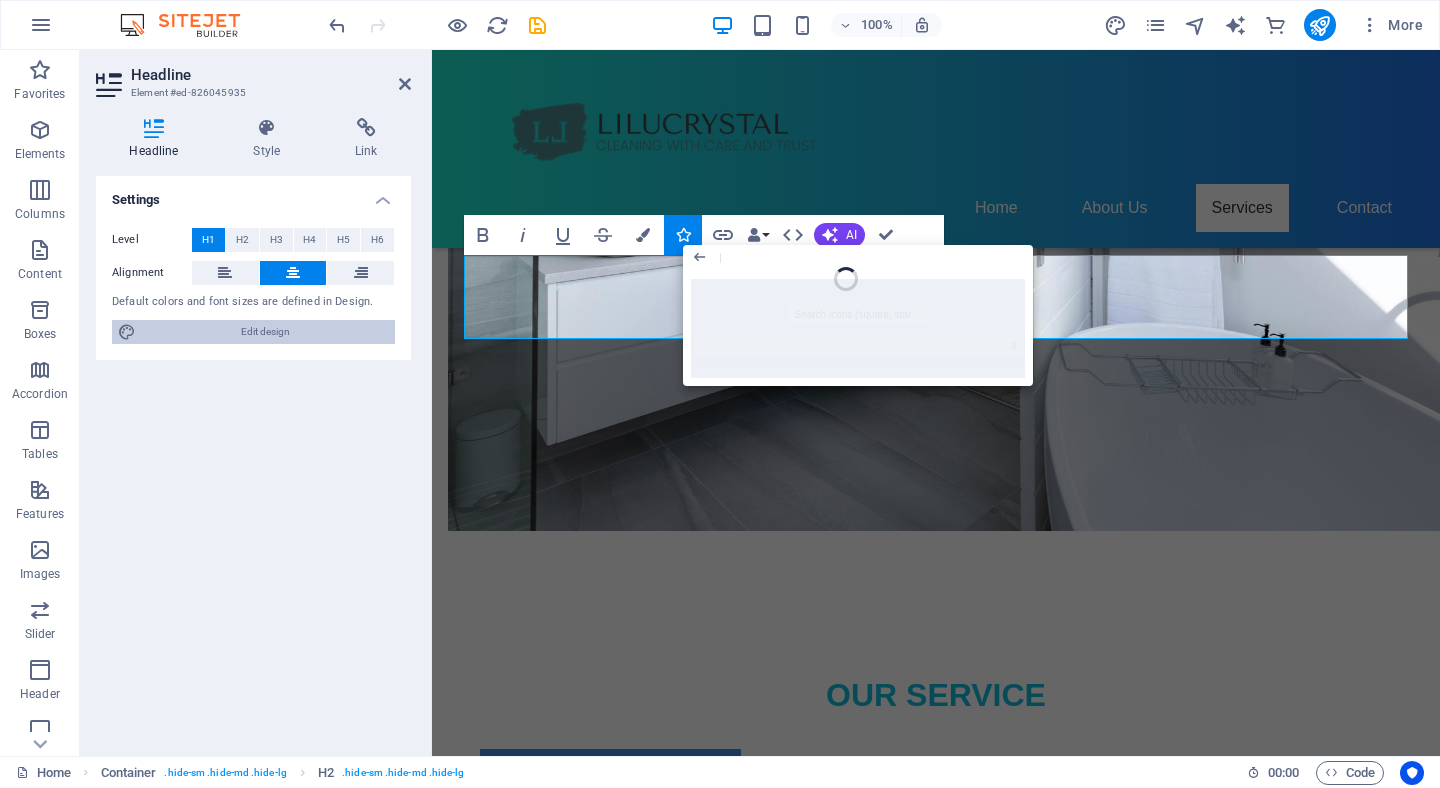 click on "Edit design" at bounding box center [265, 332] 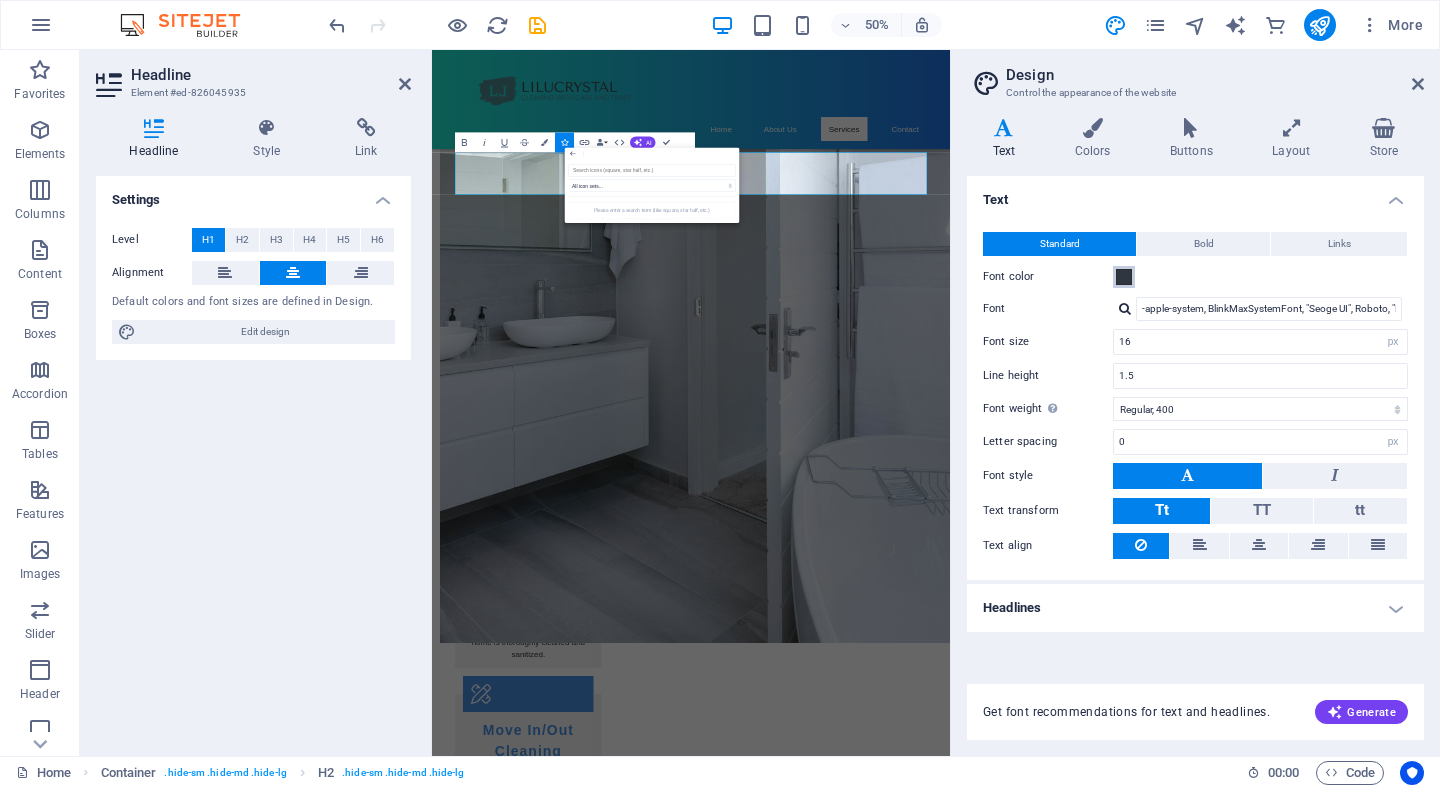 click at bounding box center (1124, 277) 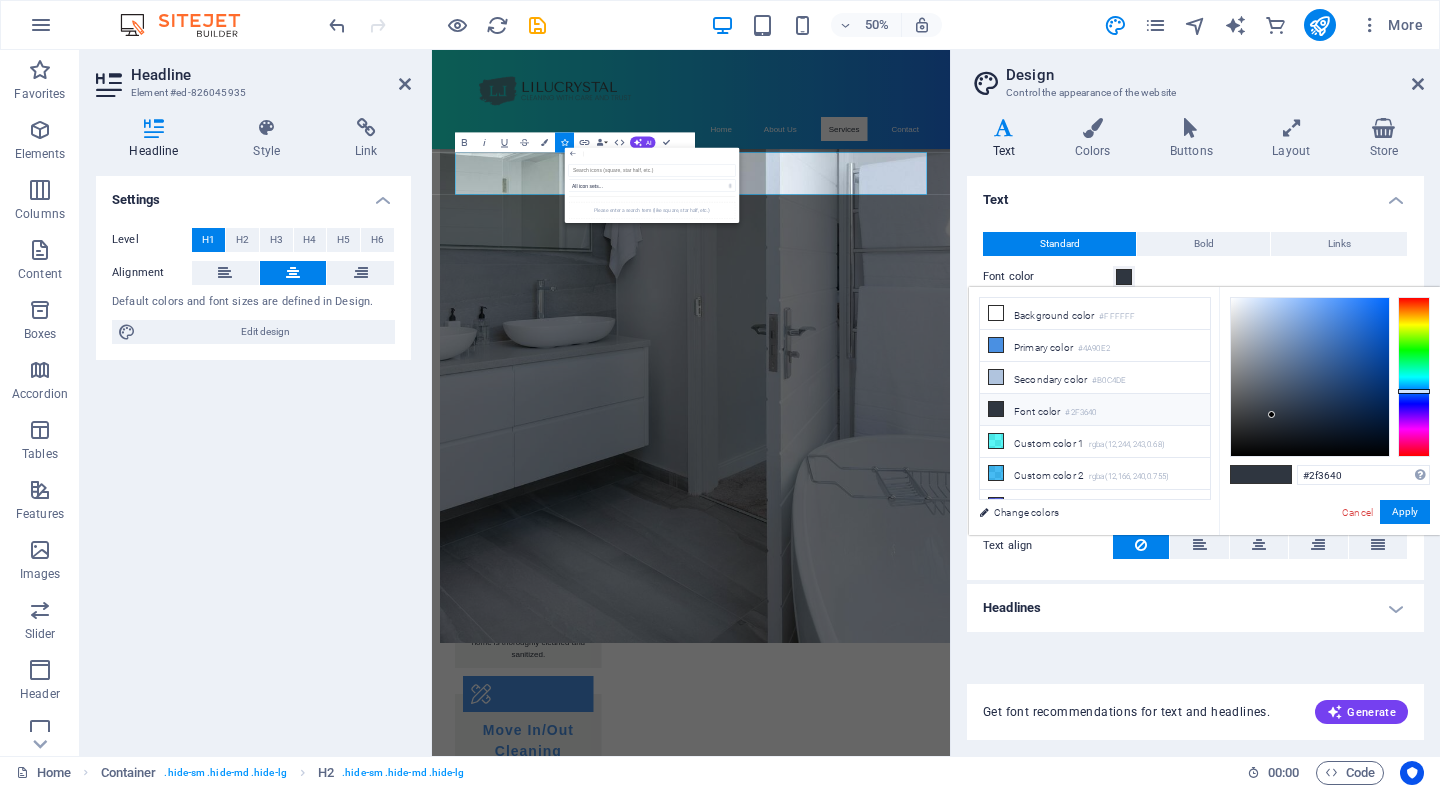click on "Font color
#2F3640" at bounding box center [1095, 410] 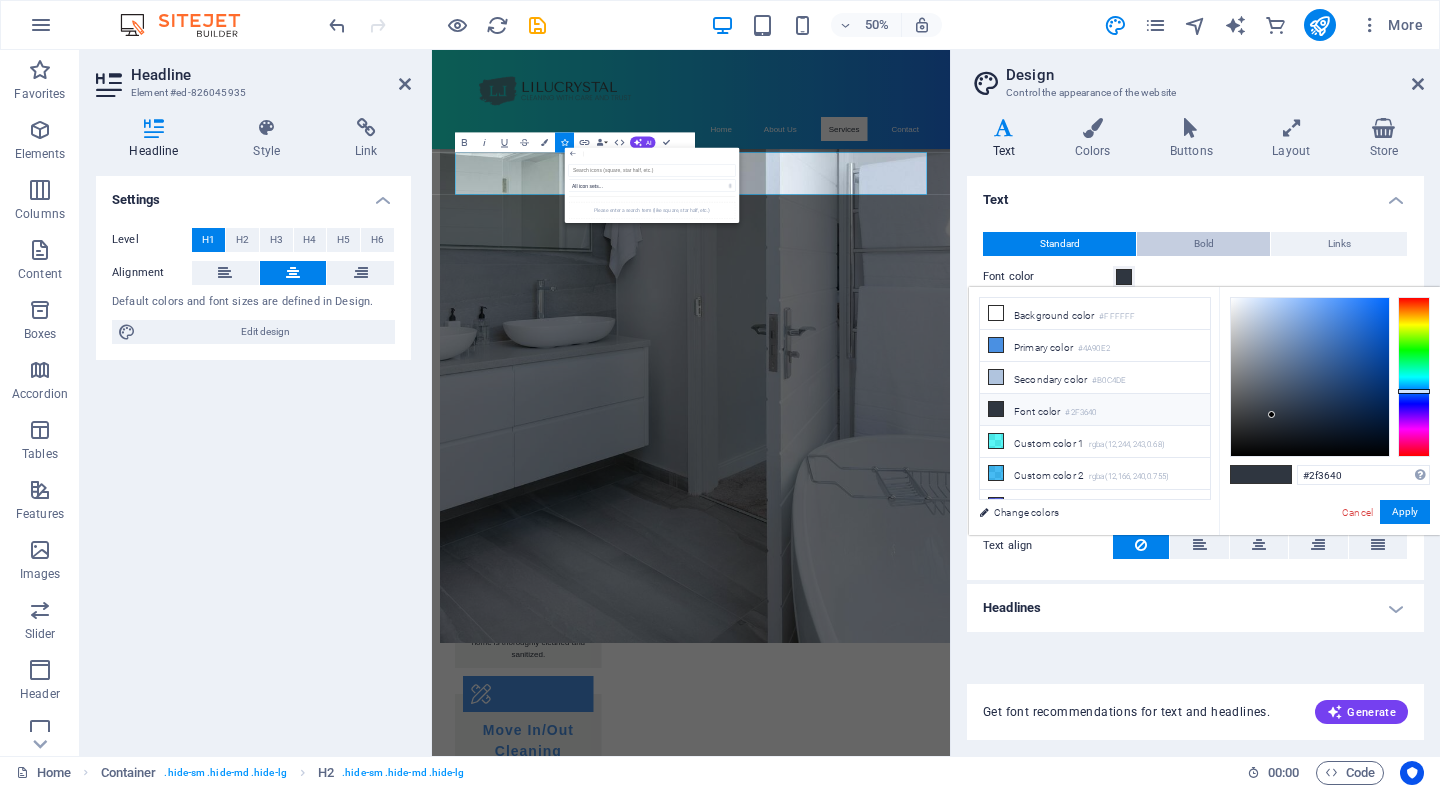 click on "Bold" at bounding box center [1203, 244] 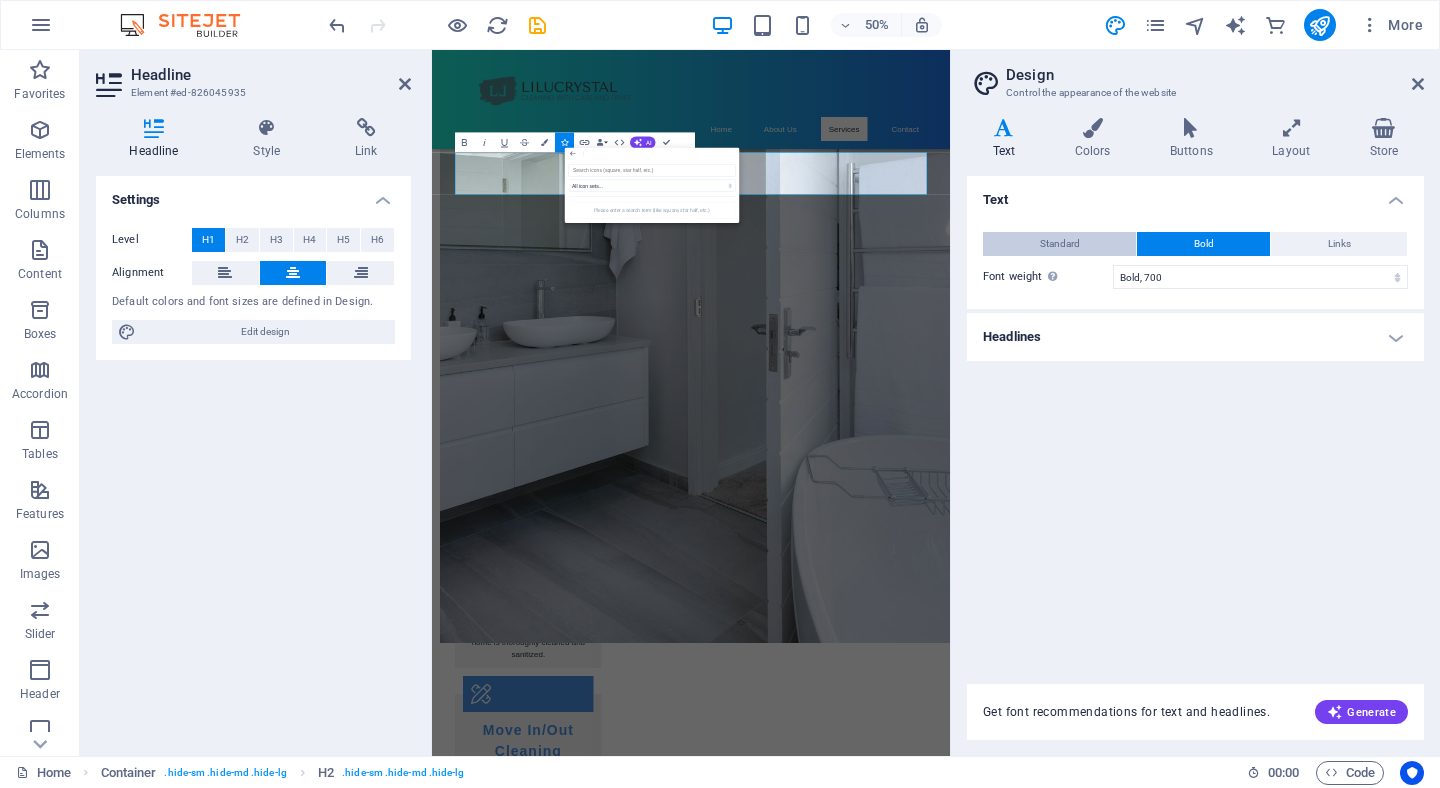 click on "Standard" at bounding box center [1059, 244] 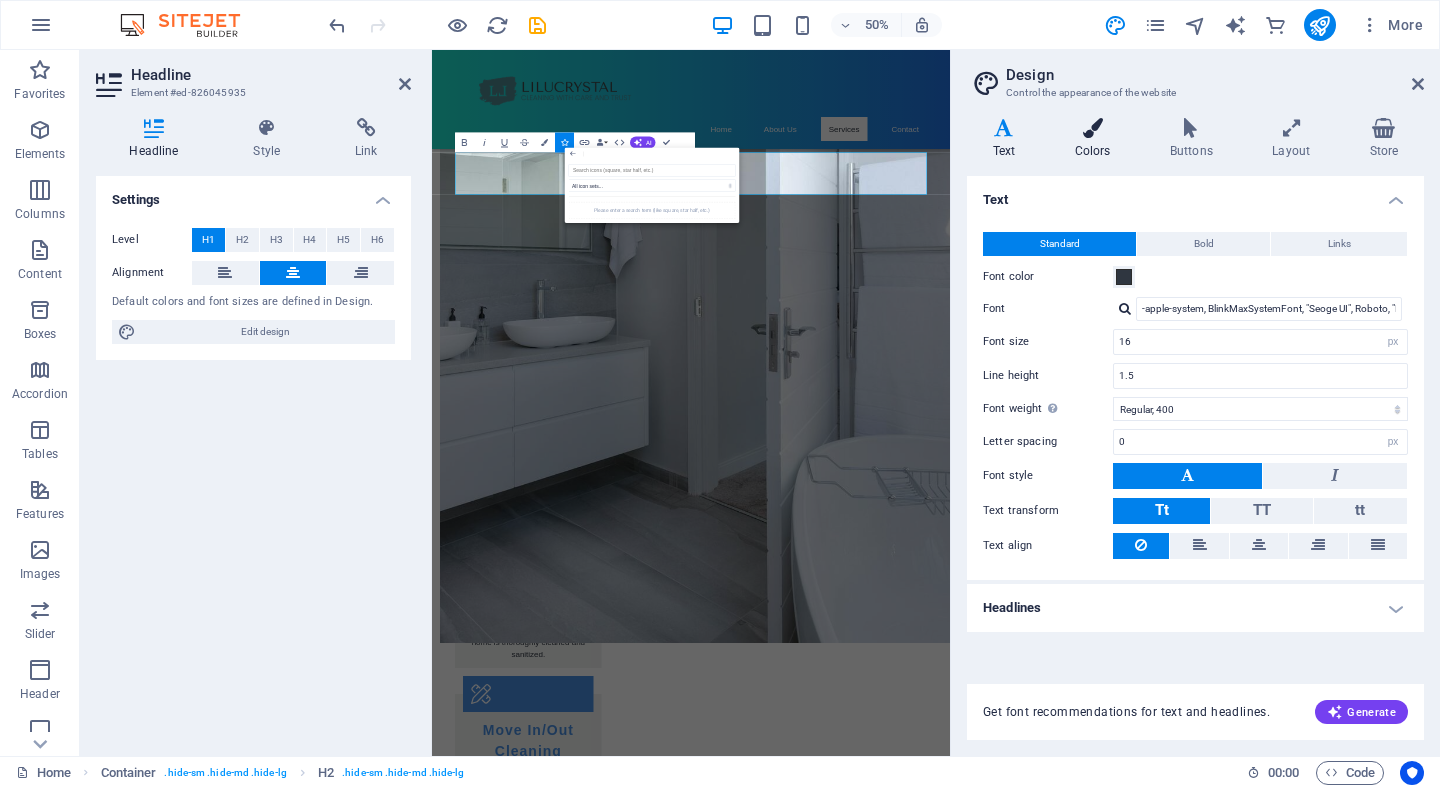 click on "Colors" at bounding box center (1096, 139) 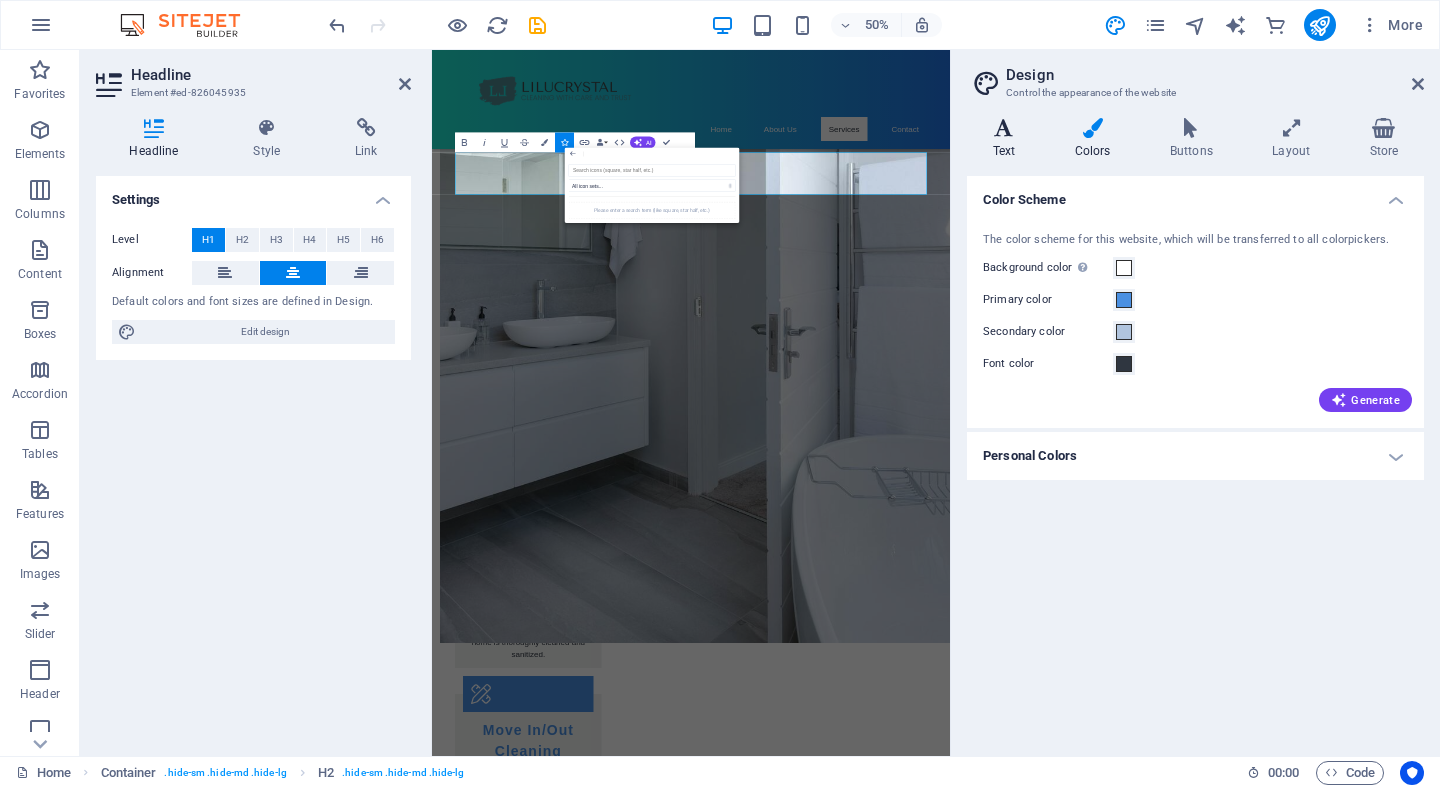 click on "Text" at bounding box center [1008, 139] 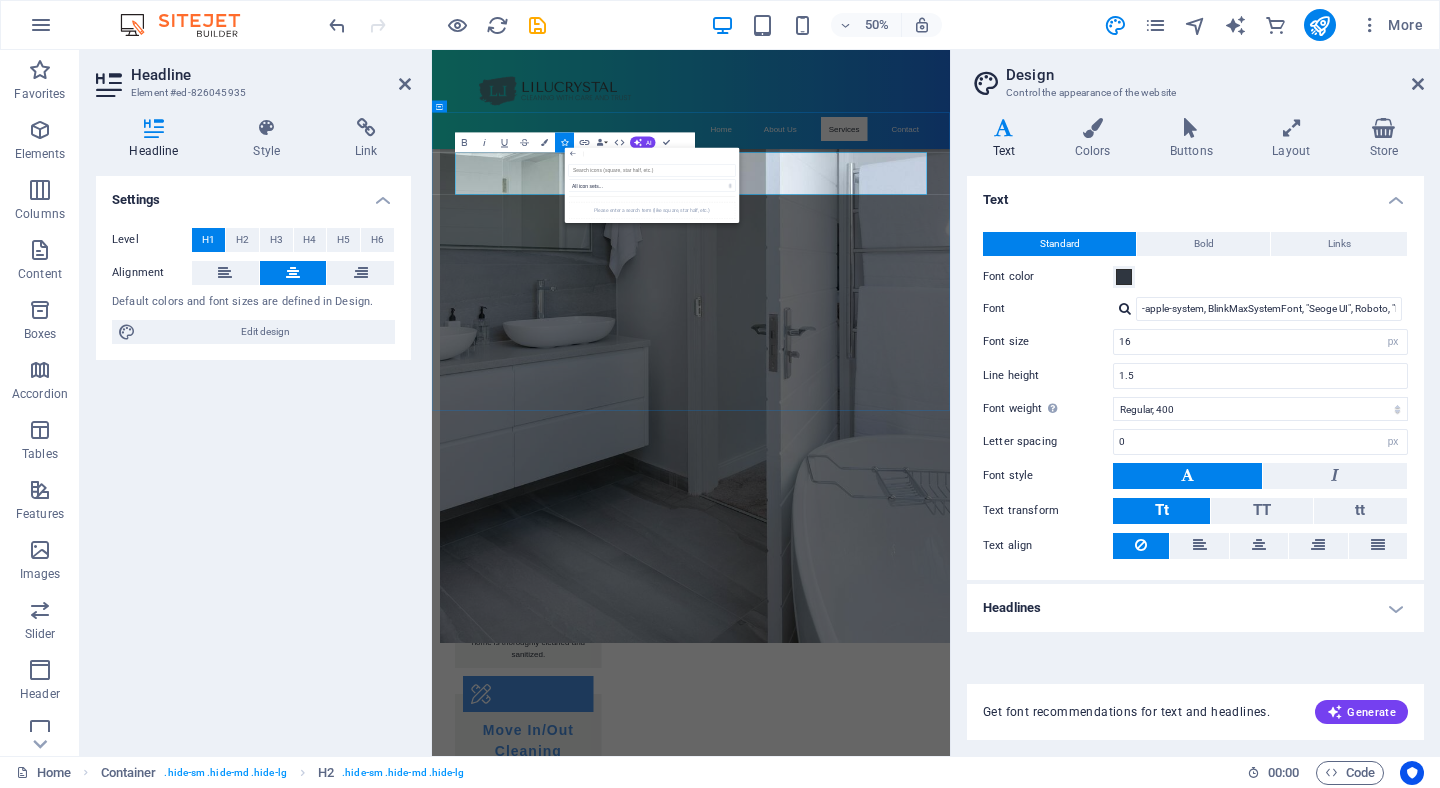 click on "​​​Contact Us​​" at bounding box center [950, 1787] 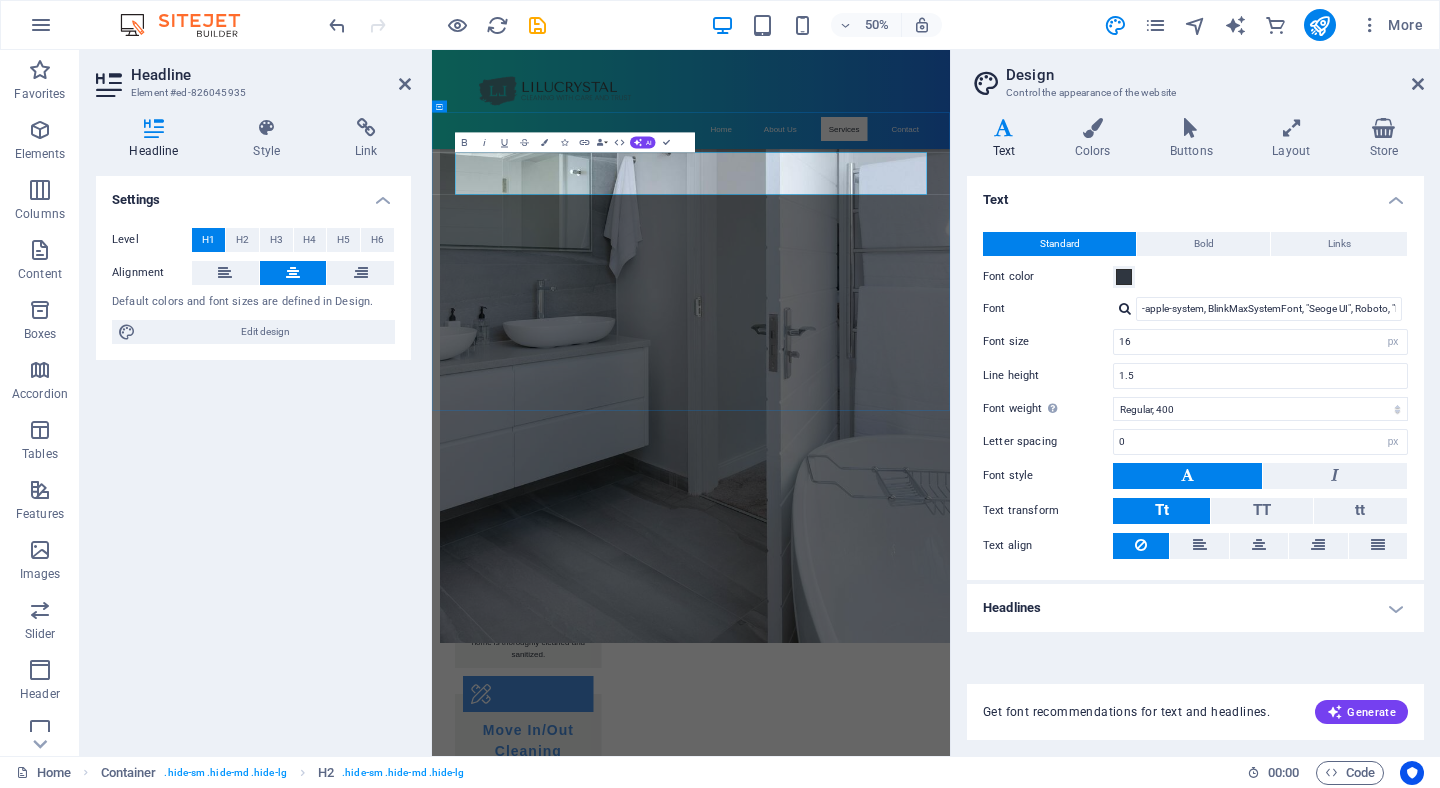 type 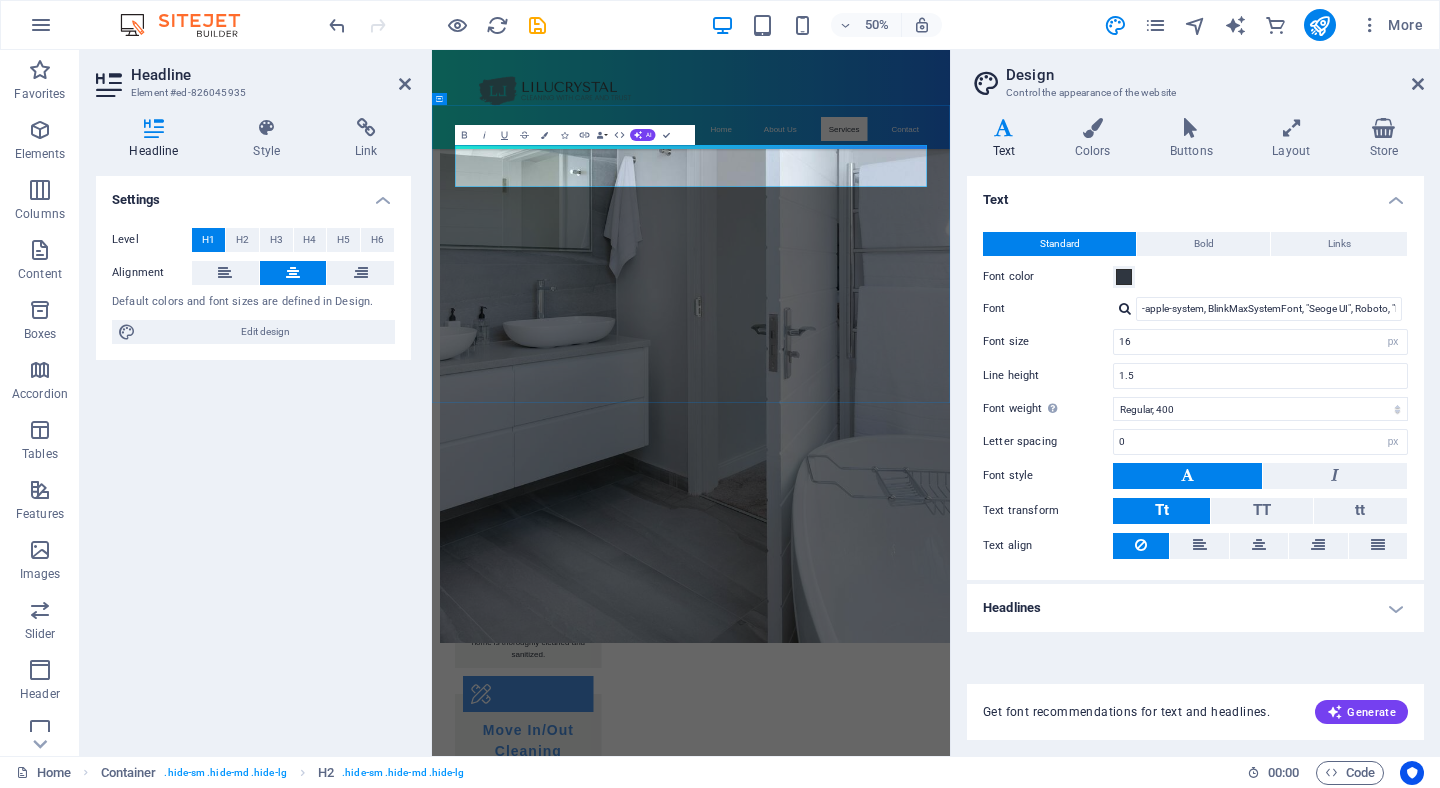 scroll, scrollTop: 1564, scrollLeft: 0, axis: vertical 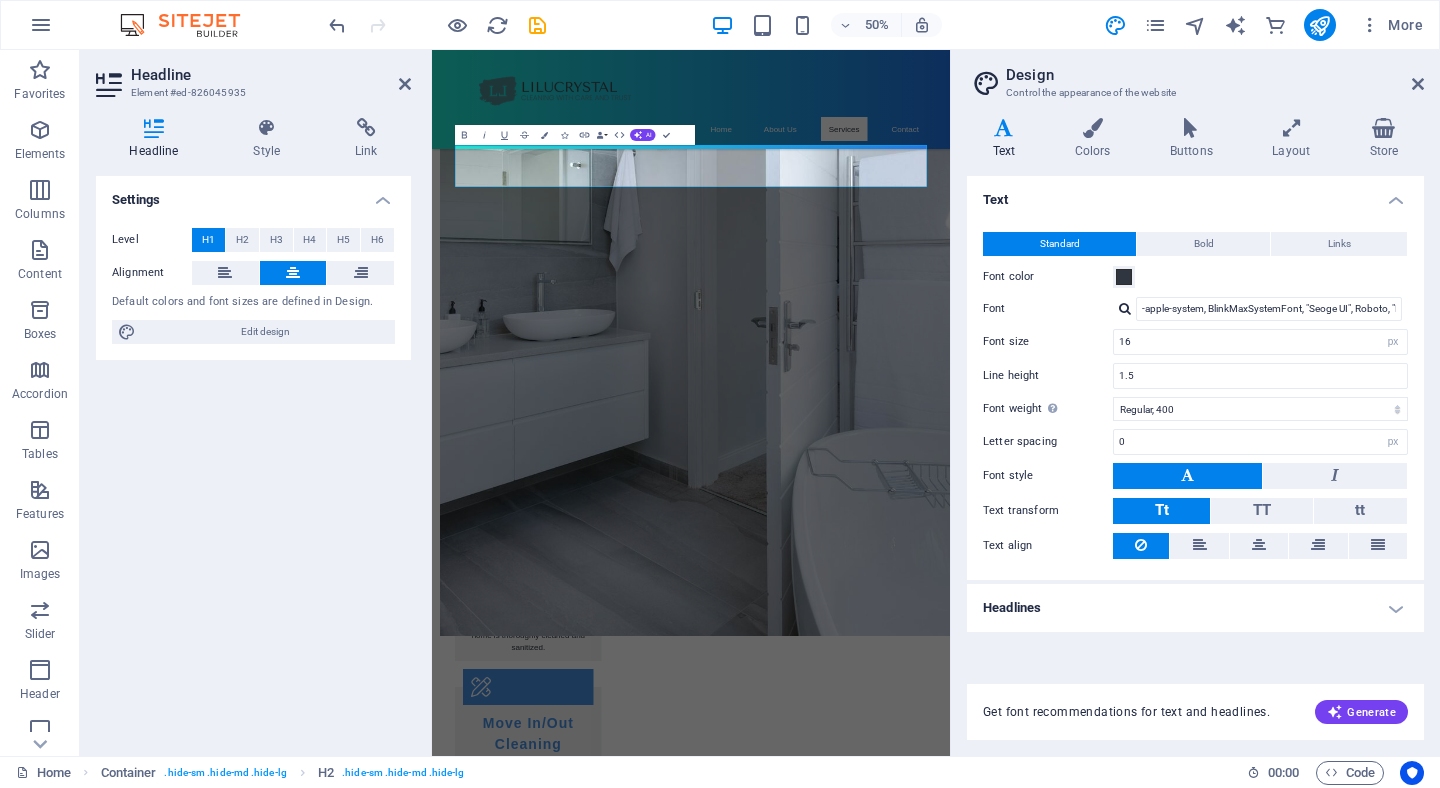 click on "Headlines" at bounding box center [1195, 608] 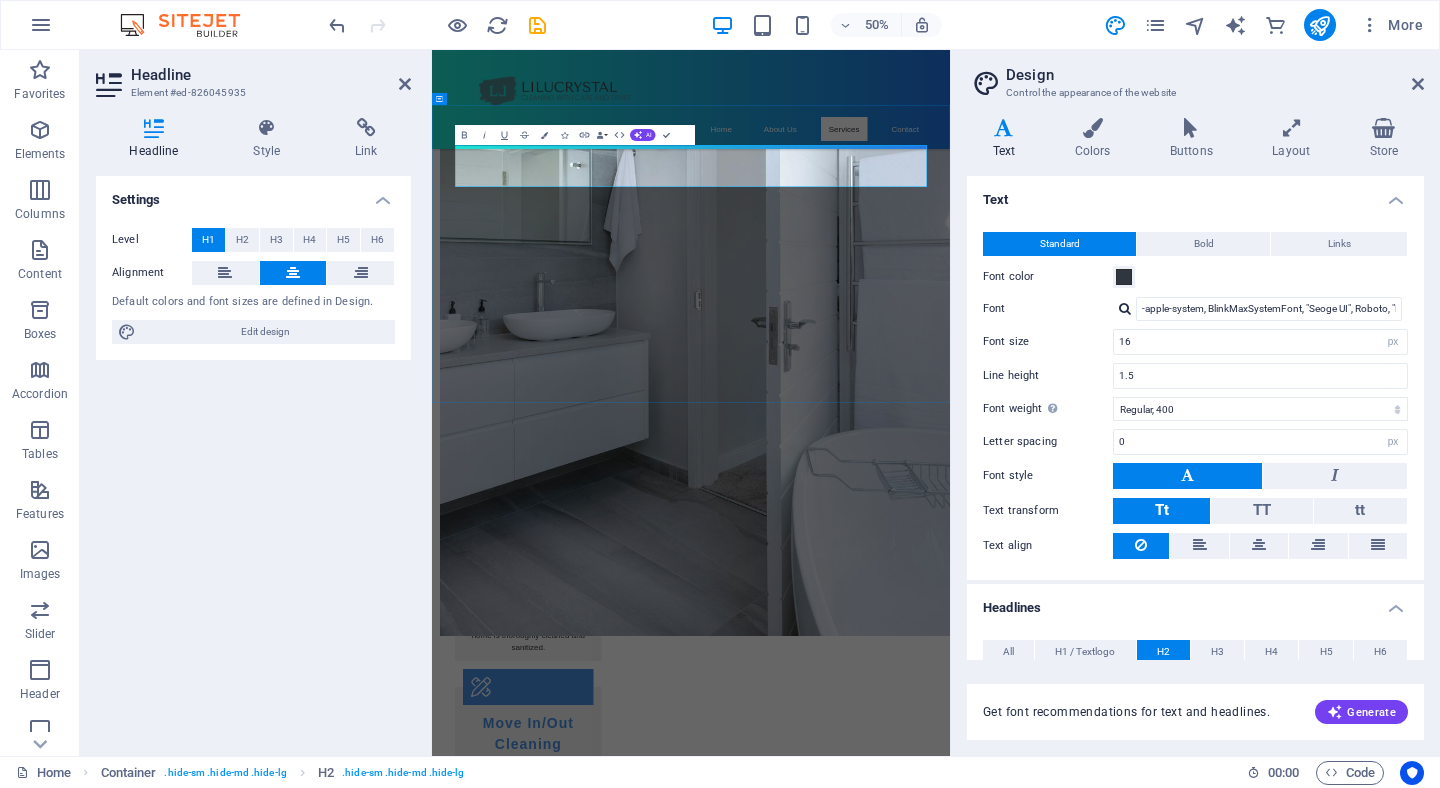 click on "c" at bounding box center [950, 1772] 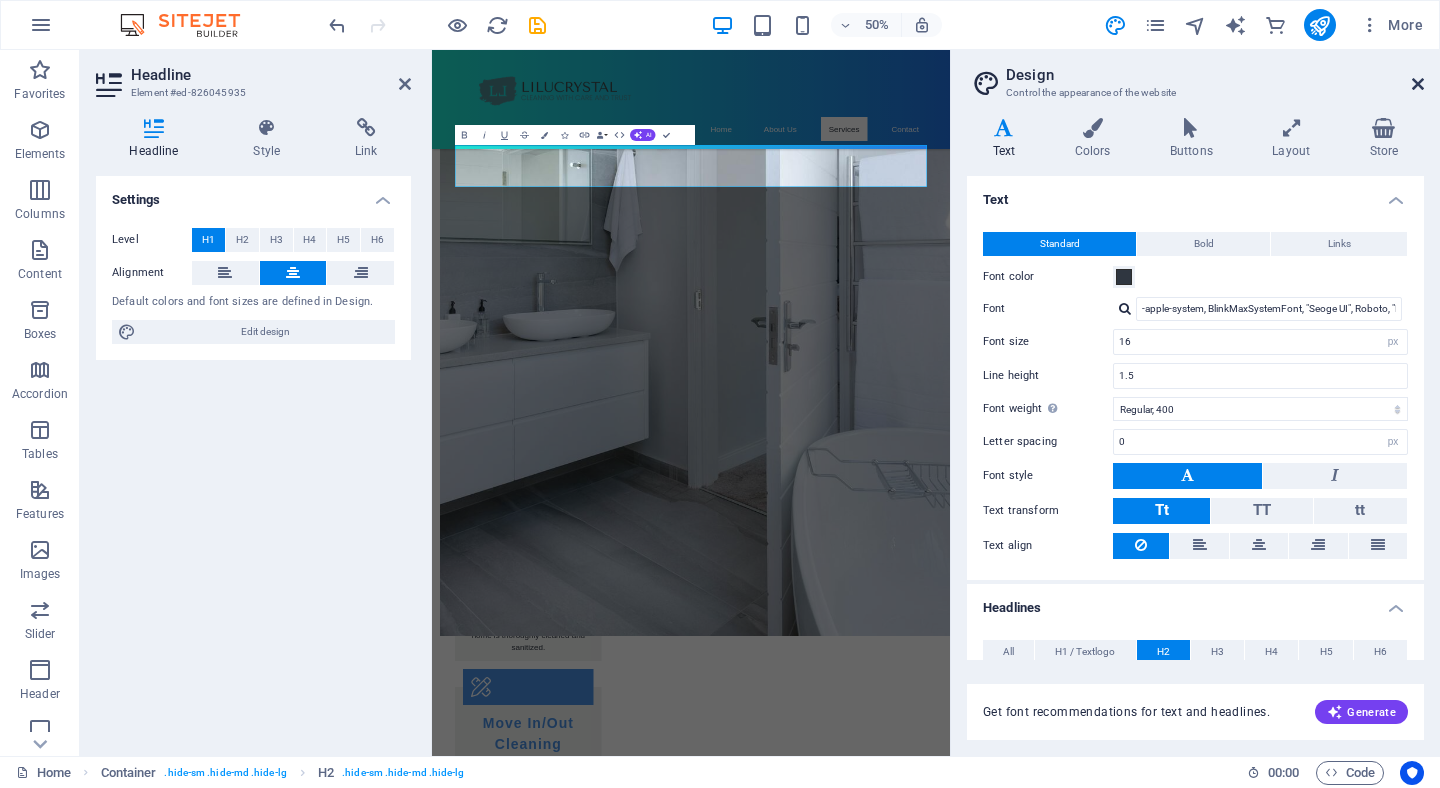 drag, startPoint x: 1418, startPoint y: 79, endPoint x: 986, endPoint y: 30, distance: 434.77005 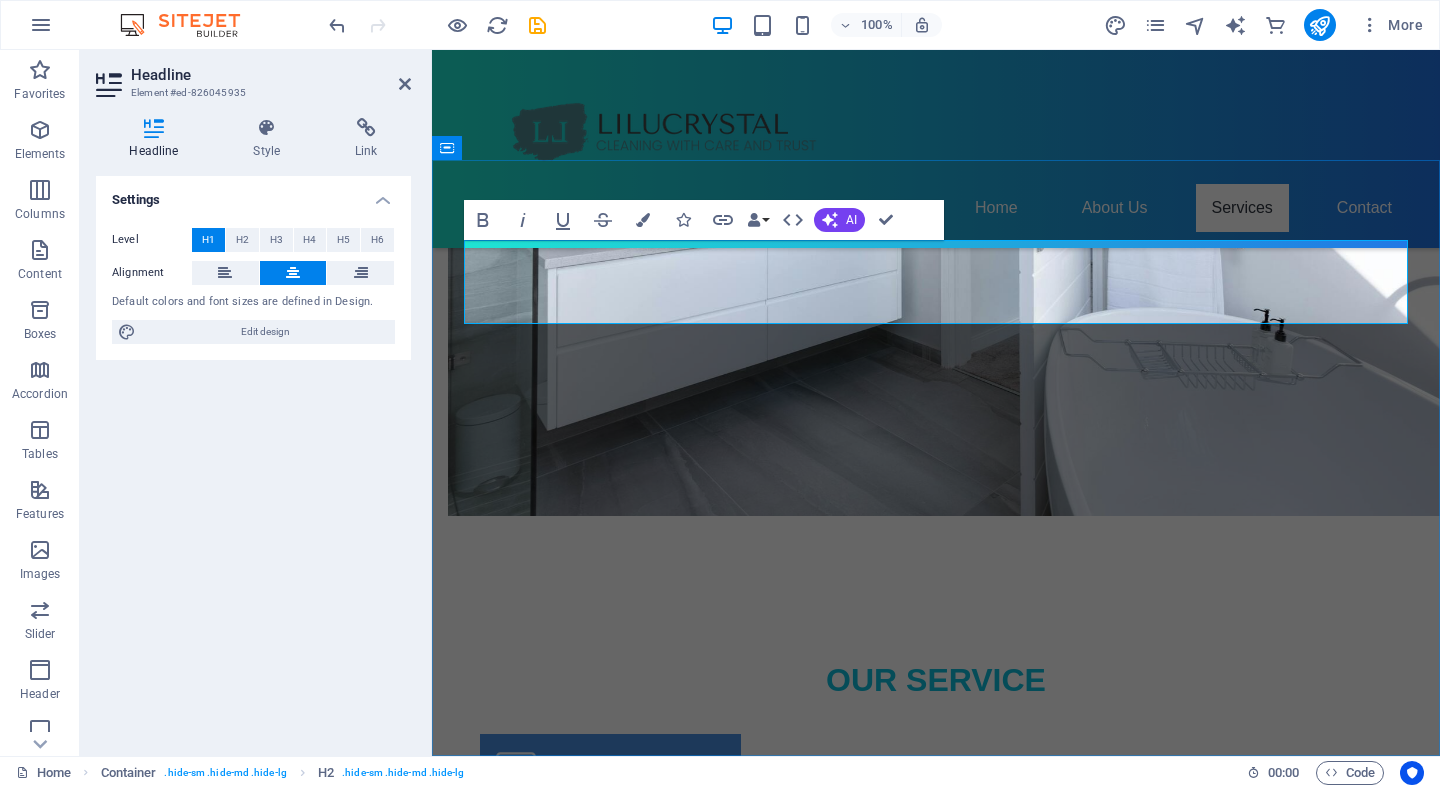 click on "c" at bounding box center (936, 1772) 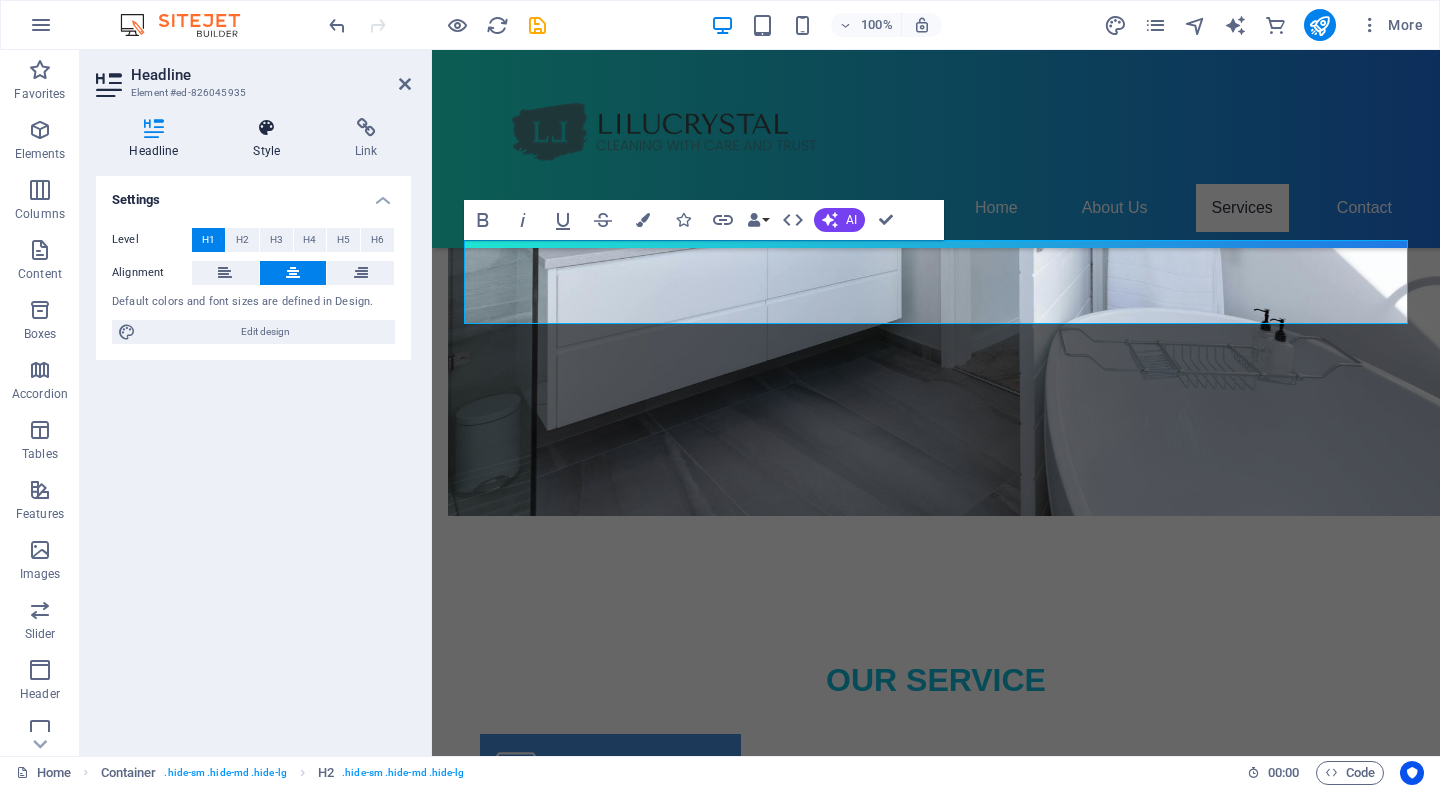 click on "Style" at bounding box center (271, 139) 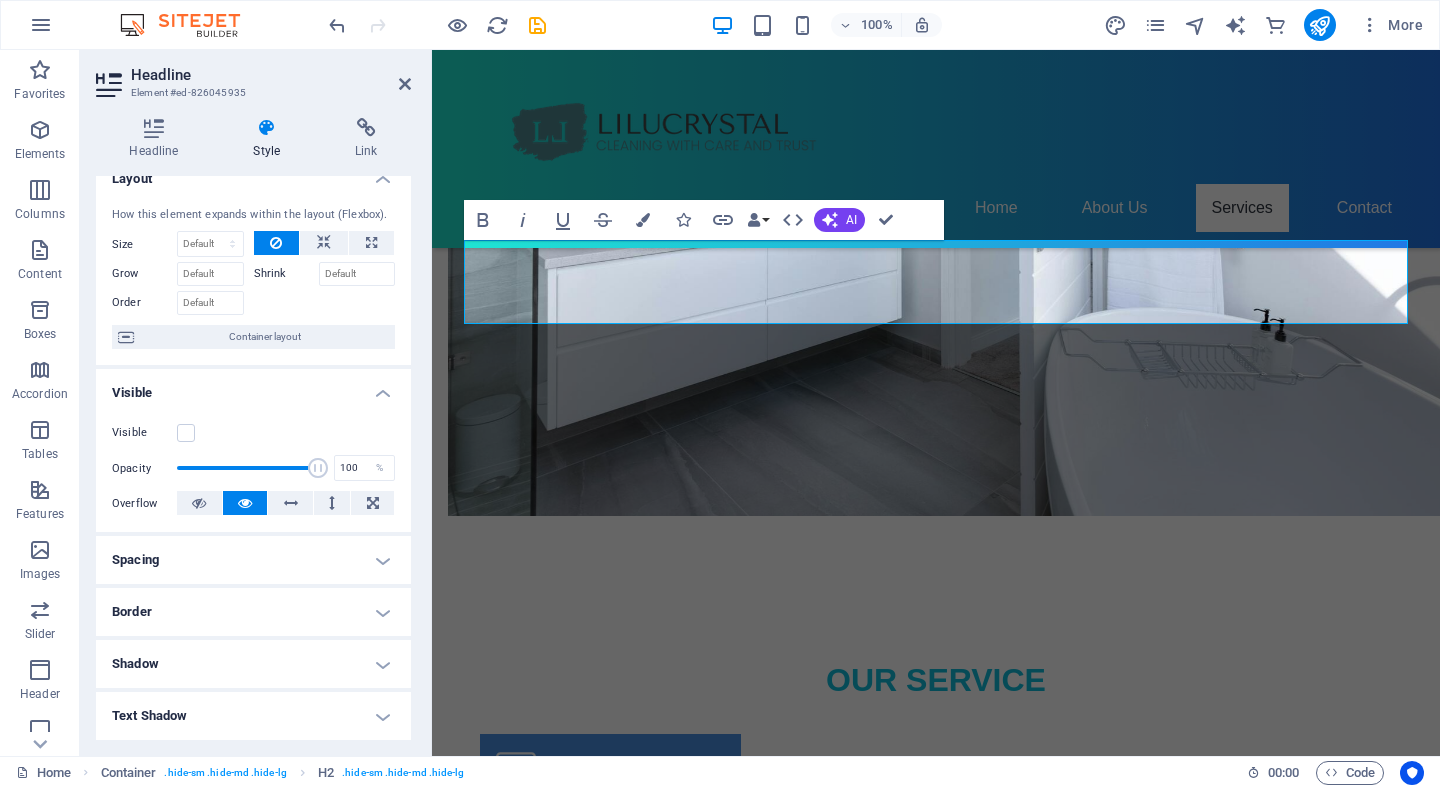 scroll, scrollTop: 23, scrollLeft: 0, axis: vertical 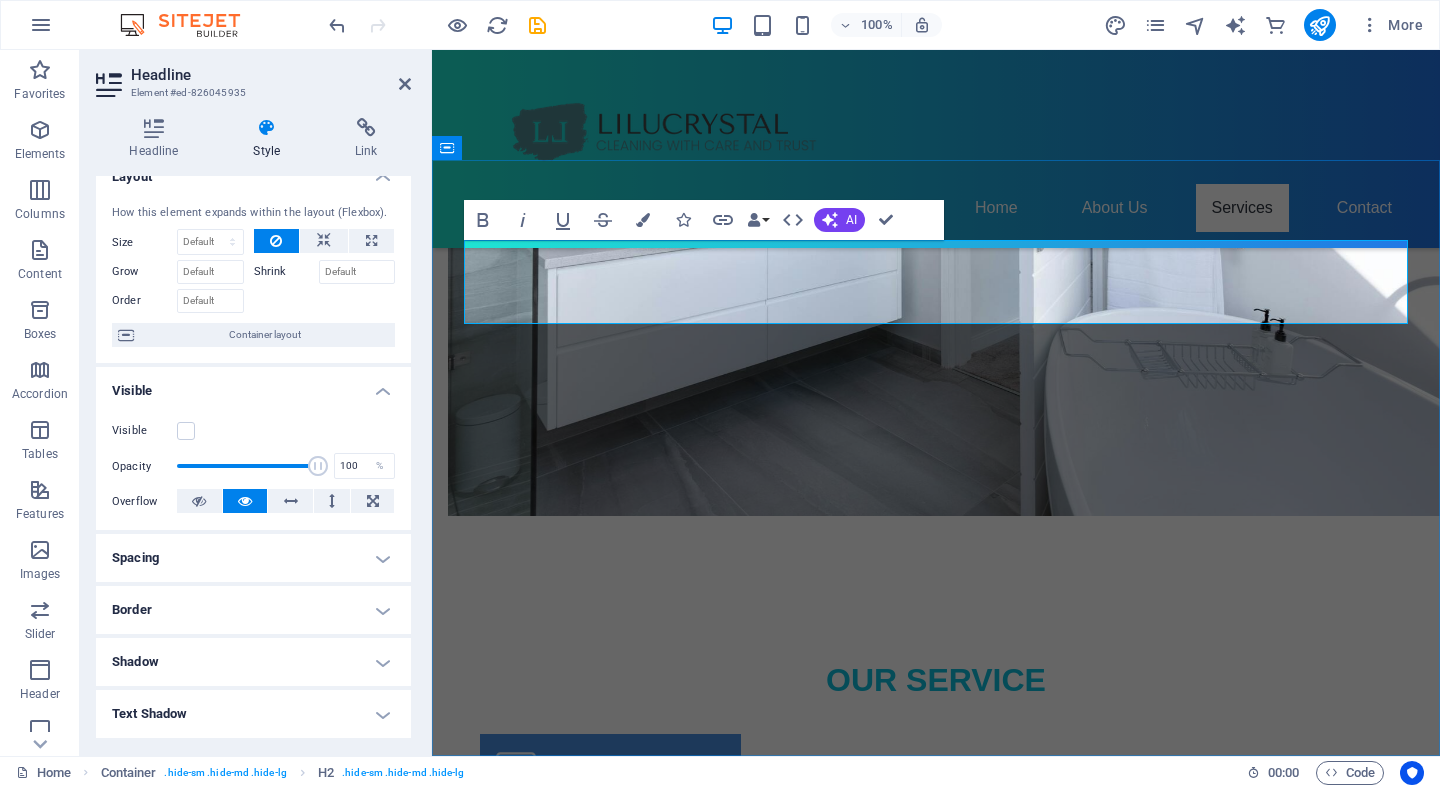 click on "​" at bounding box center (936, 1772) 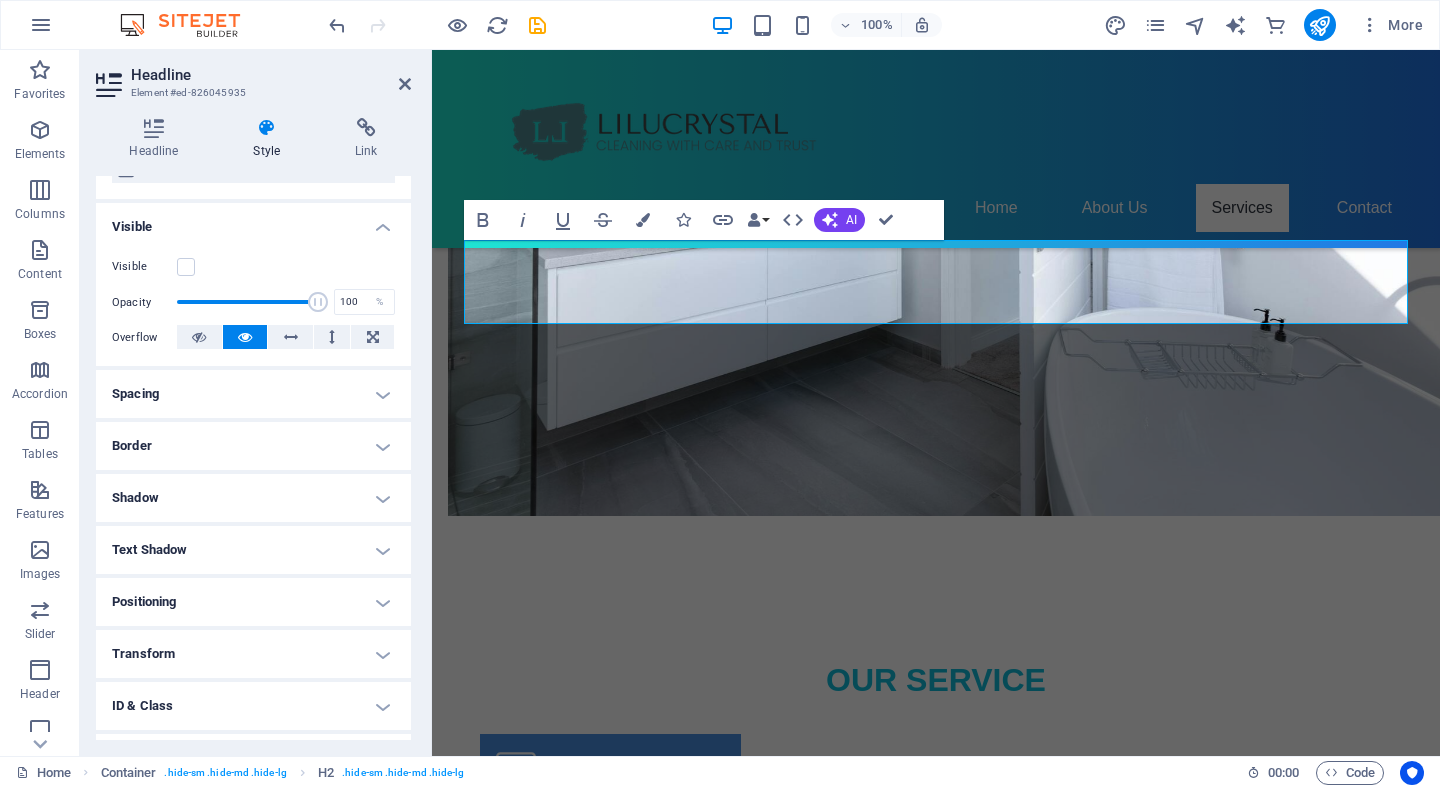 scroll, scrollTop: 212, scrollLeft: 0, axis: vertical 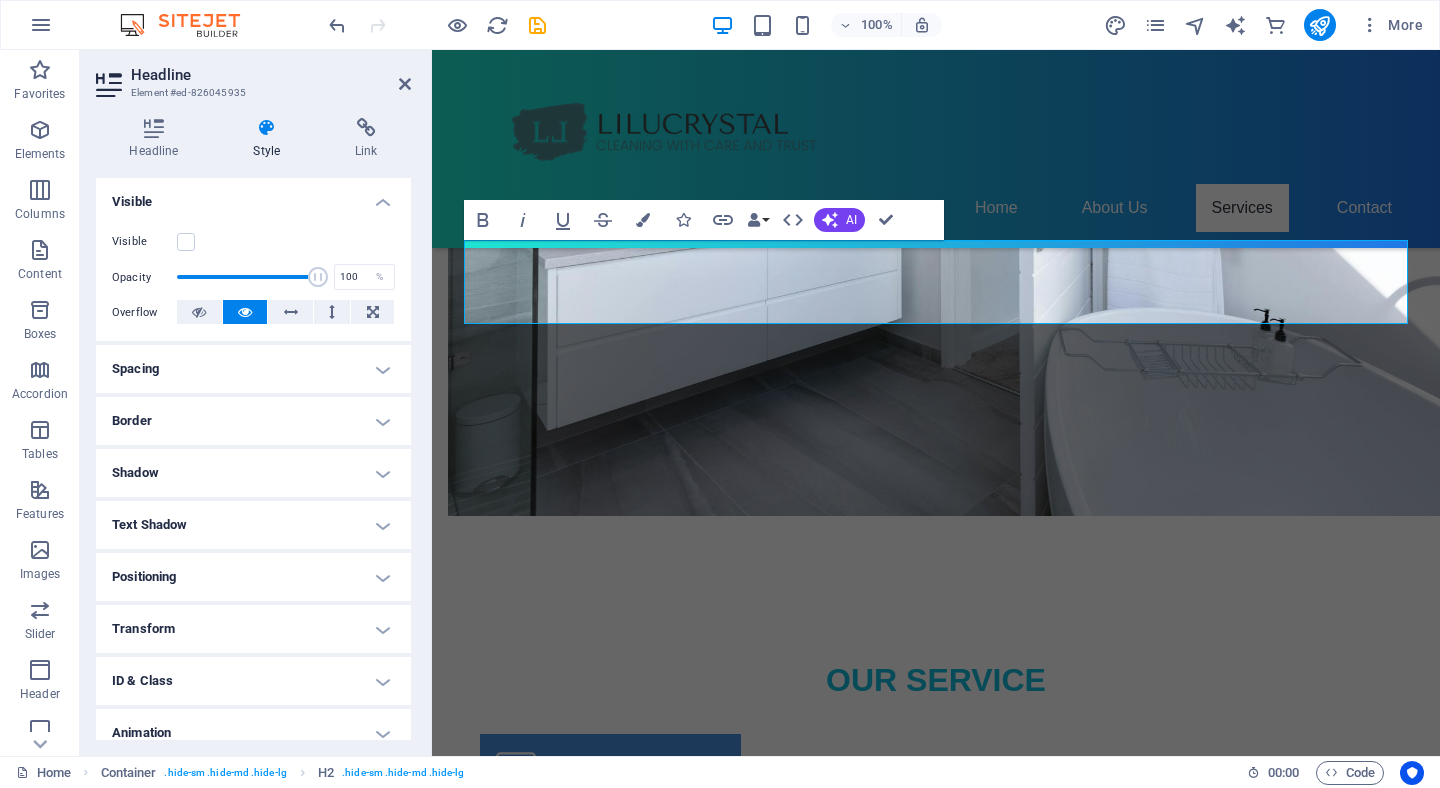click on "Text Shadow" at bounding box center (253, 525) 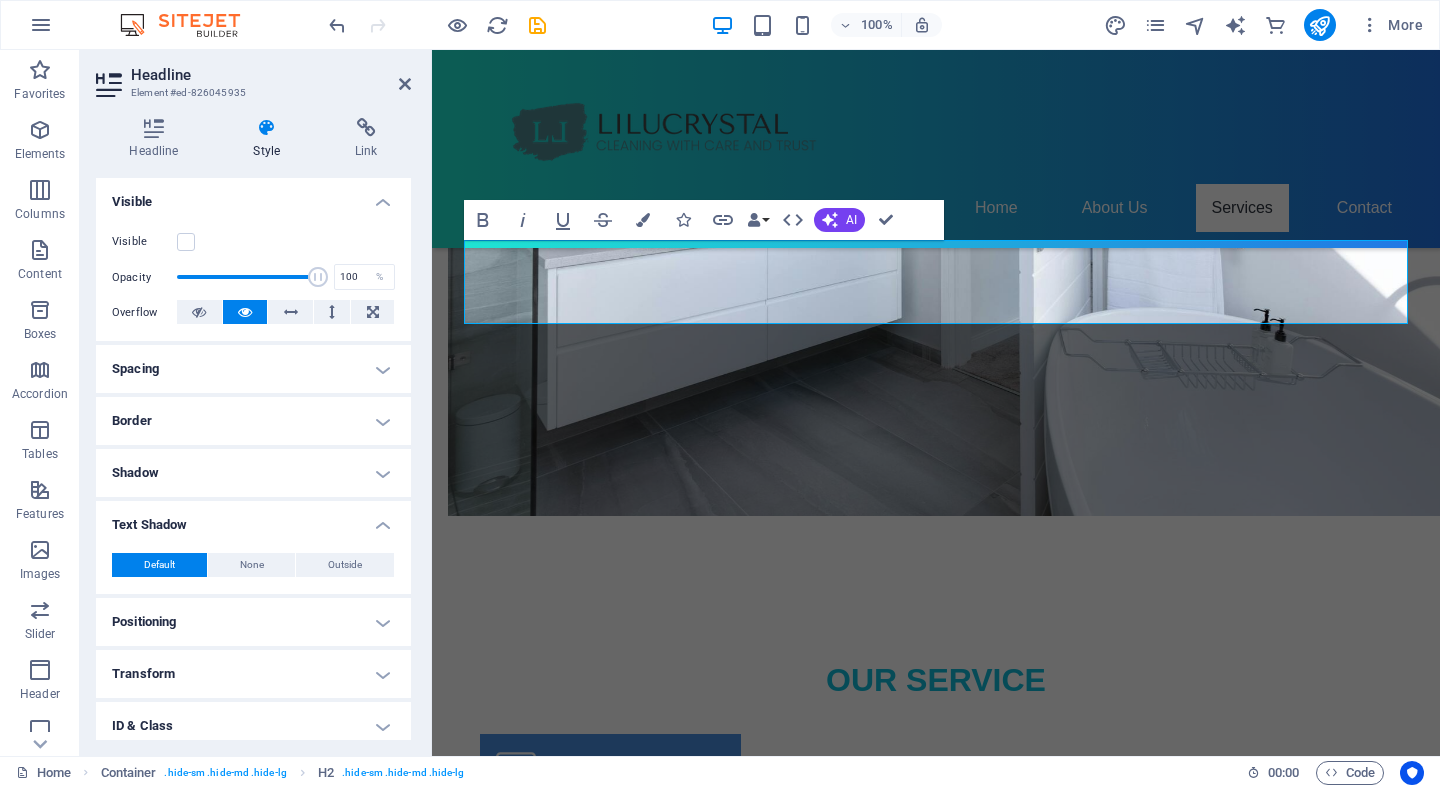 click on "Text Shadow" at bounding box center [253, 519] 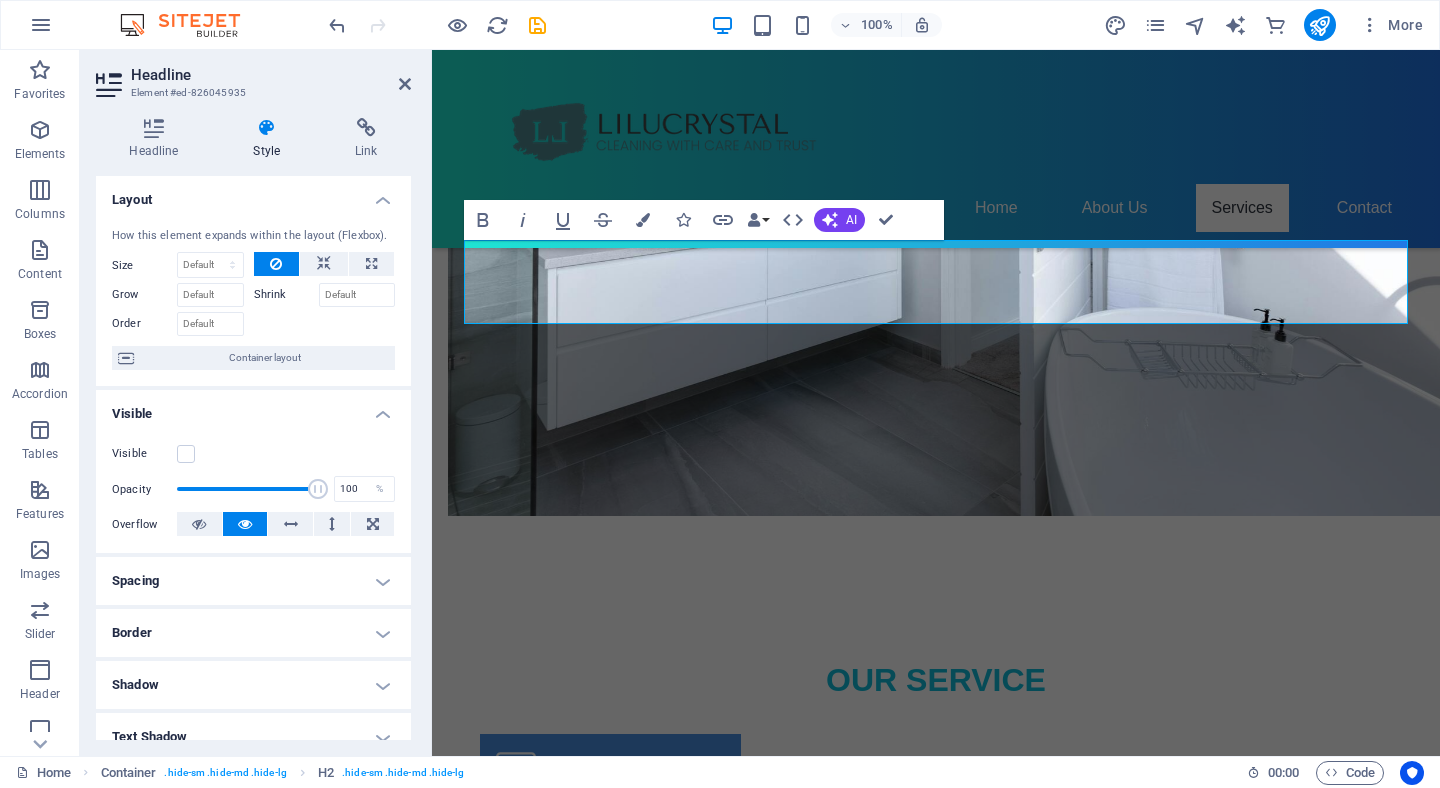 scroll, scrollTop: 0, scrollLeft: 0, axis: both 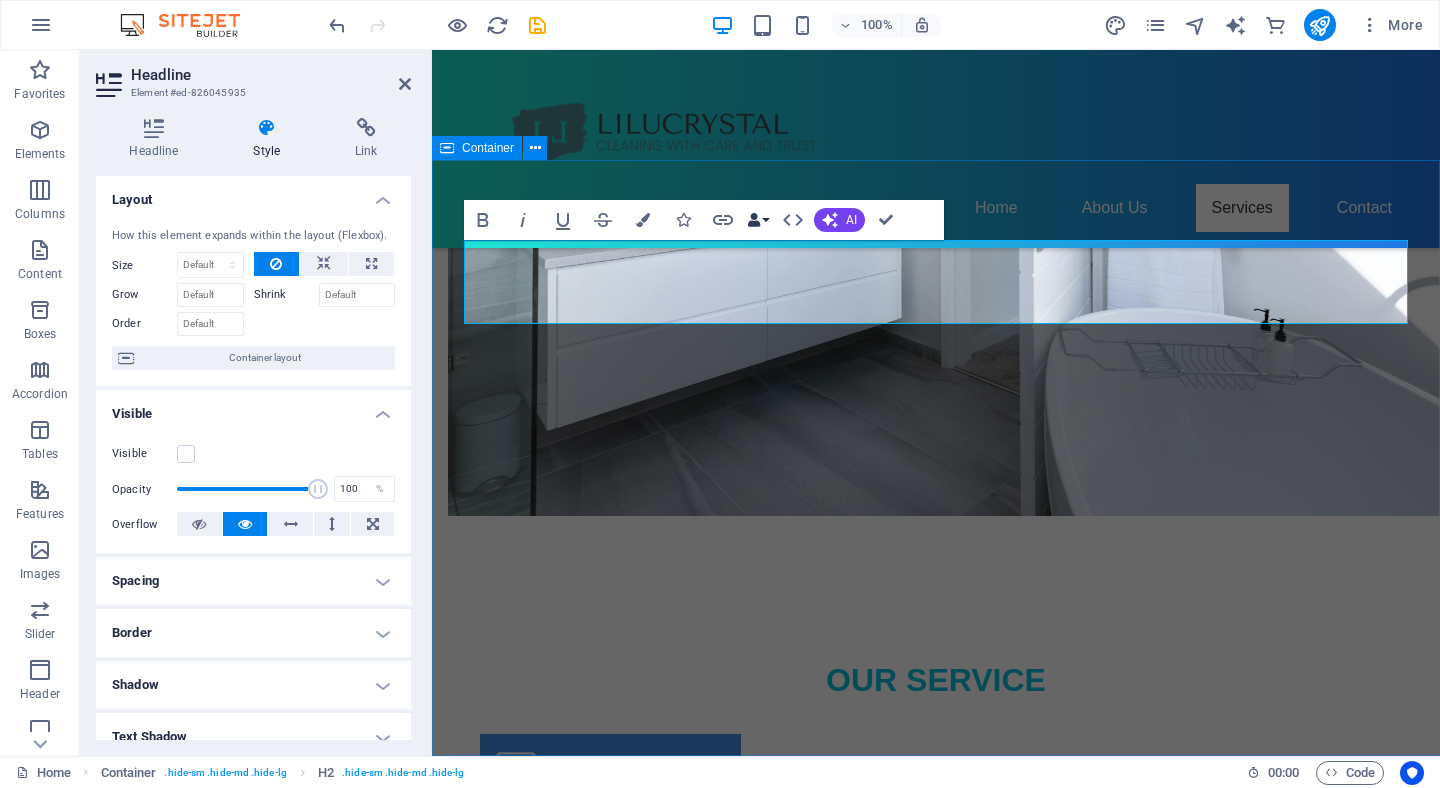 click on "Data Bindings" at bounding box center [758, 220] 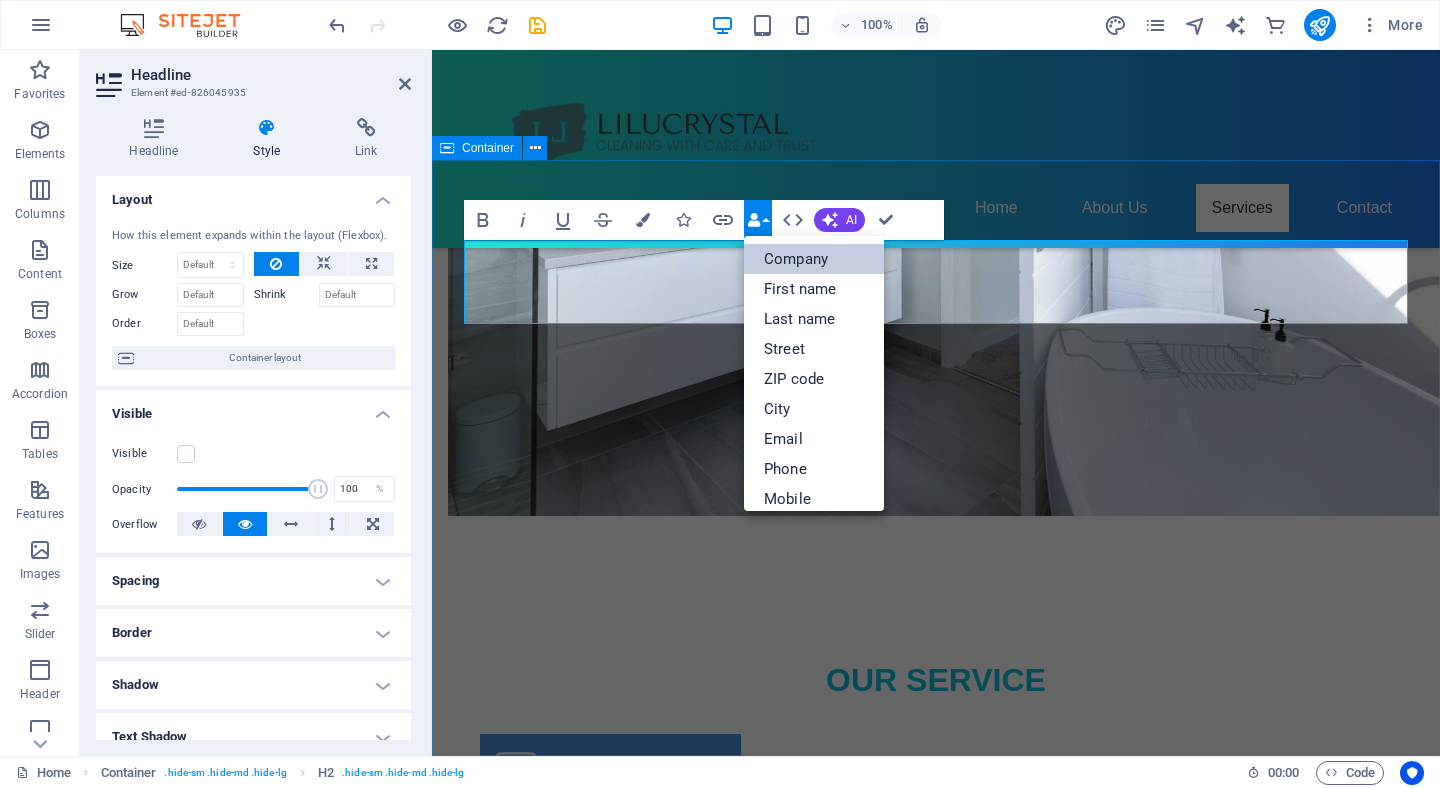 click on "Company" at bounding box center (814, 259) 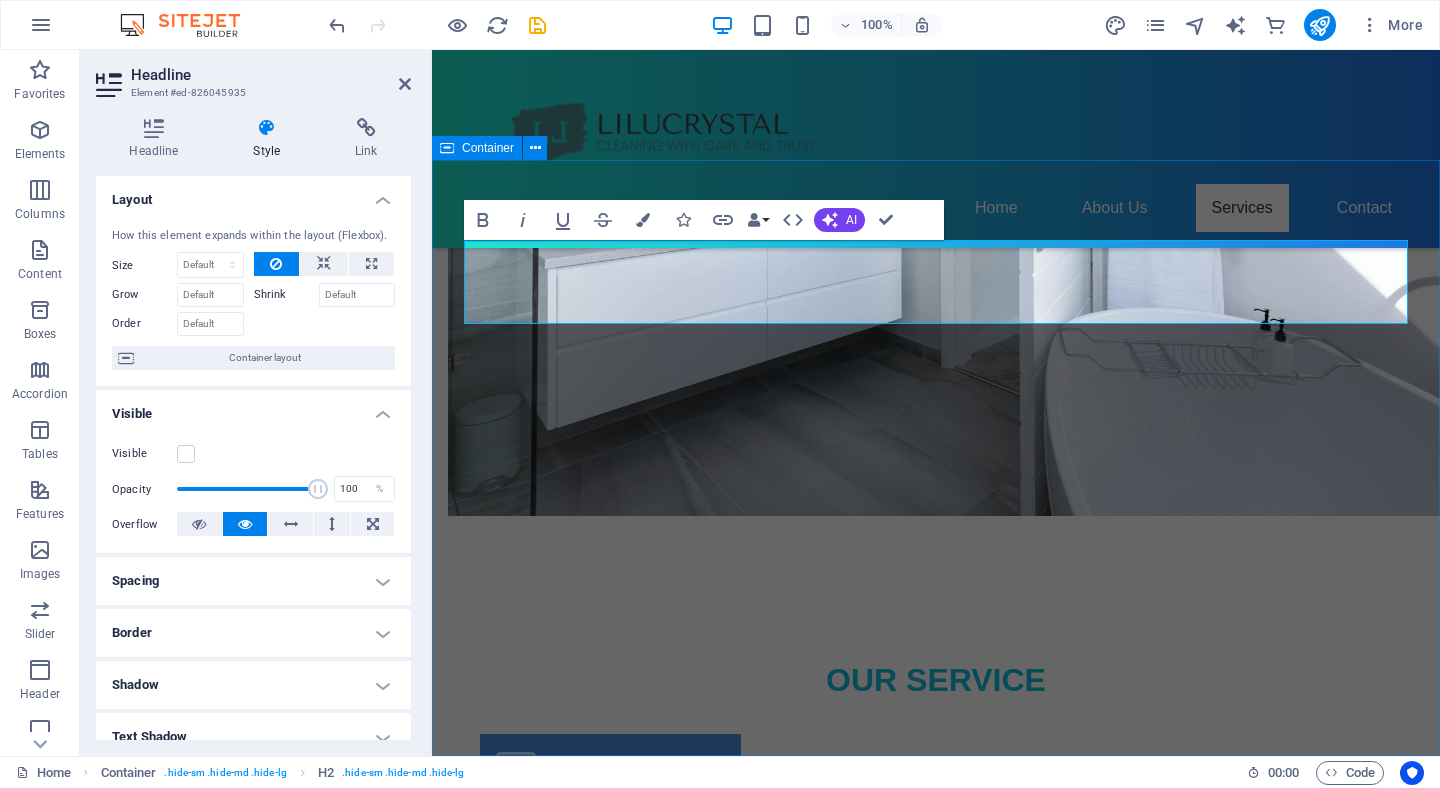 click on "​​​​​ ​   I have read and understand the privacy policy. Unreadable? Load new Submit" at bounding box center [936, 1942] 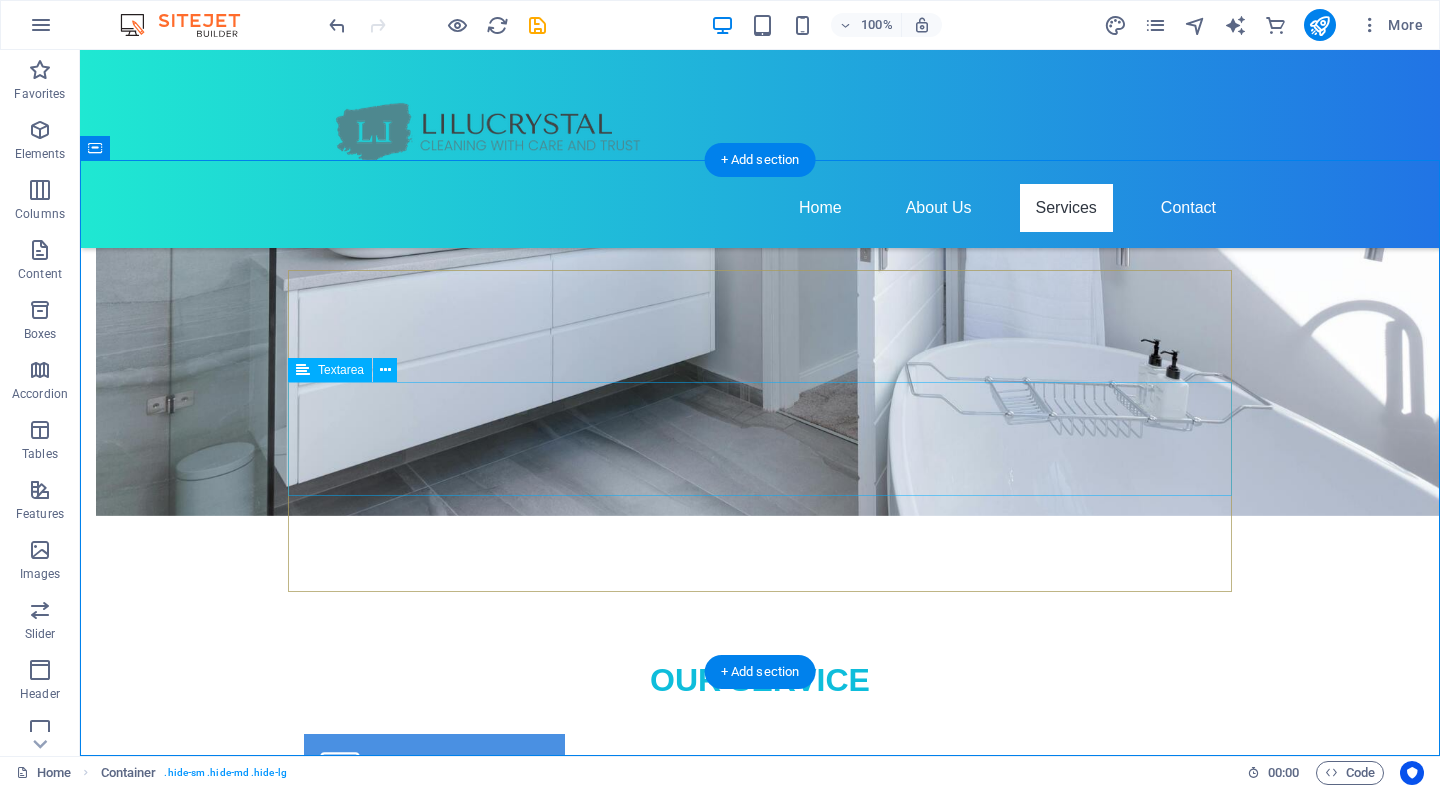 click at bounding box center (760, 1924) 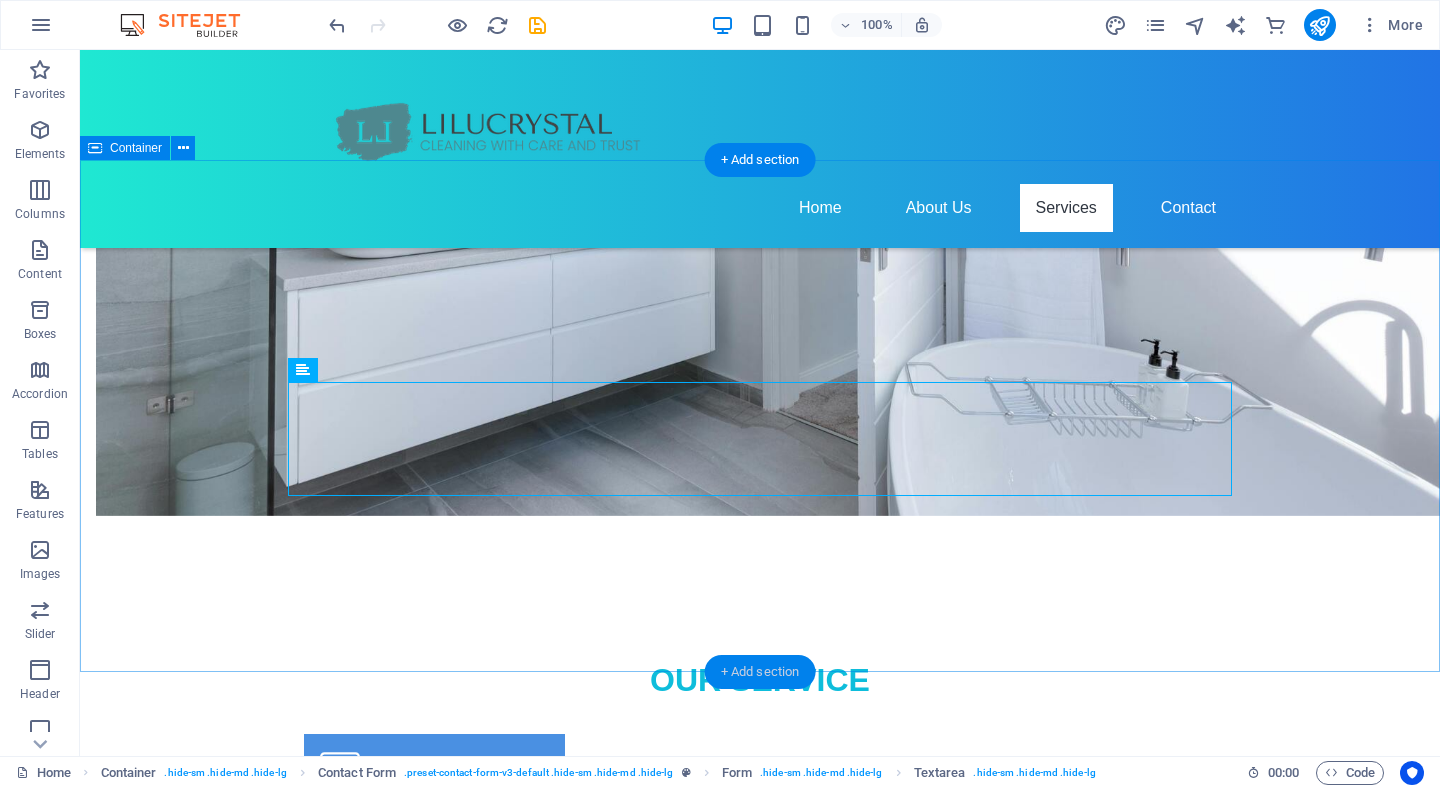 click on "+ Add section" at bounding box center (760, 672) 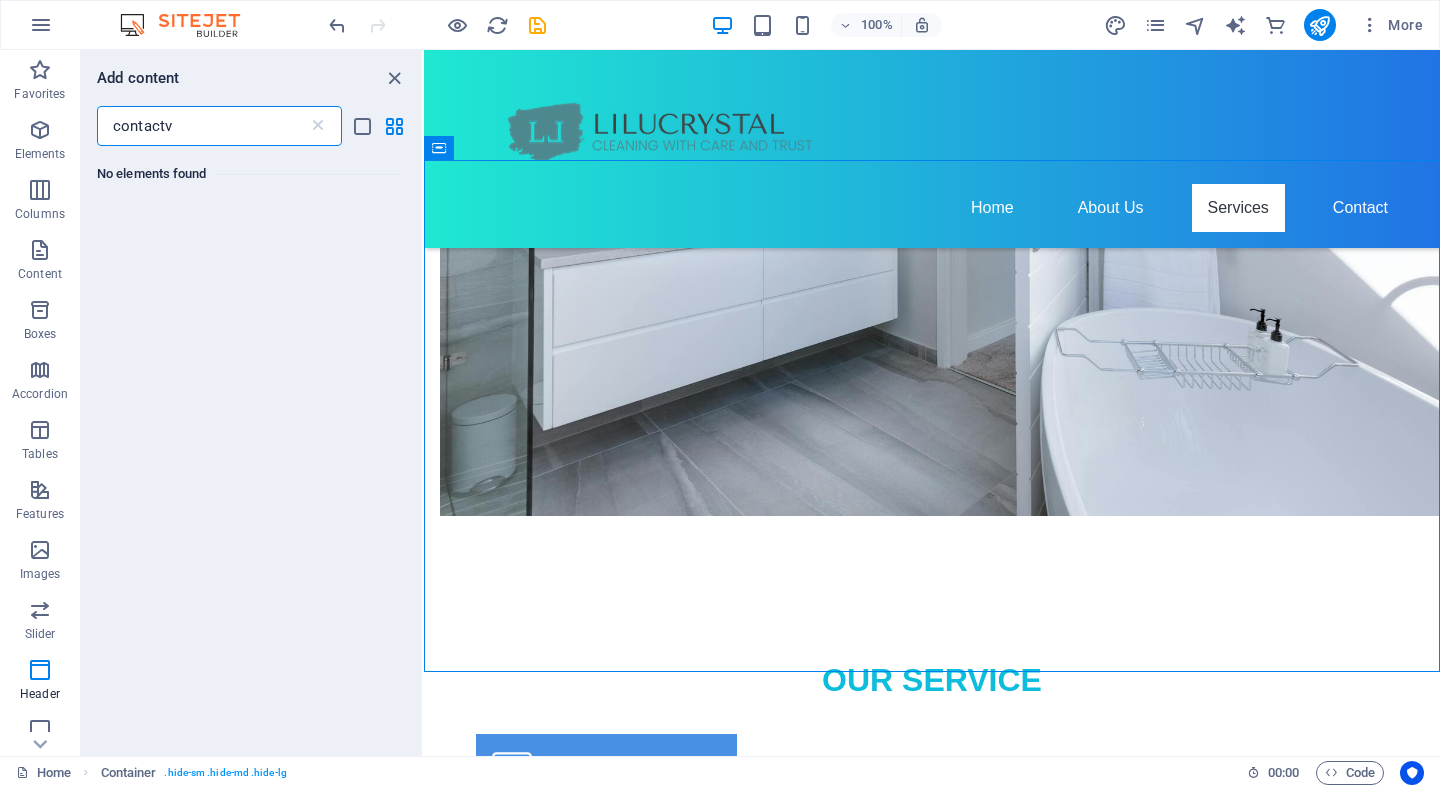 scroll, scrollTop: 0, scrollLeft: 0, axis: both 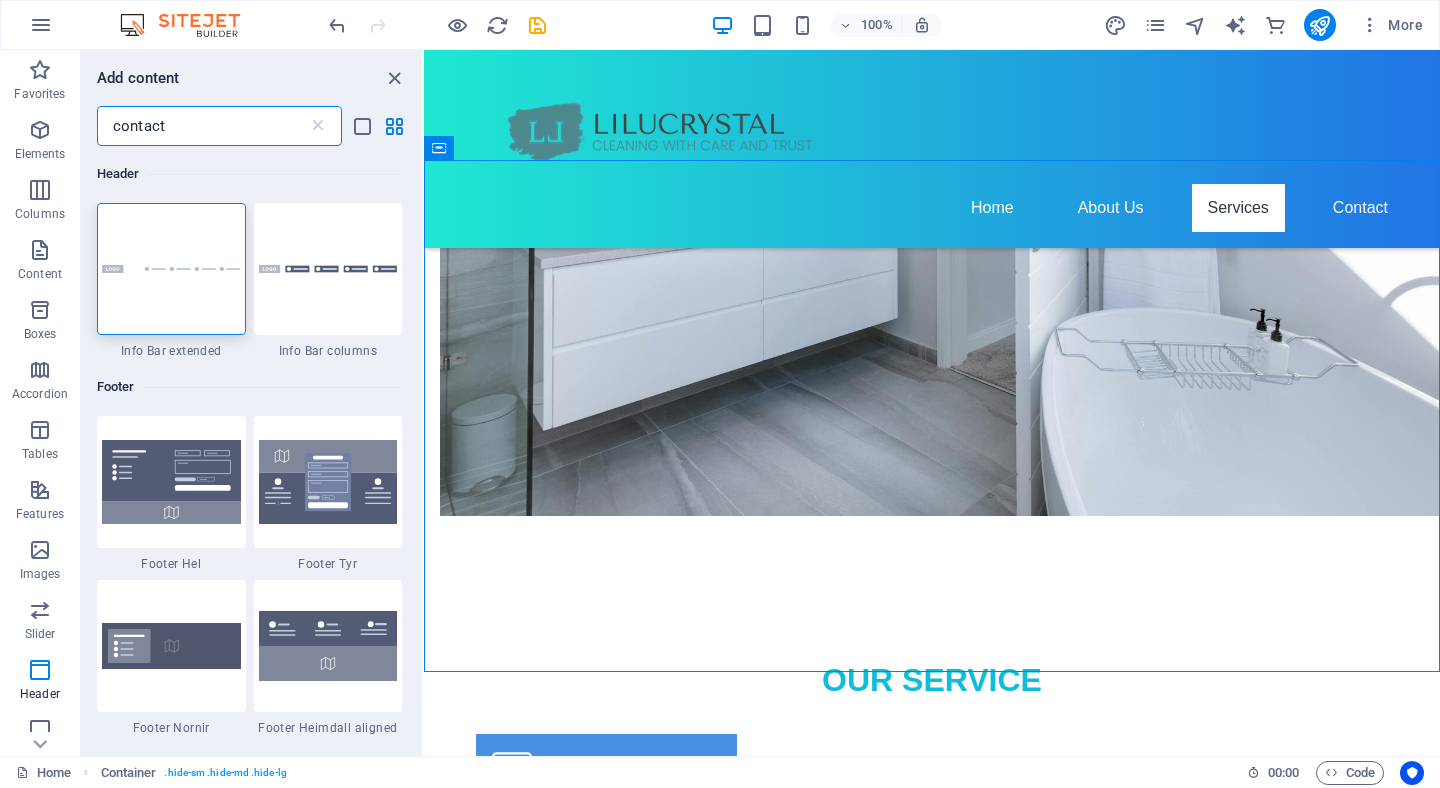 type on "contac" 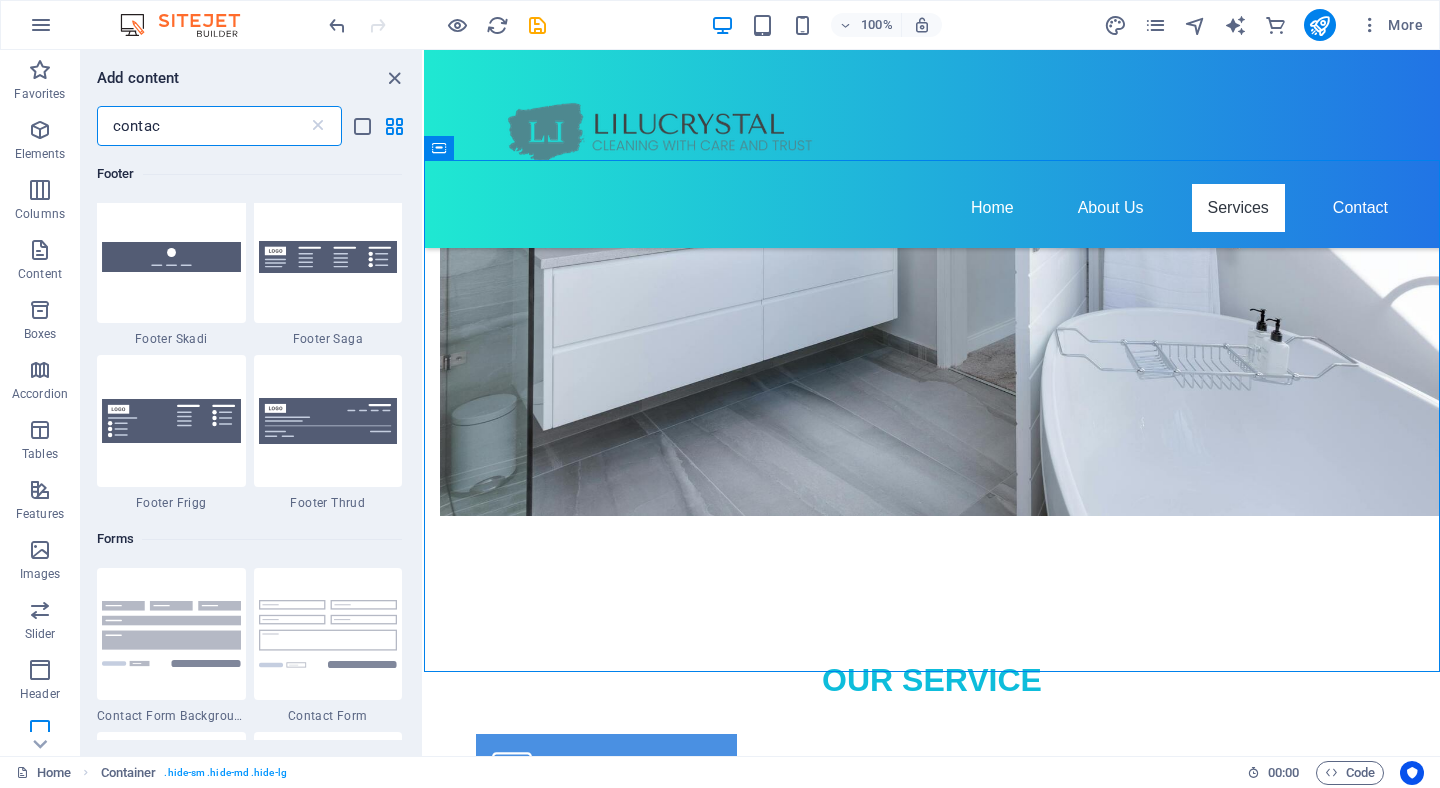 scroll, scrollTop: 1044, scrollLeft: 0, axis: vertical 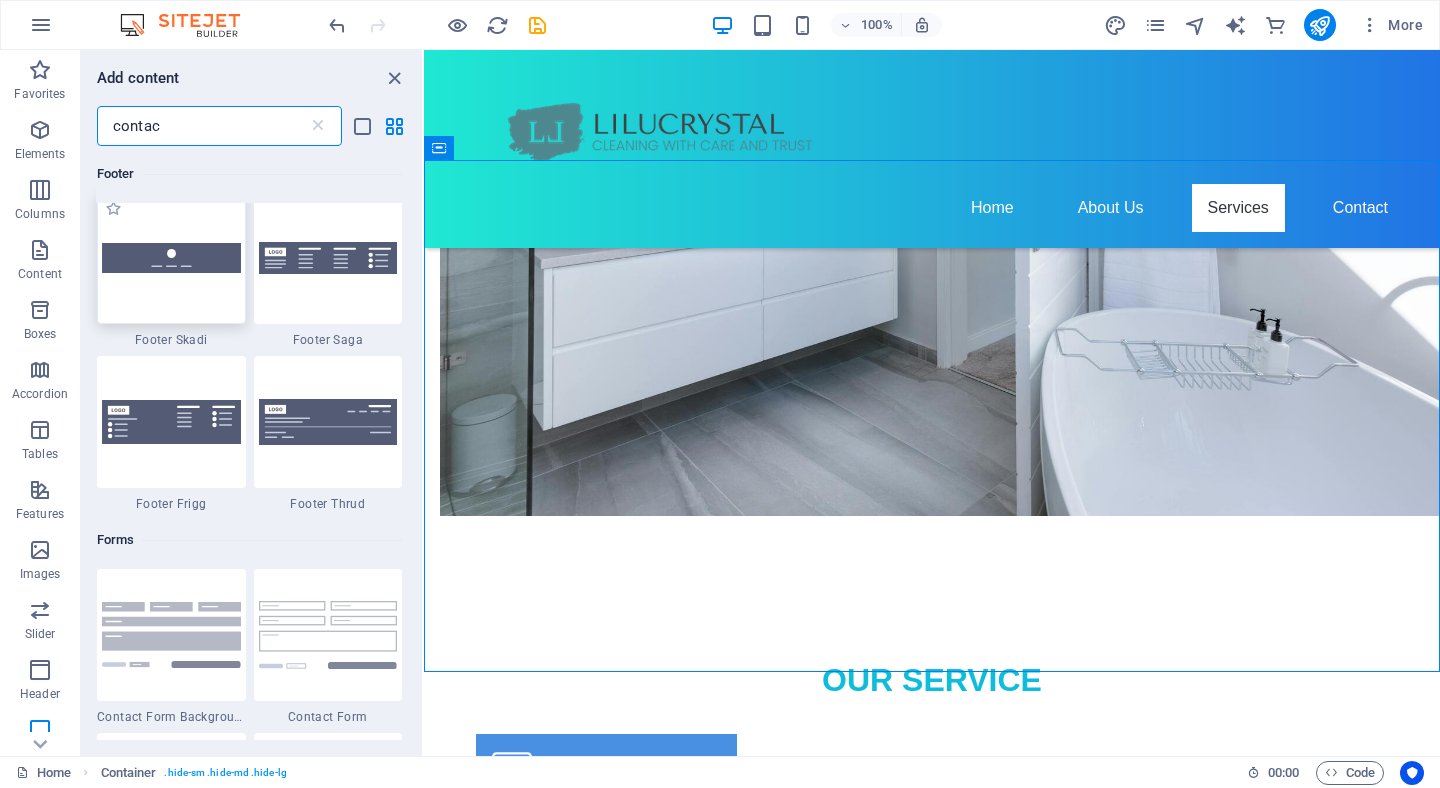 click at bounding box center (171, 258) 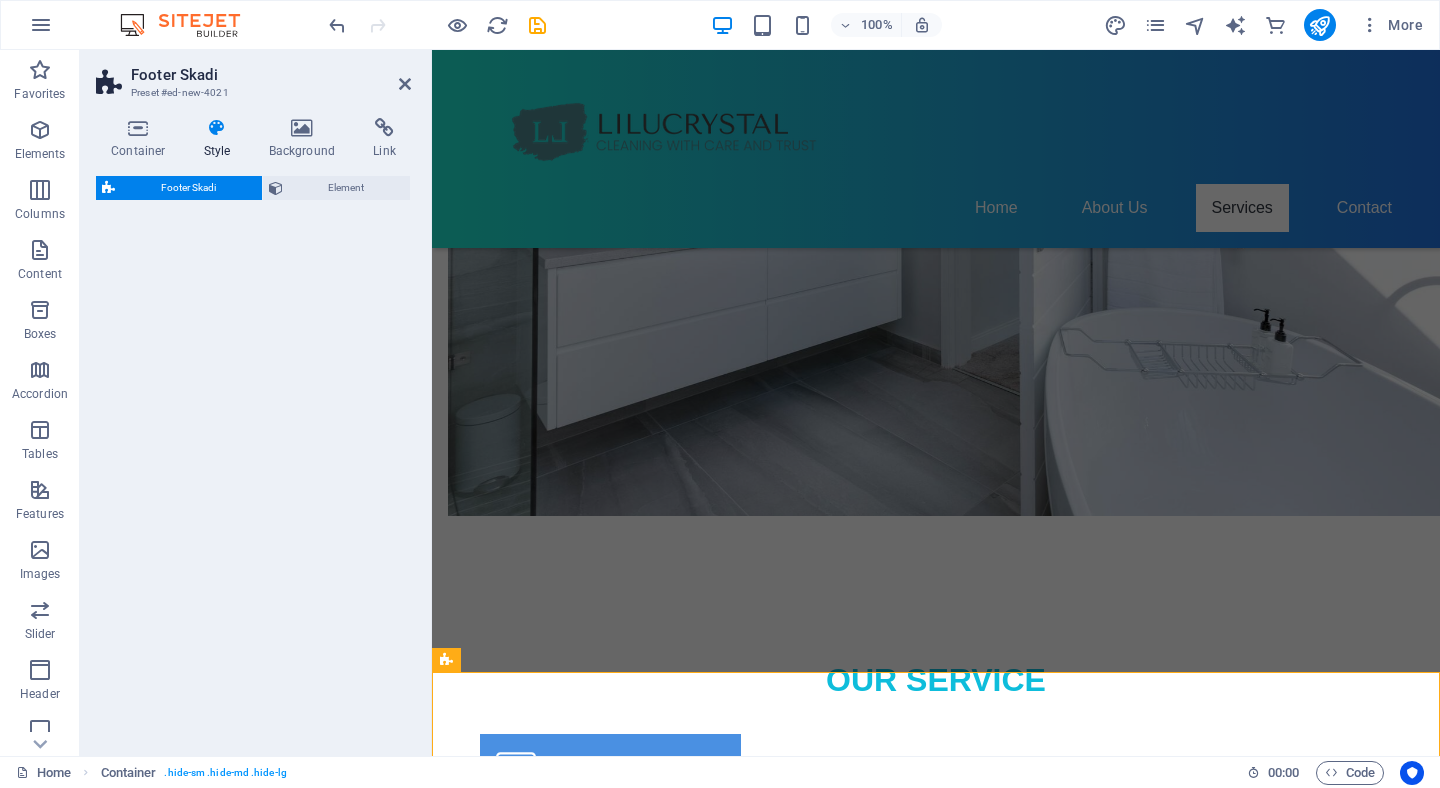 select on "rem" 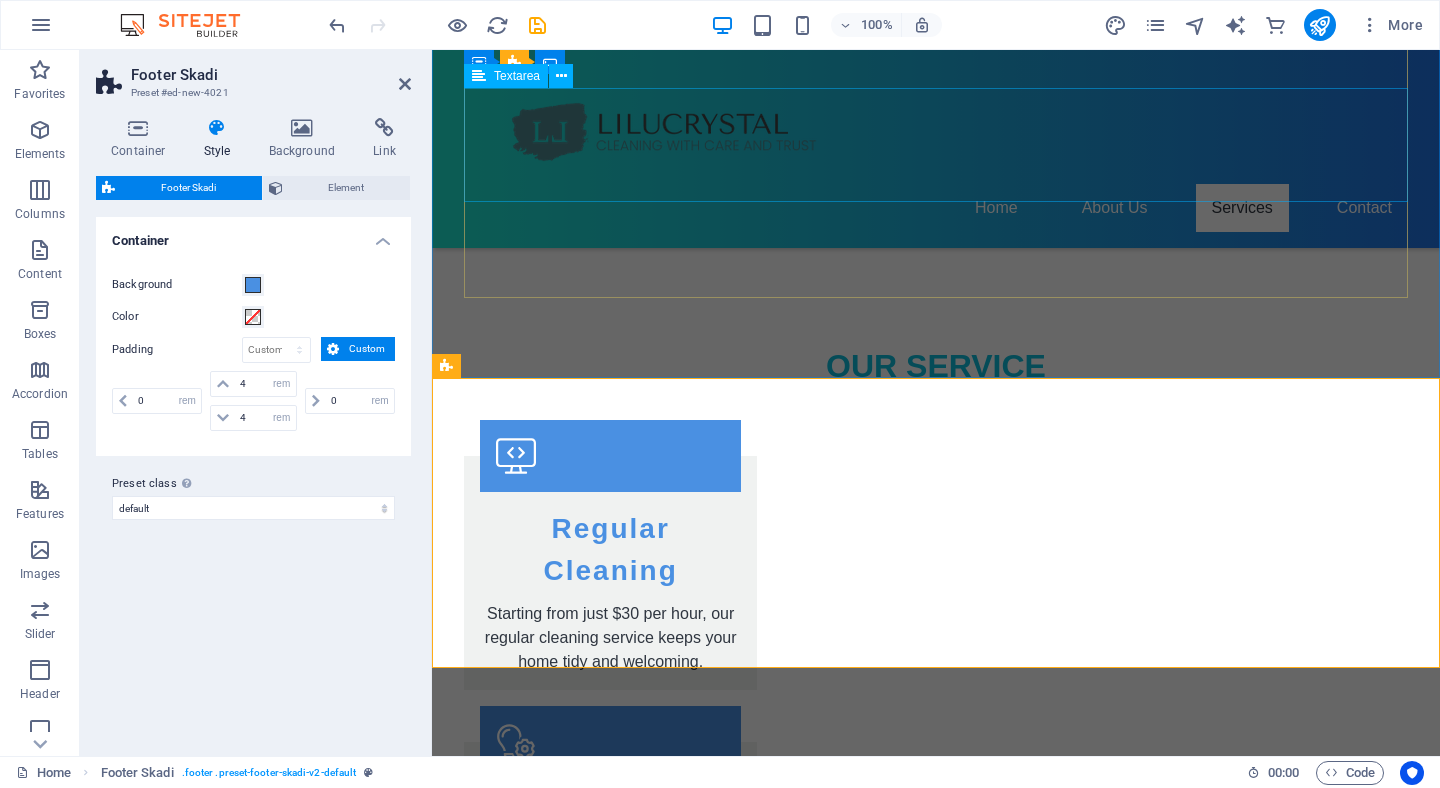 scroll, scrollTop: 1891, scrollLeft: 0, axis: vertical 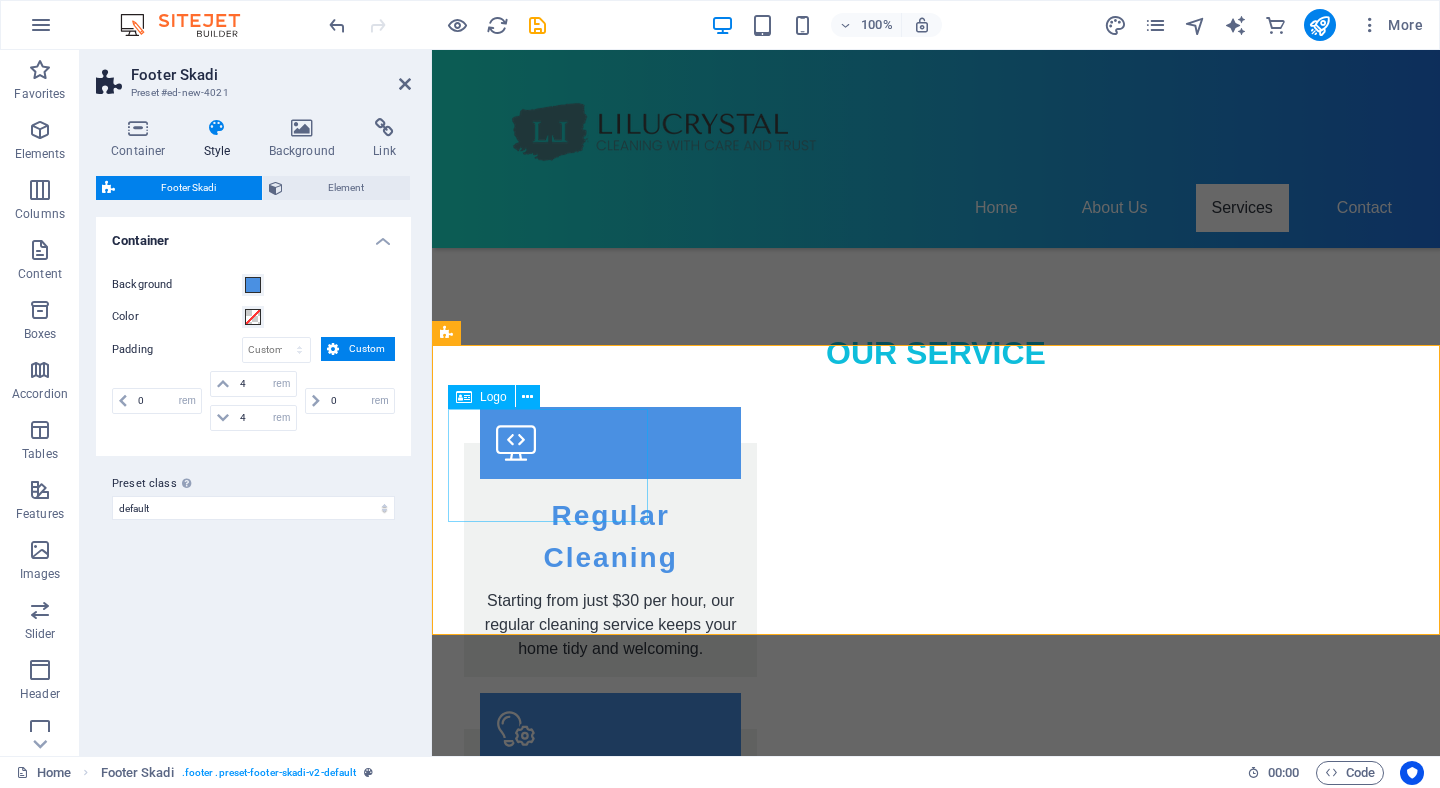 click at bounding box center (936, 1956) 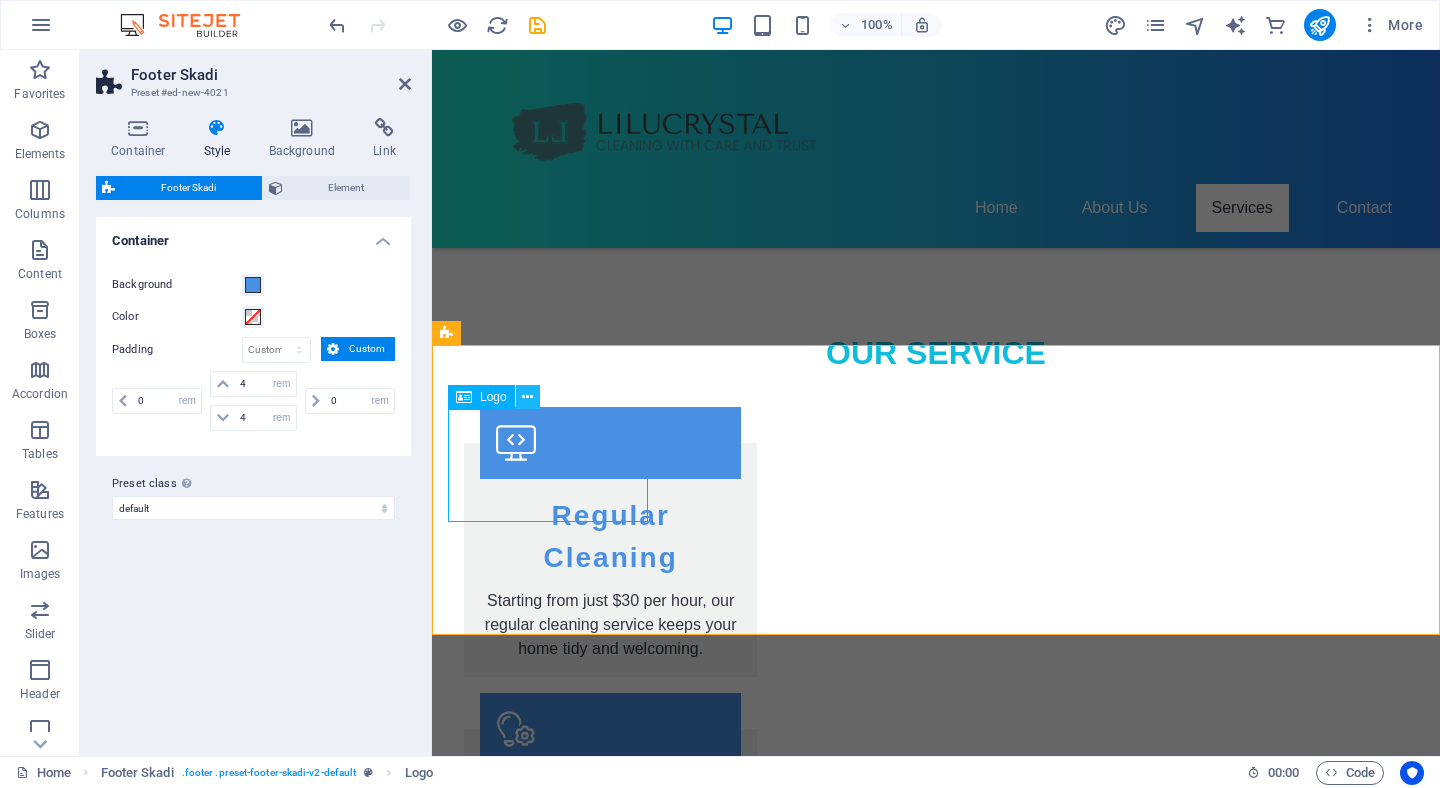 click at bounding box center (527, 397) 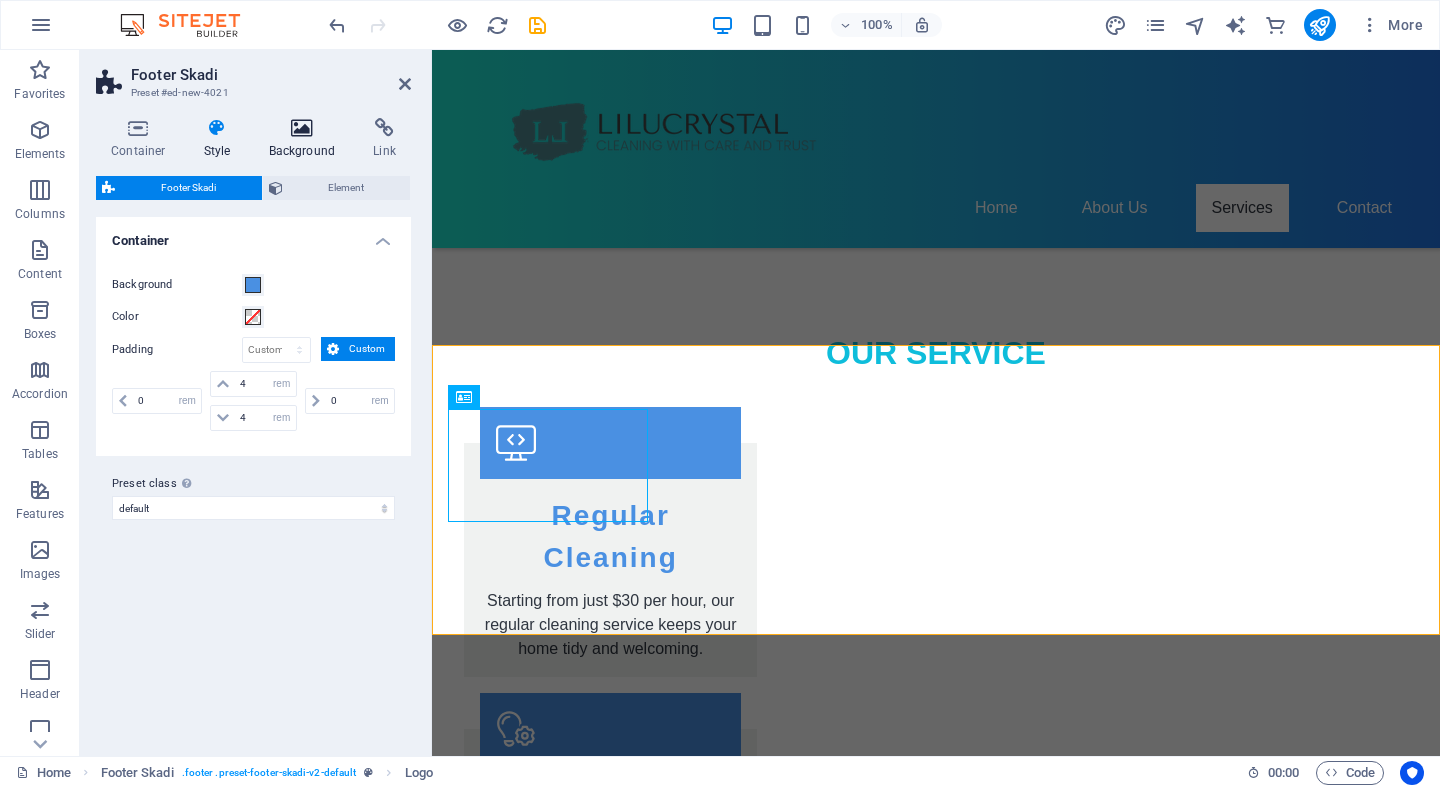 click at bounding box center [302, 128] 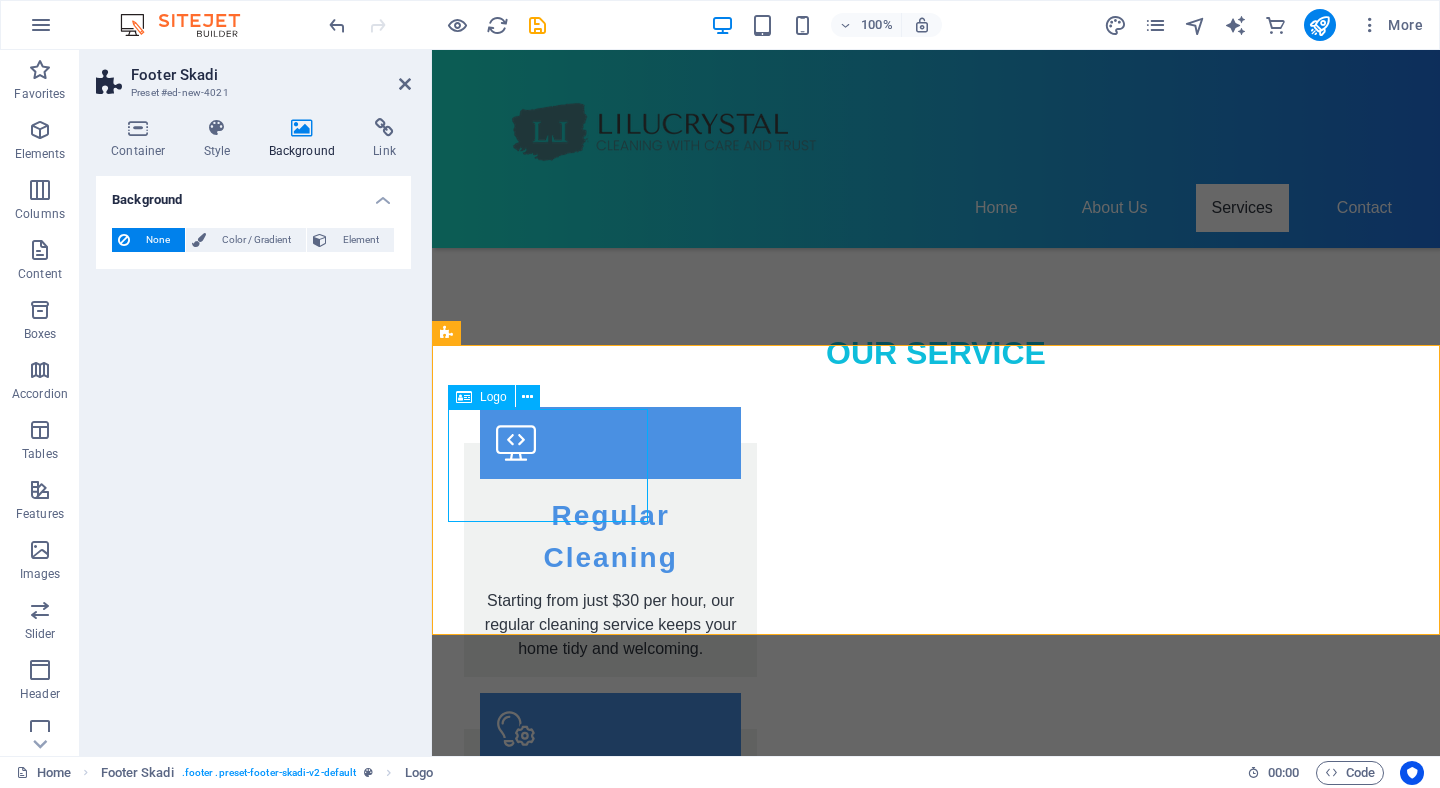 click at bounding box center (936, 1956) 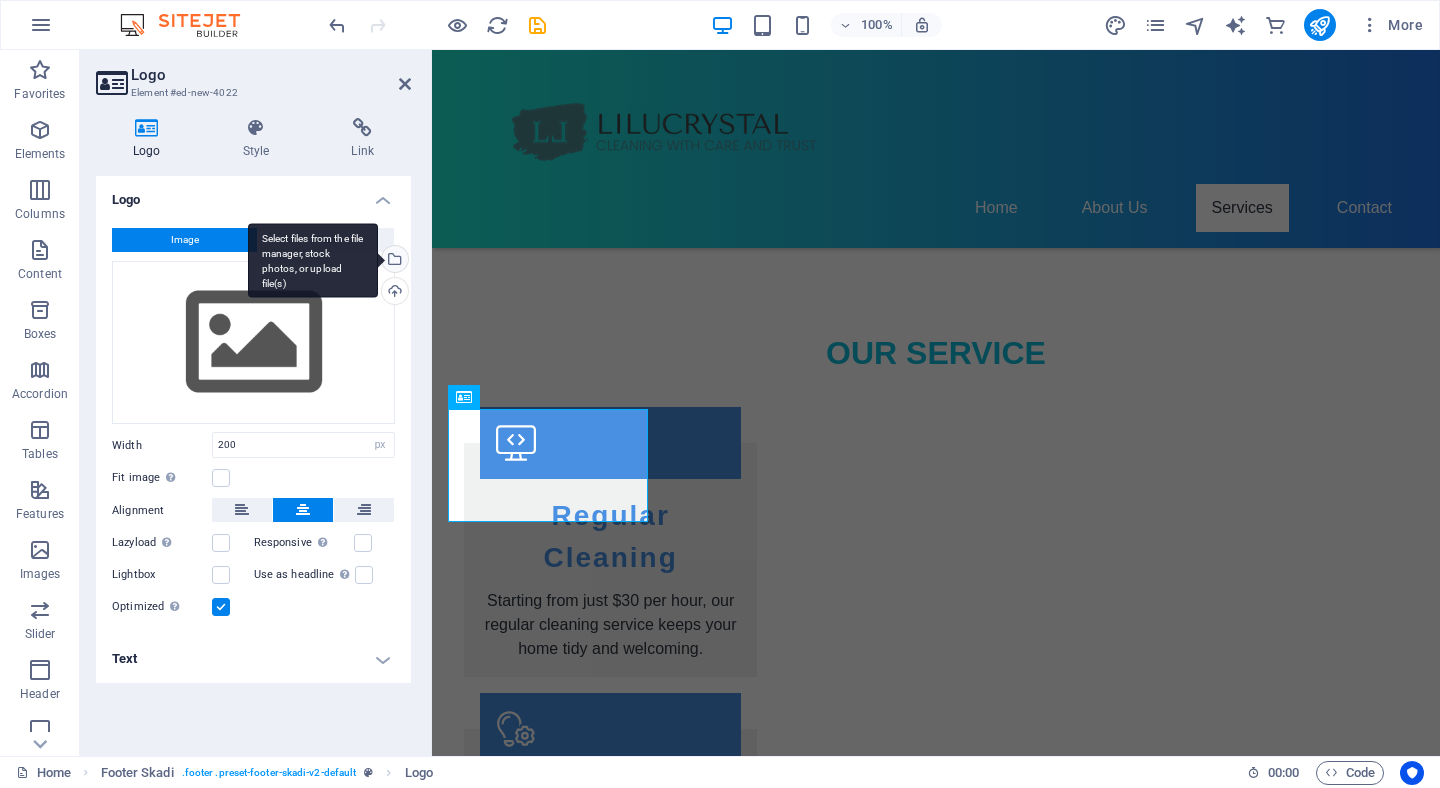 click on "Select files from the file manager, stock photos, or upload file(s)" at bounding box center [393, 261] 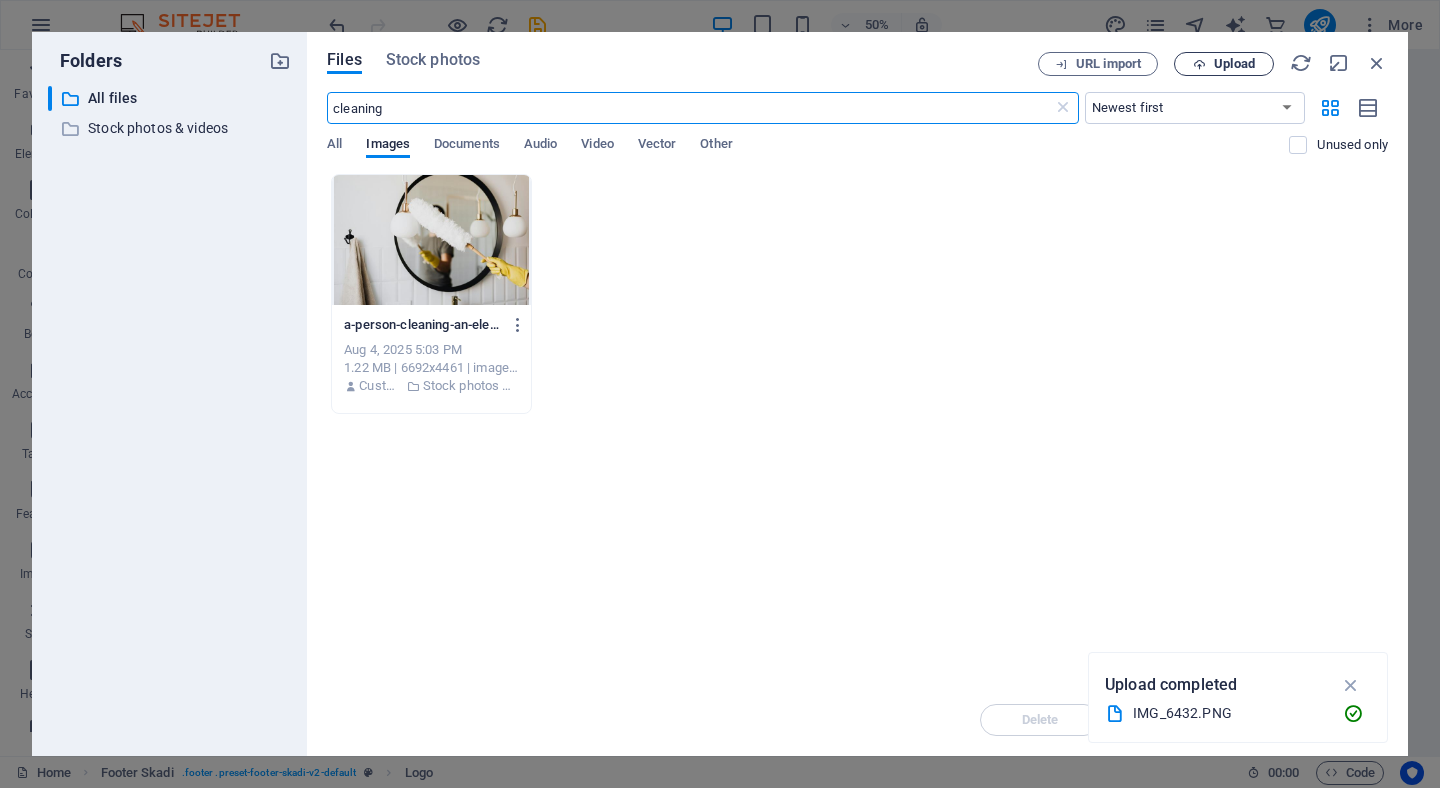 click at bounding box center [1199, 64] 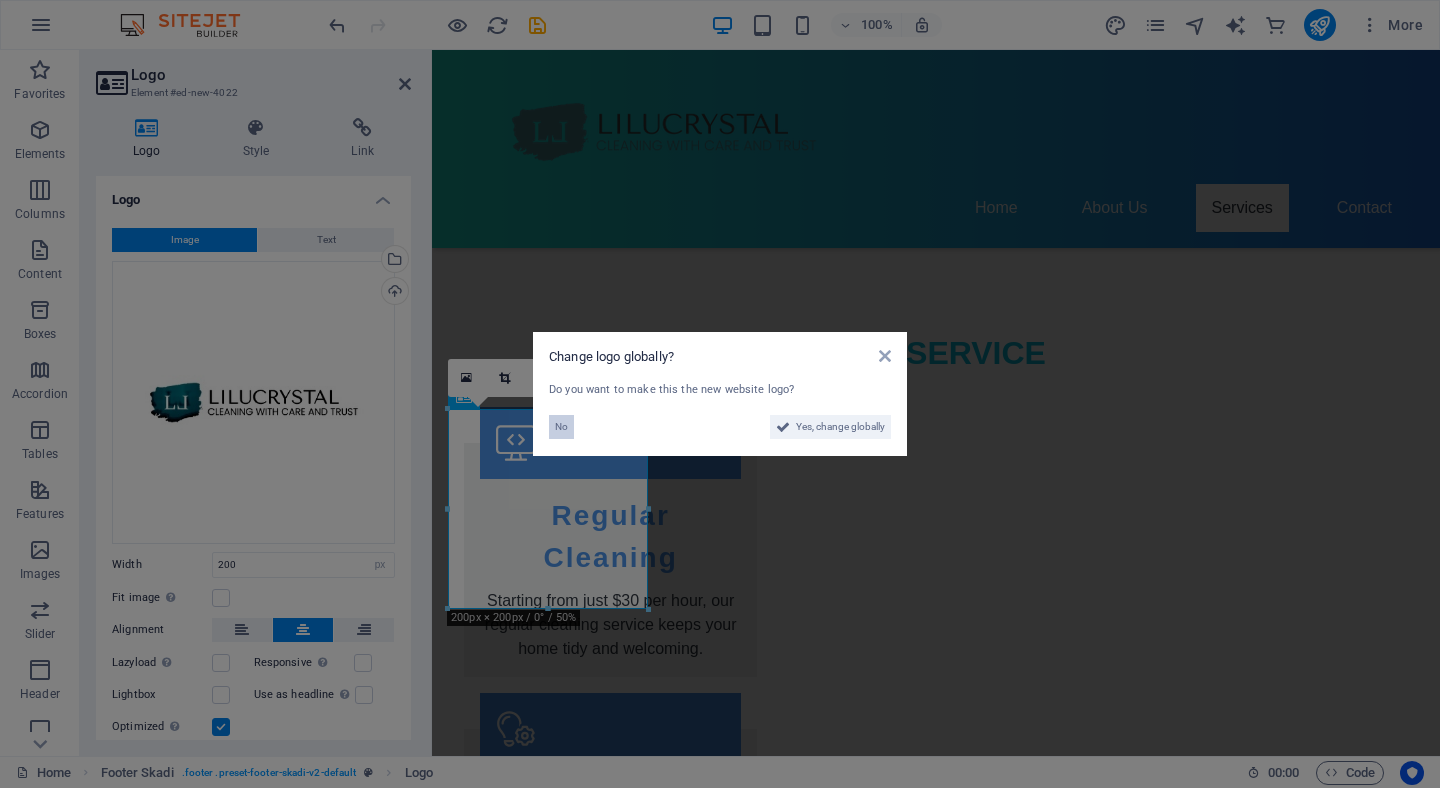 click on "No" at bounding box center (561, 427) 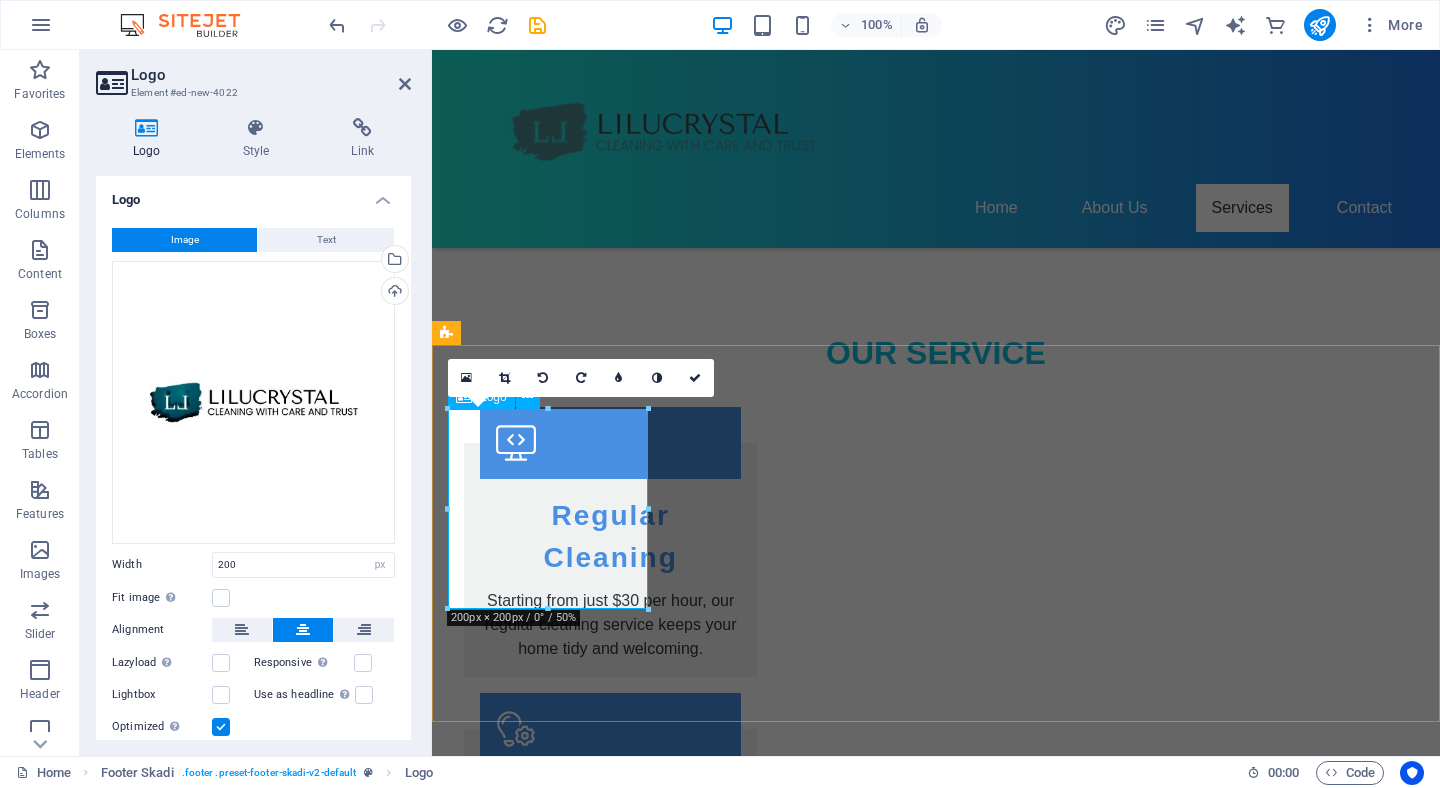 drag, startPoint x: 980, startPoint y: 656, endPoint x: 545, endPoint y: 529, distance: 453.16 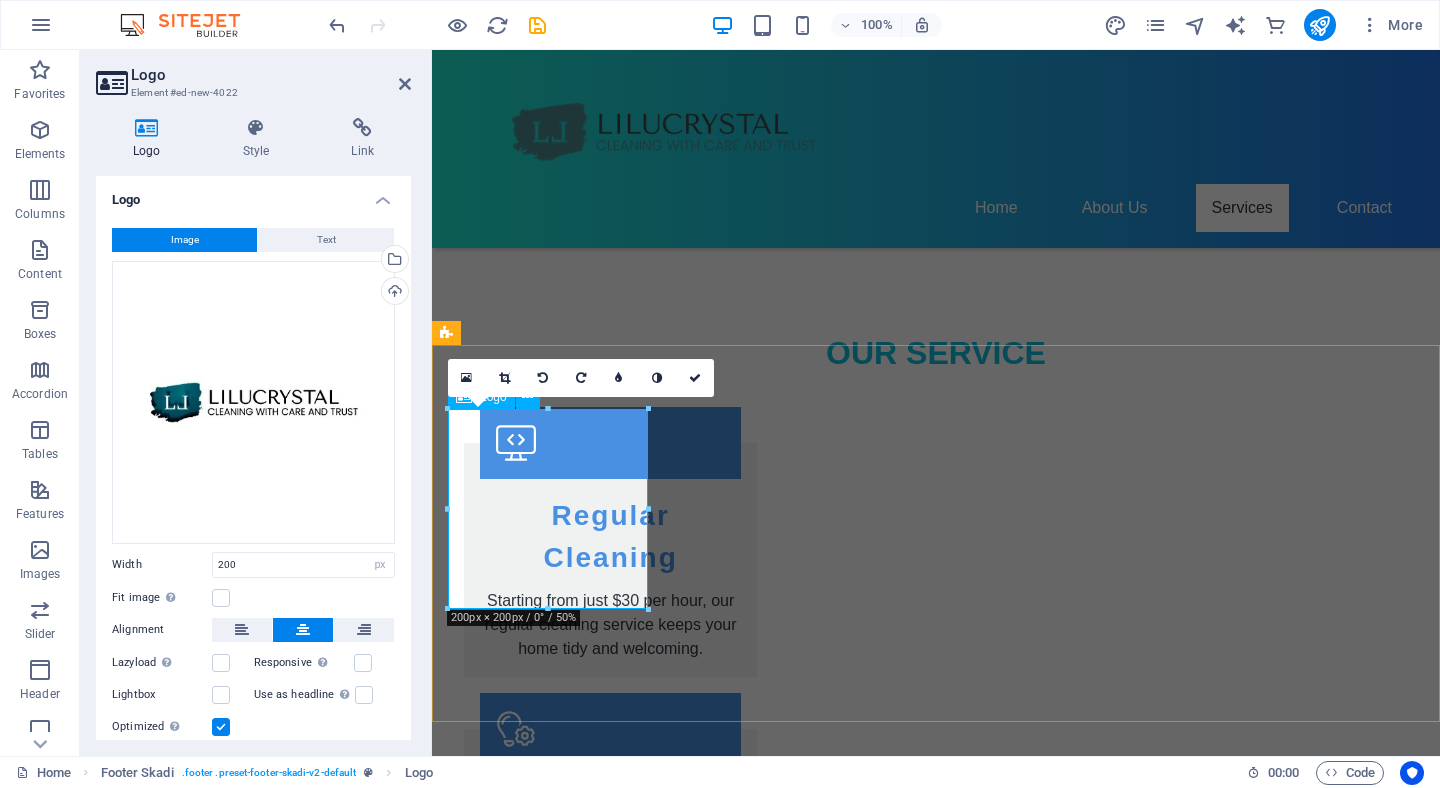 drag, startPoint x: 979, startPoint y: 656, endPoint x: 546, endPoint y: 548, distance: 446.26562 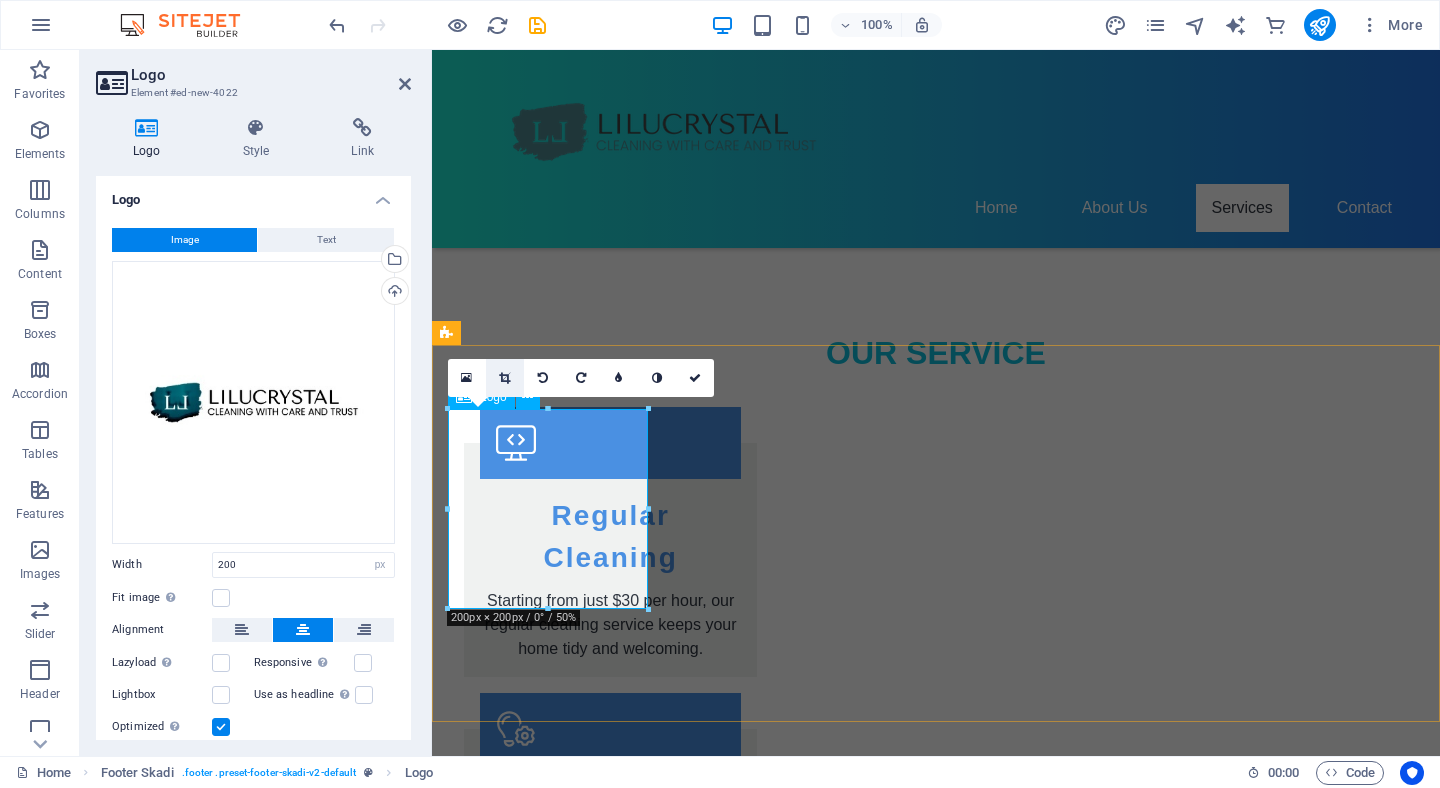 click at bounding box center (505, 378) 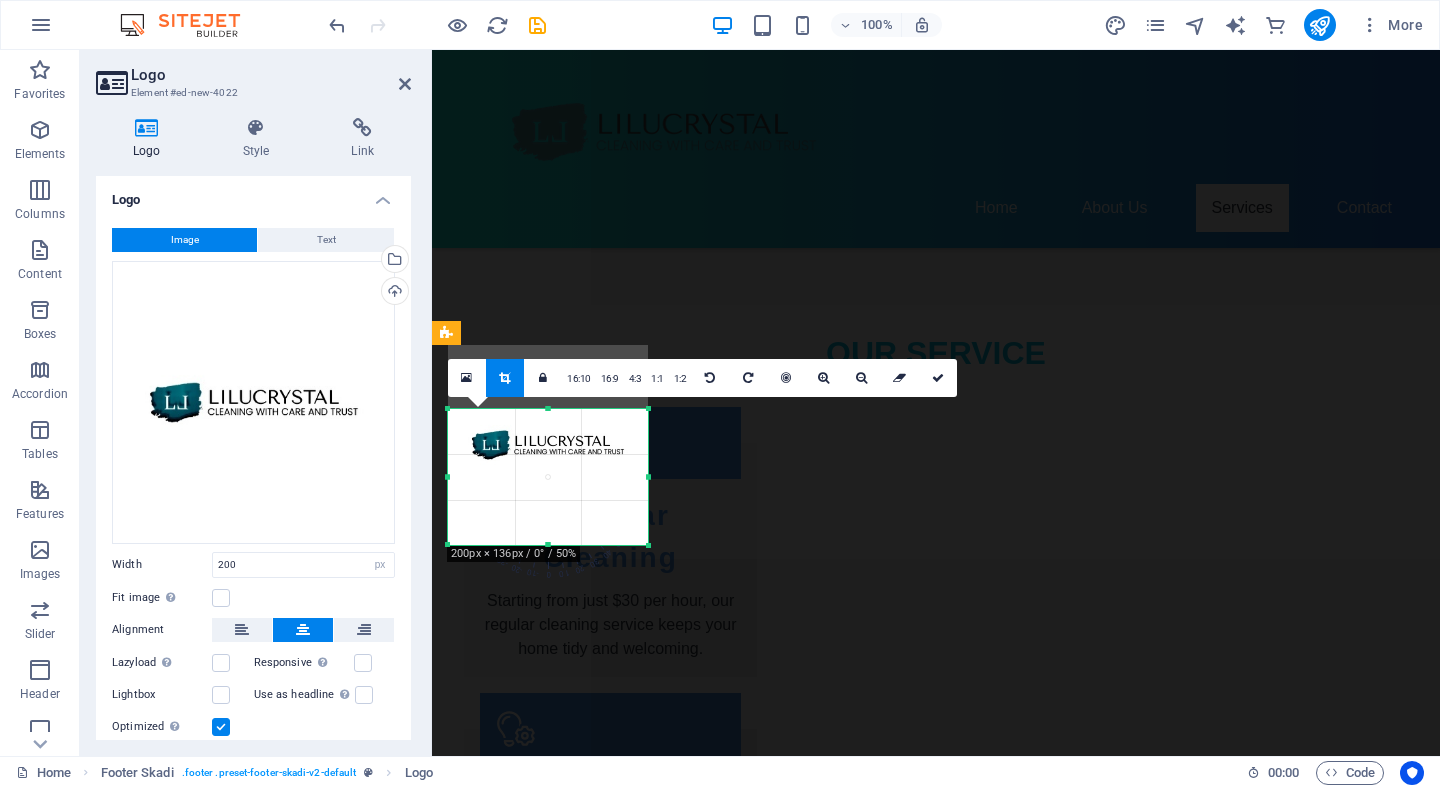 drag, startPoint x: 546, startPoint y: 409, endPoint x: 545, endPoint y: 471, distance: 62.008064 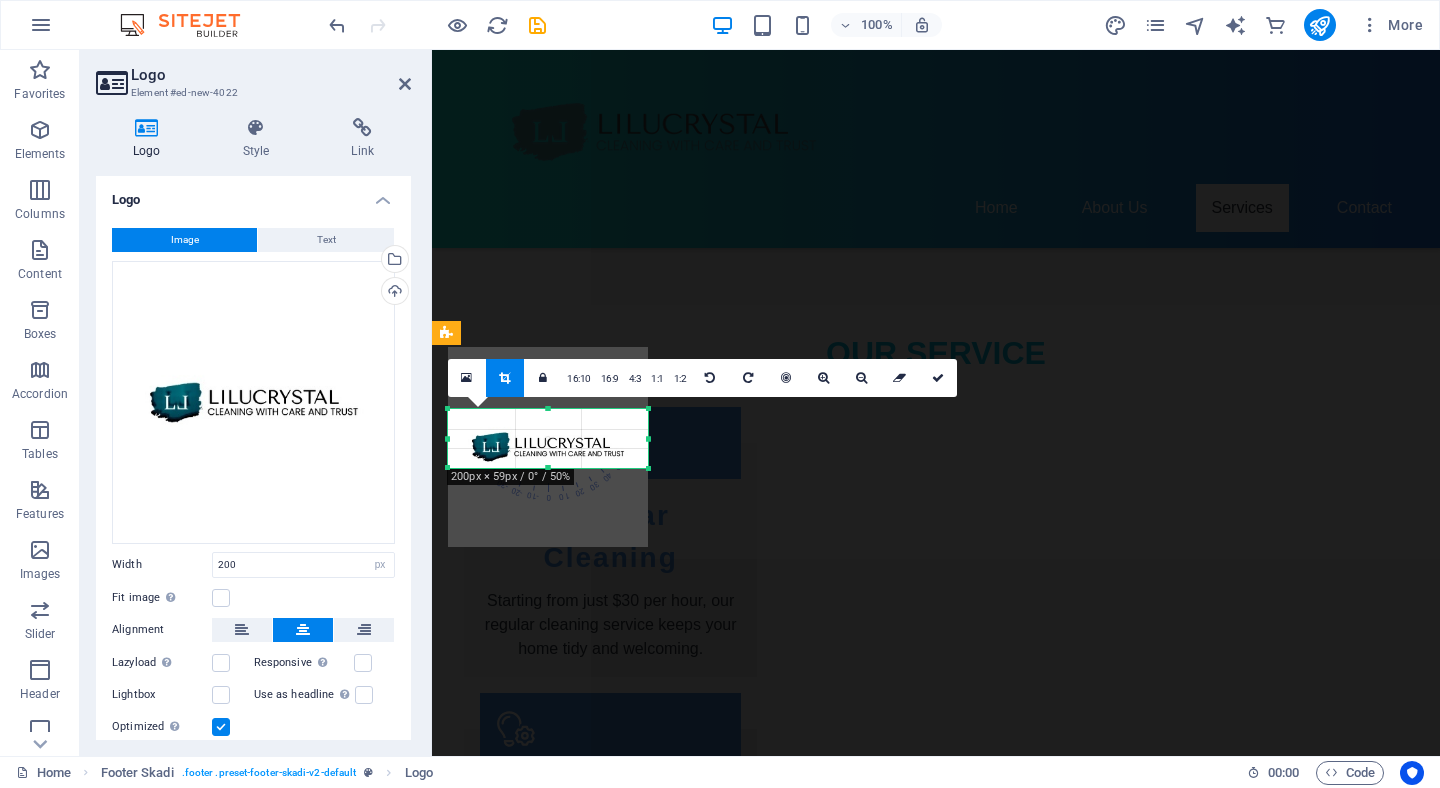 drag, startPoint x: 547, startPoint y: 545, endPoint x: 542, endPoint y: 466, distance: 79.15807 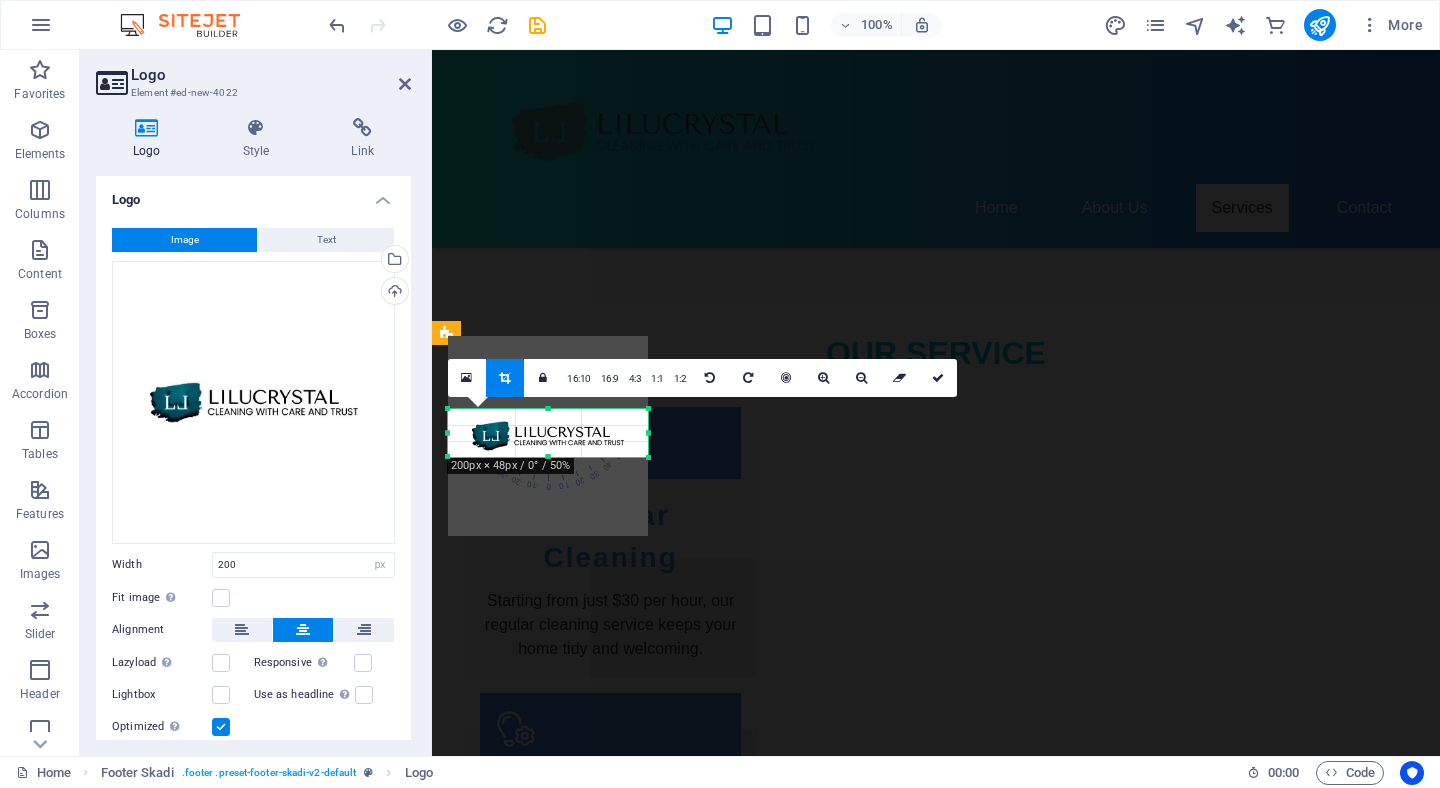 click on "180 170 160 150 140 130 120 110 100 90 80 70 60 50 40 30 20 10 0 -10 -20 -30 -40 -50 -60 -70 -80 -90 -100 -110 -120 -130 -140 -150 -160 -170 200px × 48px / 0° / 50% 16:10 16:9 4:3 1:1 1:2 0" at bounding box center (548, 433) 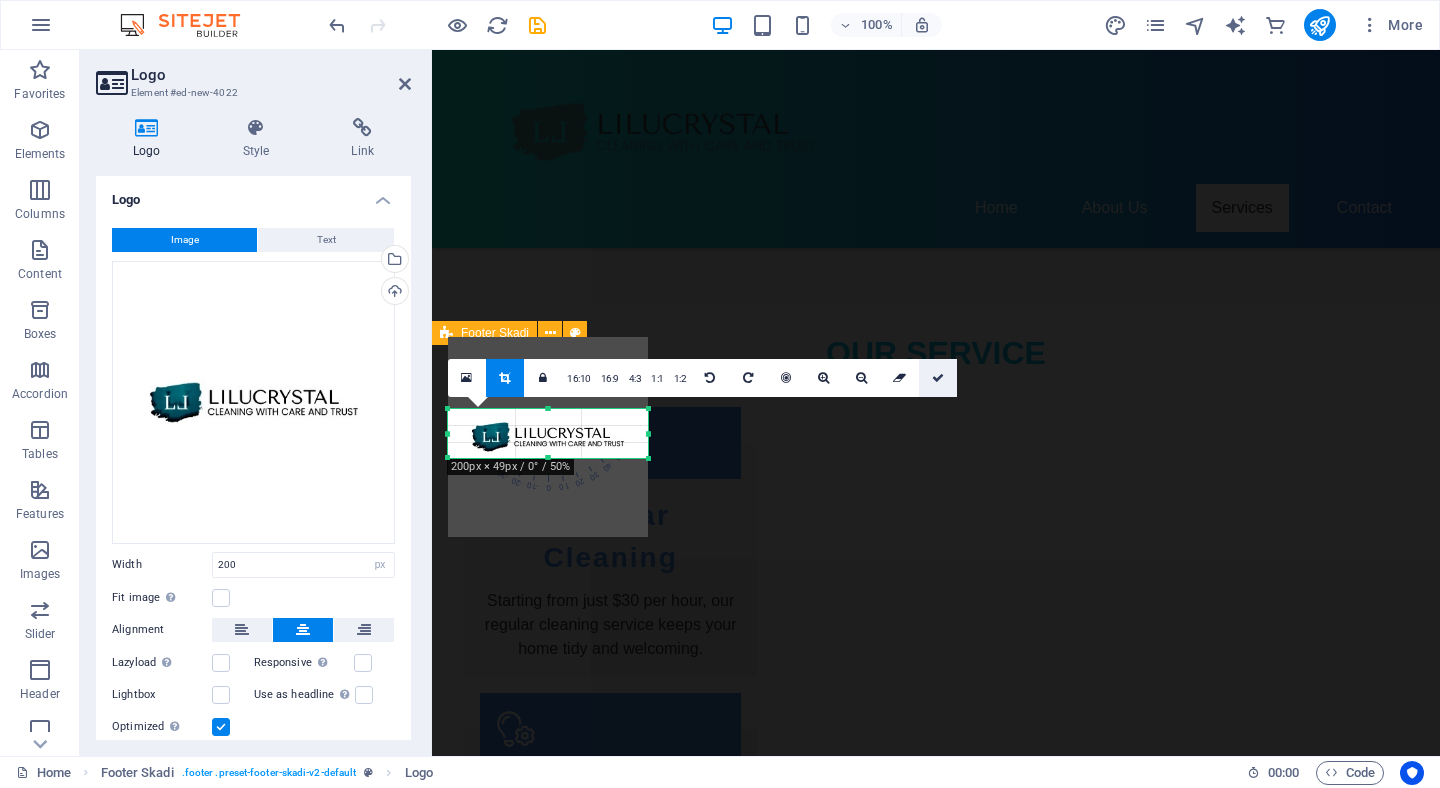 click at bounding box center [938, 378] 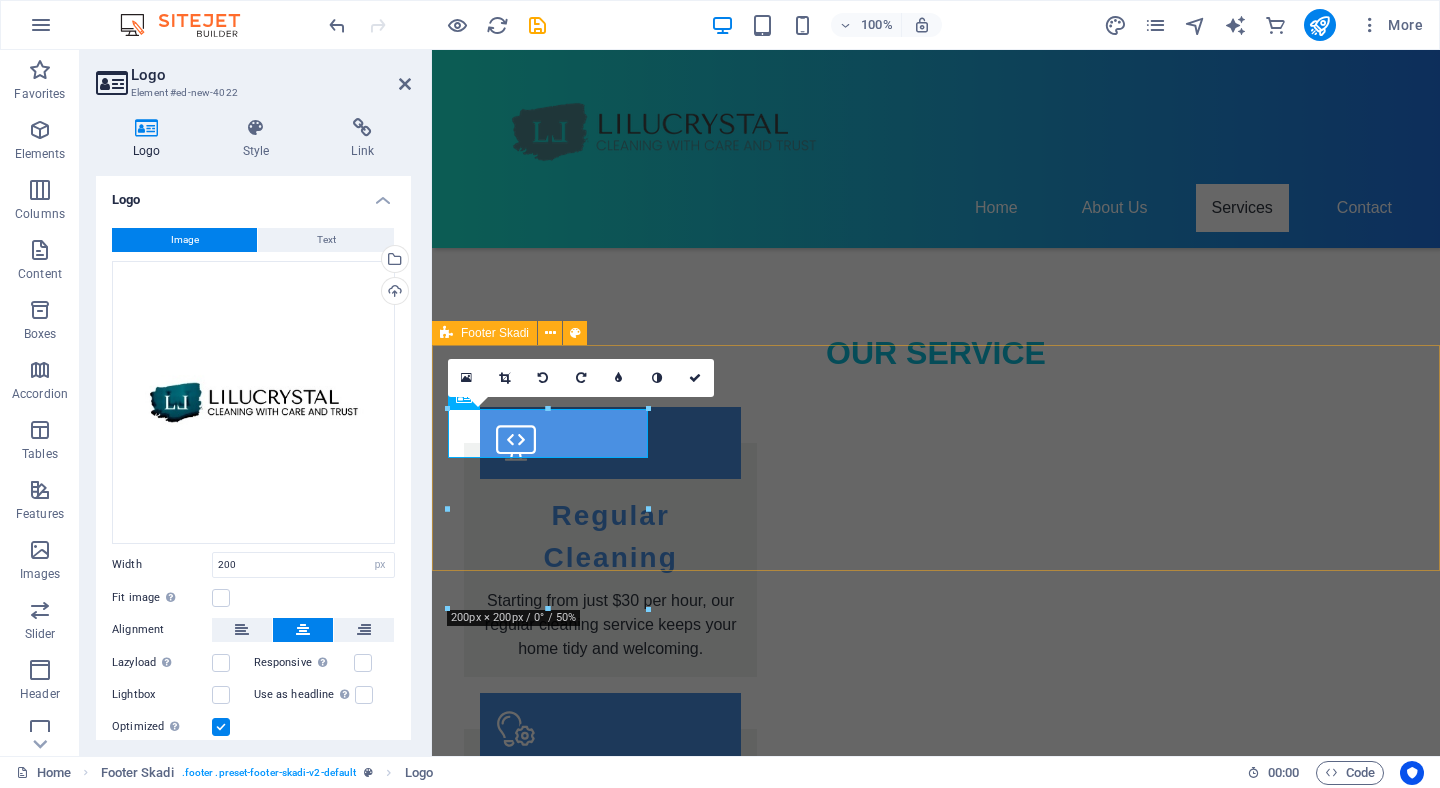 click on "comfy0309175@[EMAIL_DOMAIN]  |  Legal Notice  |  Privacy Policy" at bounding box center [936, 1949] 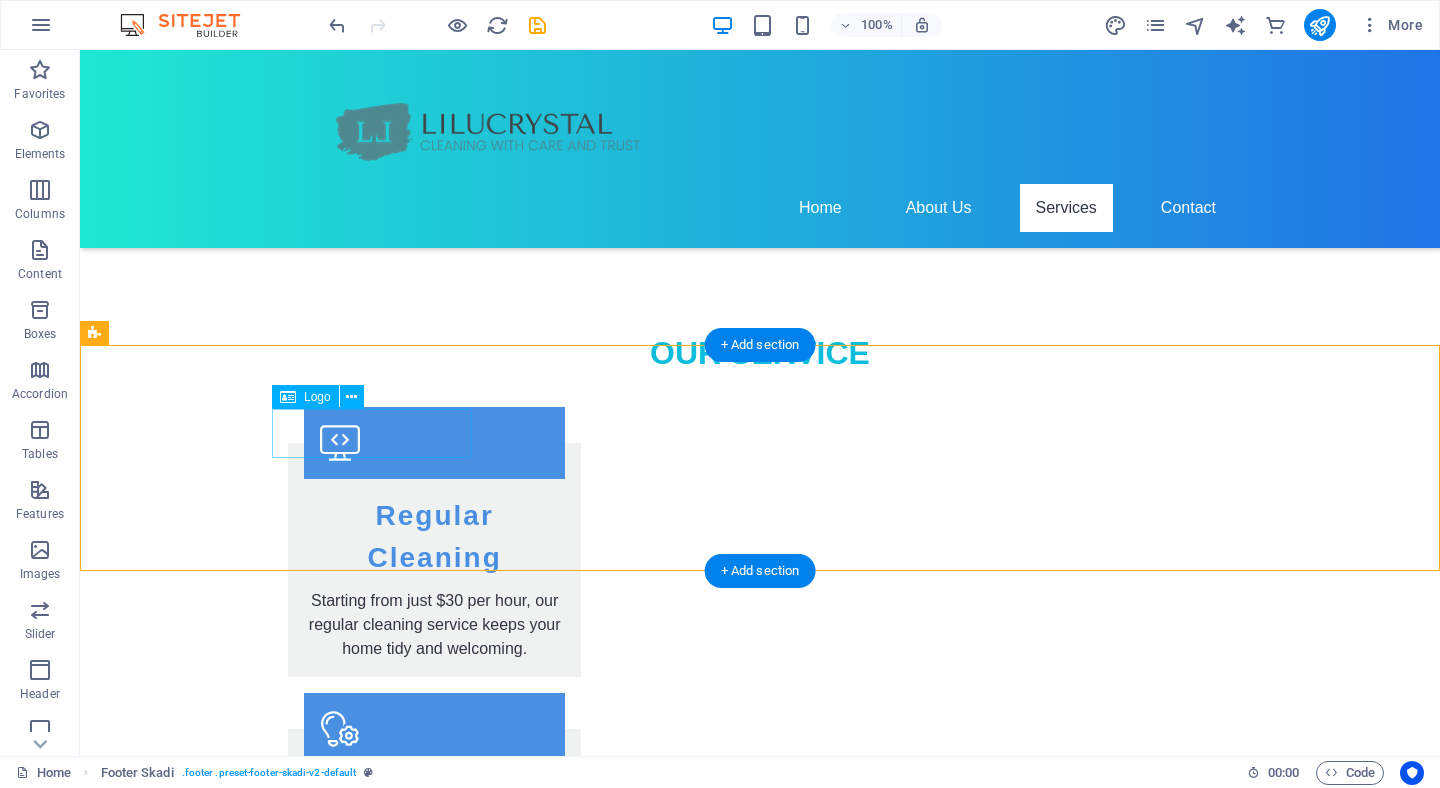 click at bounding box center (760, 1924) 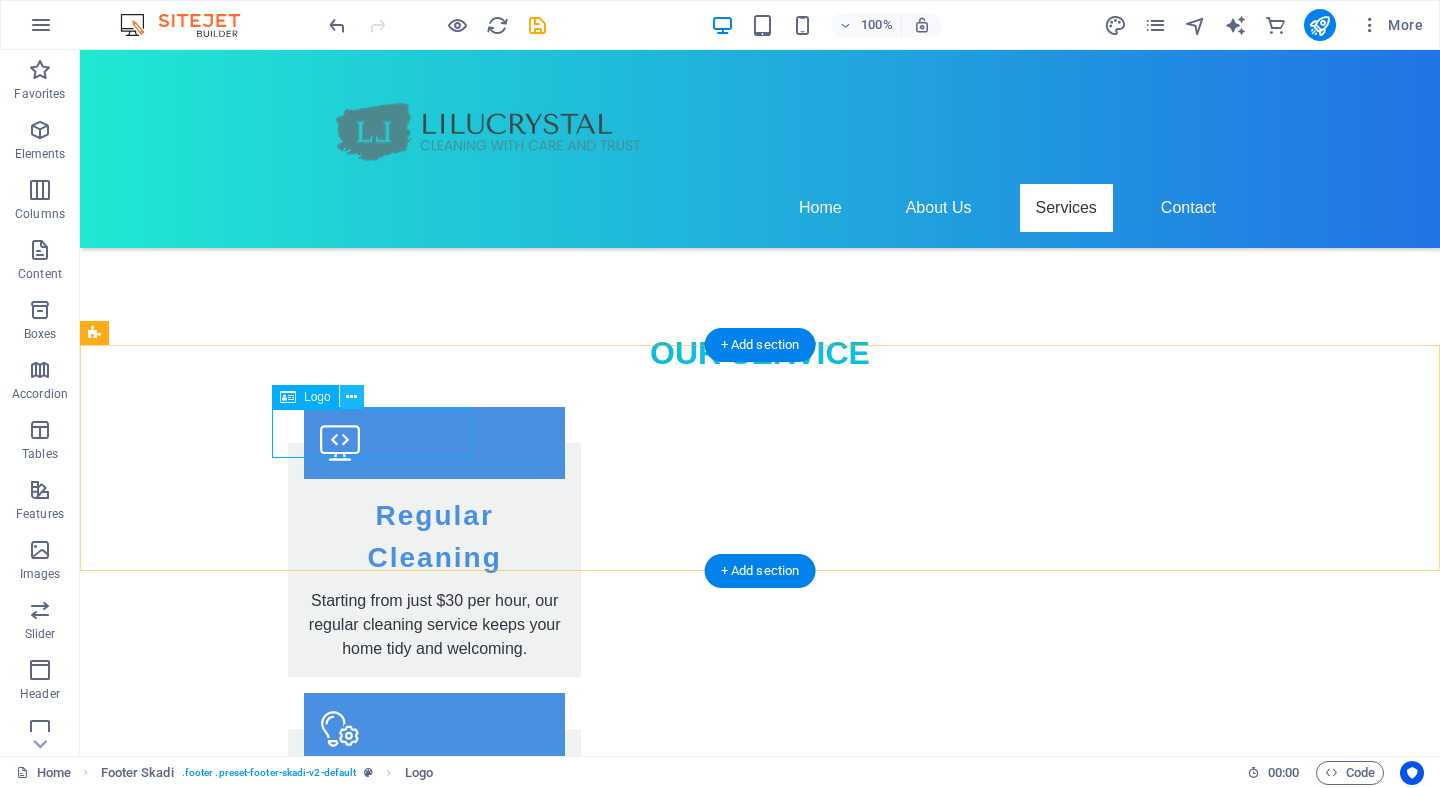 click at bounding box center [351, 397] 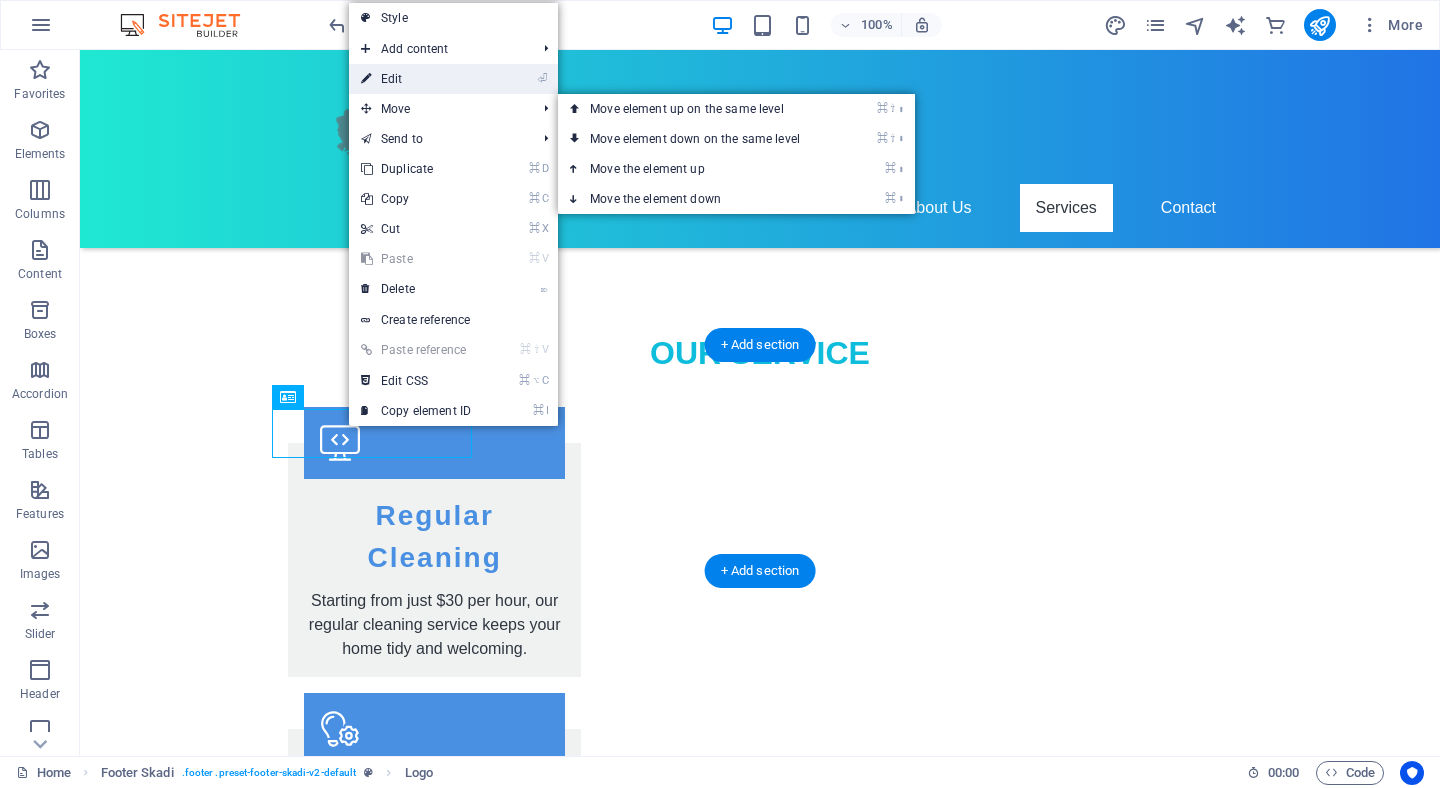 click on "⏎  Edit" at bounding box center (416, 79) 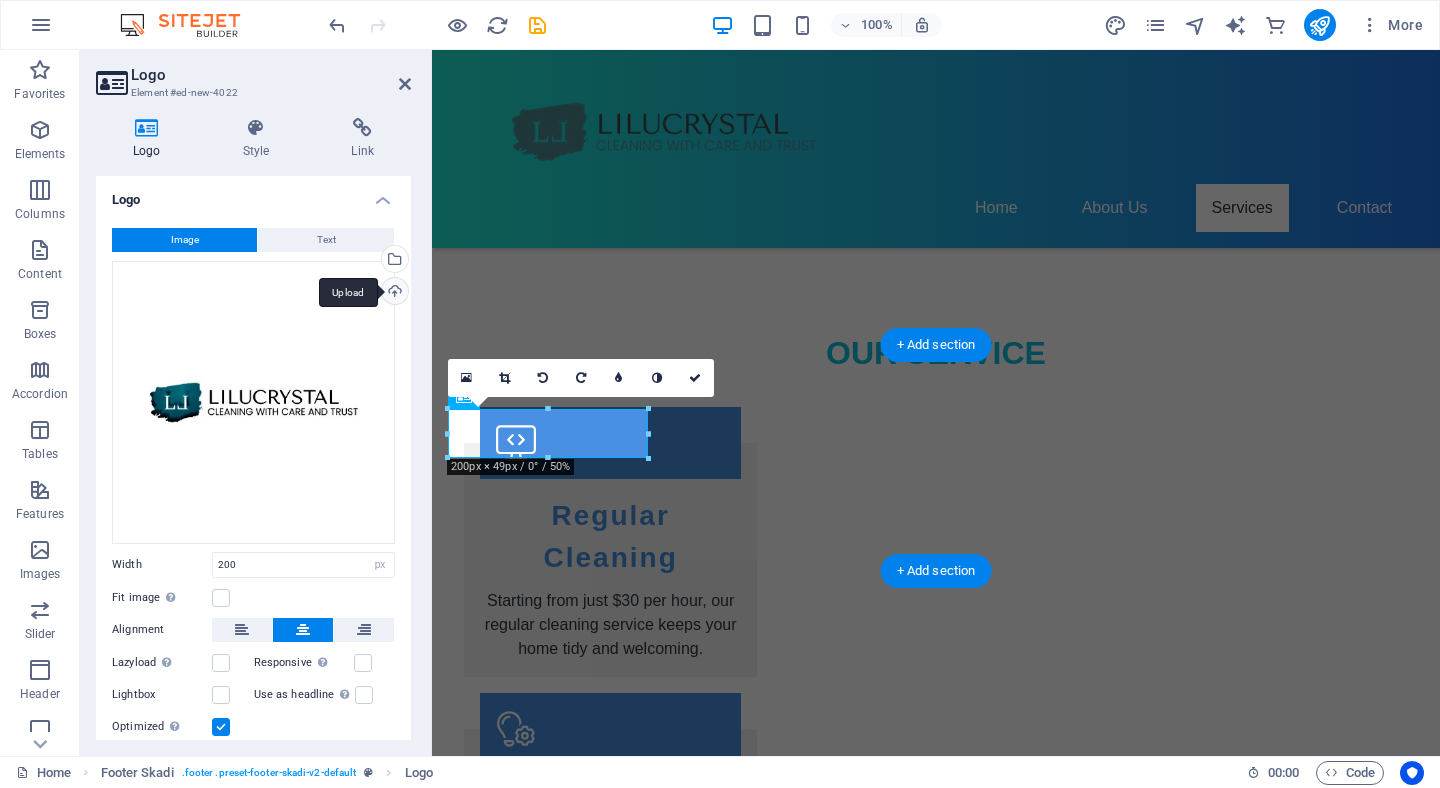 click on "Upload" at bounding box center [393, 293] 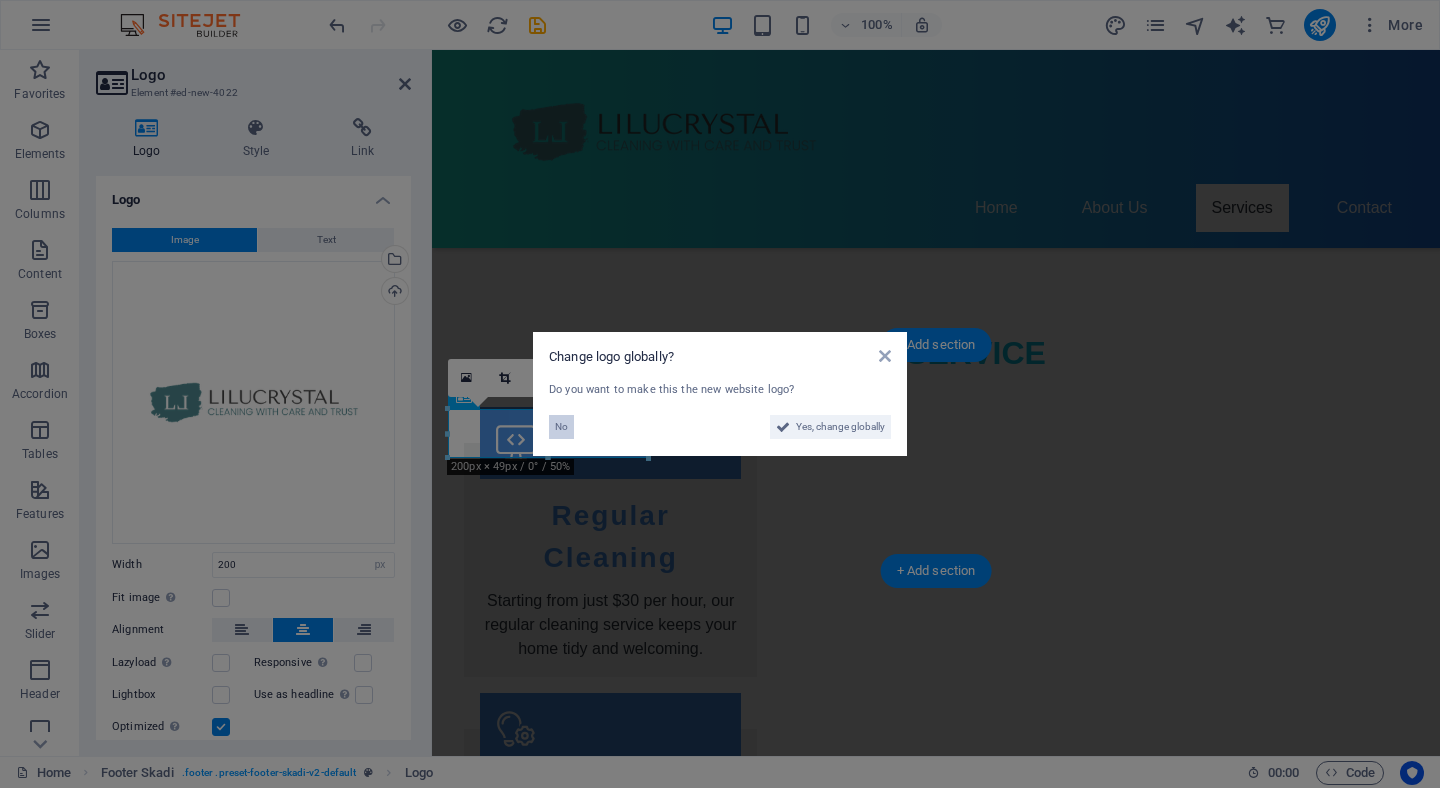 click on "No" at bounding box center (561, 427) 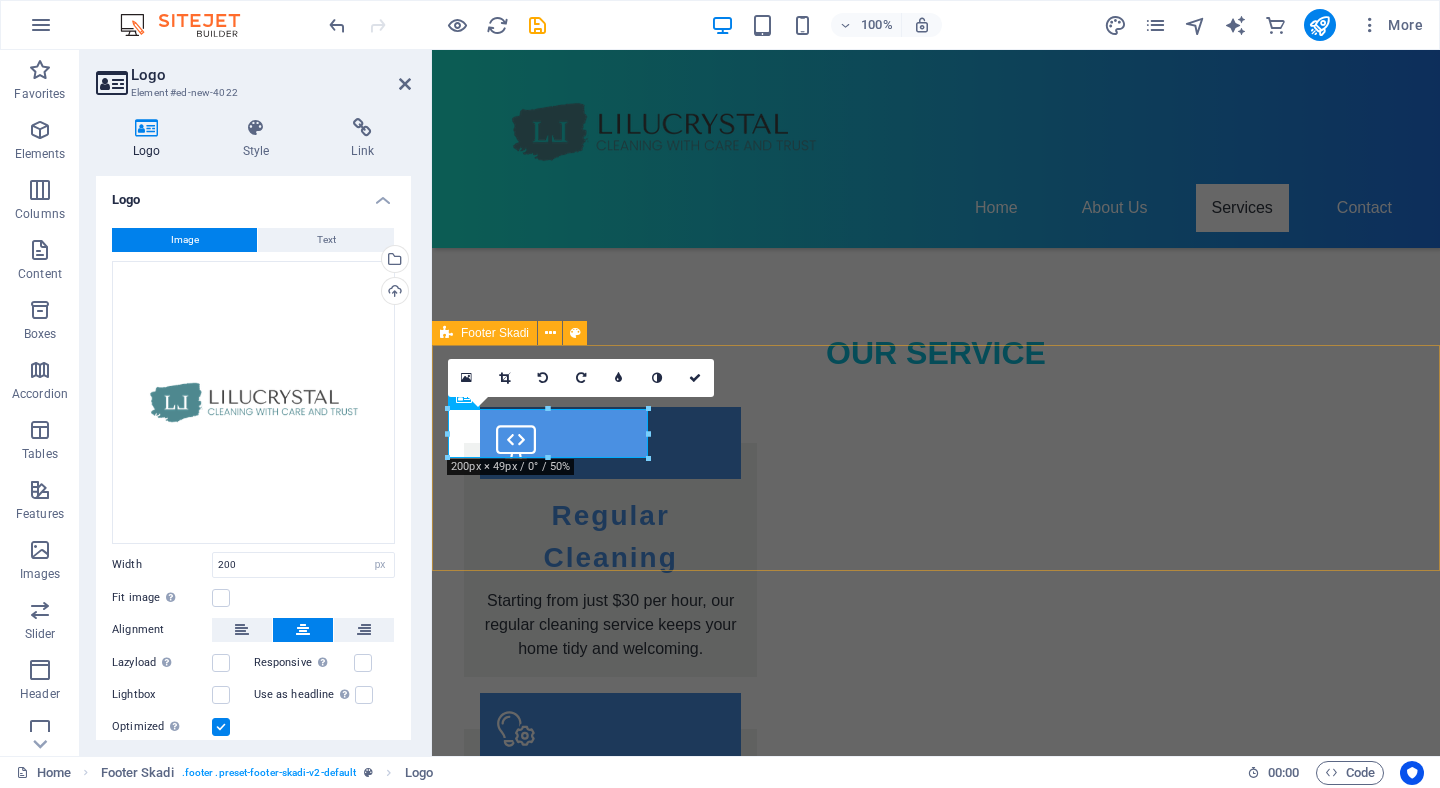 click on "comfy0309175@[EMAIL_DOMAIN]  |  Legal Notice  |  Privacy Policy" at bounding box center (936, 1949) 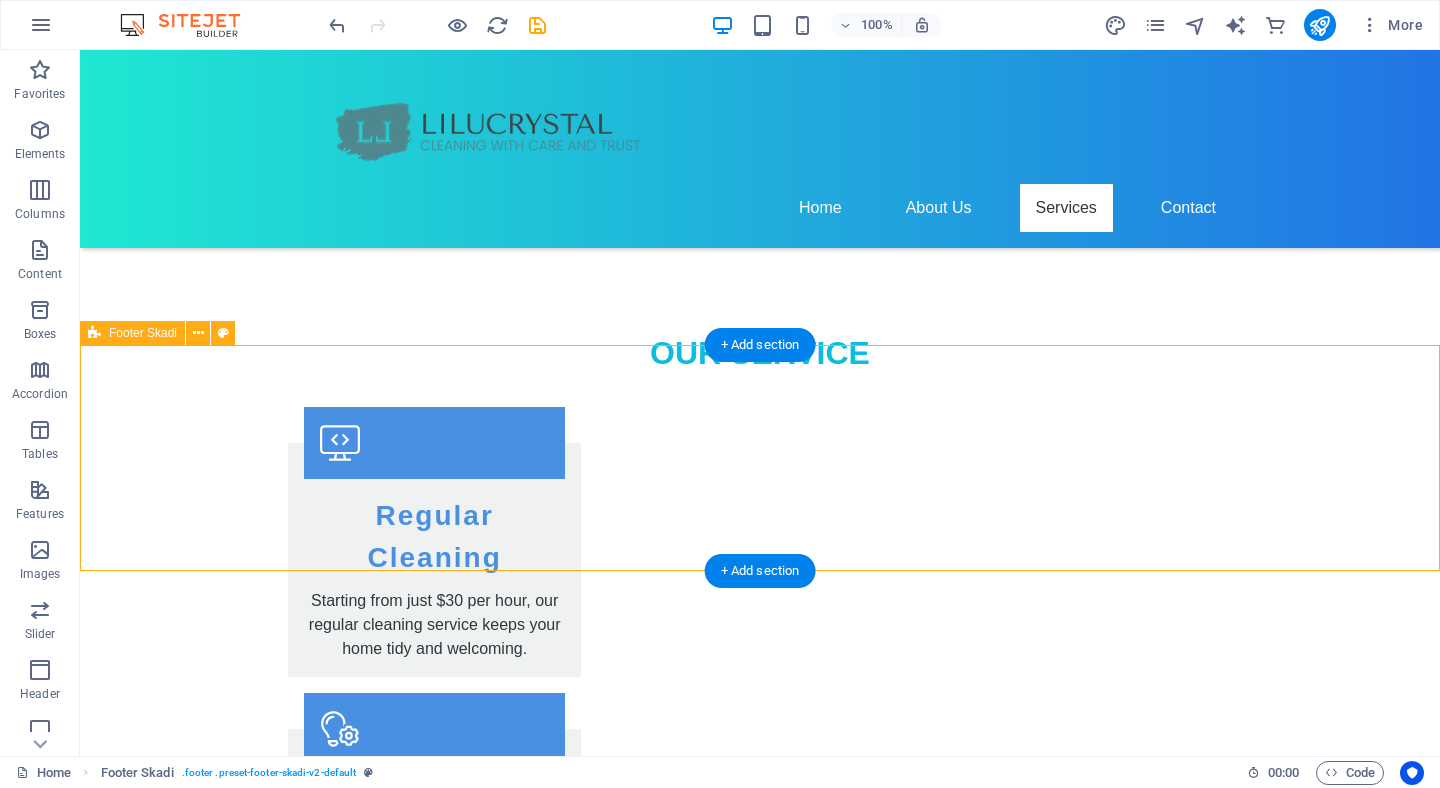 click on "comfy0309175@[EMAIL_DOMAIN]  |  Legal Notice  |  Privacy Policy" at bounding box center [760, 1949] 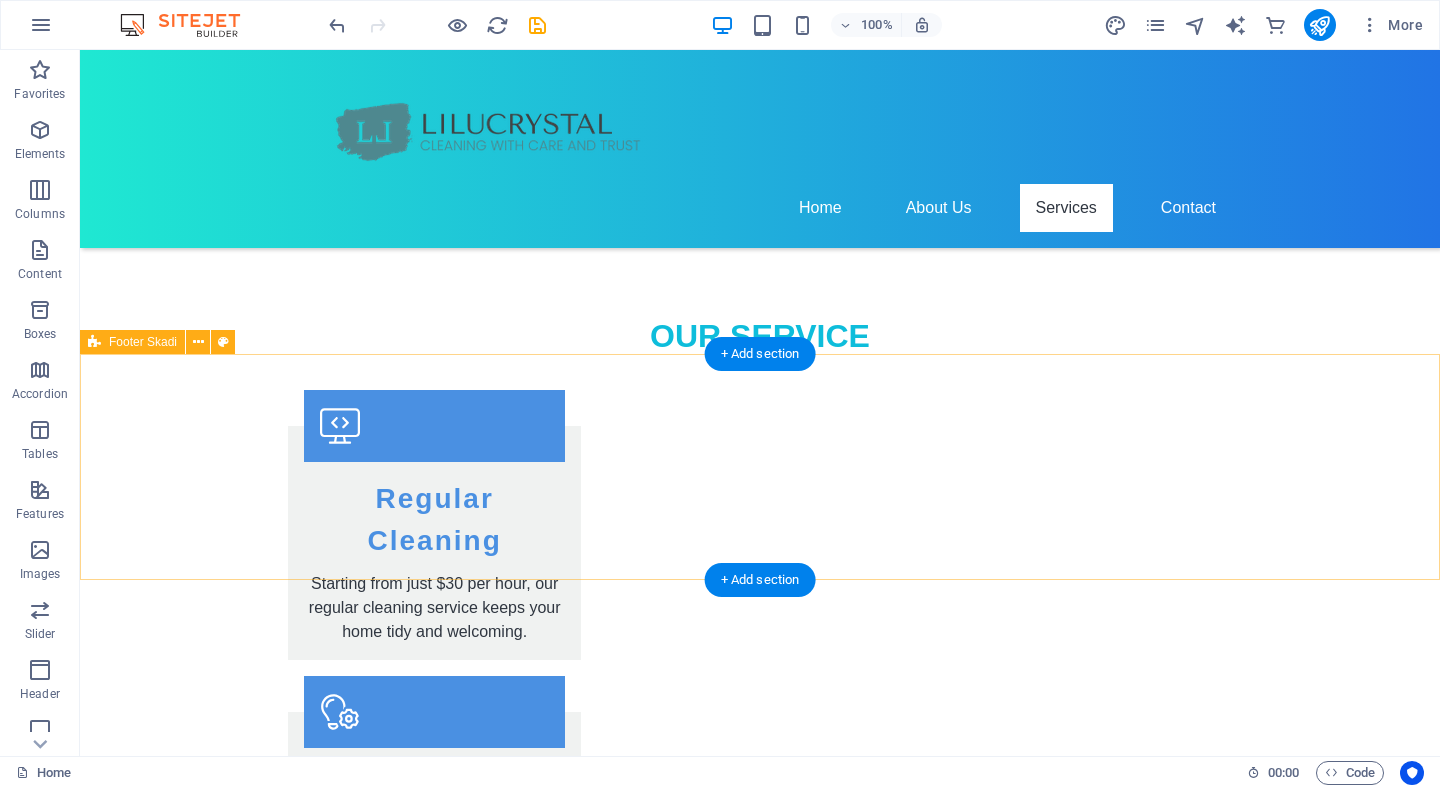 scroll, scrollTop: 1877, scrollLeft: 0, axis: vertical 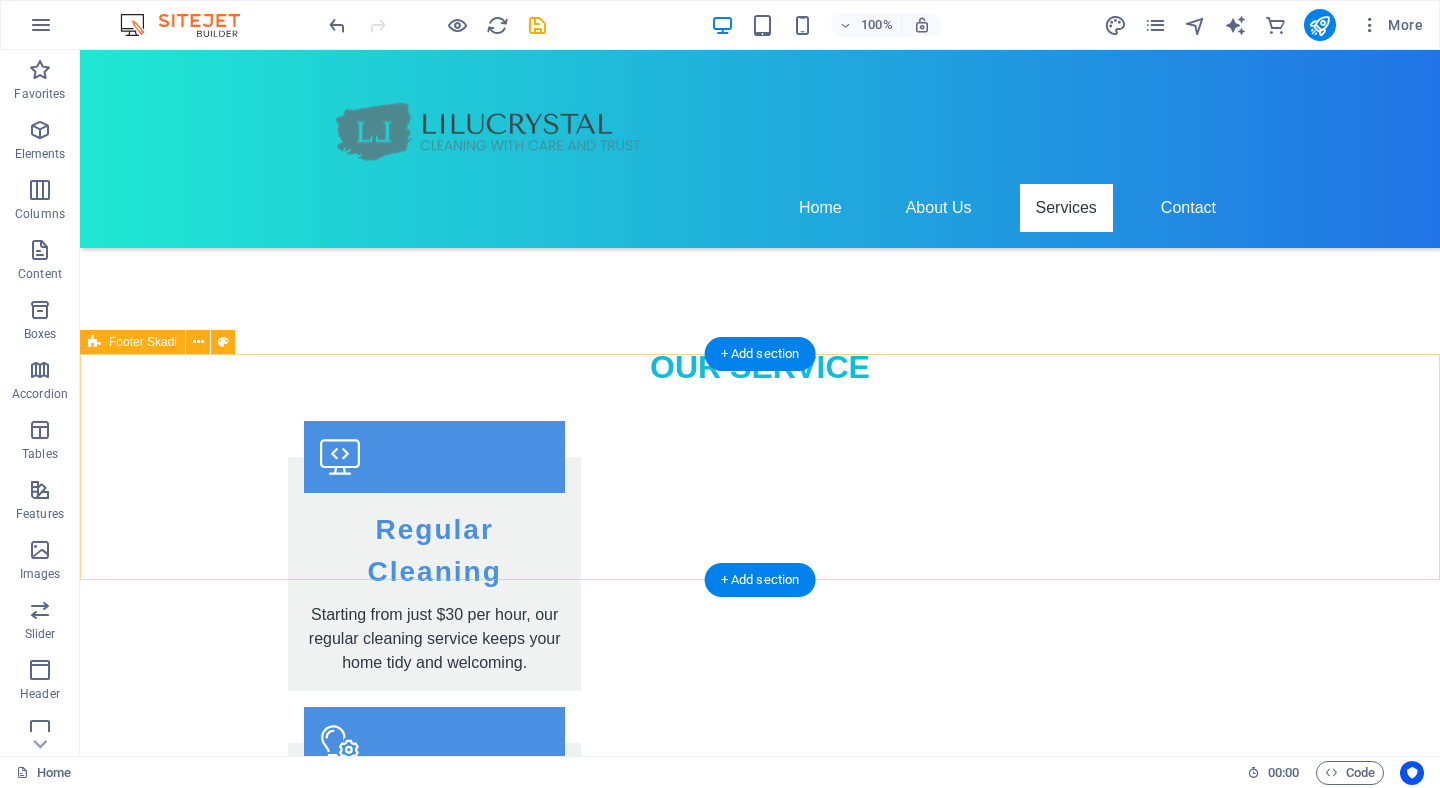 click on "comfy0309175@[EMAIL_DOMAIN]  |  Legal Notice  |  Privacy Policy" at bounding box center (760, 1963) 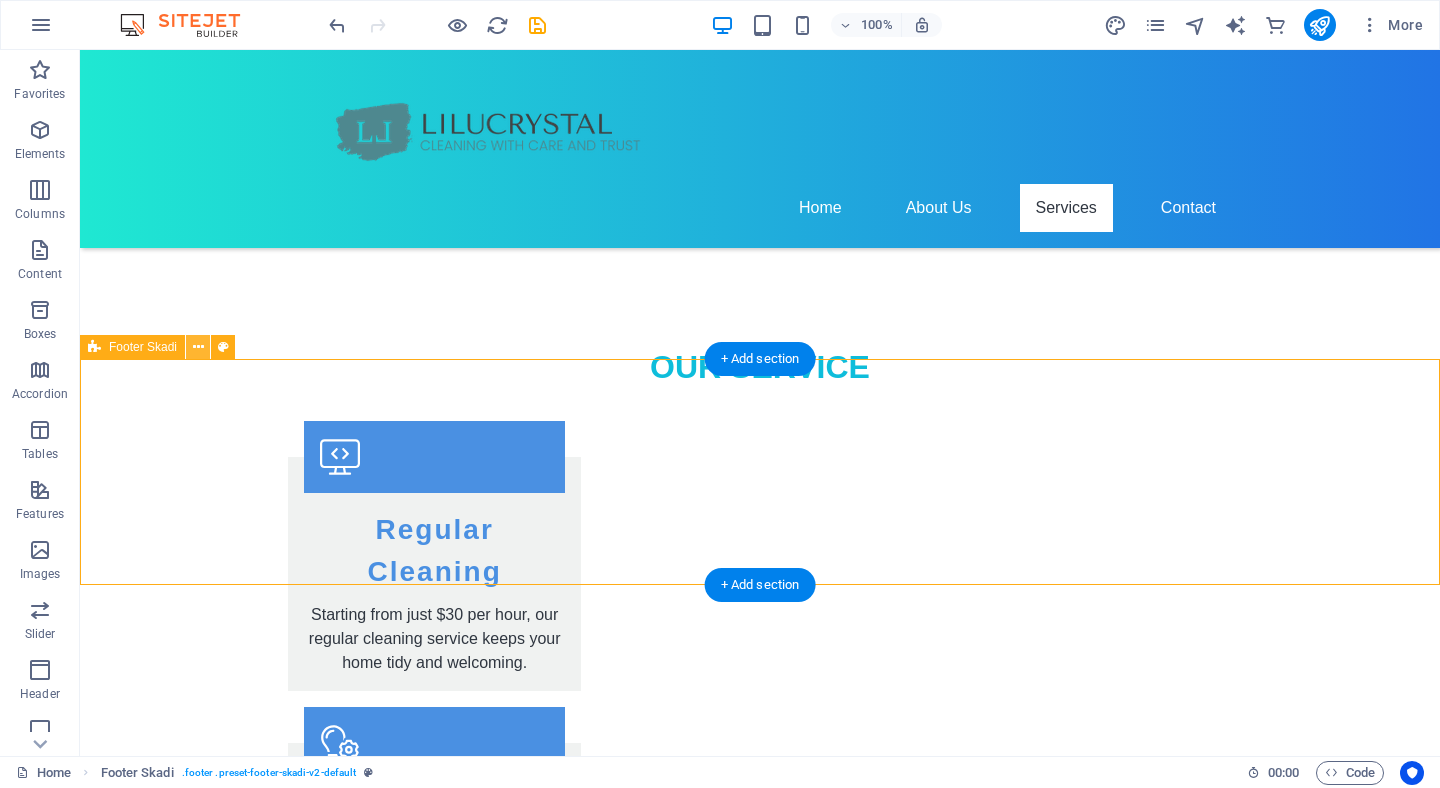 click at bounding box center [198, 347] 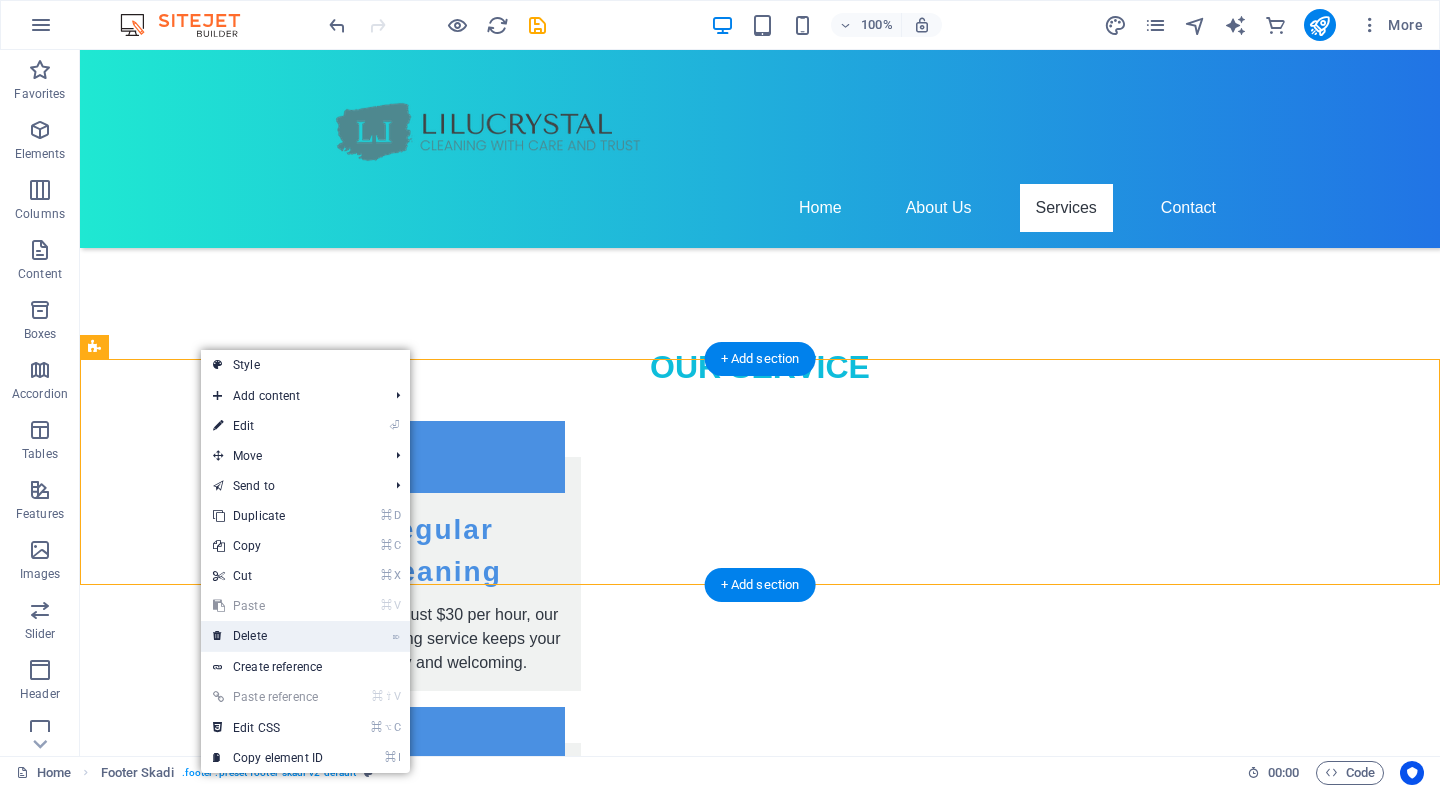 click on "⌦  Delete" at bounding box center [268, 636] 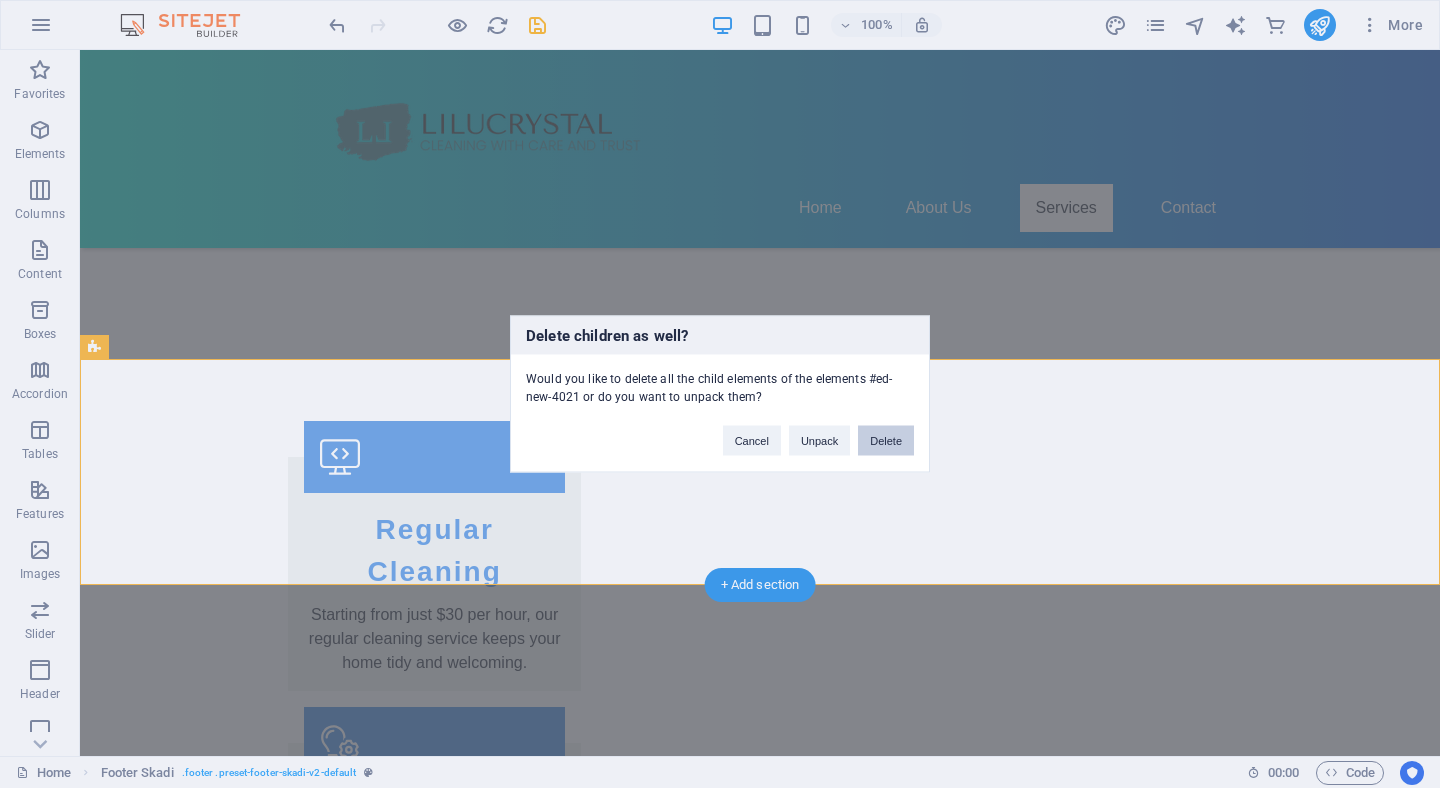 click on "Delete" at bounding box center (886, 441) 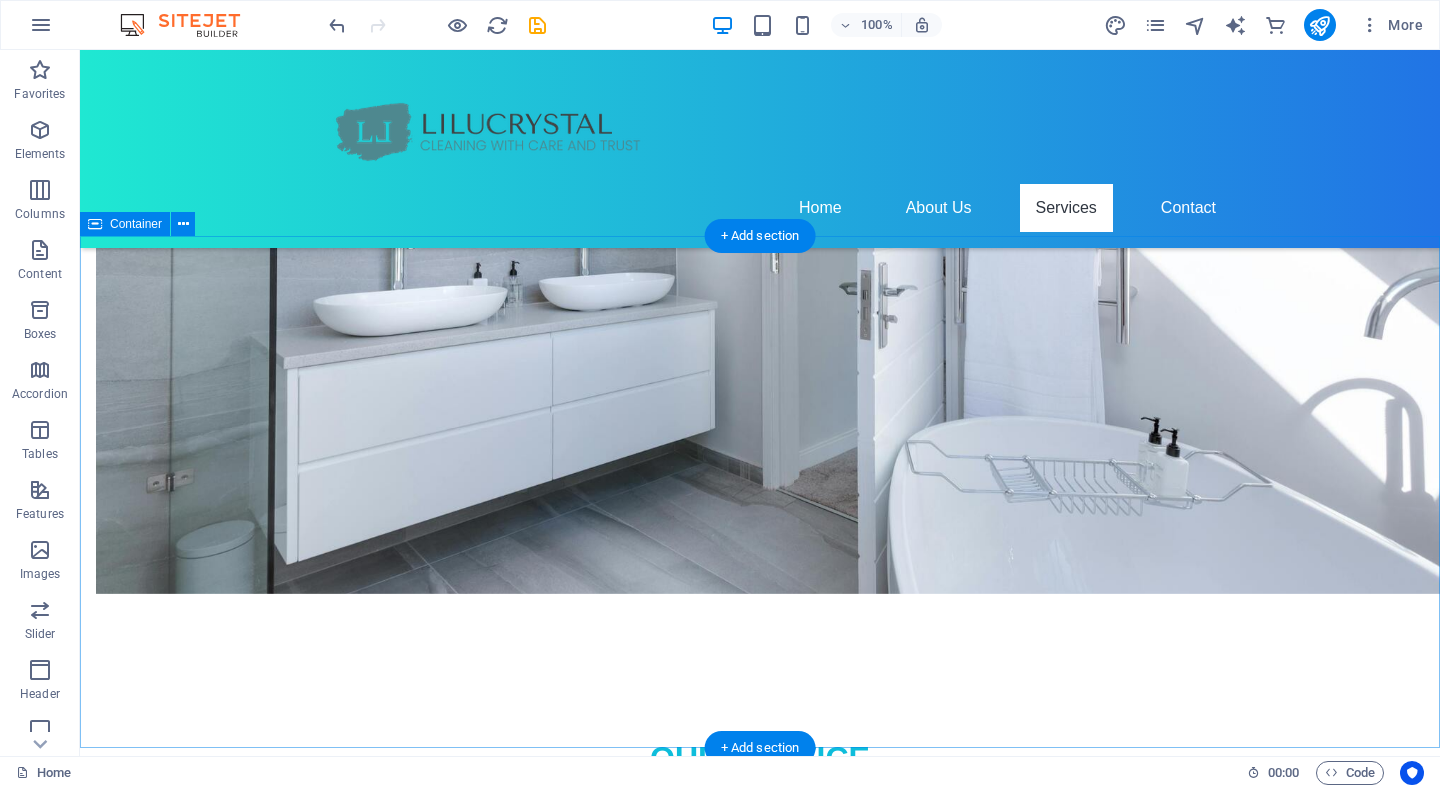 scroll, scrollTop: 1490, scrollLeft: 0, axis: vertical 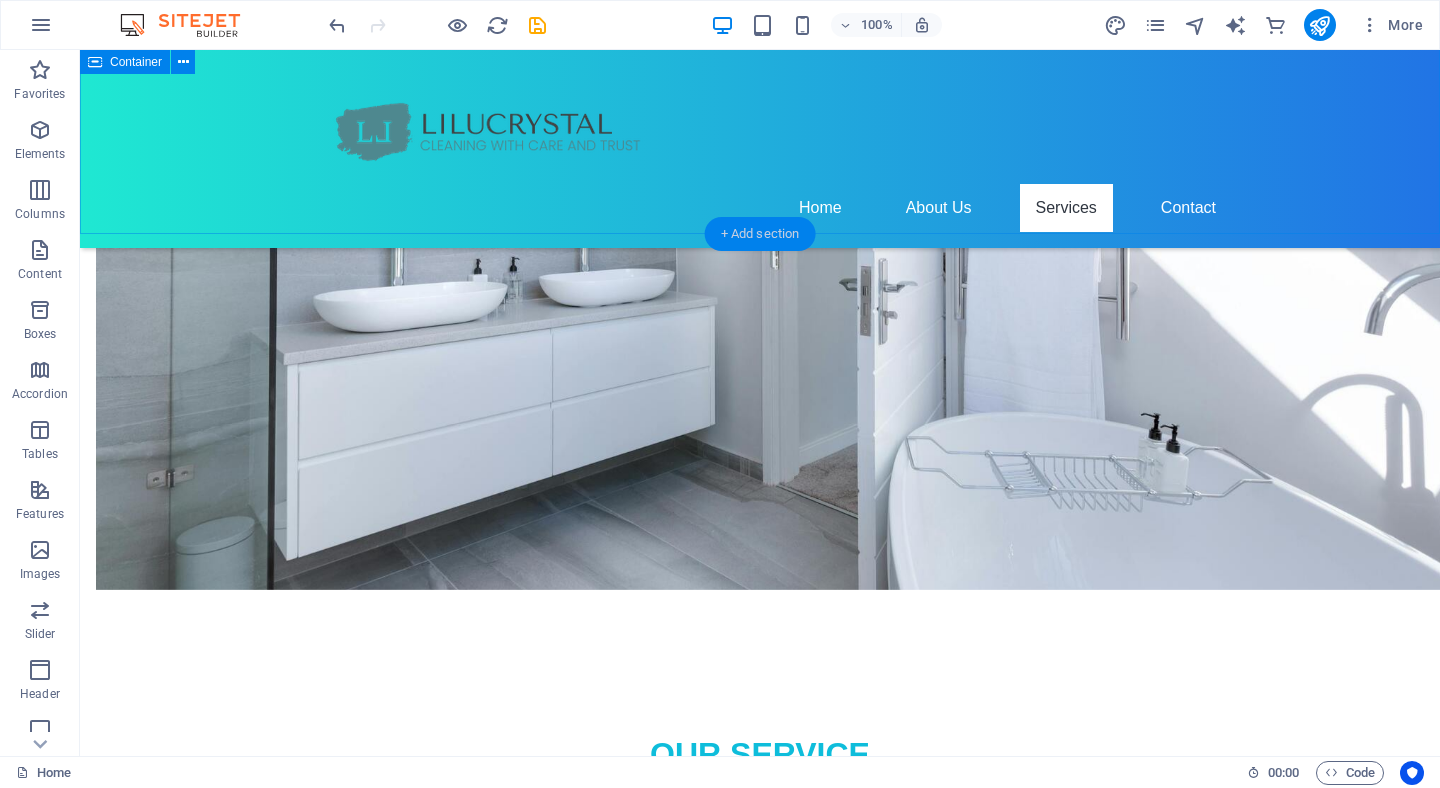 click on "+ Add section" at bounding box center (760, 234) 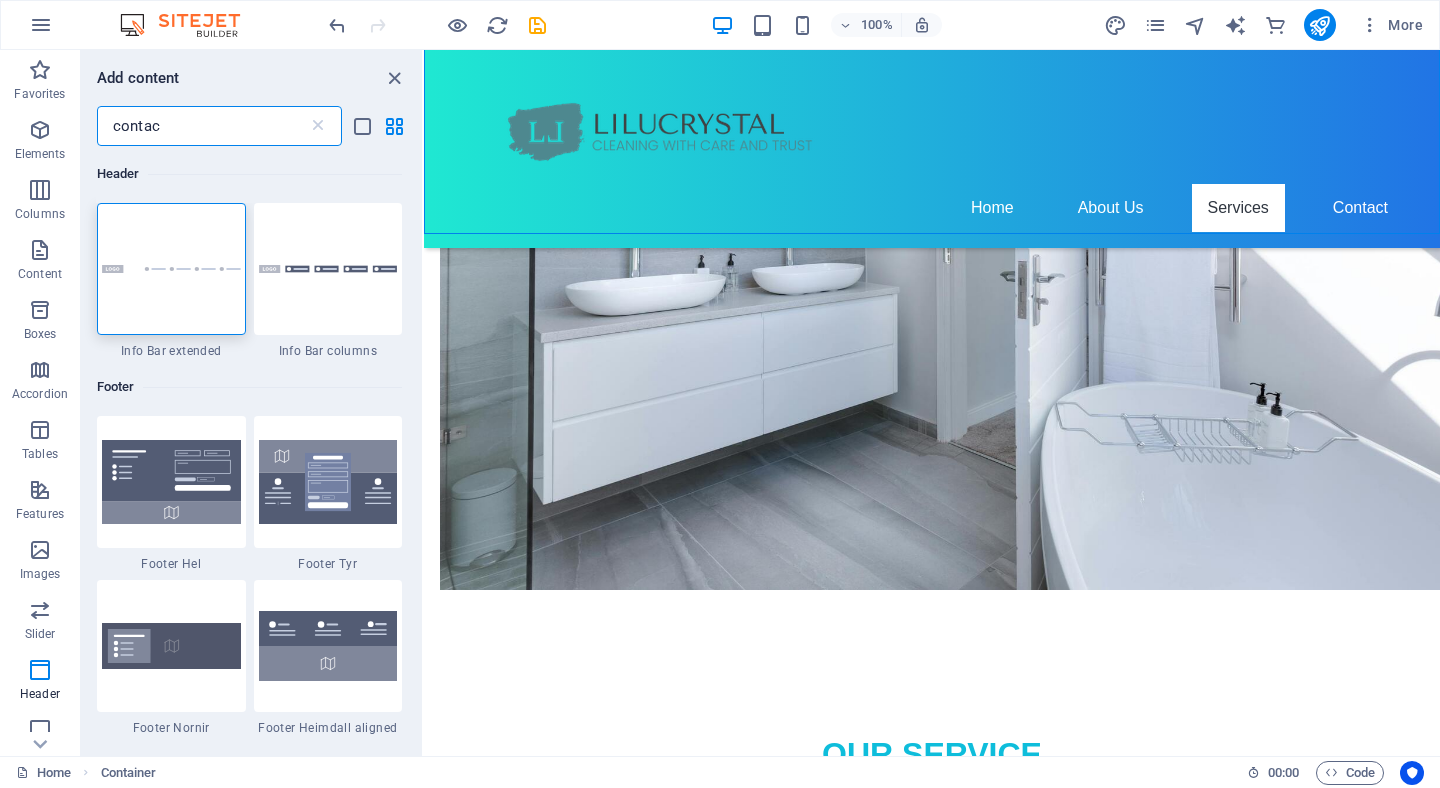 scroll, scrollTop: 0, scrollLeft: 0, axis: both 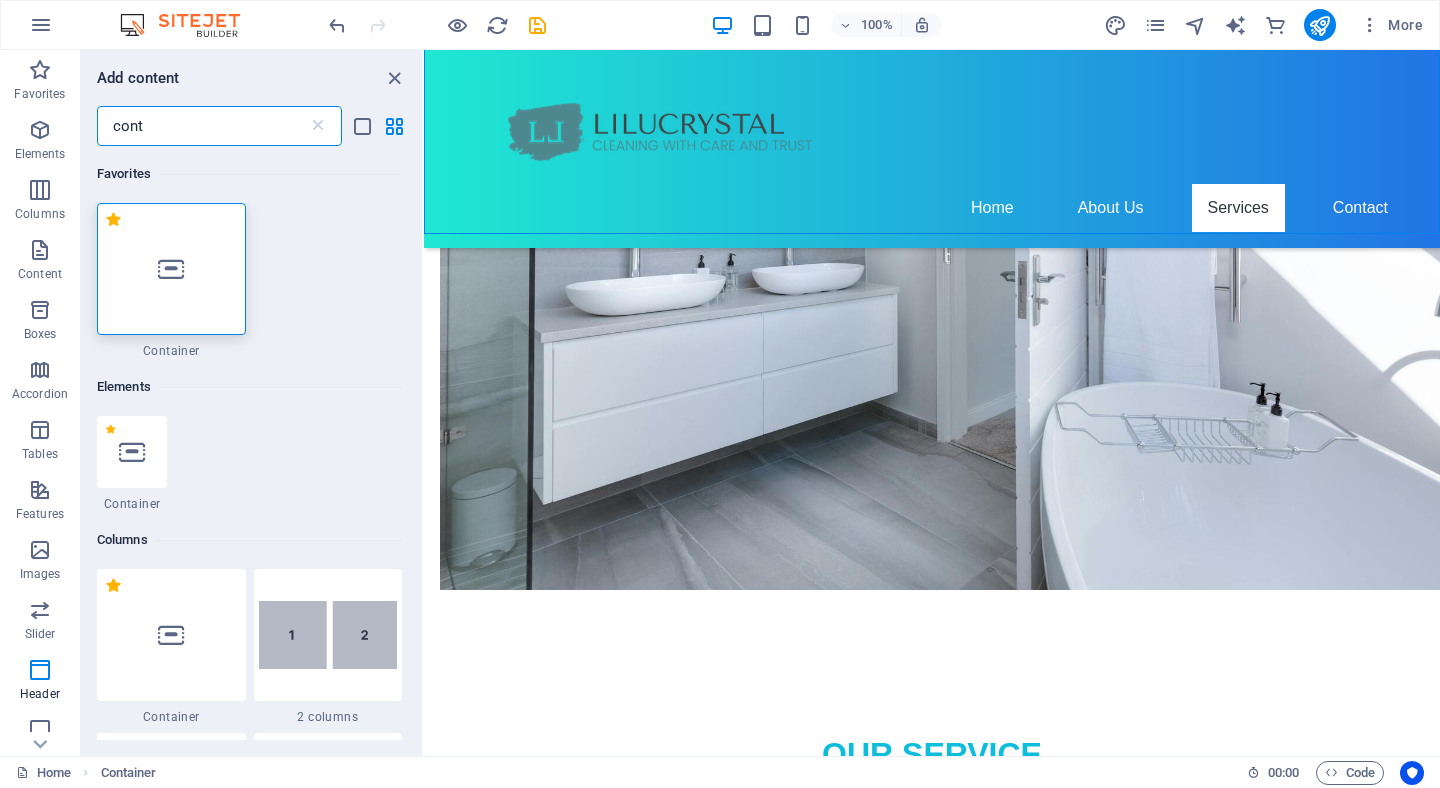 type on "con" 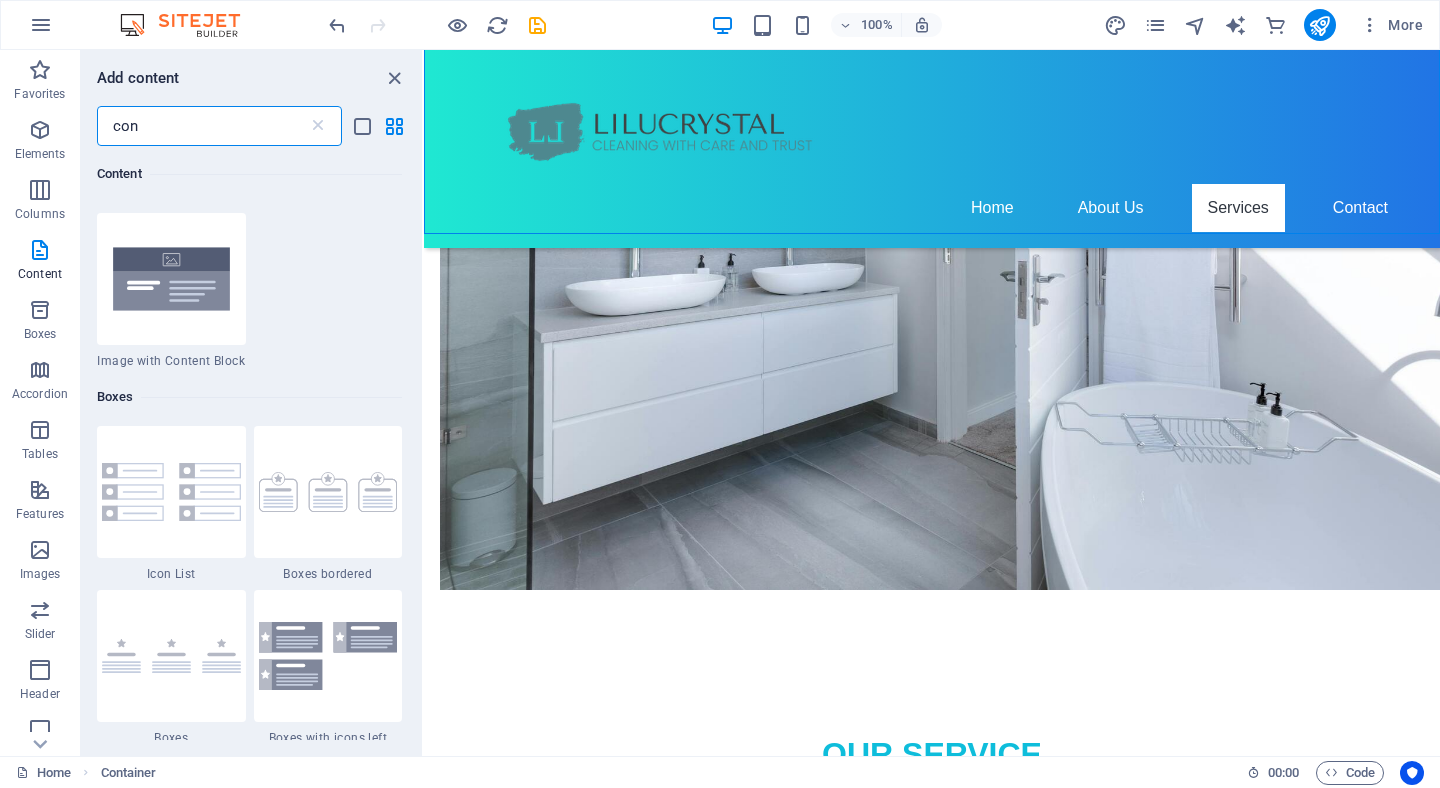 scroll, scrollTop: 1210, scrollLeft: 0, axis: vertical 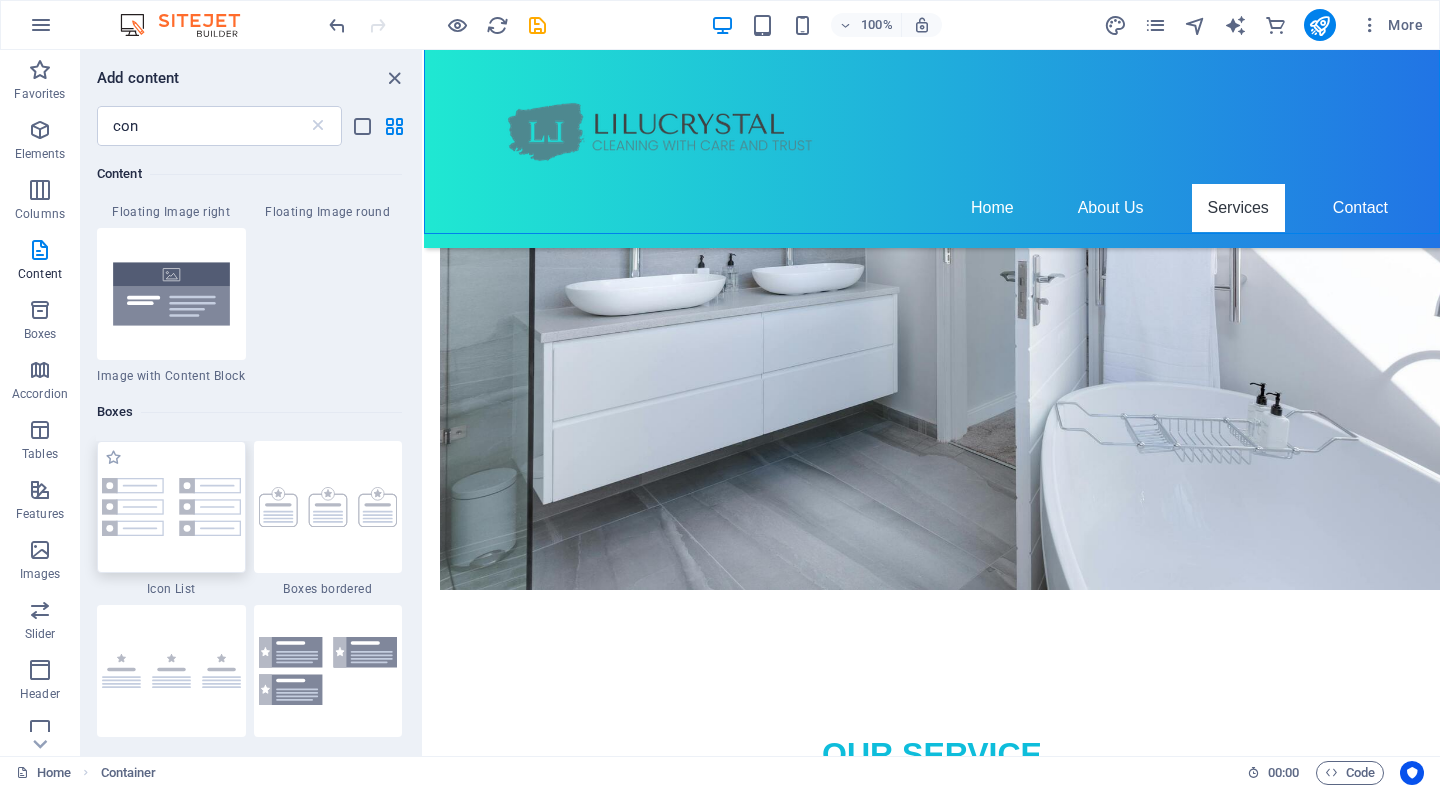 click at bounding box center [171, 507] 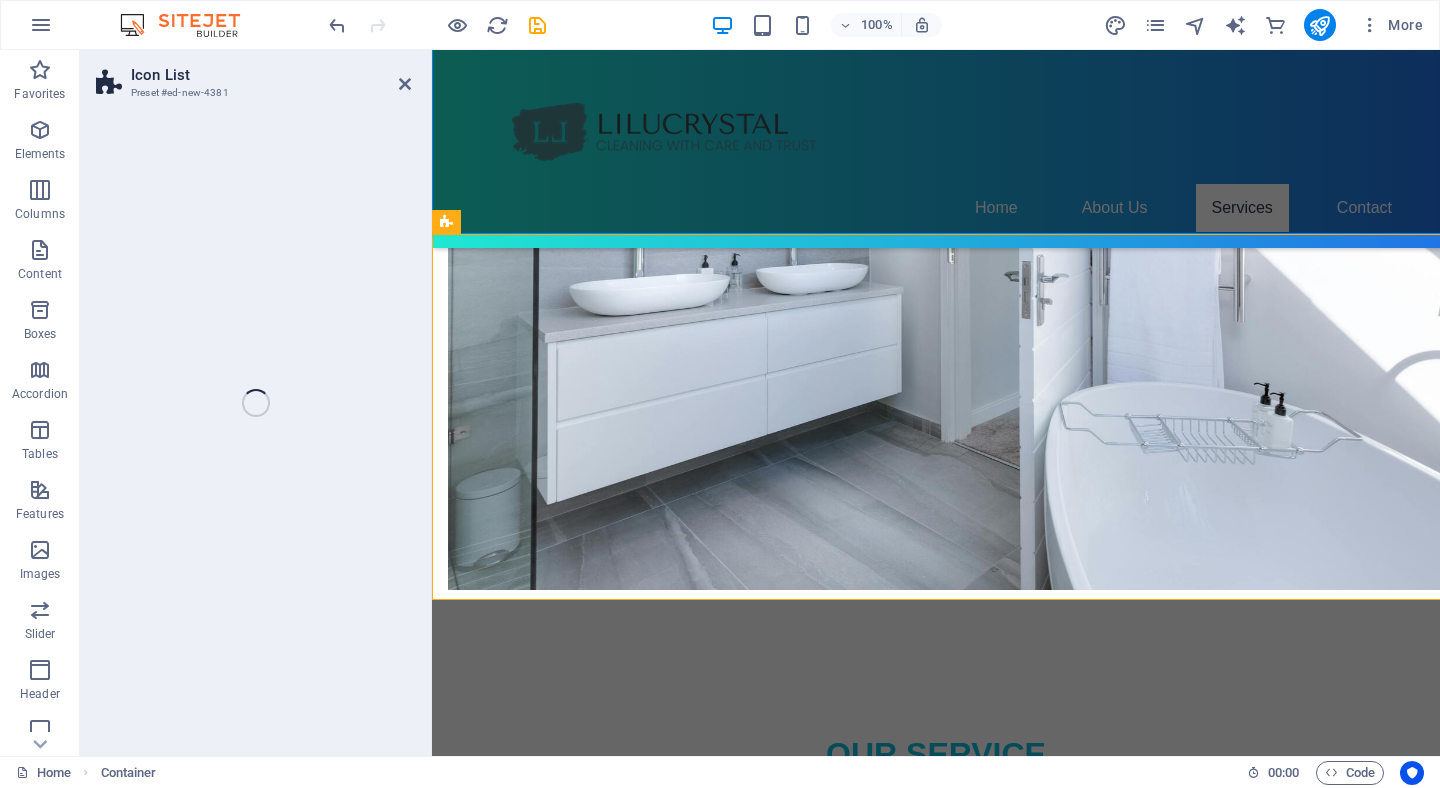 select on "rem" 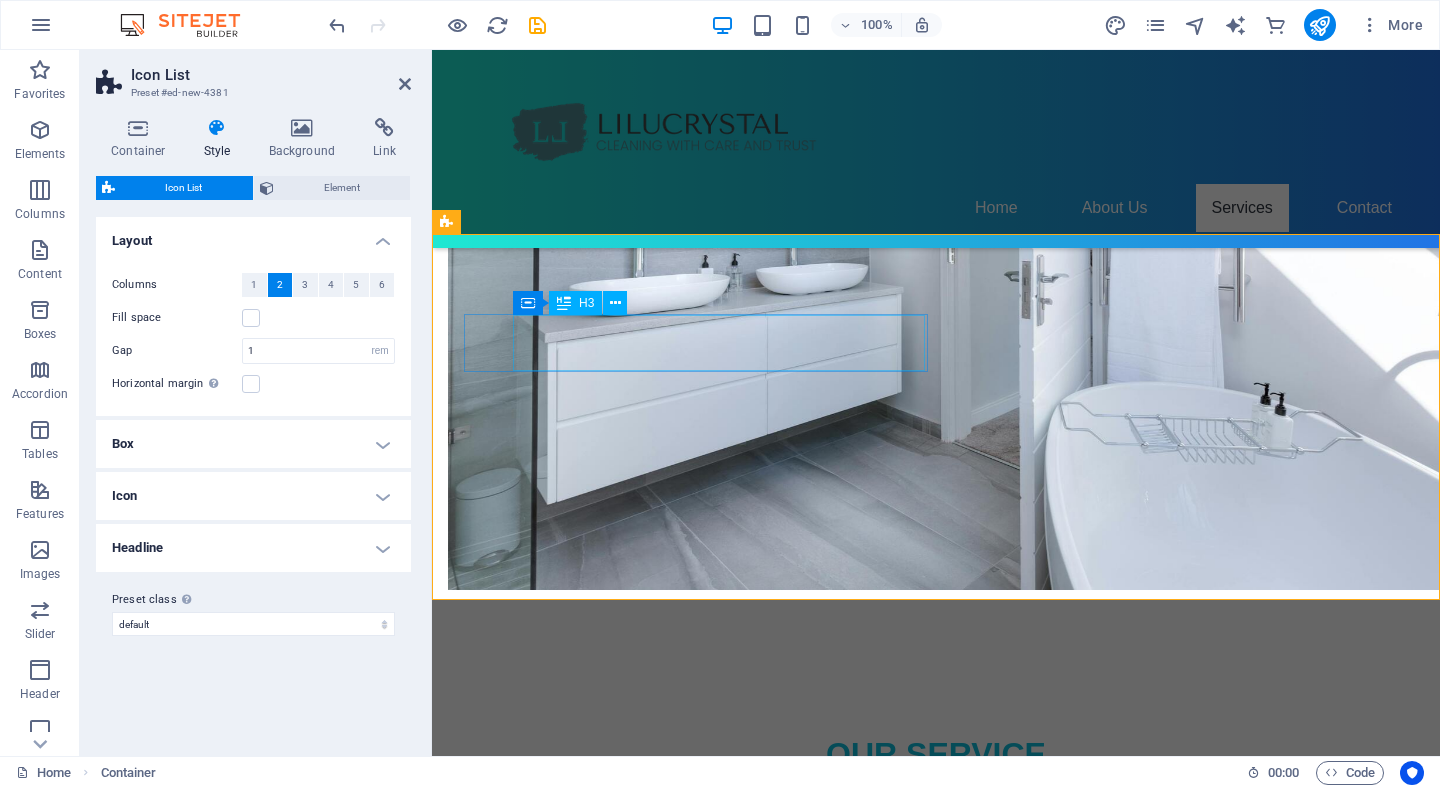 click on "Headline" at bounding box center [655, 1869] 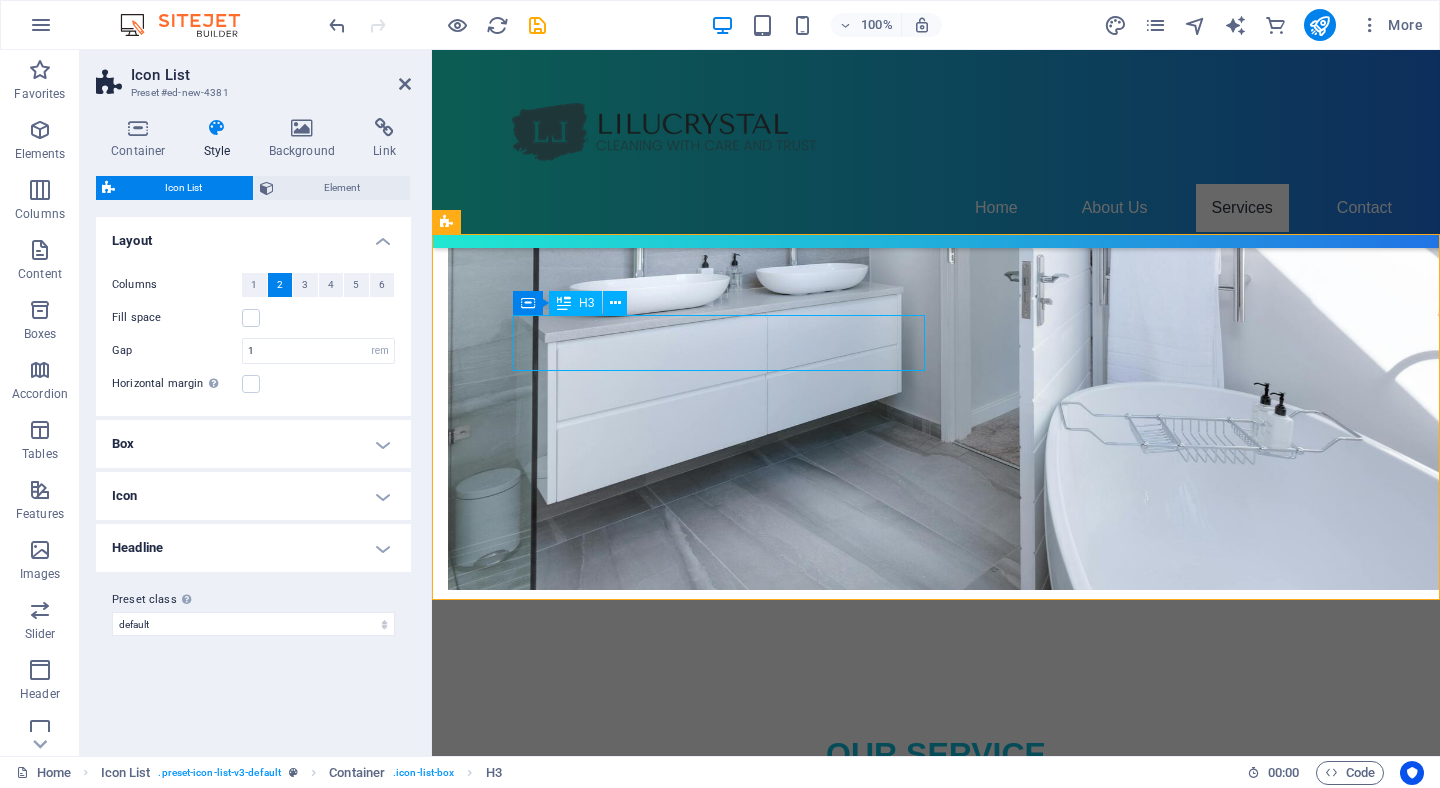 click on "Headline" at bounding box center (655, 1869) 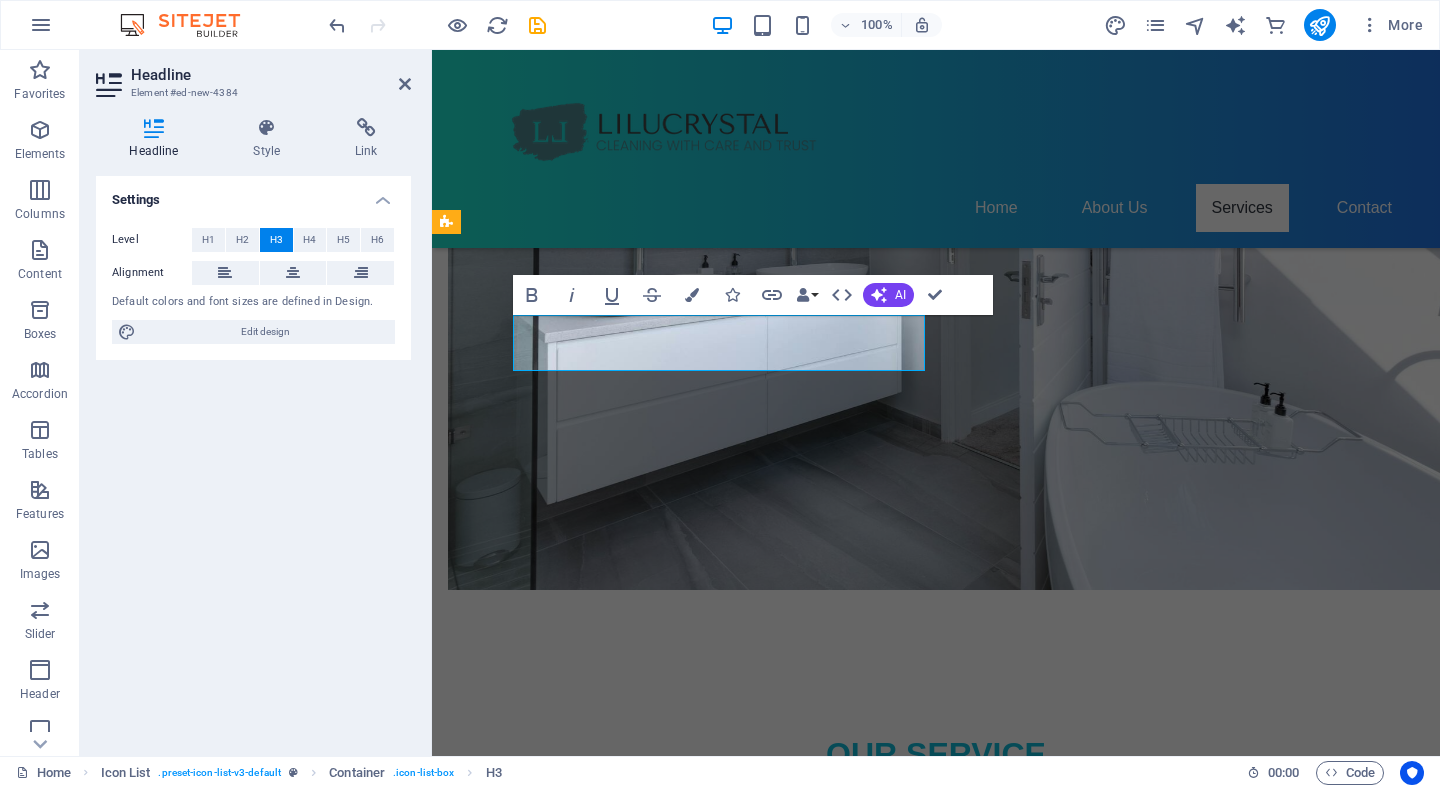 type 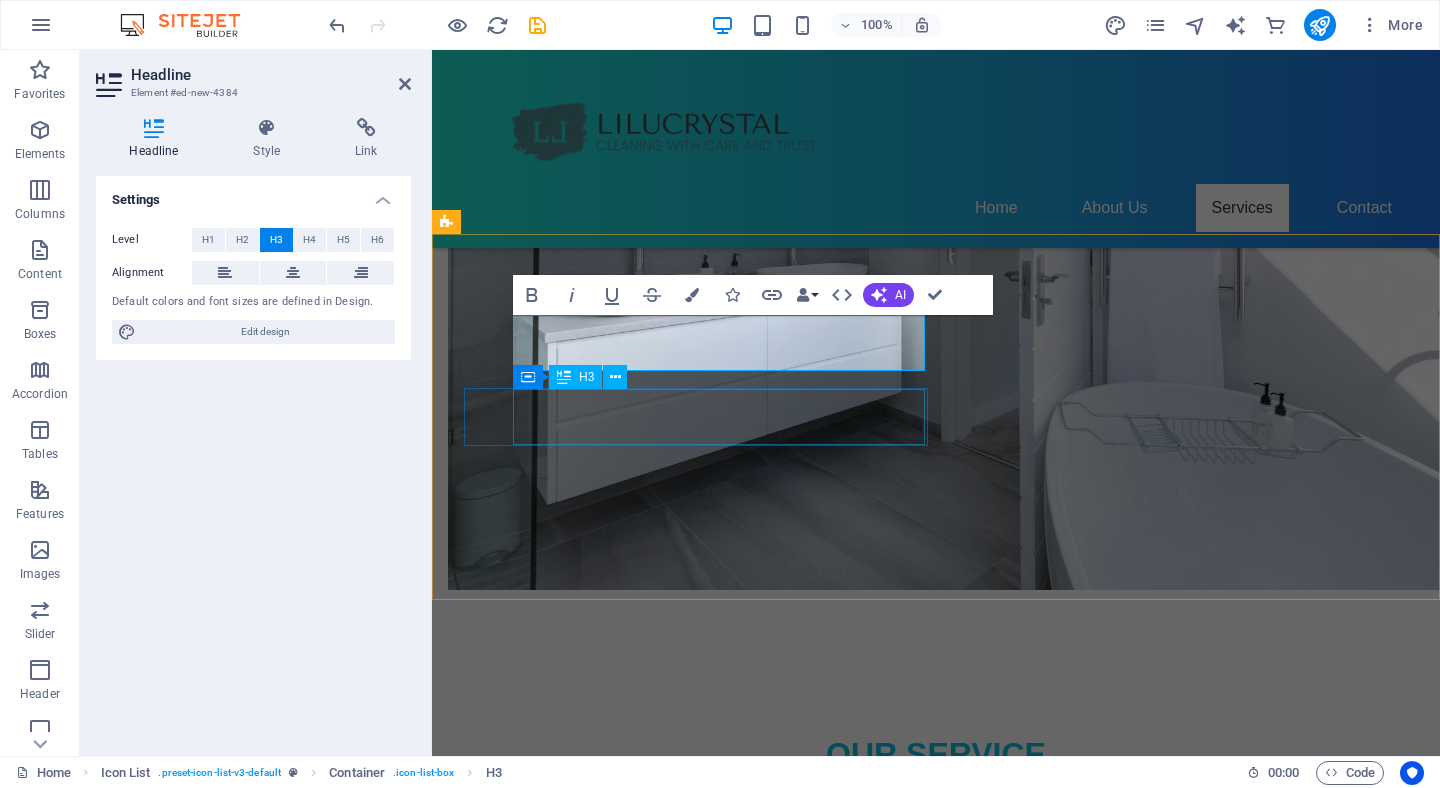 click on "Headline" at bounding box center [655, 2097] 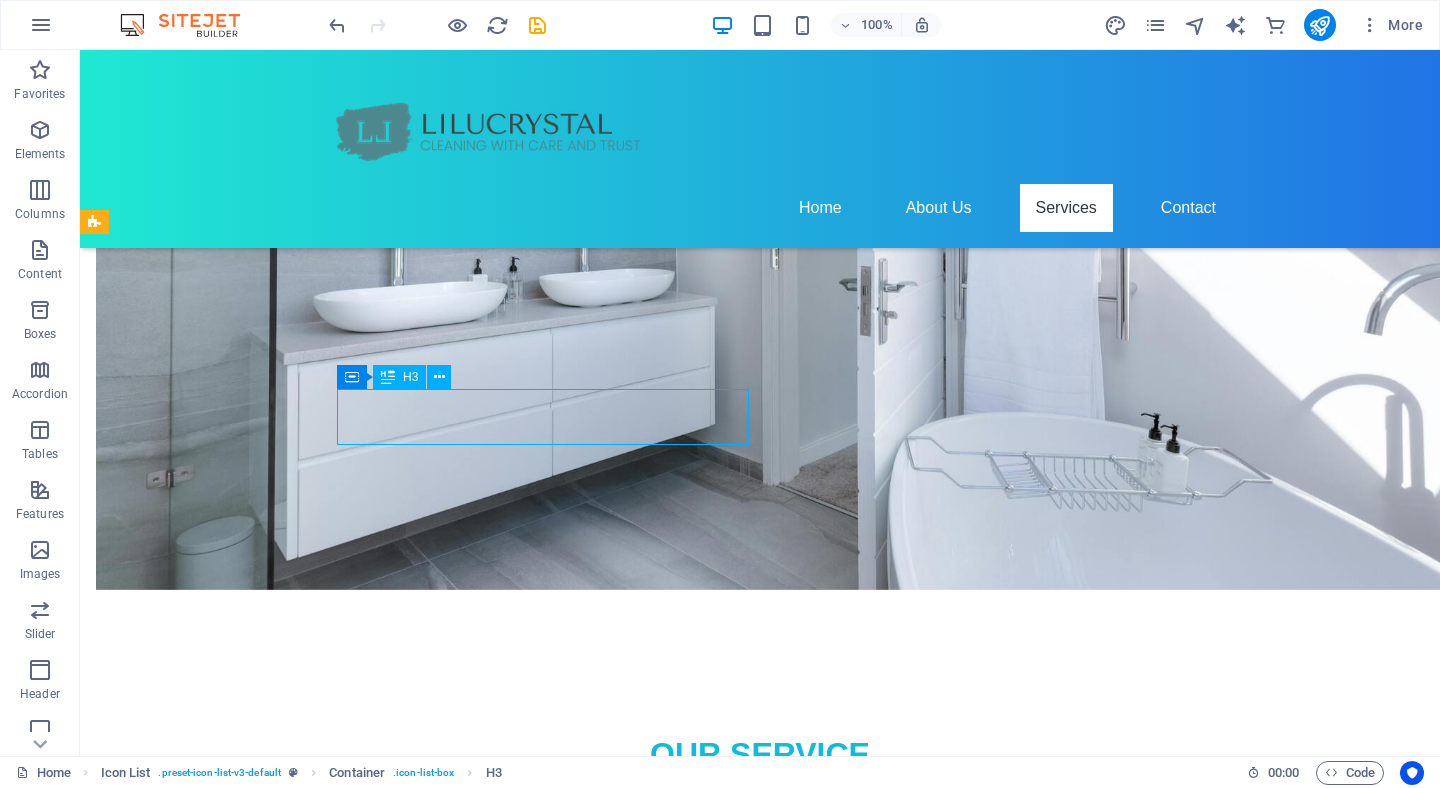 click on "Headline" at bounding box center [303, 2097] 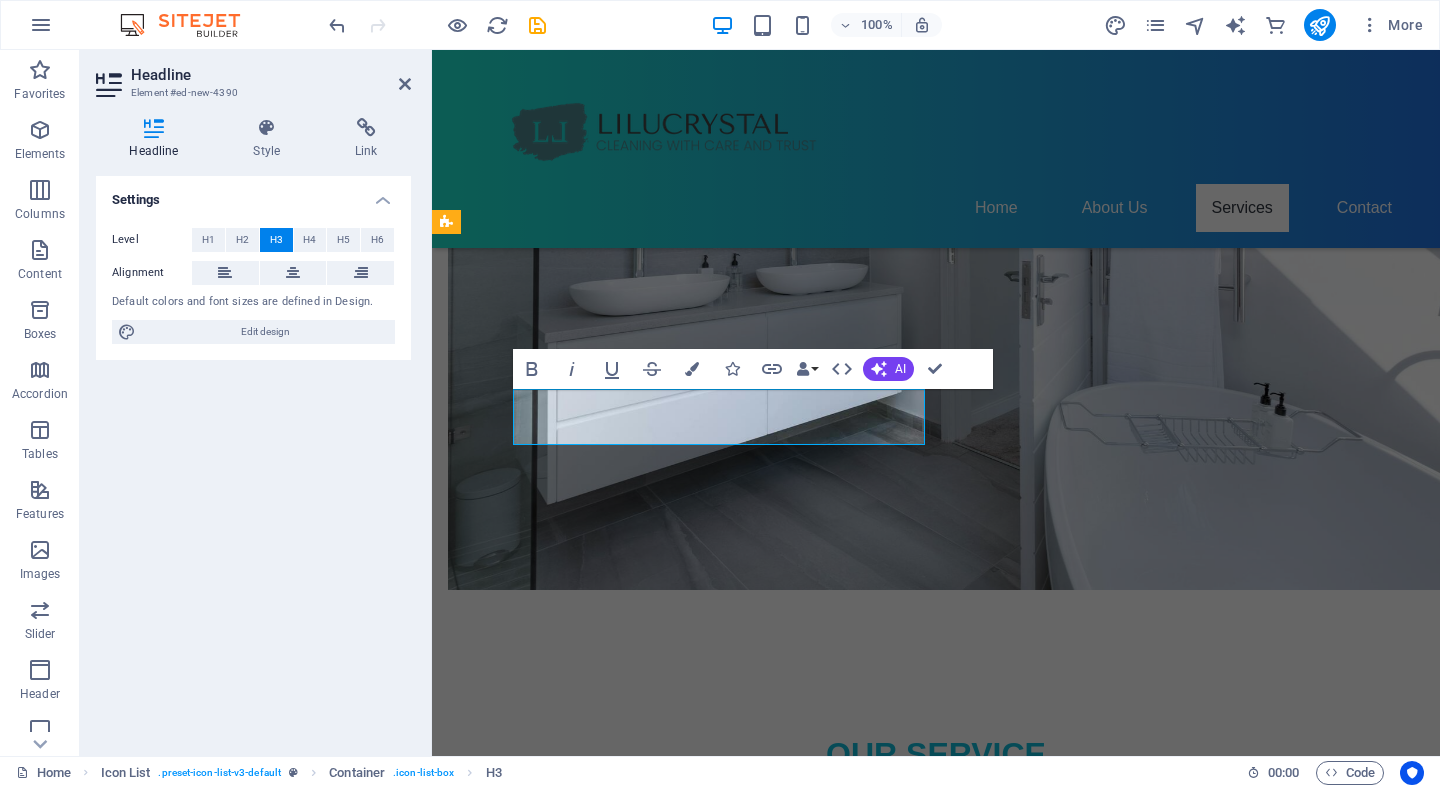 type 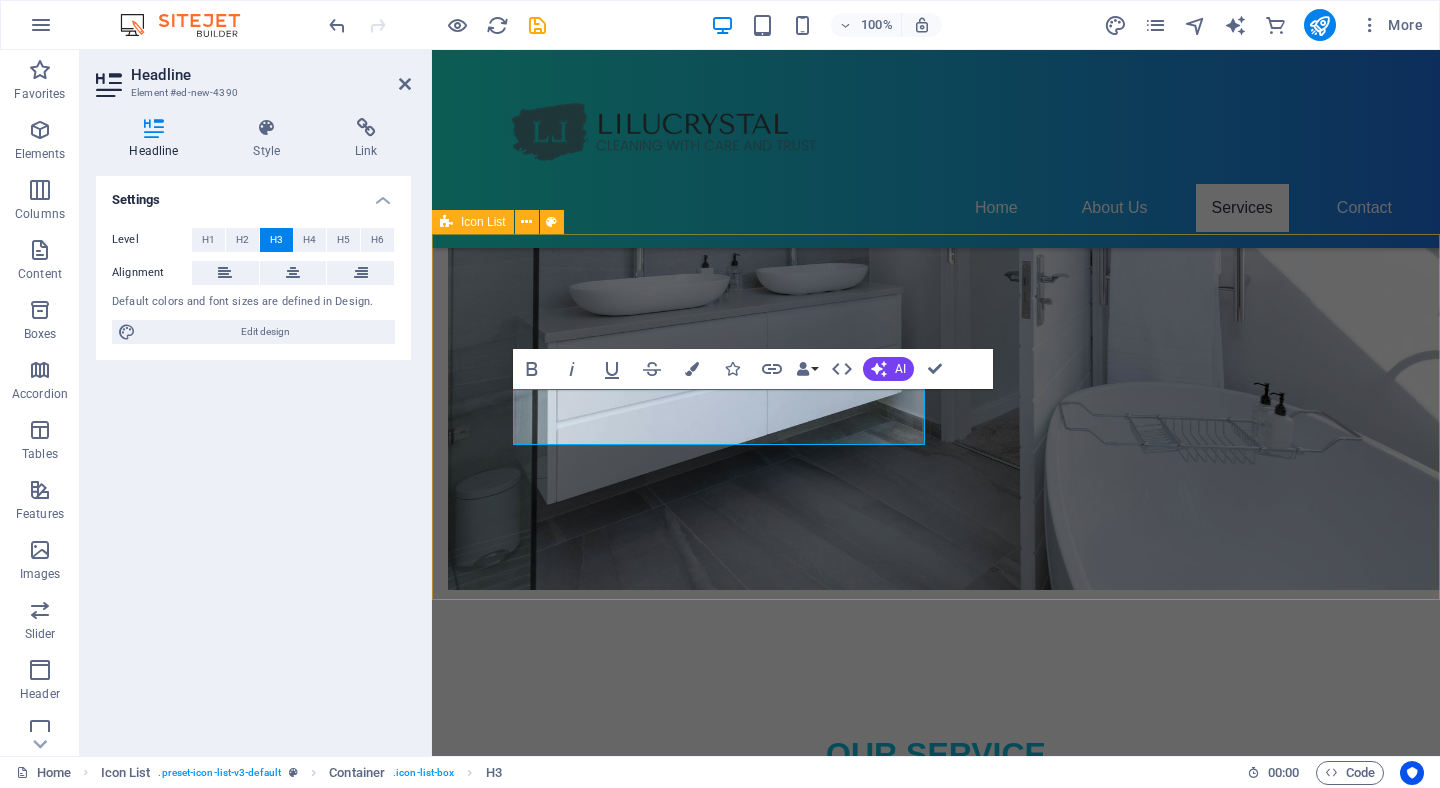 click on "[PHONE] comfy0309175@[EMAIL_DOMAIN] Headline Headline Headline" at bounding box center (936, 2130) 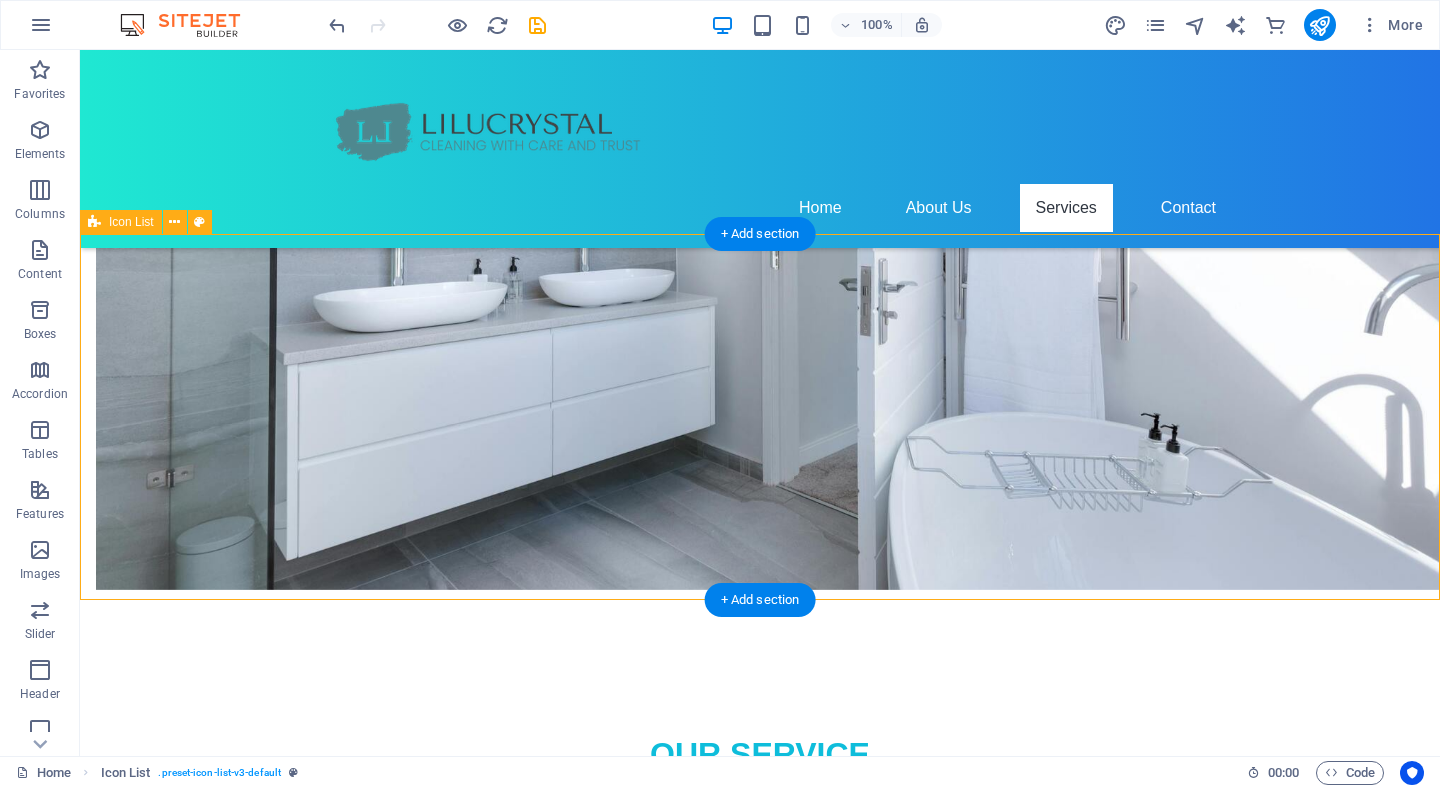 click on "[PHONE] comfy0309175@[EMAIL_DOMAIN] Headline Headline Headline" at bounding box center (760, 2130) 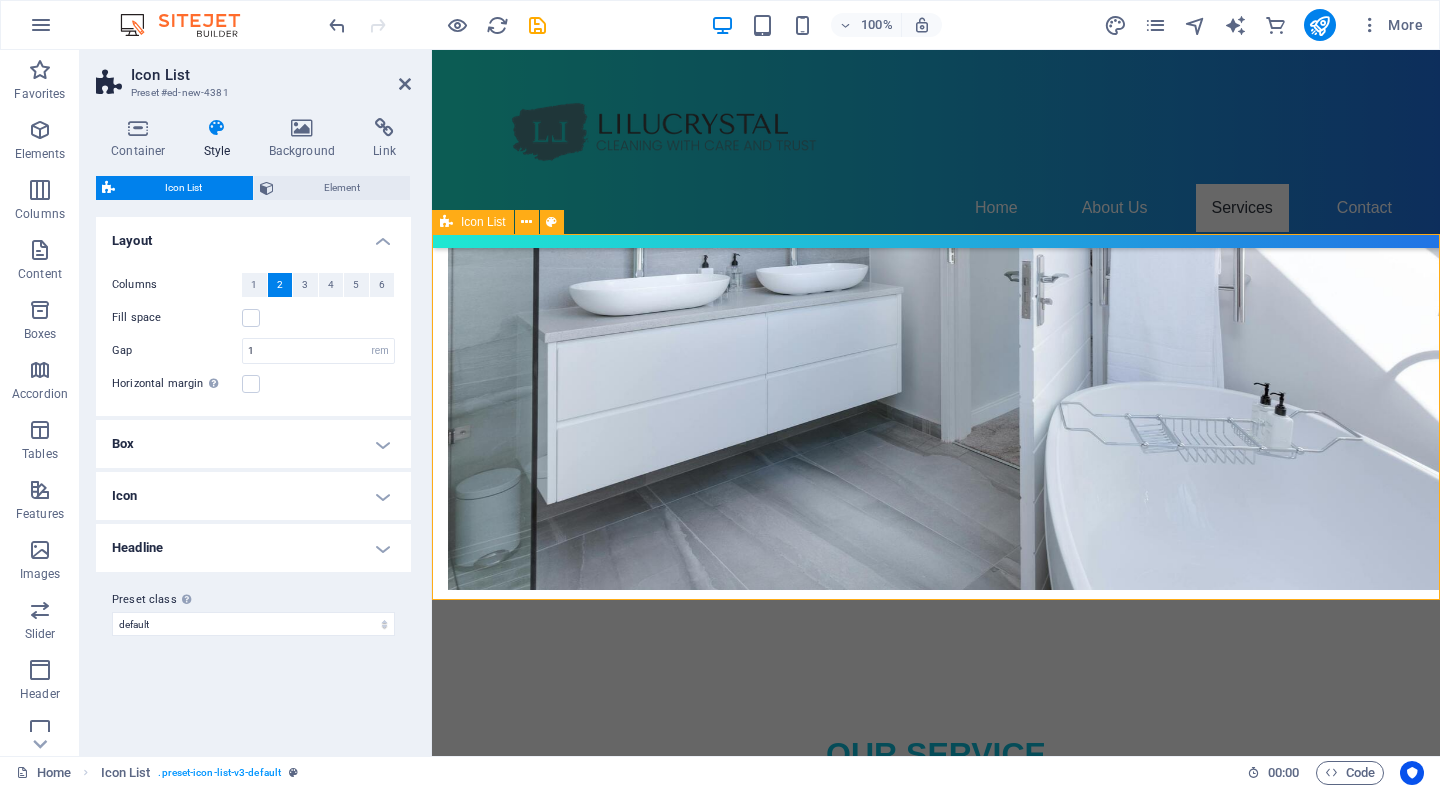 click on "[PHONE] comfy0309175@[EMAIL_DOMAIN] Headline Headline Headline" at bounding box center [936, 2130] 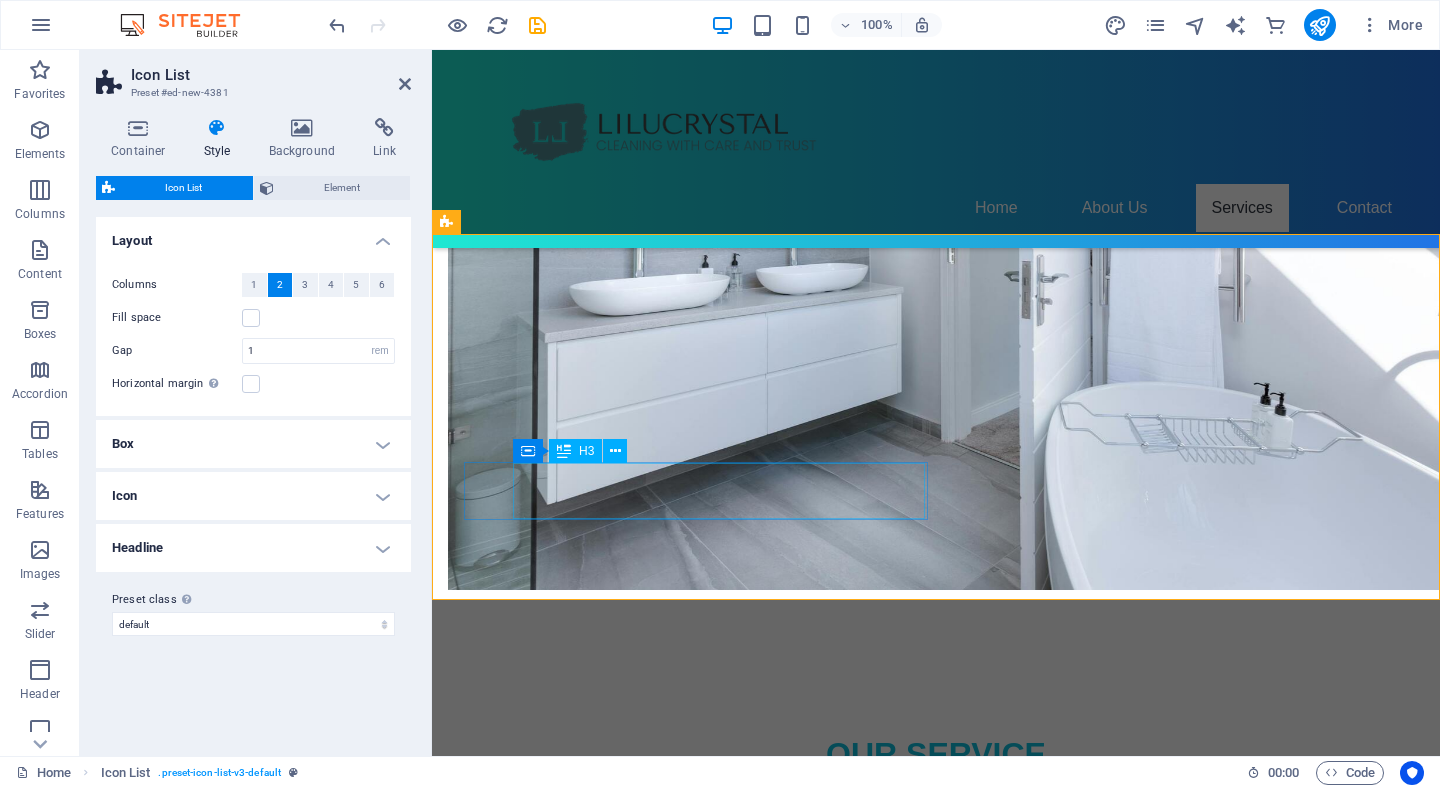 click on "Headline" at bounding box center [655, 2325] 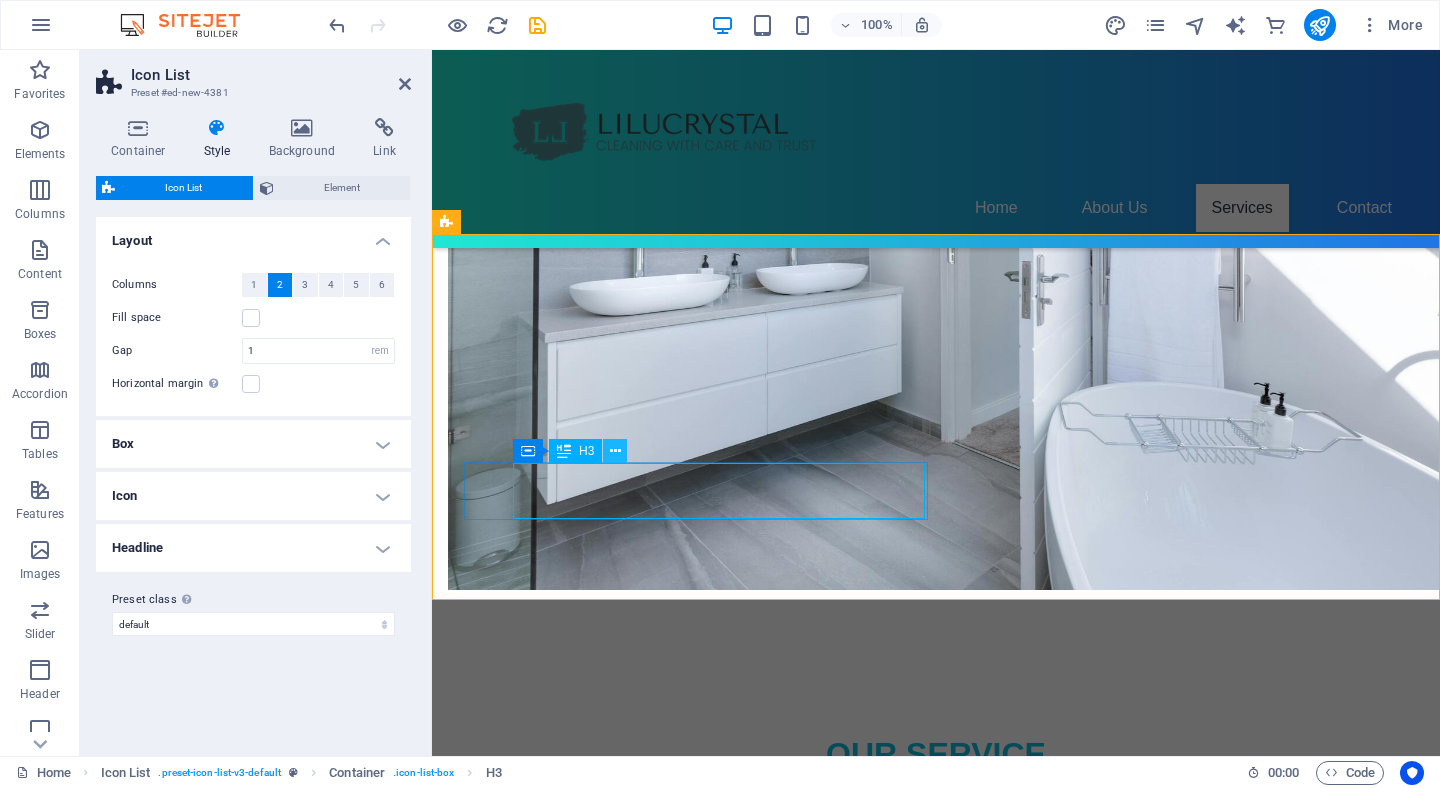 click at bounding box center [615, 451] 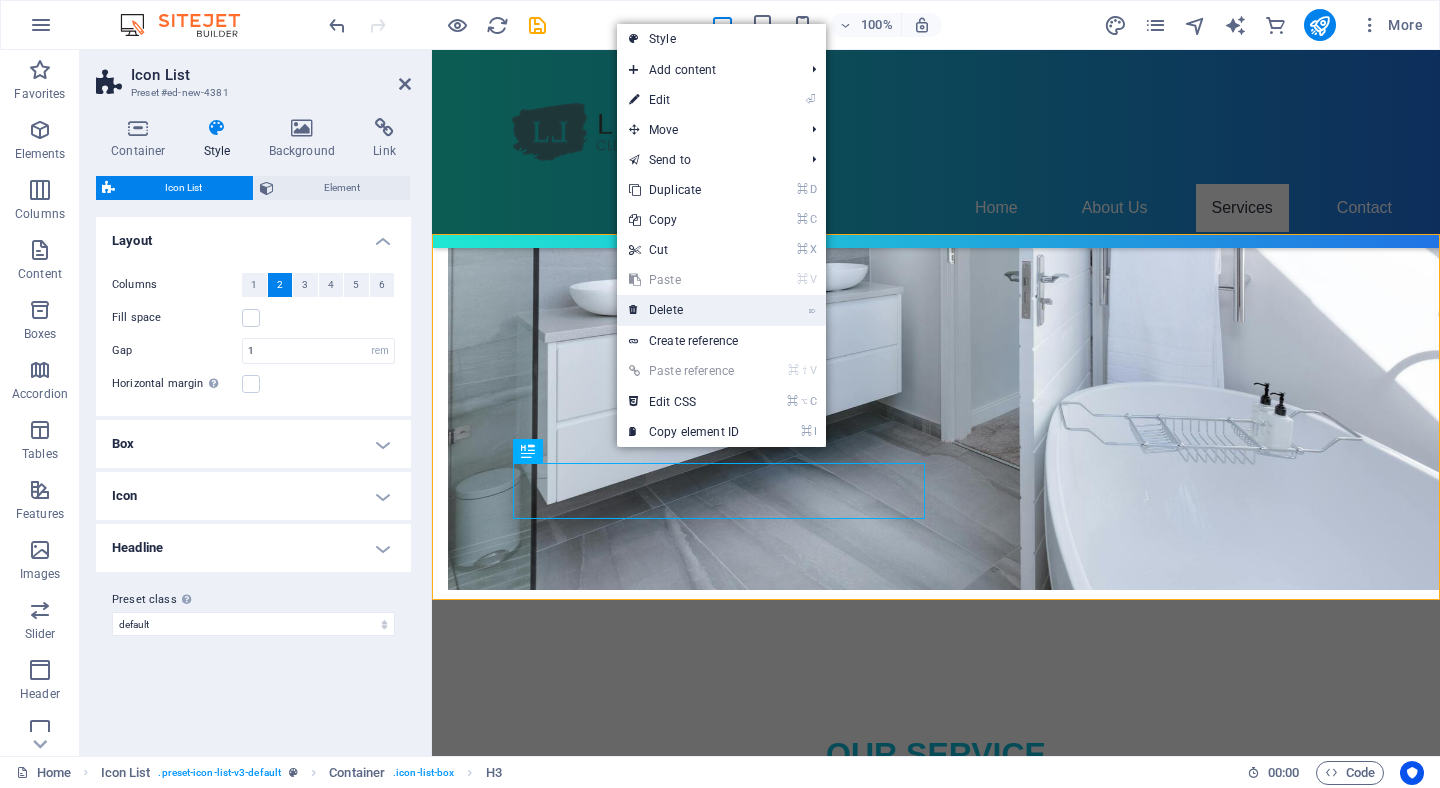 click on "⌦  Delete" at bounding box center (684, 310) 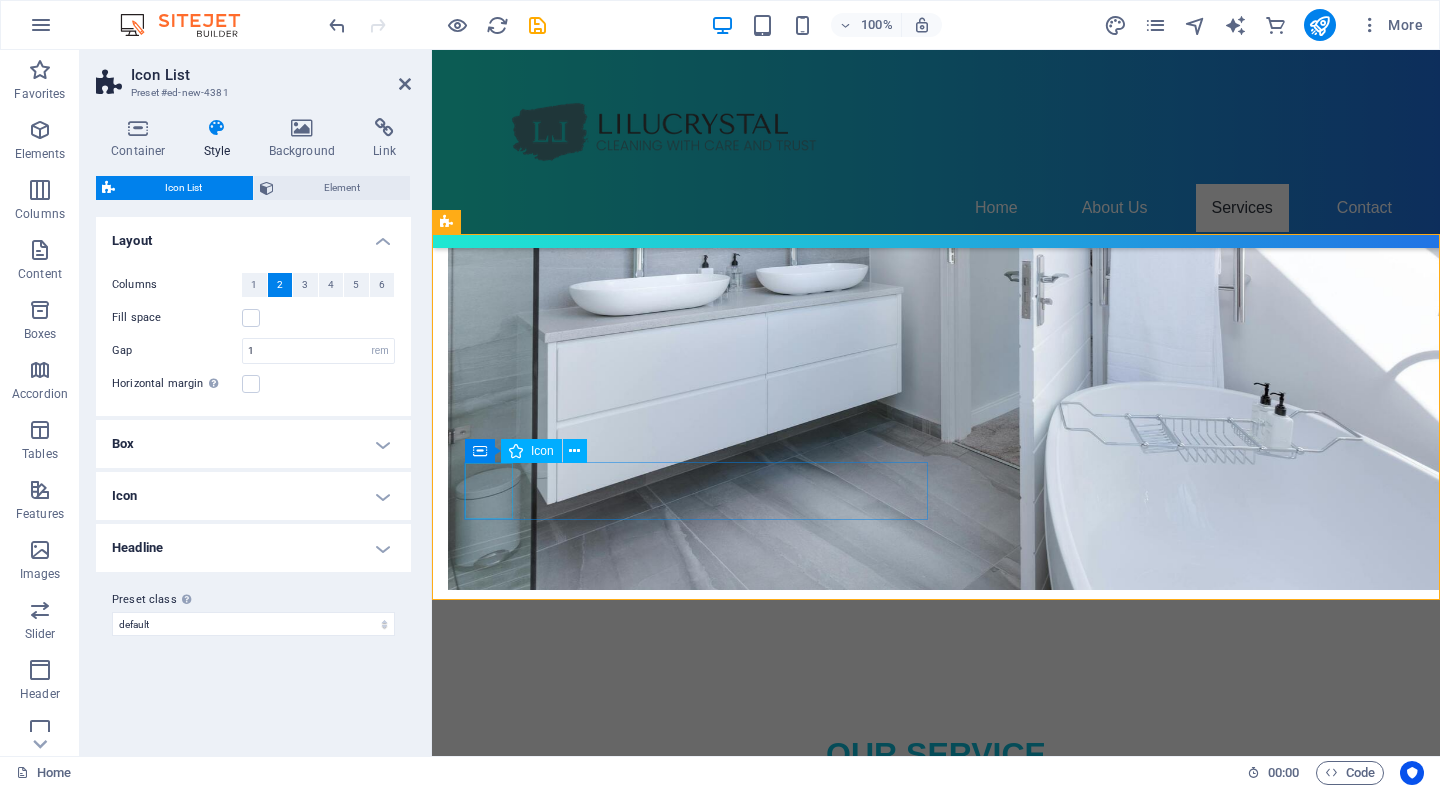click at bounding box center [680, 2273] 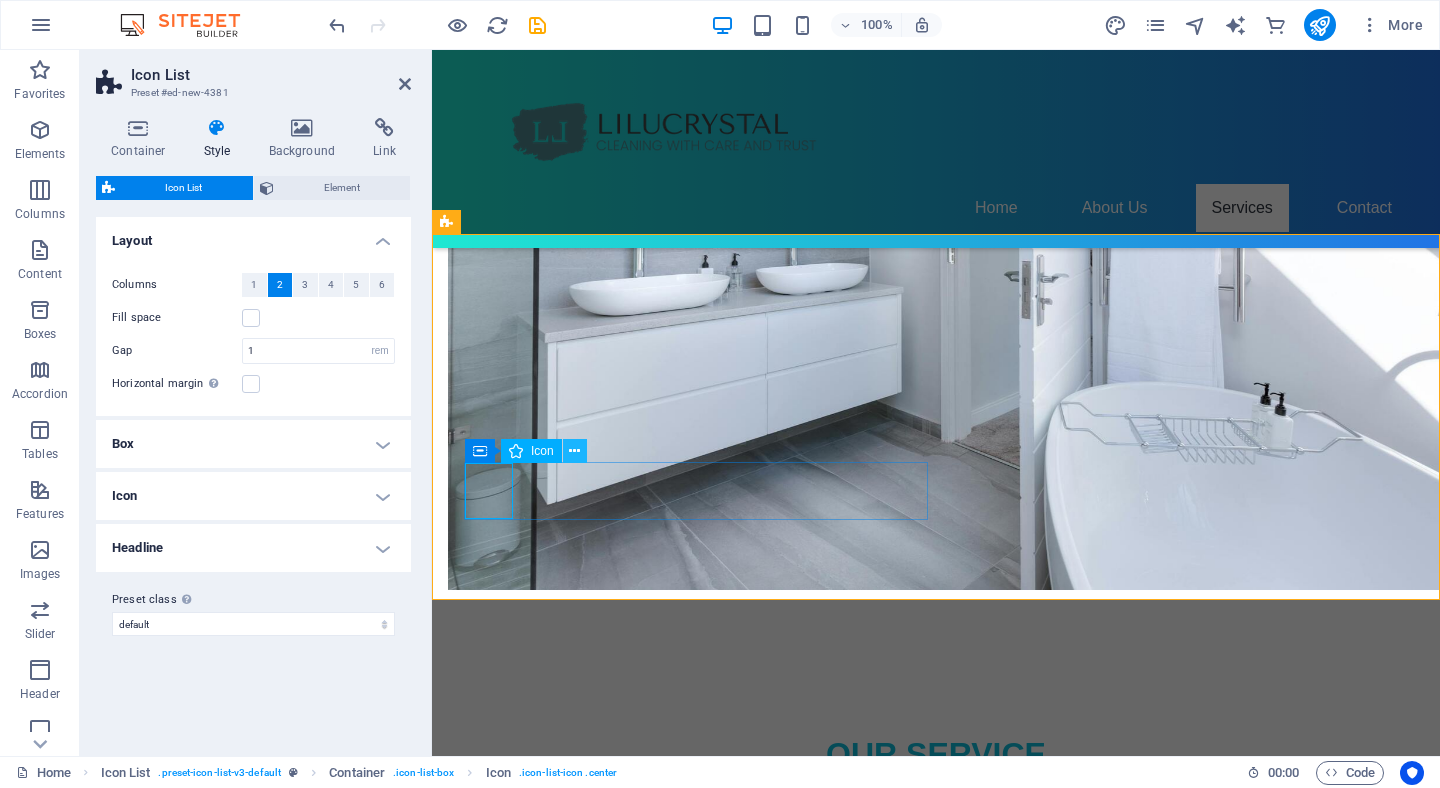 click at bounding box center [574, 451] 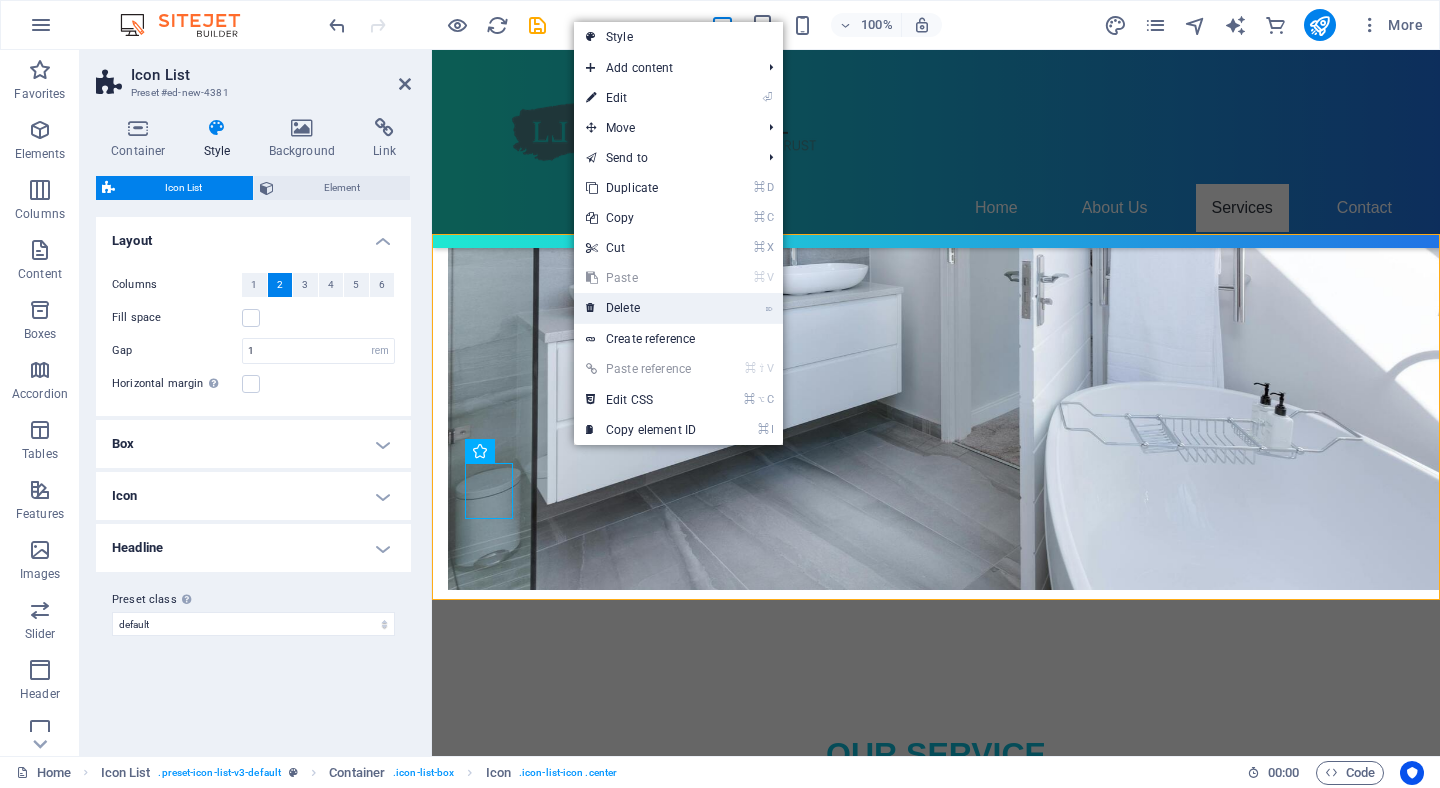 drag, startPoint x: 642, startPoint y: 305, endPoint x: 210, endPoint y: 255, distance: 434.88388 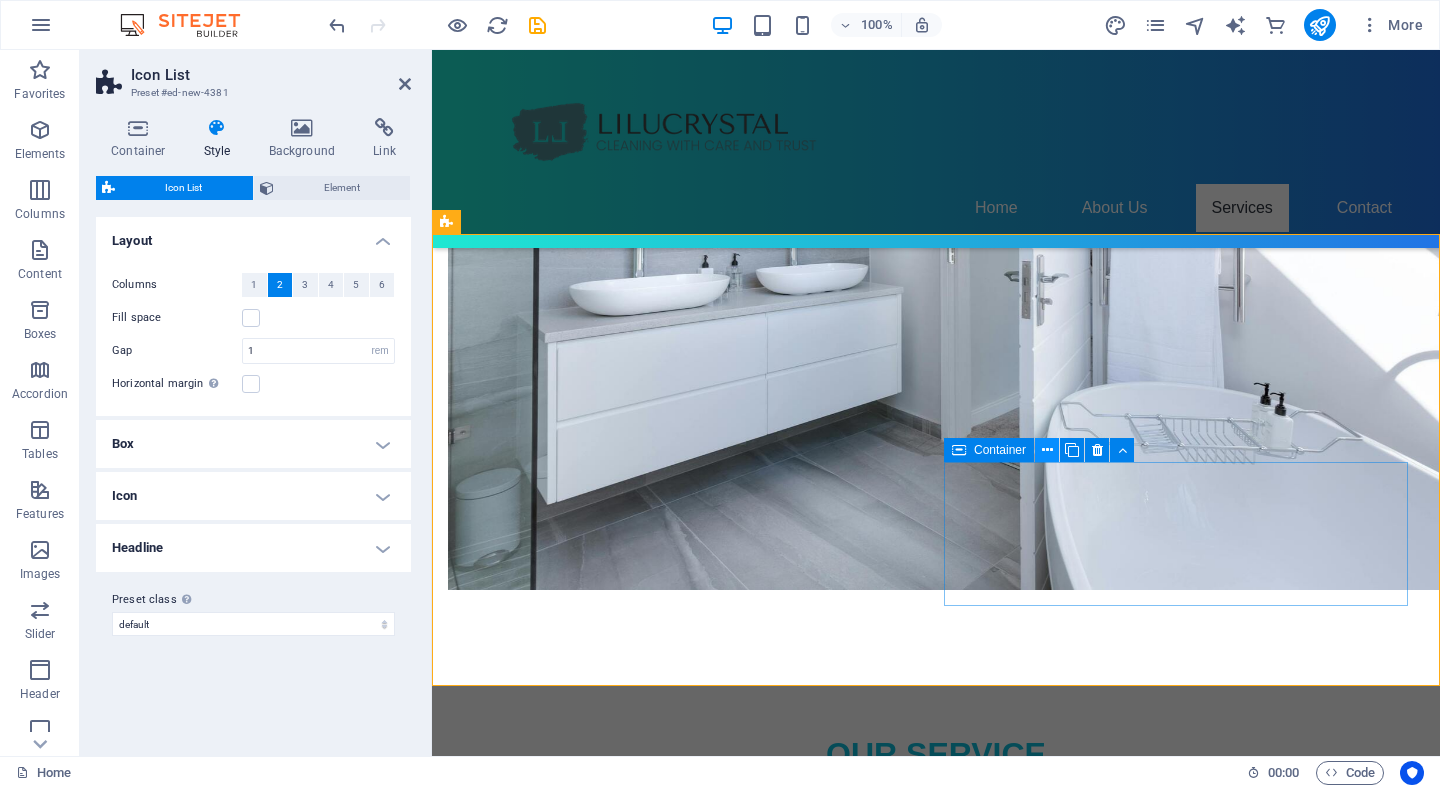 click at bounding box center (1047, 450) 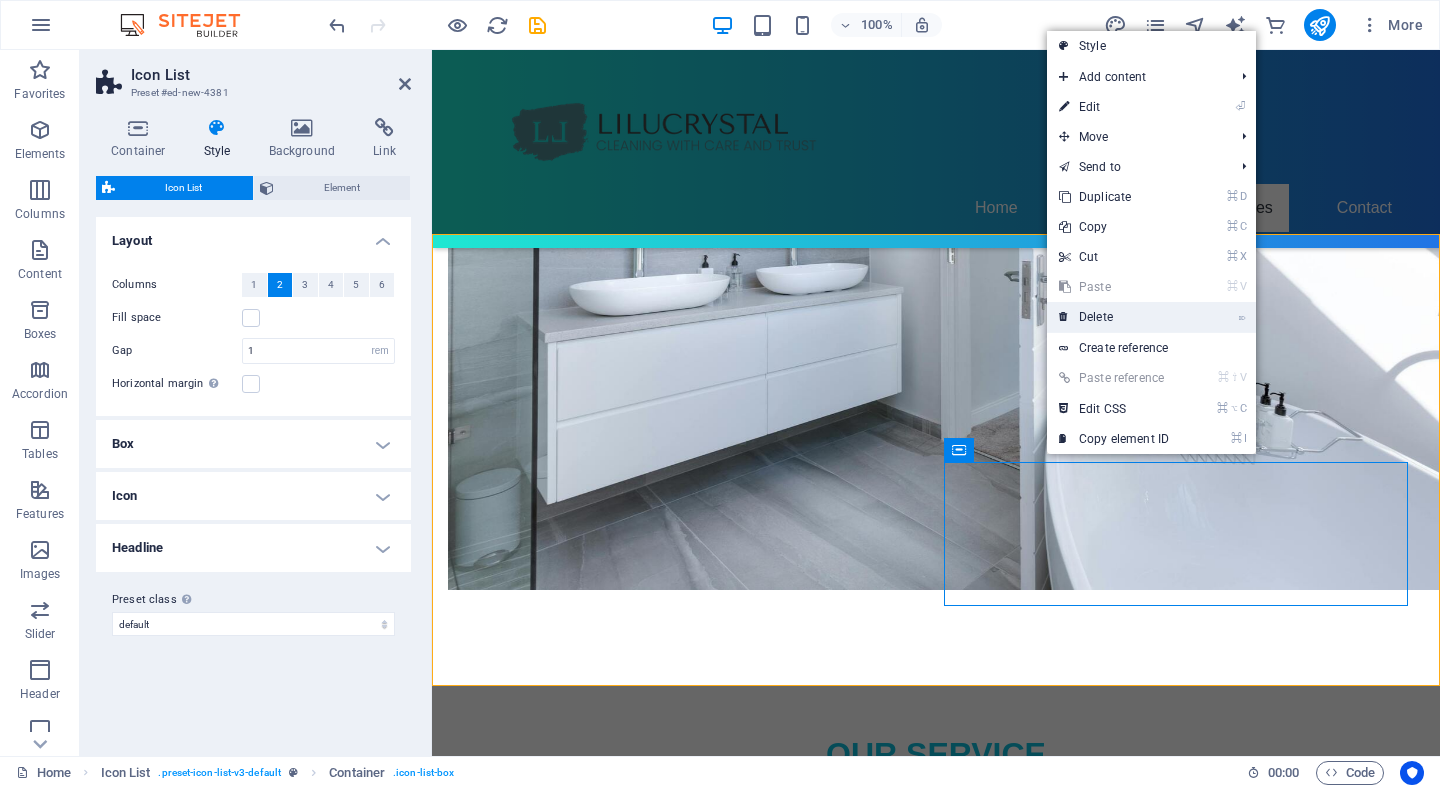 click on "⌦  Delete" at bounding box center [1114, 317] 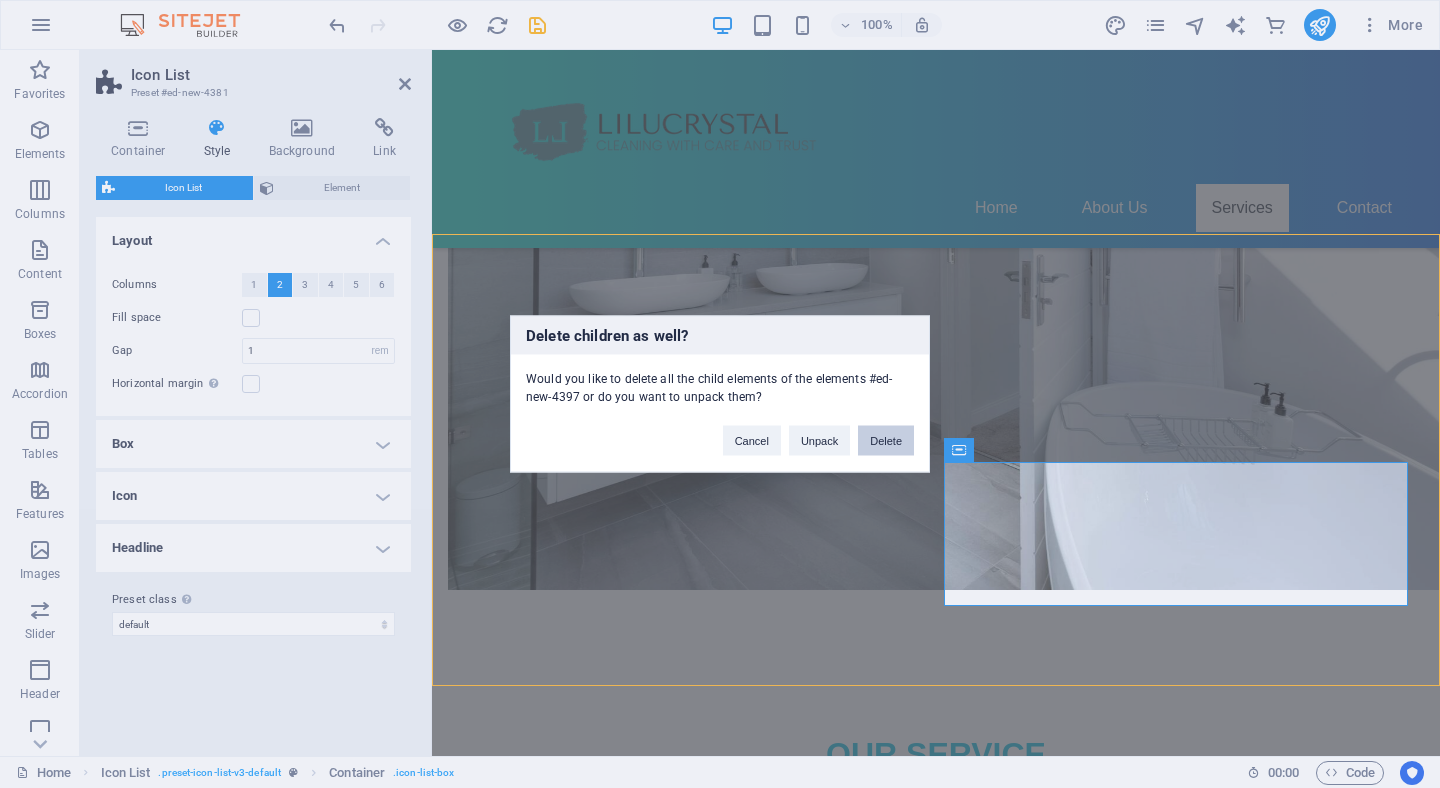 click on "Delete" at bounding box center [886, 441] 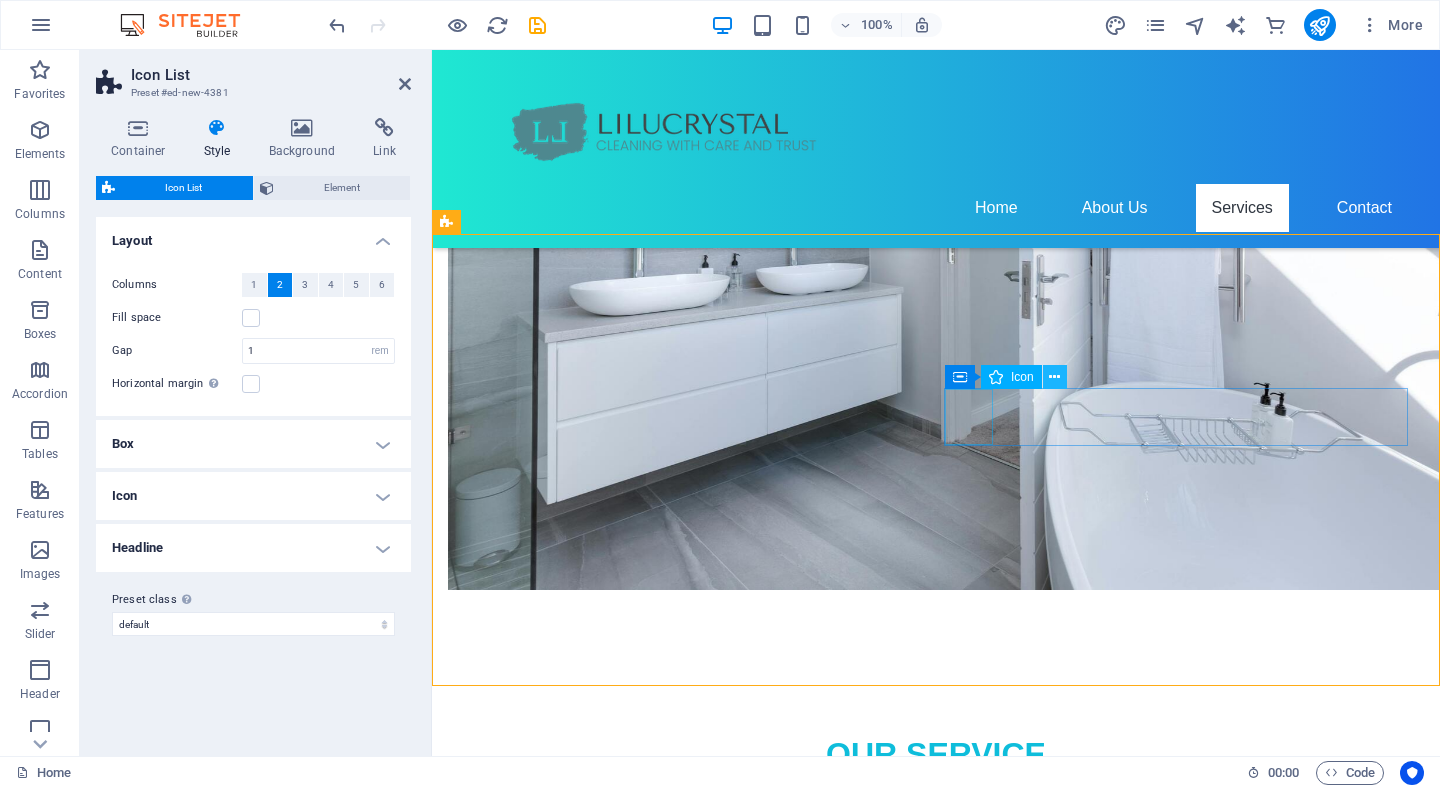 click at bounding box center [1054, 377] 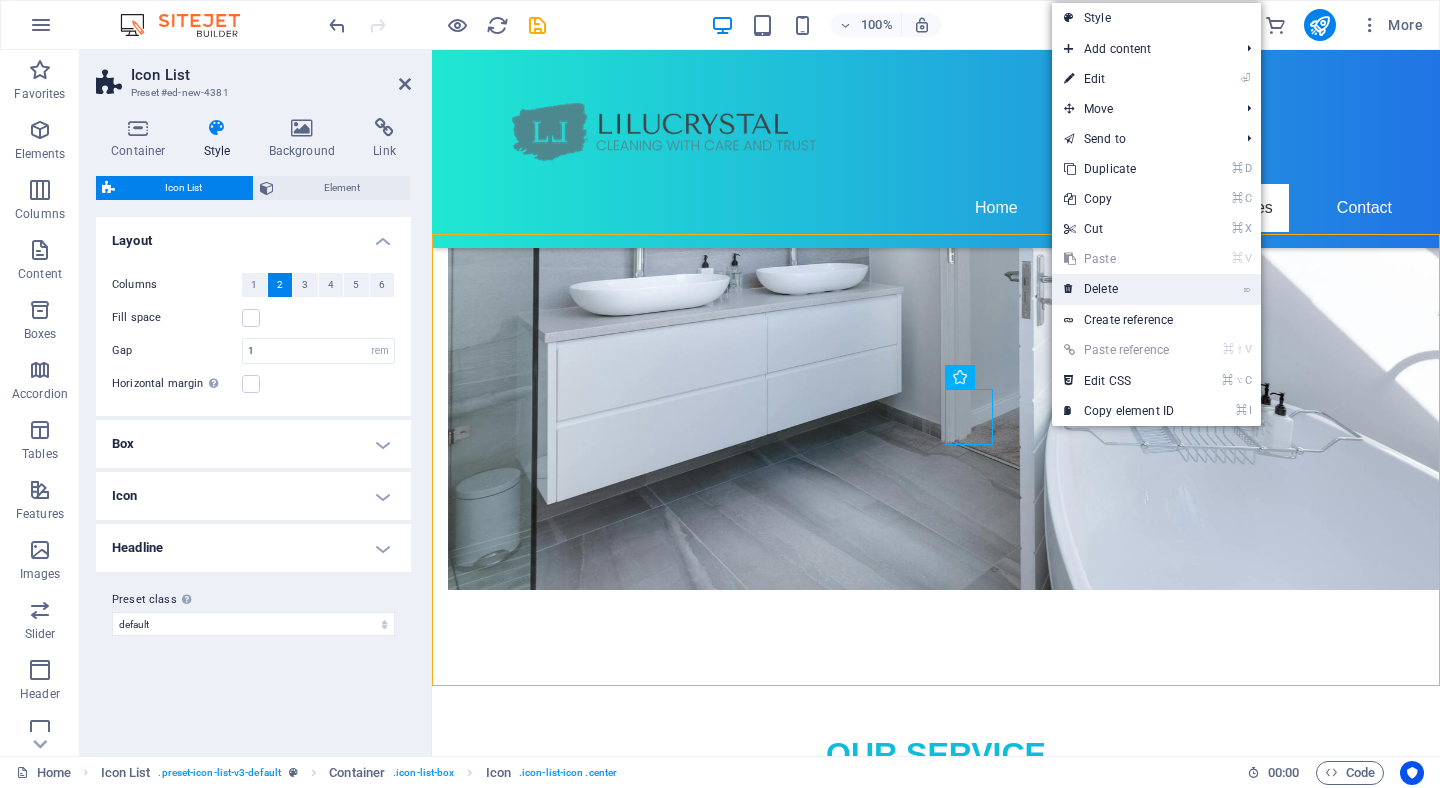 click on "⌦  Delete" at bounding box center (1119, 289) 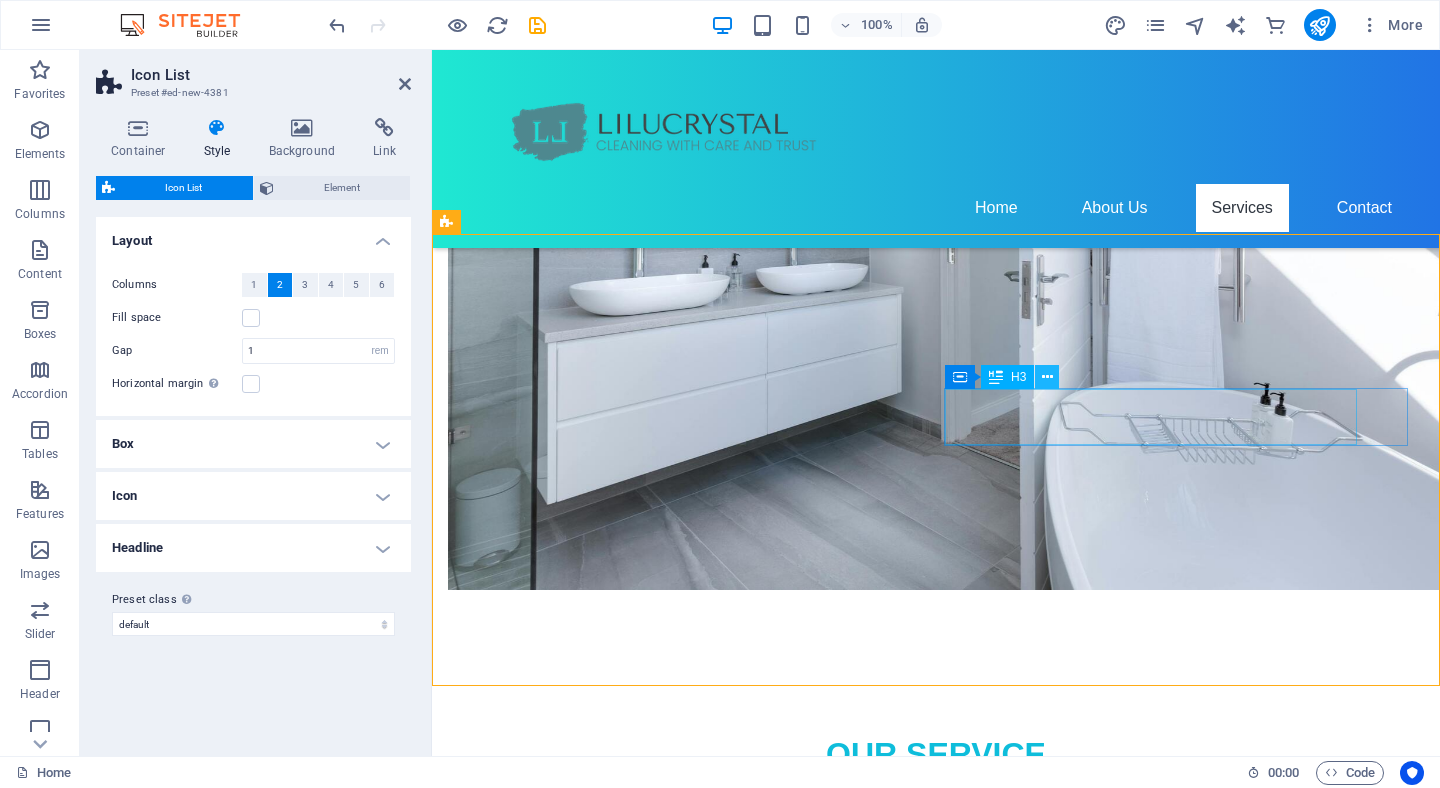 click at bounding box center (1047, 377) 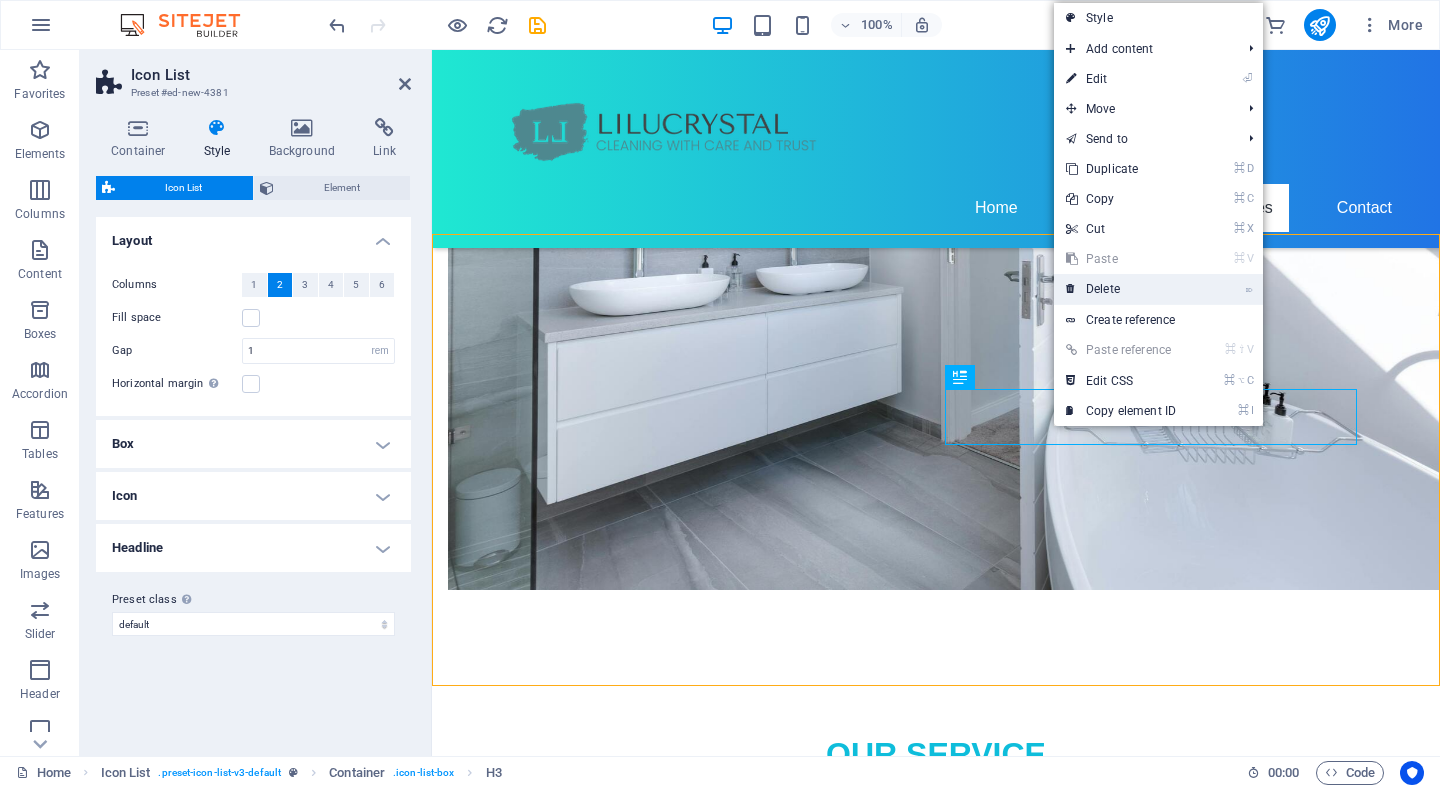 click on "⌦  Delete" at bounding box center [1121, 289] 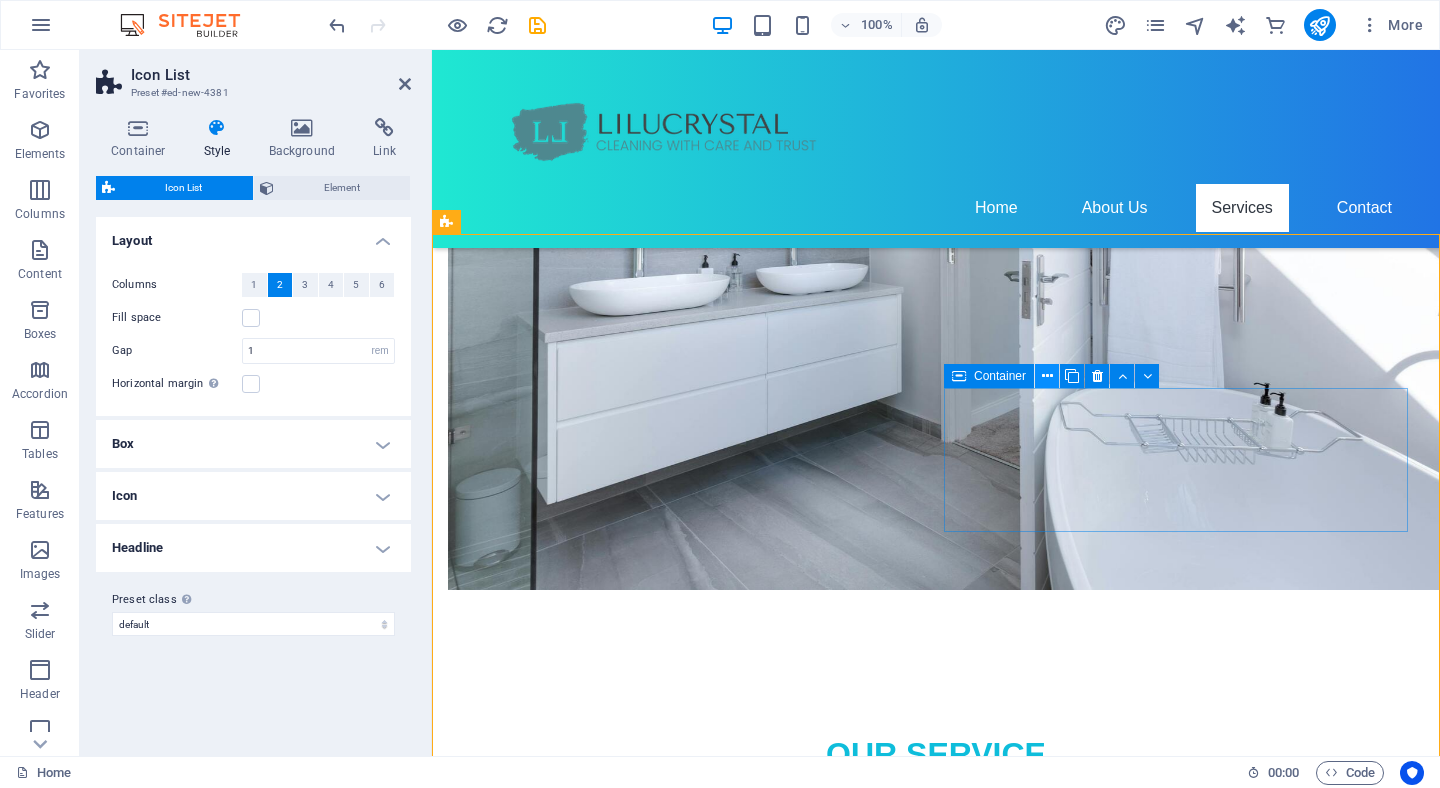 click at bounding box center [1047, 376] 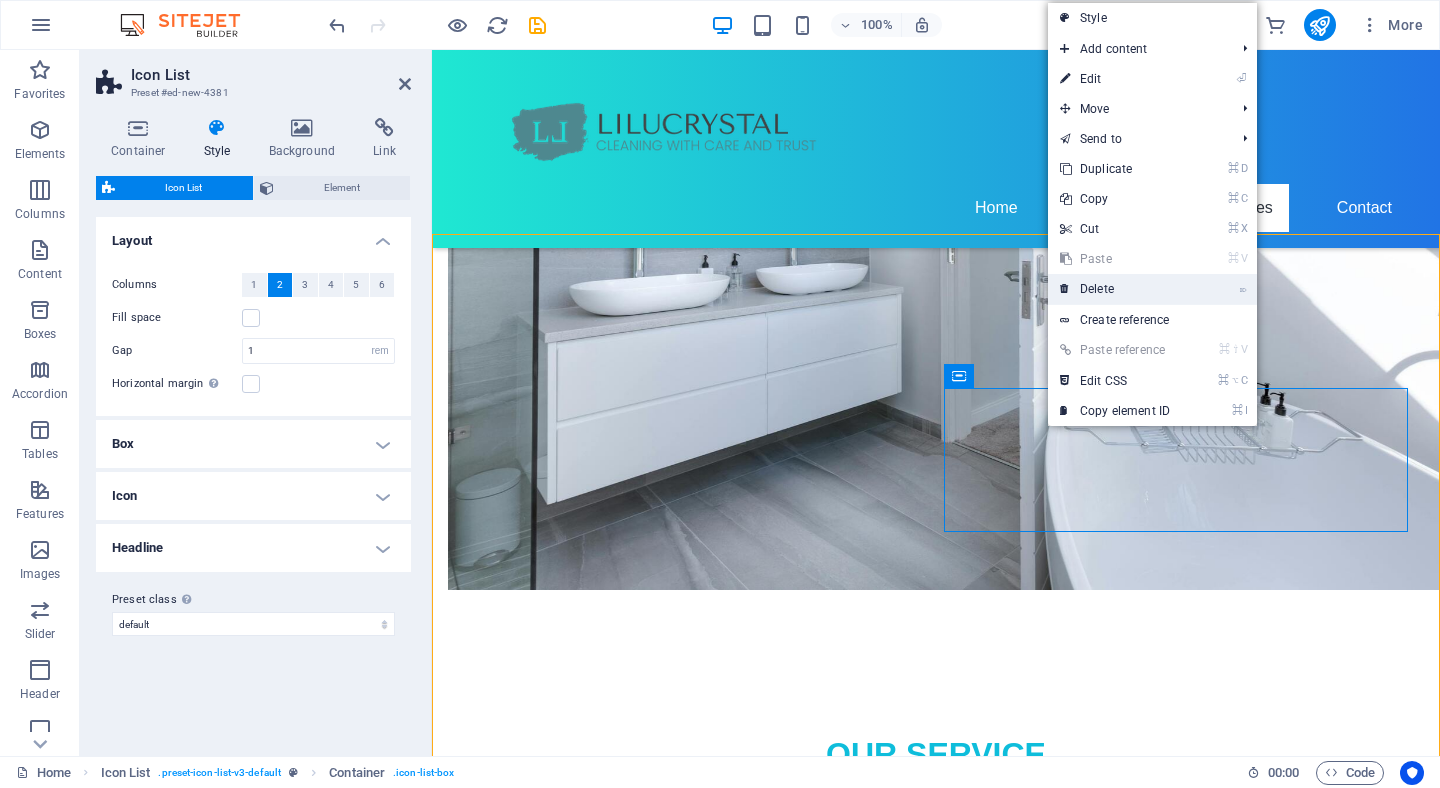 drag, startPoint x: 1099, startPoint y: 290, endPoint x: 667, endPoint y: 240, distance: 434.88388 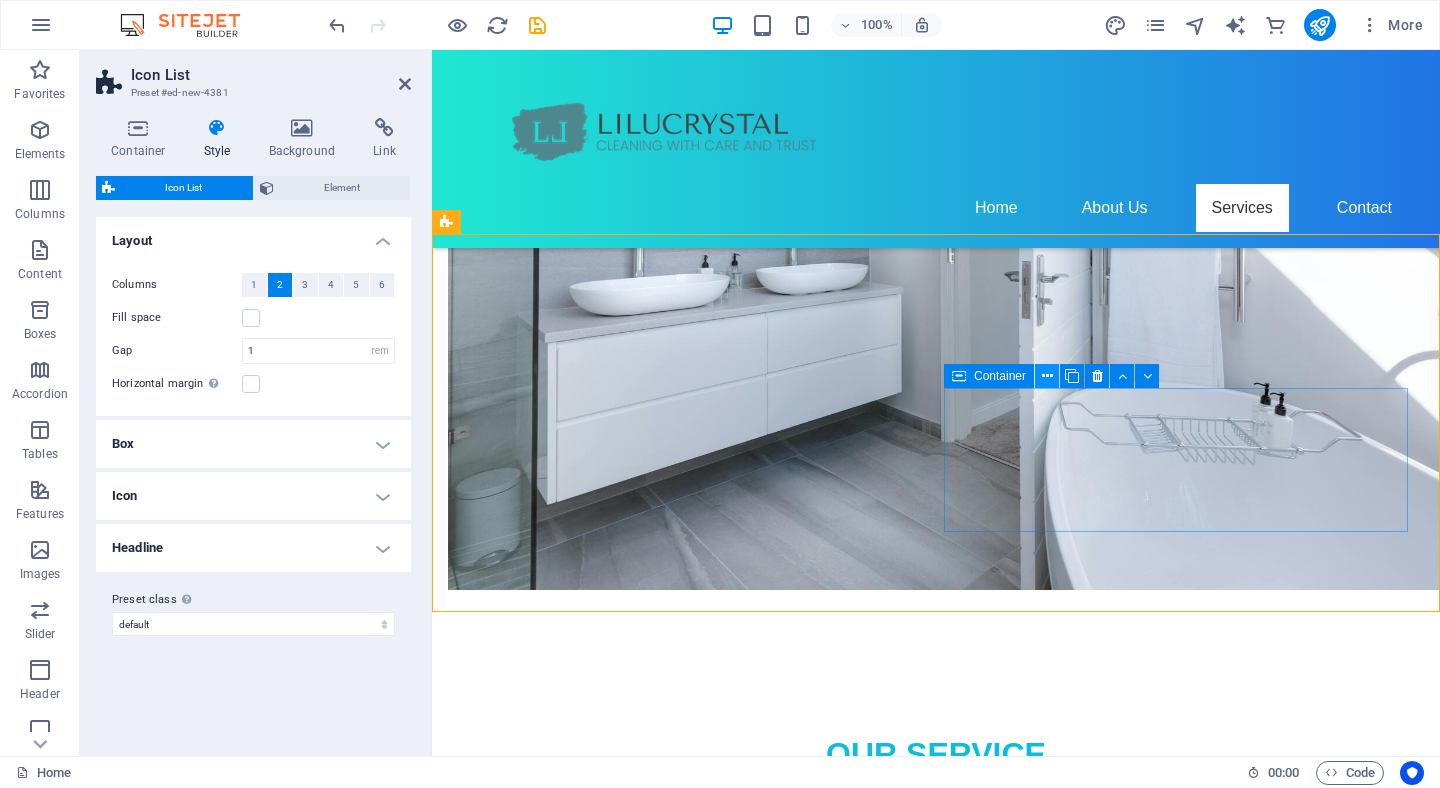 click at bounding box center (1047, 376) 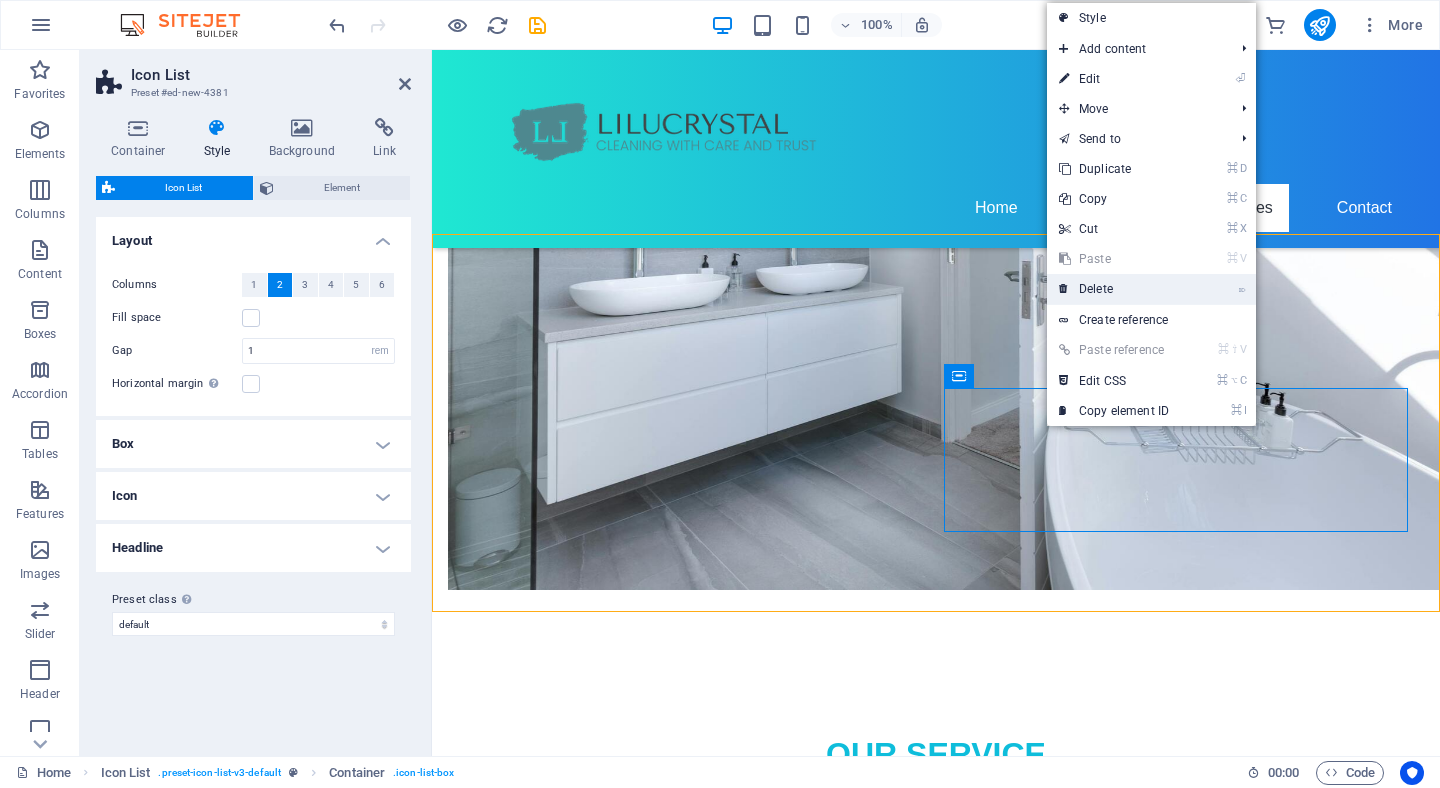 click on "⌦  Delete" at bounding box center [1114, 289] 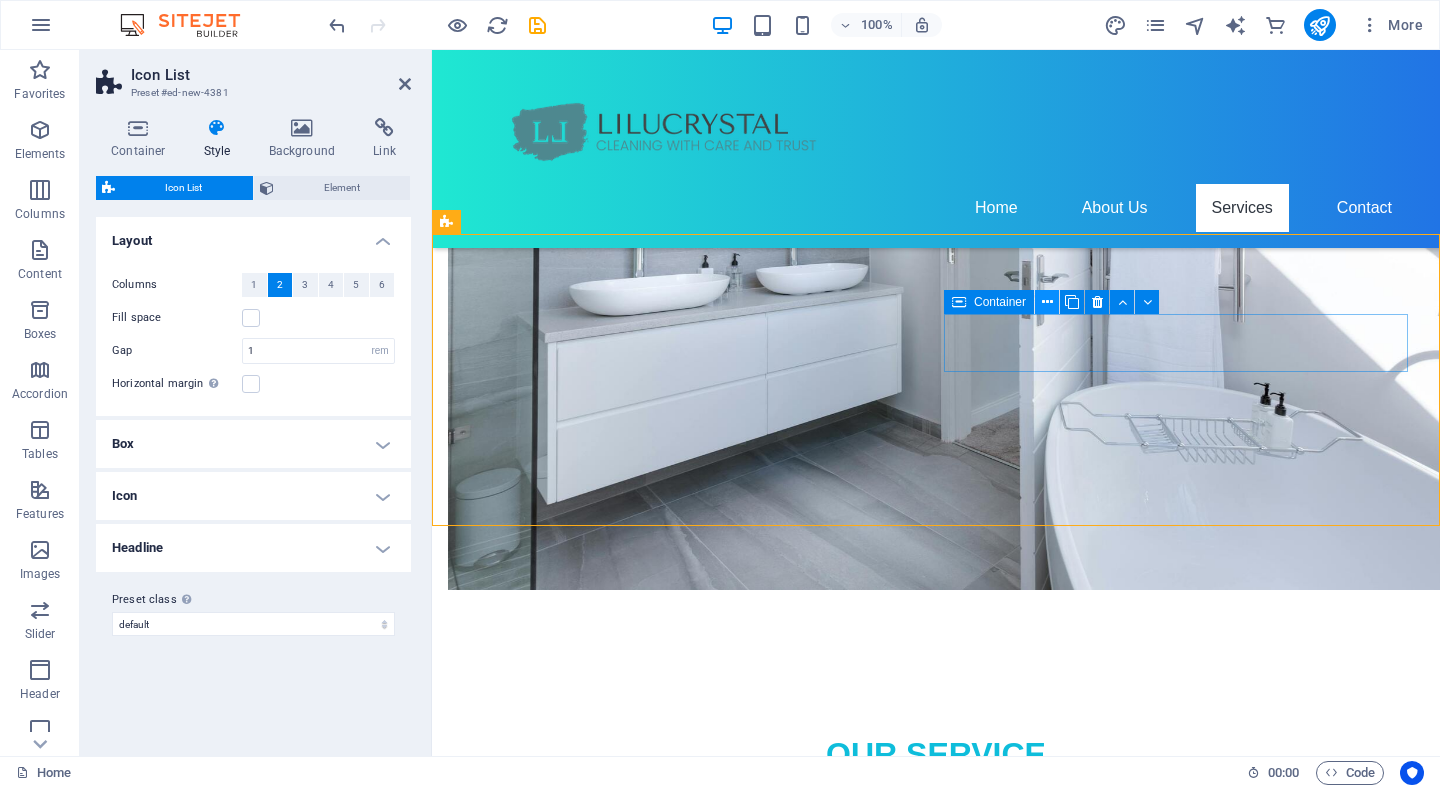 click at bounding box center (1047, 302) 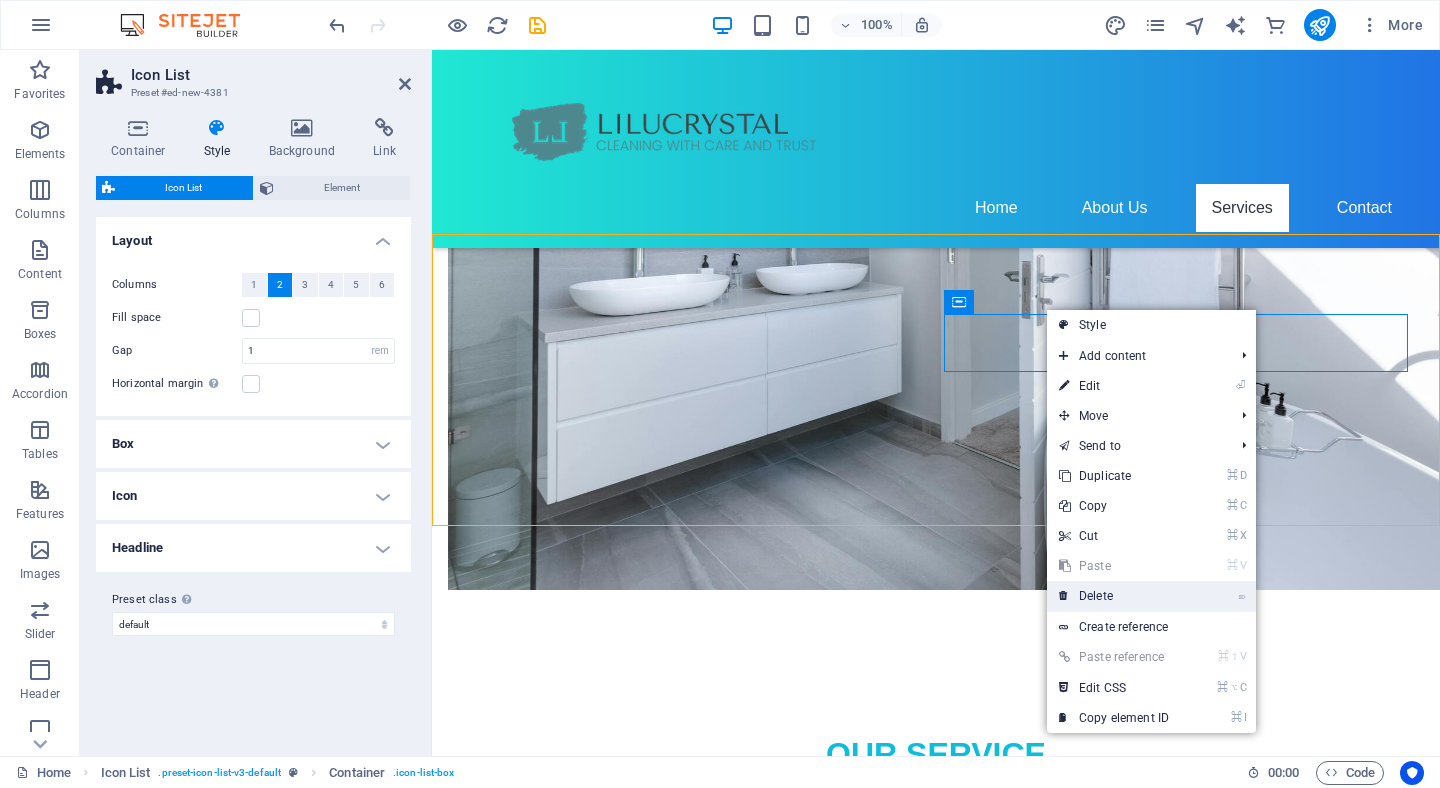 click on "⌦  Delete" at bounding box center [1114, 596] 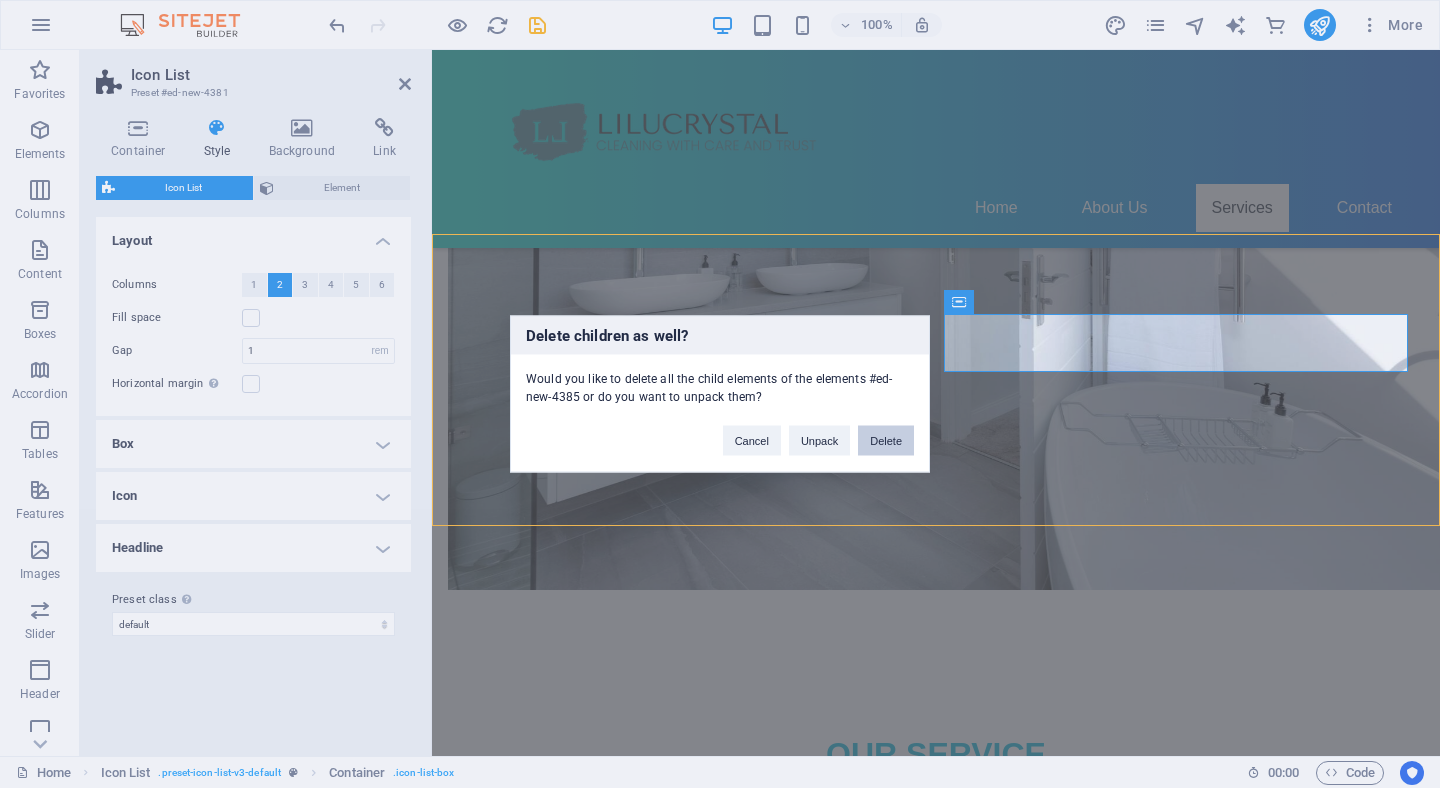 click on "Delete" at bounding box center (886, 441) 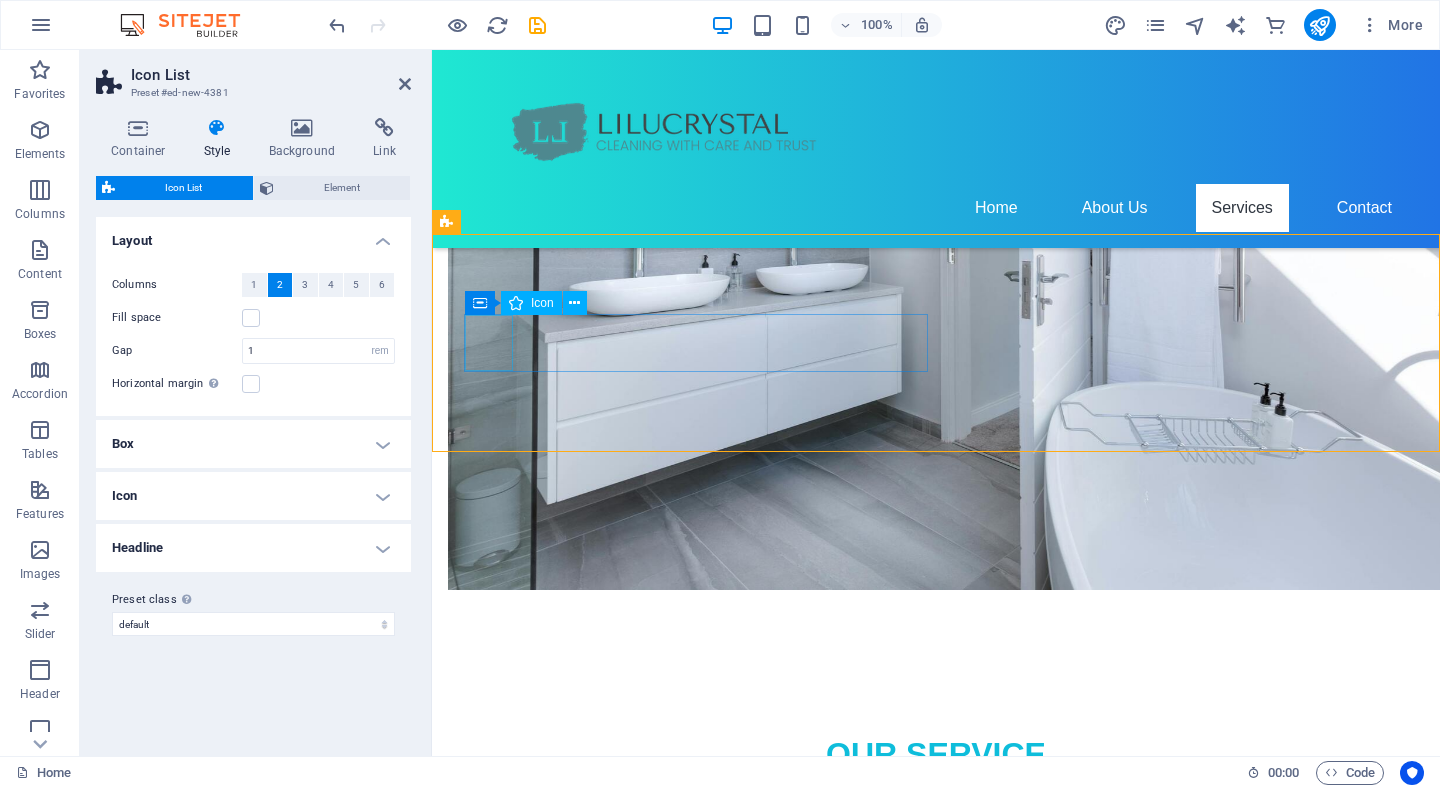 click at bounding box center [680, 1817] 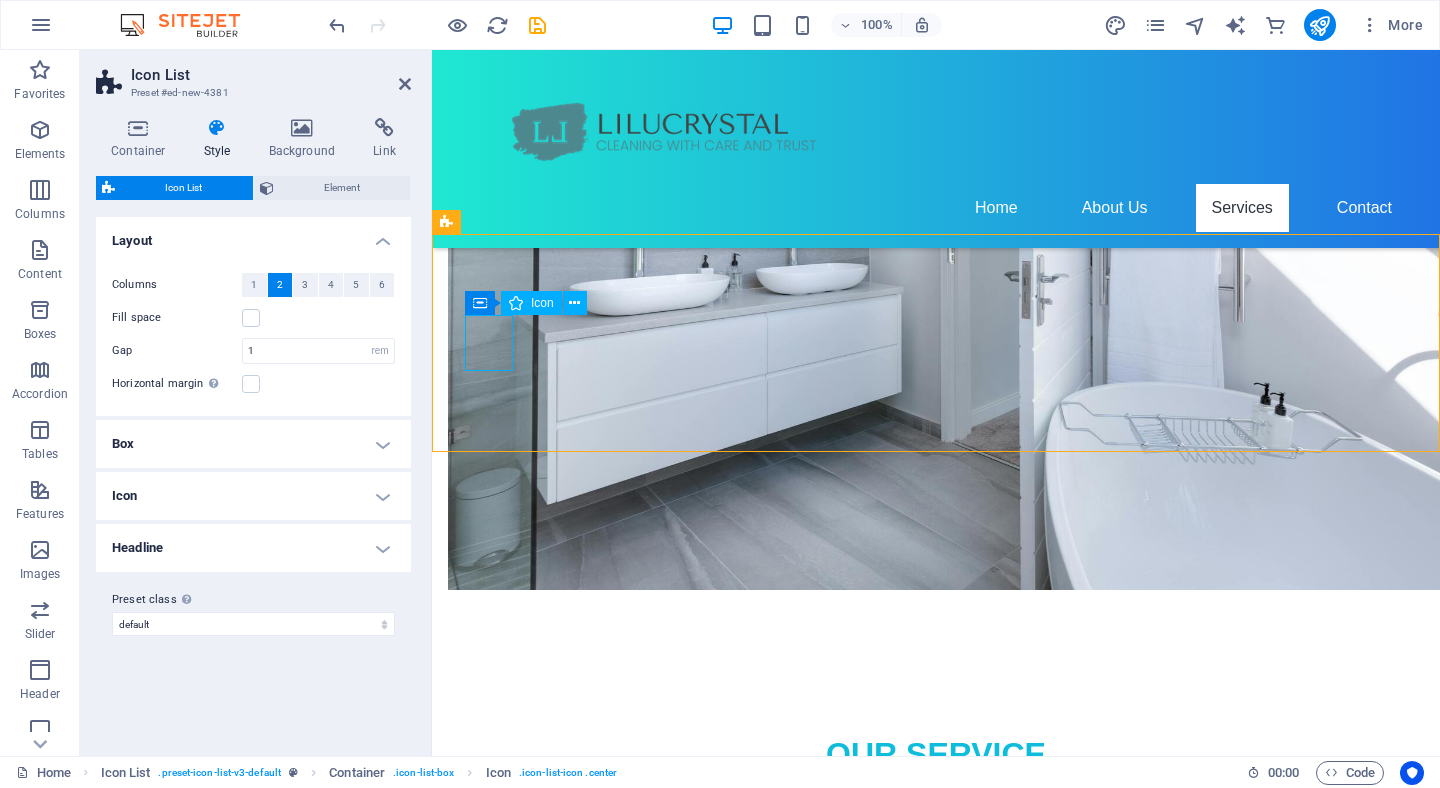 click at bounding box center (680, 1817) 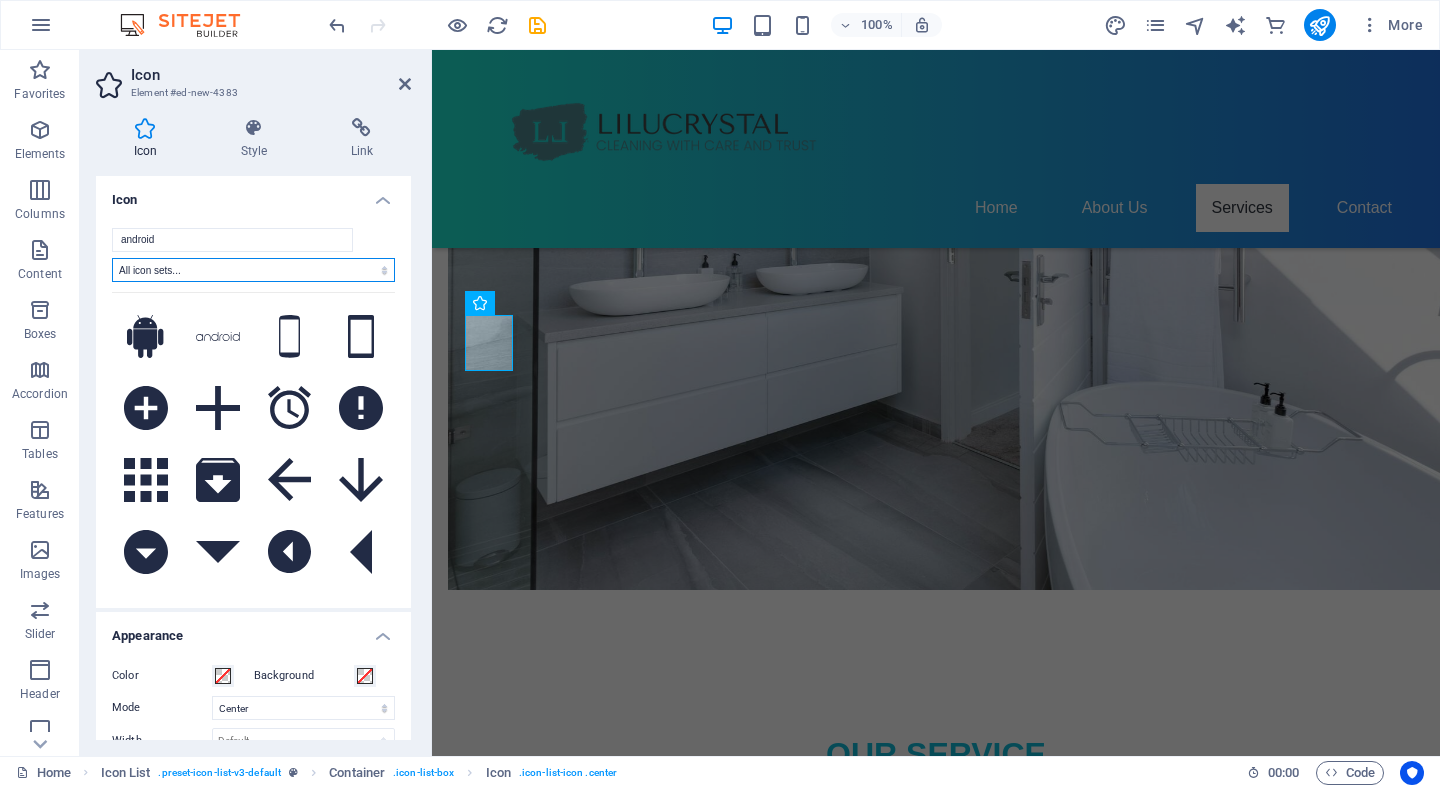 select on "font-awesome-regular" 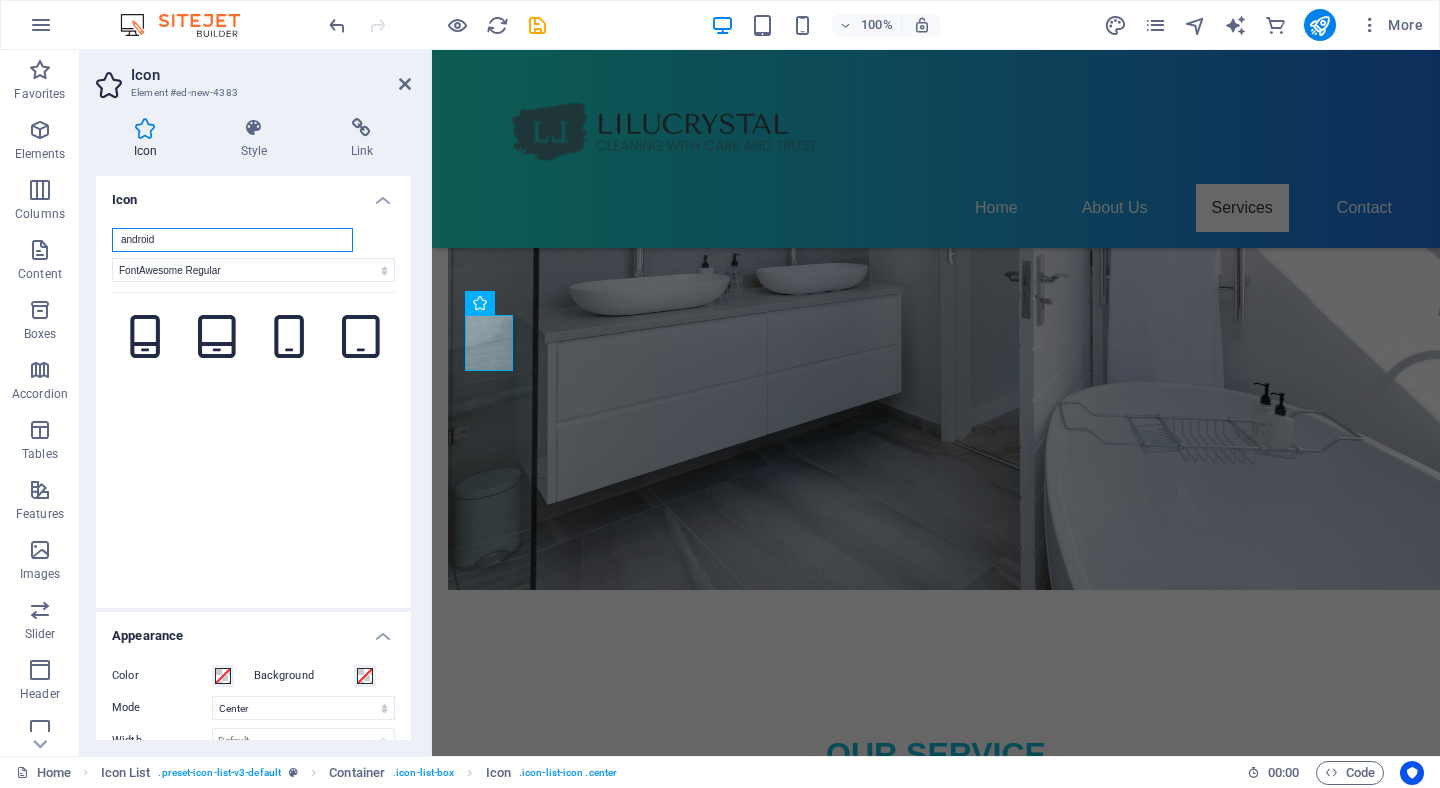 click on "android" at bounding box center [232, 240] 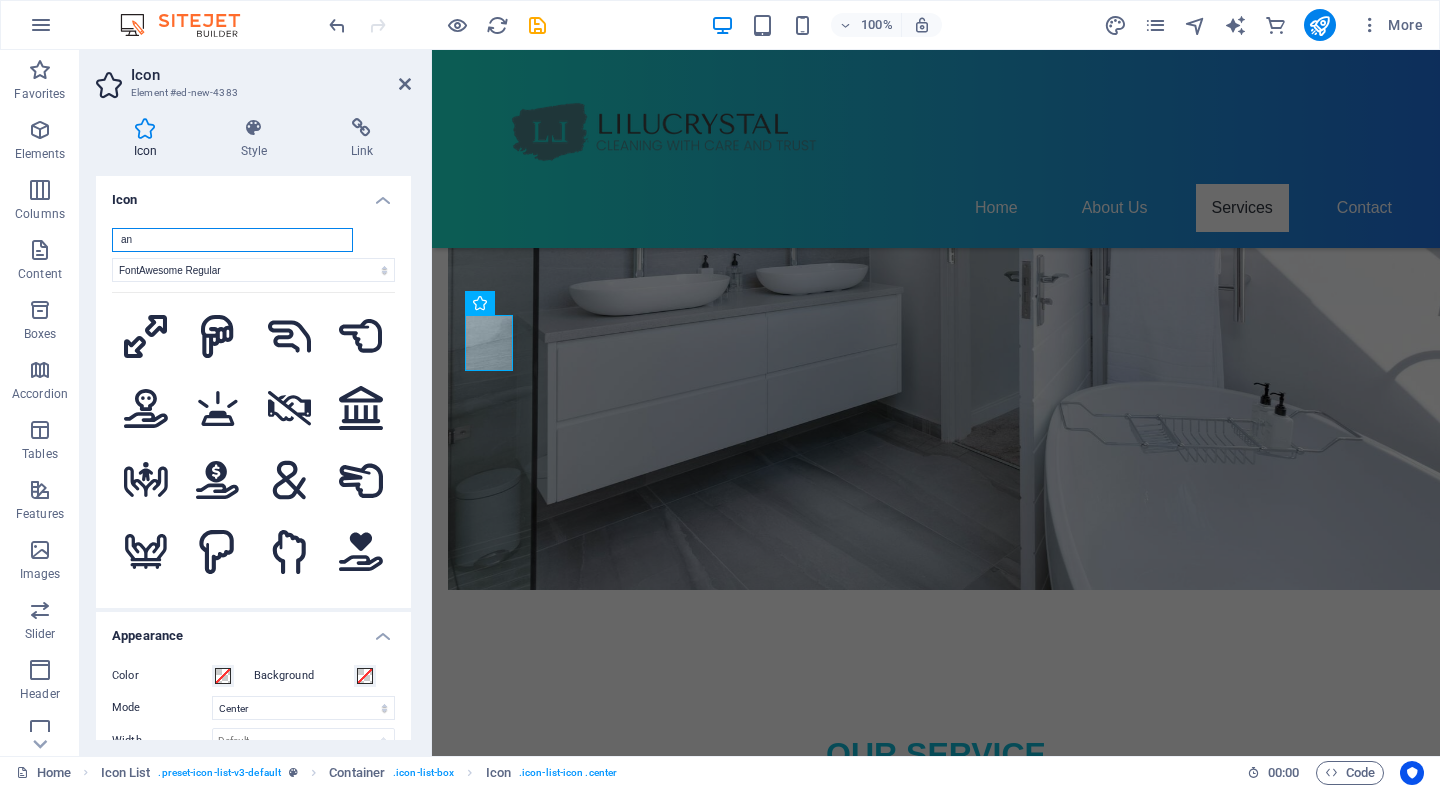 type on "a" 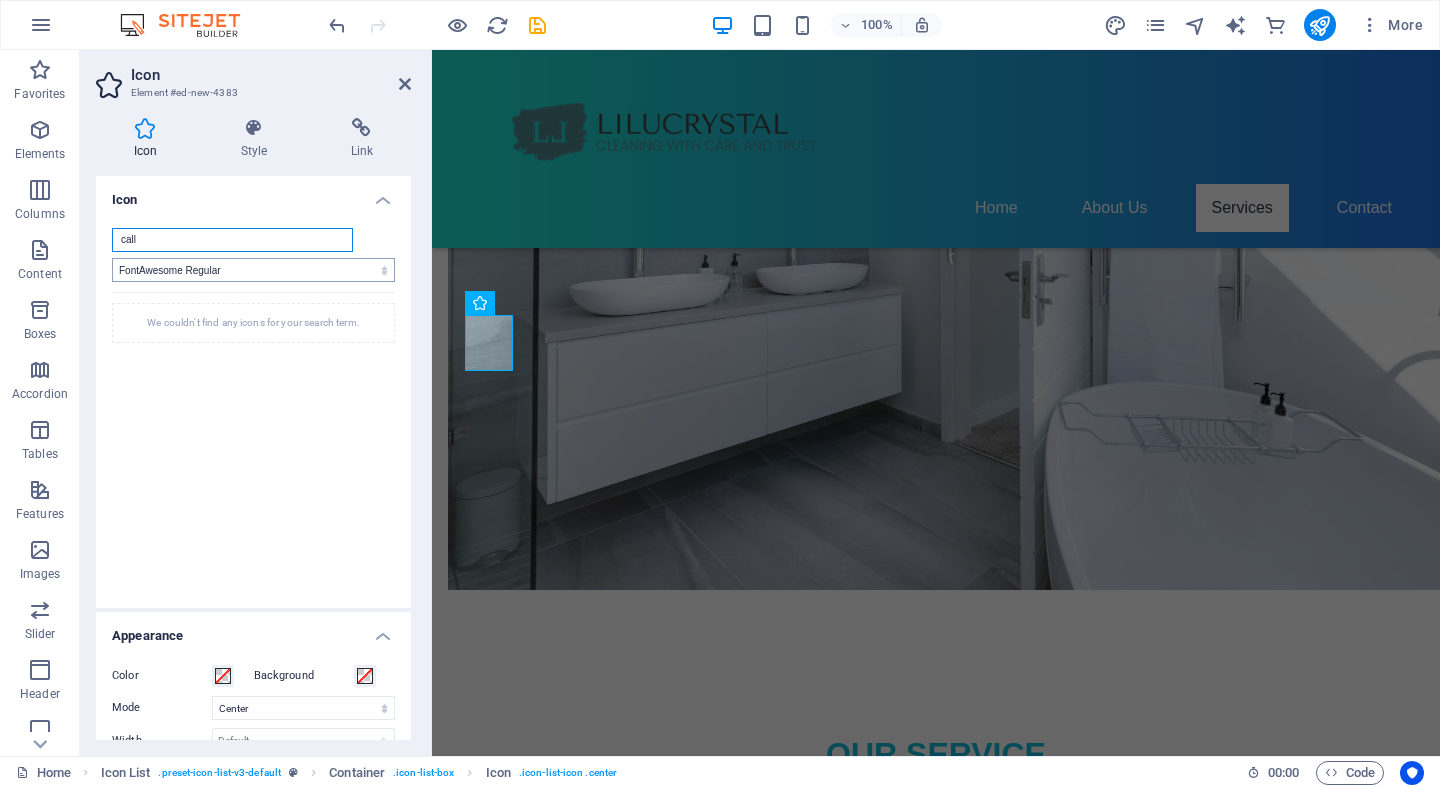 type on "call" 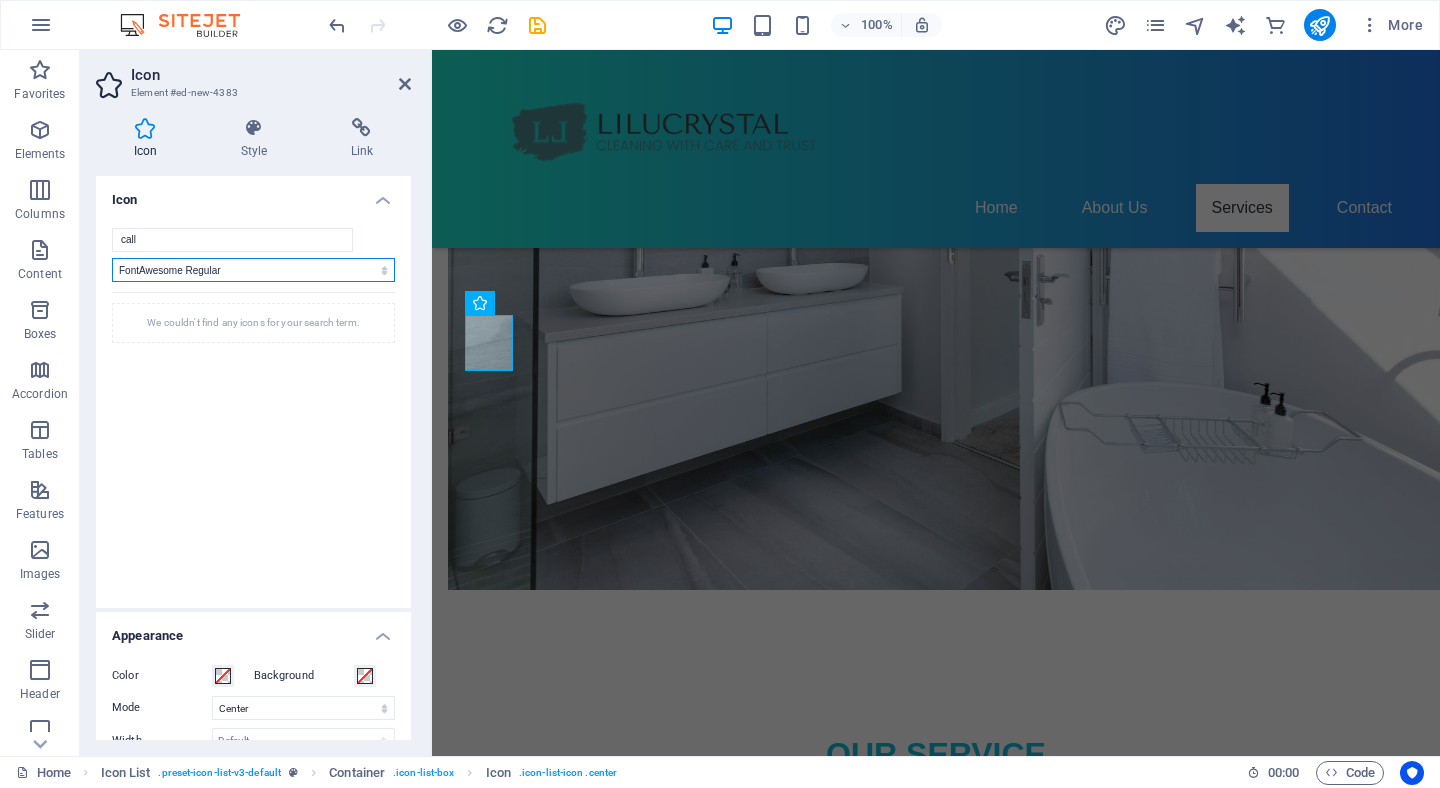 select 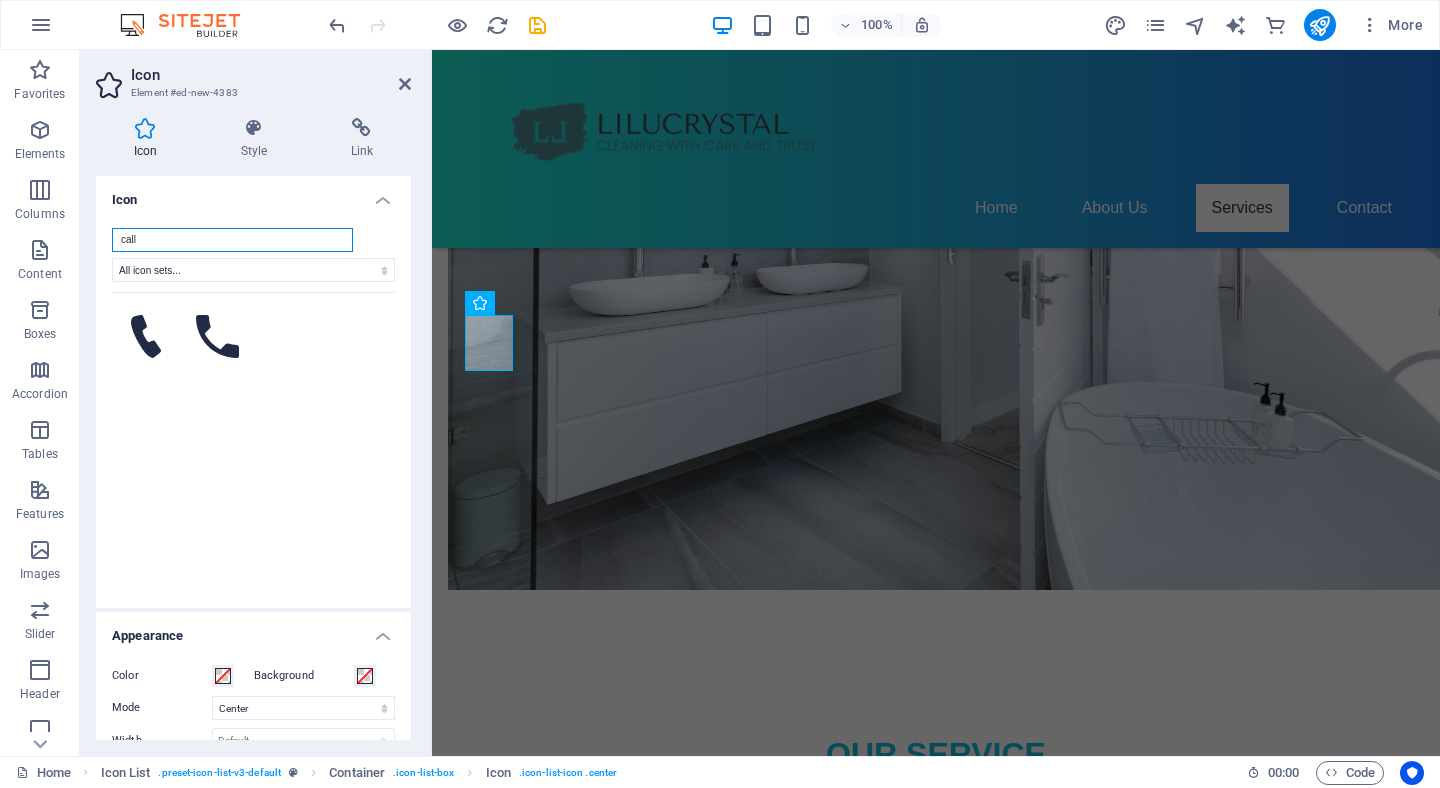 click on "call" at bounding box center (232, 240) 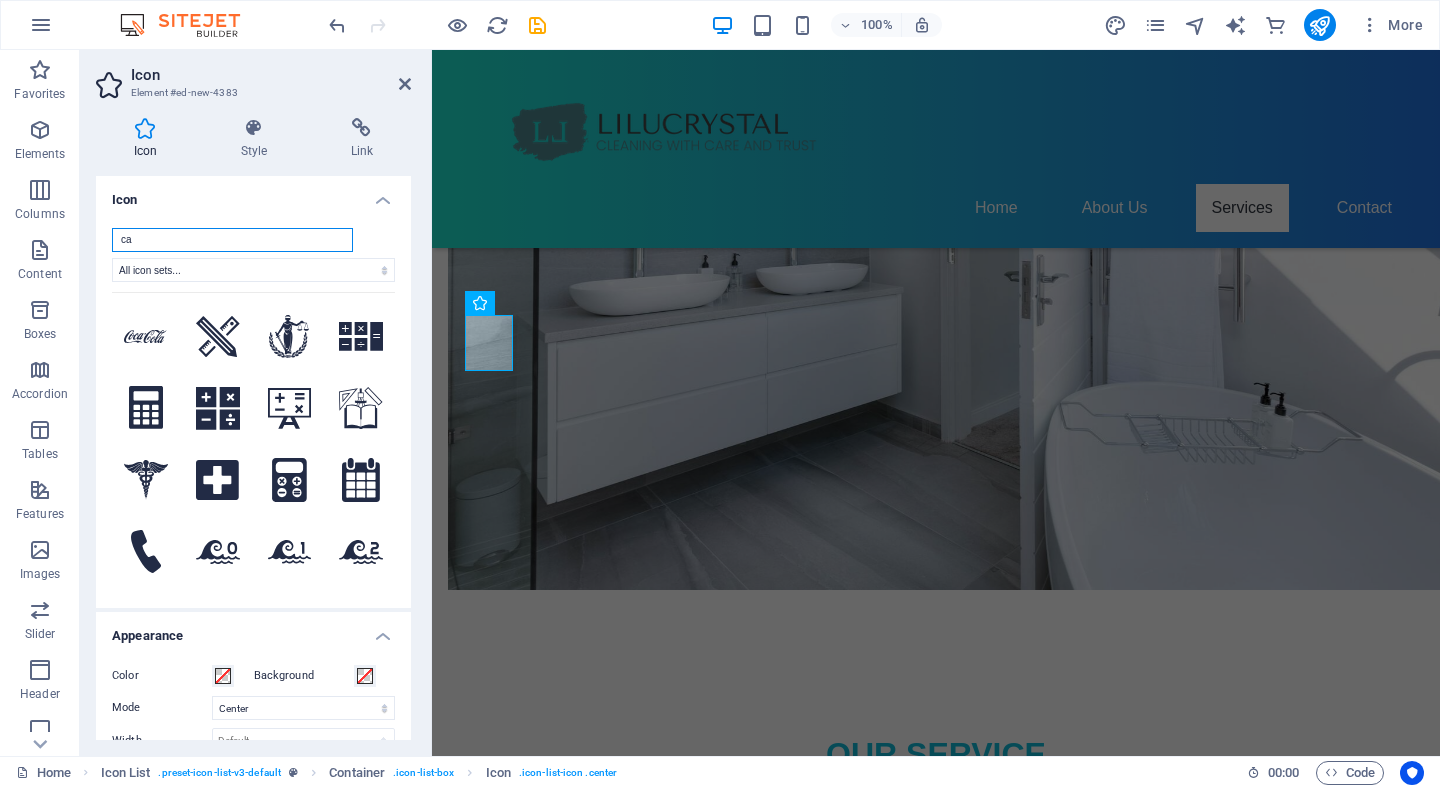 type on "c" 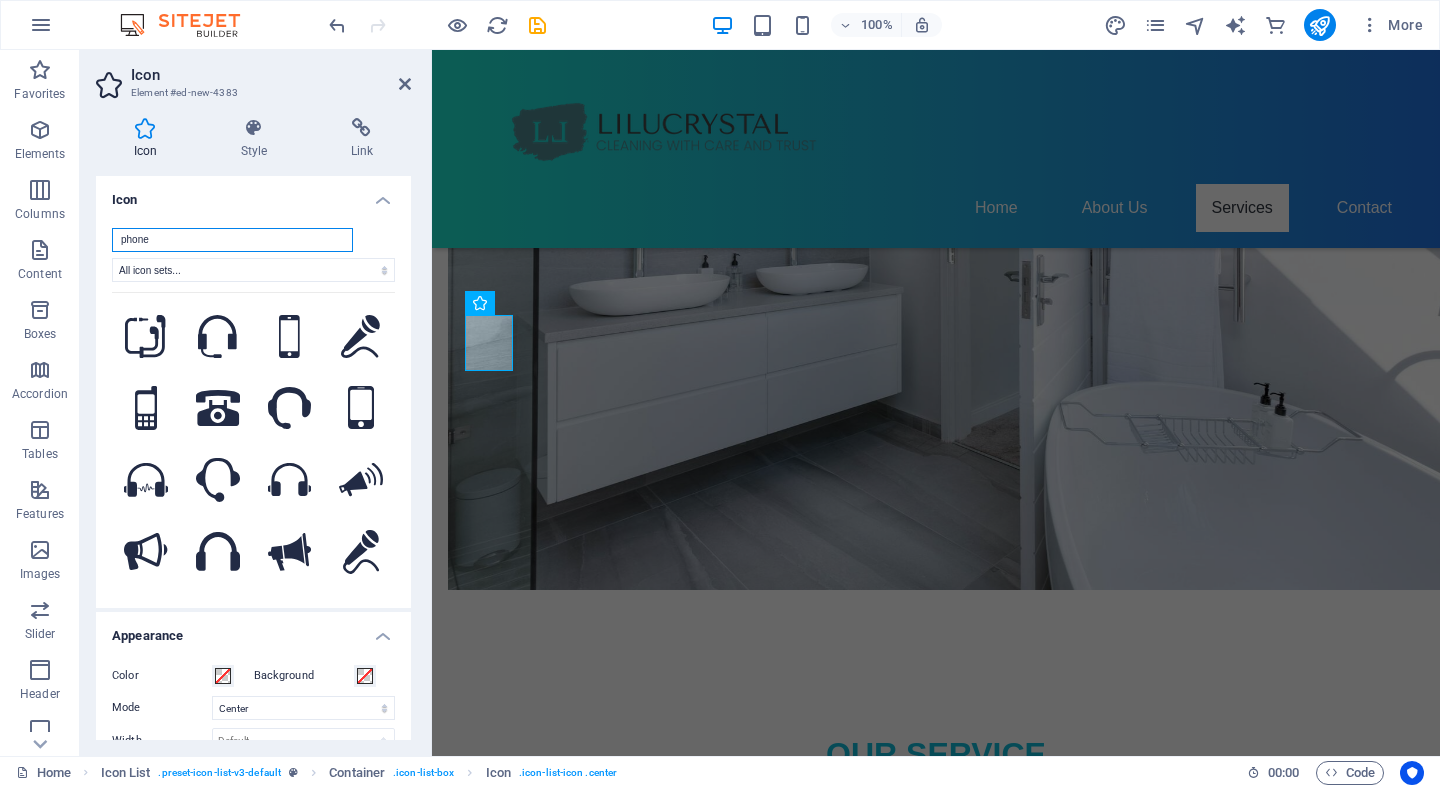 click on "phone" at bounding box center [232, 240] 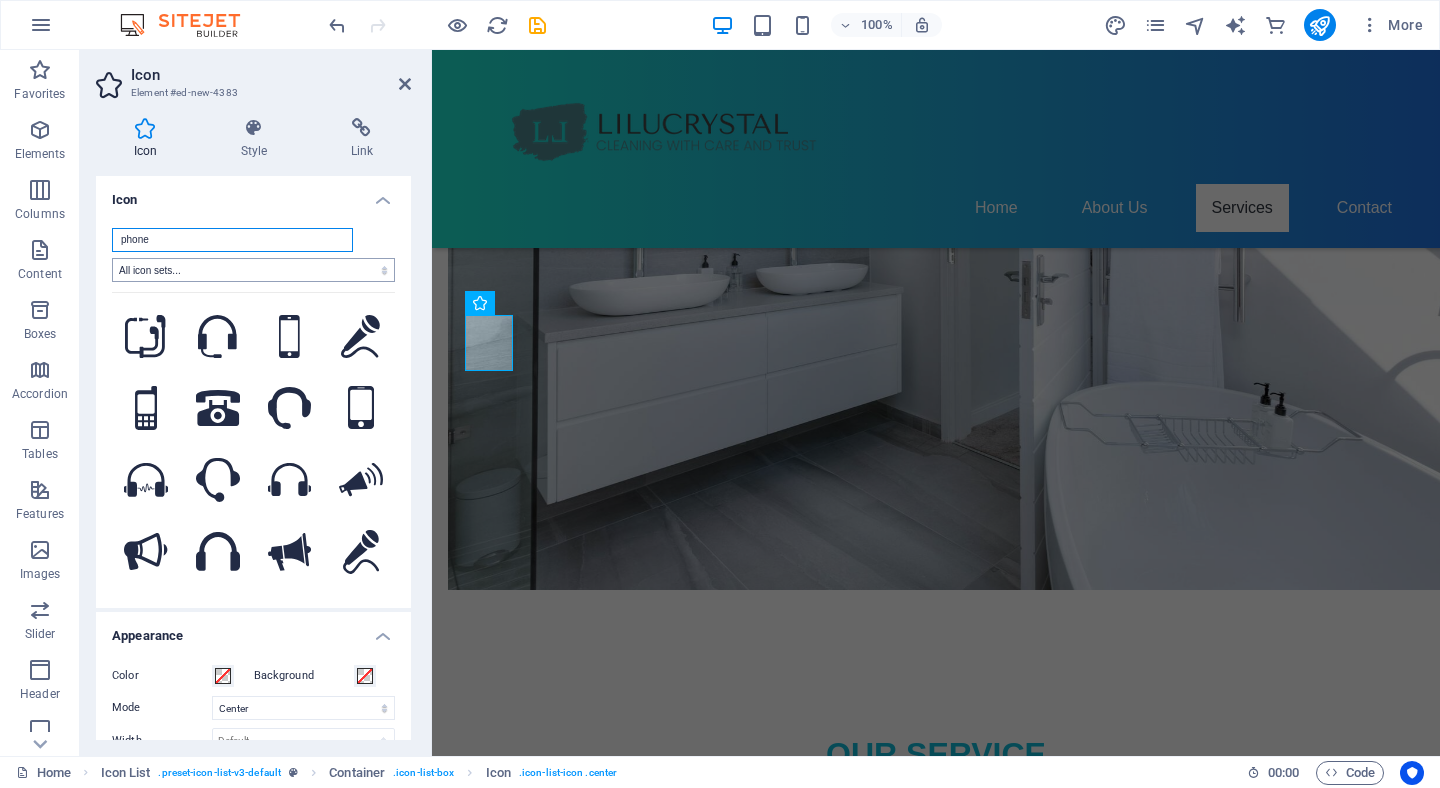 type on "phone" 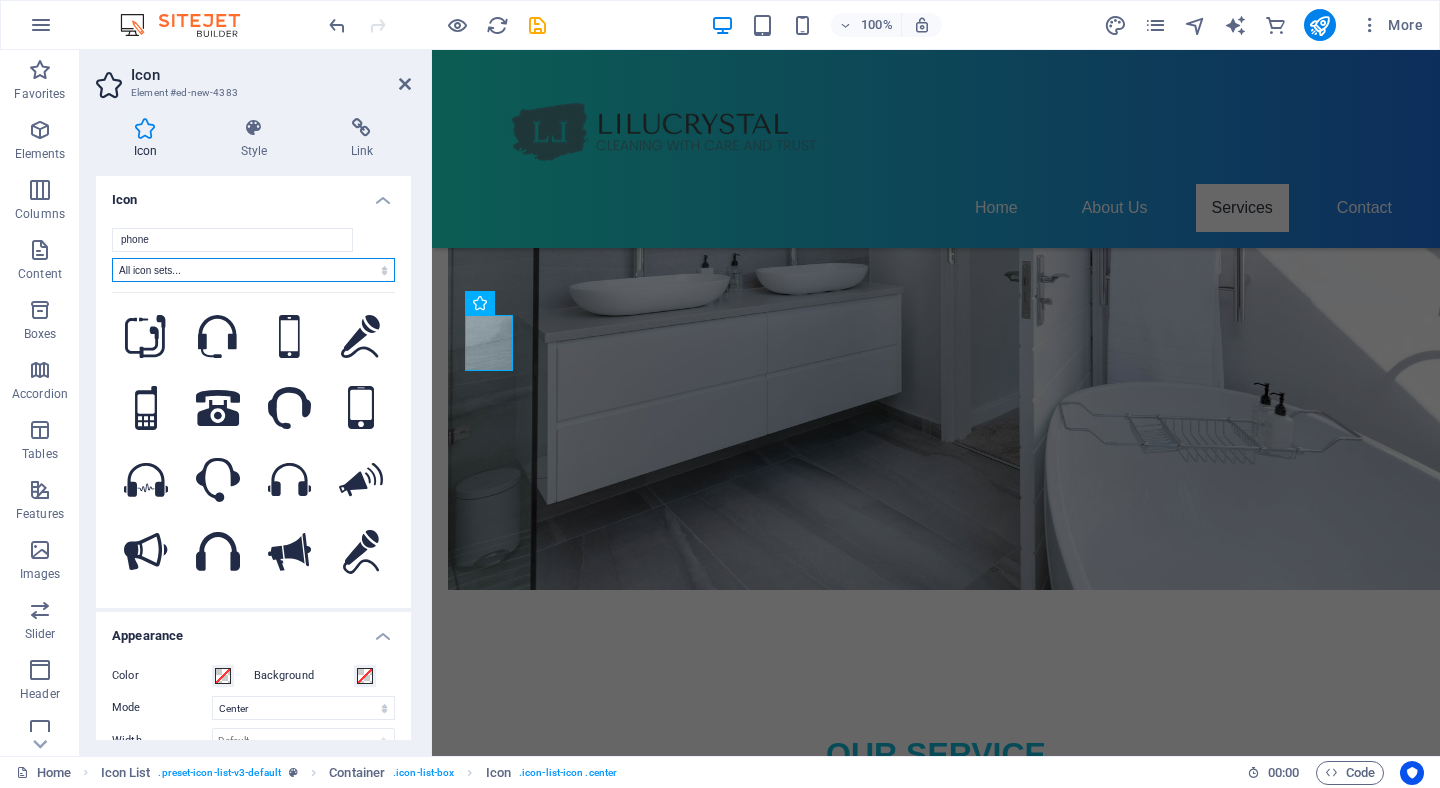 select on "icofont" 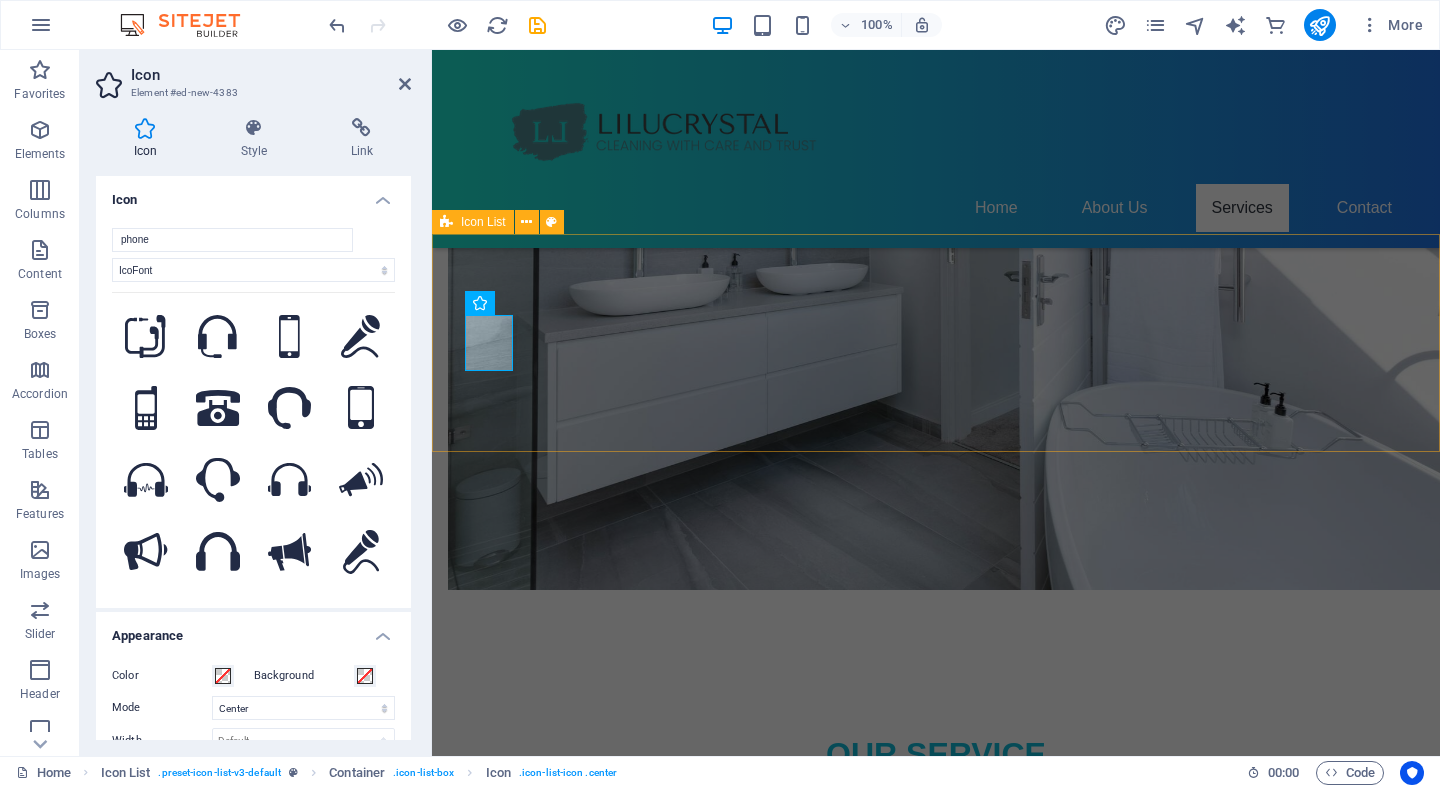 click on "[PHONE] comfy0309175@[EMAIL_DOMAIN]" at bounding box center (936, 1902) 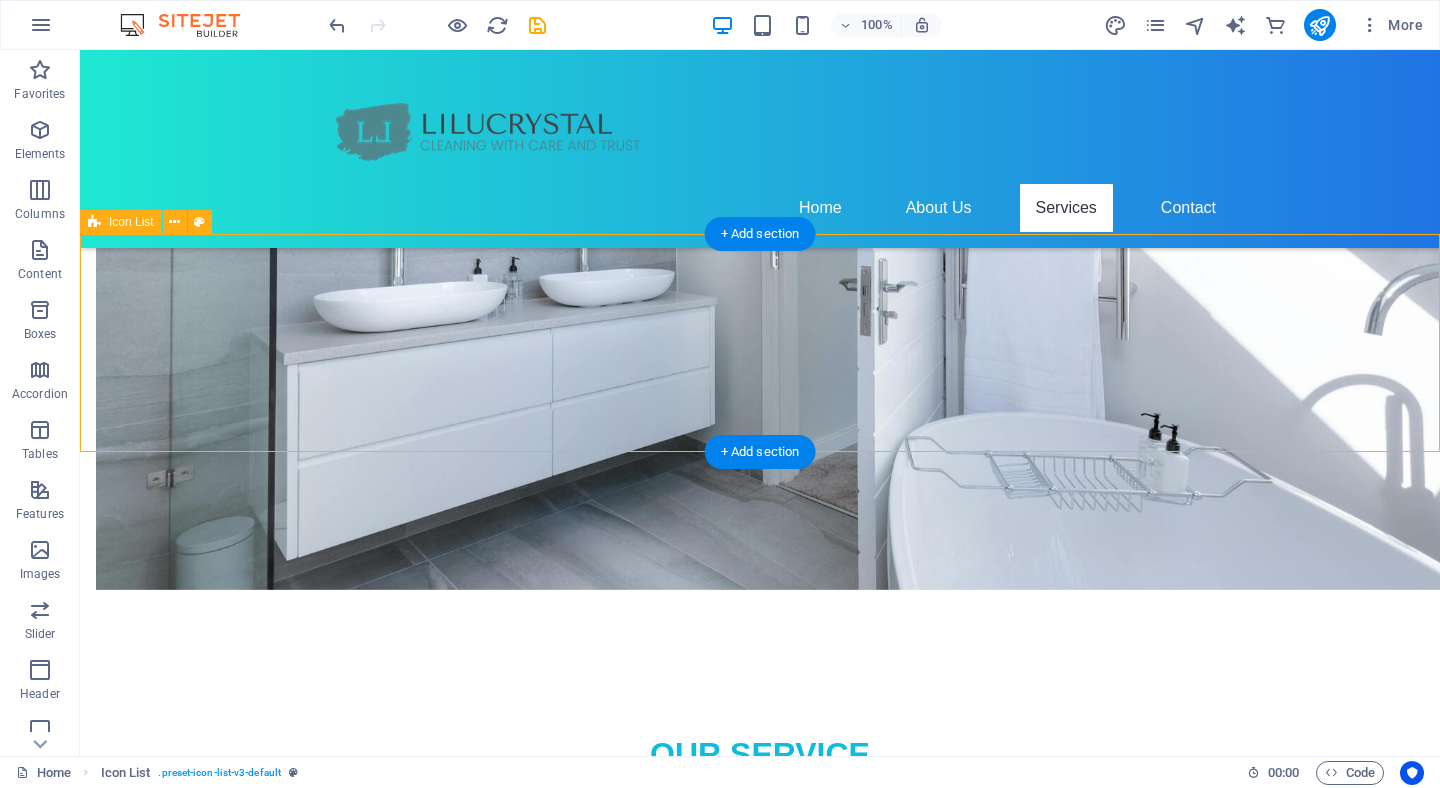click on "[PHONE] comfy0309175@[EMAIL_DOMAIN]" at bounding box center (760, 1902) 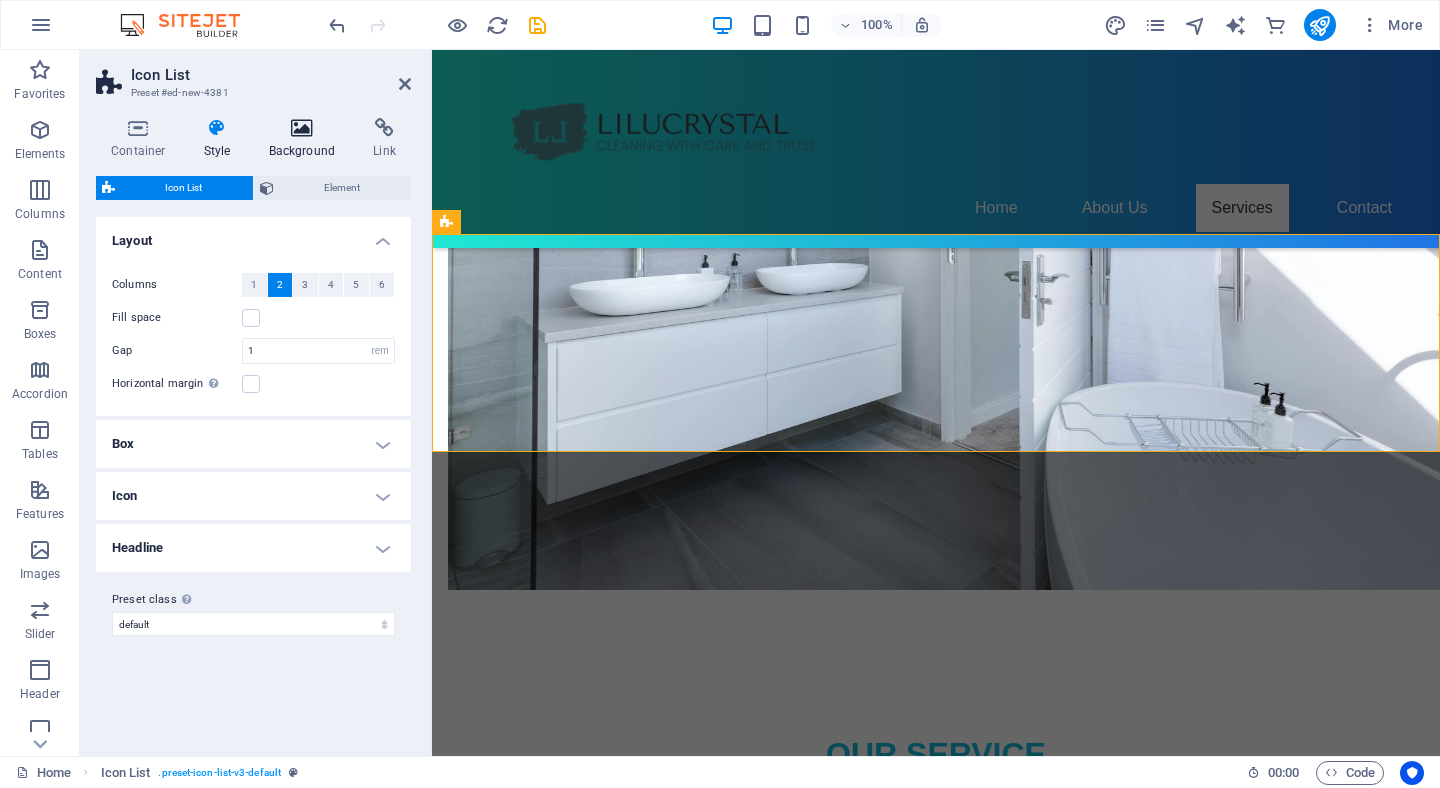 click at bounding box center (302, 128) 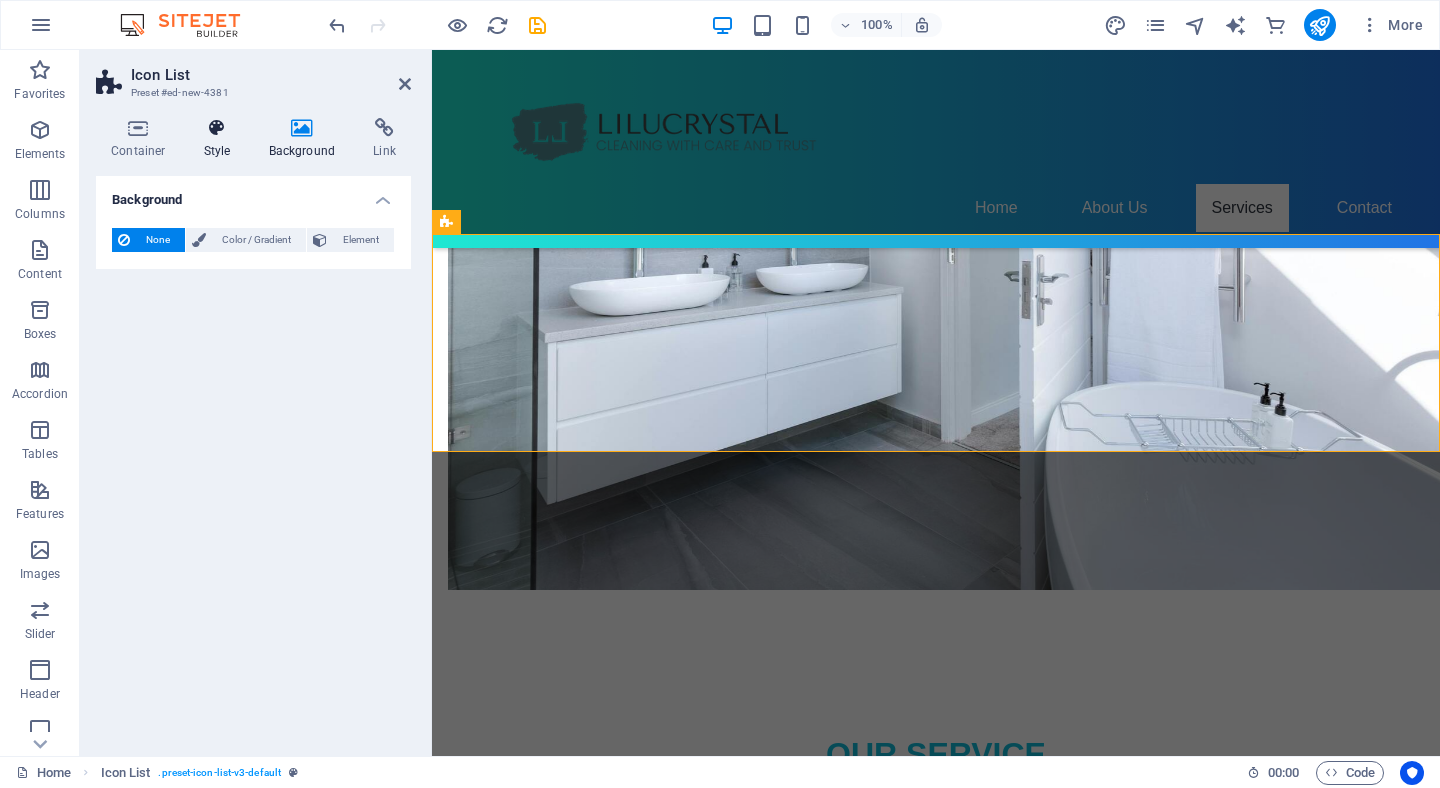 click on "Style" at bounding box center (221, 139) 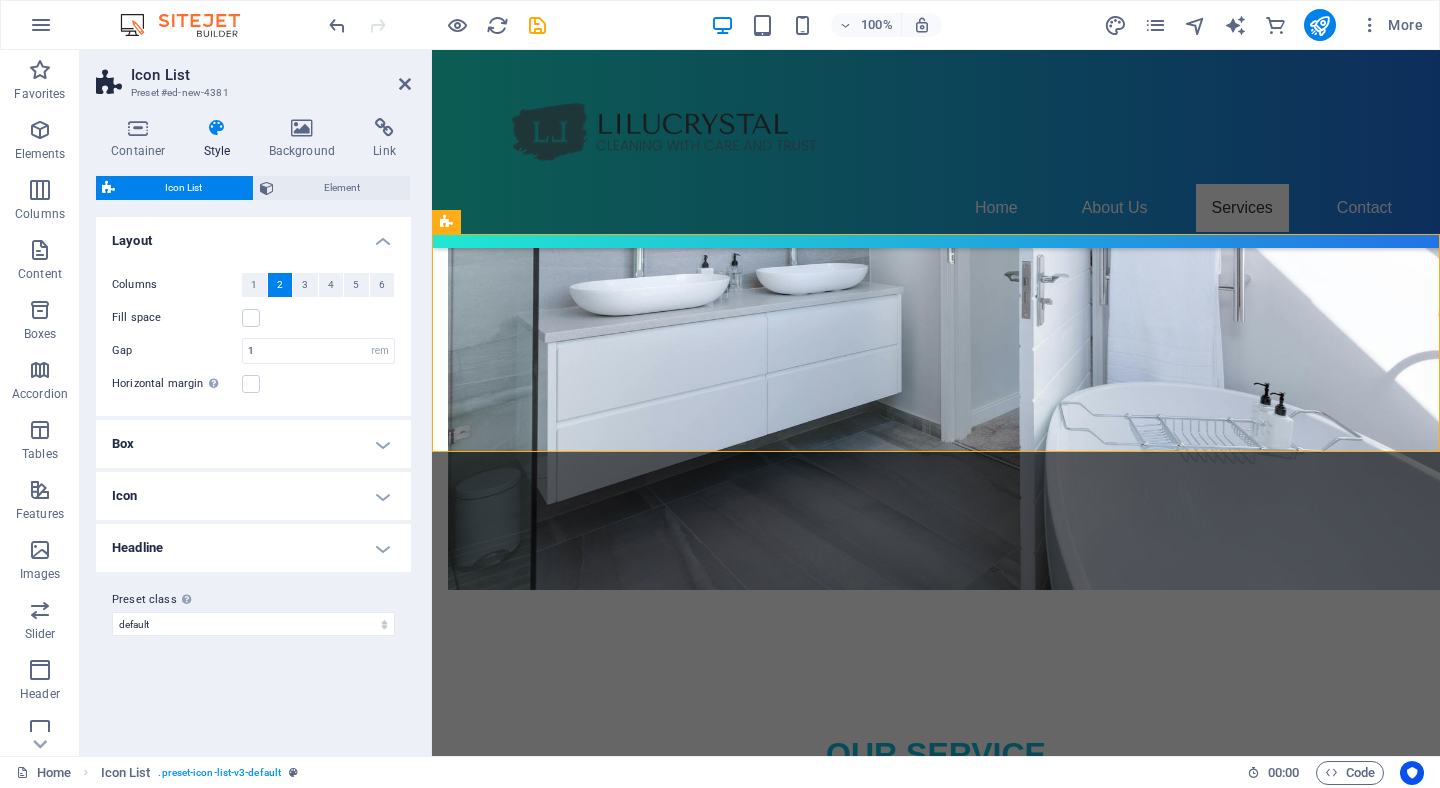 click on "Icon" at bounding box center [253, 496] 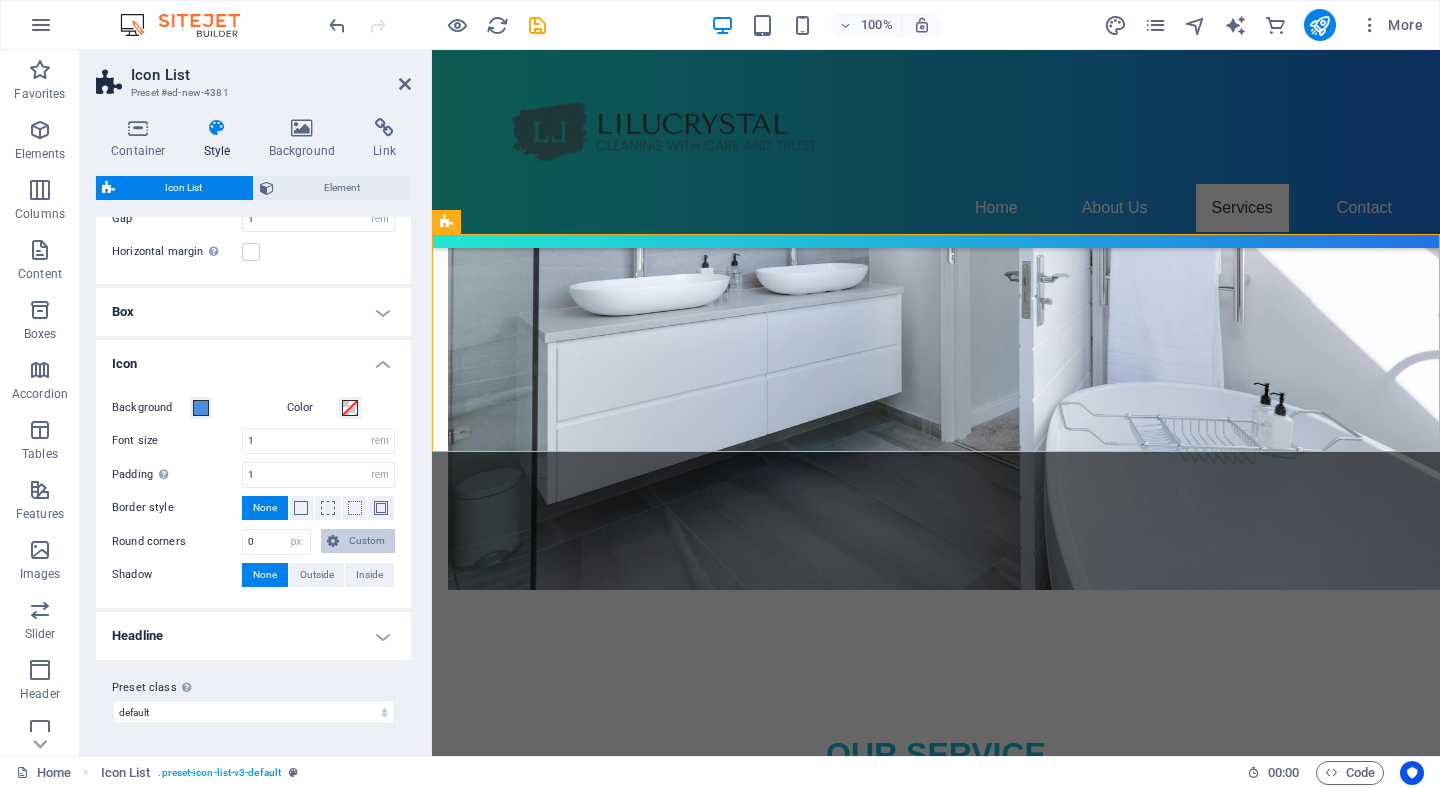 scroll, scrollTop: 131, scrollLeft: 0, axis: vertical 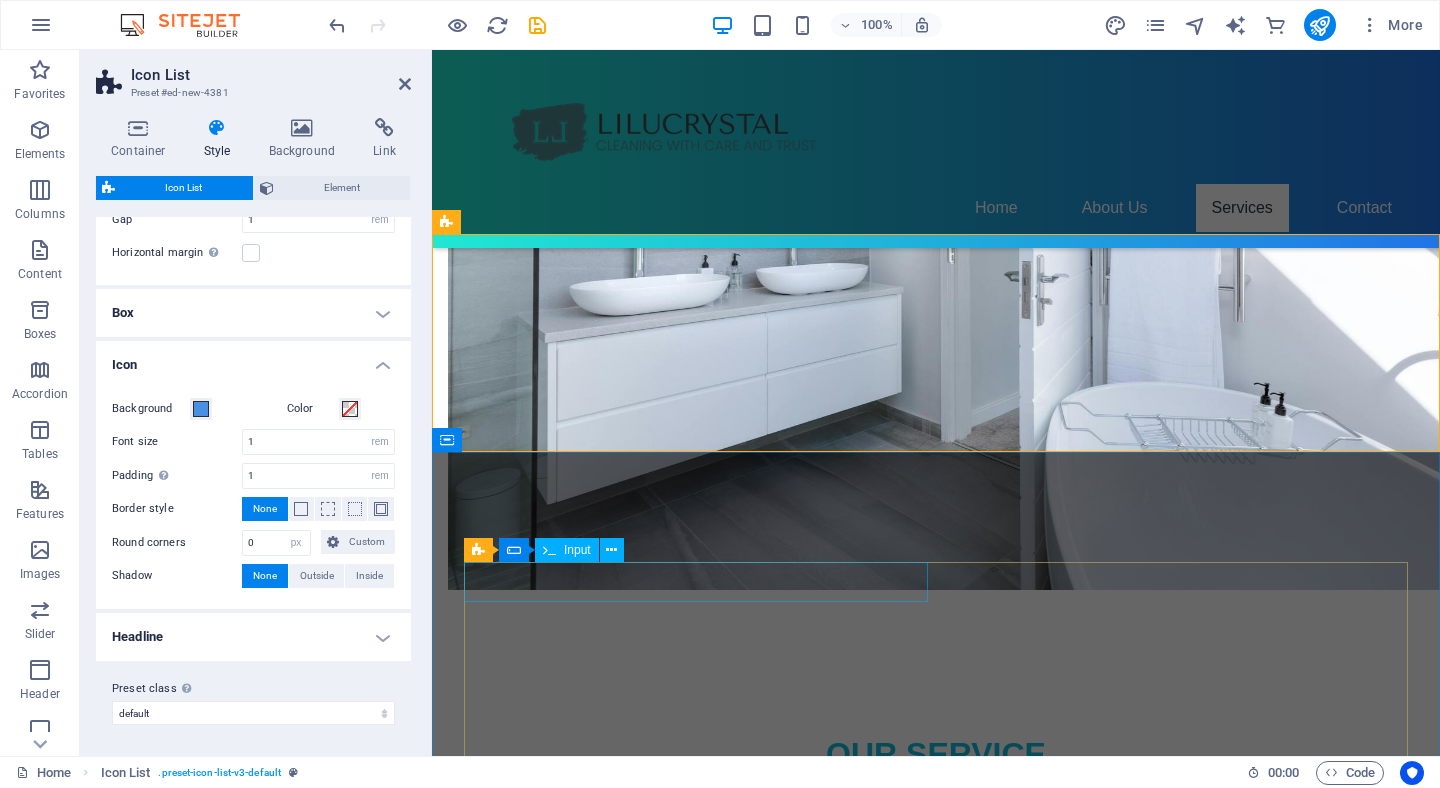 click at bounding box center [696, 2223] 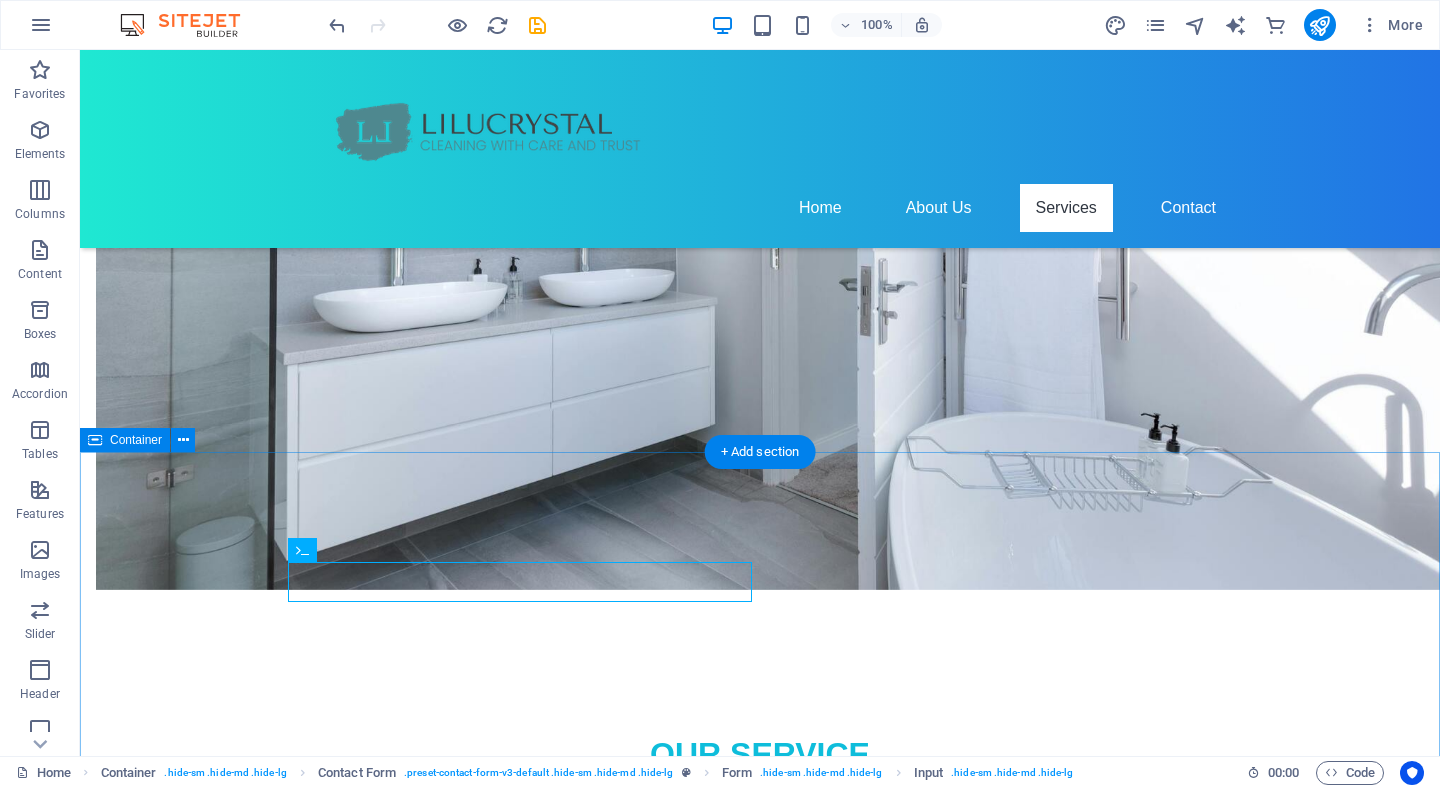 click on "I have read and understand the privacy policy. Unreadable? Load new Submit" at bounding box center (760, 2354) 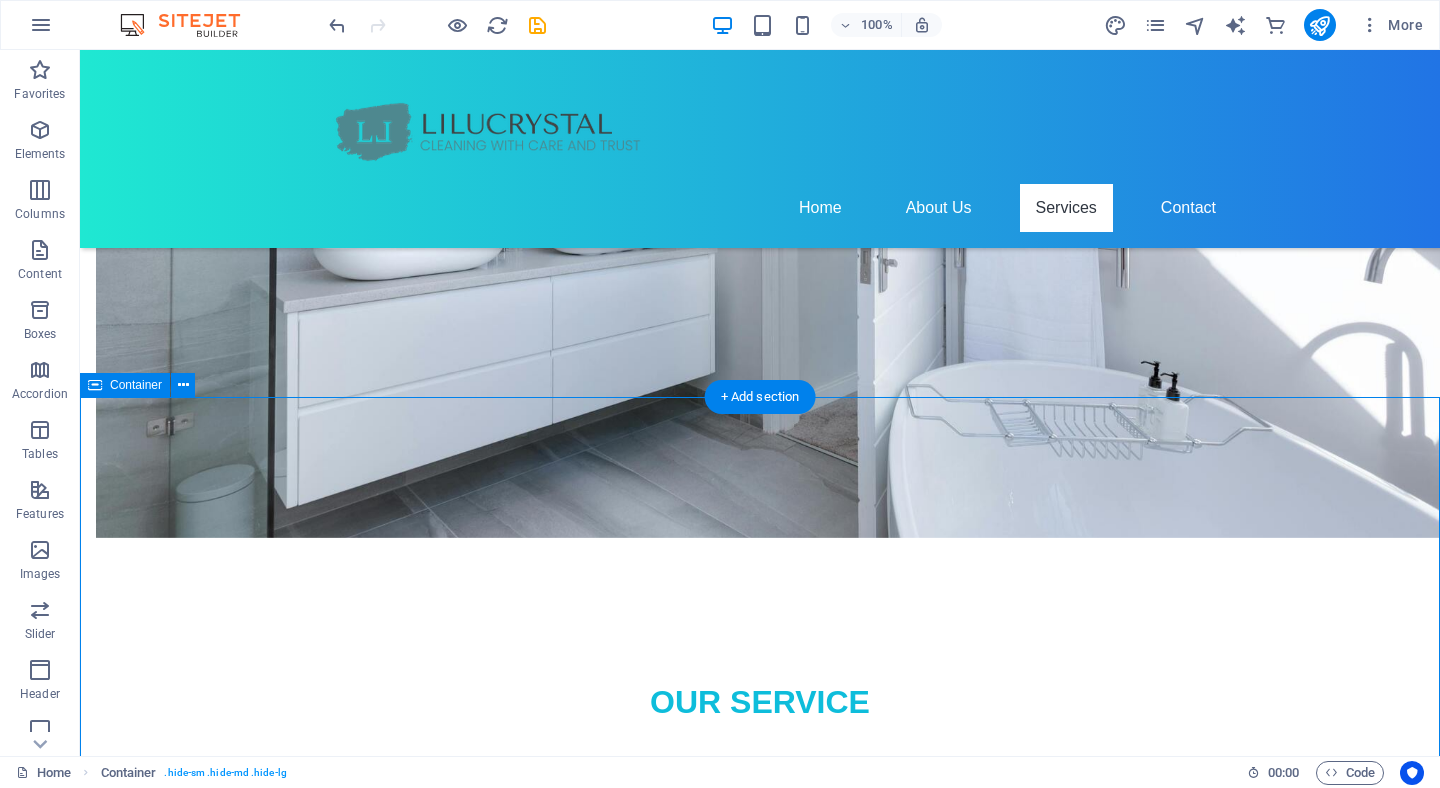 scroll, scrollTop: 1545, scrollLeft: 0, axis: vertical 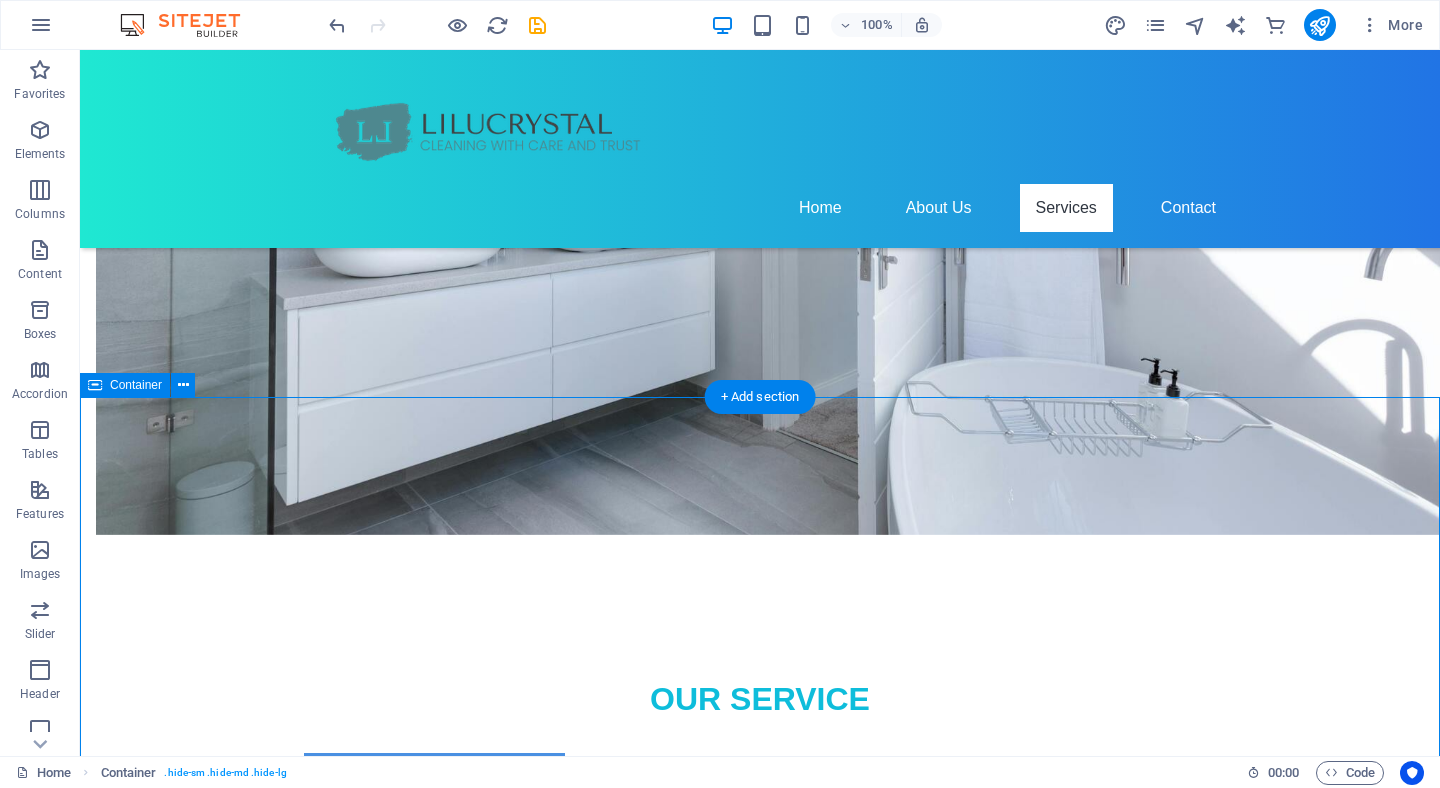 click on "Container" at bounding box center [136, 385] 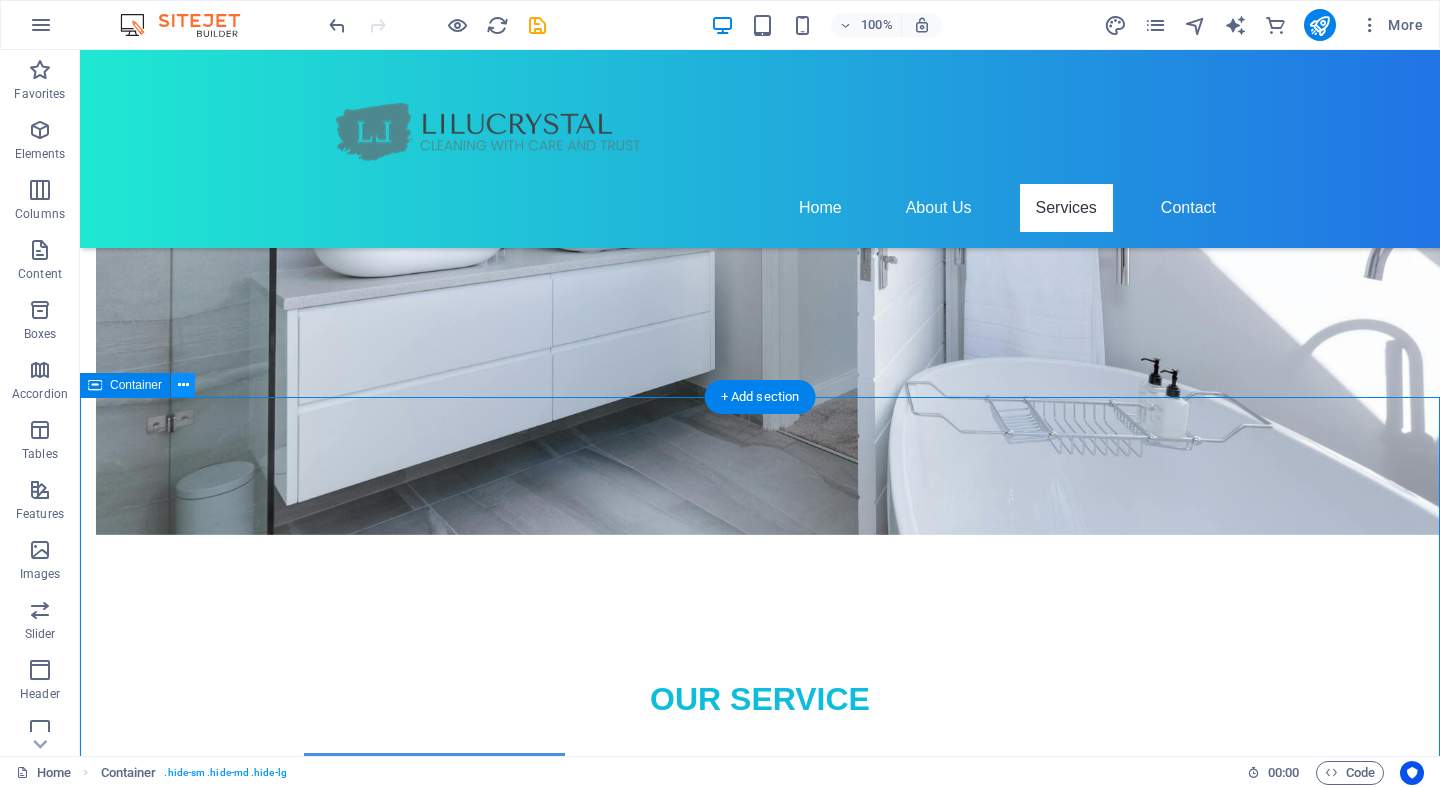 click at bounding box center [183, 385] 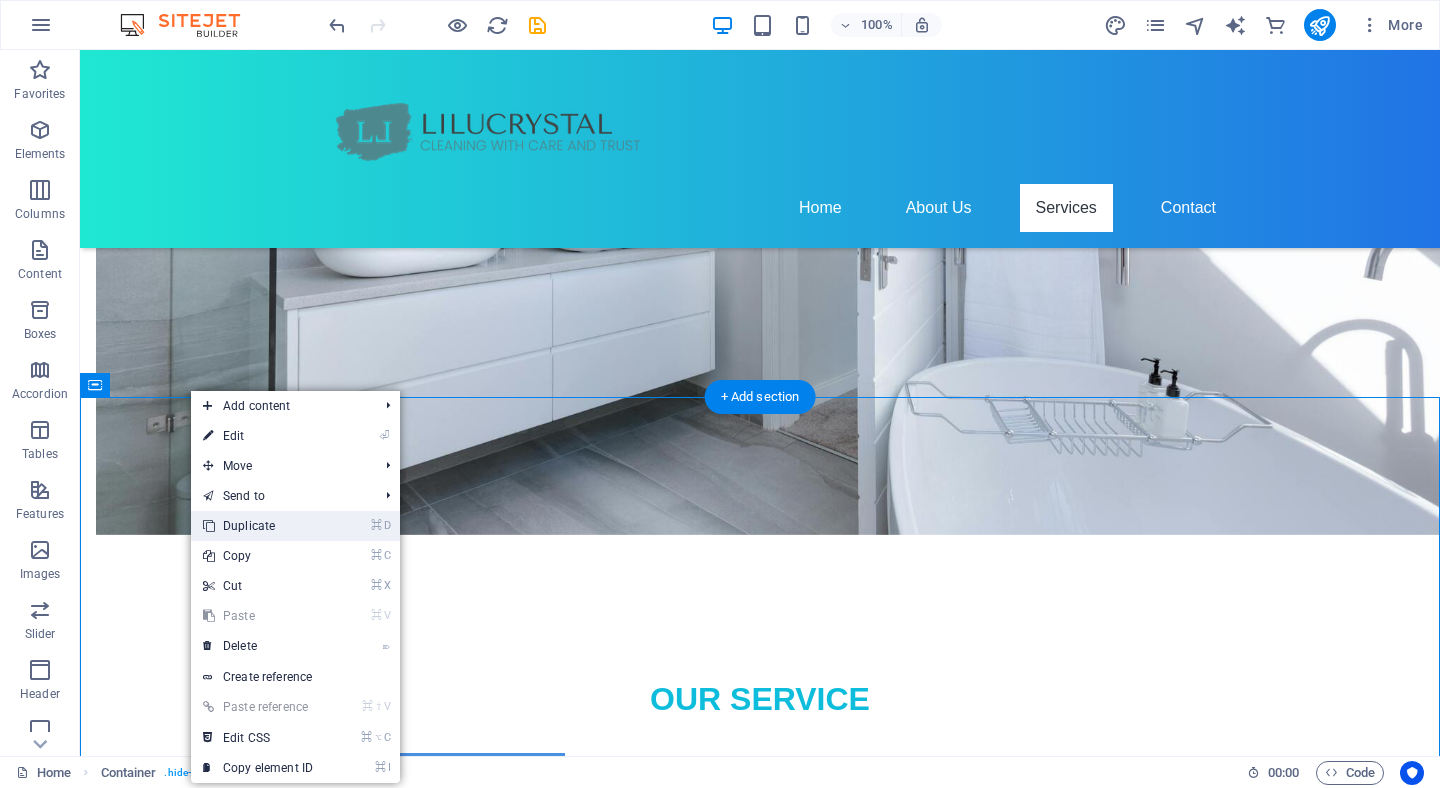 click on "⌘ D  Duplicate" at bounding box center (258, 526) 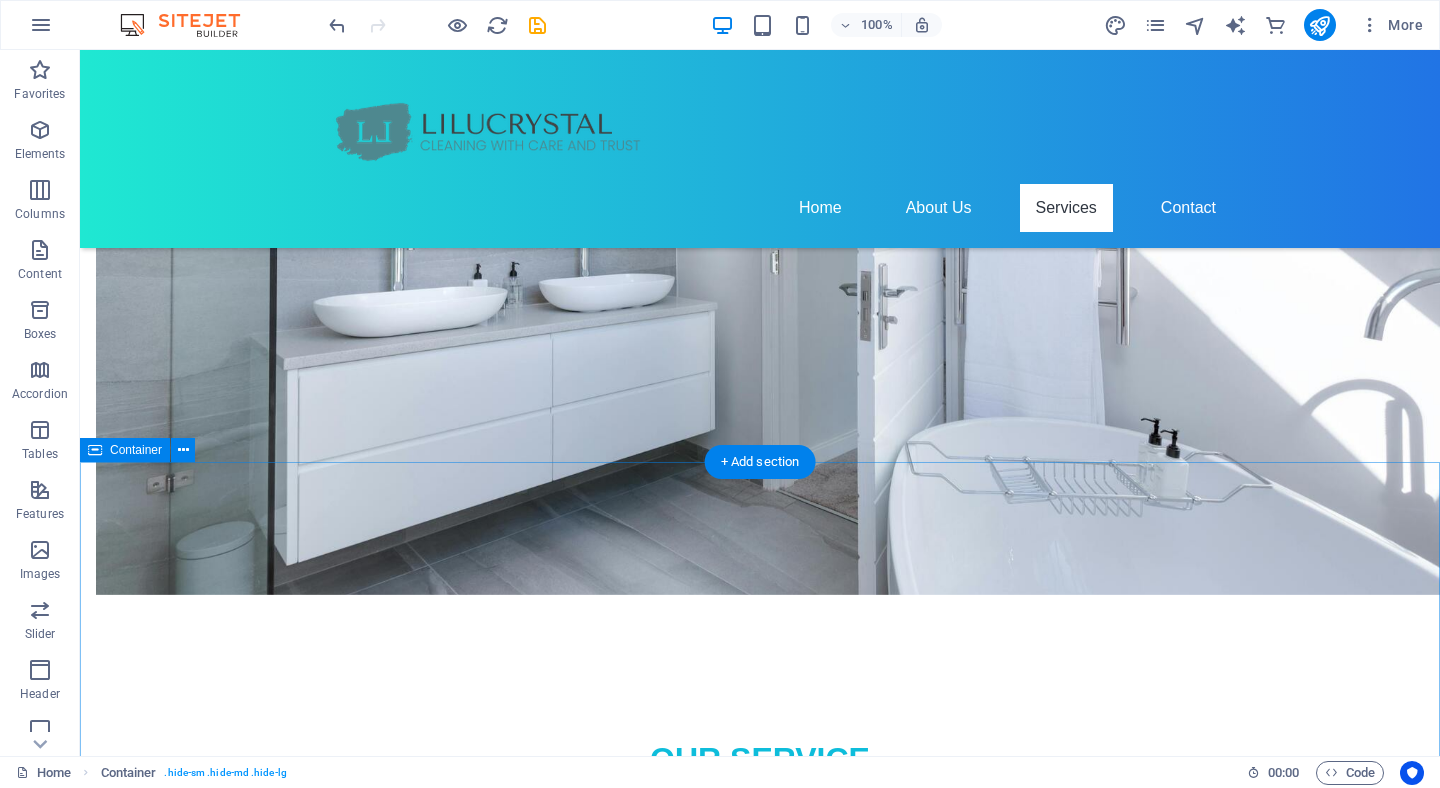 scroll, scrollTop: 1479, scrollLeft: 0, axis: vertical 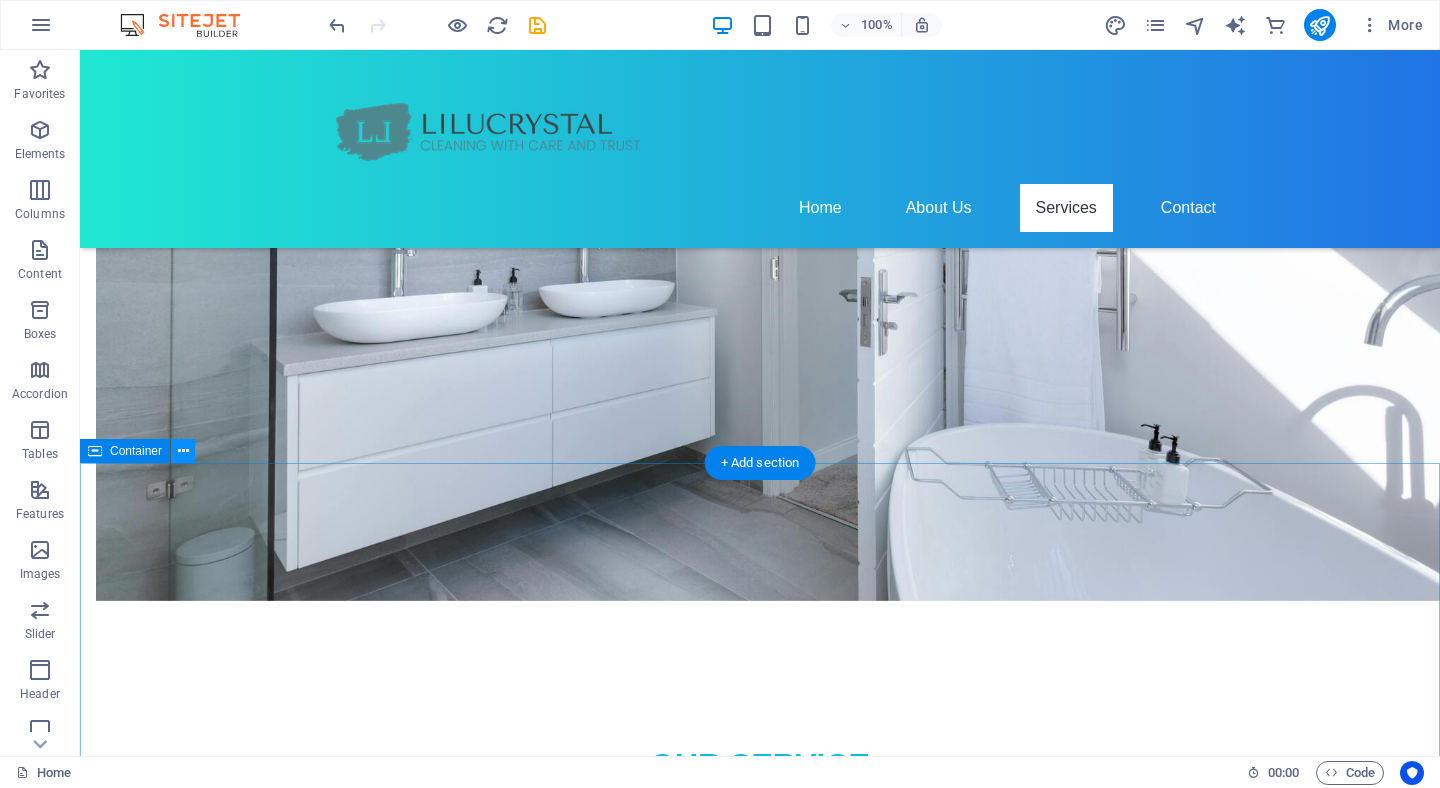 click at bounding box center [183, 451] 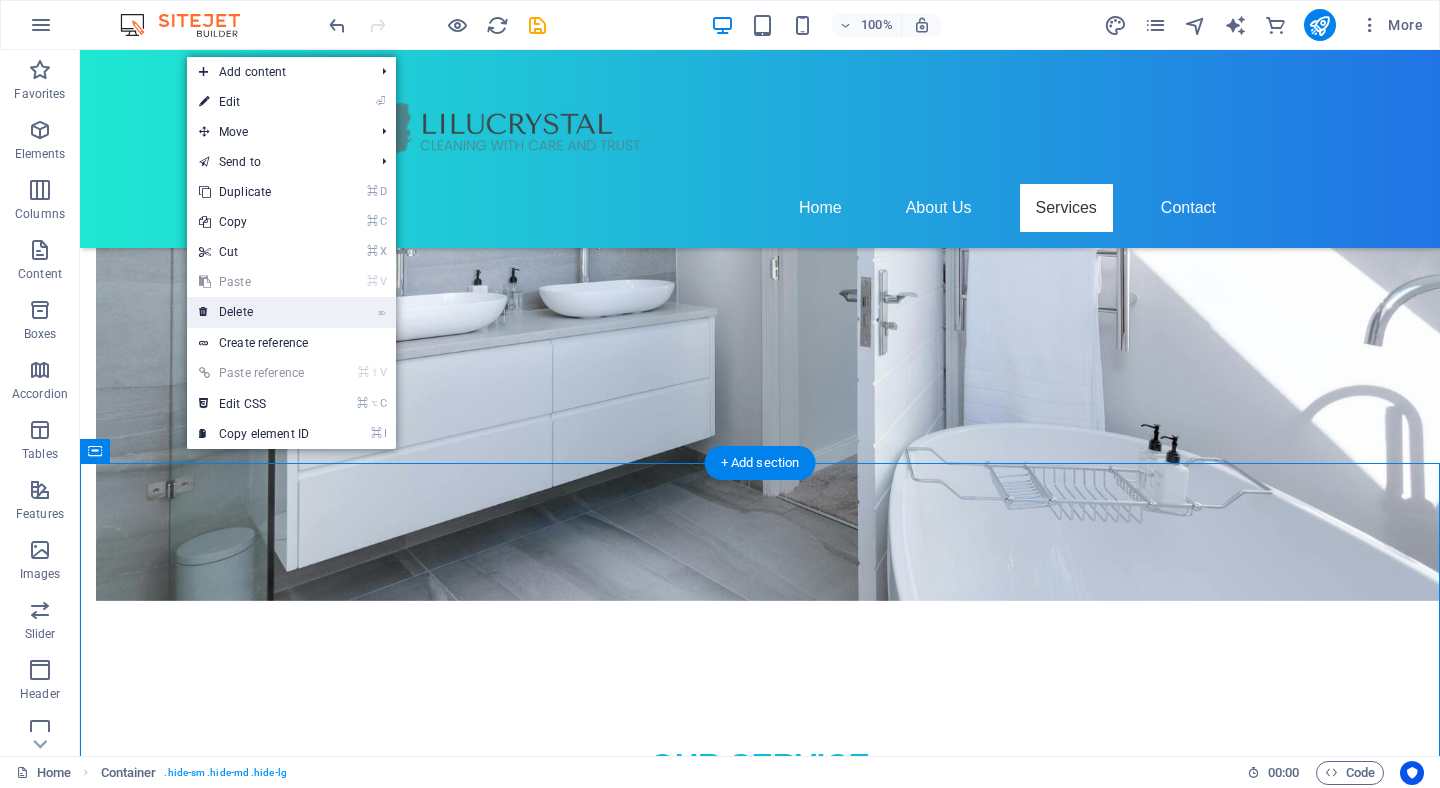 click on "⌦  Delete" at bounding box center [254, 312] 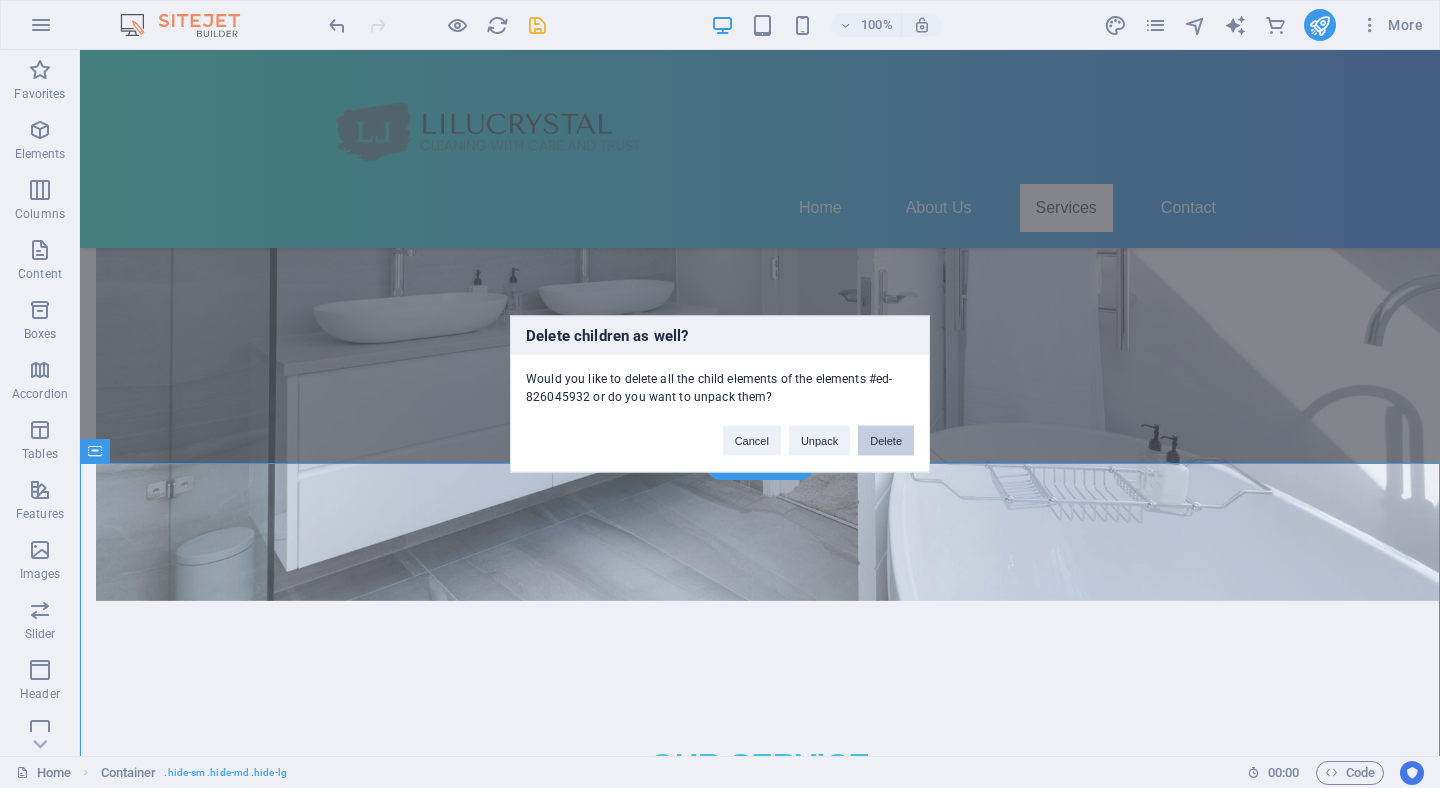 drag, startPoint x: 902, startPoint y: 442, endPoint x: 822, endPoint y: 392, distance: 94.33981 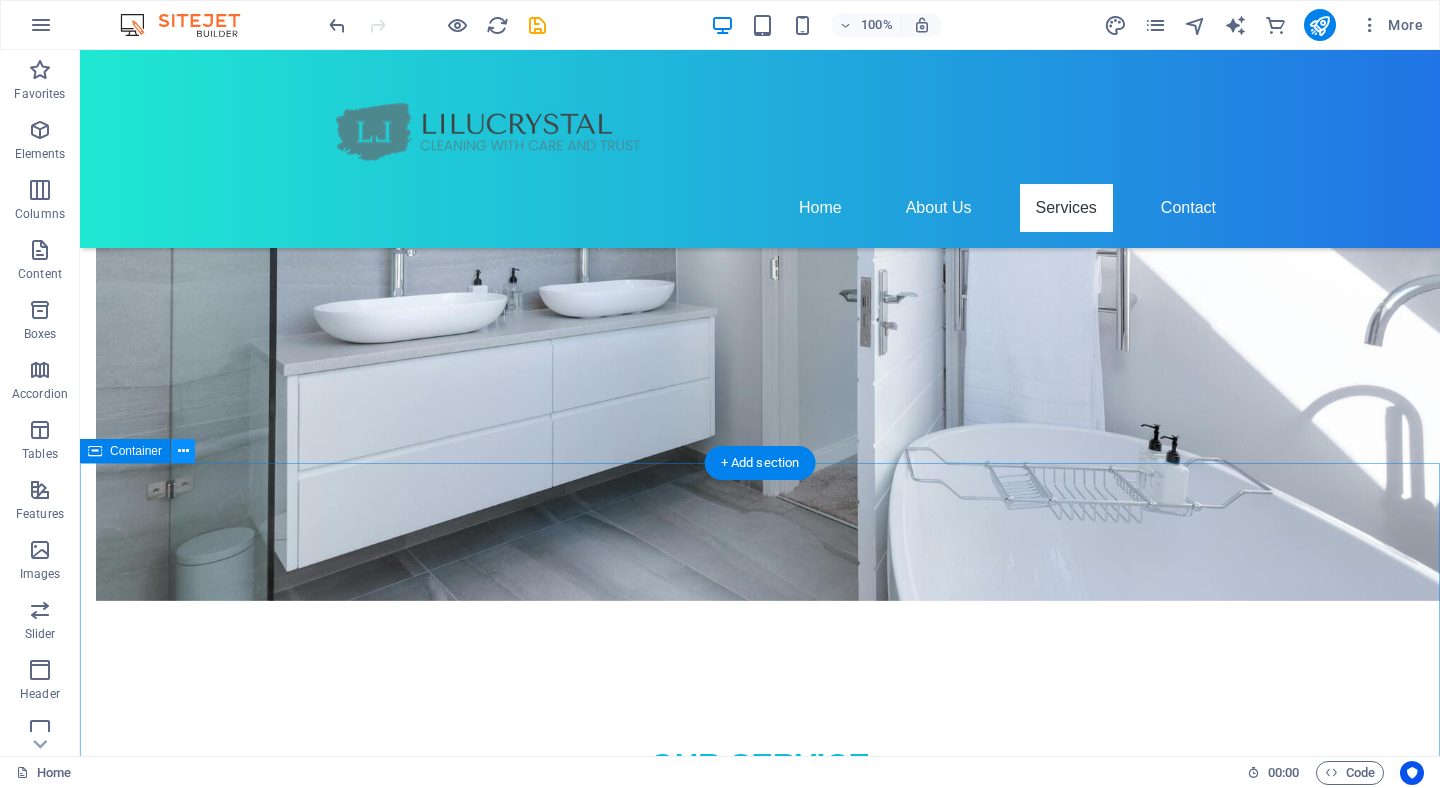 click at bounding box center (183, 451) 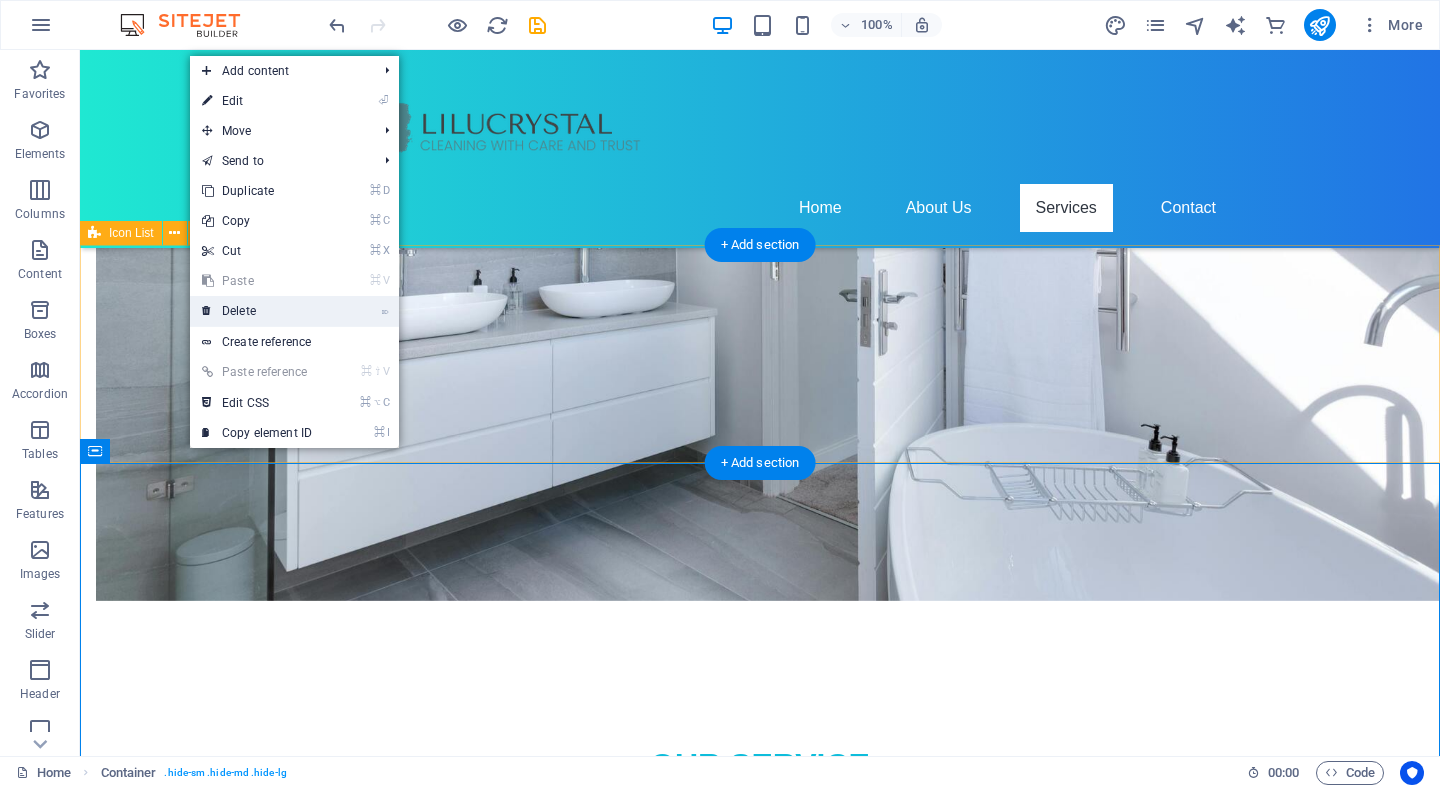 click on "⌦  Delete" at bounding box center [294, 311] 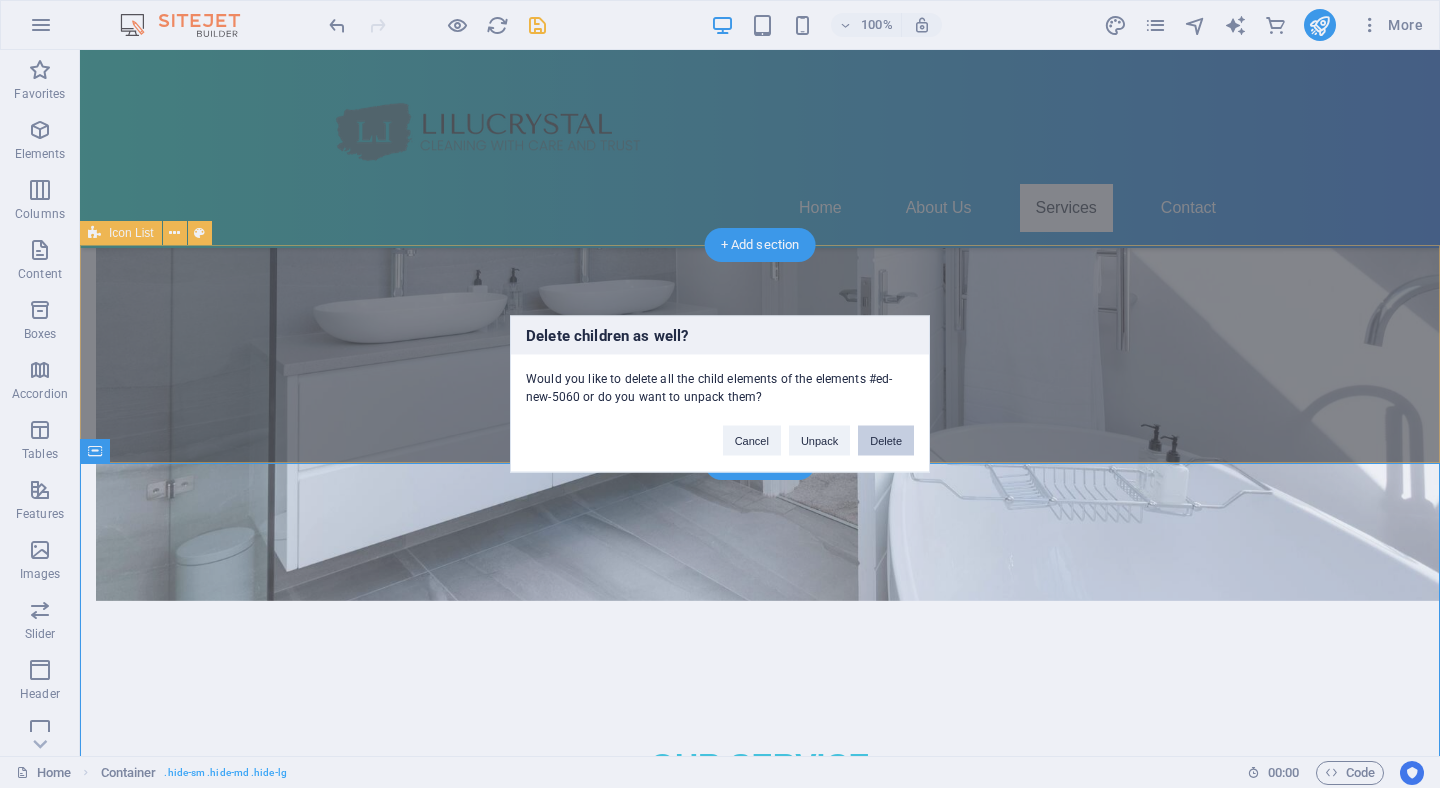 drag, startPoint x: 873, startPoint y: 446, endPoint x: 793, endPoint y: 396, distance: 94.33981 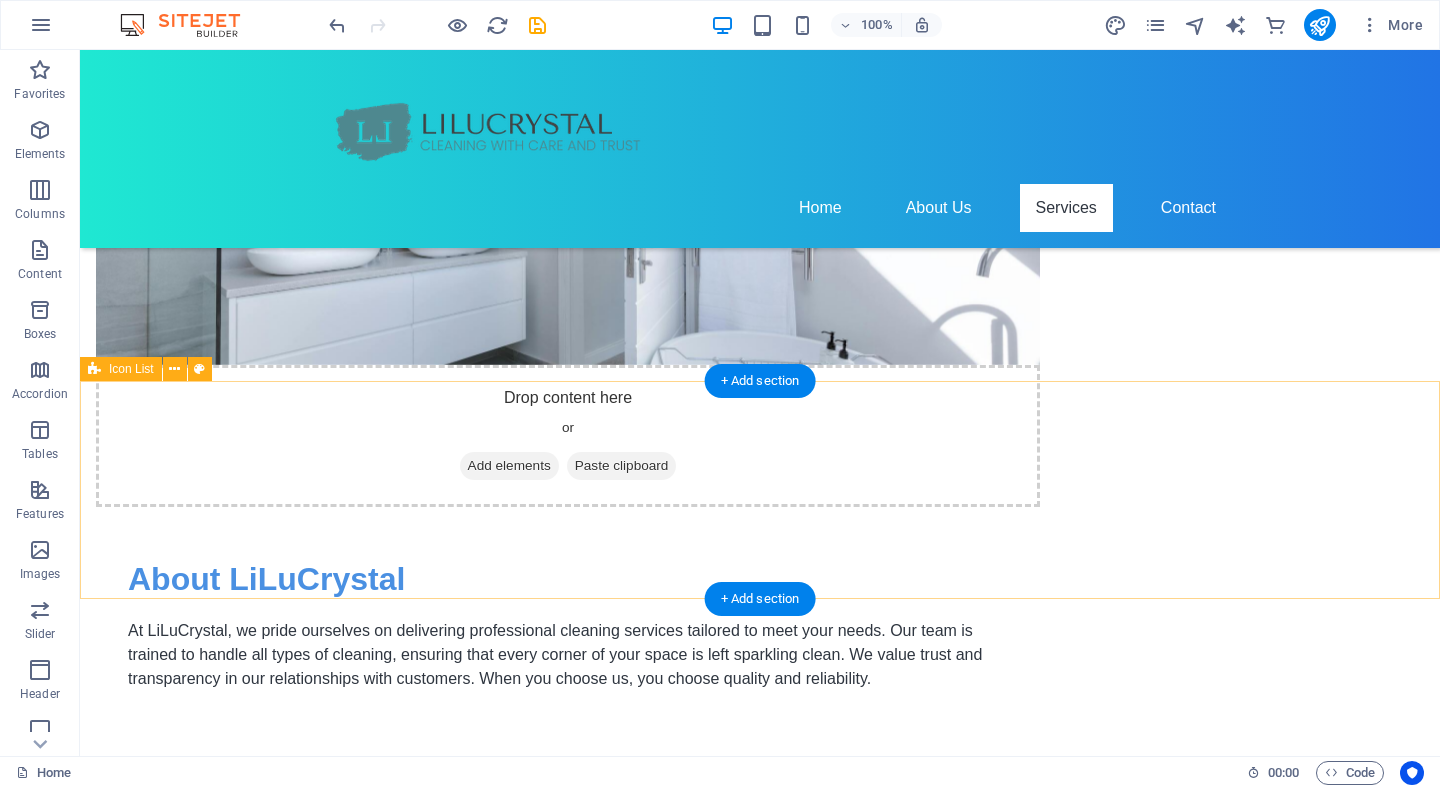 scroll, scrollTop: 1346, scrollLeft: 0, axis: vertical 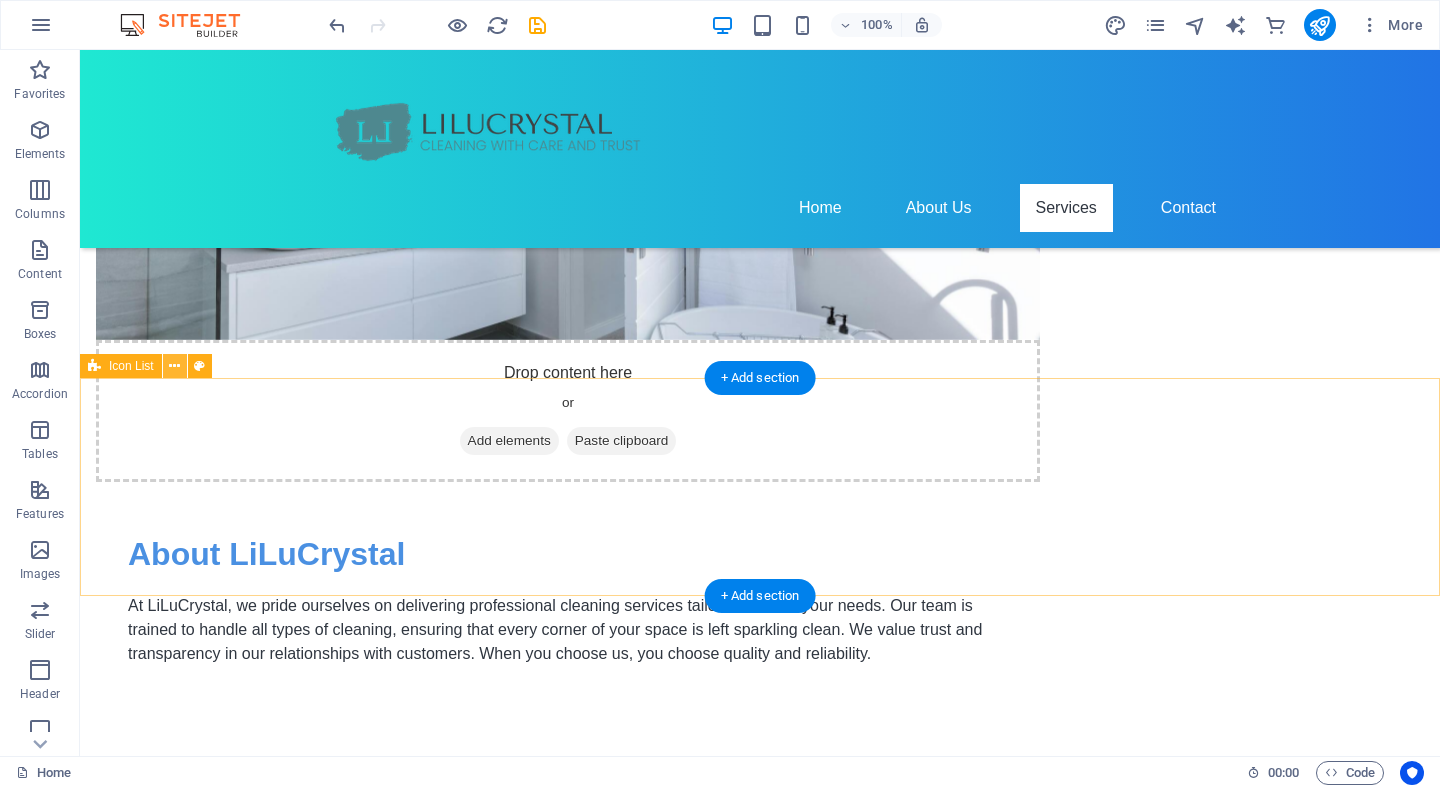 click at bounding box center (174, 366) 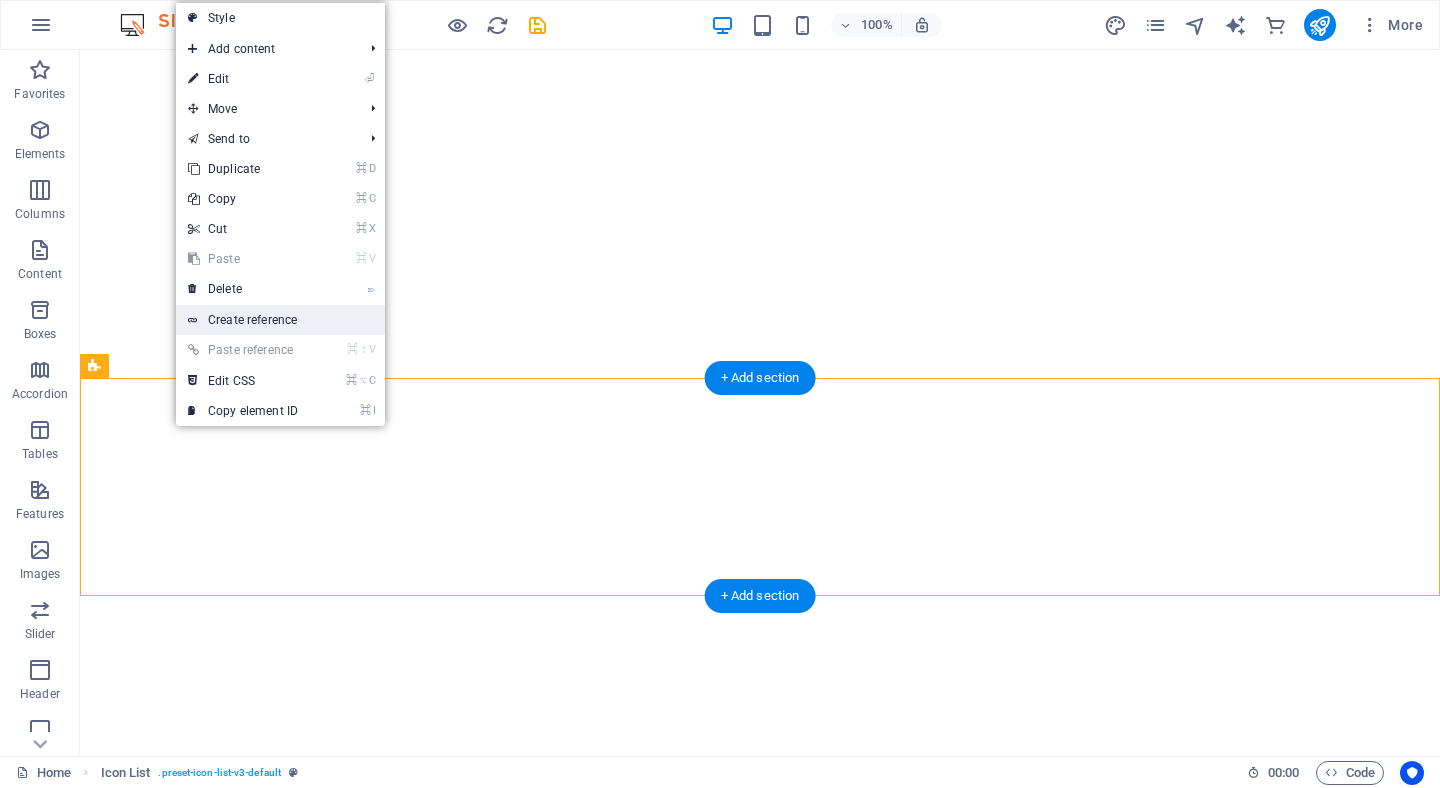 scroll, scrollTop: 0, scrollLeft: 0, axis: both 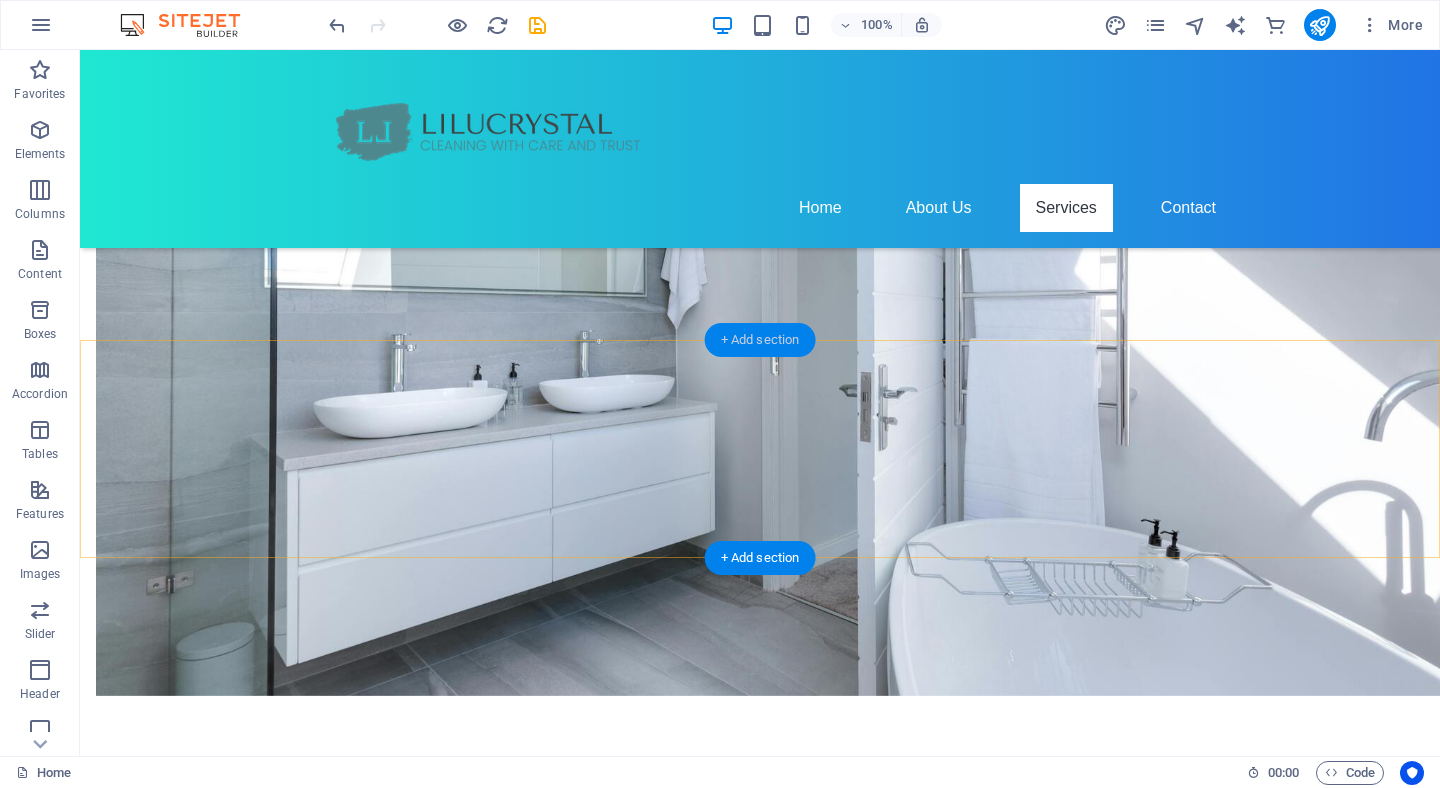 click on "+ Add section" at bounding box center [760, 340] 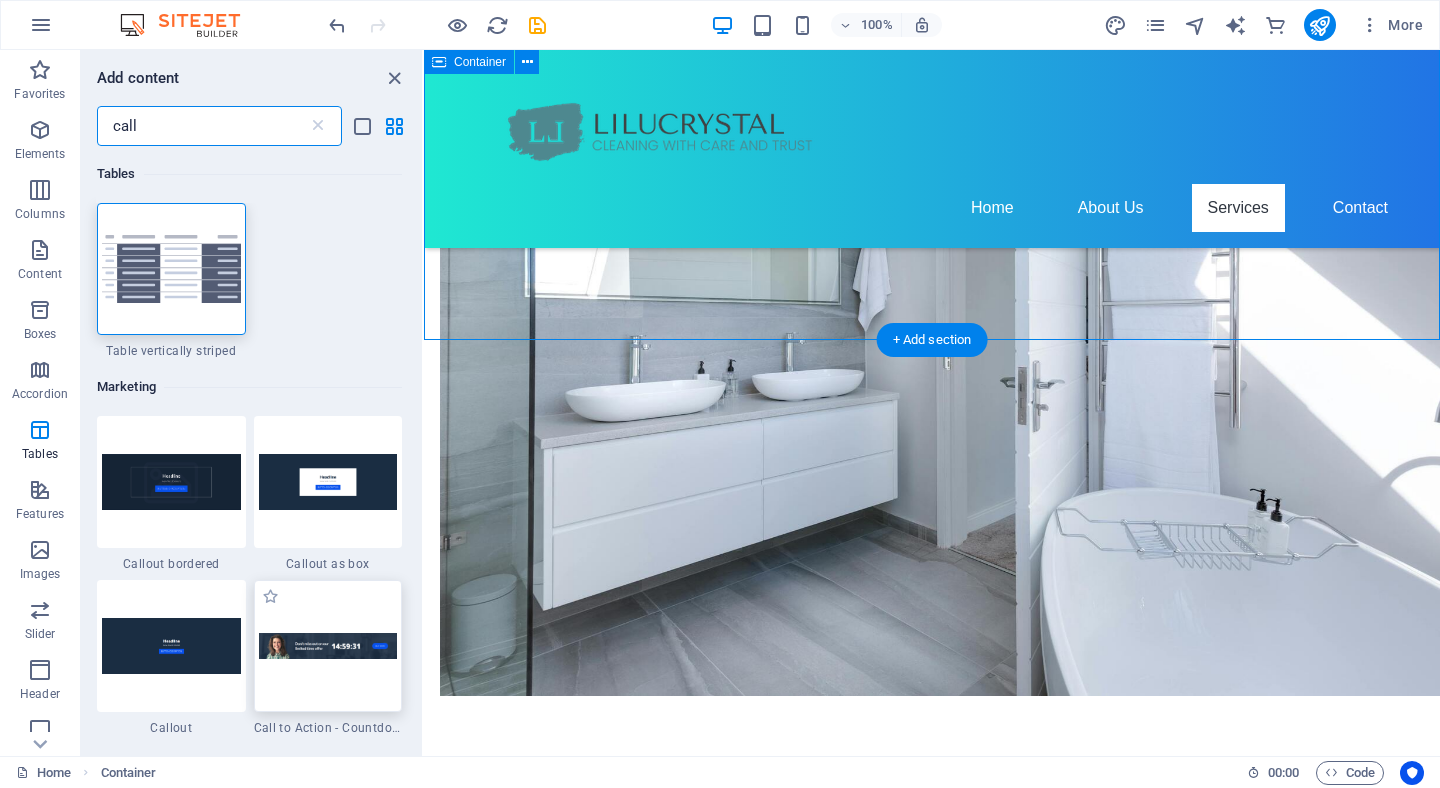 scroll, scrollTop: 0, scrollLeft: 0, axis: both 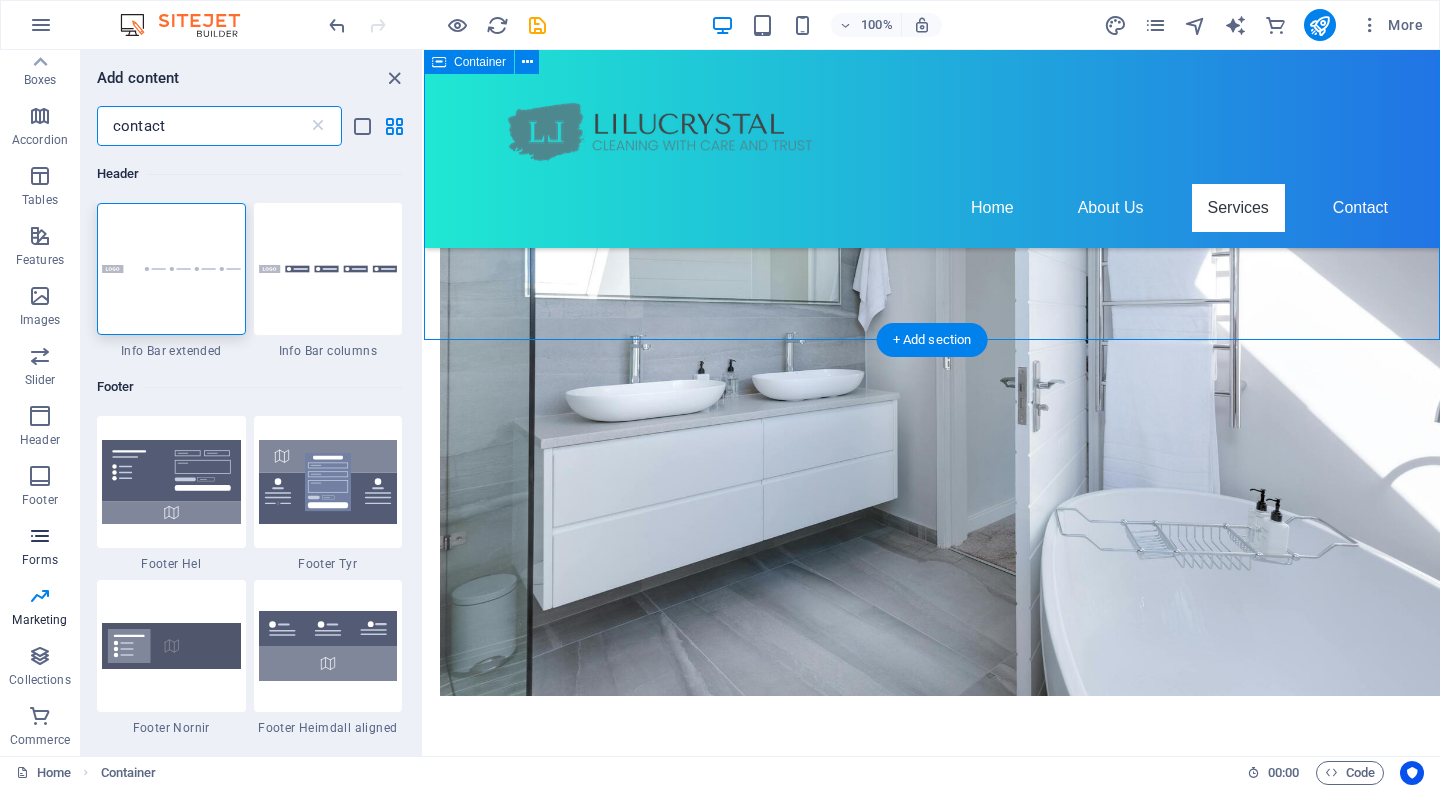 type on "contact" 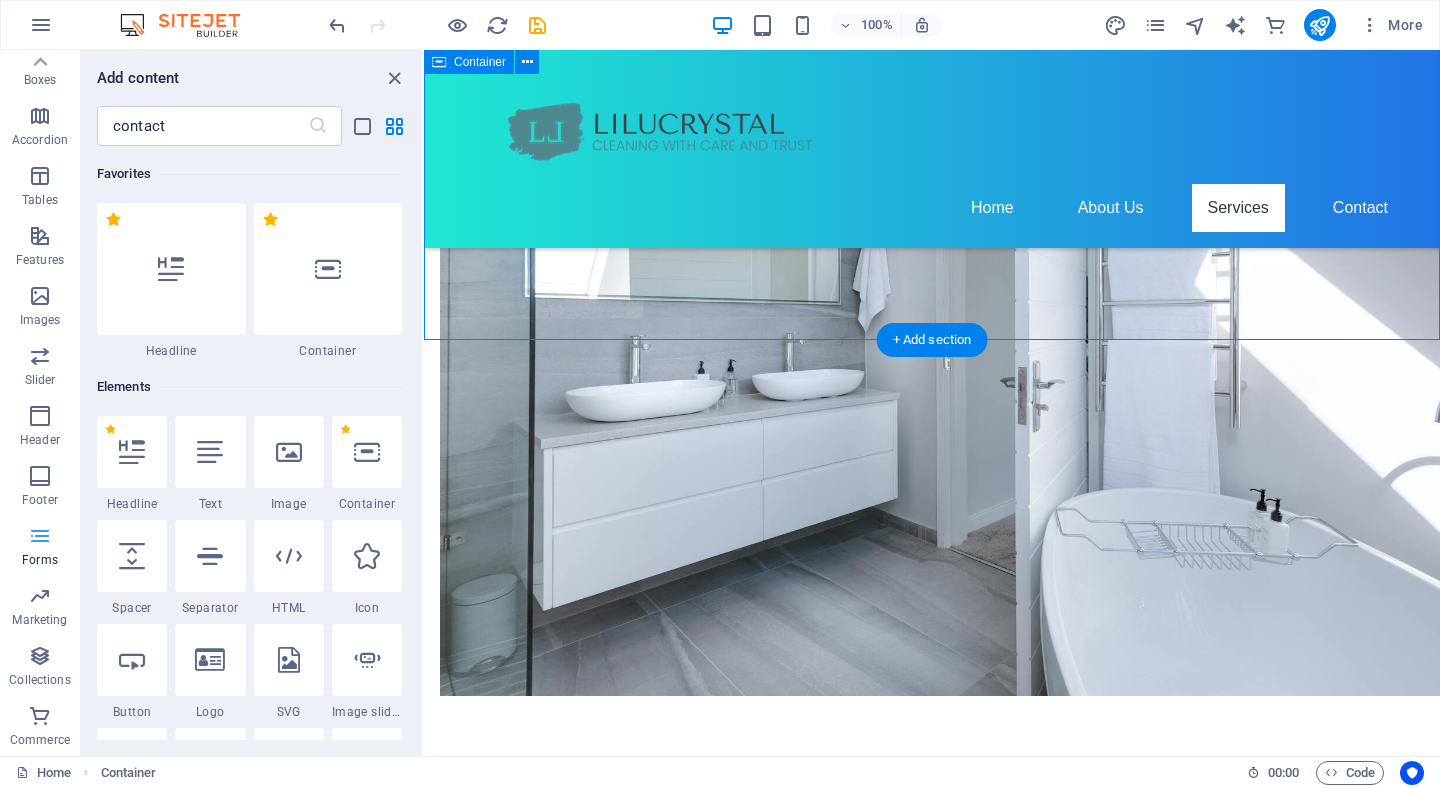 type 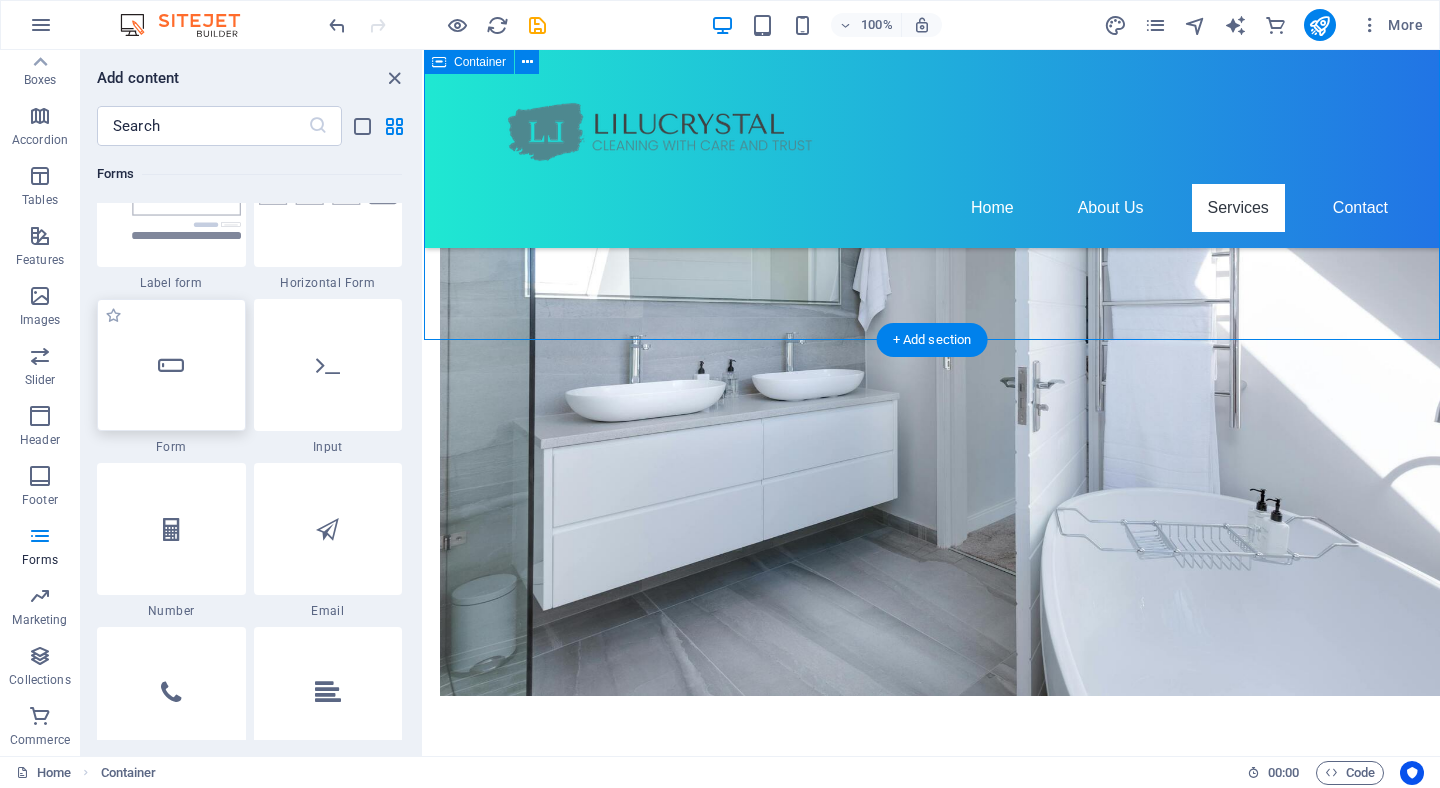 scroll, scrollTop: 15020, scrollLeft: 0, axis: vertical 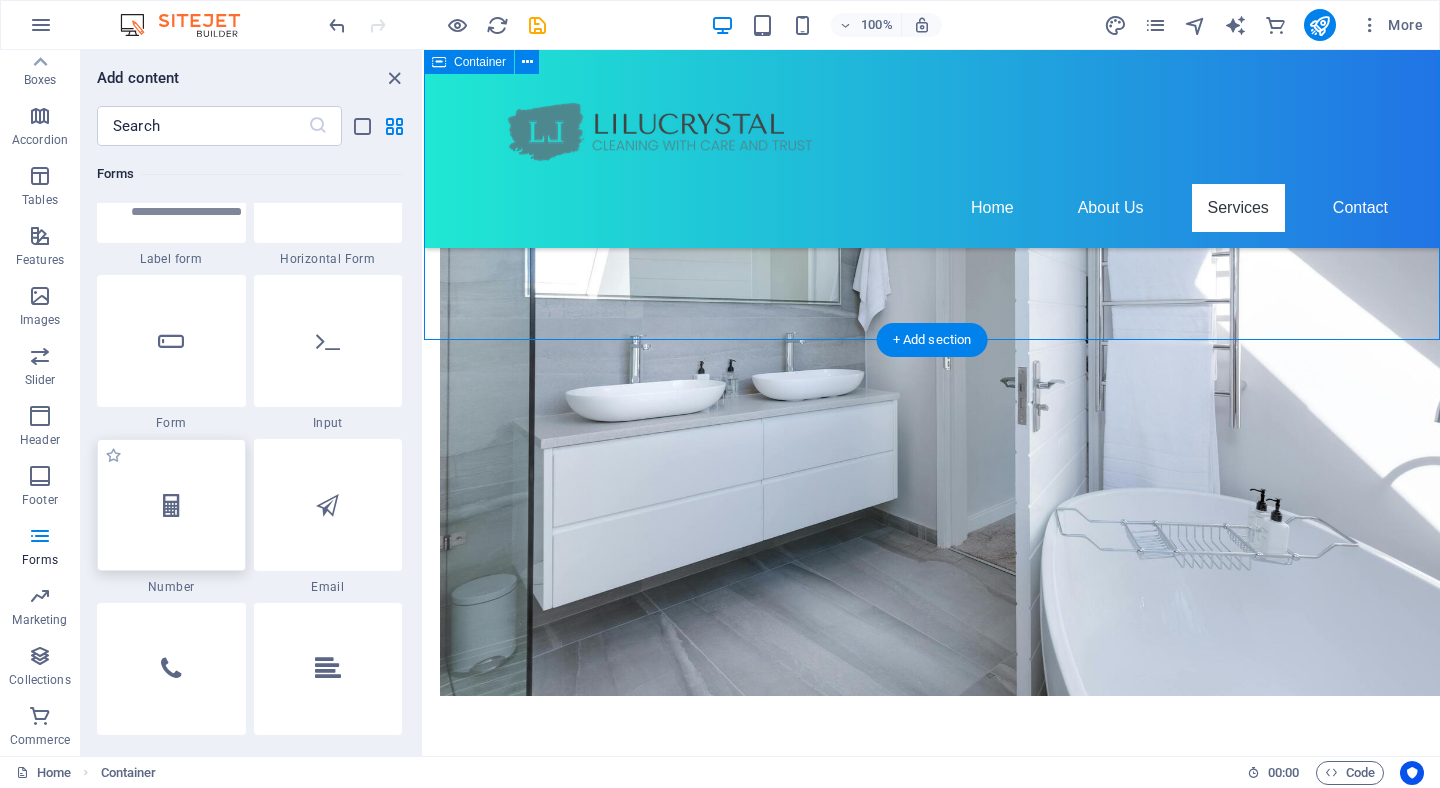 click at bounding box center (171, 505) 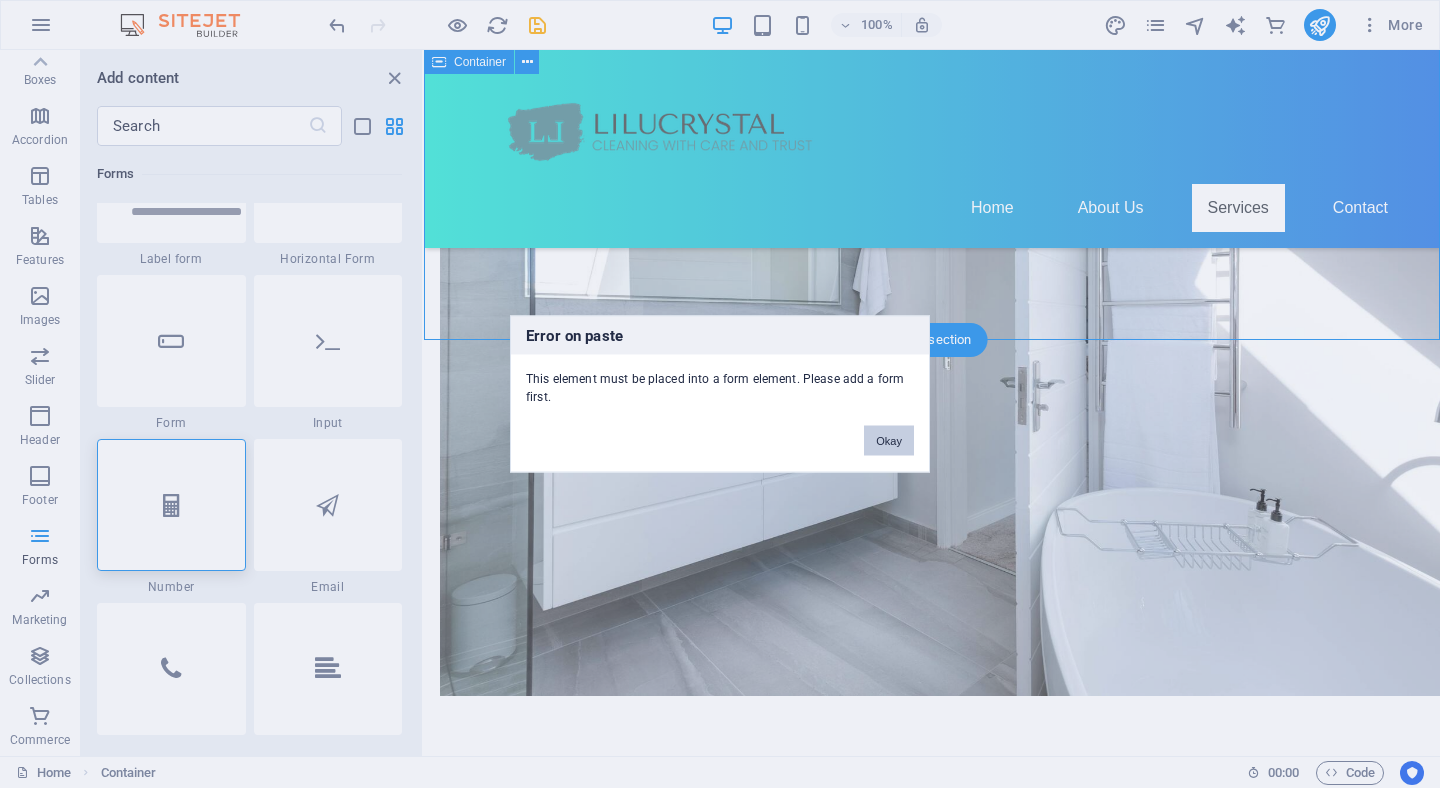 click on "Okay" at bounding box center (889, 441) 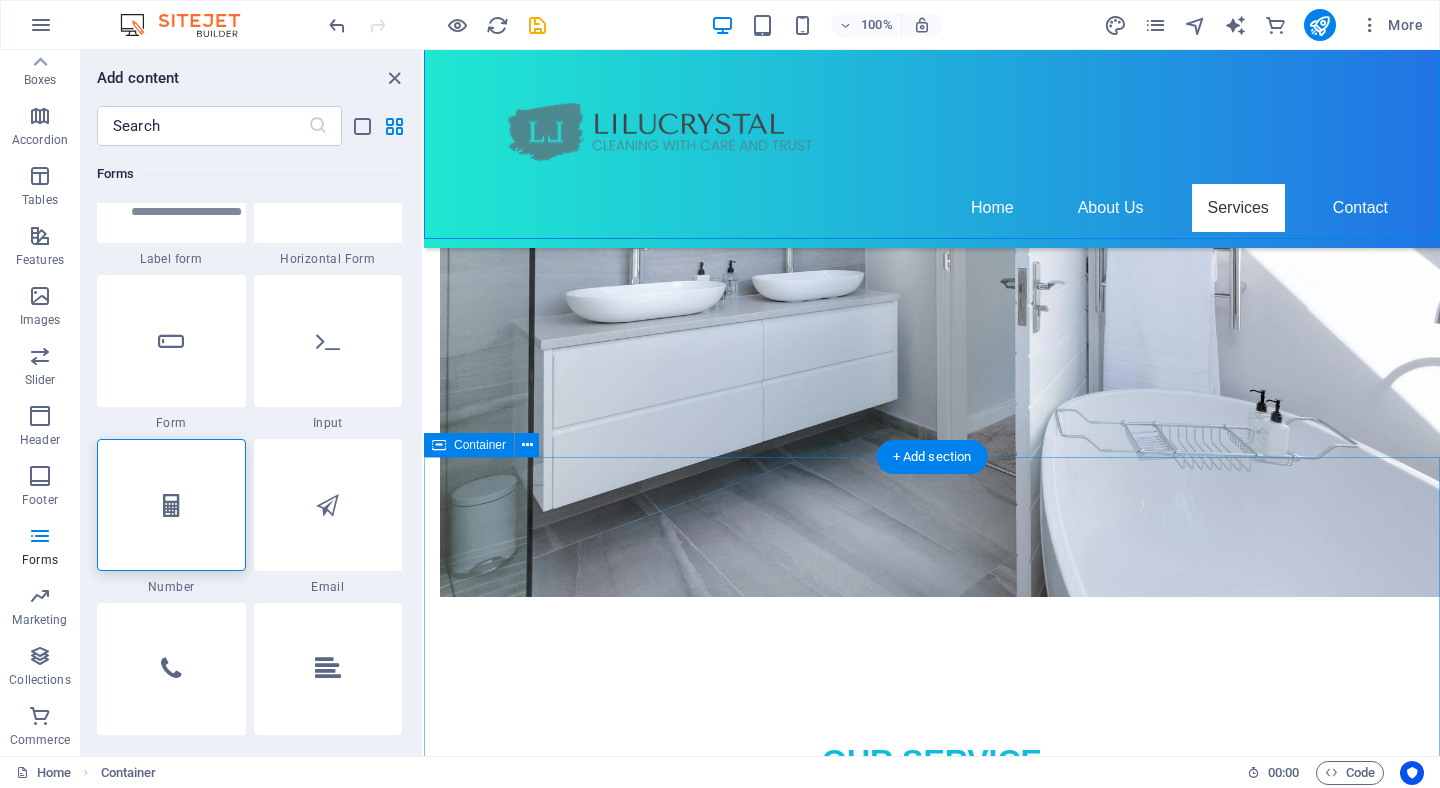 scroll, scrollTop: 1485, scrollLeft: 0, axis: vertical 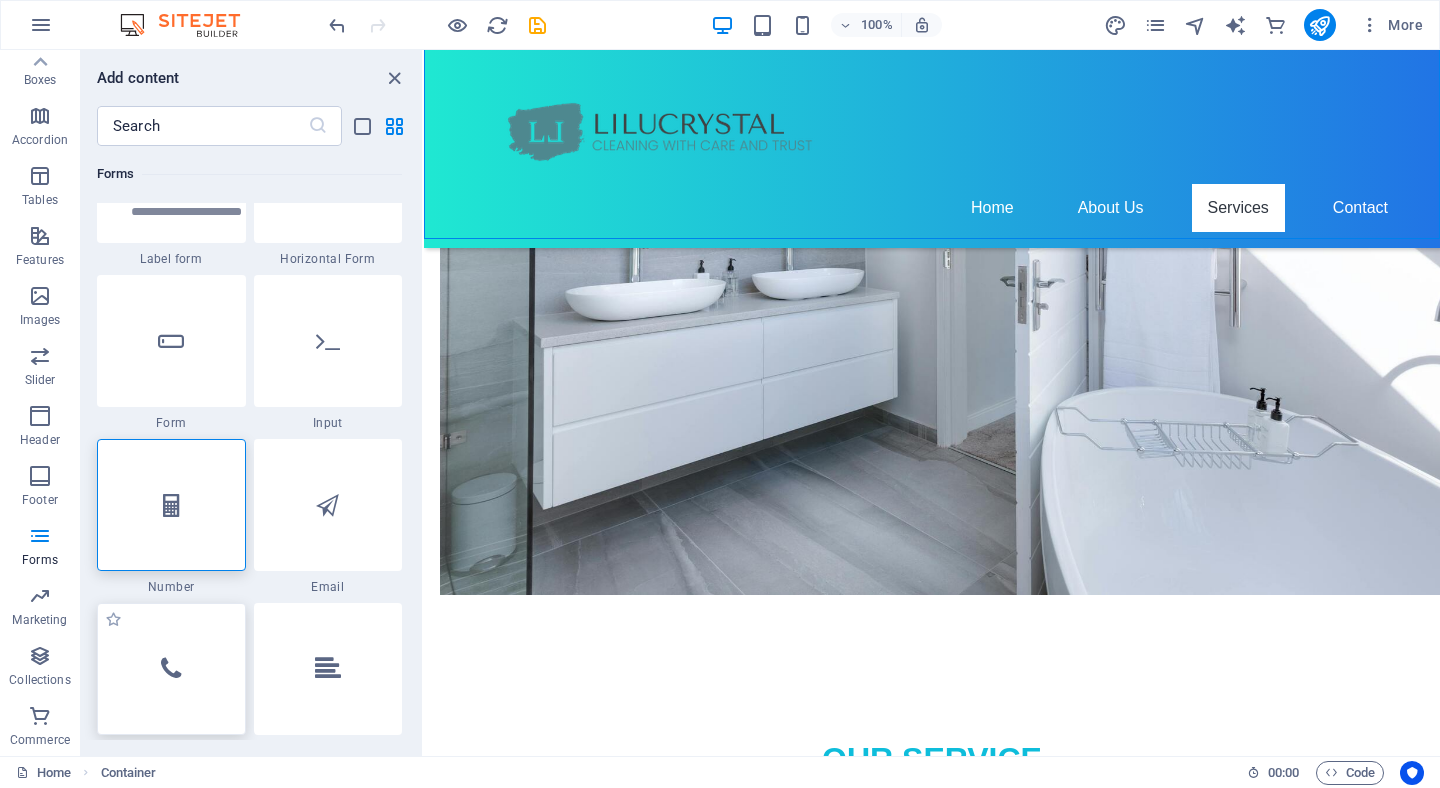 click at bounding box center (171, 669) 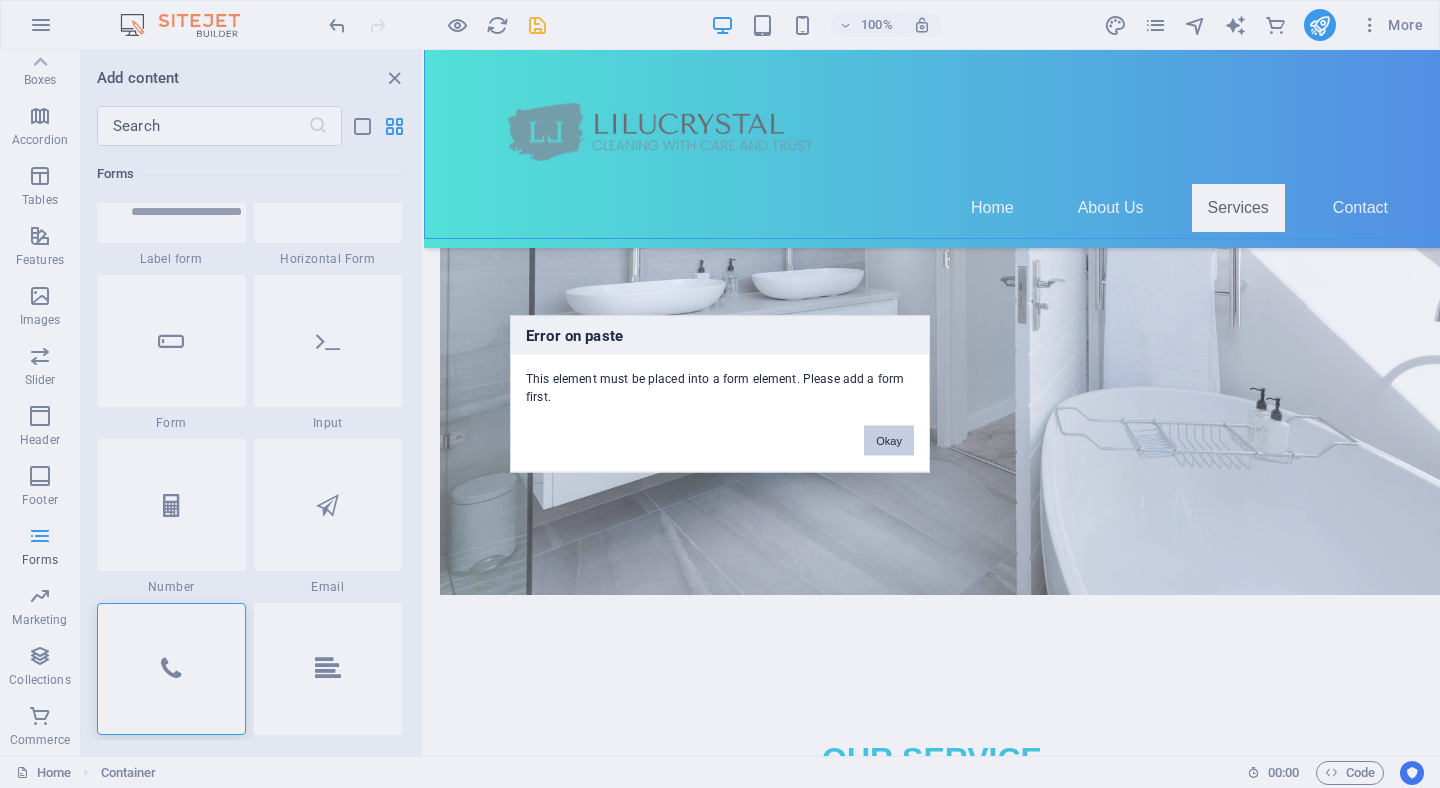 click on "Okay" at bounding box center (889, 441) 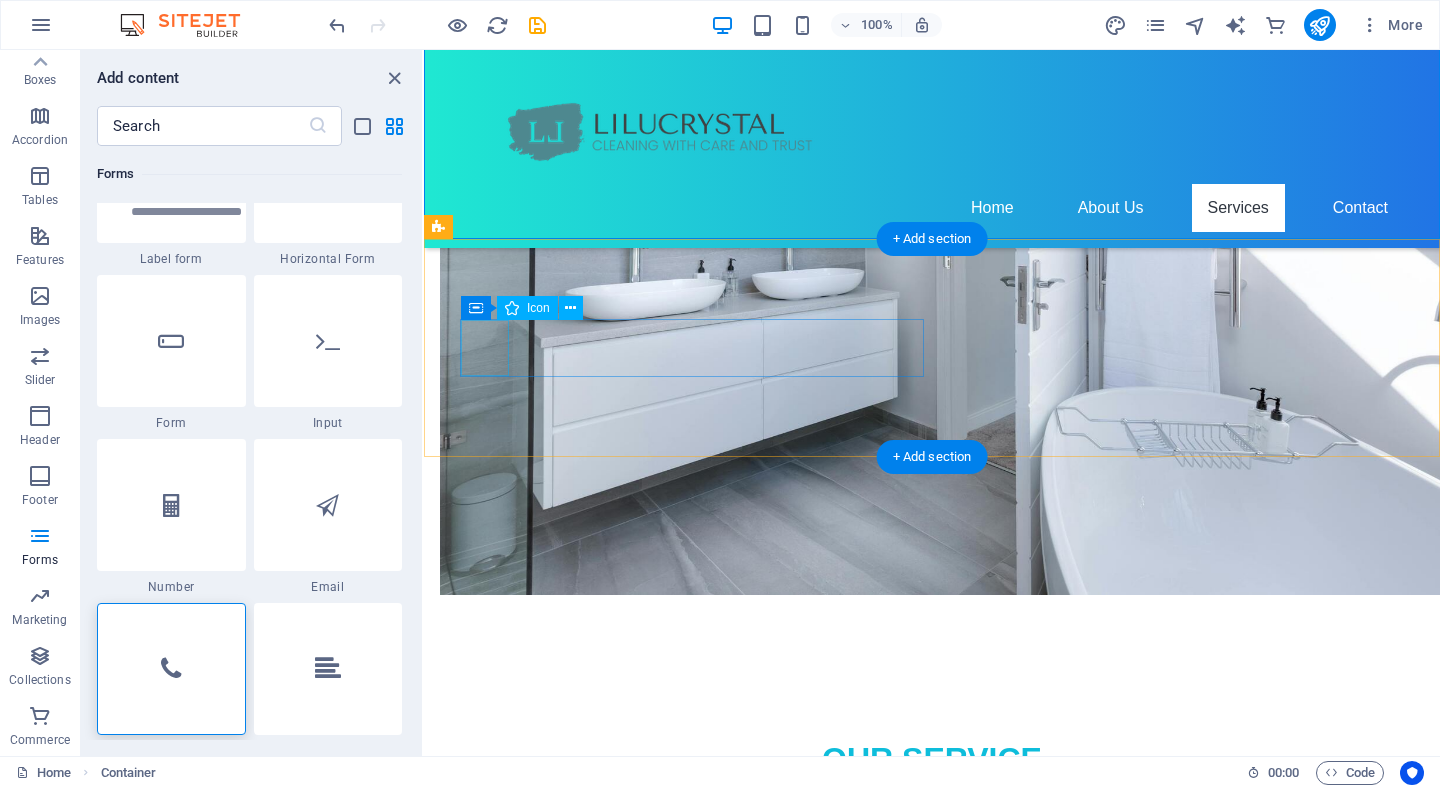 click at bounding box center (672, 1822) 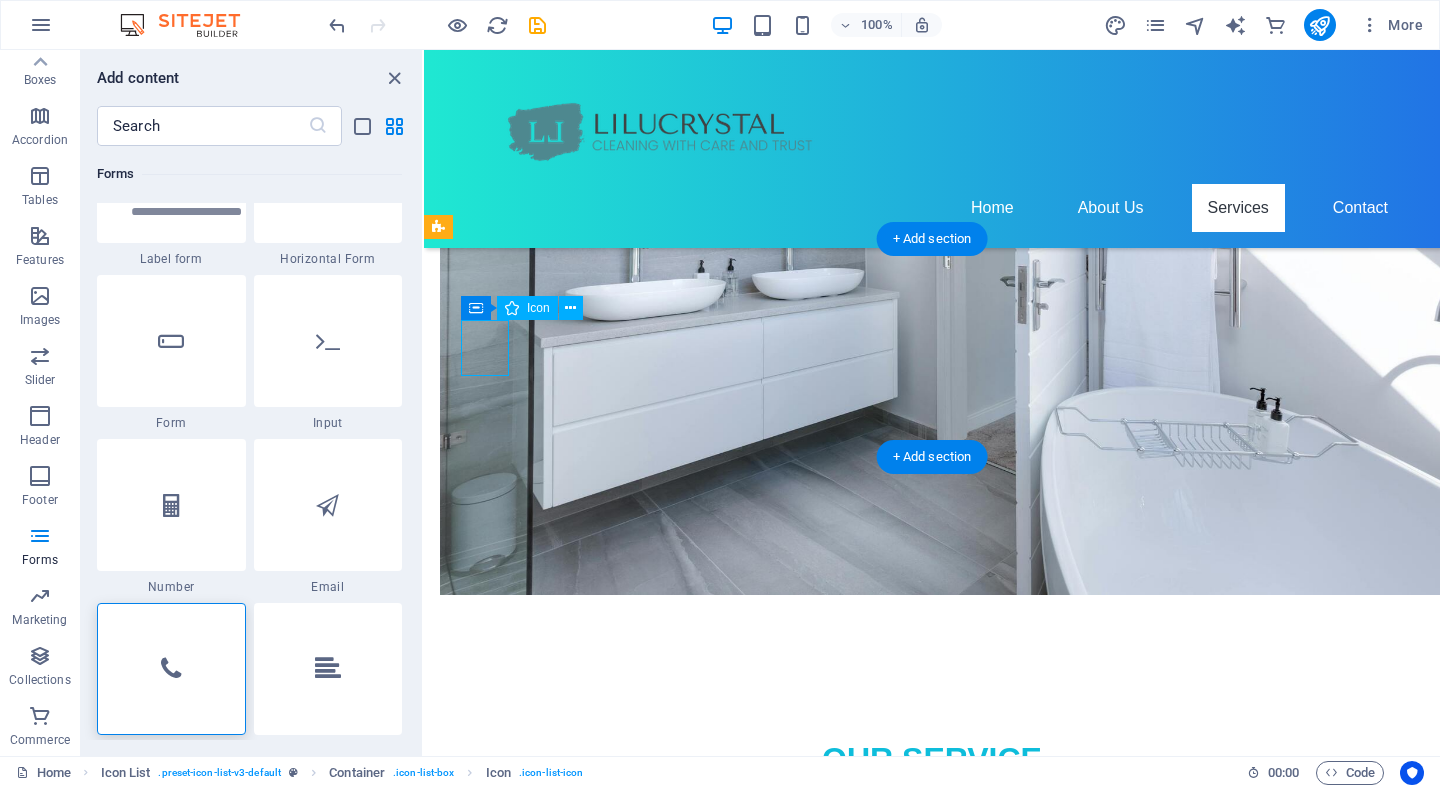 click at bounding box center [672, 1822] 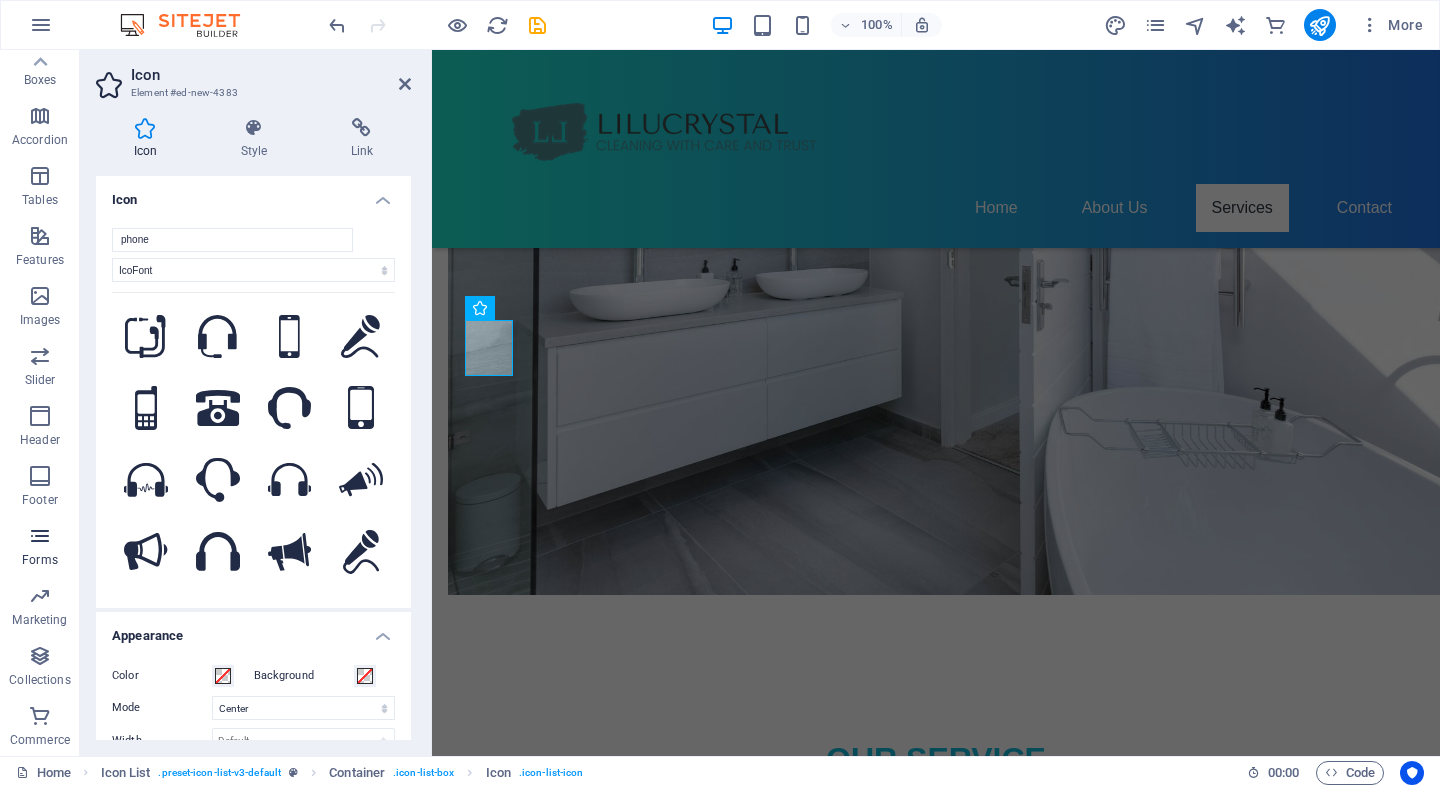click on "Forms" at bounding box center (40, 560) 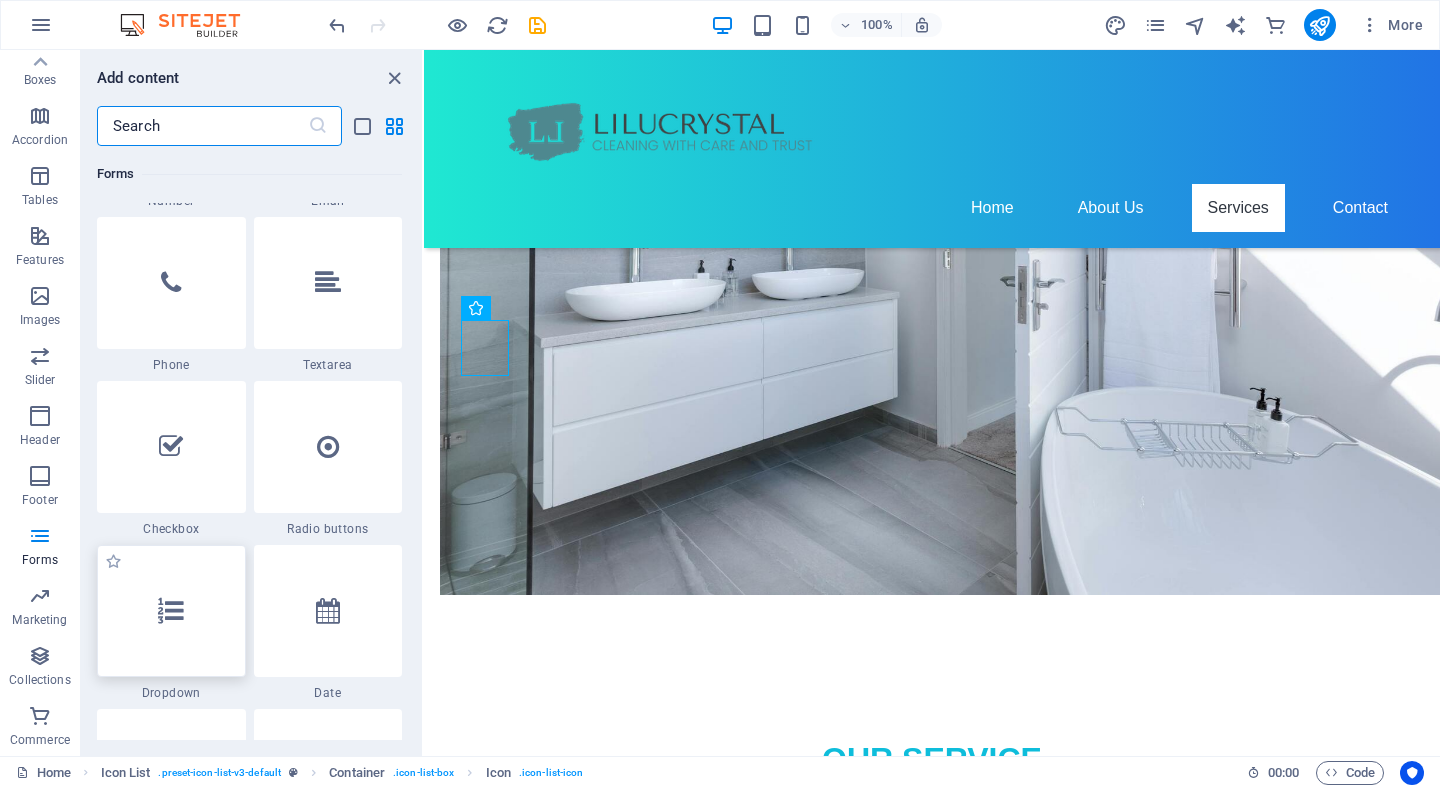 scroll, scrollTop: 15355, scrollLeft: 0, axis: vertical 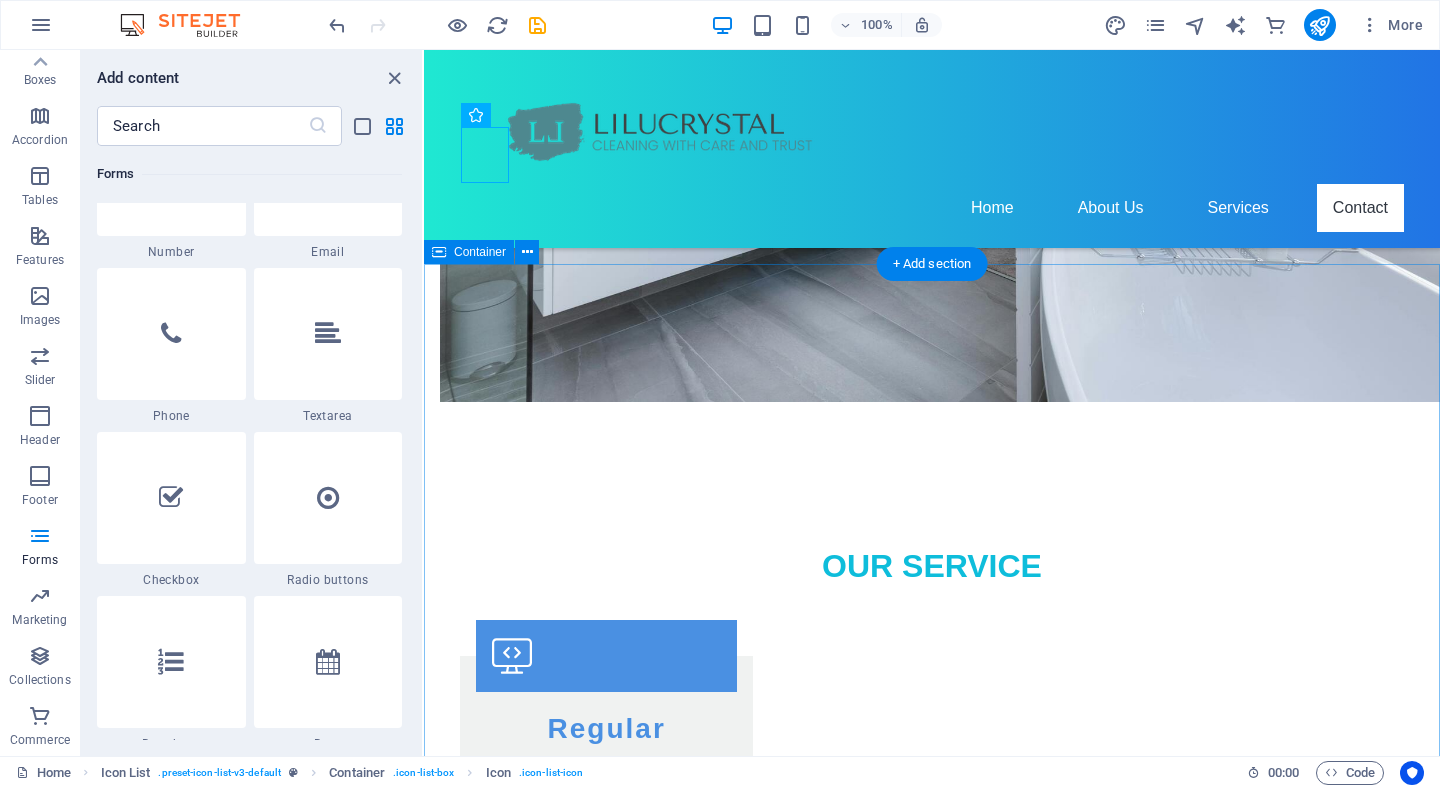 click on "Get in Touch with Us   I have read and understand the privacy policy. Unreadable? Load new Book an Appointment" at bounding box center (932, 2276) 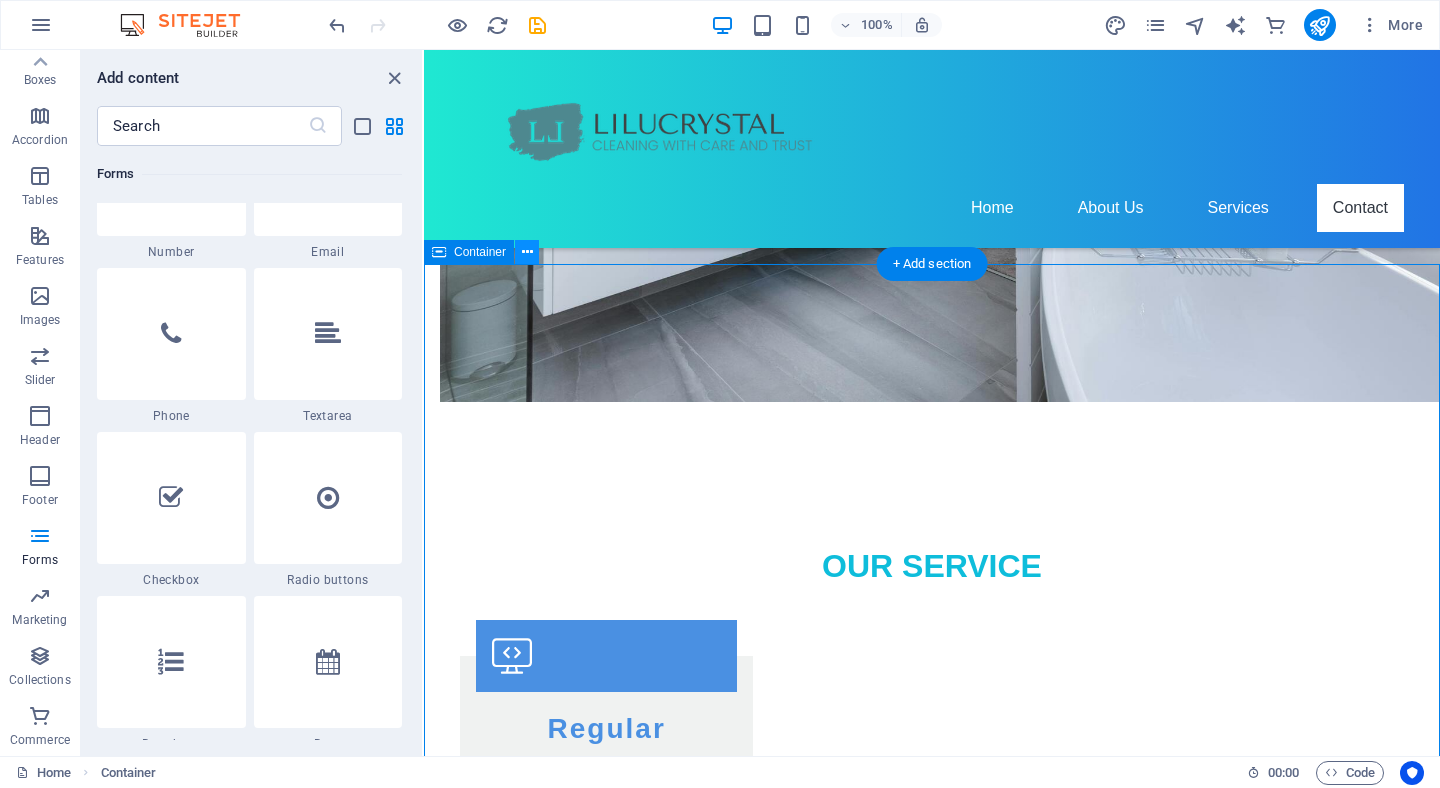 click at bounding box center (527, 252) 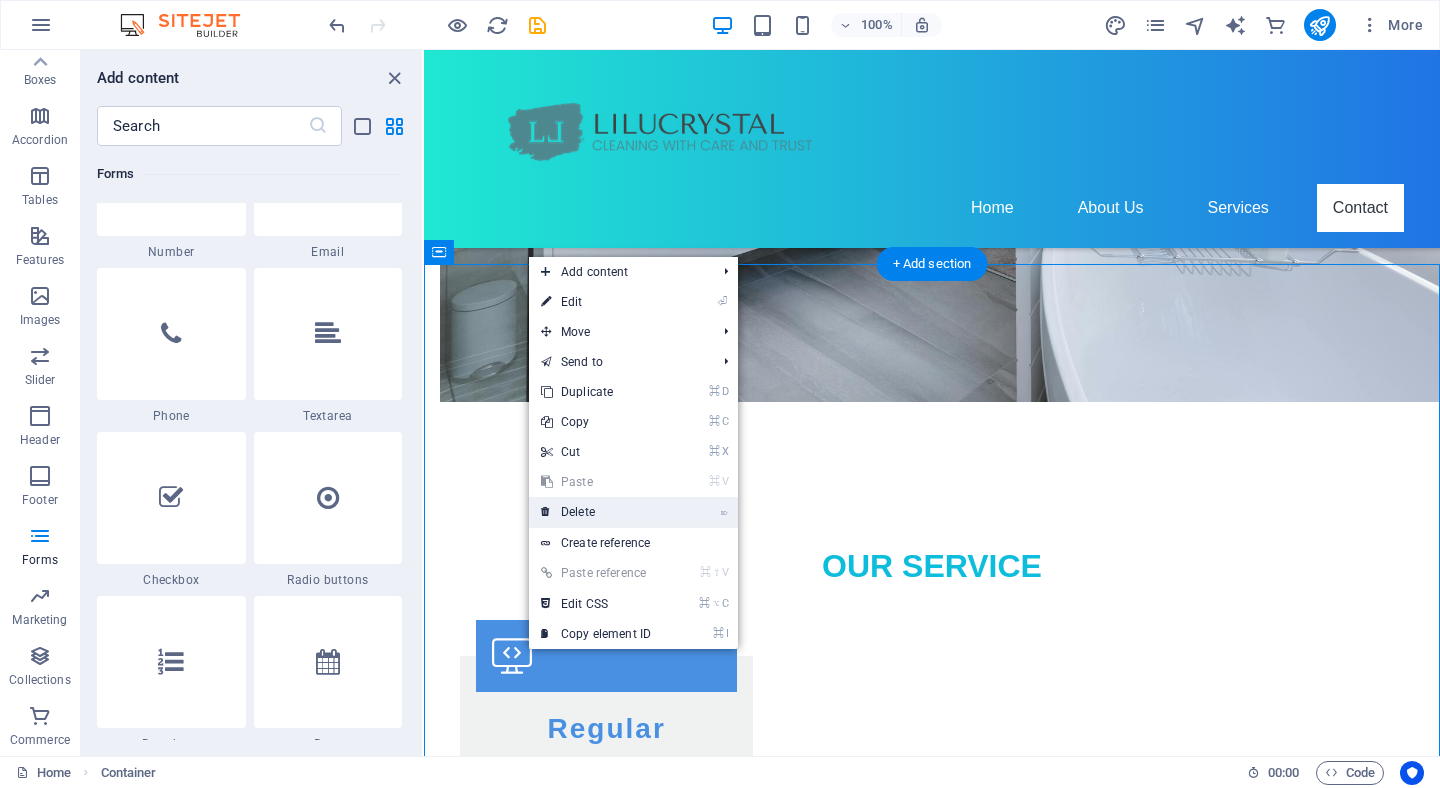 click on "⌦  Delete" at bounding box center (596, 512) 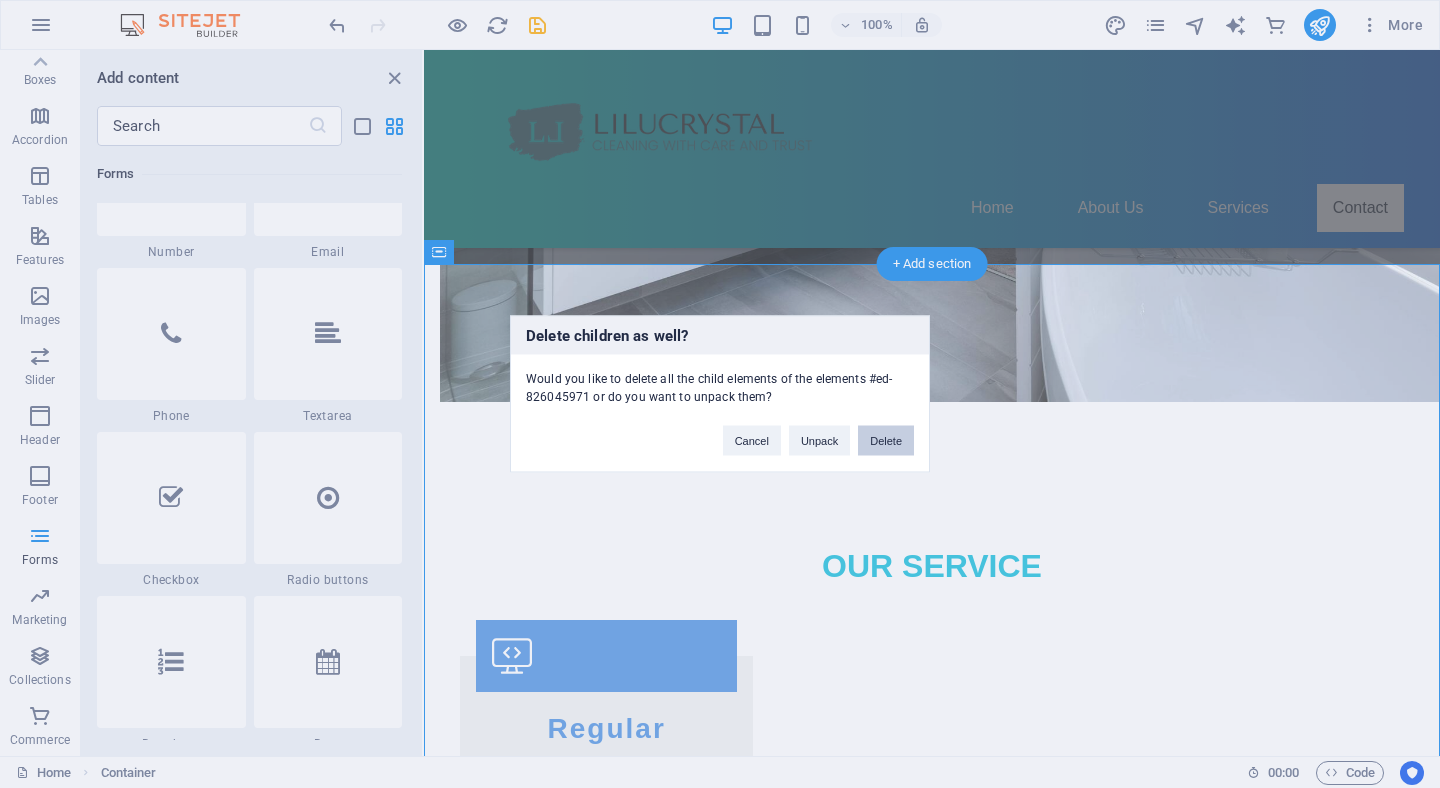 click on "Delete" at bounding box center (886, 441) 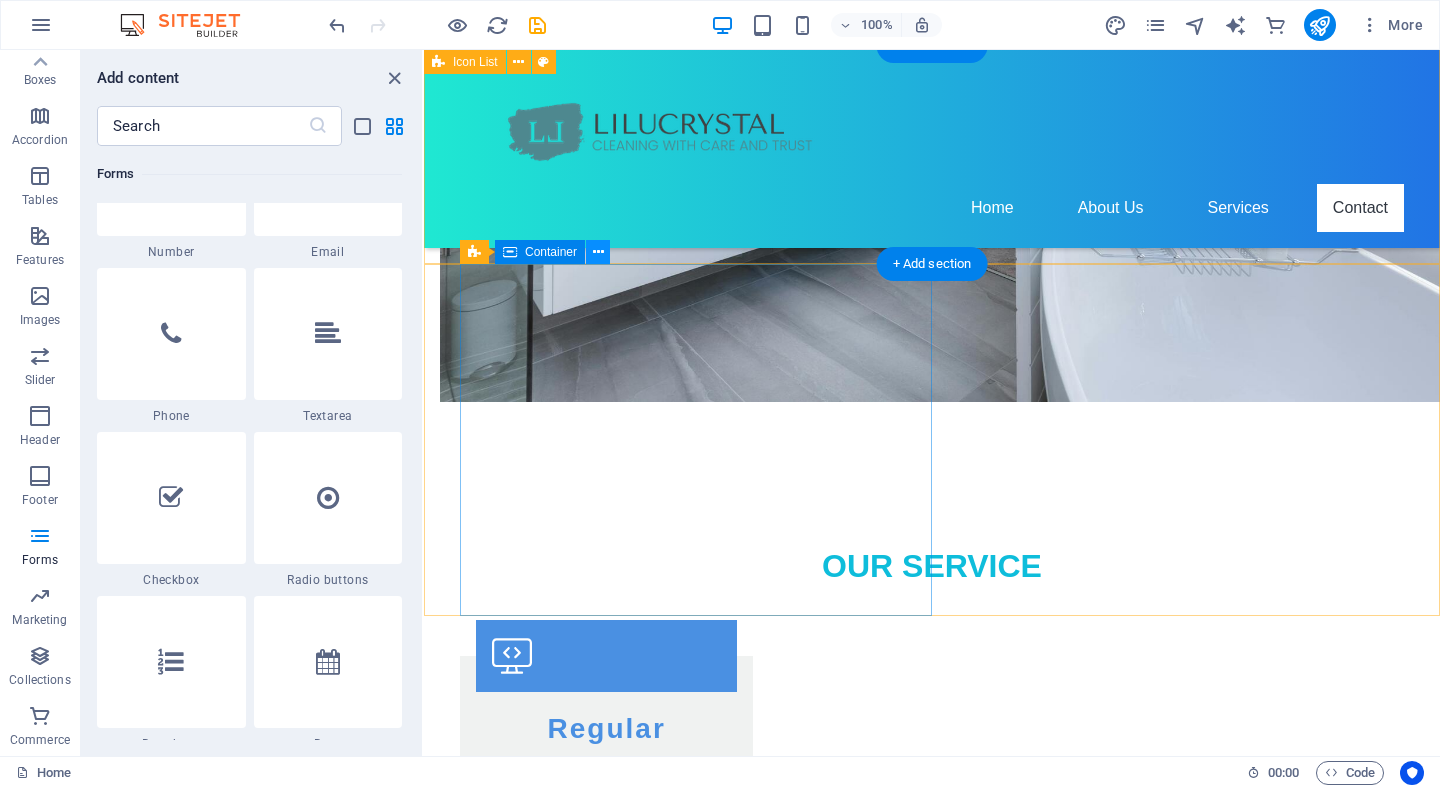 click at bounding box center (598, 252) 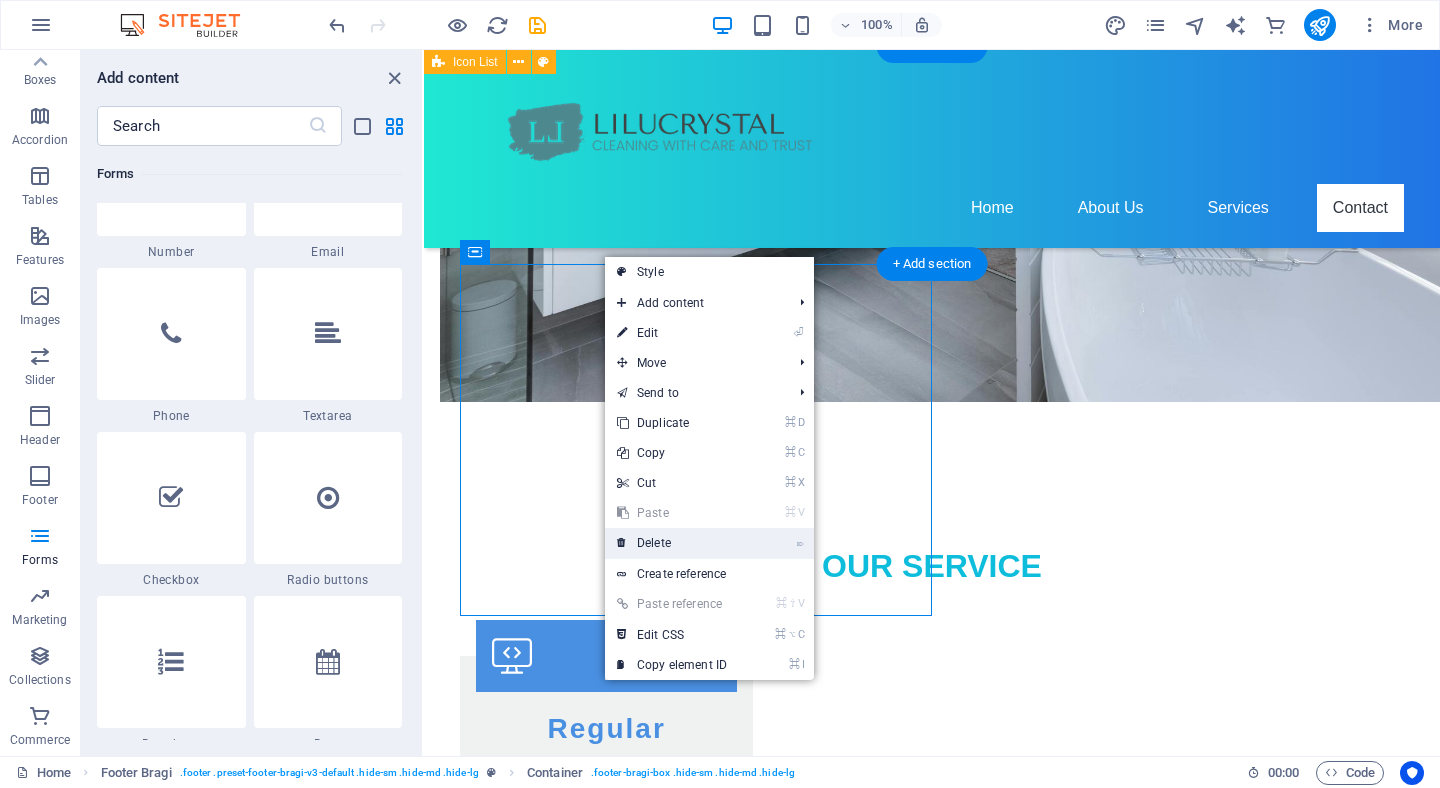 click on "⌦  Delete" at bounding box center [672, 543] 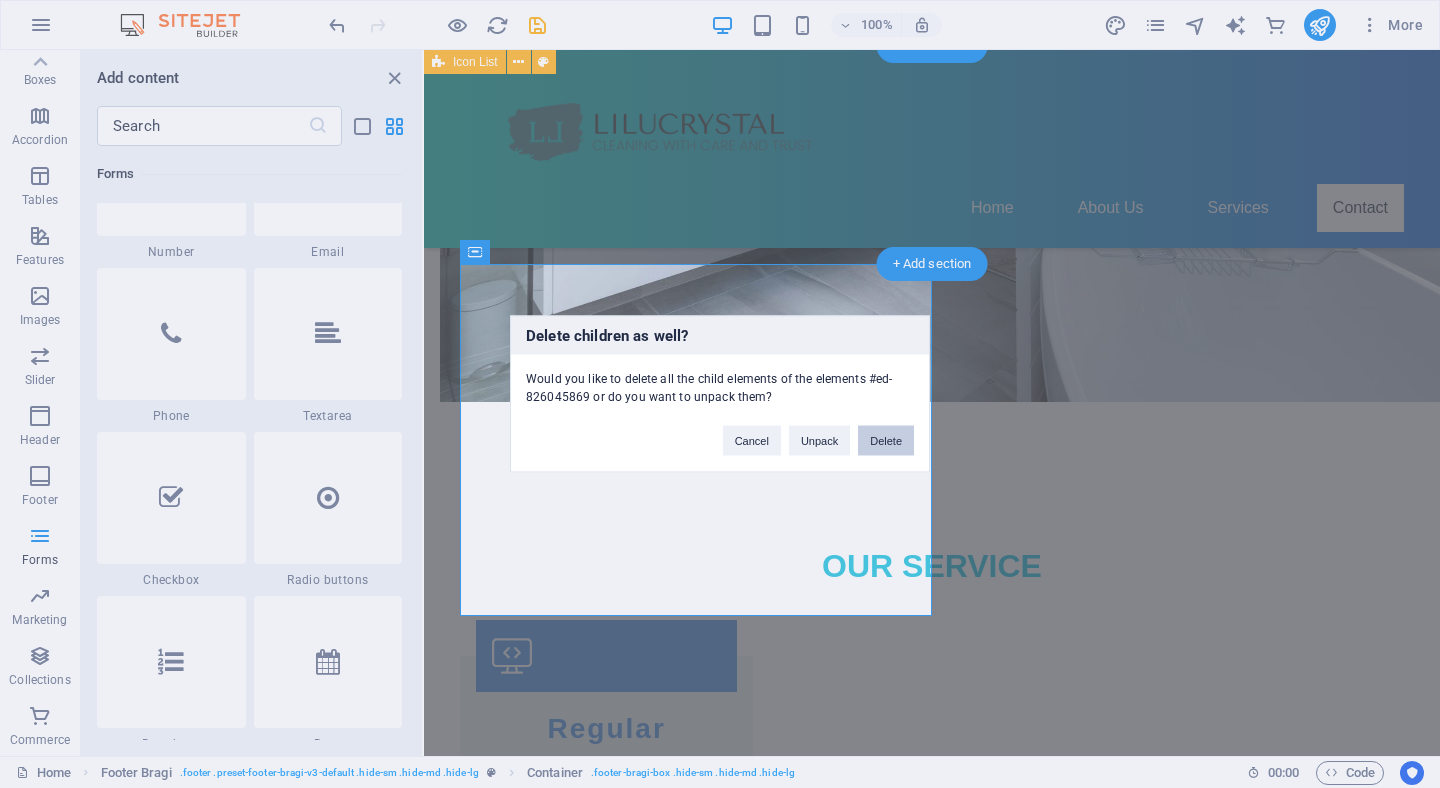 click on "Delete" at bounding box center [886, 441] 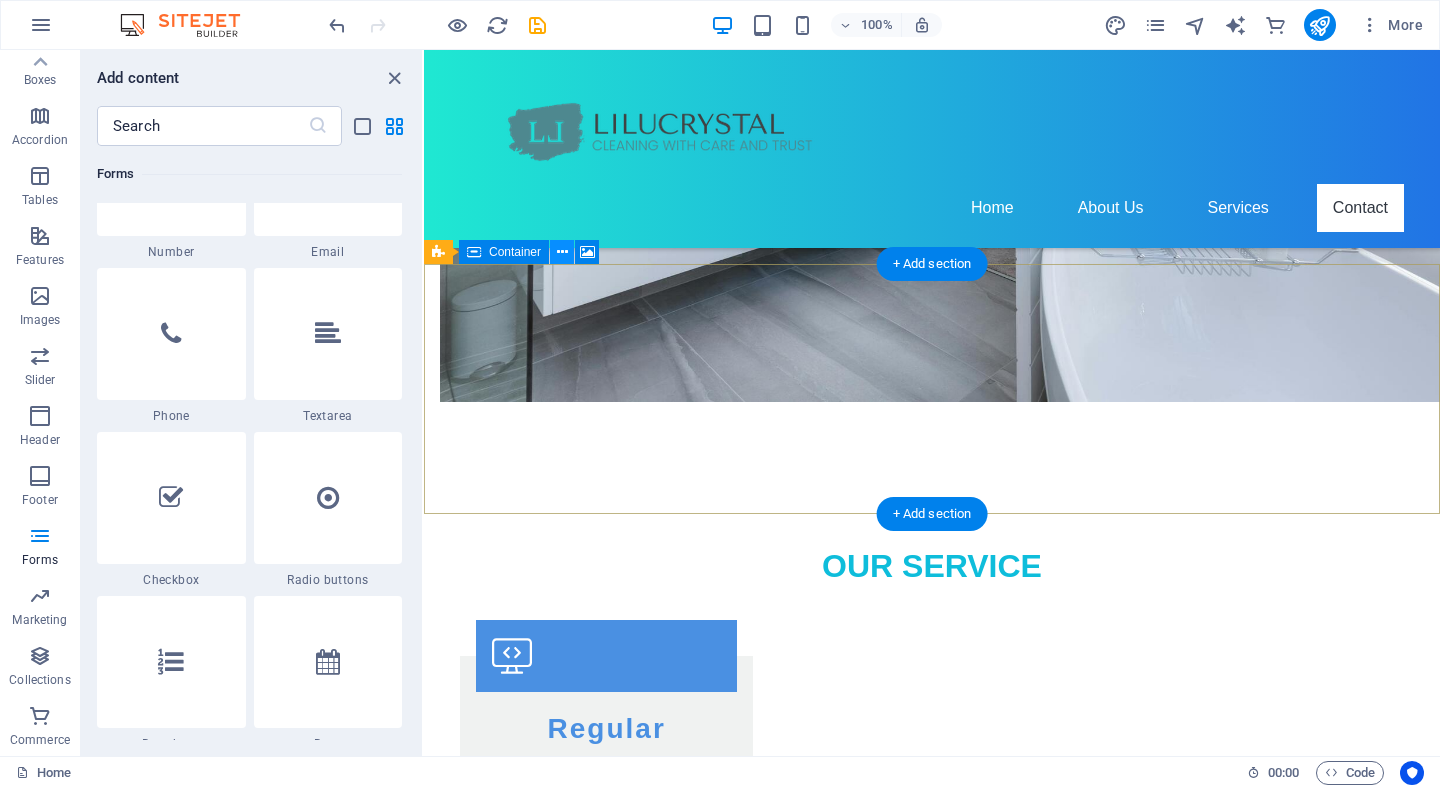 click at bounding box center [562, 252] 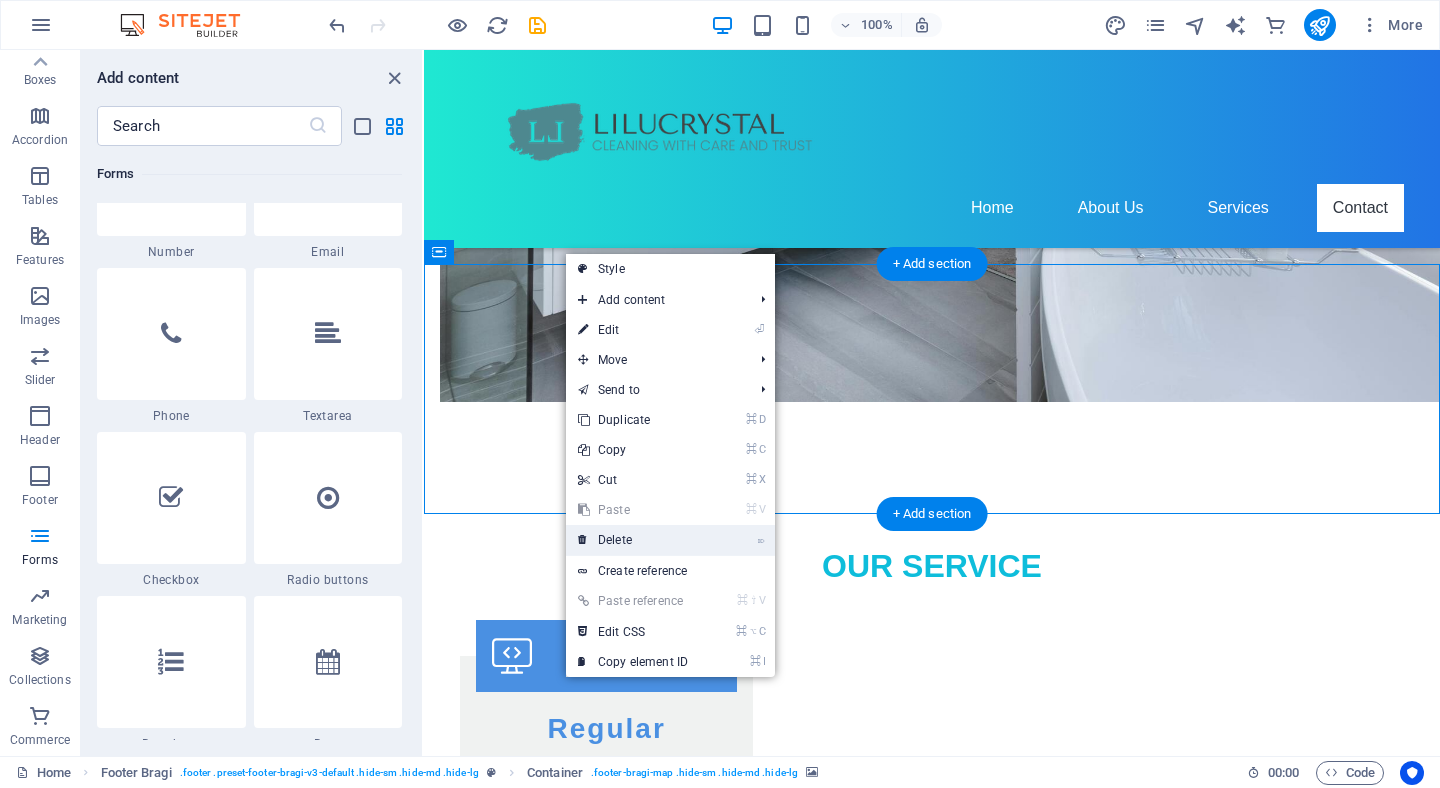 click on "⌦  Delete" at bounding box center [633, 540] 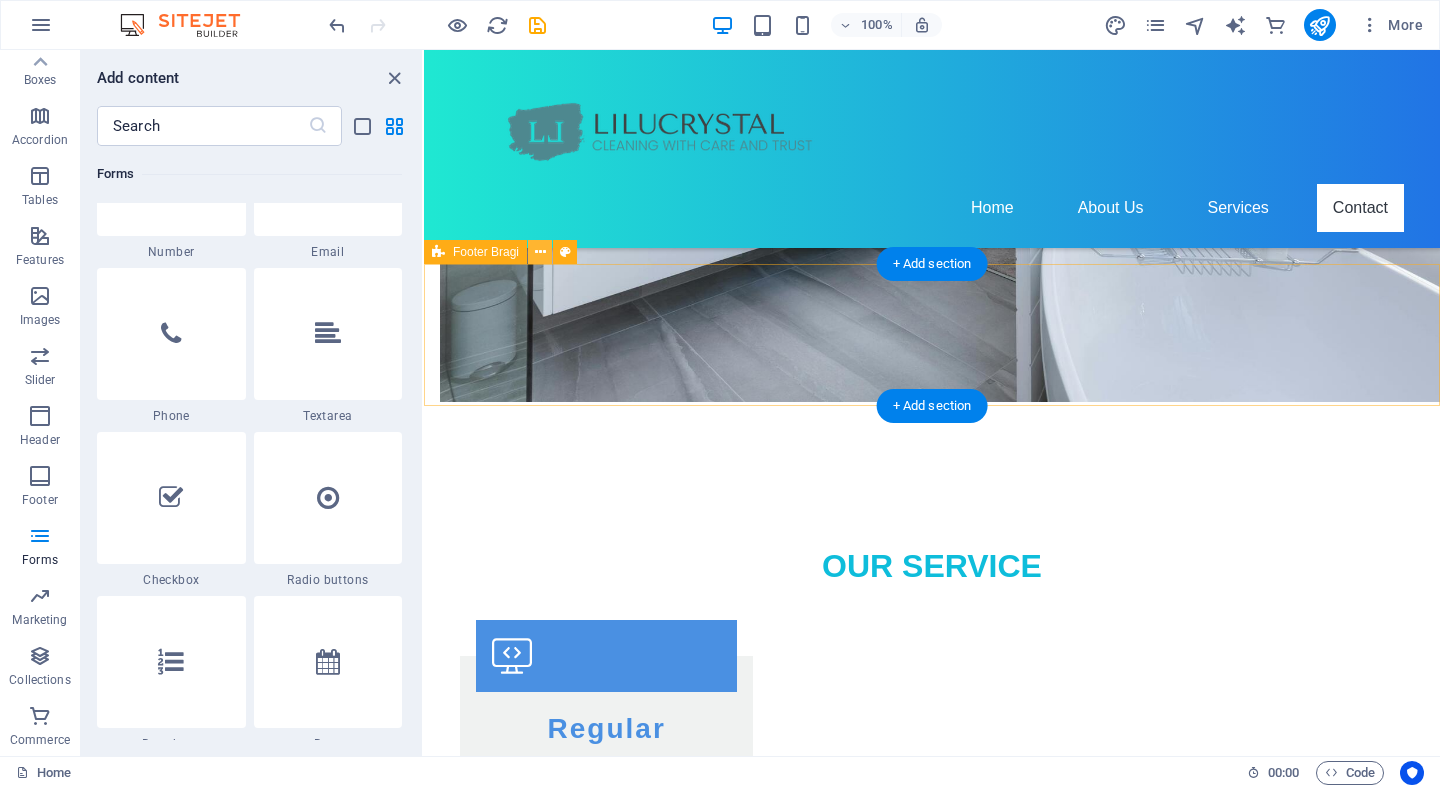 click at bounding box center (540, 252) 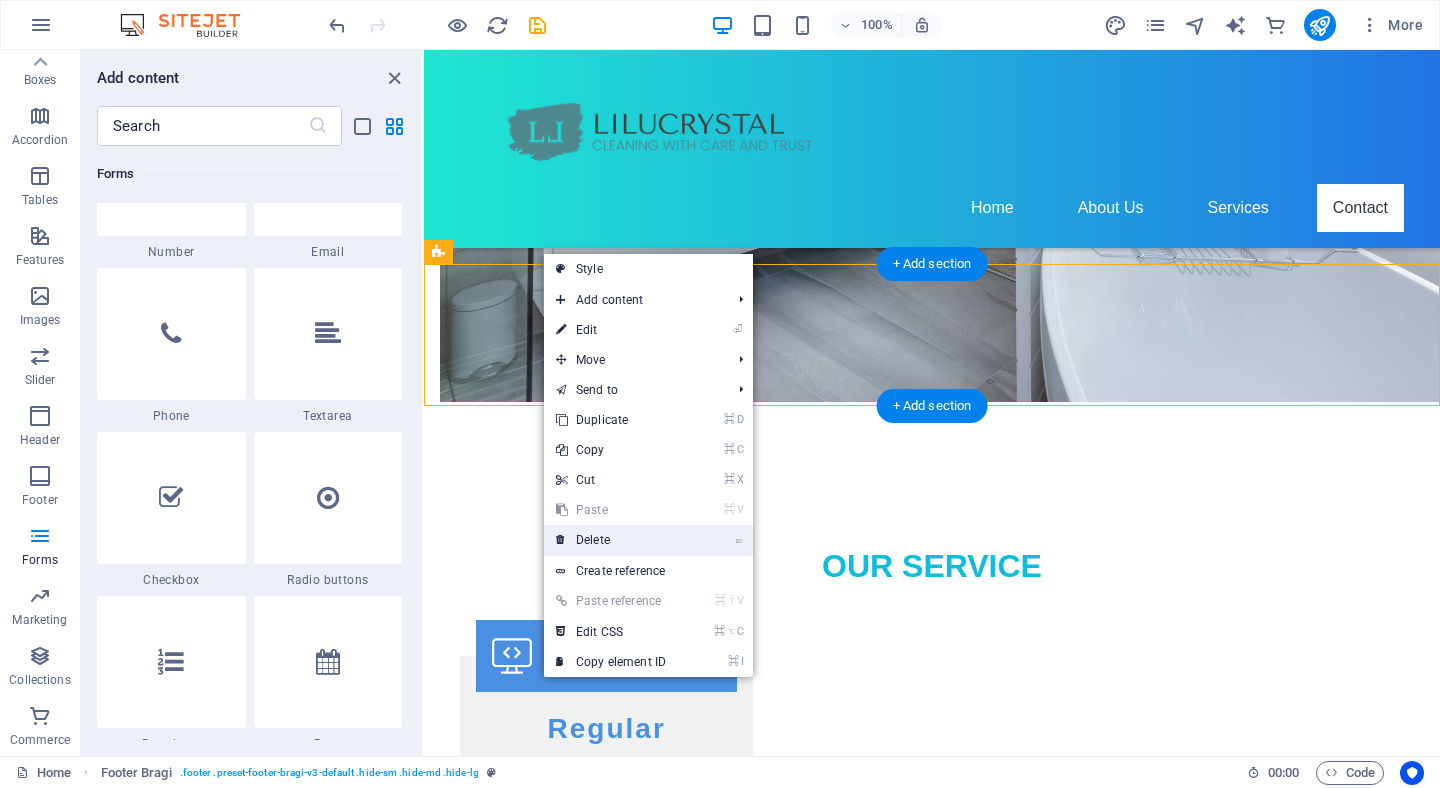 click on "⌦  Delete" at bounding box center [611, 540] 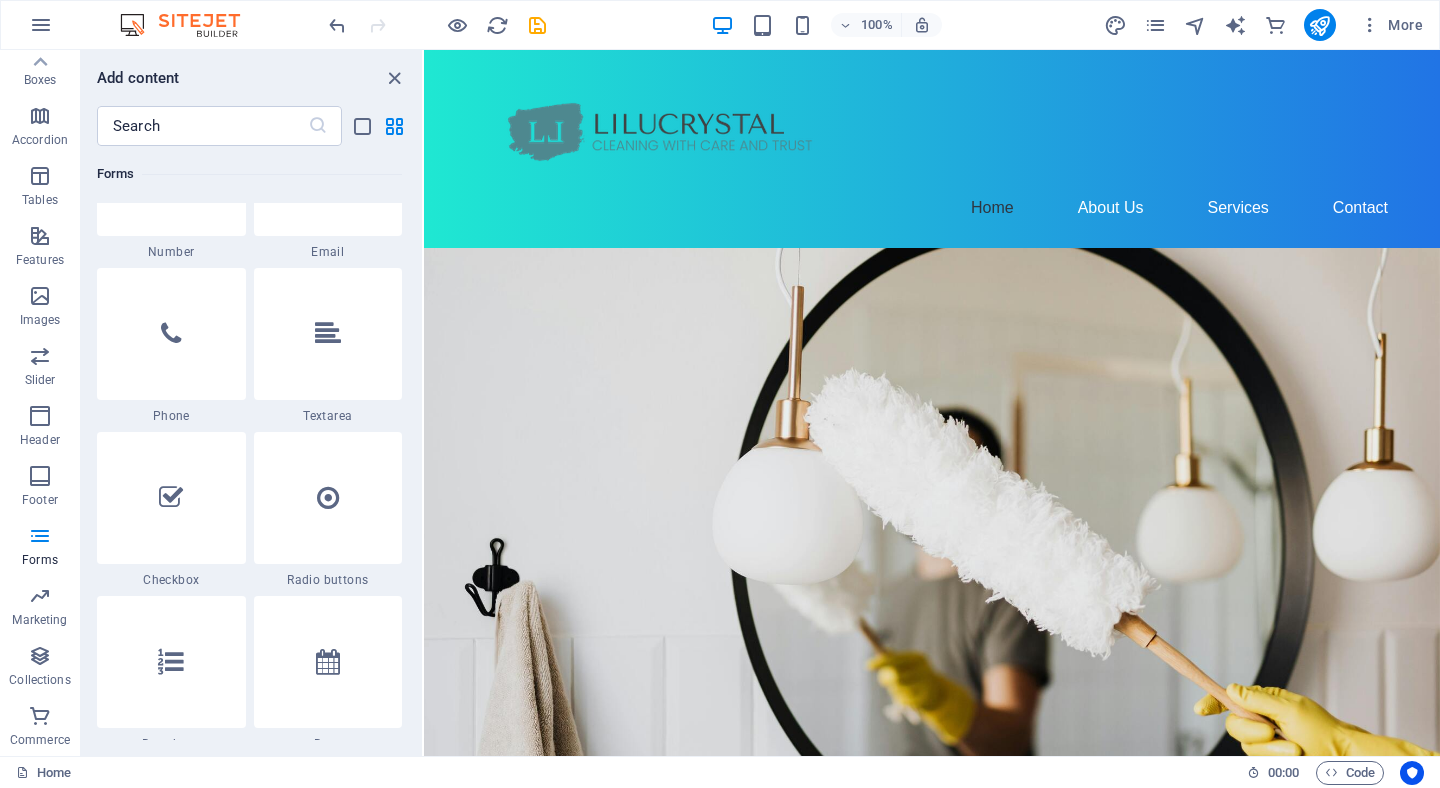 scroll, scrollTop: 0, scrollLeft: 0, axis: both 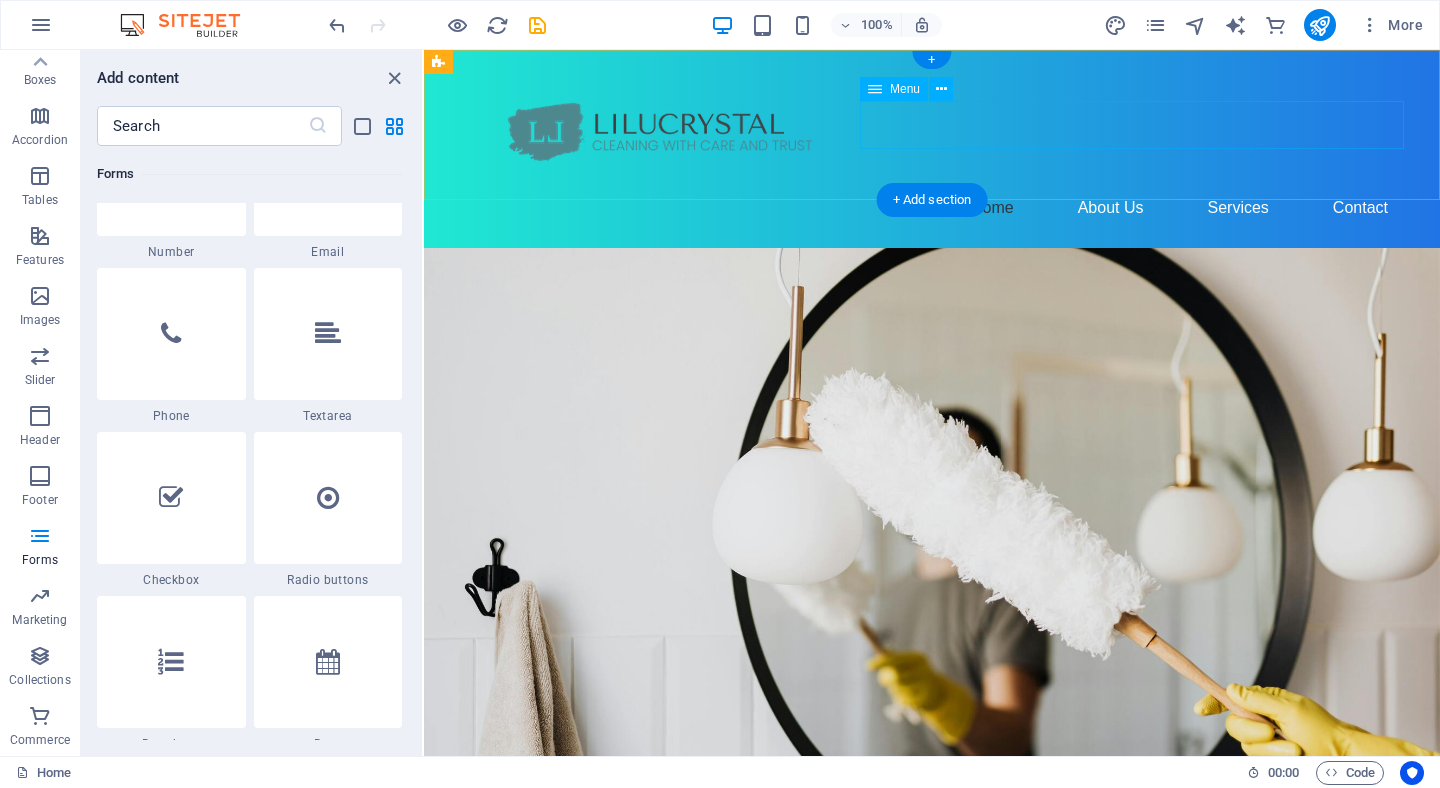 click on "Home About Us Services Contact" at bounding box center [932, 208] 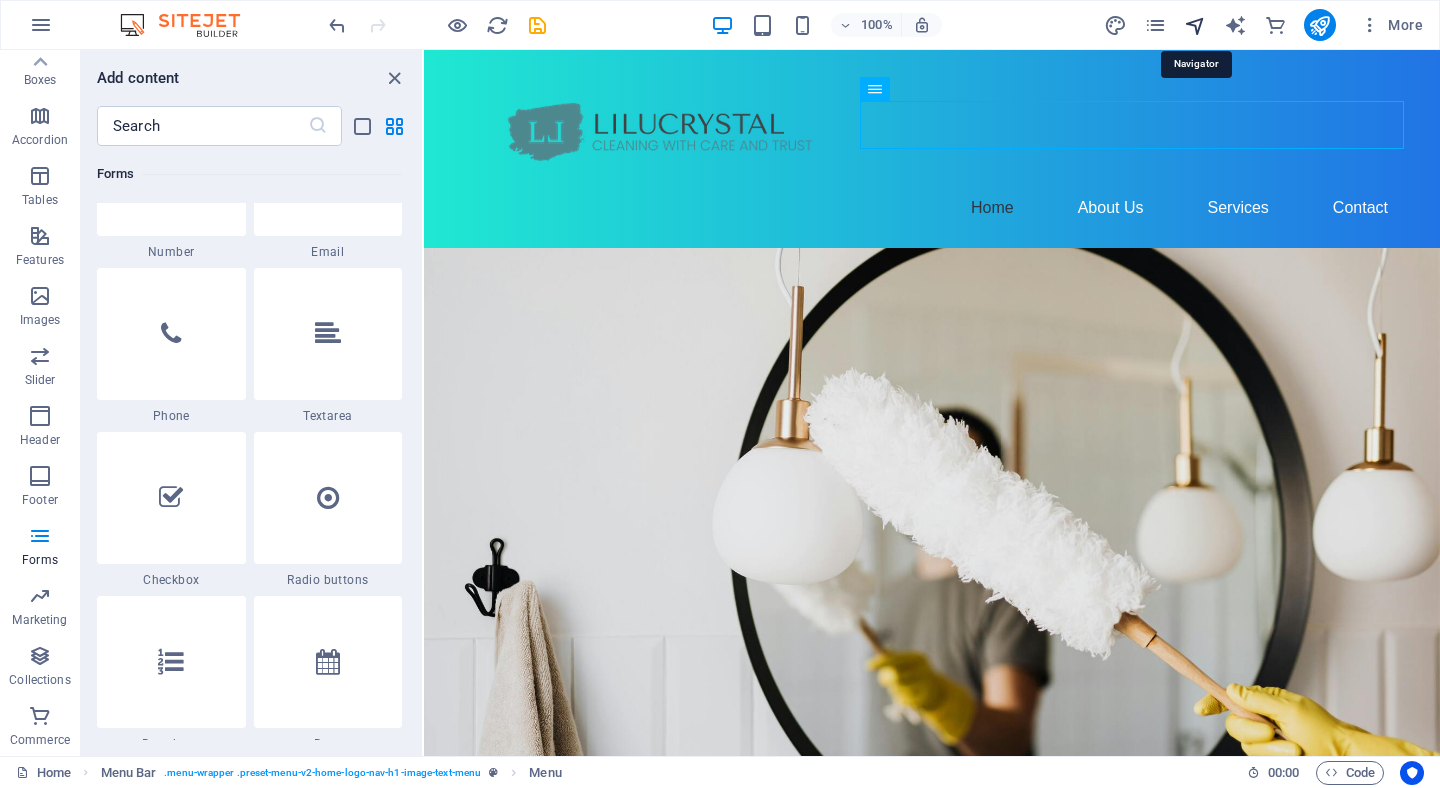 click at bounding box center [1195, 25] 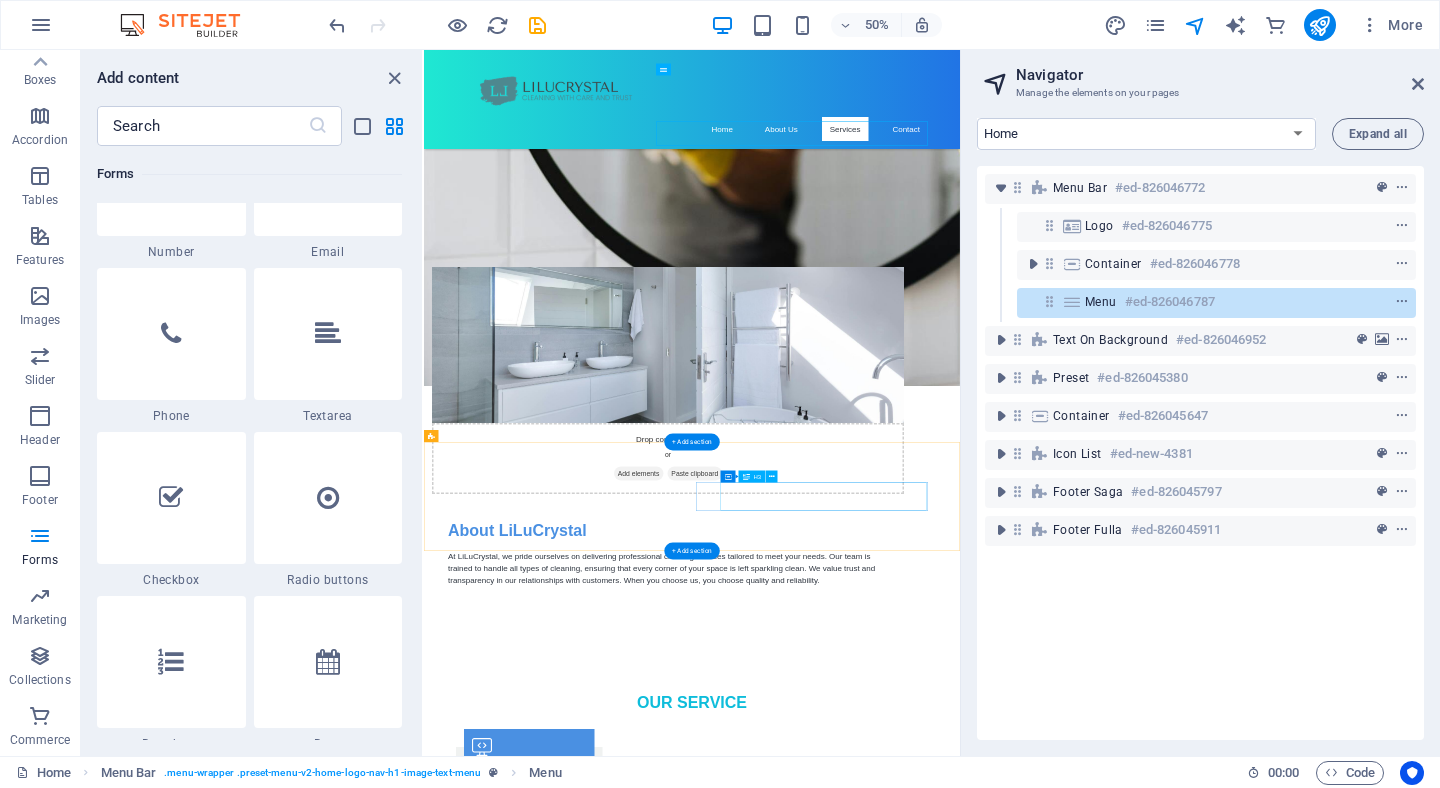 scroll, scrollTop: 892, scrollLeft: 0, axis: vertical 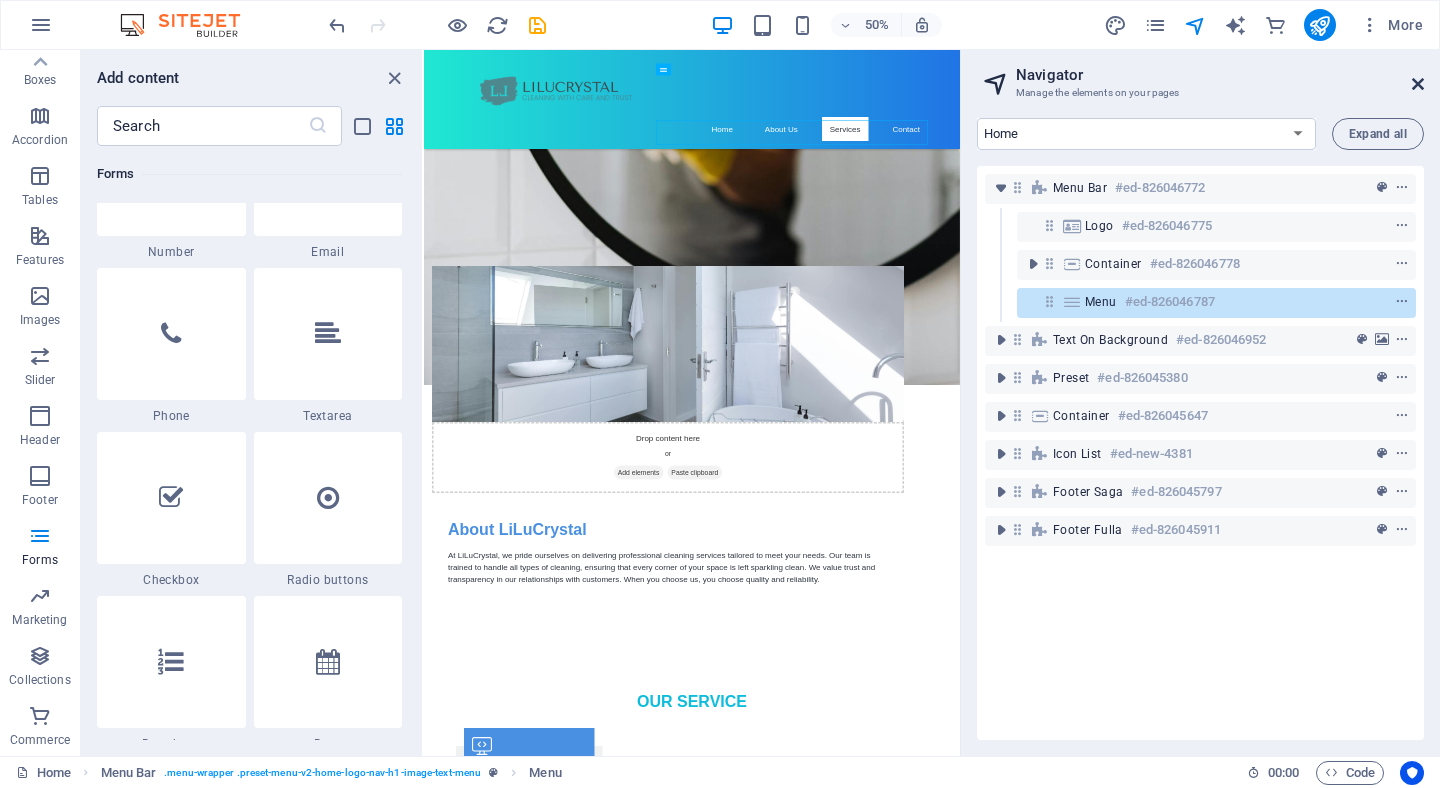 click at bounding box center [1418, 84] 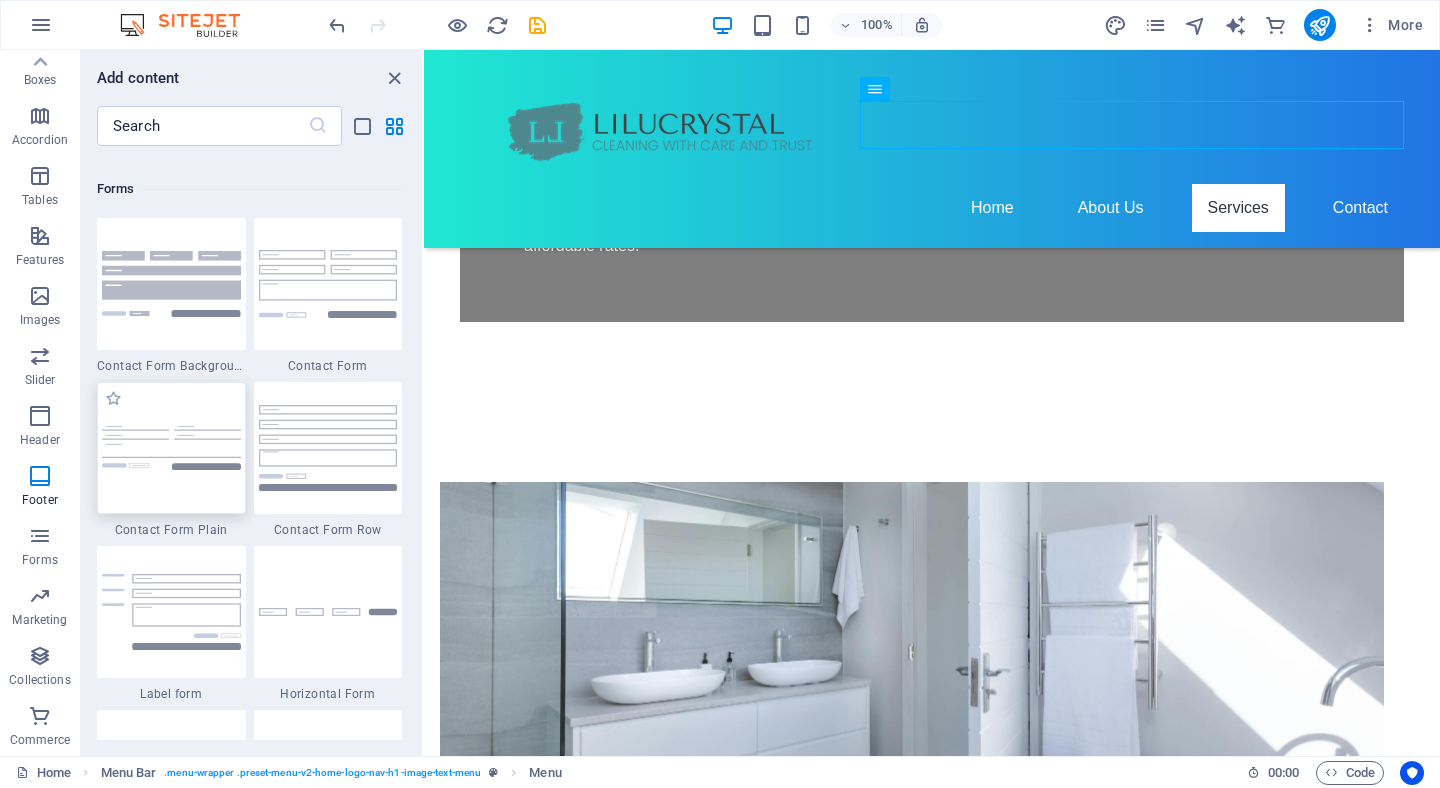scroll, scrollTop: 14583, scrollLeft: 0, axis: vertical 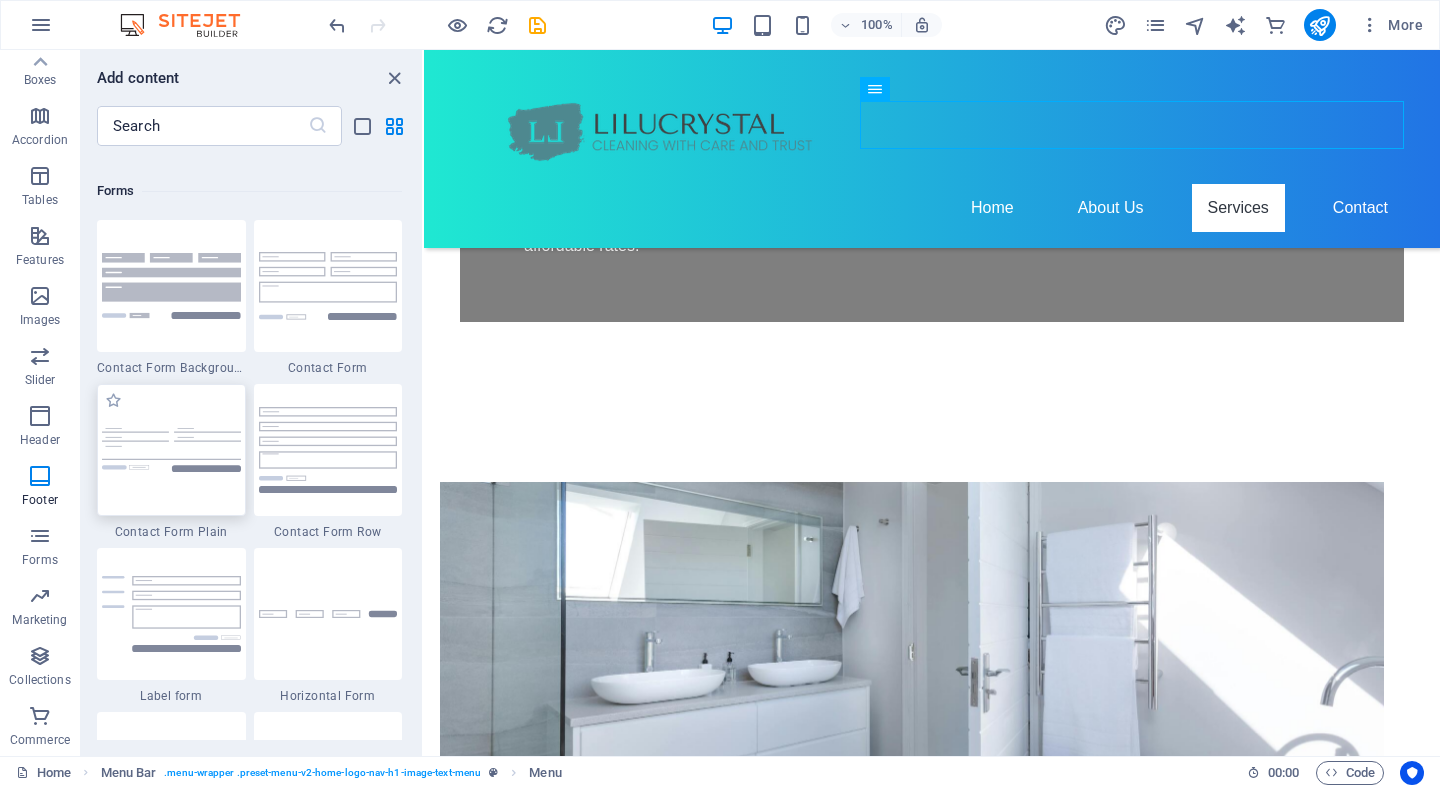 click at bounding box center [171, 450] 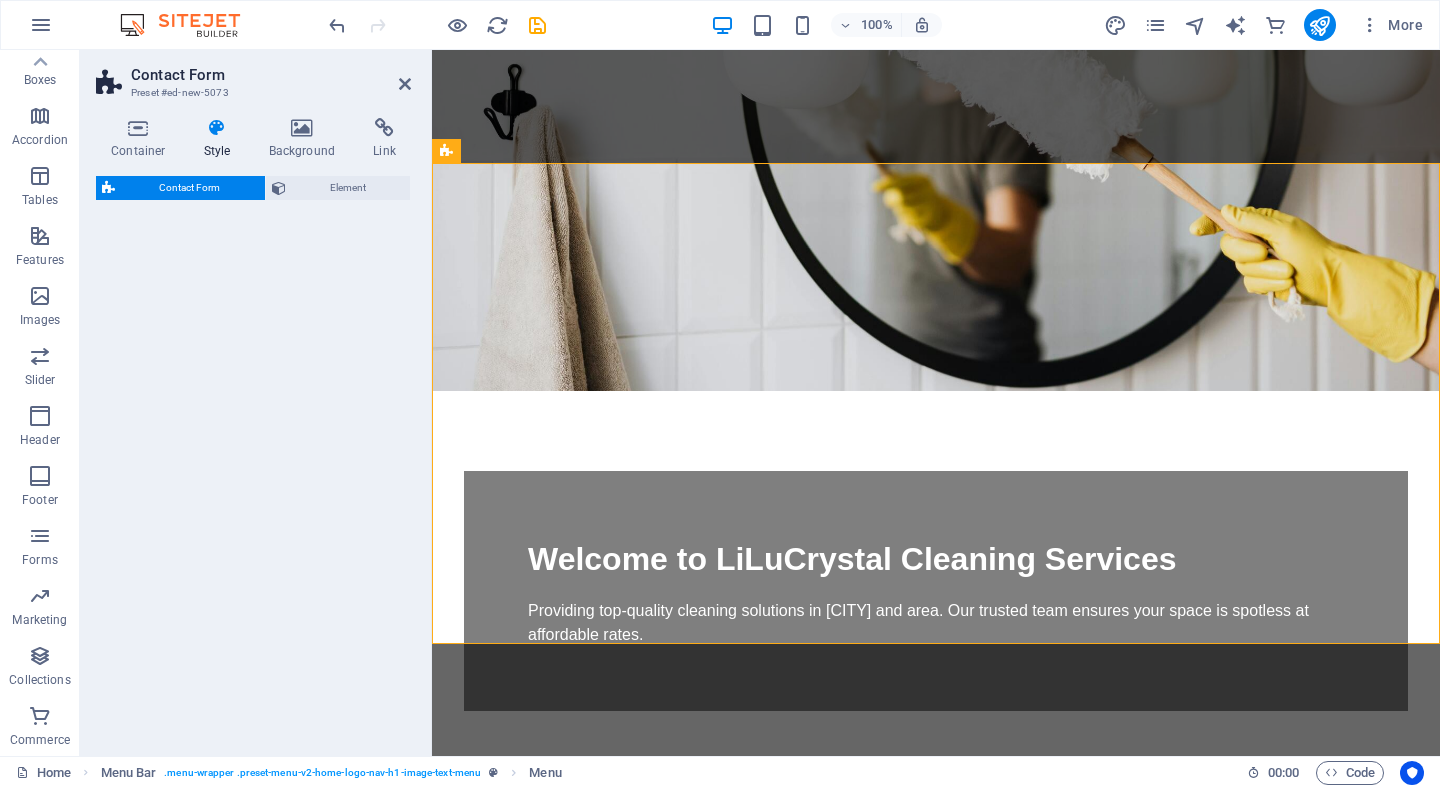 scroll, scrollTop: 37, scrollLeft: 0, axis: vertical 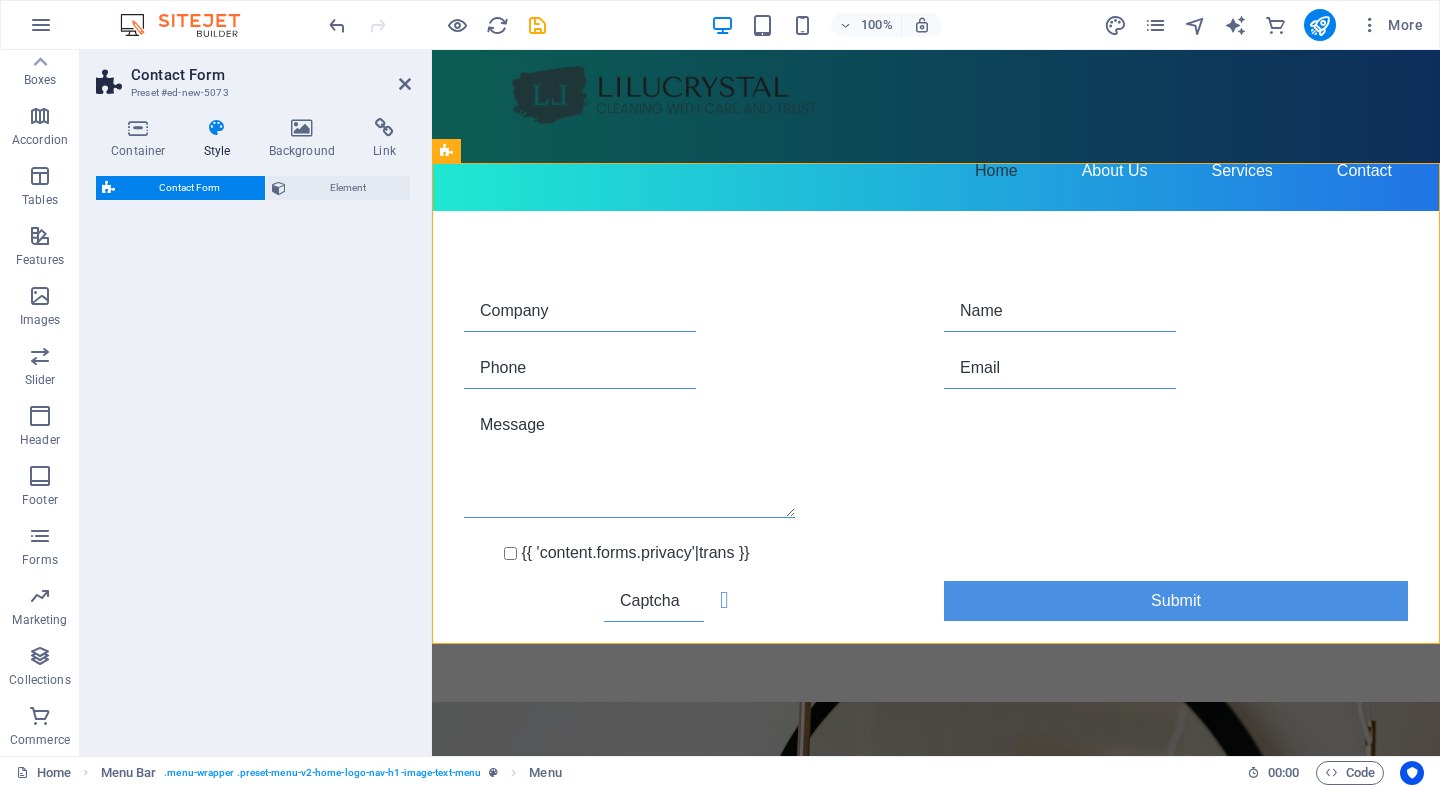 select on "rem" 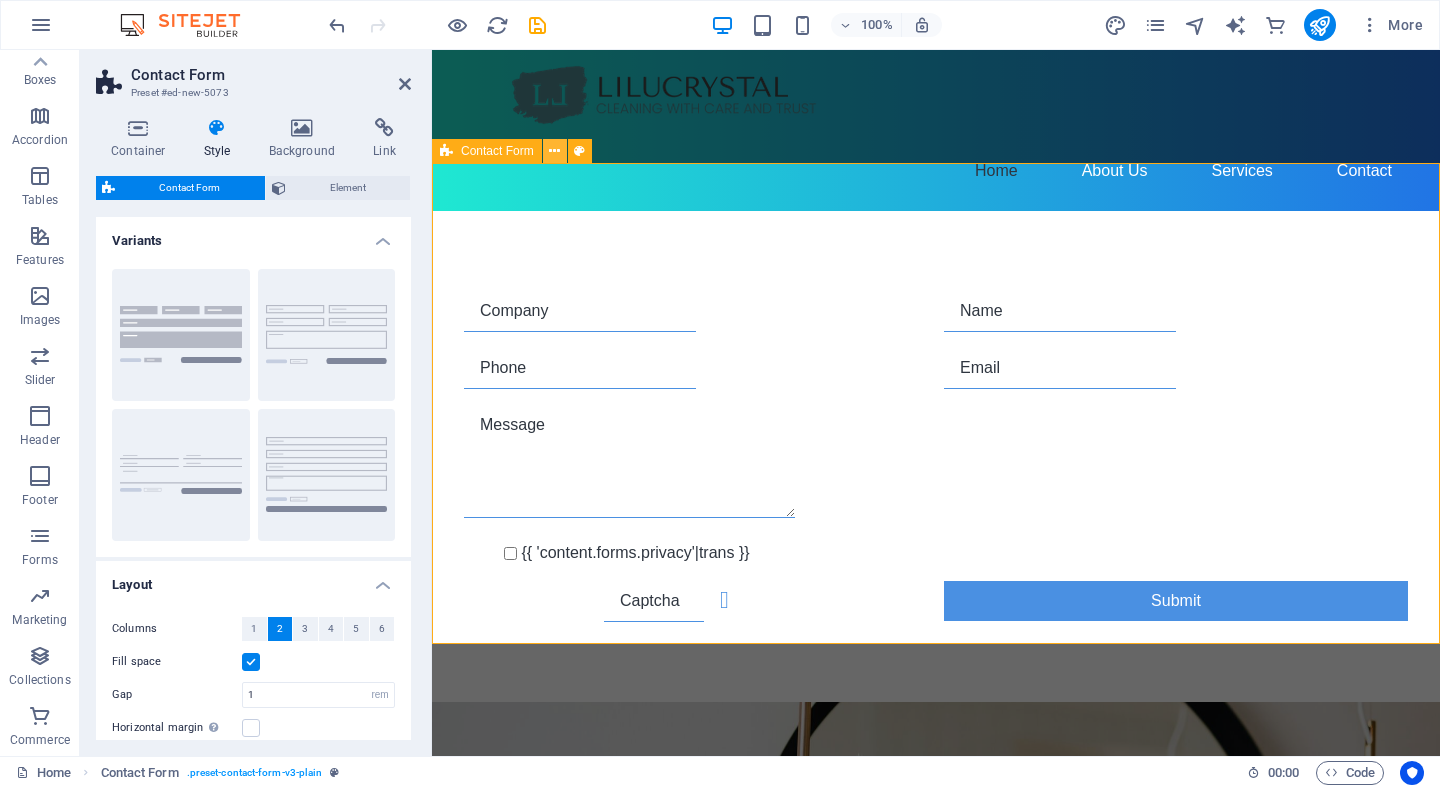click at bounding box center [554, 151] 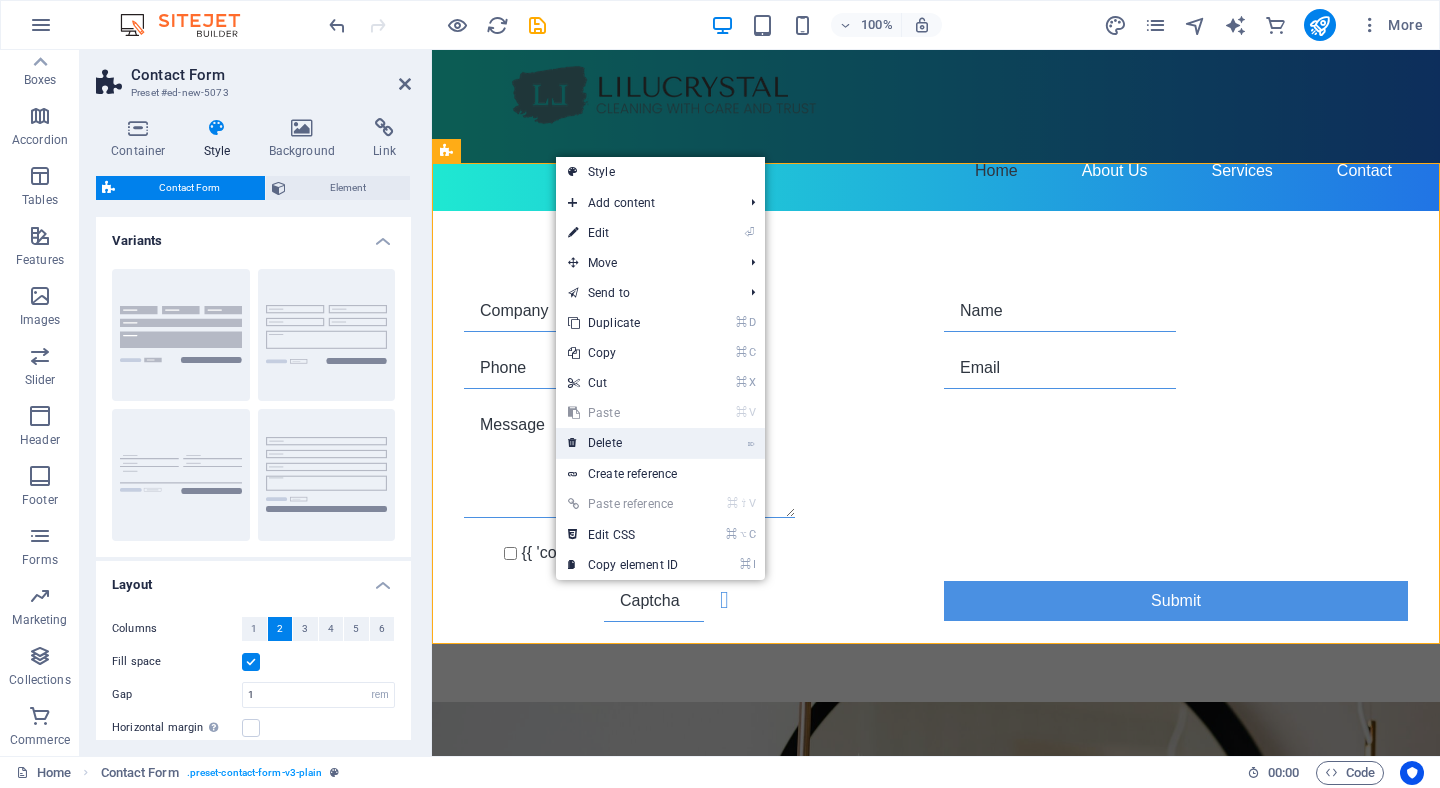 click on "⌦  Delete" at bounding box center [623, 443] 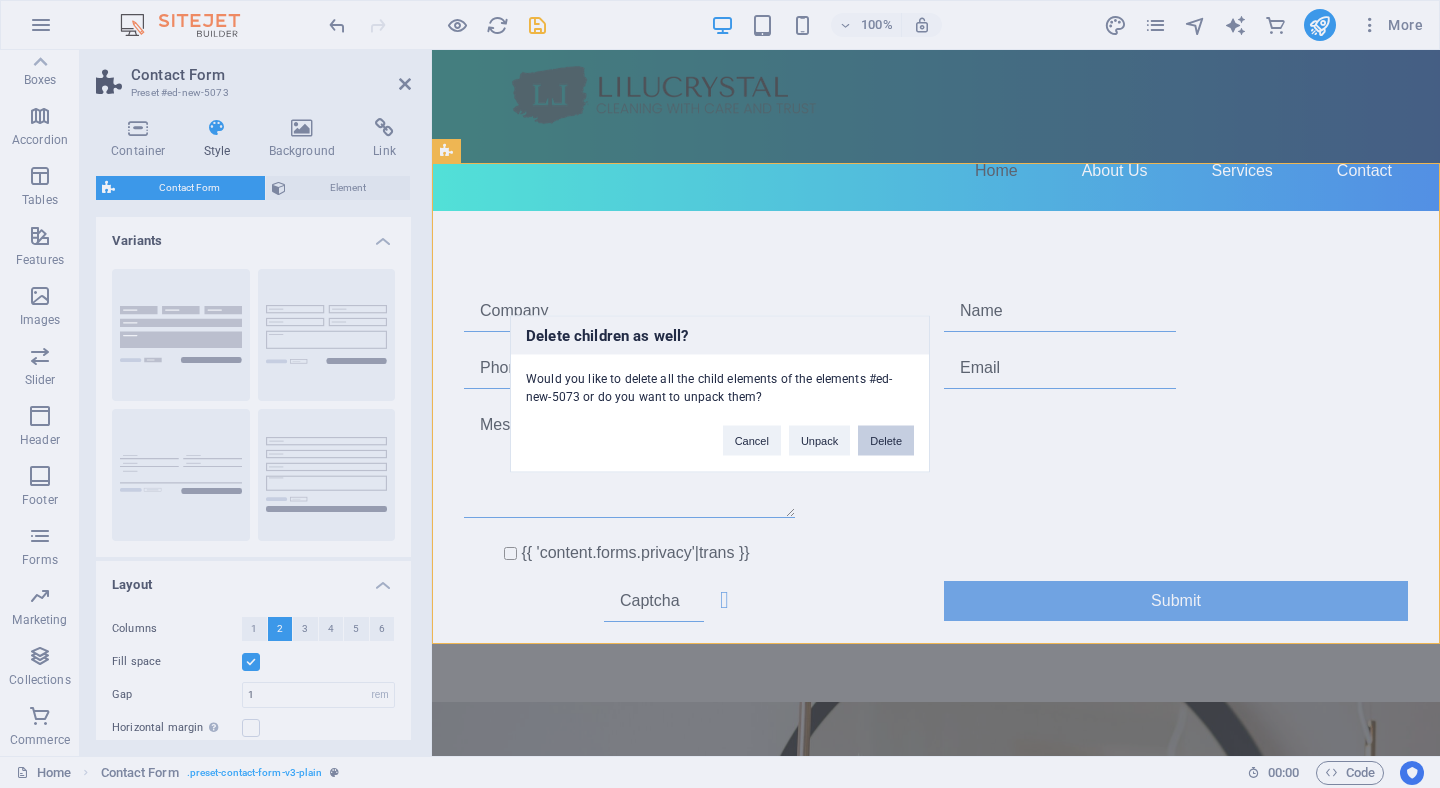 drag, startPoint x: 897, startPoint y: 442, endPoint x: 817, endPoint y: 392, distance: 94.33981 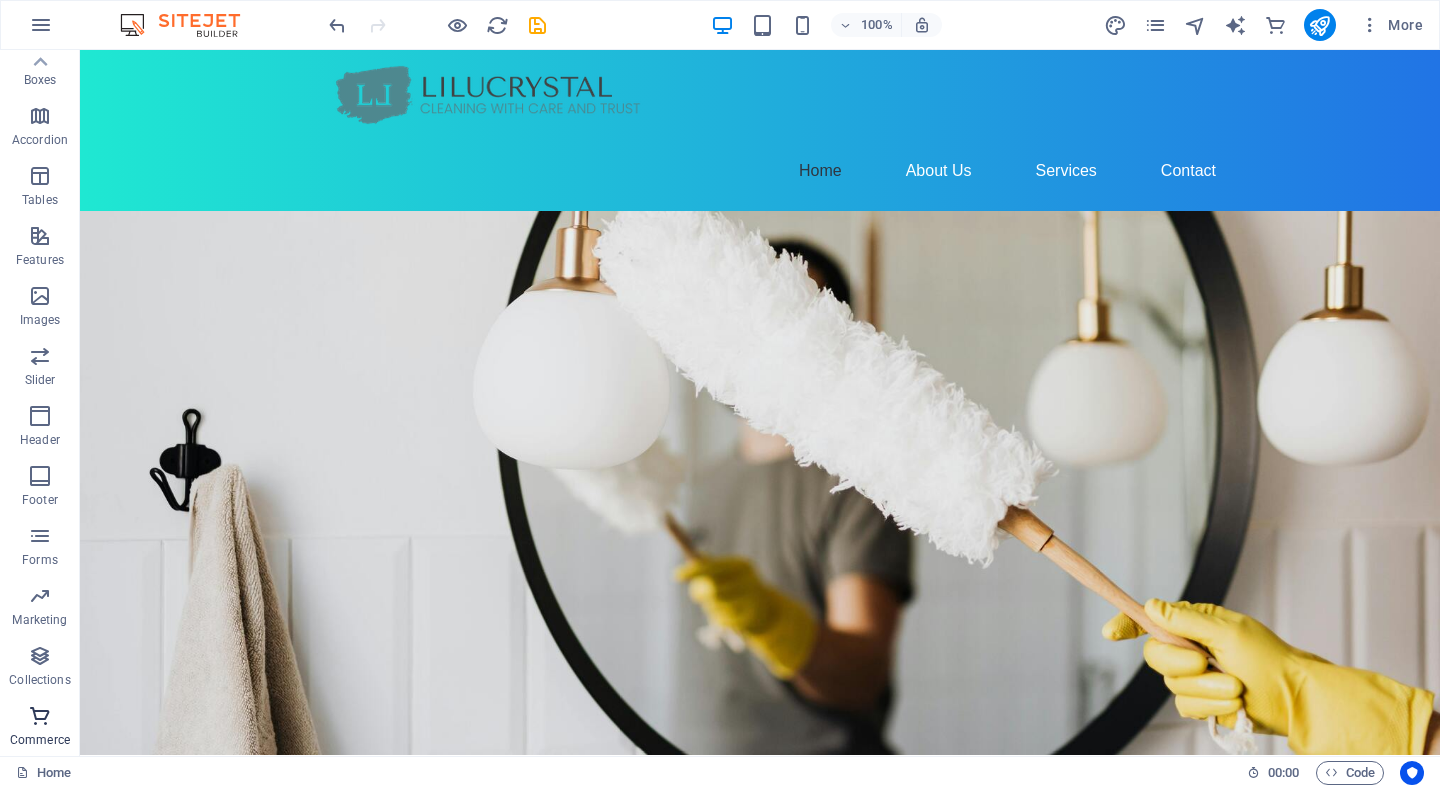 click at bounding box center [40, 716] 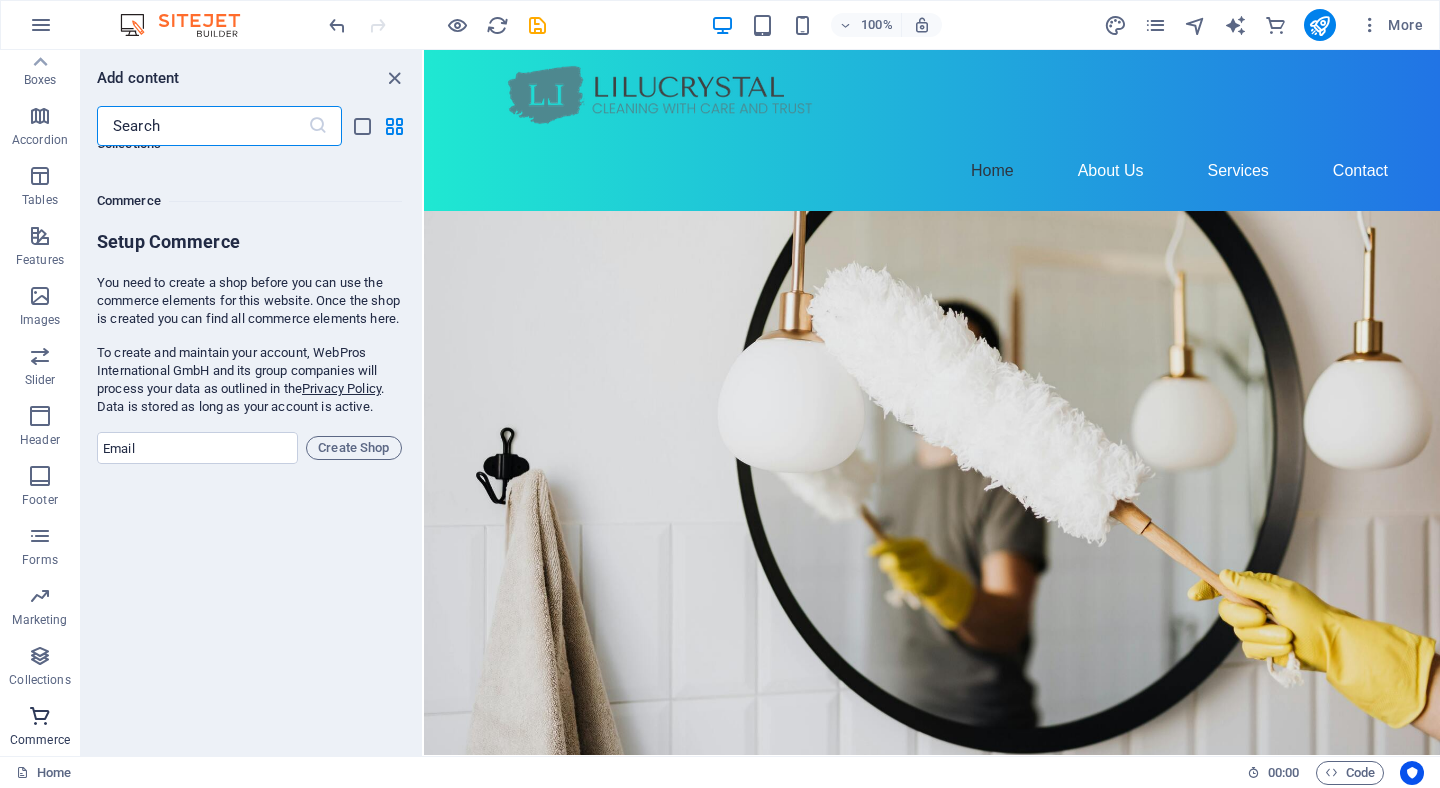 scroll, scrollTop: 19271, scrollLeft: 0, axis: vertical 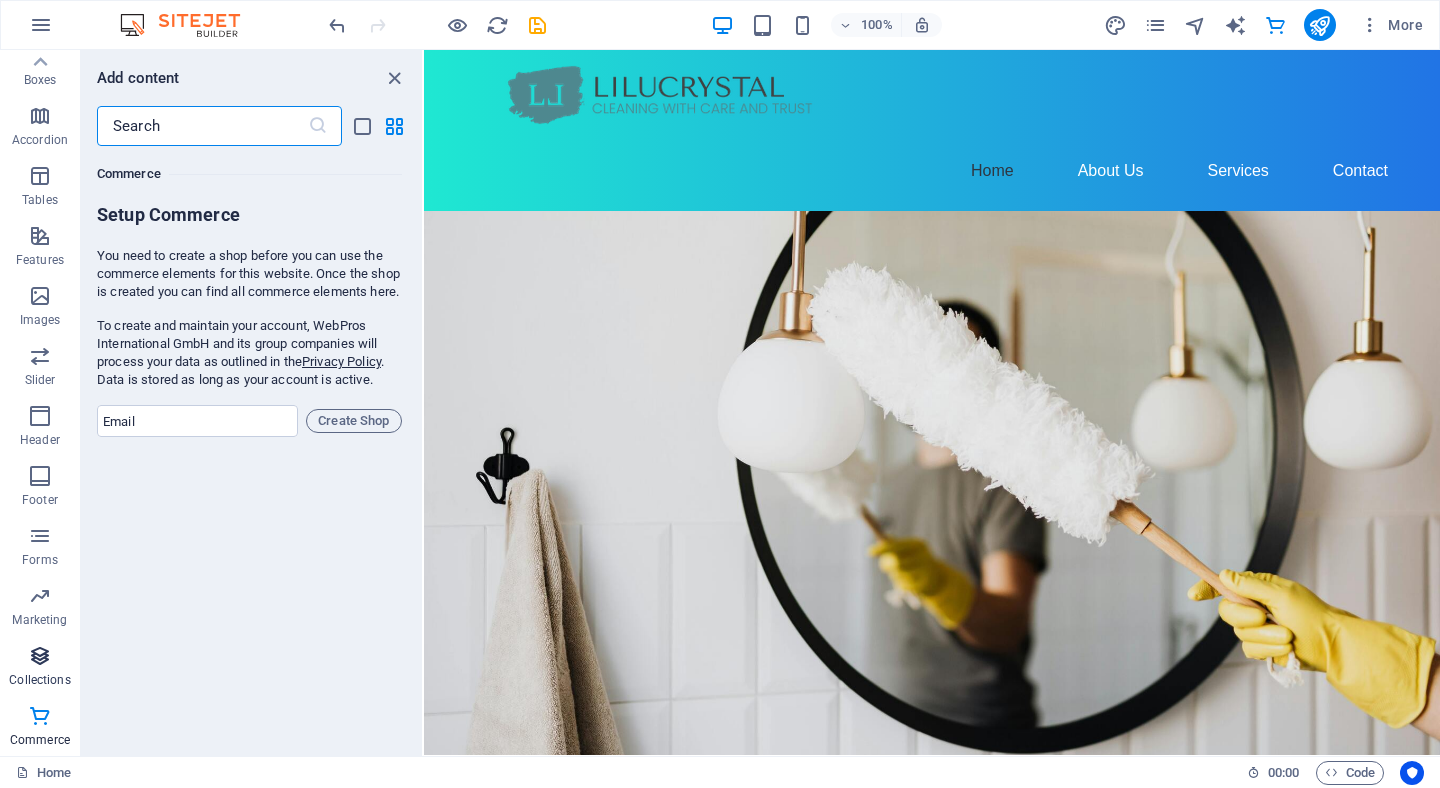 click on "Collections" at bounding box center [39, 680] 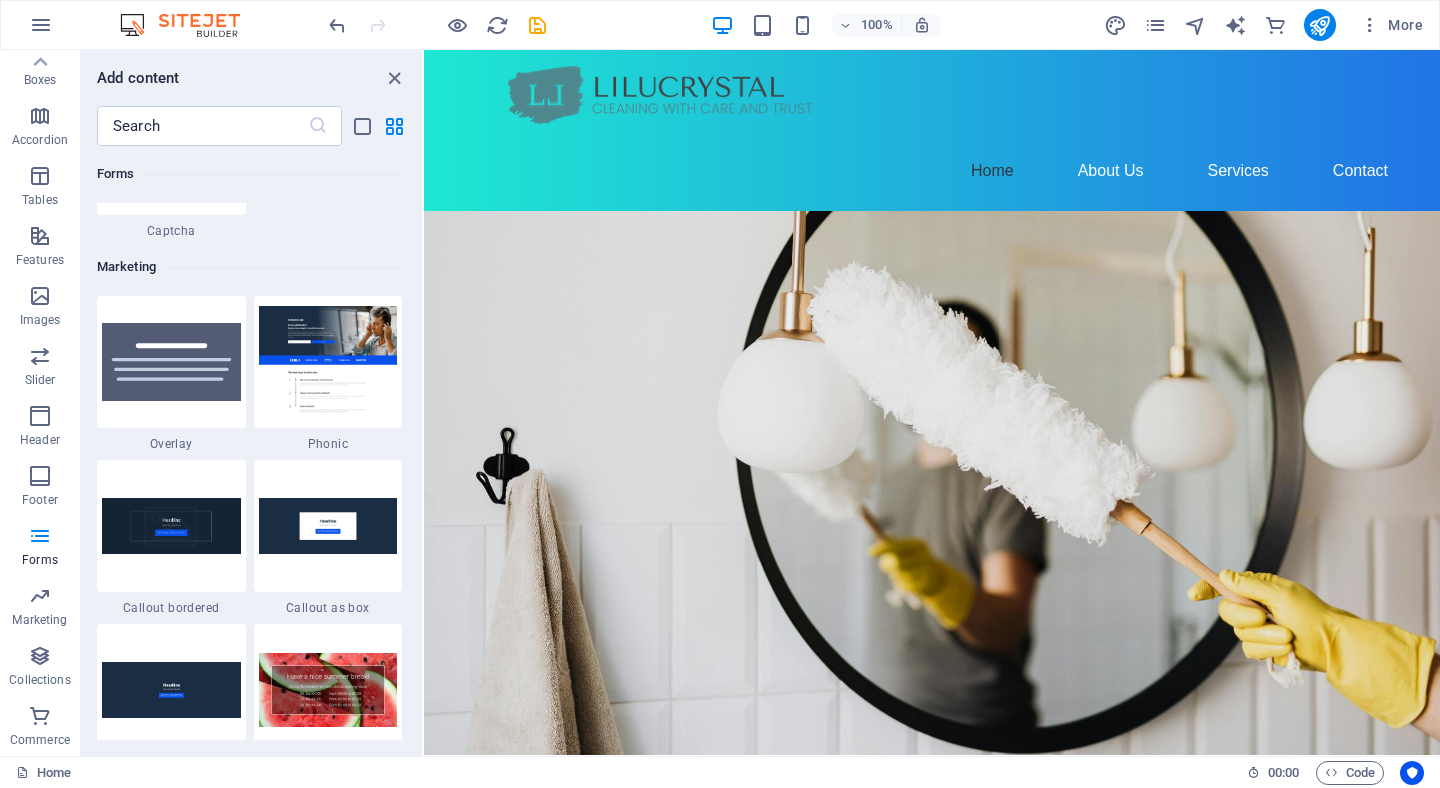 scroll, scrollTop: 16193, scrollLeft: 0, axis: vertical 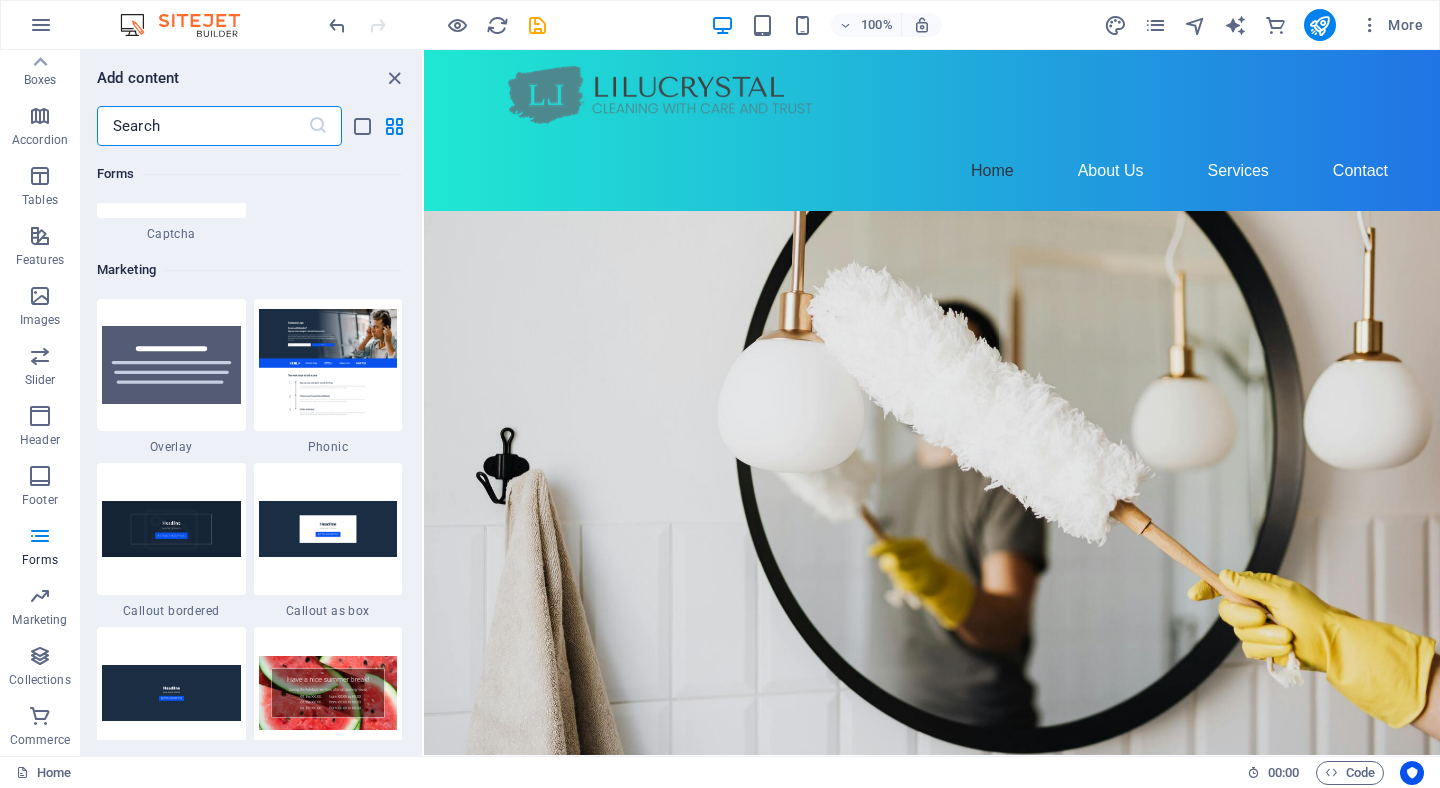 click at bounding box center (202, 126) 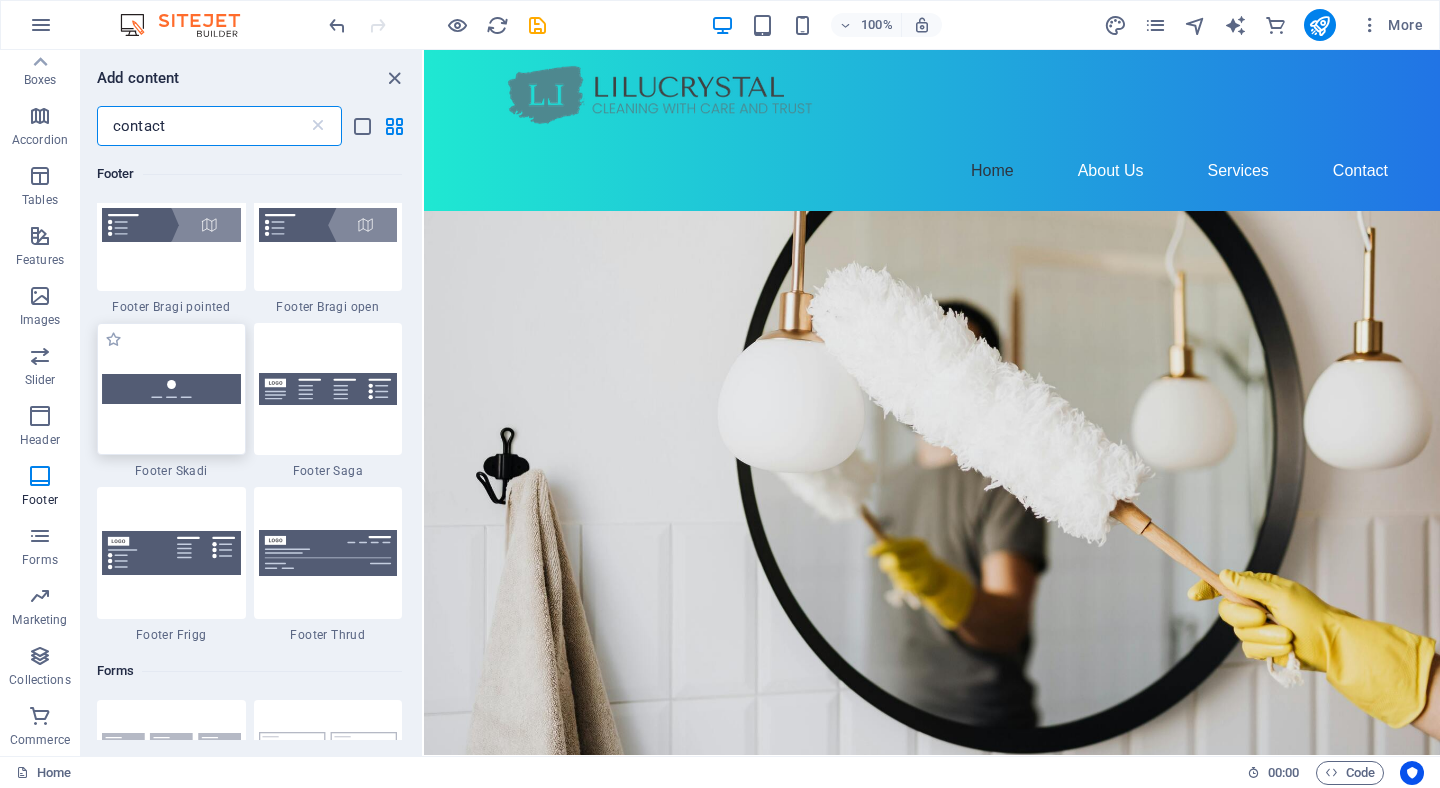 scroll, scrollTop: 902, scrollLeft: 0, axis: vertical 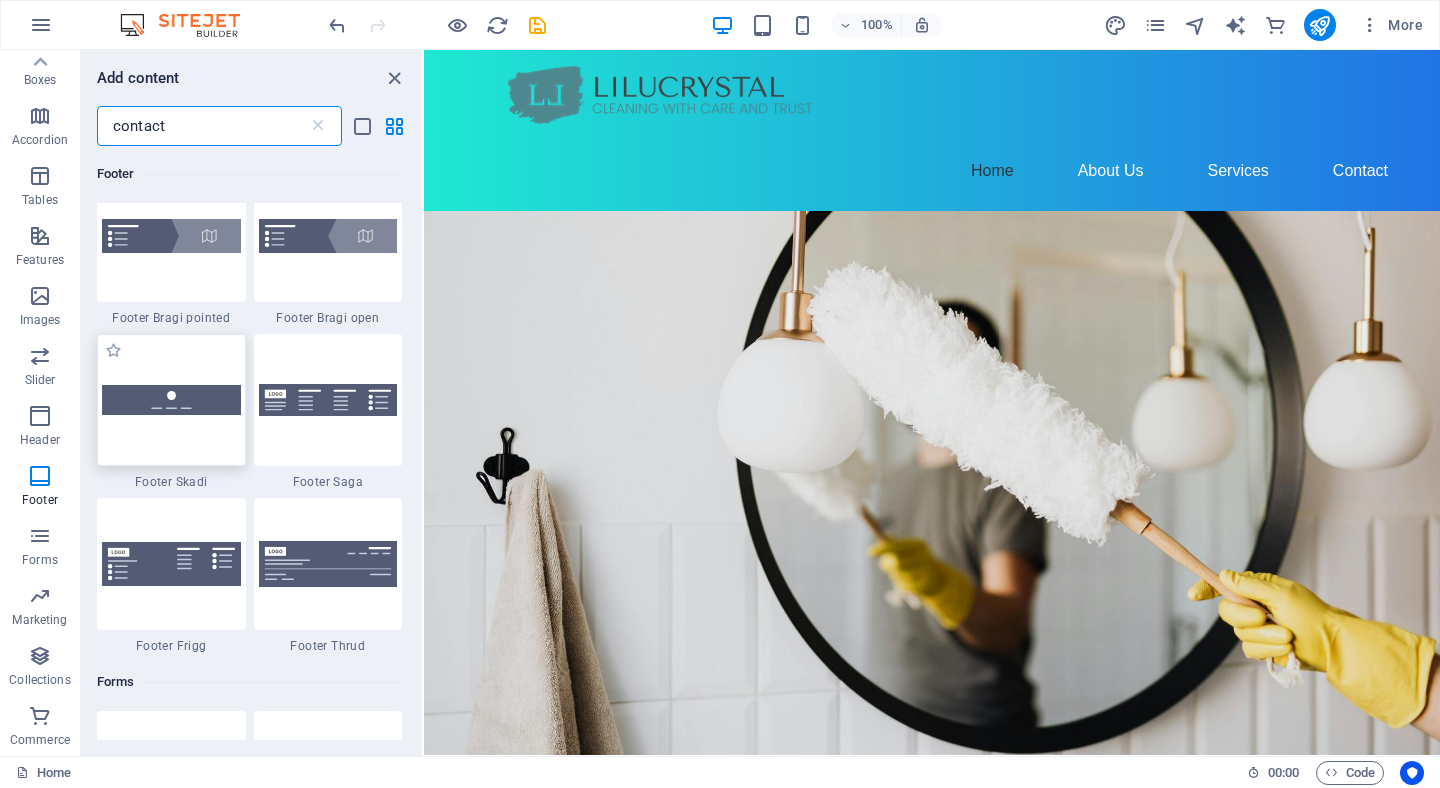 type on "contact" 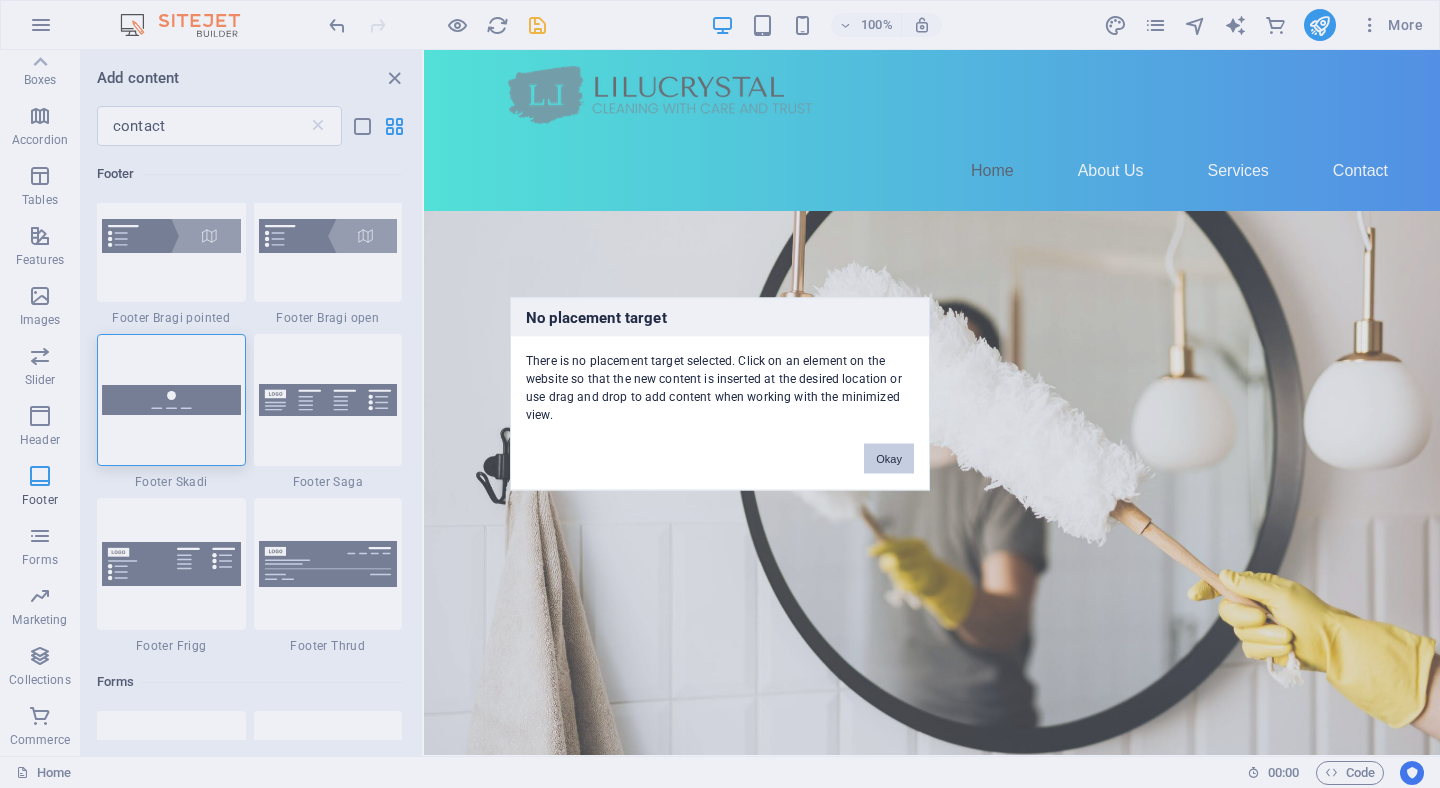 click on "Okay" at bounding box center (889, 459) 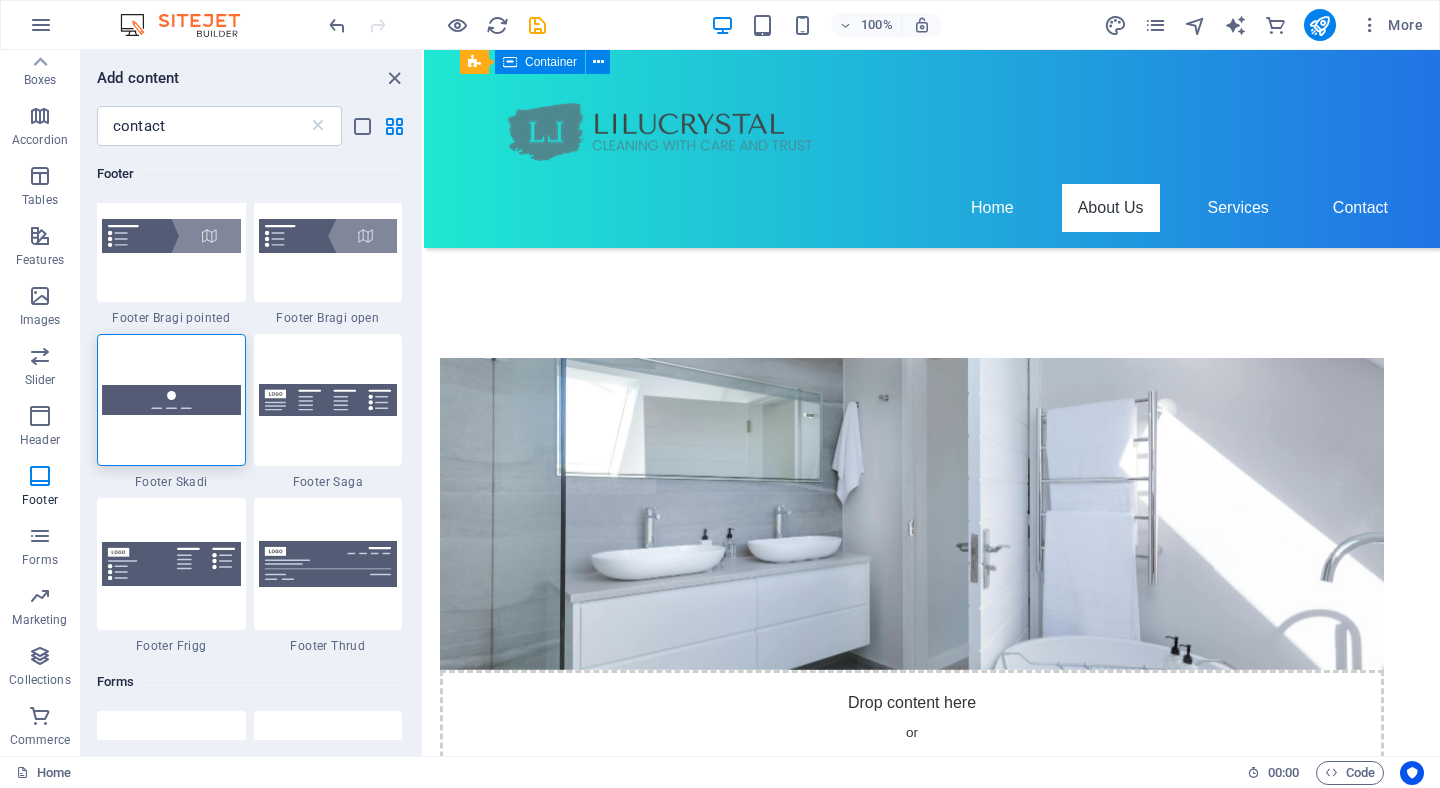 scroll, scrollTop: 827, scrollLeft: 0, axis: vertical 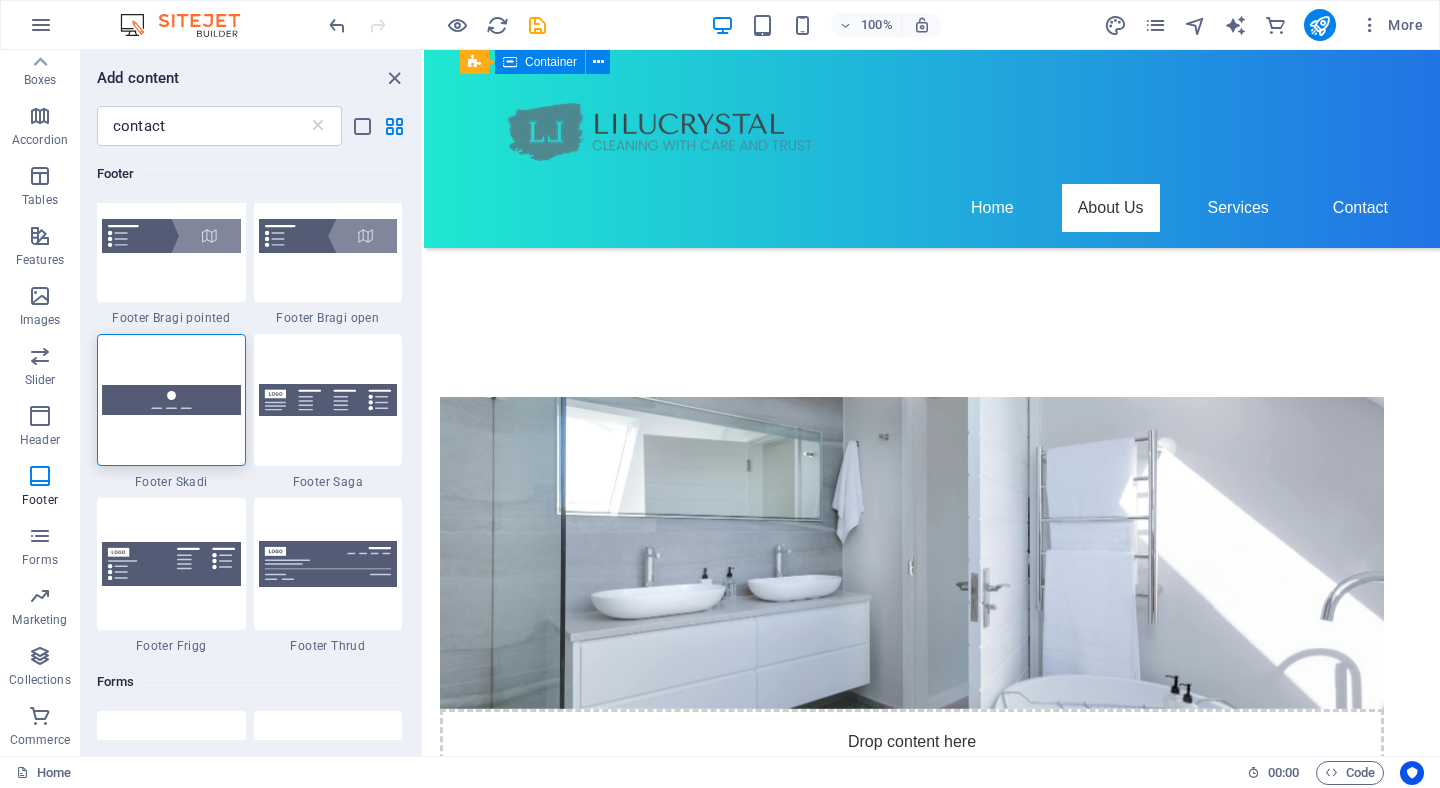 click on "OUR SERVICE Regular Cleaning Starting from just $30 per hour, our regular cleaning service keeps your home tidy and welcoming. Deep Cleaning Our deep cleaning service goes beyond the surface to ensure your home is thoroughly cleaned and sanitized. Move In/Out Cleaning Moving? Let us handle the cleaning so you can focus on settling in or moving out." at bounding box center [932, 1694] 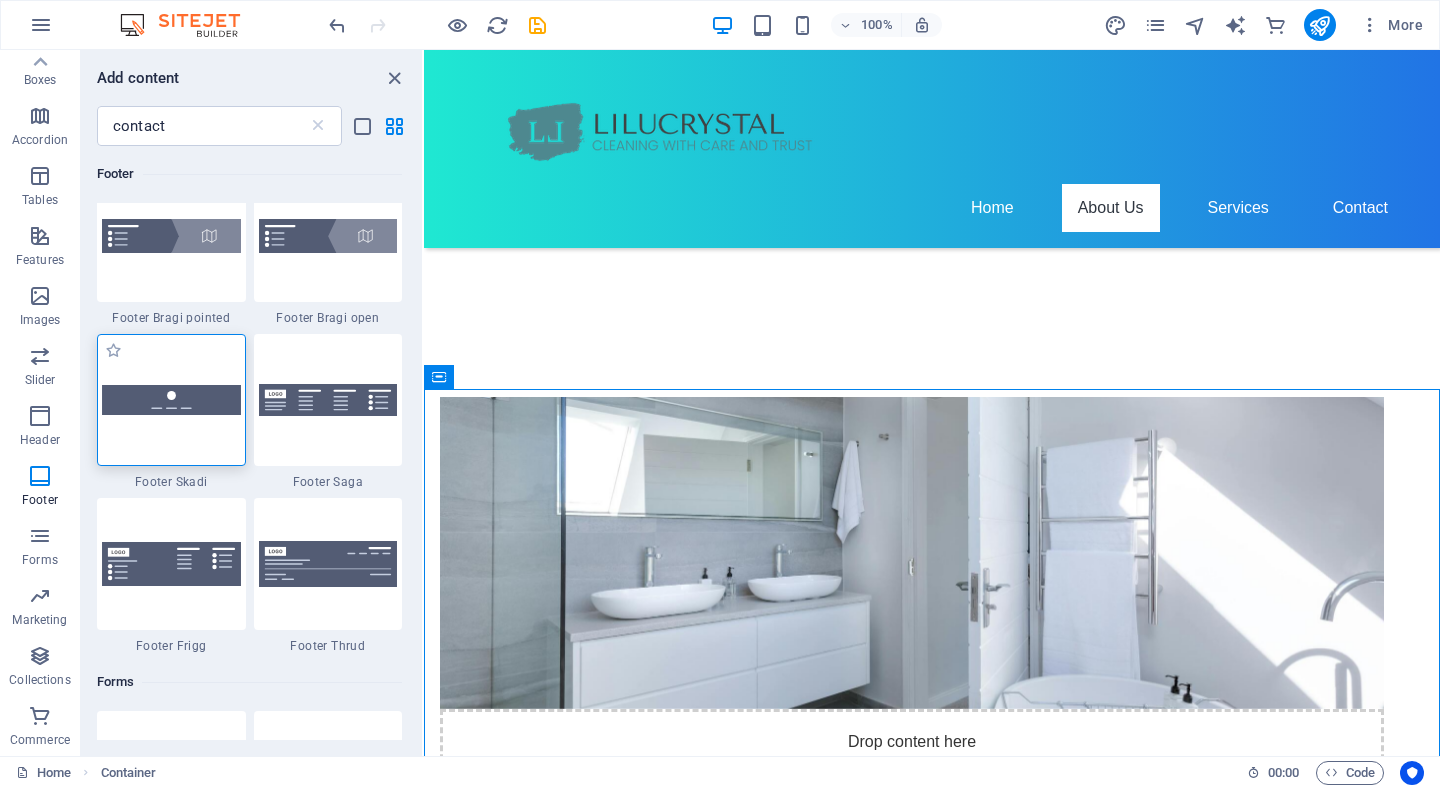 click at bounding box center (171, 400) 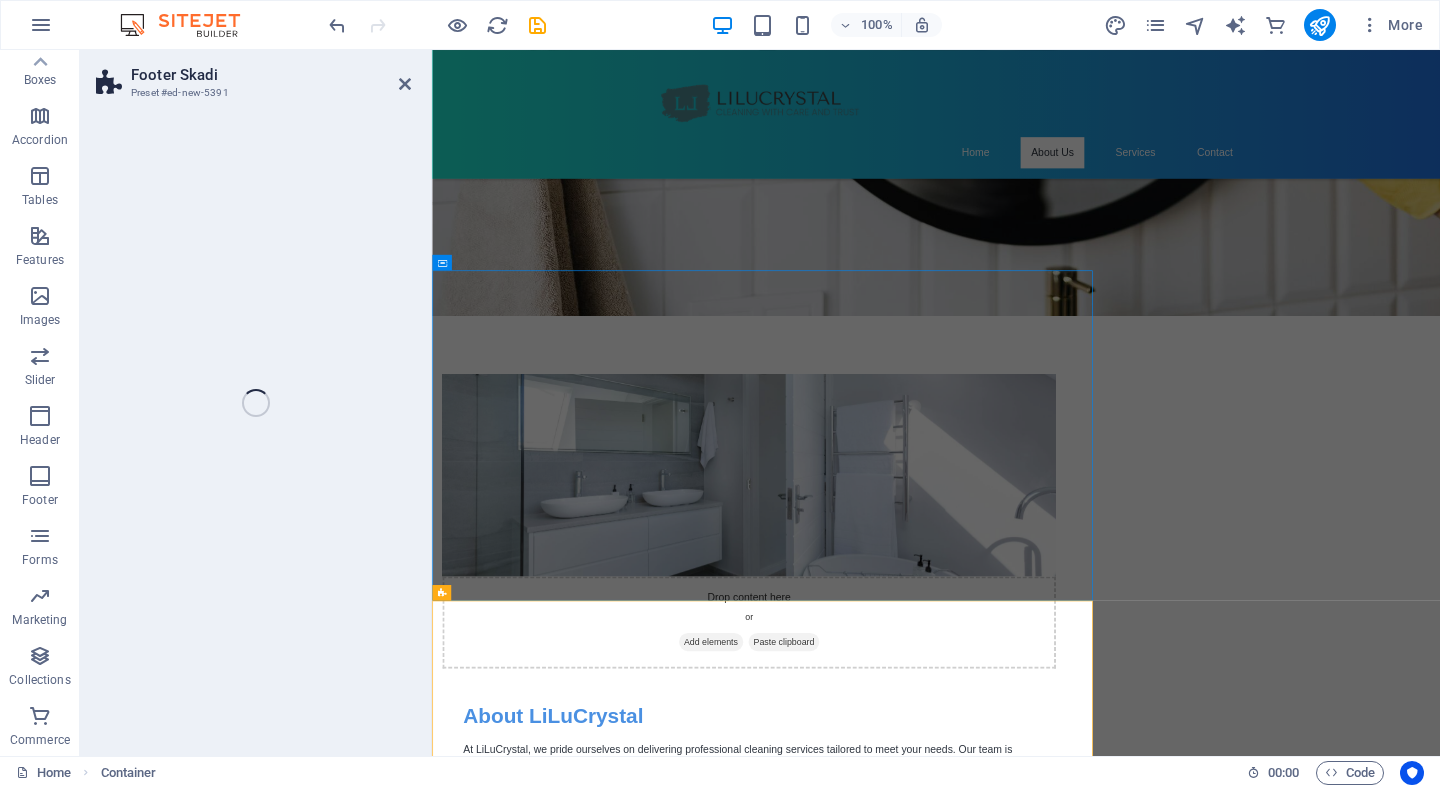 scroll, scrollTop: 1465, scrollLeft: 0, axis: vertical 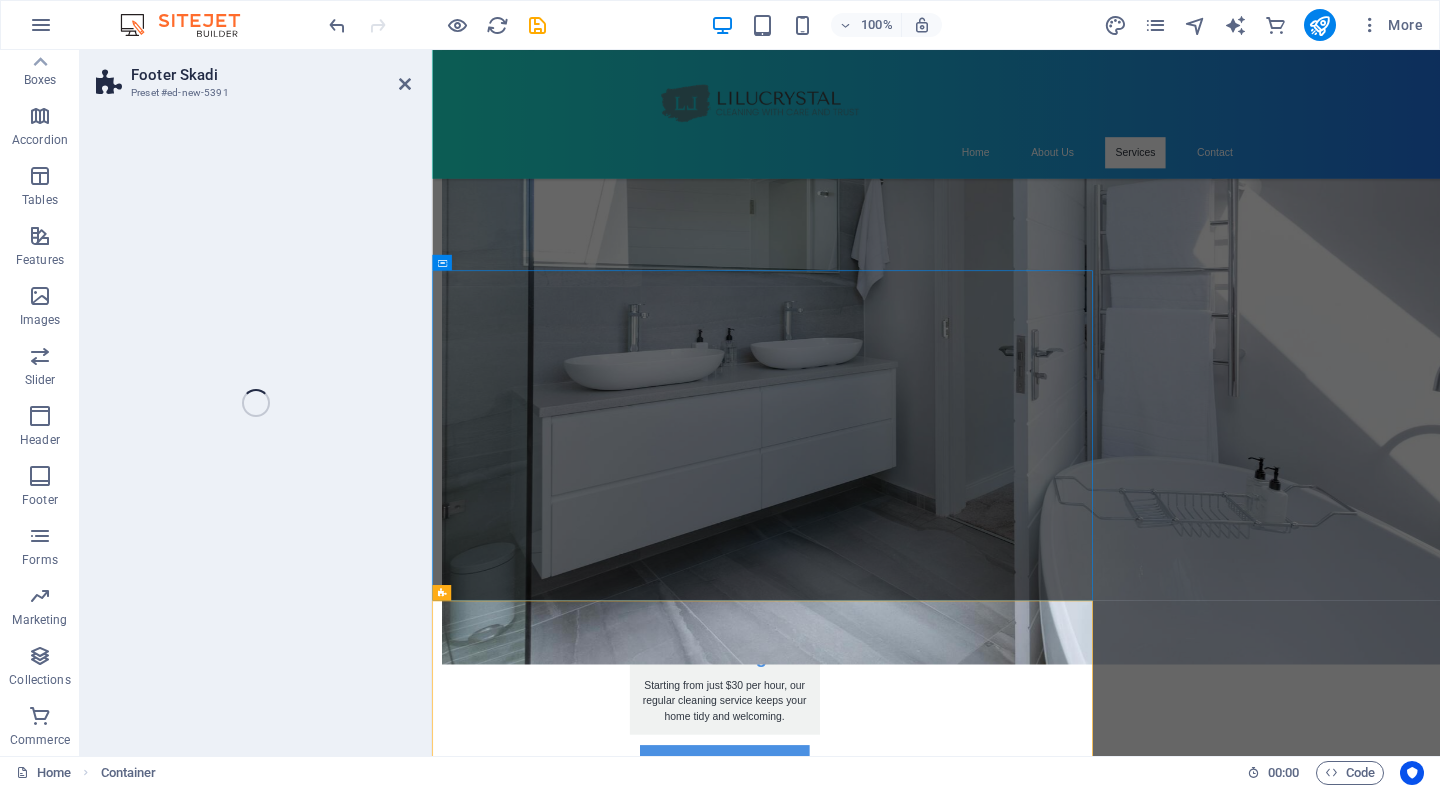 select on "rem" 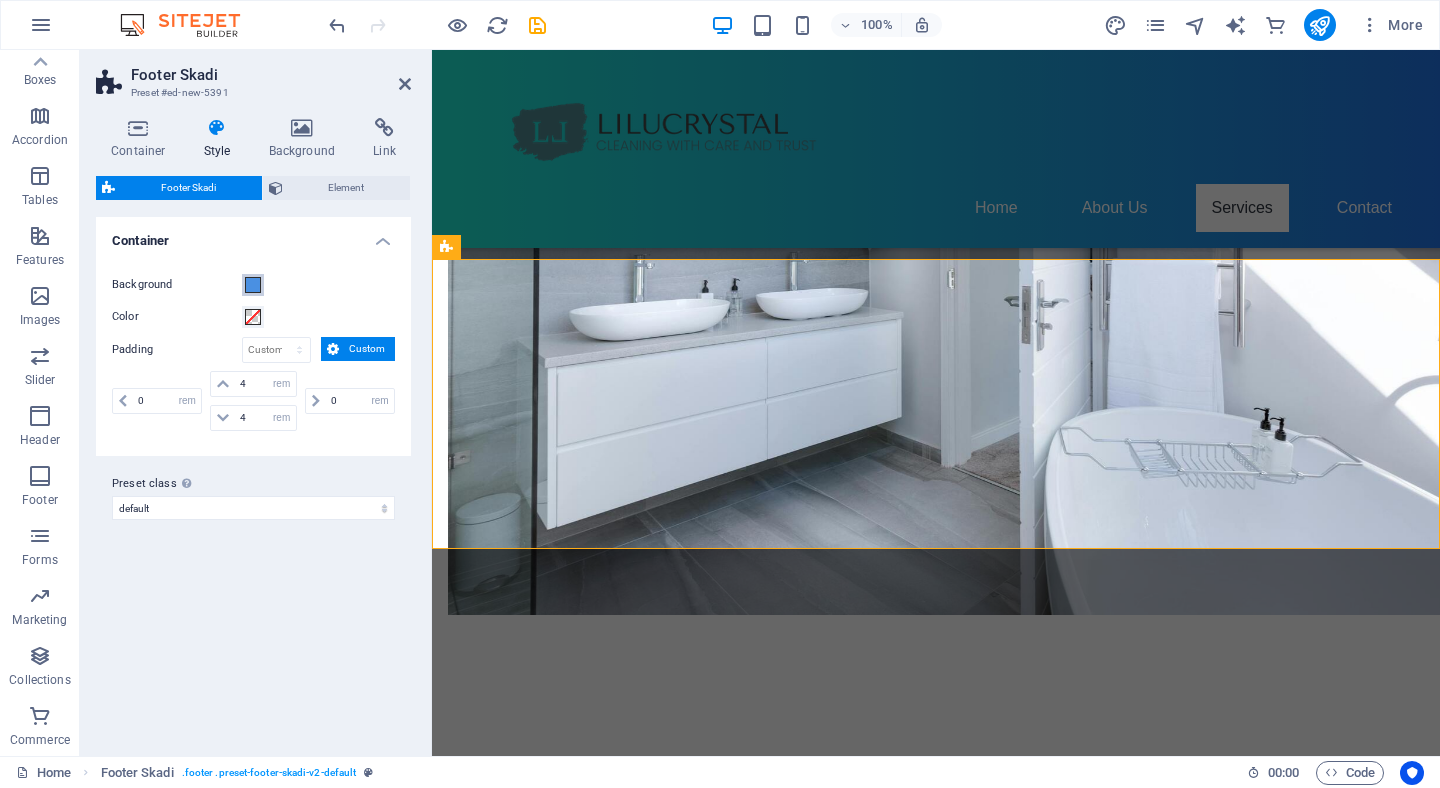 click at bounding box center (253, 285) 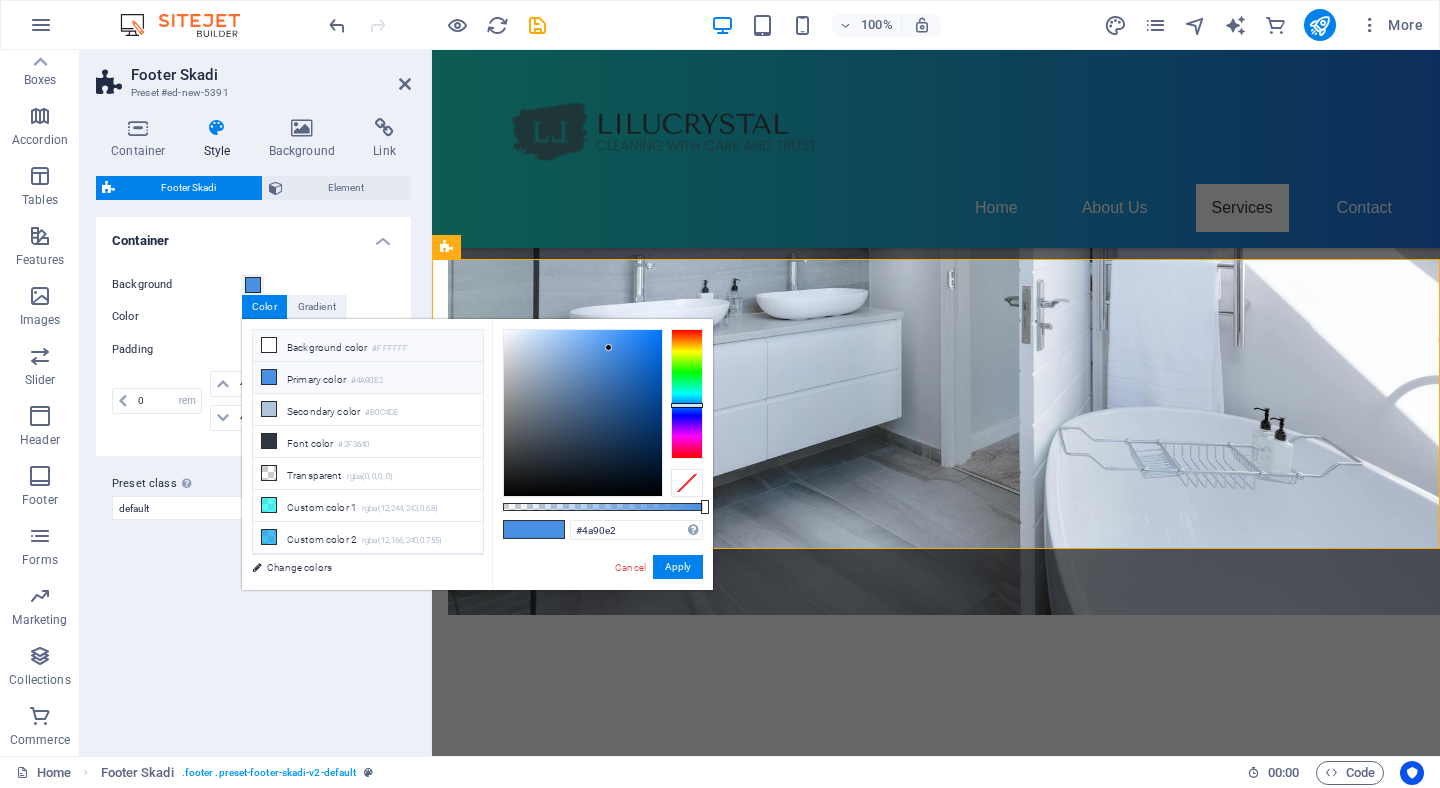 click on "Background color
#FFFFFF" at bounding box center (368, 346) 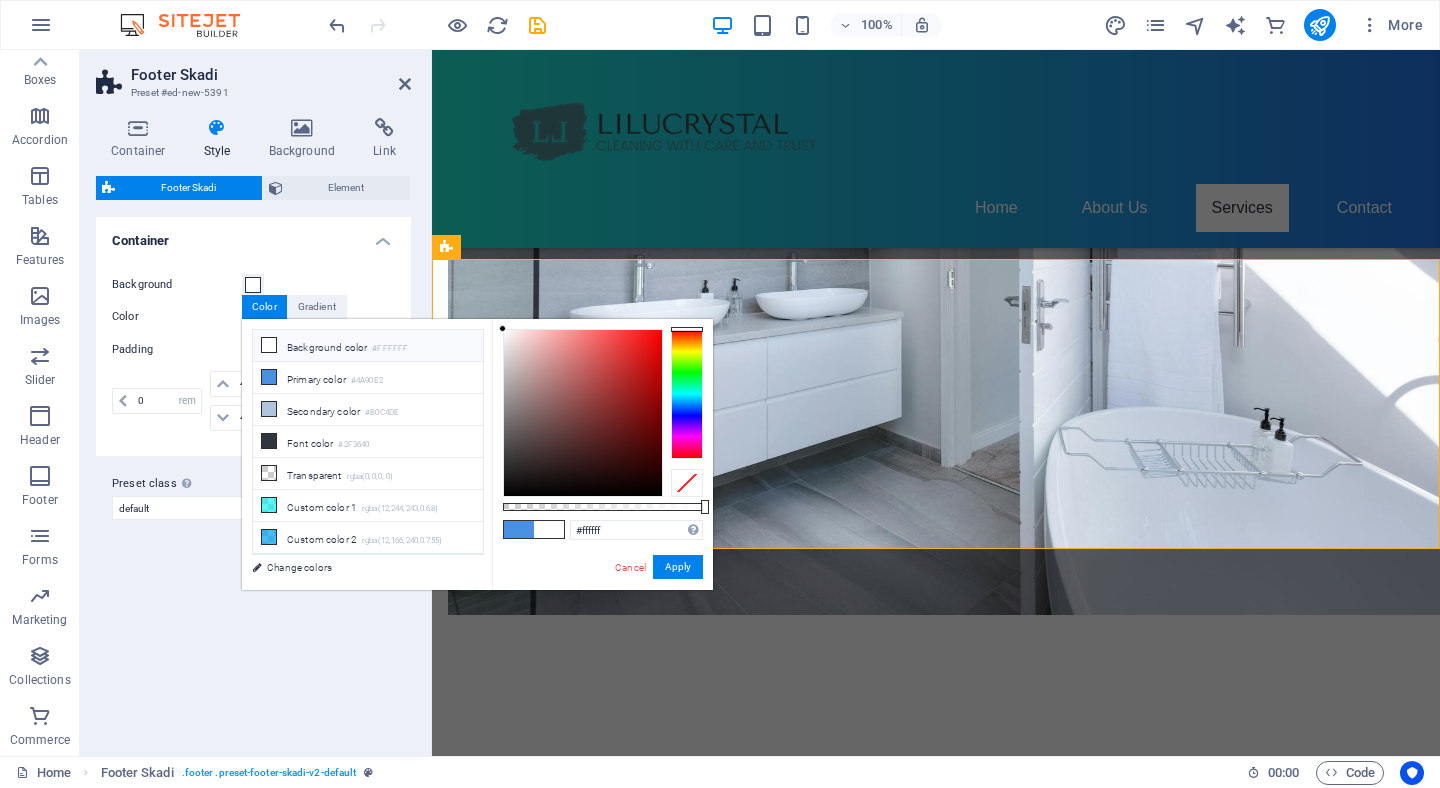 click on "Color" at bounding box center [264, 307] 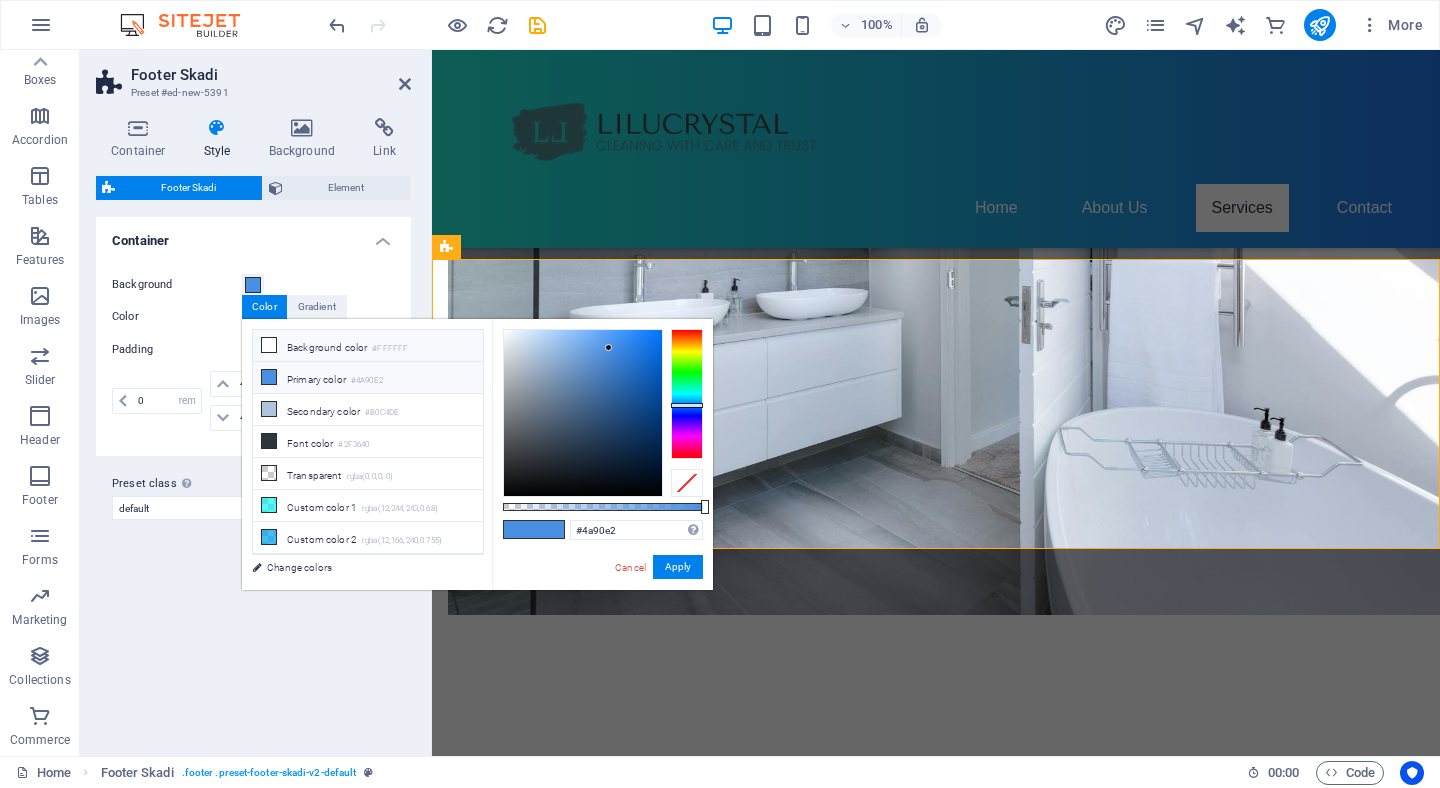 click on "Background color
#FFFFFF" at bounding box center [368, 346] 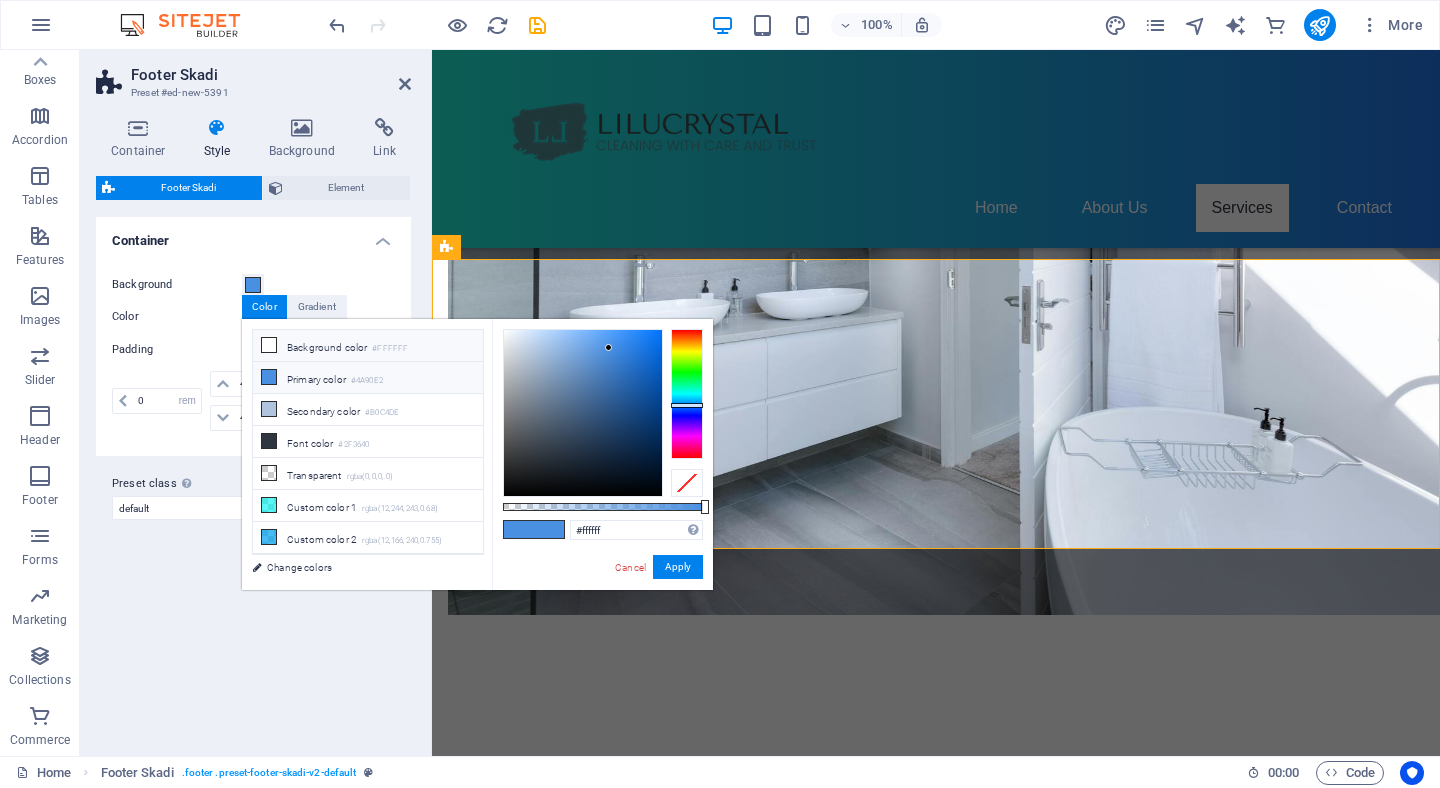 click at bounding box center [269, 345] 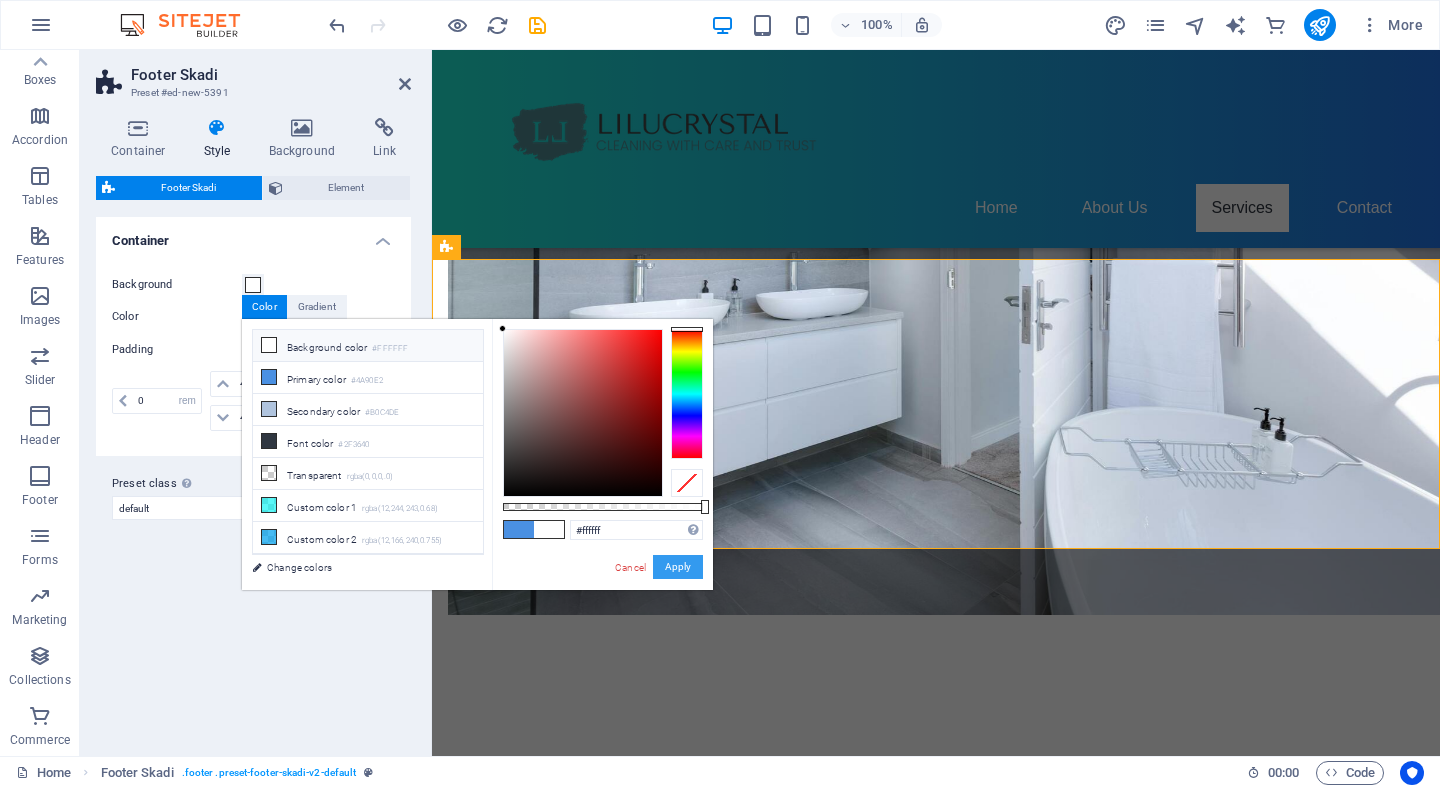 click on "Apply" at bounding box center [678, 567] 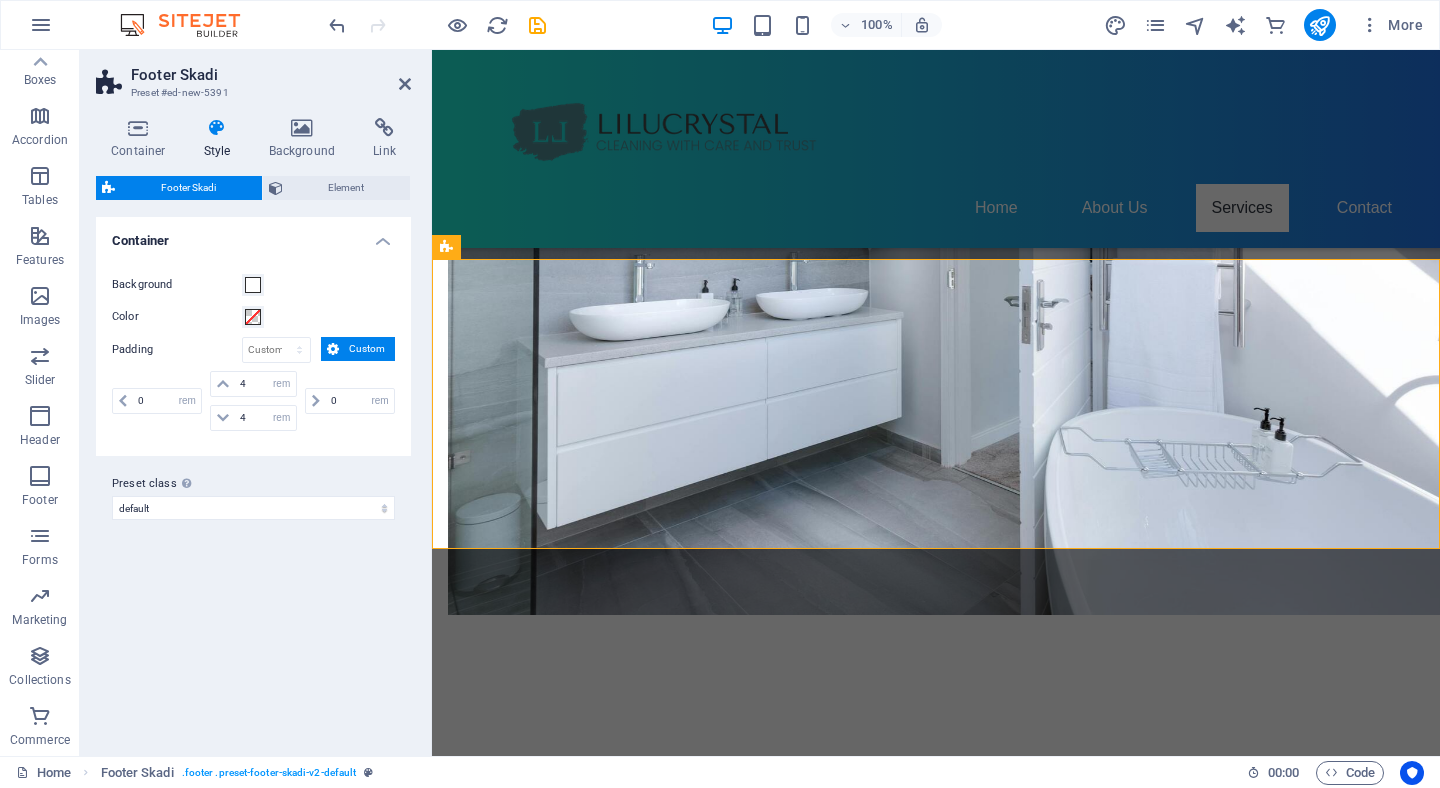 click on "Custom" at bounding box center [367, 349] 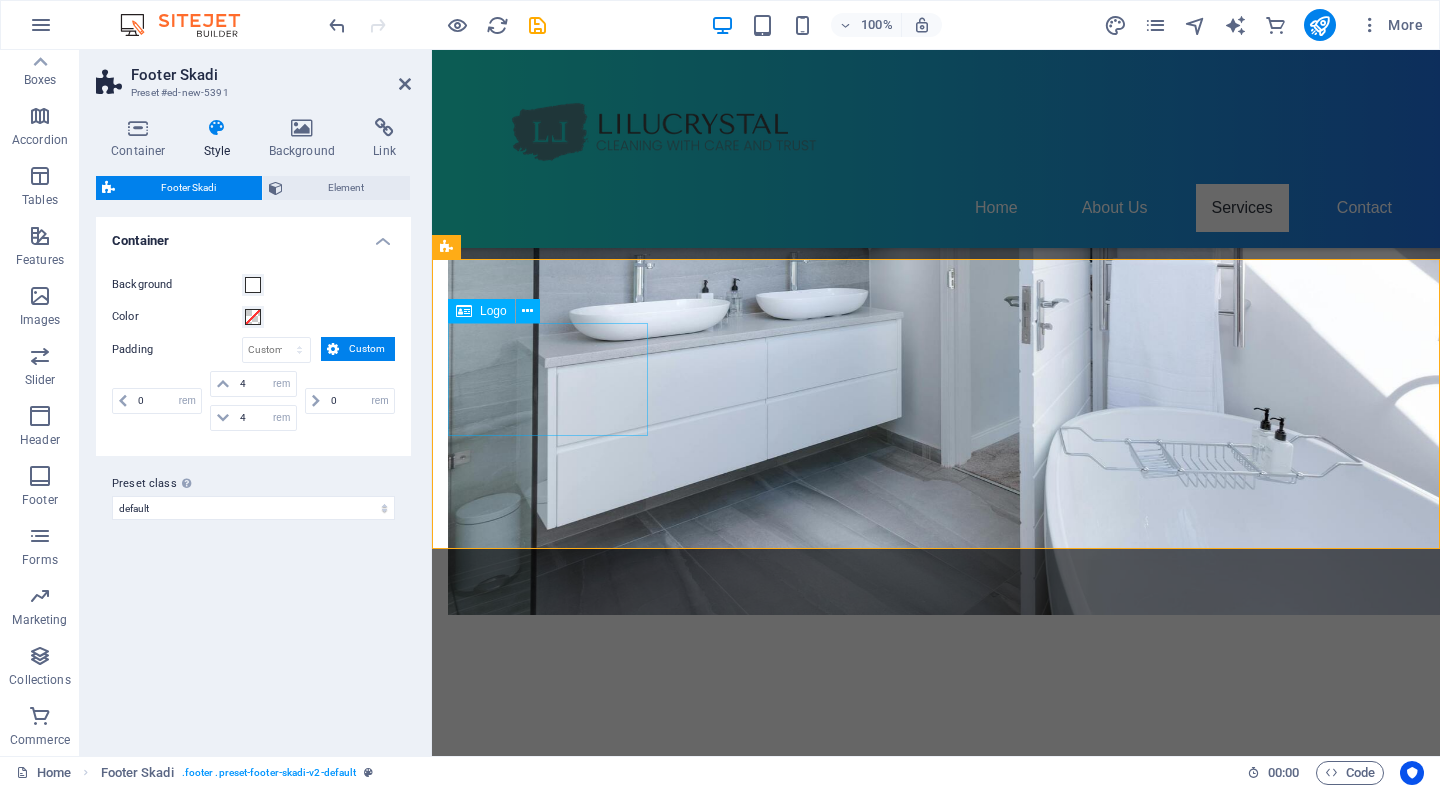 click at bounding box center (936, 1857) 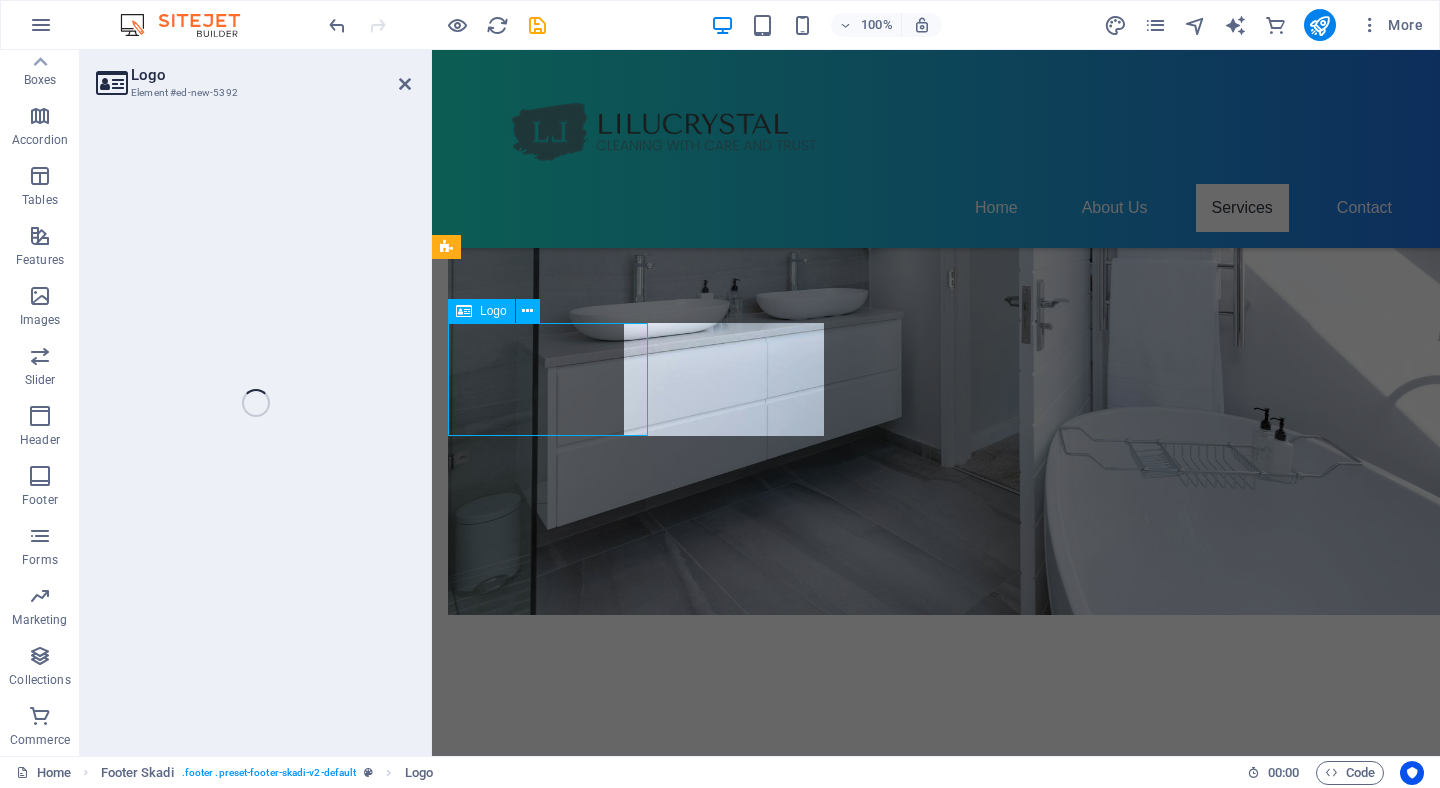 select on "px" 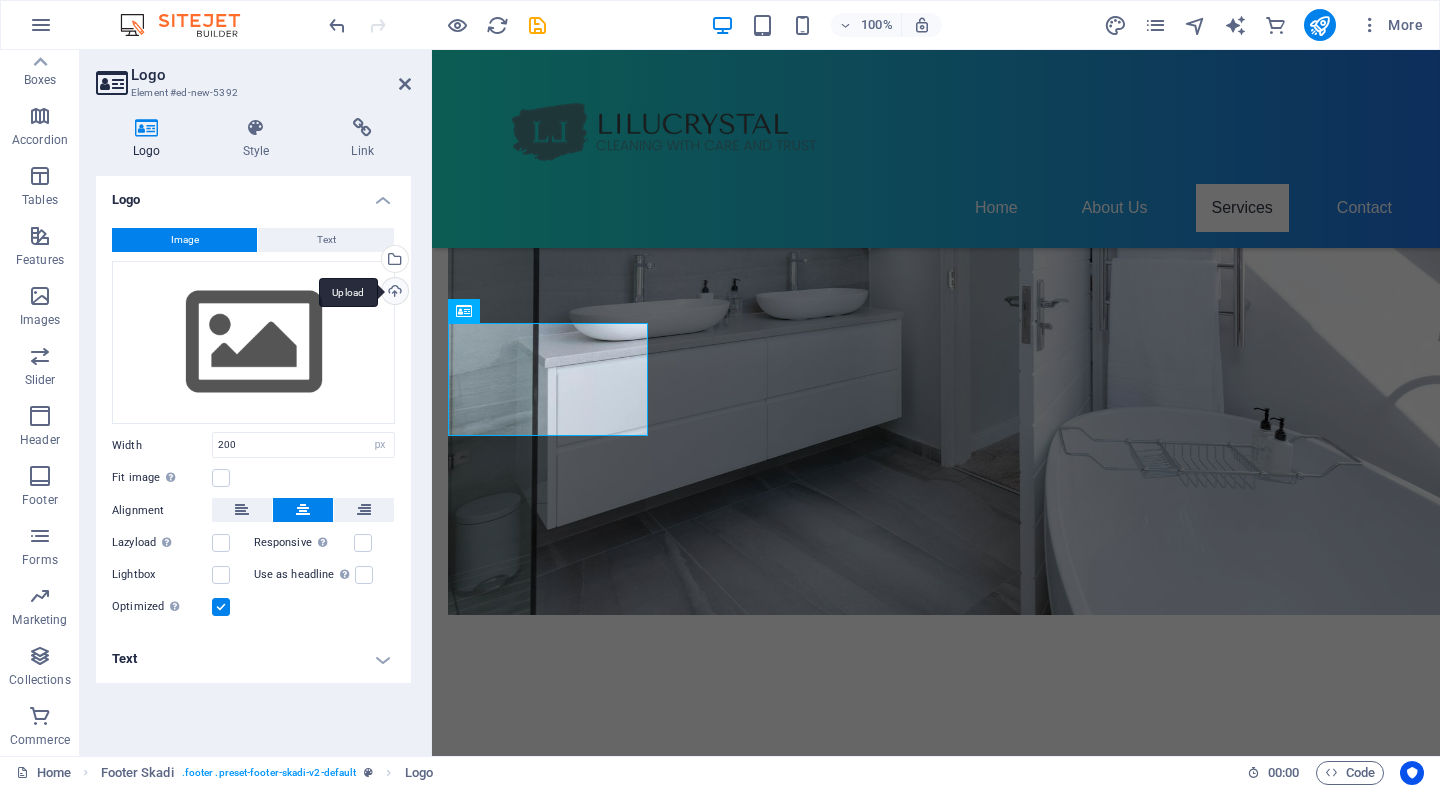 click on "Upload" at bounding box center [393, 293] 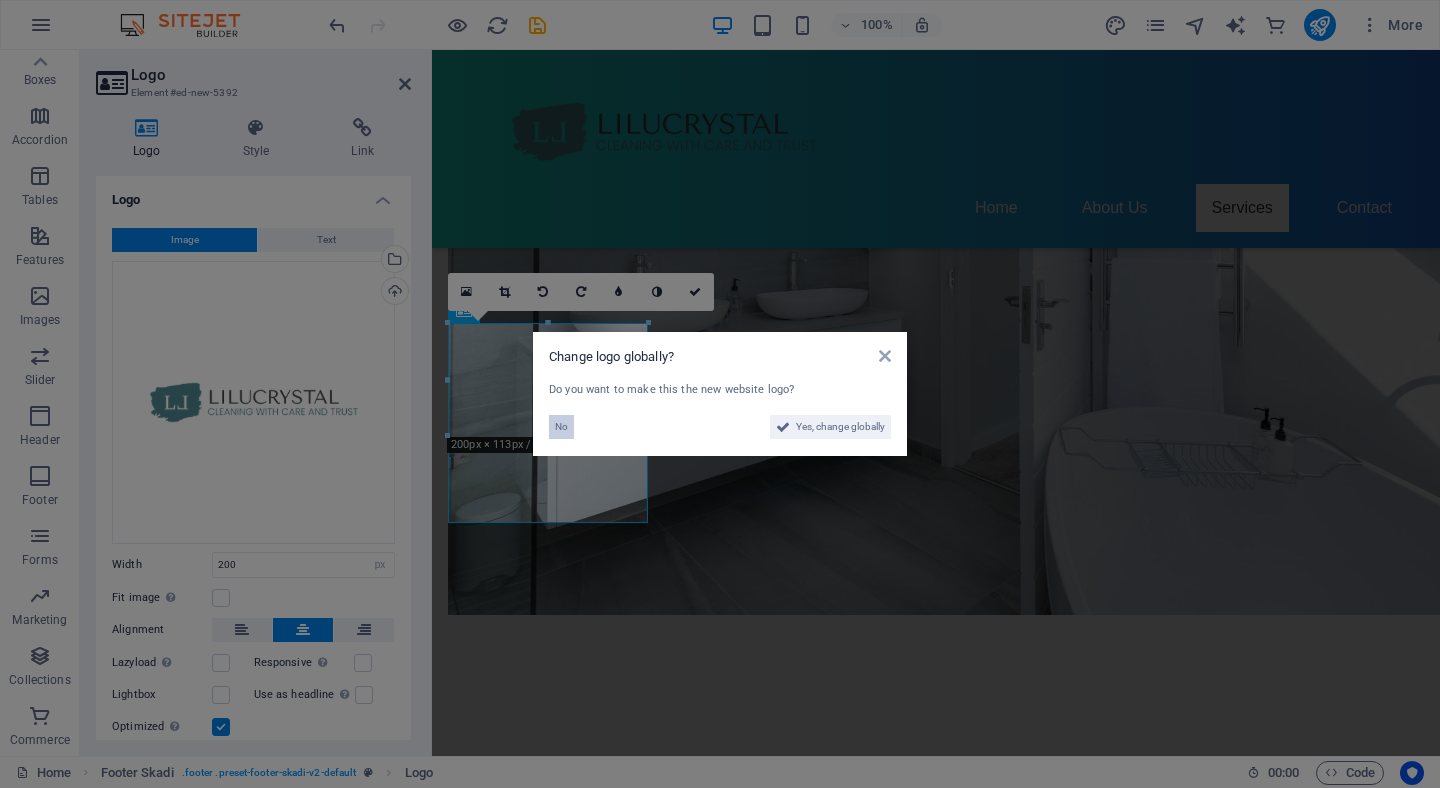 click on "No" at bounding box center [561, 427] 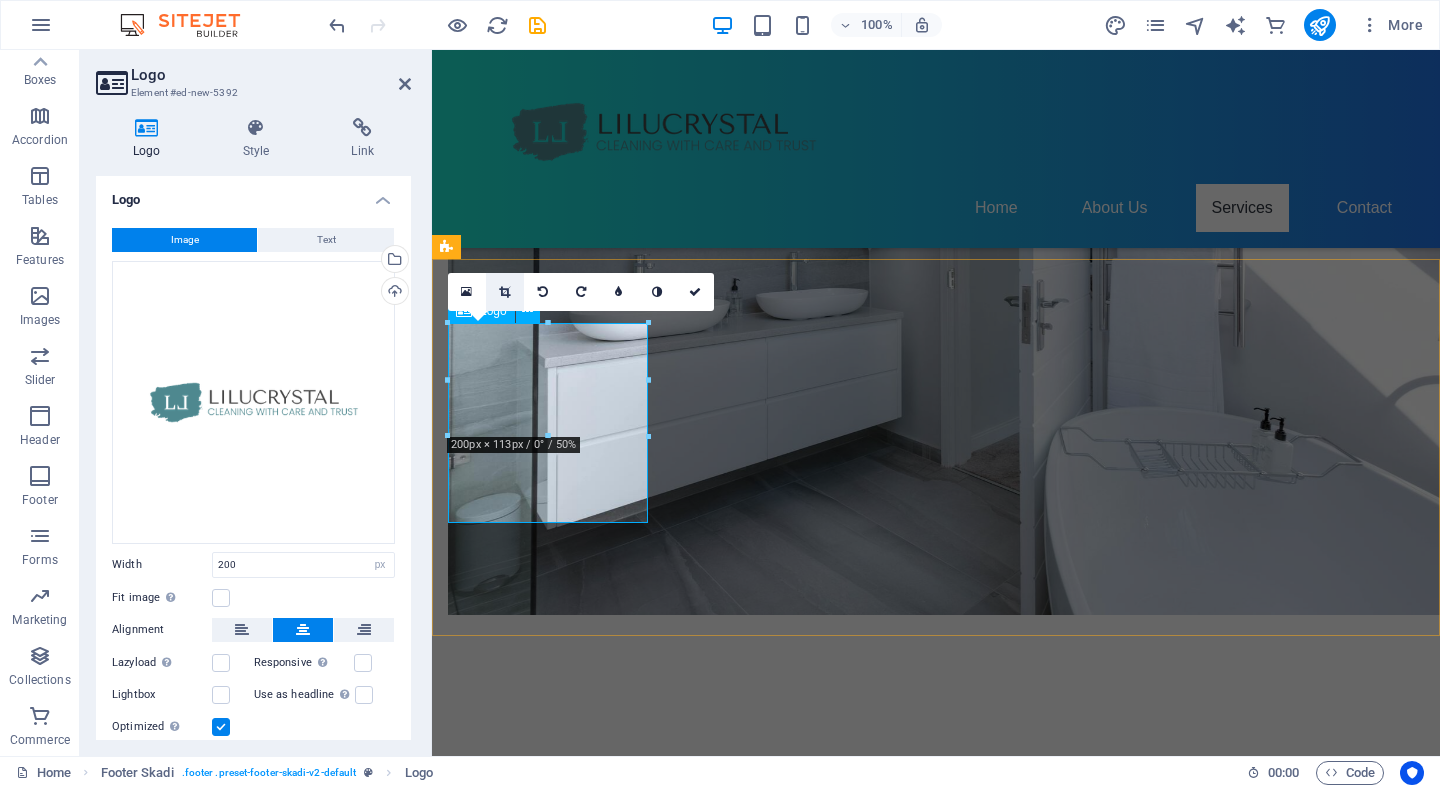 click at bounding box center (505, 292) 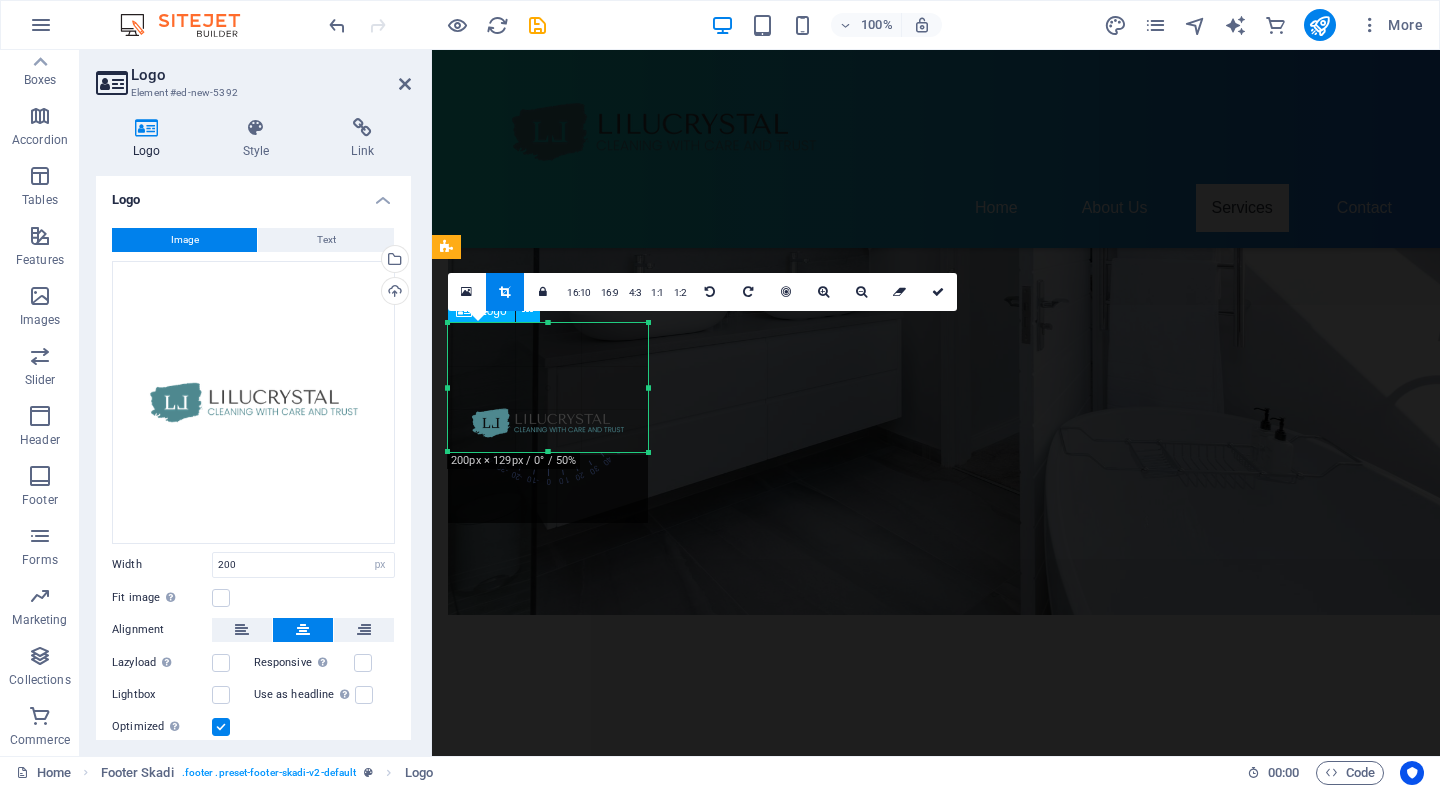 drag, startPoint x: 545, startPoint y: 522, endPoint x: 542, endPoint y: 450, distance: 72.06247 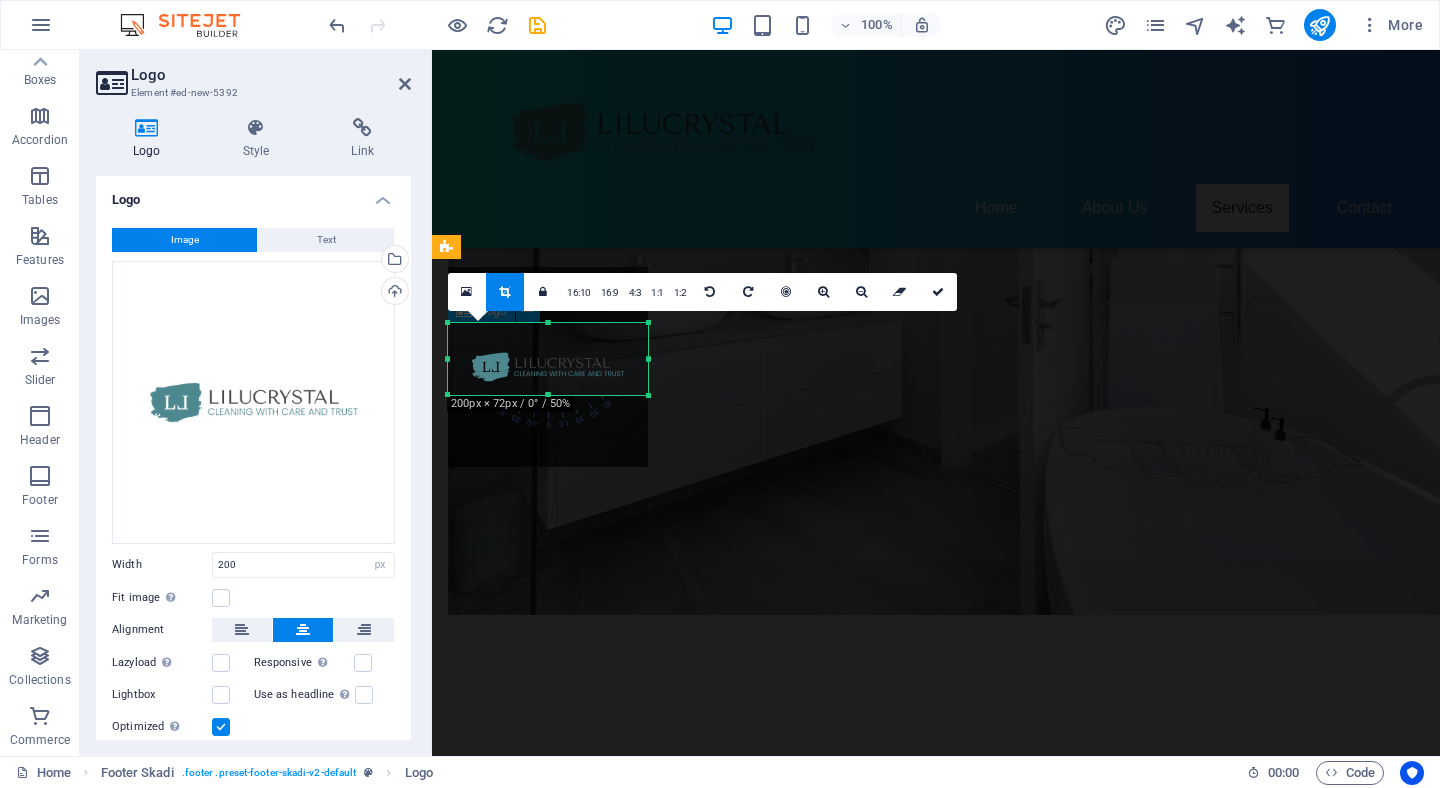 drag, startPoint x: 548, startPoint y: 320, endPoint x: 549, endPoint y: 376, distance: 56.008926 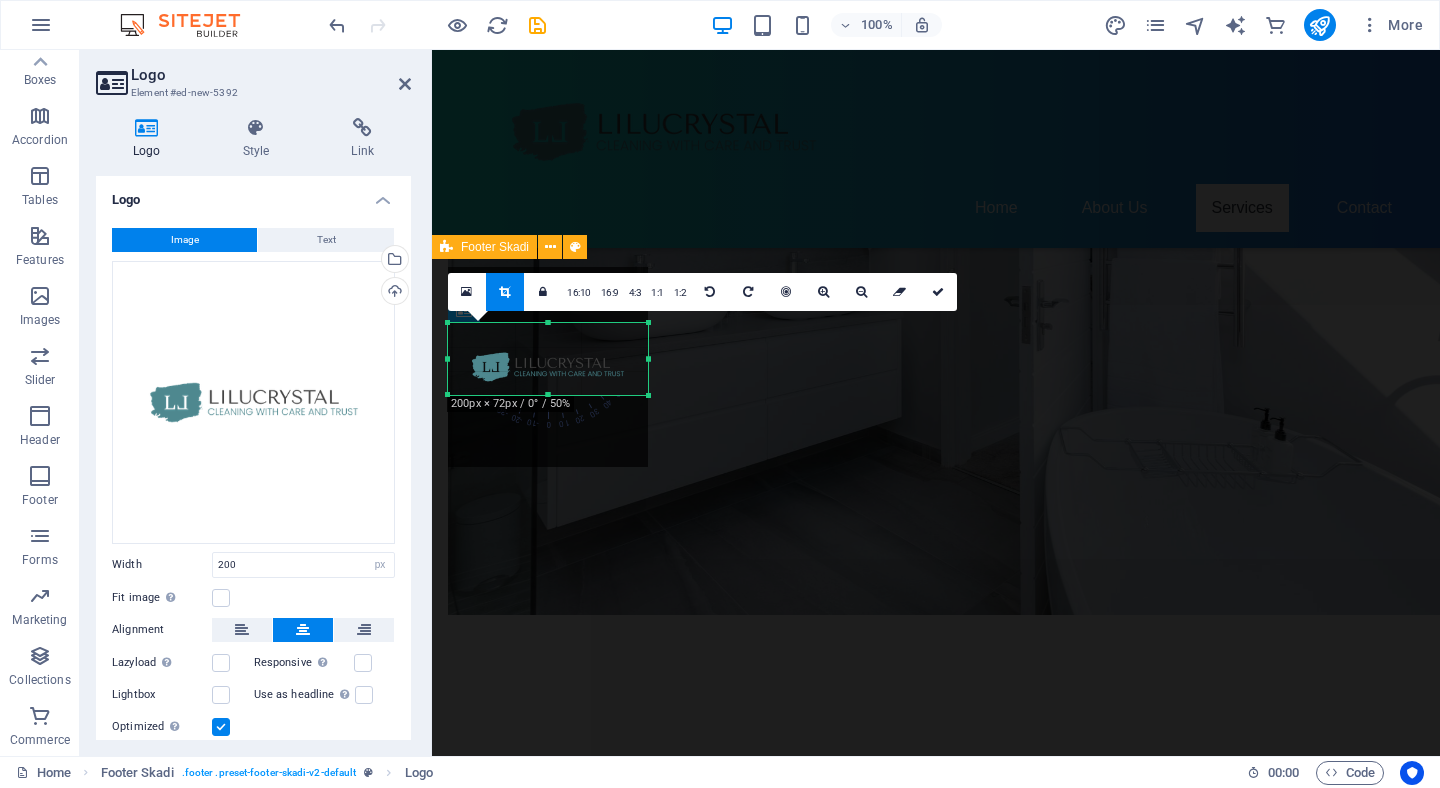 click on "comfy0309175@[EMAIL_DOMAIN]  |  Legal Notice  |  Privacy Policy" at bounding box center [936, 1861] 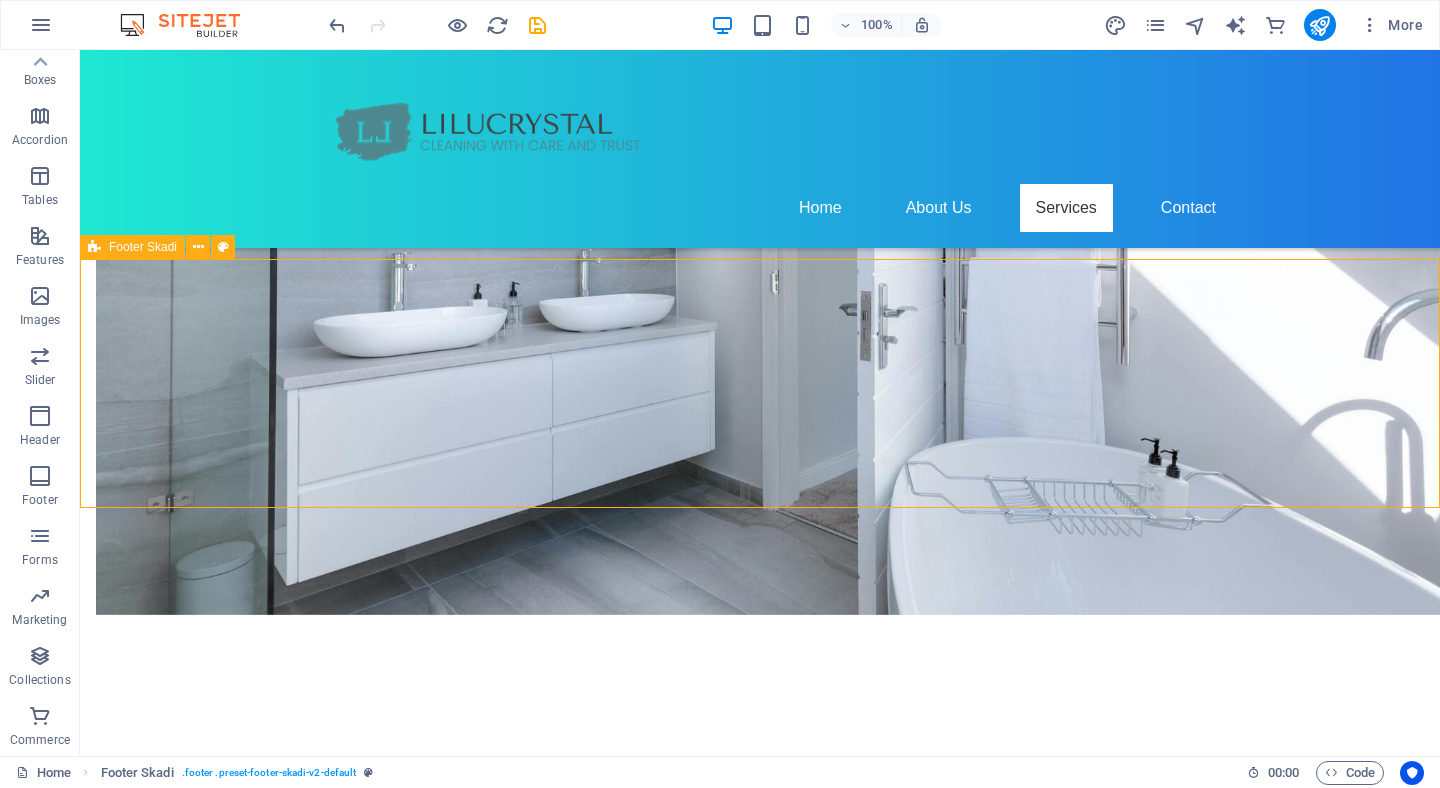 click on "comfy0309175@[EMAIL_DOMAIN]  |  Legal Notice  |  Privacy Policy" at bounding box center (760, 1861) 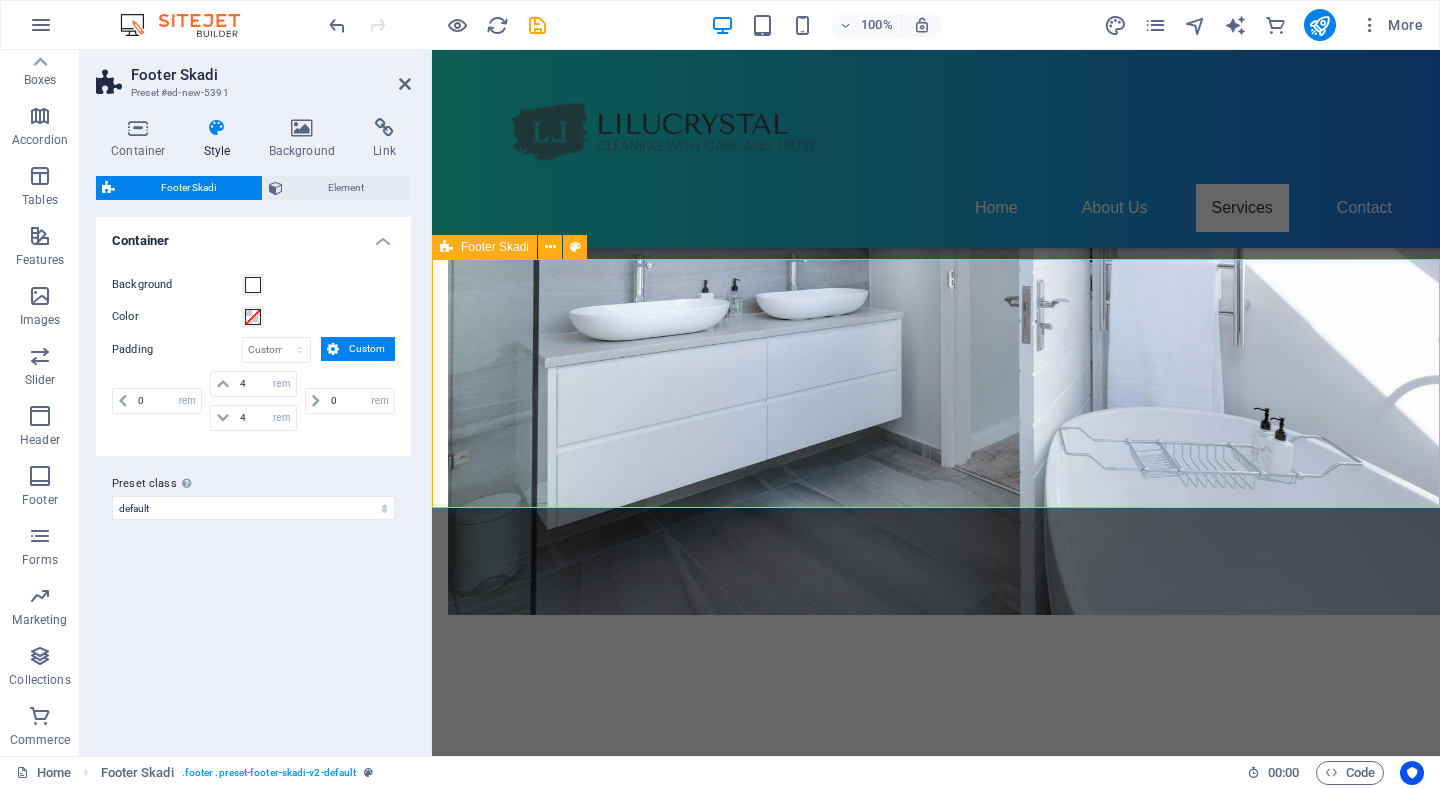 click on "comfy0309175@[EMAIL_DOMAIN]  |  Legal Notice  |  Privacy Policy" at bounding box center [936, 1861] 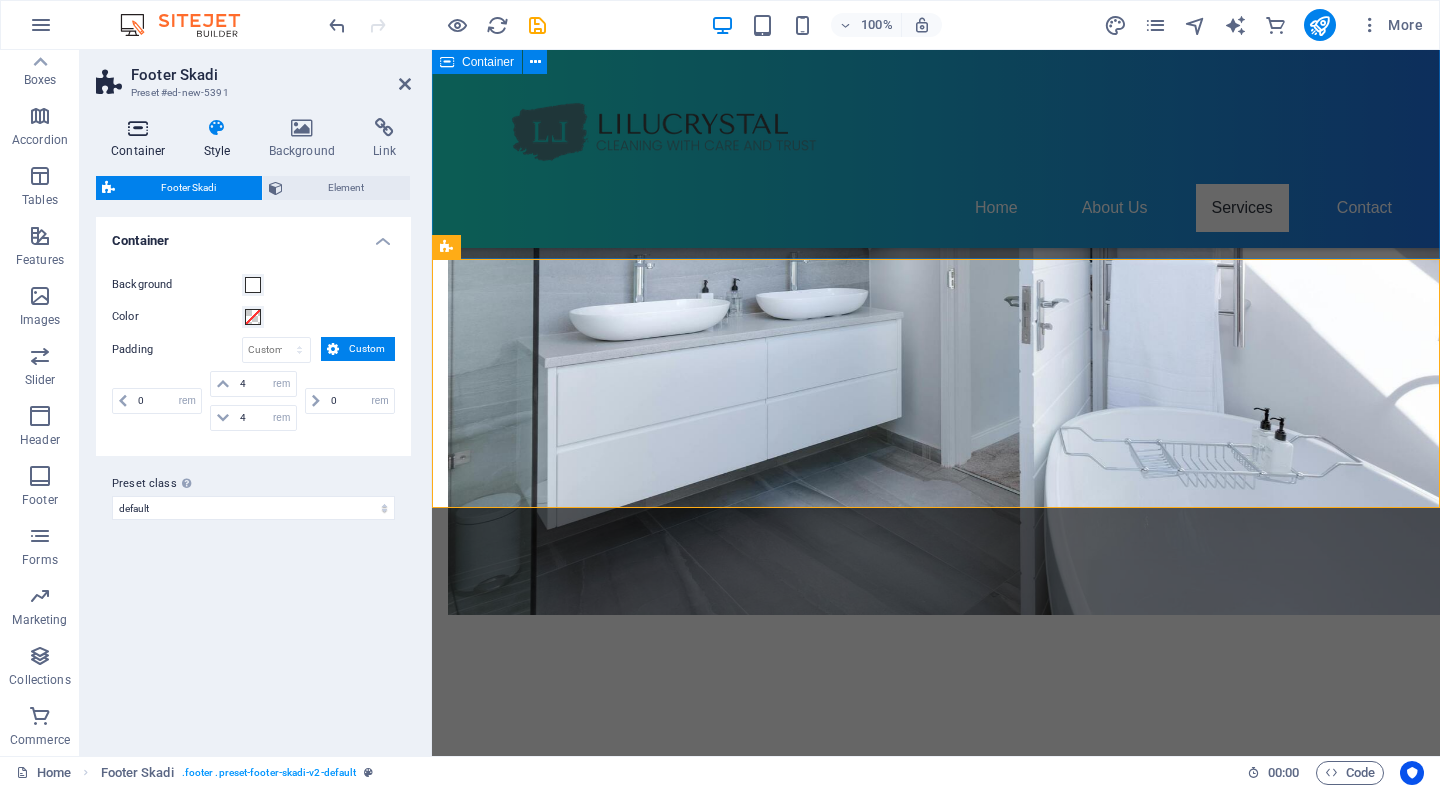 click at bounding box center [138, 128] 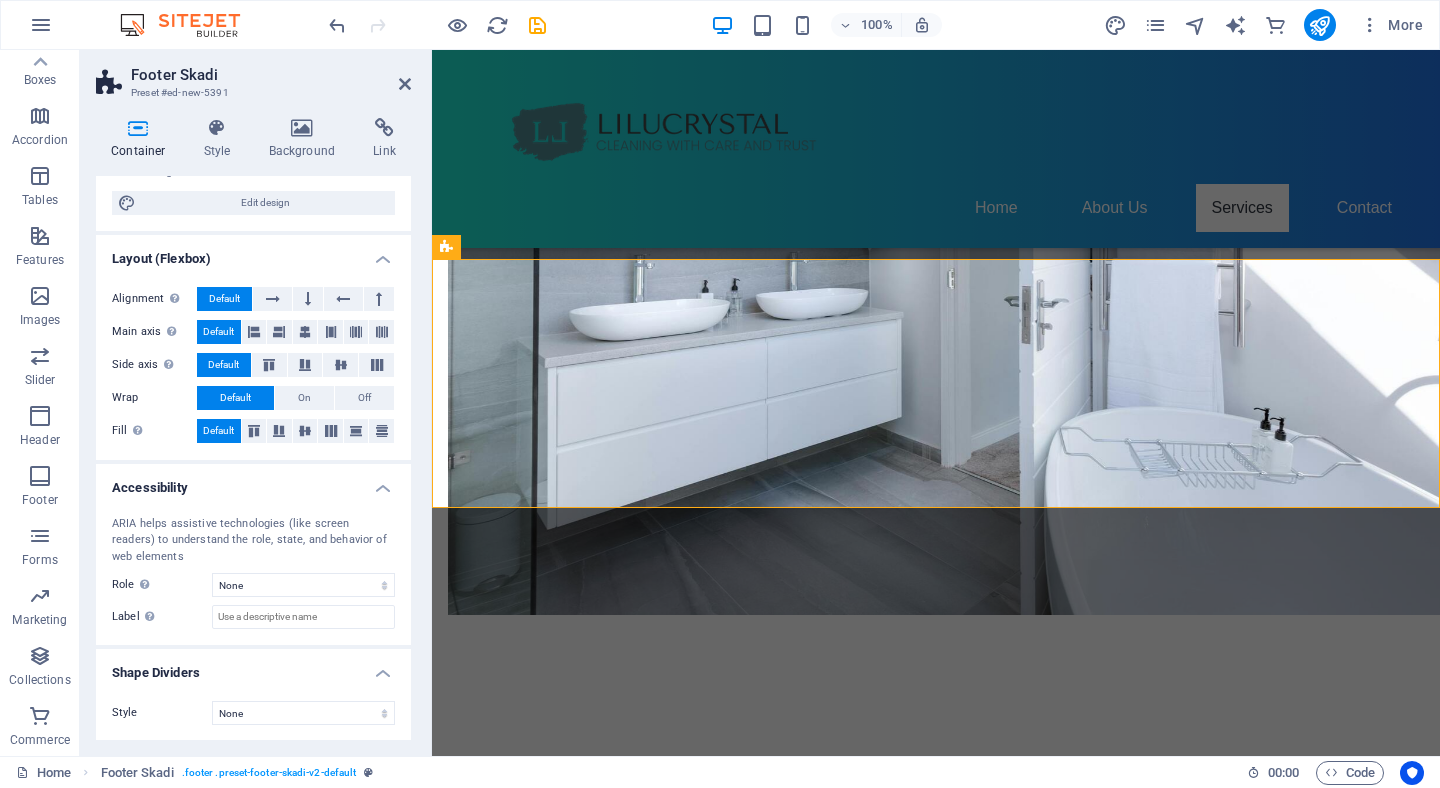 scroll, scrollTop: 208, scrollLeft: 0, axis: vertical 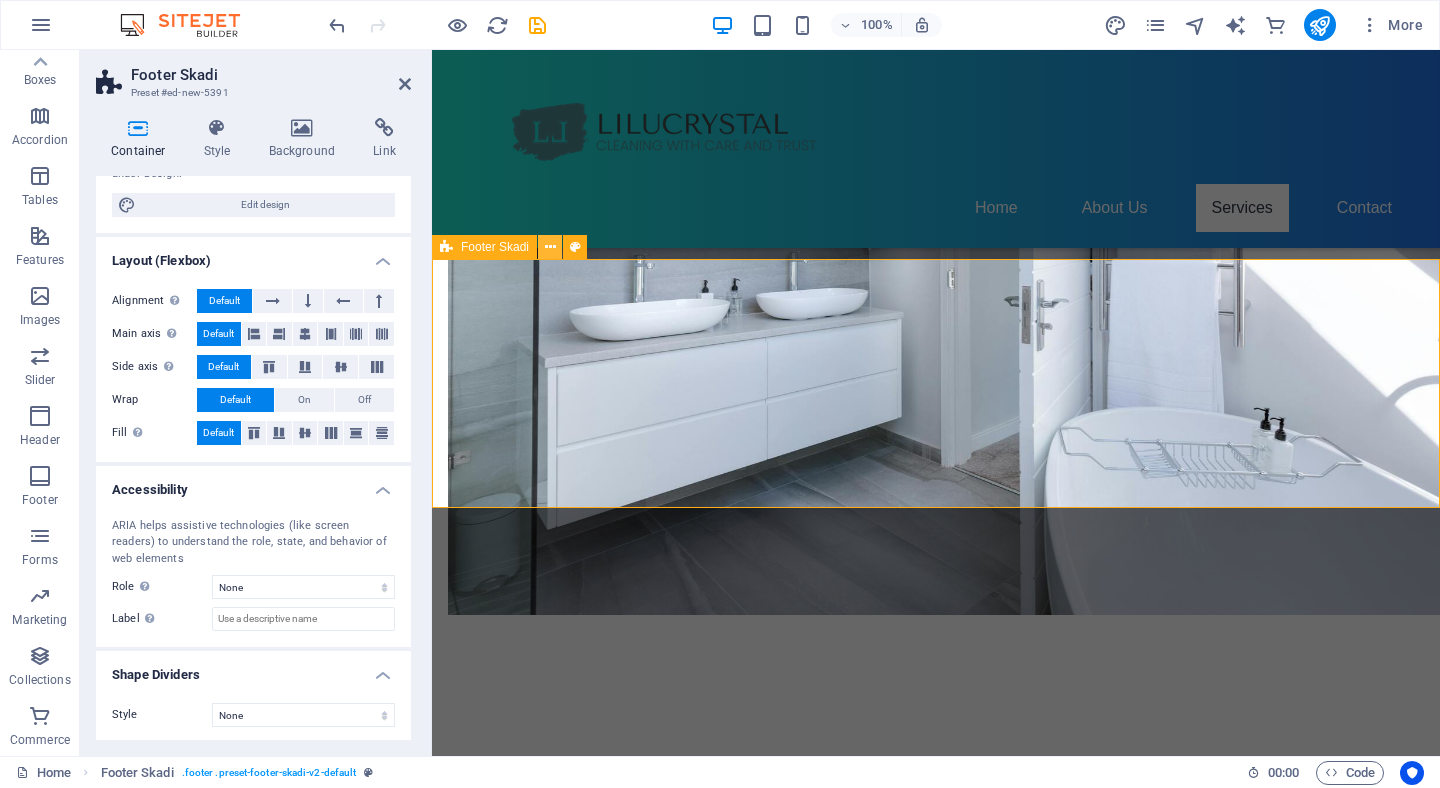click at bounding box center [550, 247] 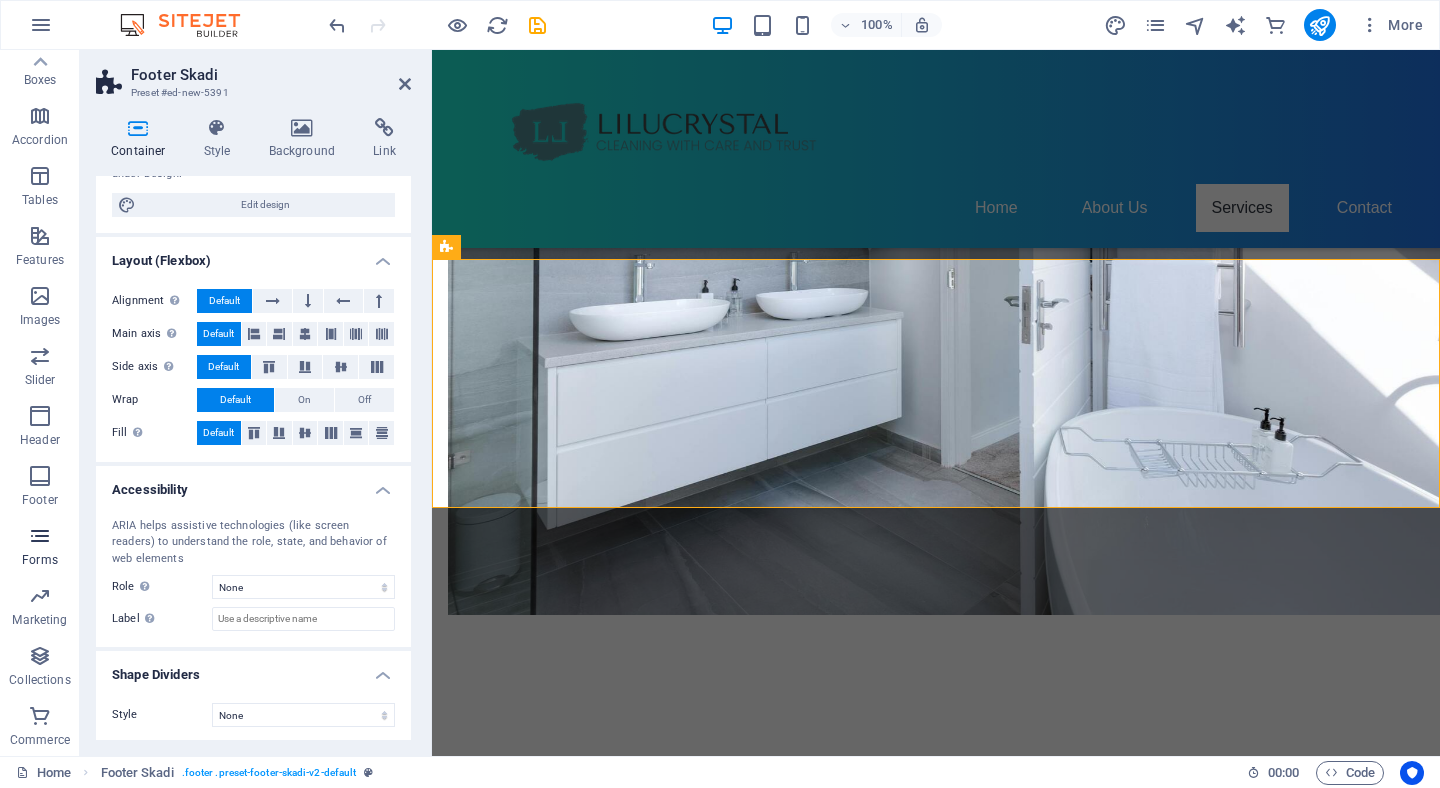 click on "Forms" at bounding box center (40, 548) 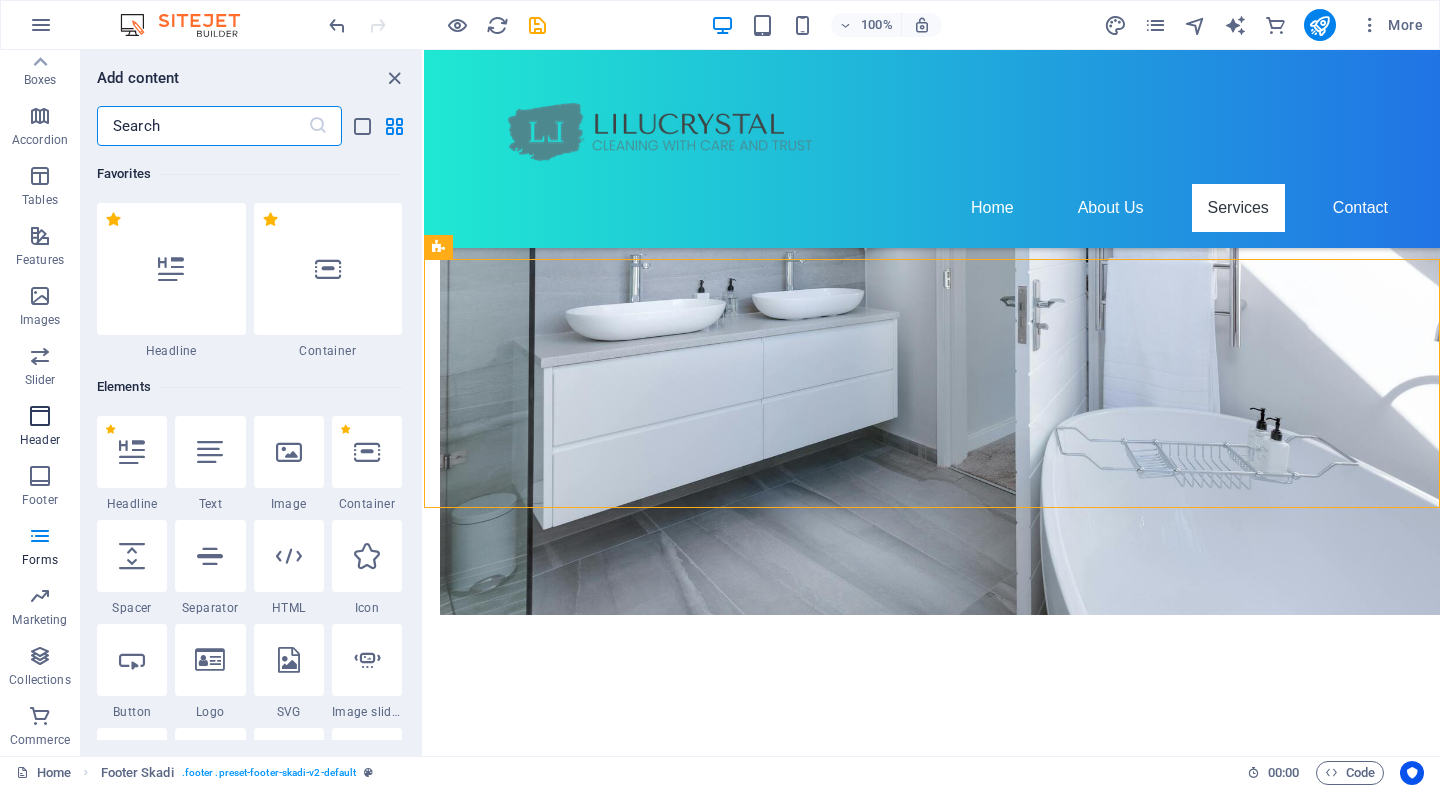 click on "Header" at bounding box center [40, 440] 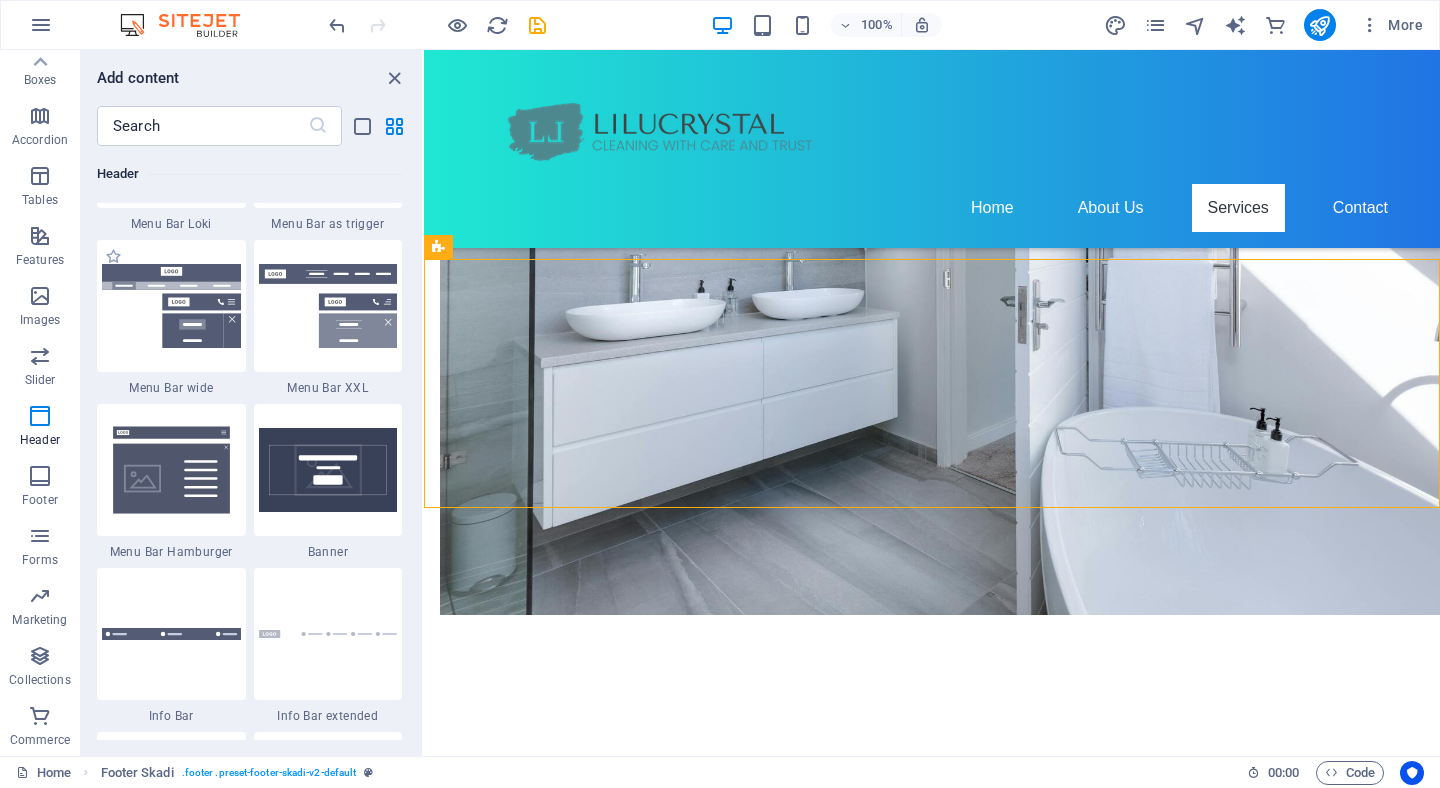 scroll, scrollTop: 12511, scrollLeft: 0, axis: vertical 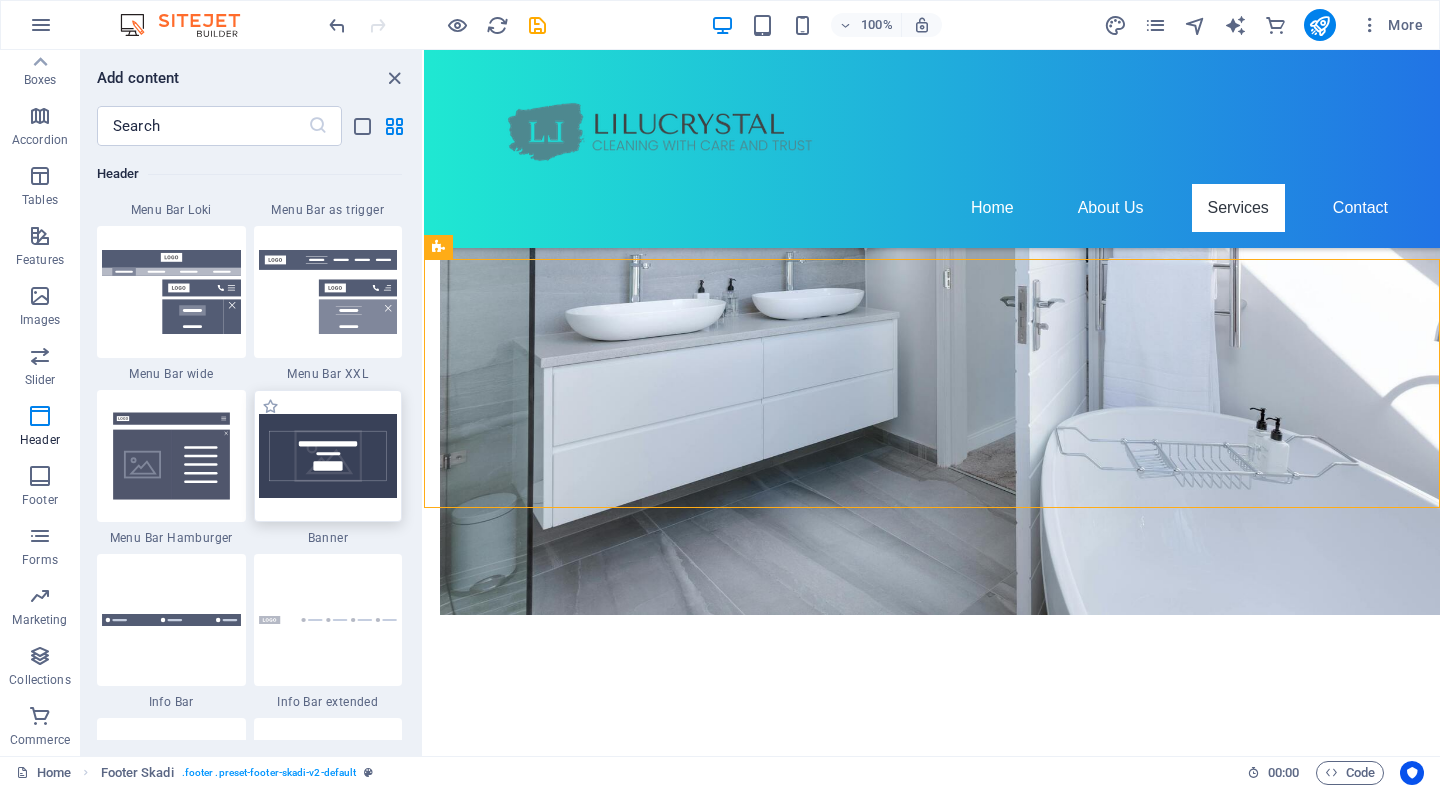 click at bounding box center [328, 456] 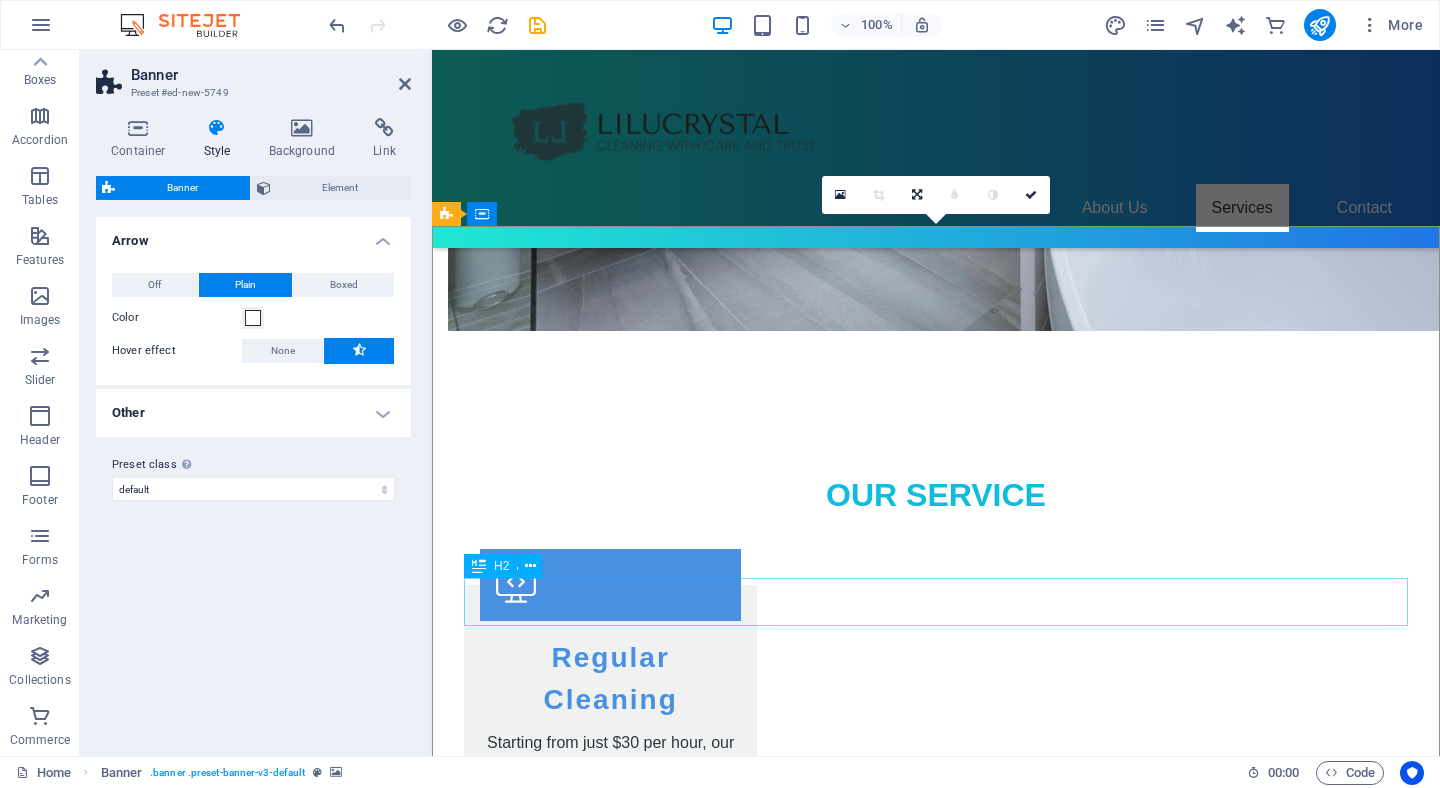 scroll, scrollTop: 1745, scrollLeft: 0, axis: vertical 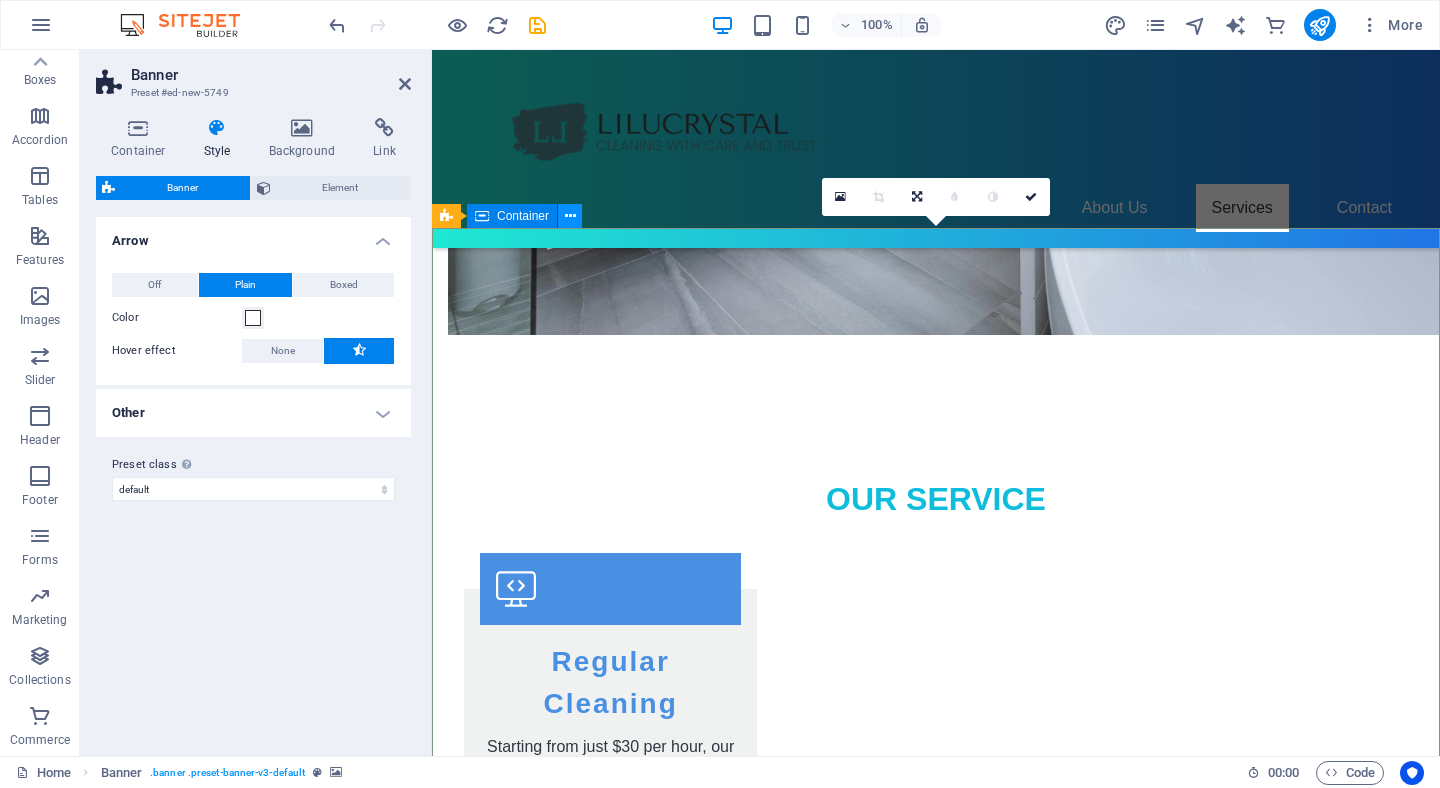 click at bounding box center (570, 216) 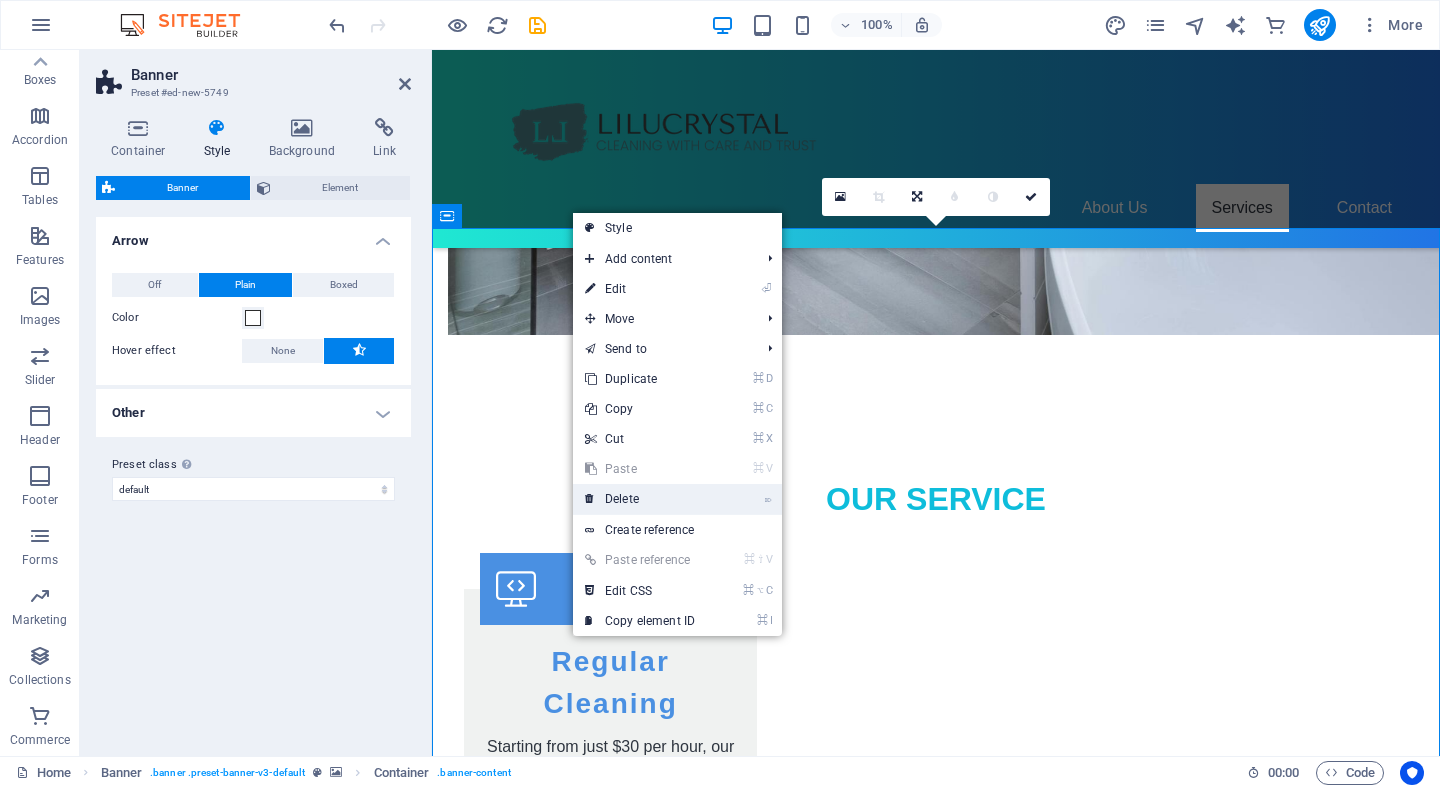 click on "⌦  Delete" at bounding box center [640, 499] 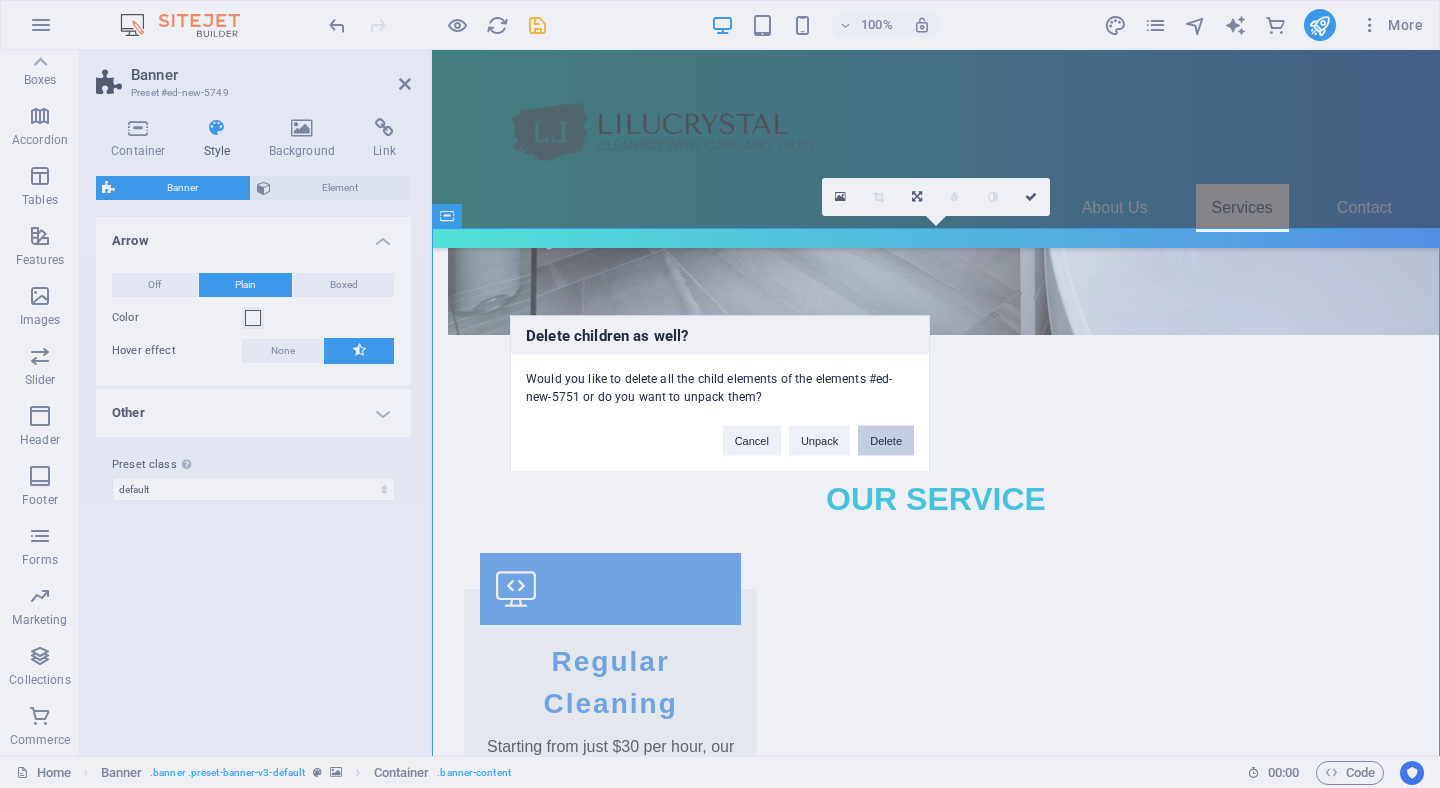 click on "Delete" at bounding box center [886, 441] 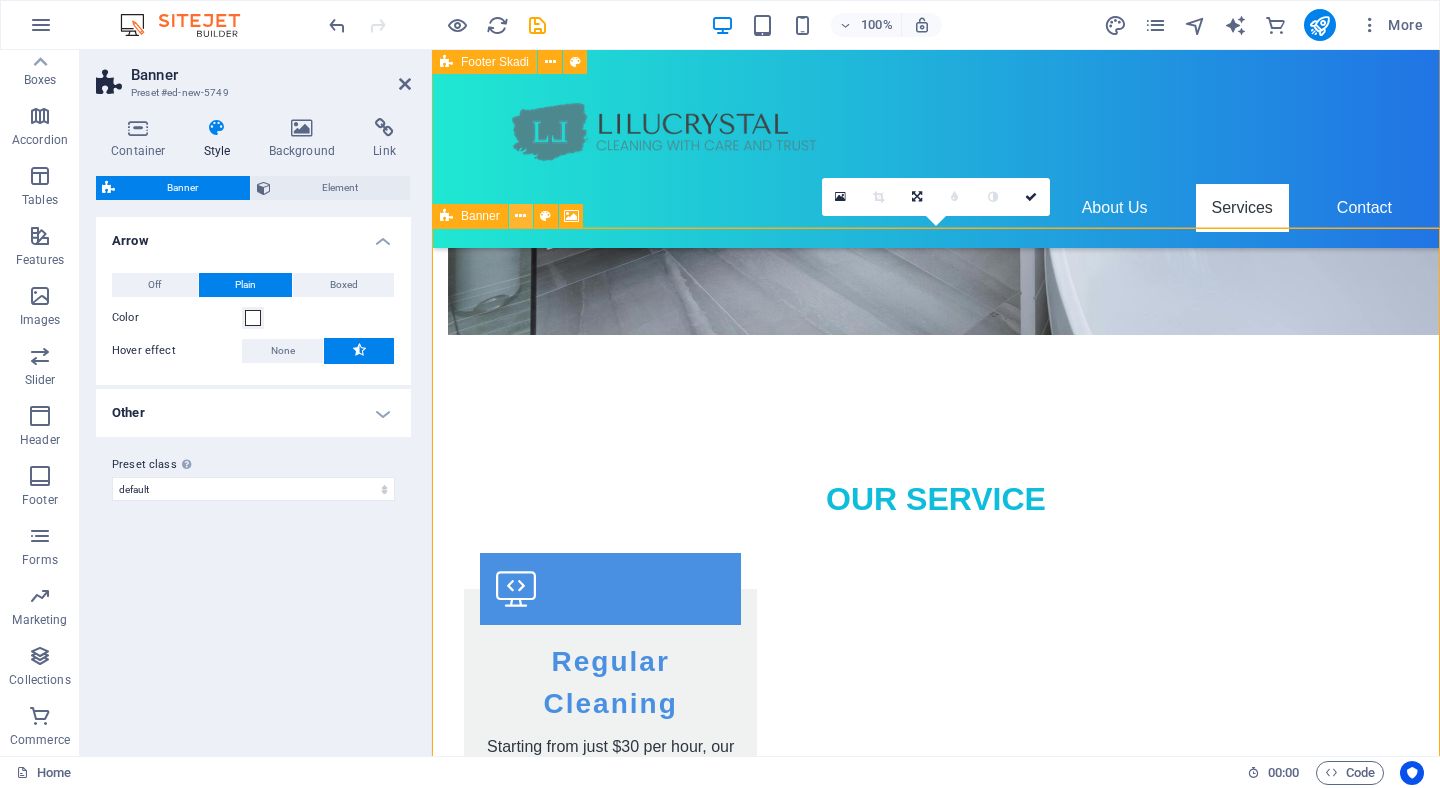 click at bounding box center (520, 216) 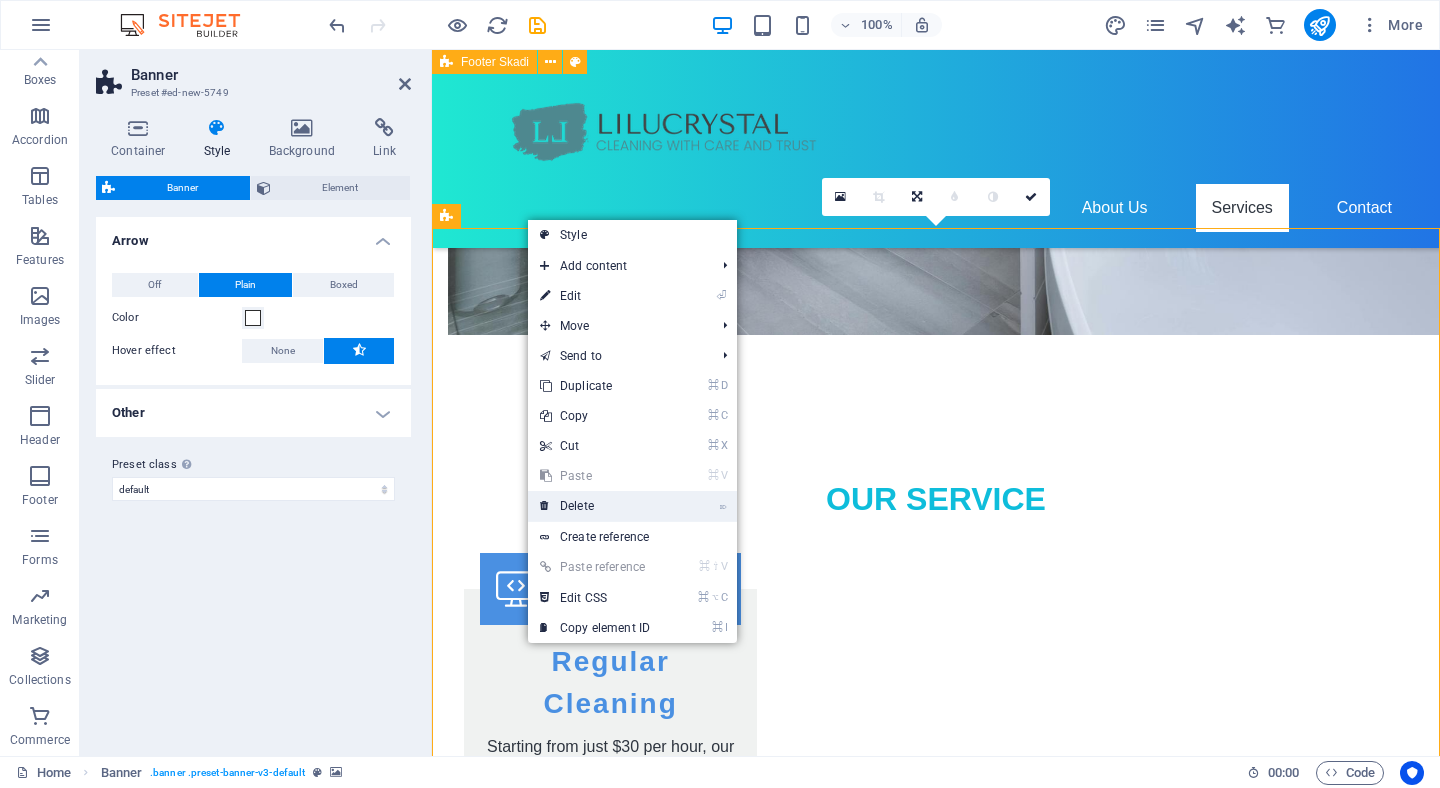 click on "⌦  Delete" at bounding box center [595, 506] 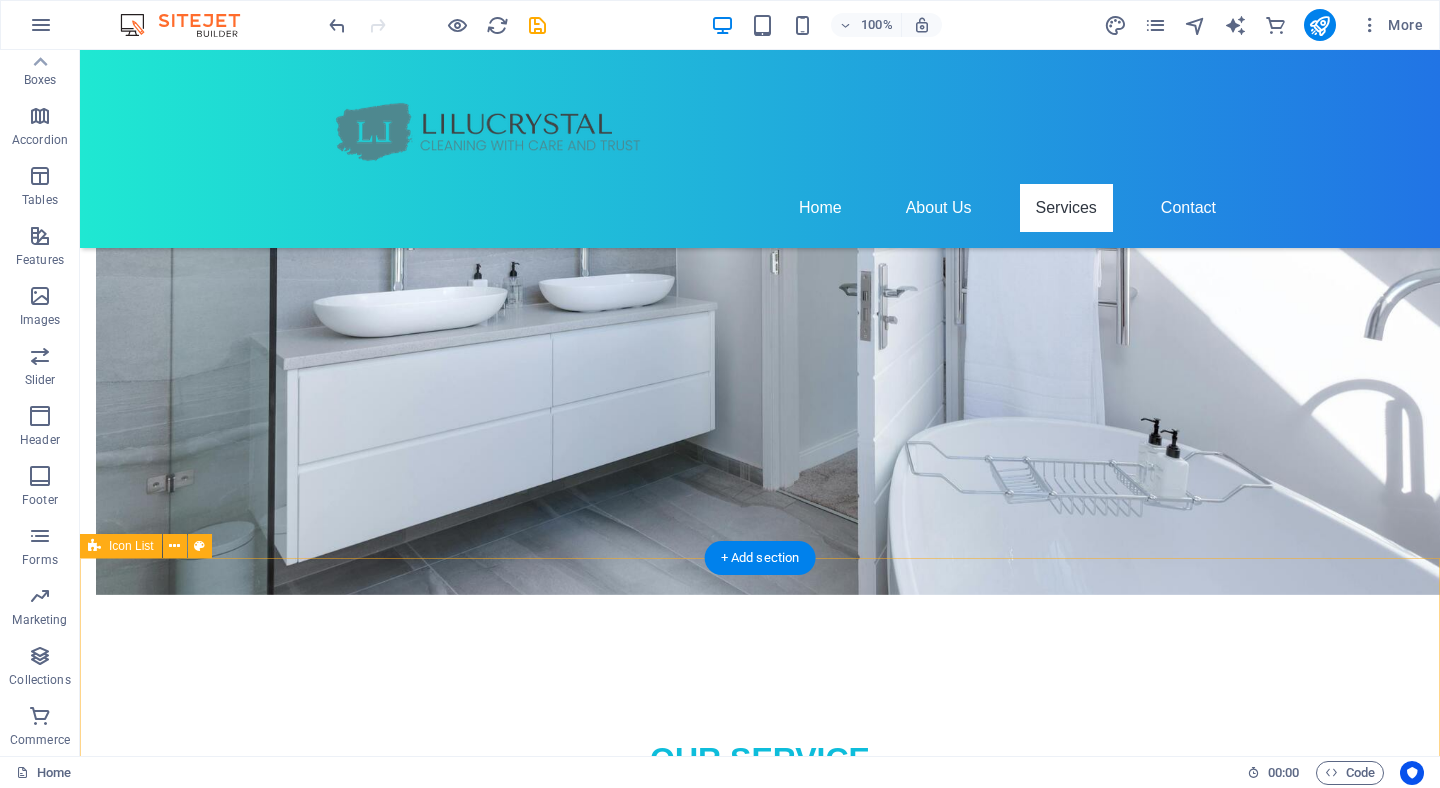 scroll, scrollTop: 1415, scrollLeft: 0, axis: vertical 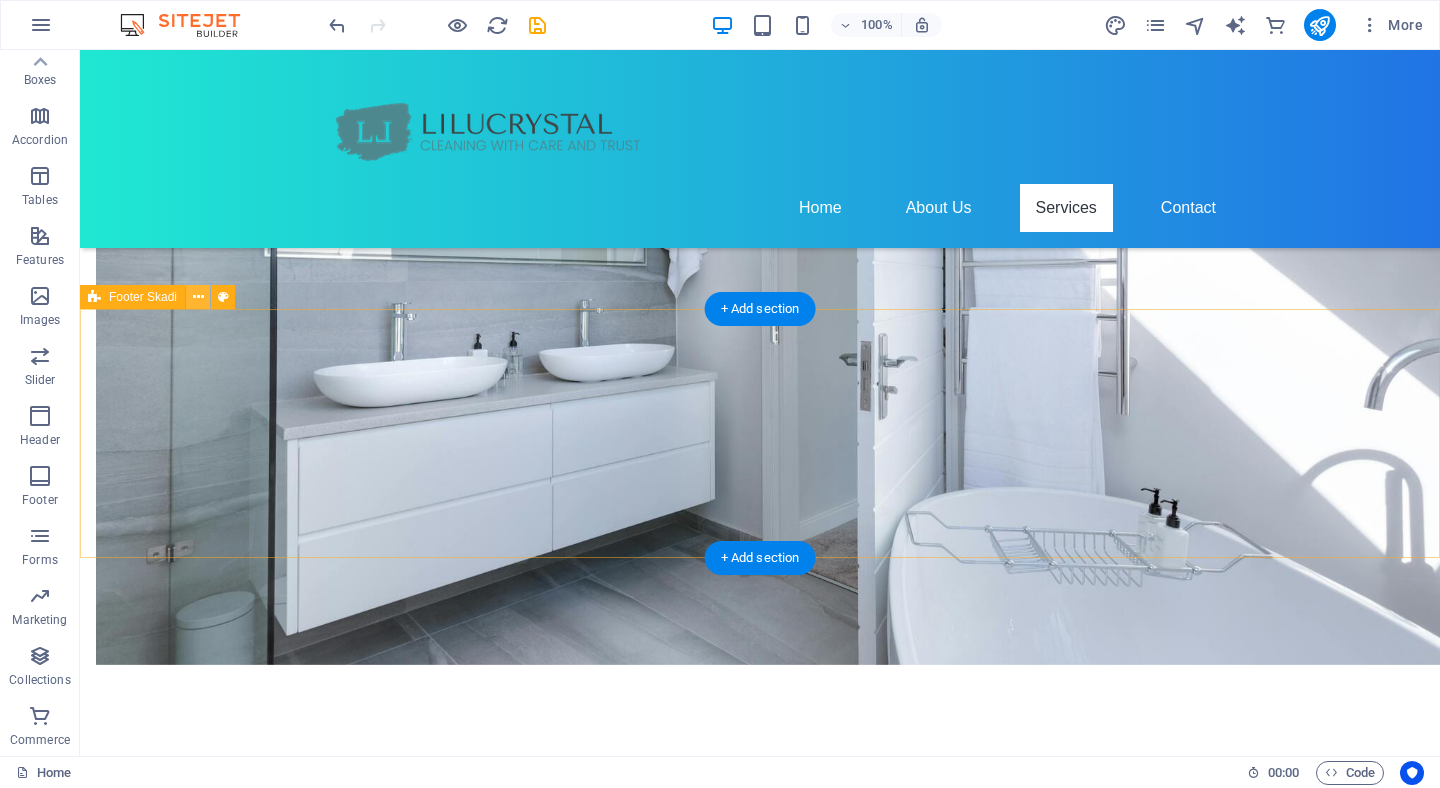 click at bounding box center (198, 297) 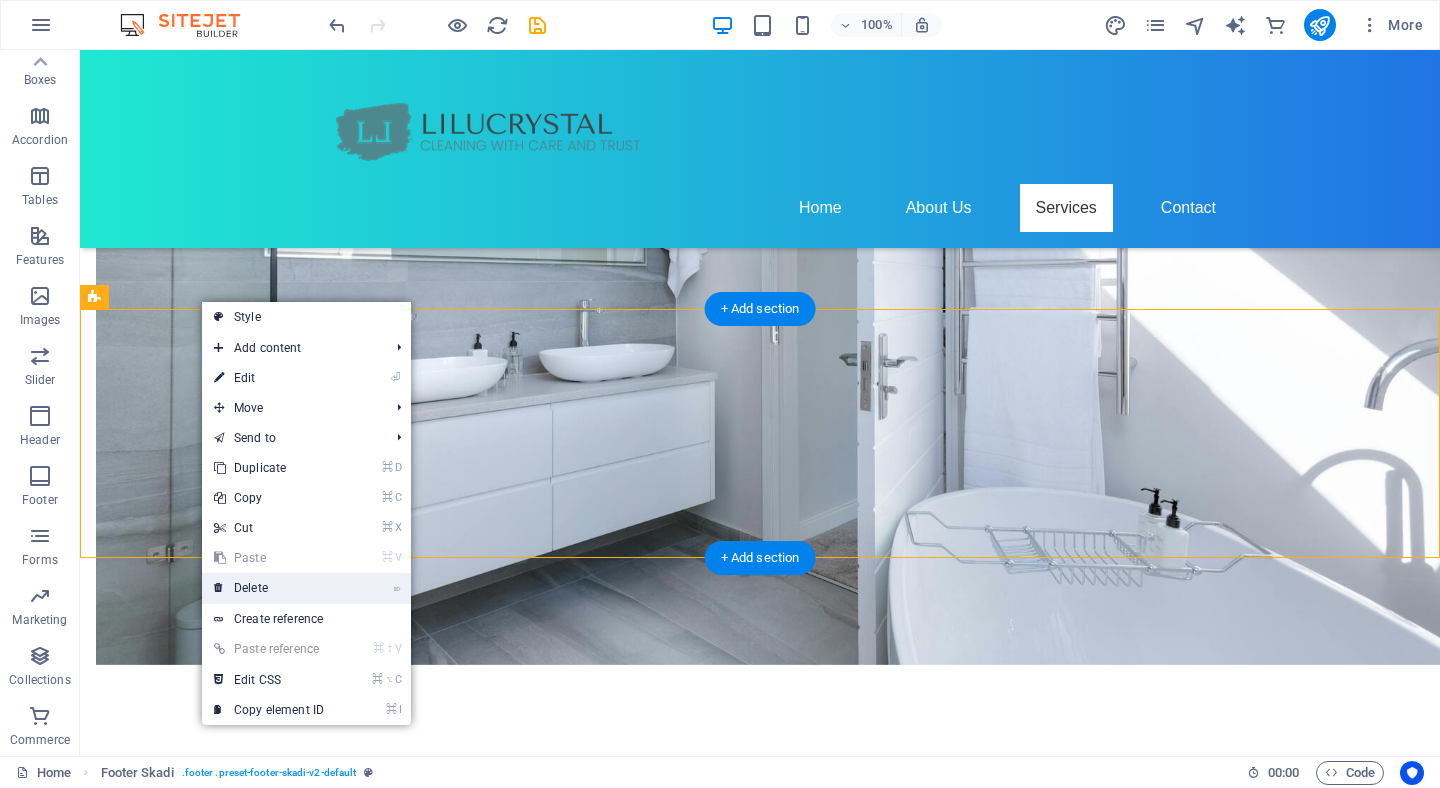 click on "⌦  Delete" at bounding box center (269, 588) 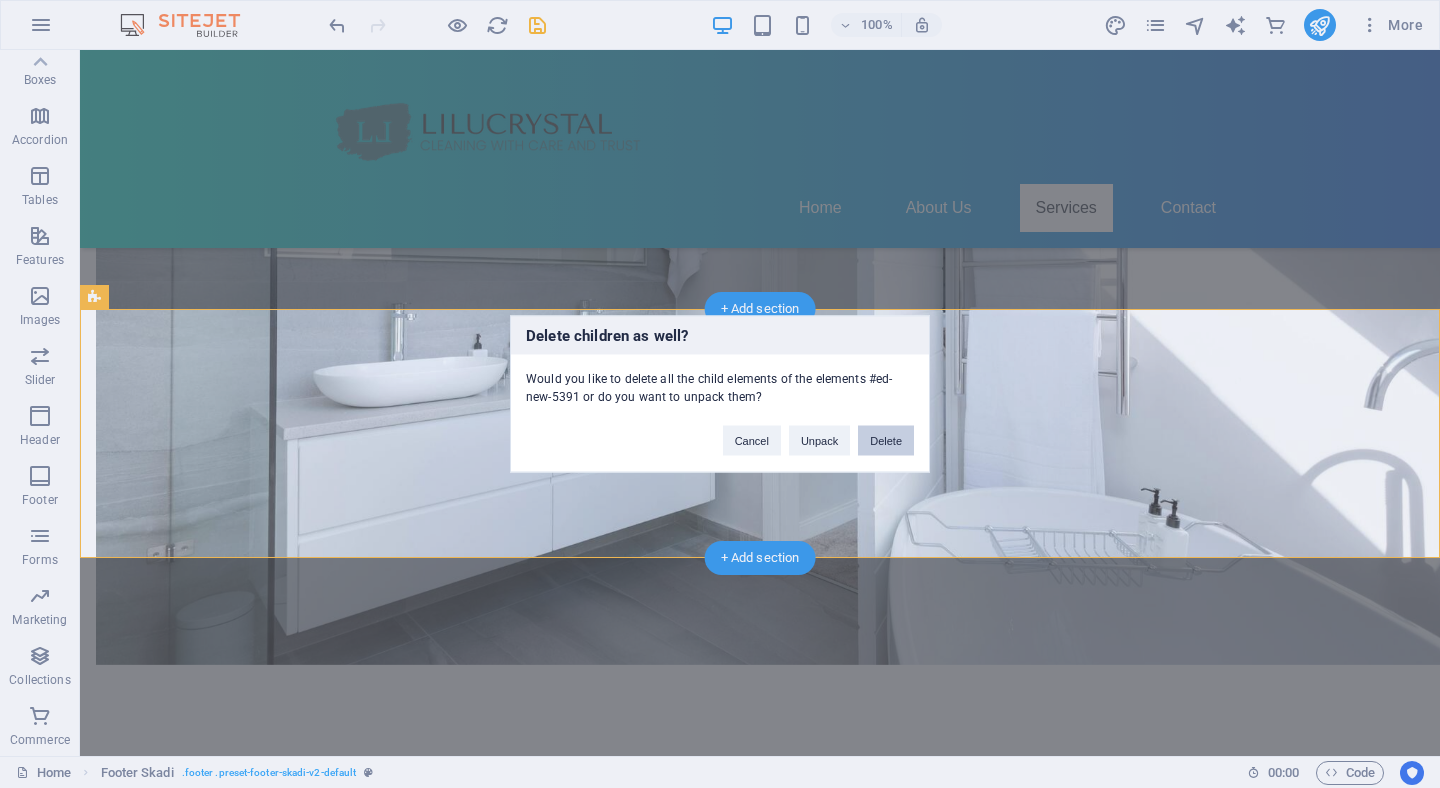 click on "Delete" at bounding box center (886, 441) 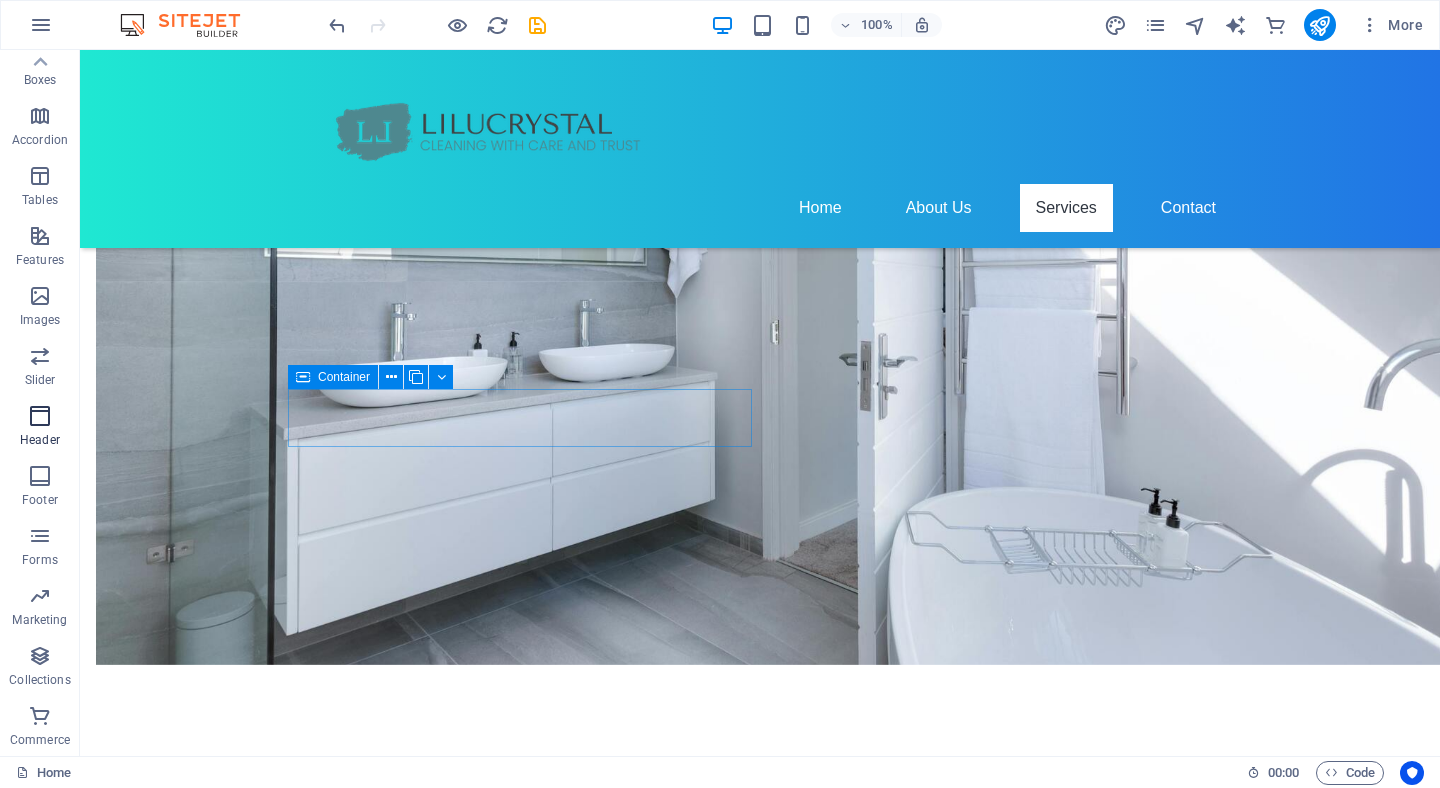 click at bounding box center [40, 416] 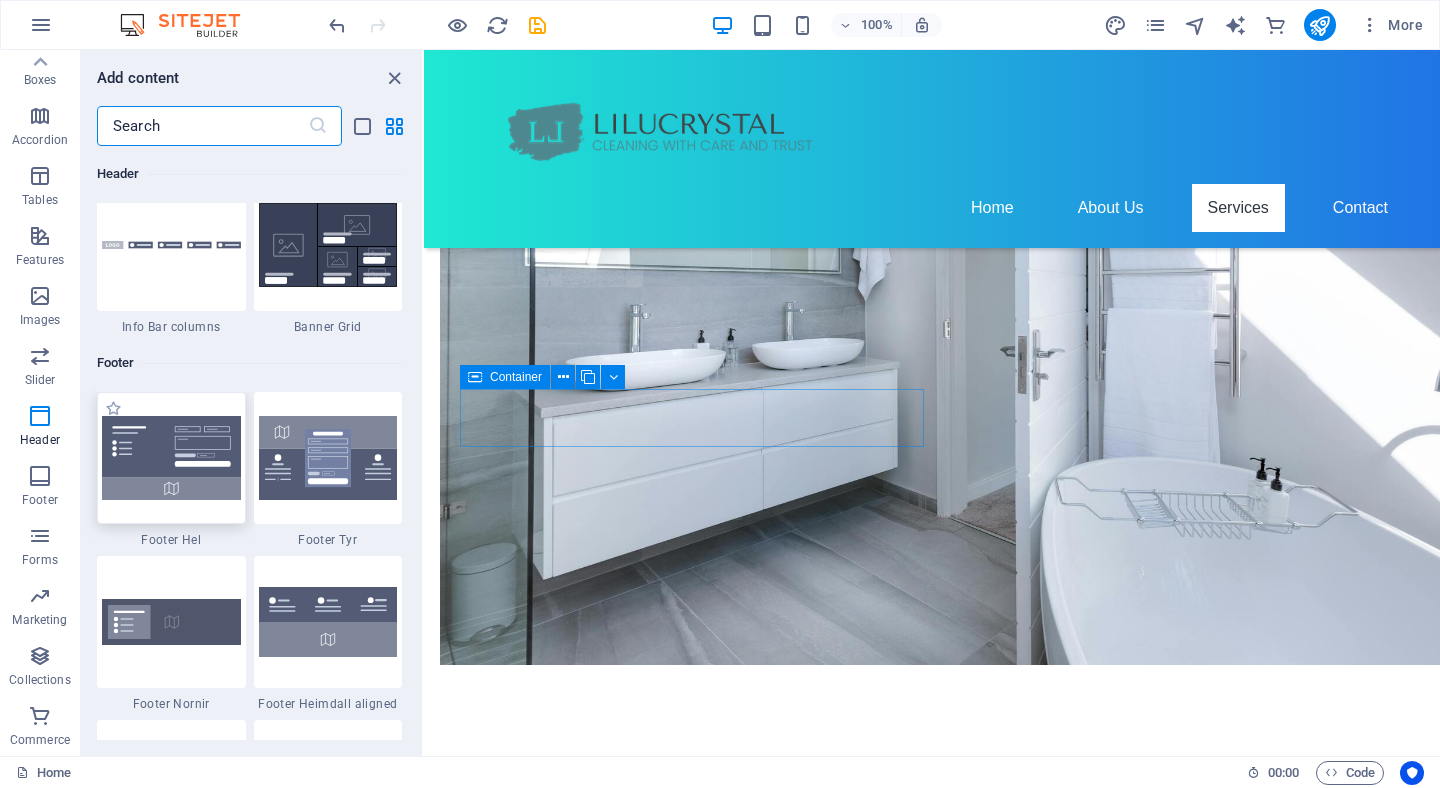 scroll, scrollTop: 13051, scrollLeft: 0, axis: vertical 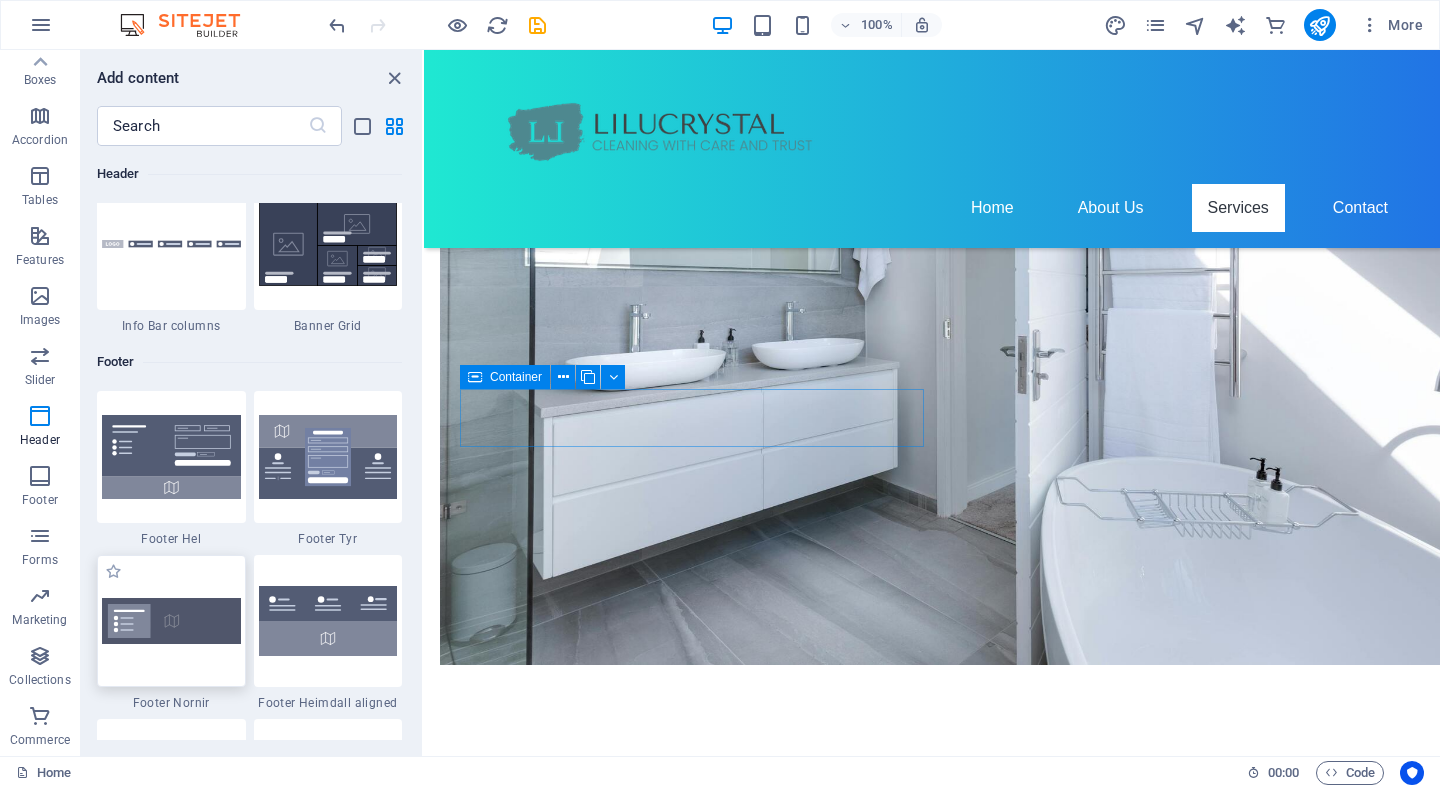 click at bounding box center [171, 620] 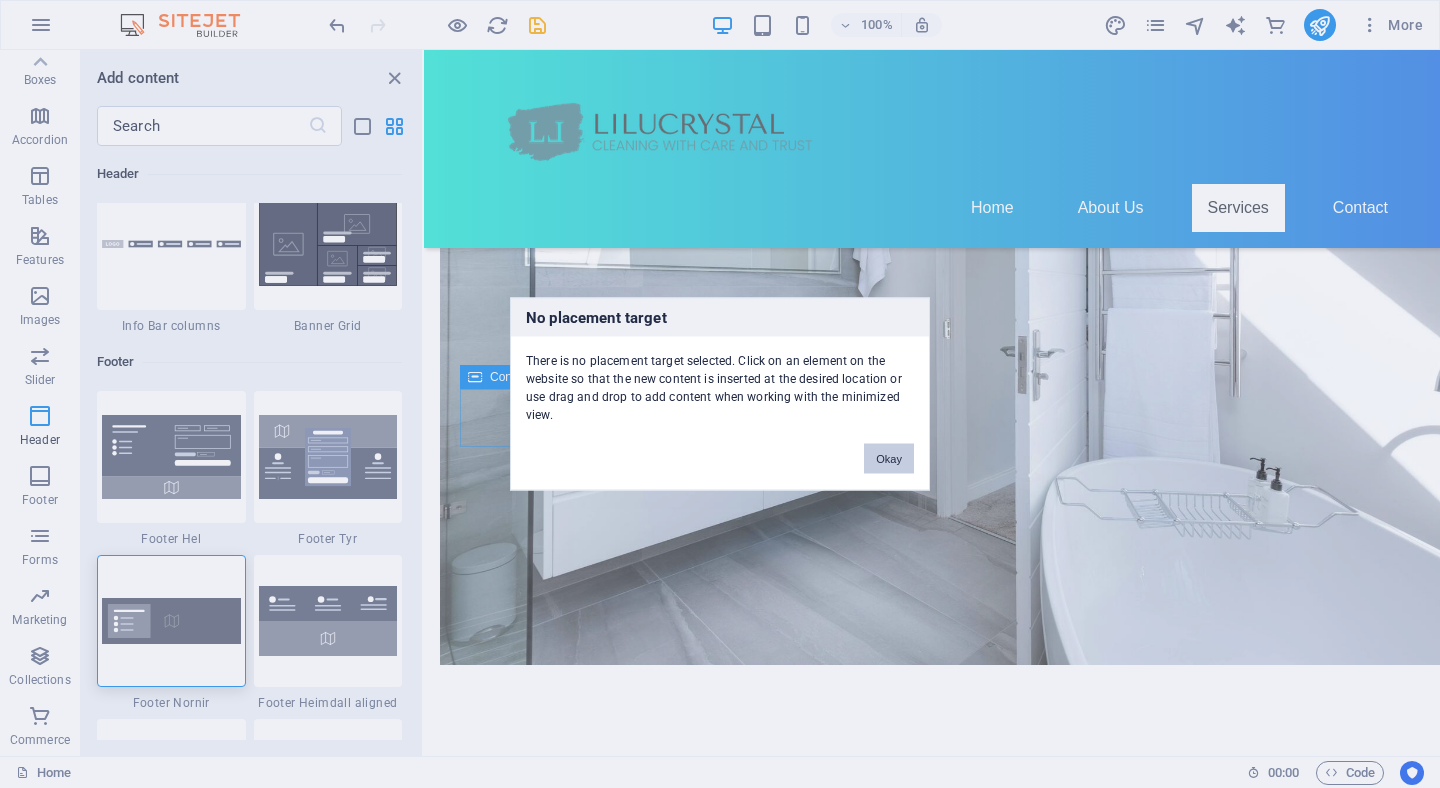 click on "Okay" at bounding box center (889, 459) 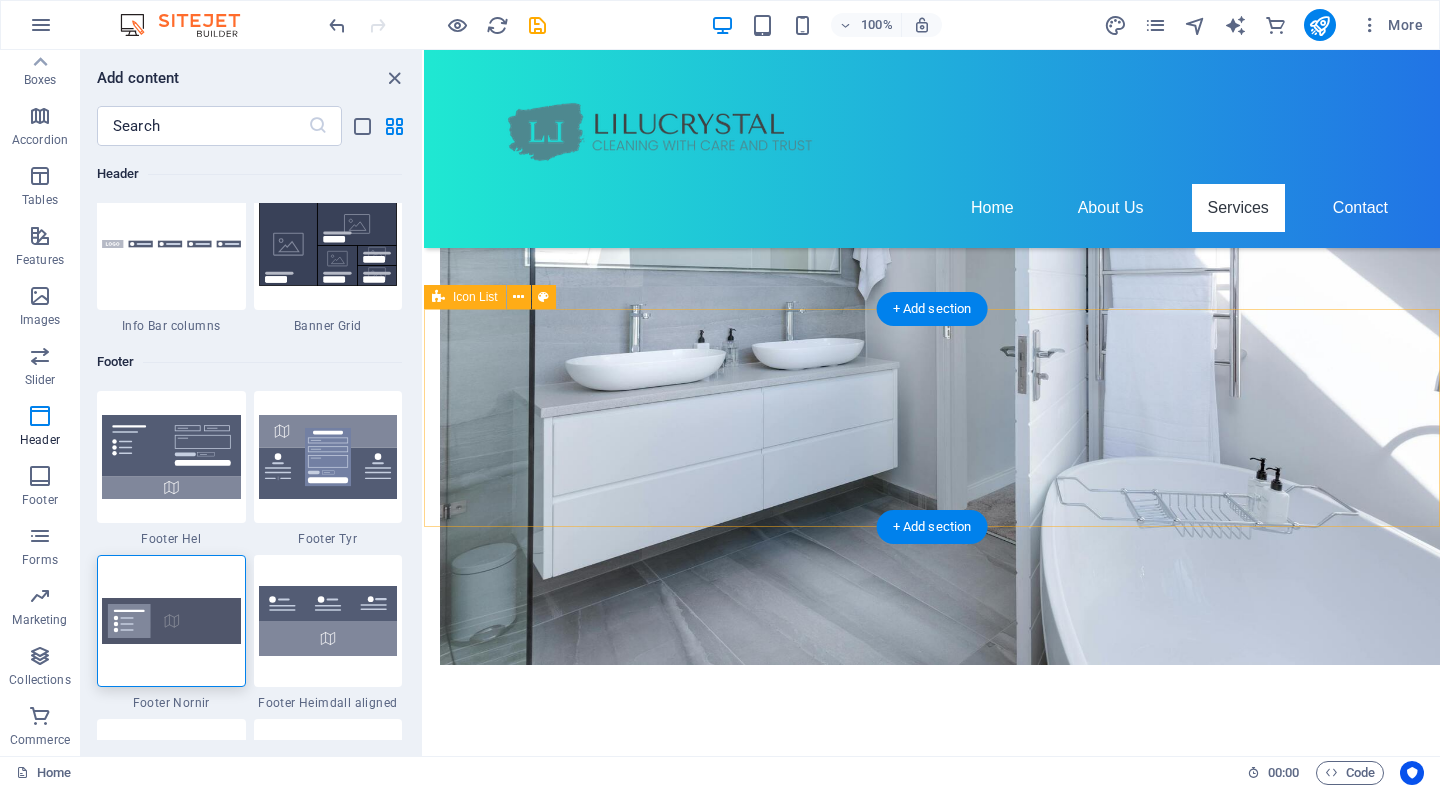 click on "[PHONE] comfy0309175@[EMAIL_DOMAIN]" at bounding box center (932, 1977) 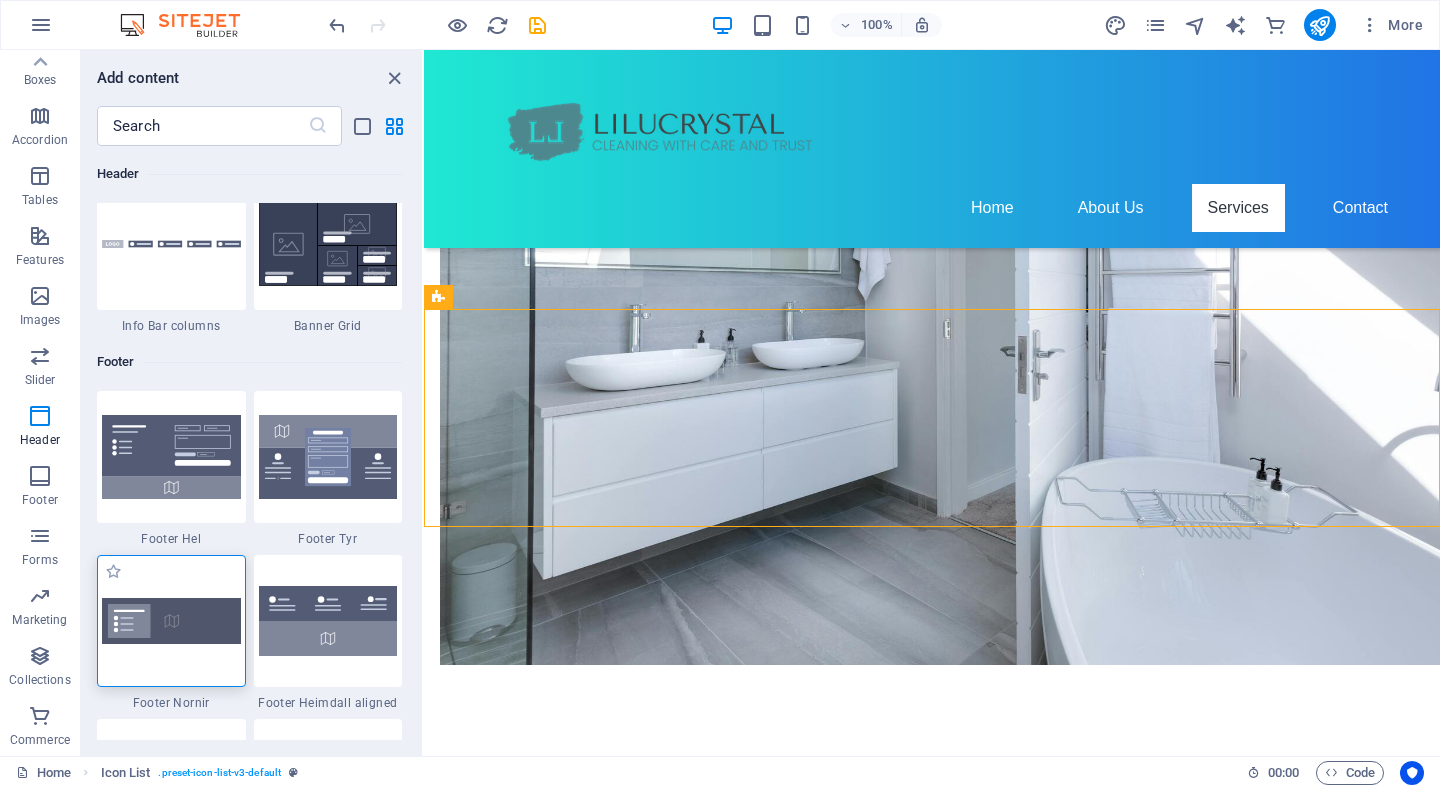 click at bounding box center (171, 621) 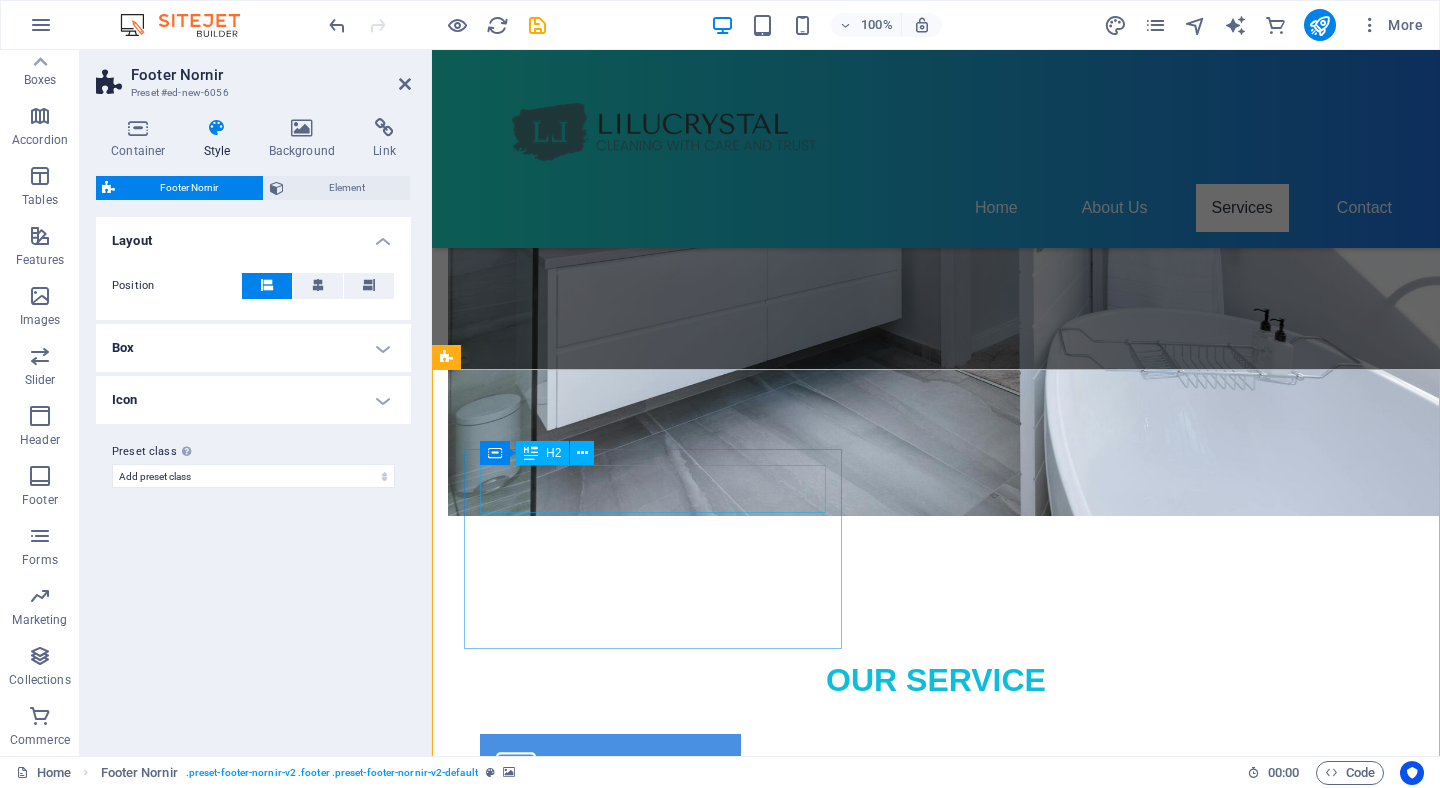 scroll, scrollTop: 1575, scrollLeft: 0, axis: vertical 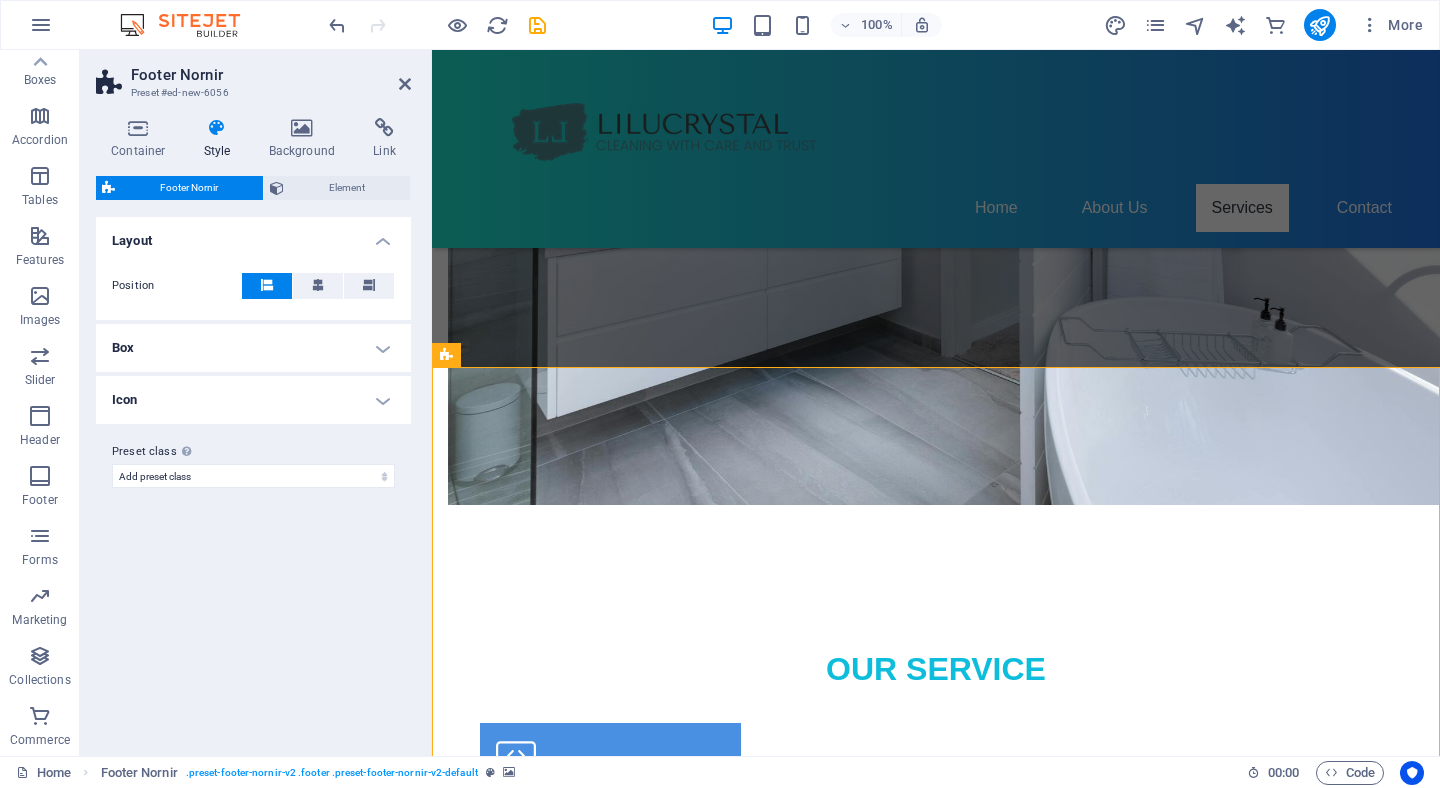 click on "Variants Default Layout Position Box Background Padding 1 px rem % vh vw Custom Custom 1 px rem % vh vw 1 px rem % vh vw 1 px rem % vh vw 1 px rem % vh vw Width 40 px rem % vh vw Border style None              - Width 1 px rem vh vw Custom Custom 1 px rem vh vw 1 px rem vh vw 1 px rem vh vw 1 px rem vh vw  - Color Round corners 0 px rem % vh vw Custom Custom 0 px rem % vh vw 0 px rem % vh vw 0 px rem % vh vw 0 px rem % vh vw Shadow None Outside Inside Color X offset 0 px rem vh vw Y offset 0 px rem vh vw Blur 0 px rem % vh vw Spread 0 px rem vh vw Icon Icon color Icon width 1 px rem % vh vw Gap 0.6 px rem % vh vw Preset class Above chosen variant and settings affect all elements which carry this preset class. Add preset class" at bounding box center (253, 478) 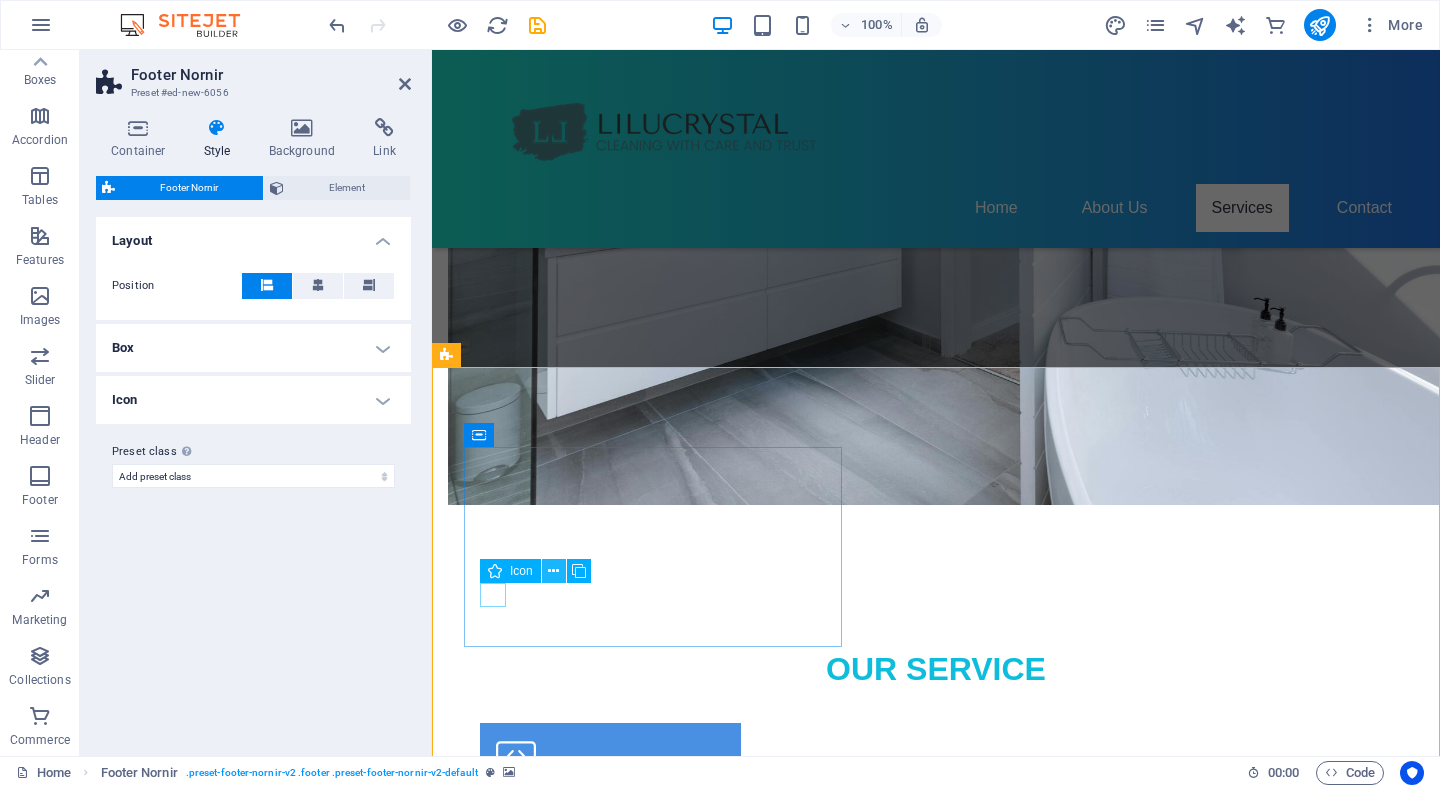 click at bounding box center [553, 571] 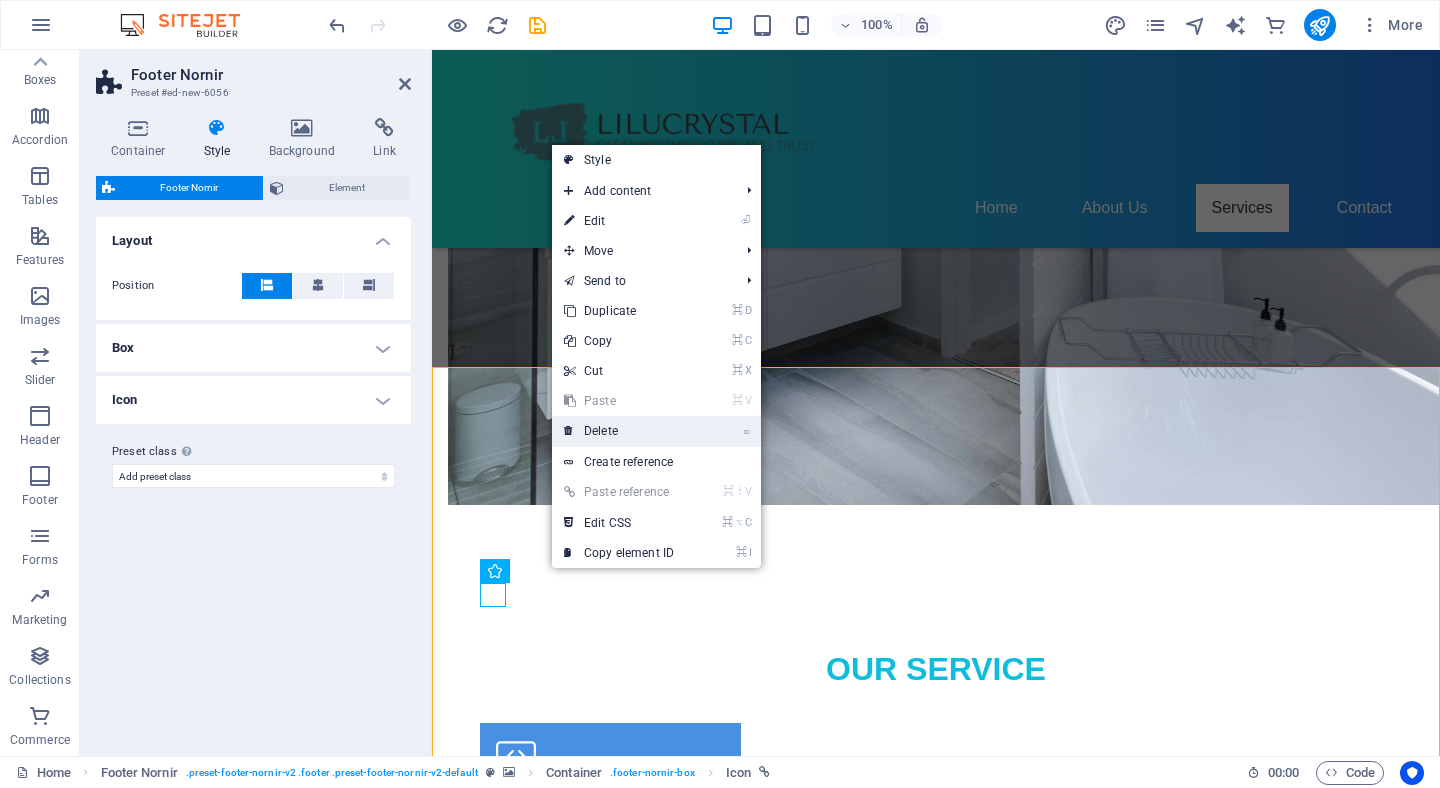 click on "⌦  Delete" at bounding box center (619, 431) 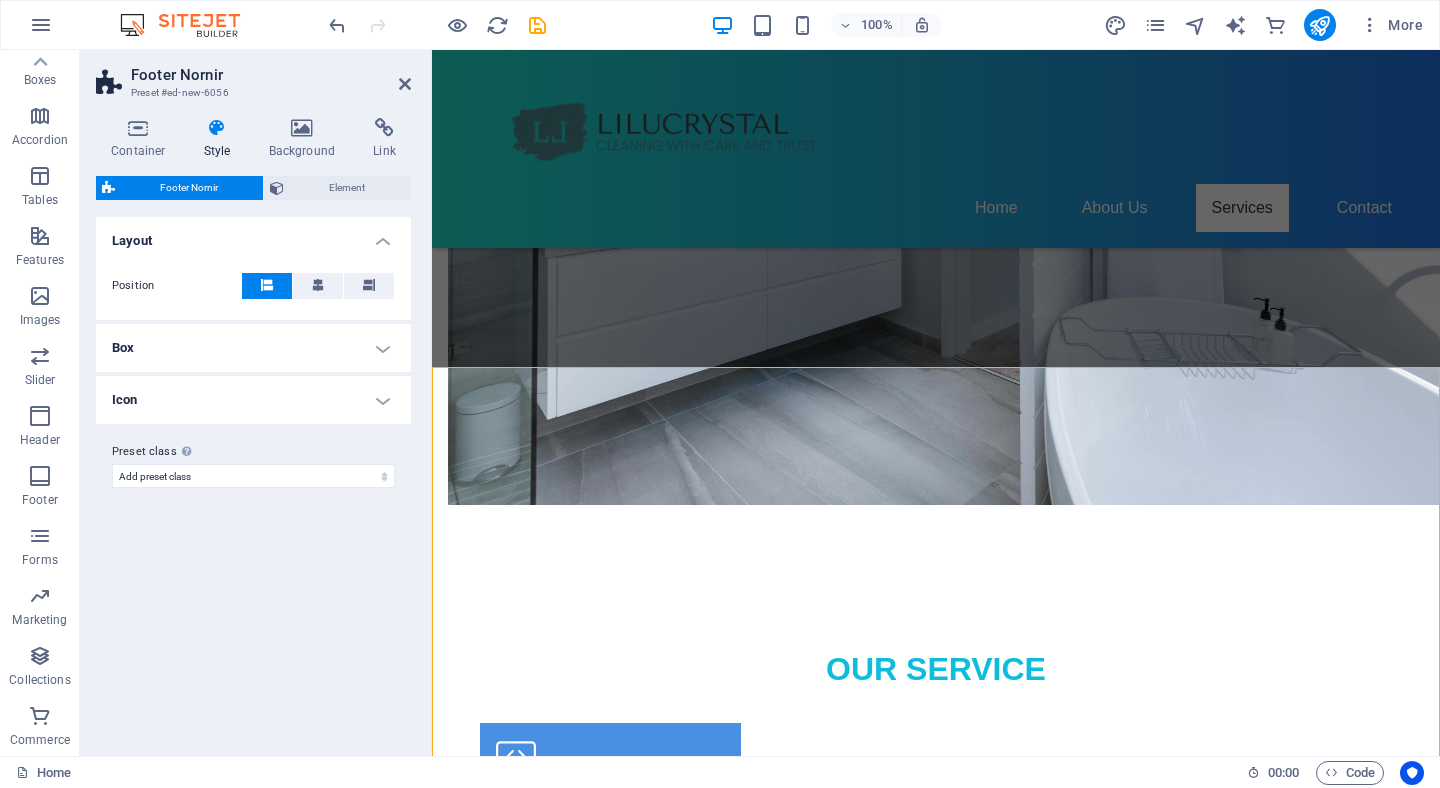click on "Variants Default Layout Position Box Background Padding 1 px rem % vh vw Custom Custom 1 px rem % vh vw 1 px rem % vh vw 1 px rem % vh vw 1 px rem % vh vw Width 40 px rem % vh vw Border style None              - Width 1 px rem vh vw Custom Custom 1 px rem vh vw 1 px rem vh vw 1 px rem vh vw 1 px rem vh vw  - Color Round corners 0 px rem % vh vw Custom Custom 0 px rem % vh vw 0 px rem % vh vw 0 px rem % vh vw 0 px rem % vh vw Shadow None Outside Inside Color X offset 0 px rem vh vw Y offset 0 px rem vh vw Blur 0 px rem % vh vw Spread 0 px rem vh vw Icon Icon color Icon width 1 px rem % vh vw Gap 0.6 px rem % vh vw Preset class Above chosen variant and settings affect all elements which carry this preset class. Add preset class" at bounding box center (253, 478) 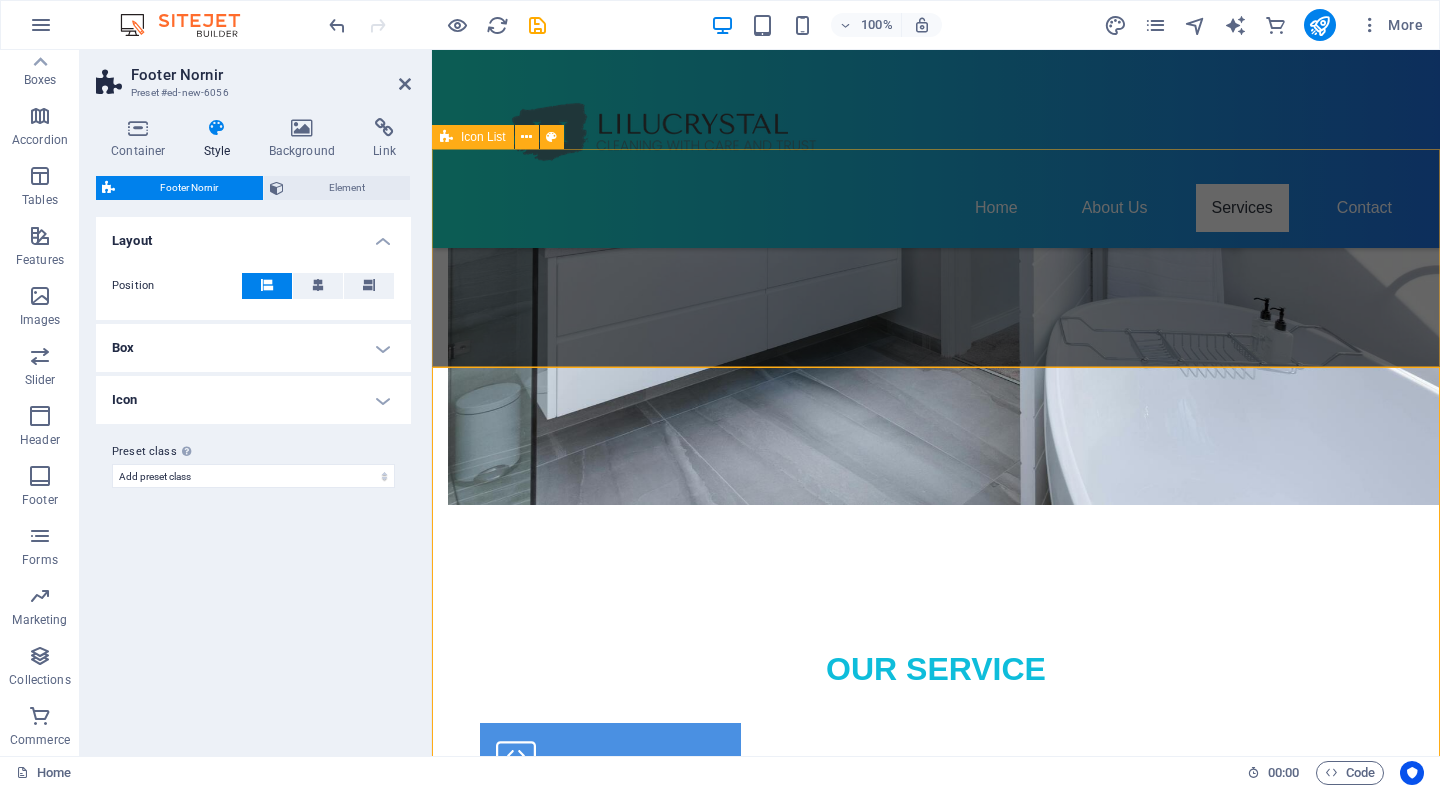 click on "[PHONE] comfy0309175@[EMAIL_DOMAIN]" at bounding box center (936, 1817) 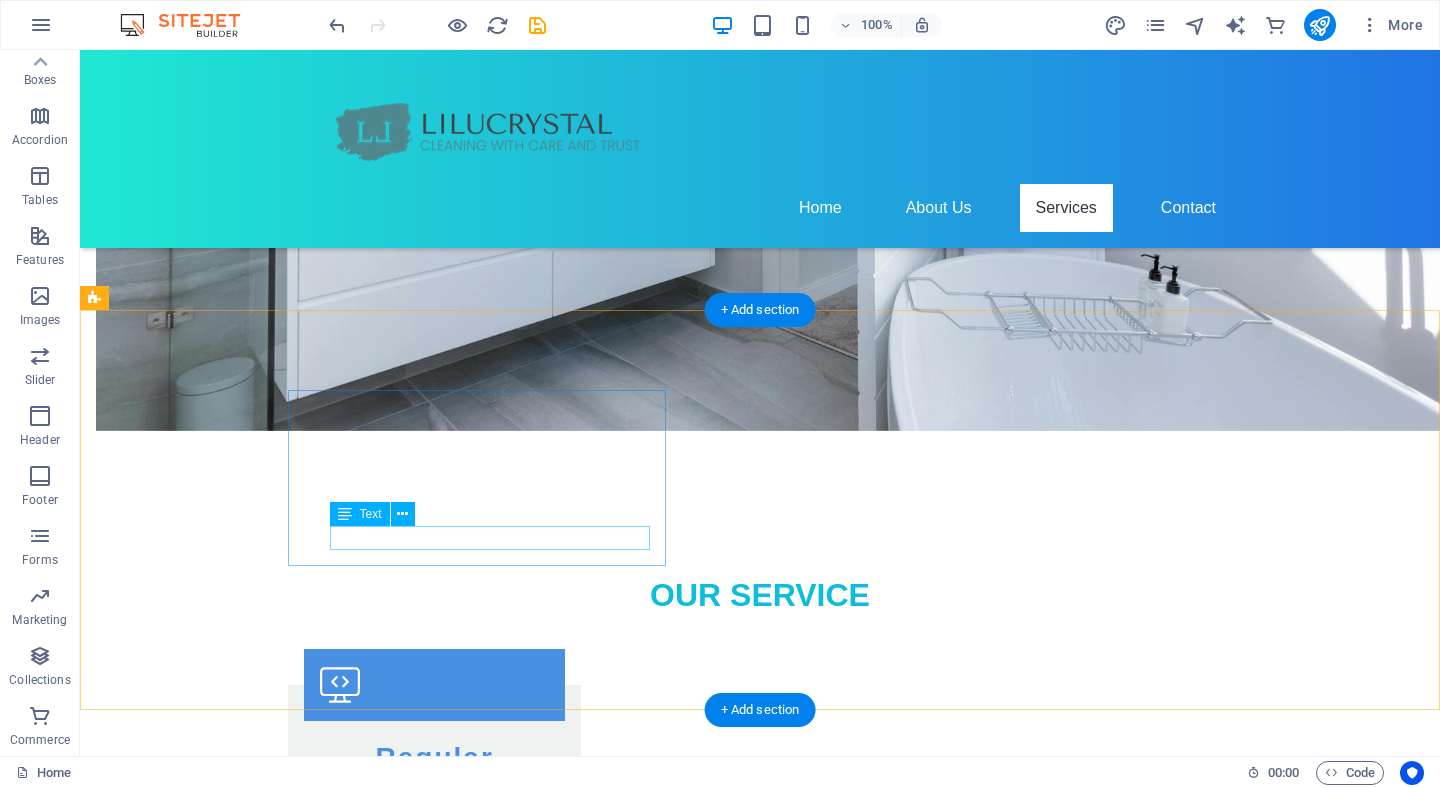 scroll, scrollTop: 1621, scrollLeft: 0, axis: vertical 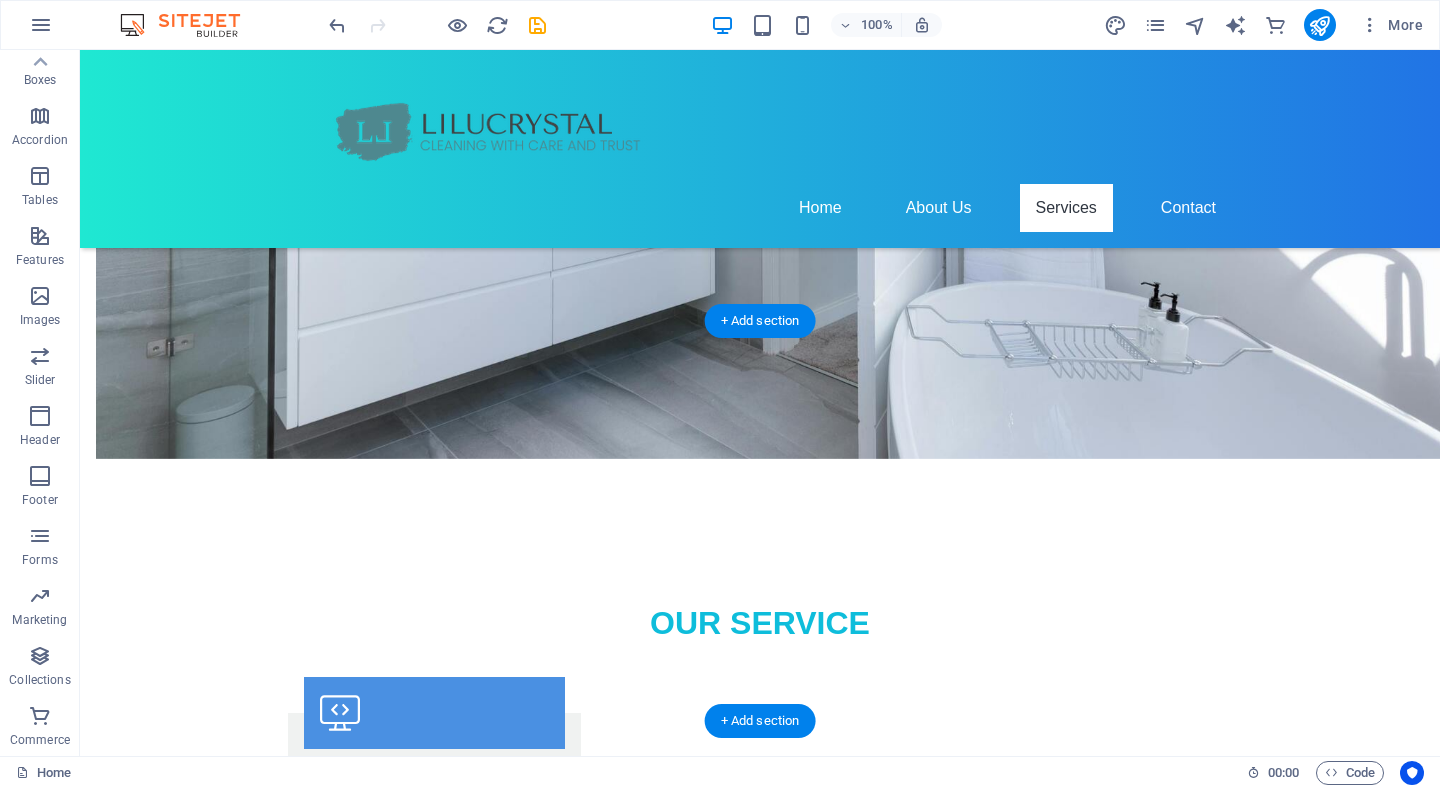 click at bounding box center [760, 2161] 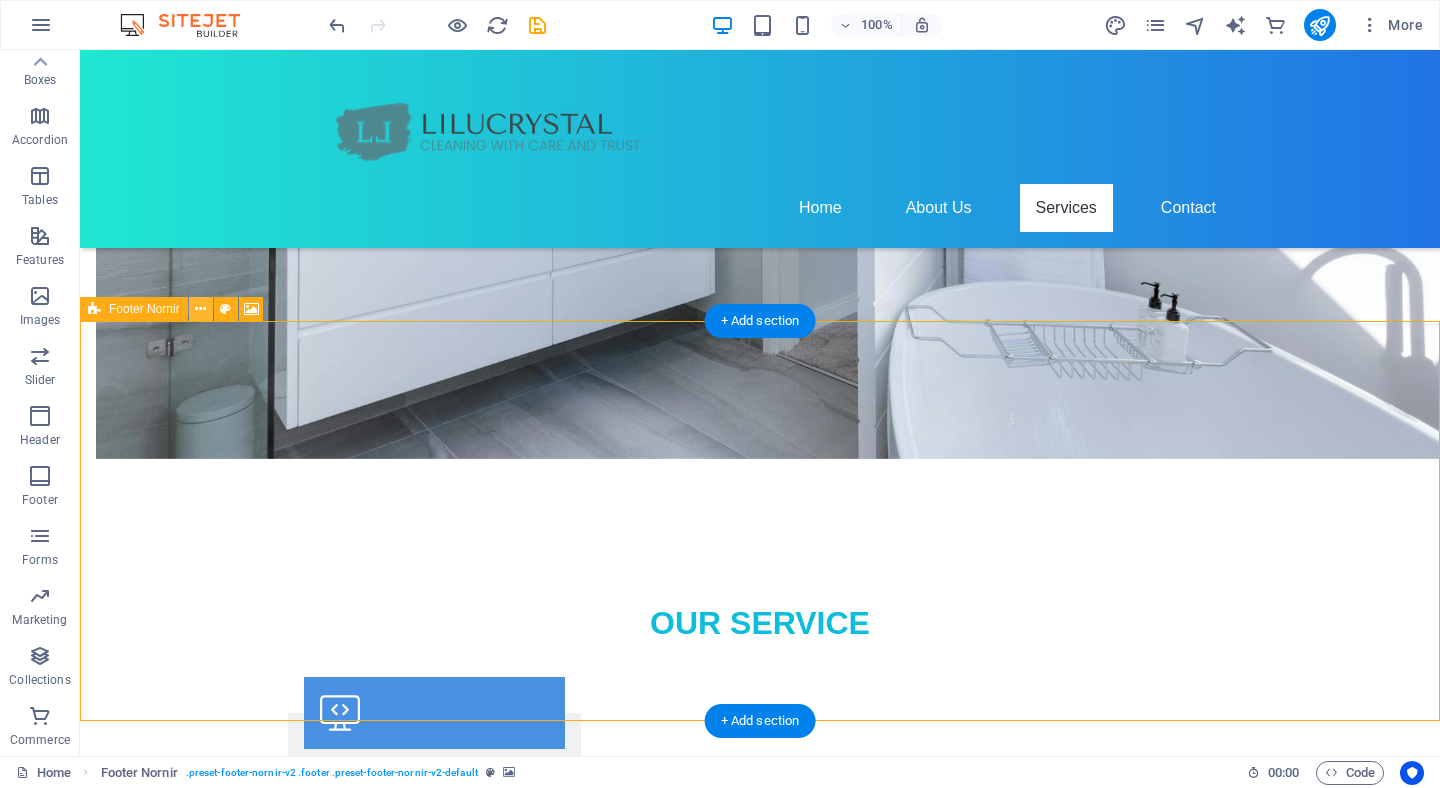 click at bounding box center (200, 309) 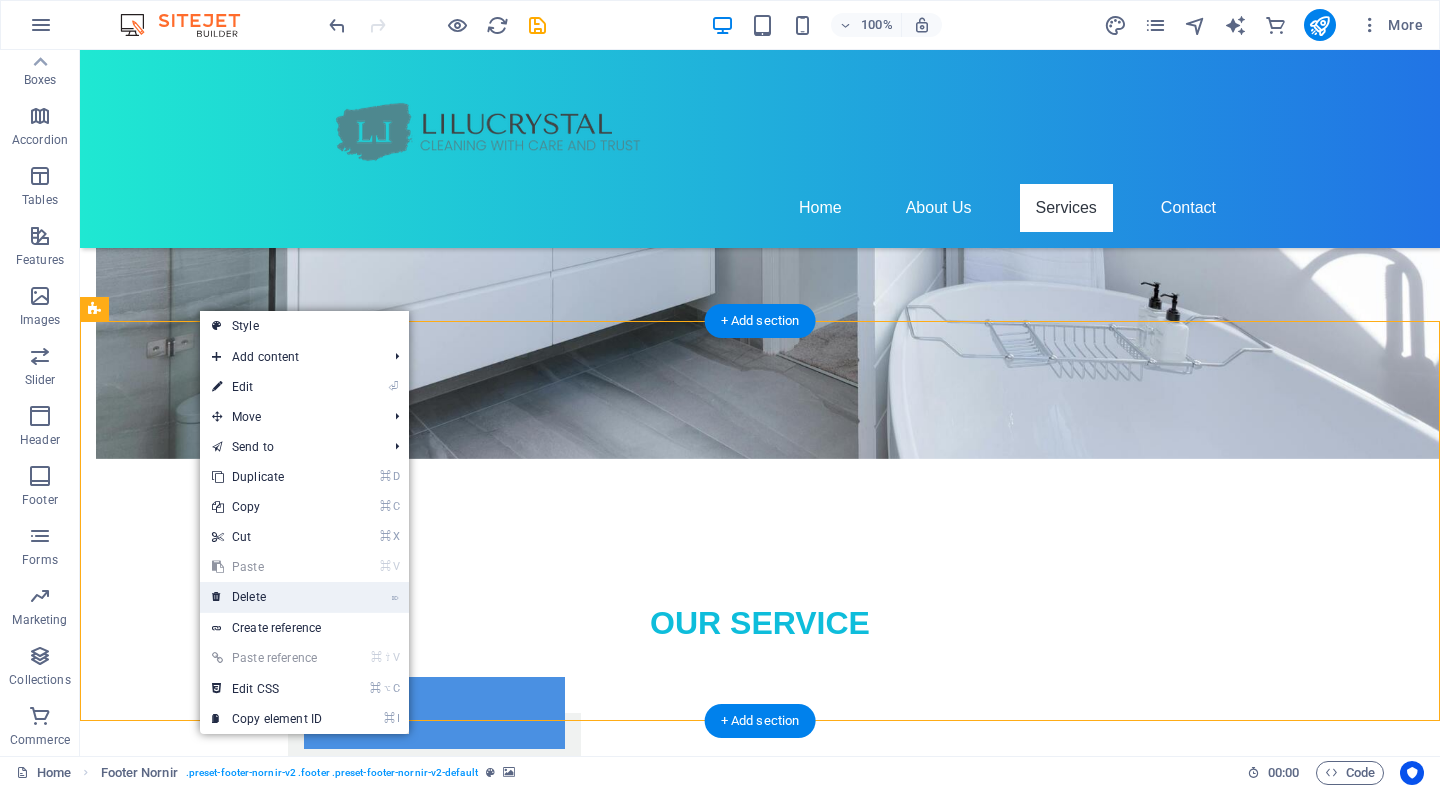 click on "⌦  Delete" at bounding box center (267, 597) 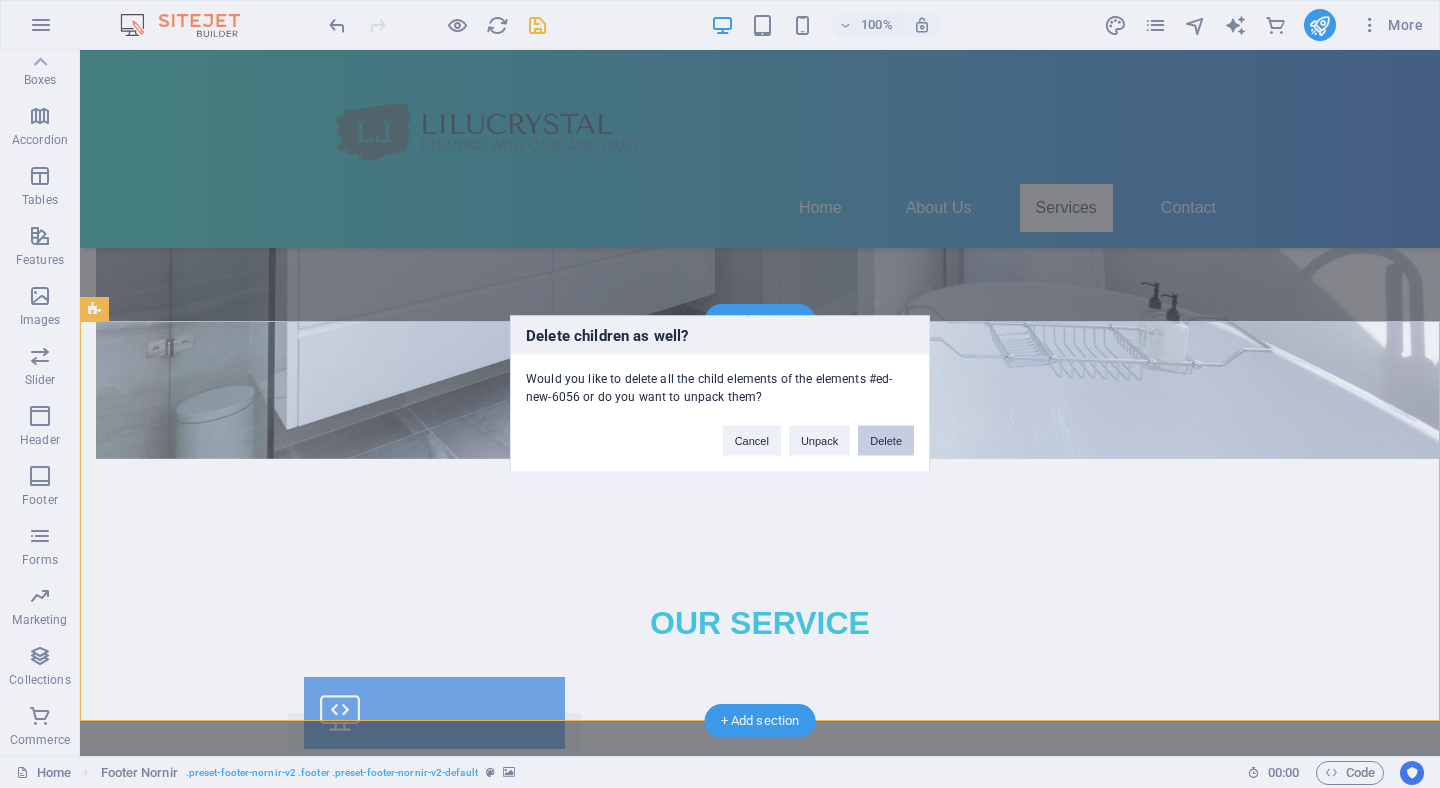 click on "Delete" at bounding box center (886, 441) 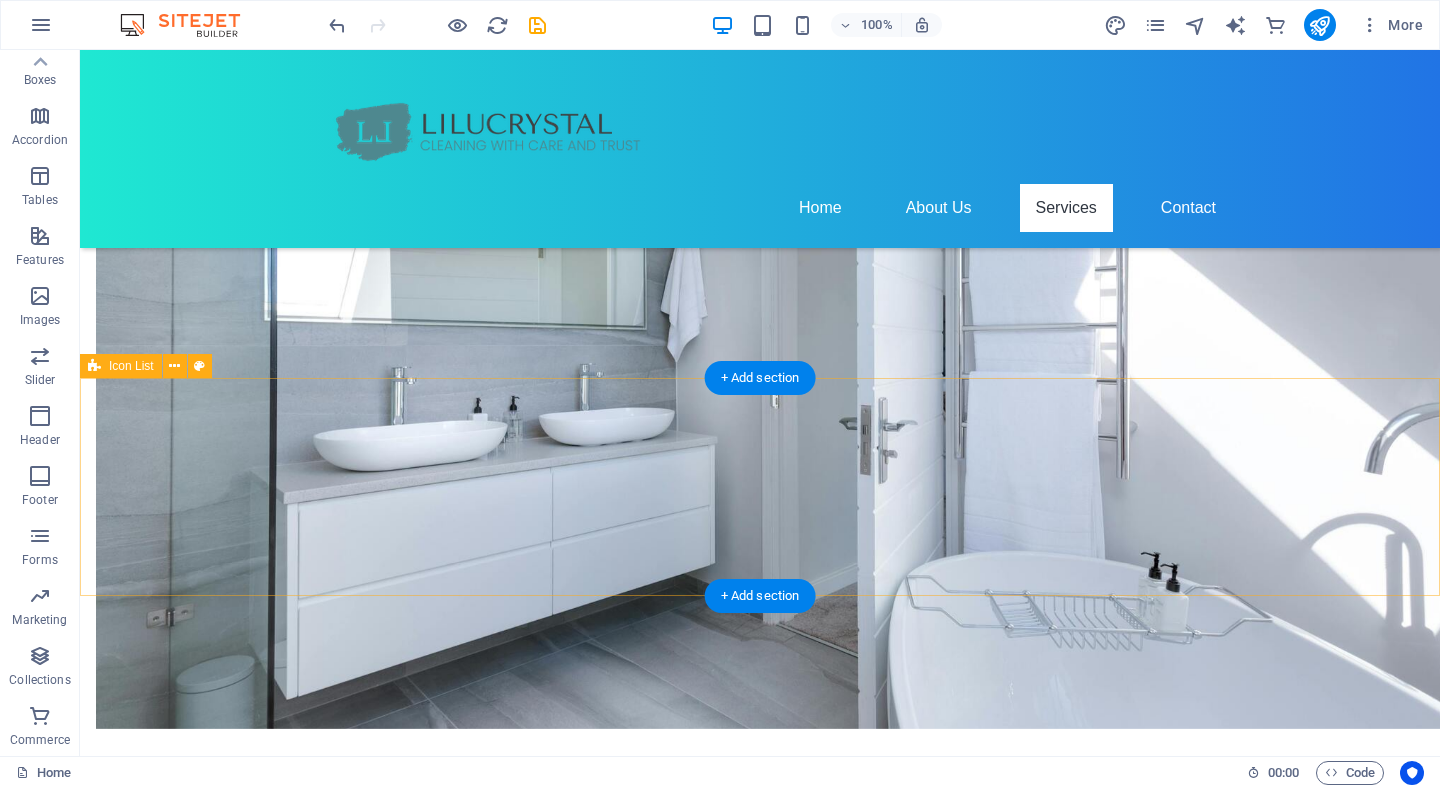scroll, scrollTop: 1346, scrollLeft: 0, axis: vertical 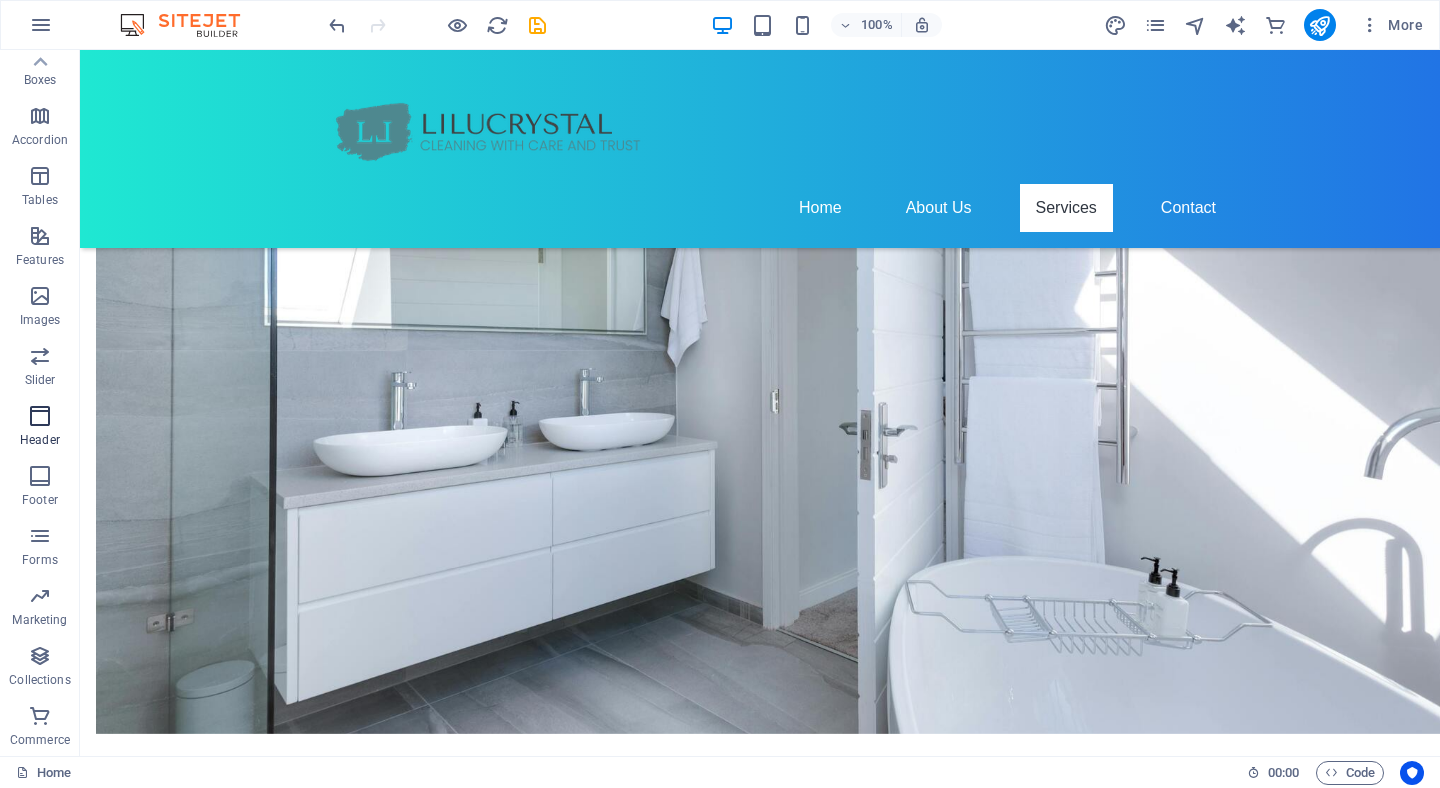 click at bounding box center (40, 416) 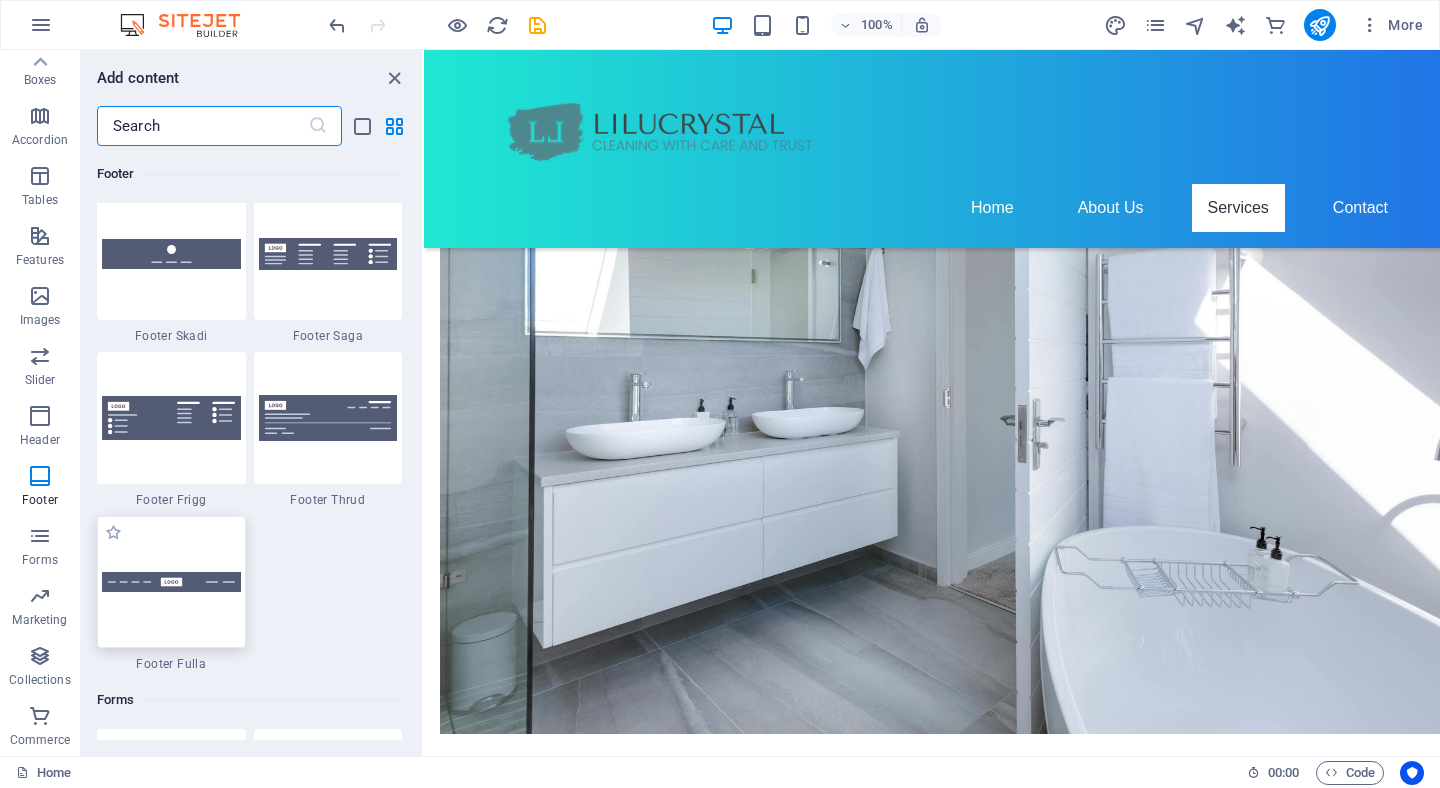 scroll, scrollTop: 14062, scrollLeft: 0, axis: vertical 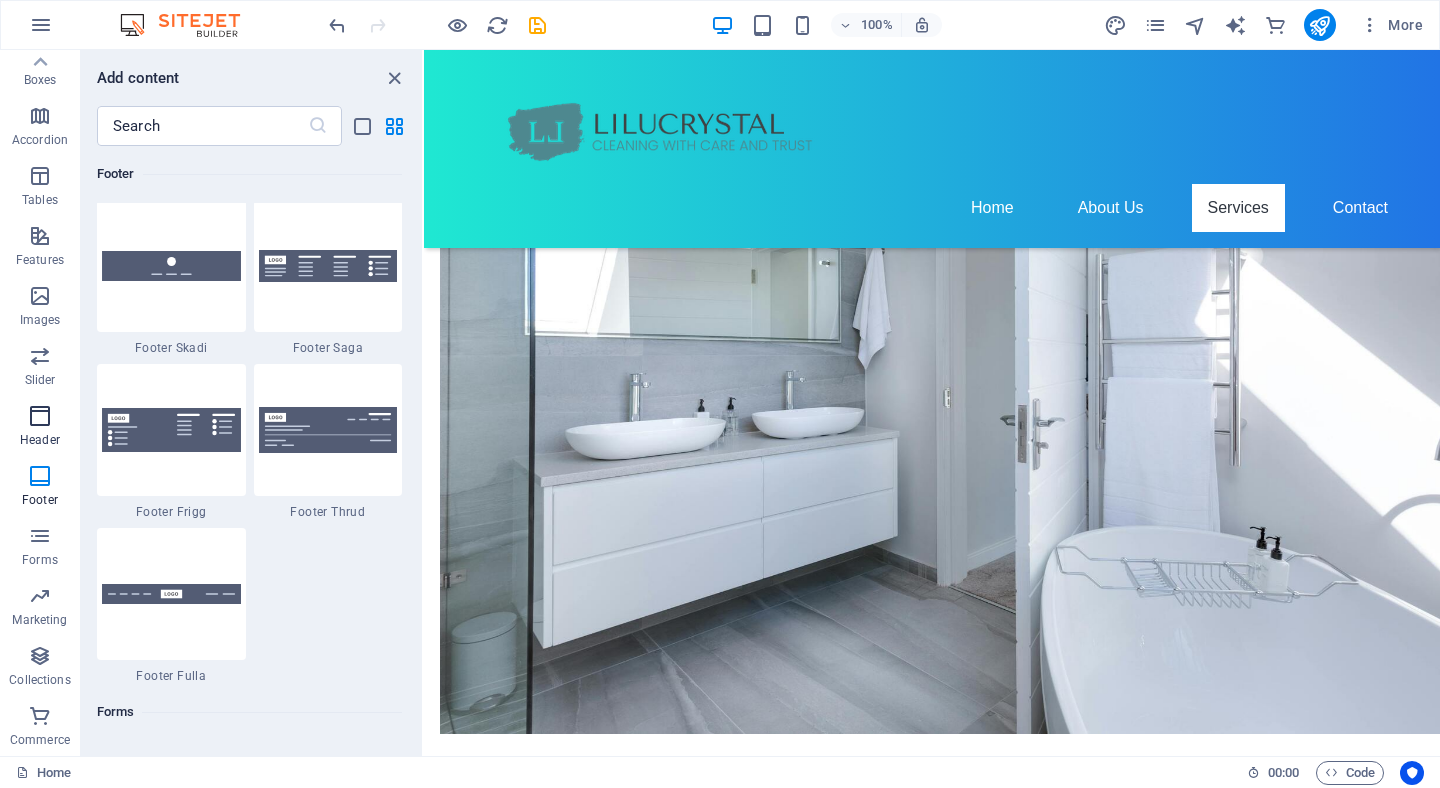 click at bounding box center (40, 416) 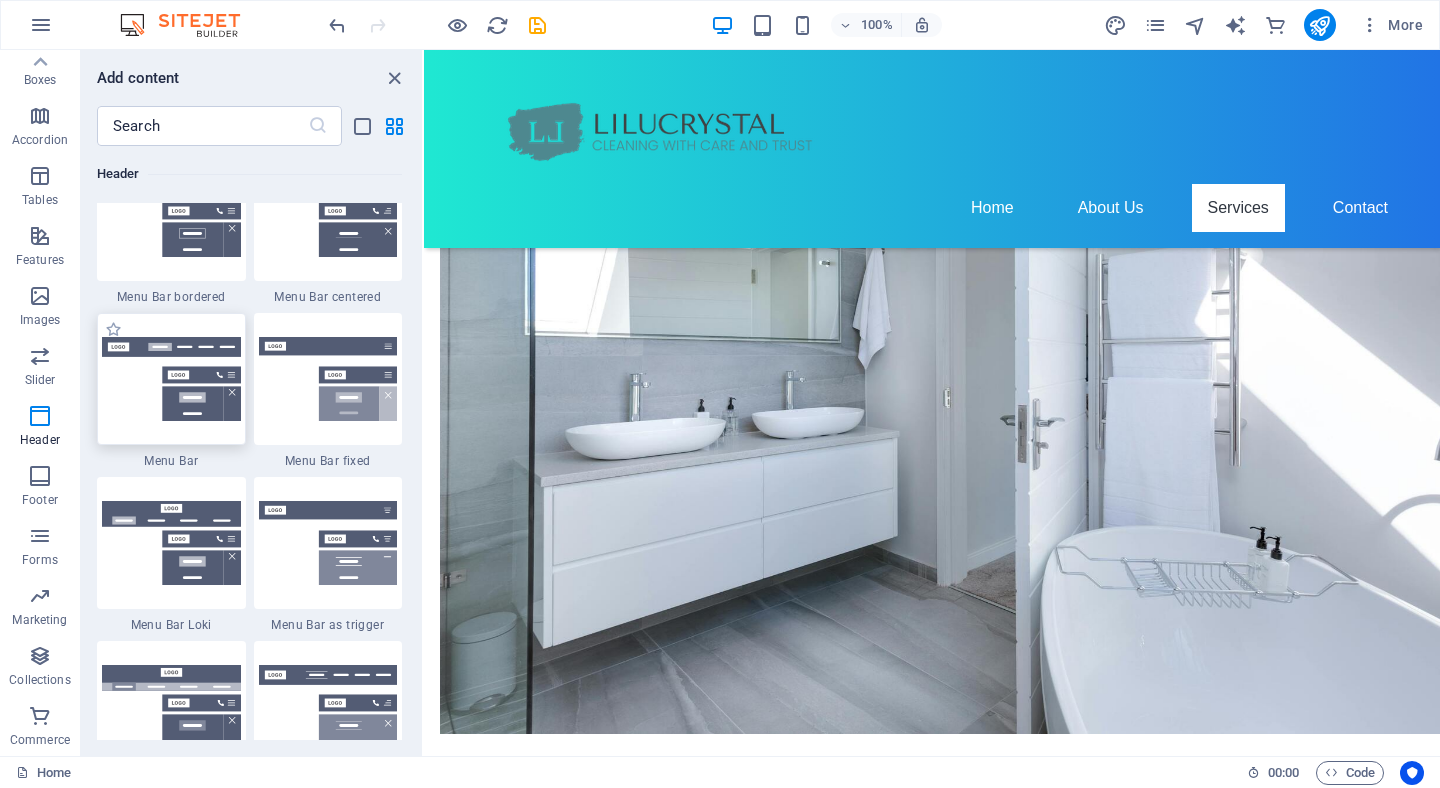 scroll, scrollTop: 12042, scrollLeft: 0, axis: vertical 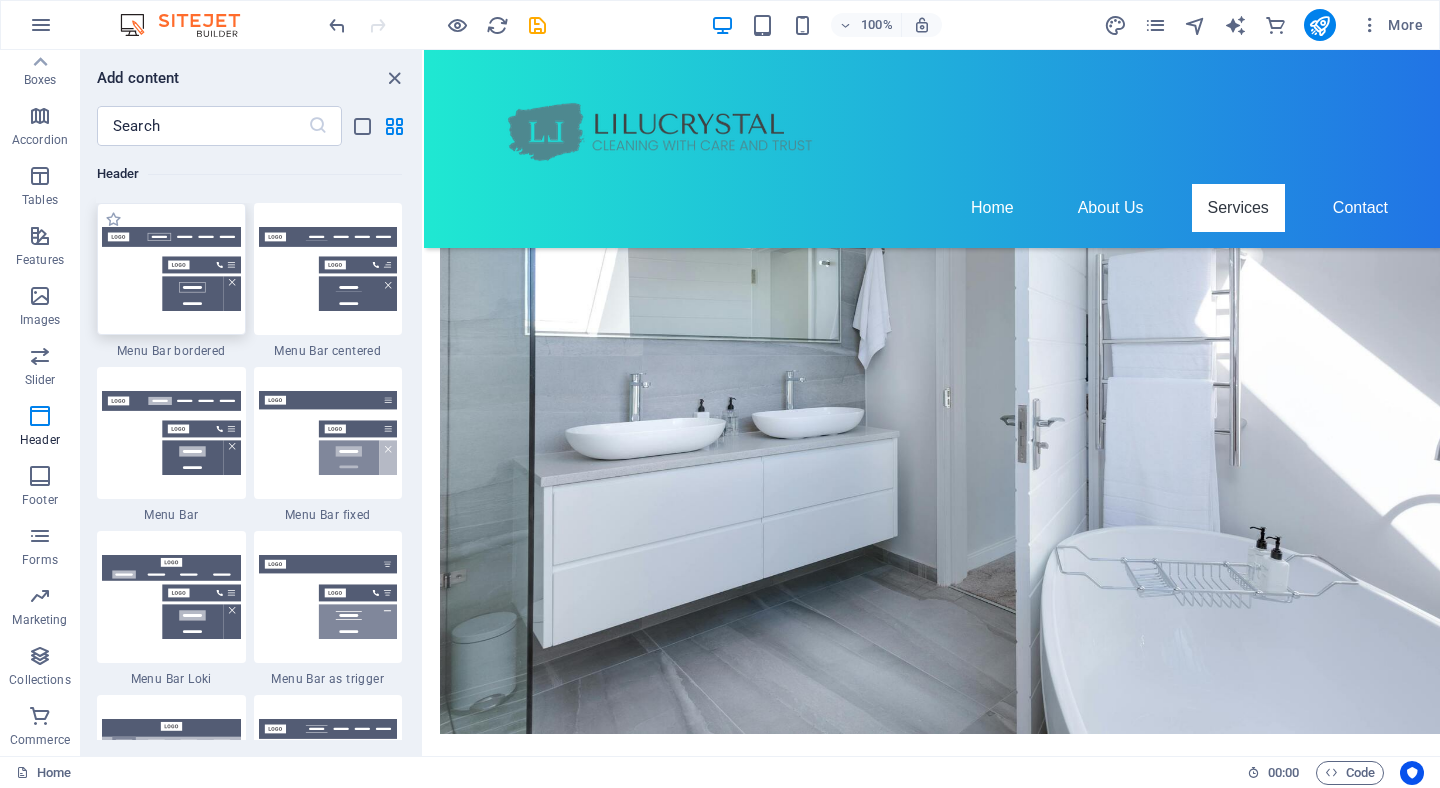 click at bounding box center [171, 269] 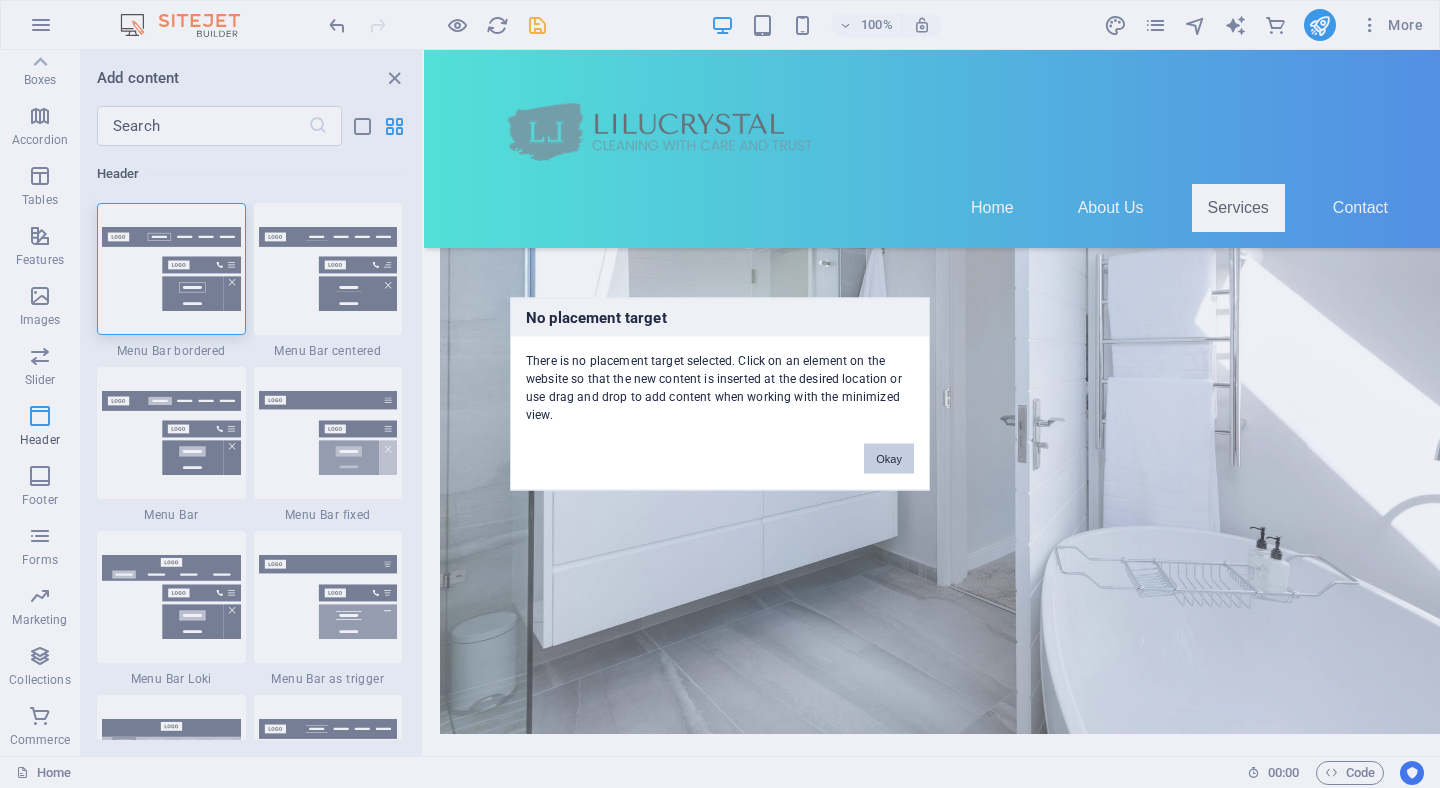 click on "No placement target There is no placement target selected. Click on an element on the website so that the new content is inserted at the desired location or use drag and drop to add content when working with the minimized view. Okay" at bounding box center (720, 394) 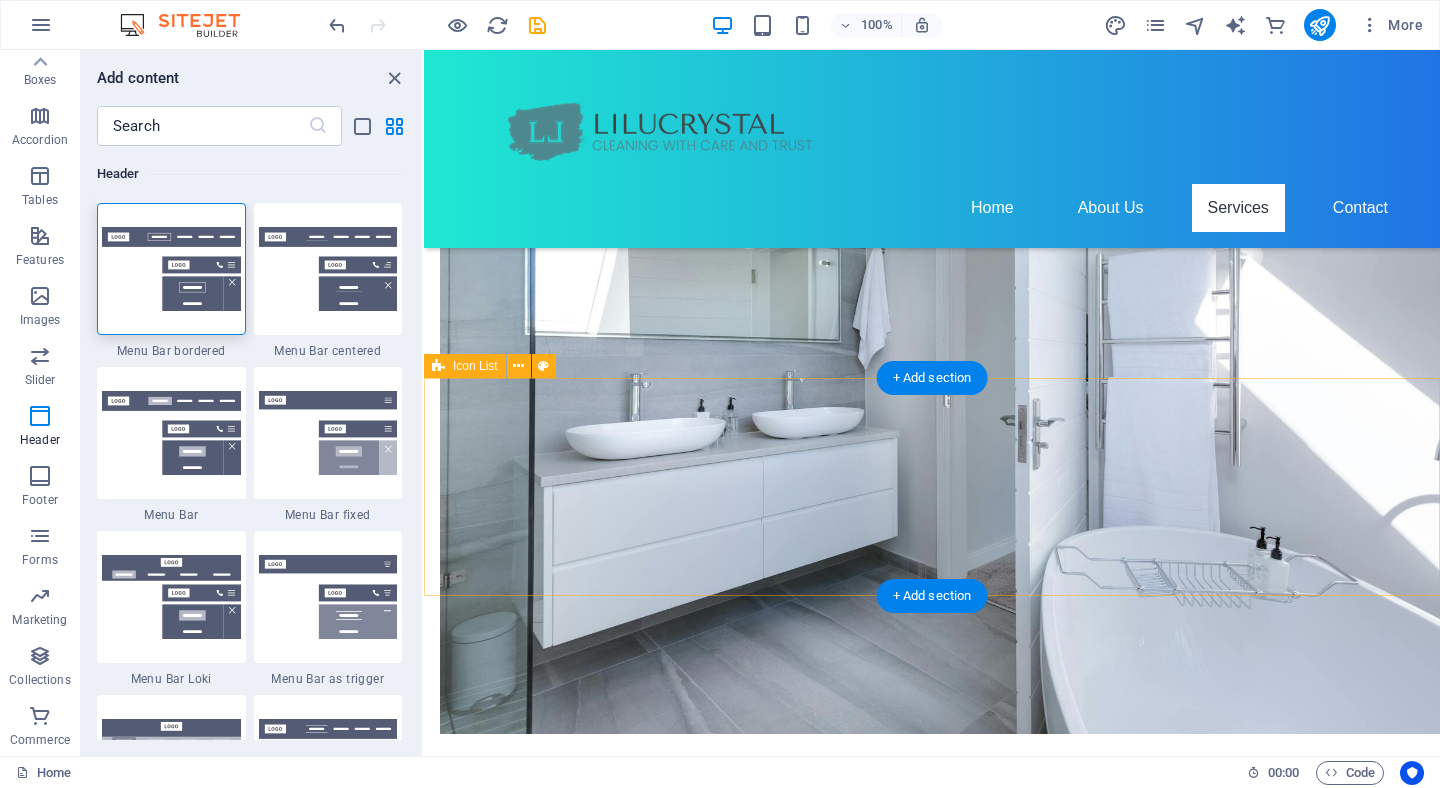 click on "[PHONE] comfy0309175@[EMAIL_DOMAIN]" at bounding box center [932, 2046] 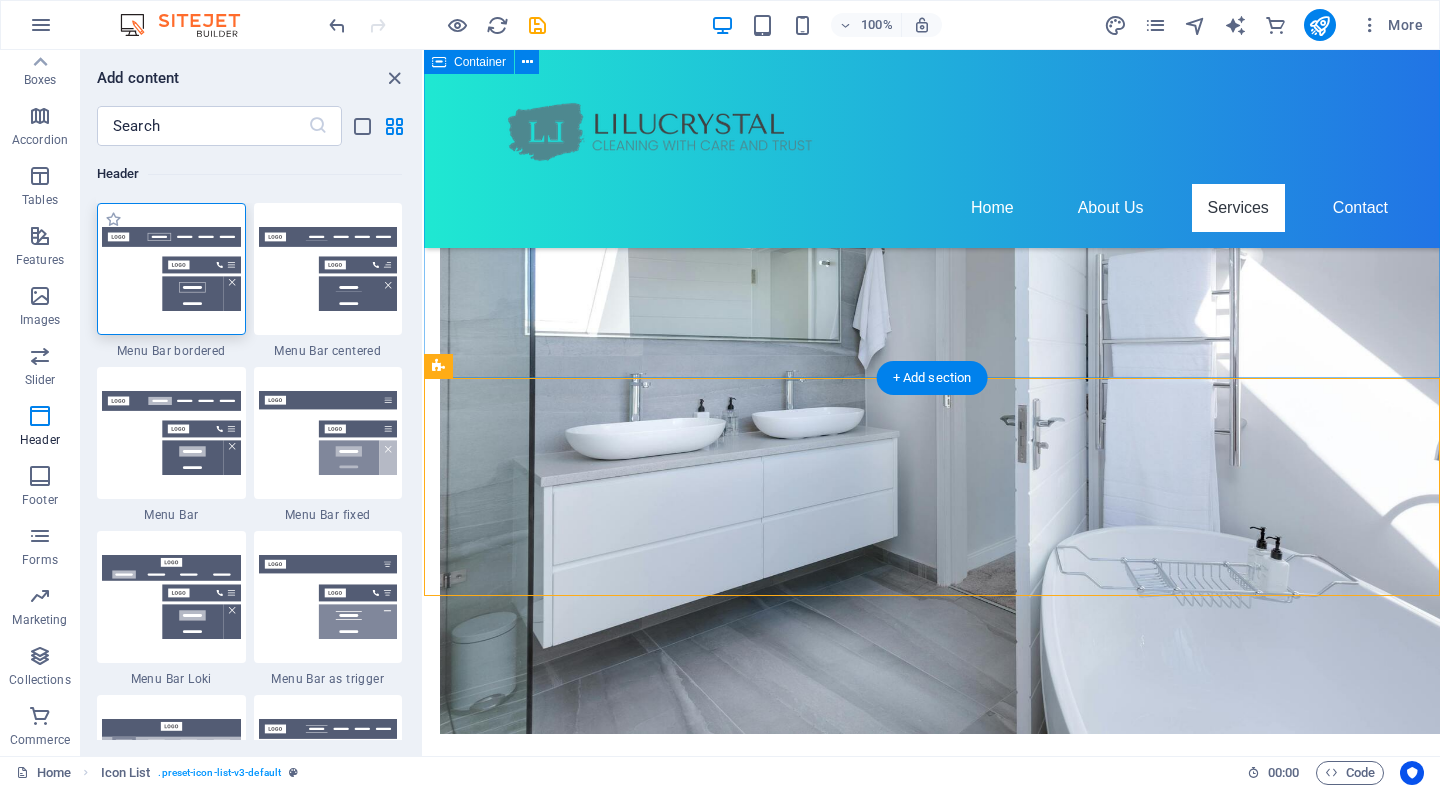 click at bounding box center [171, 269] 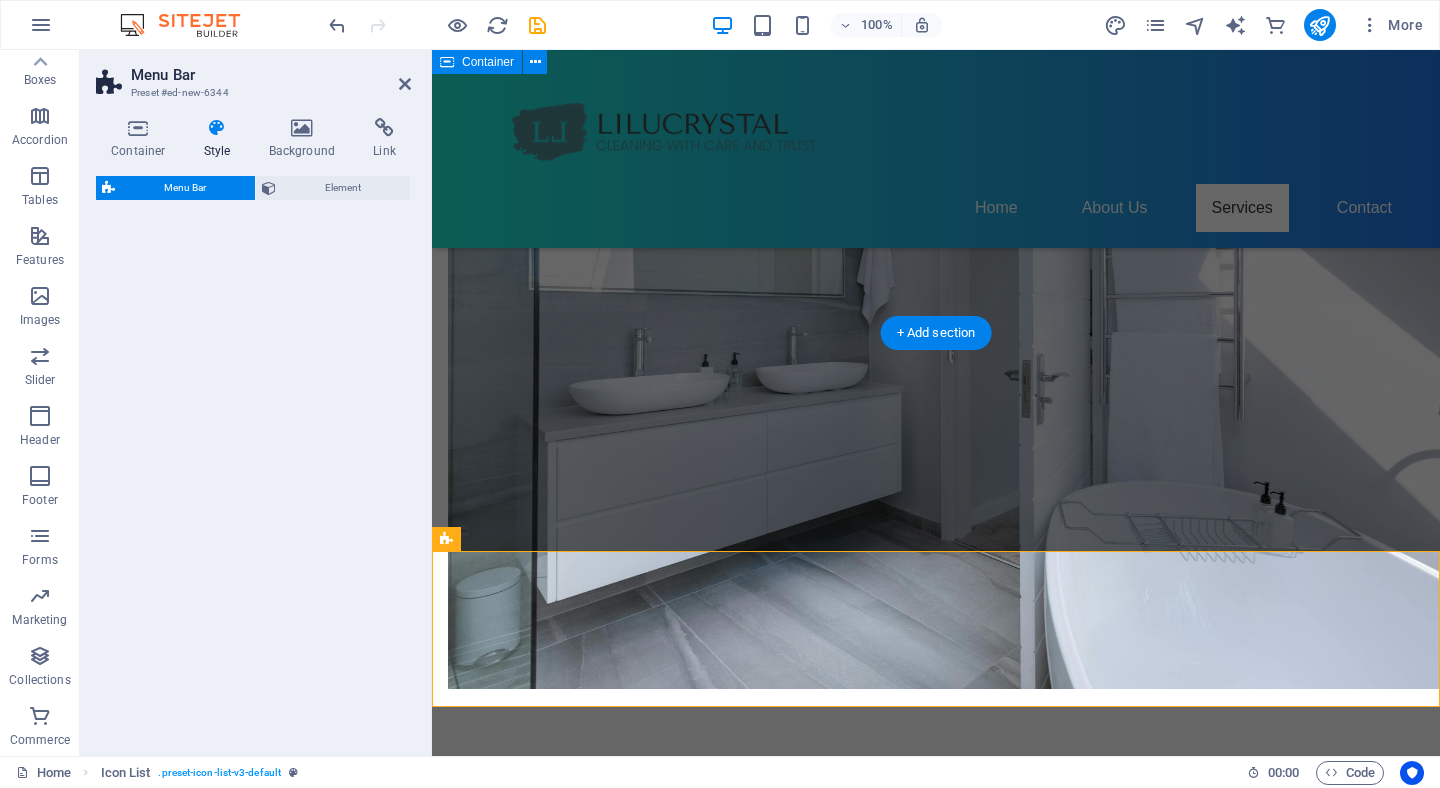 select on "rem" 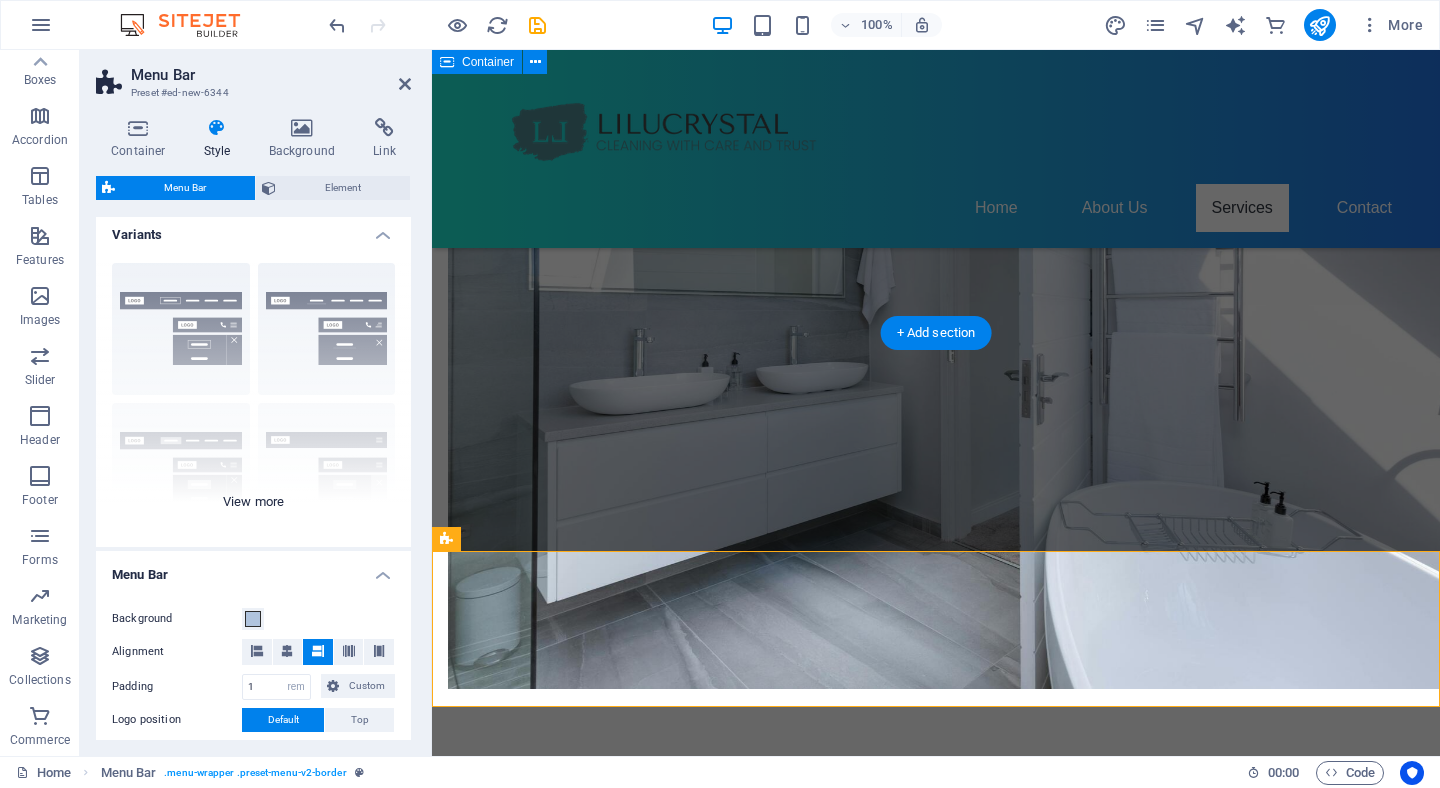 scroll, scrollTop: 0, scrollLeft: 0, axis: both 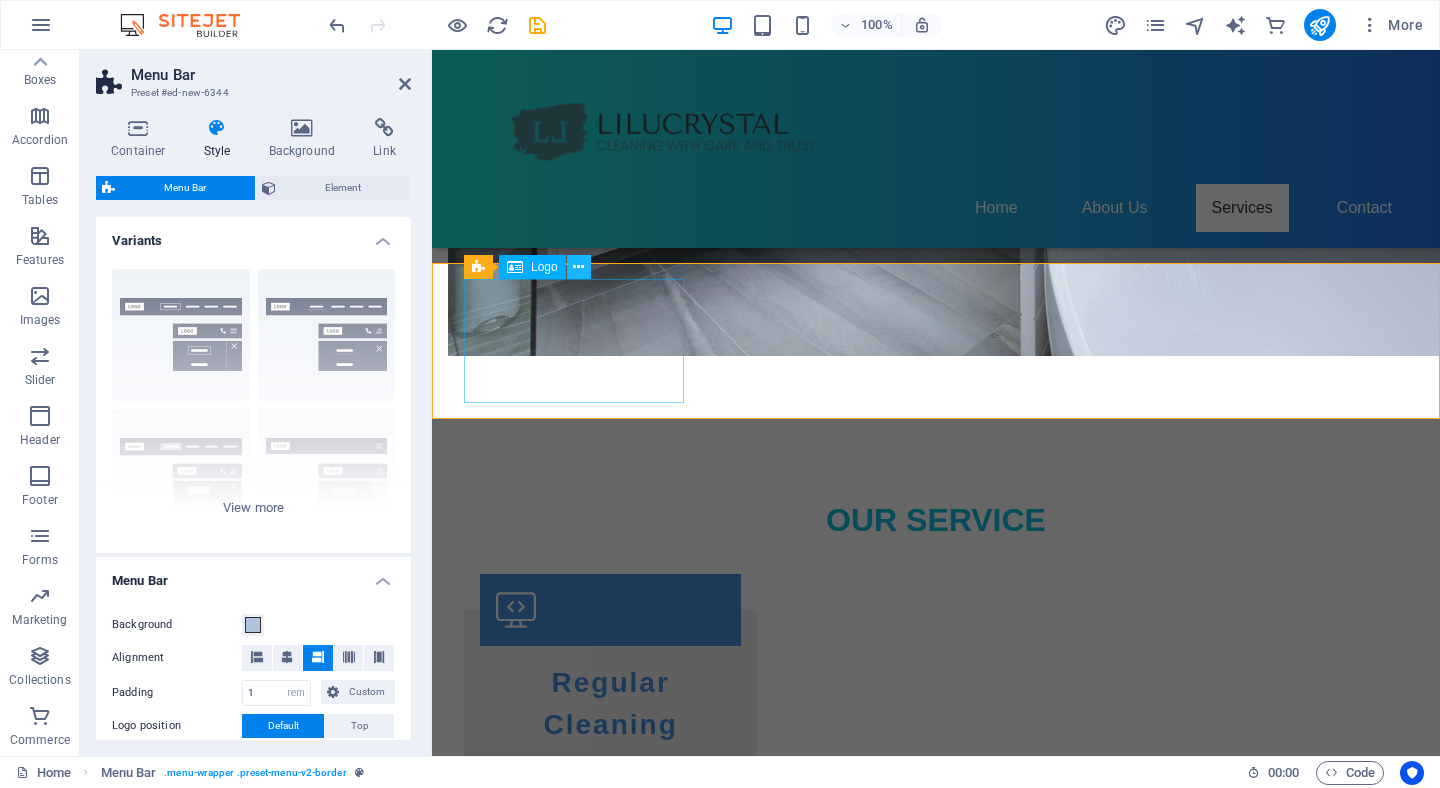 click at bounding box center (578, 267) 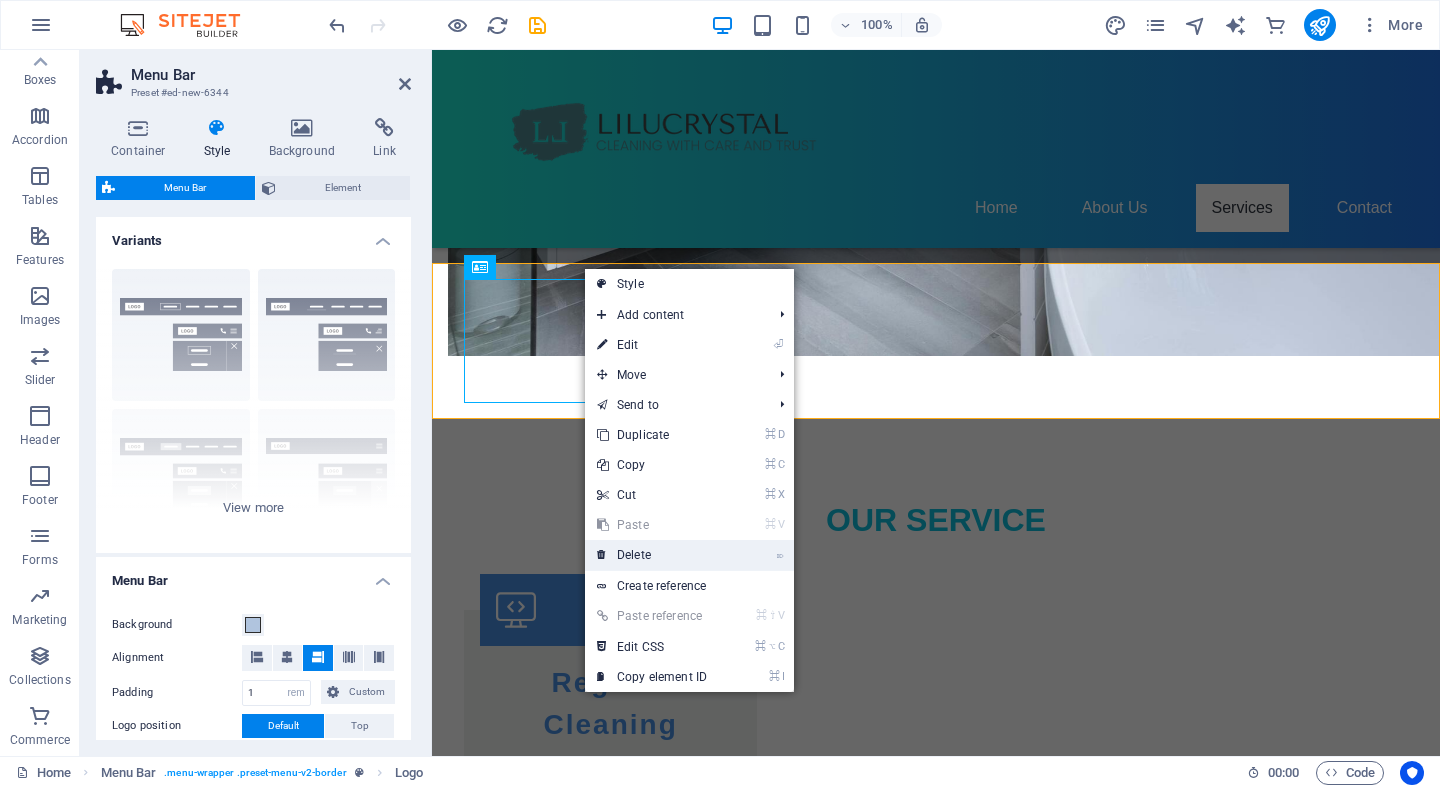 click on "⌦  Delete" at bounding box center [652, 555] 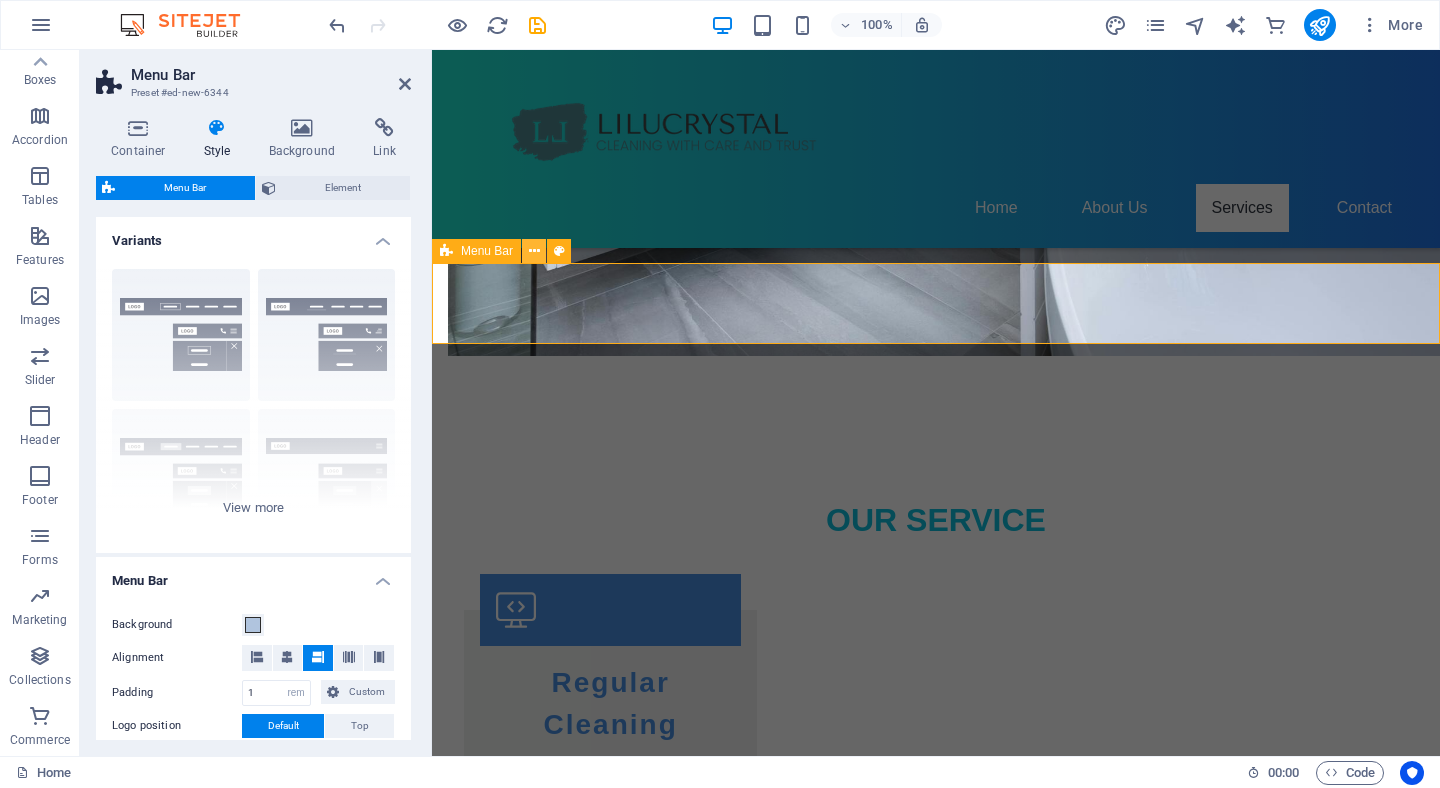 click at bounding box center [534, 251] 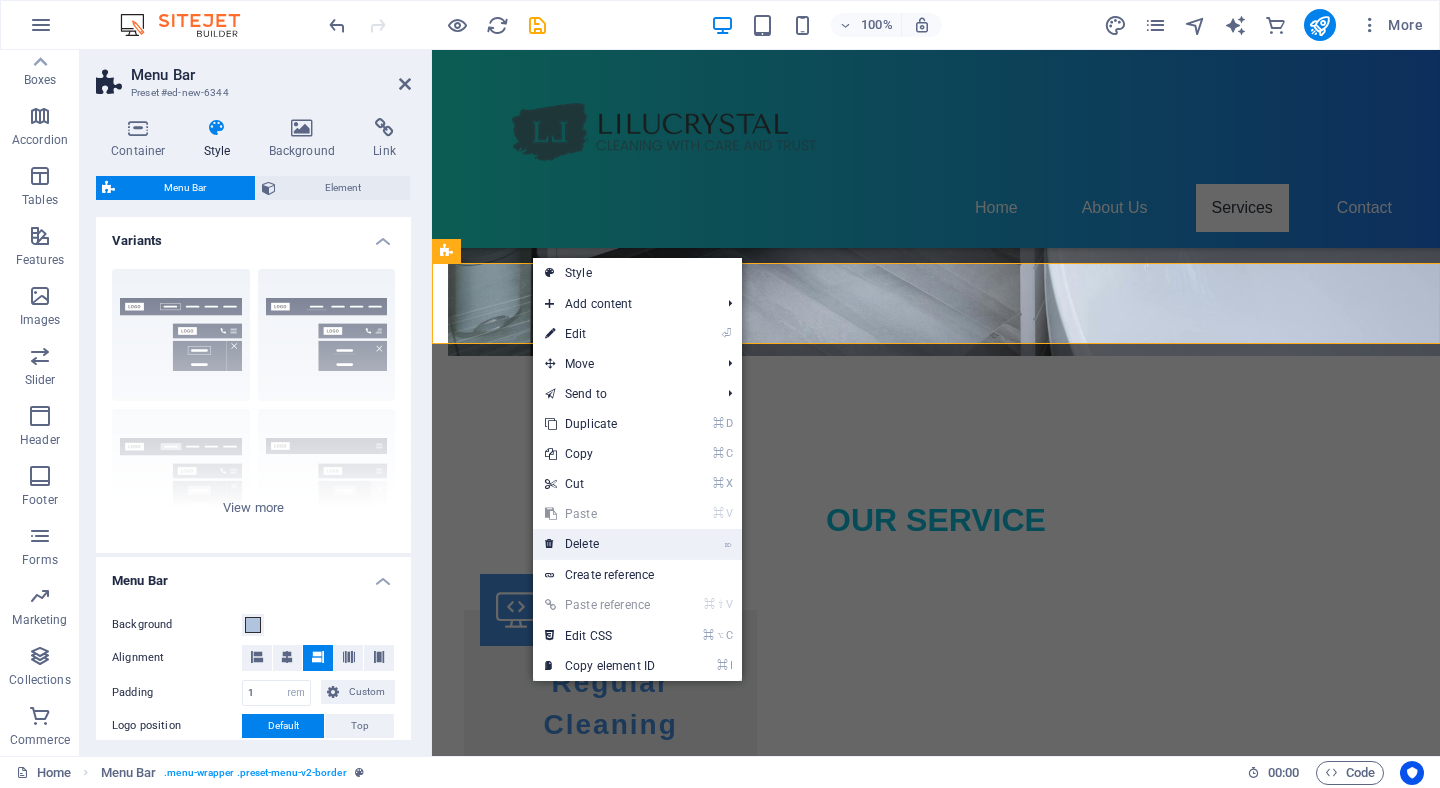 click on "⌦  Delete" at bounding box center (600, 544) 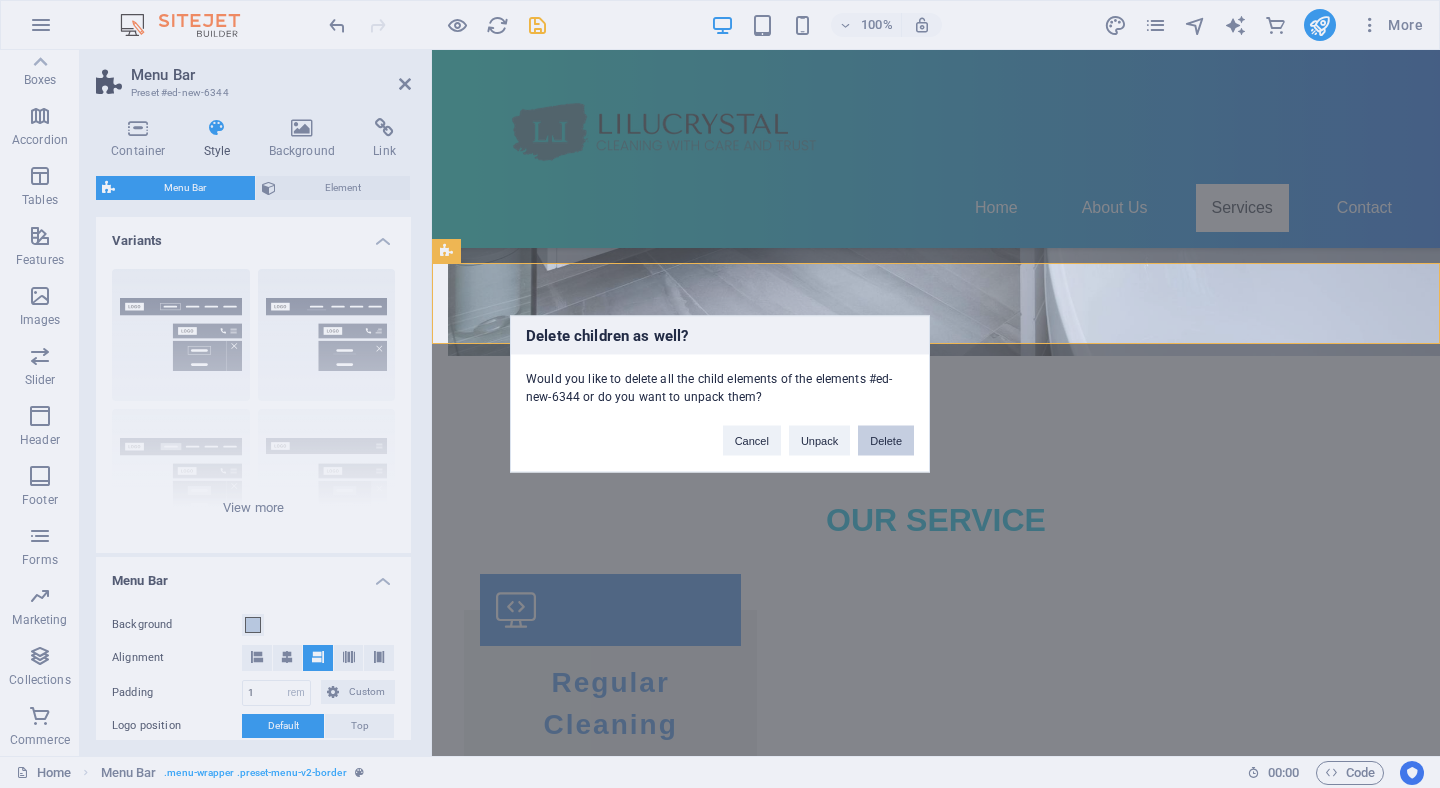 click on "Delete" at bounding box center (886, 441) 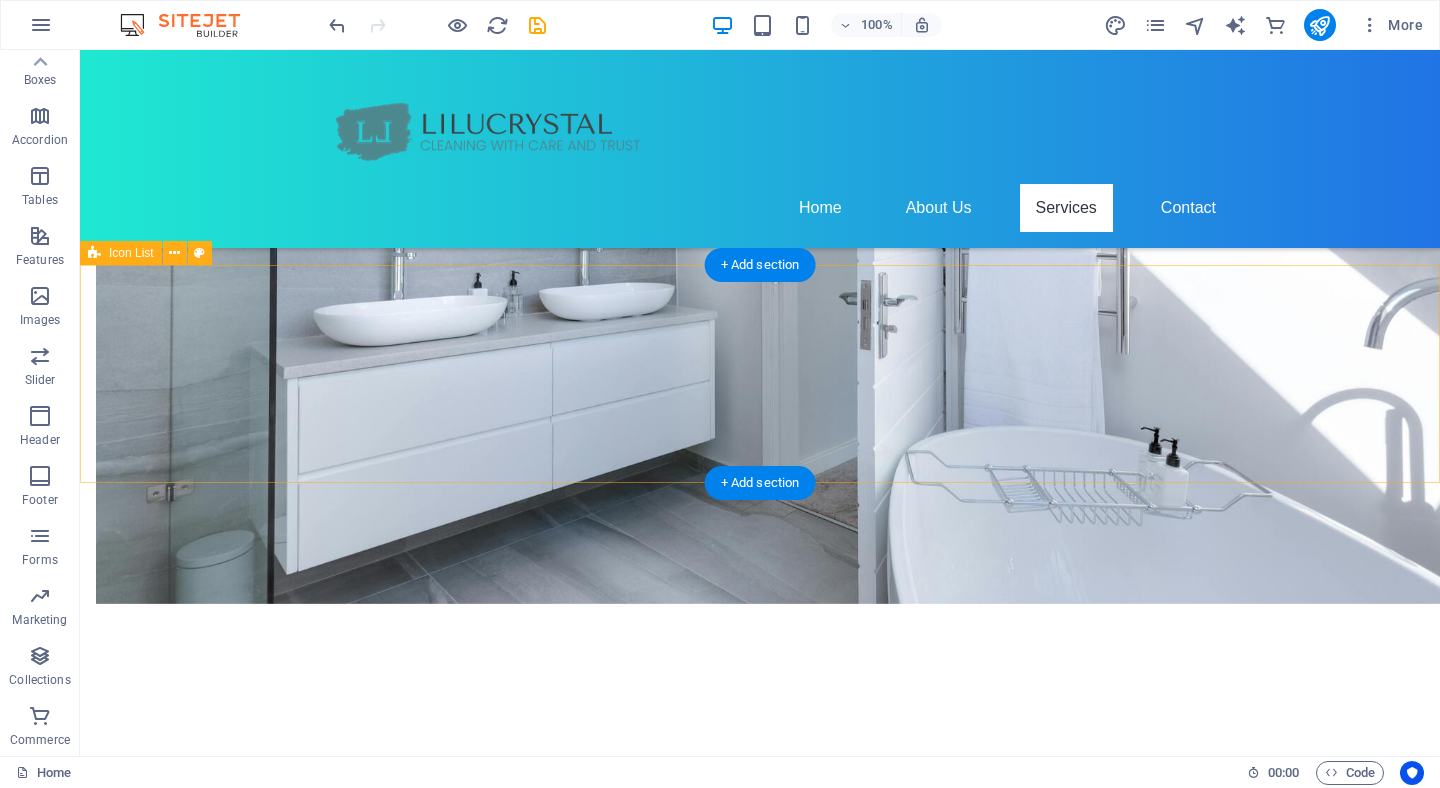 scroll, scrollTop: 1459, scrollLeft: 0, axis: vertical 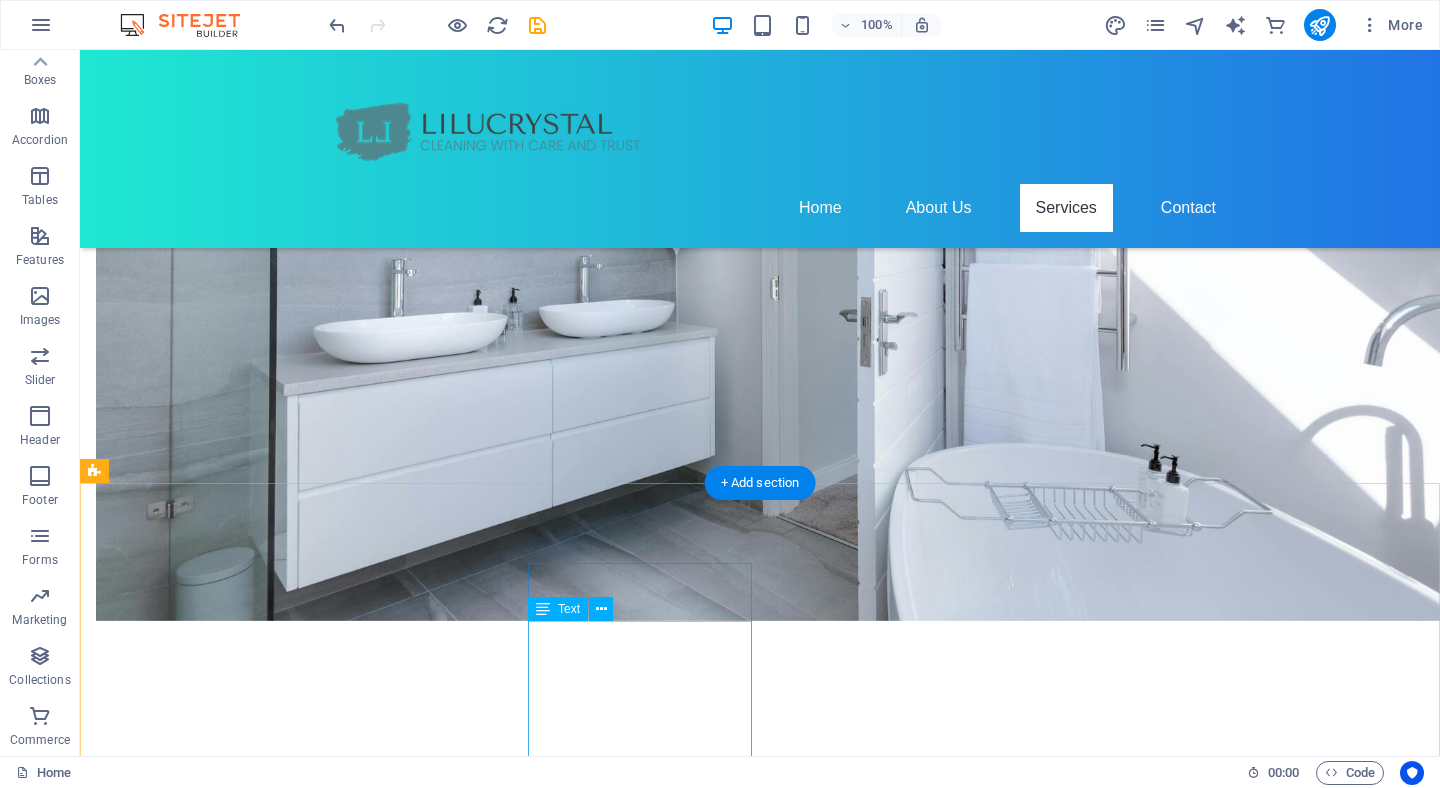 click on "768 Stirling Ave S N2M 3K3   Kitchener Phone:  (226)5057900 Mobile:  Email:  comfy0309175@gmail.com" at bounding box center (208, 2453) 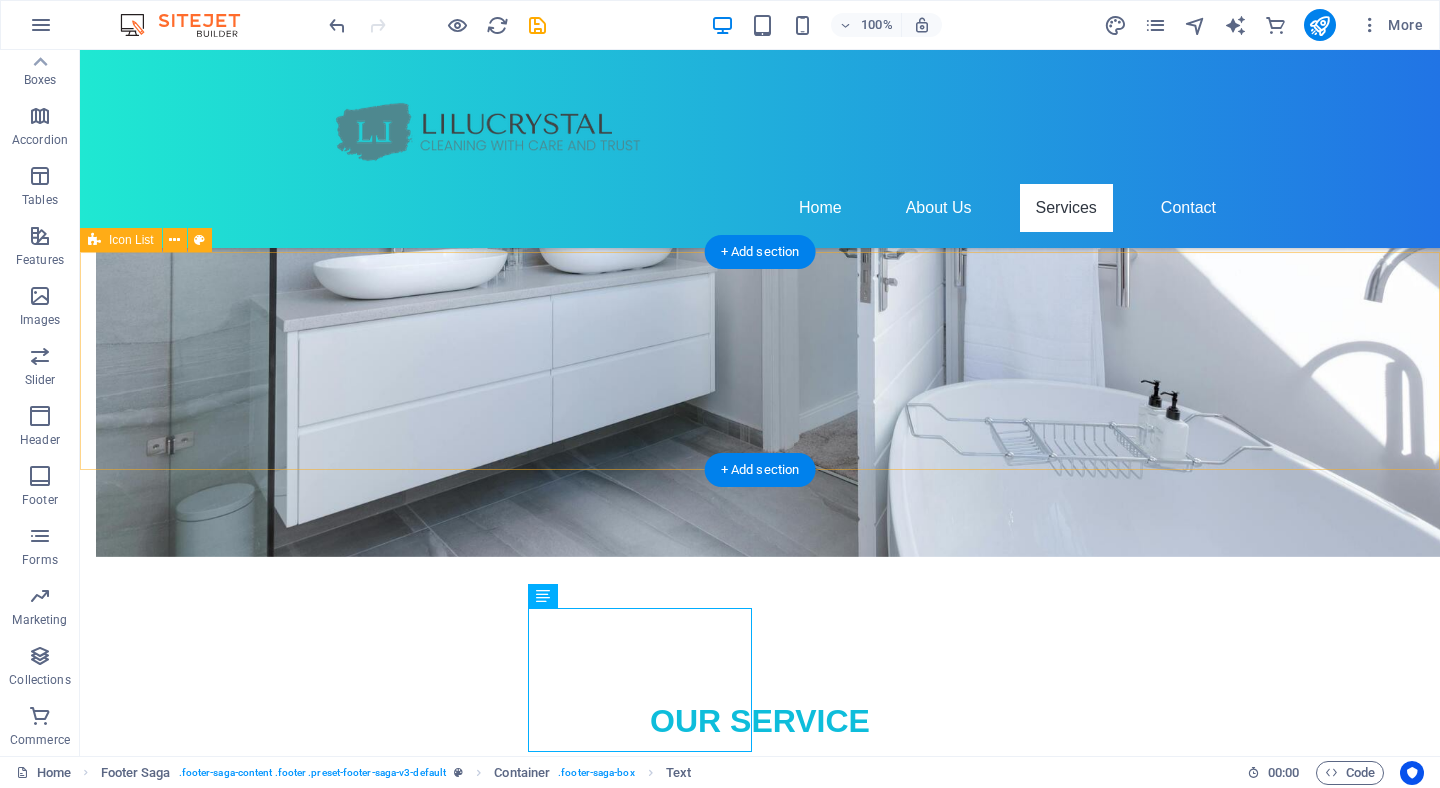 scroll, scrollTop: 1554, scrollLeft: 0, axis: vertical 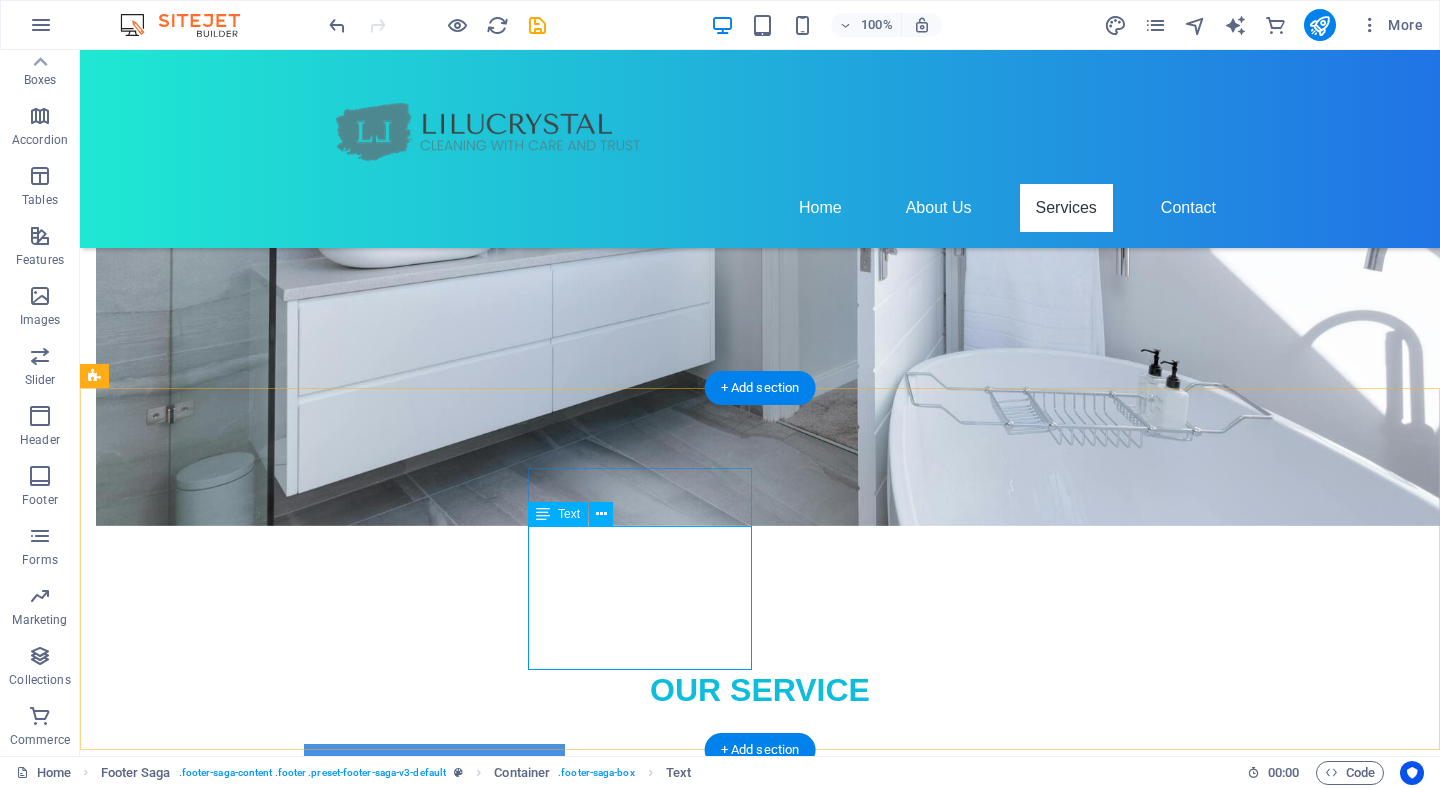 click on "768 Stirling Ave S N2M 3K3   Kitchener Phone:  (226)5057900 Mobile:  Email:  comfy0309175@gmail.com" at bounding box center (208, 2358) 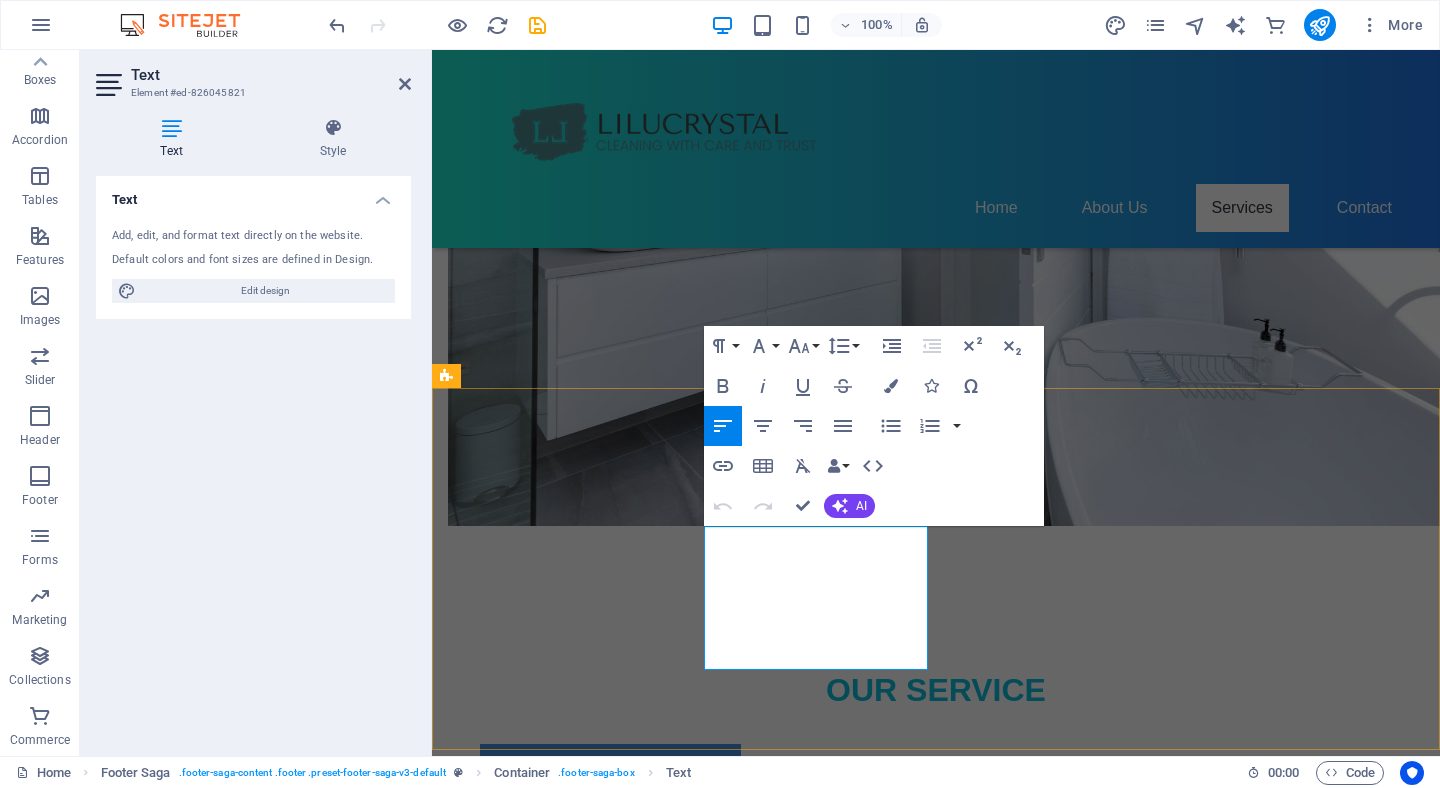 click on "Mobile:" at bounding box center (560, 2382) 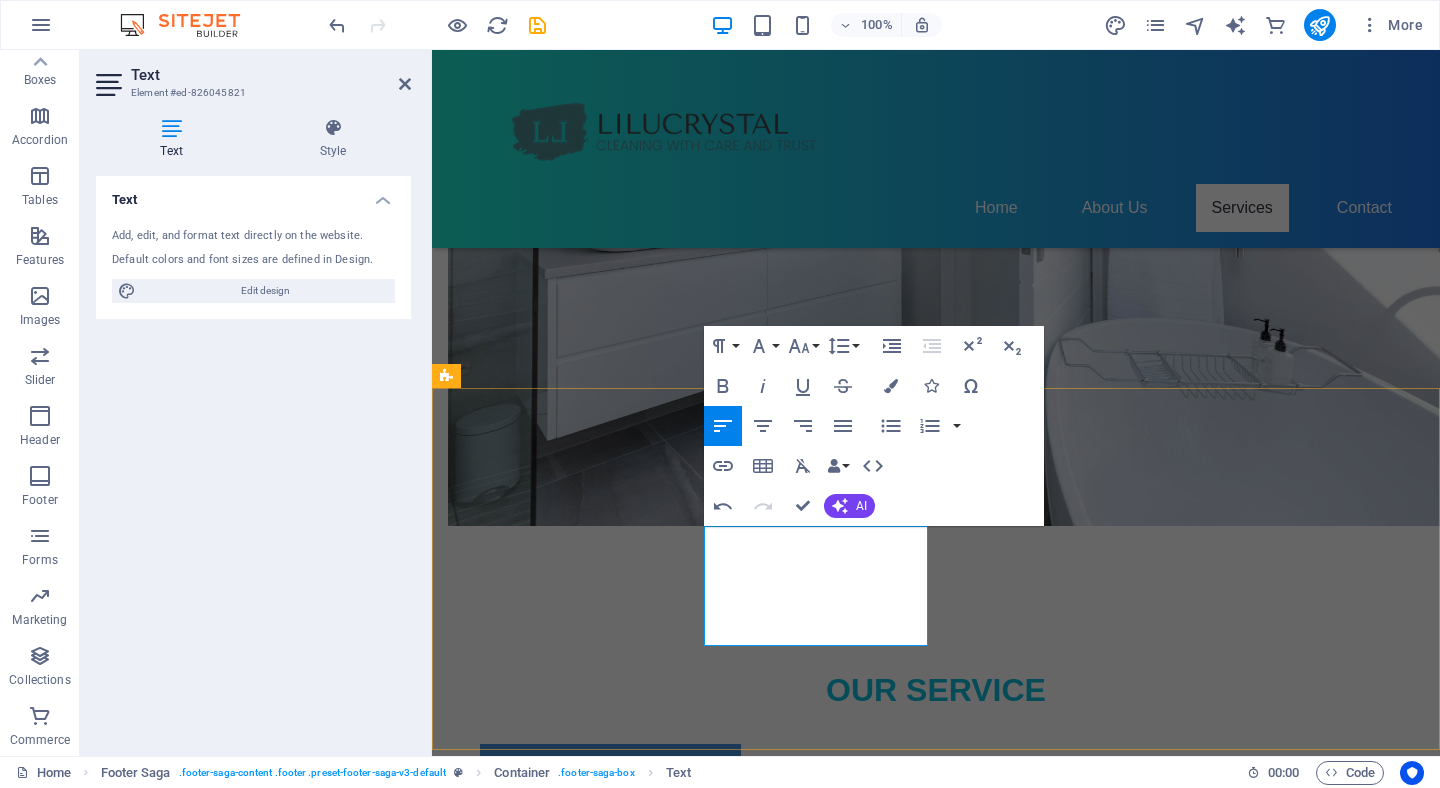 click on "Email:  comfy0309175@gmail.com" at bounding box center (560, 2382) 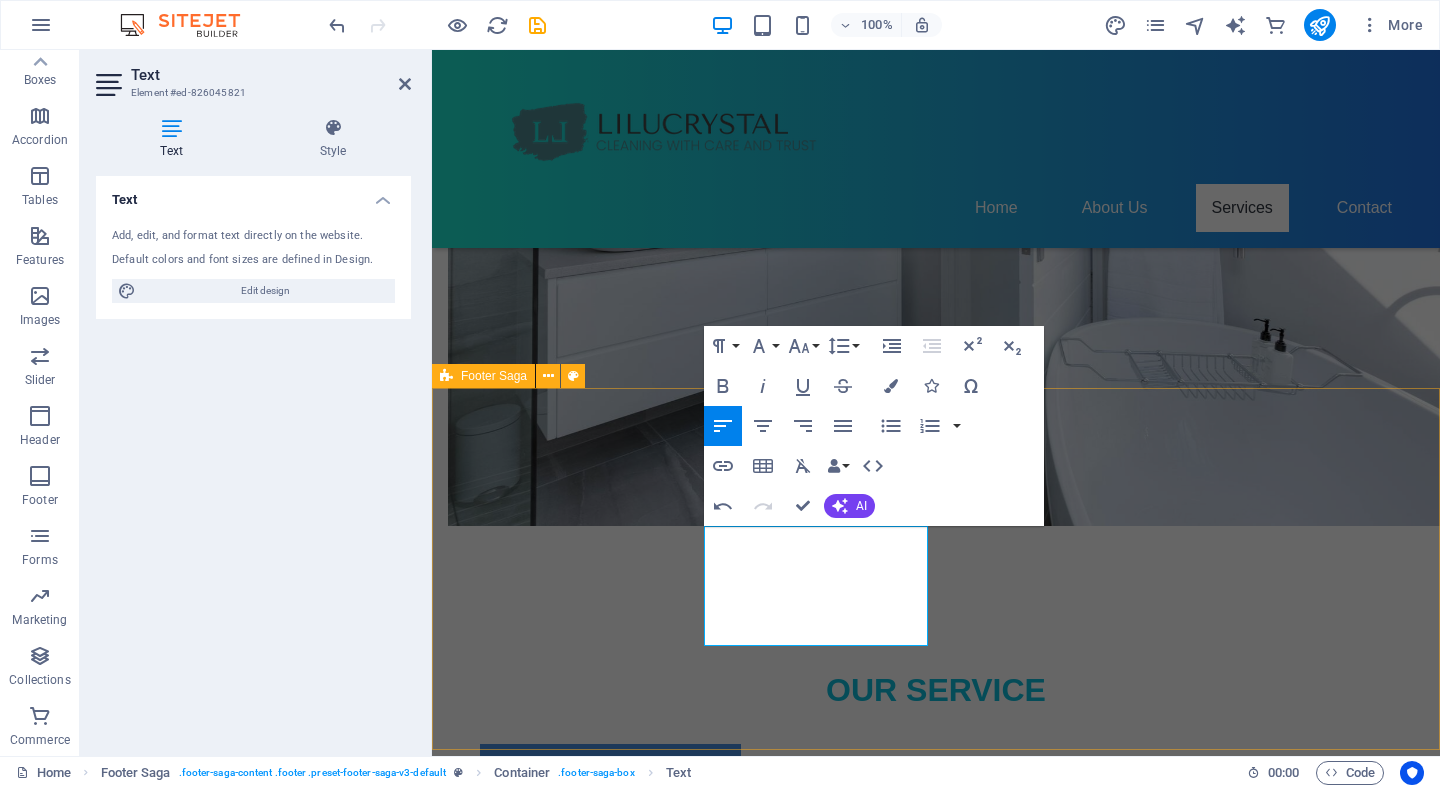 drag, startPoint x: 920, startPoint y: 644, endPoint x: 917, endPoint y: 655, distance: 11.401754 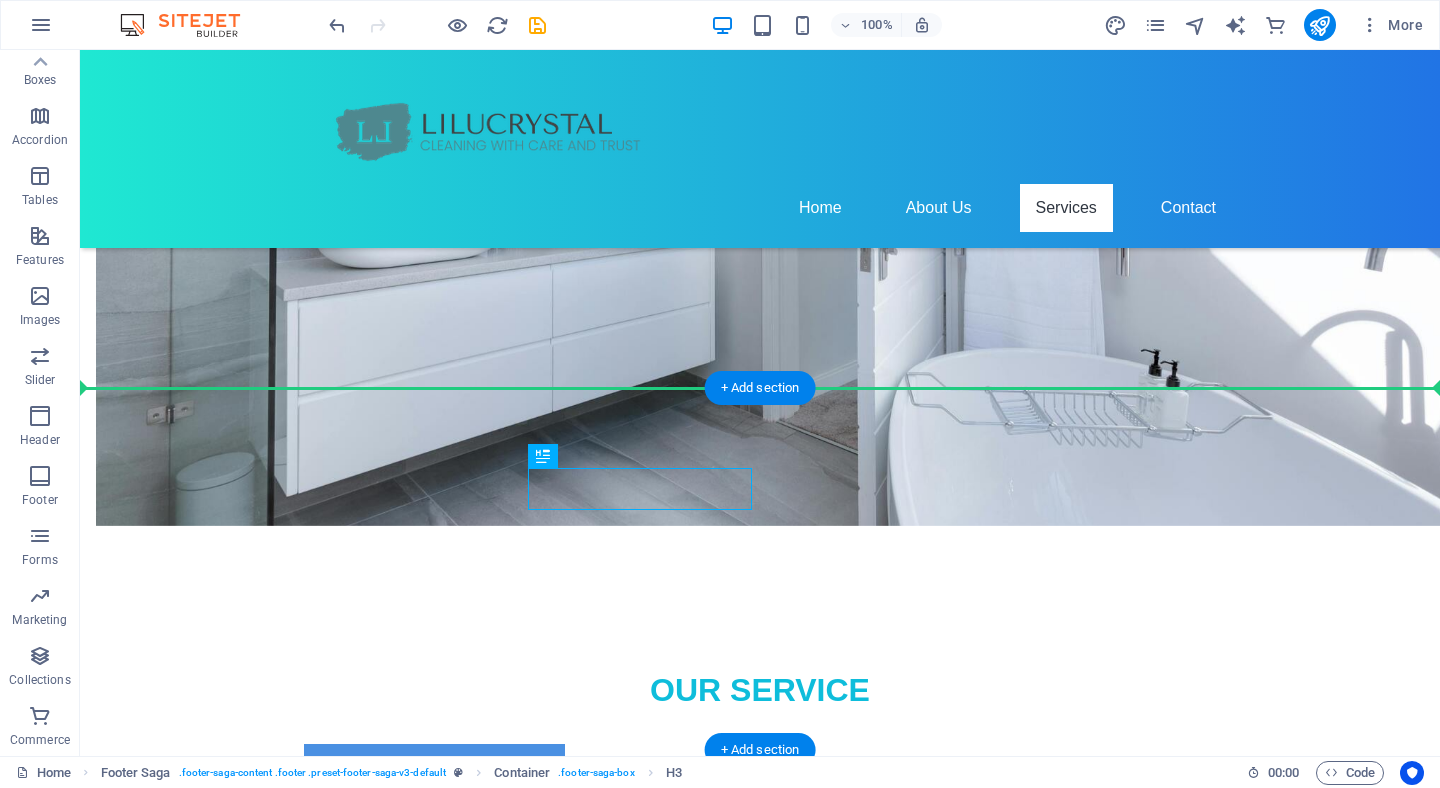 drag, startPoint x: 530, startPoint y: 476, endPoint x: 518, endPoint y: 476, distance: 12 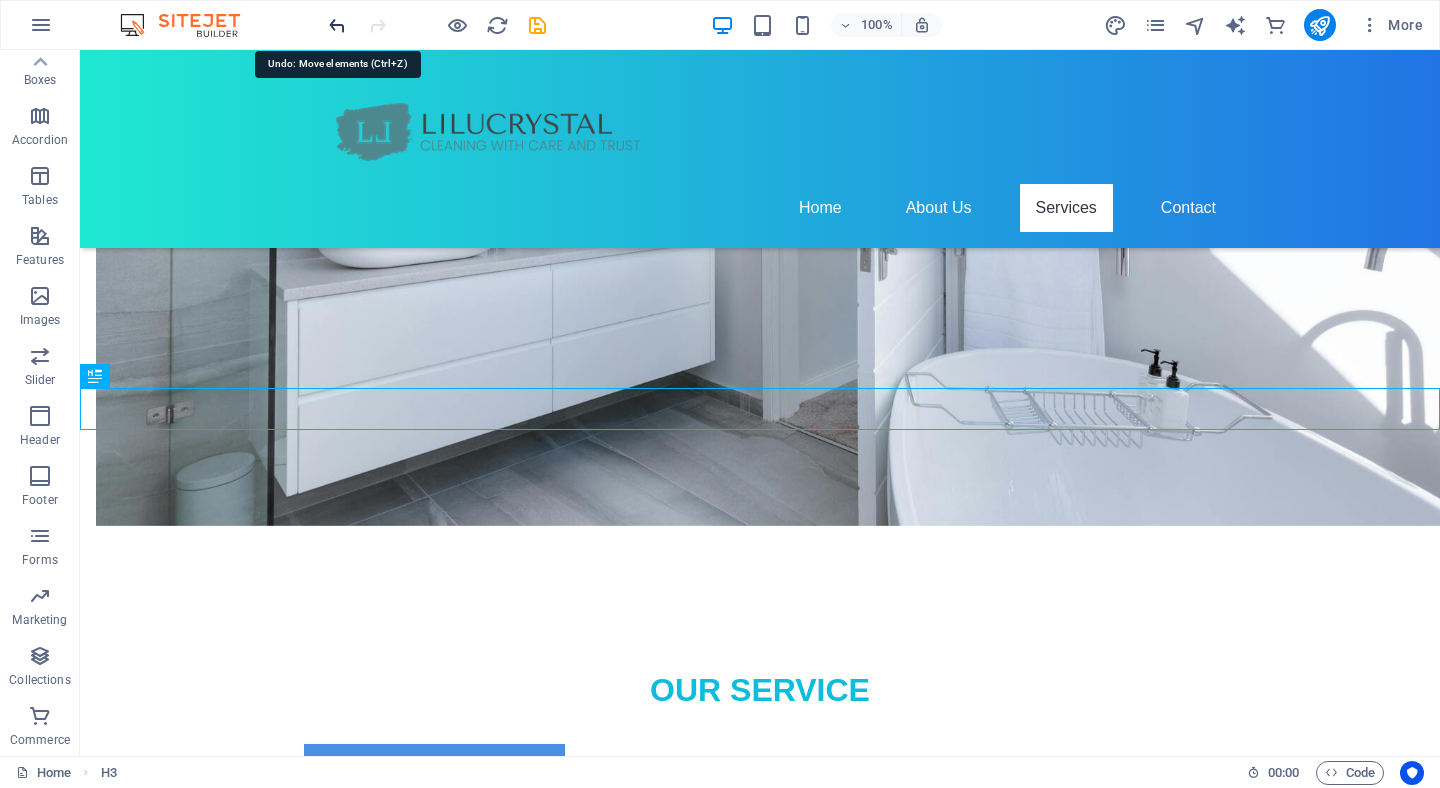 click at bounding box center [337, 25] 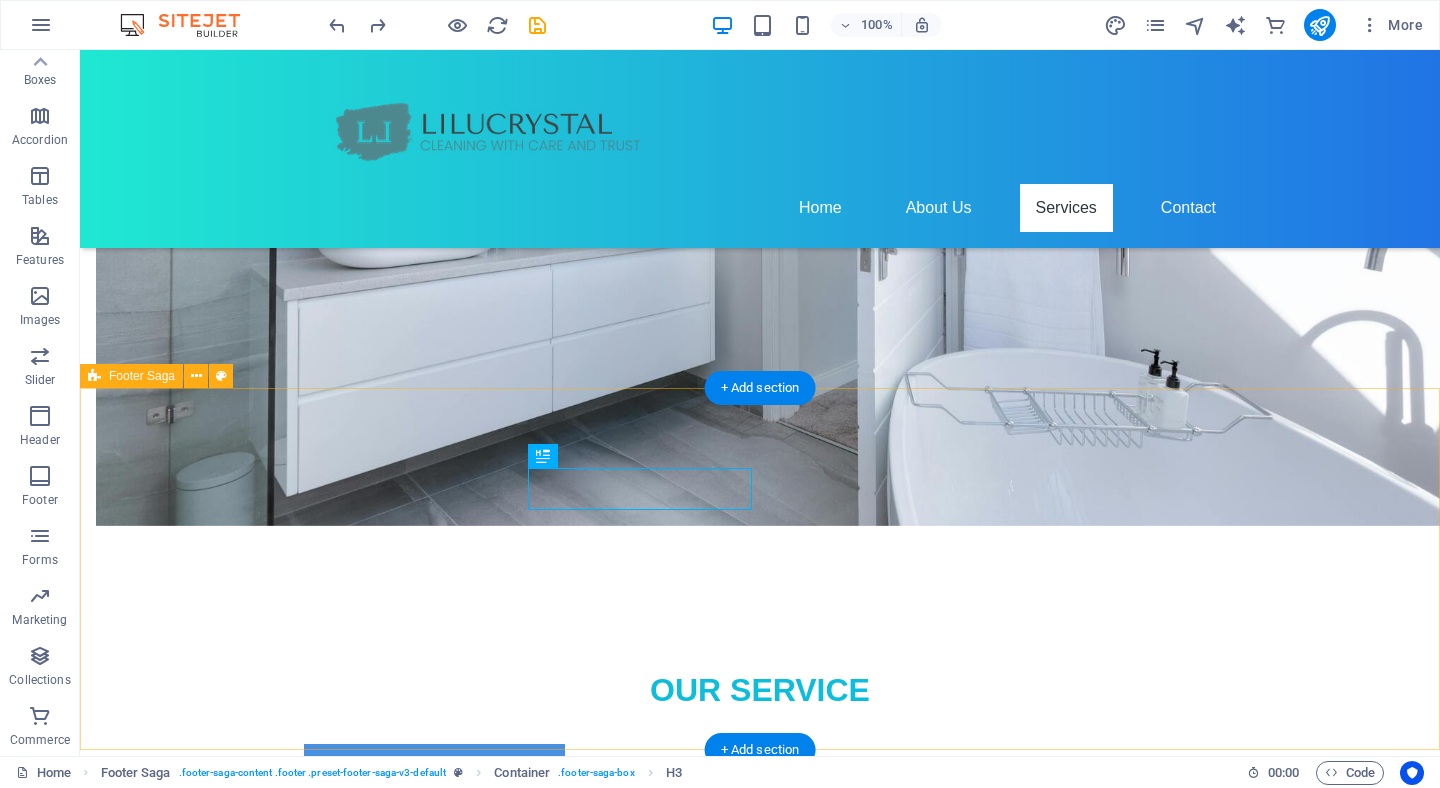drag, startPoint x: 528, startPoint y: 577, endPoint x: 512, endPoint y: 569, distance: 17.888544 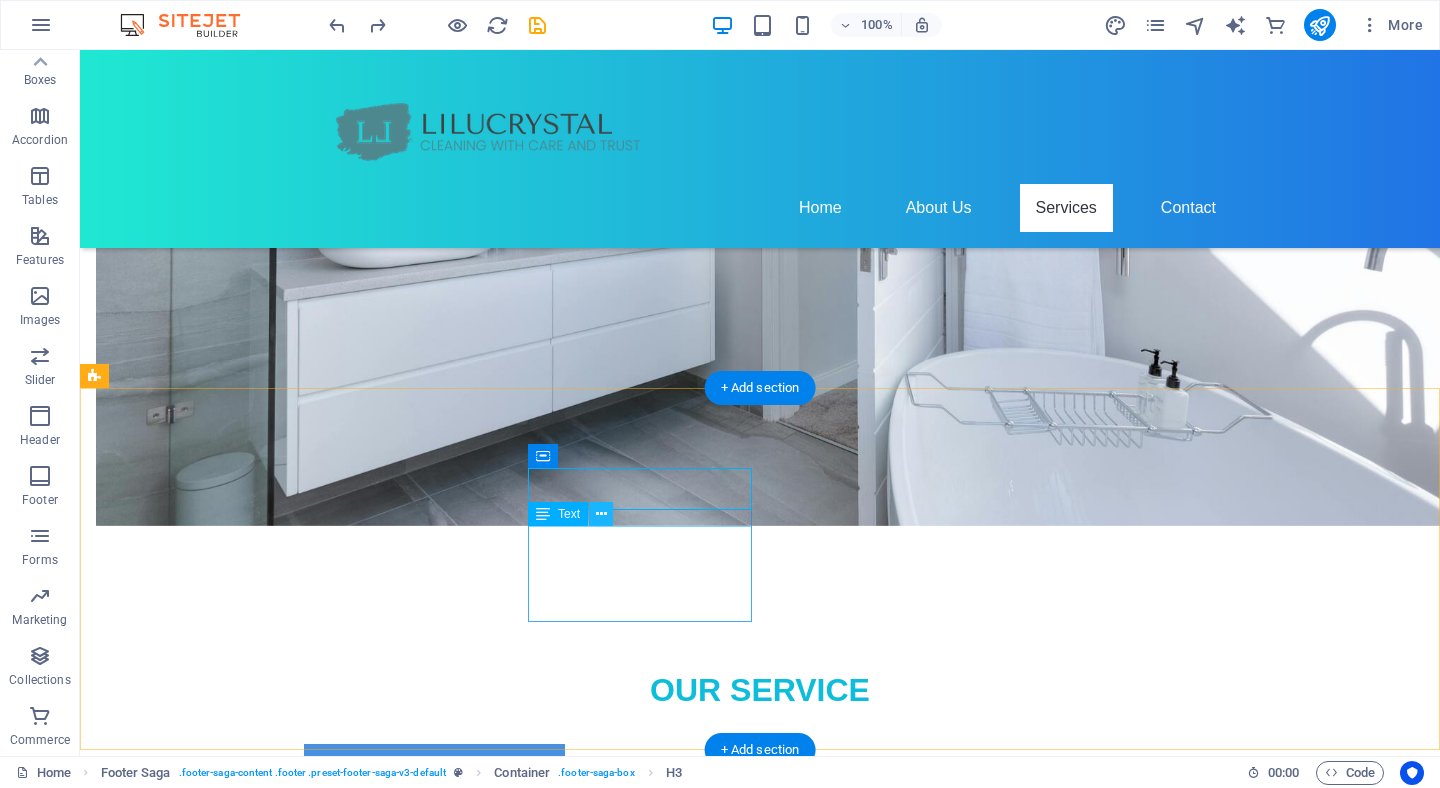 click at bounding box center [601, 514] 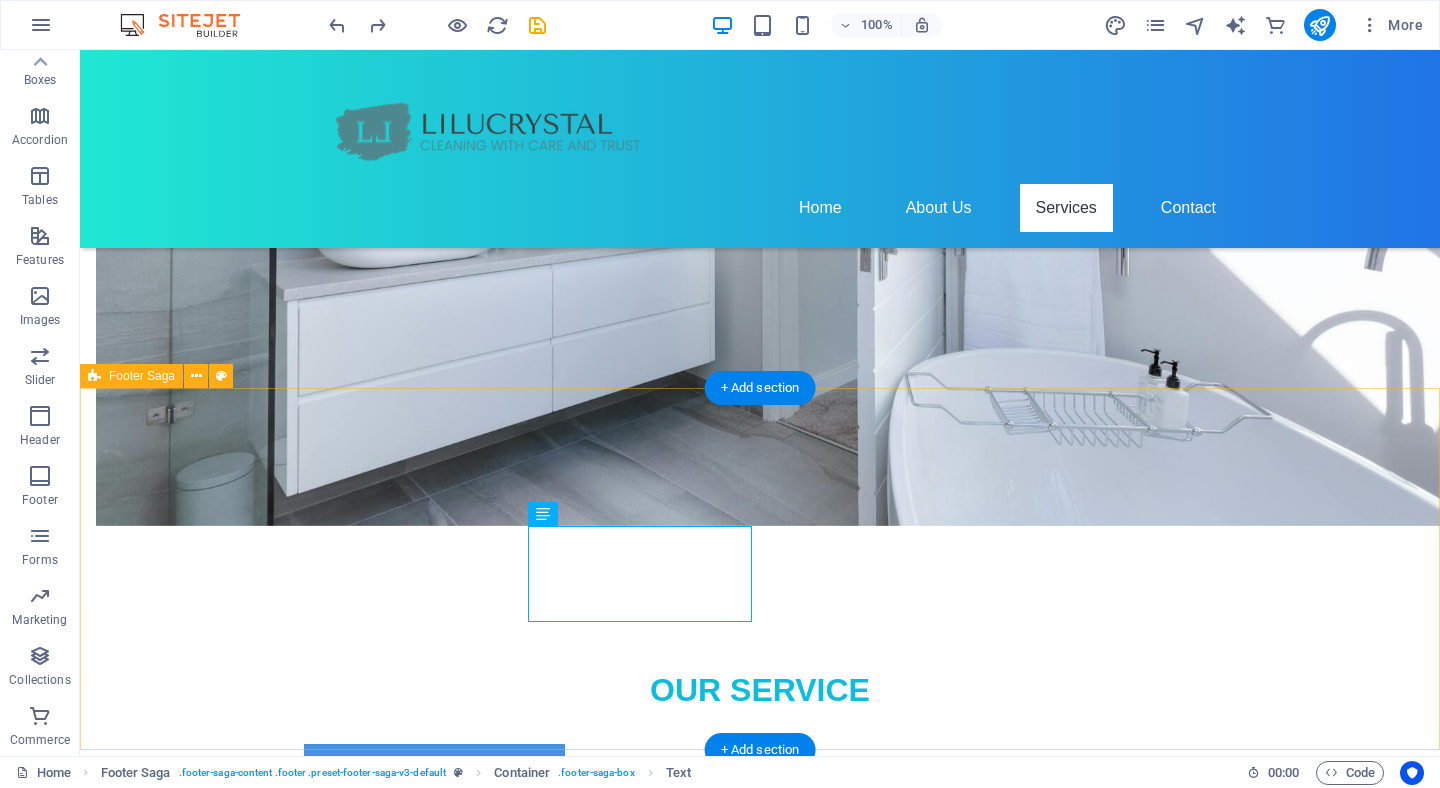 click on "Contact 768 Stirling Ave S N2M 3K3   Kitchener Phone:  (226)5057900   Email: comfy0309175@gmail.com Navigation Home About Us Services Contact Legal Notice Privacy Policy Social media Facebook Instagram" at bounding box center [760, 2437] 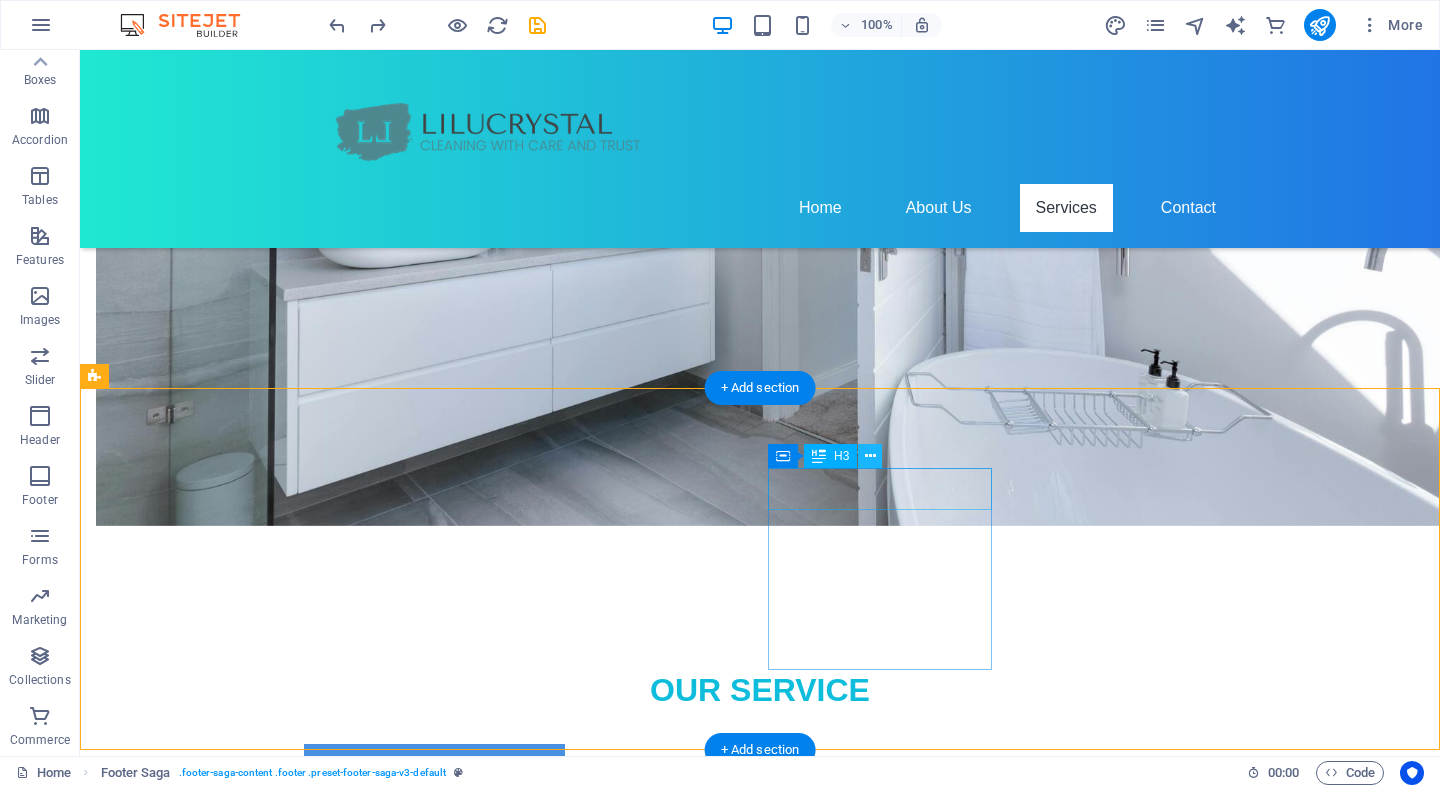 click at bounding box center [870, 456] 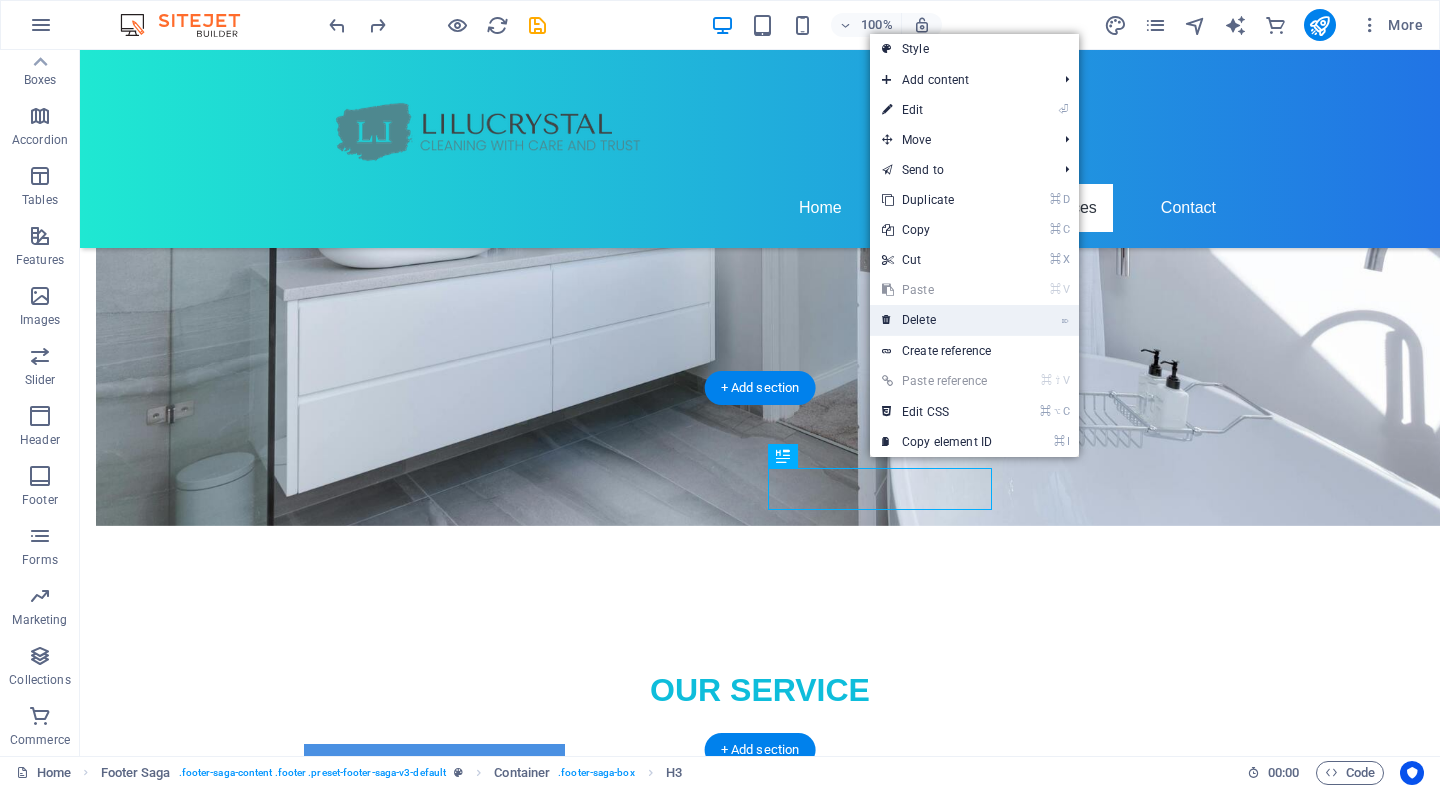 click on "⌦  Delete" at bounding box center (937, 320) 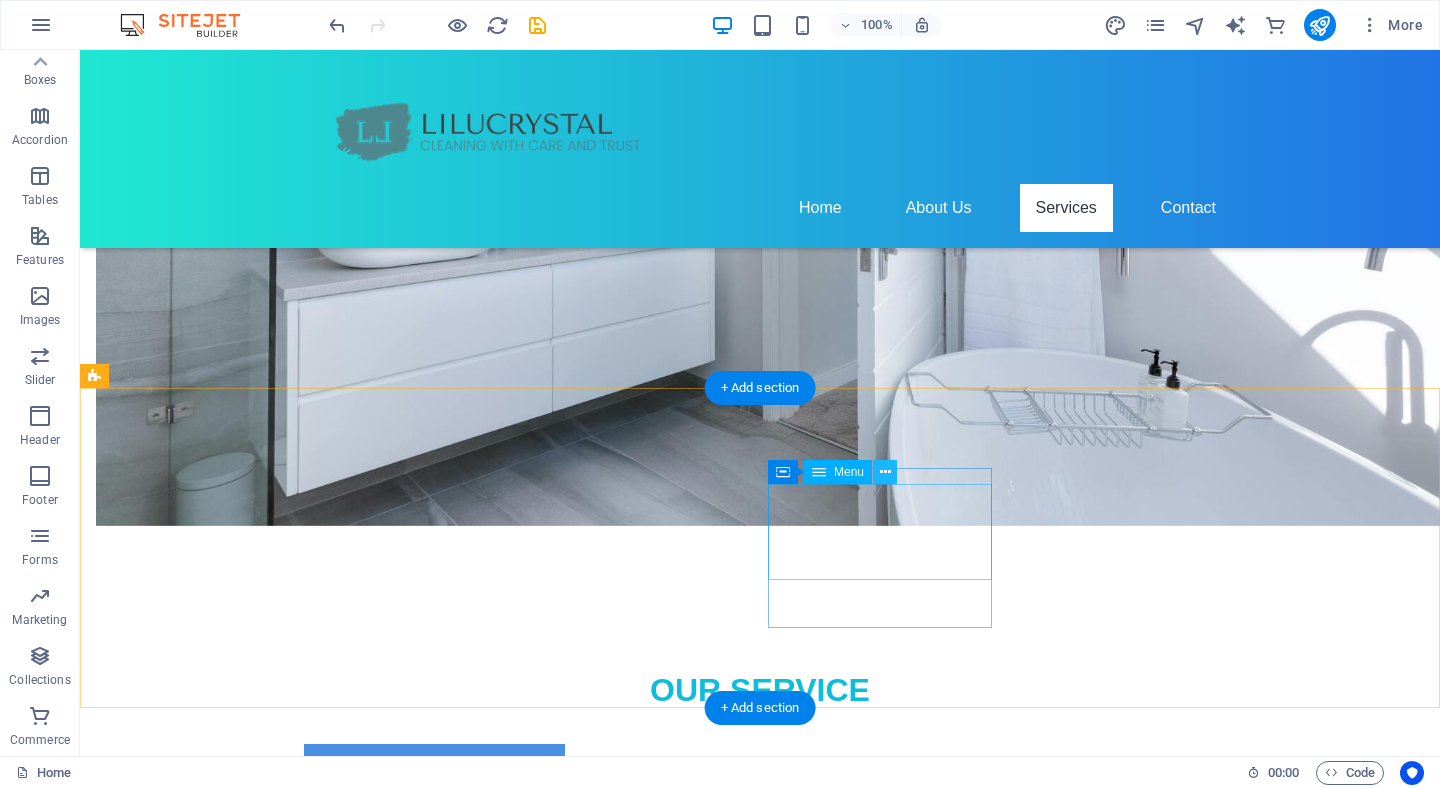 click at bounding box center [885, 472] 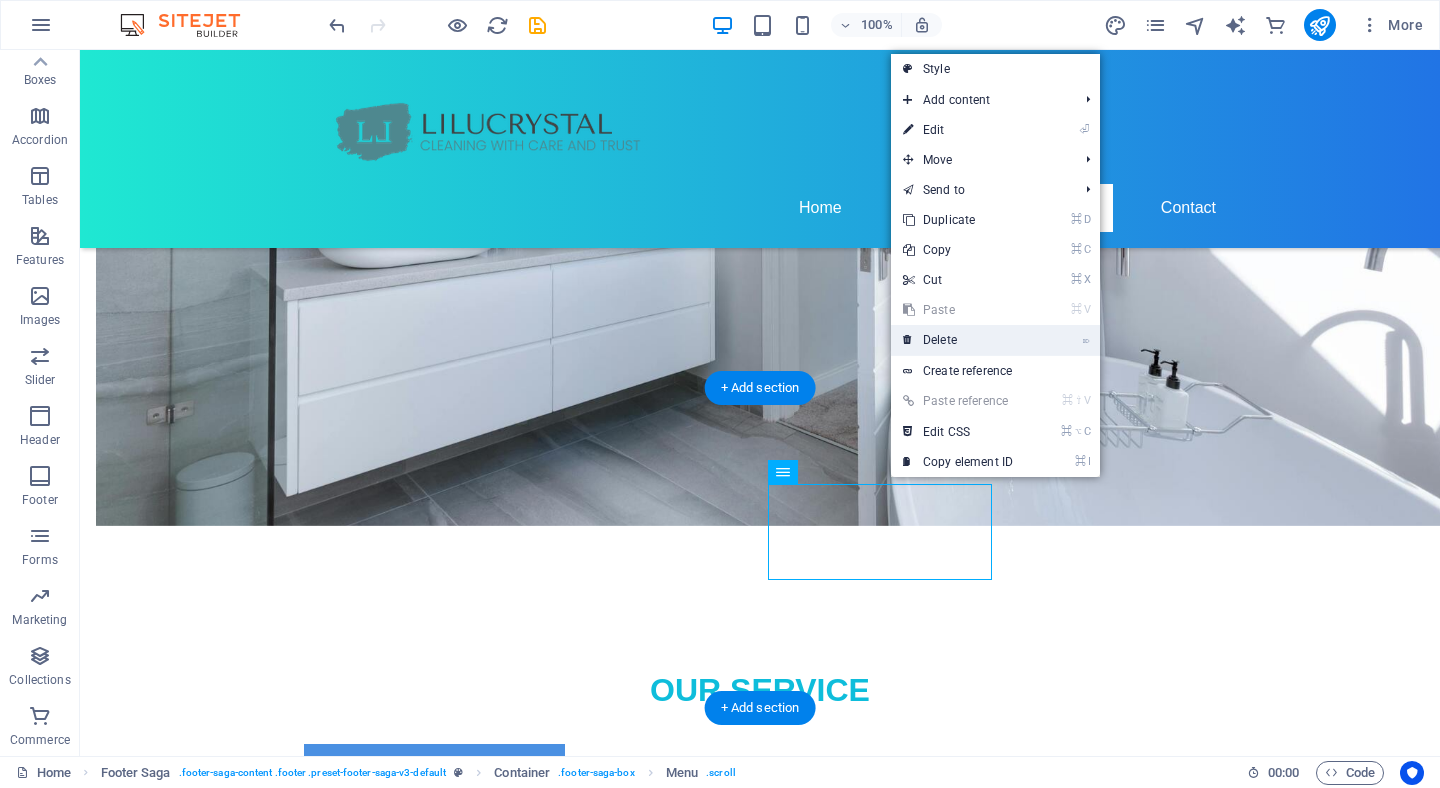 click on "⌦  Delete" at bounding box center [958, 340] 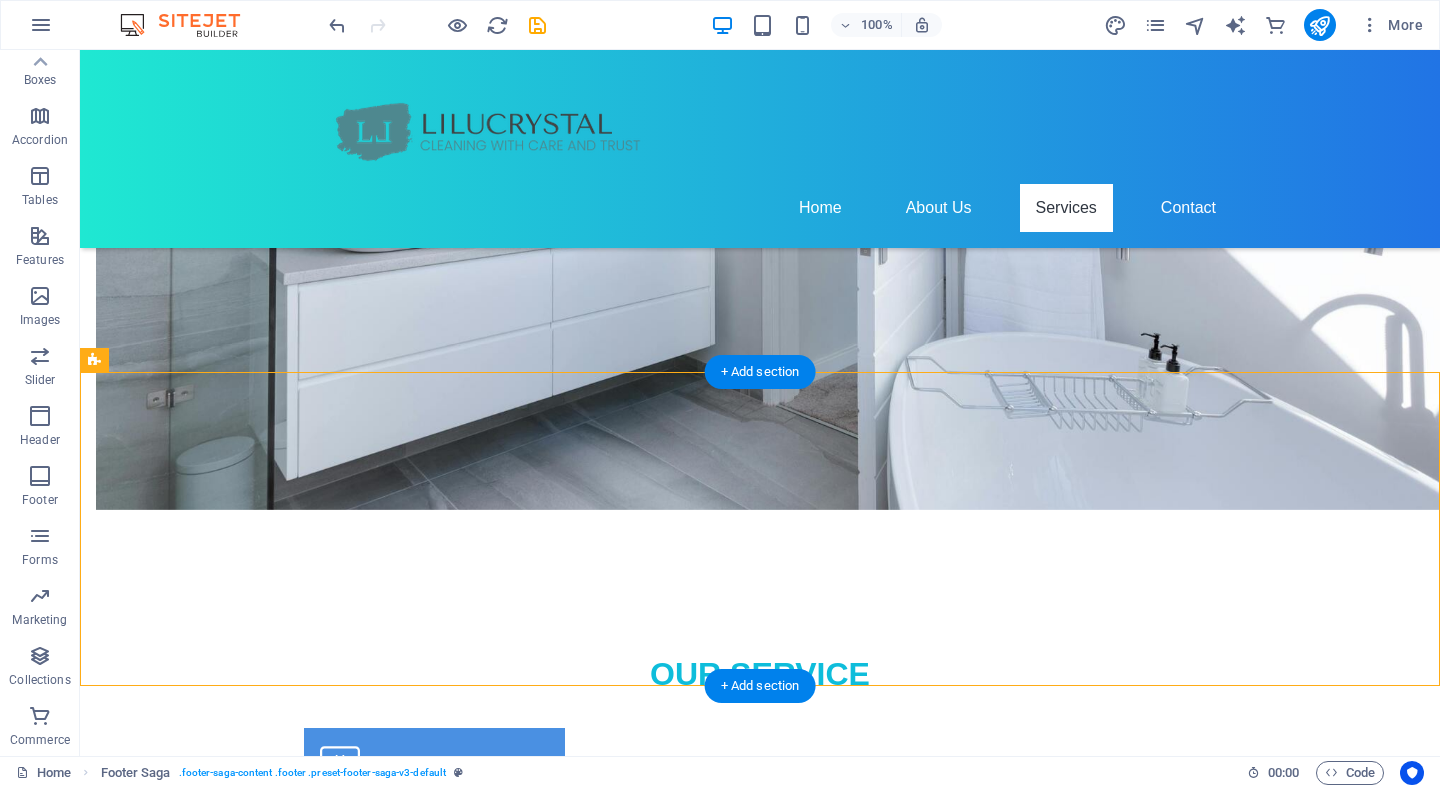 scroll, scrollTop: 1576, scrollLeft: 0, axis: vertical 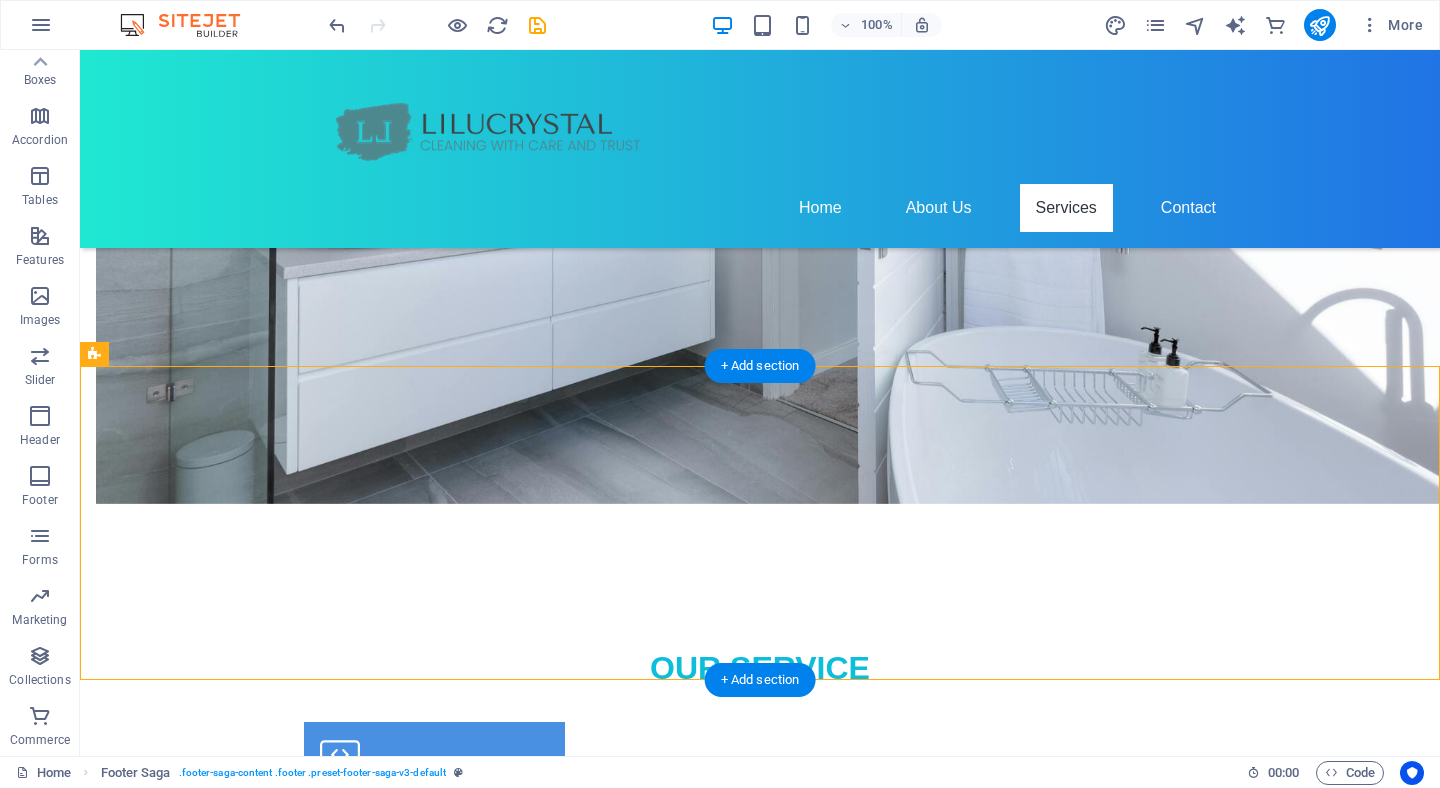 drag, startPoint x: 882, startPoint y: 508, endPoint x: 721, endPoint y: 634, distance: 204.44315 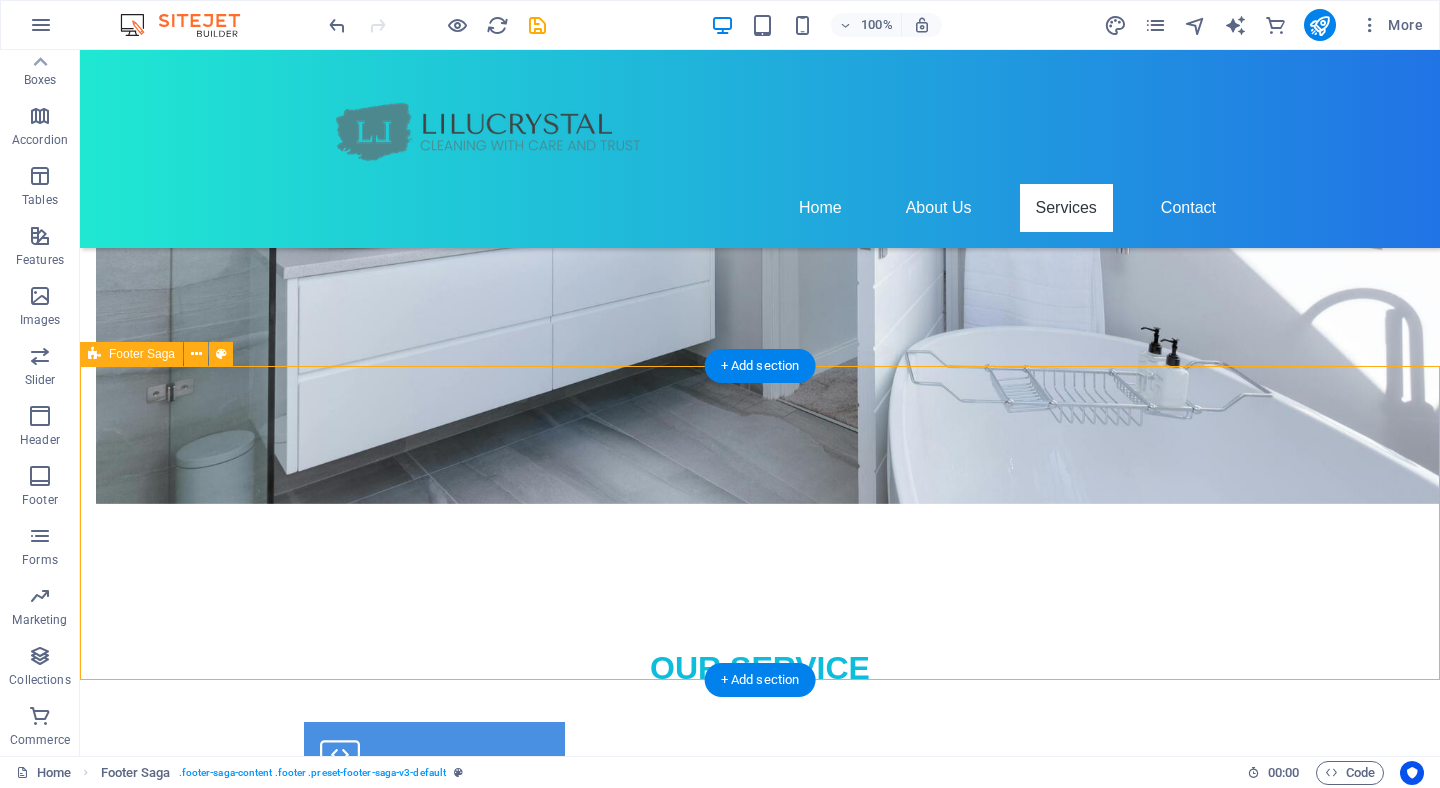 click on "Contact 768 Stirling Ave S N2M 3K3   Kitchener Phone:  (226)5057900   Email: comfy0309175@gmail.com Legal Notice Privacy Policy Social media Facebook Instagram" at bounding box center (760, 2346) 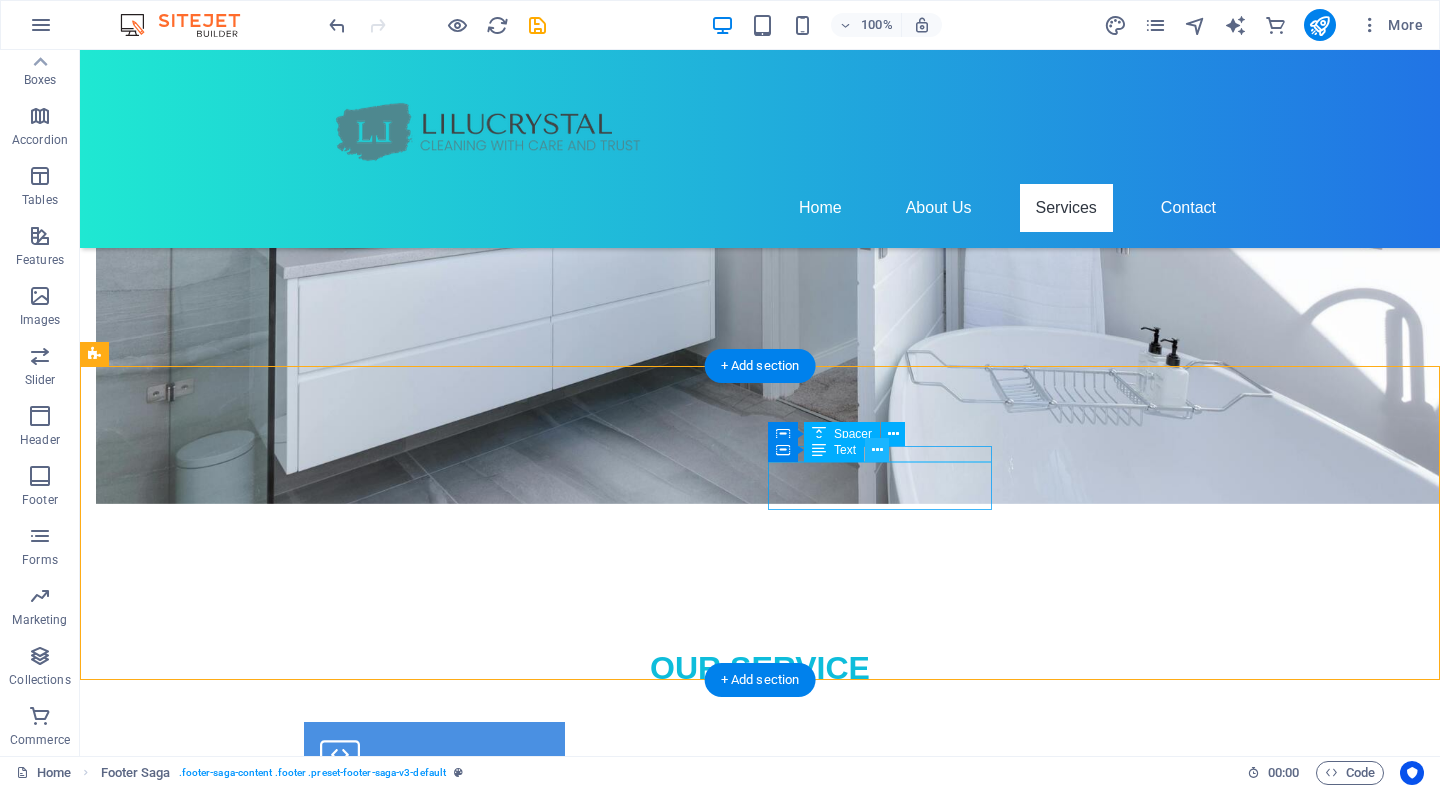 click at bounding box center (877, 450) 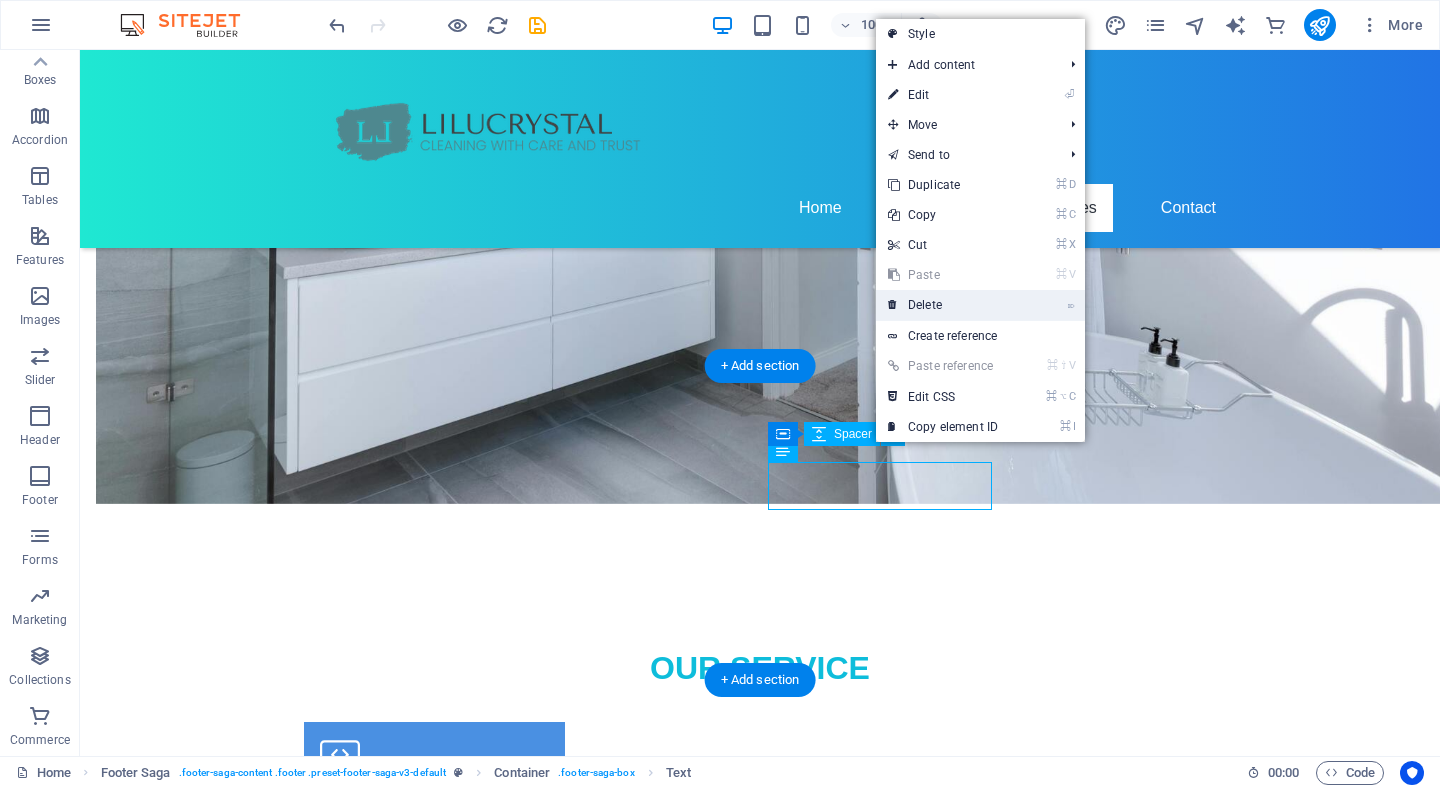 click on "⌦  Delete" at bounding box center (943, 305) 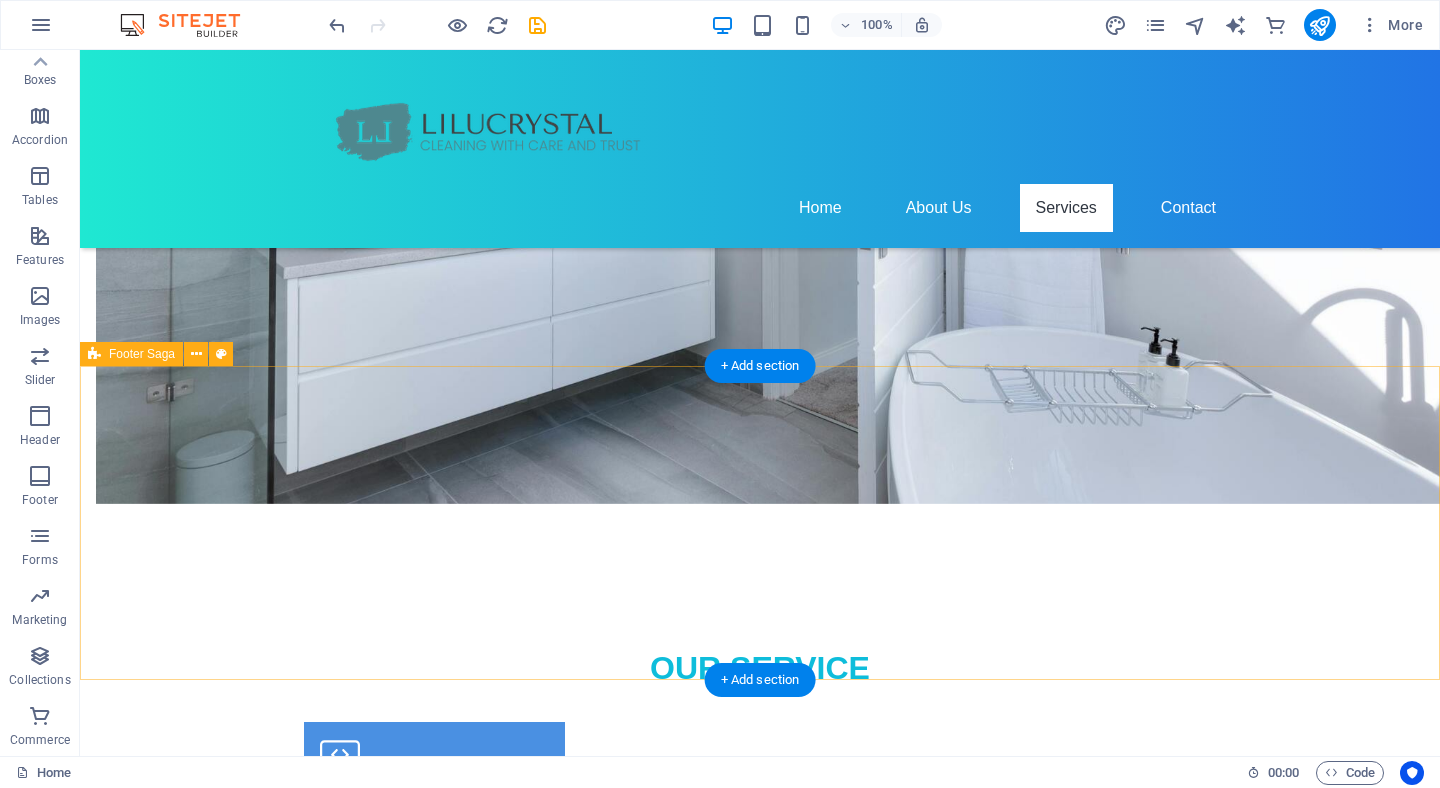click on "Contact 768 Stirling Ave S N2M 3K3   Kitchener Phone:  (226)5057900   Email: comfy0309175@gmail.com Social media Facebook Instagram" at bounding box center [760, 2322] 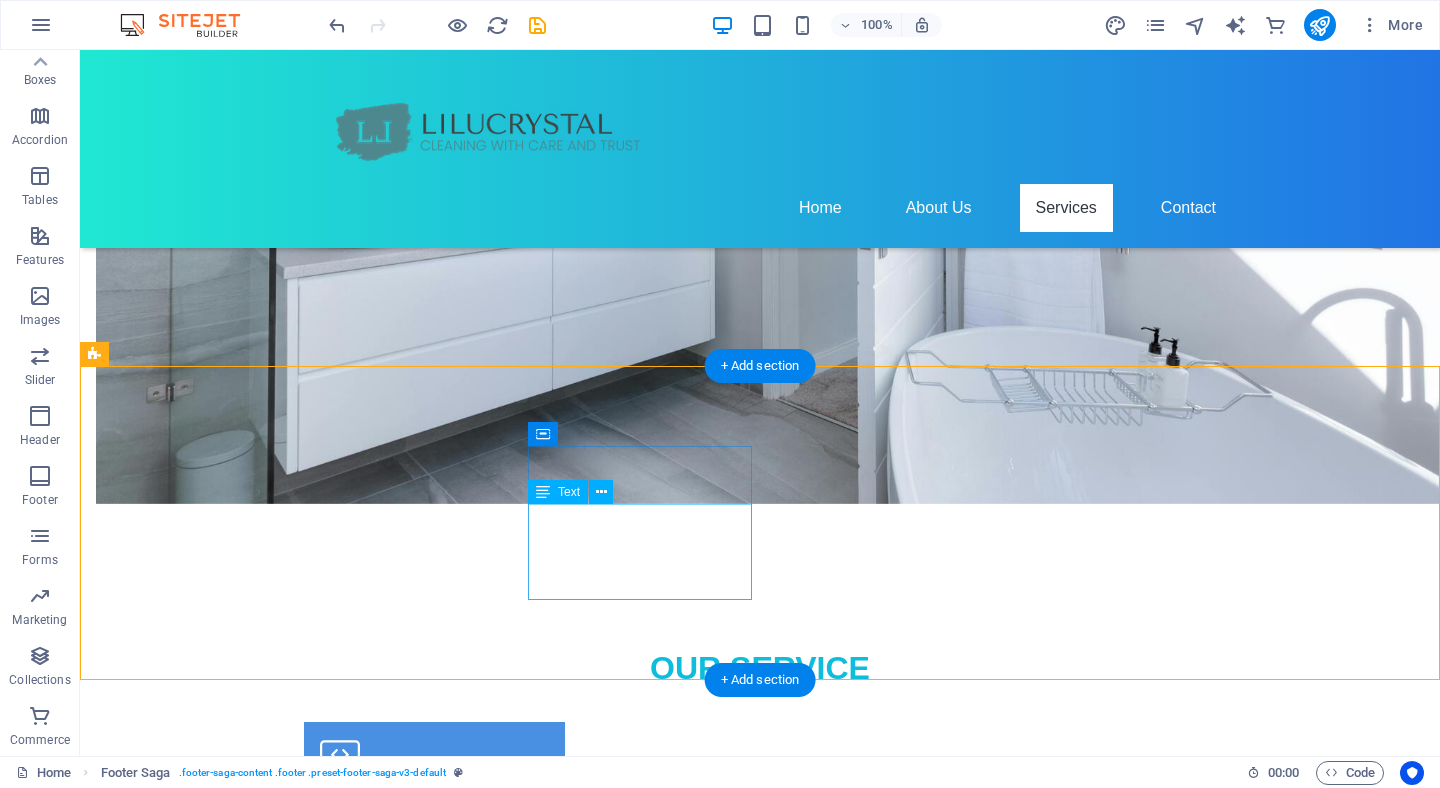 click on "comfy0309175@[EMAIL_DOMAIN]" at bounding box center (168, 2359) 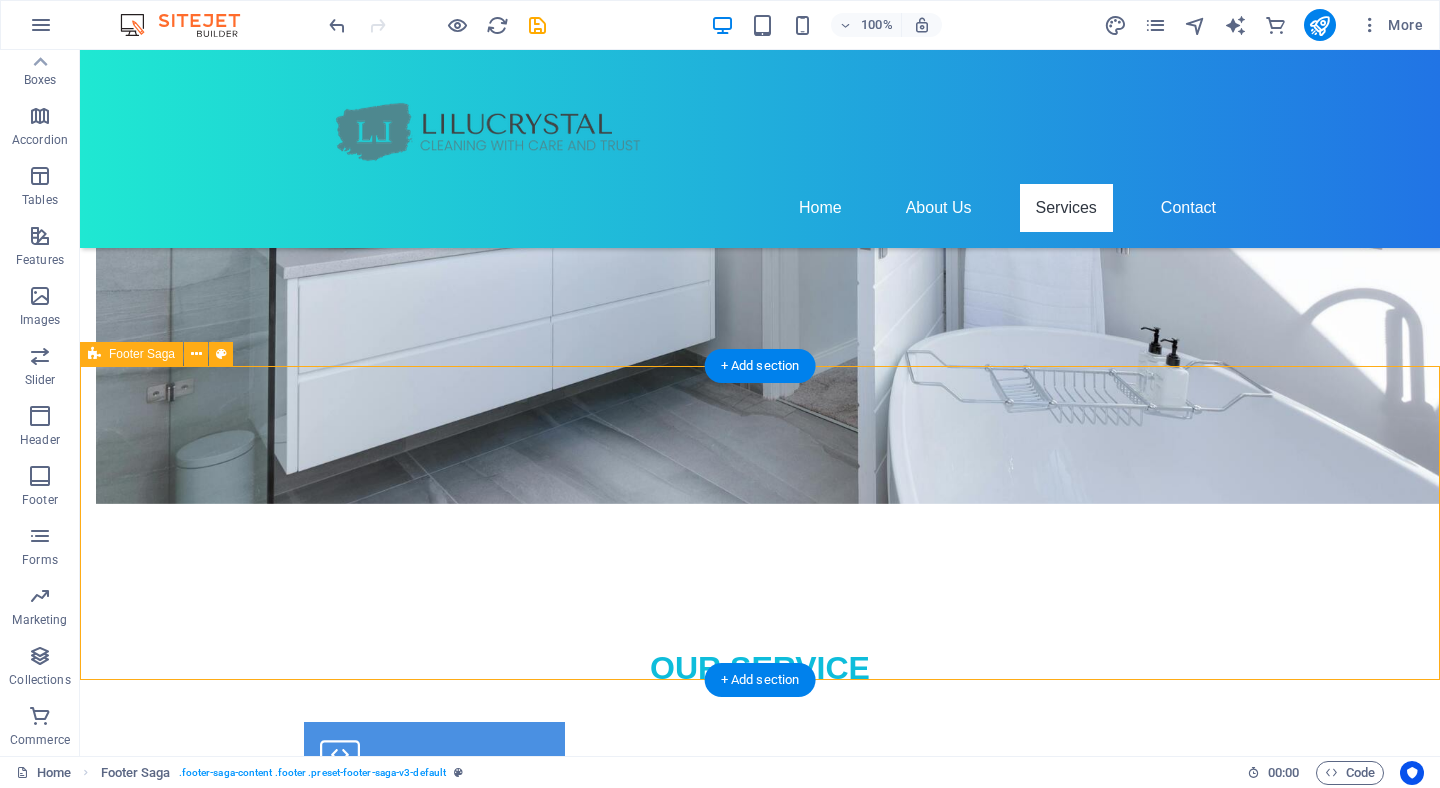 click on "Contact 768 Stirling Ave S N2M 3K3   Kitchener Phone:  (226)5057900   Email: comfy0309175@gmail.com Social media Facebook Instagram" at bounding box center (760, 2322) 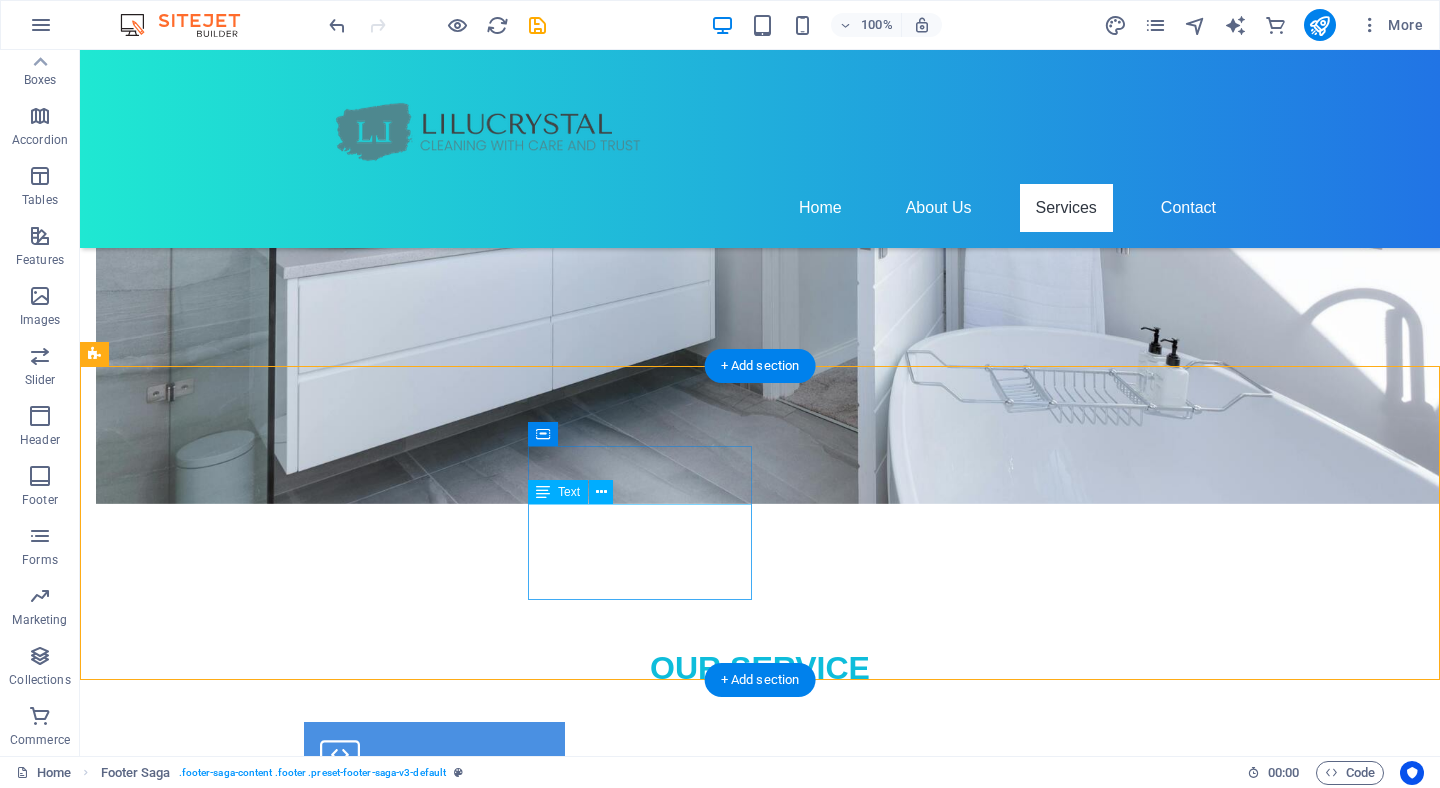 click on "768 Stirling Ave S N2M 3K3   Kitchener Phone:  (226)5057900   Email: comfy0309175@gmail.com" at bounding box center (208, 2324) 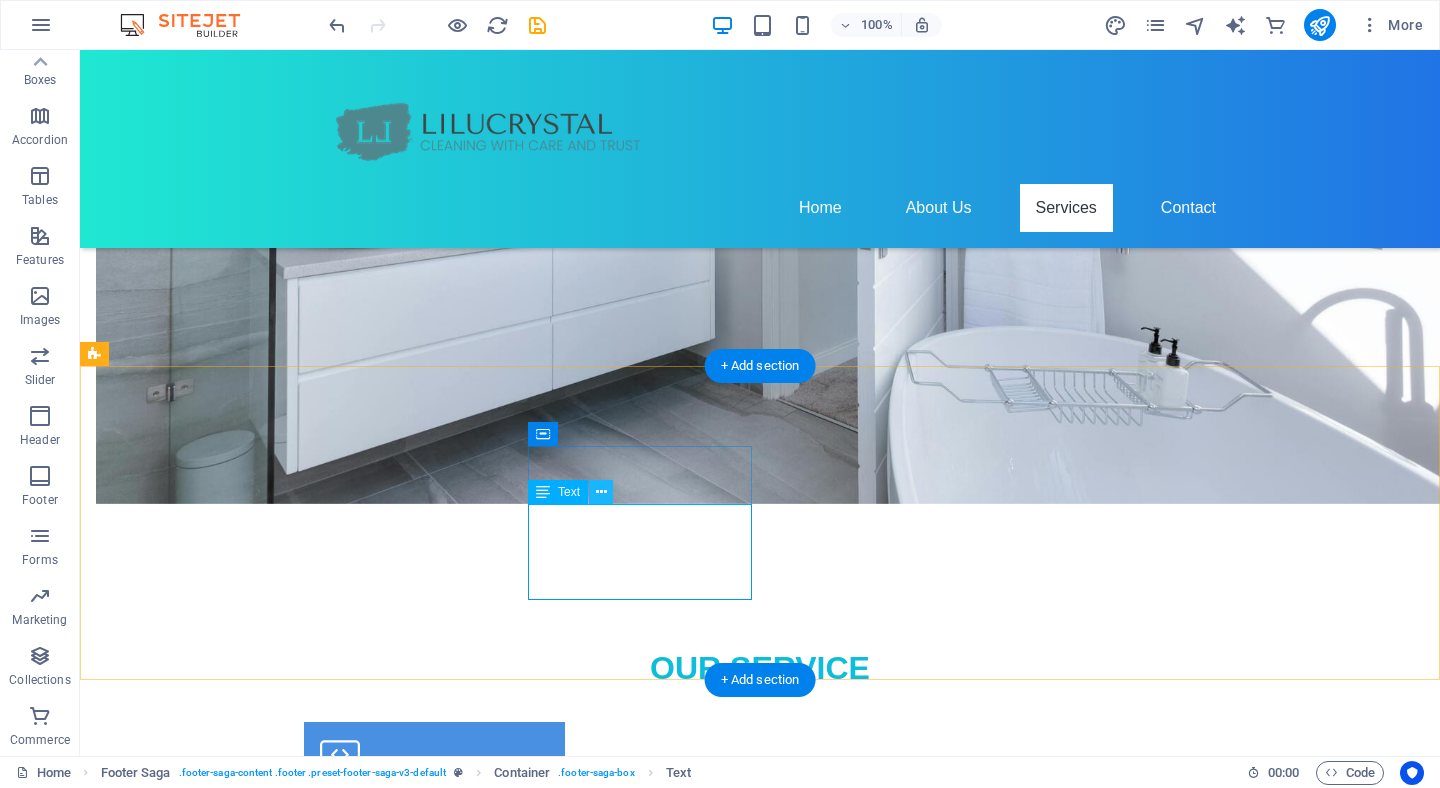 click at bounding box center [601, 492] 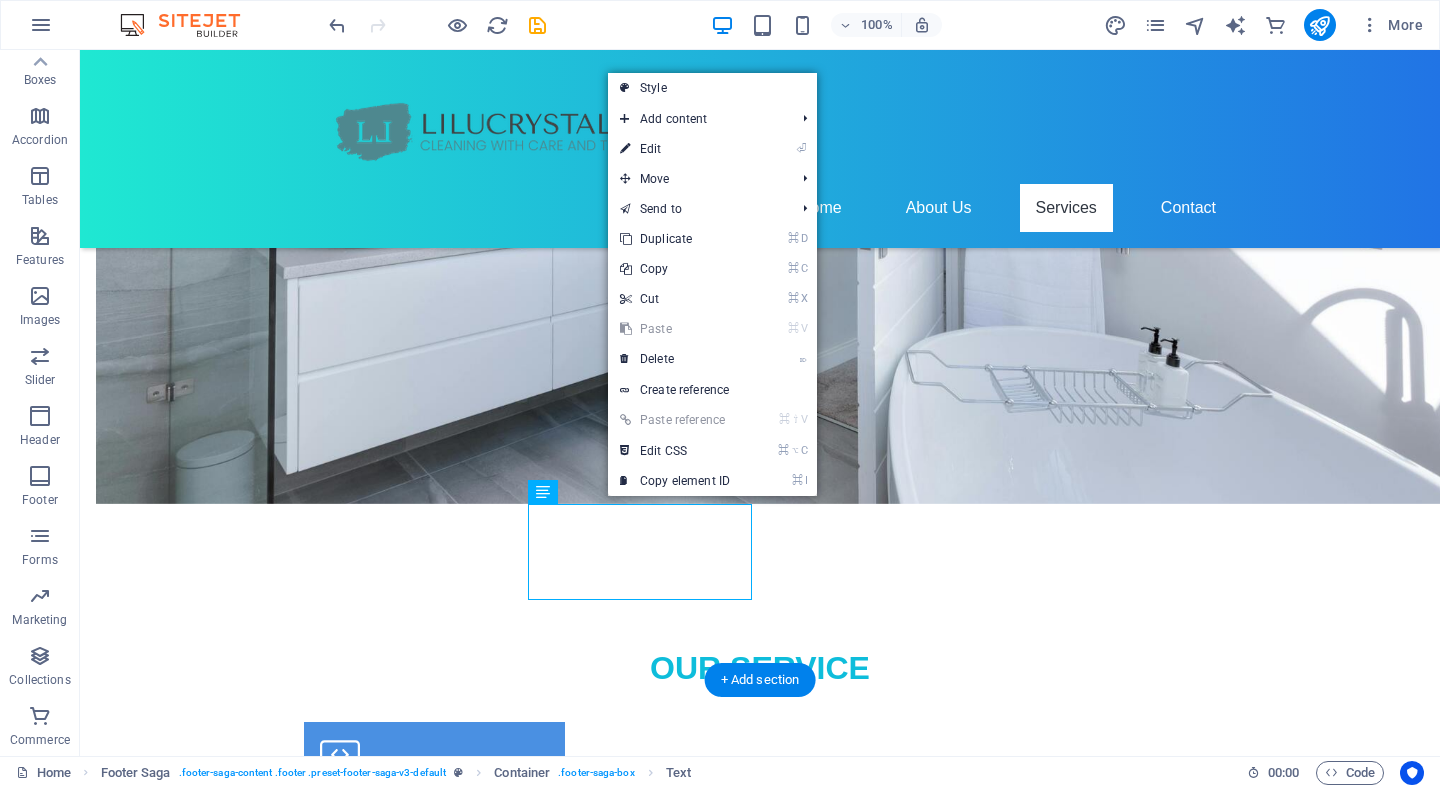 click on "768 Stirling Ave S N2M 3K3   Kitchener Phone:  (226)5057900   Email: comfy0309175@gmail.com" at bounding box center [208, 2324] 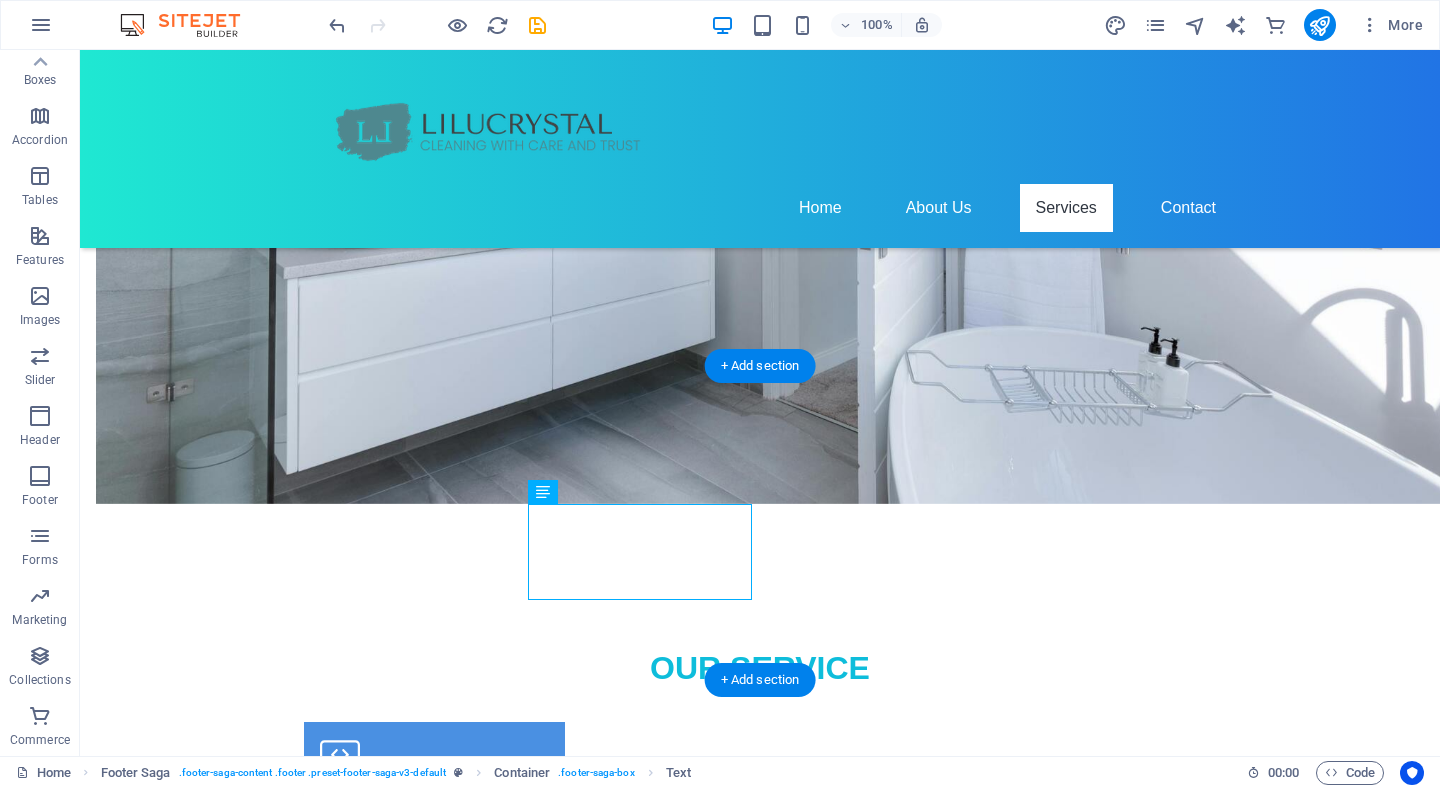 click on "768 Stirling Ave S N2M 3K3   Kitchener Phone:  (226)5057900   Email: comfy0309175@gmail.com" at bounding box center [208, 2324] 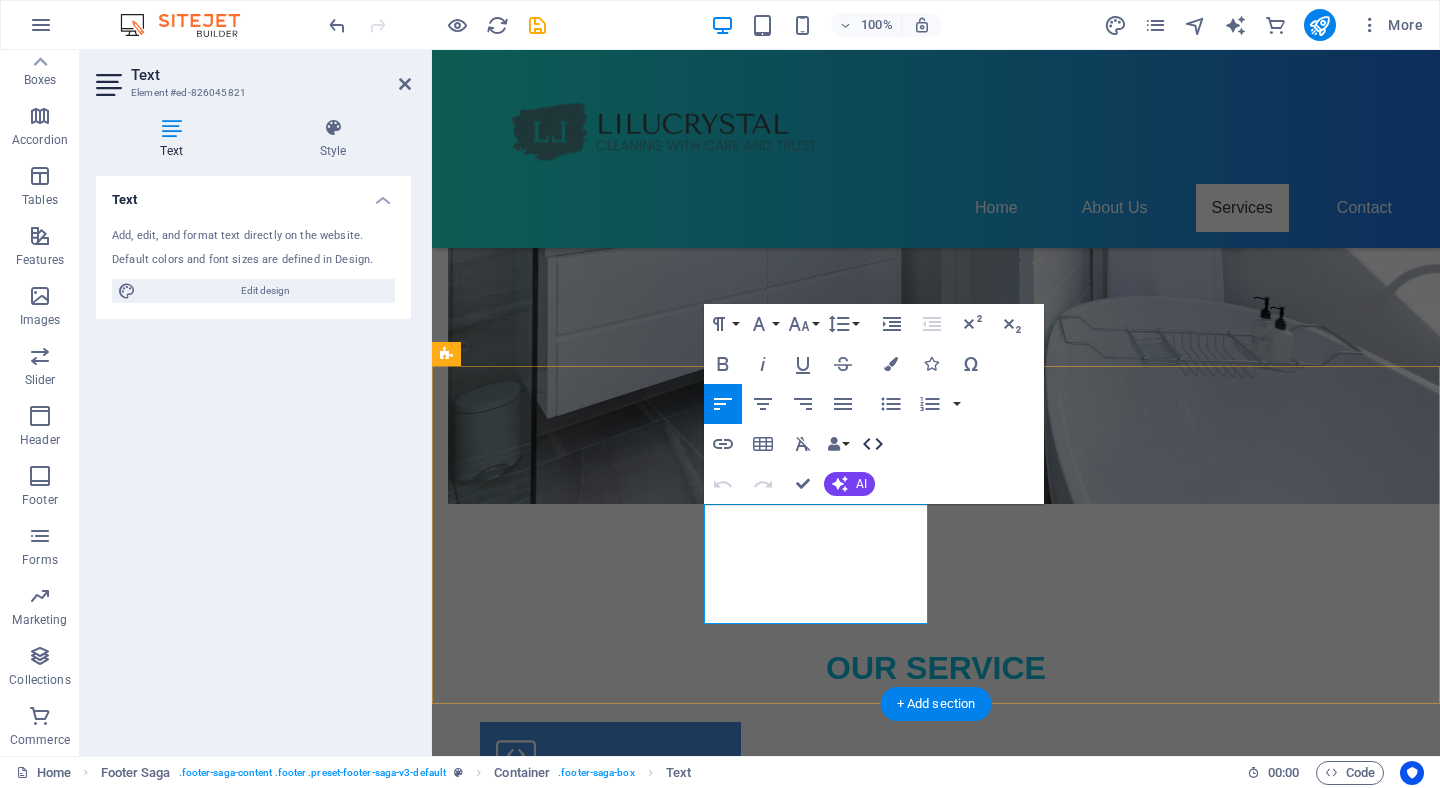 click 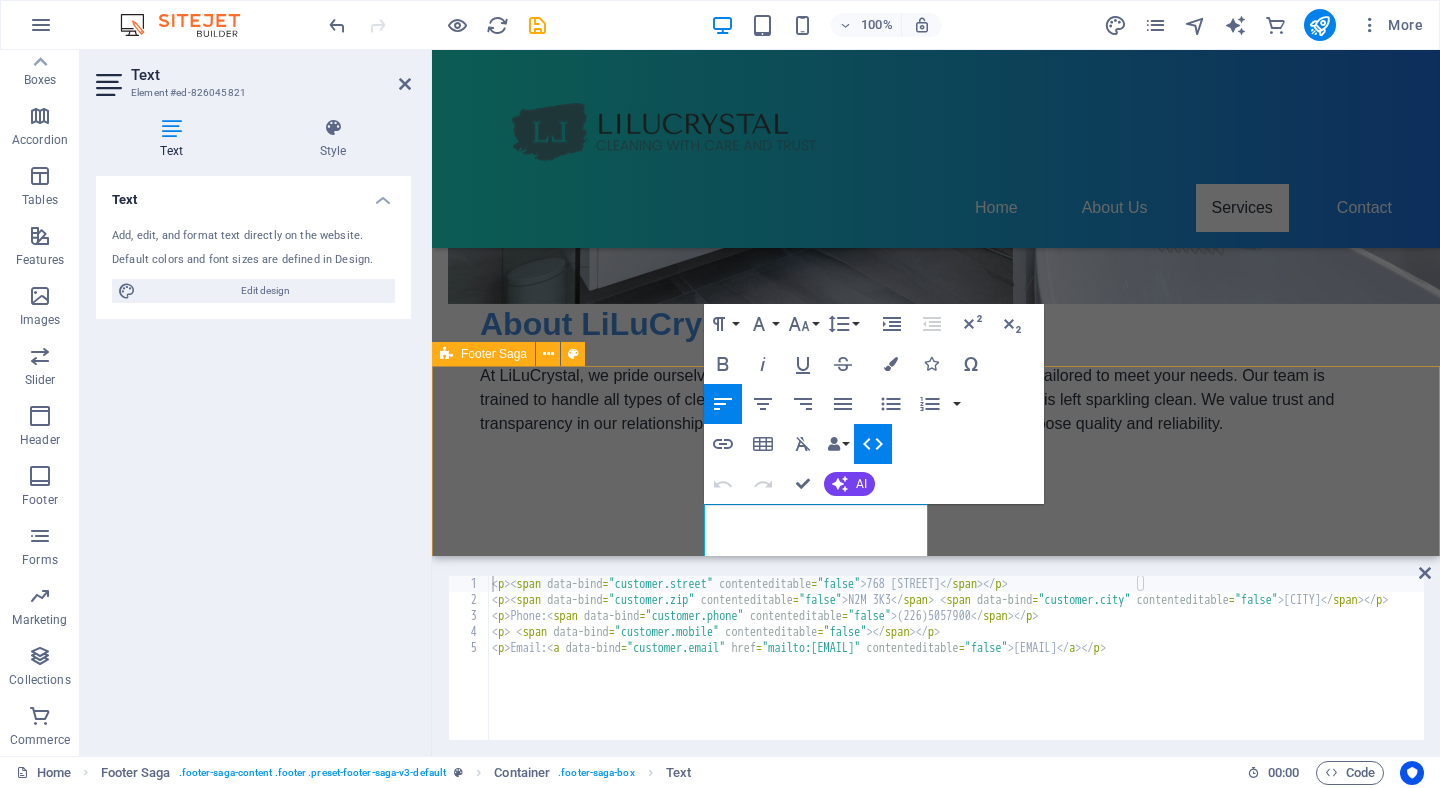 click on "Contact 768 Stirling Ave S N2M 3K3   Kitchener Phone:  (226)5057900   Email: comfy0309175@gmail.com Social media Facebook Instagram" at bounding box center [936, 2322] 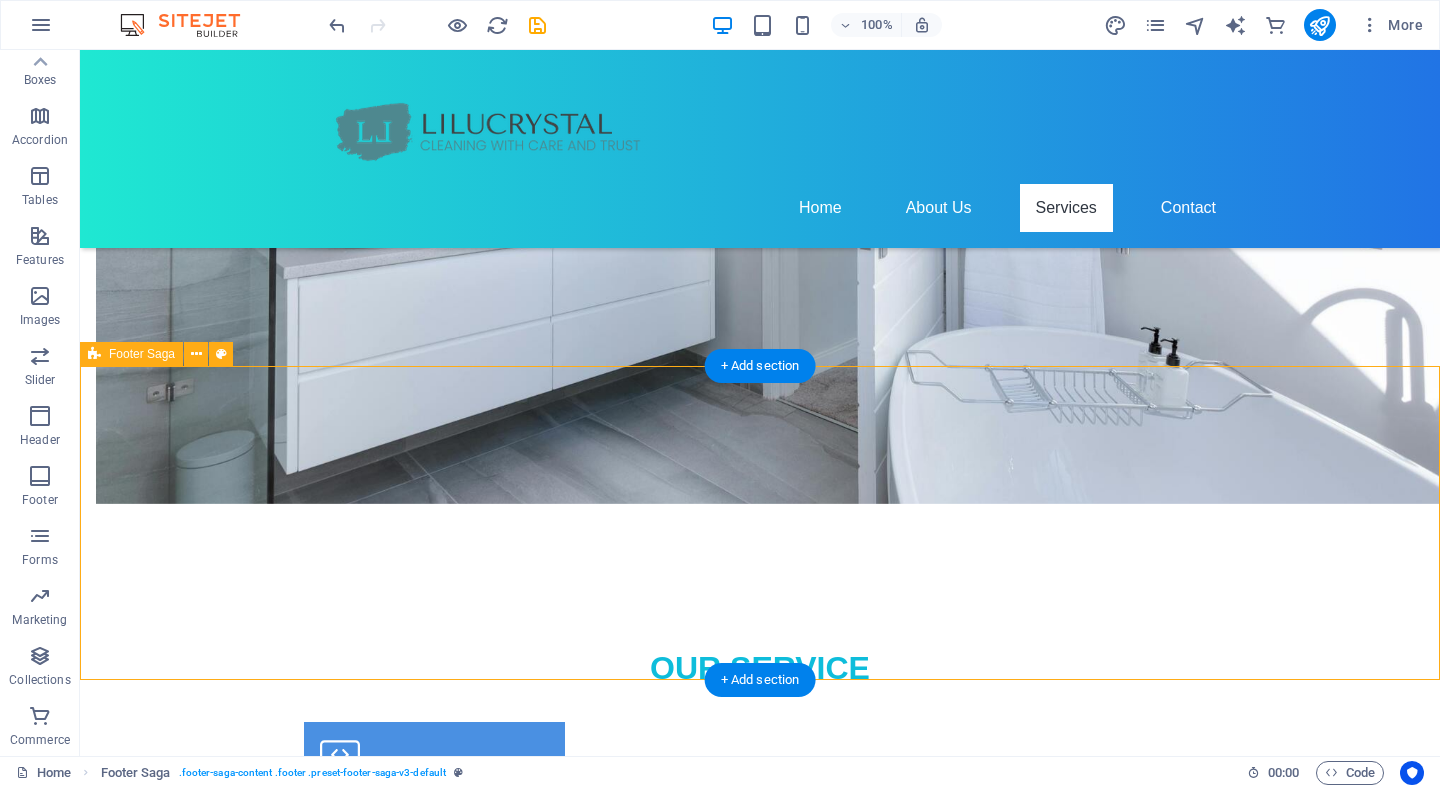 click on "Contact 768 Stirling Ave S N2M 3K3   Kitchener Phone:  (226)5057900   Email: comfy0309175@gmail.com Social media Facebook Instagram" at bounding box center (760, 2322) 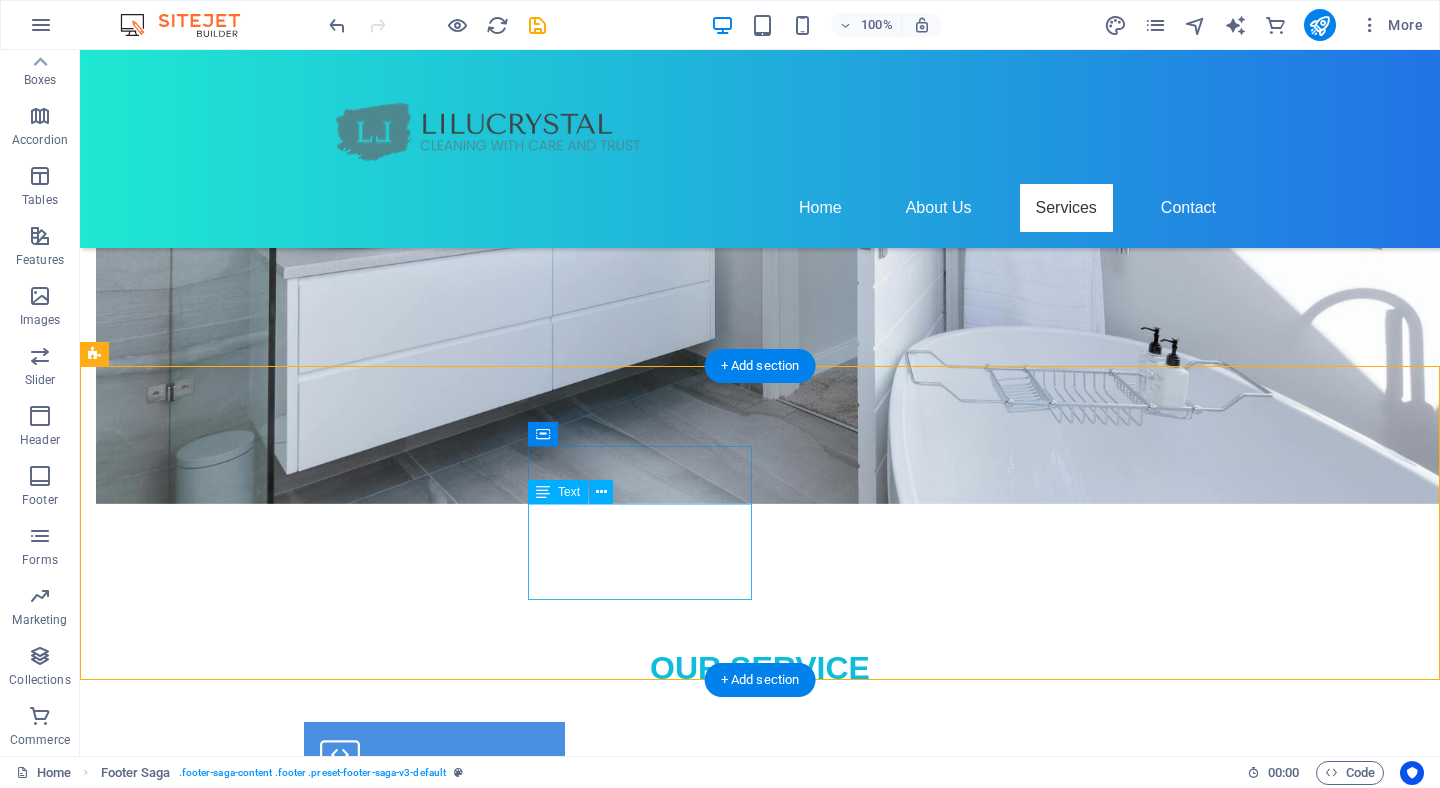click on "768 Stirling Ave S N2M 3K3   Kitchener Phone:  (226)5057900   Email: comfy0309175@gmail.com" at bounding box center [208, 2324] 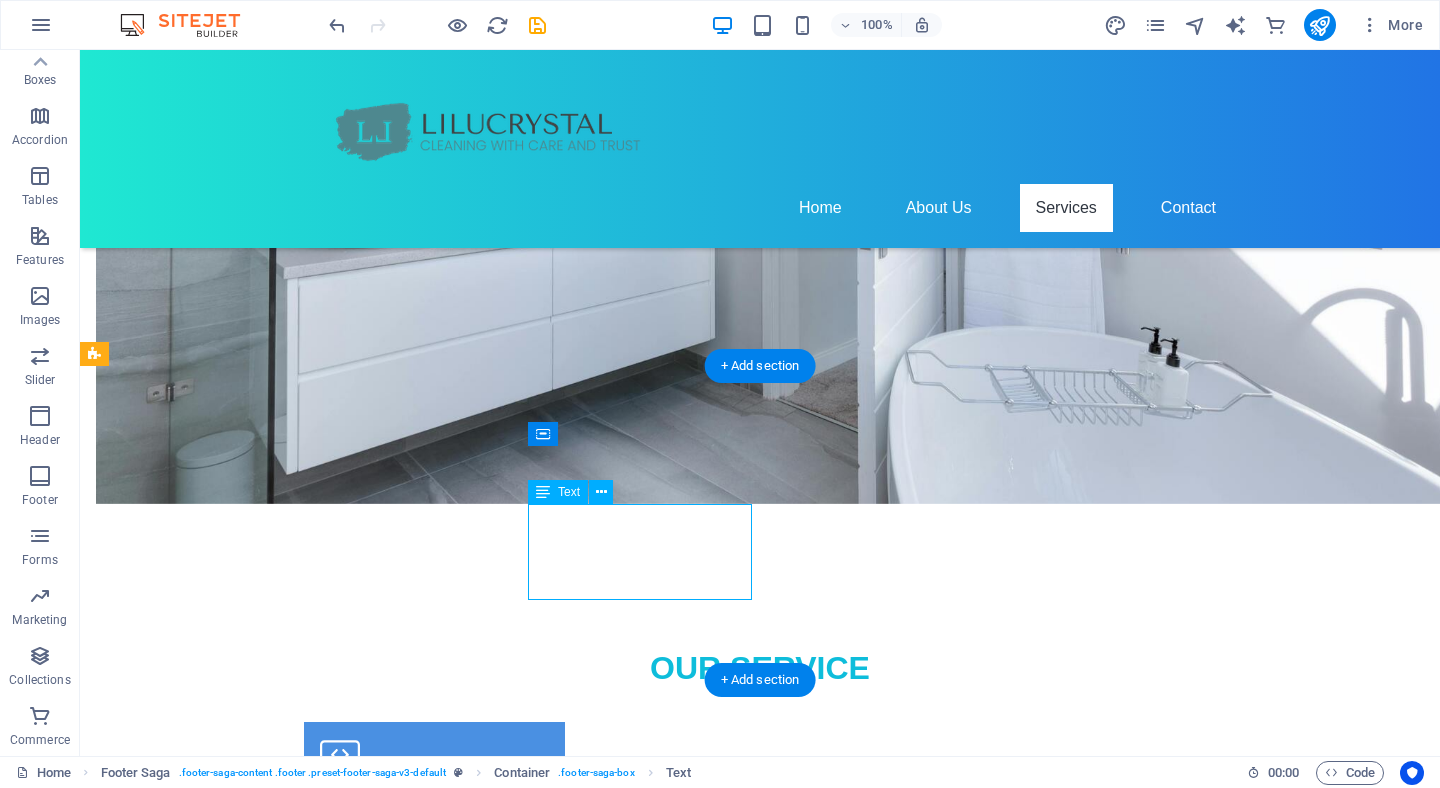 click on "768 Stirling Ave S N2M 3K3   Kitchener Phone:  (226)5057900   Email: comfy0309175@gmail.com" at bounding box center [208, 2324] 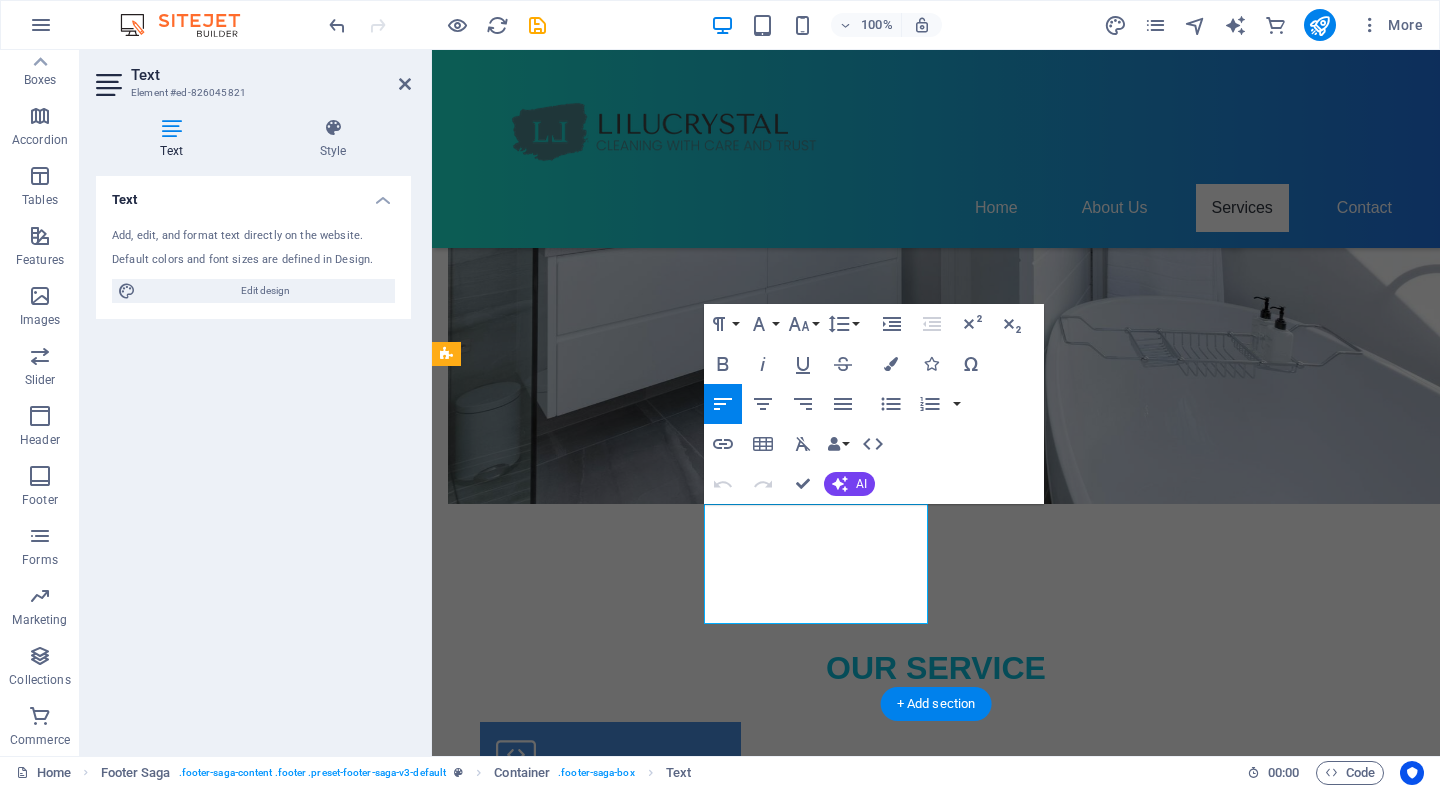 click on "Email: comfy0309175@gmail.com" at bounding box center [560, 2360] 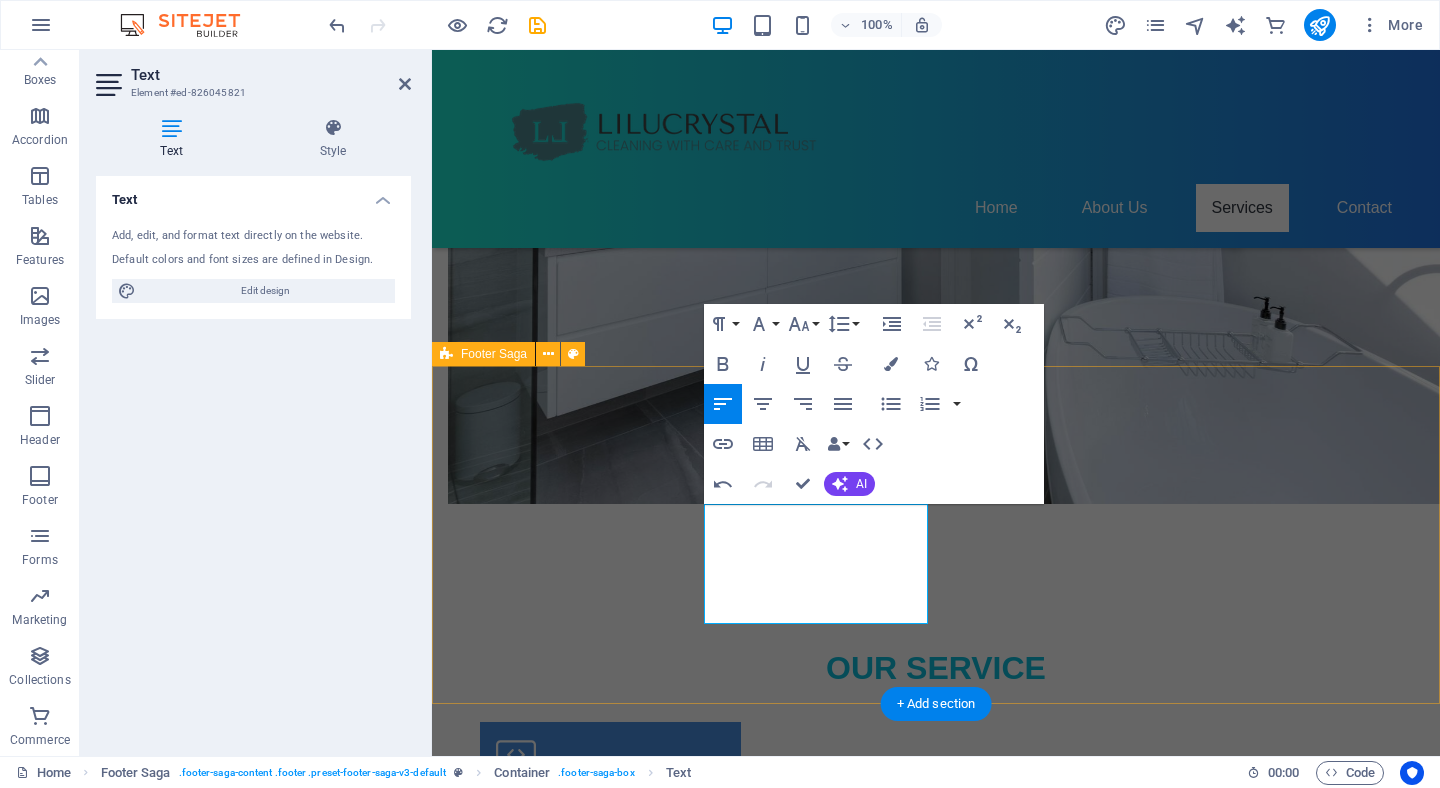 click on "Contact 768 Stirling Ave S N2M 3K3   Kitchener Phone:  (226)5057900   Email: comfy0309175@gmail.com Social media Facebook Instagram" at bounding box center [936, 2334] 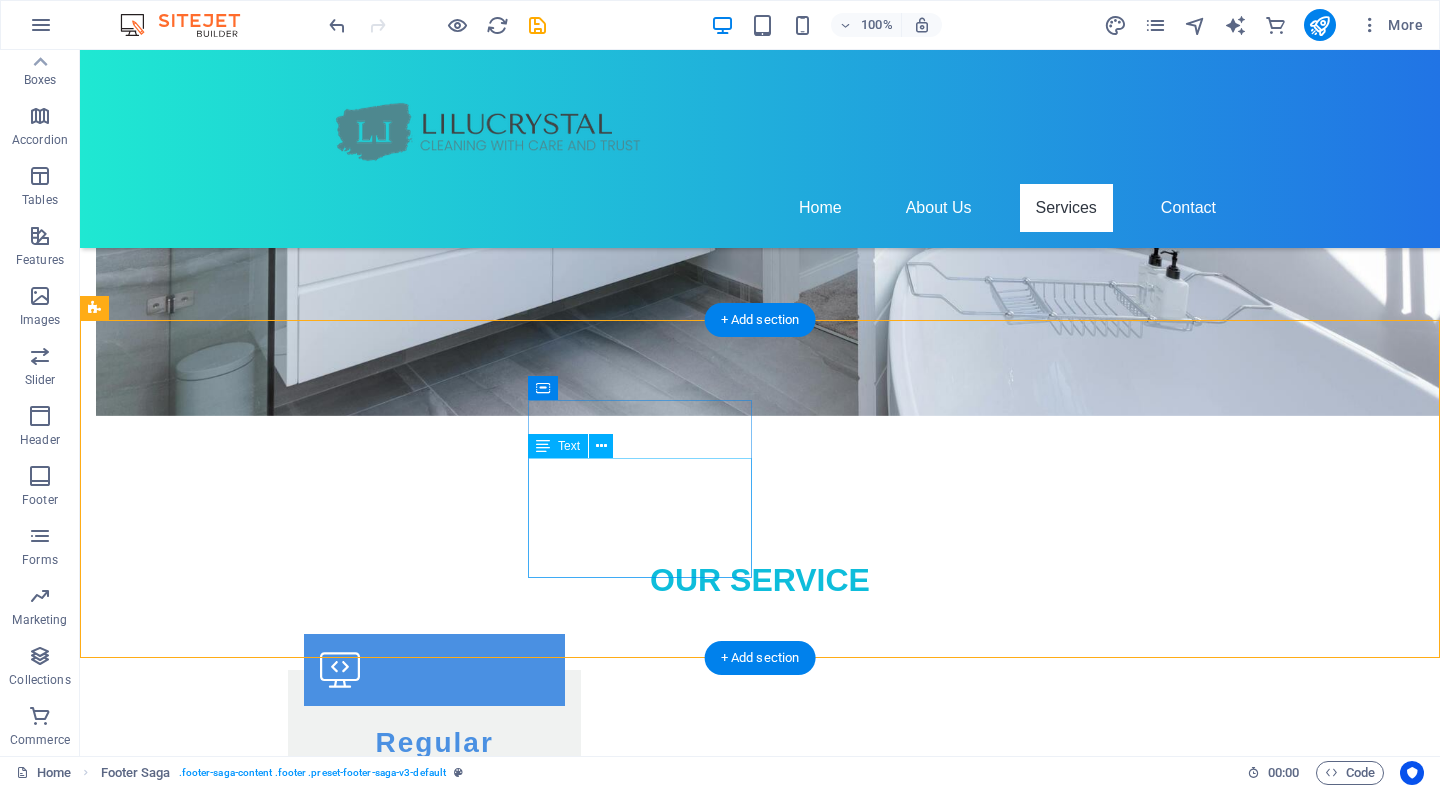 scroll, scrollTop: 1619, scrollLeft: 0, axis: vertical 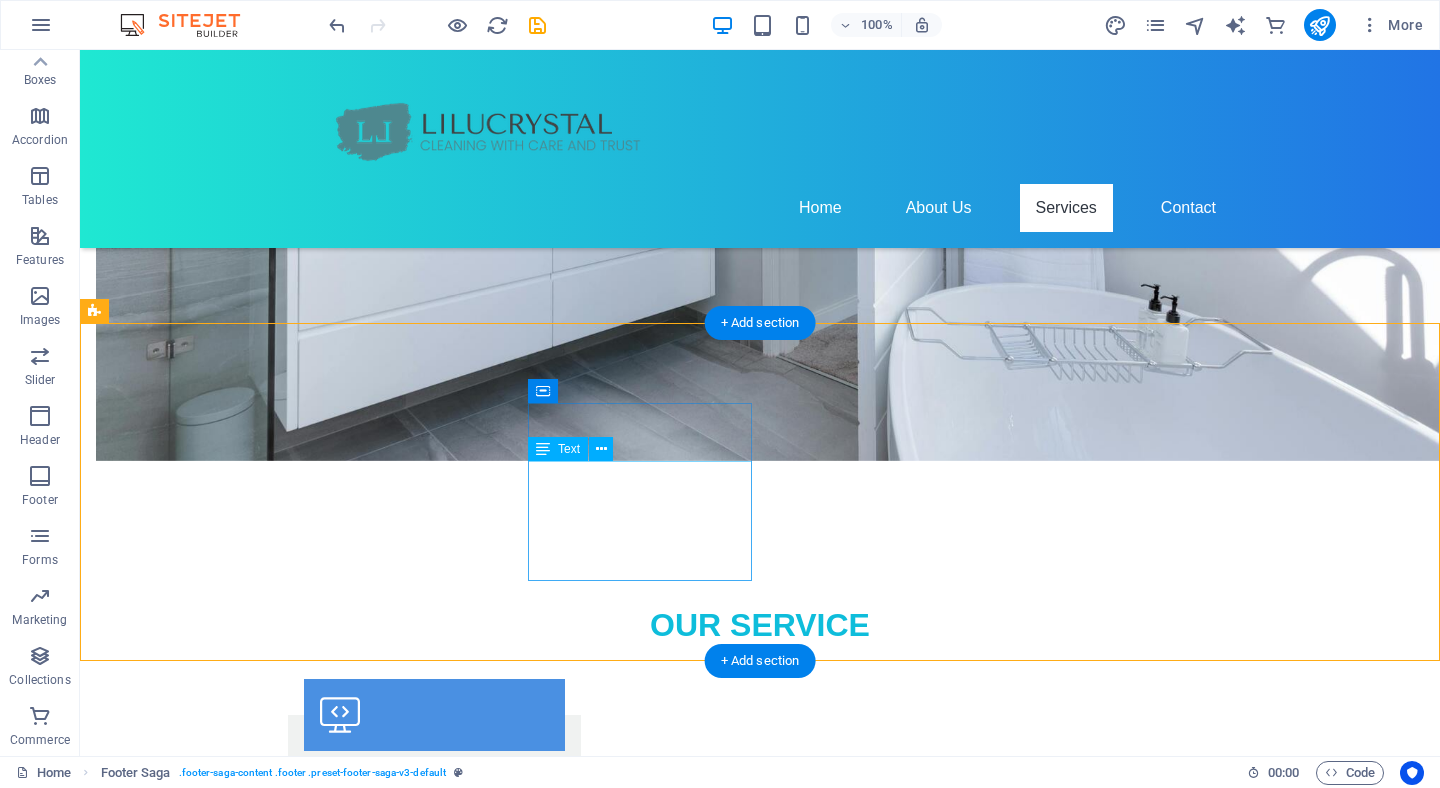 click on "768 Stirling Ave S N2M 3K3   Kitchener Phone:  (226)5057900   Email: comfy0309175@gmail.com" at bounding box center [208, 2293] 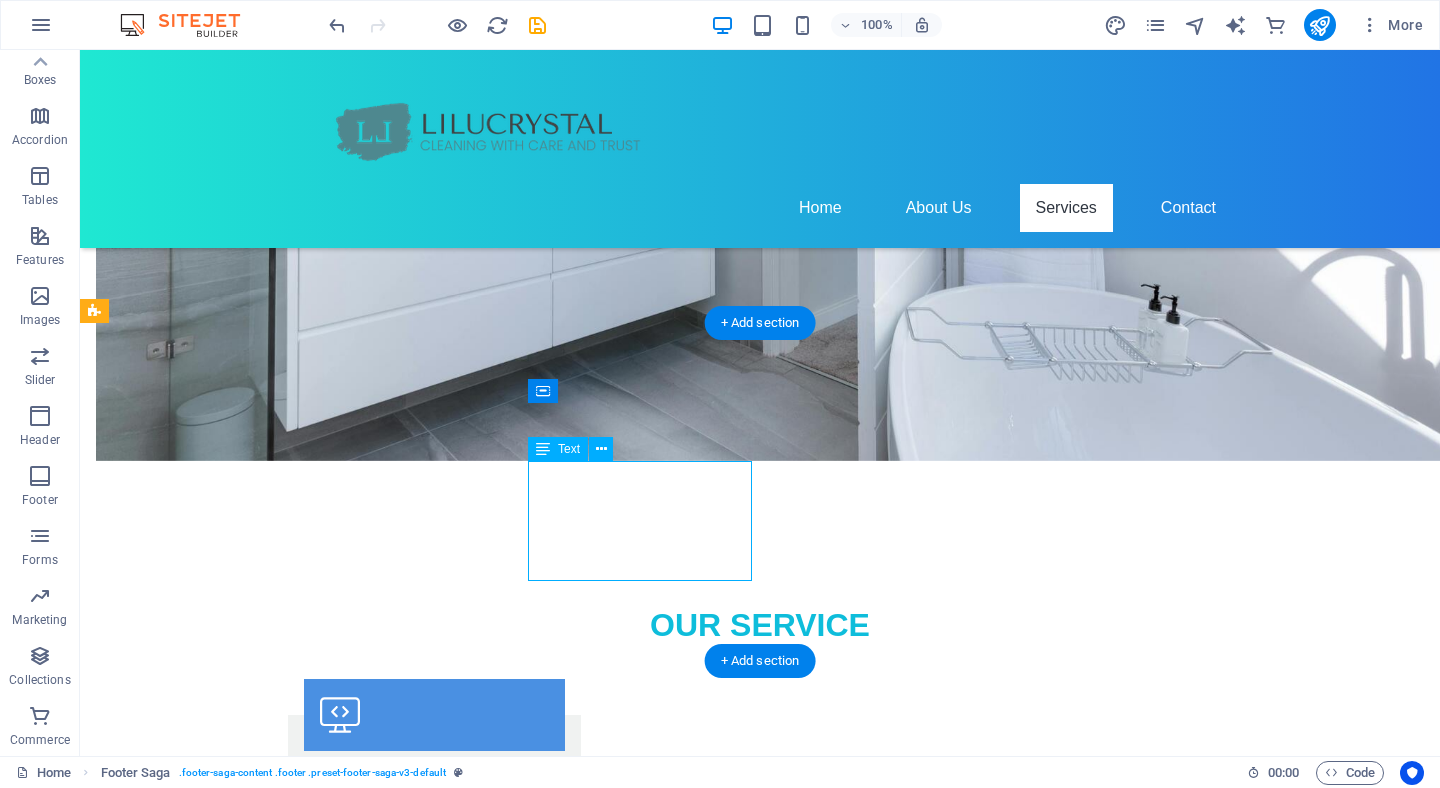 click on "768 Stirling Ave S N2M 3K3   Kitchener Phone:  (226)5057900   Email: comfy0309175@gmail.com" at bounding box center [208, 2293] 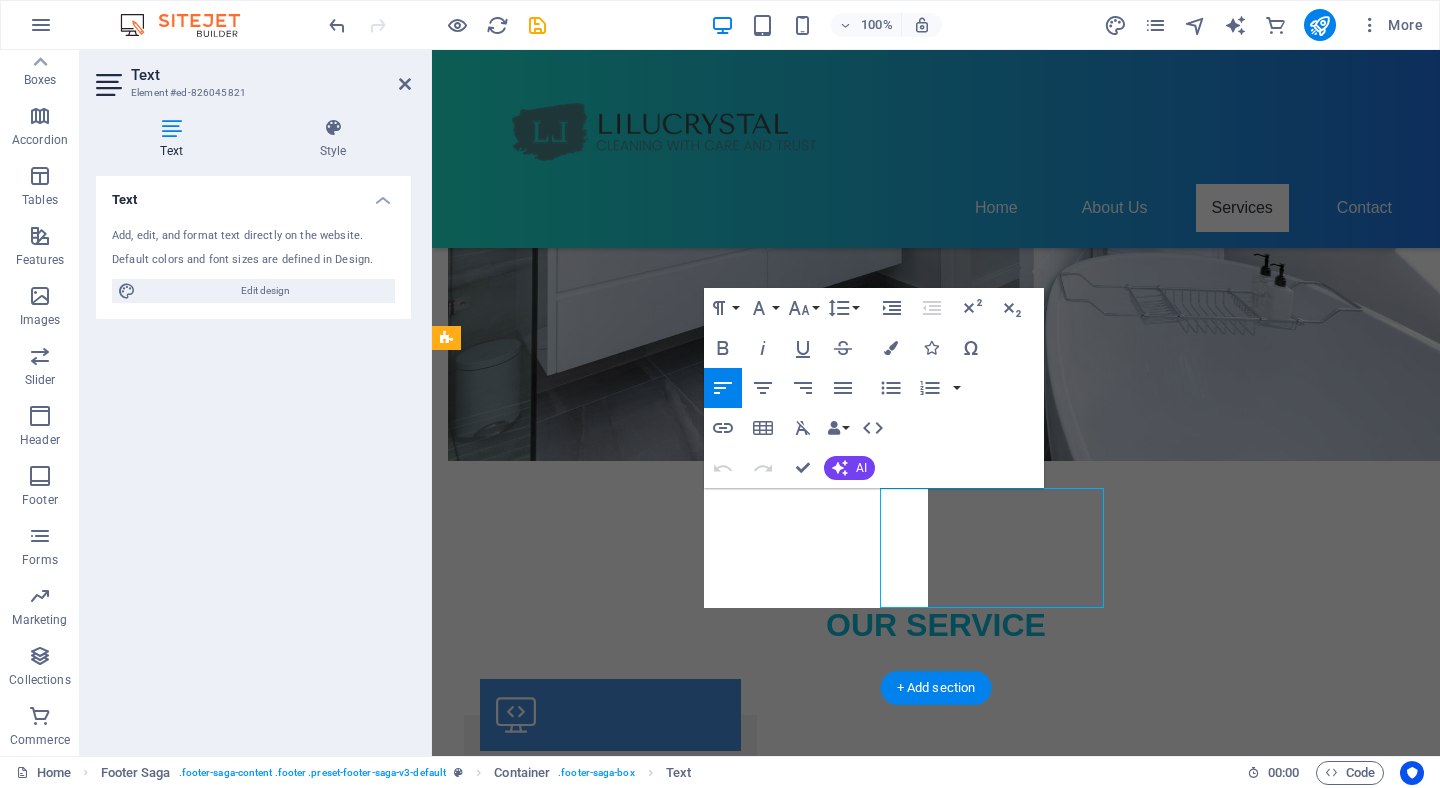scroll, scrollTop: 1592, scrollLeft: 0, axis: vertical 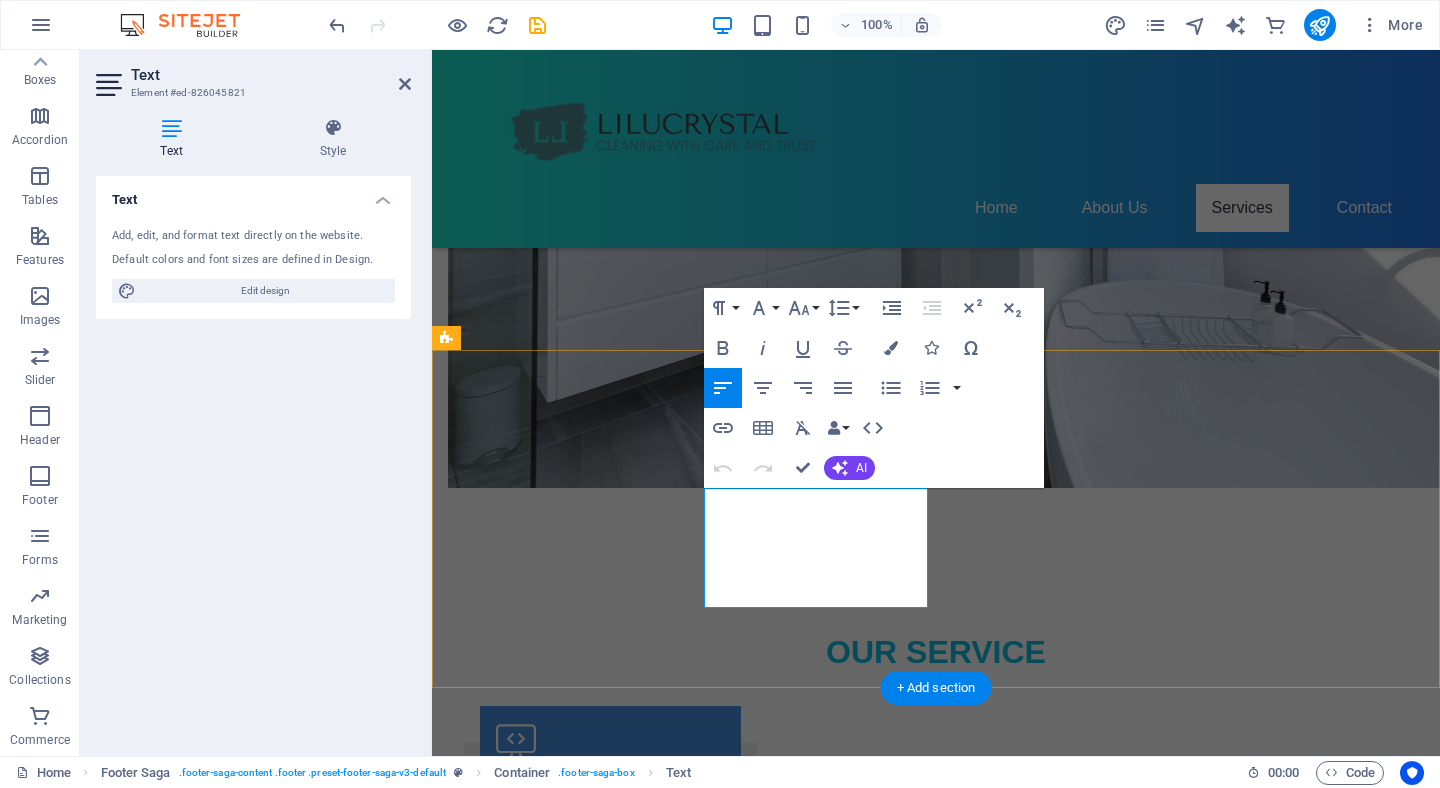 click on "[NUMBER] [STREET]" at bounding box center (499, 2271) 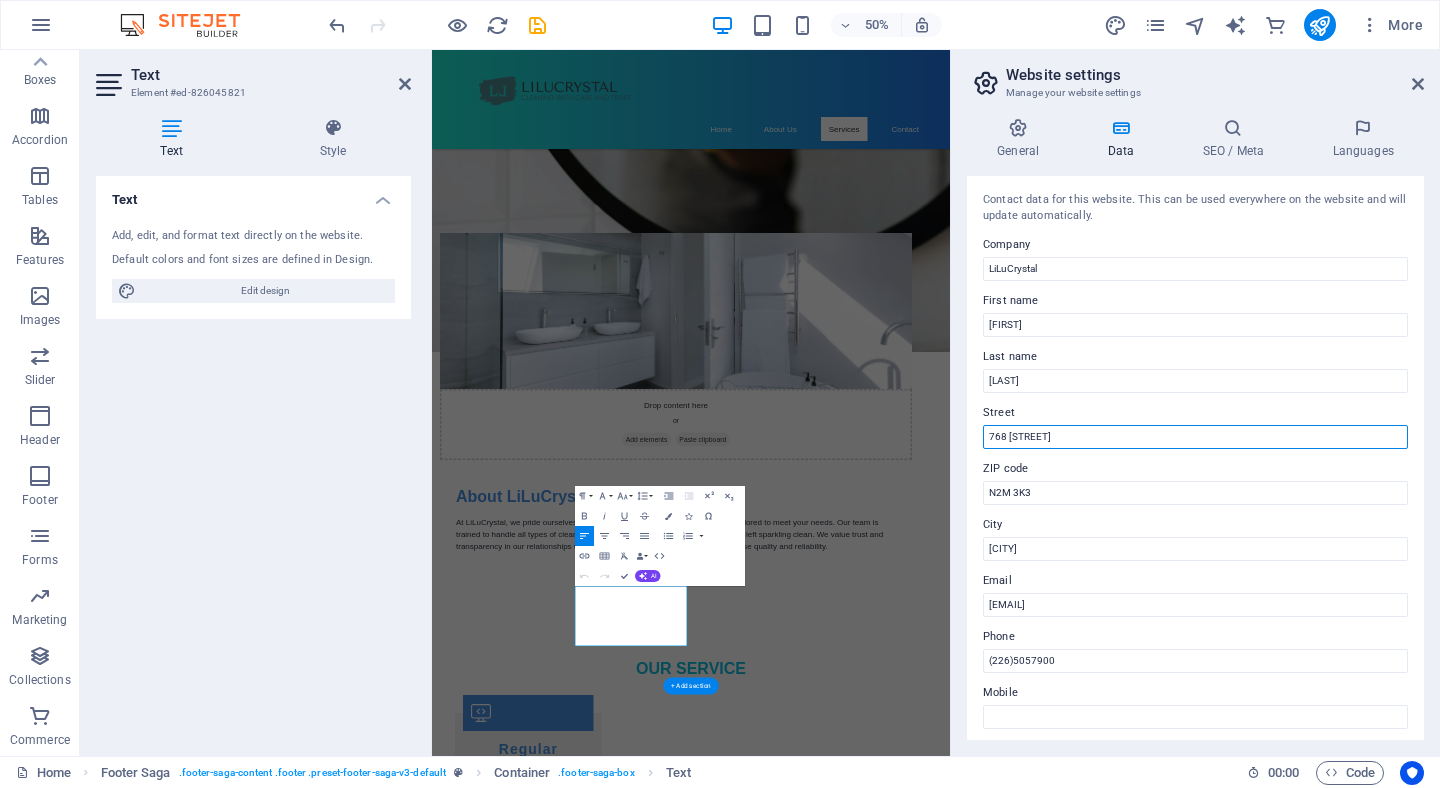 click on "[NUMBER] [STREET]" at bounding box center (1195, 437) 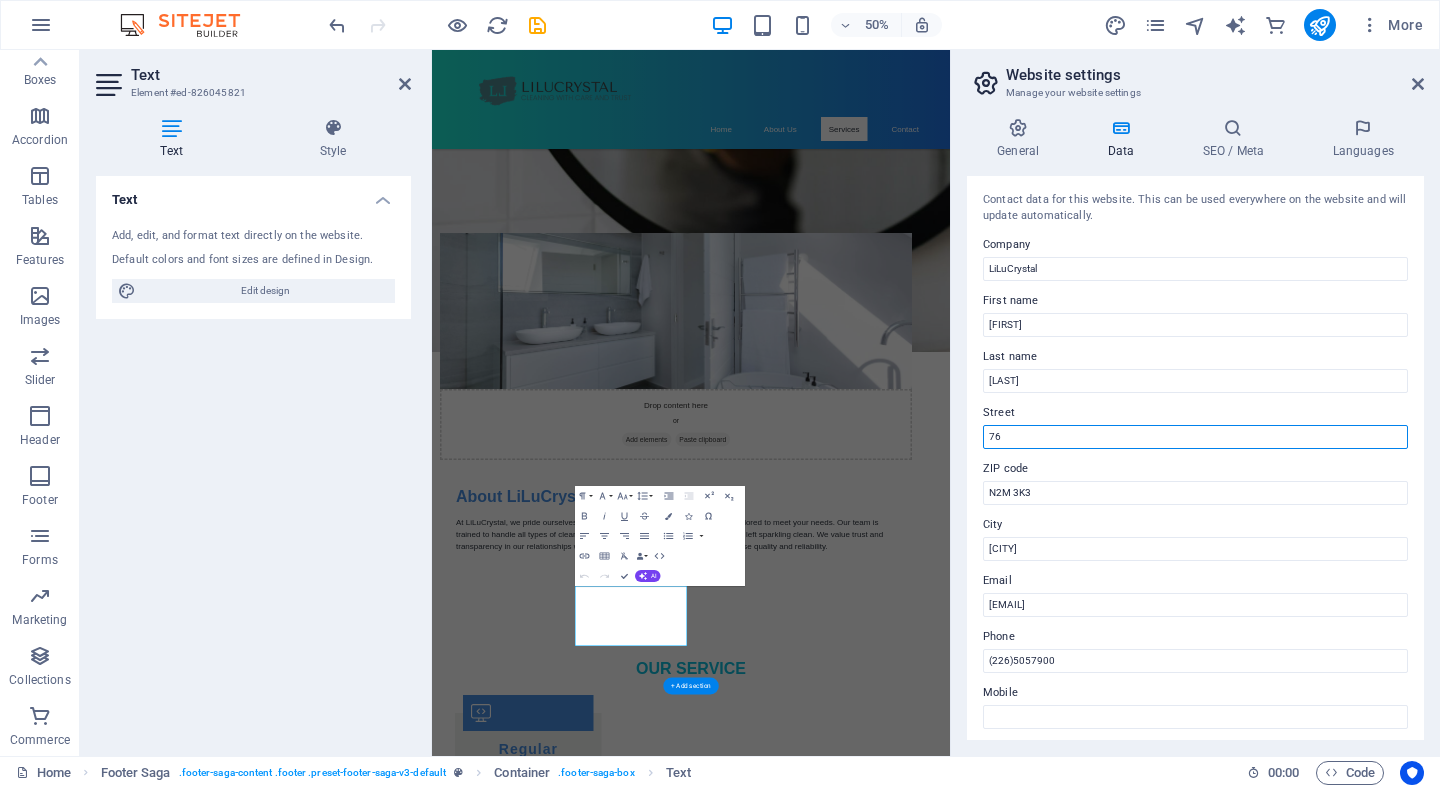 type on "7" 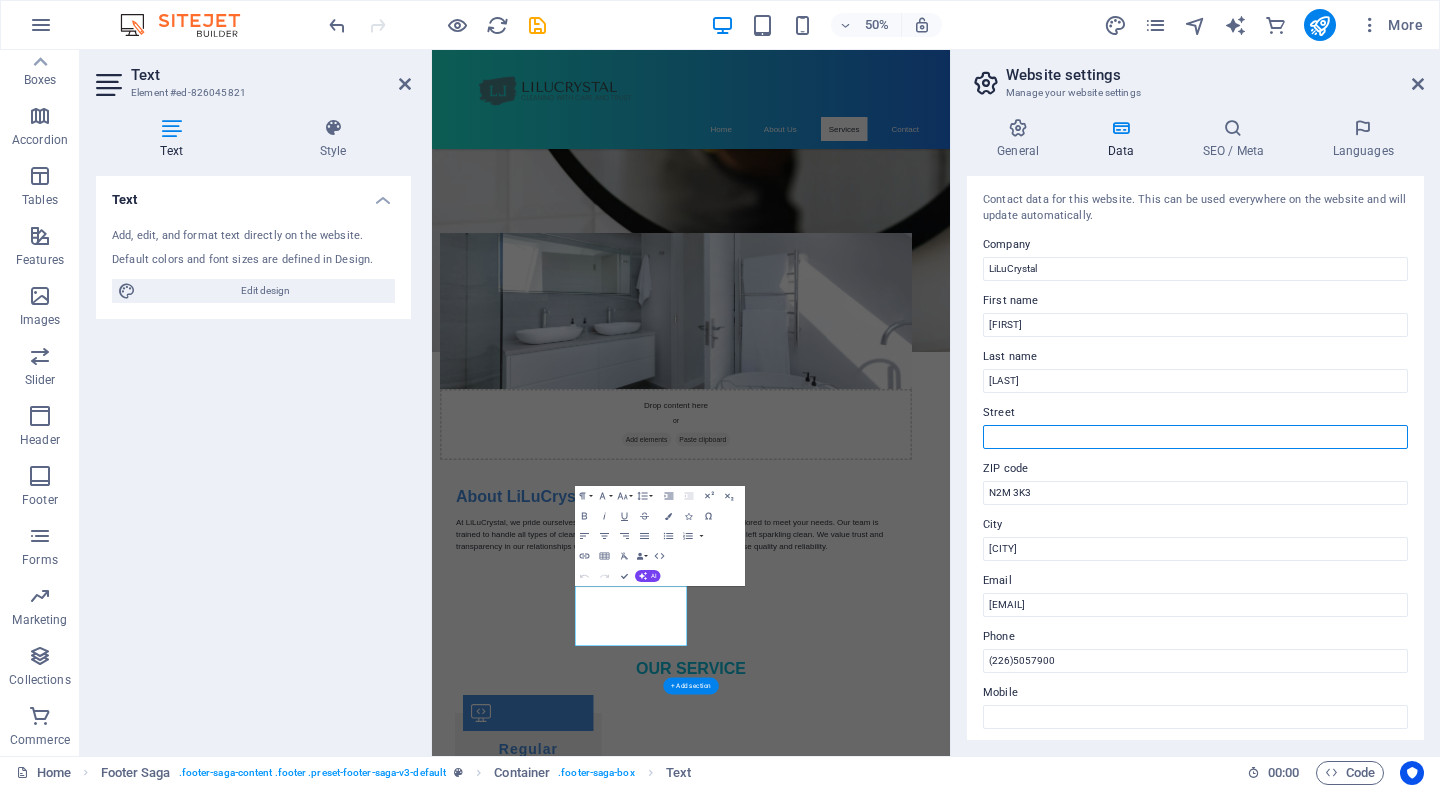 scroll, scrollTop: 934, scrollLeft: 0, axis: vertical 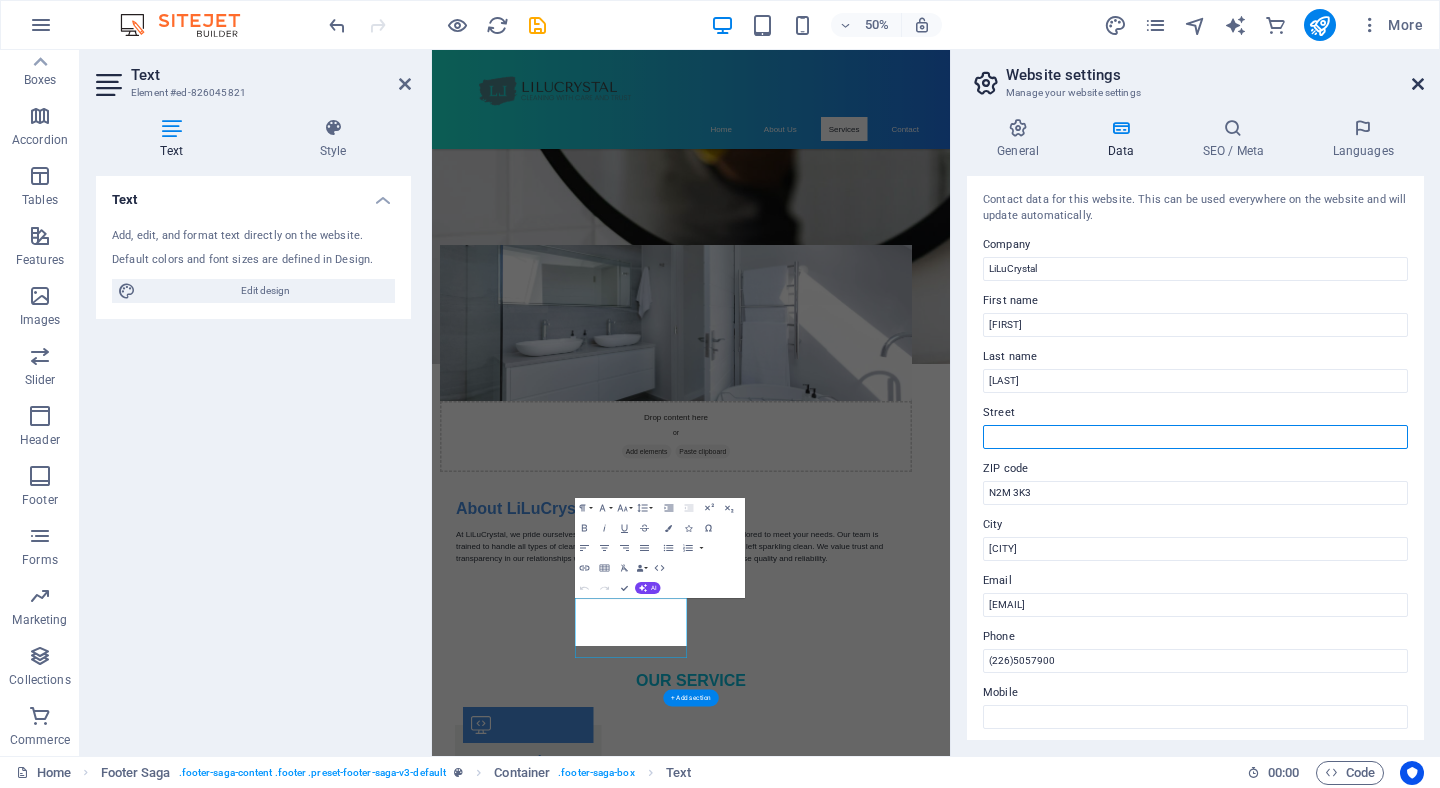 type 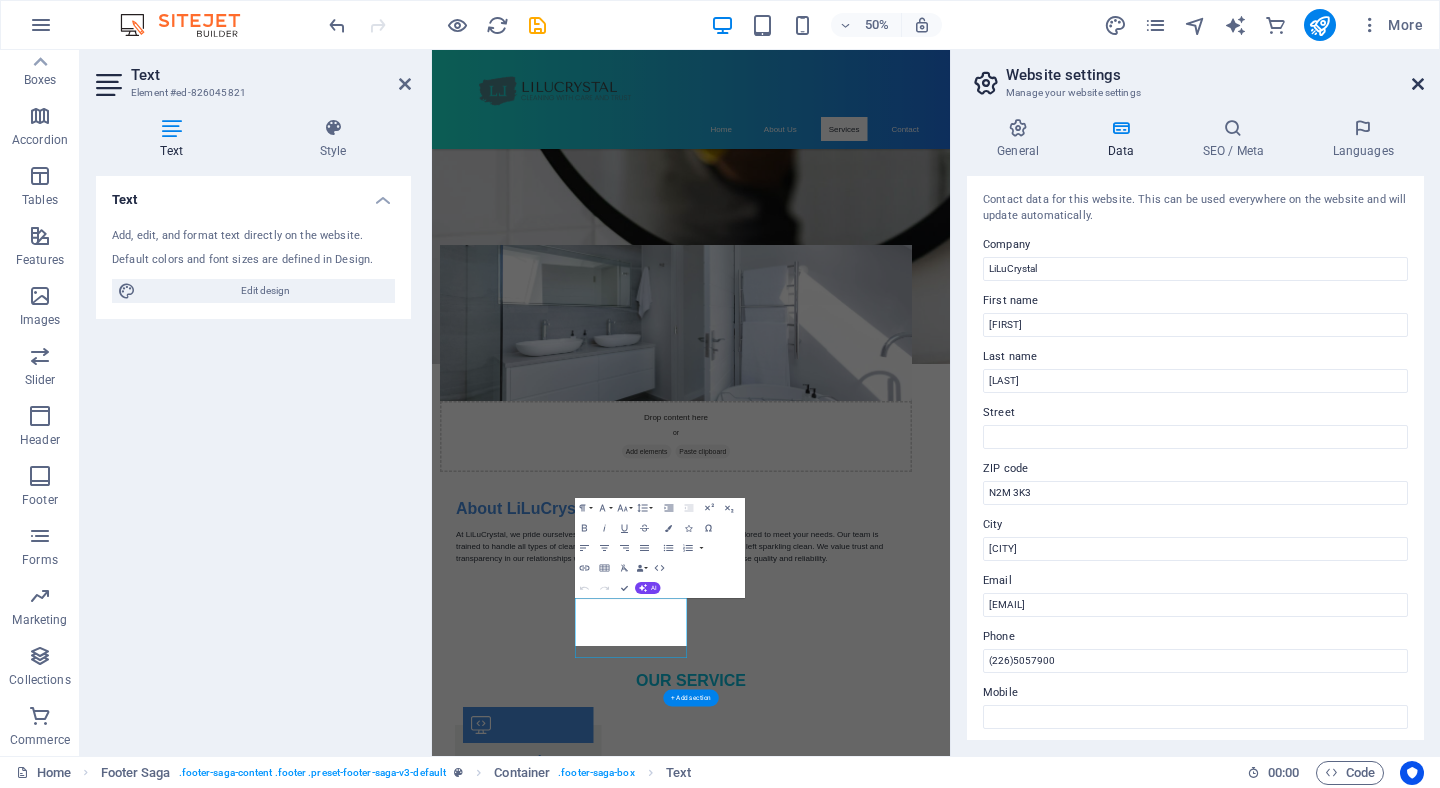 click at bounding box center [1418, 84] 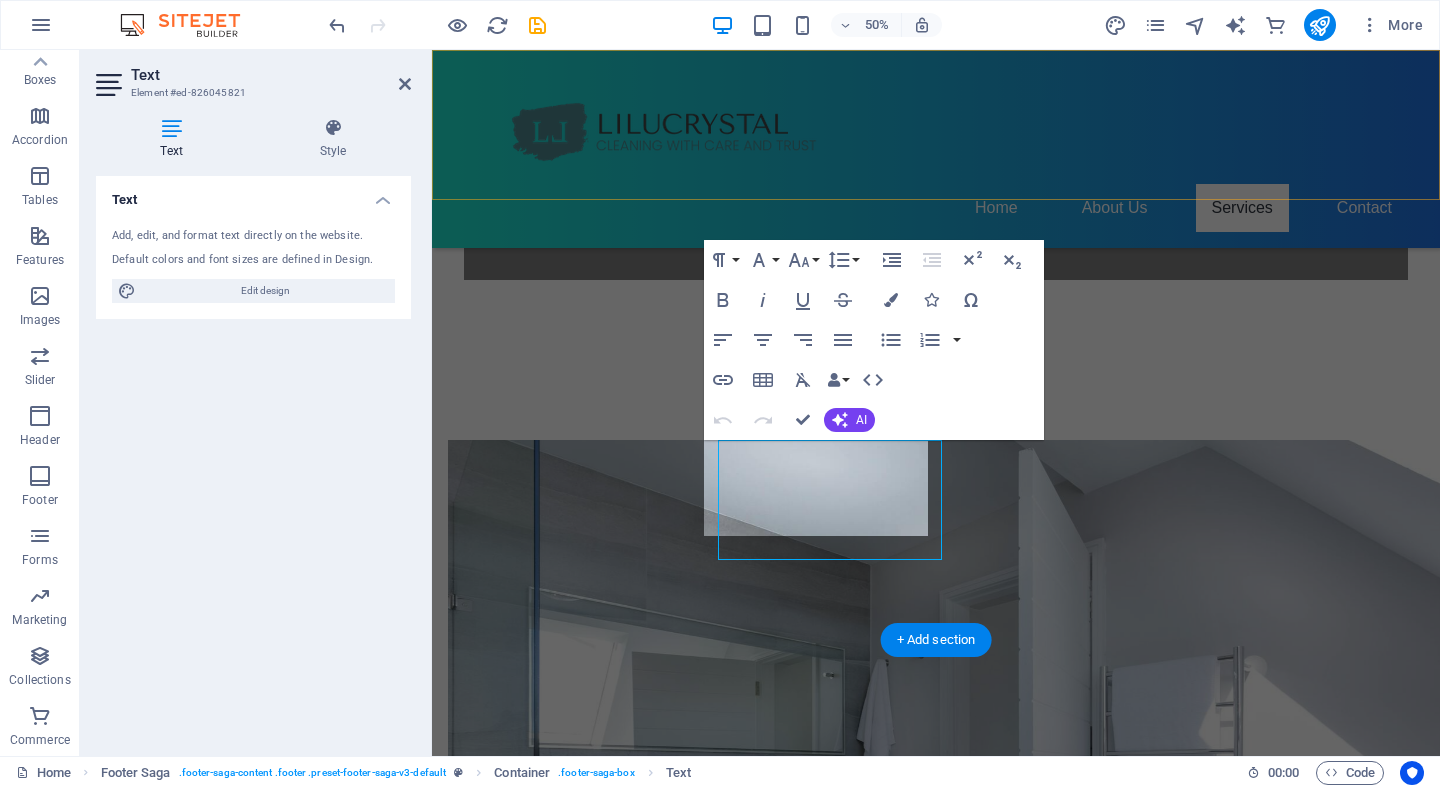 scroll, scrollTop: 1640, scrollLeft: 0, axis: vertical 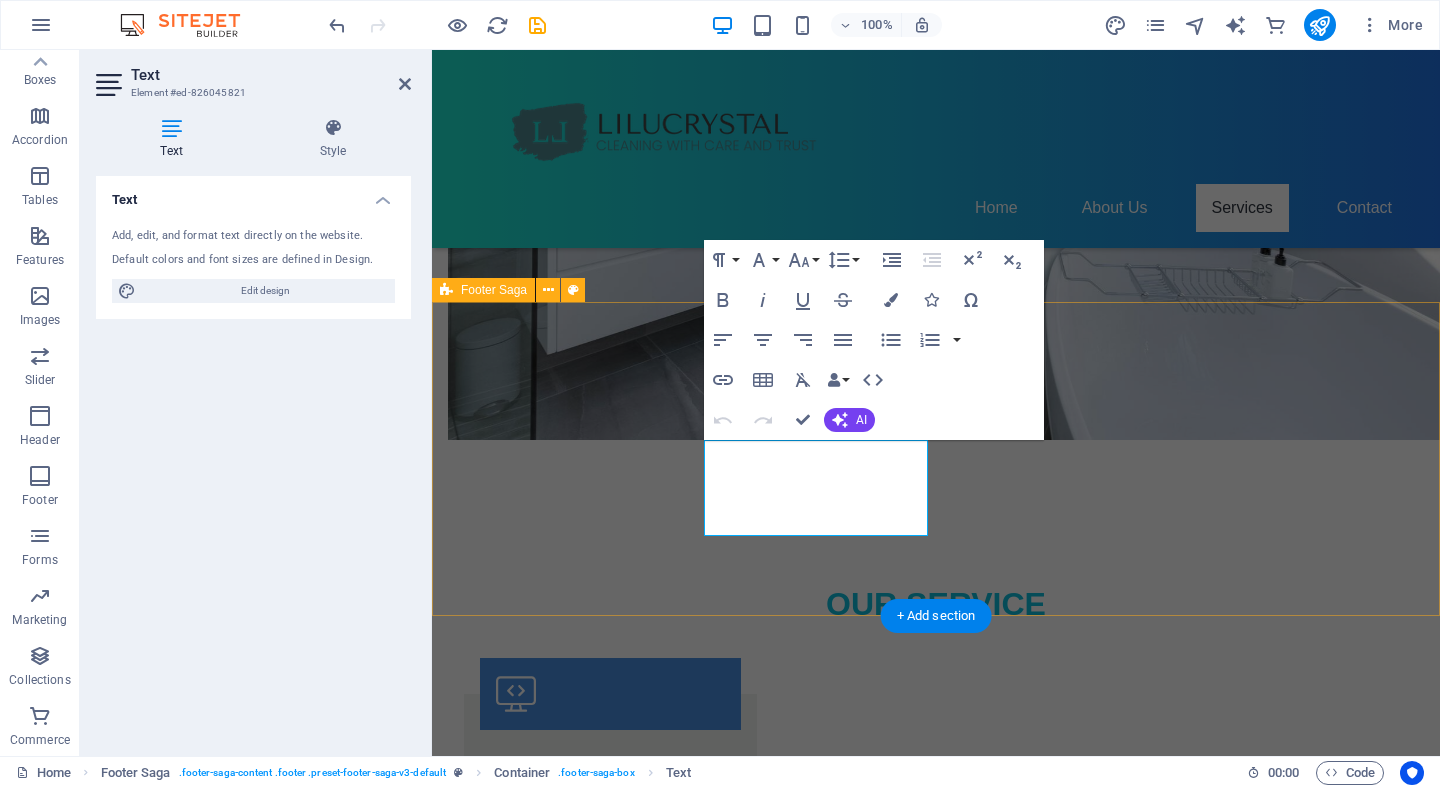 click on "Contact N2M 3K3   Kitchener Phone:  (226)5057900   Email: comfy0309175@gmail.com Social media Facebook Instagram" at bounding box center [936, 2258] 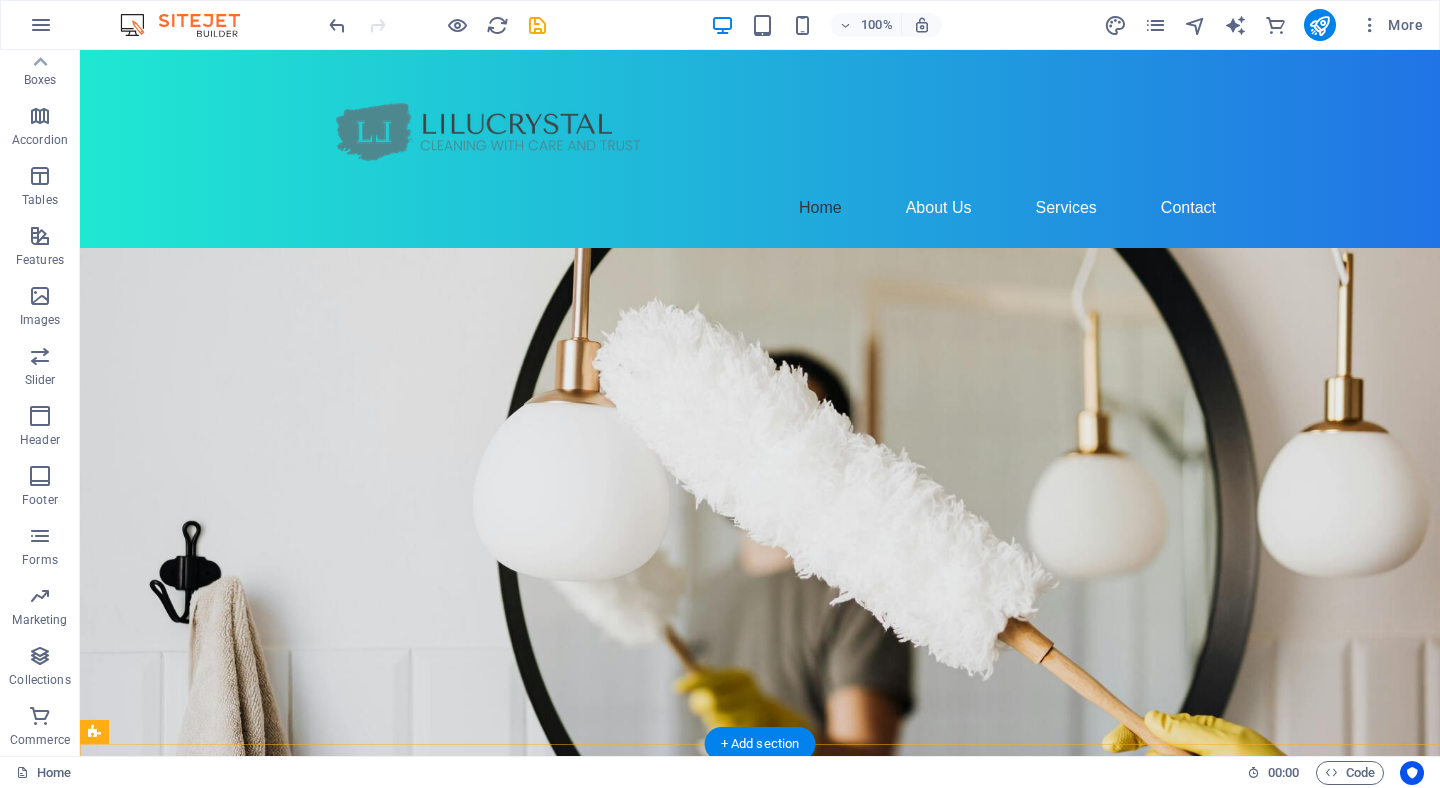scroll, scrollTop: 0, scrollLeft: 0, axis: both 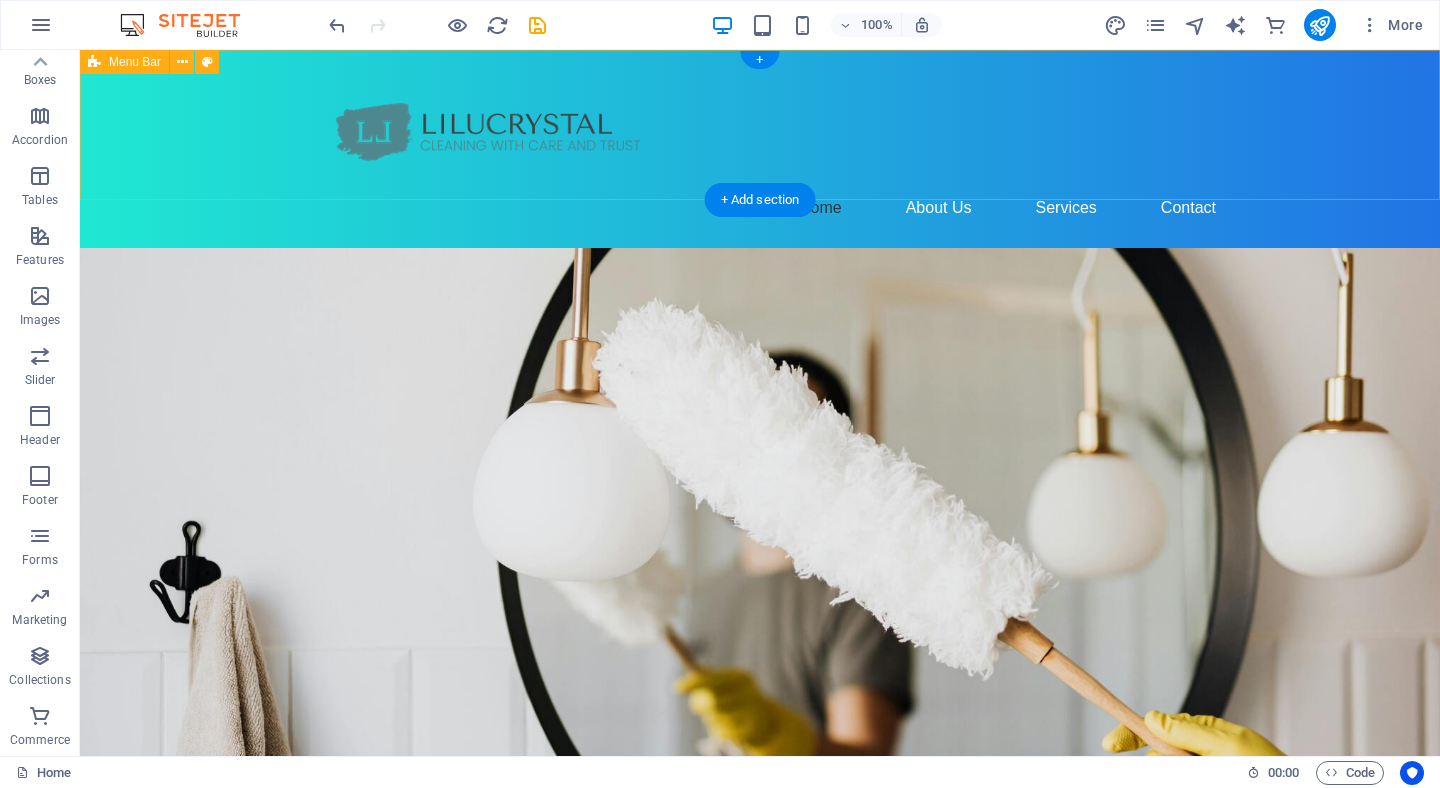 click on "Home About Us Services Contact" at bounding box center [760, 149] 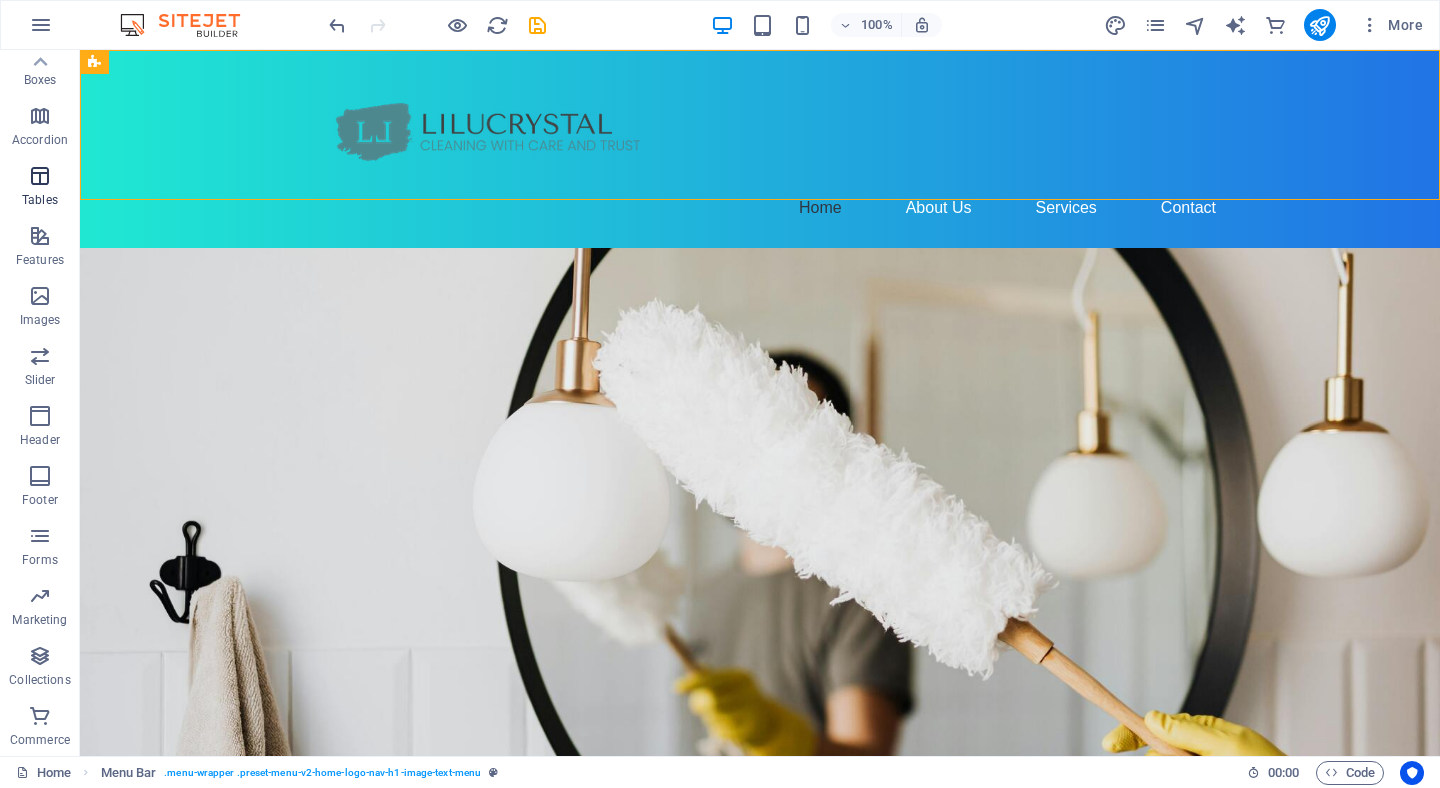 click at bounding box center [40, 176] 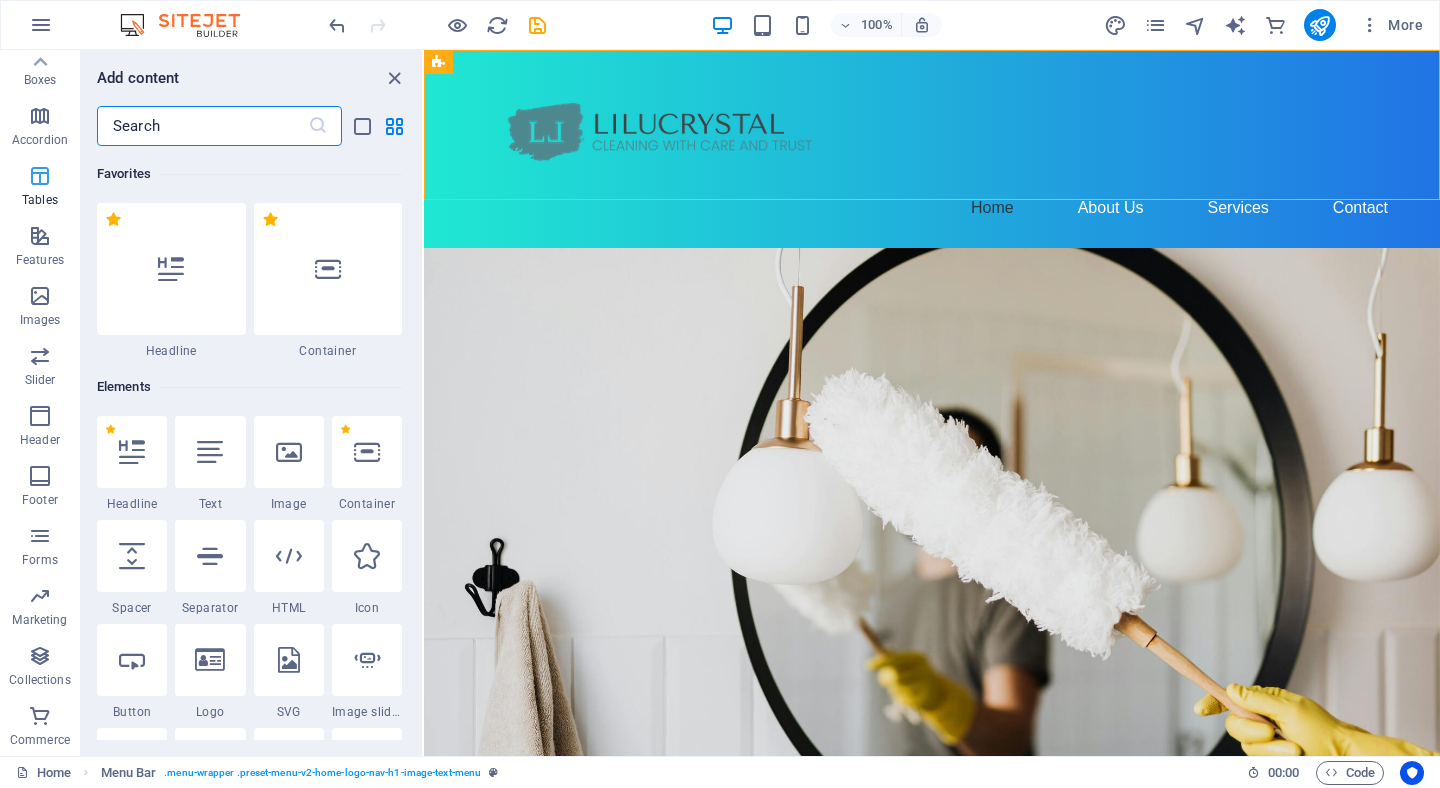 scroll, scrollTop: 6926, scrollLeft: 0, axis: vertical 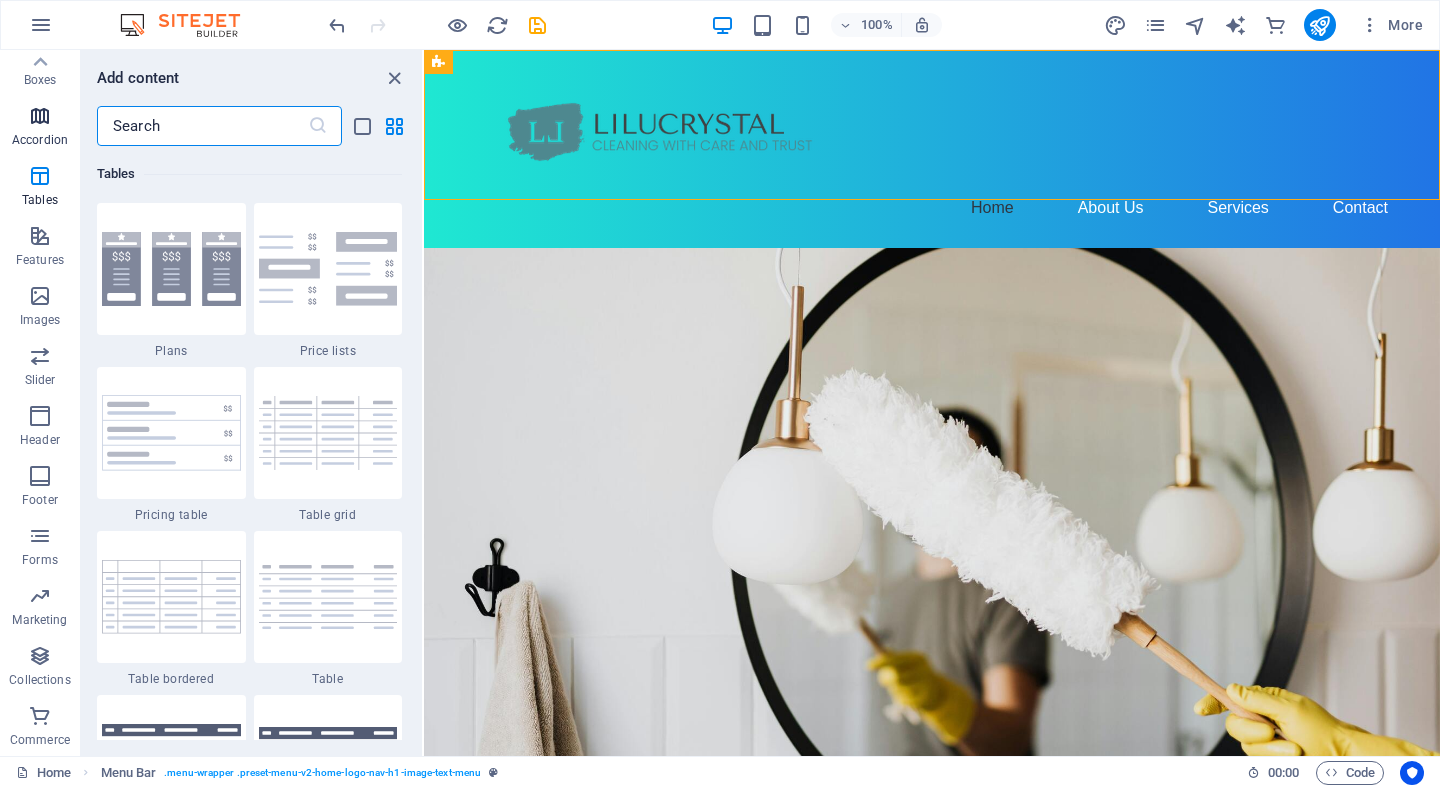 click on "Accordion" at bounding box center (40, 140) 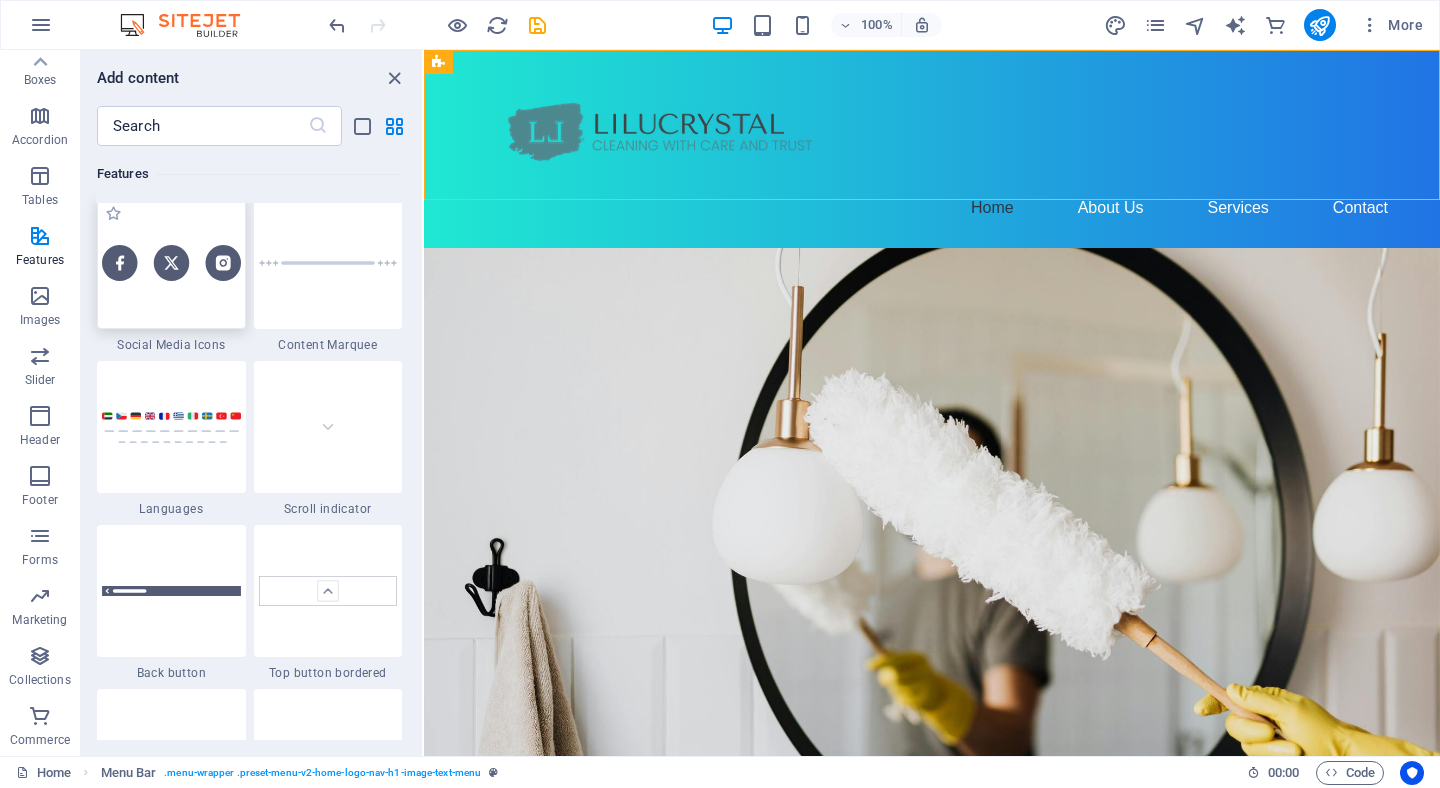 scroll, scrollTop: 9114, scrollLeft: 0, axis: vertical 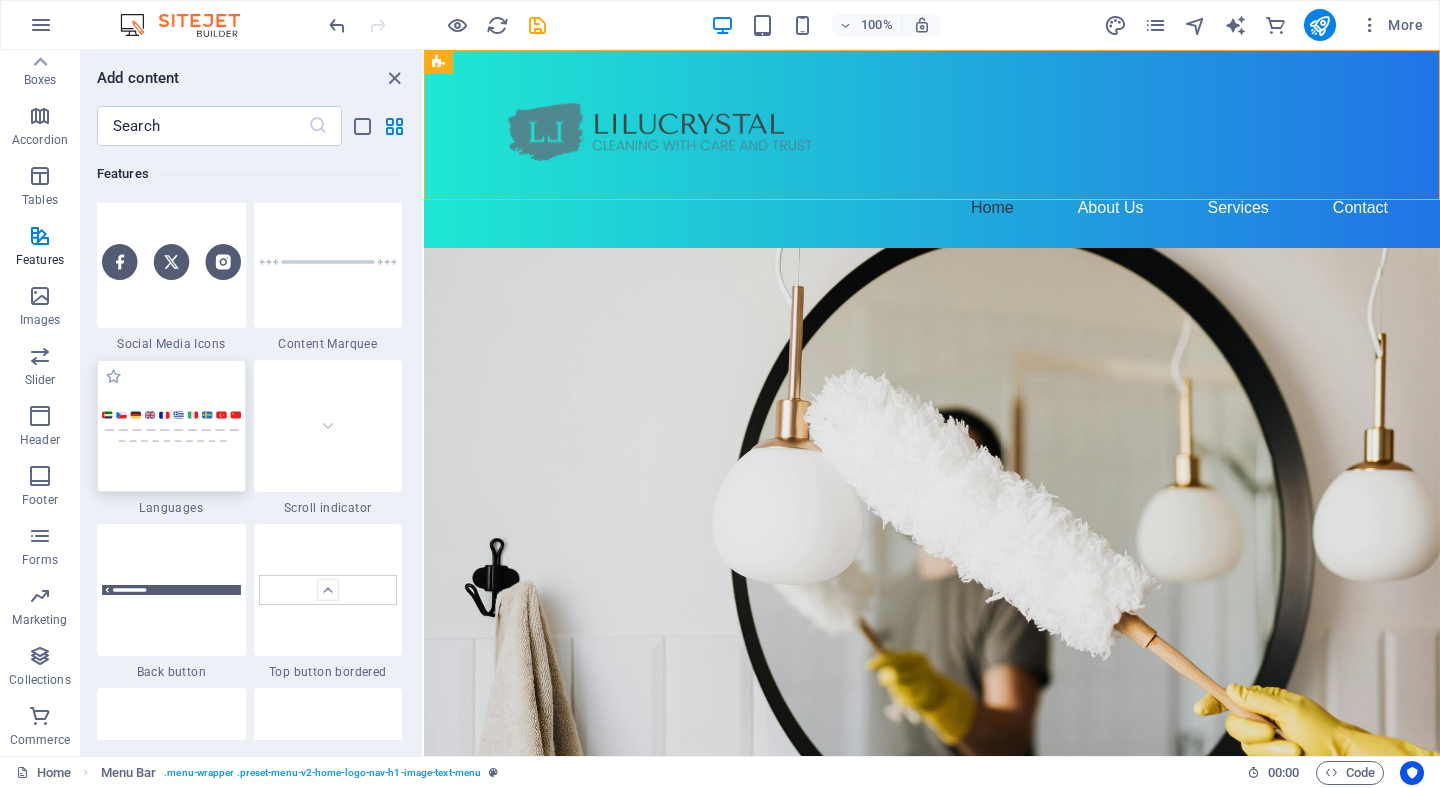 click at bounding box center (171, 426) 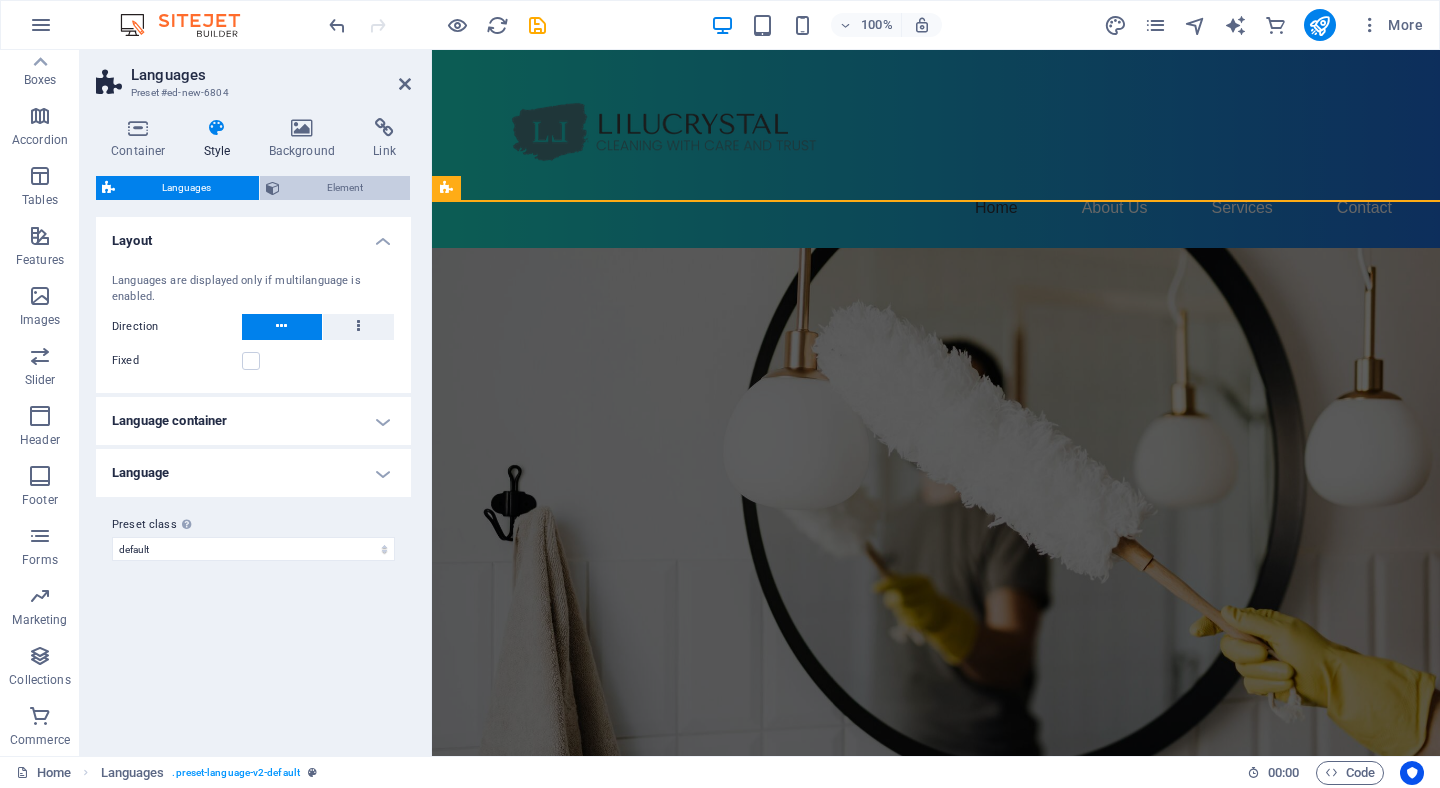 click on "Element" at bounding box center (345, 188) 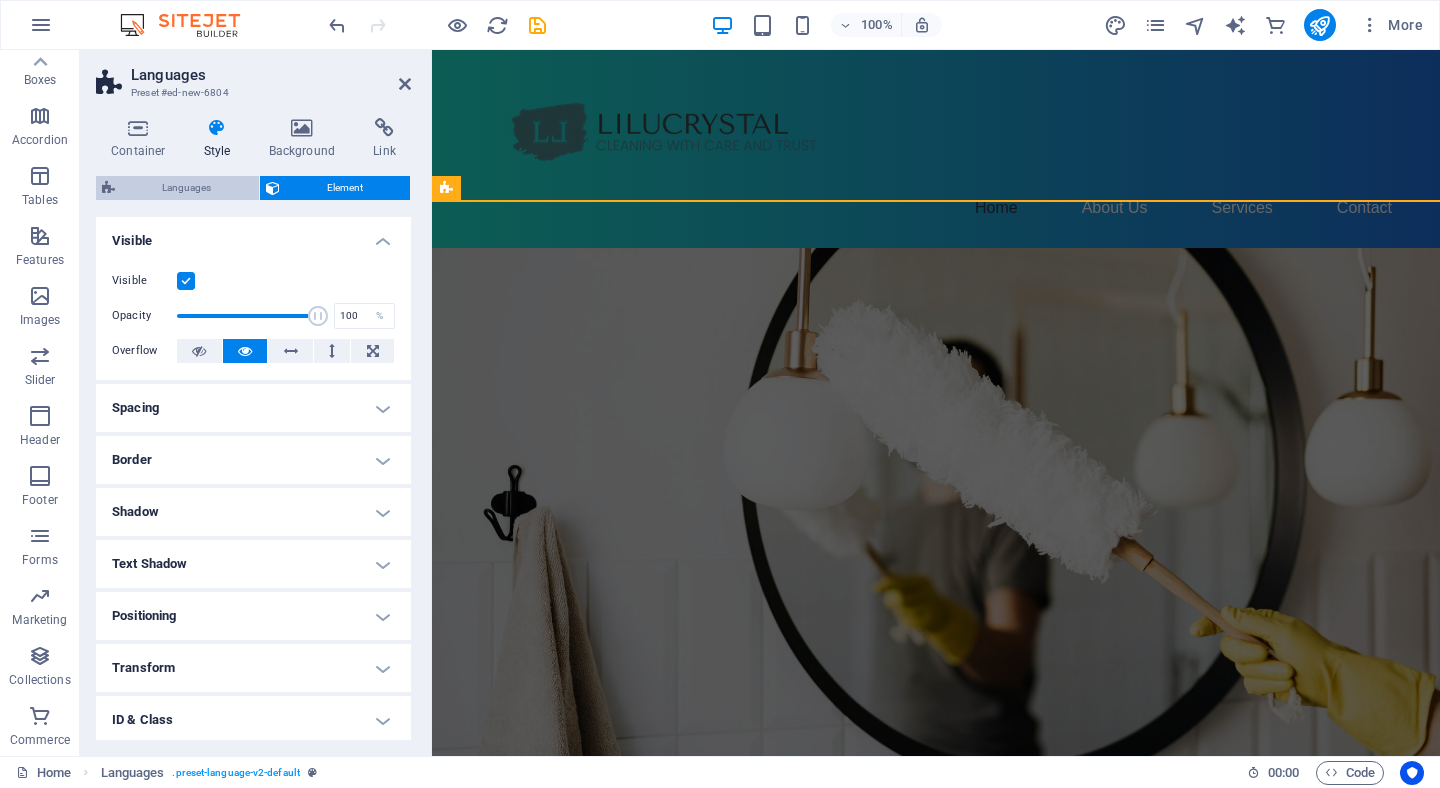 click on "Languages" at bounding box center (187, 188) 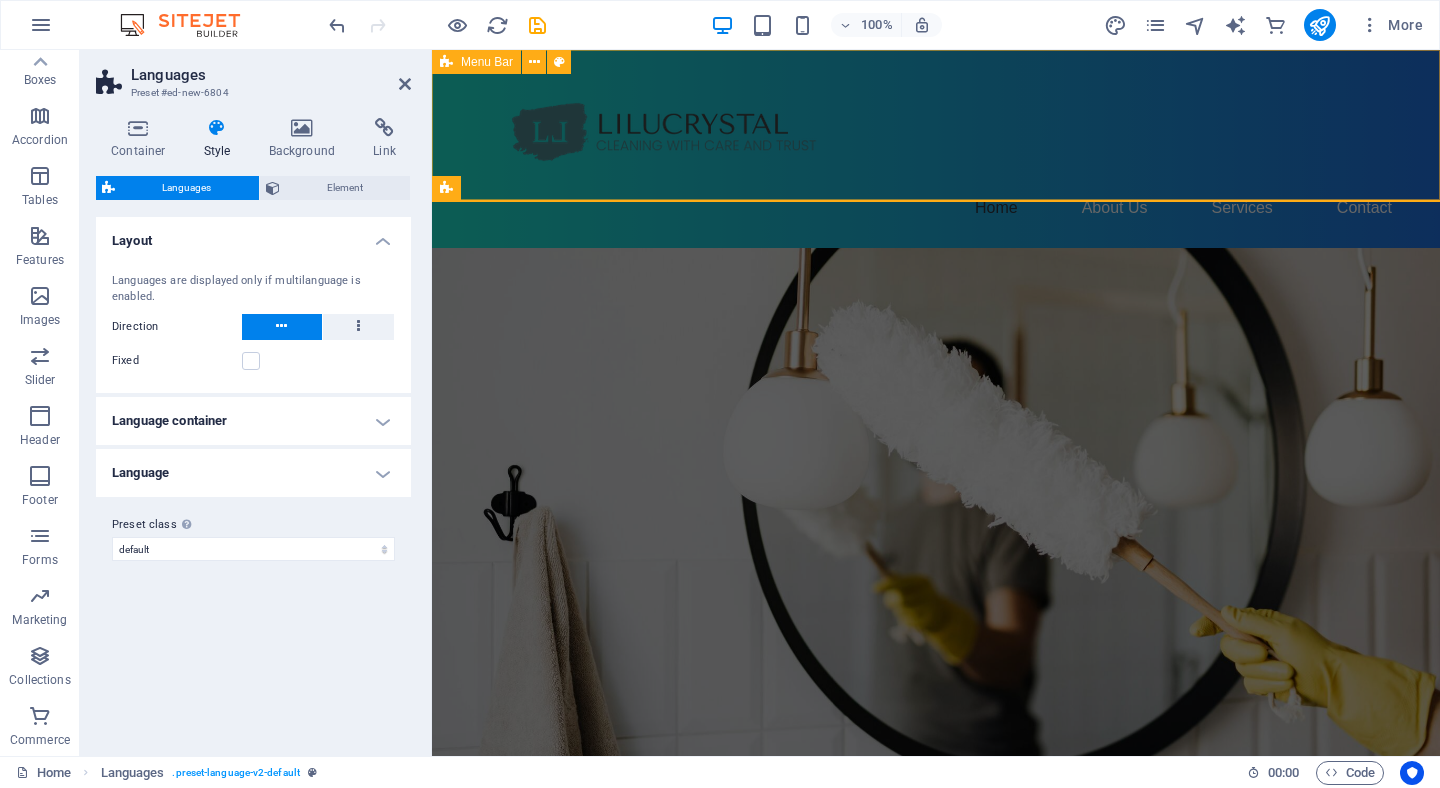 click on "Home About Us Services Contact" at bounding box center [936, 149] 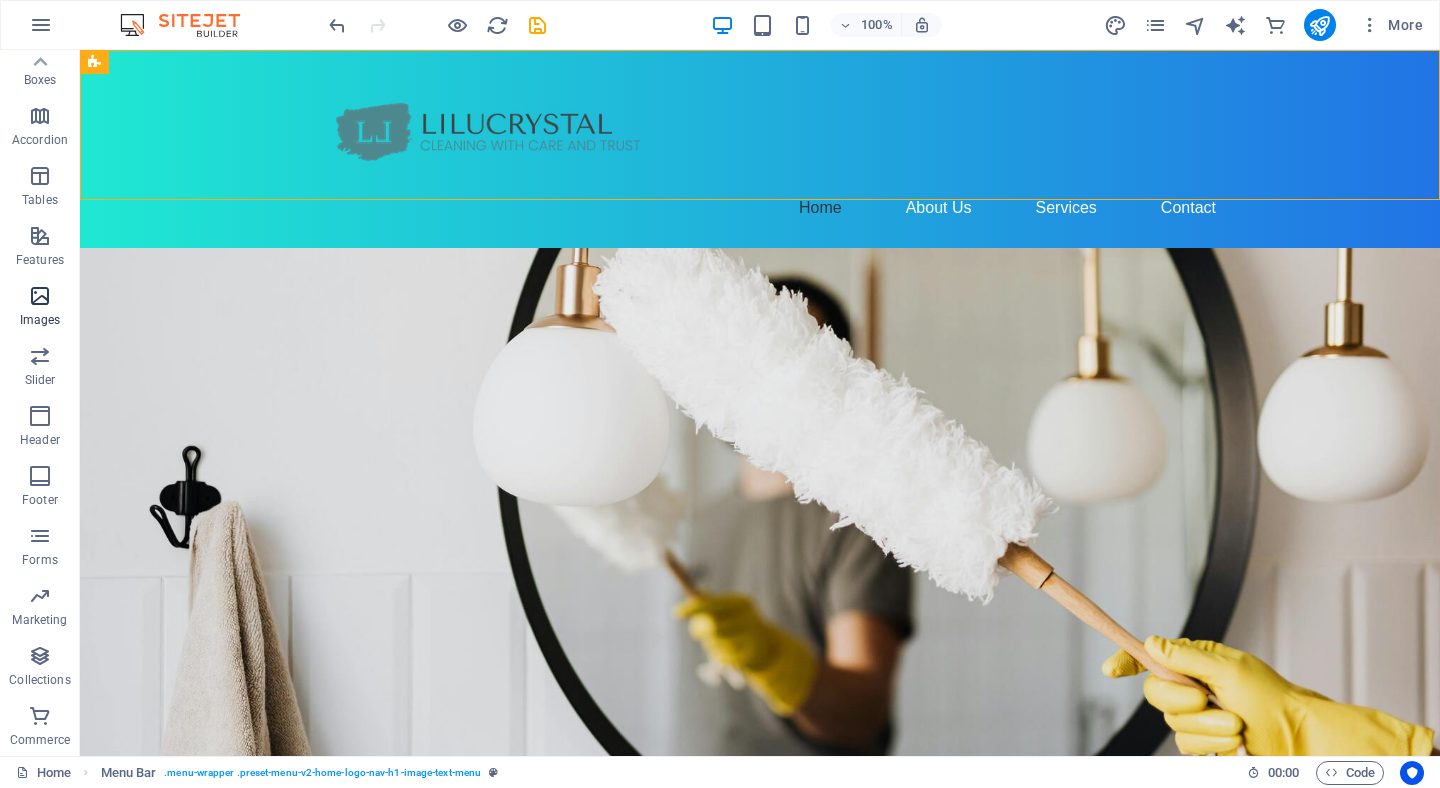 click at bounding box center [40, 296] 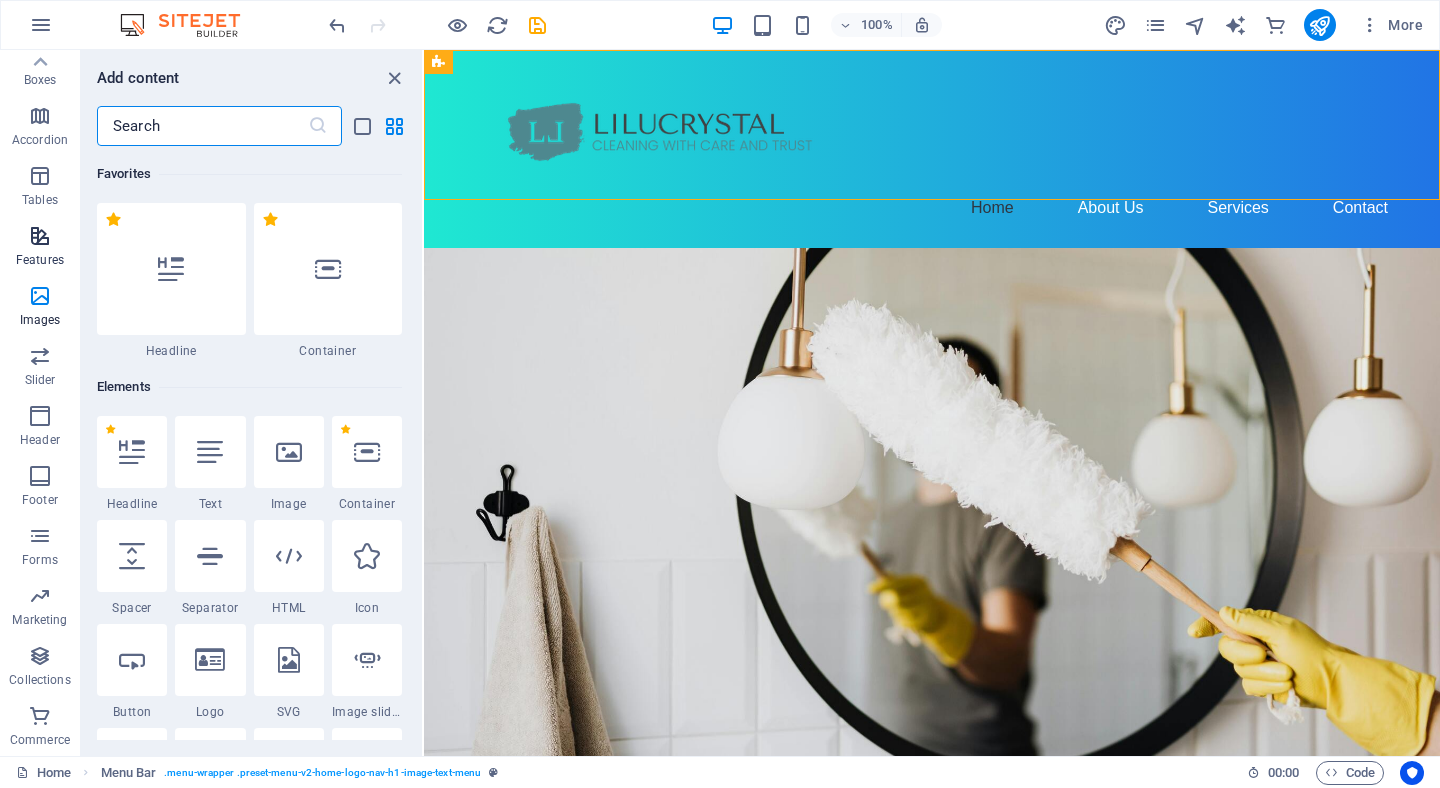 scroll, scrollTop: 10140, scrollLeft: 0, axis: vertical 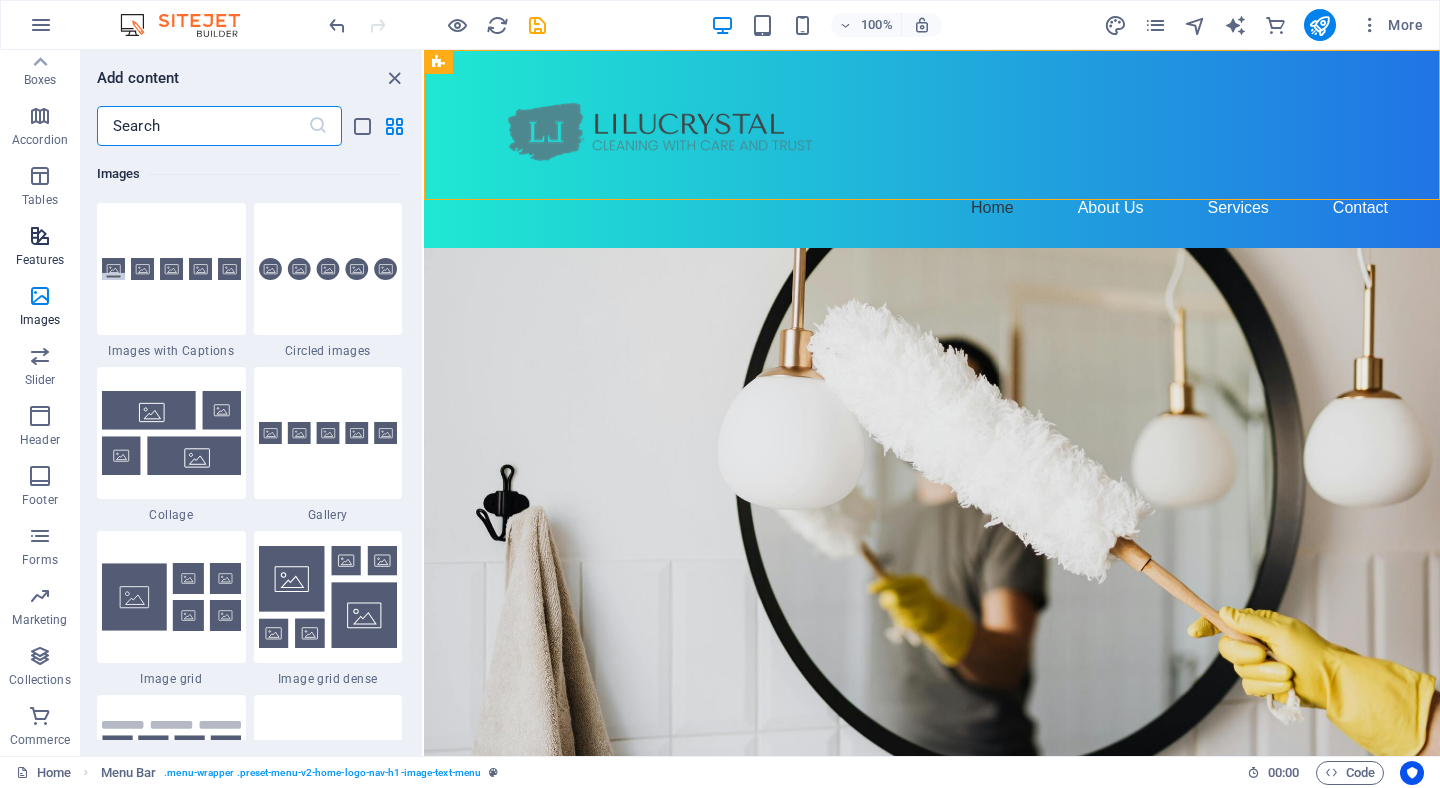 click on "Features" at bounding box center (40, 248) 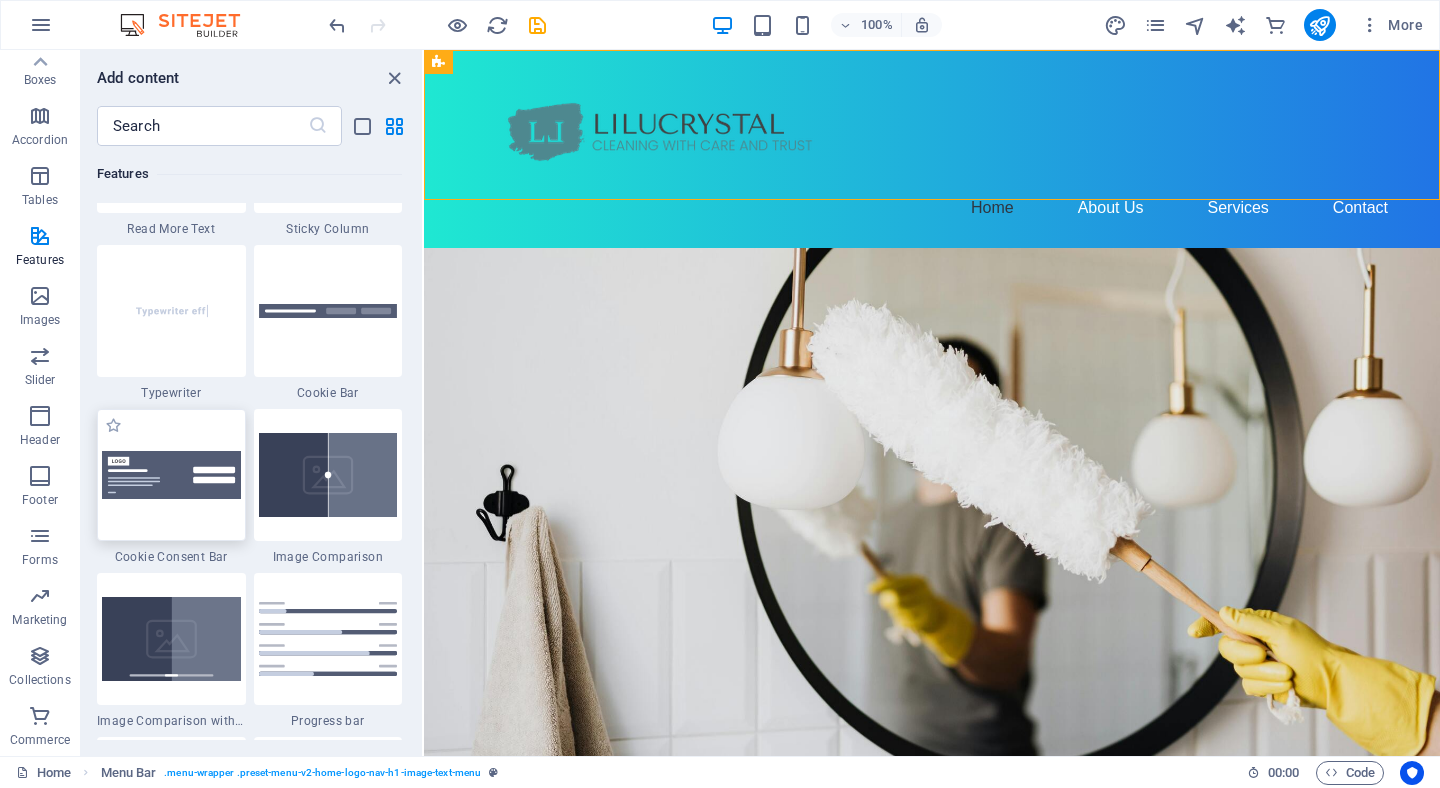 scroll, scrollTop: 7915, scrollLeft: 0, axis: vertical 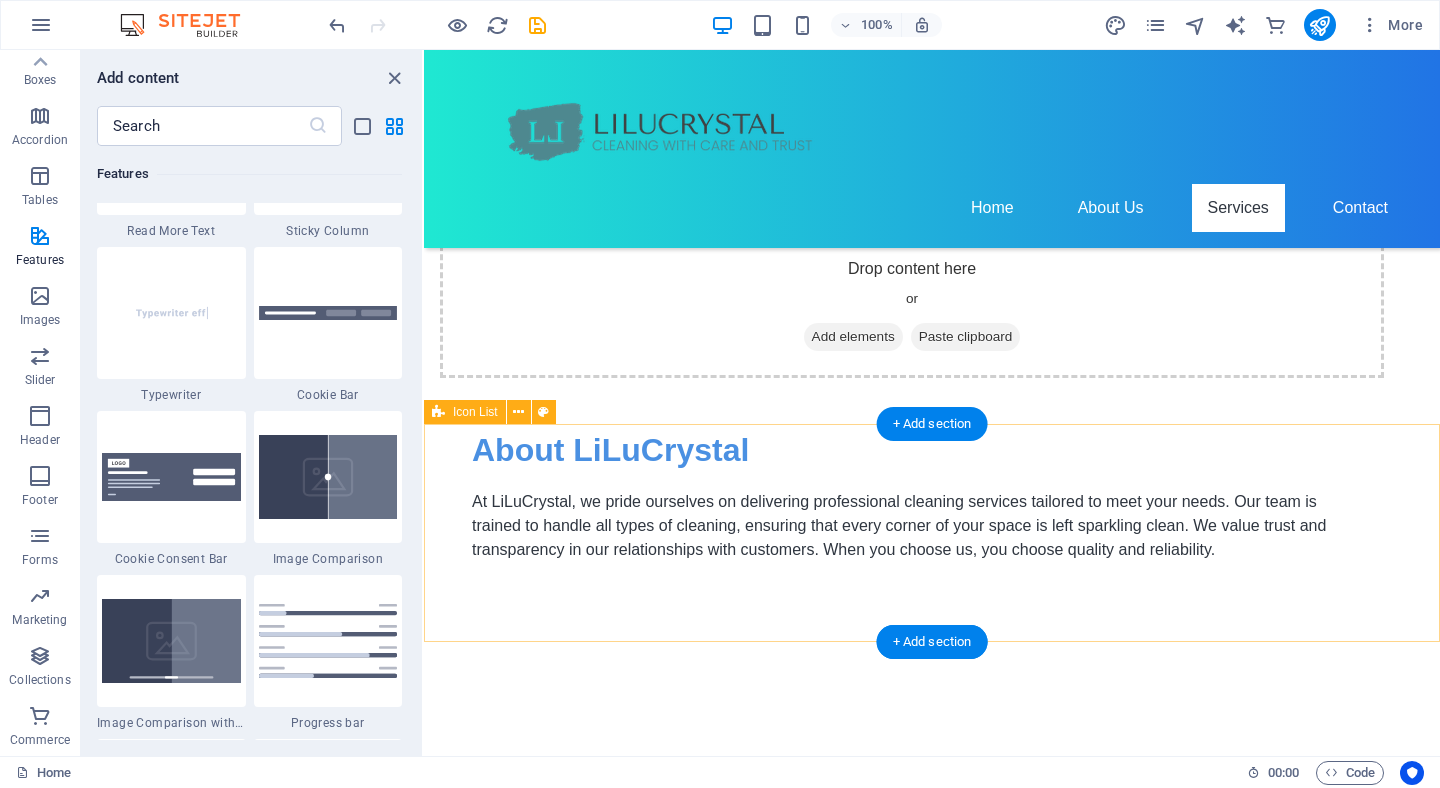 click on "[PHONE] comfy0309175@[EMAIL_DOMAIN]" at bounding box center [932, 1942] 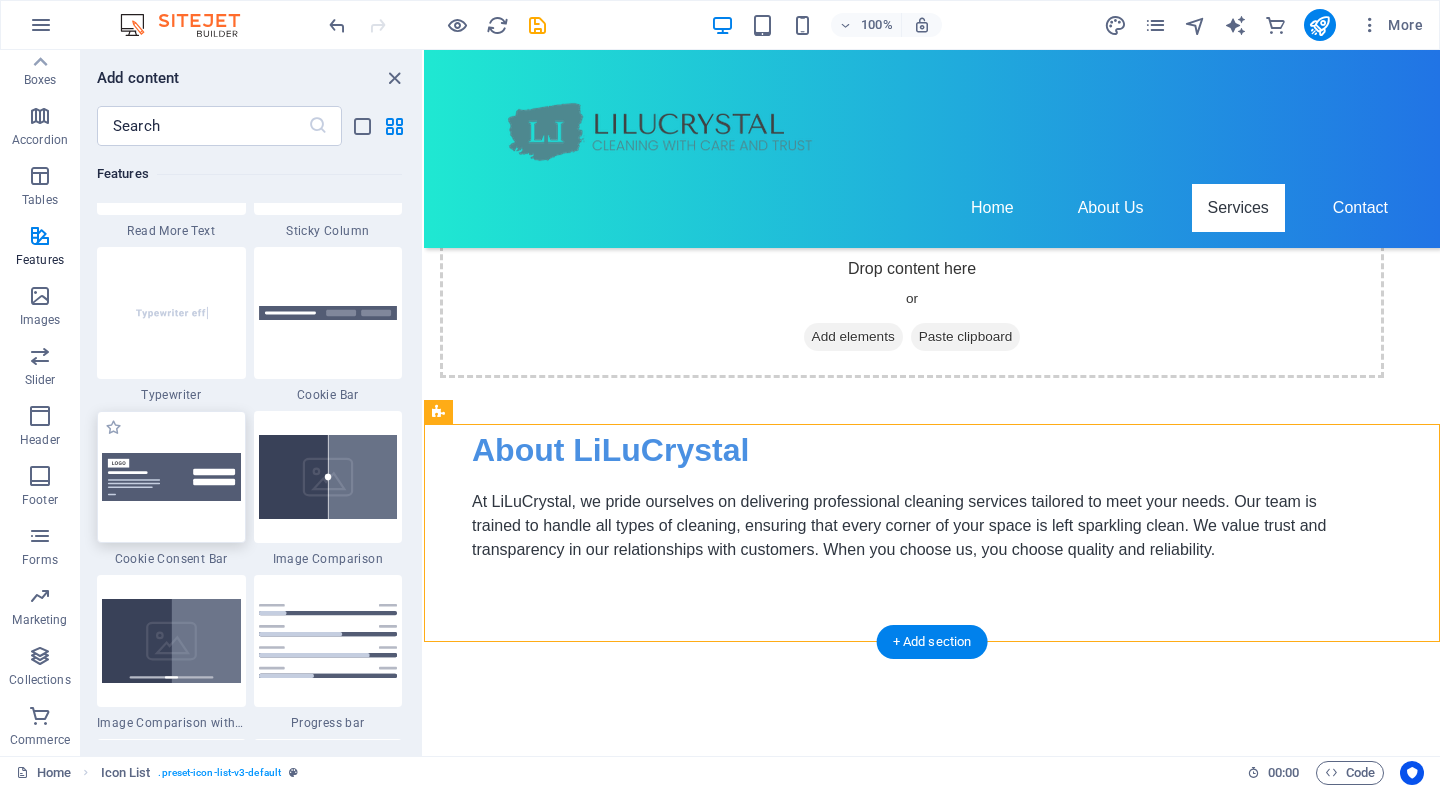 click at bounding box center [171, 477] 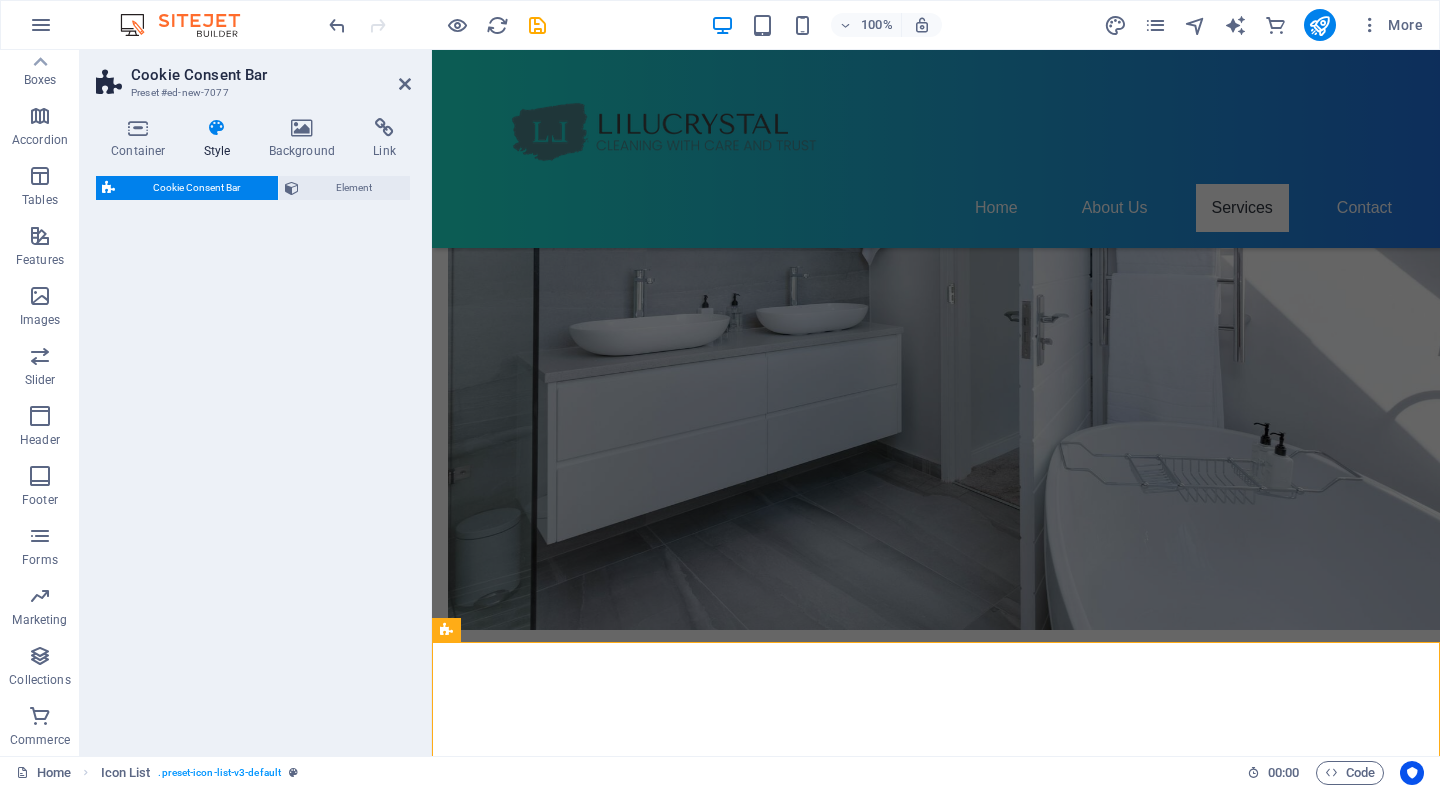 select on "rem" 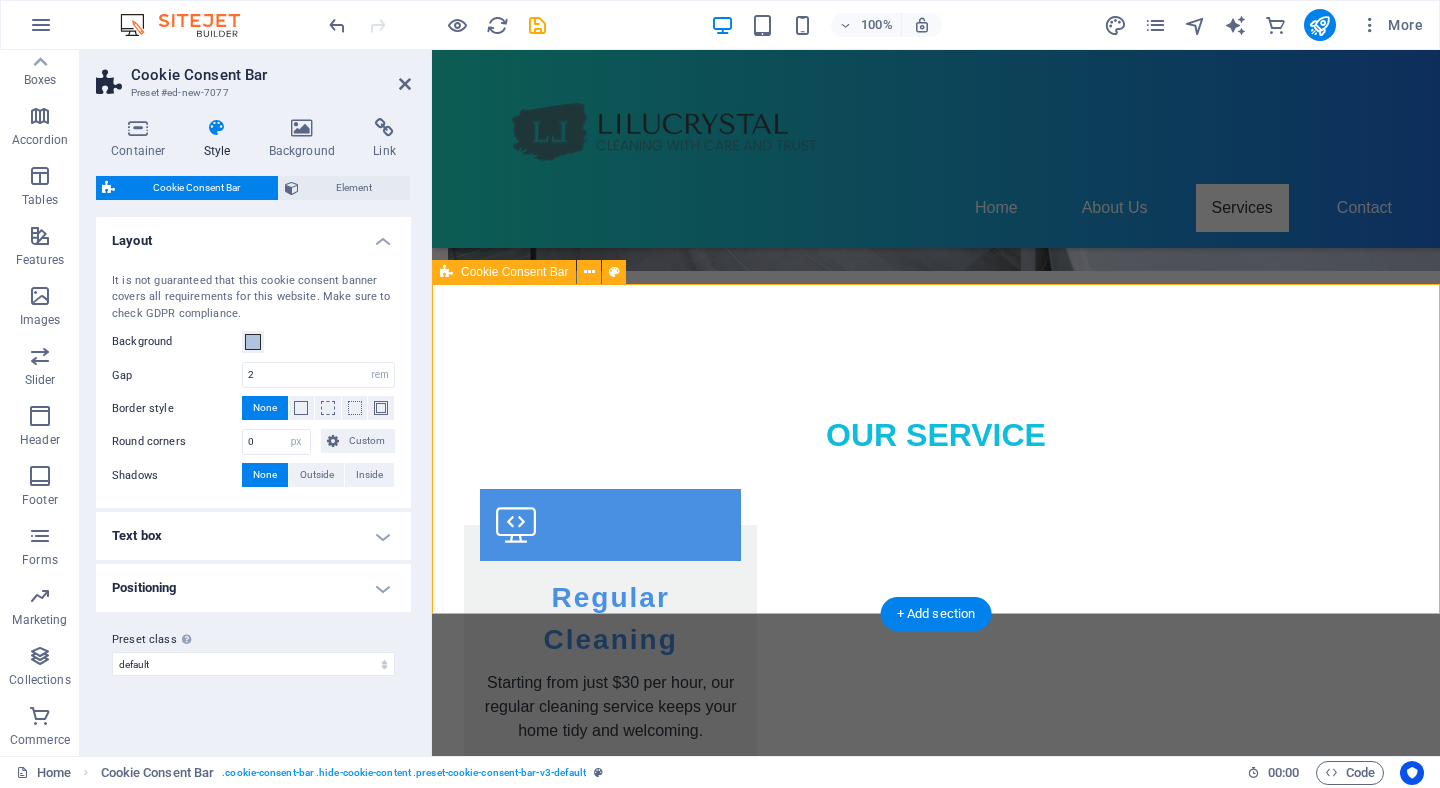 scroll, scrollTop: 1661, scrollLeft: 0, axis: vertical 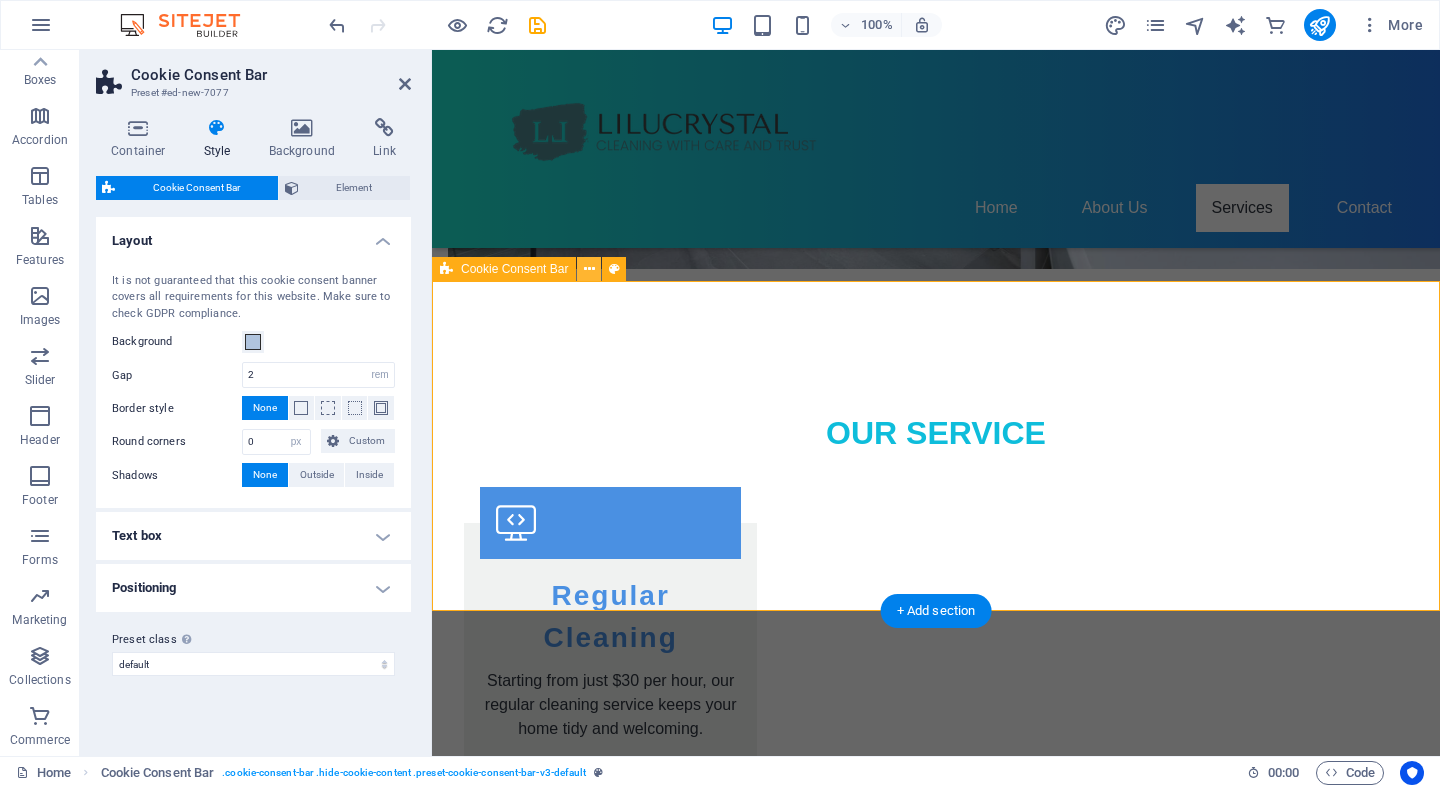 click at bounding box center [589, 269] 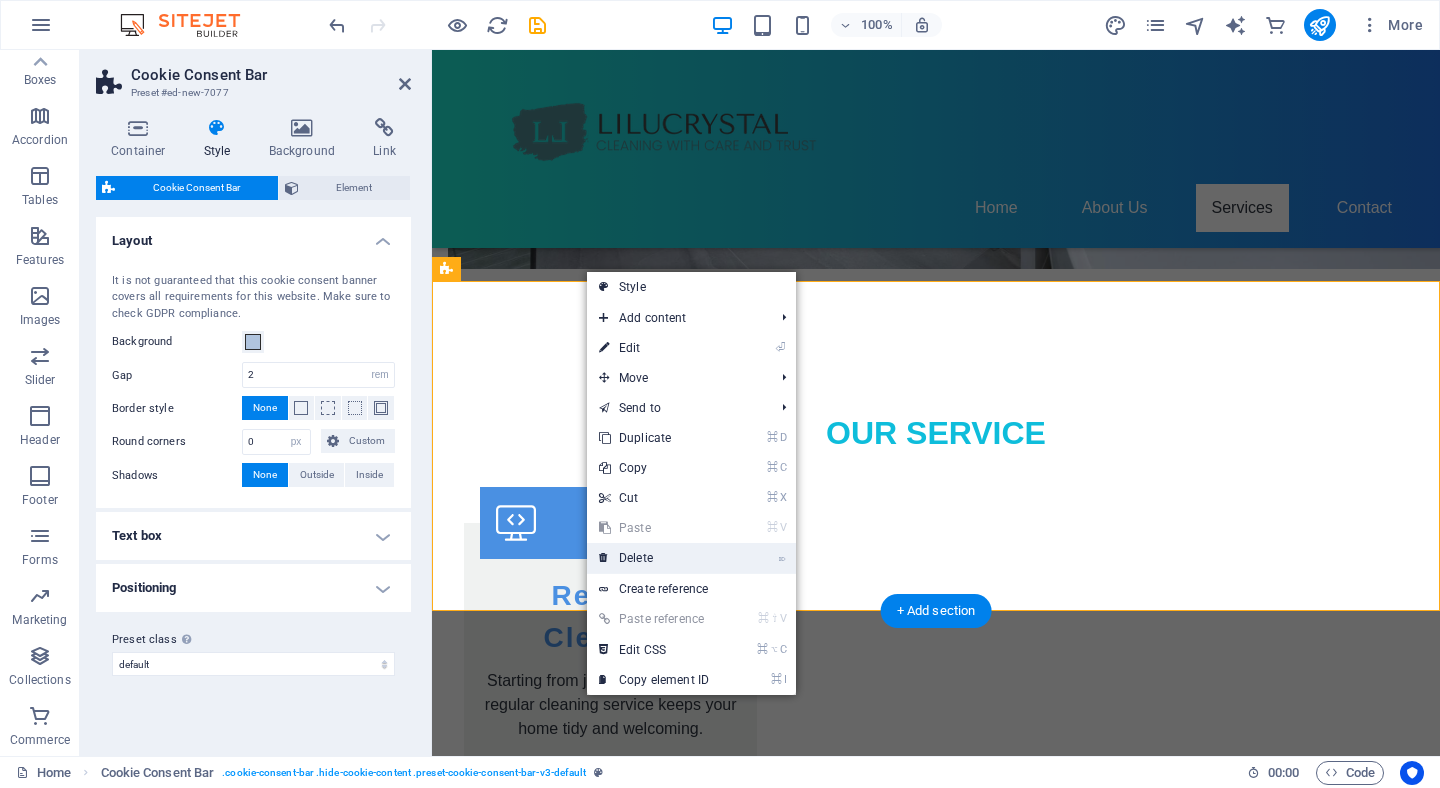 click on "⌦  Delete" at bounding box center (654, 558) 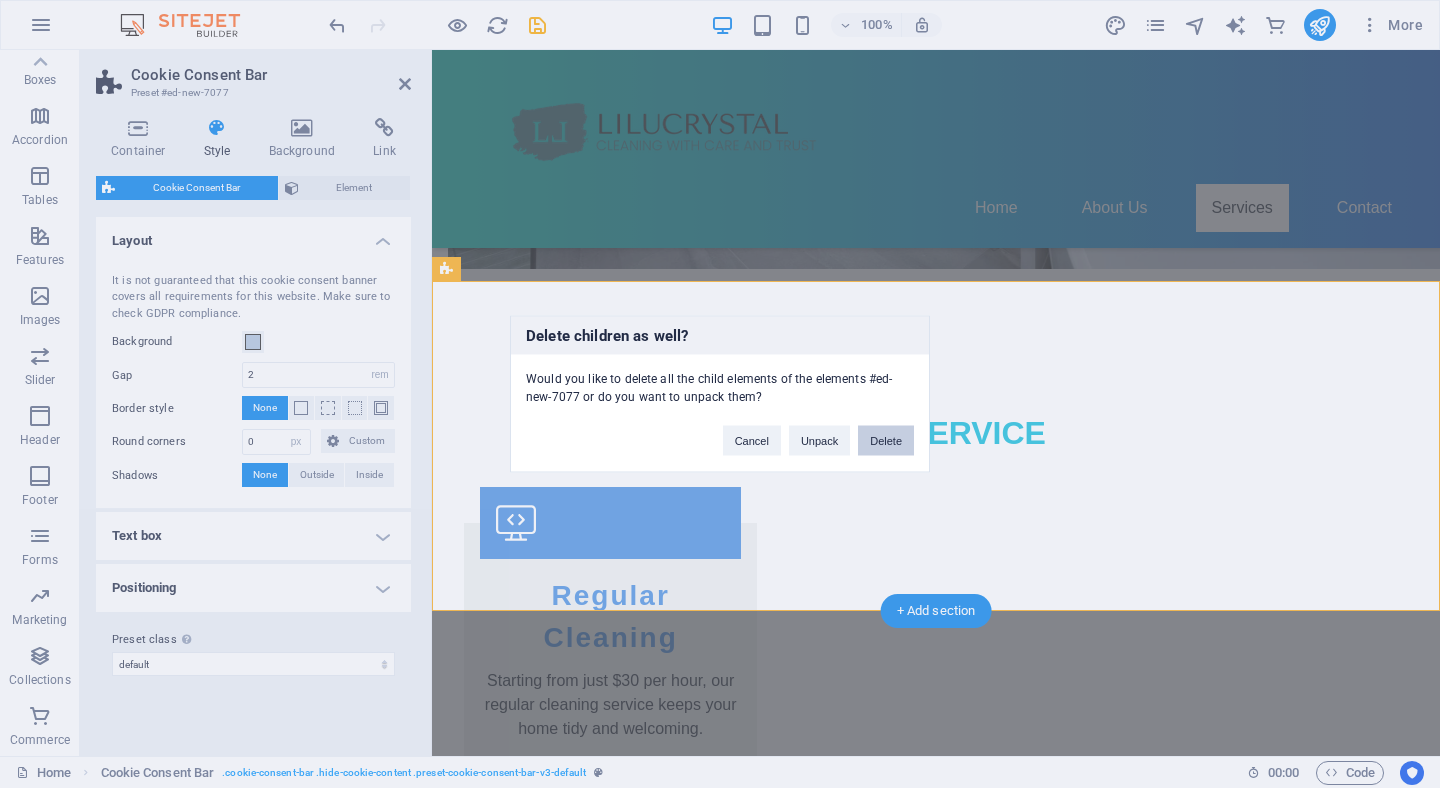click on "Delete" at bounding box center (886, 441) 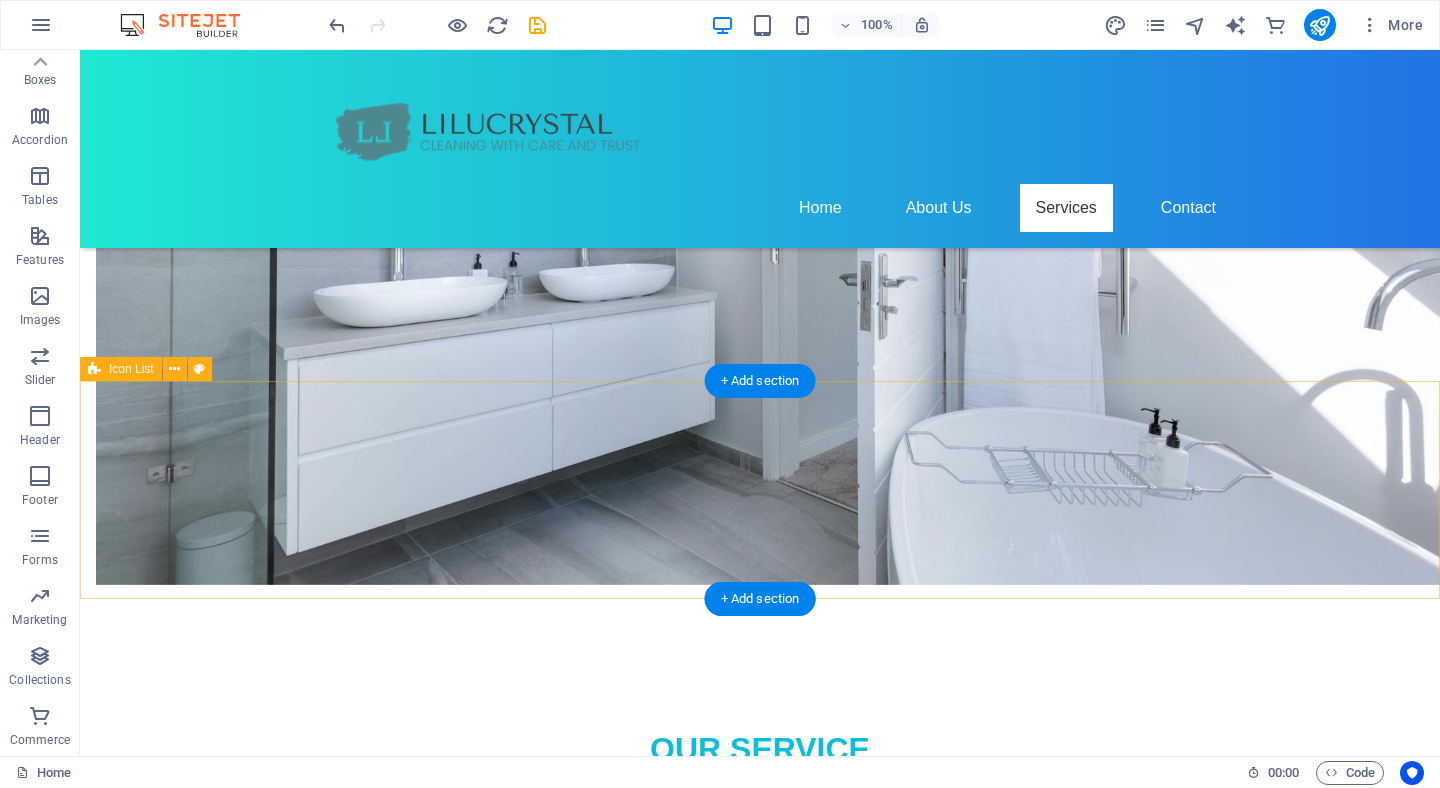 scroll, scrollTop: 1343, scrollLeft: 0, axis: vertical 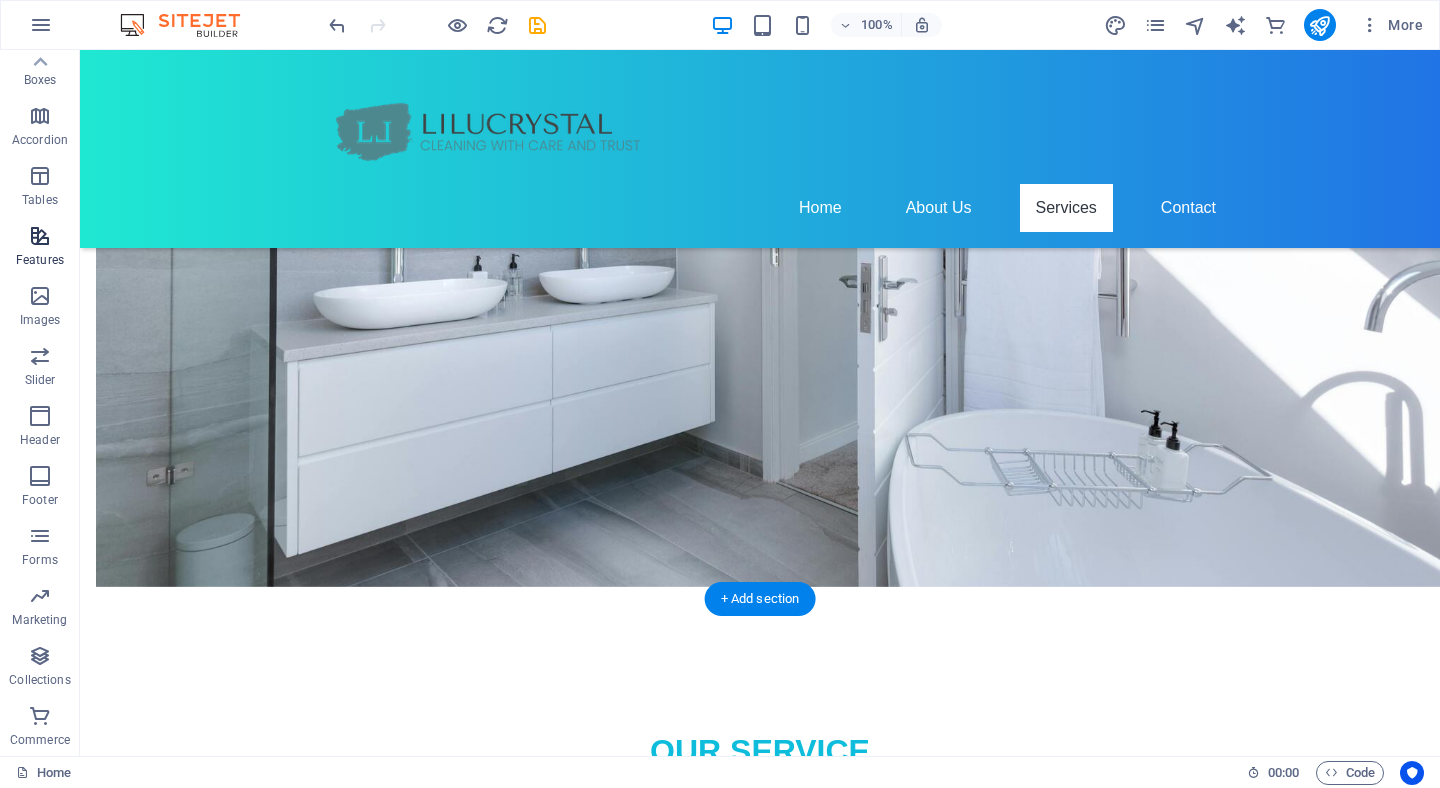 click at bounding box center [40, 236] 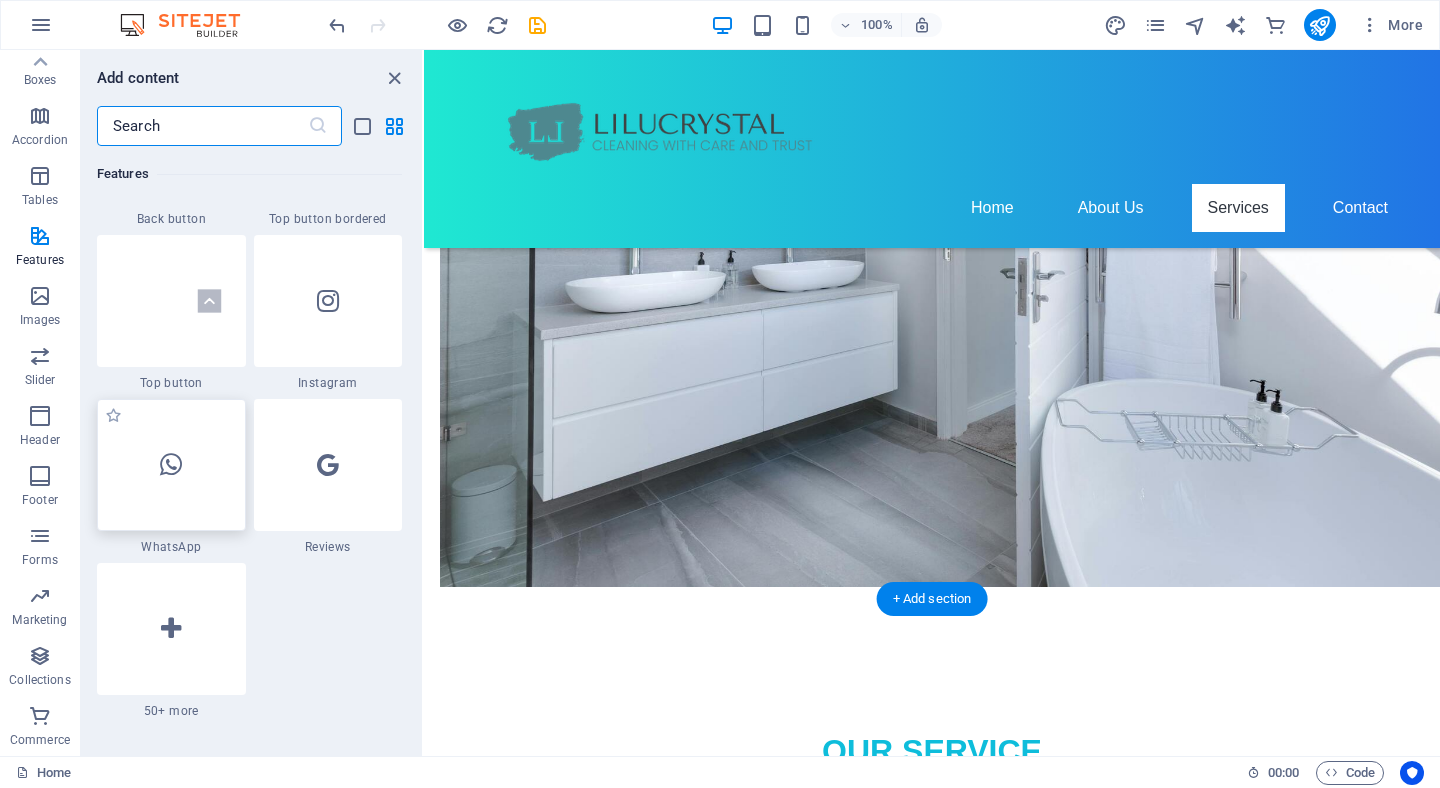 scroll, scrollTop: 9568, scrollLeft: 0, axis: vertical 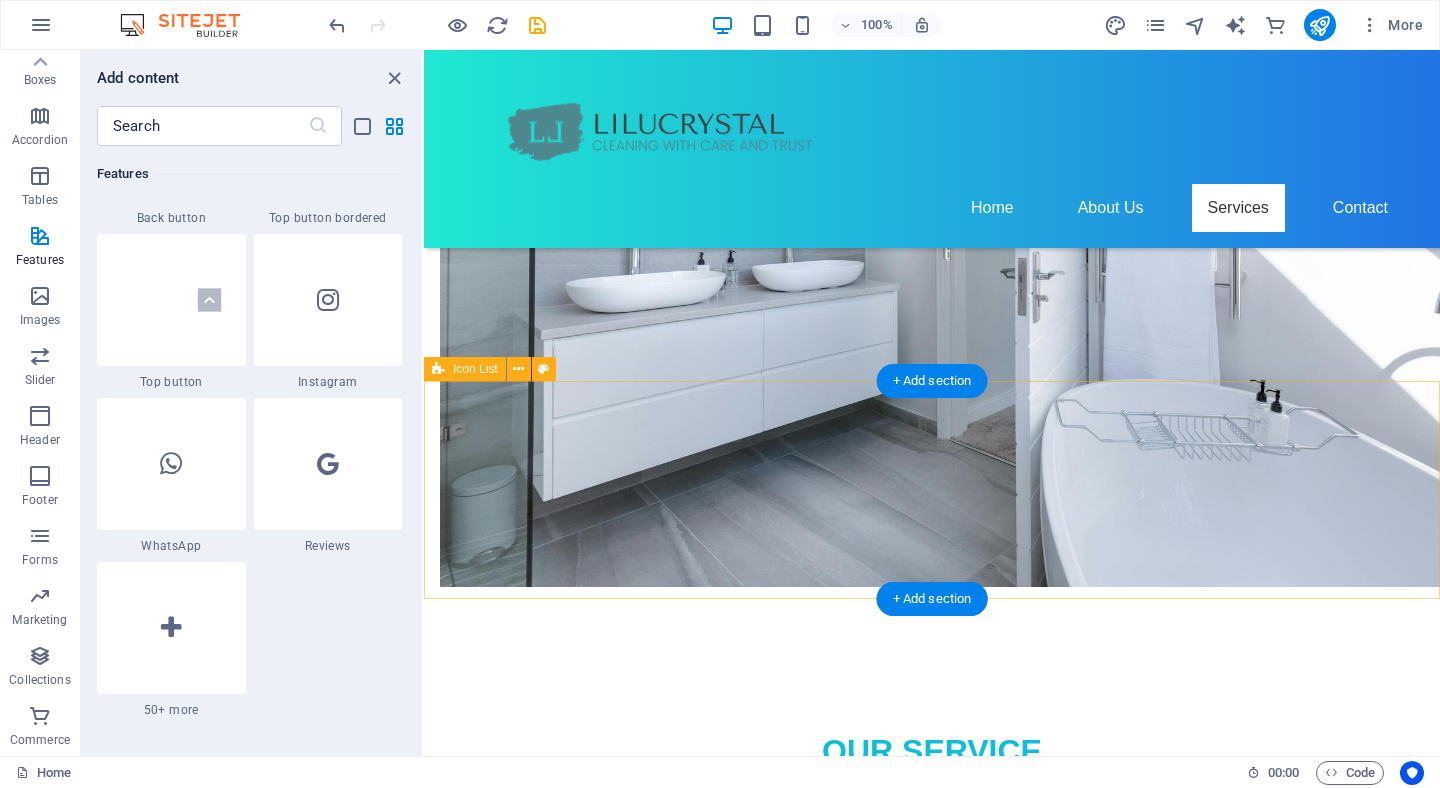 click on "[PHONE] comfy0309175@[EMAIL_DOMAIN]" at bounding box center [932, 1899] 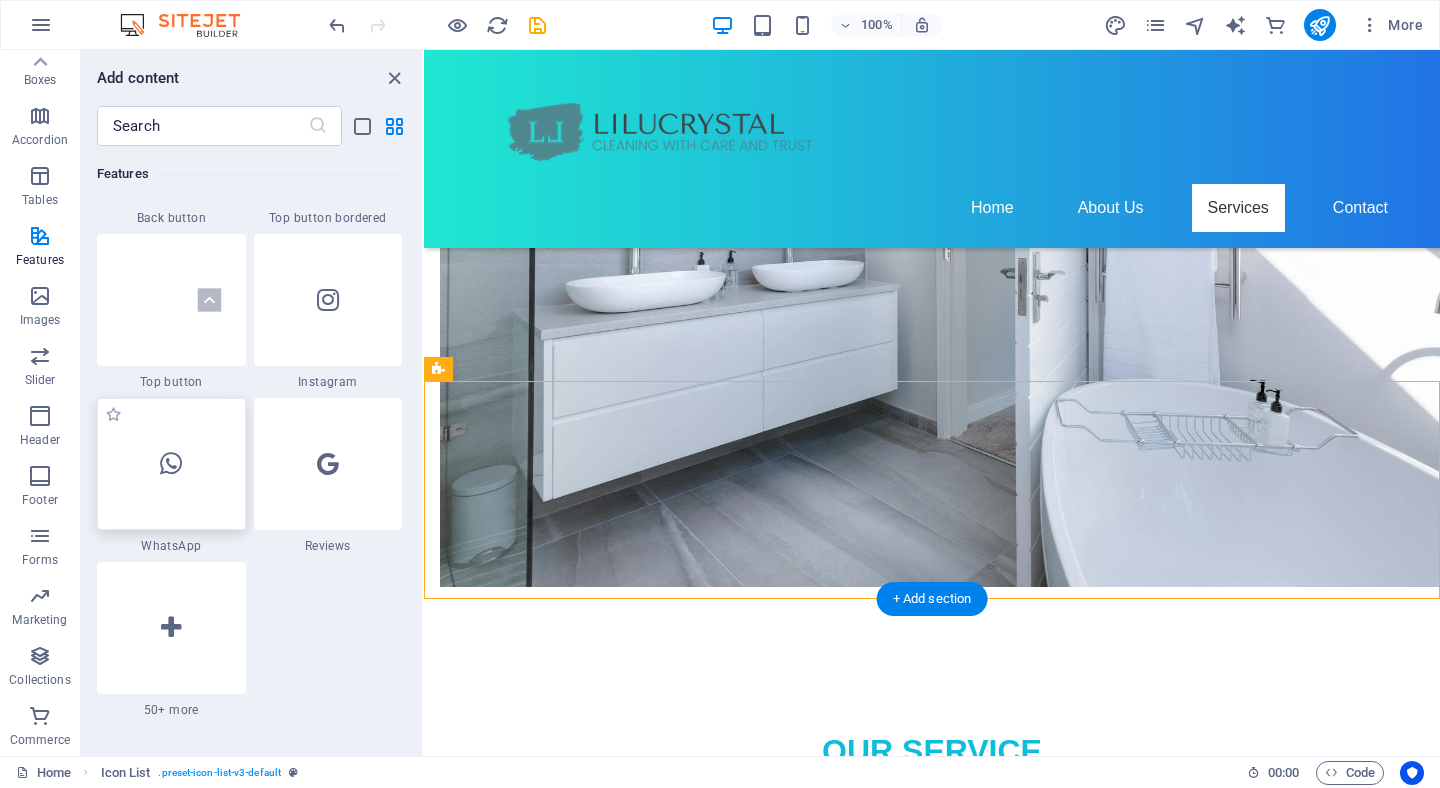 click at bounding box center [171, 464] 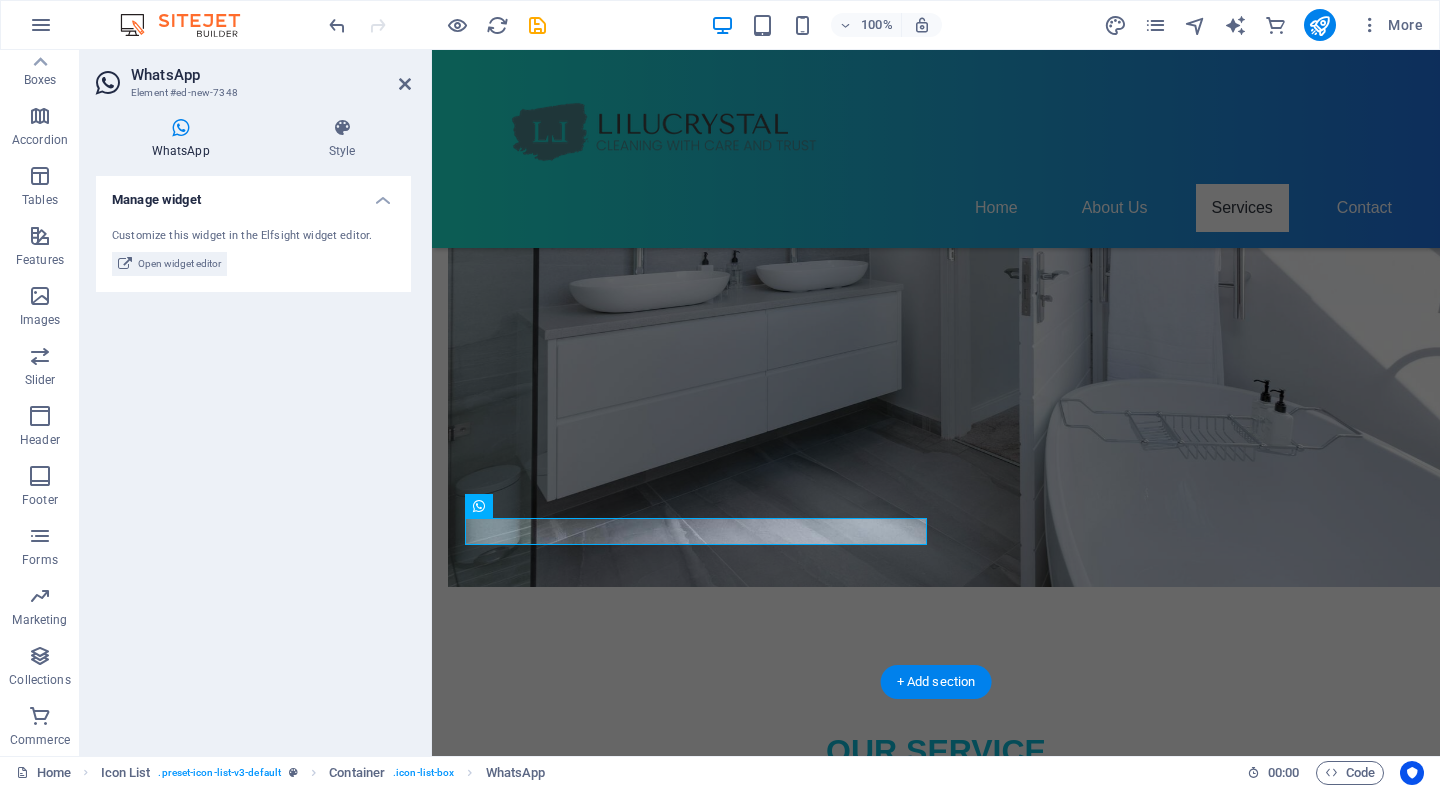 scroll, scrollTop: 1287, scrollLeft: 0, axis: vertical 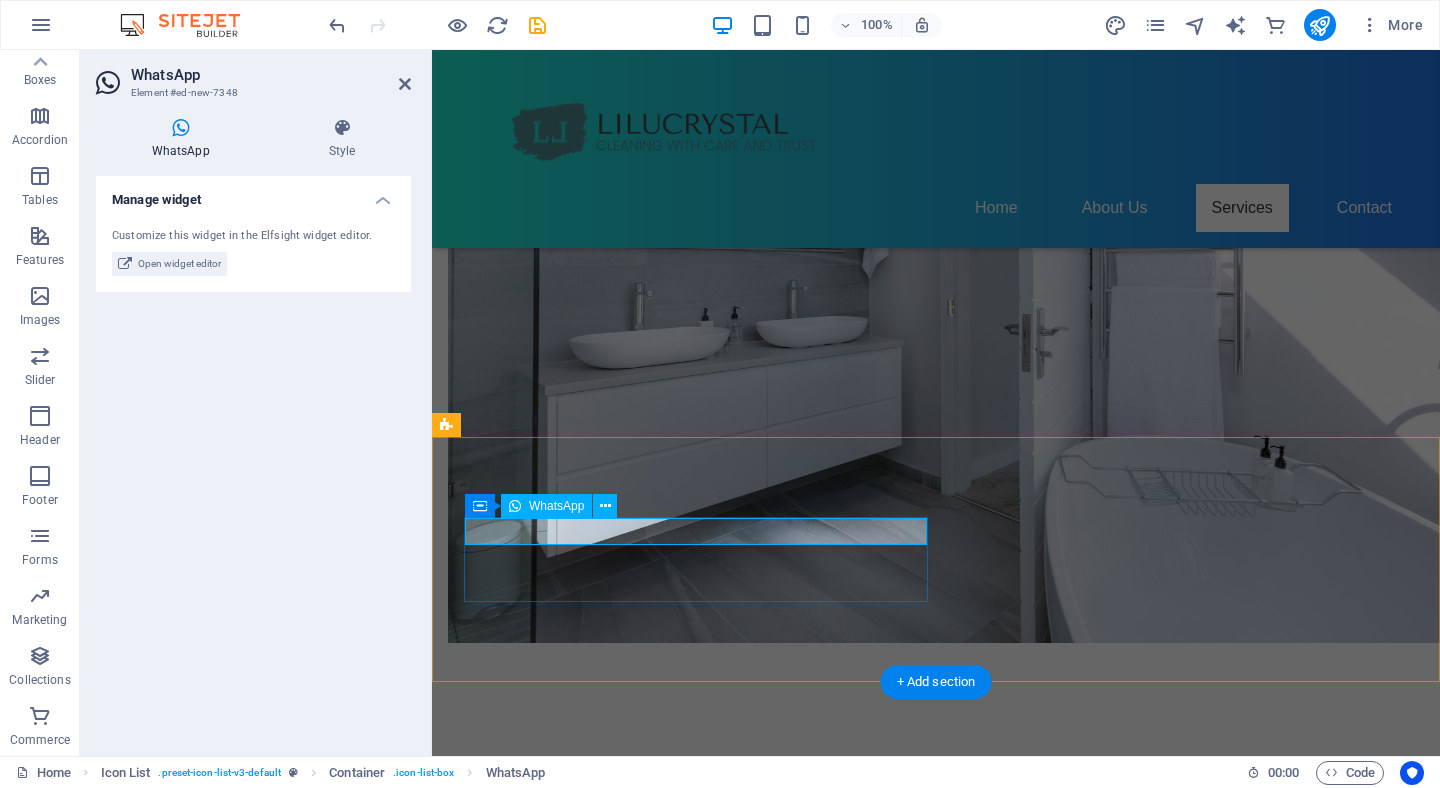 click at bounding box center [680, 1859] 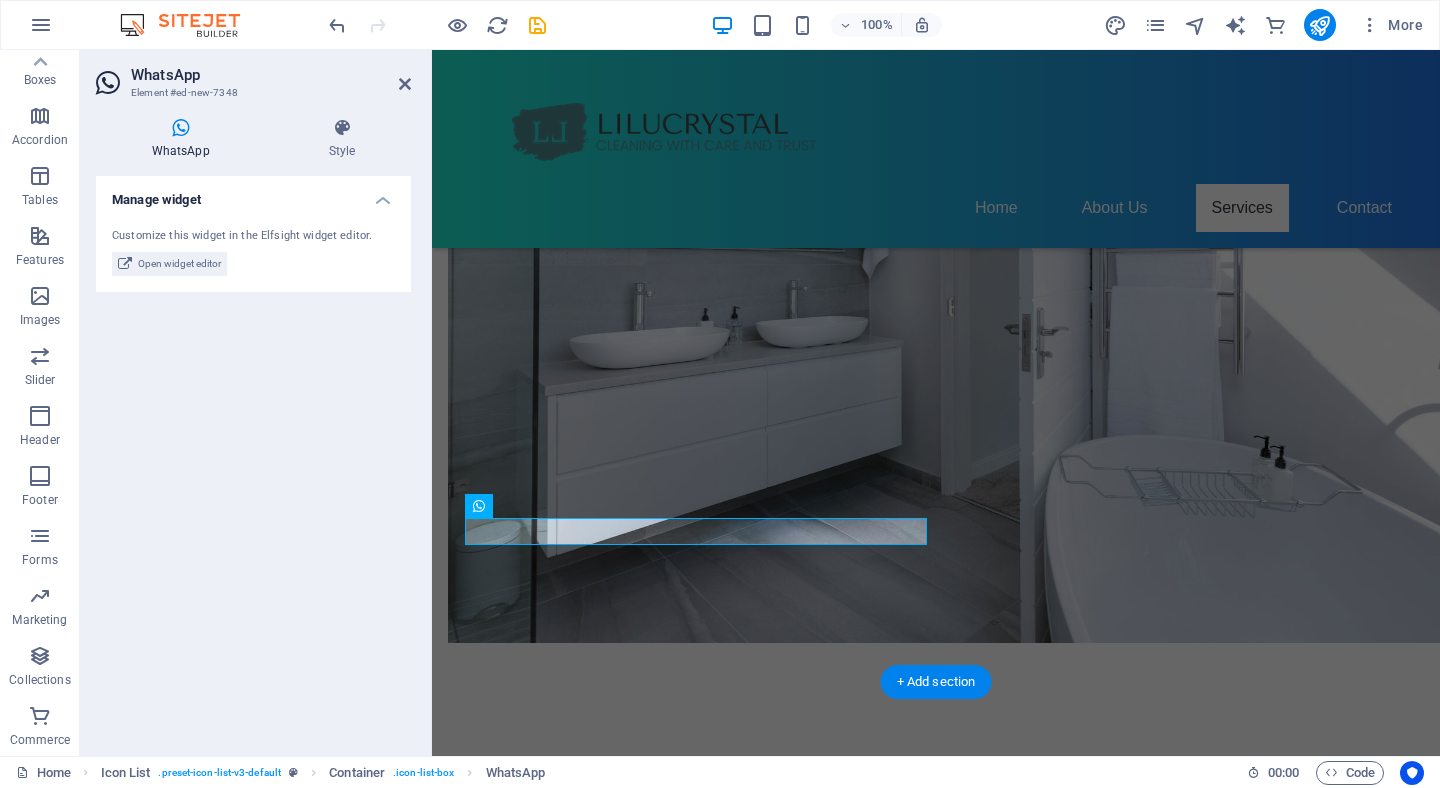 click on "Manage widget" at bounding box center (253, 194) 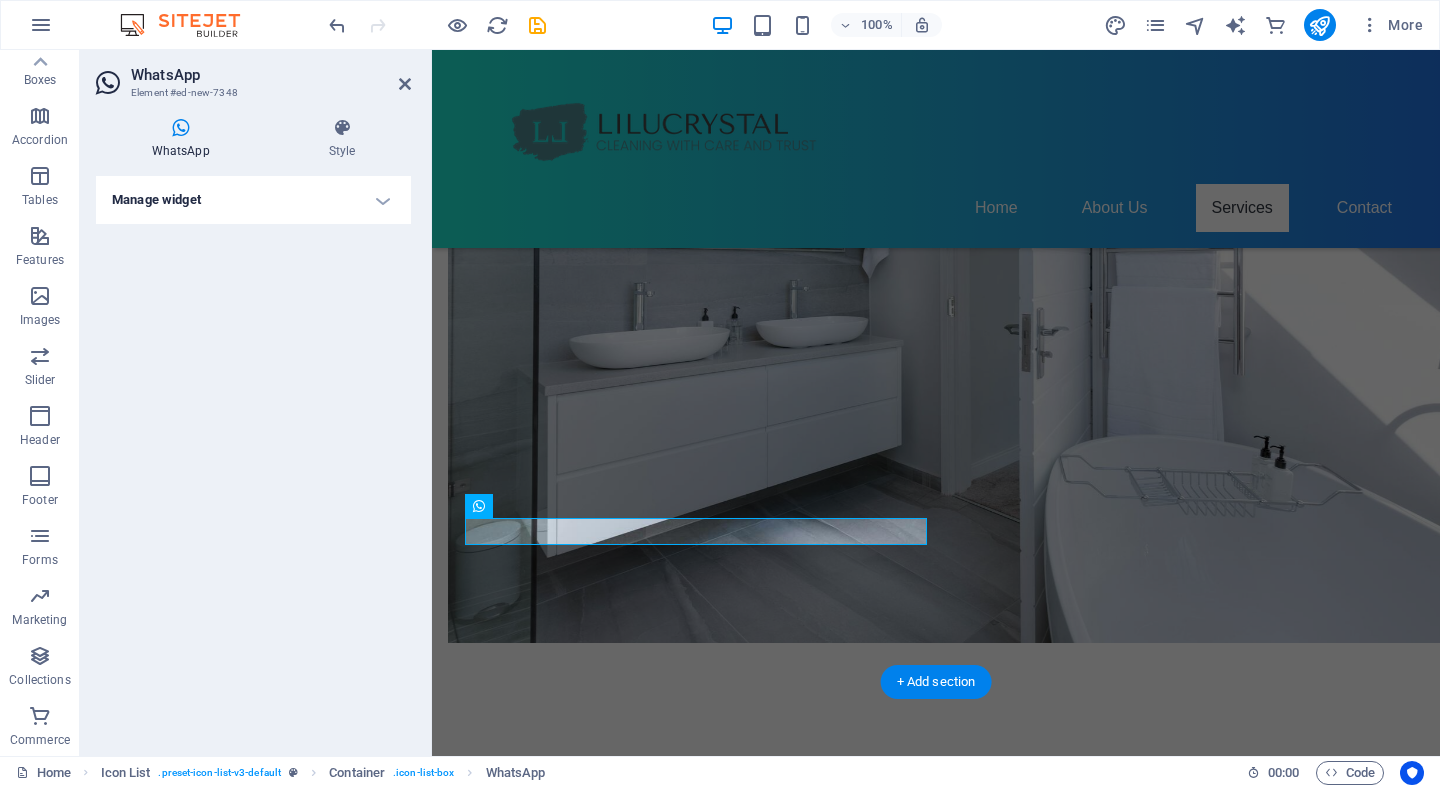 click on "Manage widget" at bounding box center (253, 200) 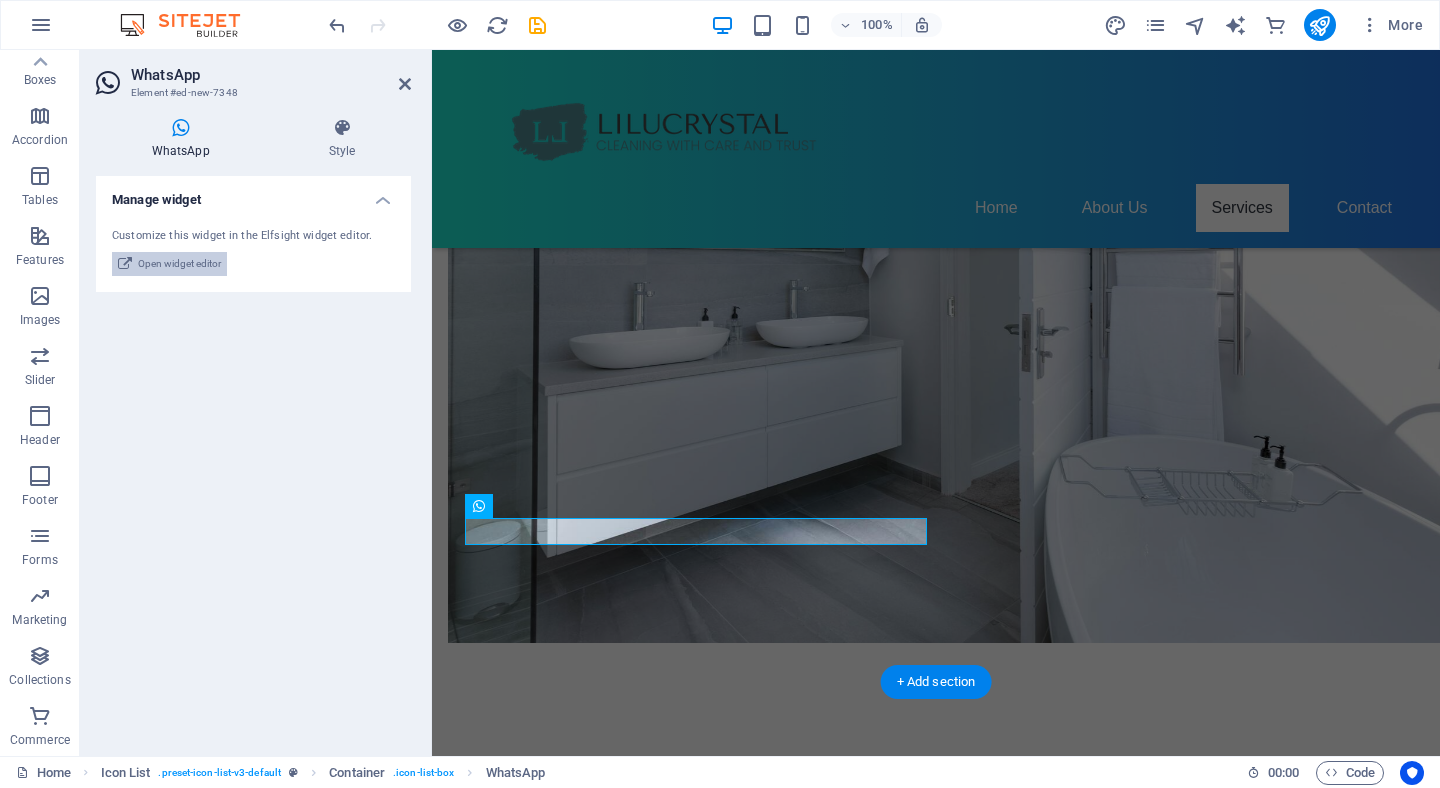 click on "Open widget editor" at bounding box center [169, 264] 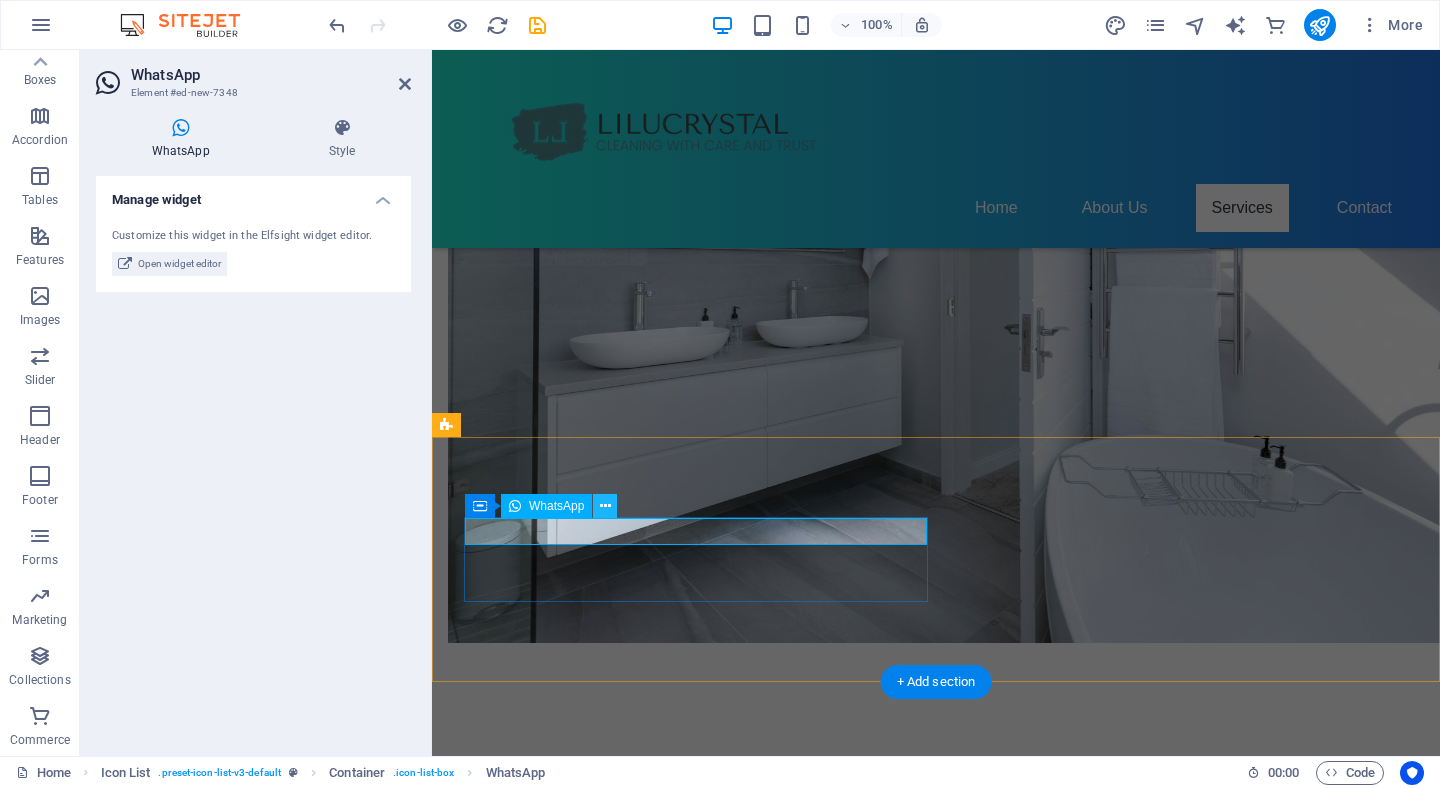 click at bounding box center [605, 506] 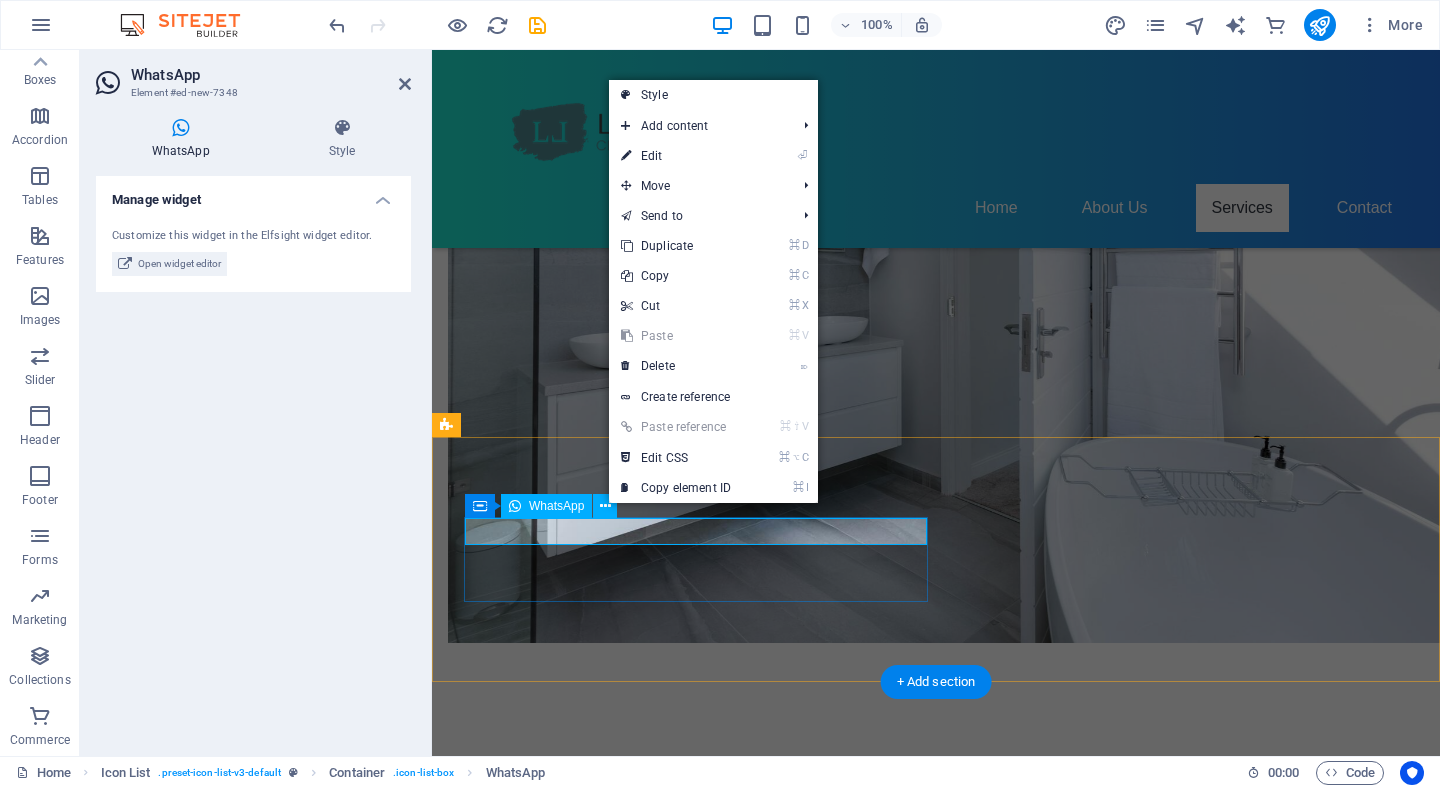 click at bounding box center (680, 1859) 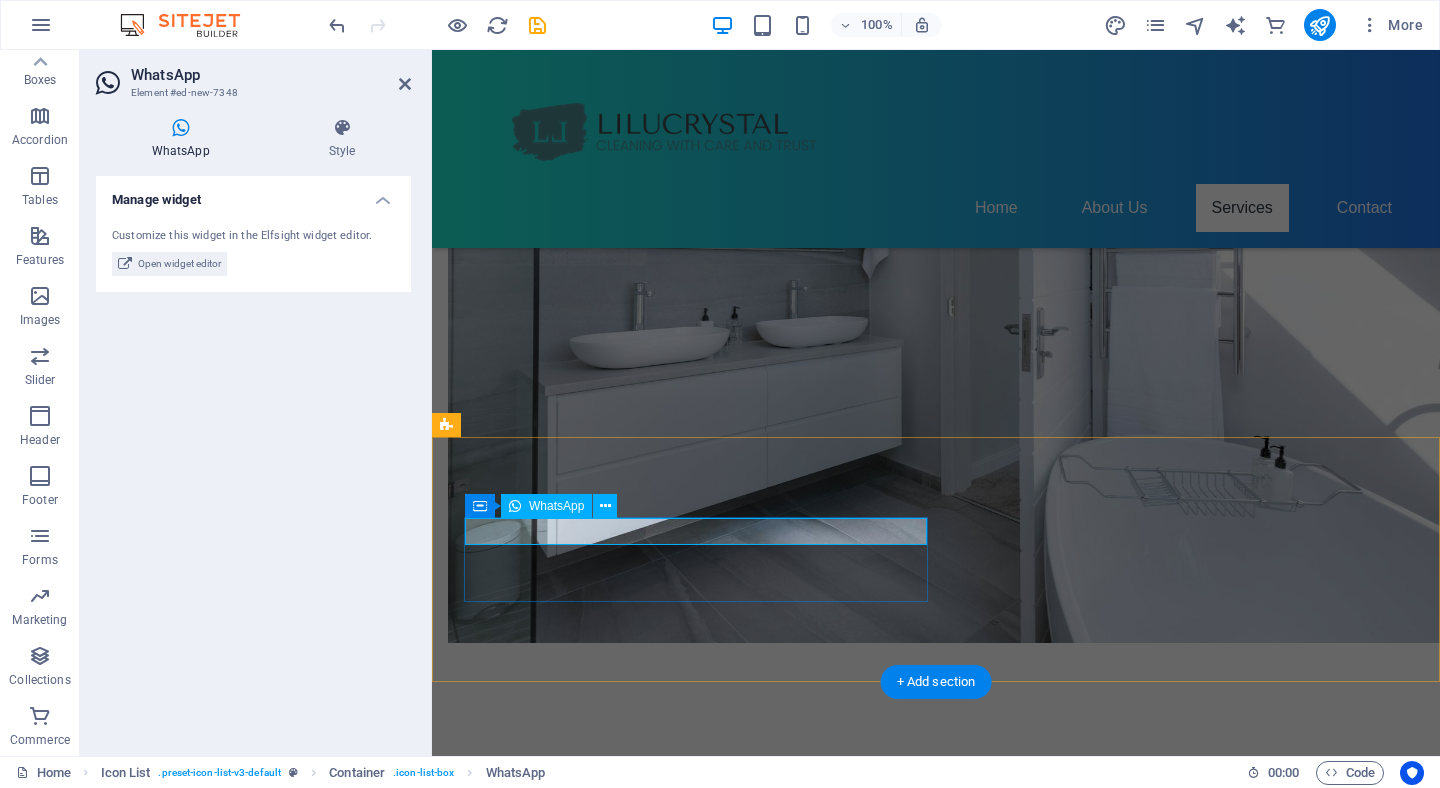 click at bounding box center [680, 1859] 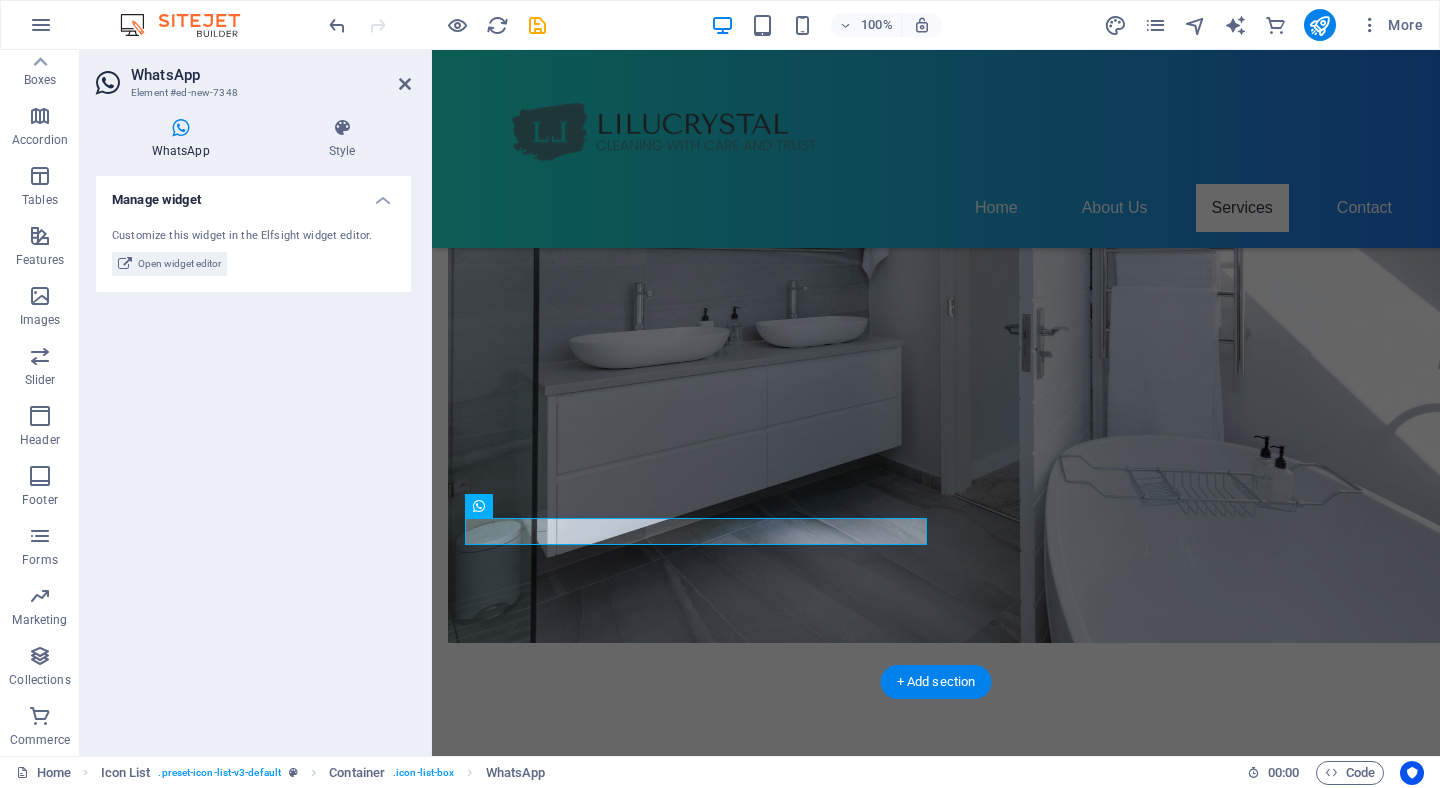 click on "WhatsApp" at bounding box center (184, 139) 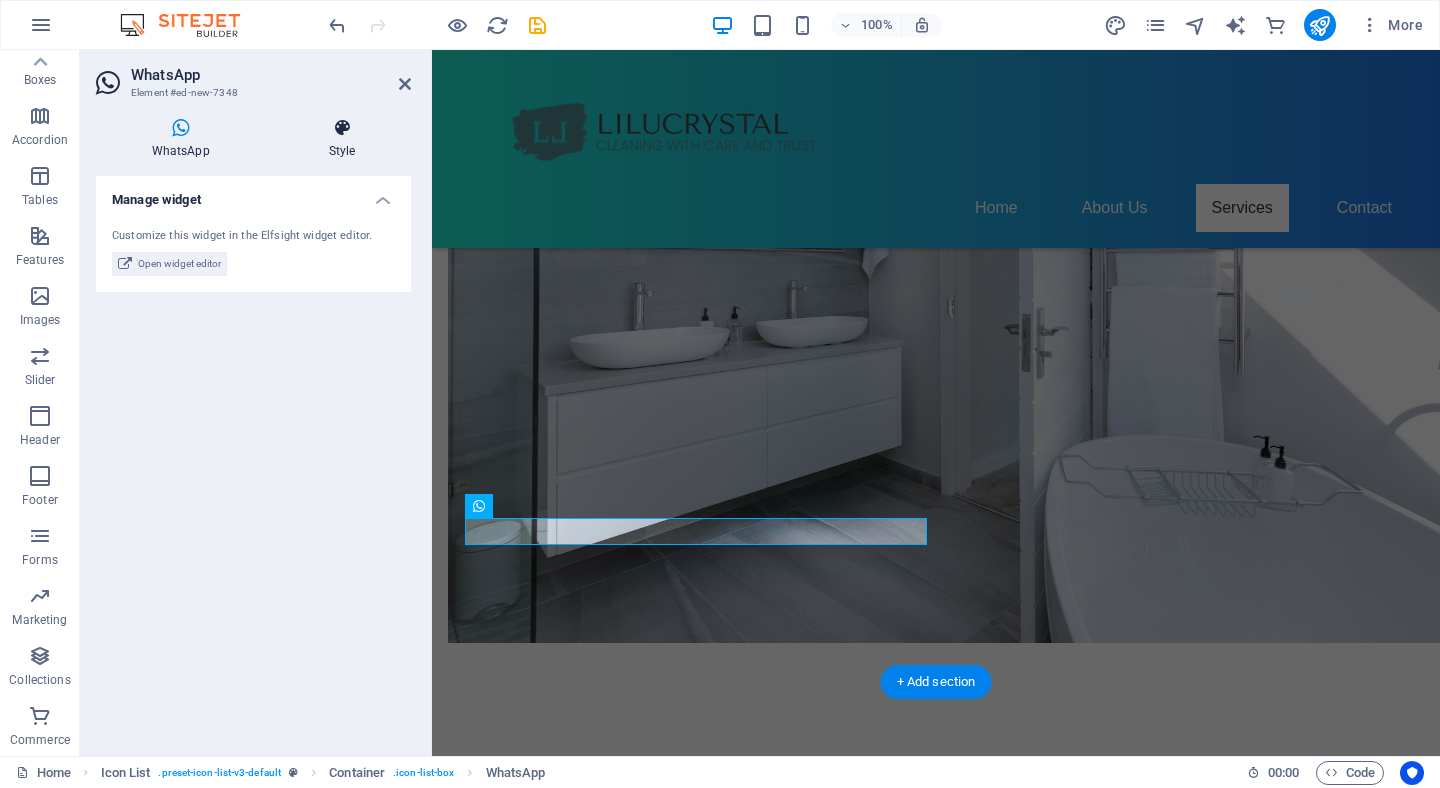 click on "Style" at bounding box center [342, 139] 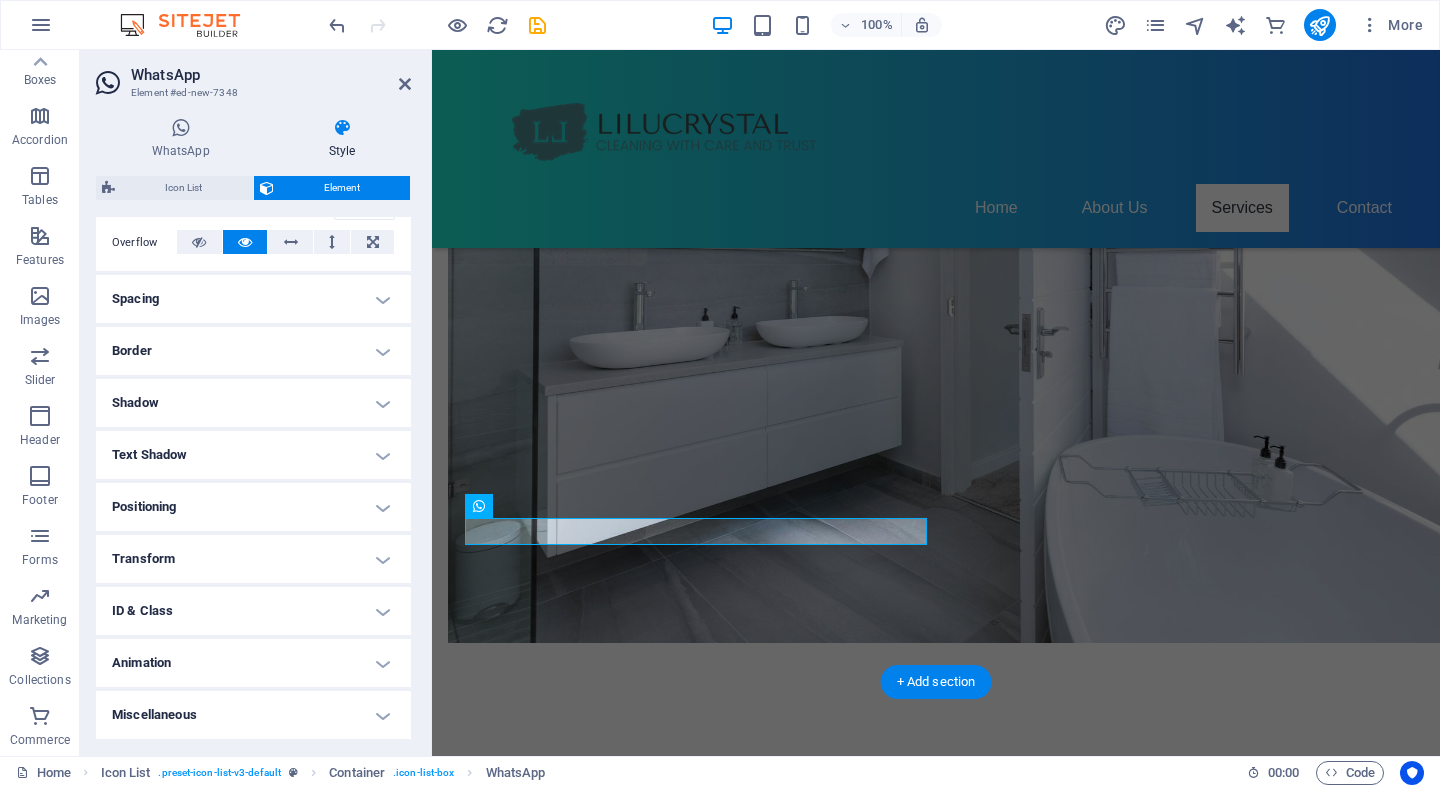 scroll, scrollTop: 321, scrollLeft: 0, axis: vertical 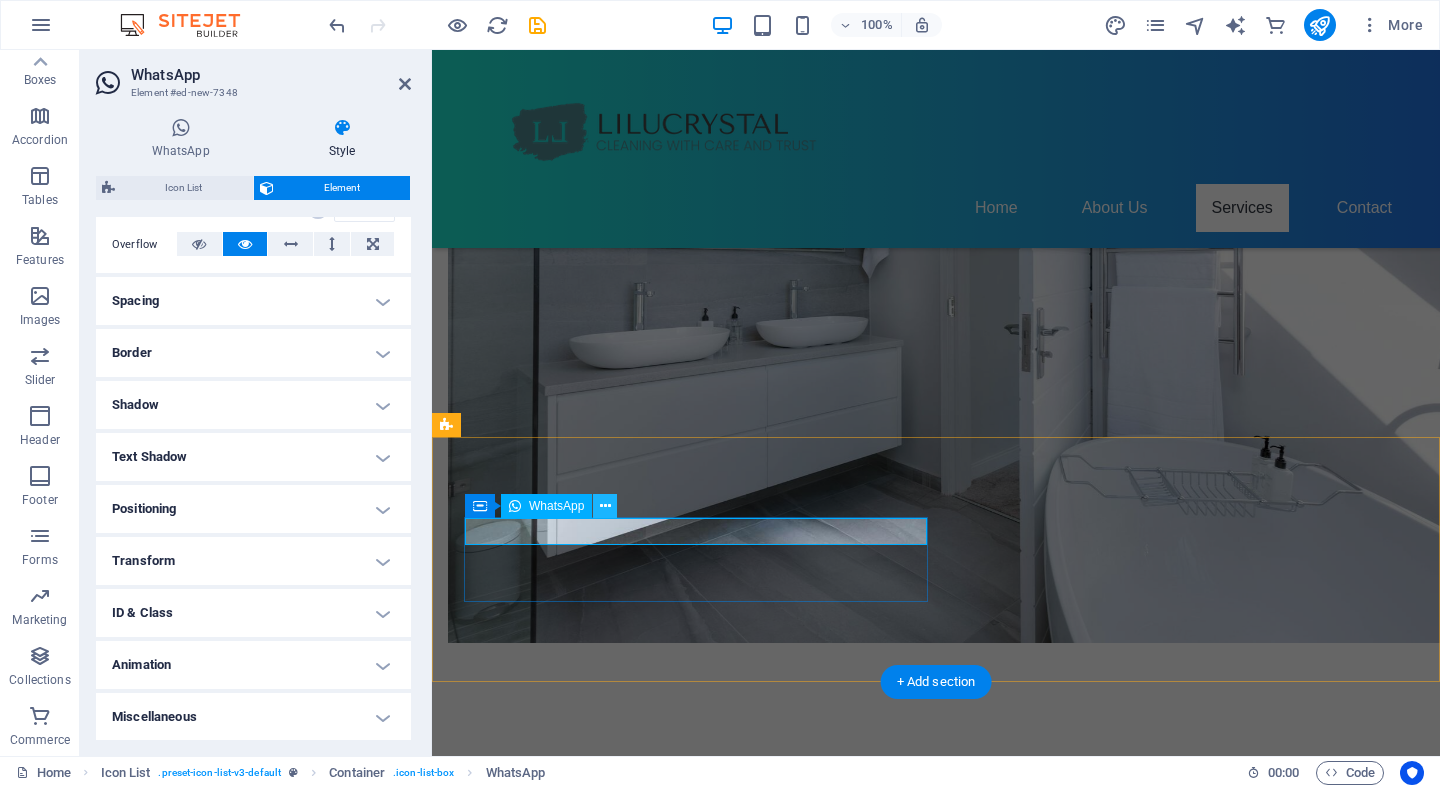 click at bounding box center [605, 506] 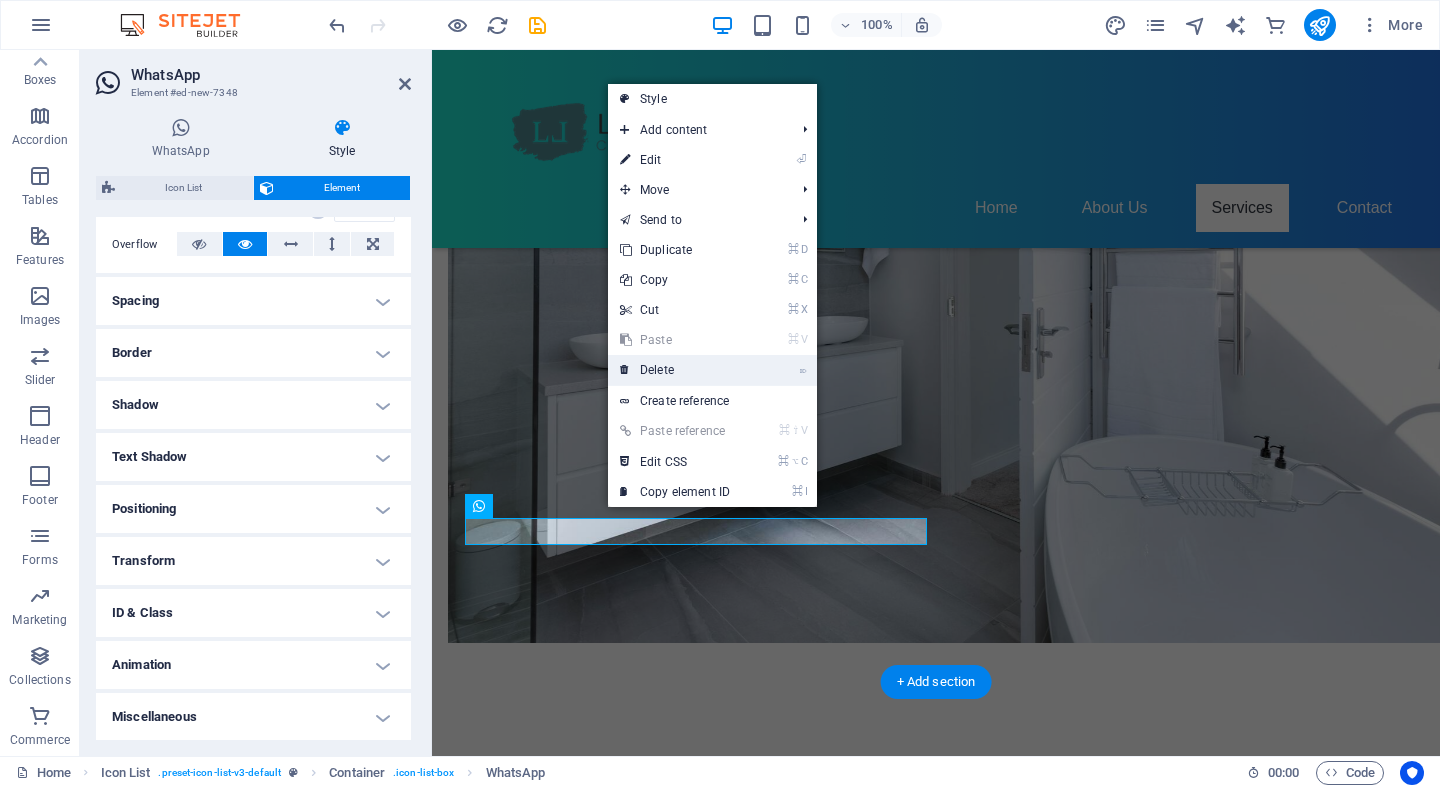 click on "⌦  Delete" at bounding box center (675, 370) 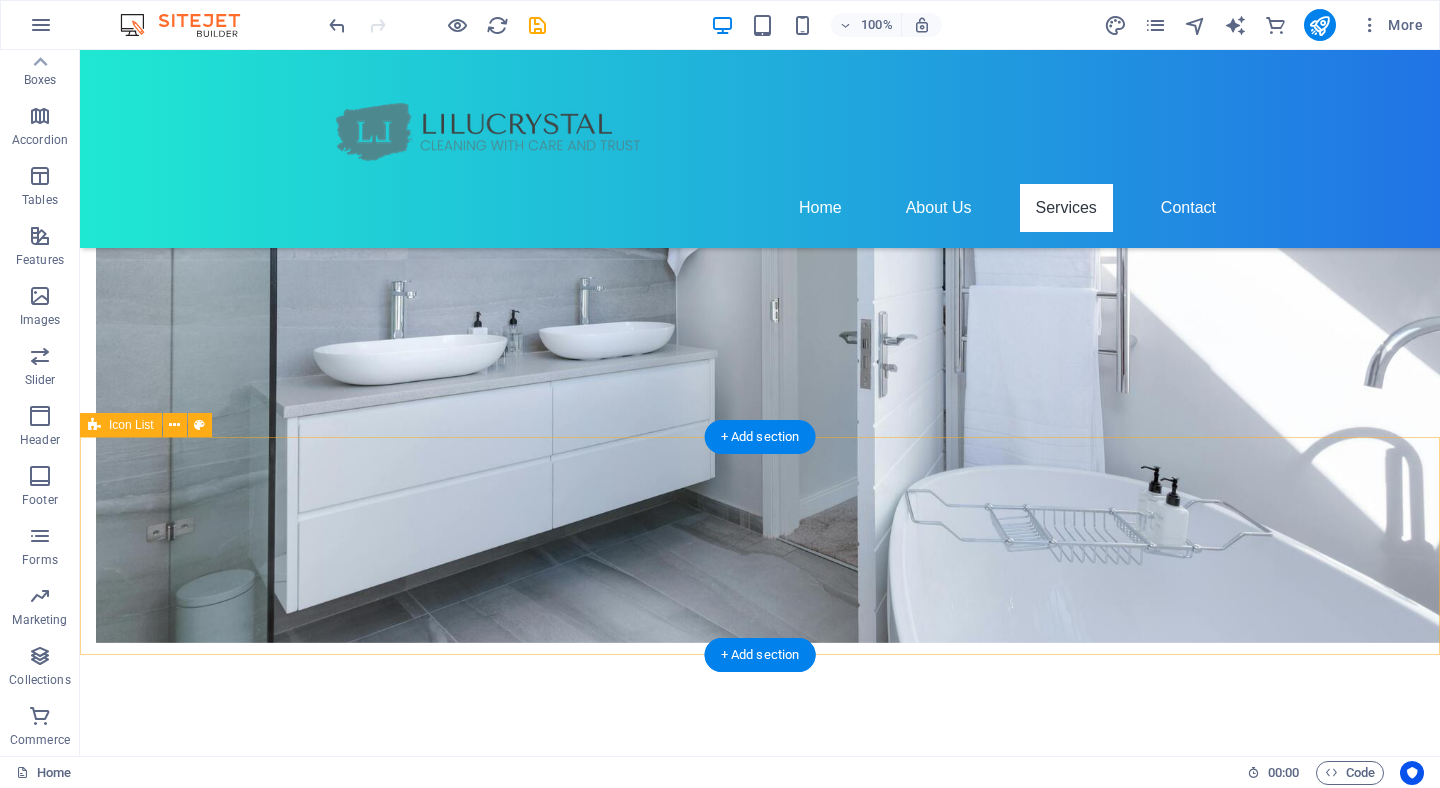 click on "[PHONE] comfy0309175@[EMAIL_DOMAIN]" at bounding box center (760, 1955) 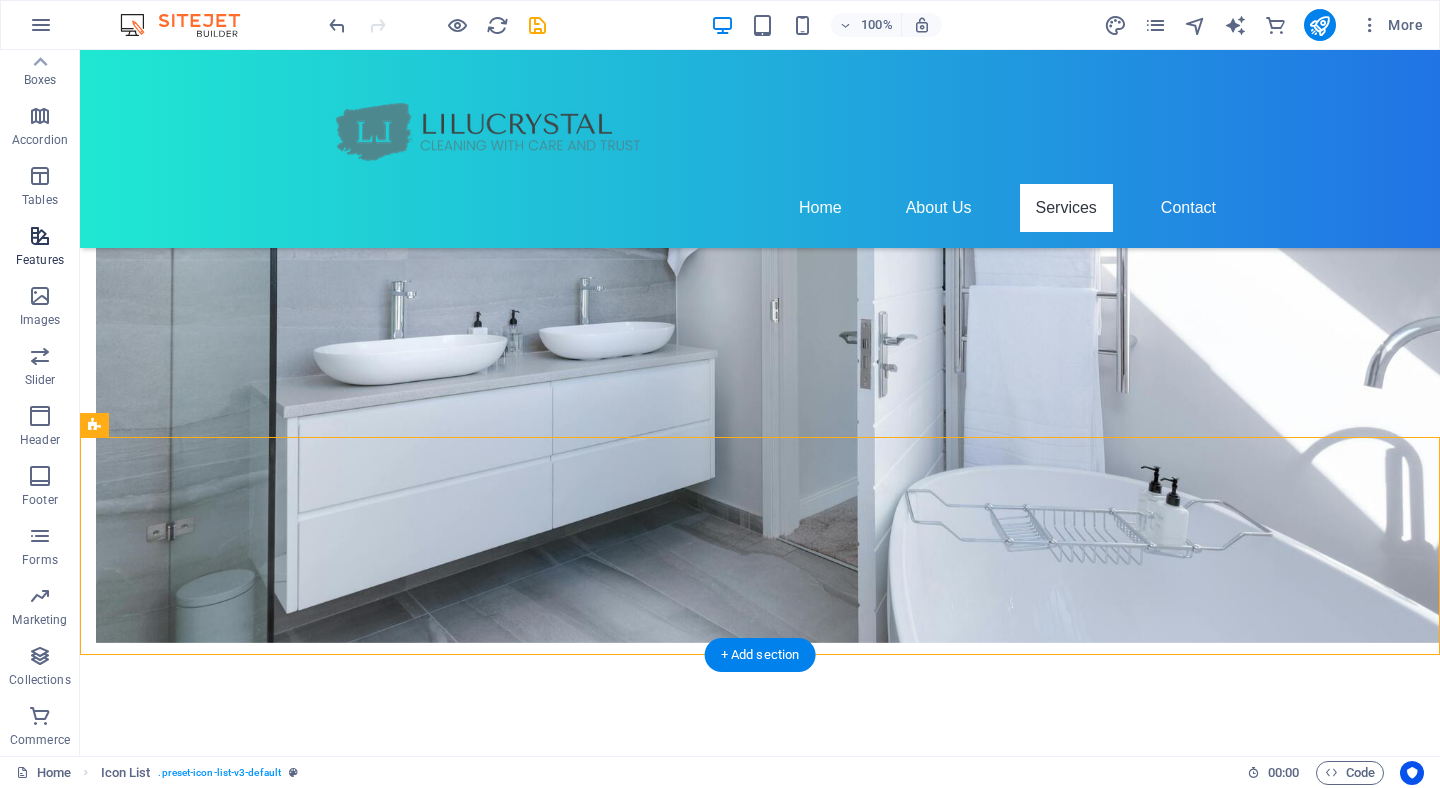 click on "Features" at bounding box center [40, 248] 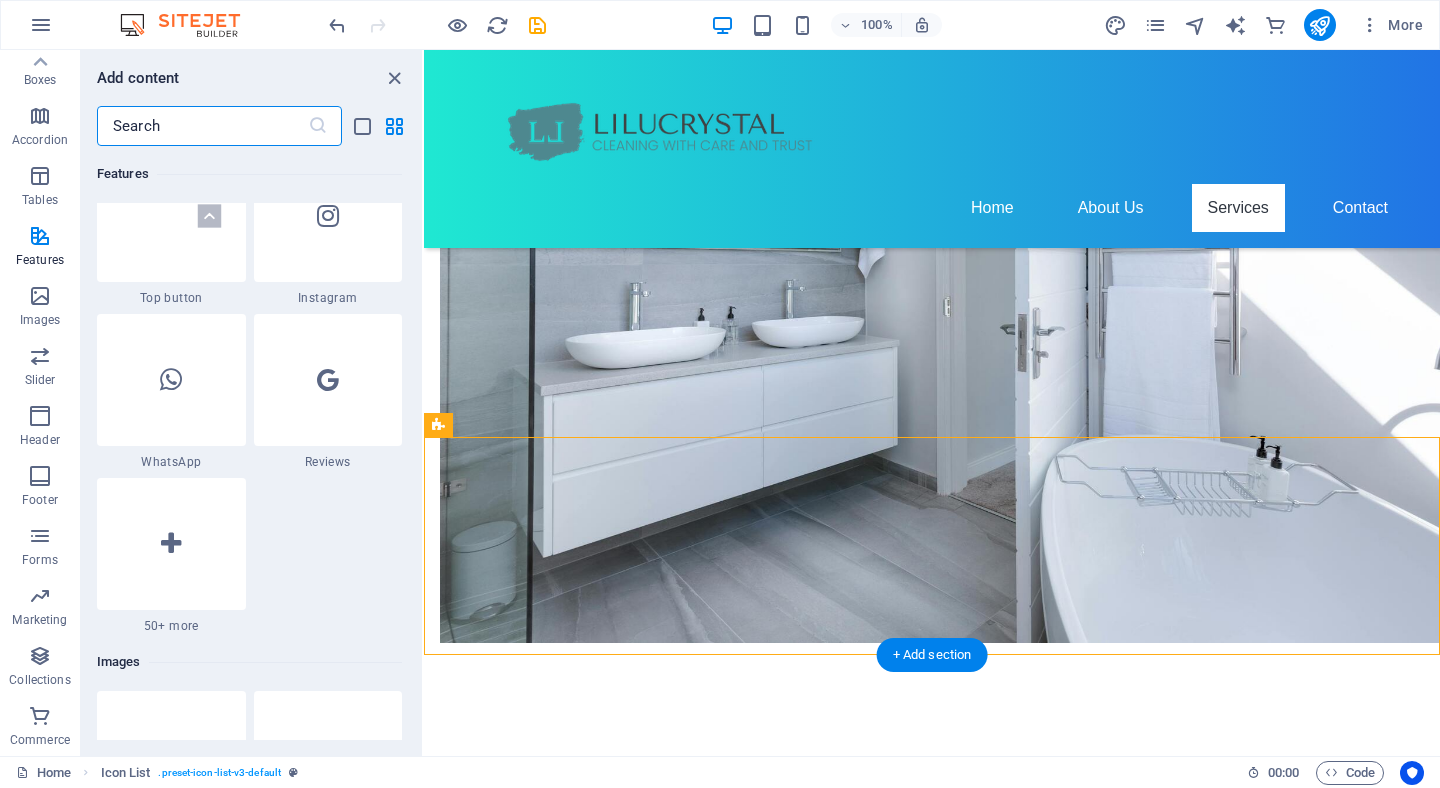 scroll, scrollTop: 9662, scrollLeft: 0, axis: vertical 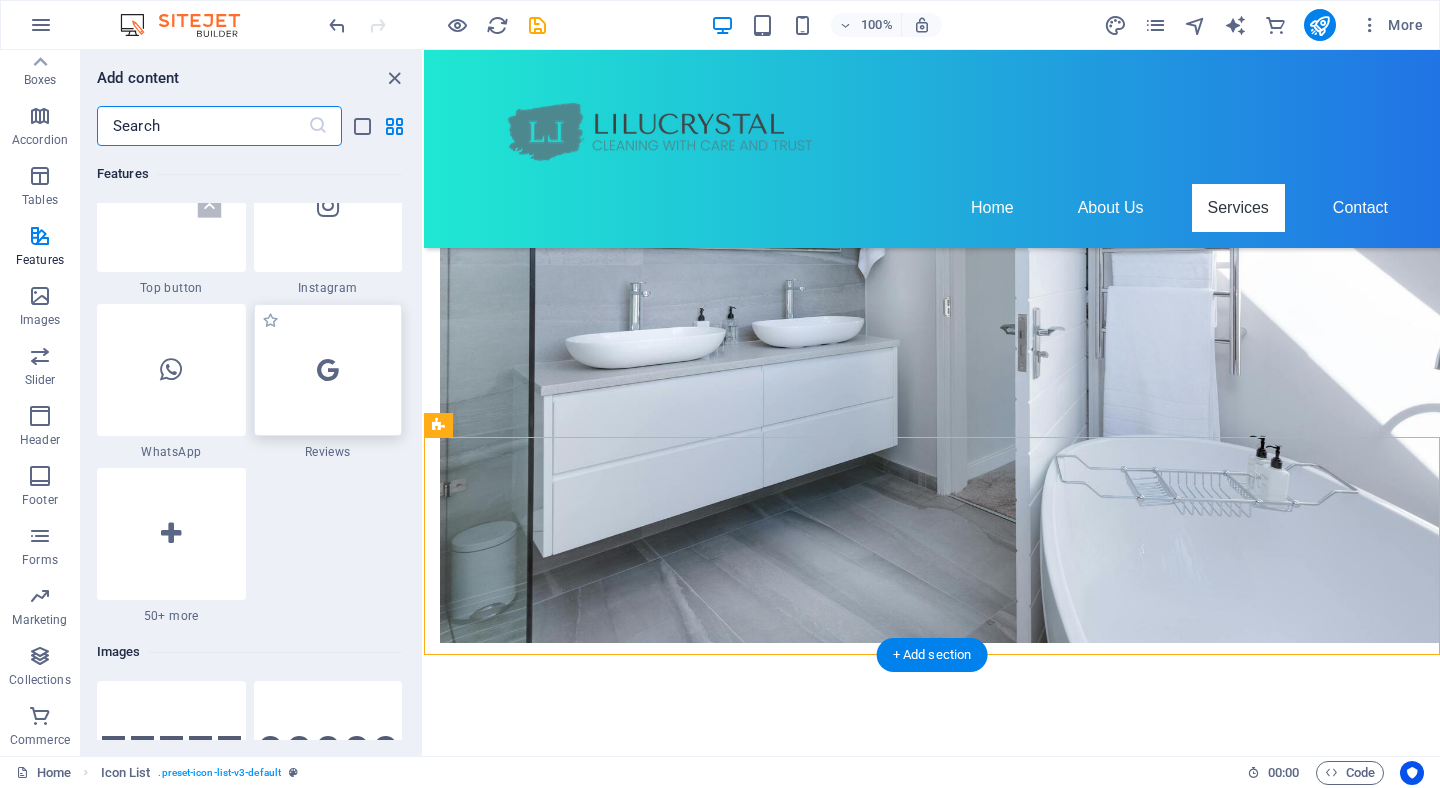 click at bounding box center [328, 370] 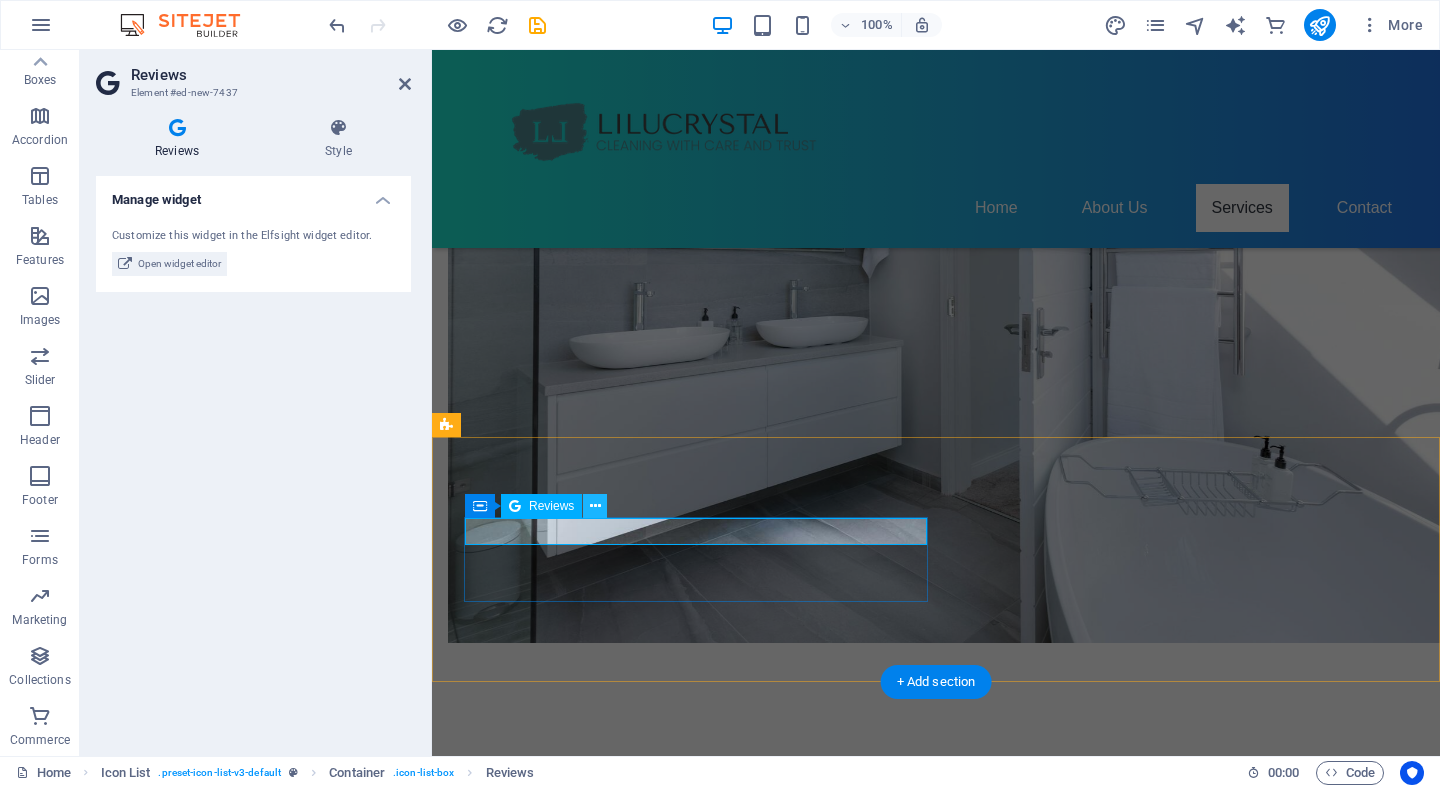 click at bounding box center [595, 506] 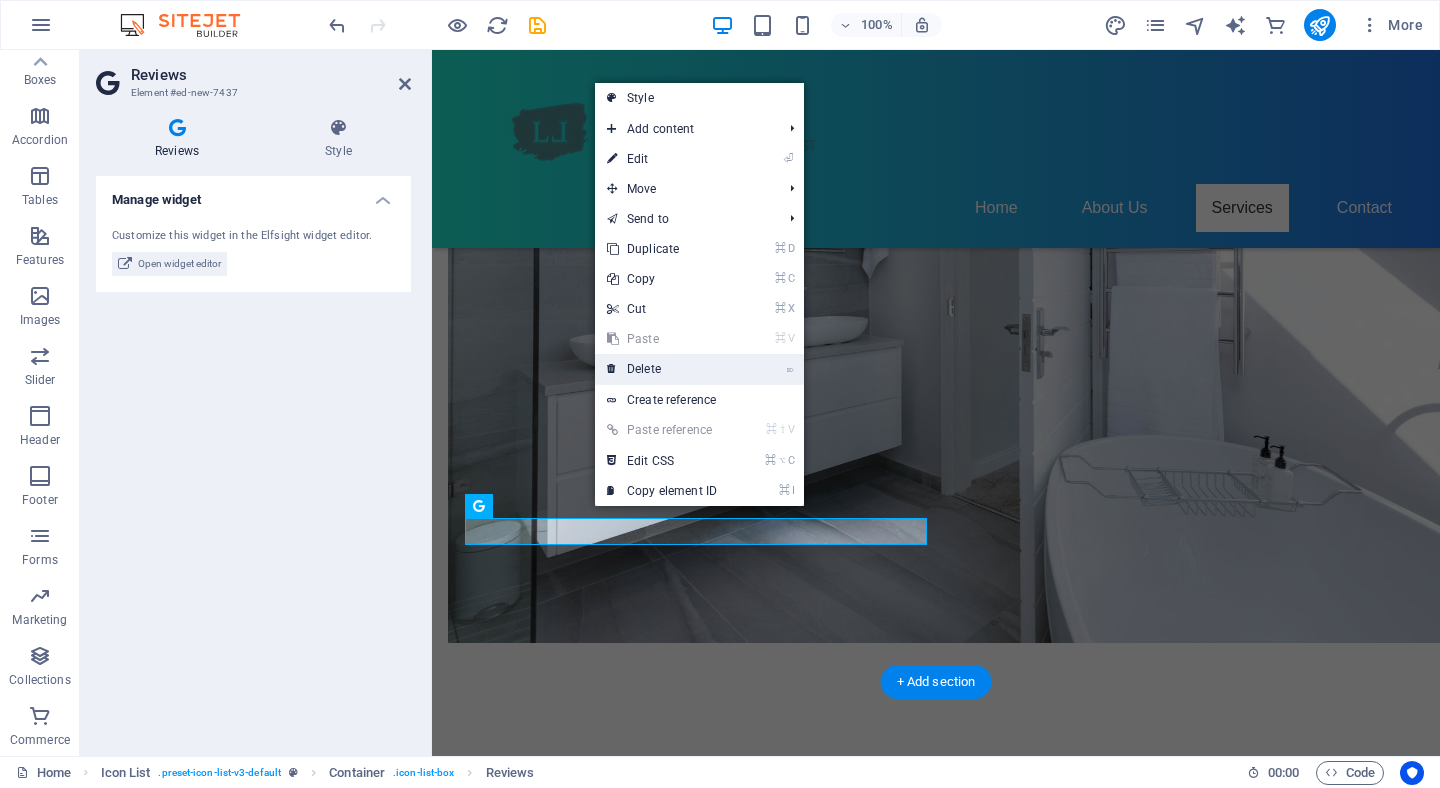 click on "⌦  Delete" at bounding box center (662, 369) 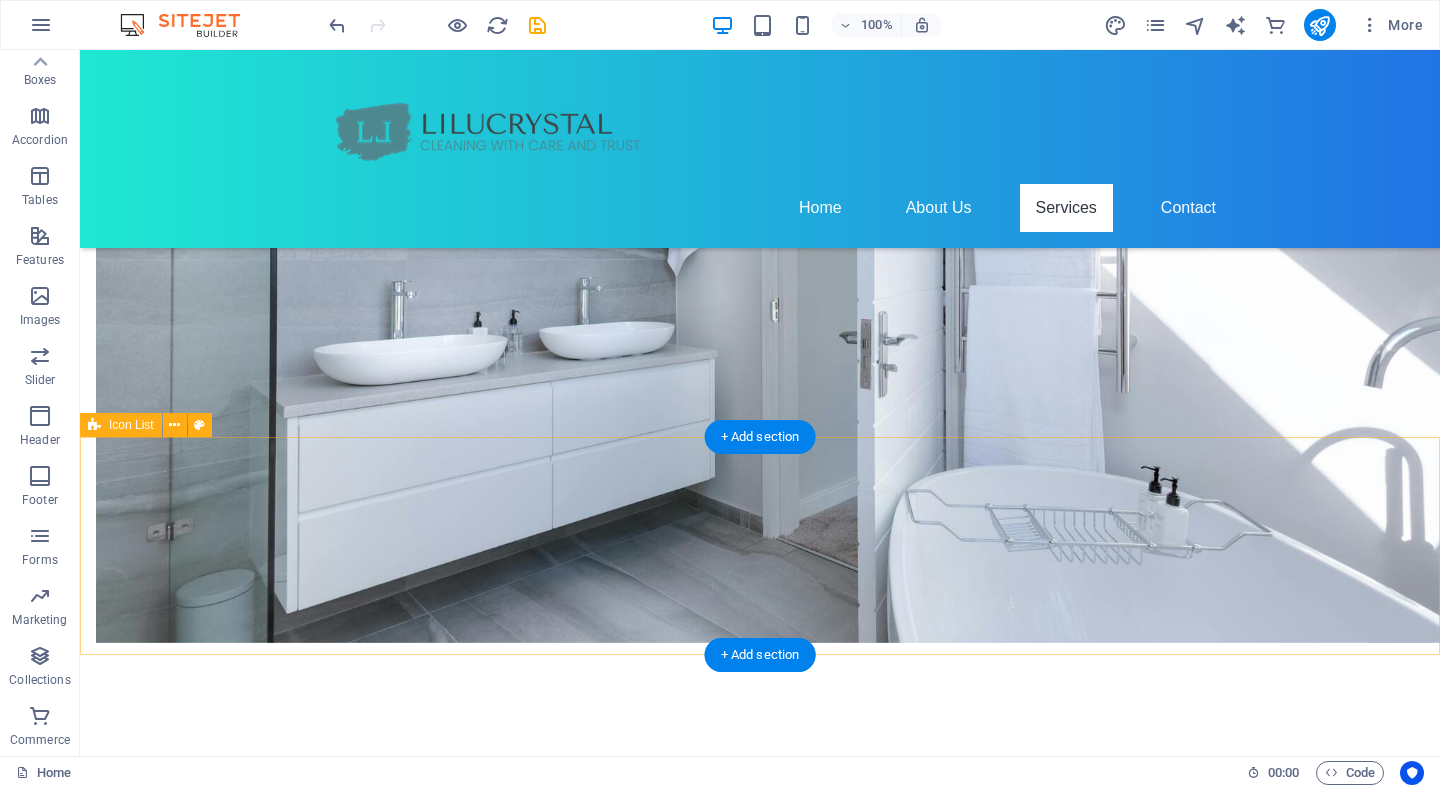 click on "[PHONE] comfy0309175@[EMAIL_DOMAIN]" at bounding box center [760, 1955] 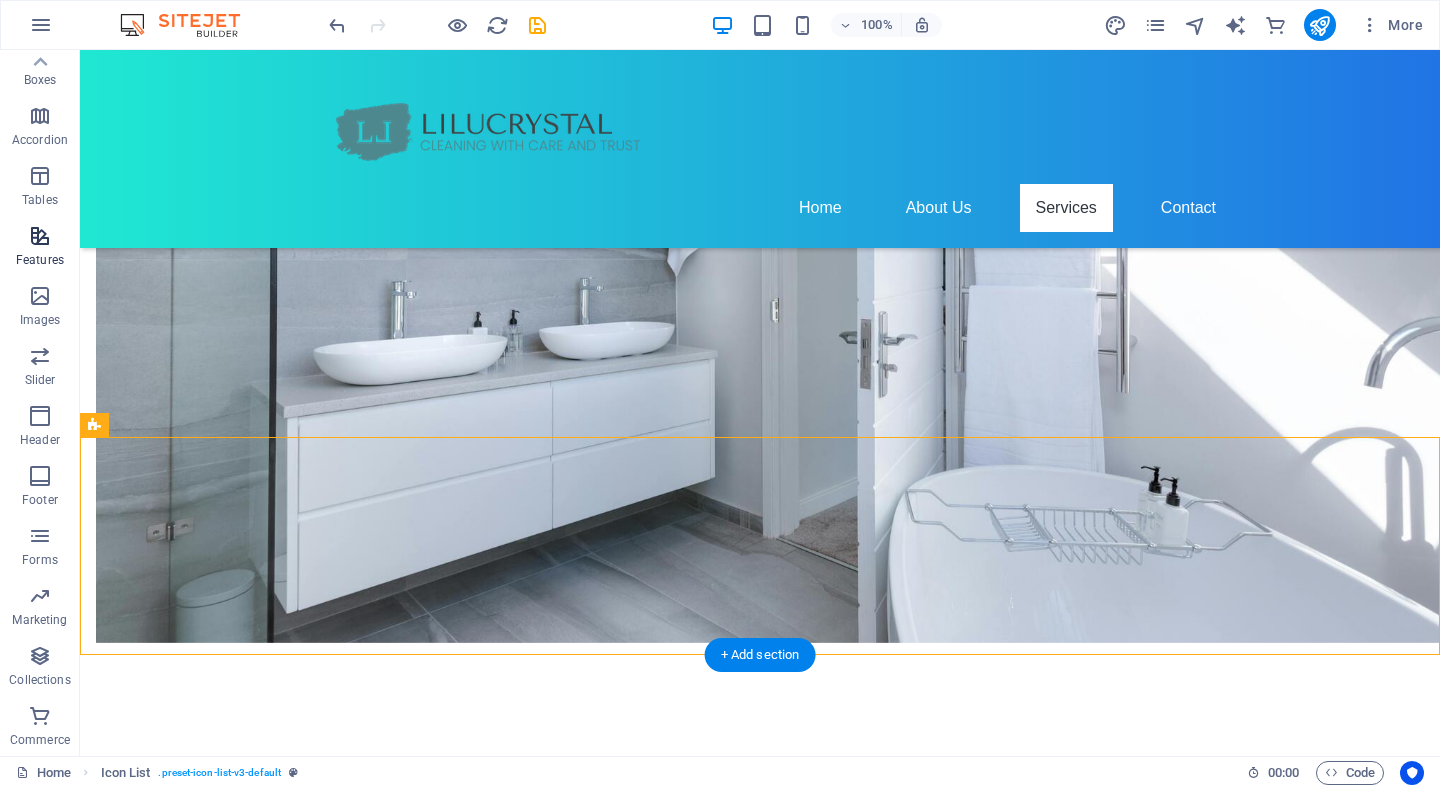 click at bounding box center (40, 236) 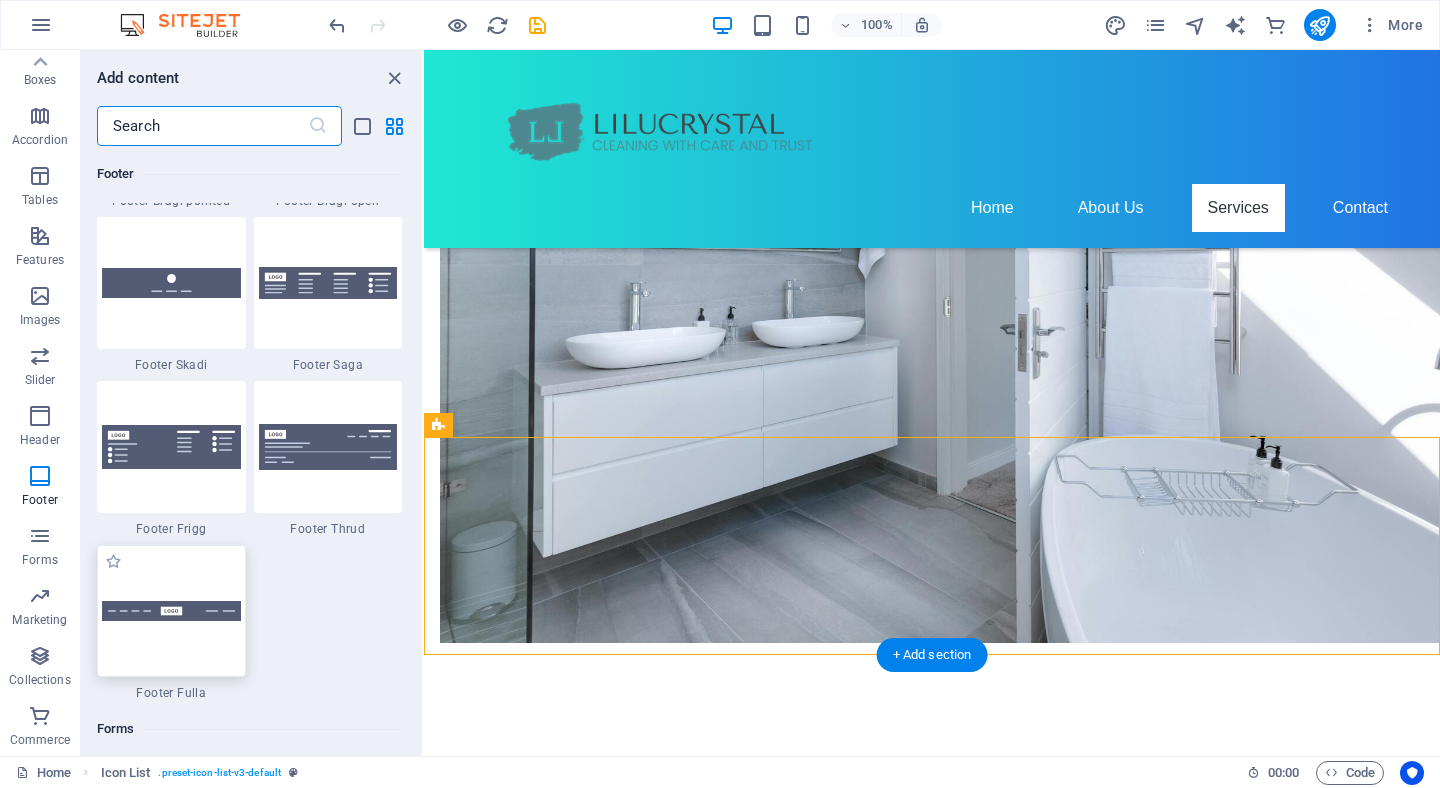 scroll, scrollTop: 14064, scrollLeft: 0, axis: vertical 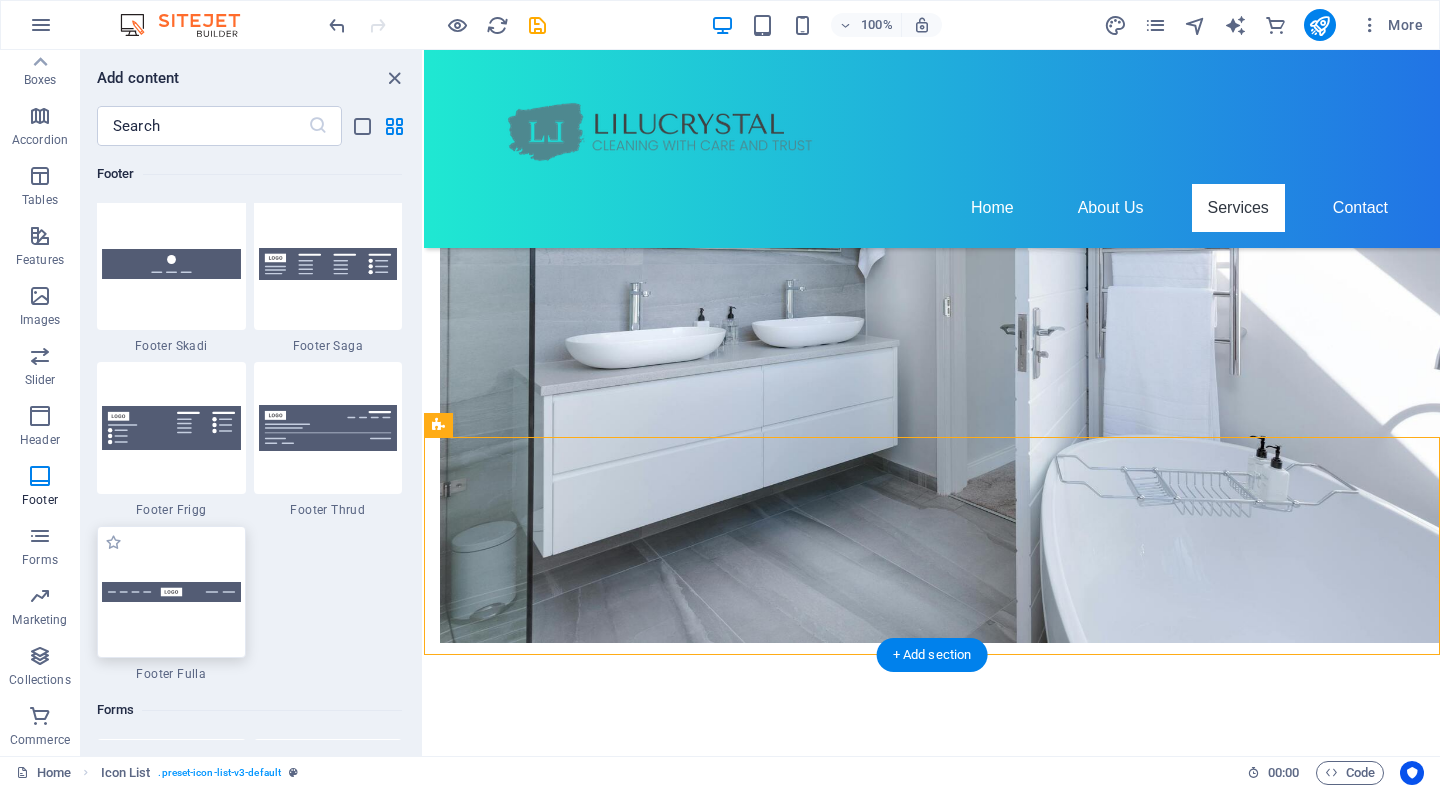 click at bounding box center [171, 592] 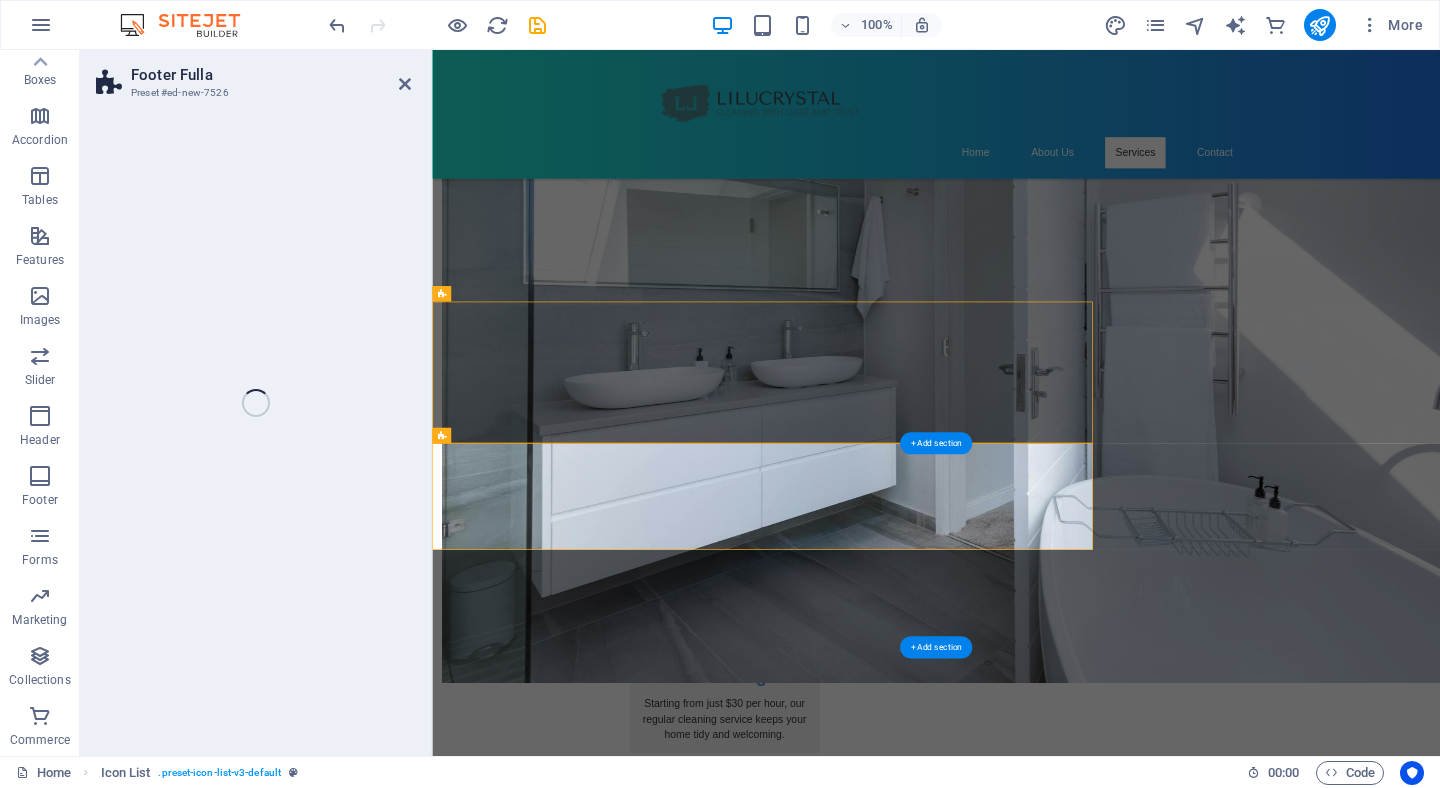 click on "Footer Fulla Preset #ed-new-7526
Drag here to replace the existing content. Press “Ctrl” if you want to create a new element.
H2   Banner   Container   Spacer   H3   Spacer   Container   Banner   Banner   Menu Bar   Logo   Placeholder   Menu Bar   Text on background   Container   Text on background   H2   Spacer   Banner   Menu Bar   Menu   Menu   Logo   Placeholder   Preset   Text   Text   Text   Boxes   Container   Container   Boxes   H2   Spacer   Container   Container   Icon List   Container   H3   Container   Container   Boxes   Container   Container   H3   Container   Container   Container   H3   Container   Container   Container   Text   Container   Spacer   Container   H3   Container   Spacer   Icon   Icon   Container   Container   Image   Cards   Container   Cards   Container   Image   Container   Spacer   Container   H3   Container   Accordion   Container   Pricing table   Text   Container   Pricing table   Pricing table   Container   Container   Container   Container" at bounding box center [760, 403] 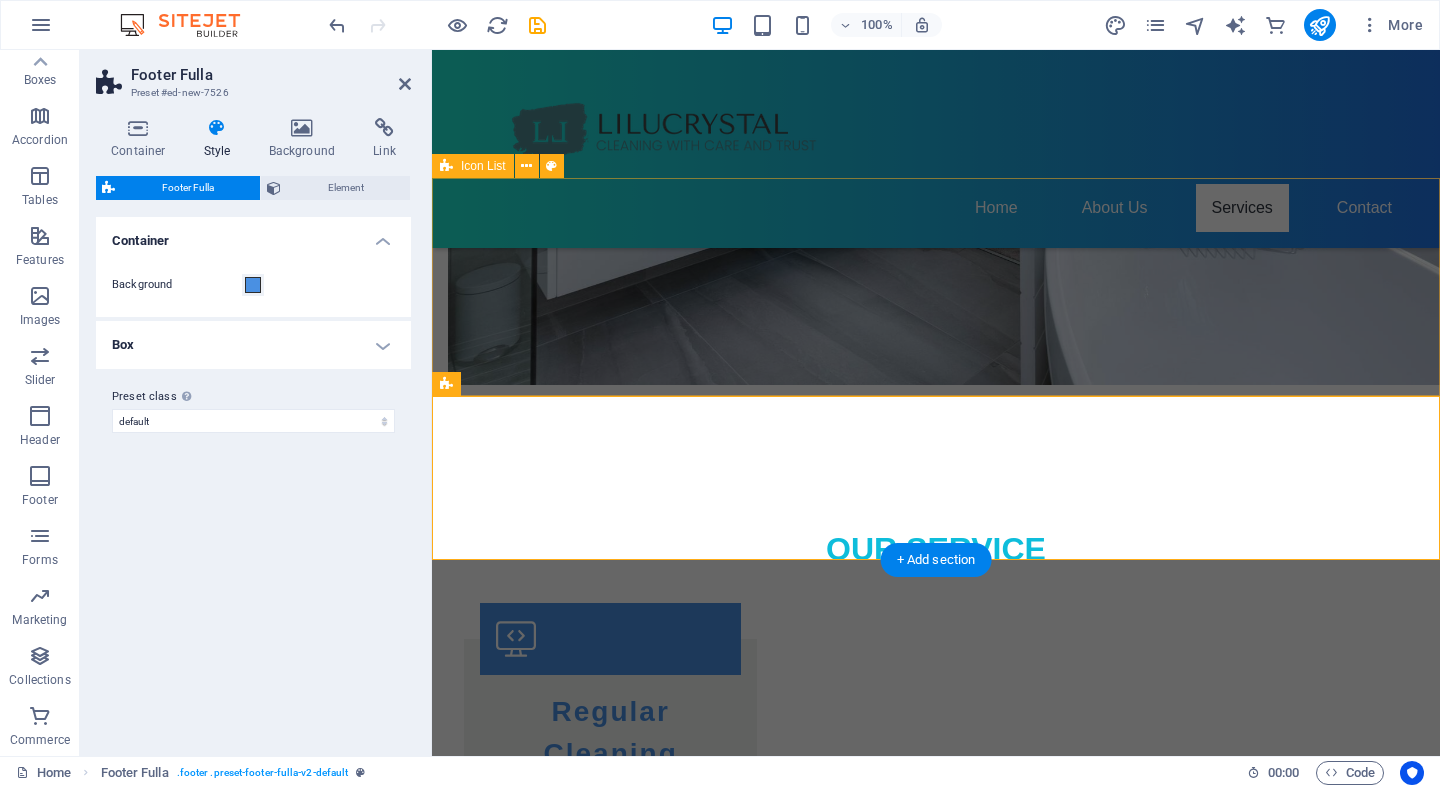 scroll, scrollTop: 1549, scrollLeft: 0, axis: vertical 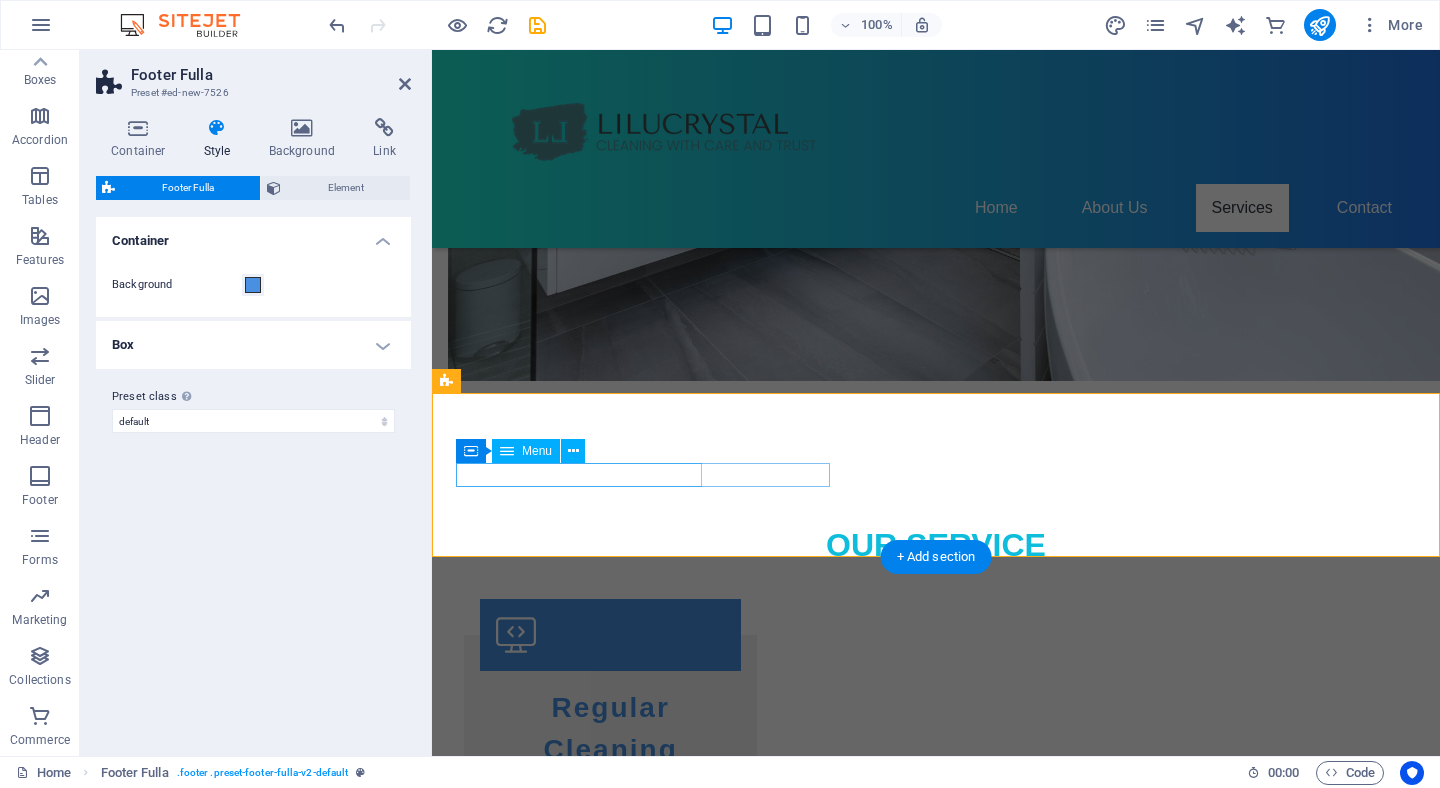 click on "Home About Service Contact" at bounding box center (936, 1935) 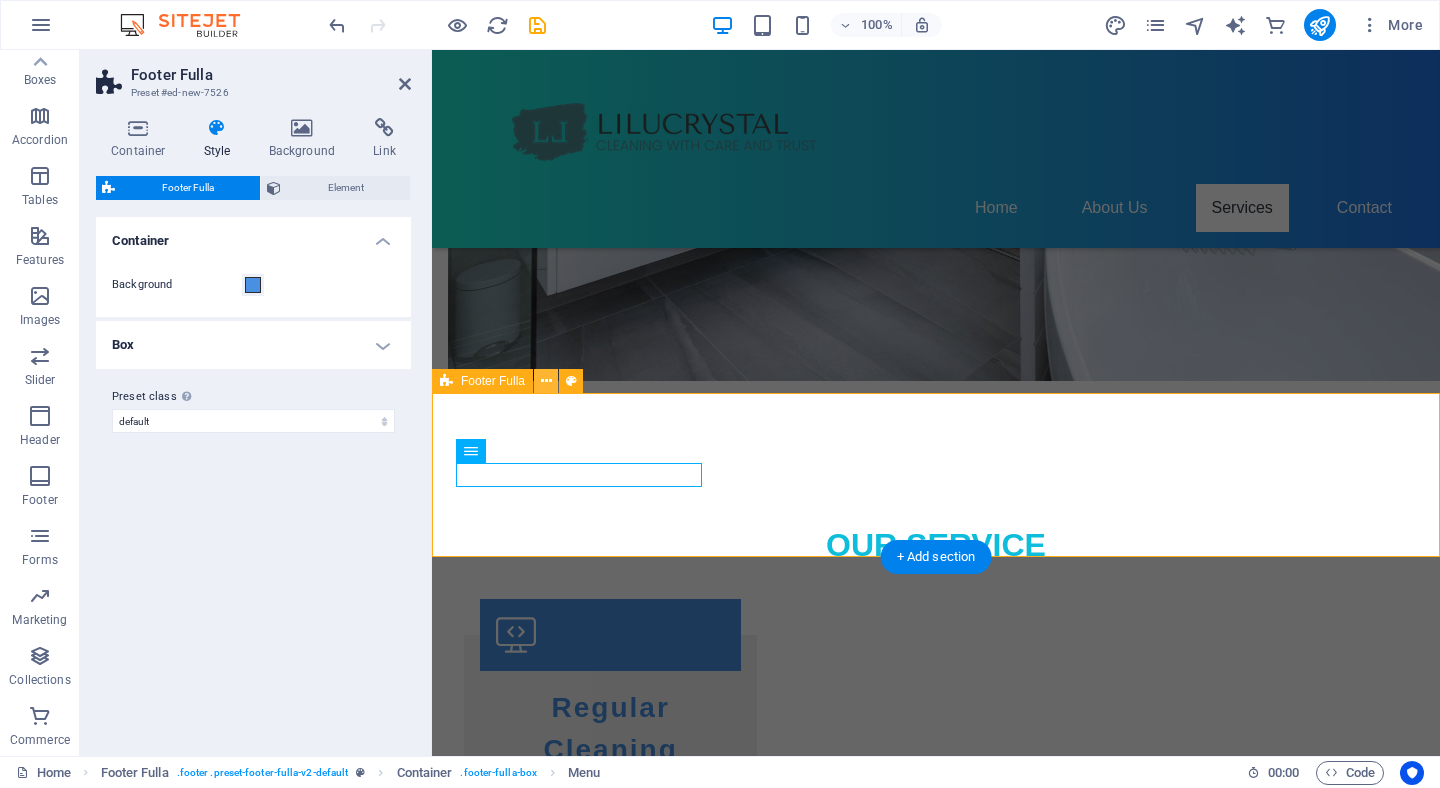 click at bounding box center [546, 381] 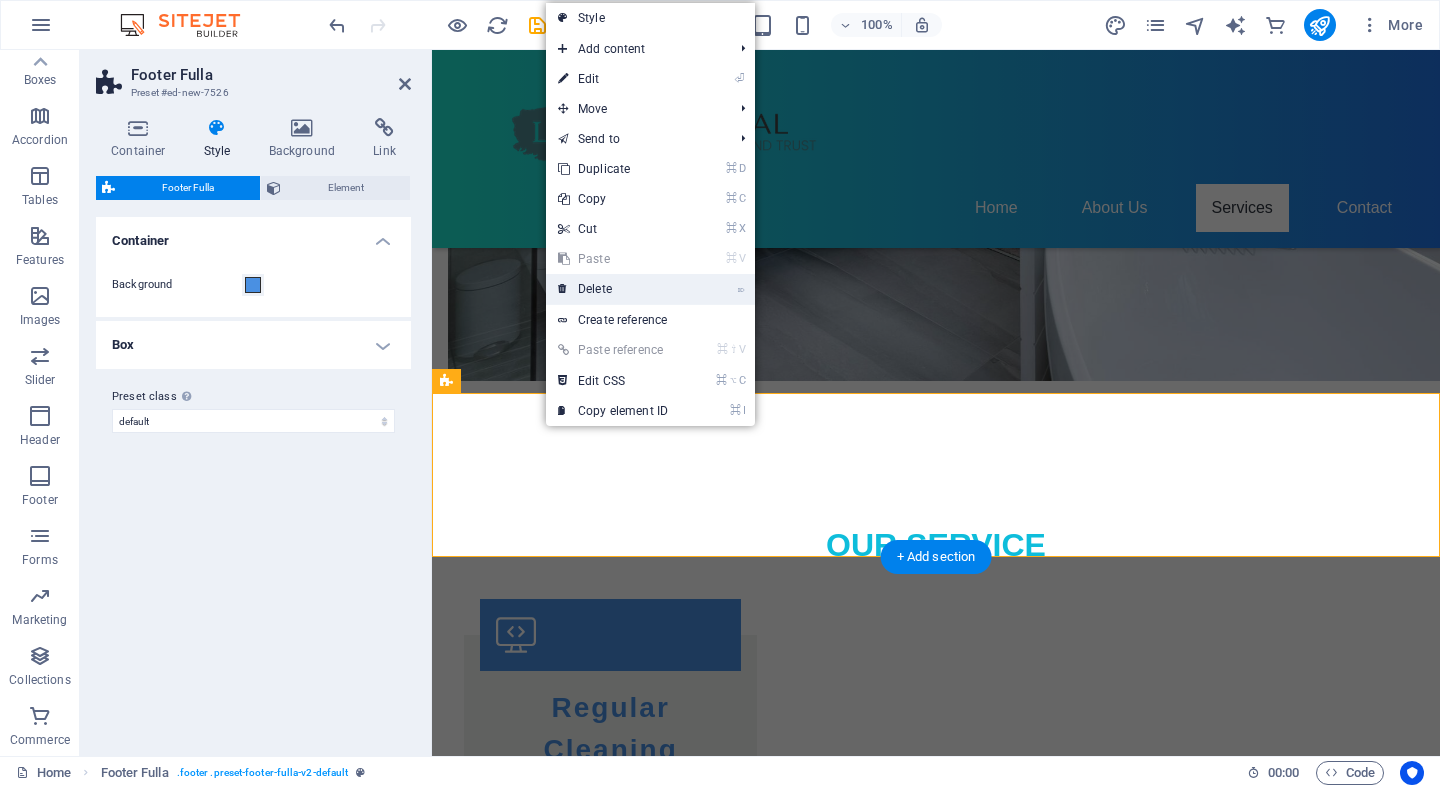 click on "⌦  Delete" at bounding box center (613, 289) 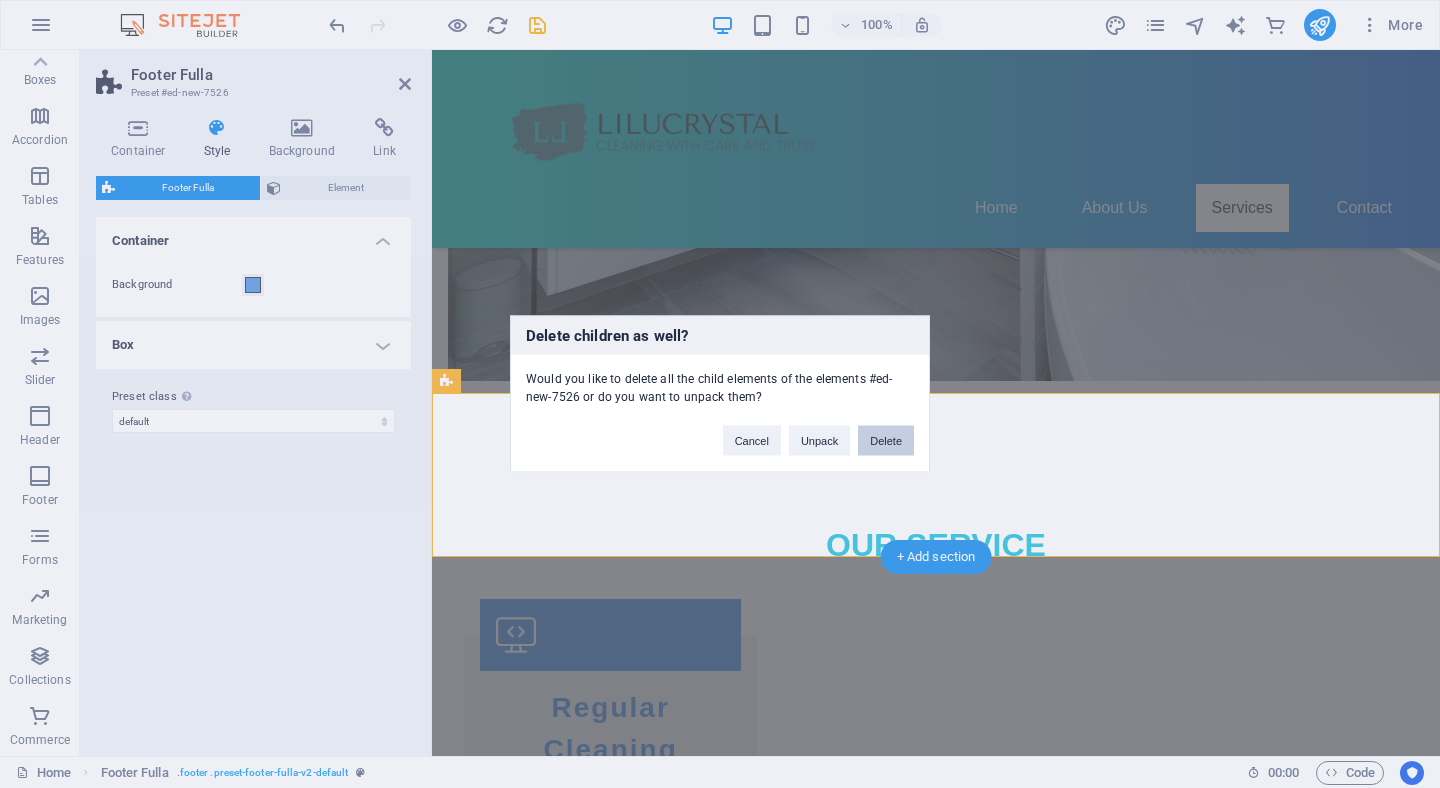 drag, startPoint x: 894, startPoint y: 447, endPoint x: 813, endPoint y: 397, distance: 95.189285 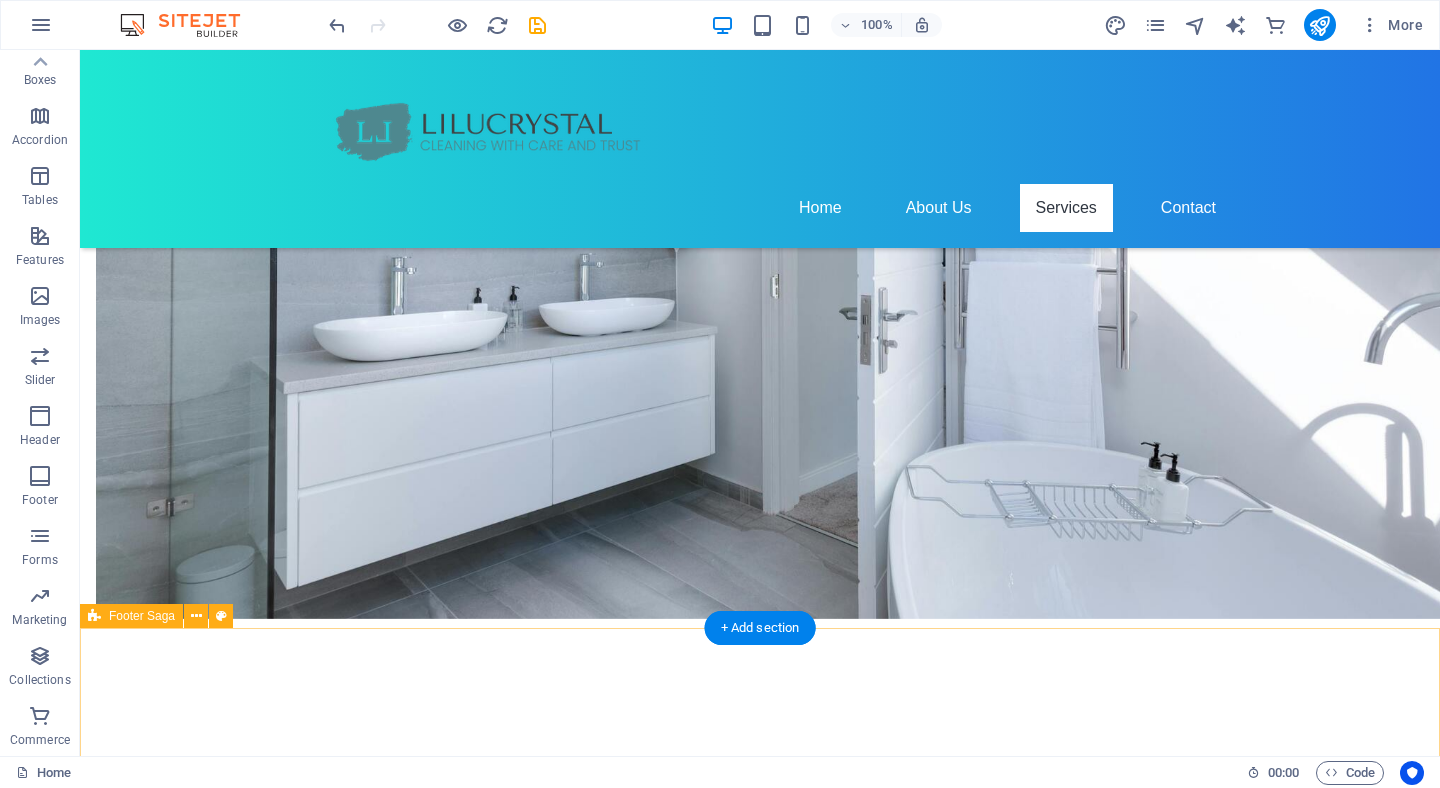 scroll, scrollTop: 1309, scrollLeft: 0, axis: vertical 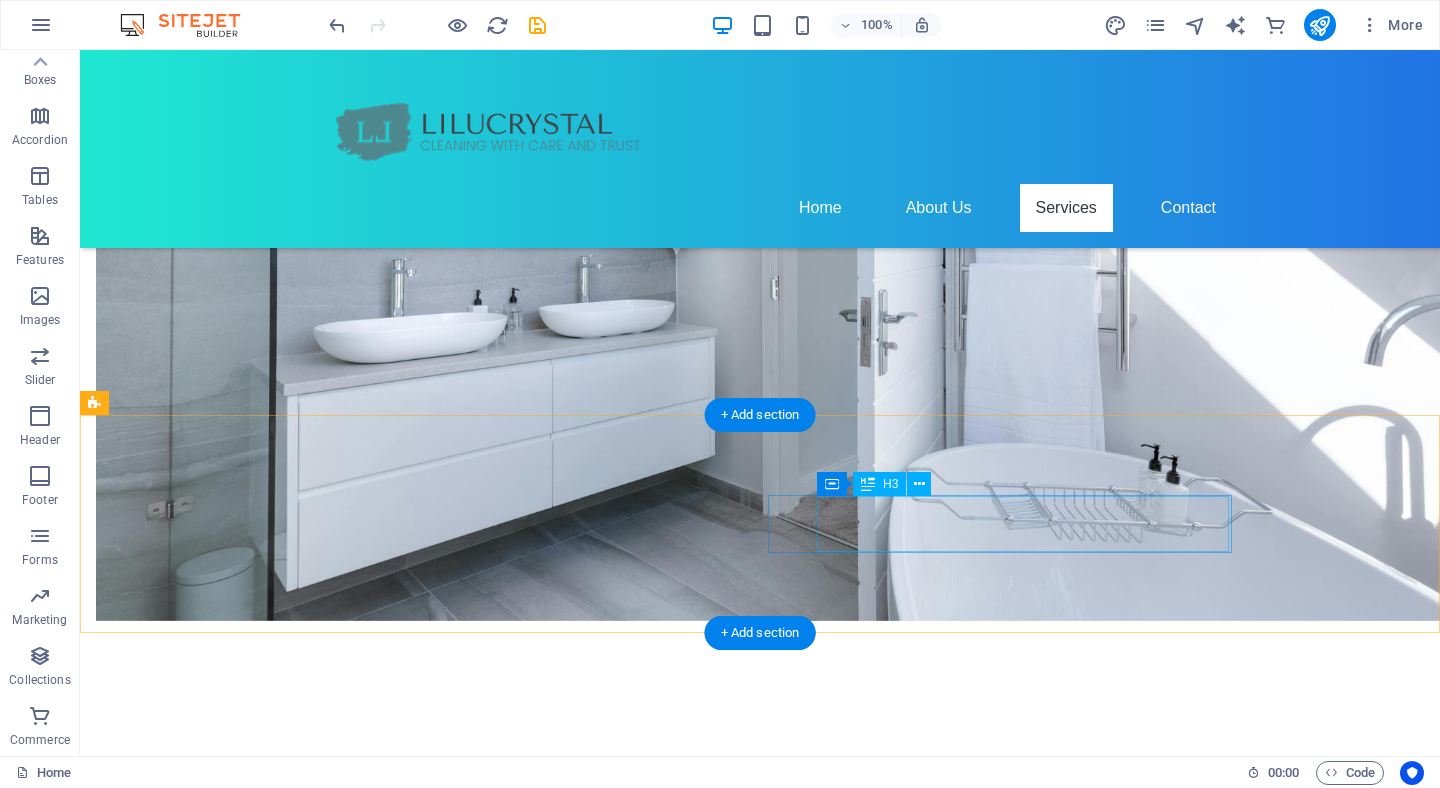 click on "comfy0309175@[EMAIL_DOMAIN]" at bounding box center [303, 2014] 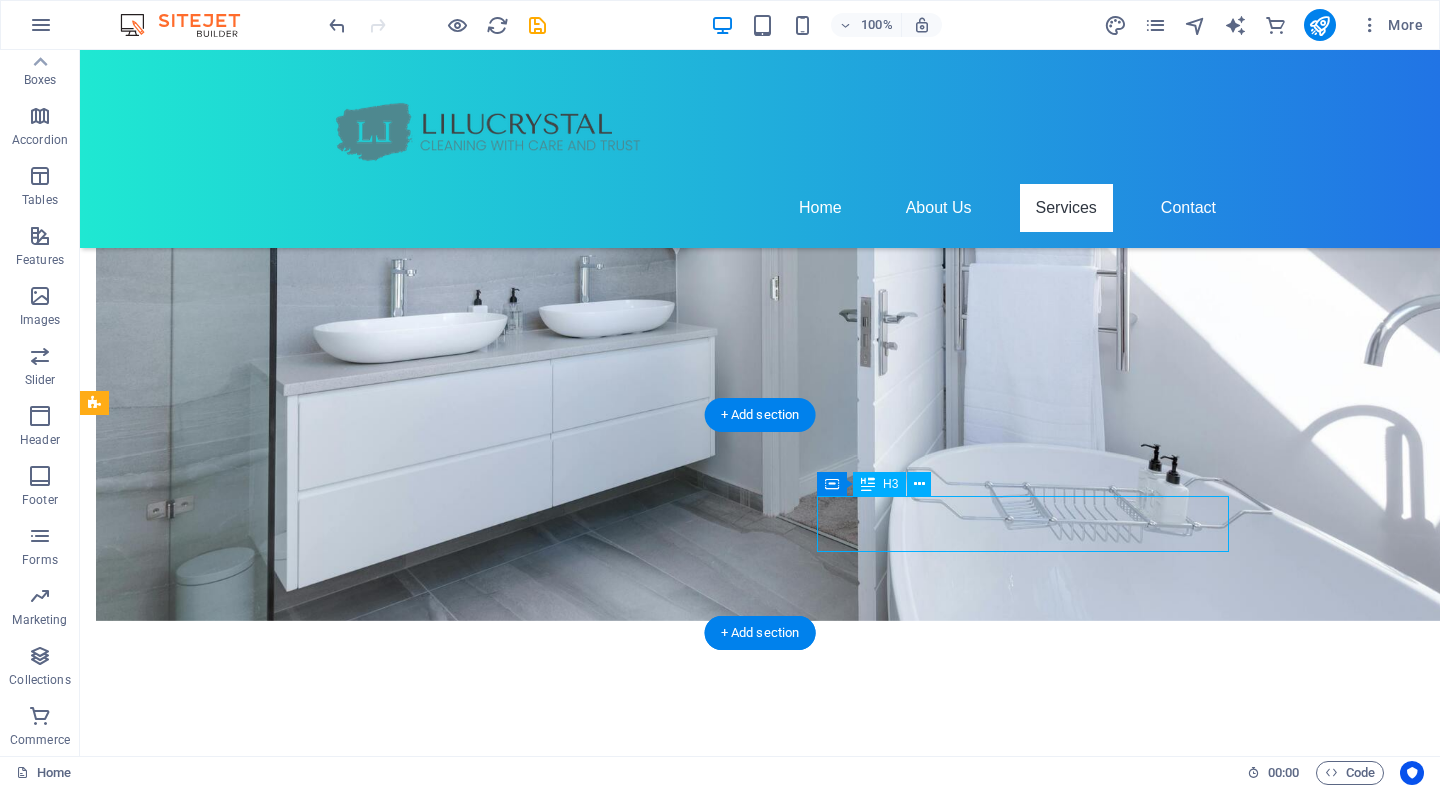 click on "comfy0309175@[EMAIL_DOMAIN]" at bounding box center (303, 2014) 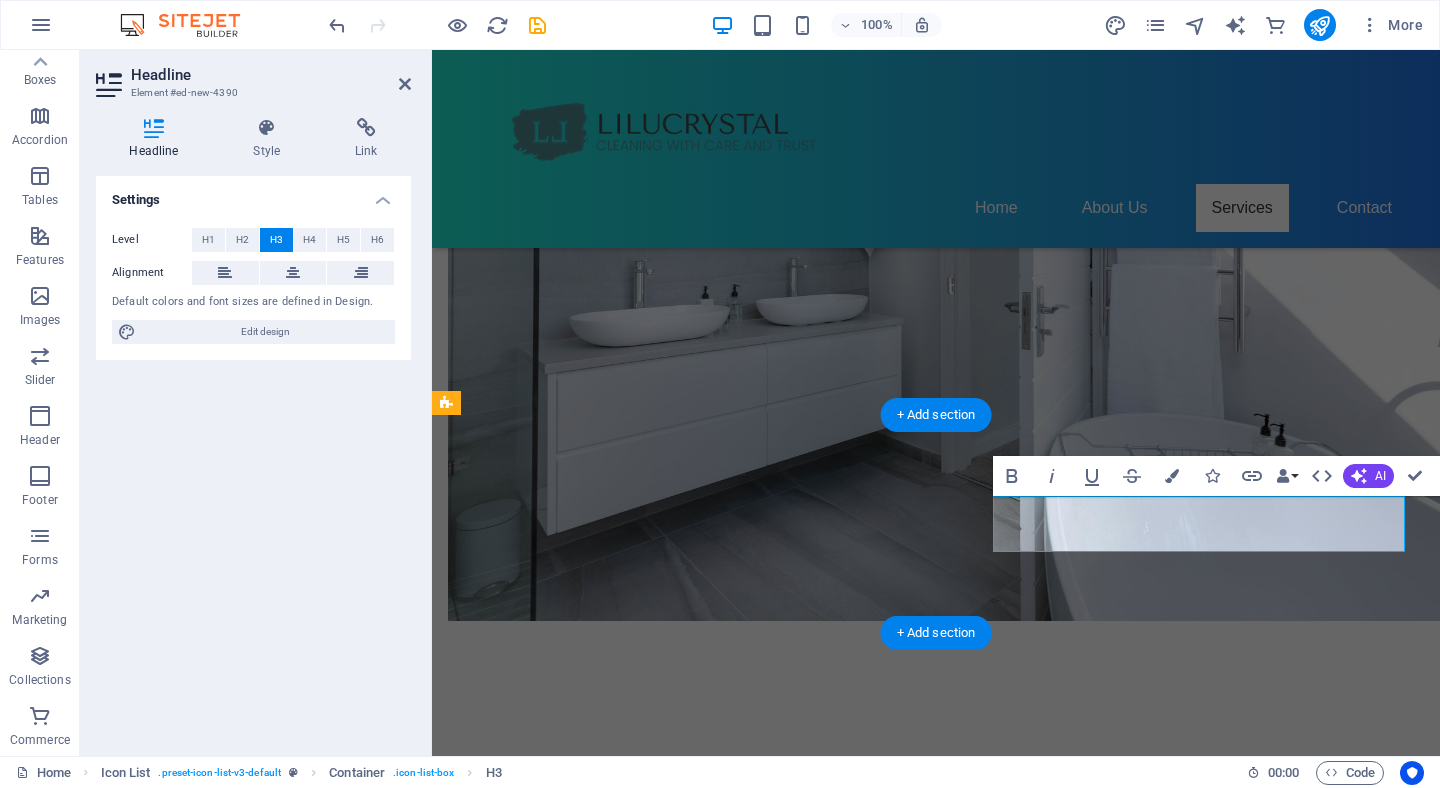 click on "comfy0309175@[EMAIL_DOMAIN]" at bounding box center [502, 2014] 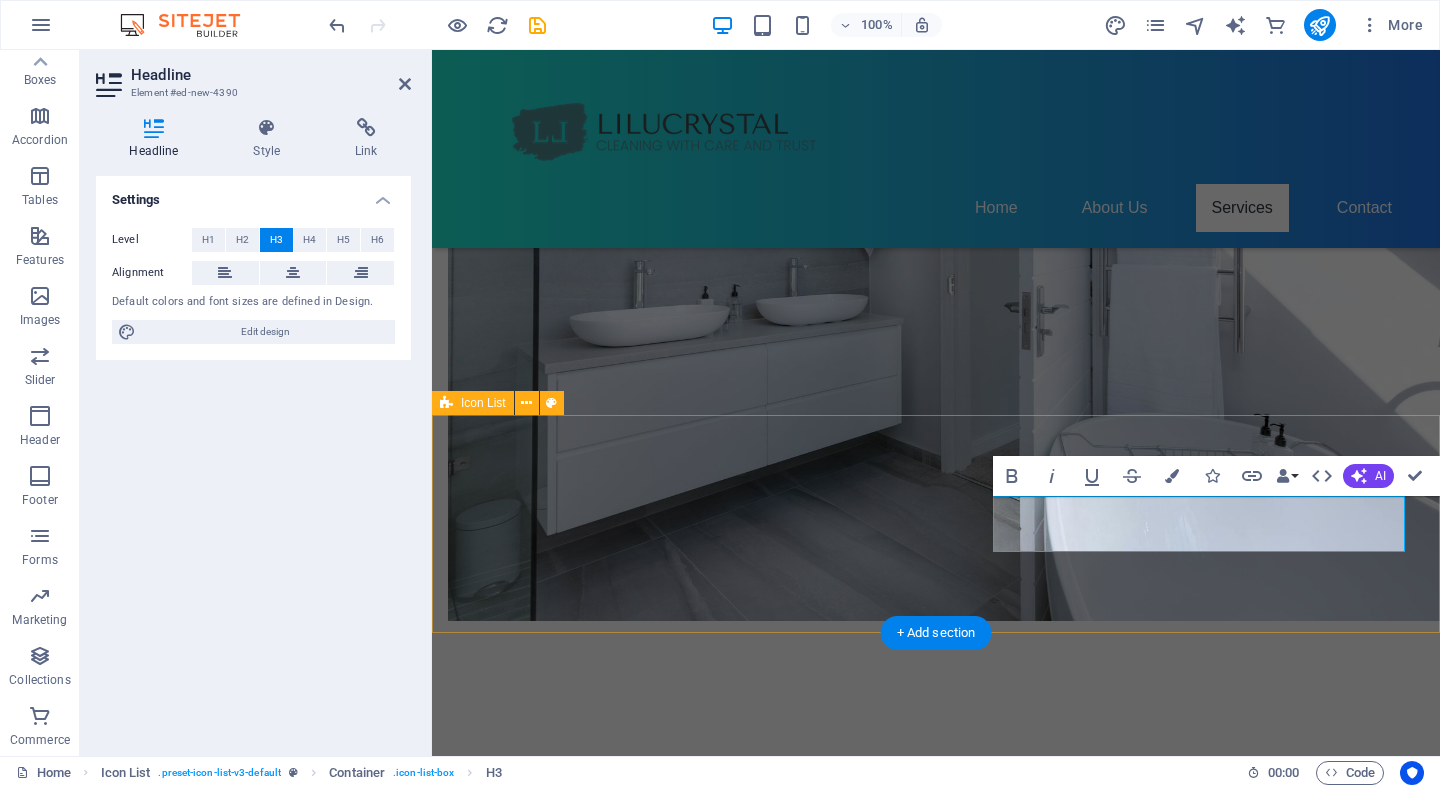 click on "(226)505 7900 comfy0309175@gmail.com" at bounding box center [936, 1933] 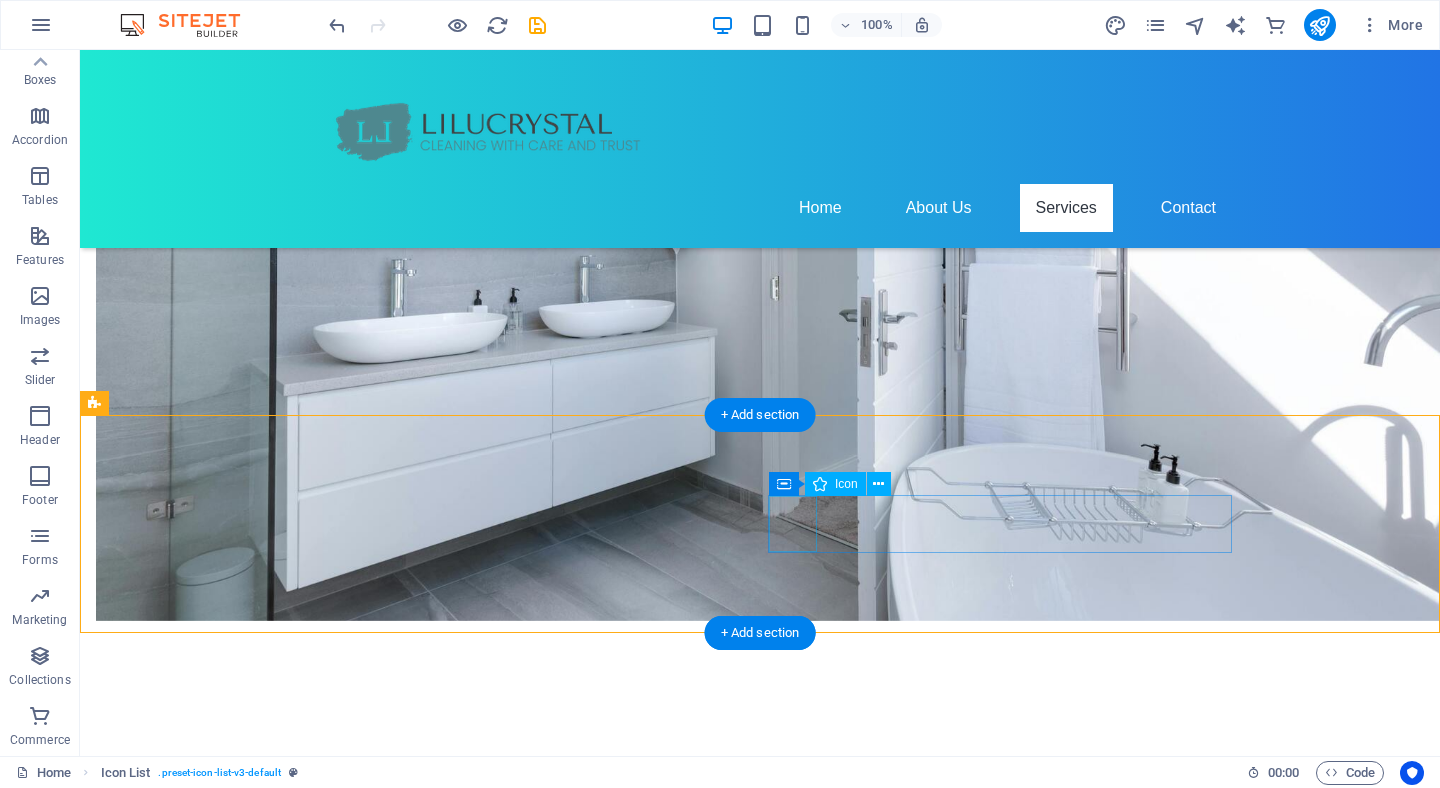 click at bounding box center (820, 484) 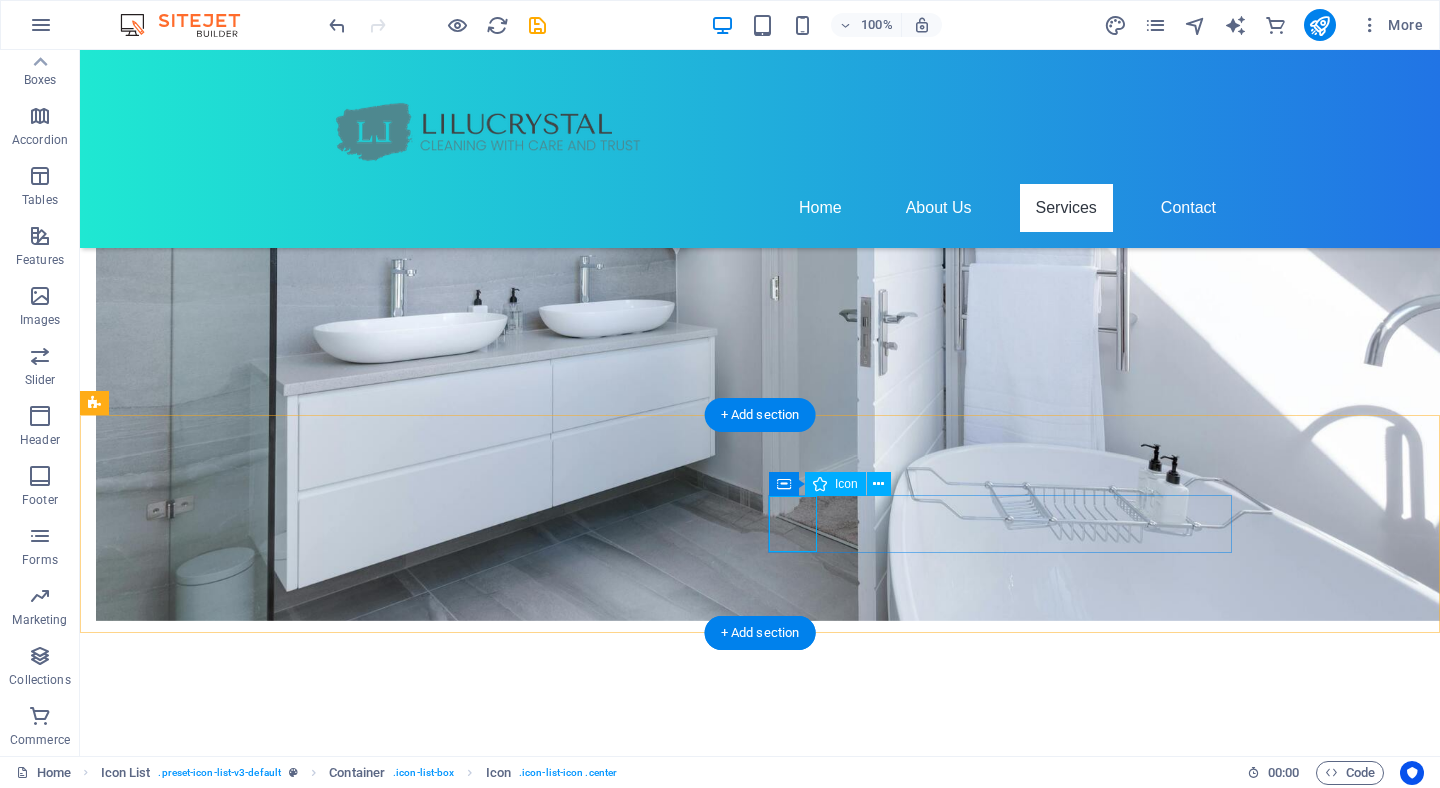 click at bounding box center (328, 1962) 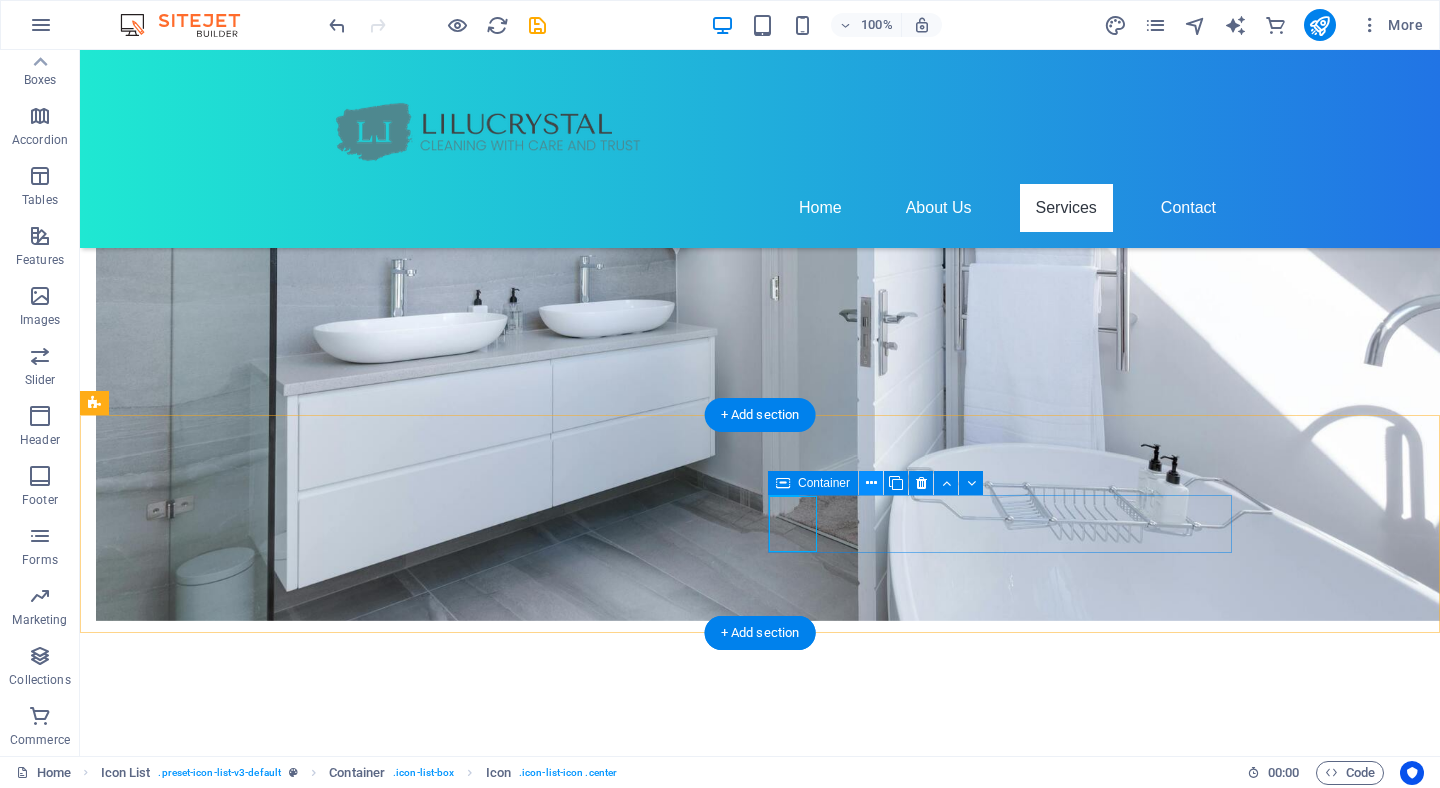 click at bounding box center [871, 483] 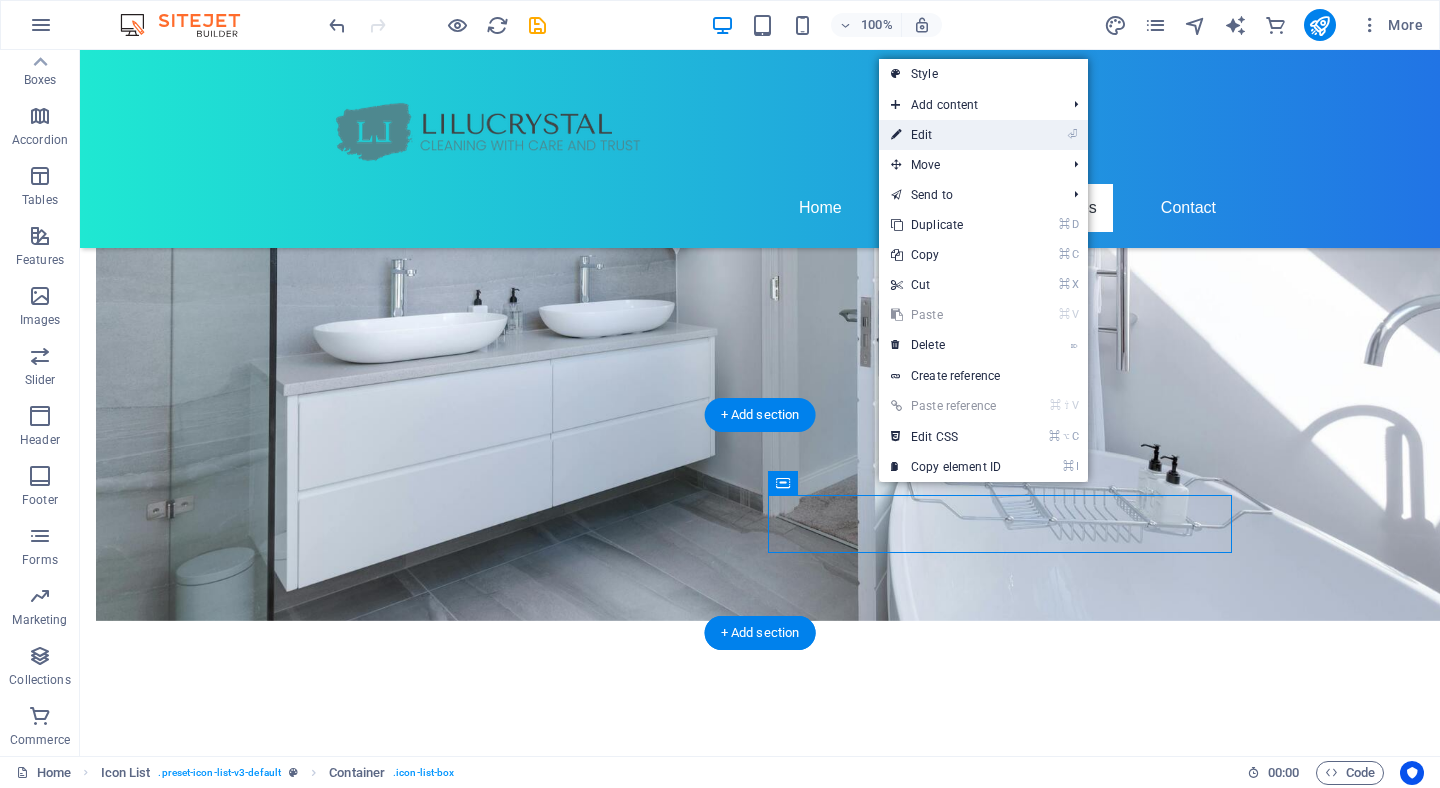 click on "⏎  Edit" at bounding box center (946, 135) 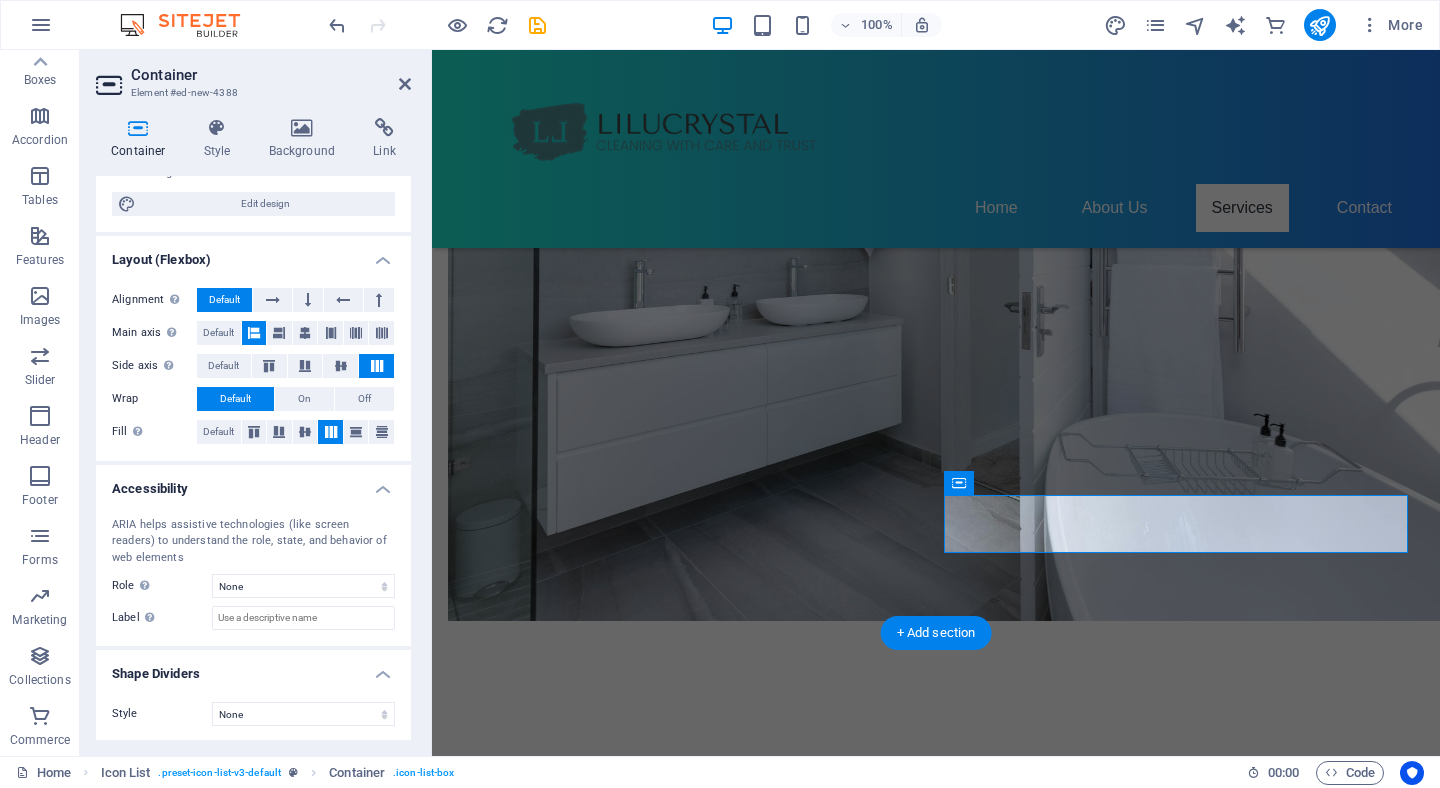 scroll, scrollTop: 242, scrollLeft: 0, axis: vertical 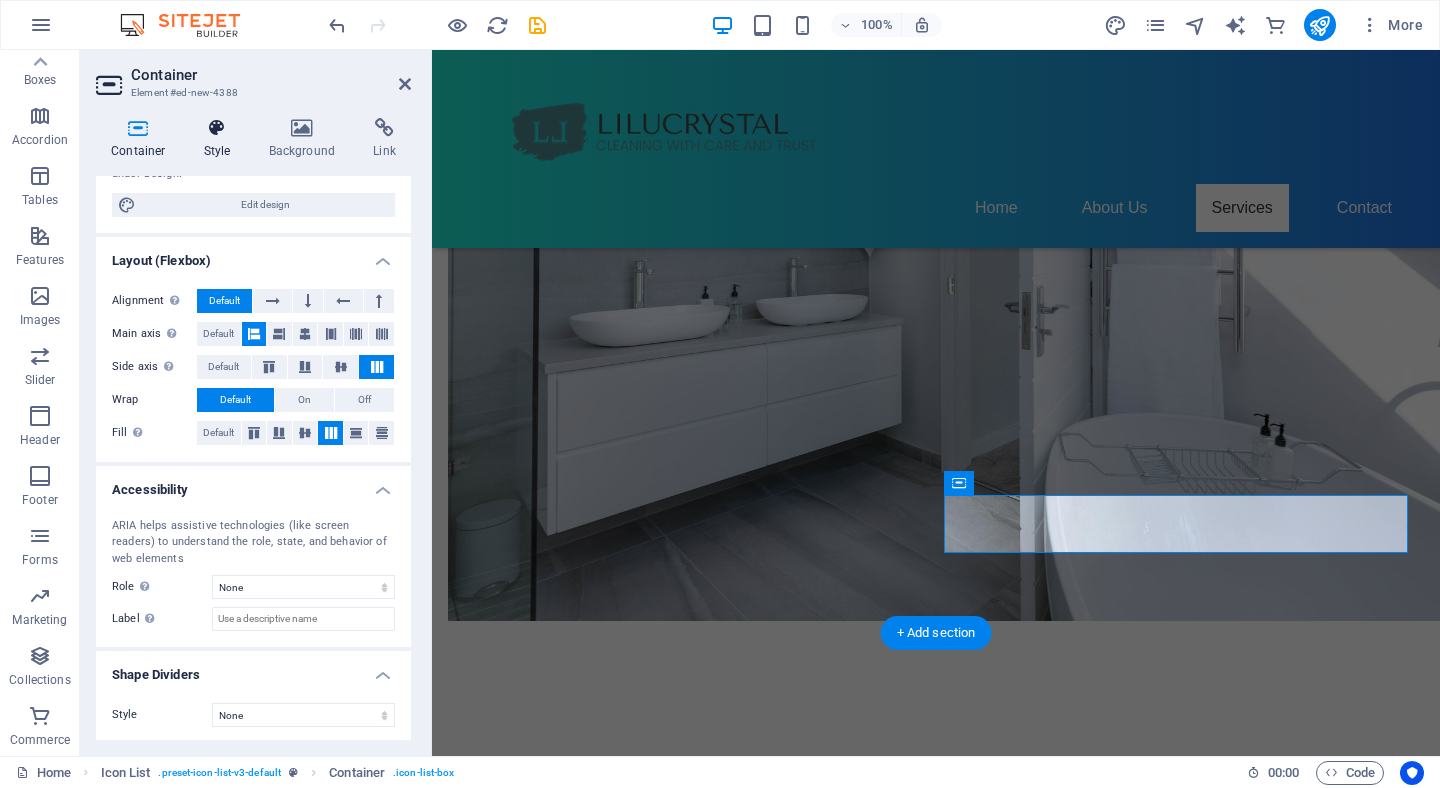 click on "Style" at bounding box center (221, 139) 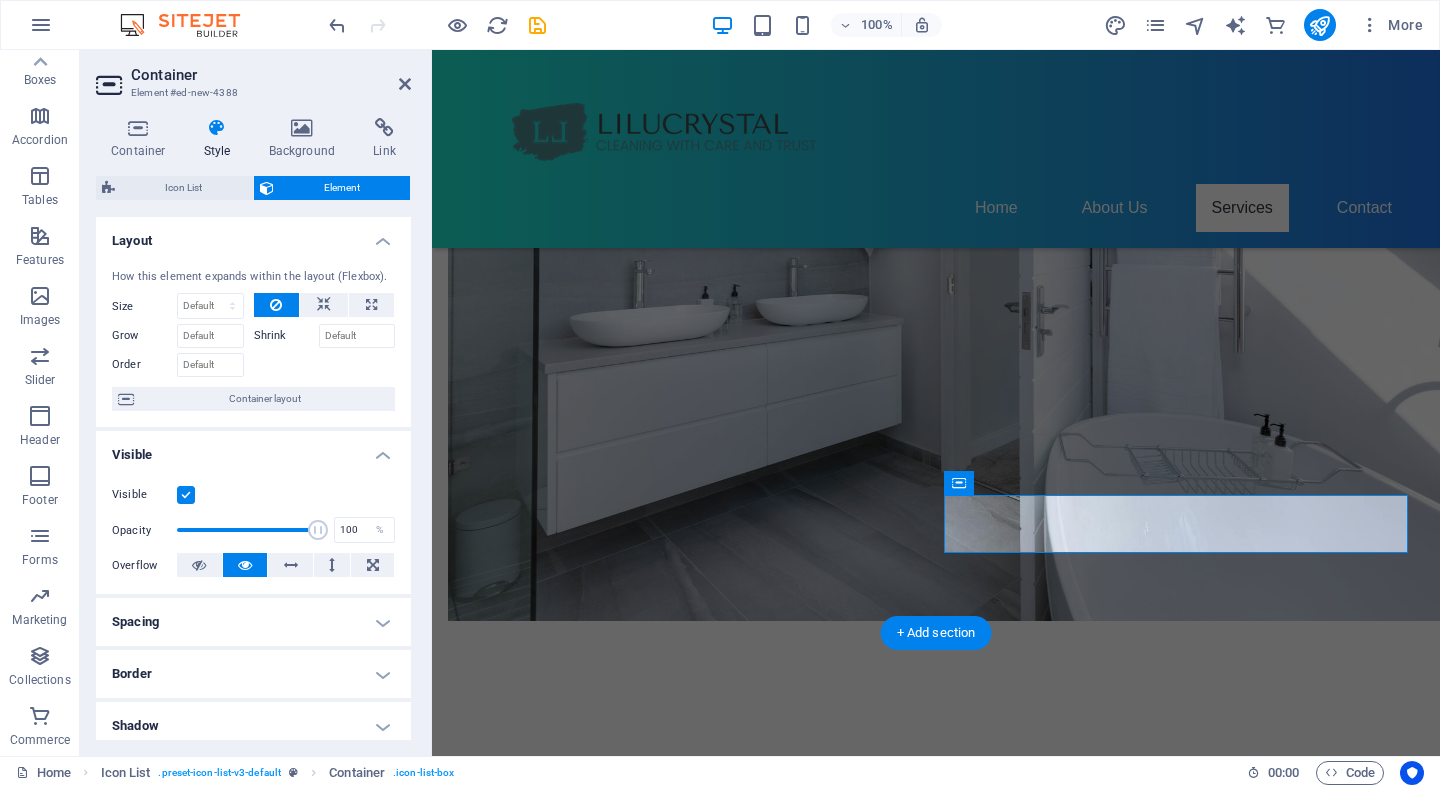 click at bounding box center (186, 495) 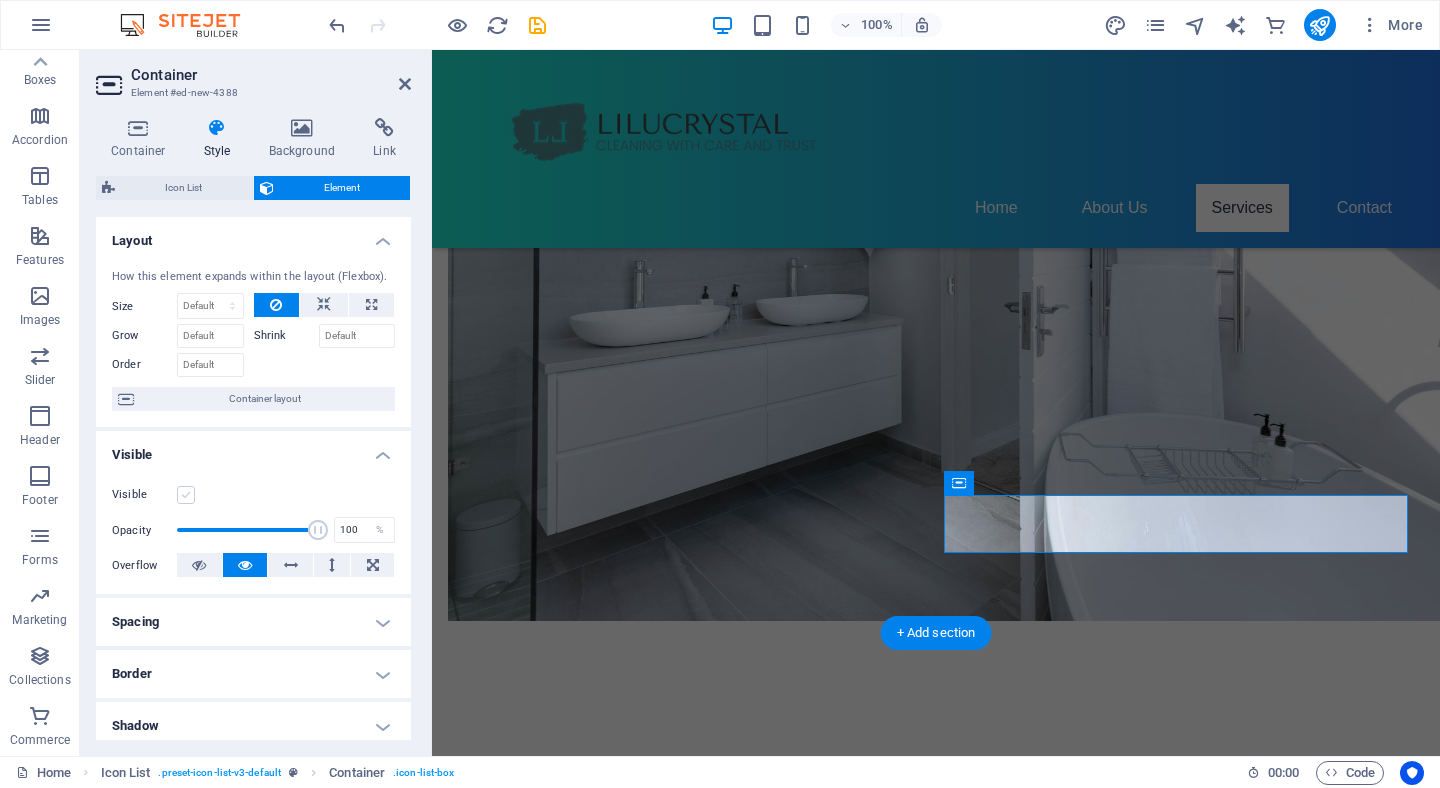 click at bounding box center (186, 495) 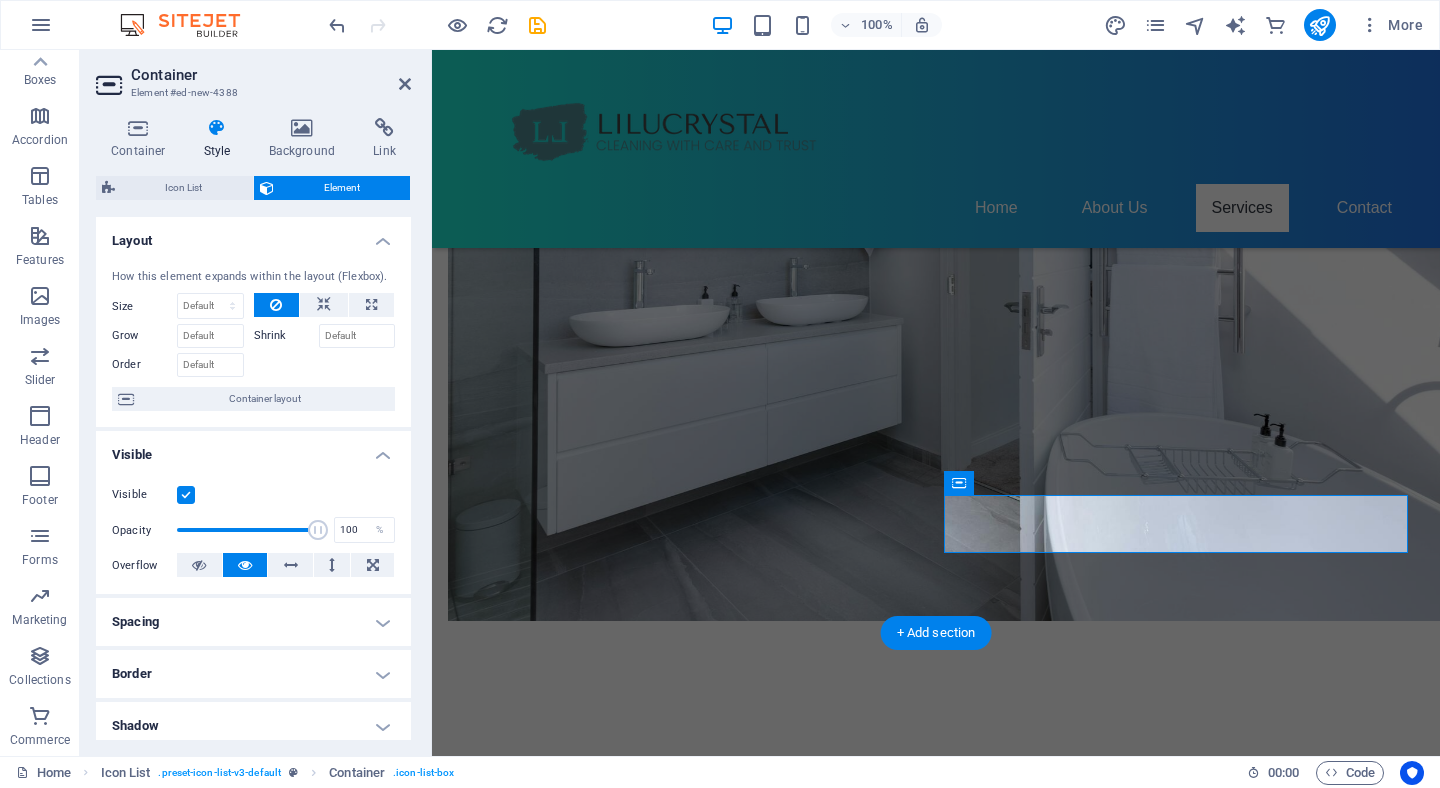 click on "Container Style Background Link Size Height Default px rem % vh vw Min. height None px rem % vh vw Width Default px rem % em vh vw Min. width None px rem % vh vw Content width Default Custom width Width Default px rem % em vh vw Min. width None px rem % vh vw Default padding Custom spacing Default content width and padding can be changed under Design. Edit design Layout (Flexbox) Alignment Determines the flex direction. Default Main axis Determine how elements should behave along the main axis inside this container (justify content). Default Side axis Control the vertical direction of the element inside of the container (align items). Default Wrap Default On Off Fill Controls the distances and direction of elements on the y-axis across several lines (align content). Default Accessibility ARIA helps assistive technologies (like screen readers) to understand the role, state, and behavior of web elements Role The ARIA role defines the purpose of an element.  None Alert Article Banner Comment Fan" at bounding box center [253, 429] 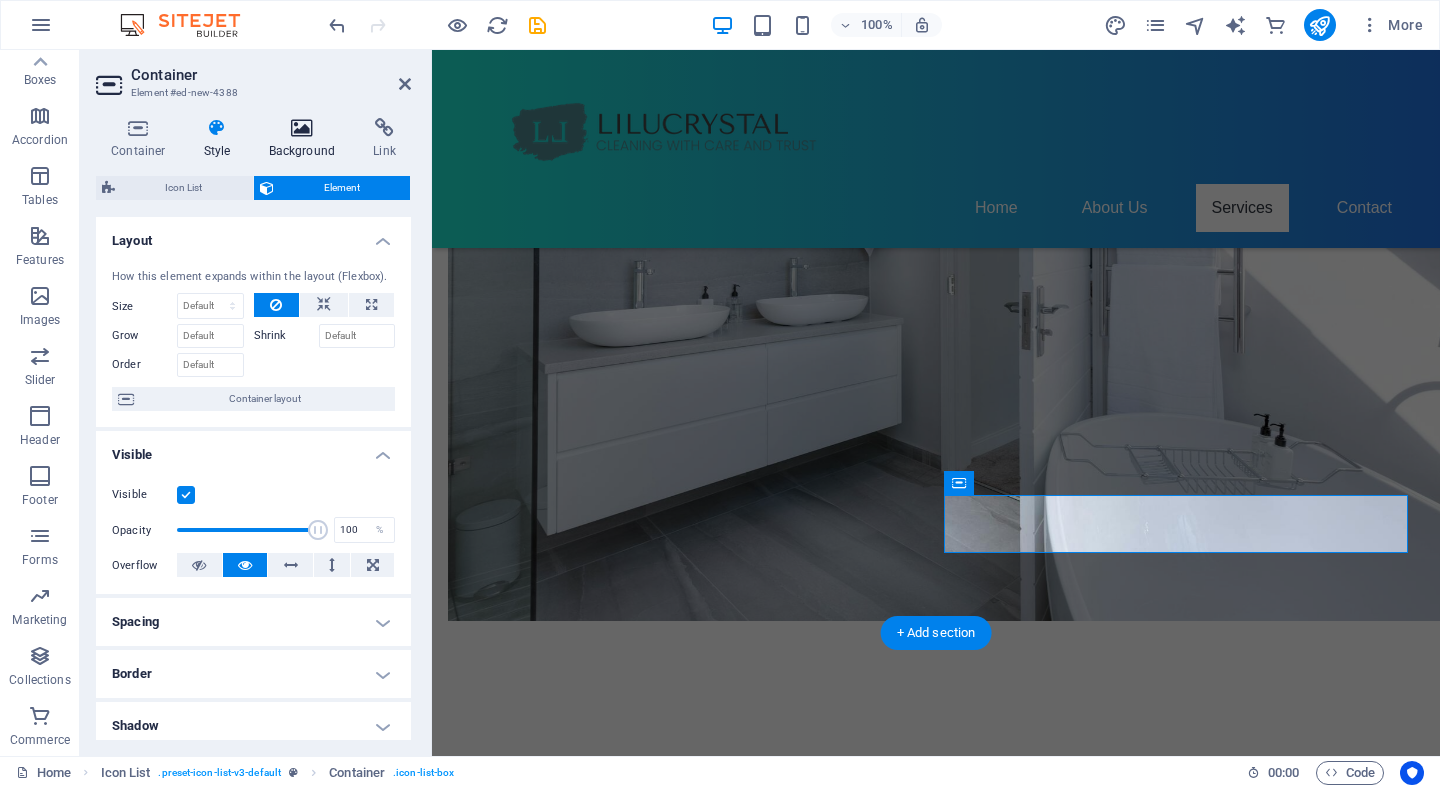 click at bounding box center [302, 128] 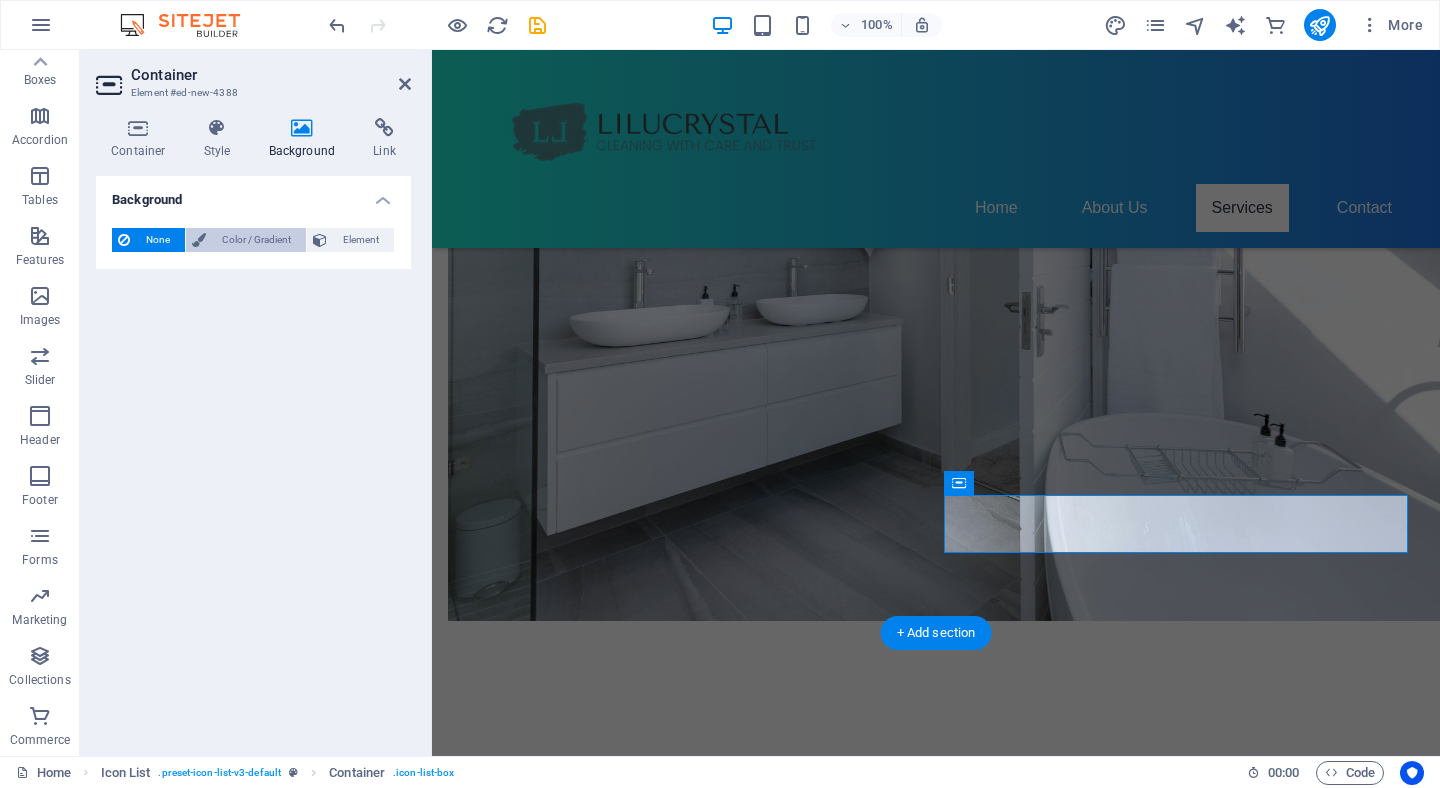click on "Color / Gradient" at bounding box center (256, 240) 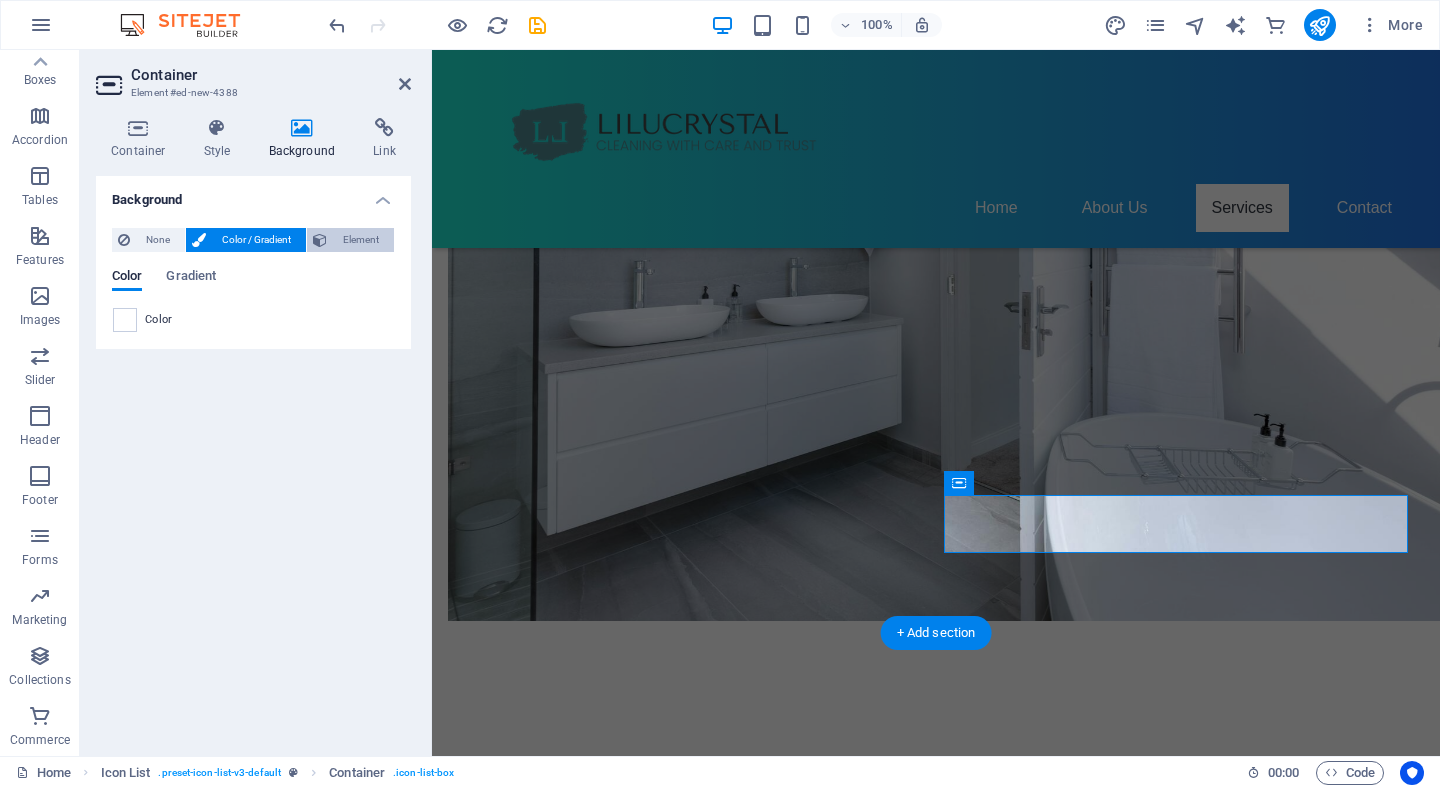 click on "Element" at bounding box center (360, 240) 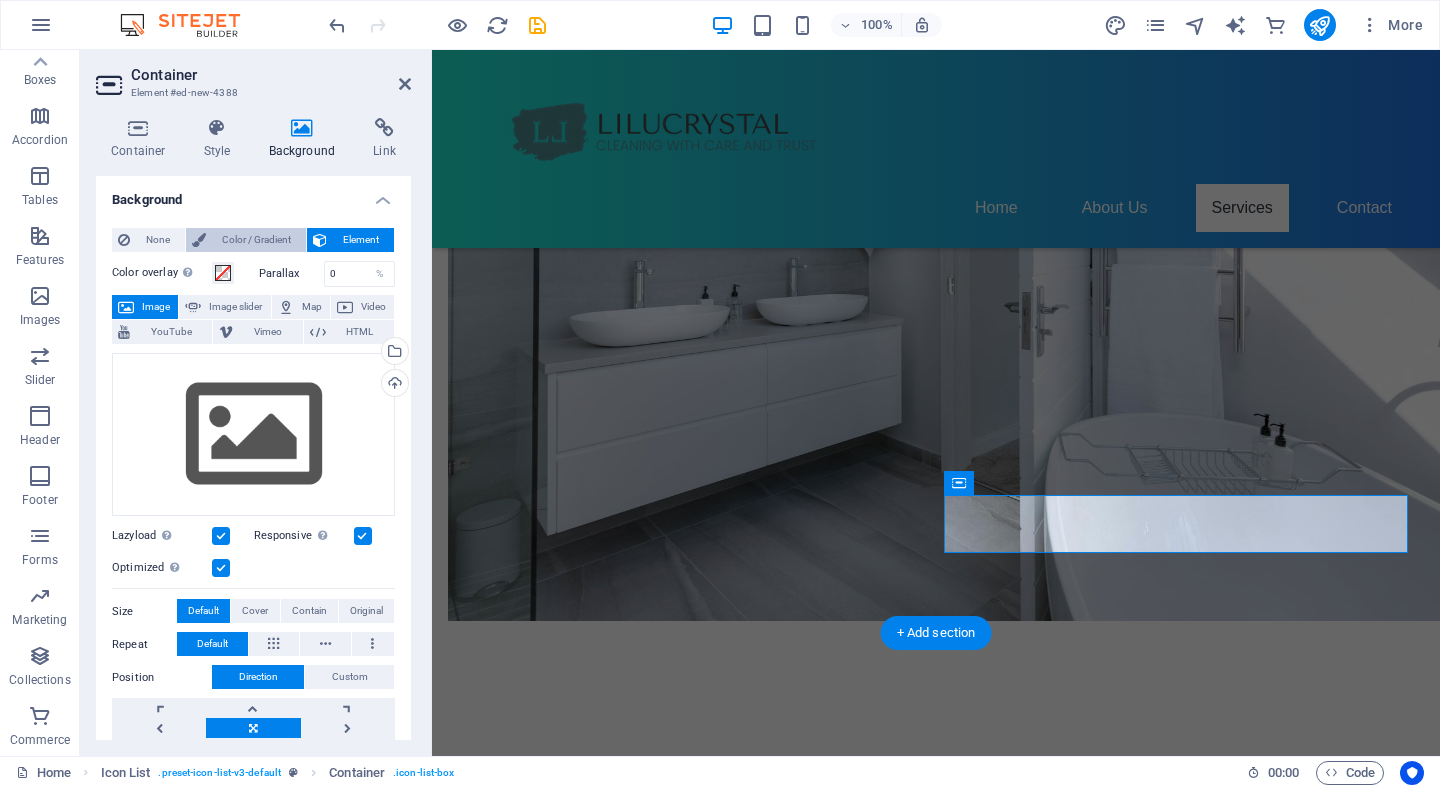 click on "Color / Gradient" at bounding box center (256, 240) 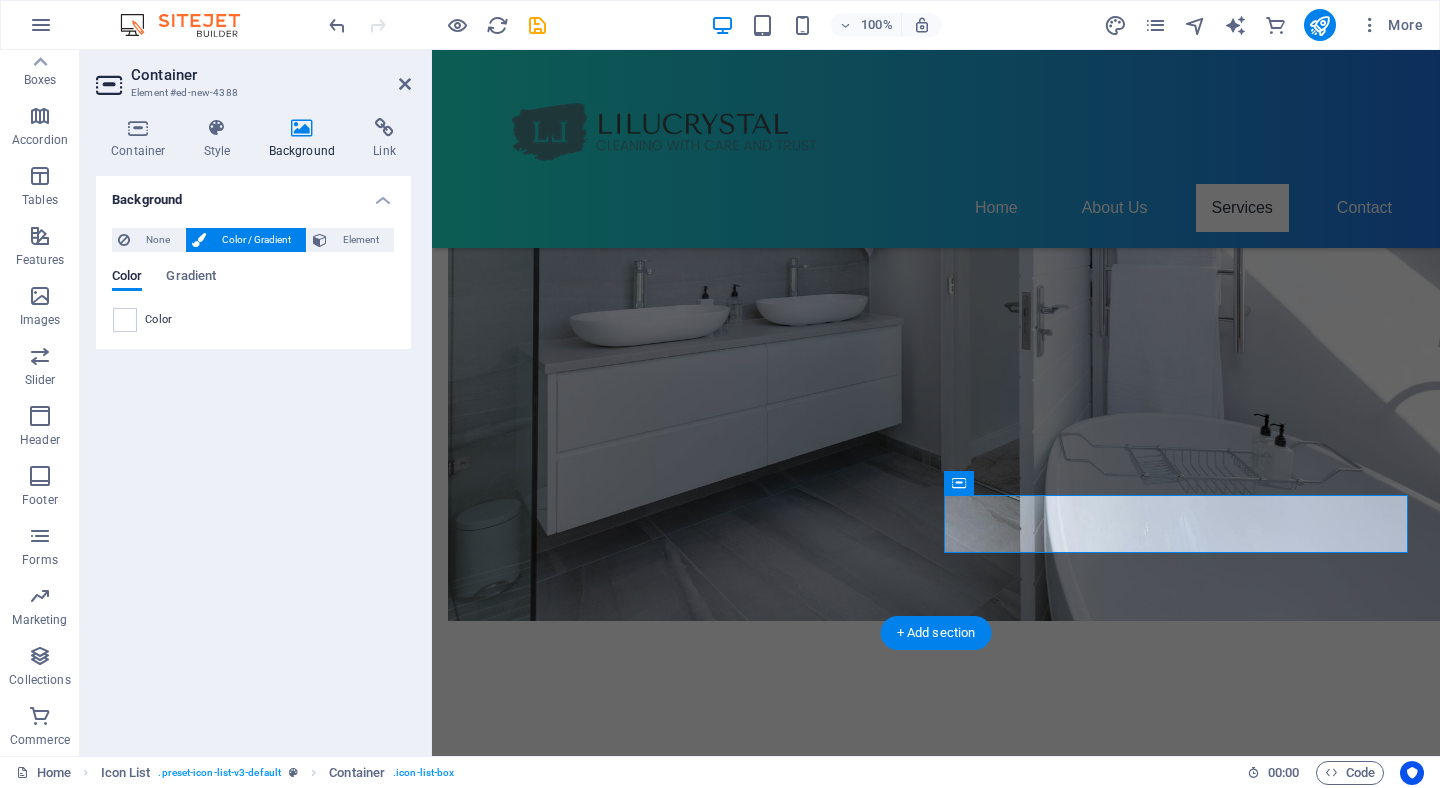 click on "Background None Color / Gradient Element Stretch background to full-width Color overlay Places an overlay over the background to colorize it Parallax 0 % Image Image slider Map Video YouTube Vimeo HTML Drag files here, click to choose files or select files from Files or our free stock photos & videos Select files from the file manager, stock photos, or upload file(s) Upload Lazyload Loading images after the page loads improves page speed. Responsive Automatically load retina image and smartphone optimized sizes. Optimized Images are compressed to improve page speed. Size Default Cover Contain Original Repeat Default Position Direction Custom X offset 50 px rem % vh vw Y offset 50 px rem % vh vw Alternative text The alternative text is used by devices that cannot display images (e.g. image search engines) and should be added to every image to improve website accessibility. Image caption Paragraph Format Normal Heading 1 Heading 2 Heading 3 Heading 4 Heading 5 Heading 6 Code Font Family Arial Georgia Impact 8 9" at bounding box center [253, 458] 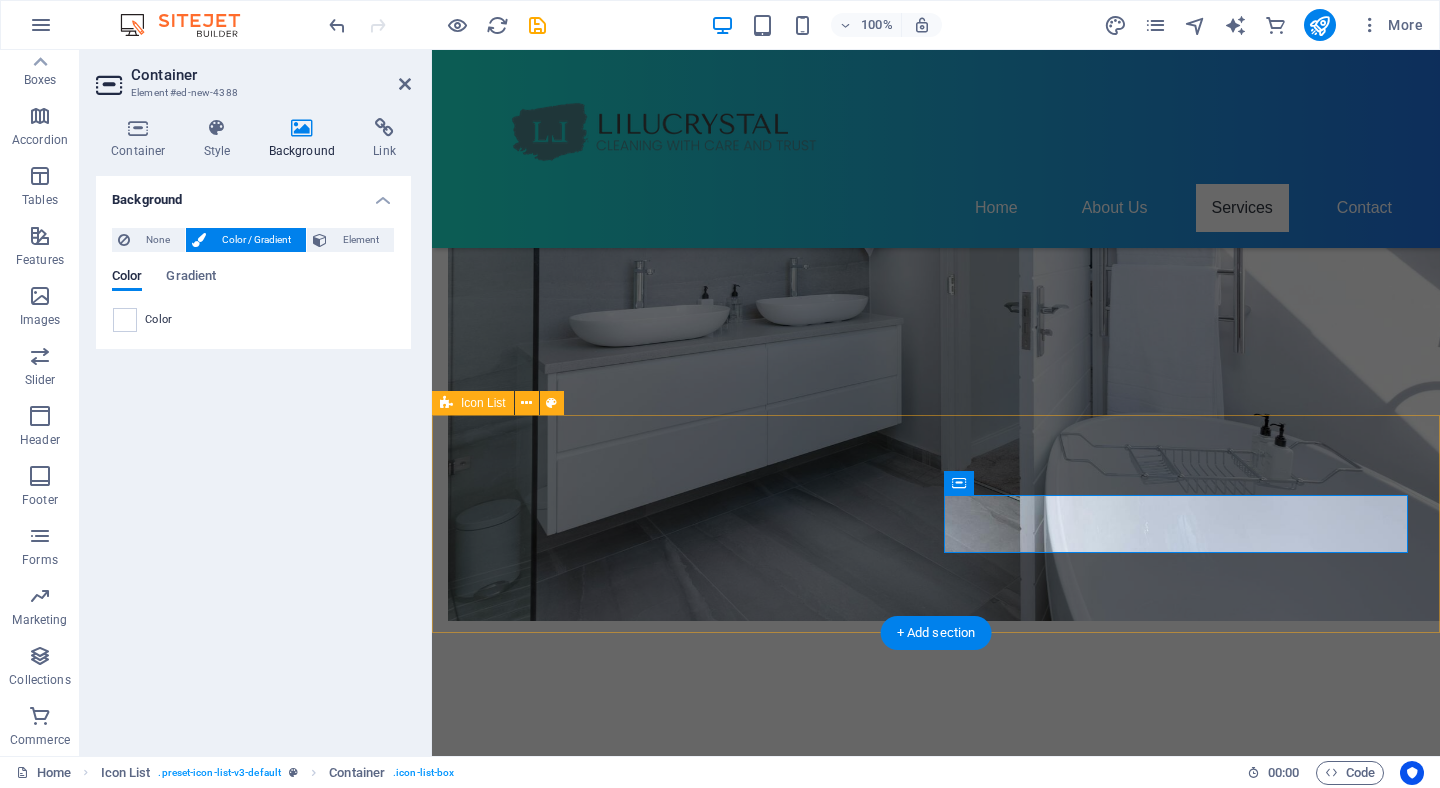 click on "(226)505 7900 comfy0309175@gmail.com" at bounding box center (936, 1933) 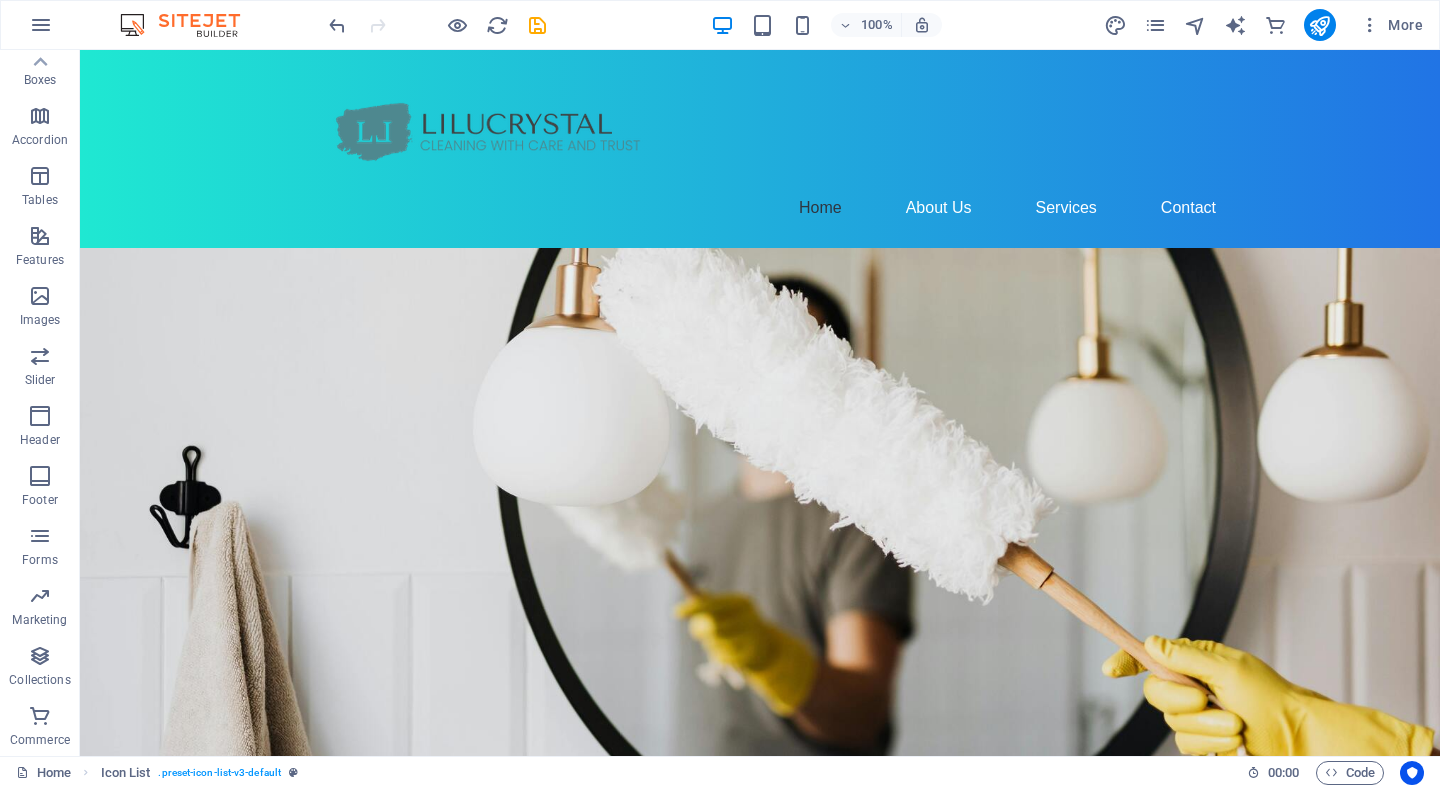 scroll, scrollTop: 0, scrollLeft: 0, axis: both 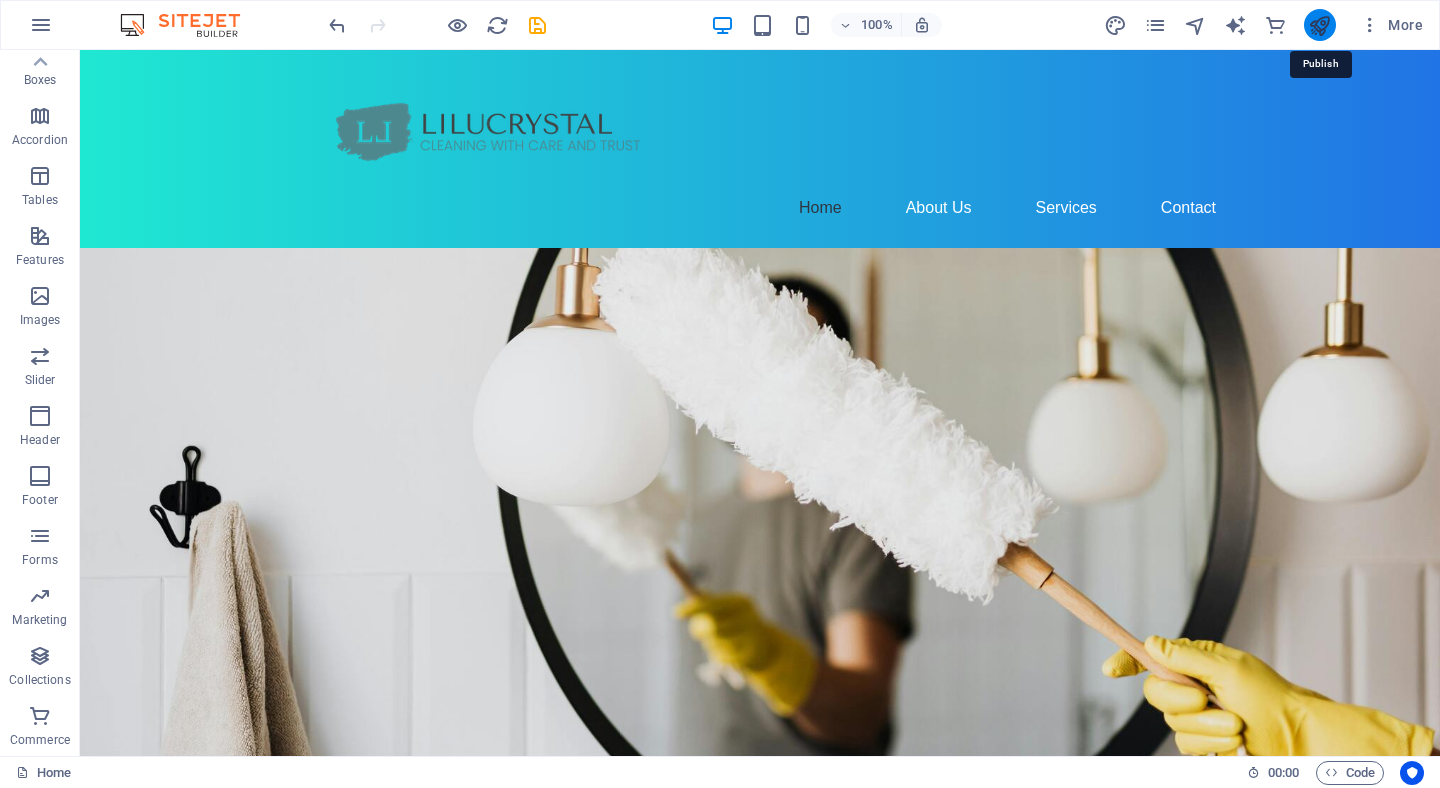 click at bounding box center [1319, 25] 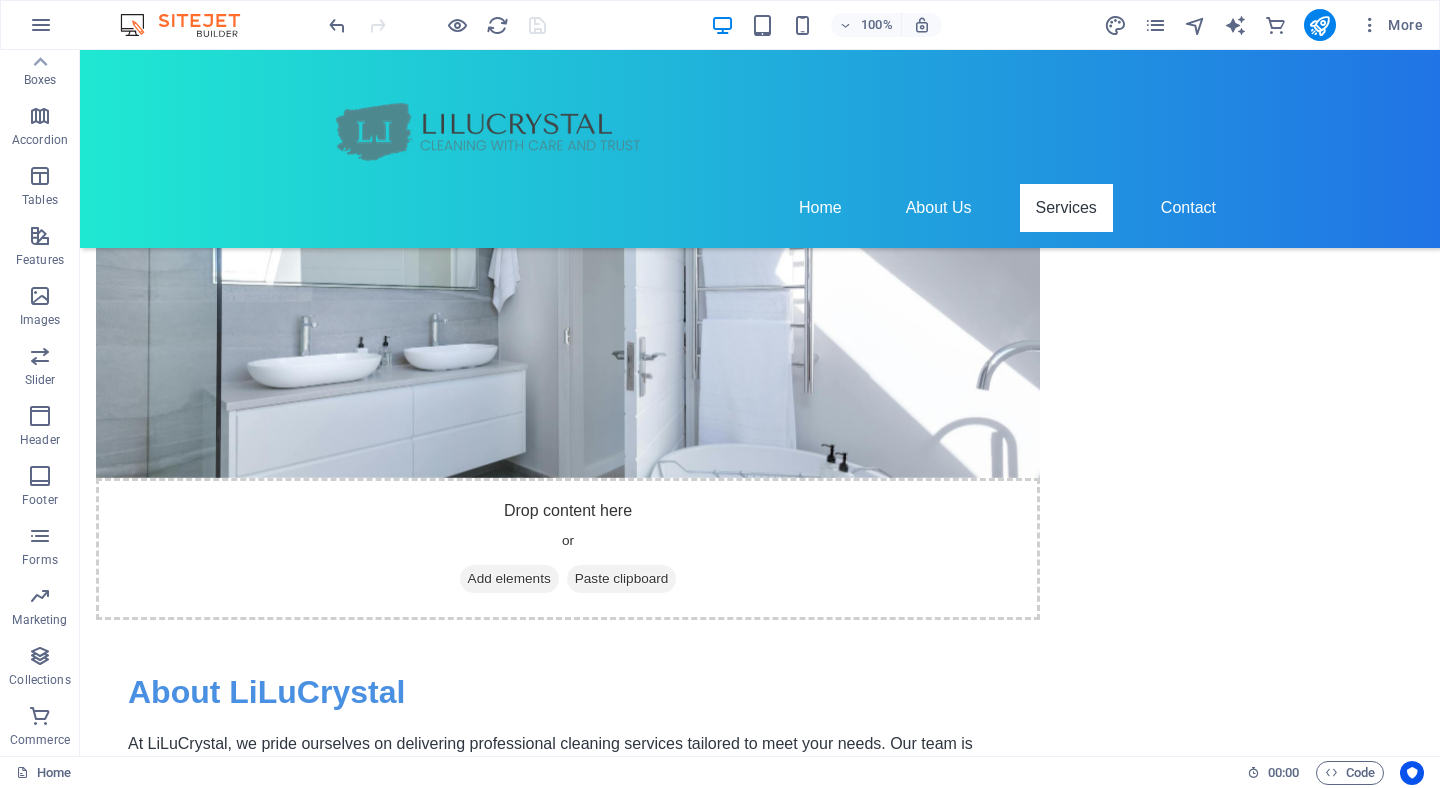 scroll, scrollTop: 1082, scrollLeft: 0, axis: vertical 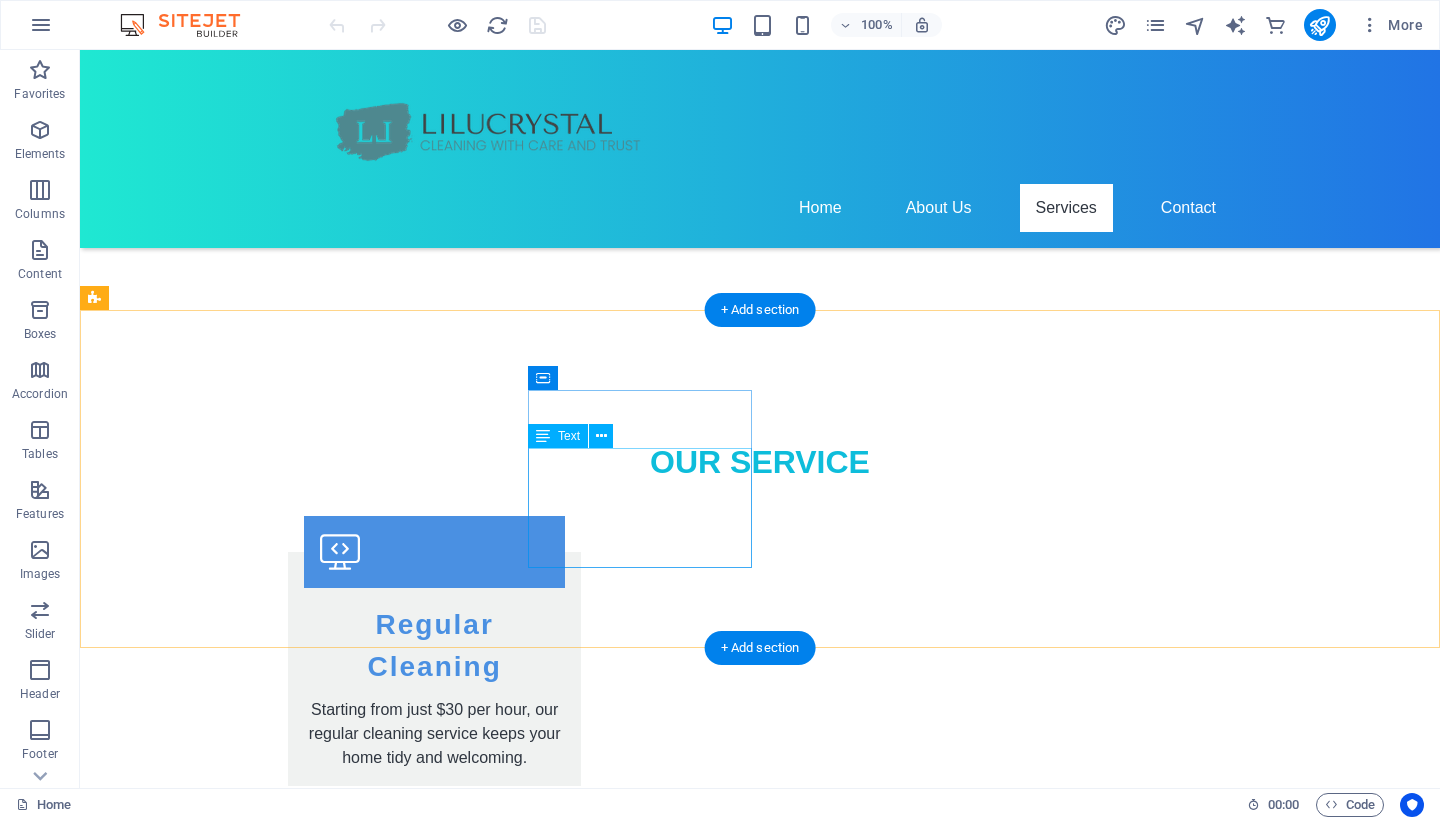 click on "Street N2M 3K3   Kitchener Phone:  (226)5057900   Email: comfy0309175@gmail.com" at bounding box center [208, 2130] 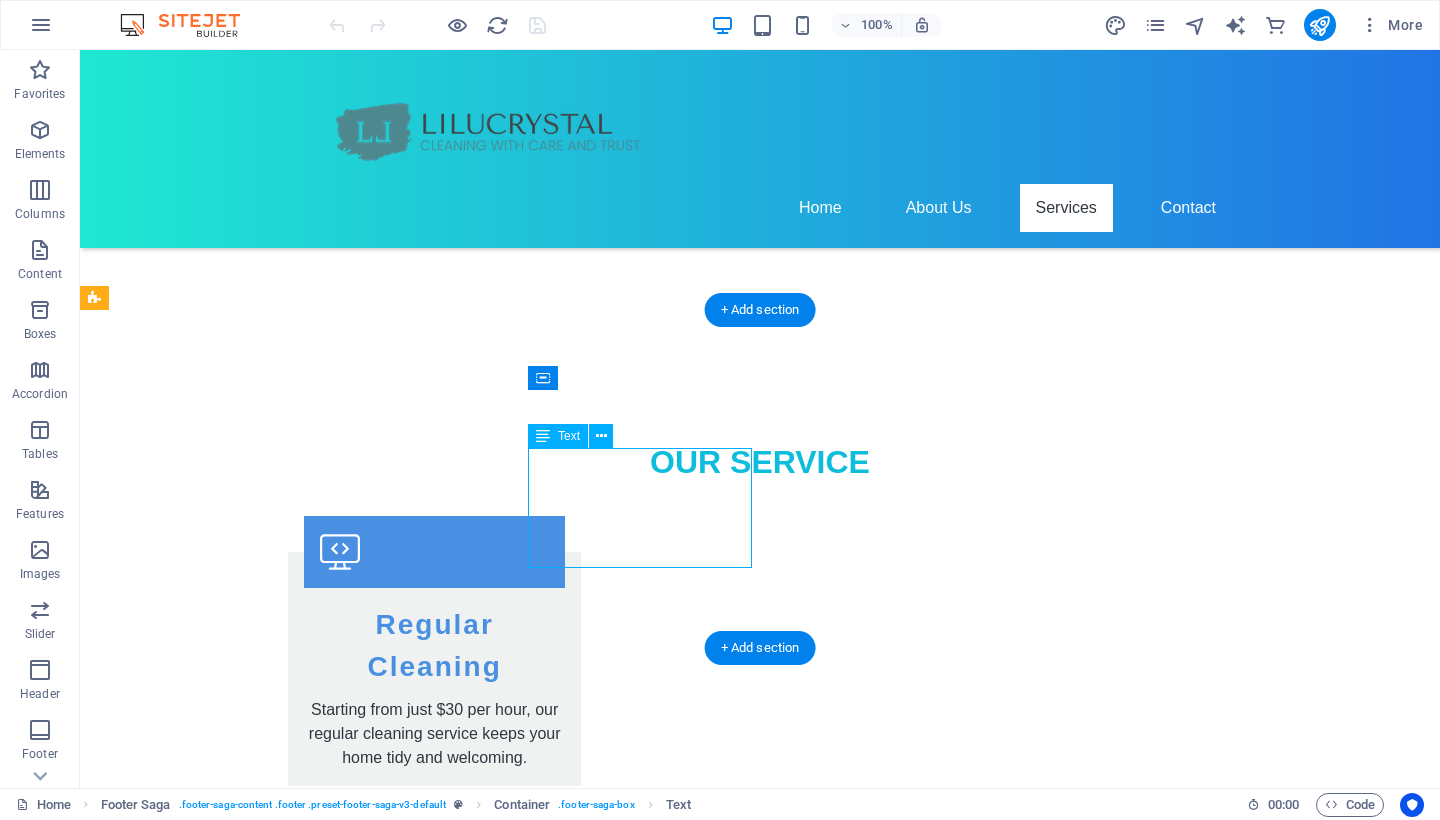 click on "Street N2M 3K3   Kitchener Phone:  (226)5057900   Email: comfy0309175@gmail.com" at bounding box center (208, 2130) 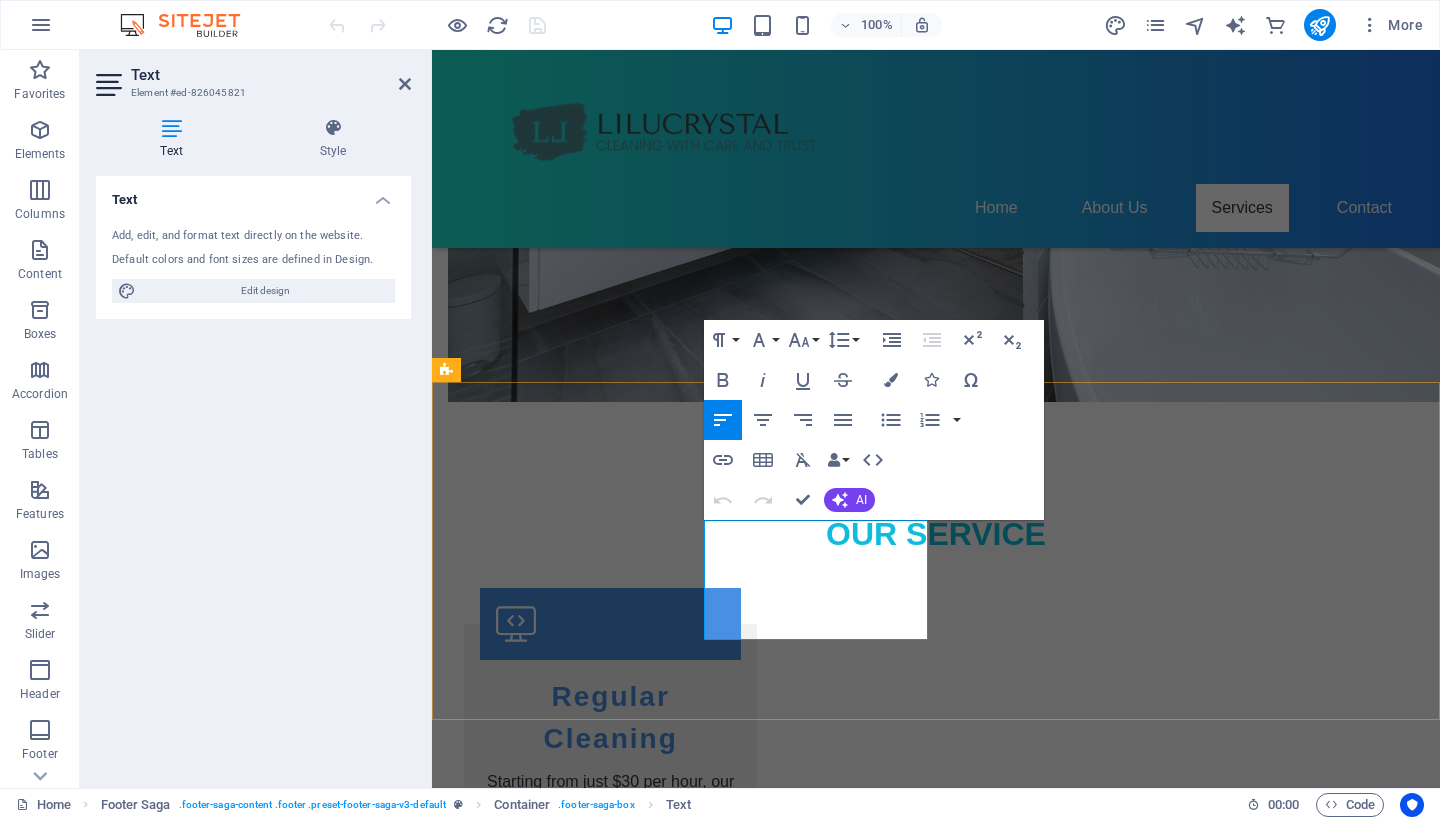 drag, startPoint x: 836, startPoint y: 555, endPoint x: 1240, endPoint y: 1058, distance: 645.155 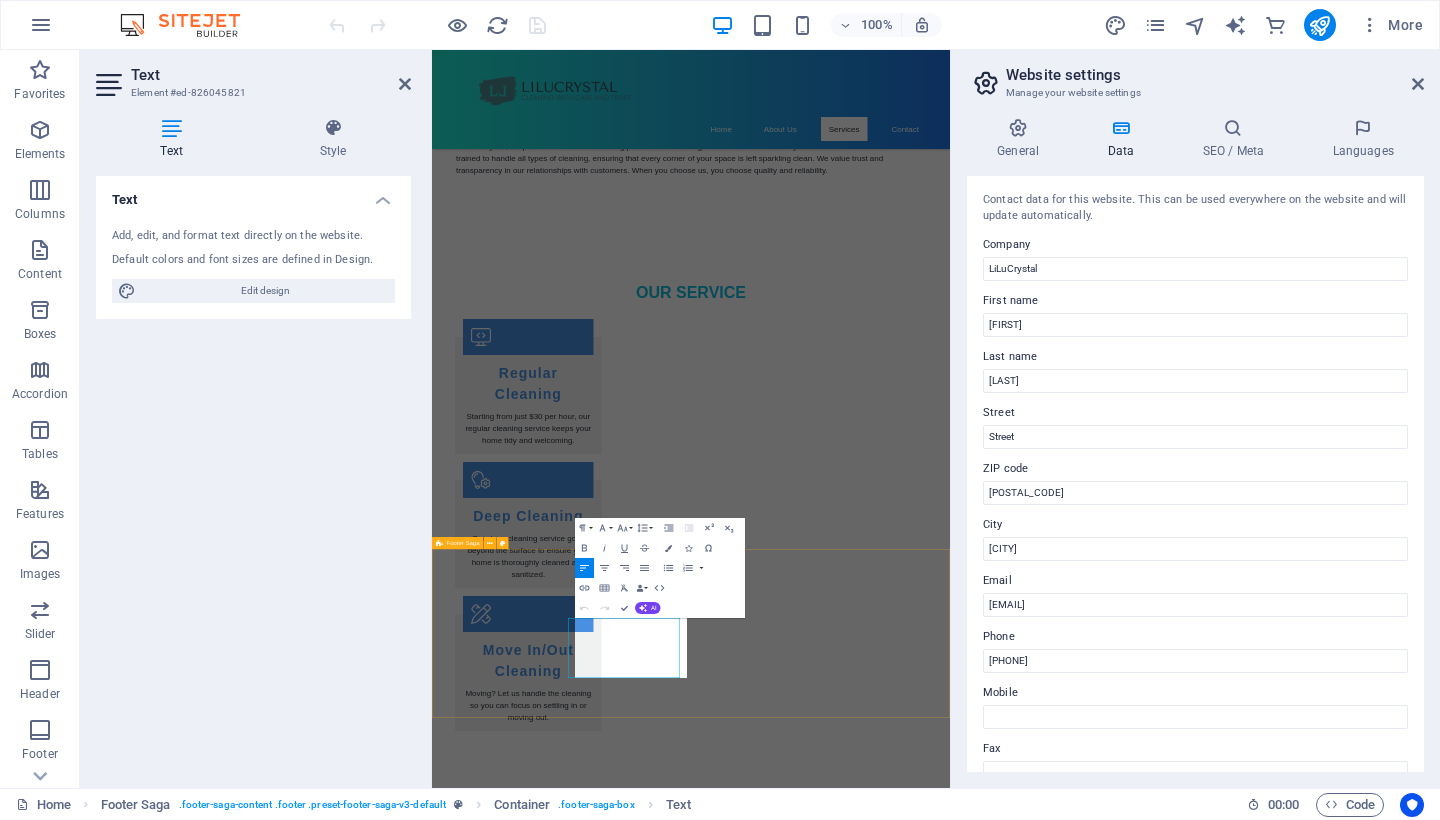 click on "Contact Street N2M 3K3   Kitchener Phone:  (226)5057900   Email: comfy0309175@gmail.com Social media Facebook Instagram" at bounding box center (950, 2200) 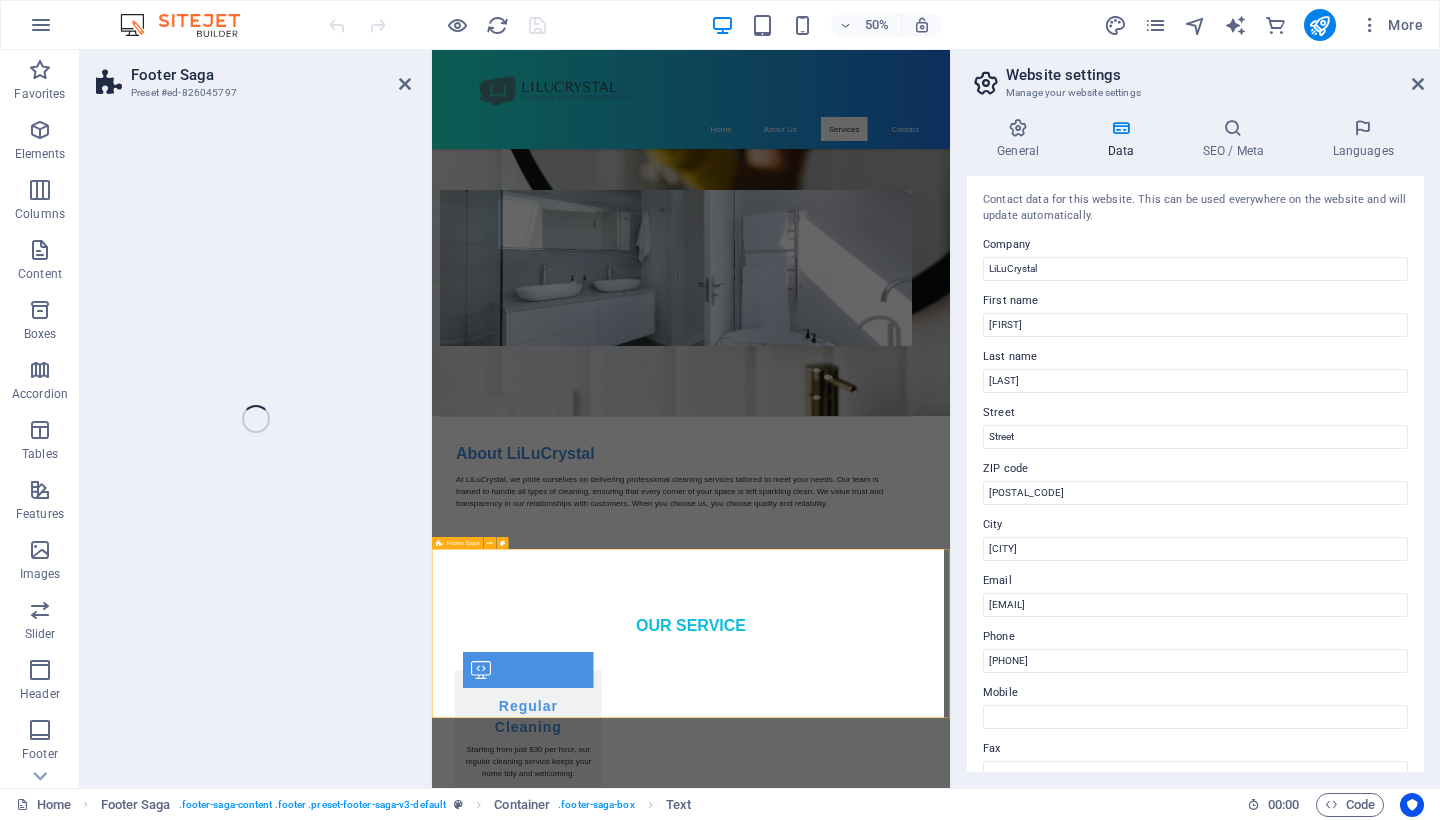 click on "Contact Street N2M 3K3   Kitchener Phone:  (226)5057900   Email: comfy0309175@gmail.com Social media Facebook Instagram" at bounding box center [950, 2866] 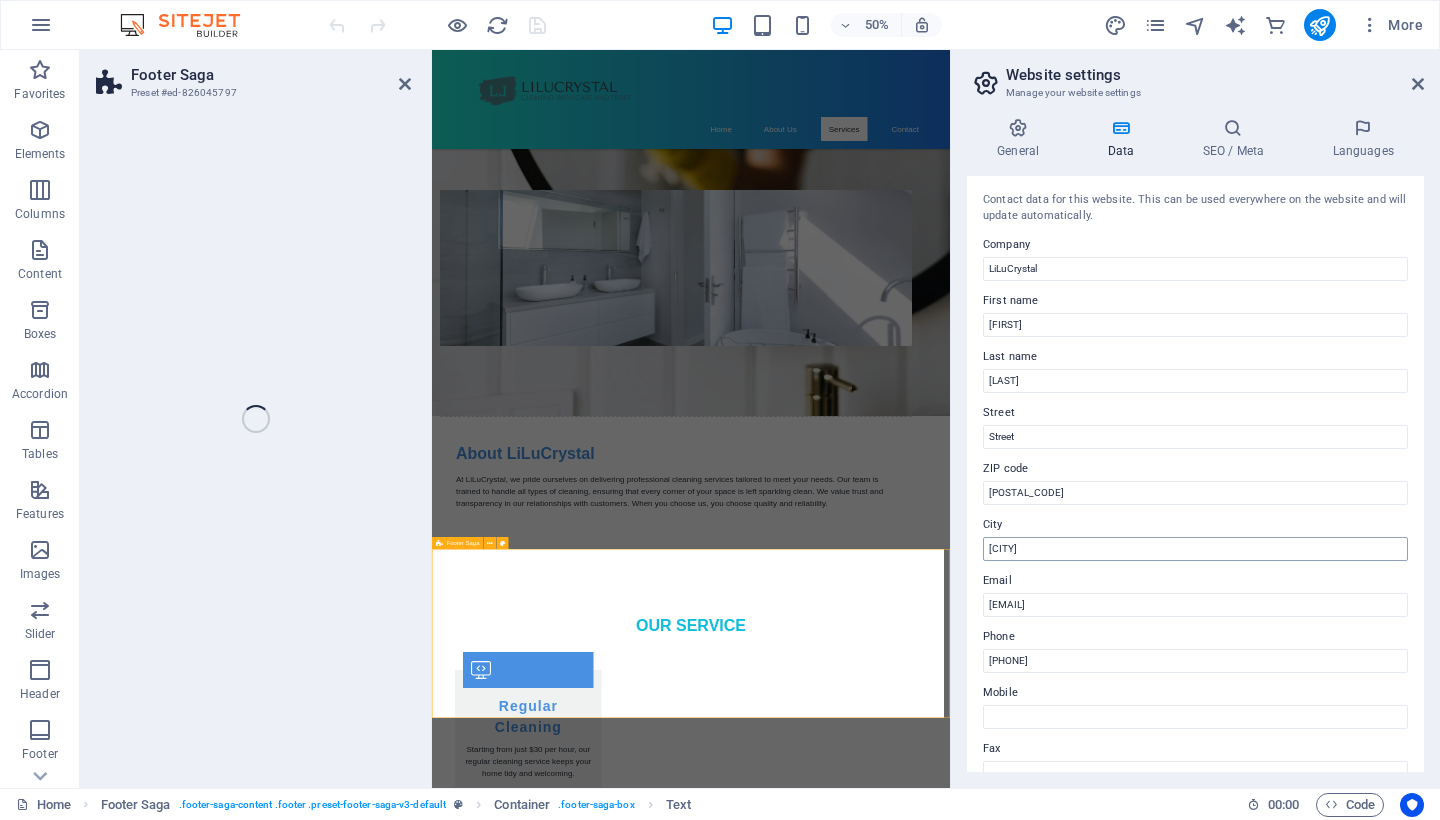 select on "footer" 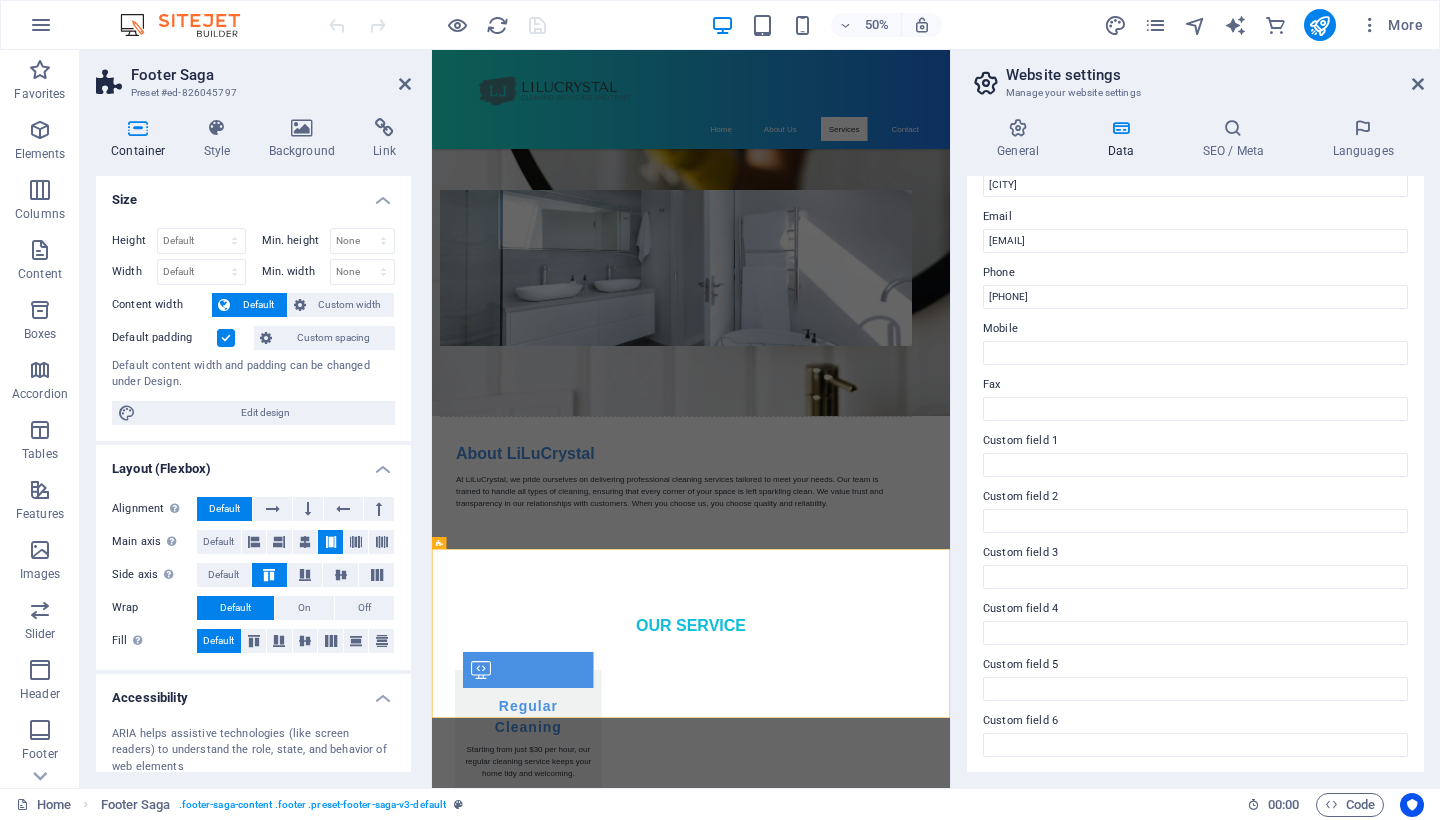 scroll, scrollTop: 363, scrollLeft: 0, axis: vertical 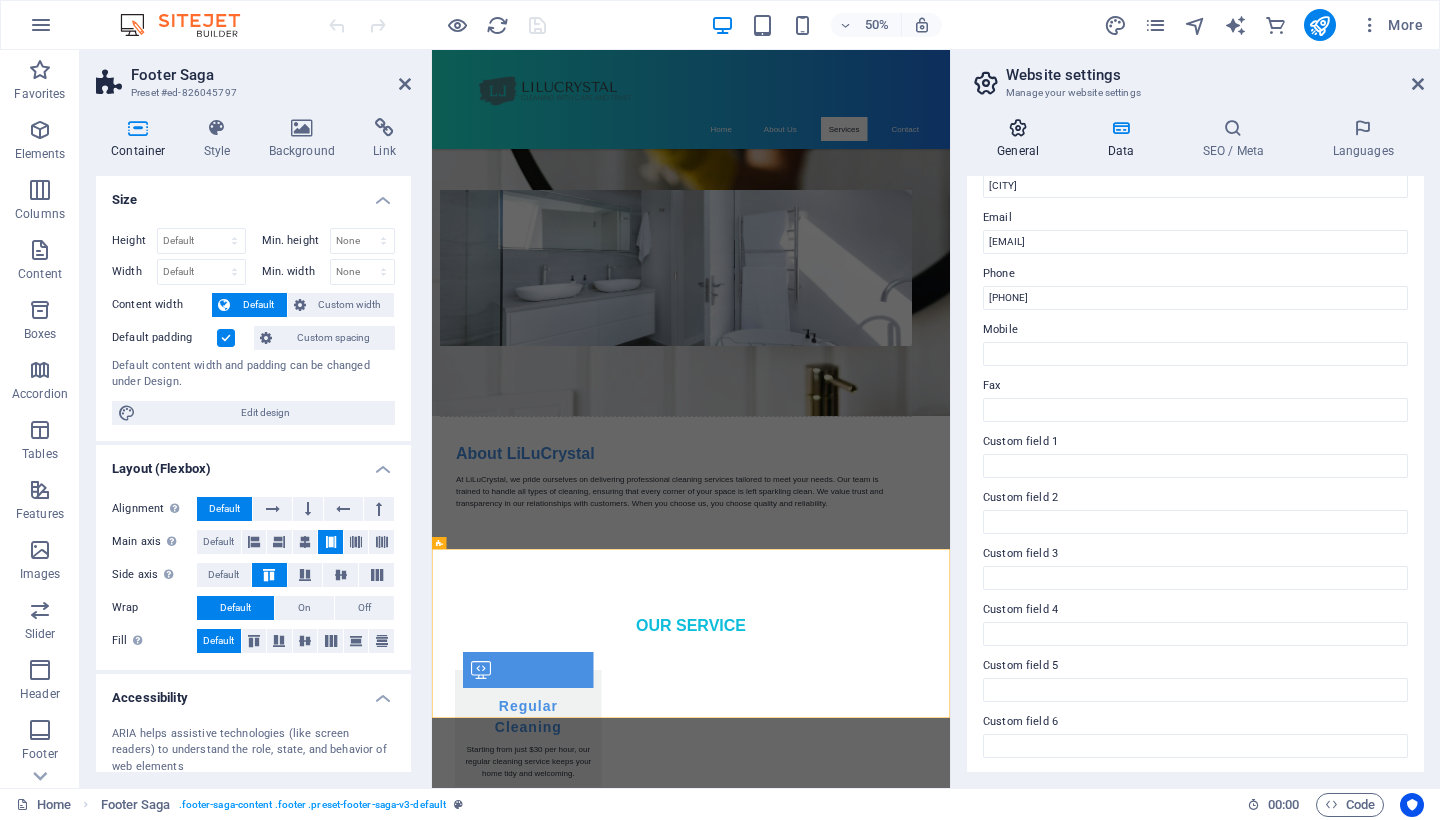 click on "General" at bounding box center [1022, 139] 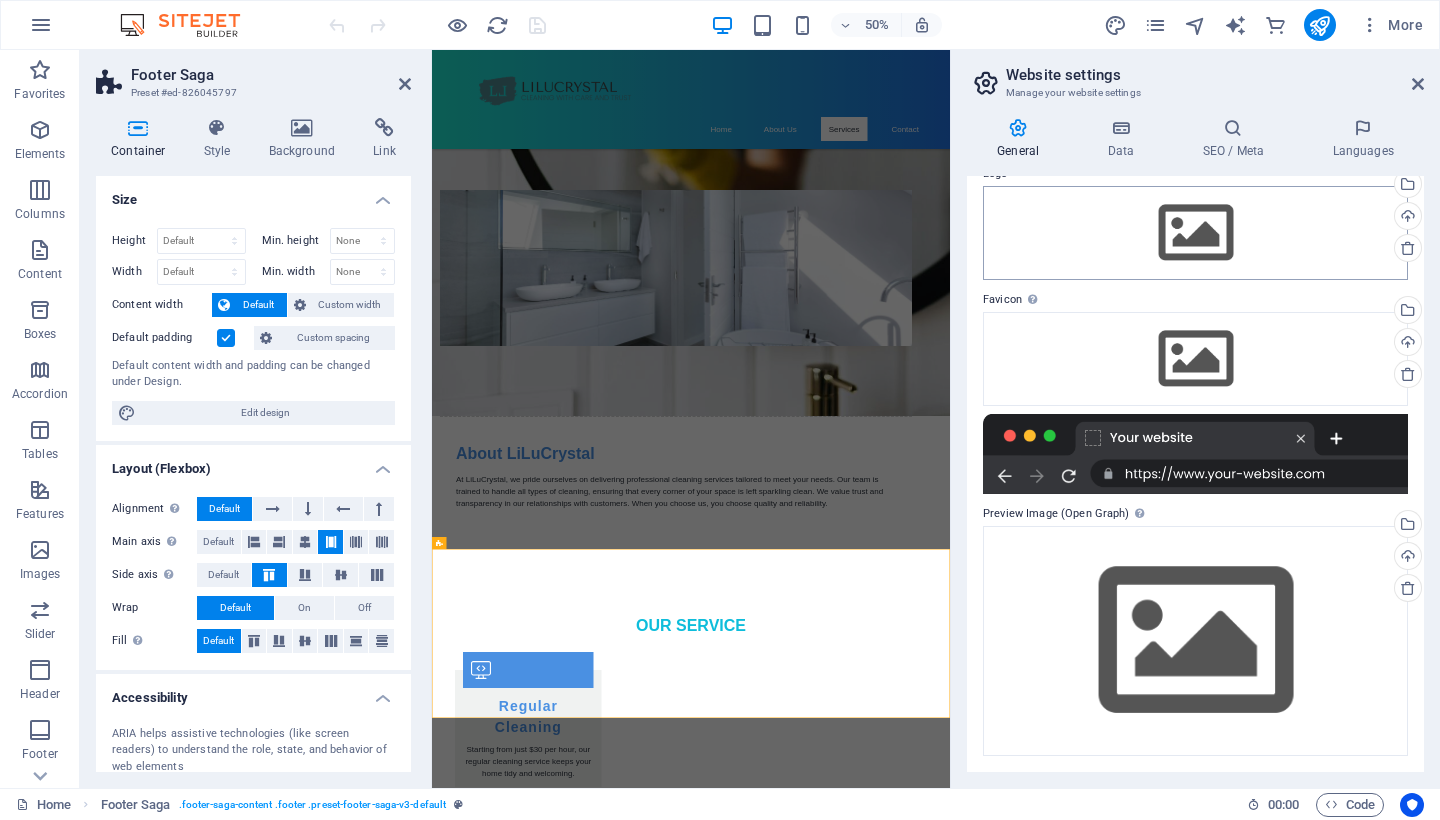 scroll, scrollTop: 85, scrollLeft: 0, axis: vertical 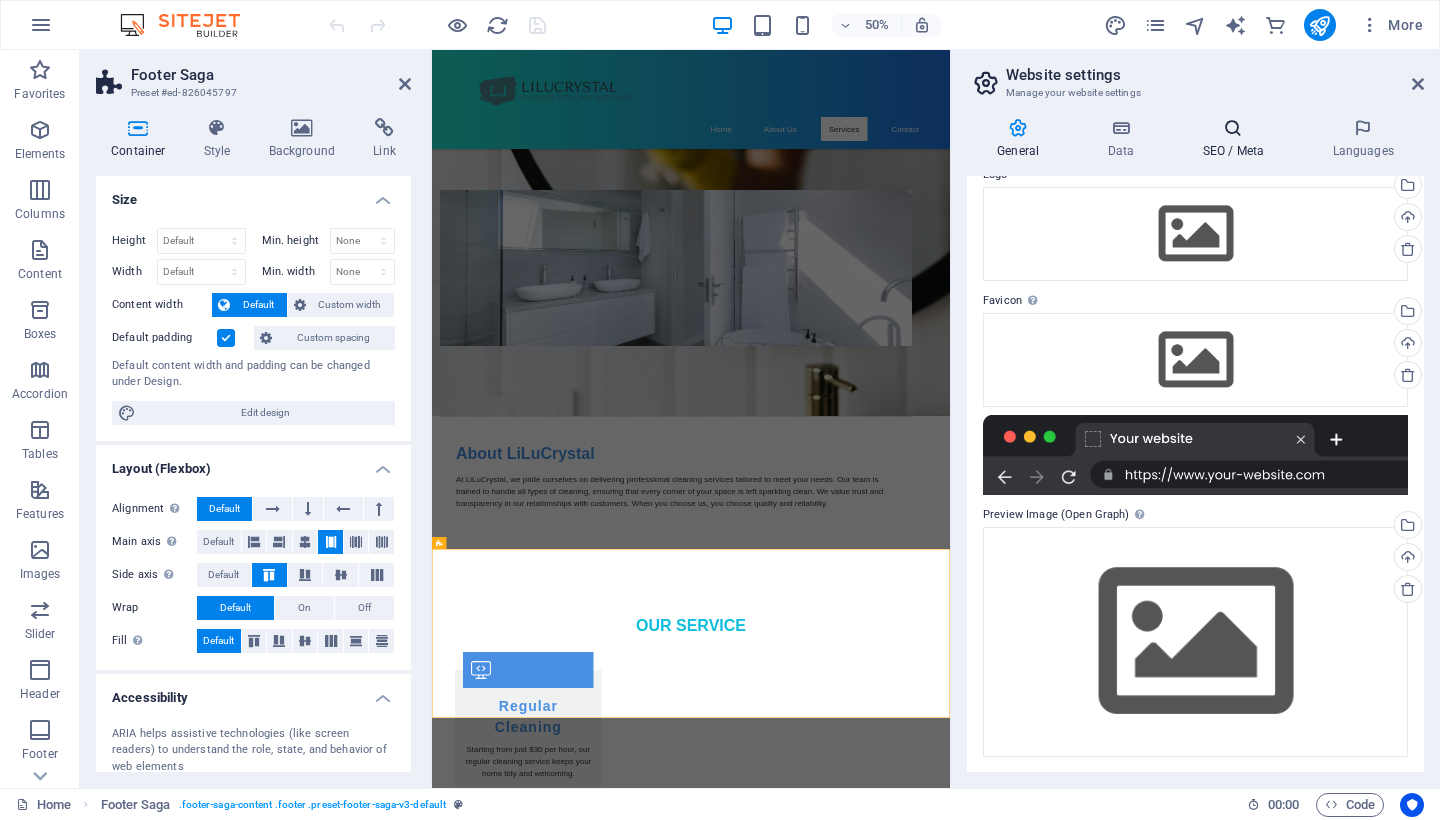 click on "SEO / Meta" at bounding box center (1237, 139) 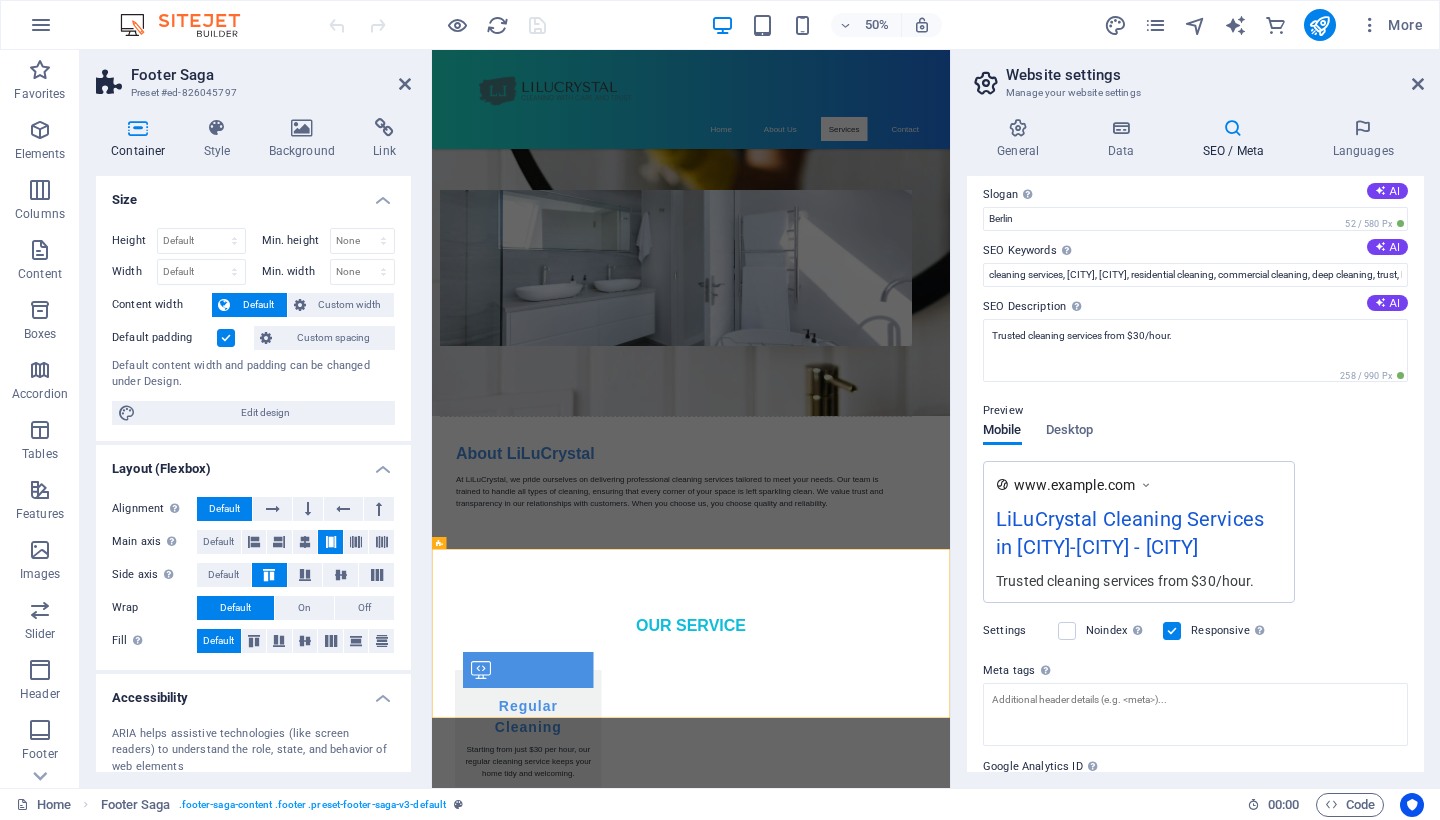 scroll, scrollTop: 83, scrollLeft: 0, axis: vertical 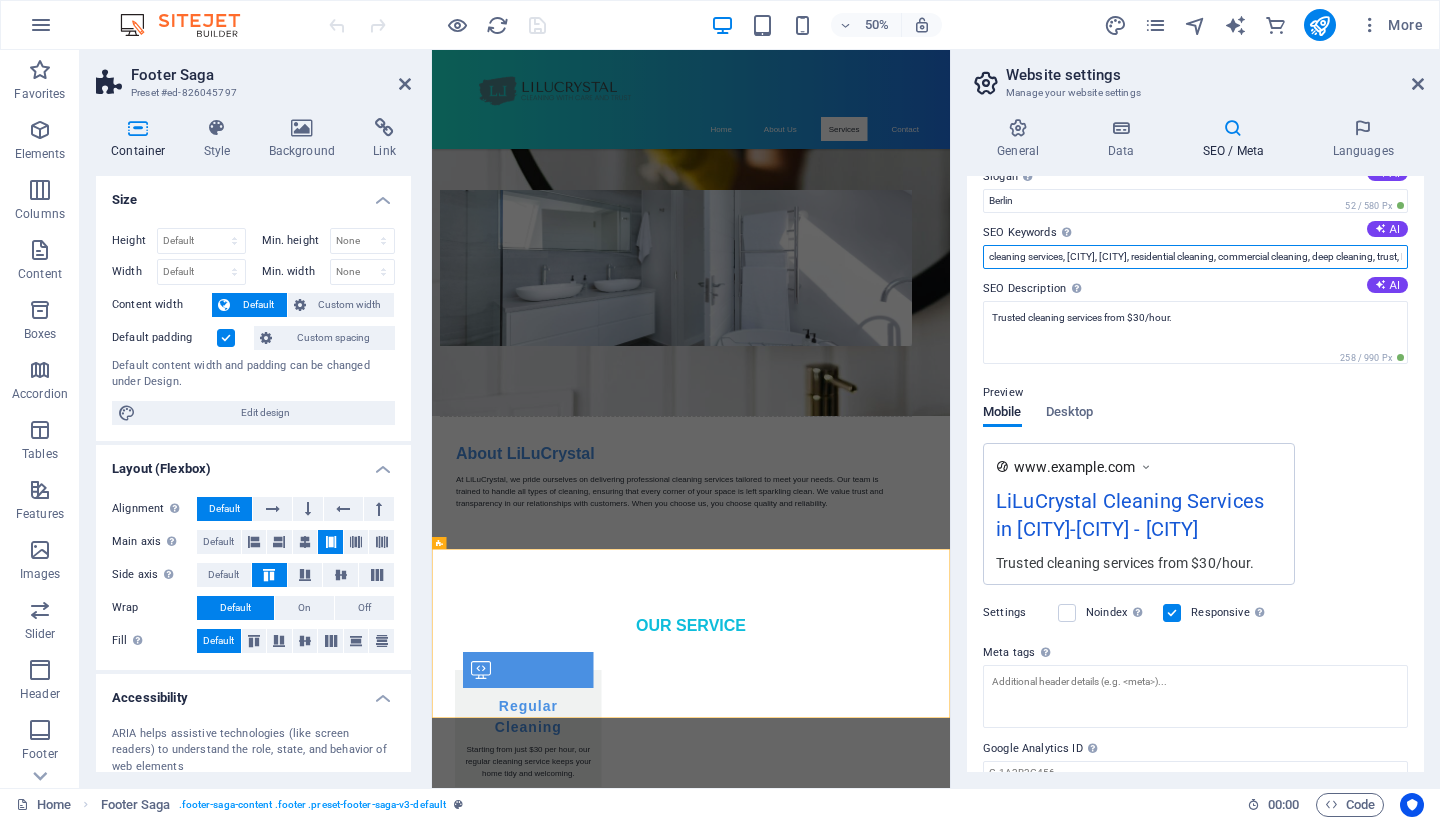 click on "cleaning services, [CITY], [CITY], residential cleaning, commercial cleaning, deep cleaning, trust, LiLuCrystal" at bounding box center [1195, 257] 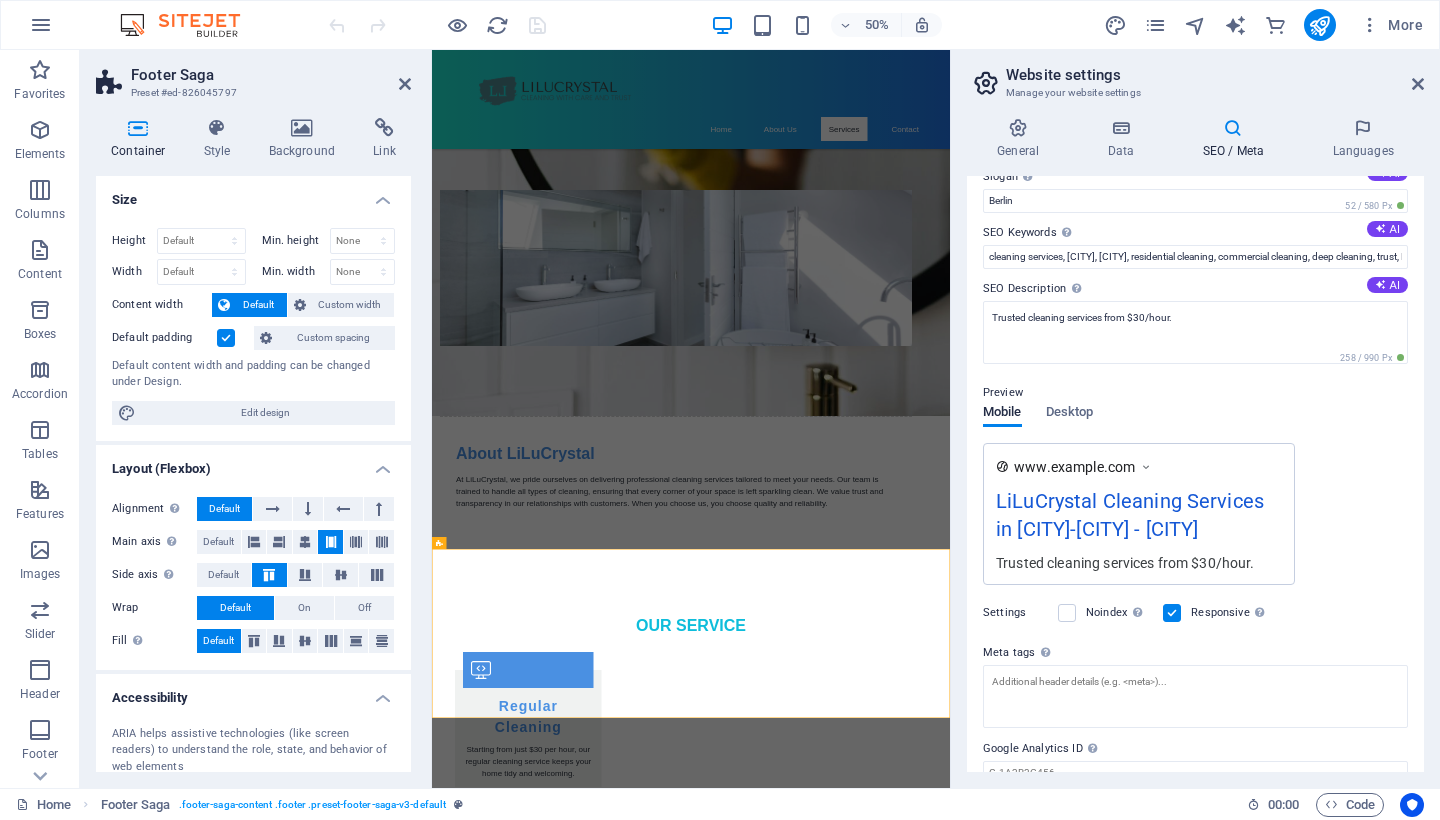 click on "LiLuCrystal Cleaning Services in [CITY]-[CITY] - [CITY]" at bounding box center (1139, 519) 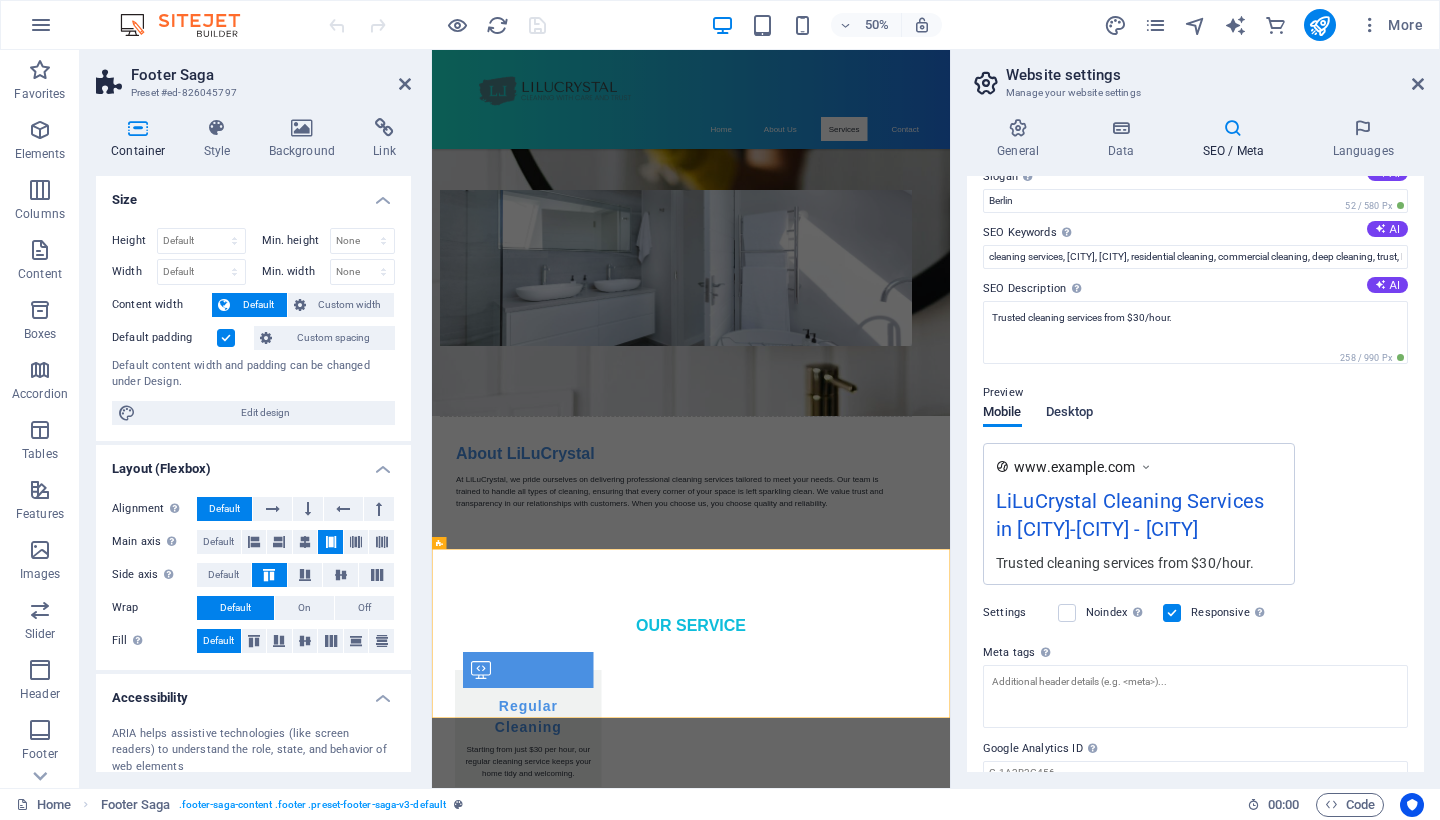 click on "Desktop" at bounding box center (1070, 414) 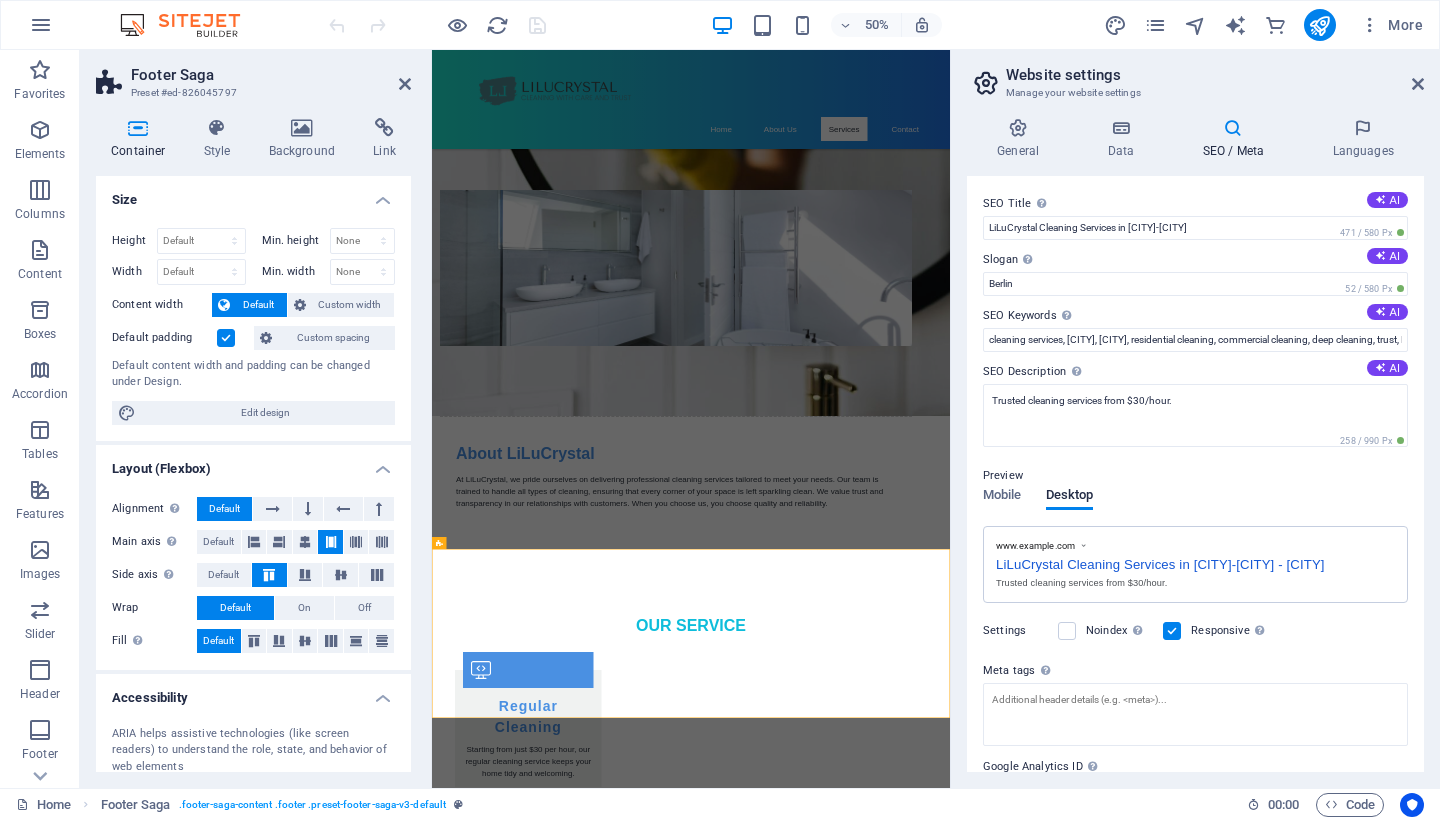 scroll, scrollTop: 0, scrollLeft: 0, axis: both 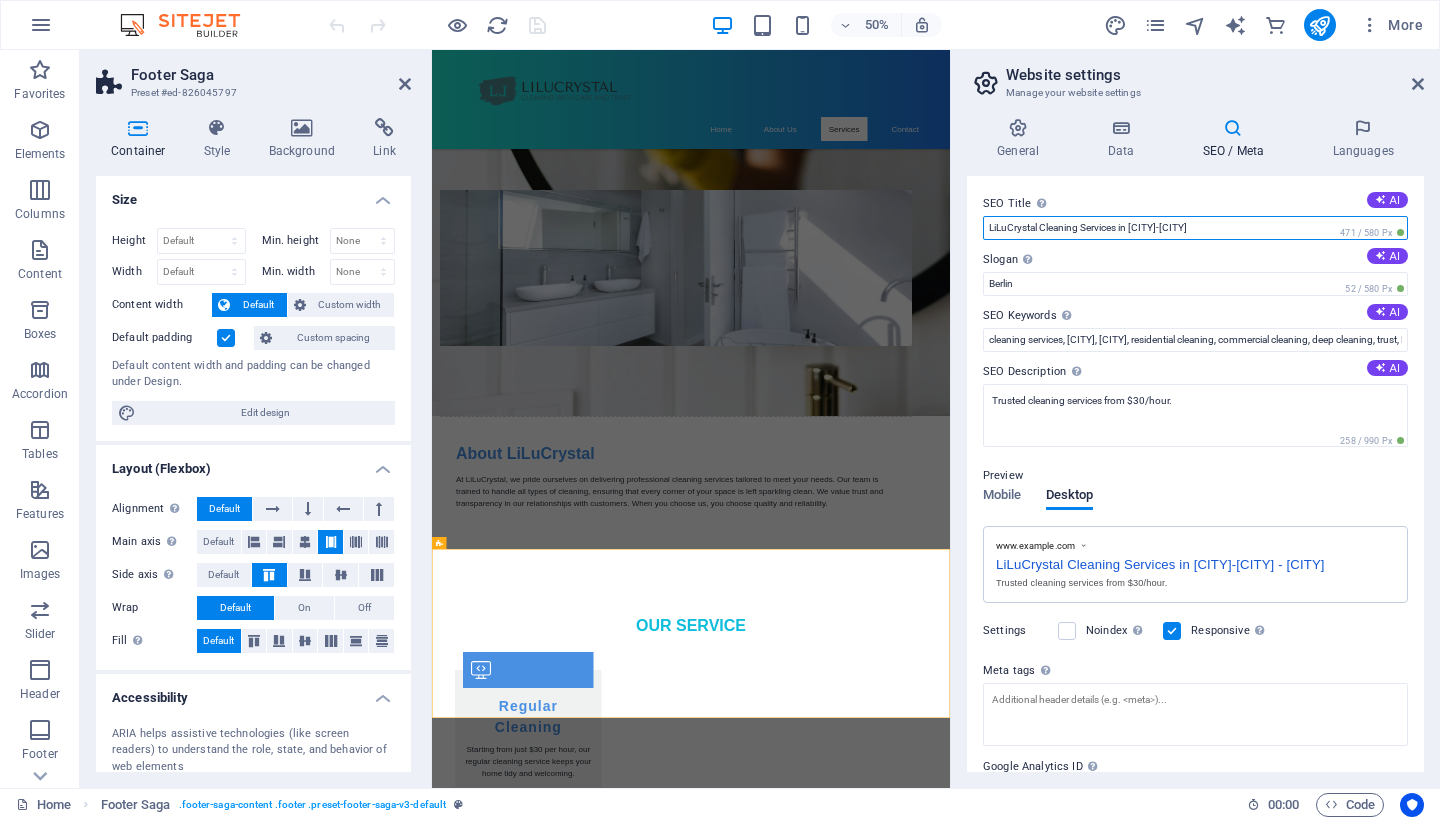 click on "LiLuCrystal Cleaning Services in [CITY]-[CITY]" at bounding box center (1195, 228) 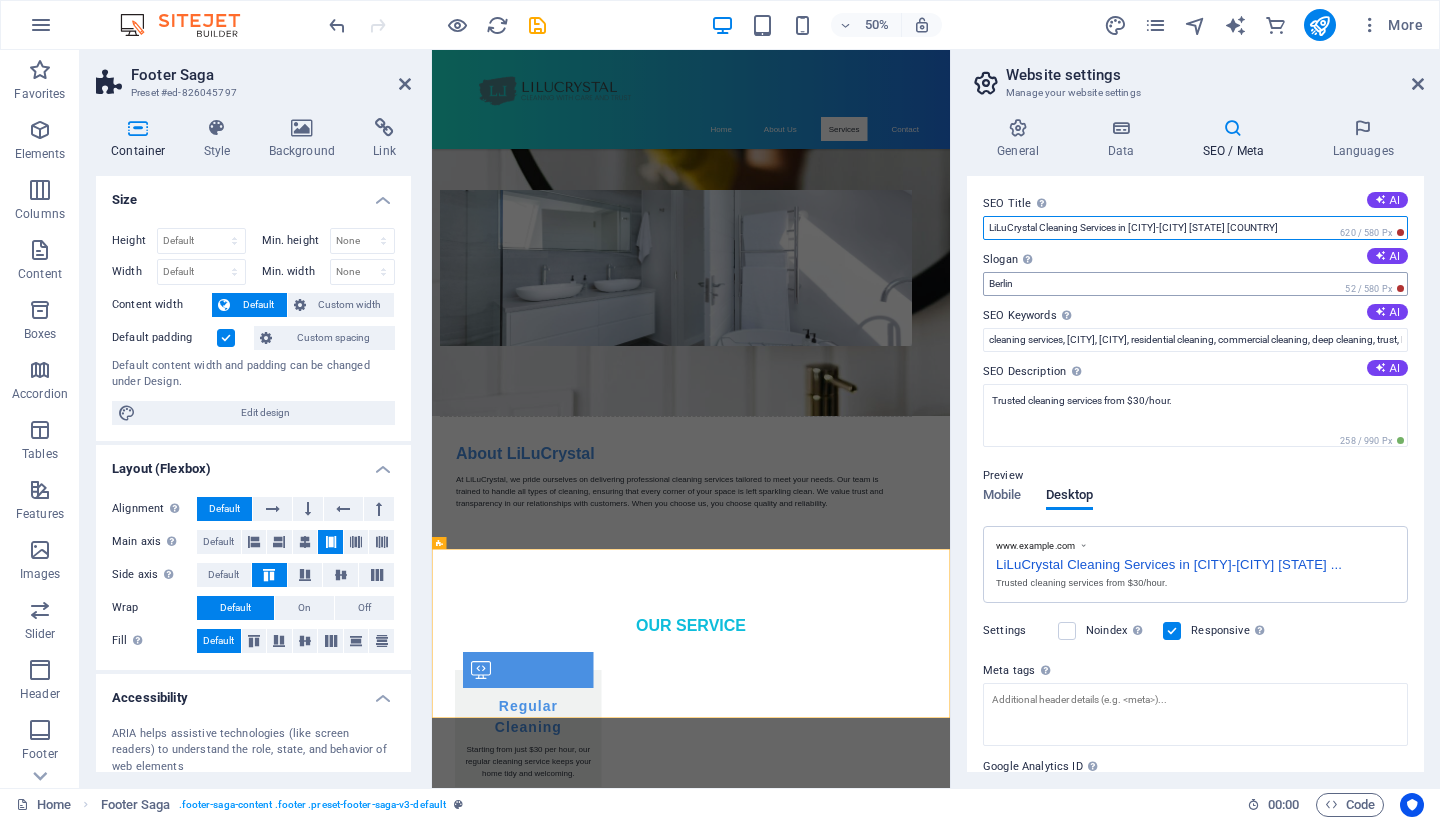 type on "LiLuCrystal Cleaning Services in Kitchener-Waterloo Ontario Canada" 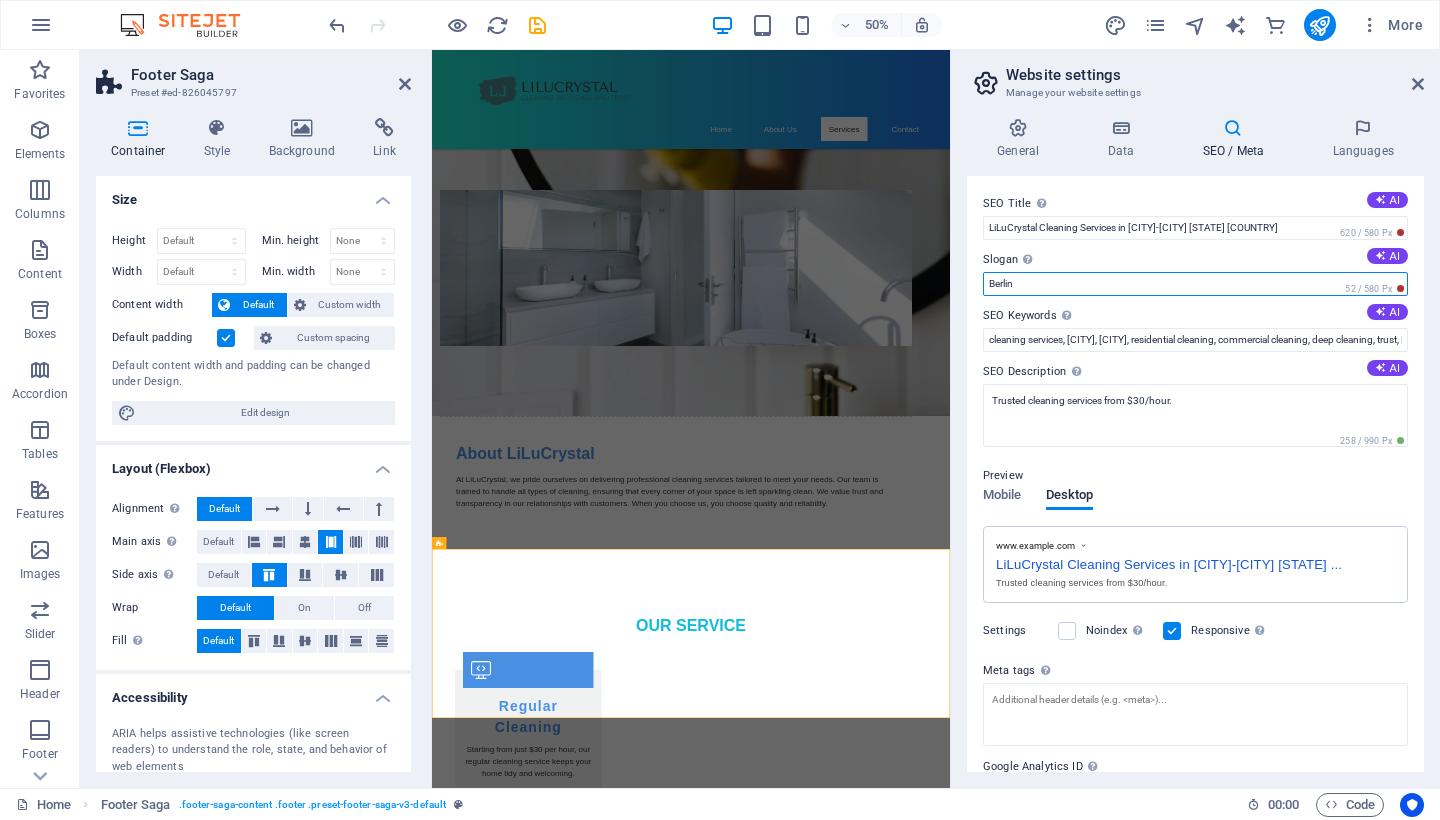 click on "Berlin" at bounding box center (1195, 284) 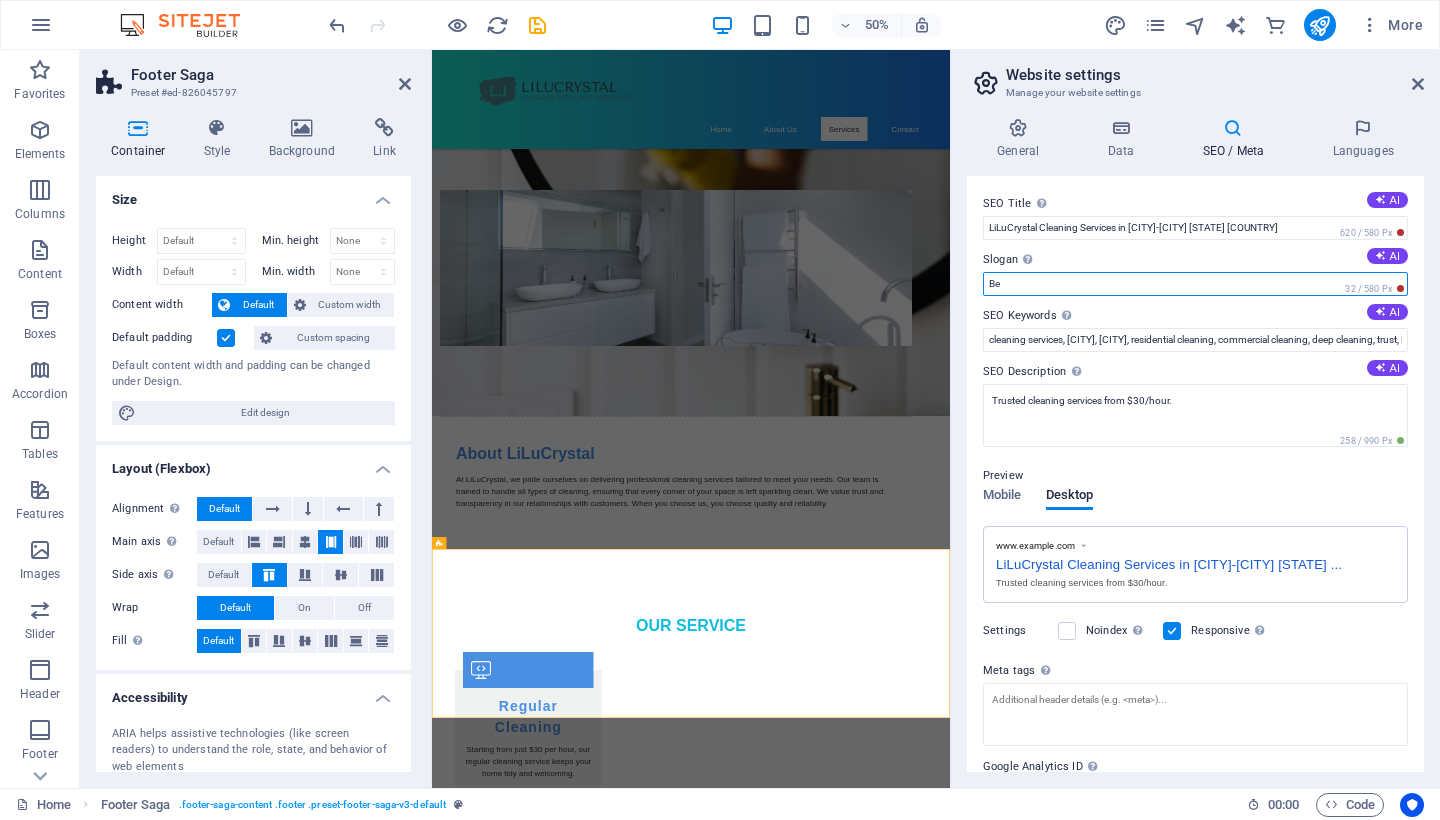 type on "B" 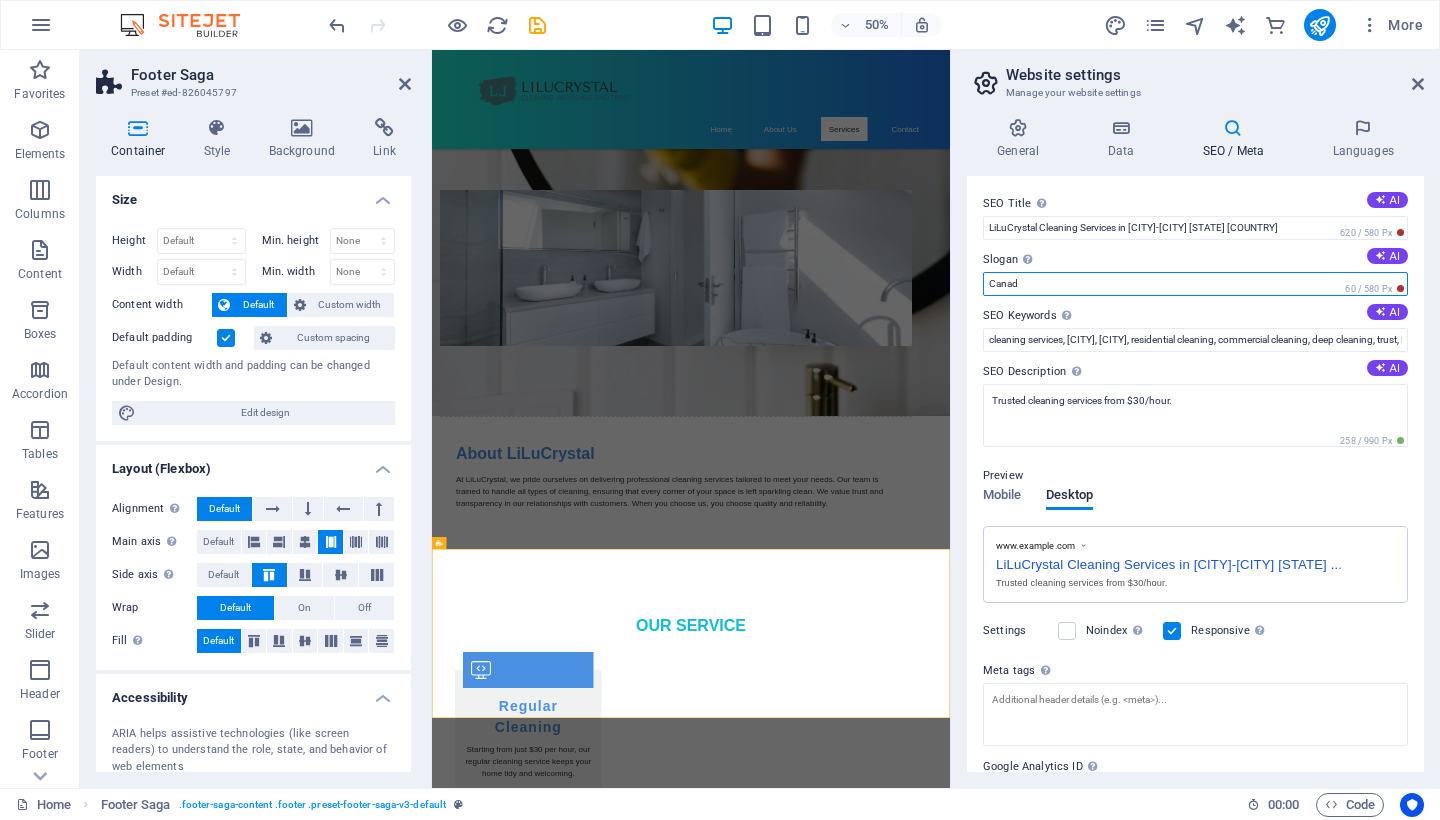 type on "Canada" 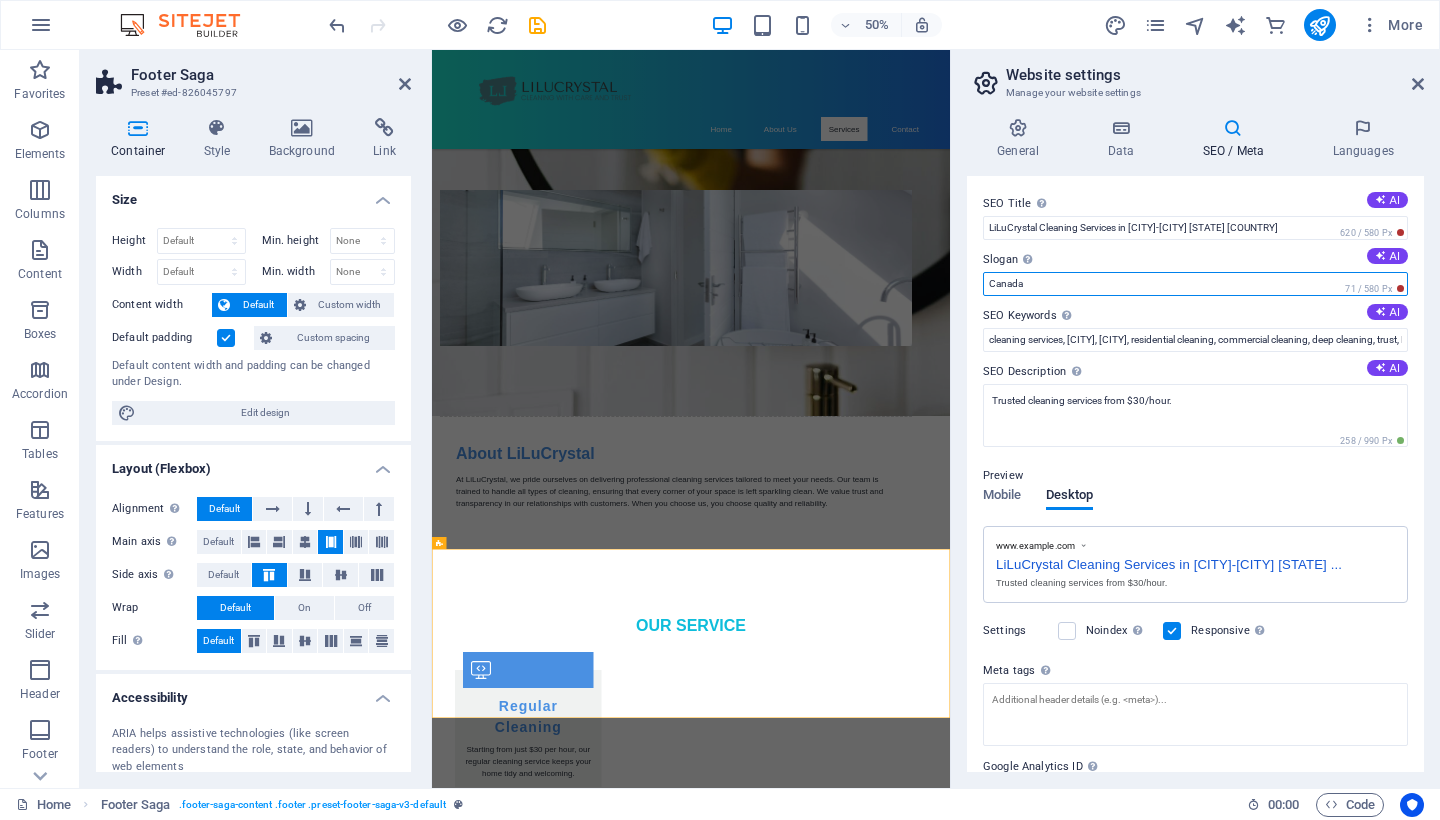 scroll, scrollTop: 0, scrollLeft: 0, axis: both 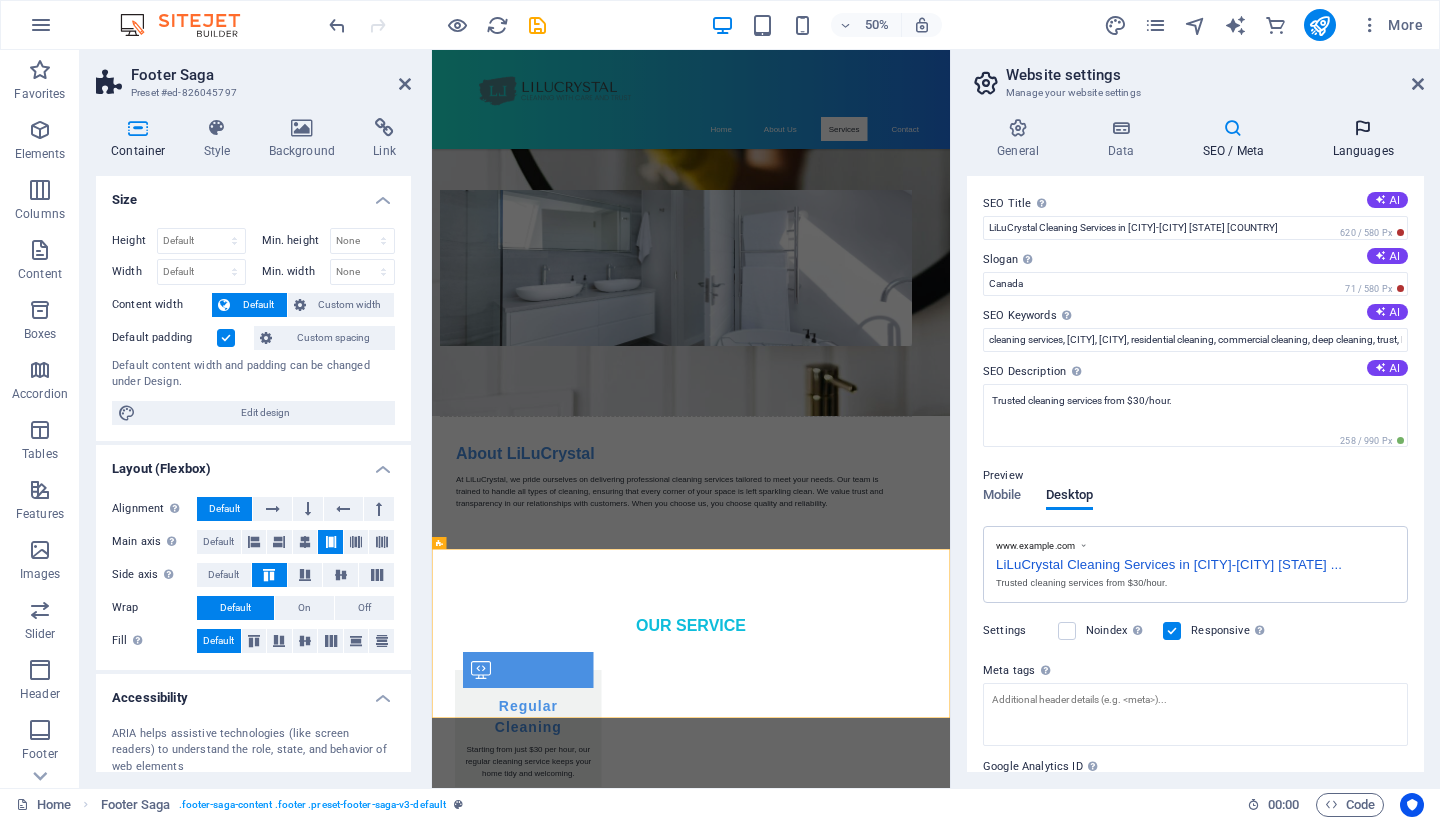 click on "Languages" at bounding box center (1363, 139) 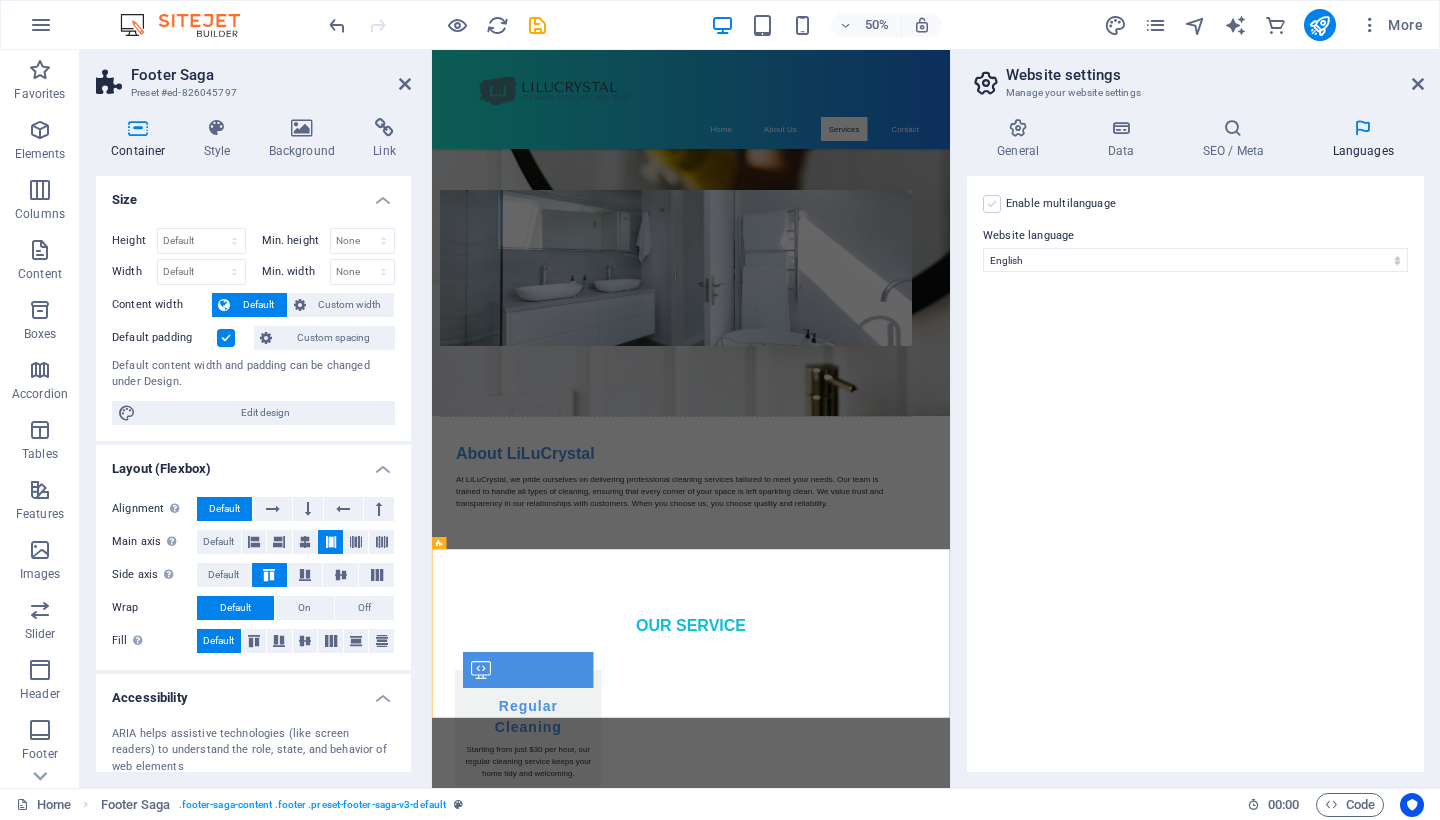 click at bounding box center (992, 204) 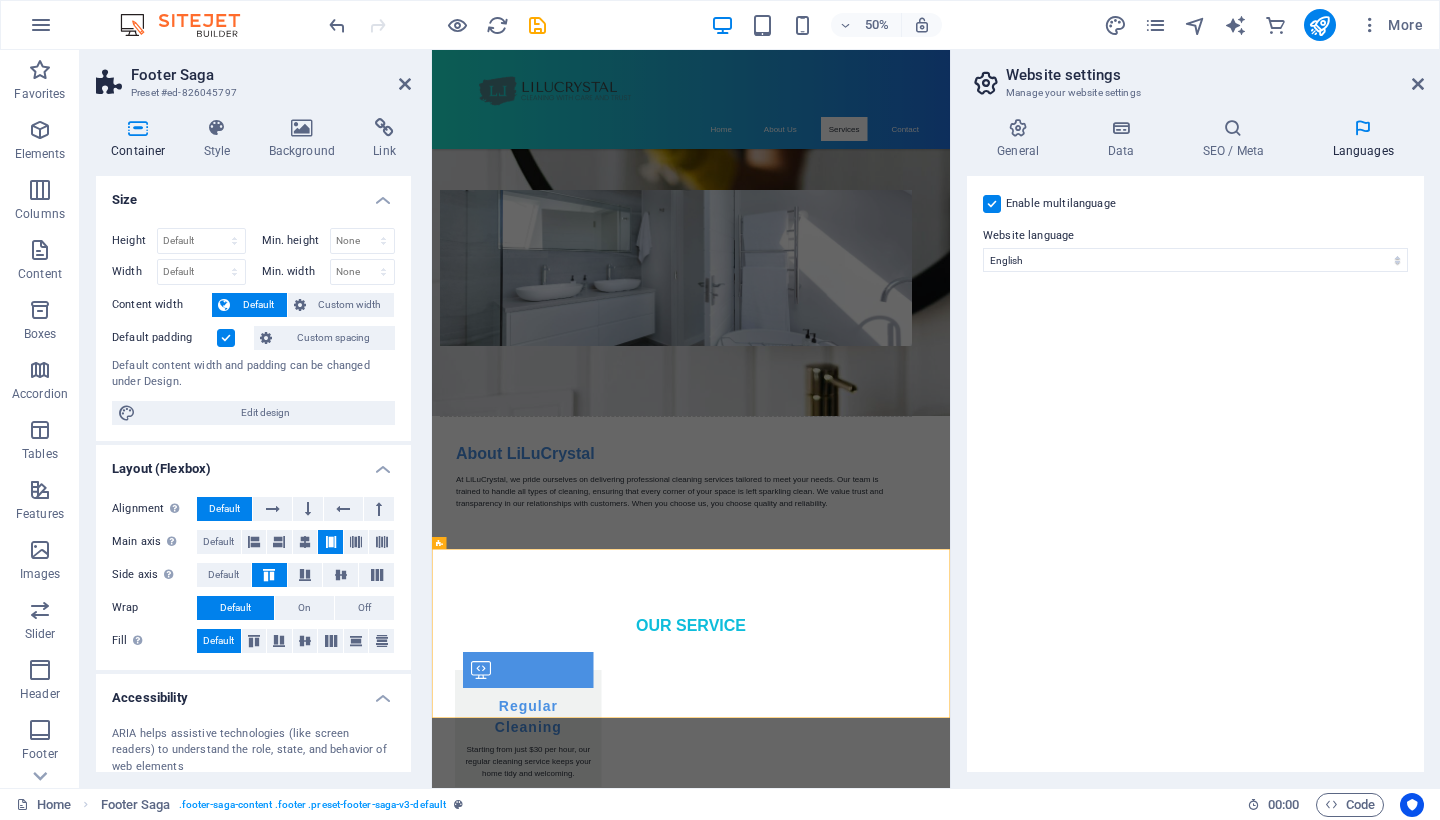 select 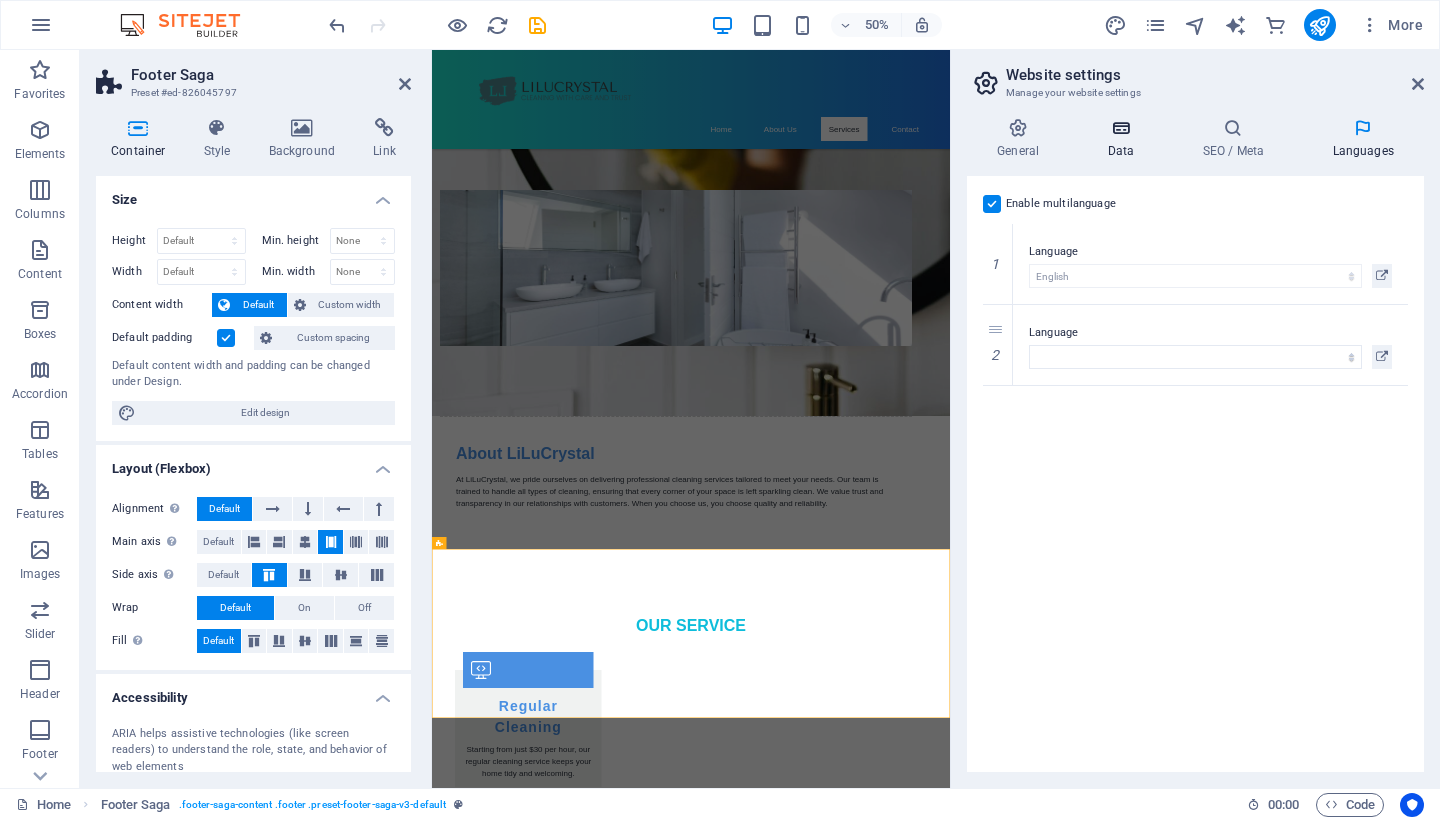 click on "Data" at bounding box center (1124, 139) 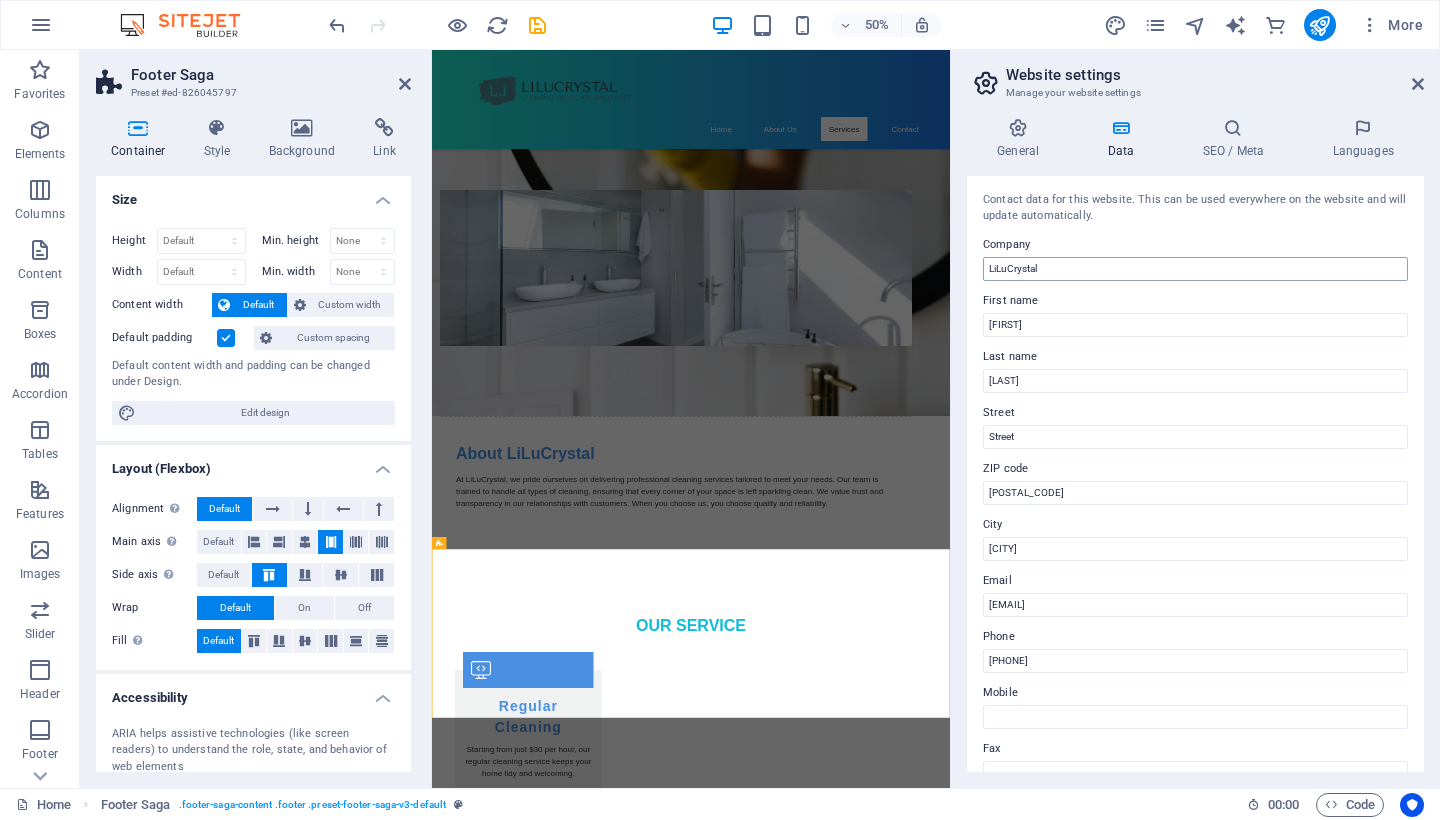scroll, scrollTop: 0, scrollLeft: 0, axis: both 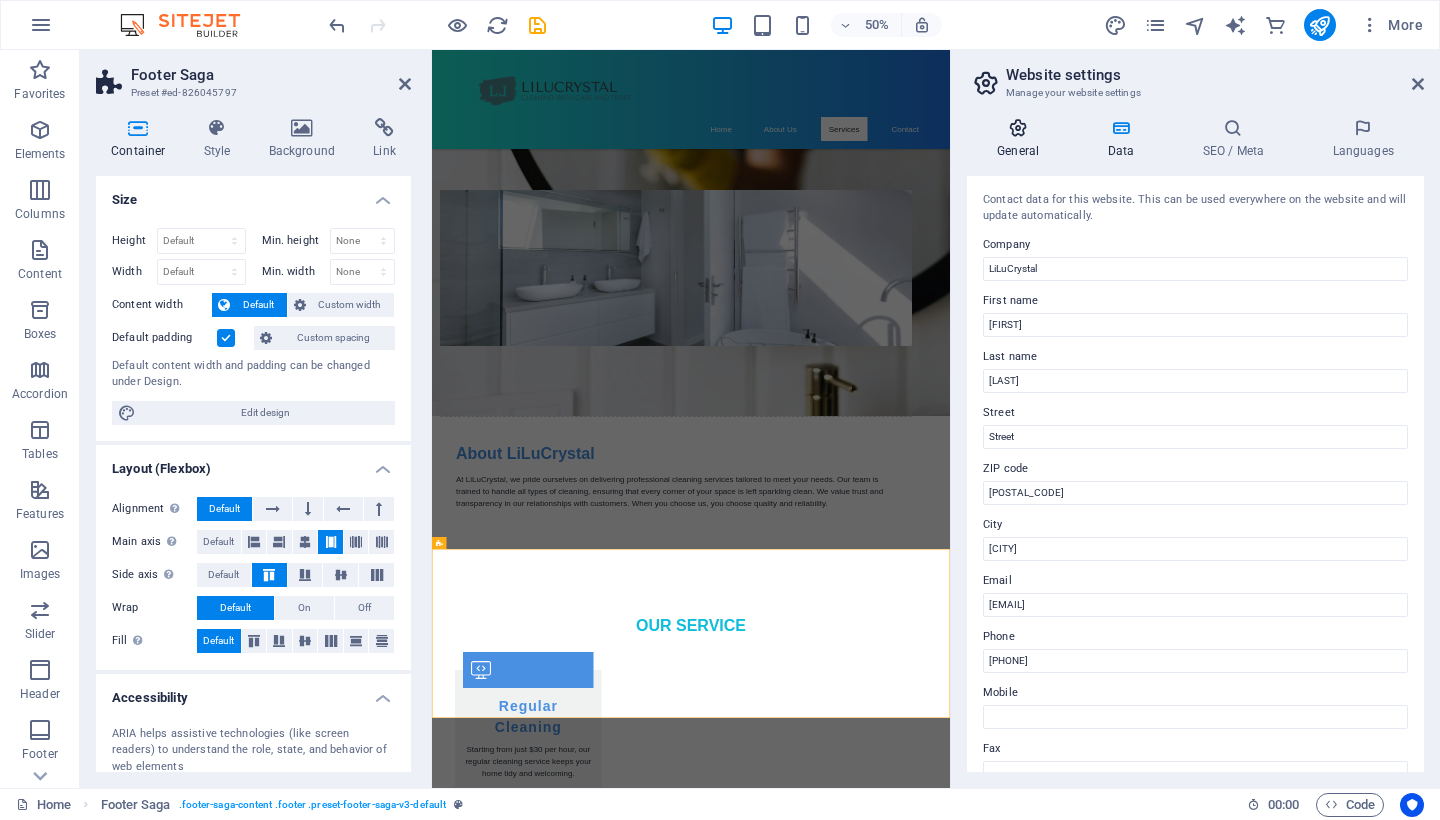 click on "General" at bounding box center [1022, 139] 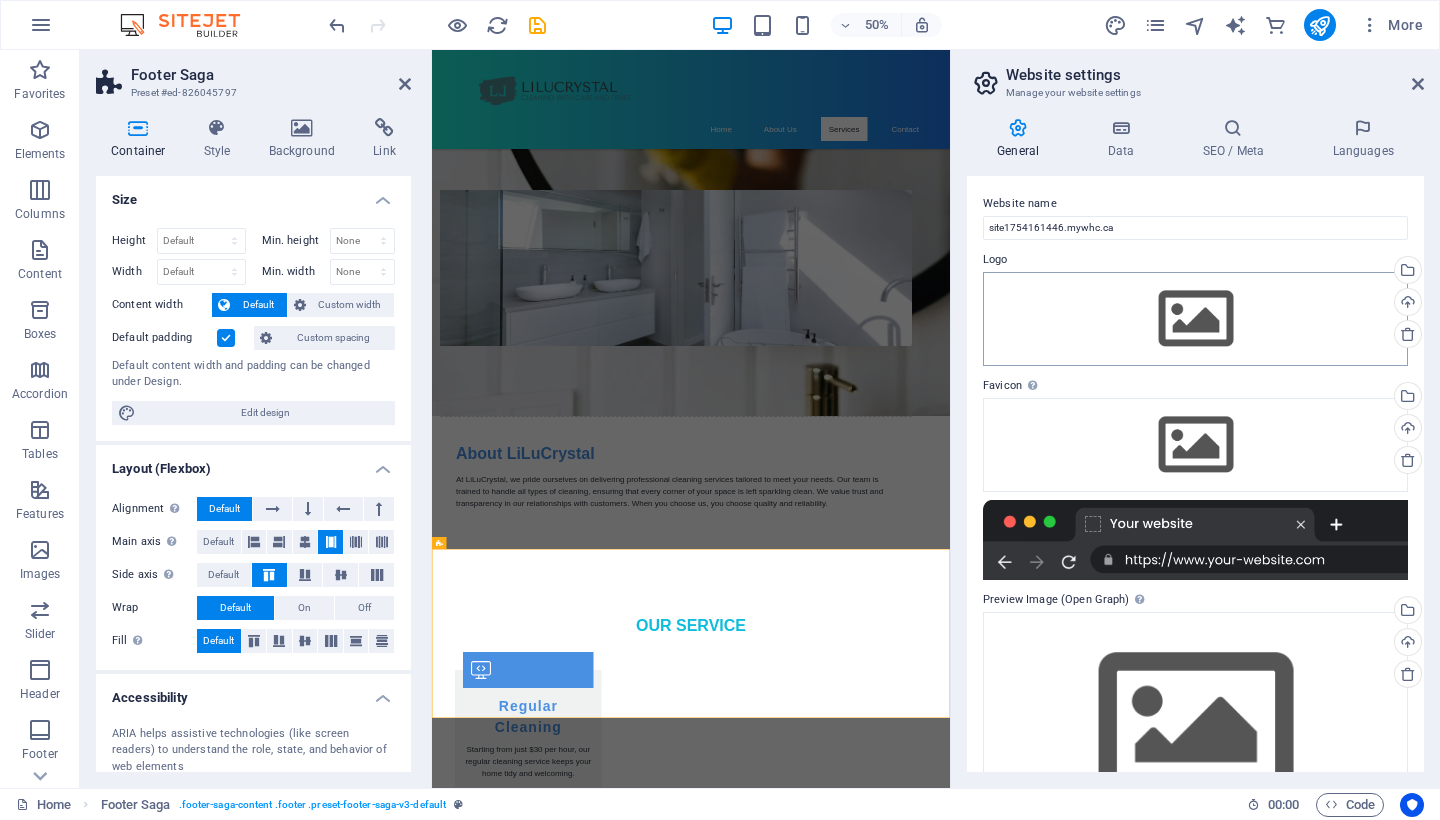 scroll, scrollTop: 0, scrollLeft: 0, axis: both 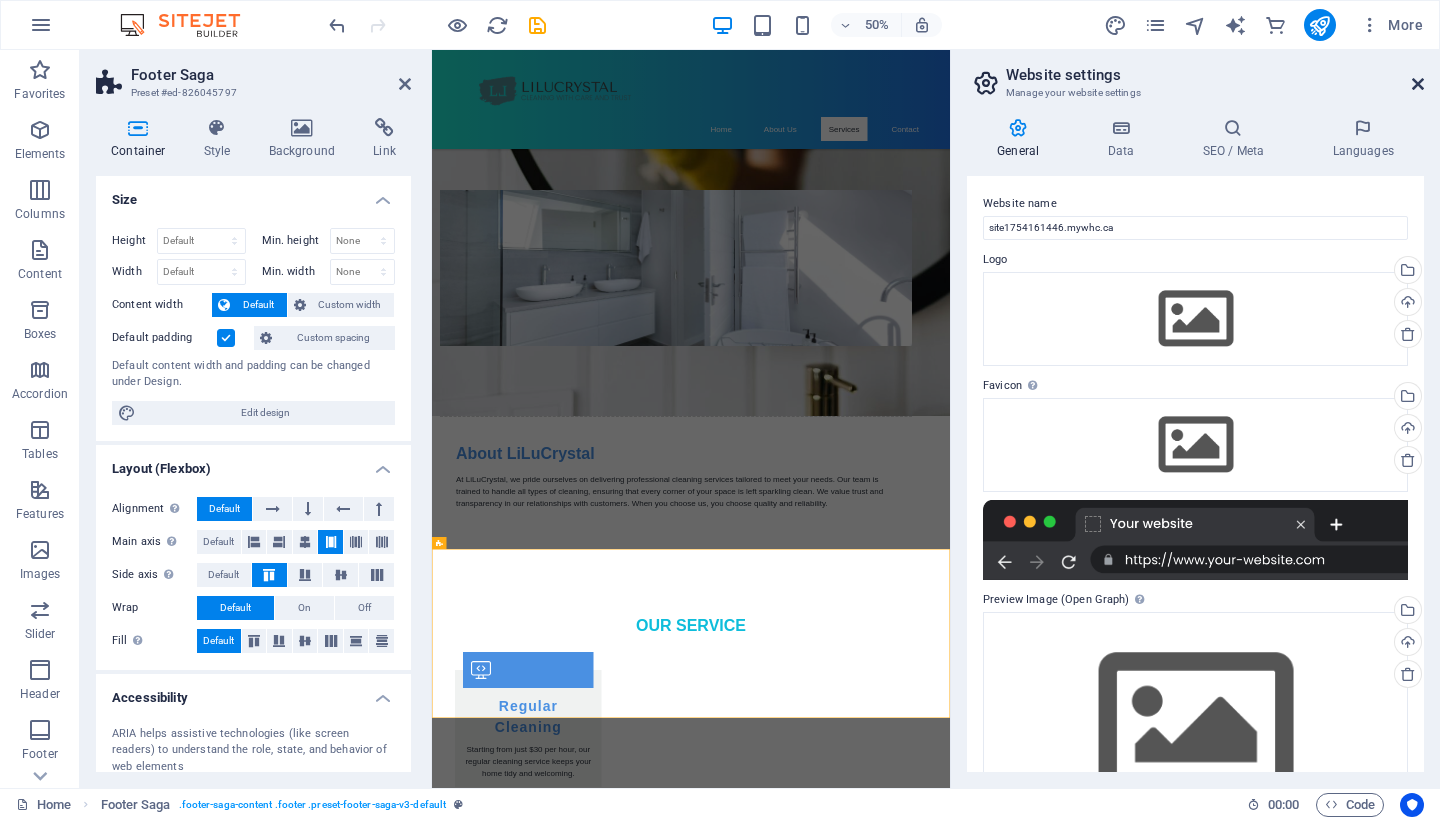 click at bounding box center [1418, 84] 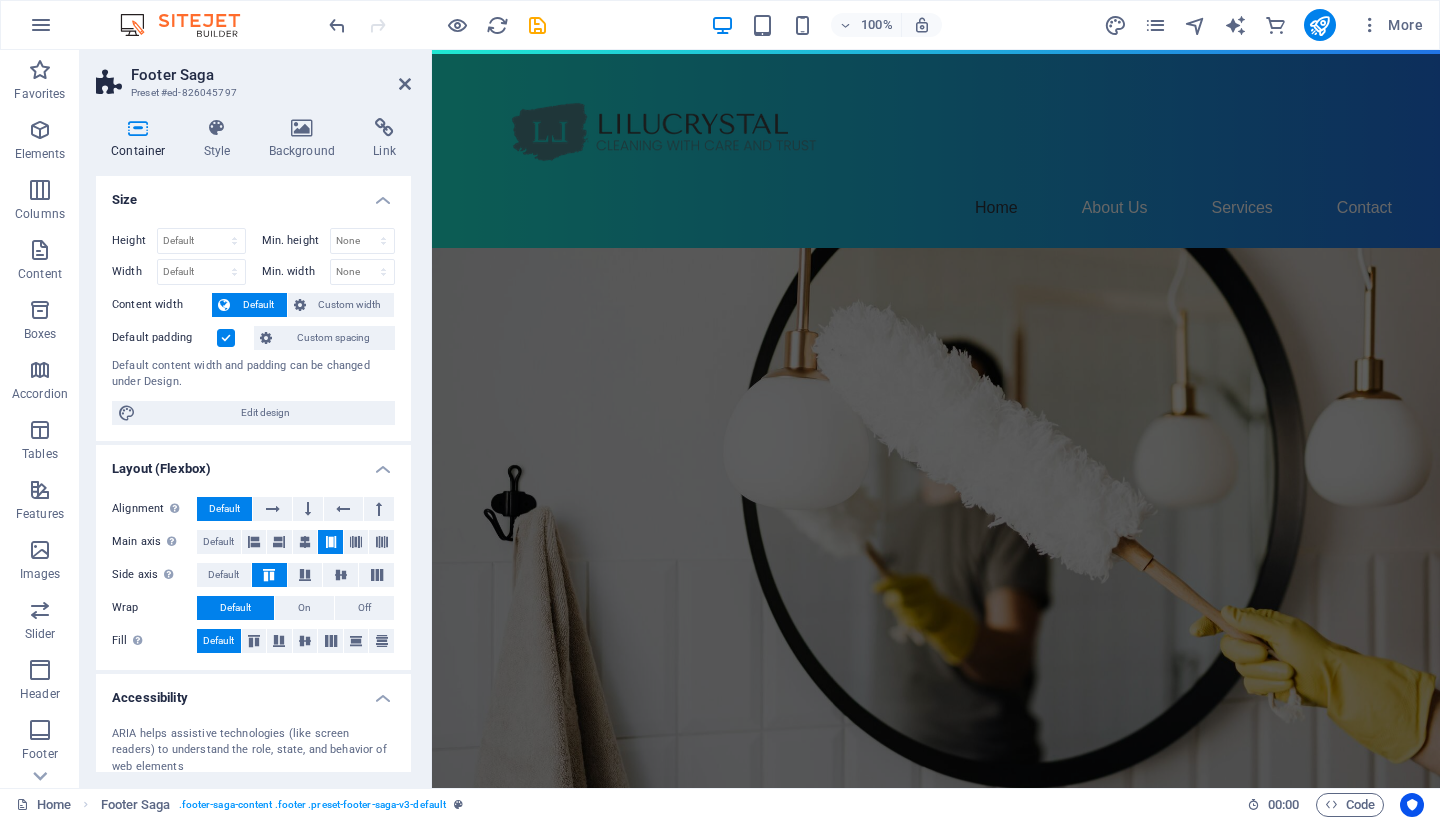 scroll, scrollTop: 0, scrollLeft: 0, axis: both 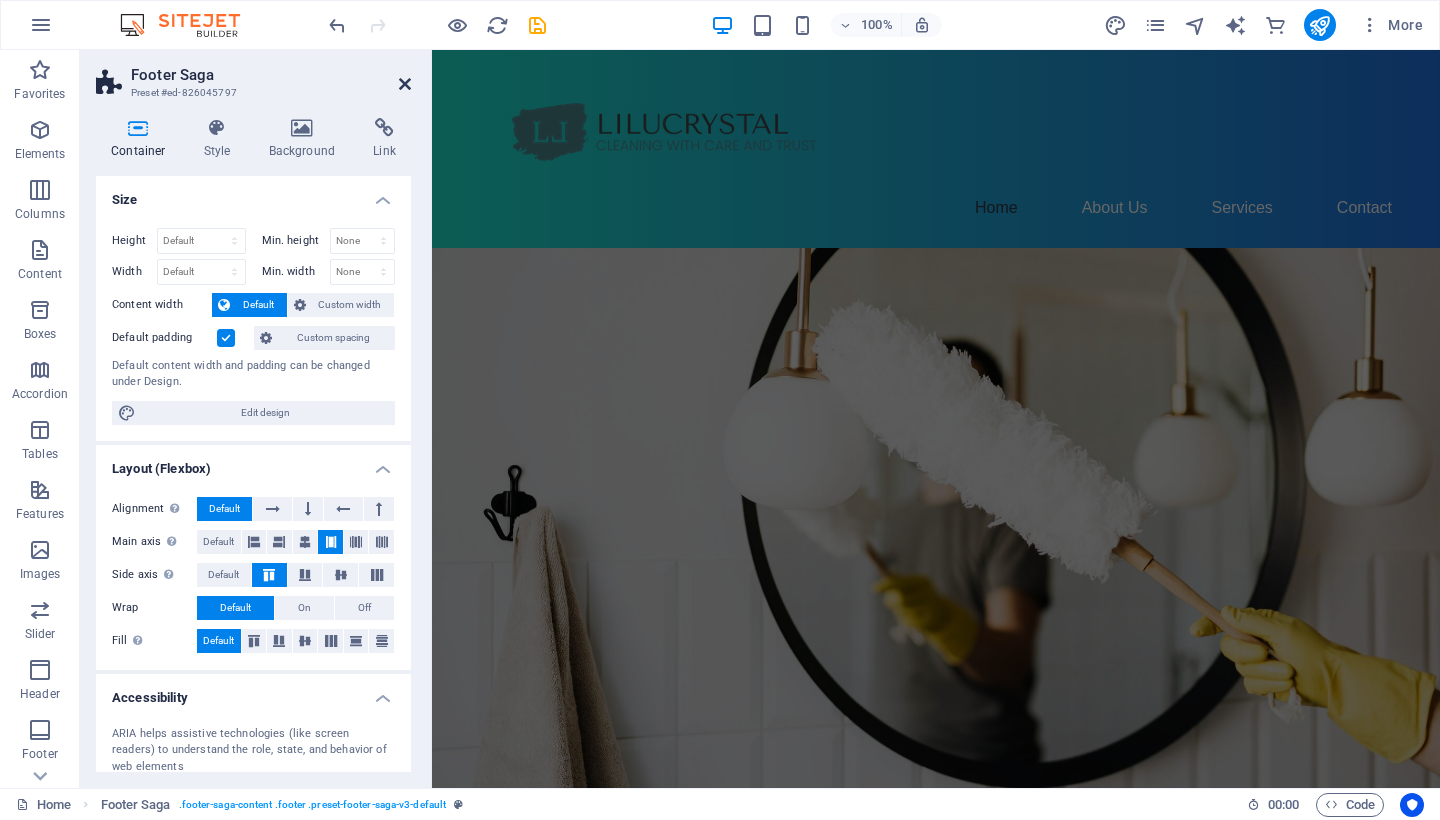 drag, startPoint x: 404, startPoint y: 86, endPoint x: 324, endPoint y: 36, distance: 94.33981 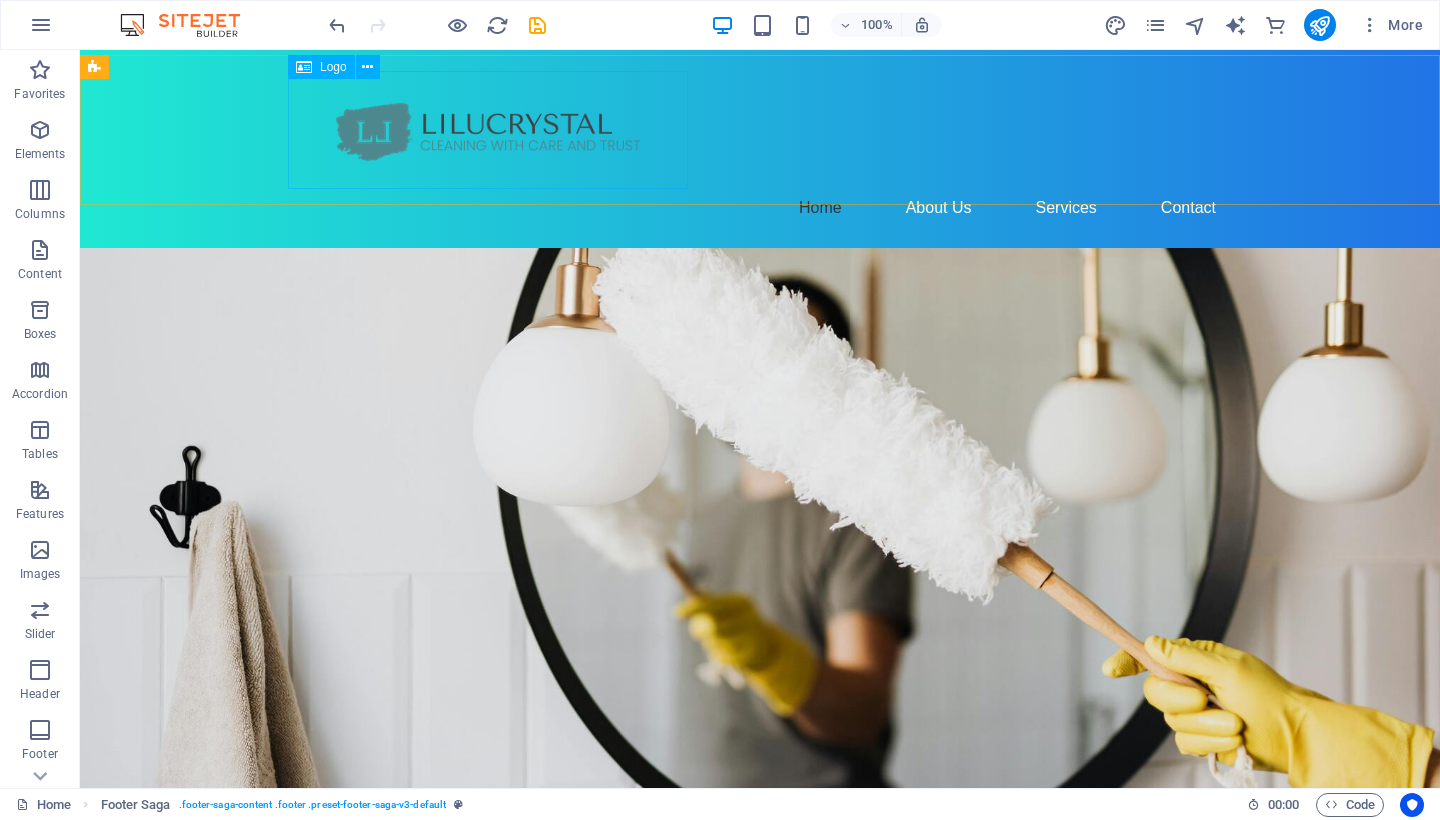 scroll, scrollTop: 0, scrollLeft: 0, axis: both 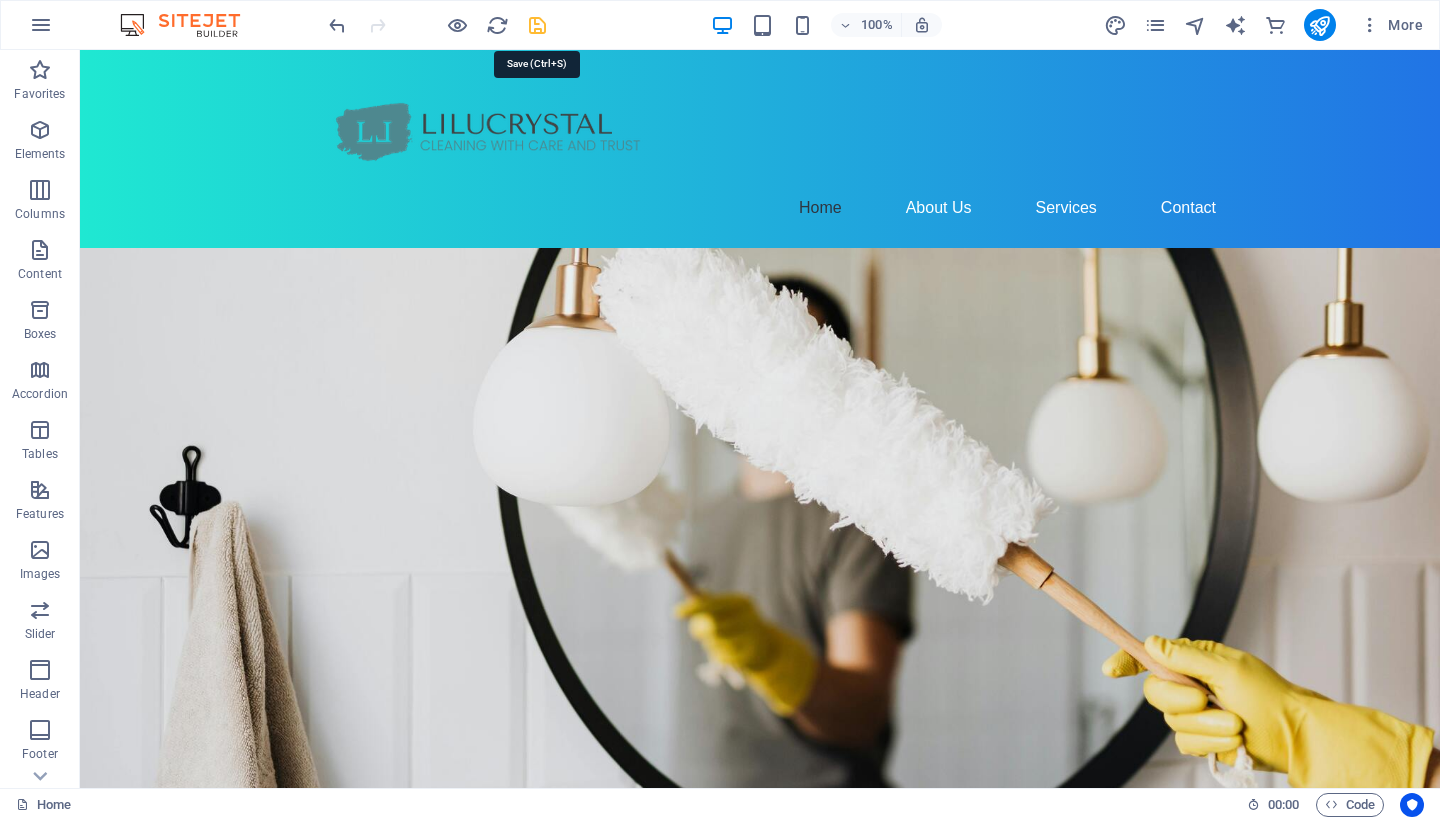 click at bounding box center [537, 25] 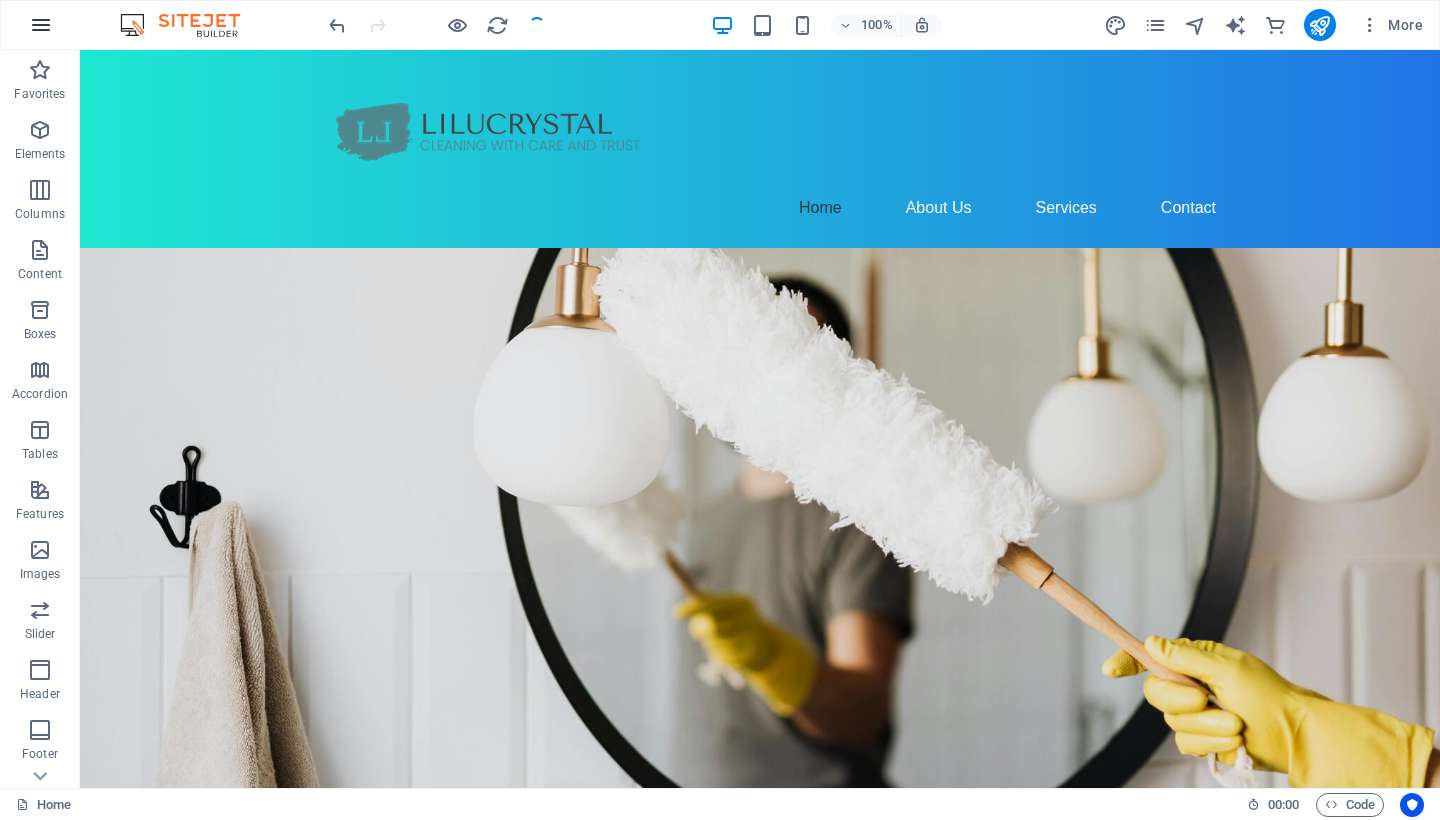 click at bounding box center (41, 25) 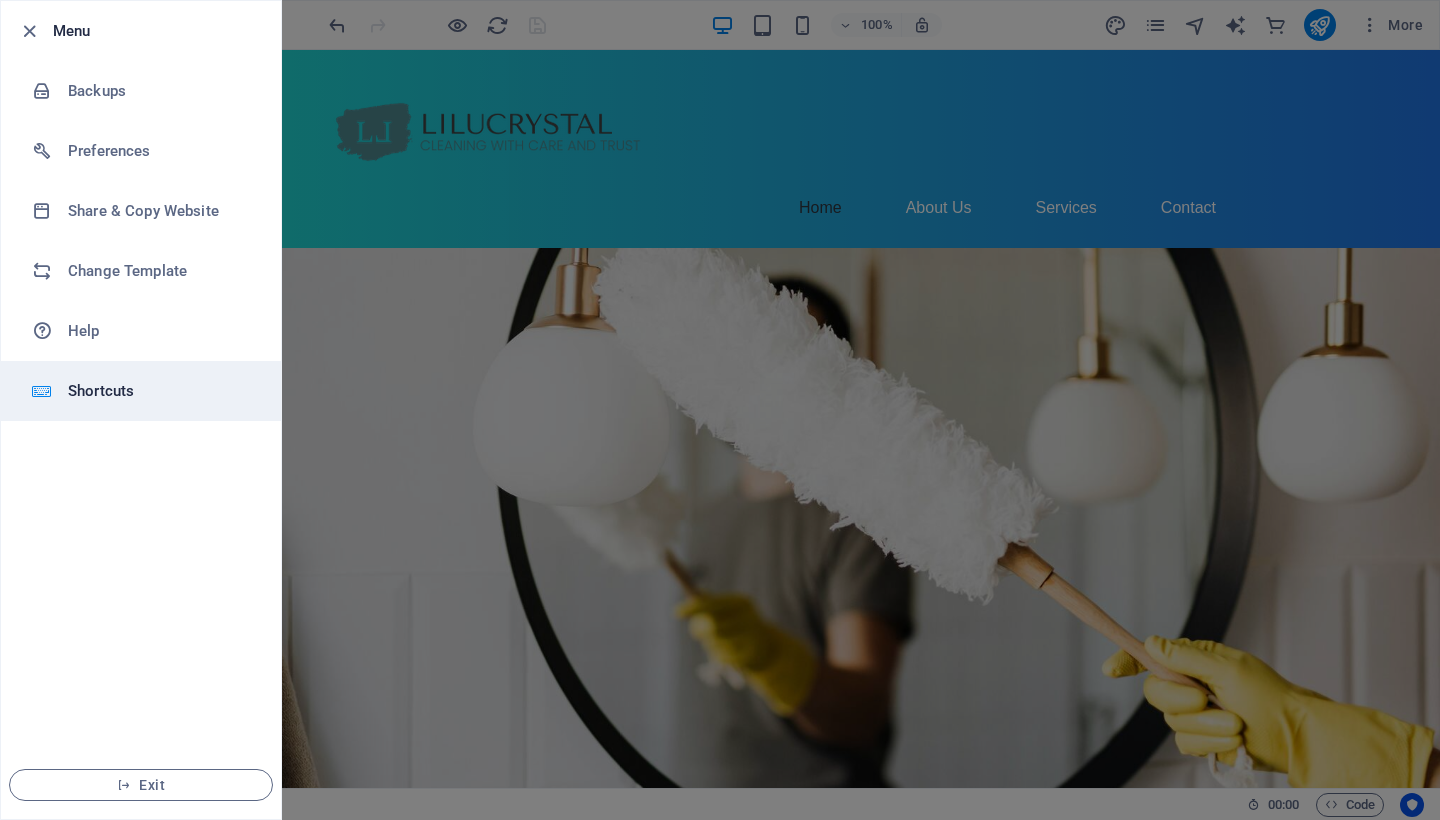 click on "Shortcuts" at bounding box center (160, 391) 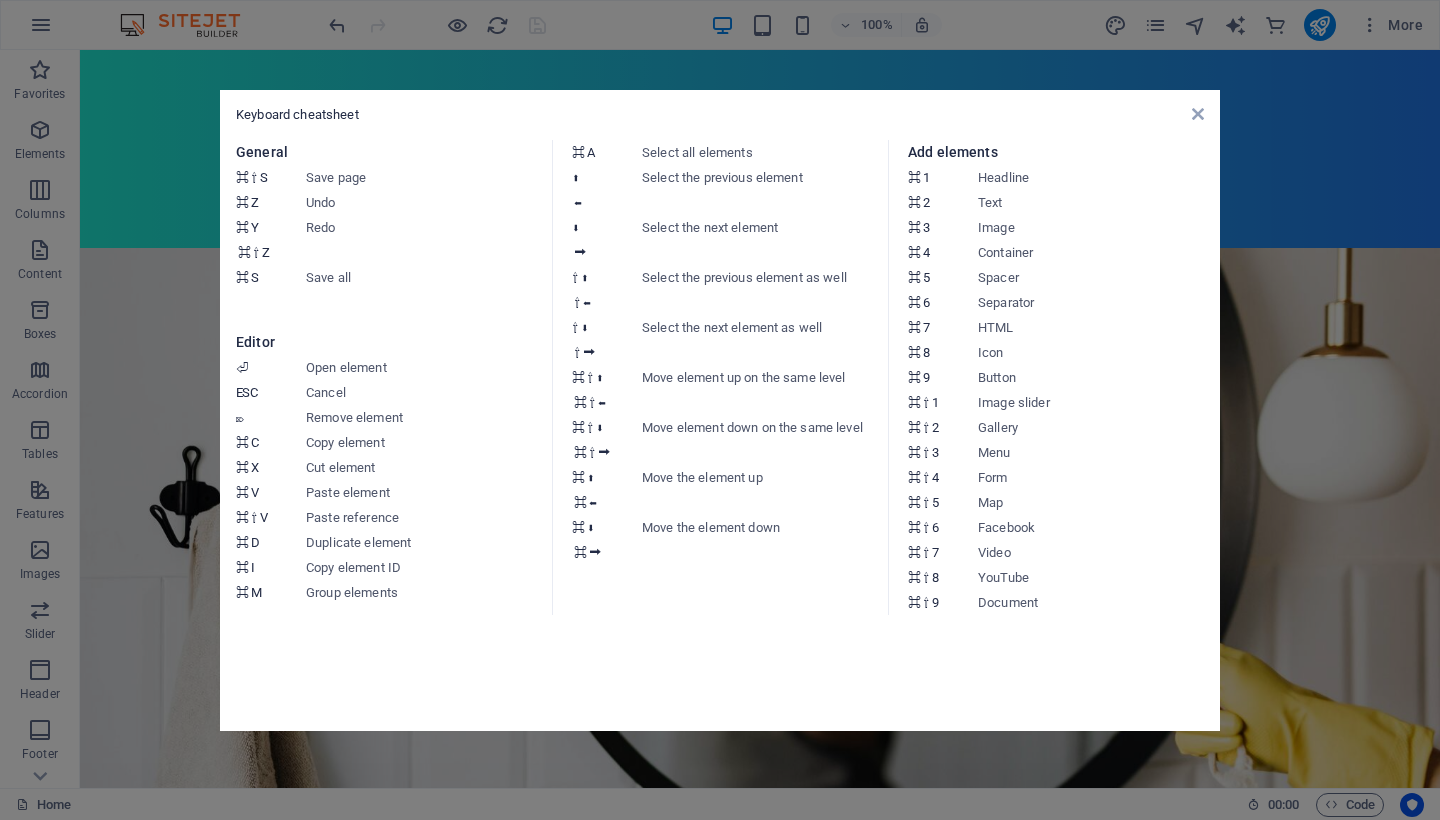 click on "Keyboard cheatsheet General ⌘ ⇧ S Save page ⌘ Z Undo ⌘ Y ⌘ ⇧ Z Redo ⌘ S Save all Editor ⏎ Open element ESC Cancel ⌦ Remove element ⌘ C Copy element ⌘ X Cut element ⌘ V Paste element ⌘ ⇧ V Paste reference ⌘ D Duplicate element ⌘ I Copy element ID ⌘ M Group elements ⌘ A Select all elements ⬆ ⬅ Select the previous element ⬇ ⮕ Select the next element ⇧ ⬆ ⇧ ⬅ Select the previous element as well ⇧ ⬇ ⇧ ⮕ Select the next element as well ⌘ ⇧ ⬆ ⌘ ⇧ ⬅ Move element up on the same level ⌘ ⇧ ⬇ ⌘ ⇧ ⮕ Move element down on the same level ⌘ ⬆ ⌘ ⬅ Move the element up ⌘ ⬇ ⌘ ⮕ Move the element down Add elements ⌘ 1 Headline ⌘ 2 Text ⌘ 3 Image ⌘ 4 Container ⌘ 5 Spacer ⌘ 6 Separator ⌘ 7 HTML ⌘ 8 Icon ⌘ 9 Button ⌘ ⇧ 1 Image slider ⌘ ⇧ 2 Gallery ⌘ ⇧ 3 Menu ⌘ ⇧ 4 Form ⌘ ⇧ 5 Map ⌘ ⇧ 6 Facebook ⌘ ⇧ 7 Video ⌘ ⇧ 8 YouTube ⌘ ⇧ 9 Document" at bounding box center (720, 410) 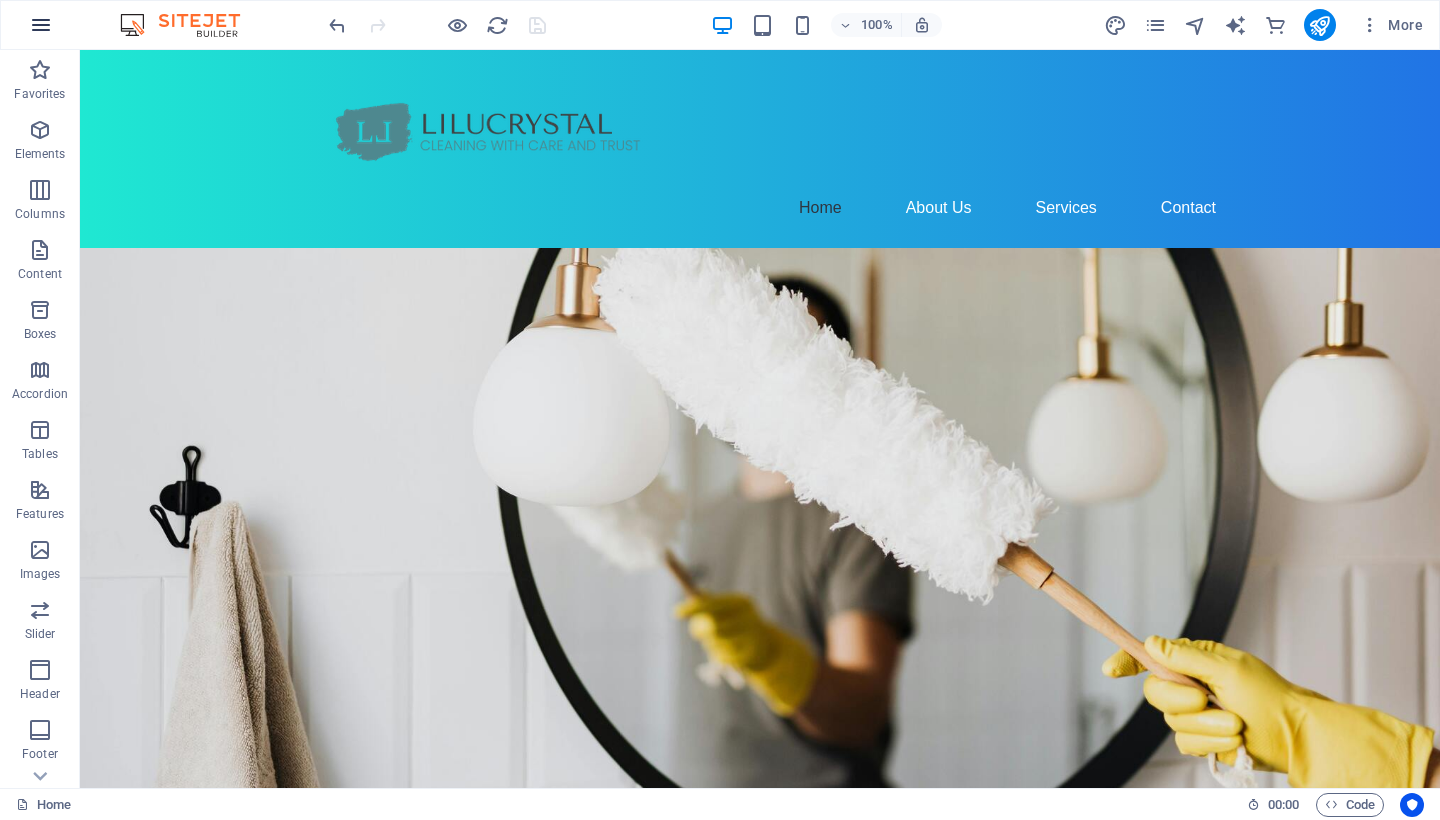 click at bounding box center (41, 25) 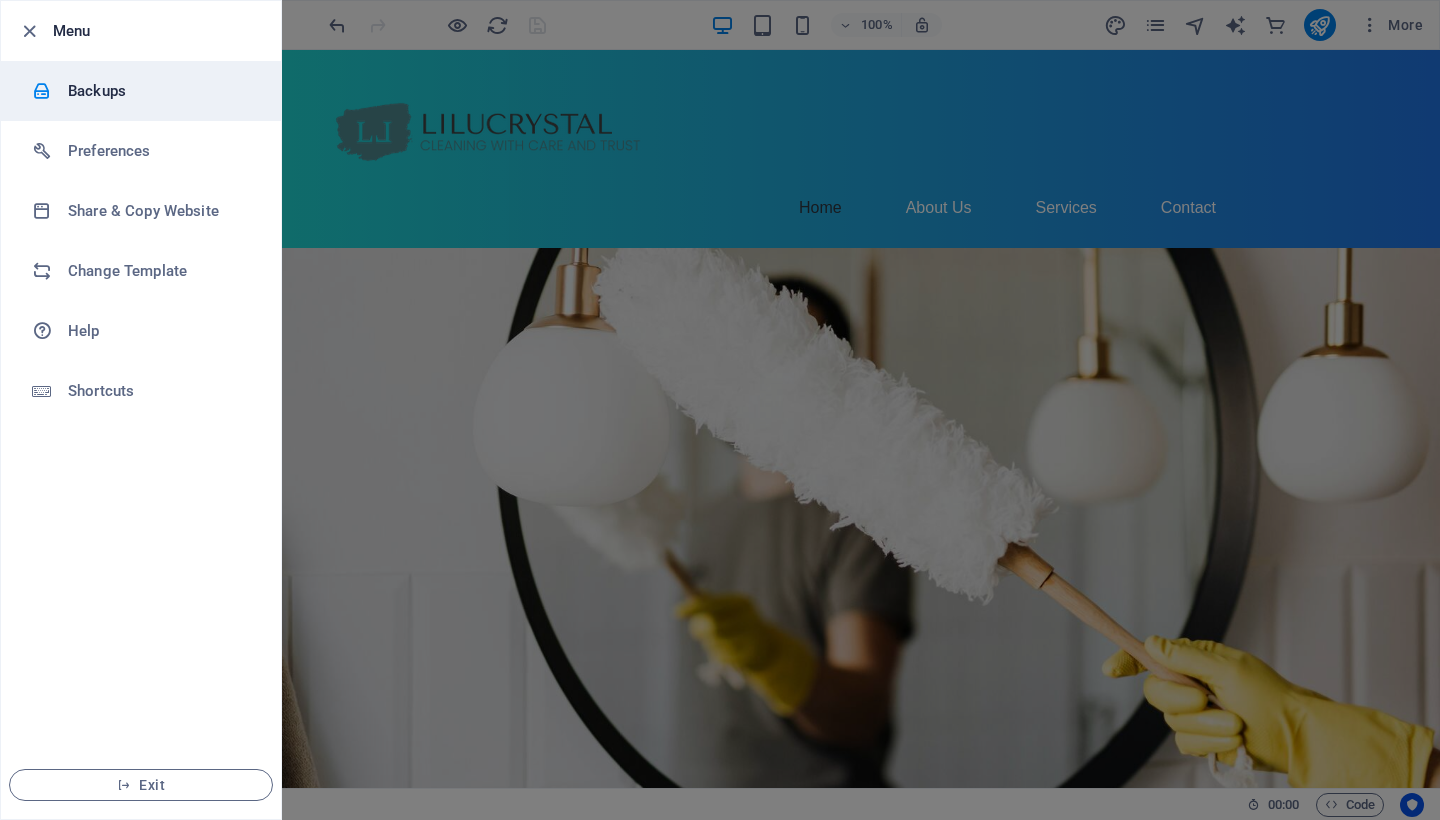 click on "Backups" at bounding box center (160, 91) 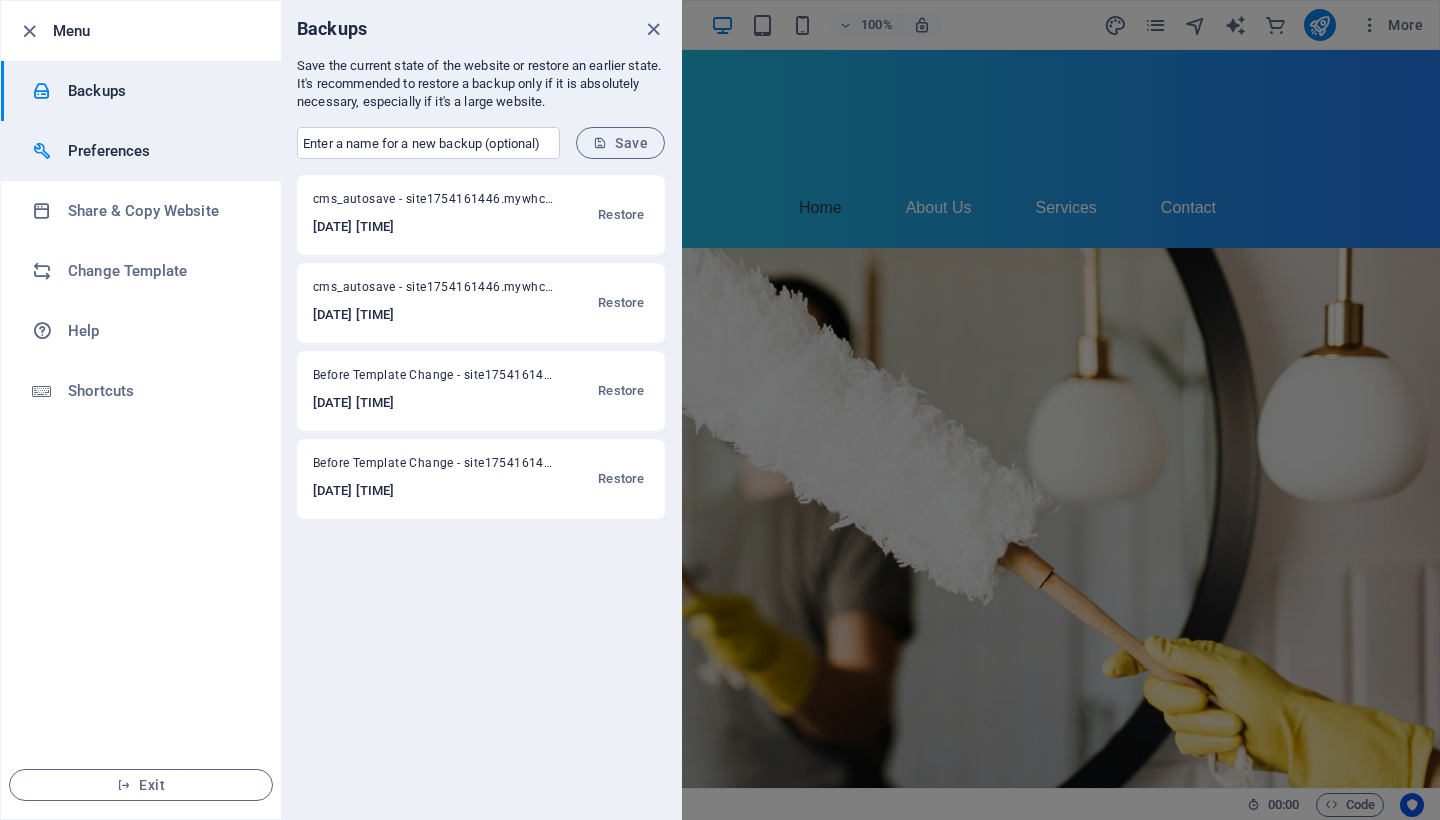 click on "Preferences" at bounding box center [141, 151] 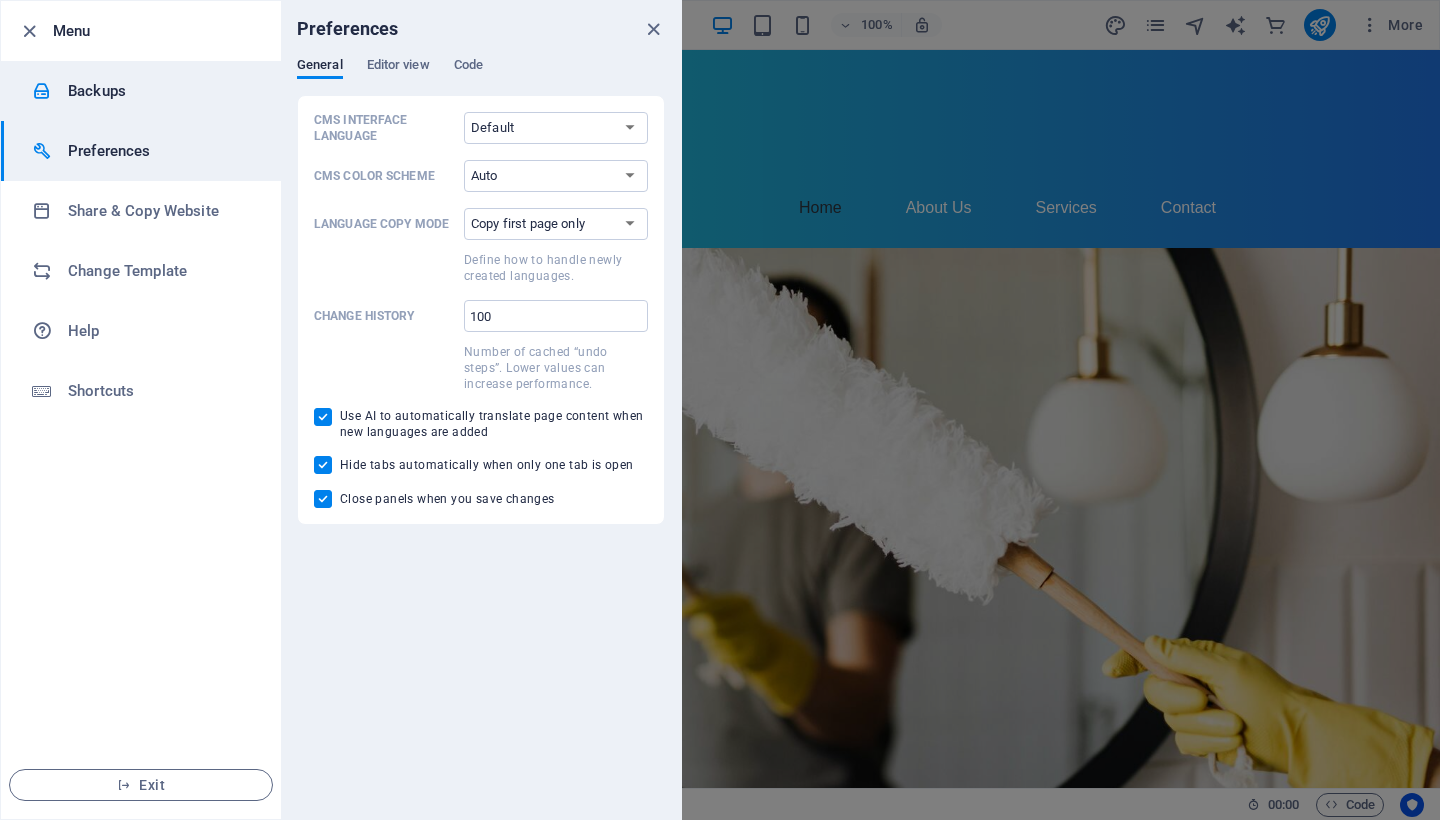 click on "Backups" at bounding box center (160, 91) 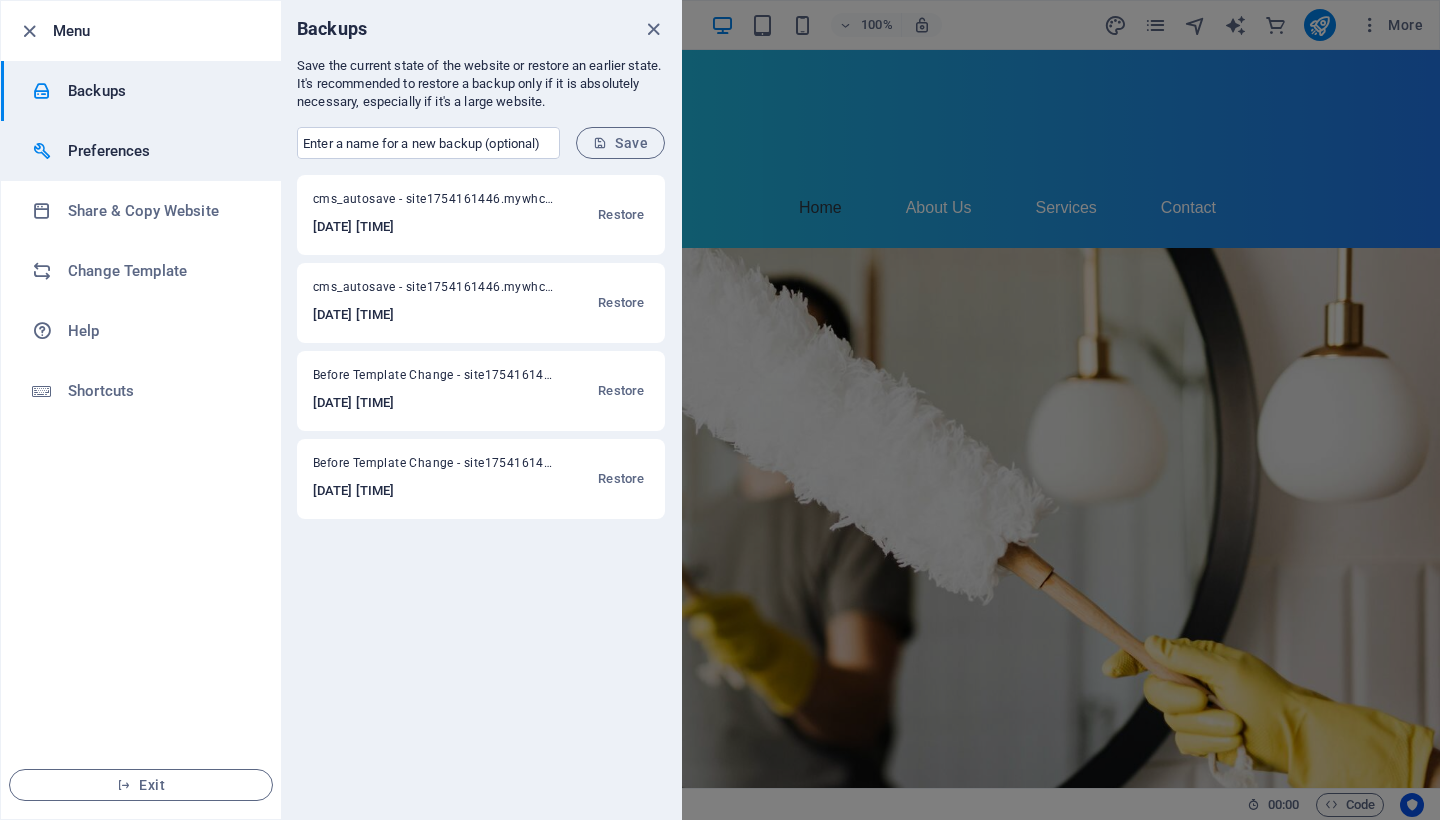 click on "Preferences" at bounding box center [160, 151] 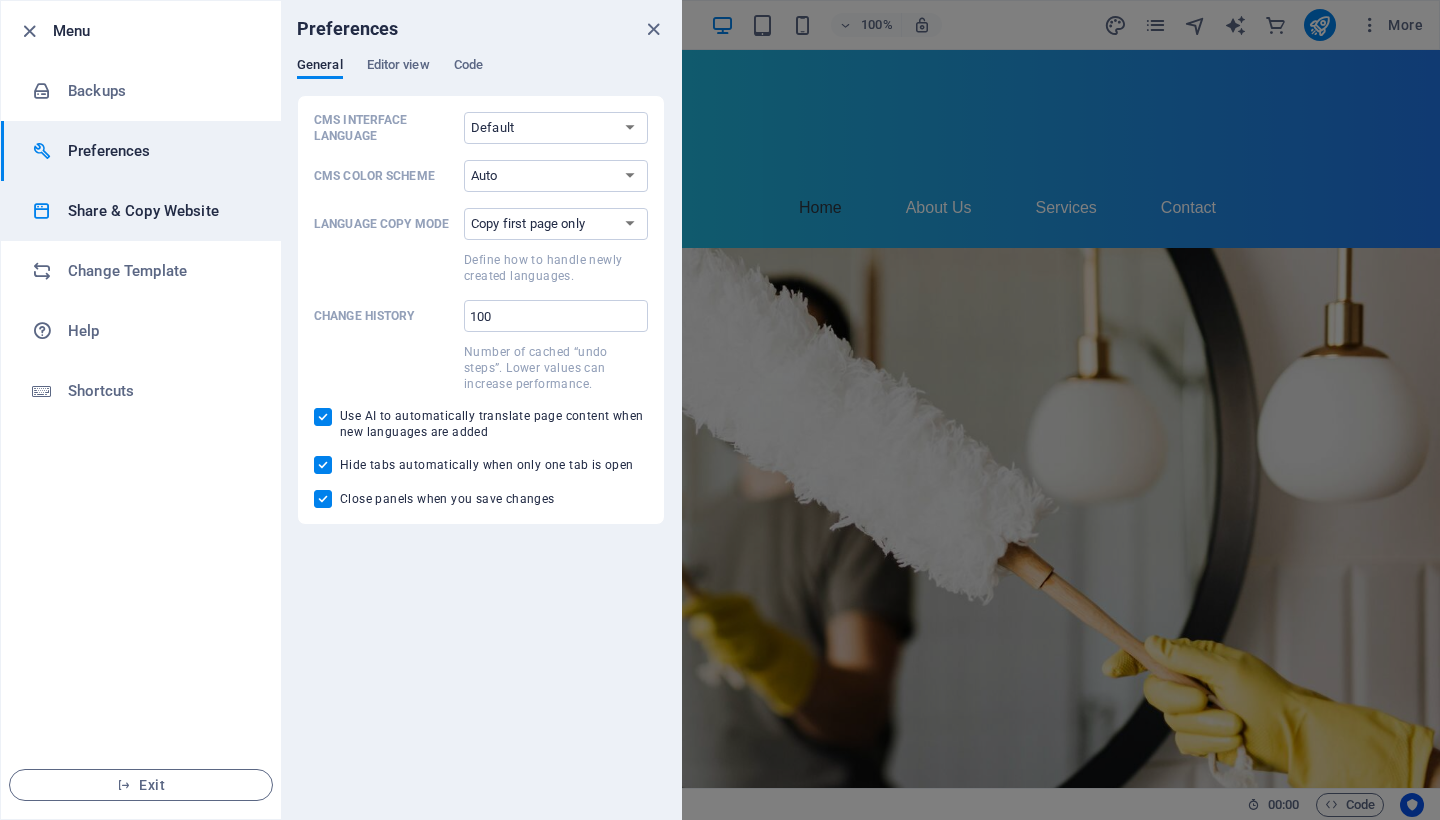 click on "Share & Copy Website" at bounding box center (160, 211) 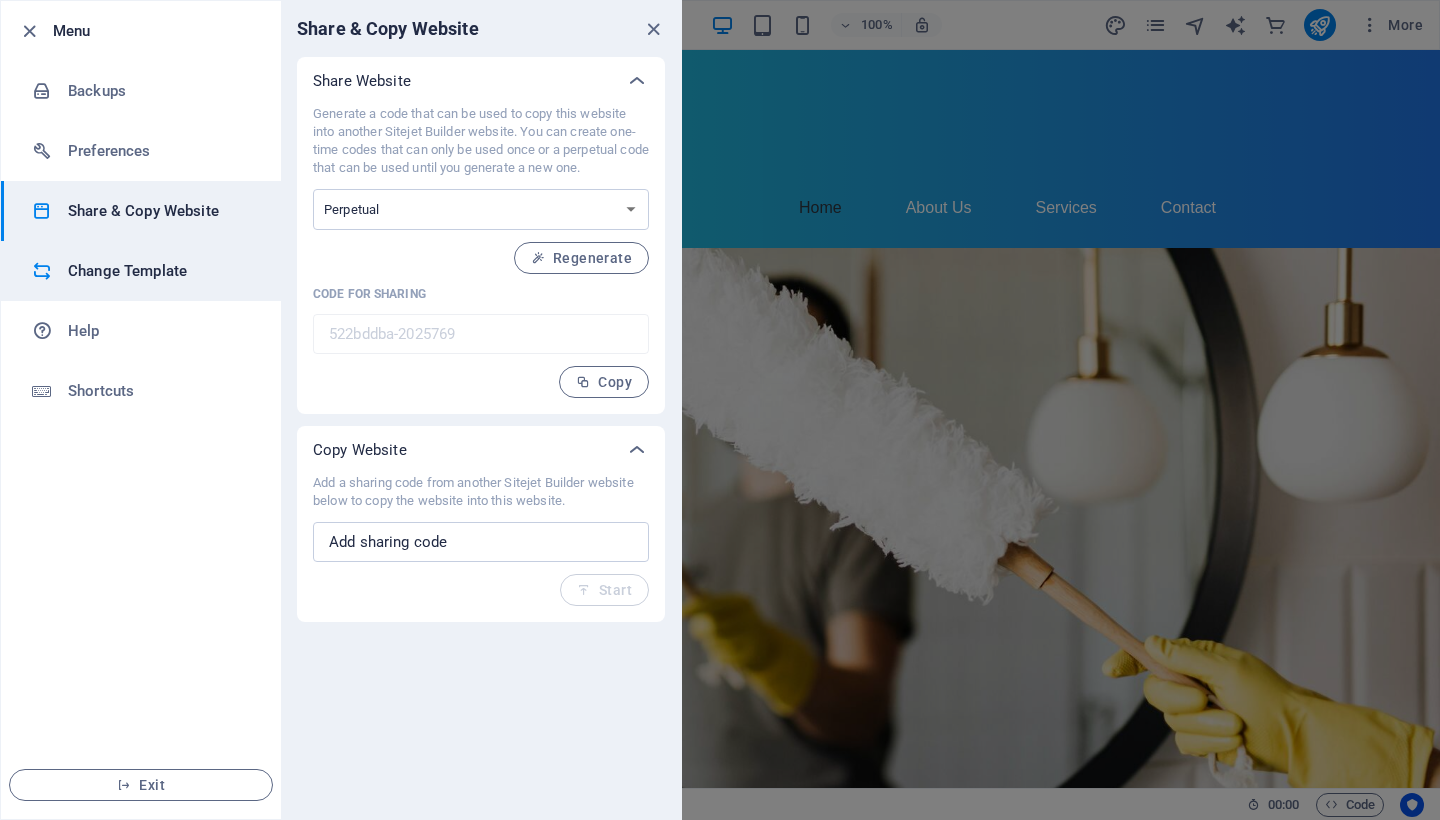 click on "Change Template" at bounding box center [141, 271] 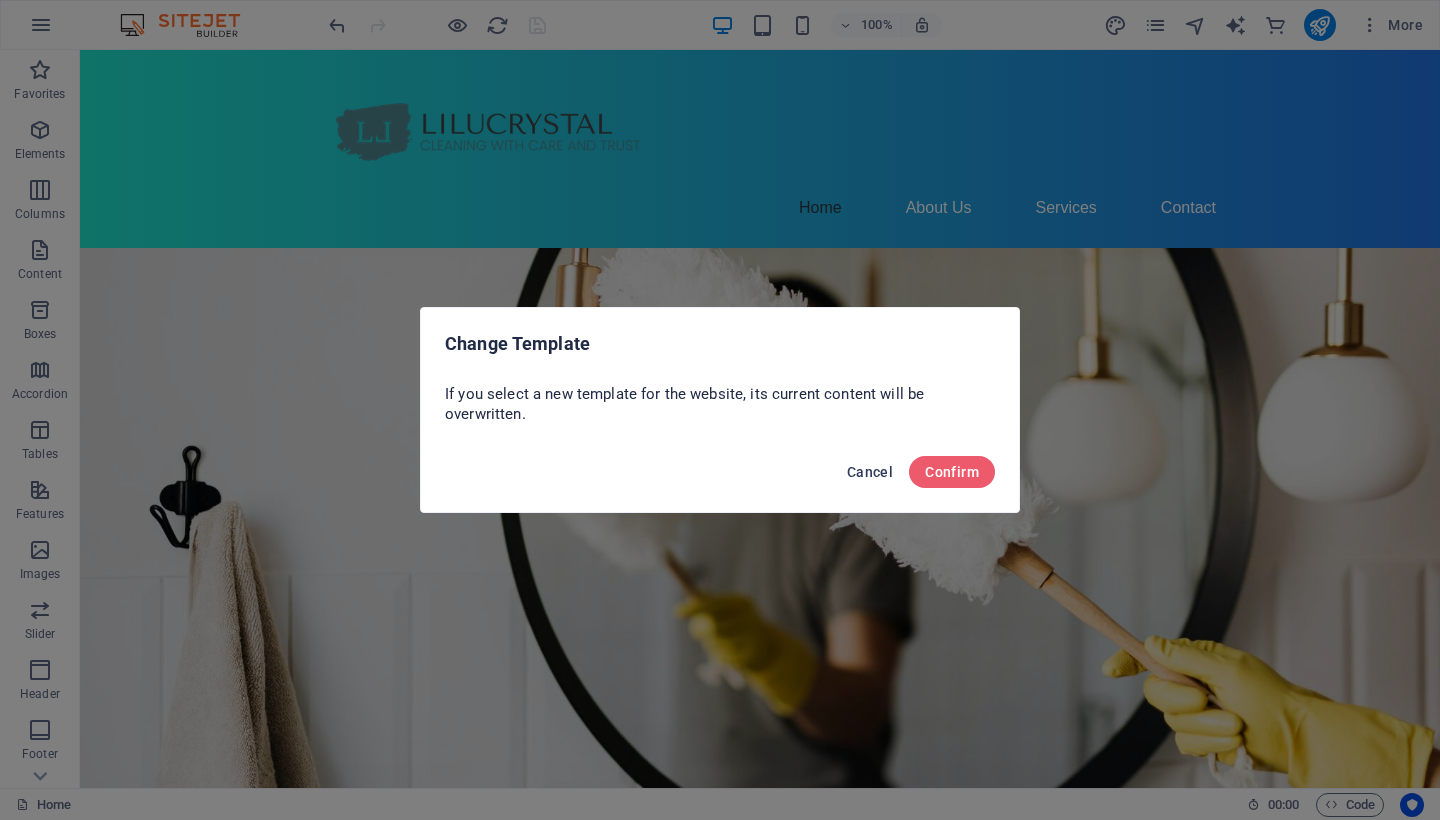click on "Cancel" at bounding box center [870, 472] 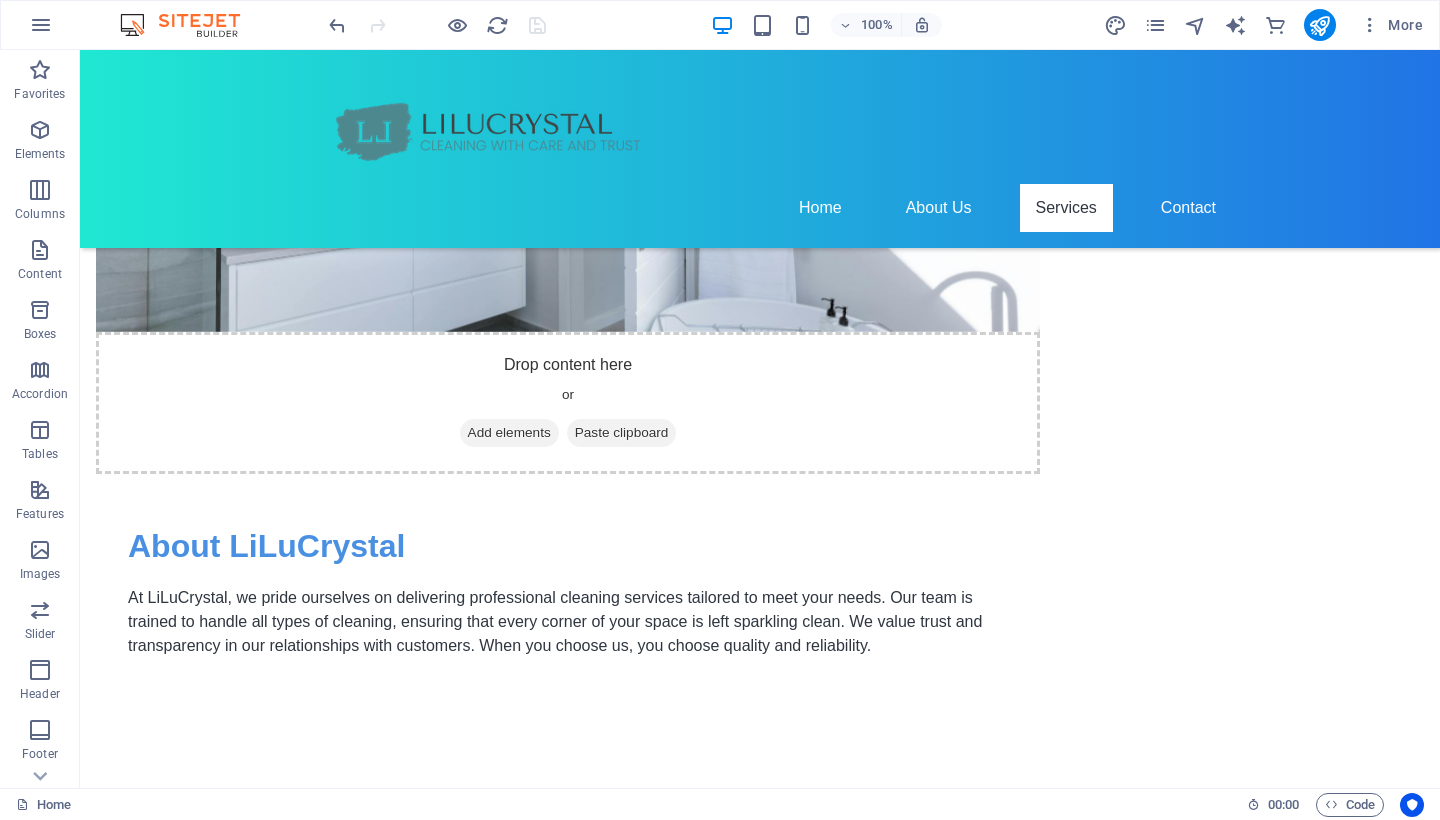scroll, scrollTop: 1350, scrollLeft: 0, axis: vertical 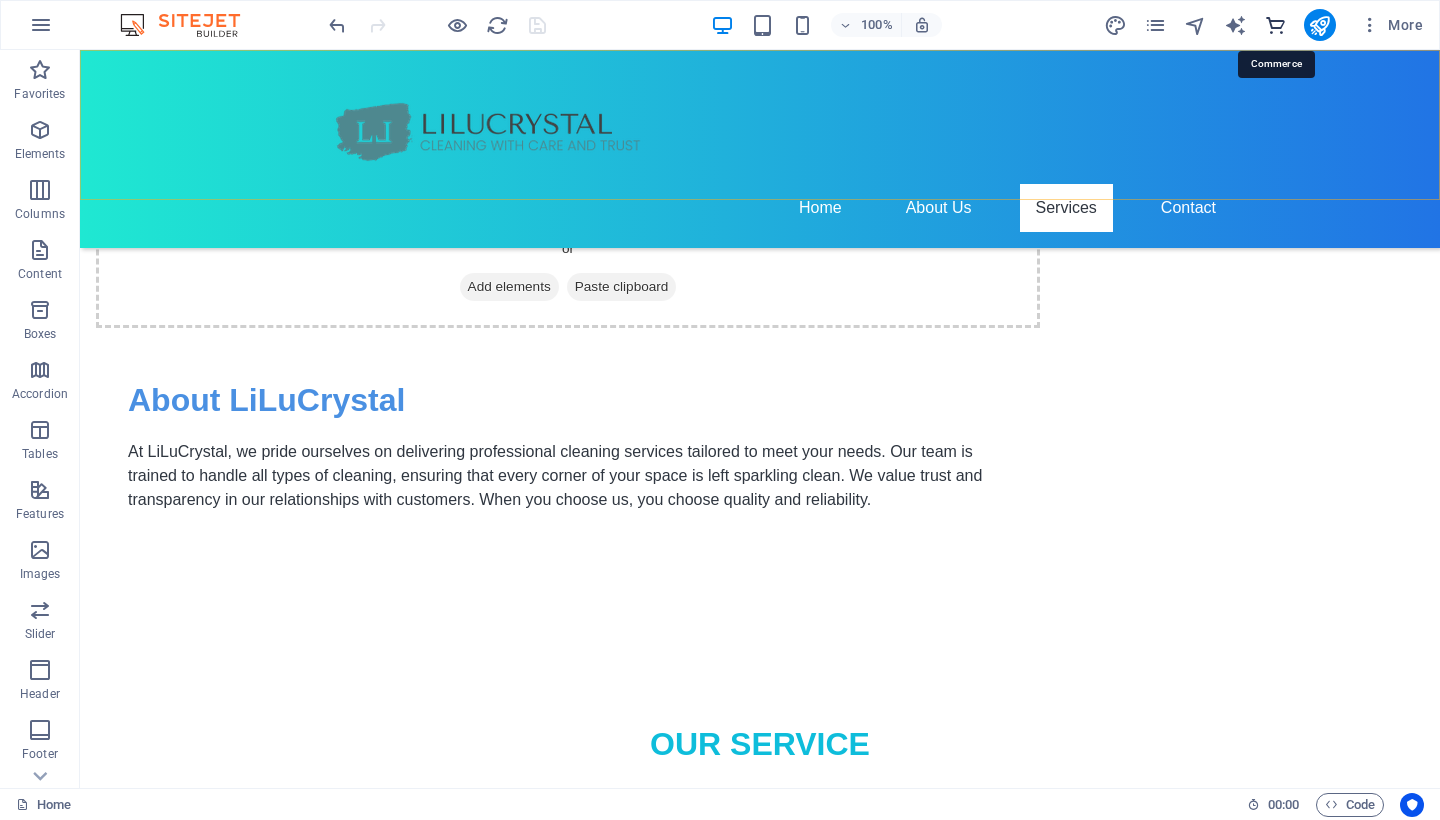 click at bounding box center (1275, 25) 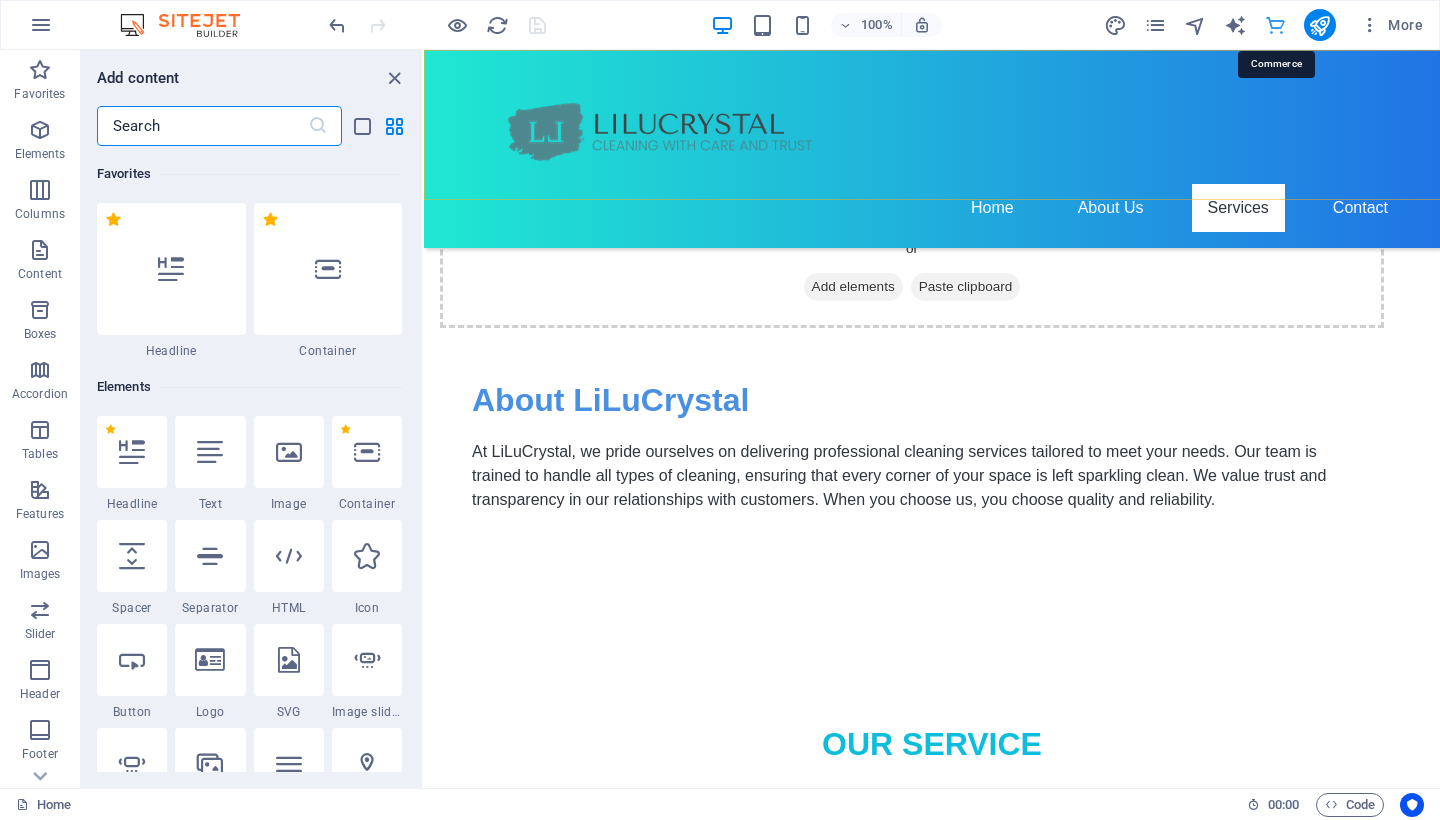 scroll, scrollTop: 19271, scrollLeft: 0, axis: vertical 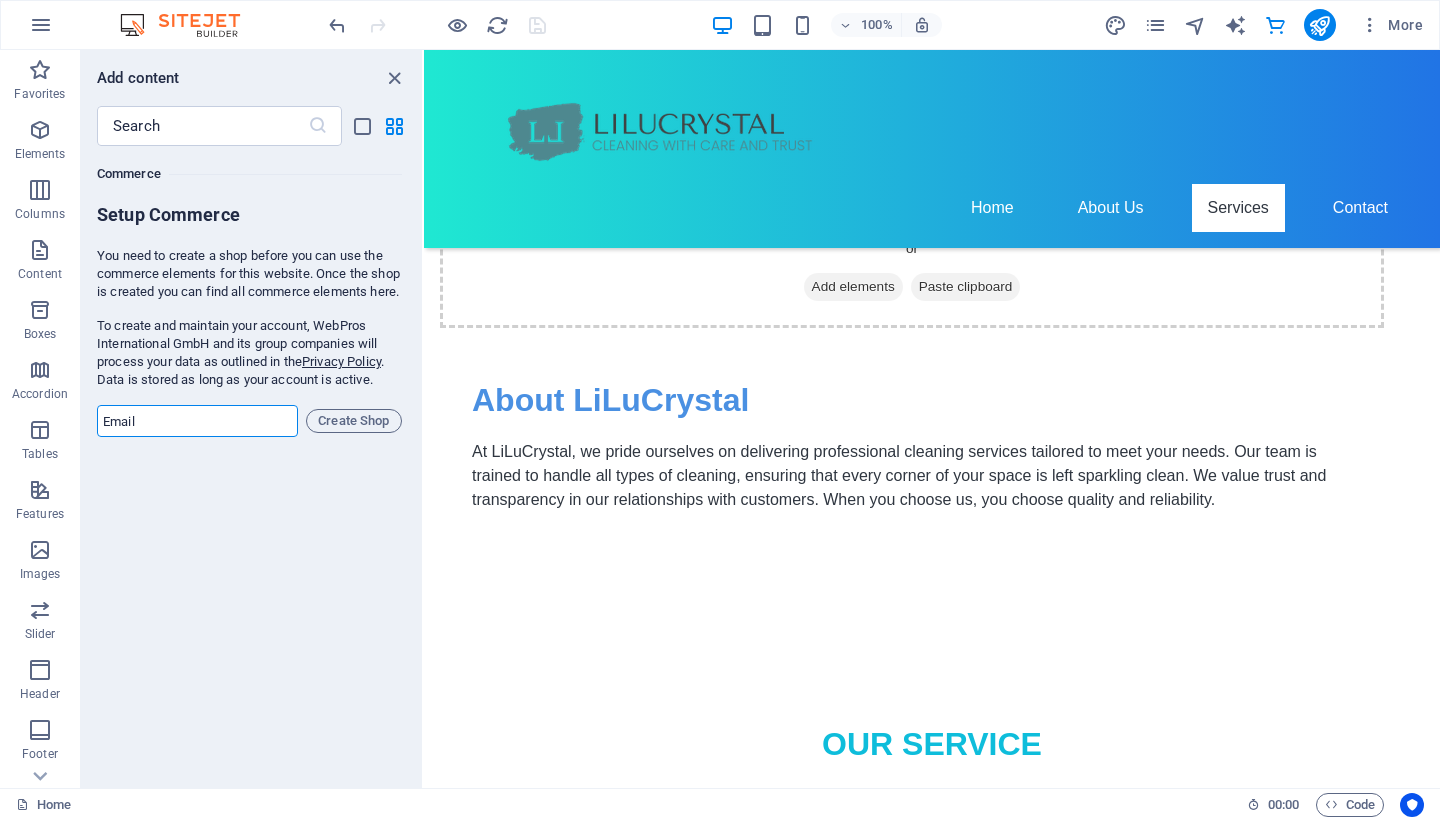 click at bounding box center (197, 421) 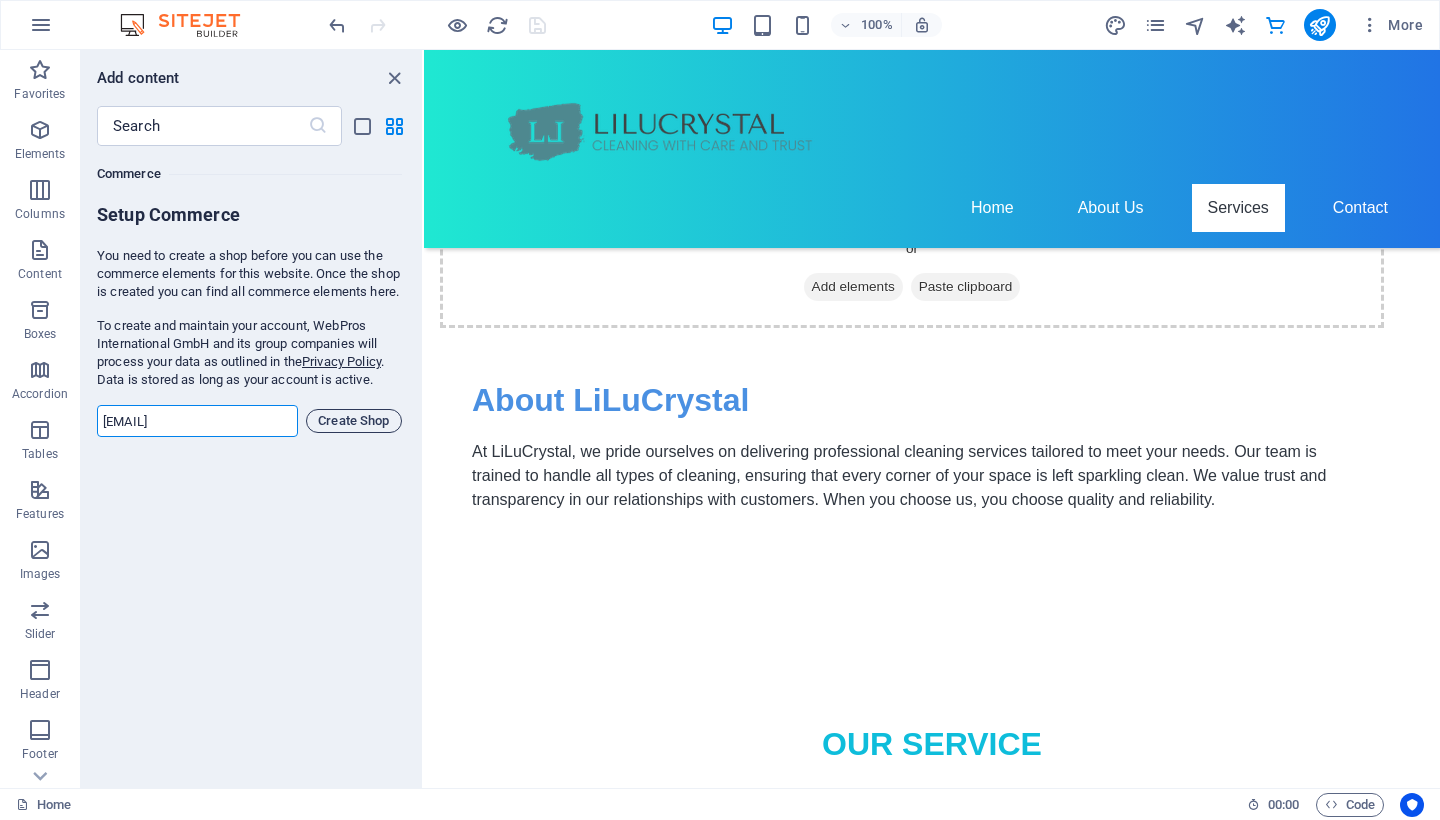 type on "comfy0309175@[EMAIL_DOMAIN]" 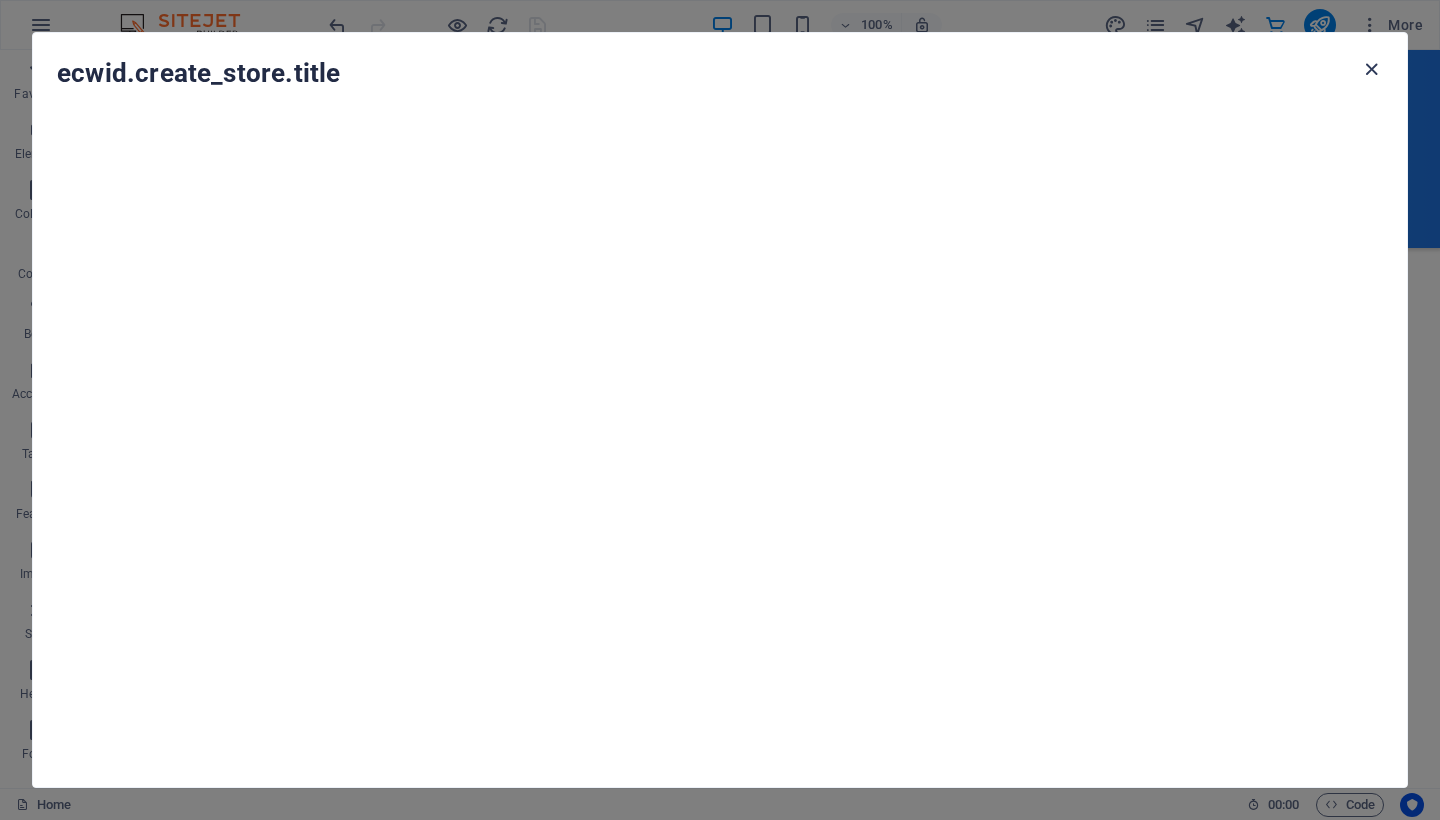 click at bounding box center [1371, 69] 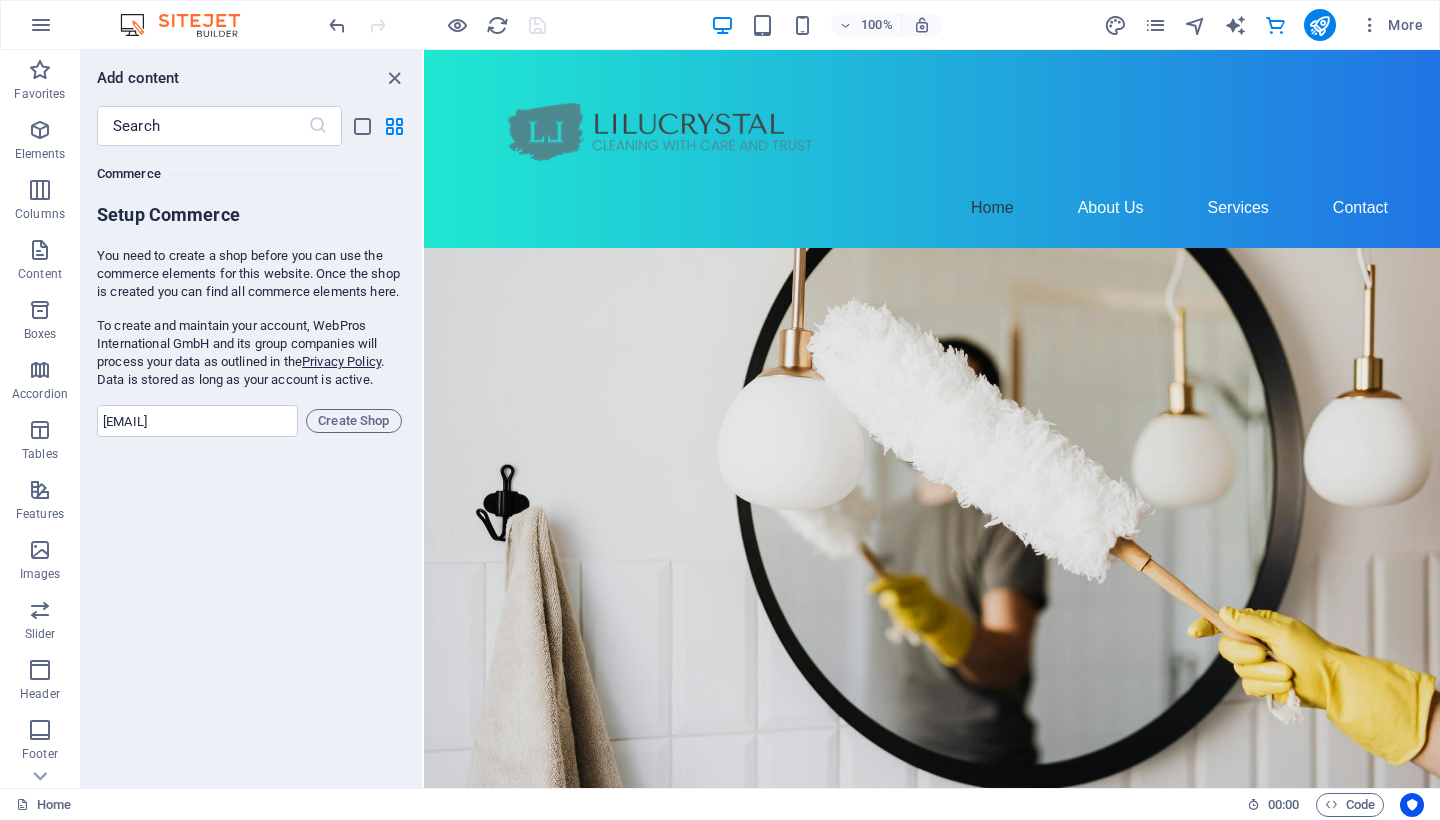 scroll, scrollTop: 0, scrollLeft: 0, axis: both 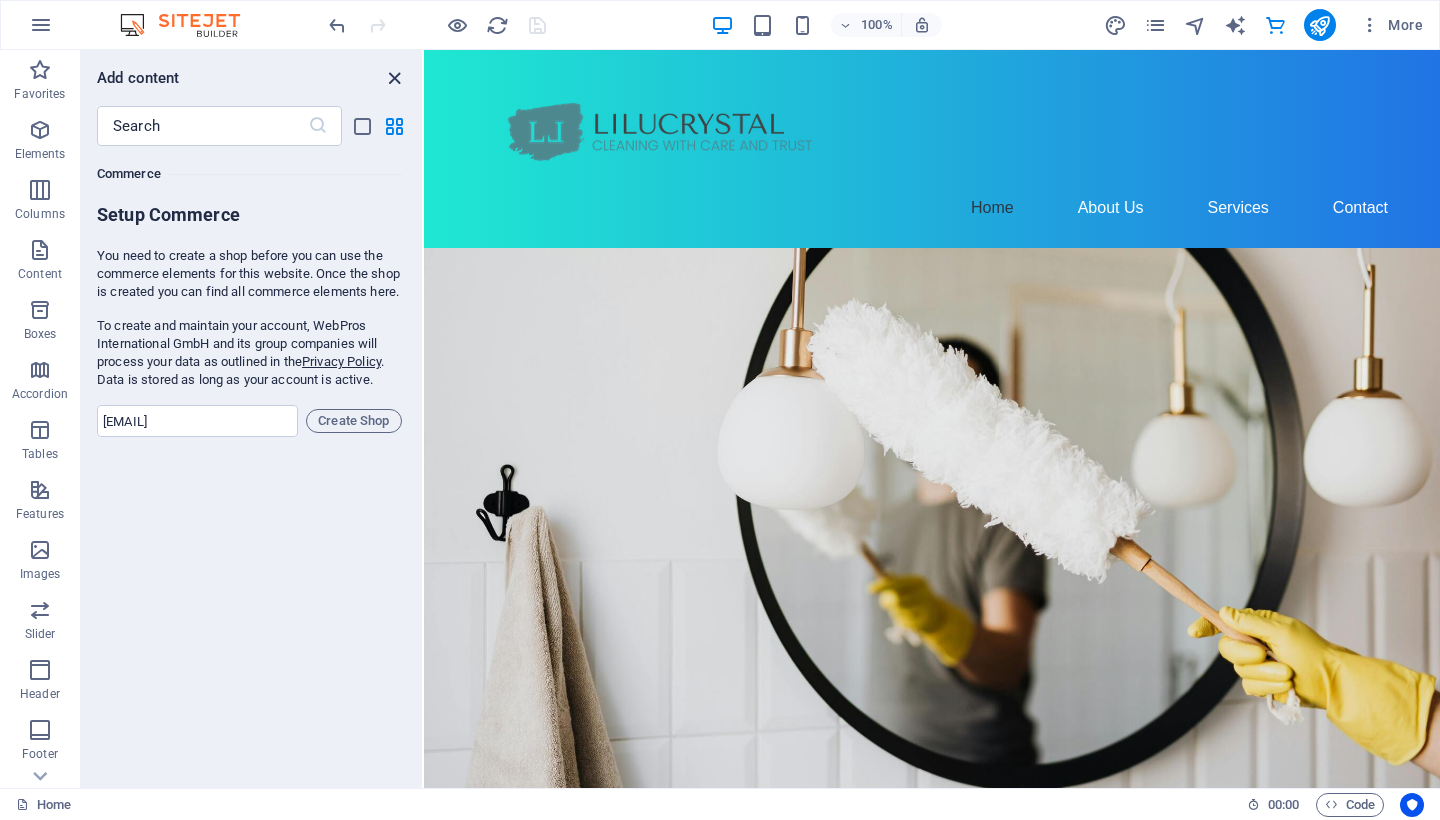 click at bounding box center (394, 78) 